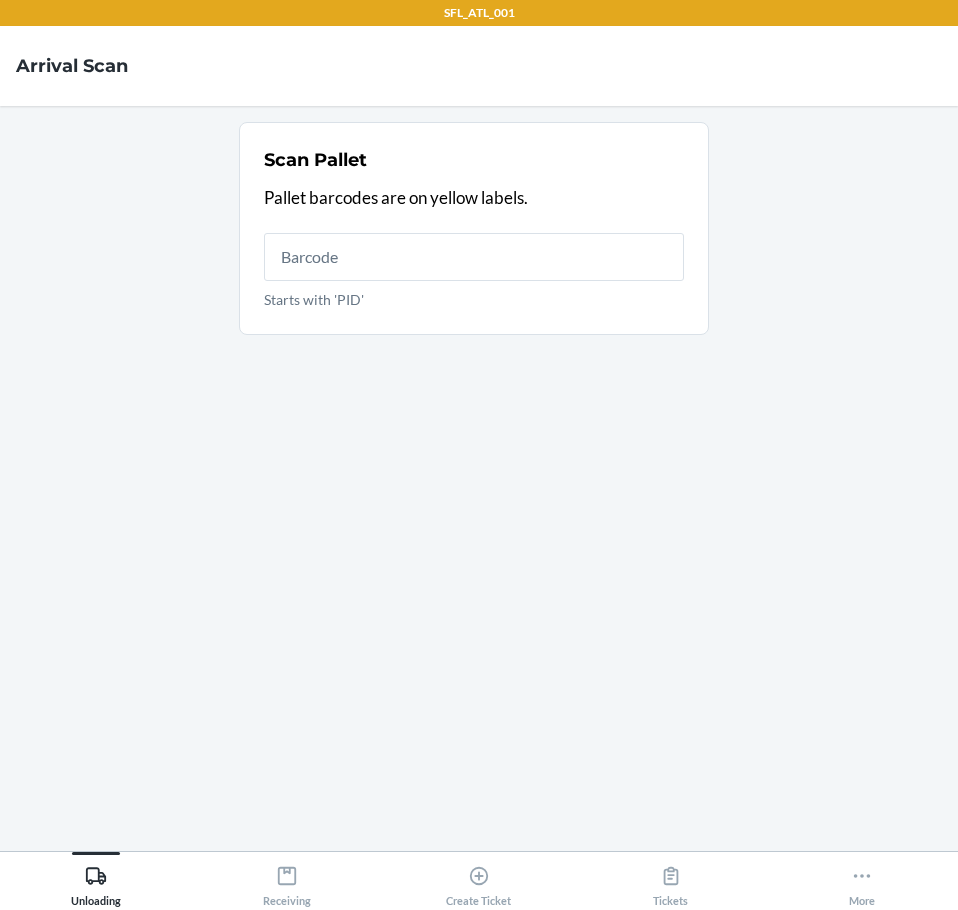 scroll, scrollTop: 0, scrollLeft: 0, axis: both 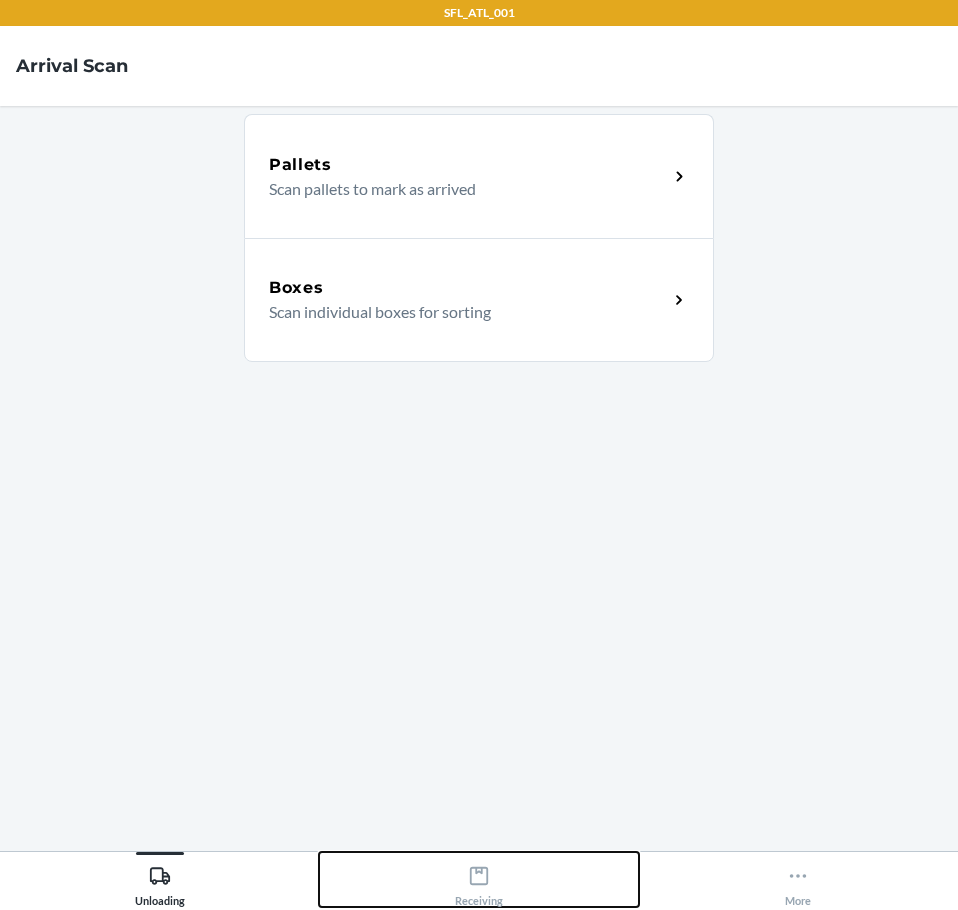 click on "Receiving" at bounding box center [479, 882] 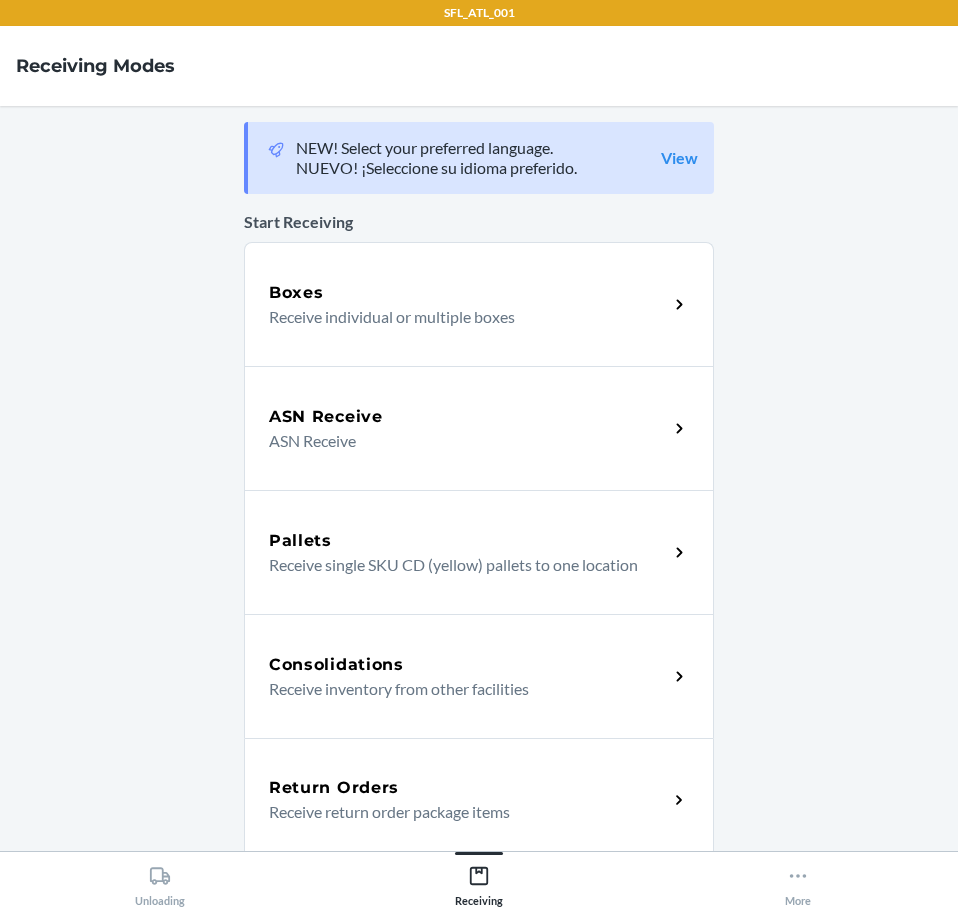 click on "Return Orders Receive return order package items" at bounding box center [479, 800] 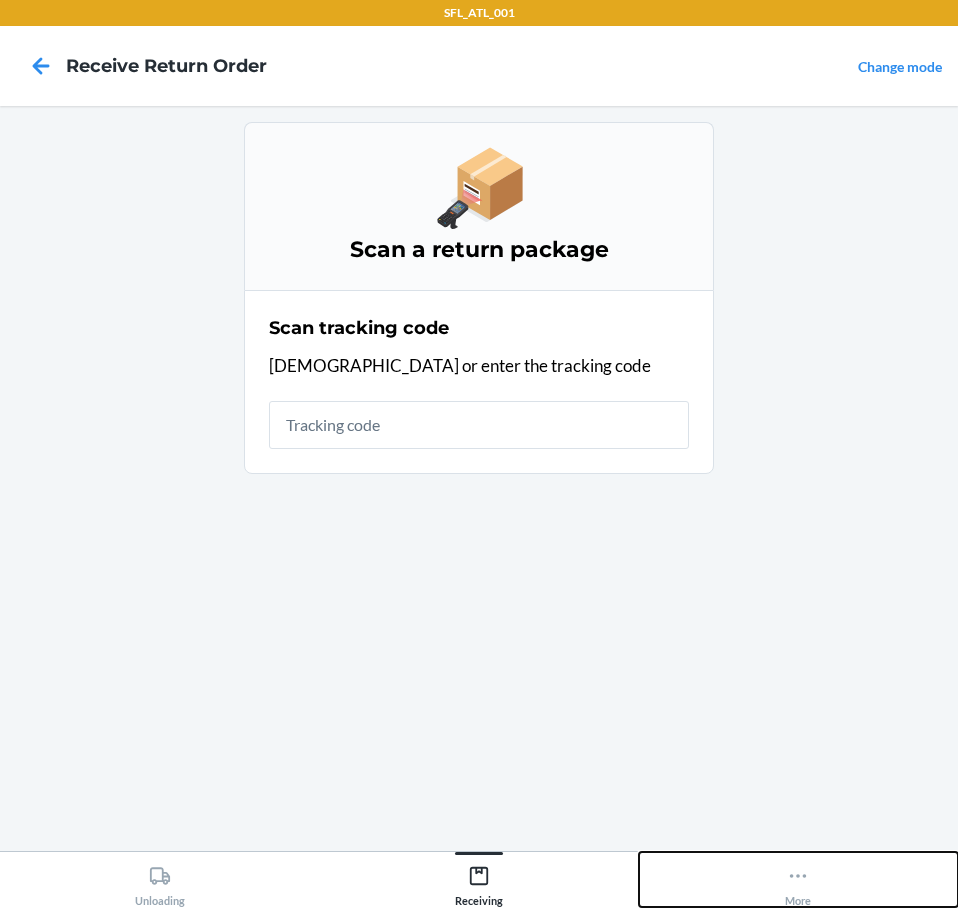 click 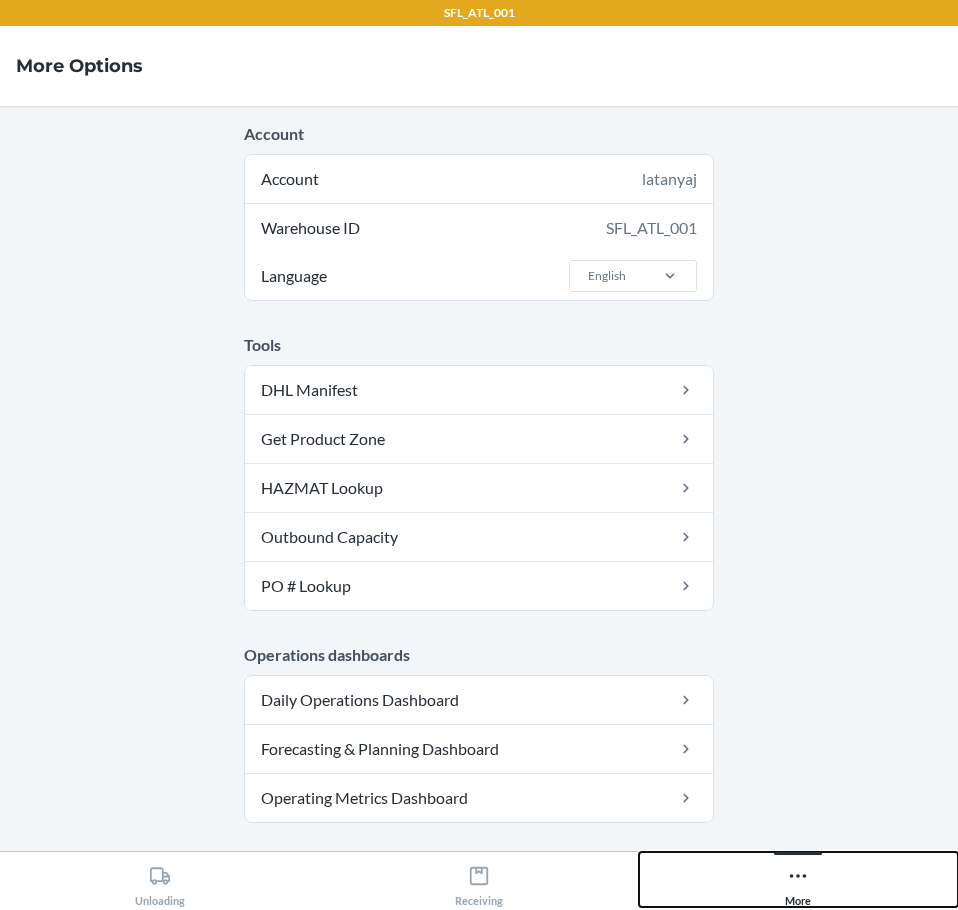 click 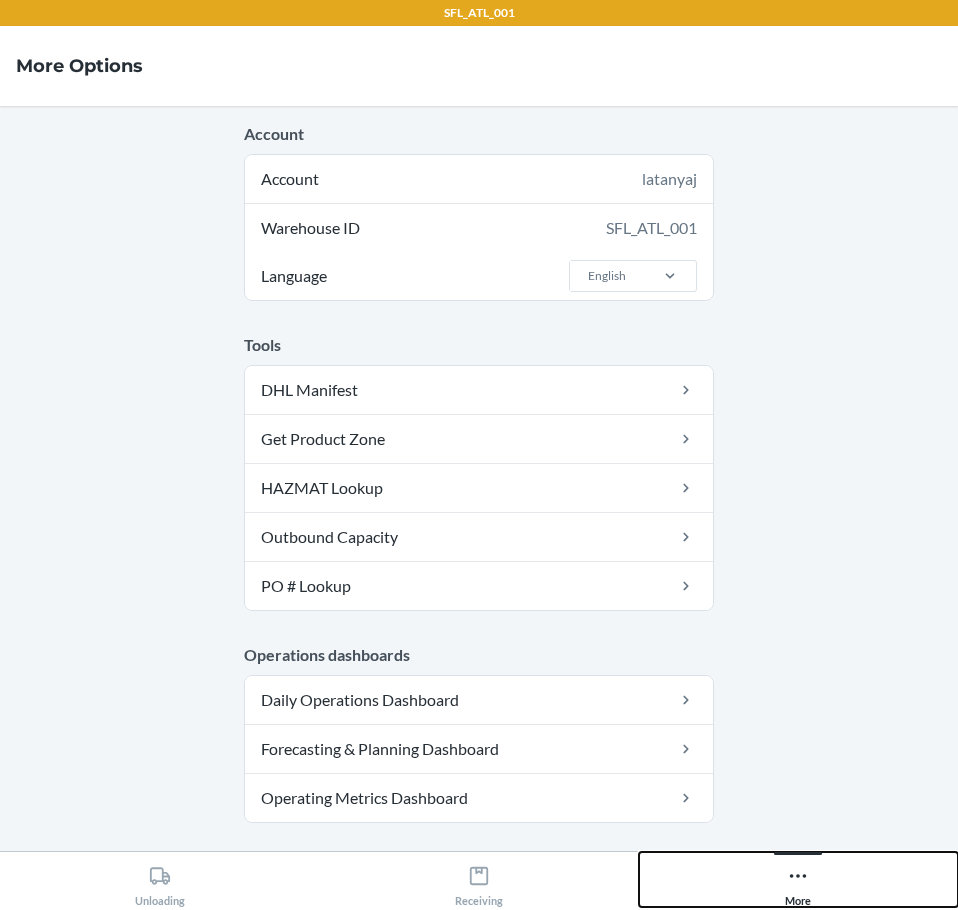 click 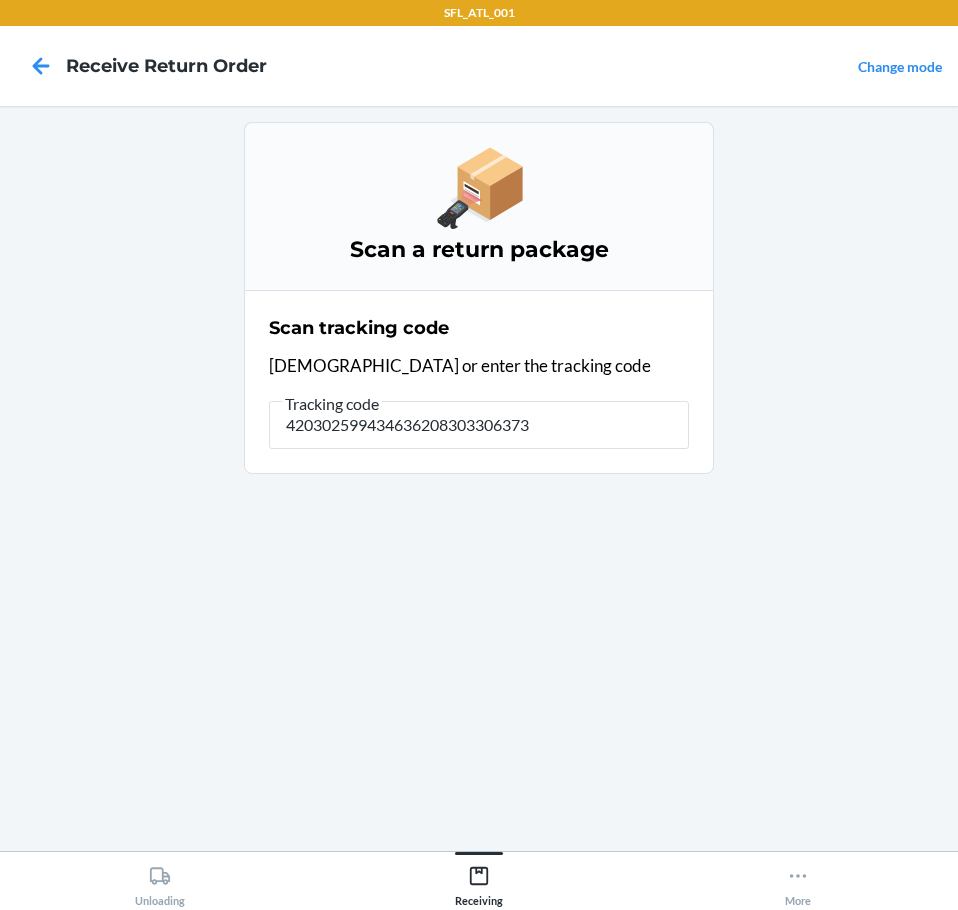 type on "4203025994346362083033063731" 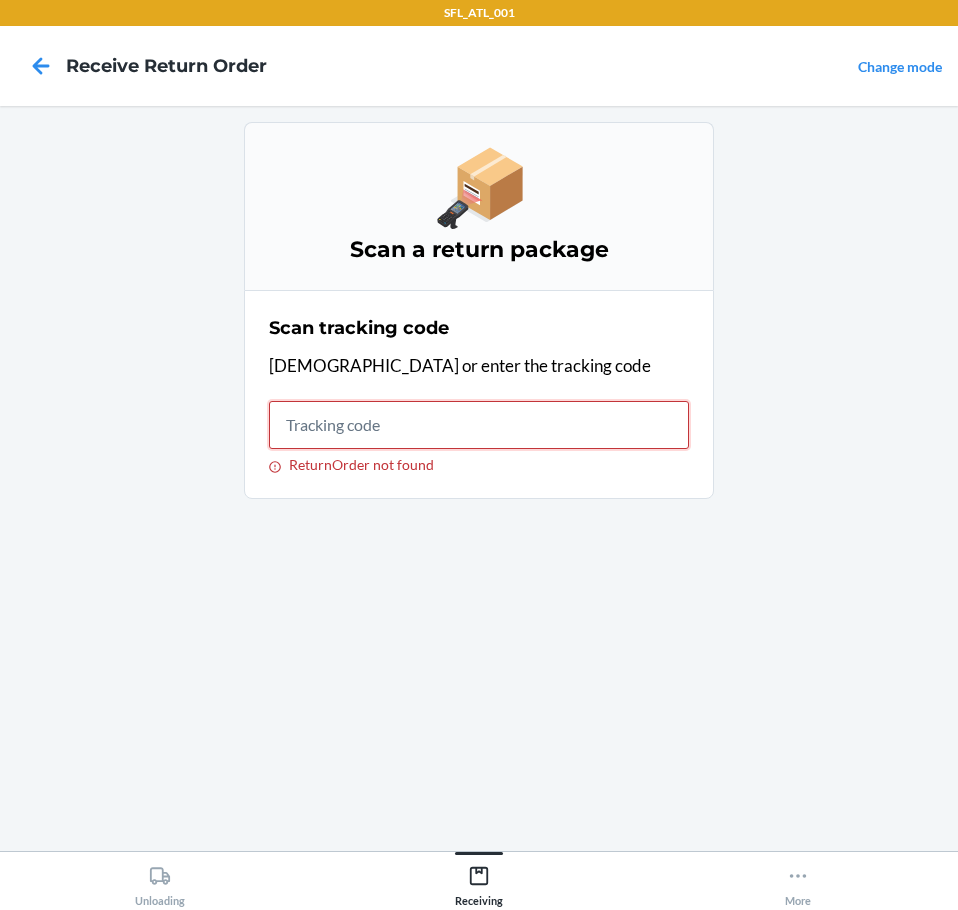 click on "ReturnOrder not found" at bounding box center [479, 425] 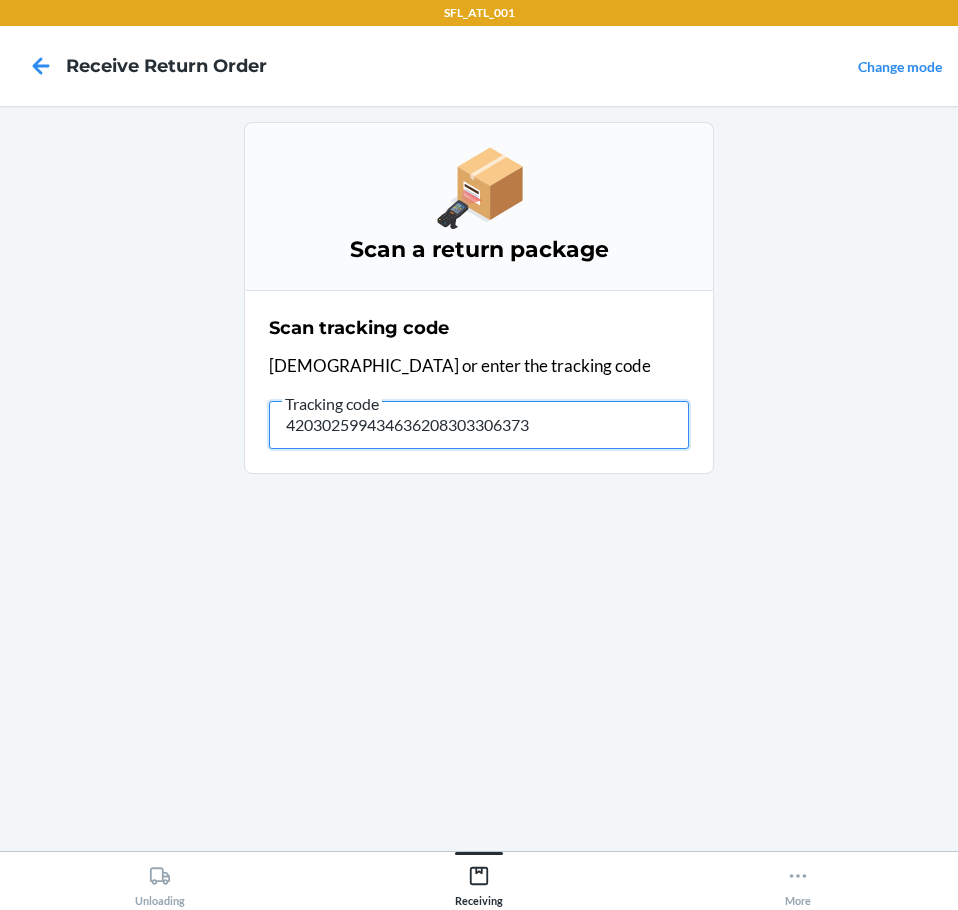 type on "4203025994346362083033063731" 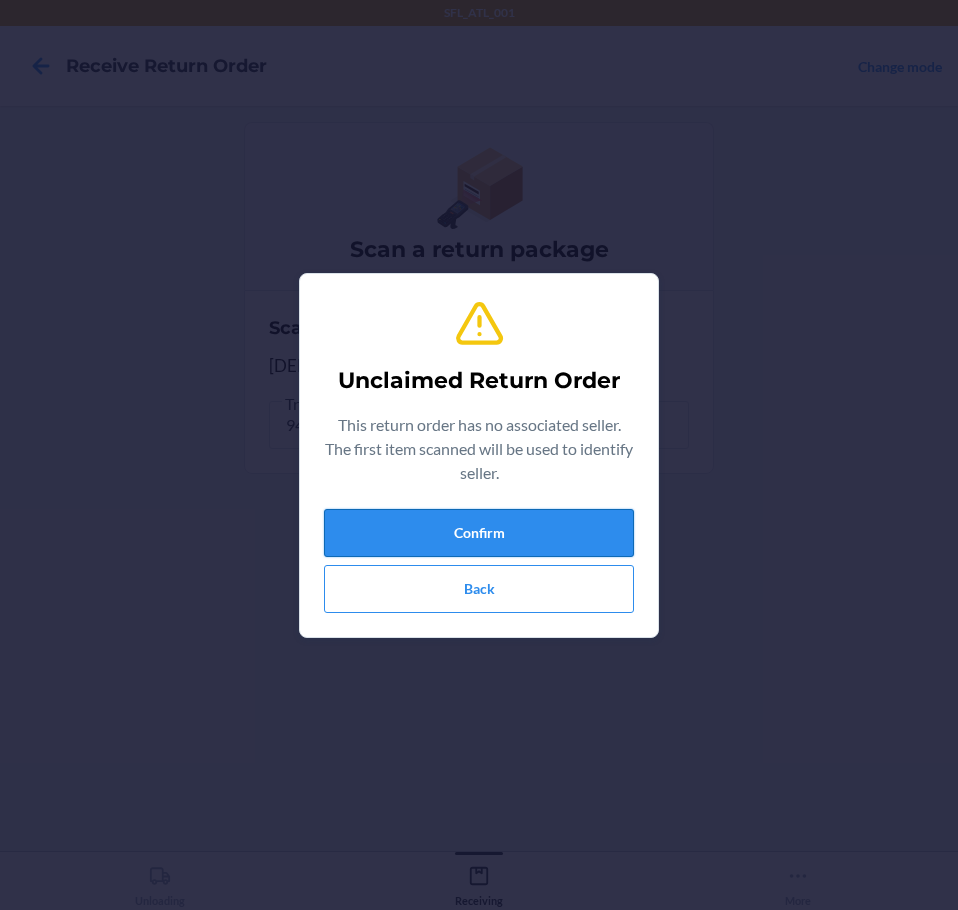 click on "Confirm" at bounding box center [479, 533] 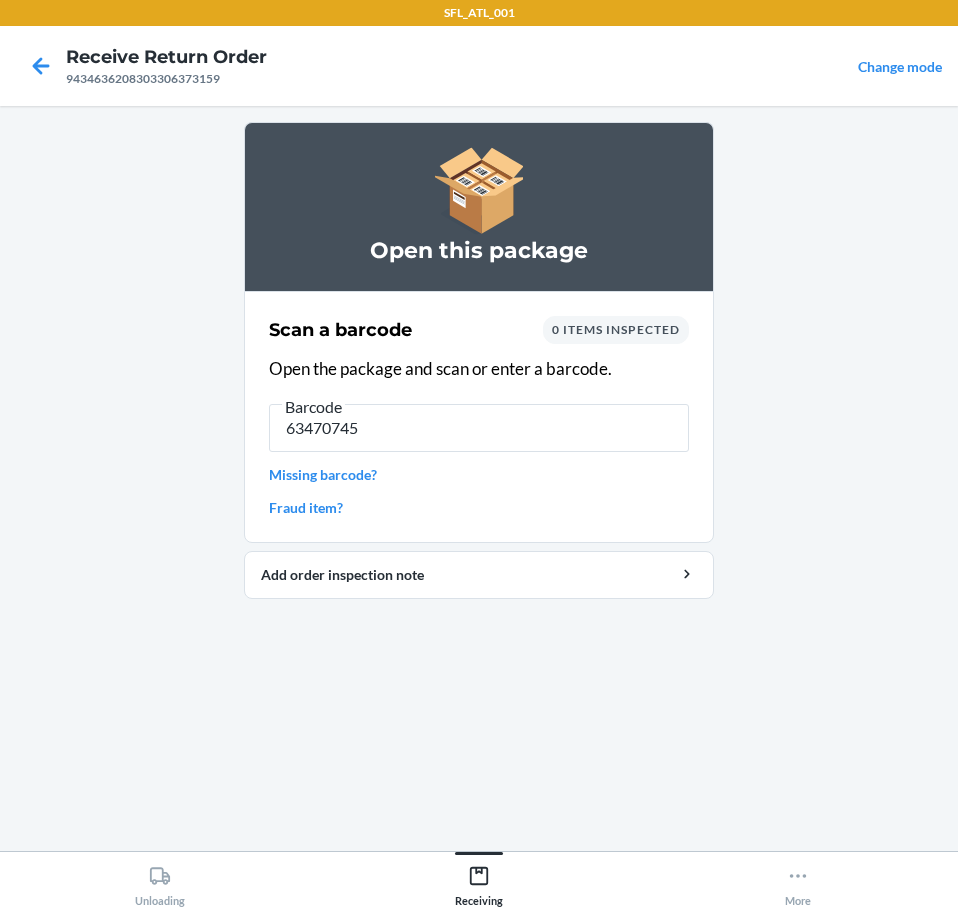 type on "634707457" 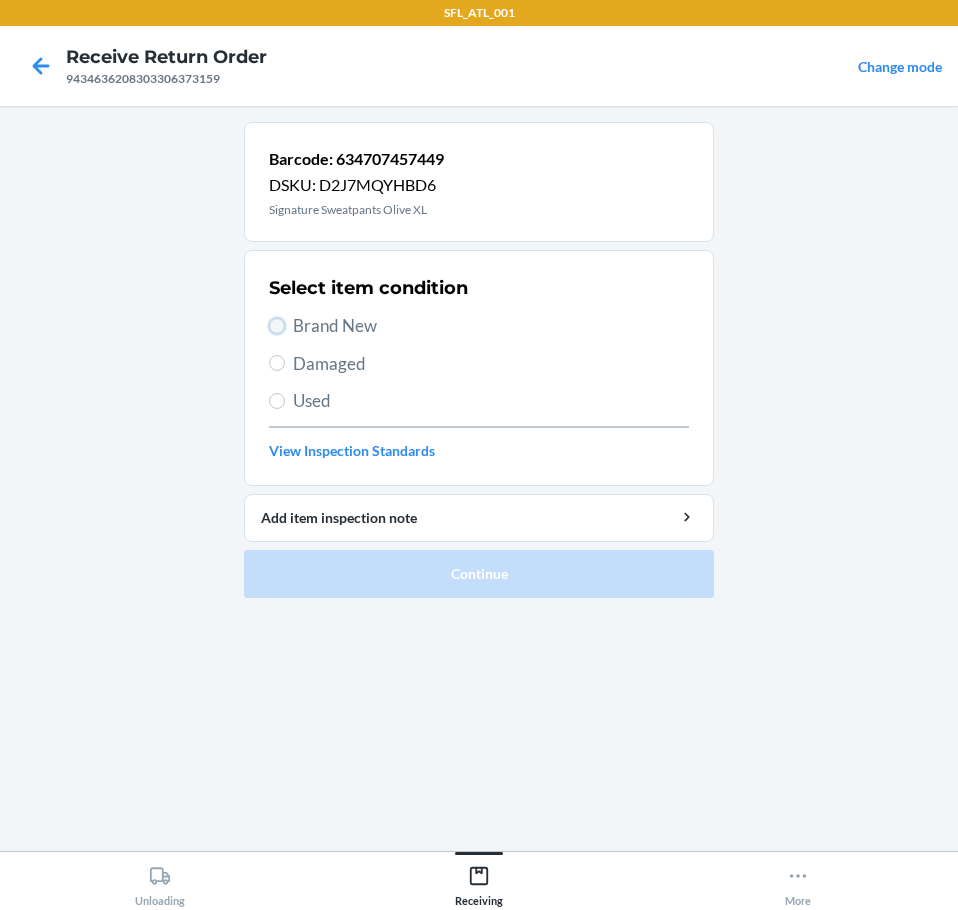click on "Brand New" at bounding box center (277, 326) 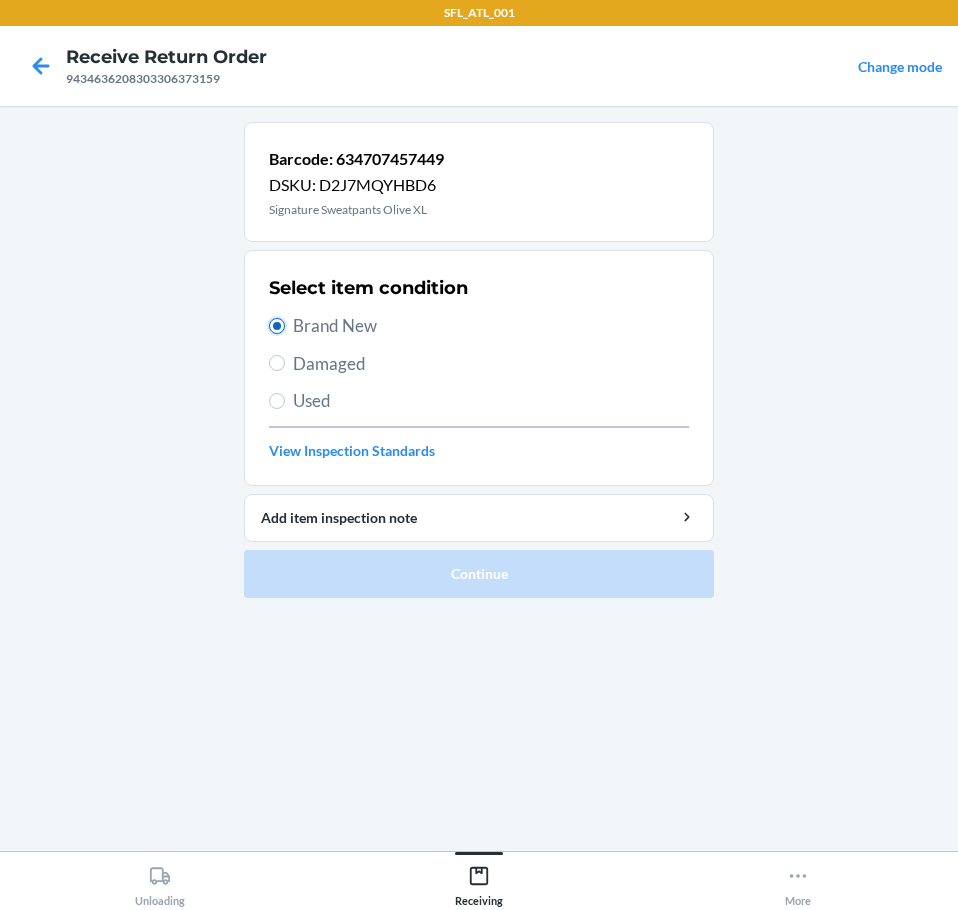 radio on "true" 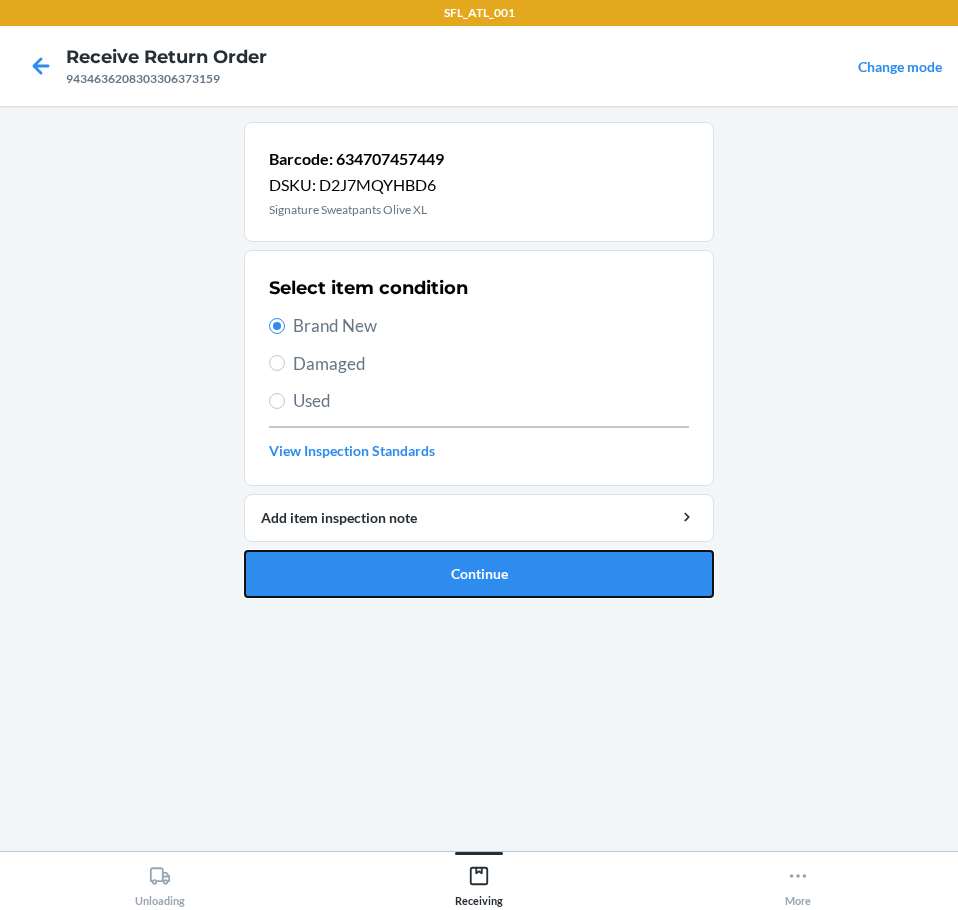 click on "Continue" at bounding box center (479, 574) 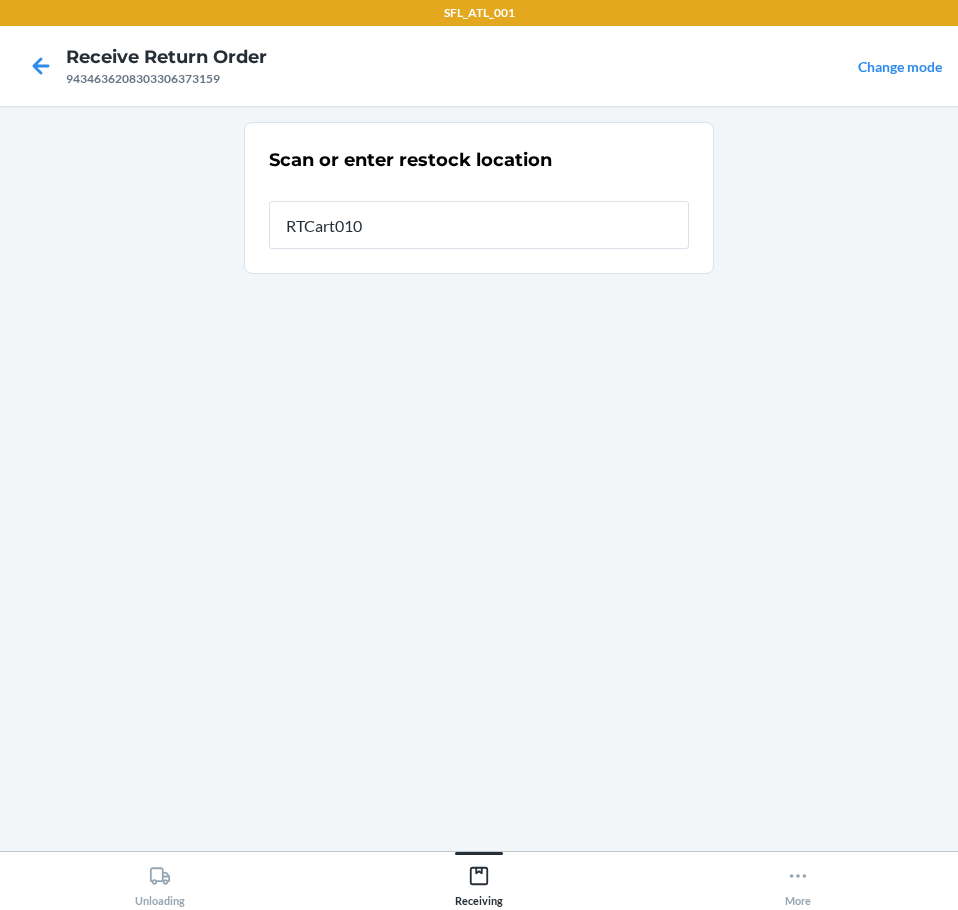 type on "RTCart010" 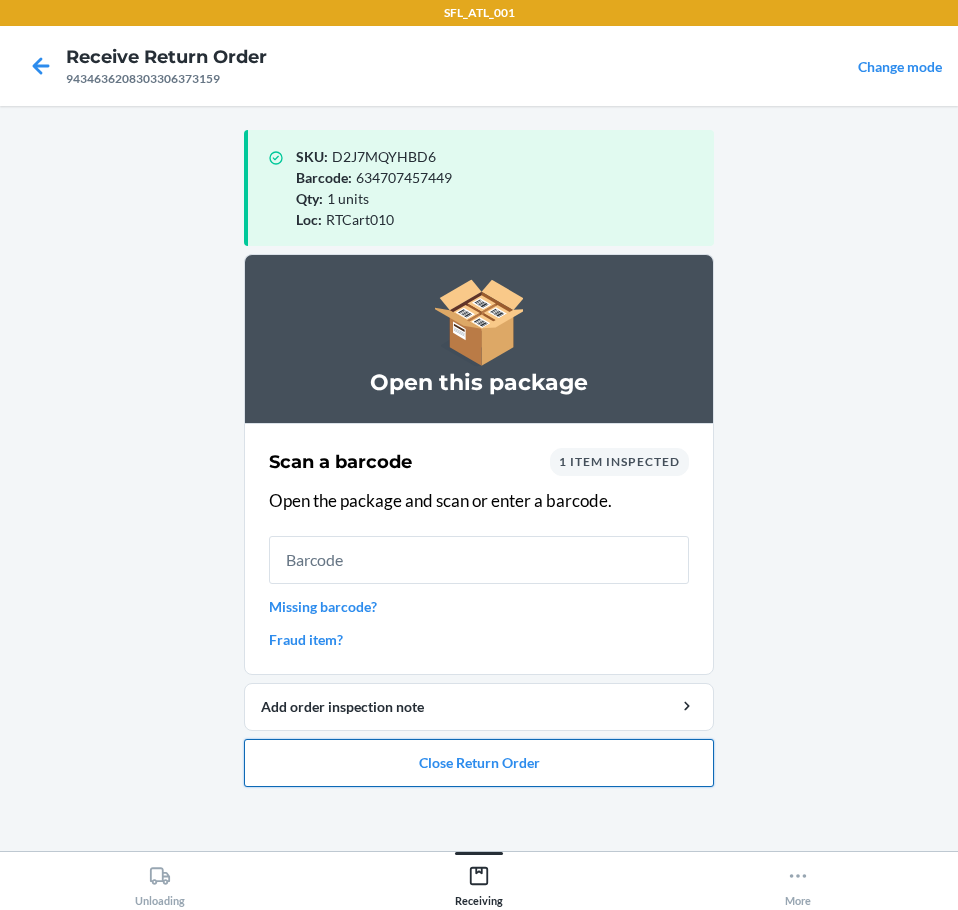 click on "Close Return Order" at bounding box center [479, 763] 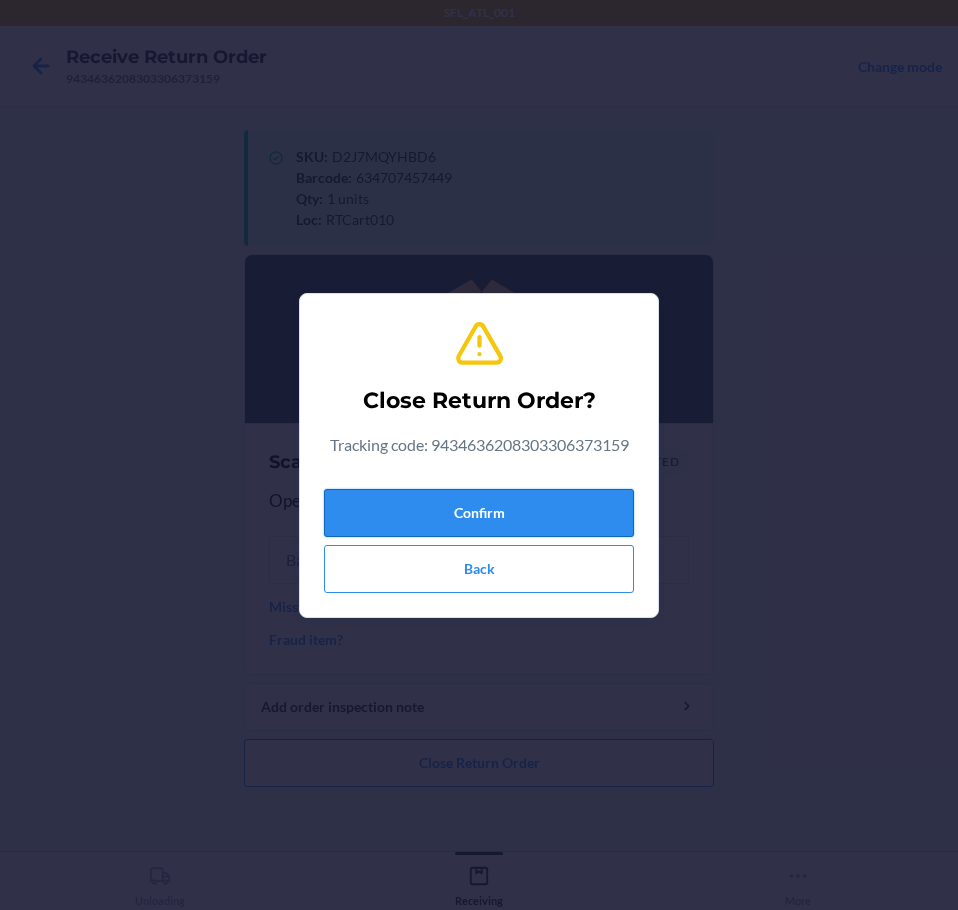 click on "Confirm" at bounding box center [479, 513] 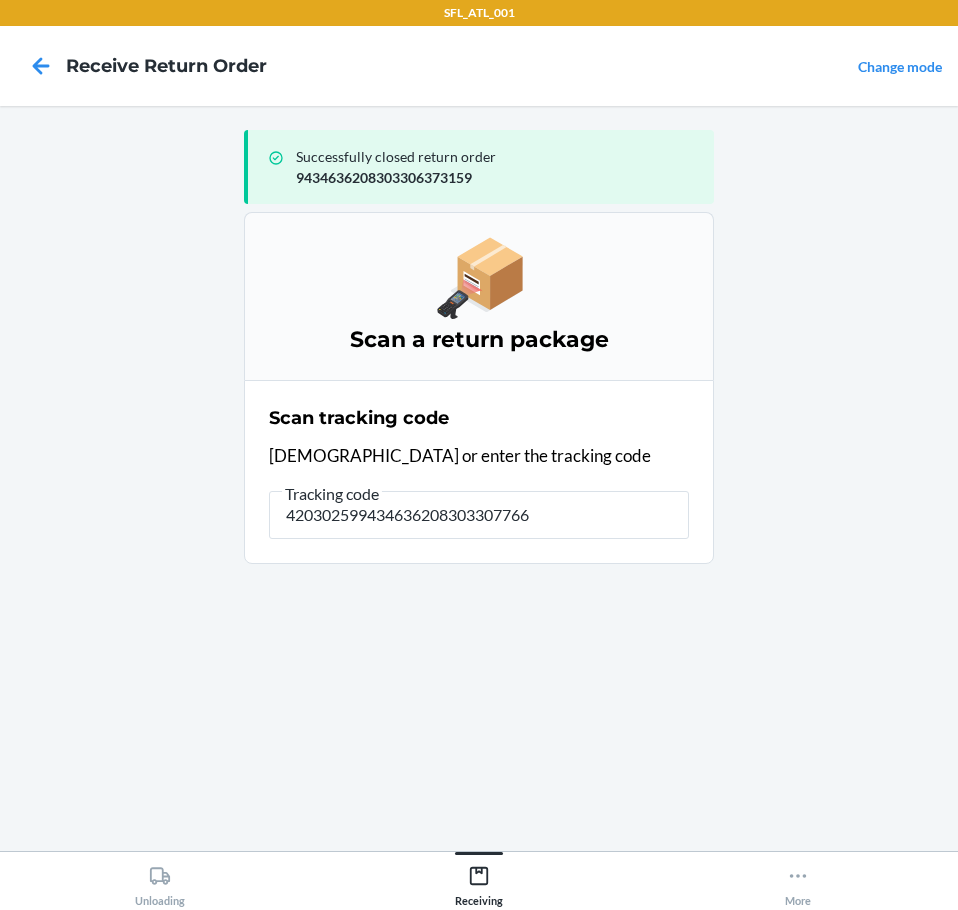 type on "4203025994346362083033077669" 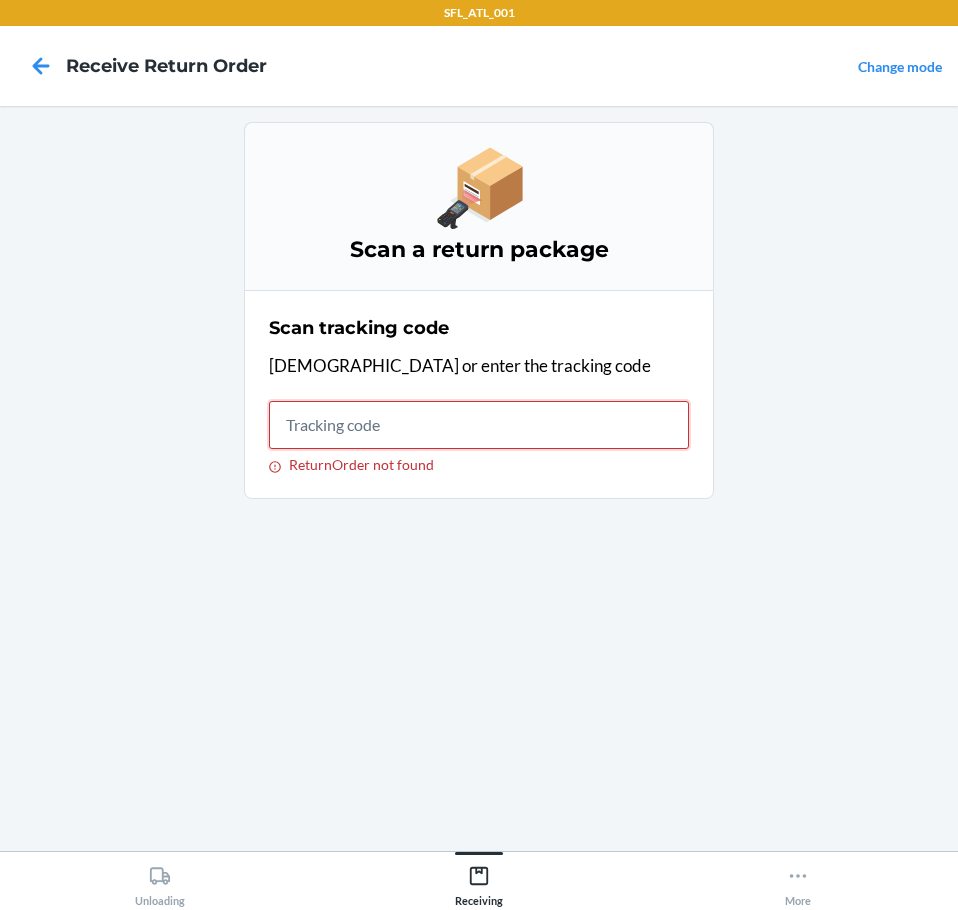 click on "ReturnOrder not found" at bounding box center [479, 425] 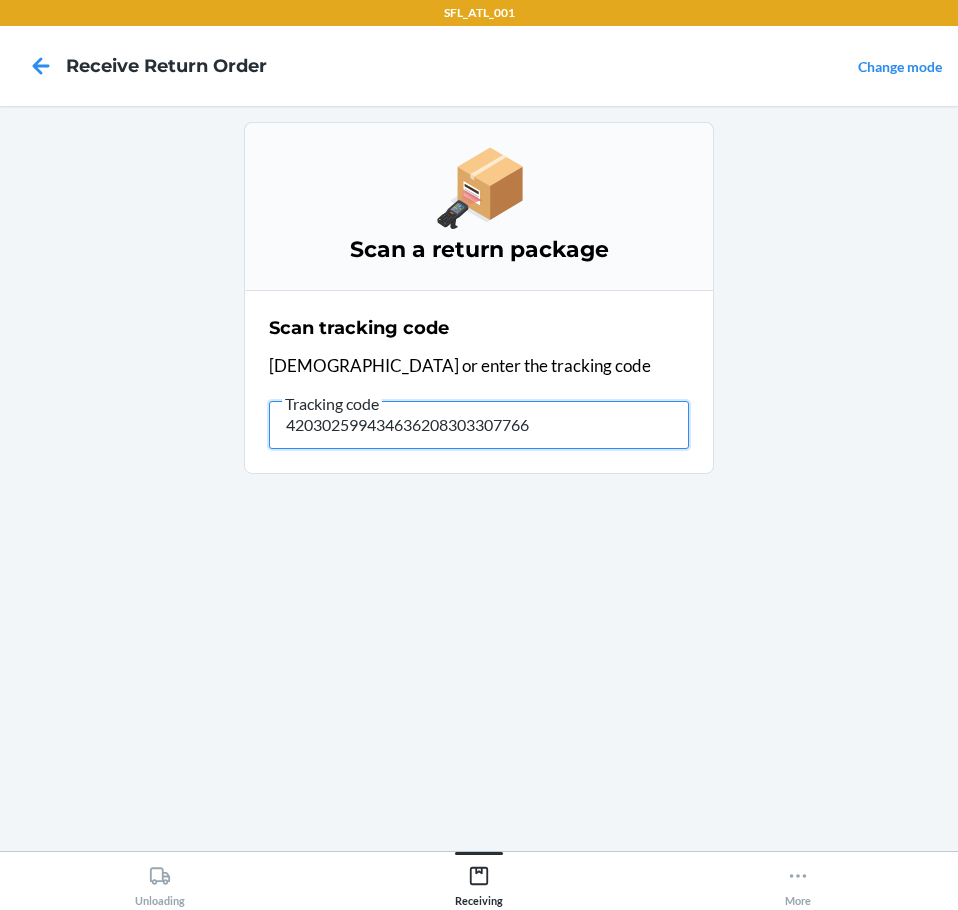 type on "4203025994346362083033077669" 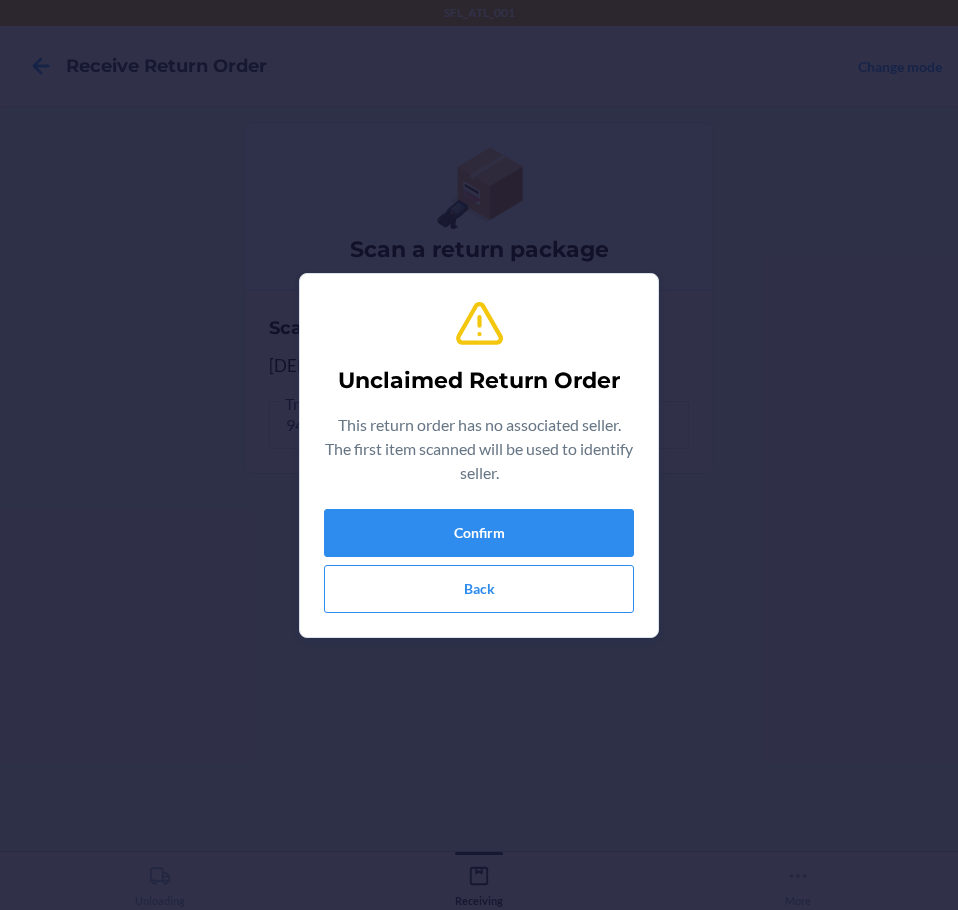 click on "Unclaimed Return Order This return order has no associated seller. The first item scanned will be used to identify seller. Confirm Back" at bounding box center [479, 455] 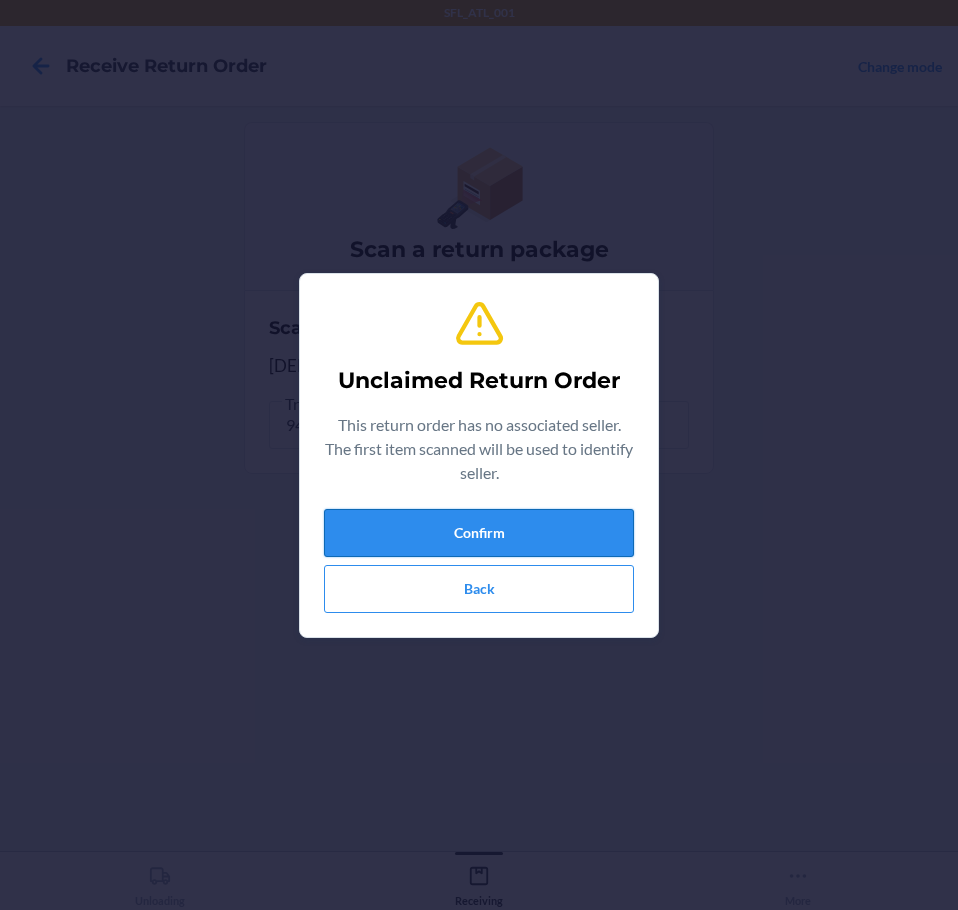 click on "Confirm" at bounding box center [479, 533] 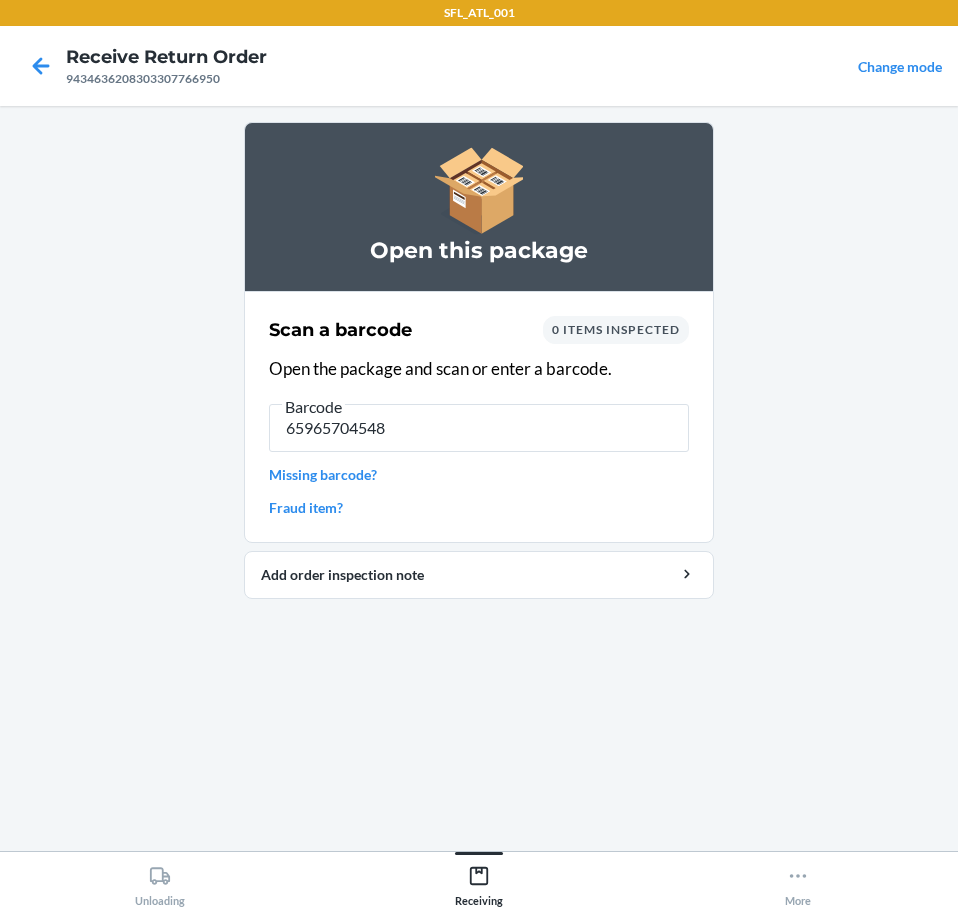 type on "659657045485" 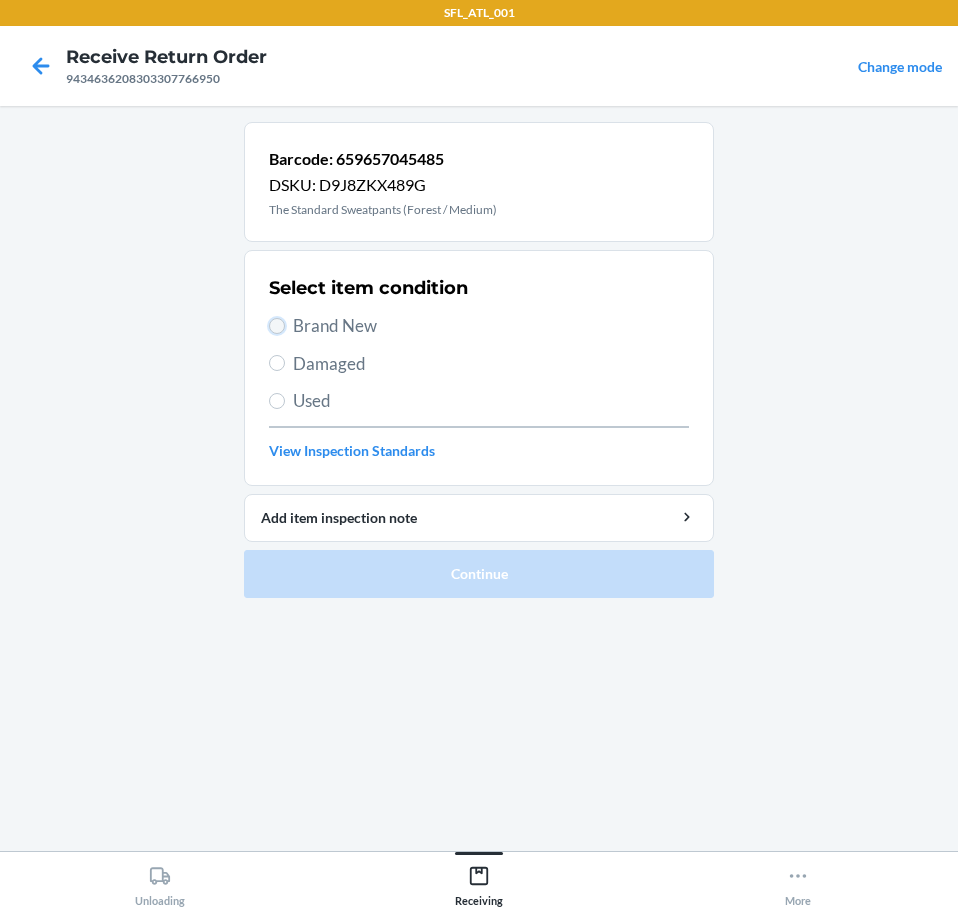 click on "Brand New" at bounding box center [277, 326] 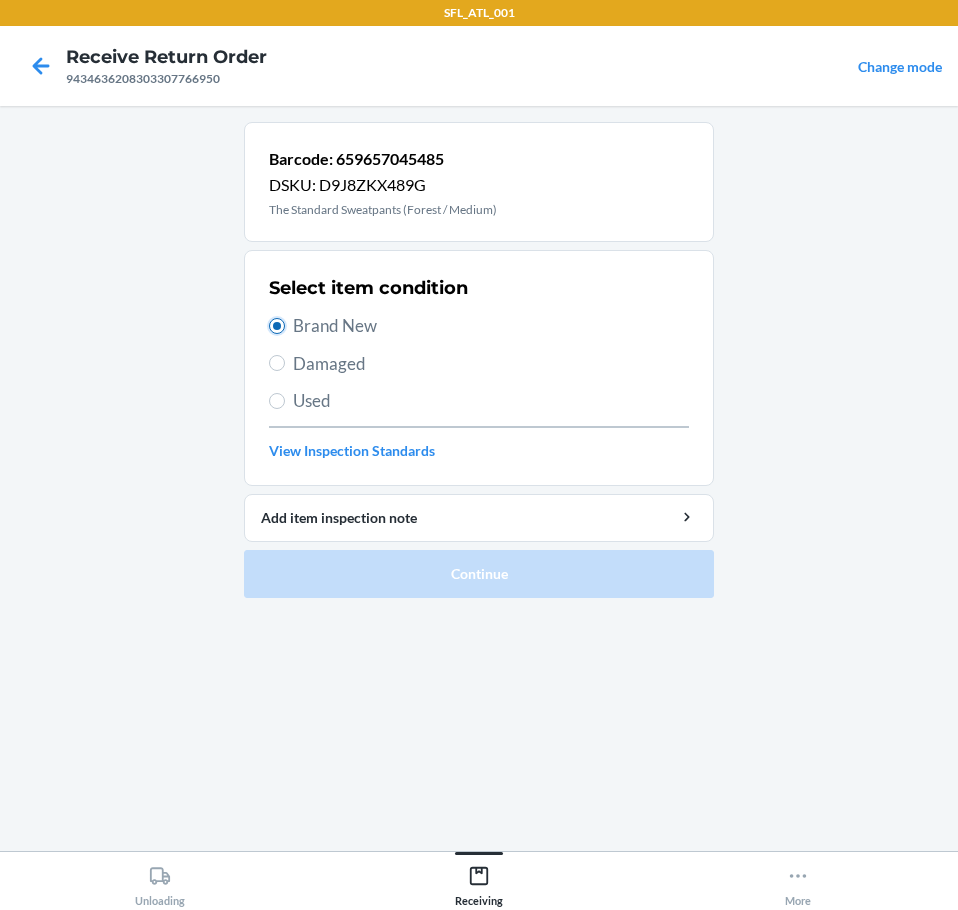 radio on "true" 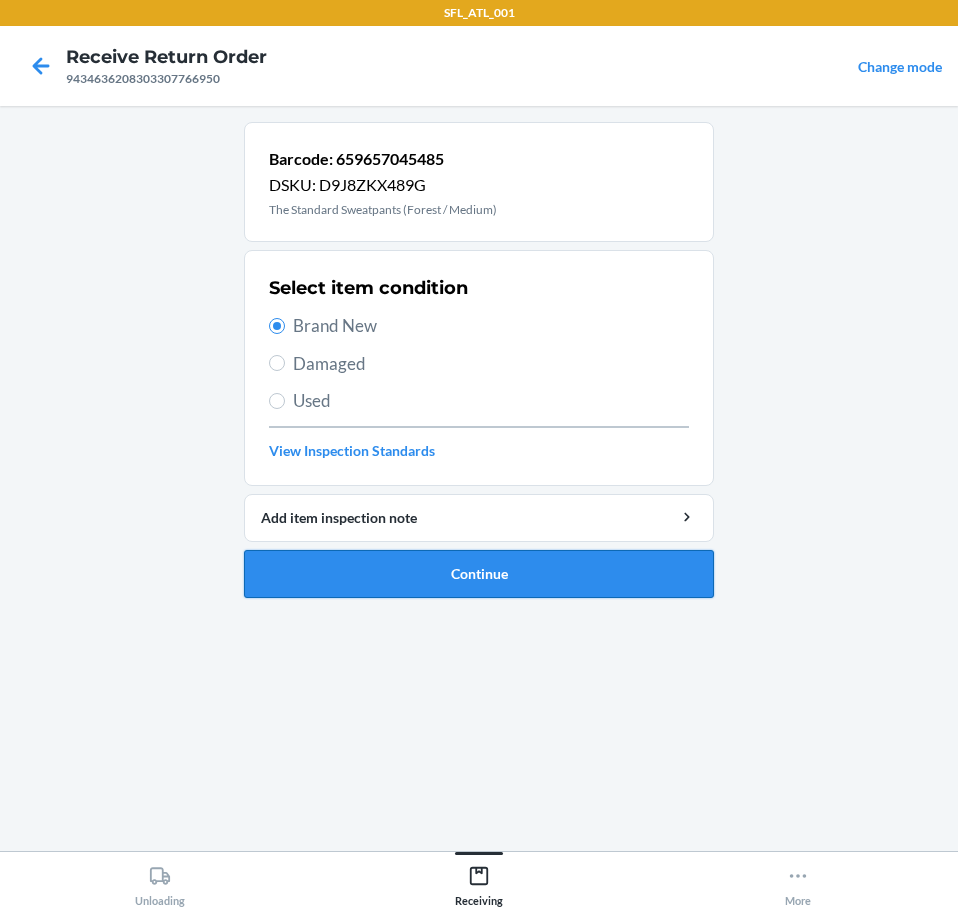 click on "Continue" at bounding box center [479, 574] 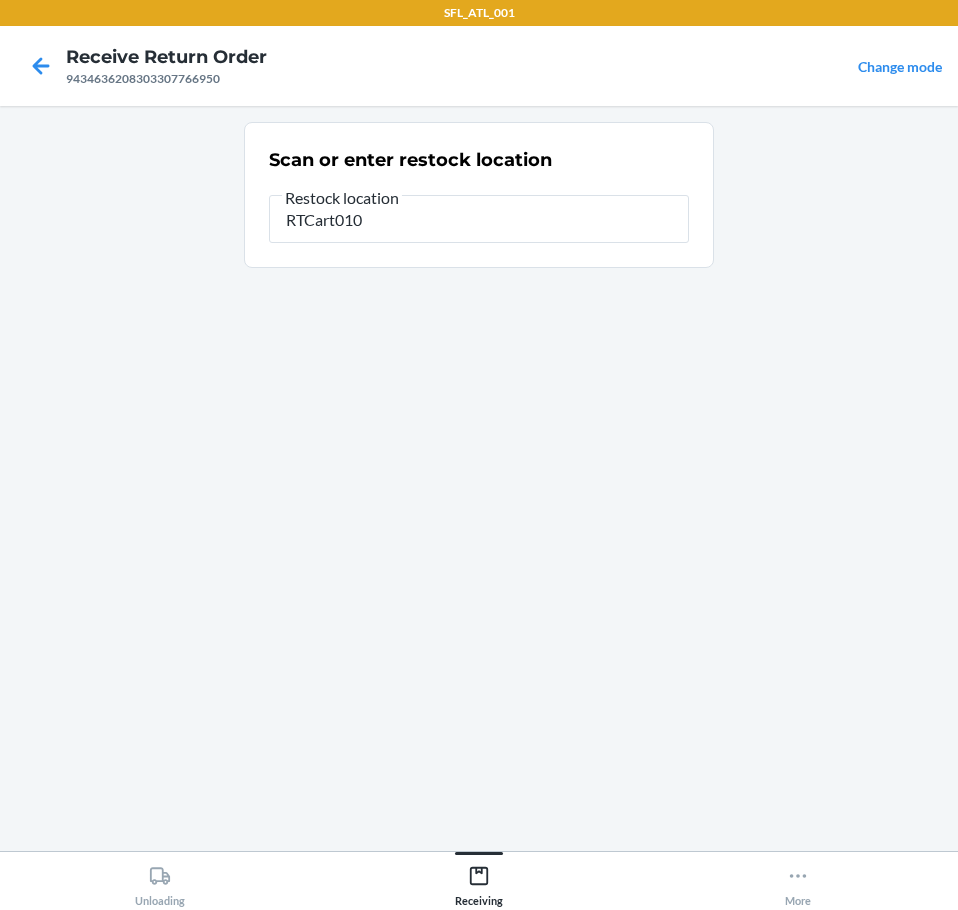type on "RTCart010" 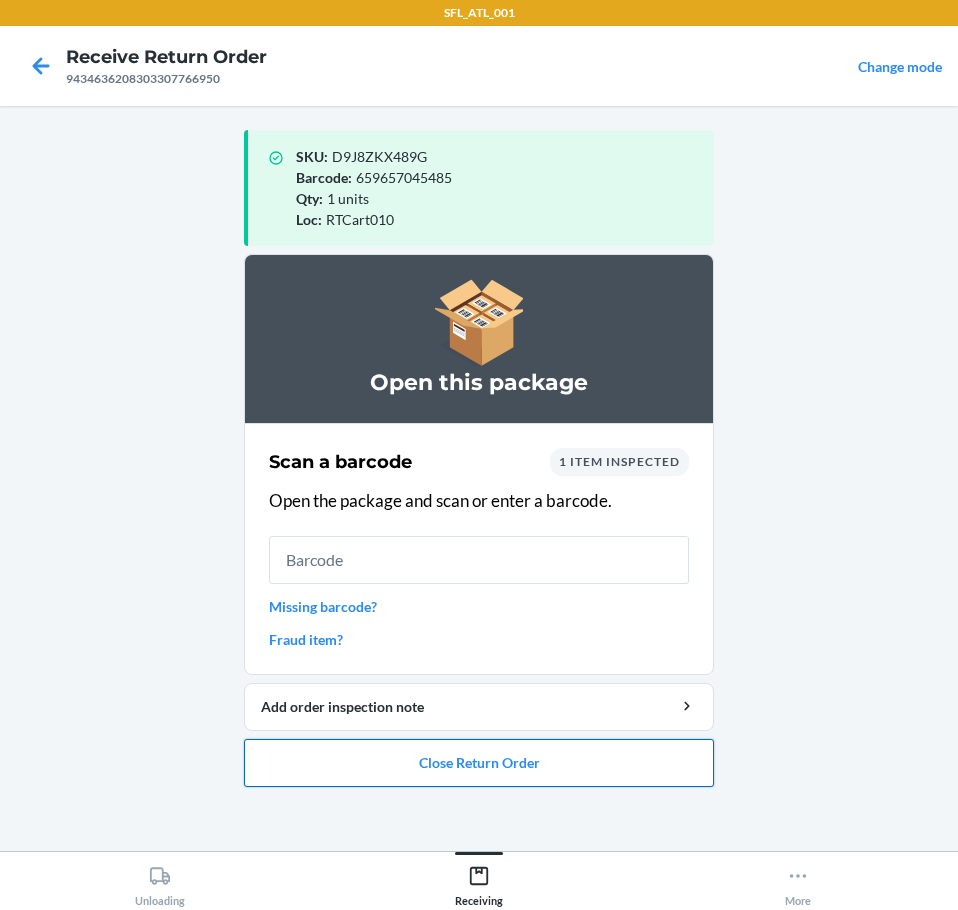 click on "Close Return Order" at bounding box center [479, 763] 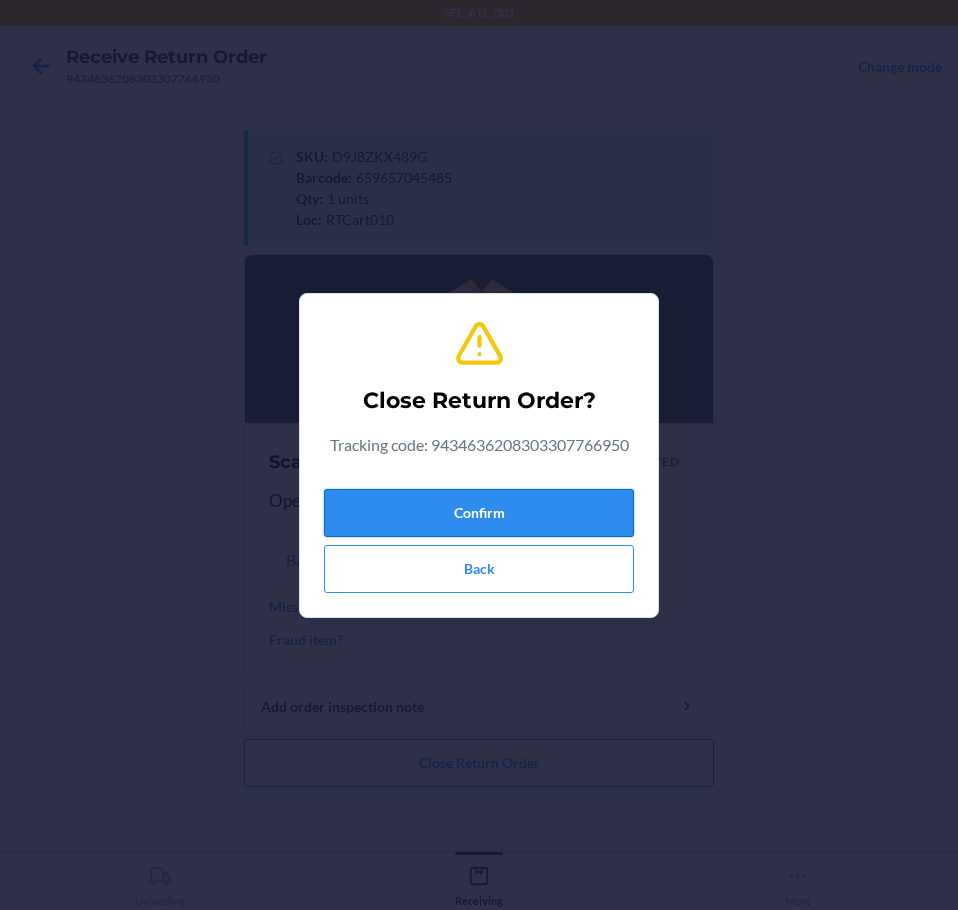 click on "Confirm" at bounding box center (479, 513) 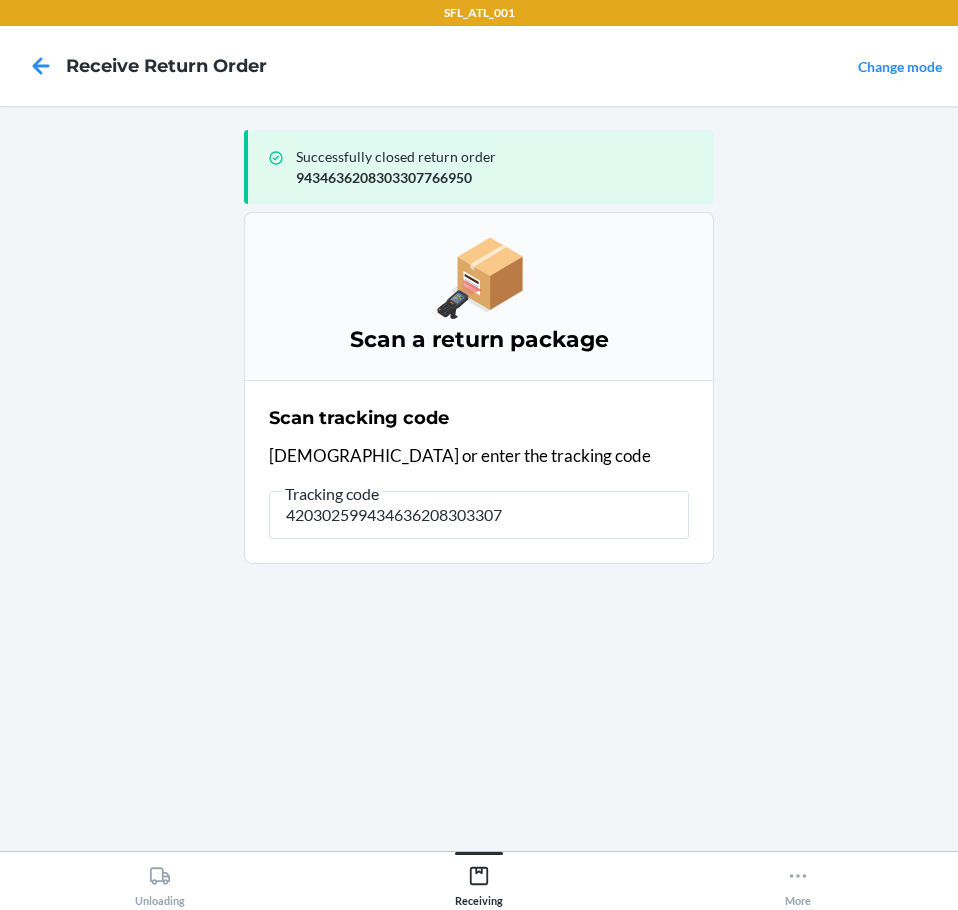 type on "4203025994346362083033076" 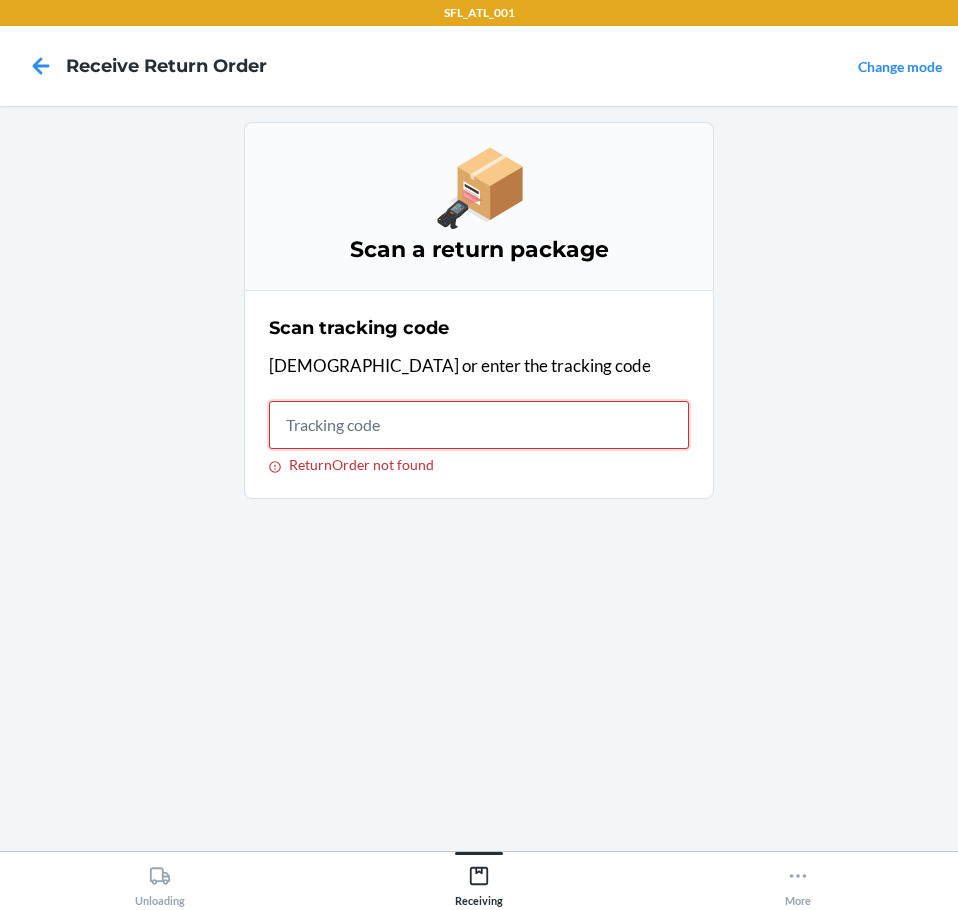 click on "ReturnOrder not found" at bounding box center [479, 425] 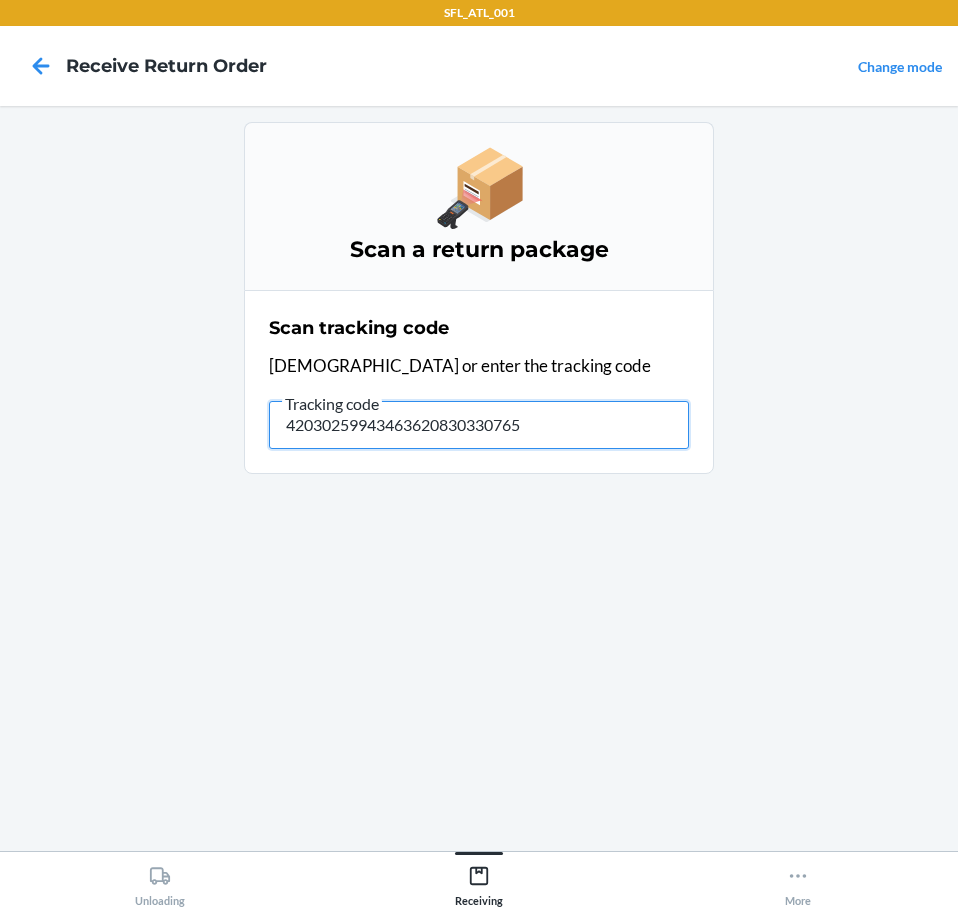 type on "420302599434636208303307654" 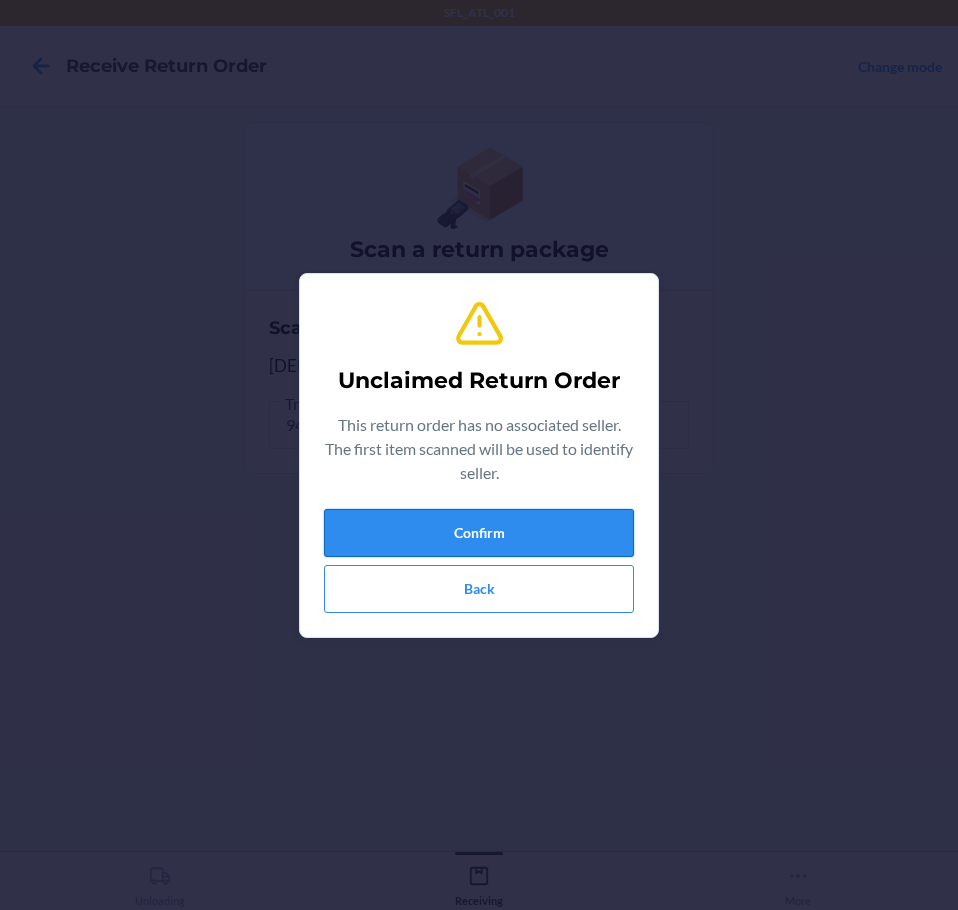 click on "Confirm" at bounding box center [479, 533] 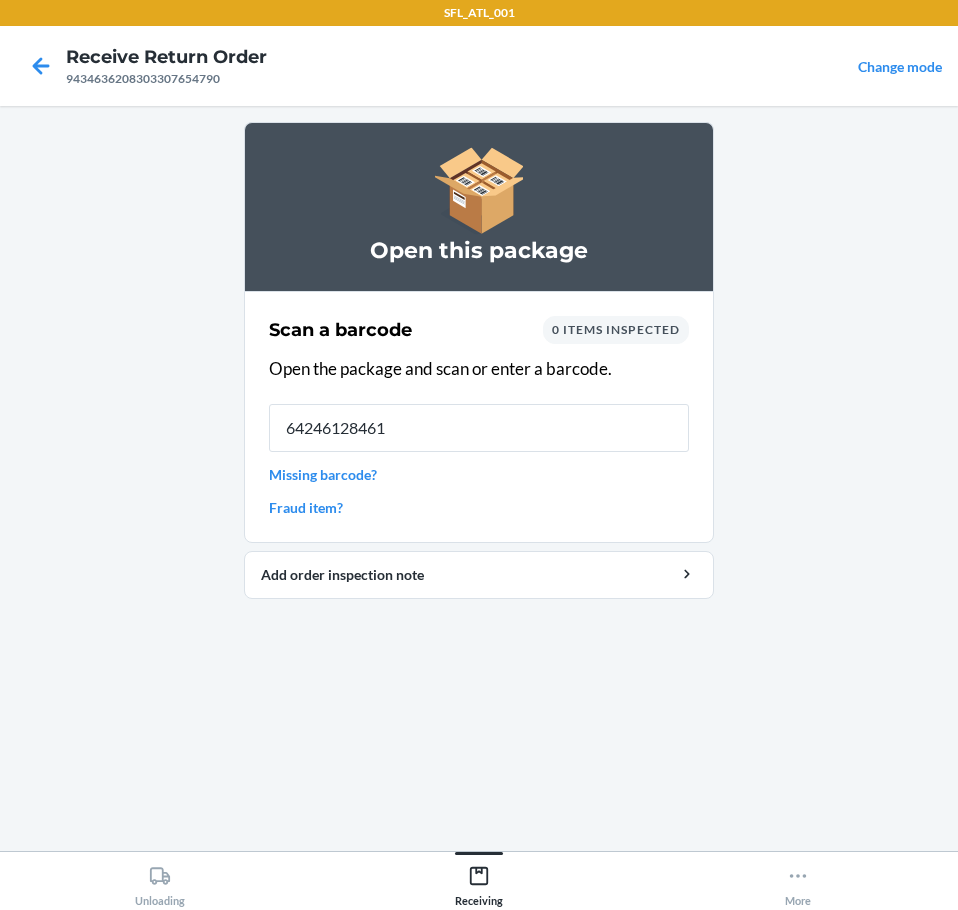 type on "642461284614" 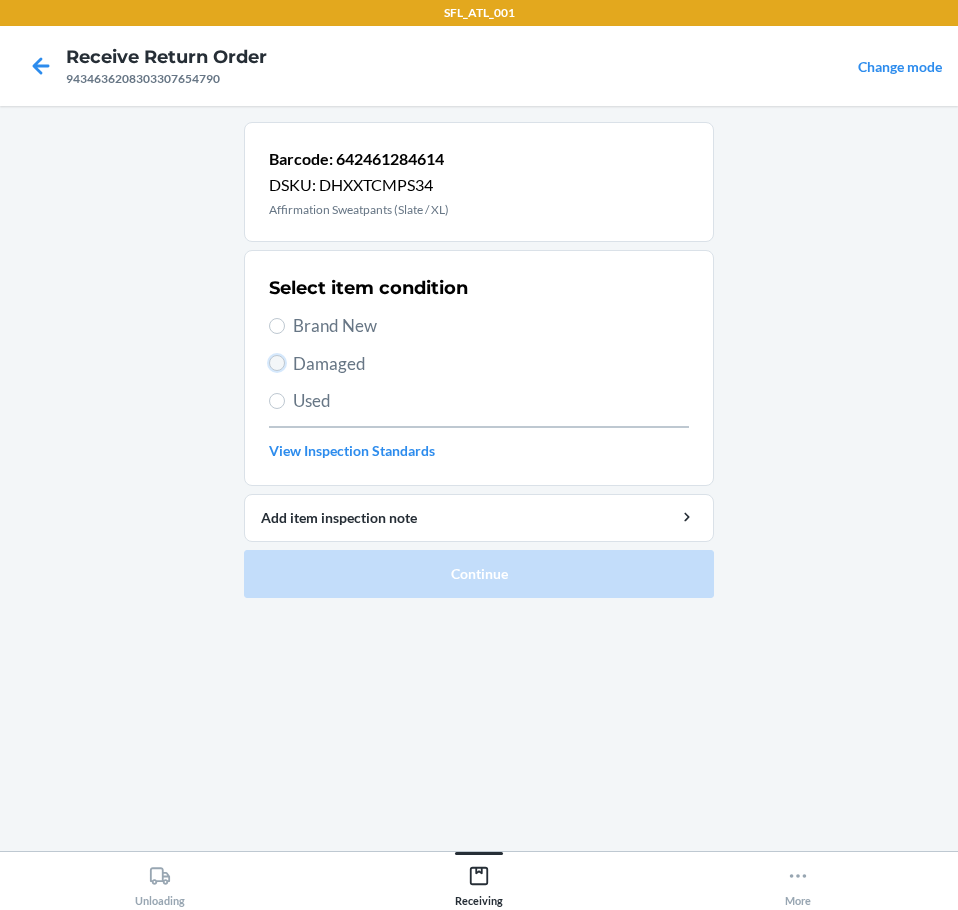click on "Damaged" at bounding box center [277, 363] 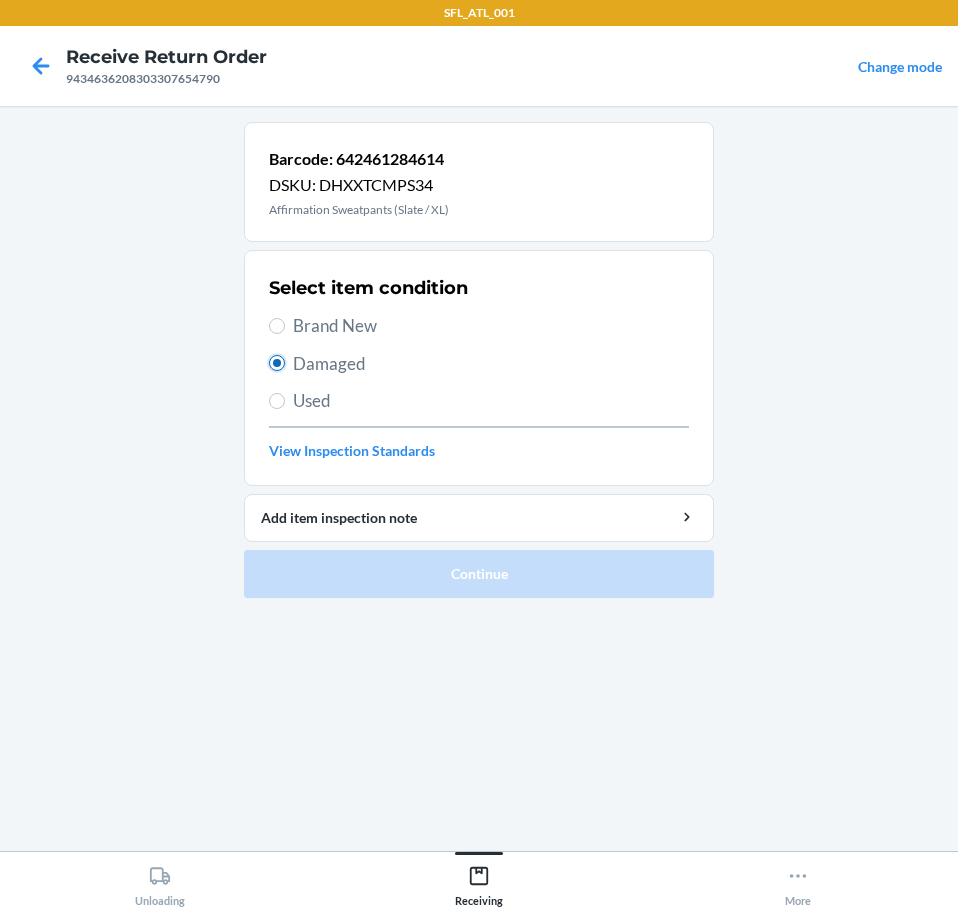 radio on "true" 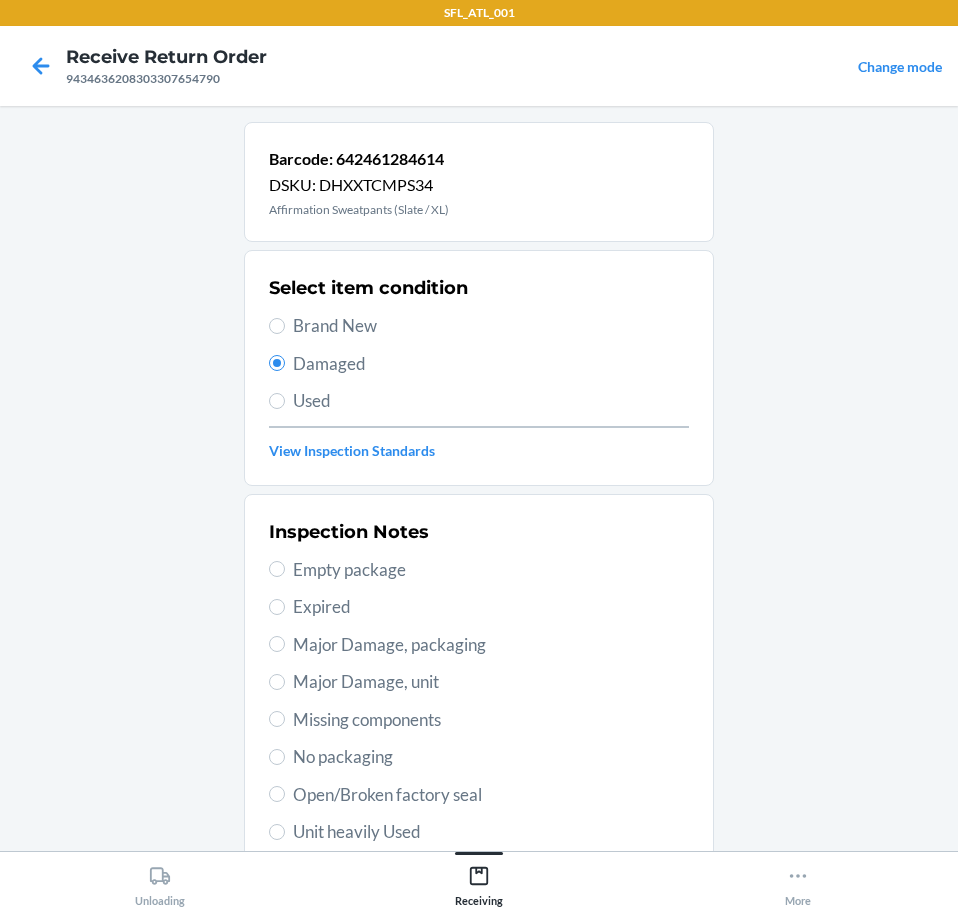 click on "Major Damage, packaging" at bounding box center [491, 645] 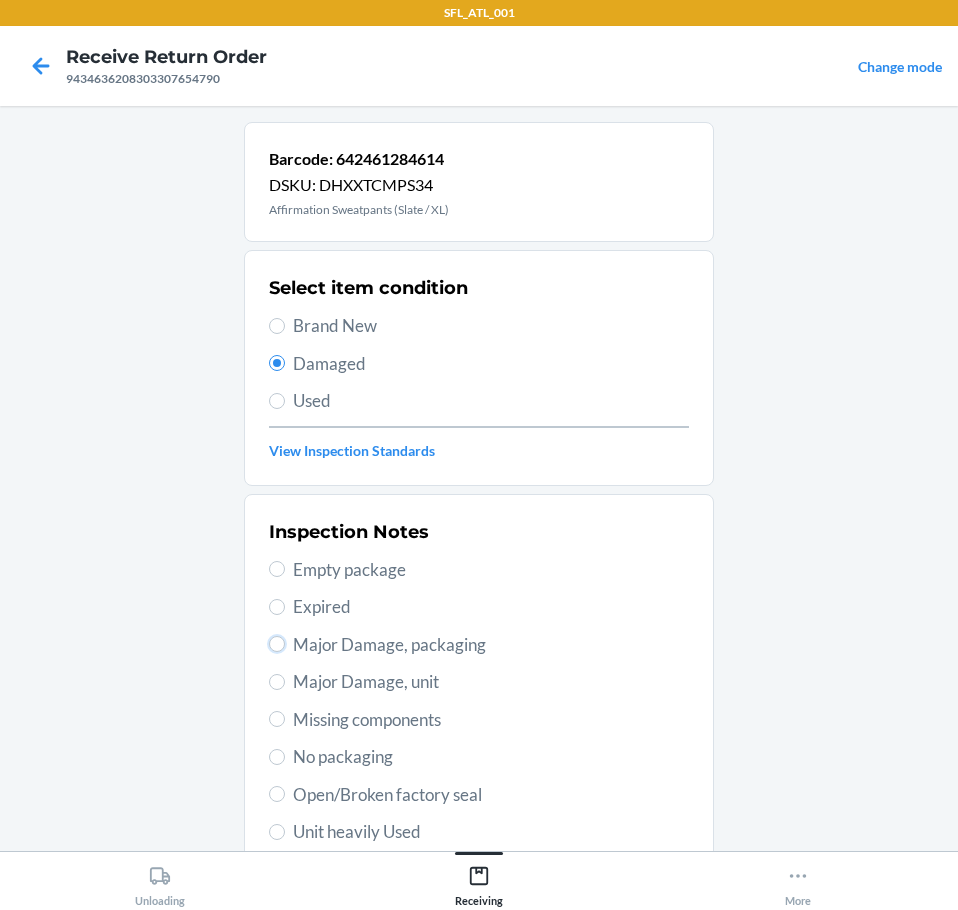 click on "Major Damage, packaging" at bounding box center [277, 644] 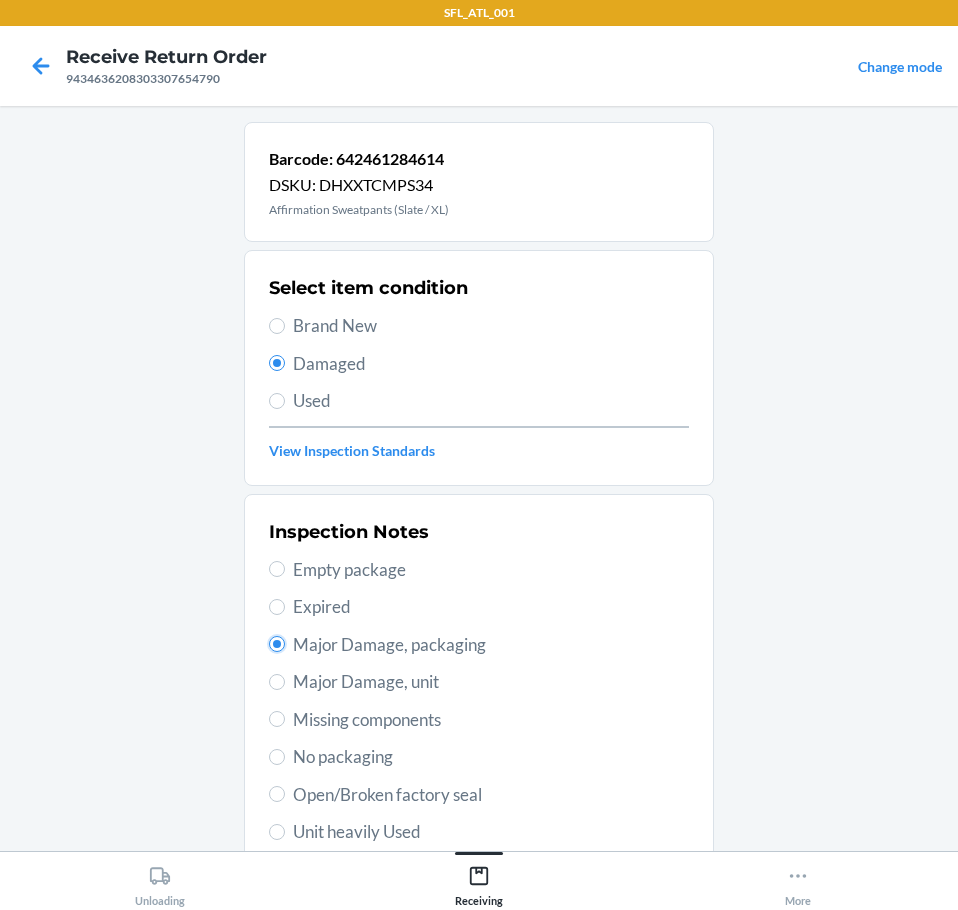 radio on "true" 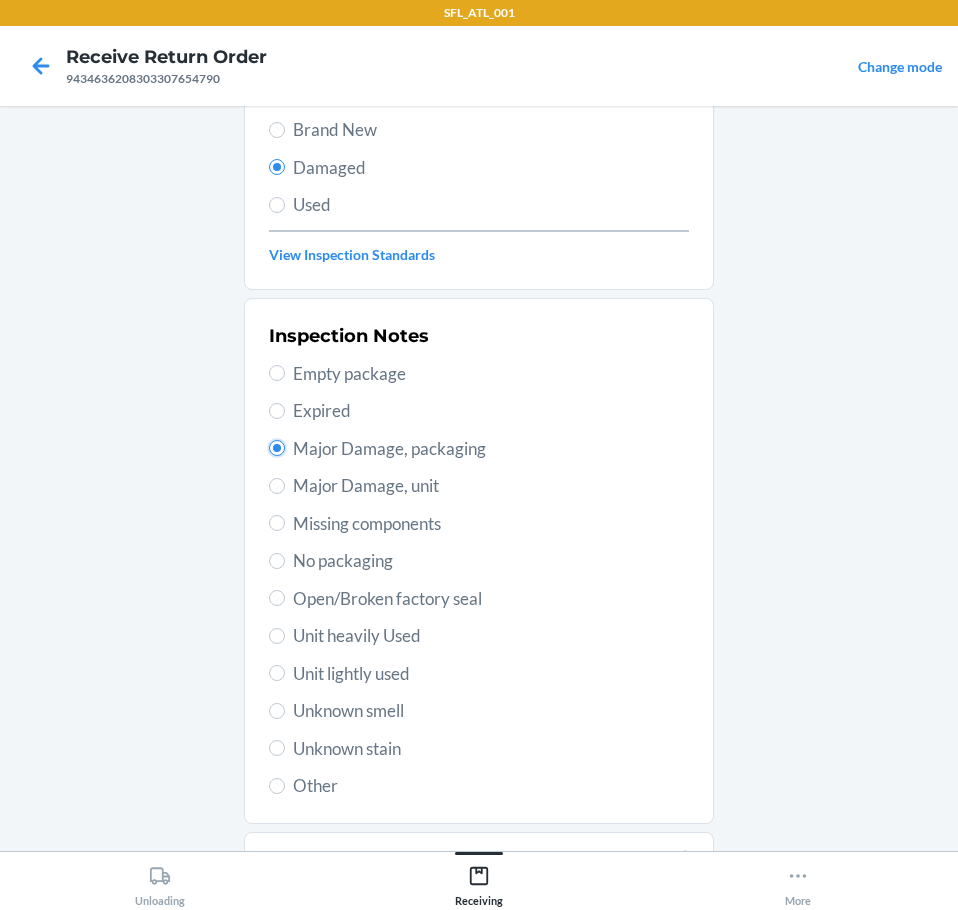 scroll, scrollTop: 297, scrollLeft: 0, axis: vertical 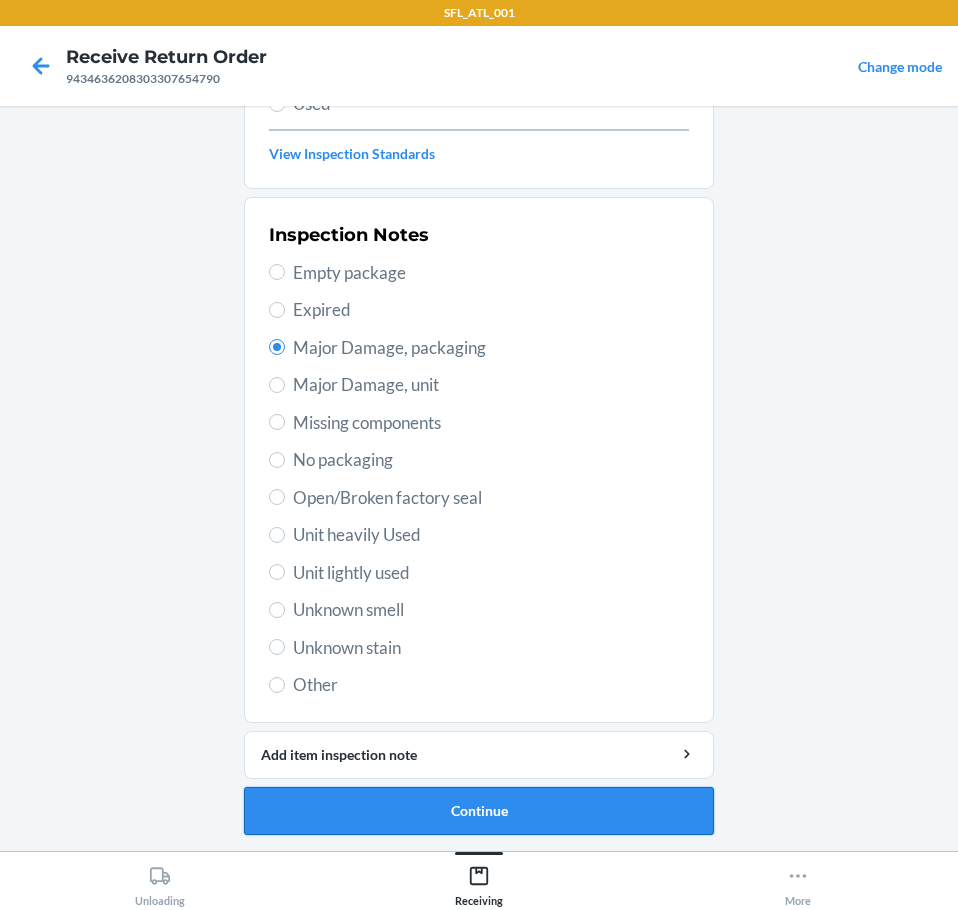 click on "Continue" at bounding box center [479, 811] 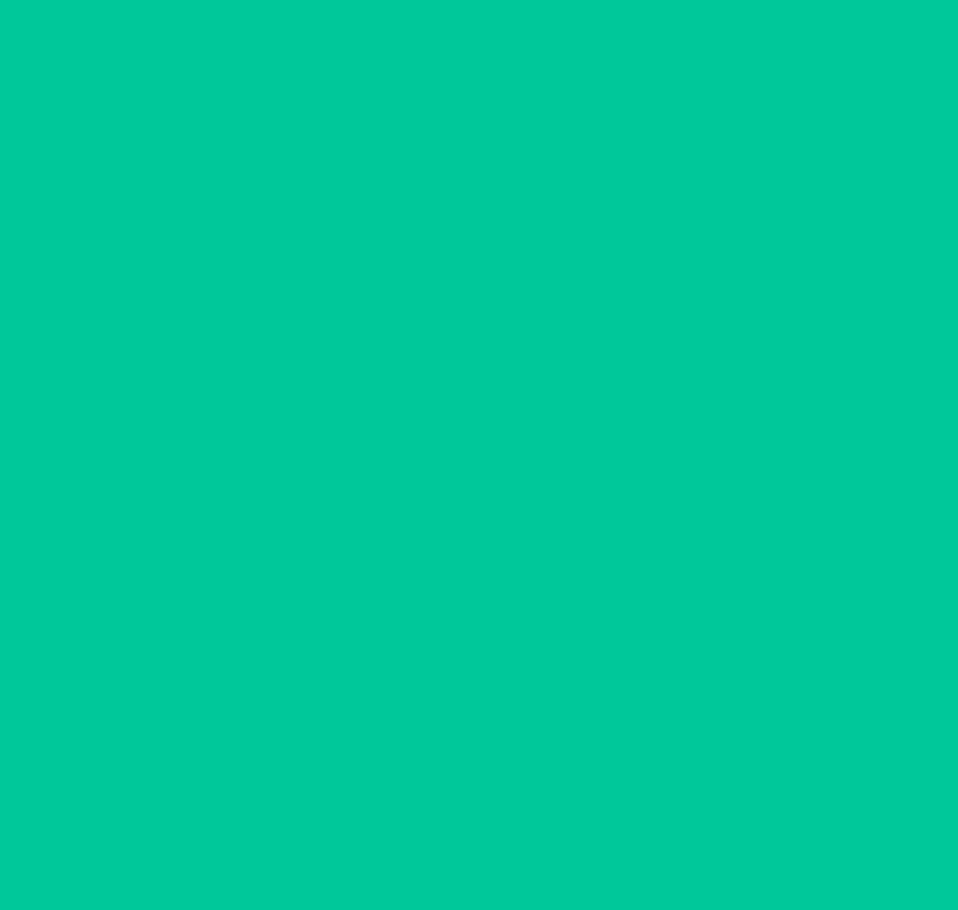 scroll, scrollTop: 120, scrollLeft: 0, axis: vertical 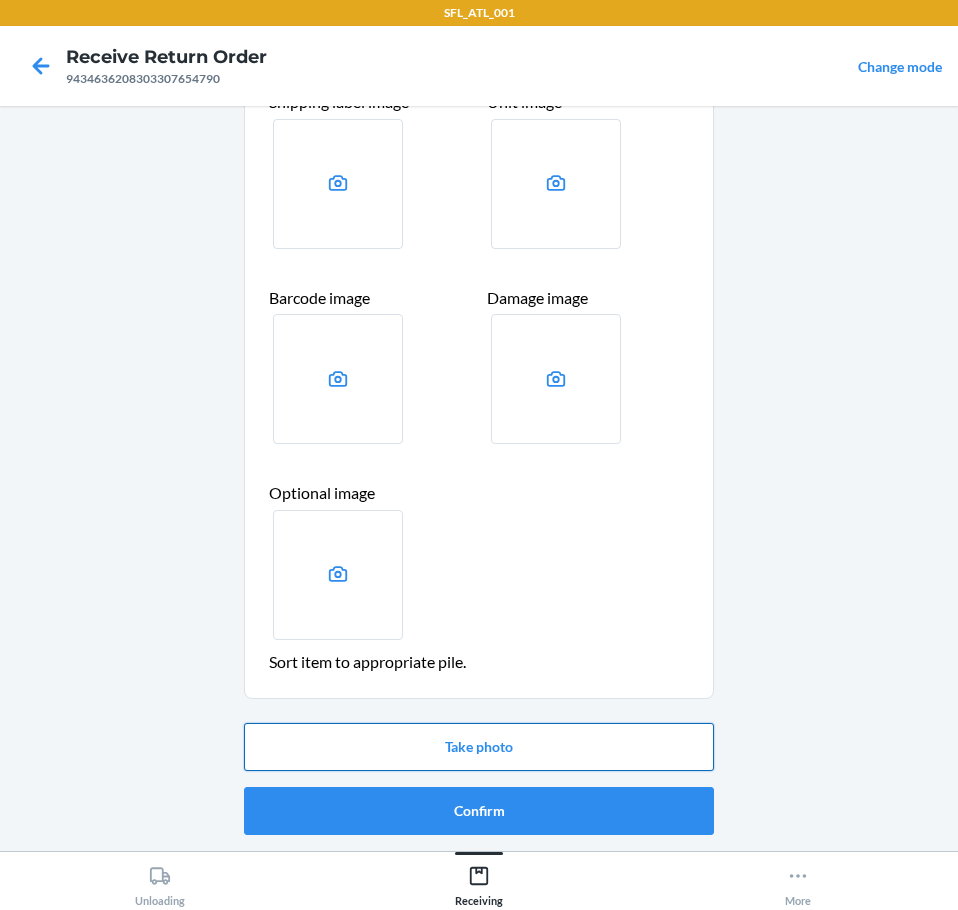 click on "Take photo" at bounding box center (479, 747) 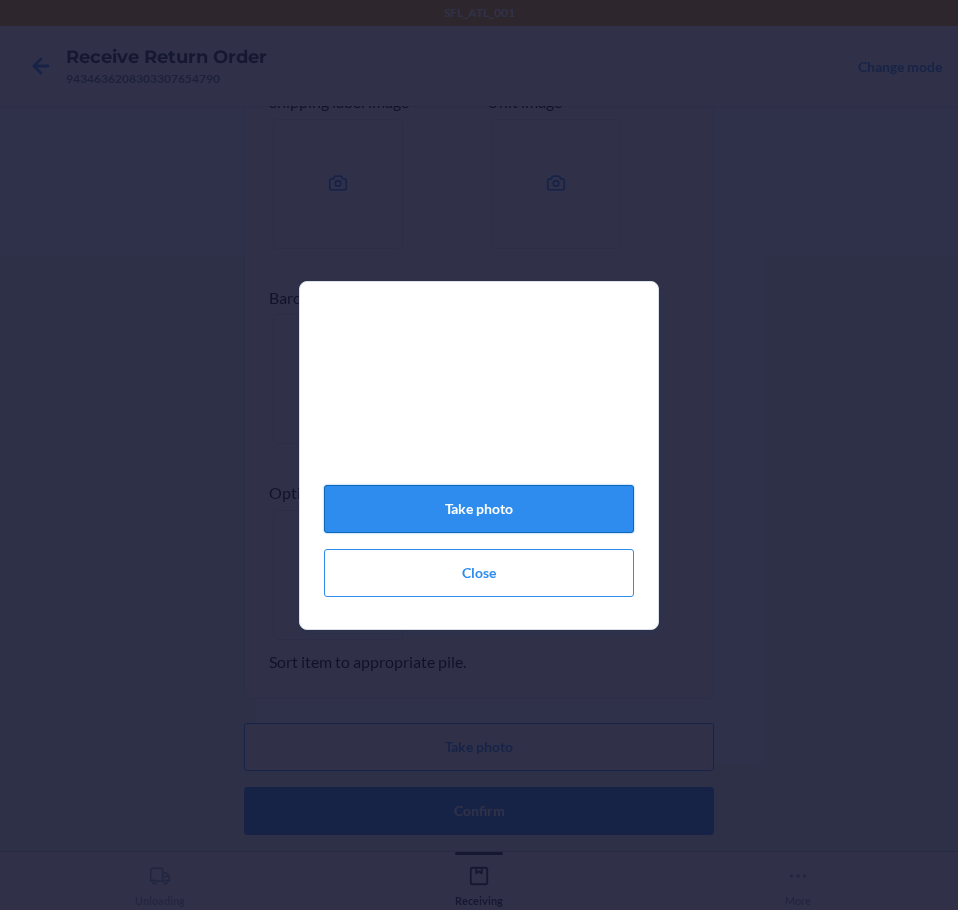 click on "Take photo" 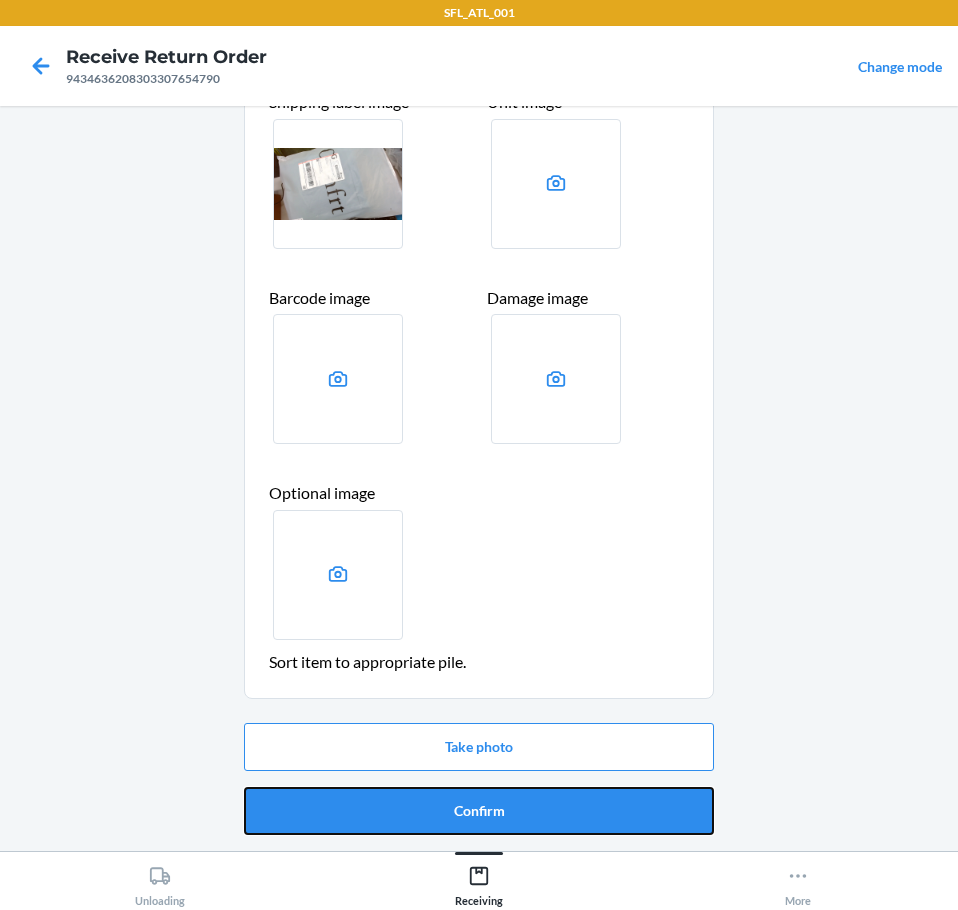 click on "Confirm" at bounding box center (479, 811) 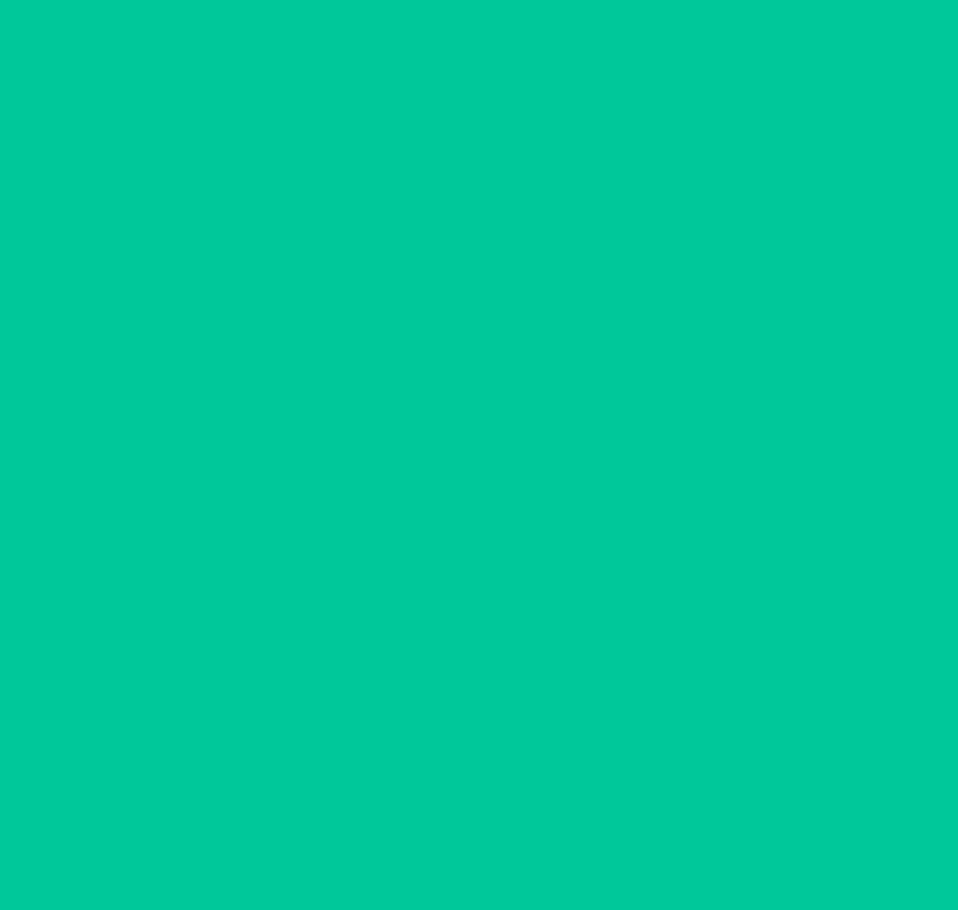 scroll, scrollTop: 0, scrollLeft: 0, axis: both 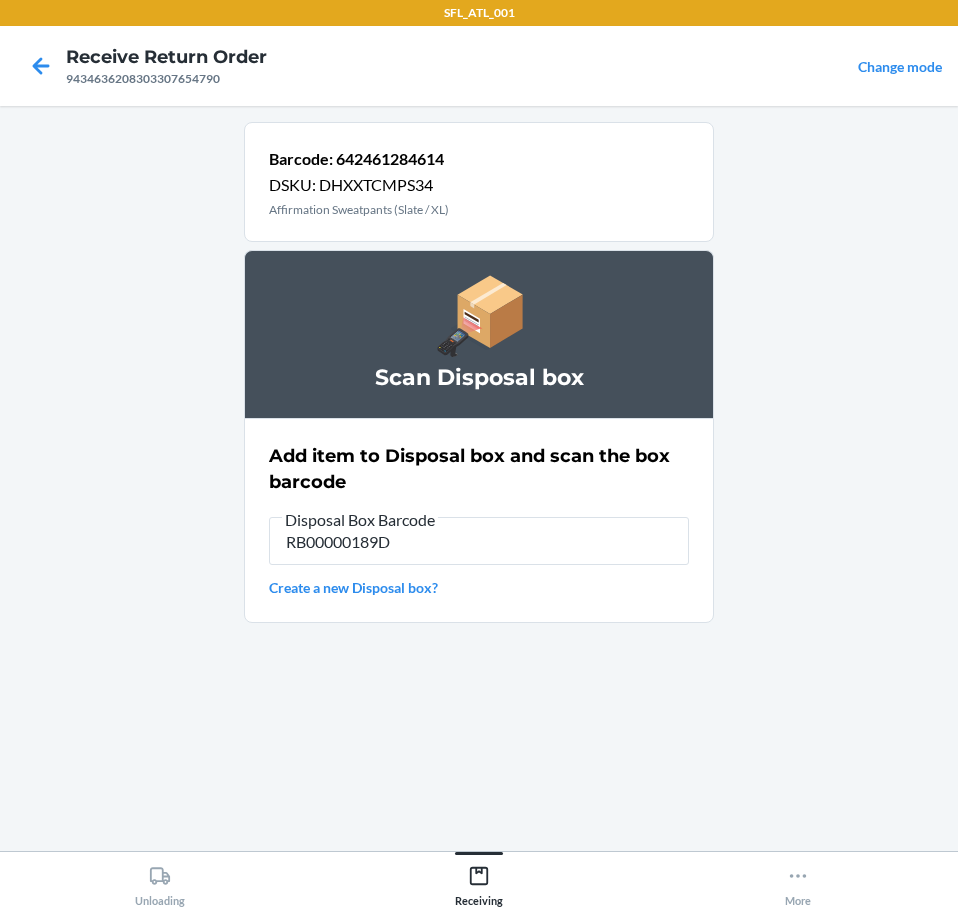 type on "RB00000189D" 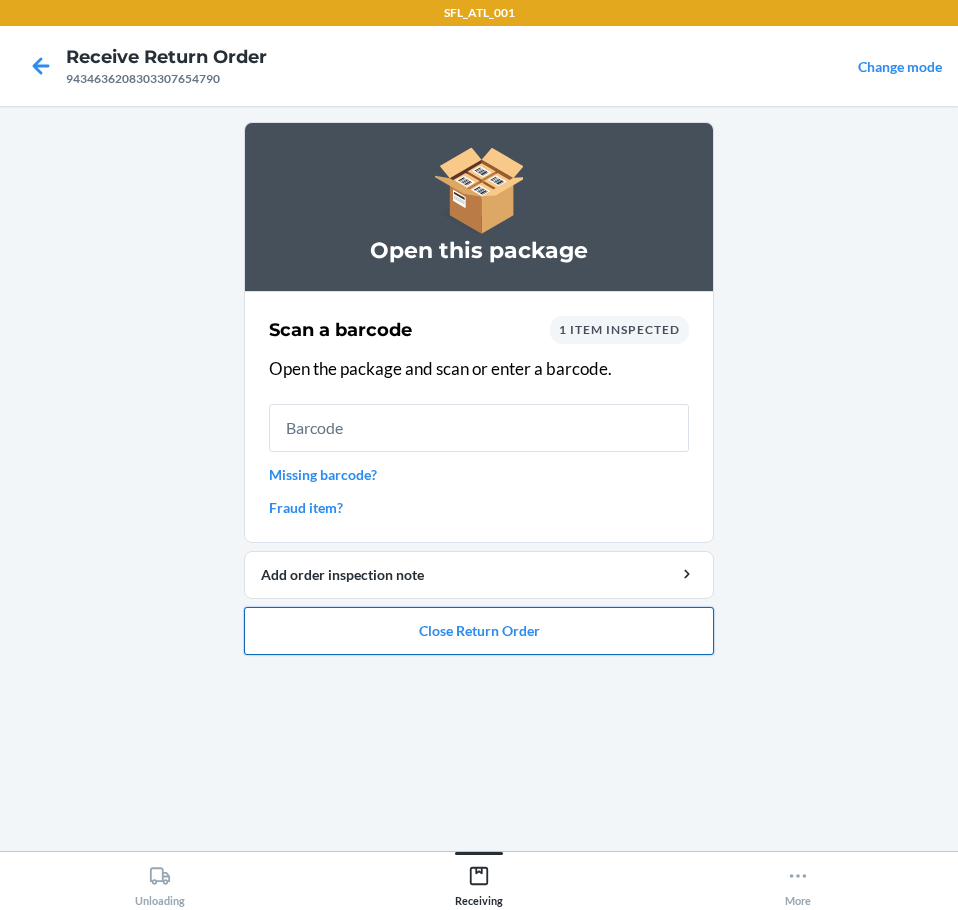 click on "Close Return Order" at bounding box center [479, 631] 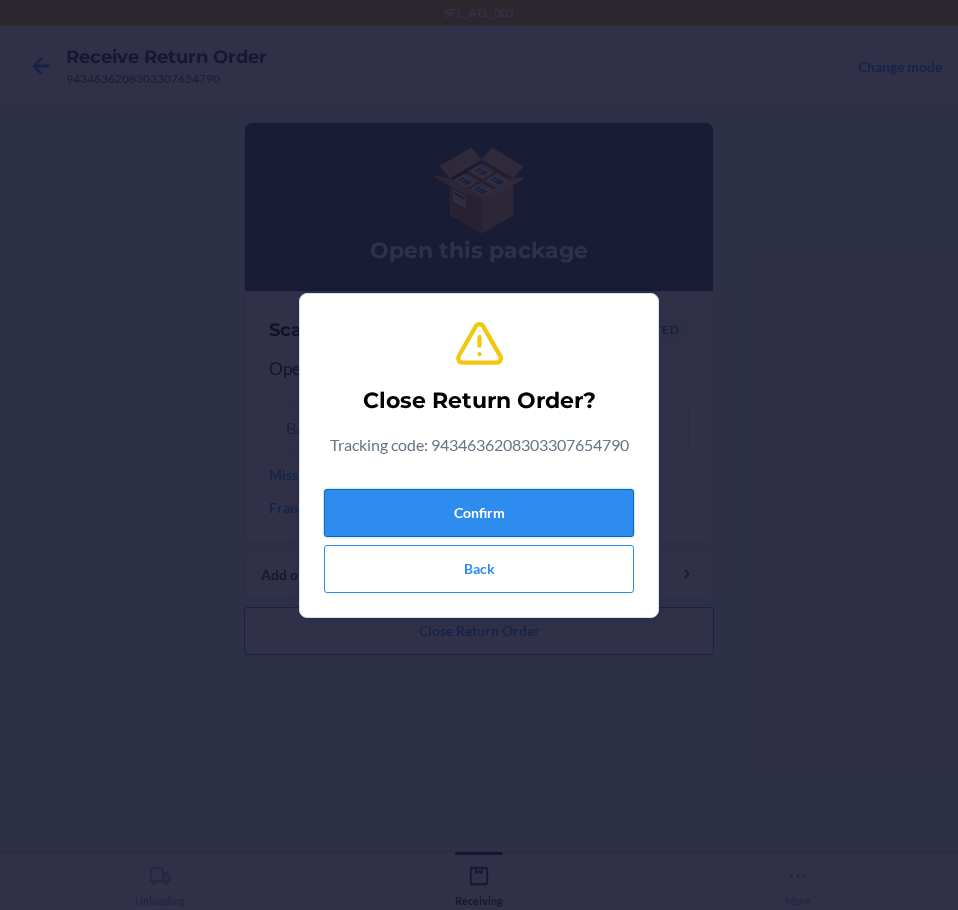 click on "Confirm" at bounding box center [479, 513] 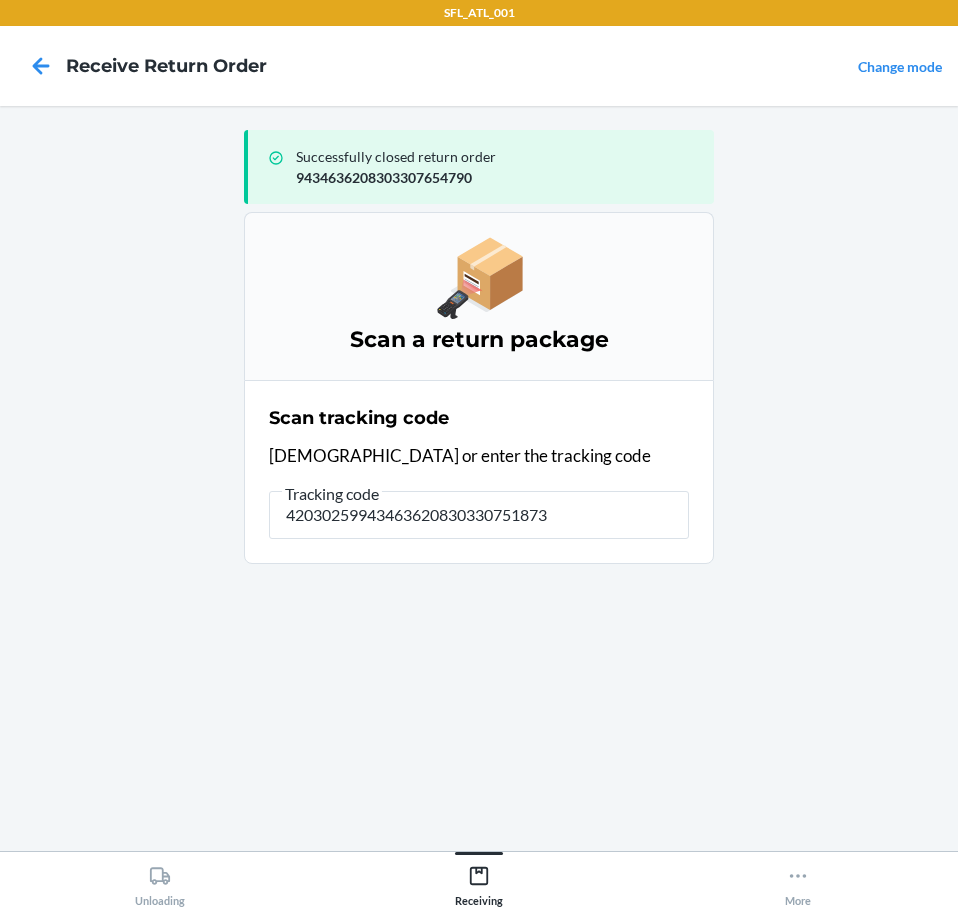 type on "420302599434636208303307518733" 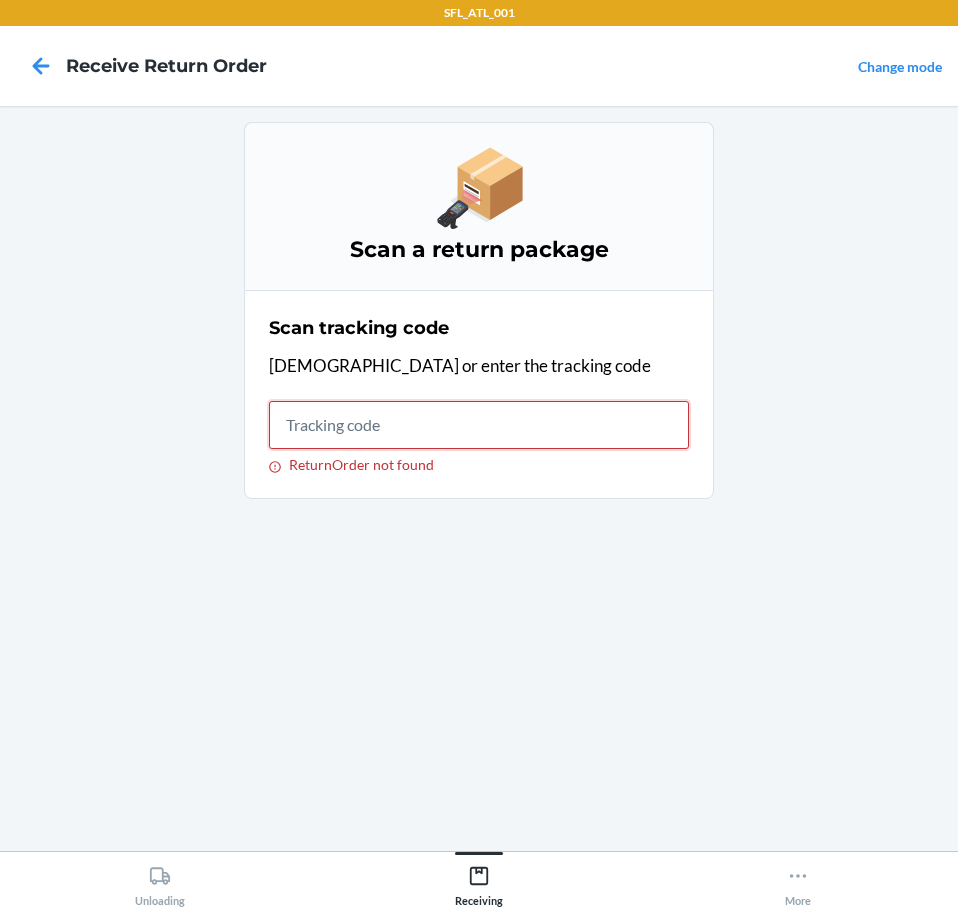 click on "ReturnOrder not found" at bounding box center (479, 425) 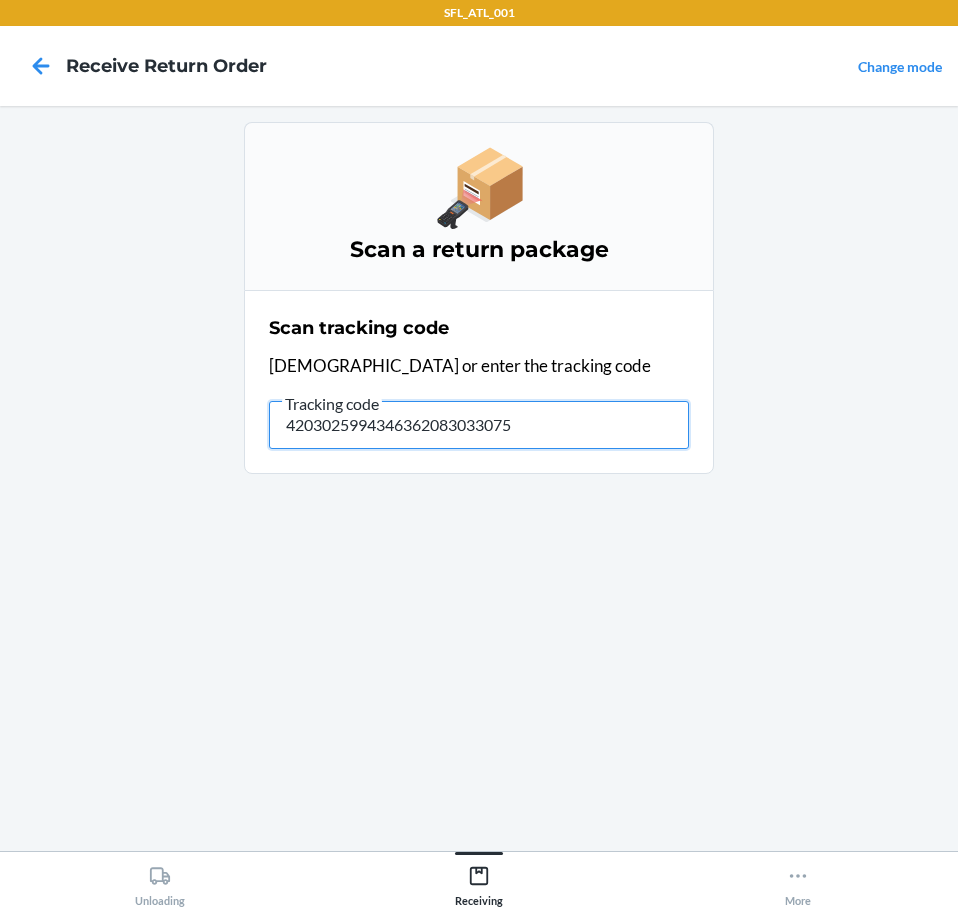 type on "42030259943463620830330751" 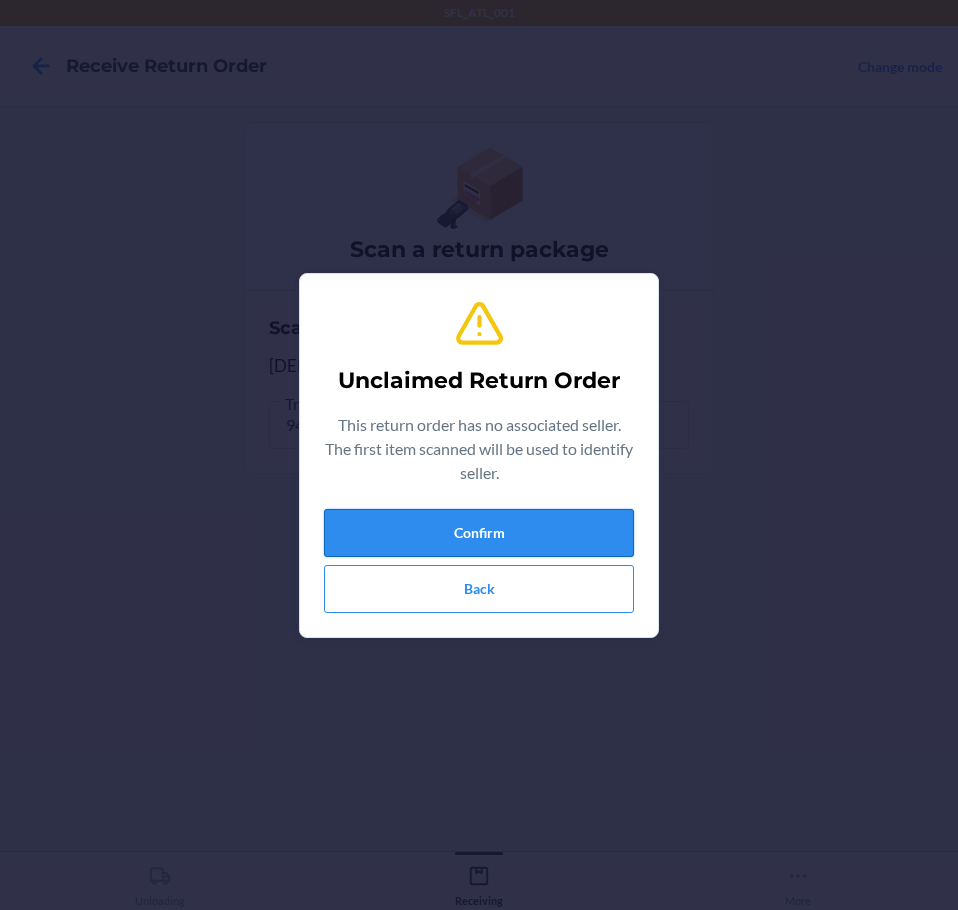 click on "Confirm" at bounding box center (479, 533) 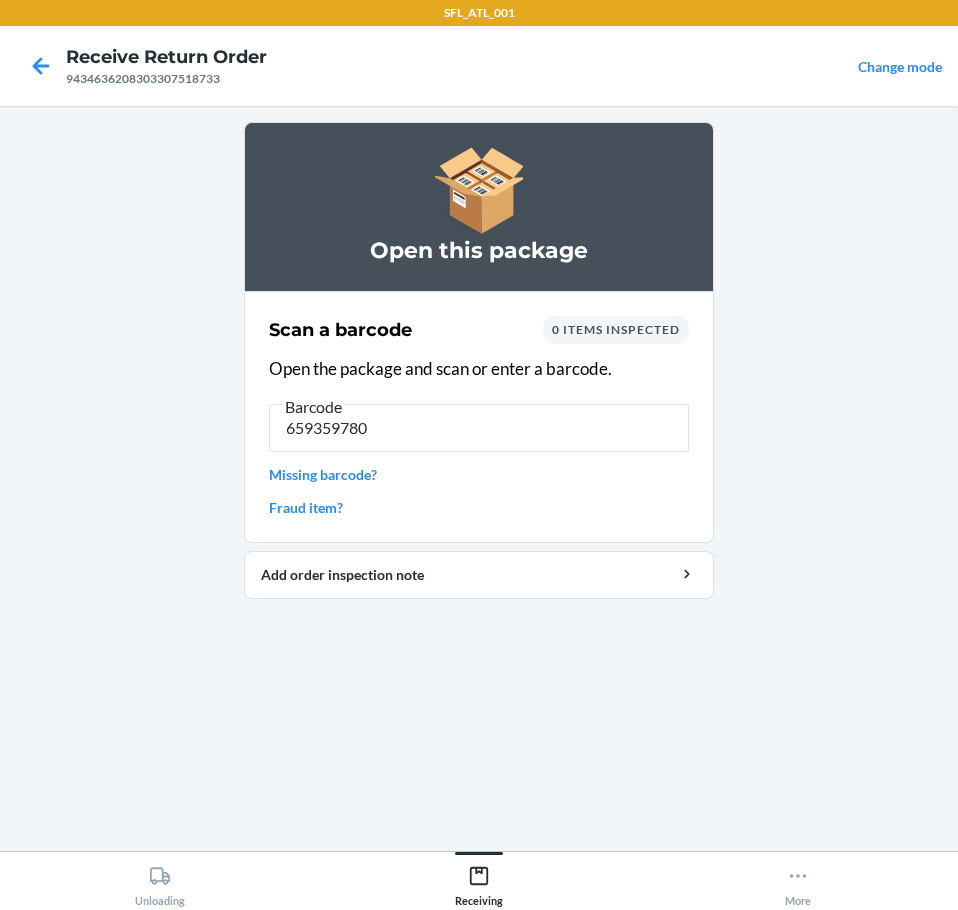 type on "6593597802" 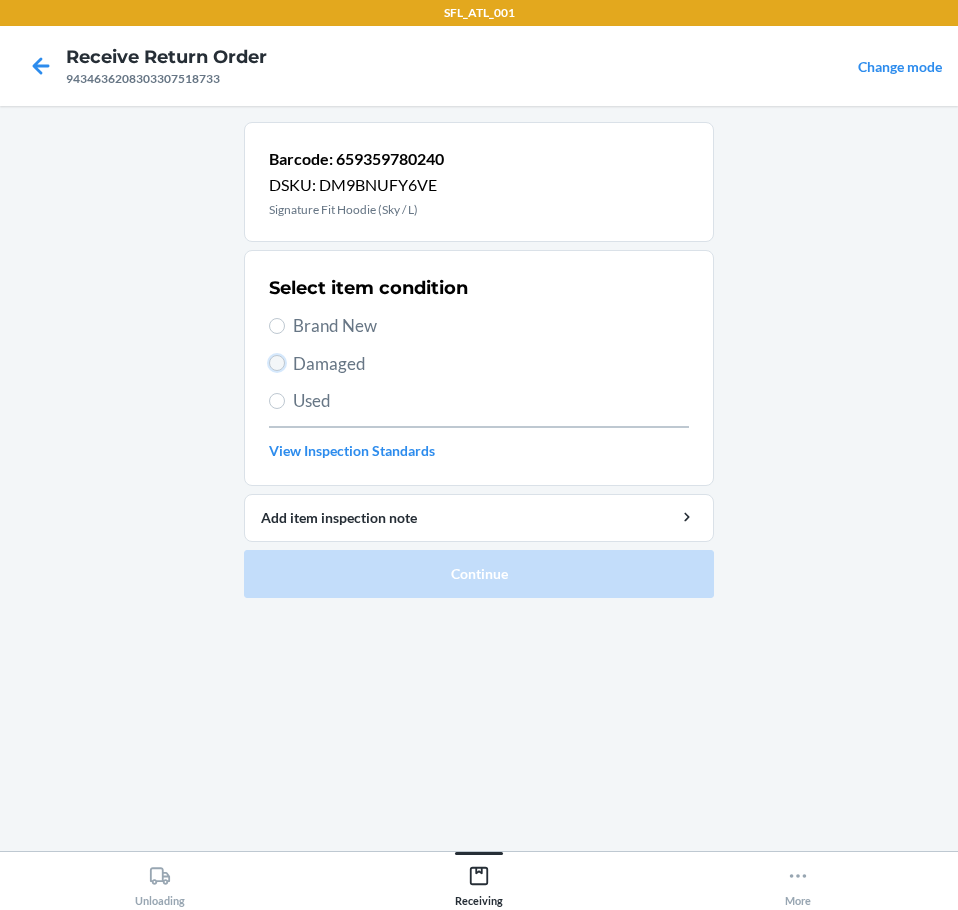 click on "Damaged" at bounding box center (277, 363) 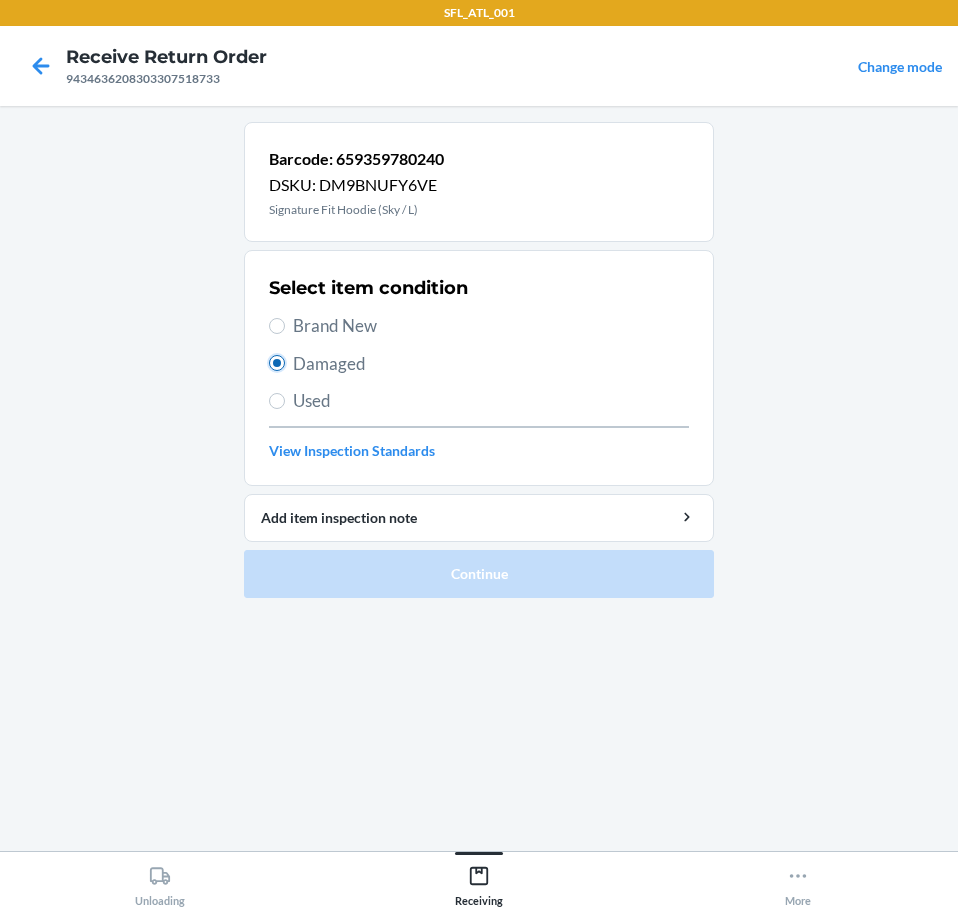 radio on "true" 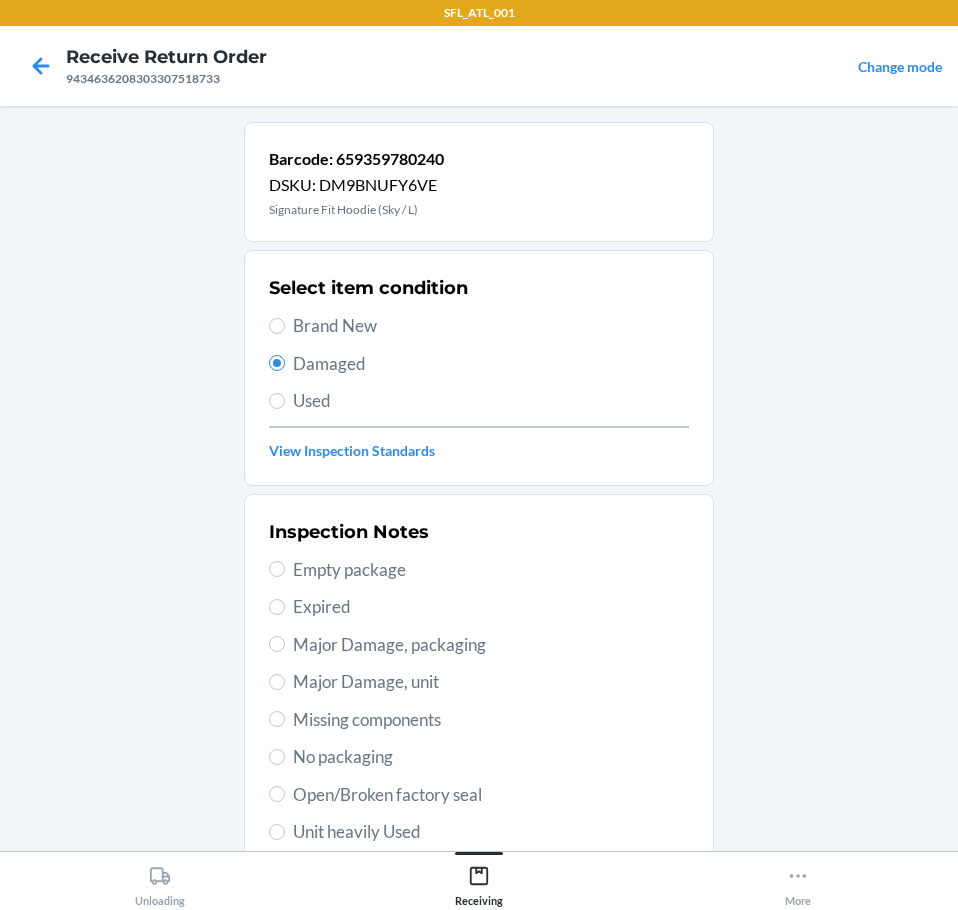 click on "Major Damage, packaging" at bounding box center [491, 645] 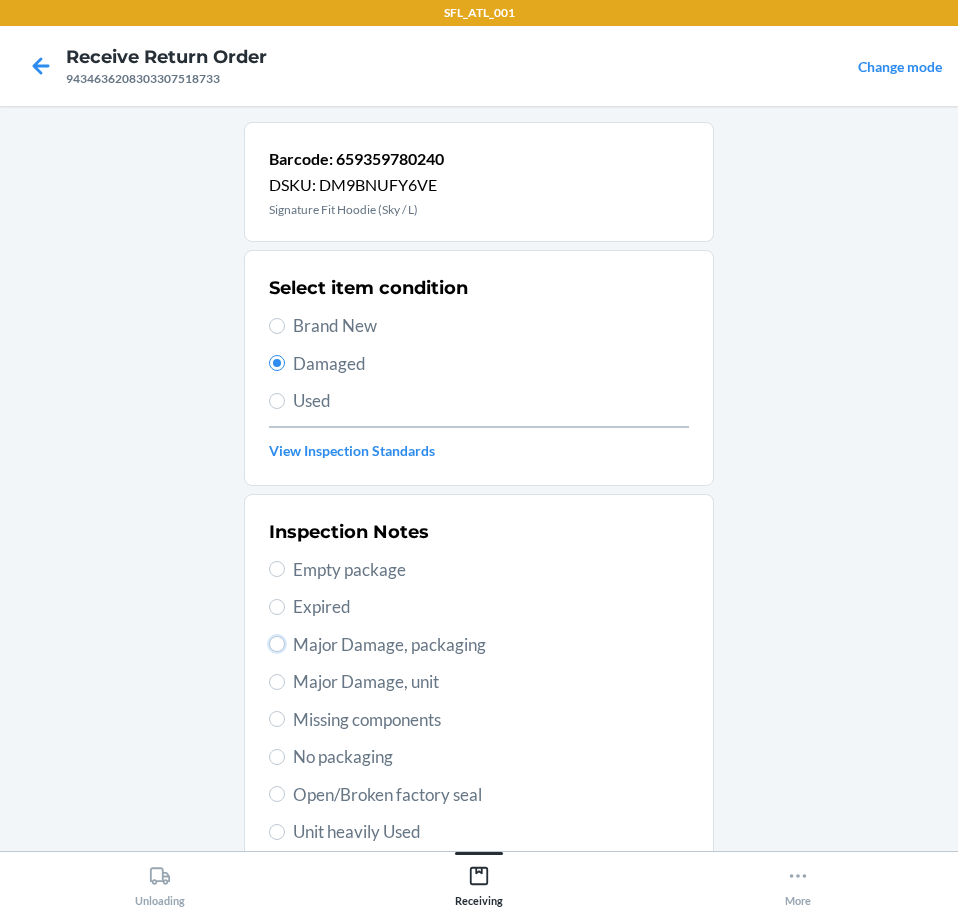 click on "Major Damage, packaging" at bounding box center [277, 644] 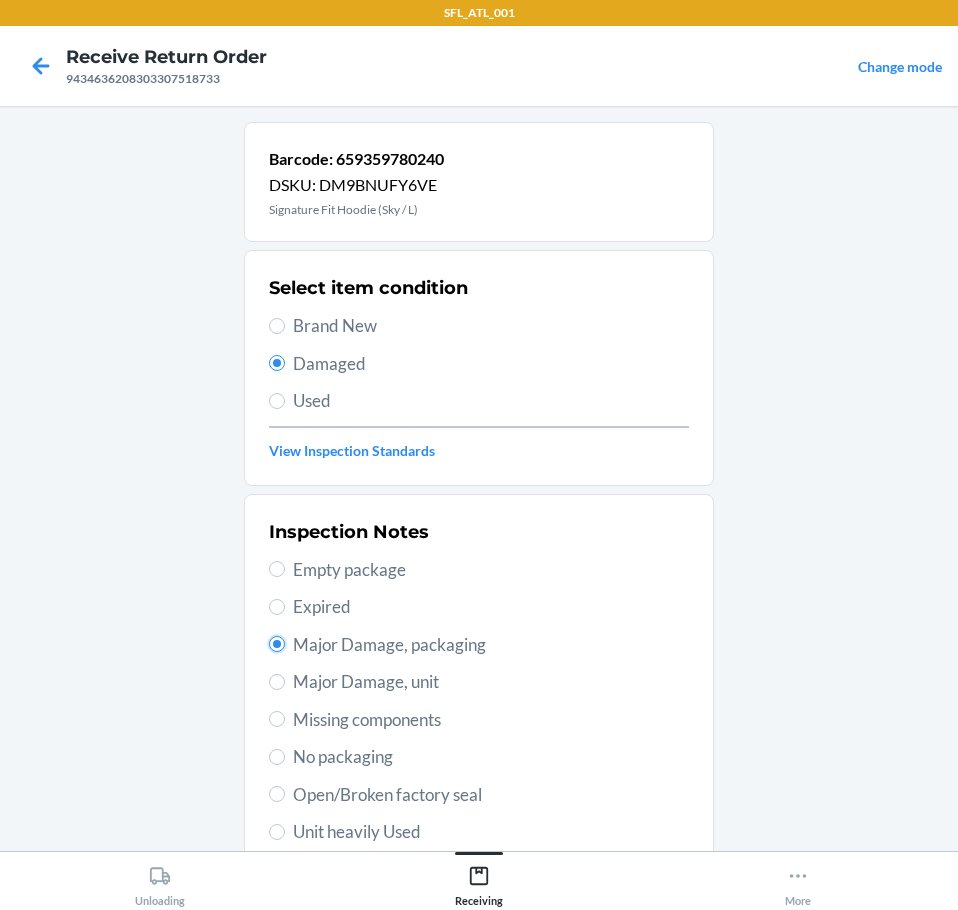 scroll, scrollTop: 297, scrollLeft: 0, axis: vertical 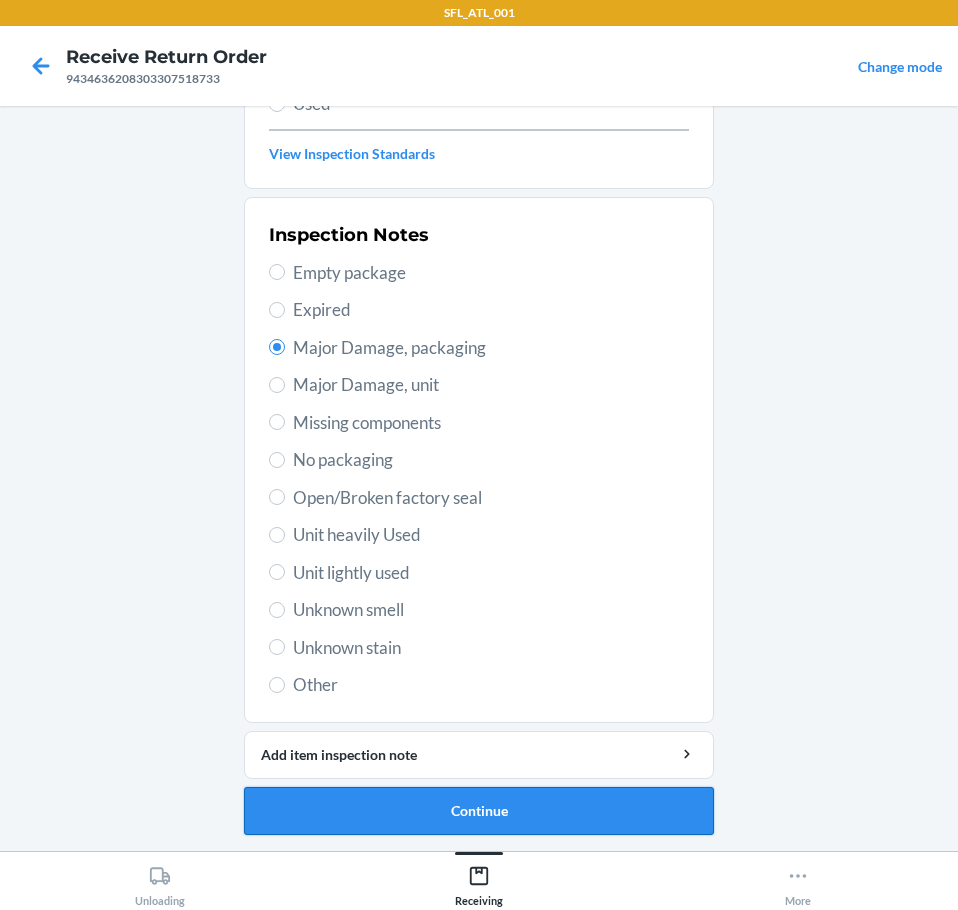 click on "Continue" at bounding box center [479, 811] 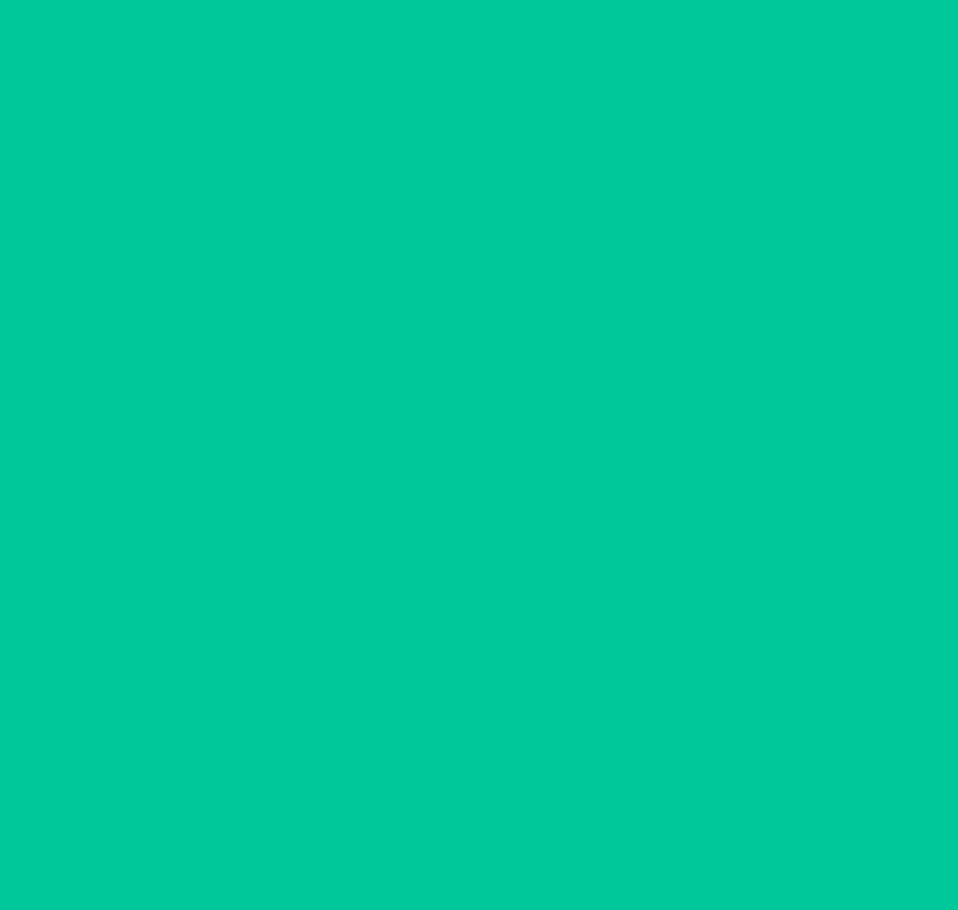 scroll, scrollTop: 120, scrollLeft: 0, axis: vertical 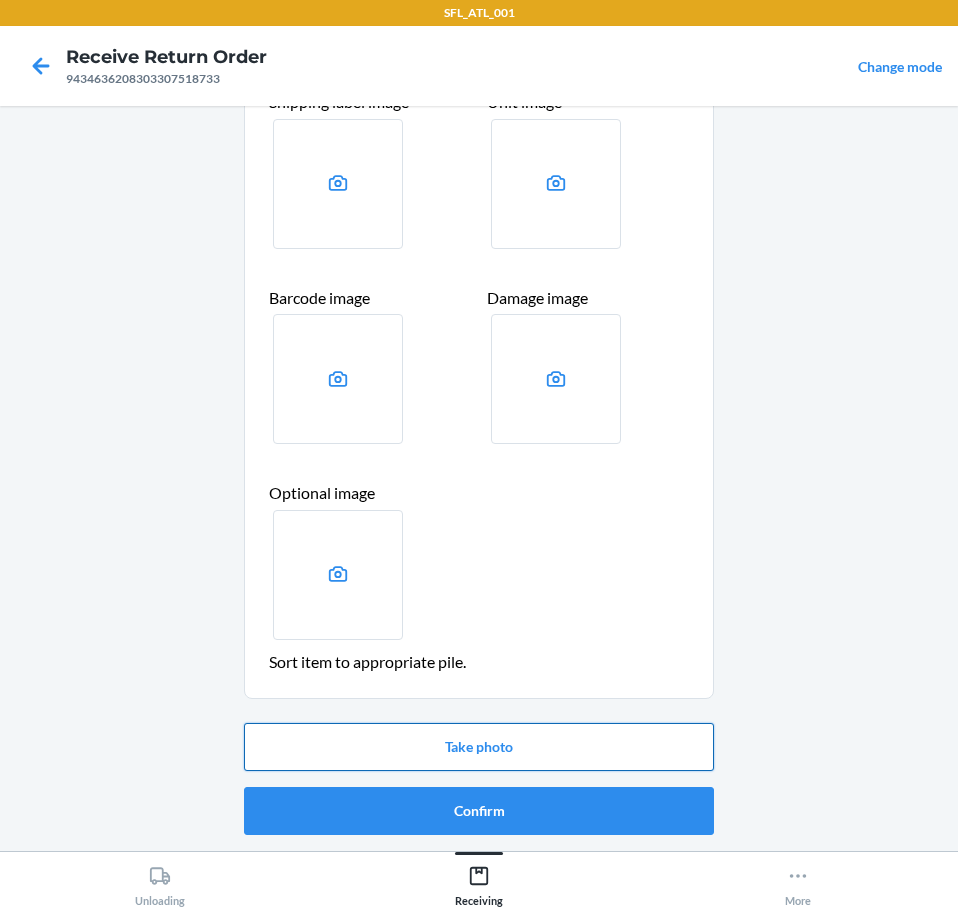 click on "Take photo" at bounding box center (479, 747) 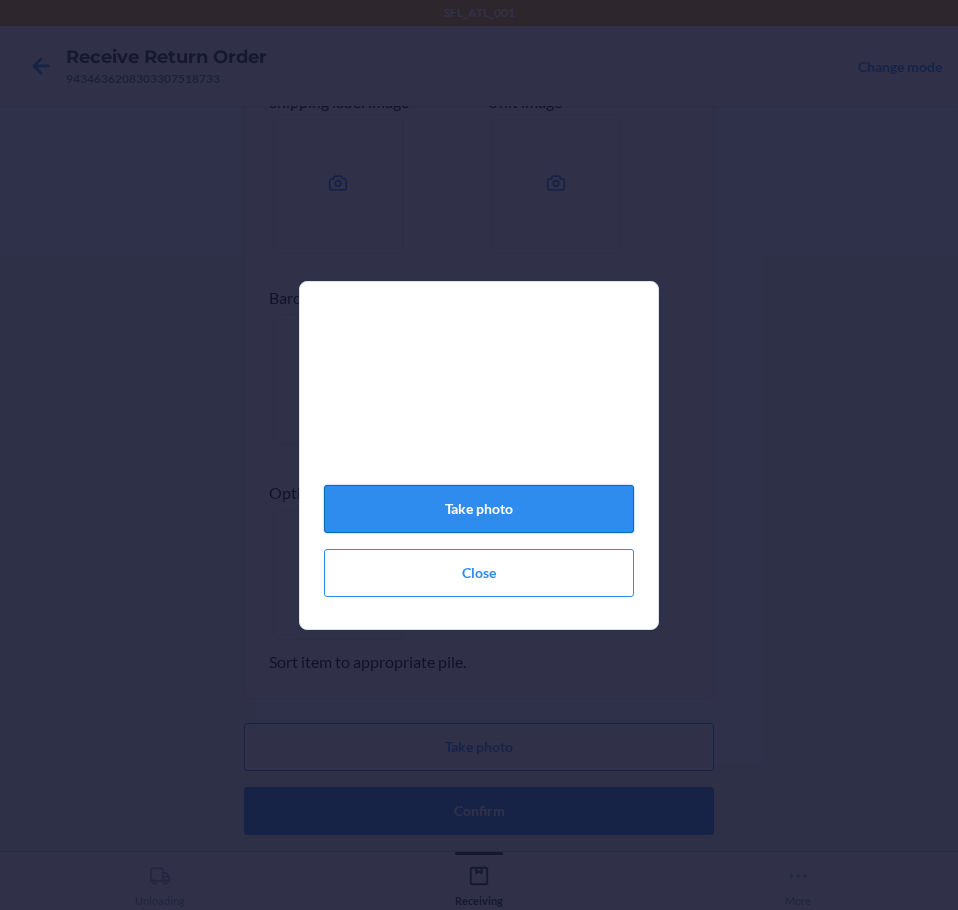 click on "Take photo" 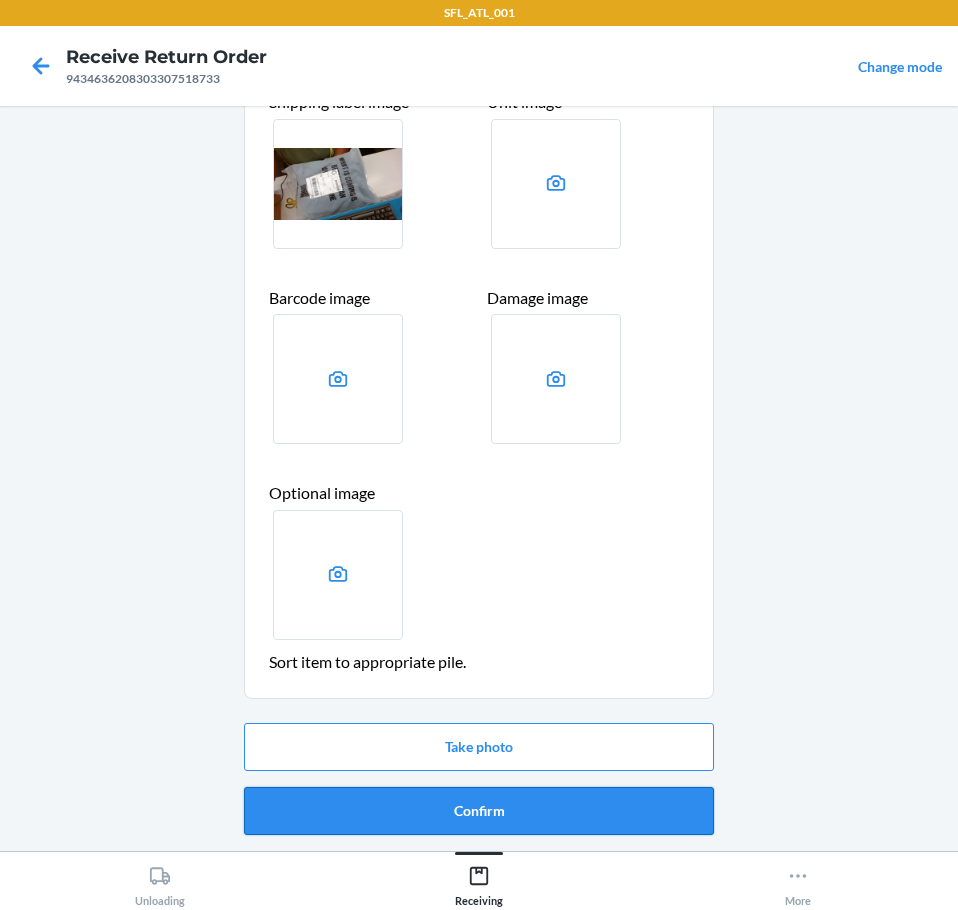 click on "Confirm" at bounding box center [479, 811] 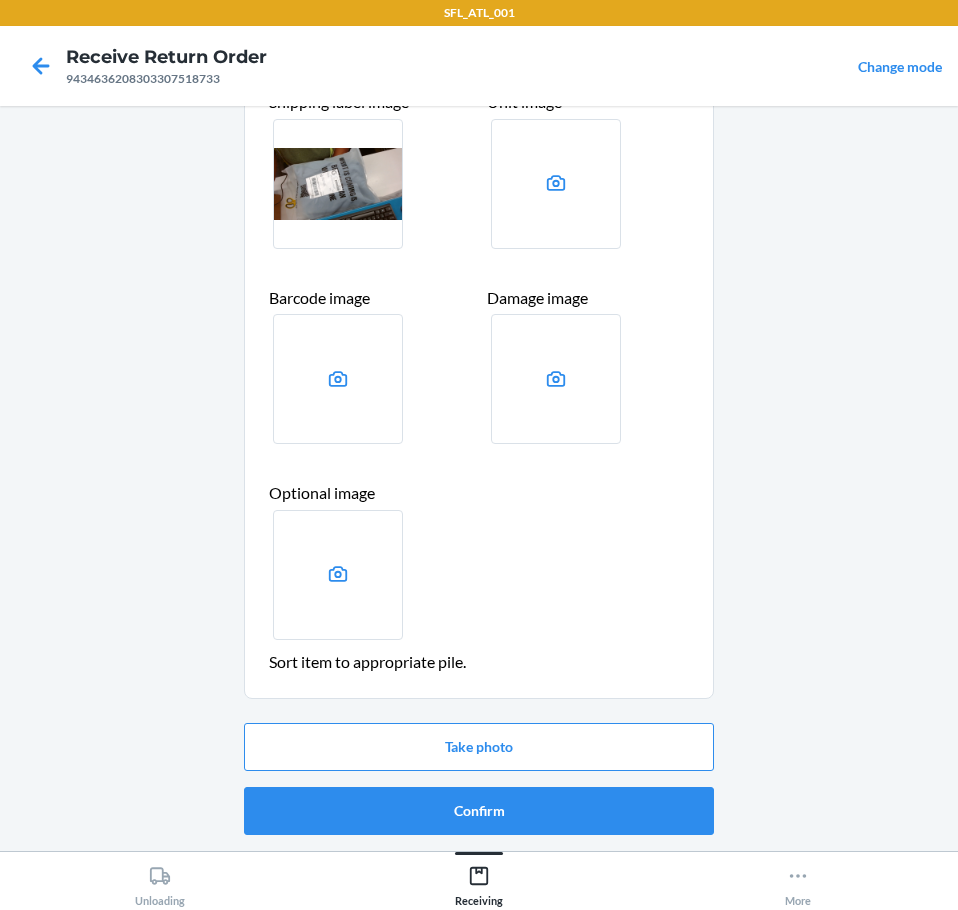 scroll, scrollTop: 0, scrollLeft: 0, axis: both 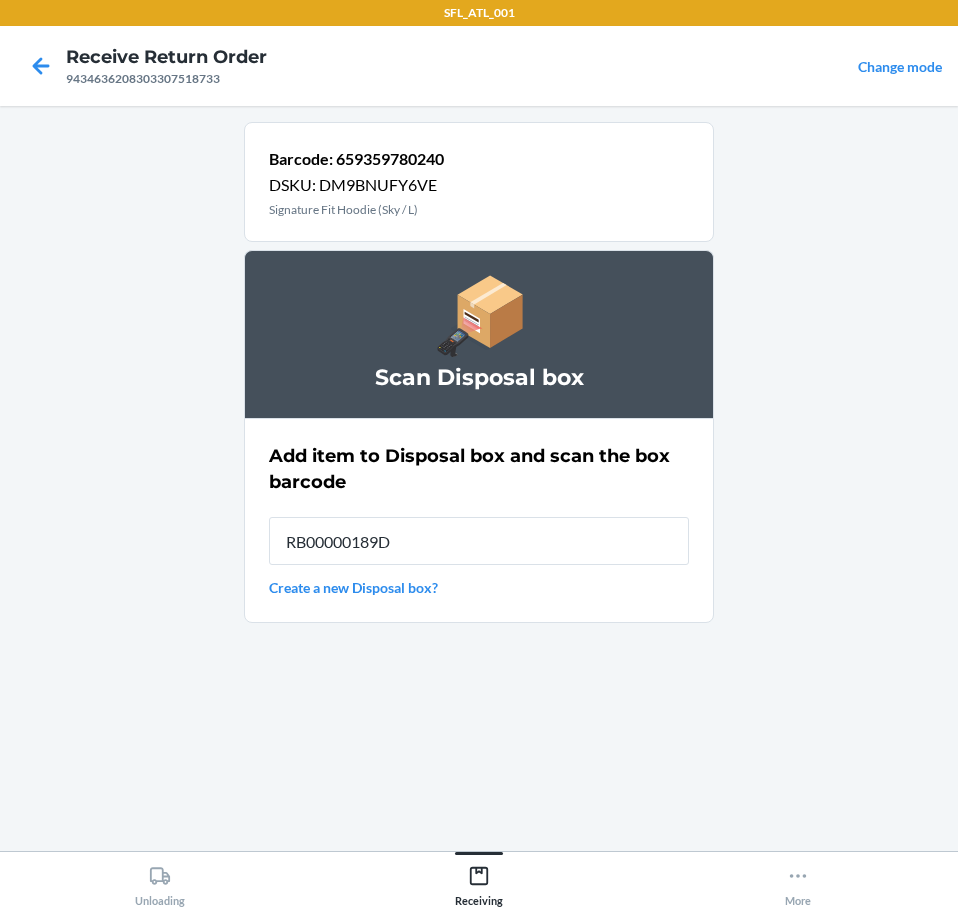 type on "RB00000189D" 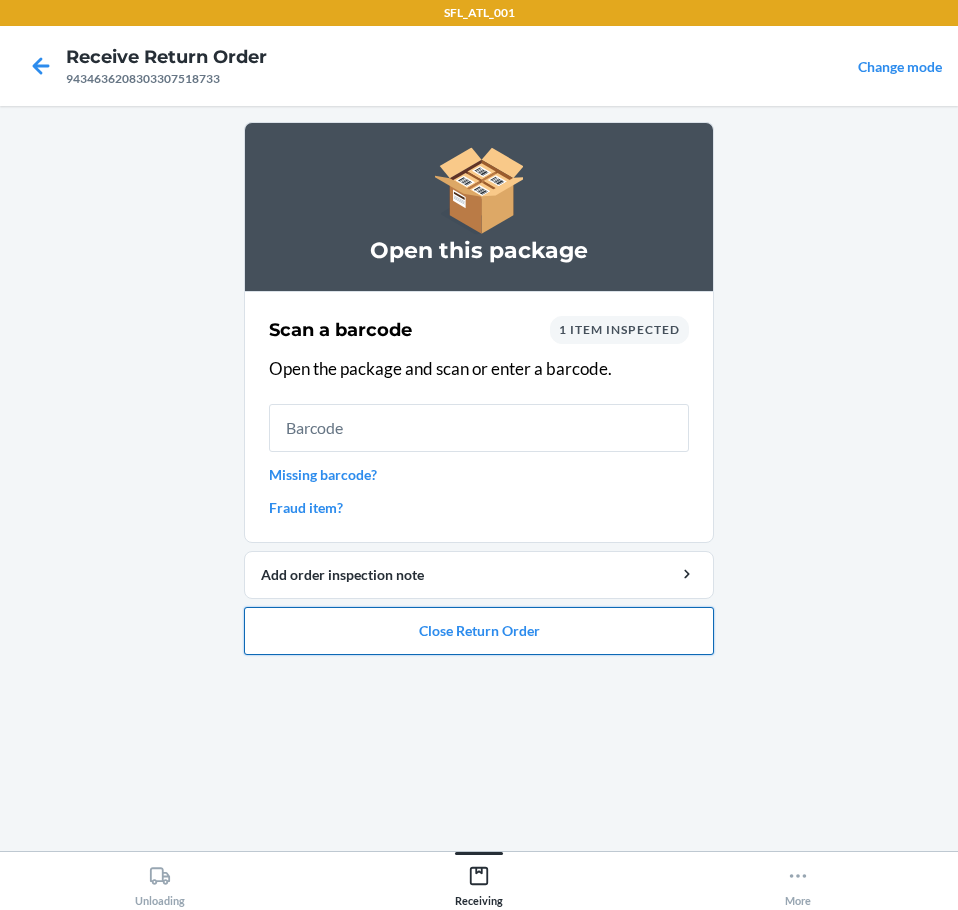 click on "Close Return Order" at bounding box center [479, 631] 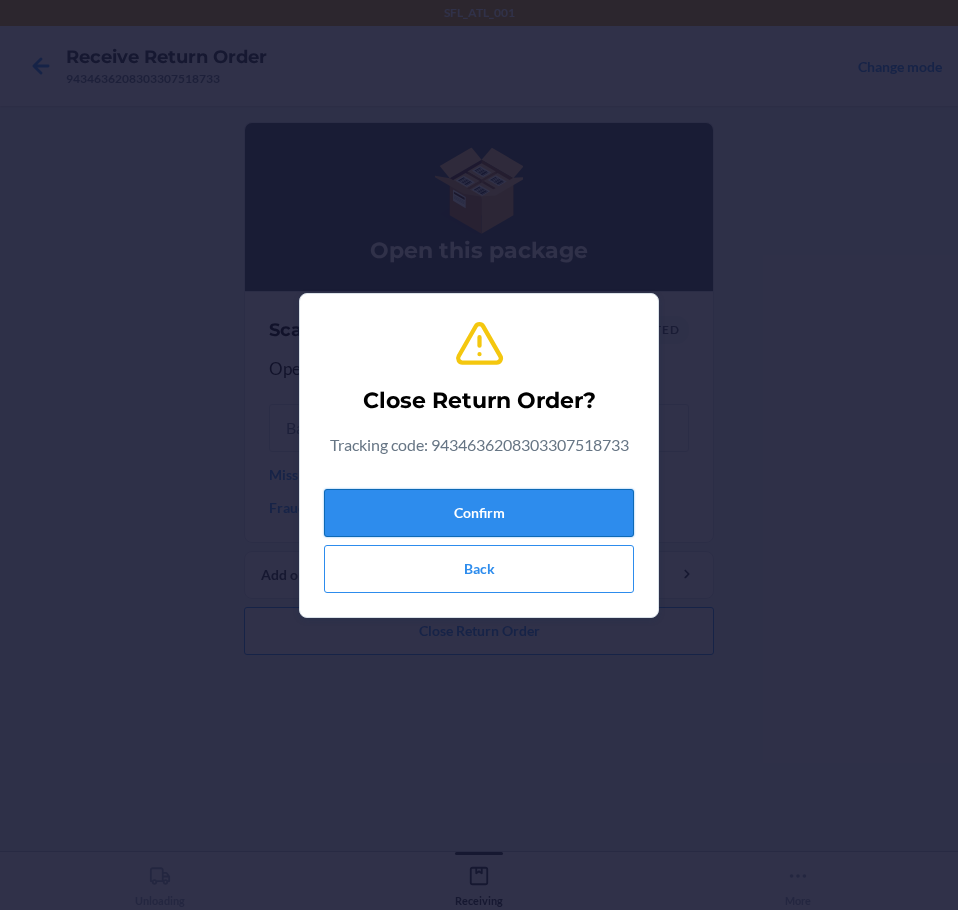 click on "Confirm" at bounding box center [479, 513] 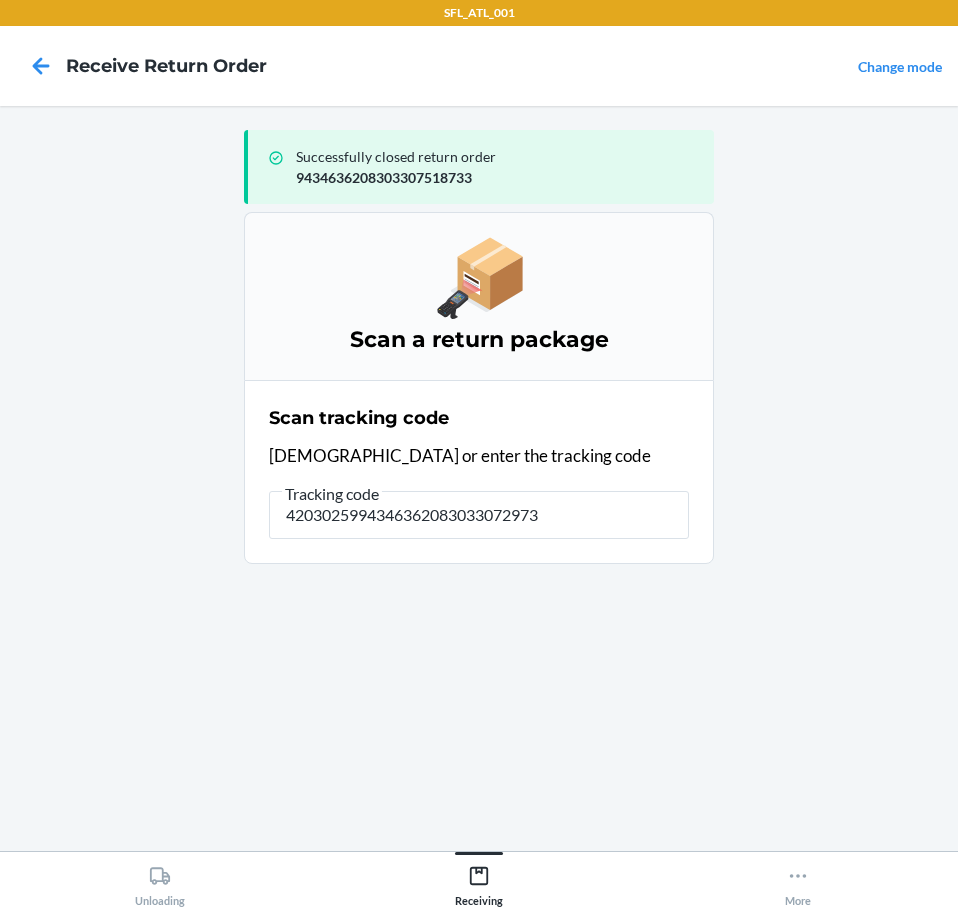 type on "42030259943463620830330729734" 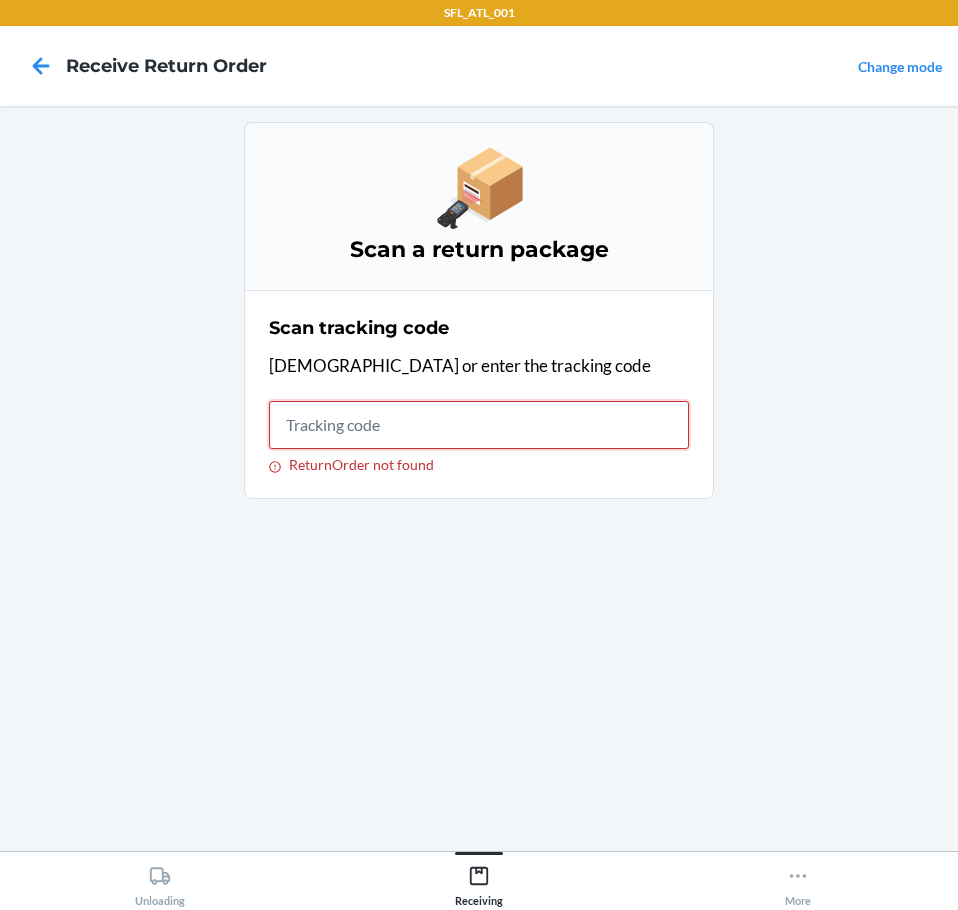 click on "ReturnOrder not found" at bounding box center (479, 425) 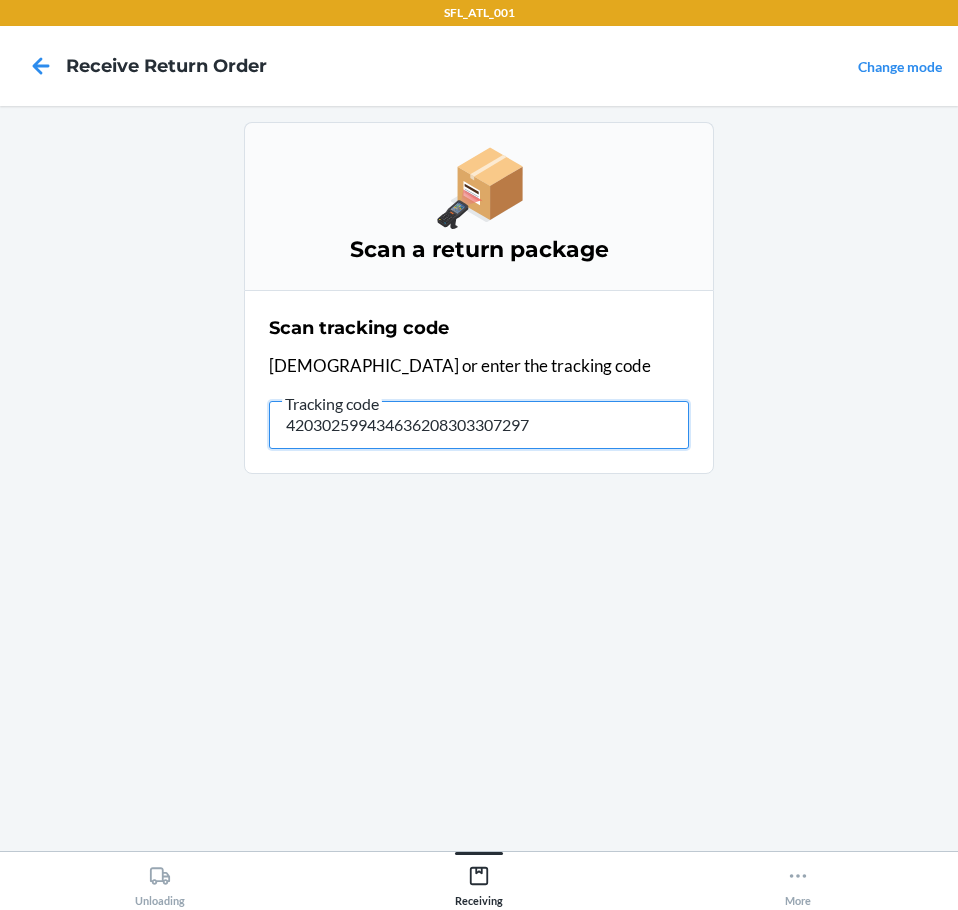 type on "4203025994346362083033072973" 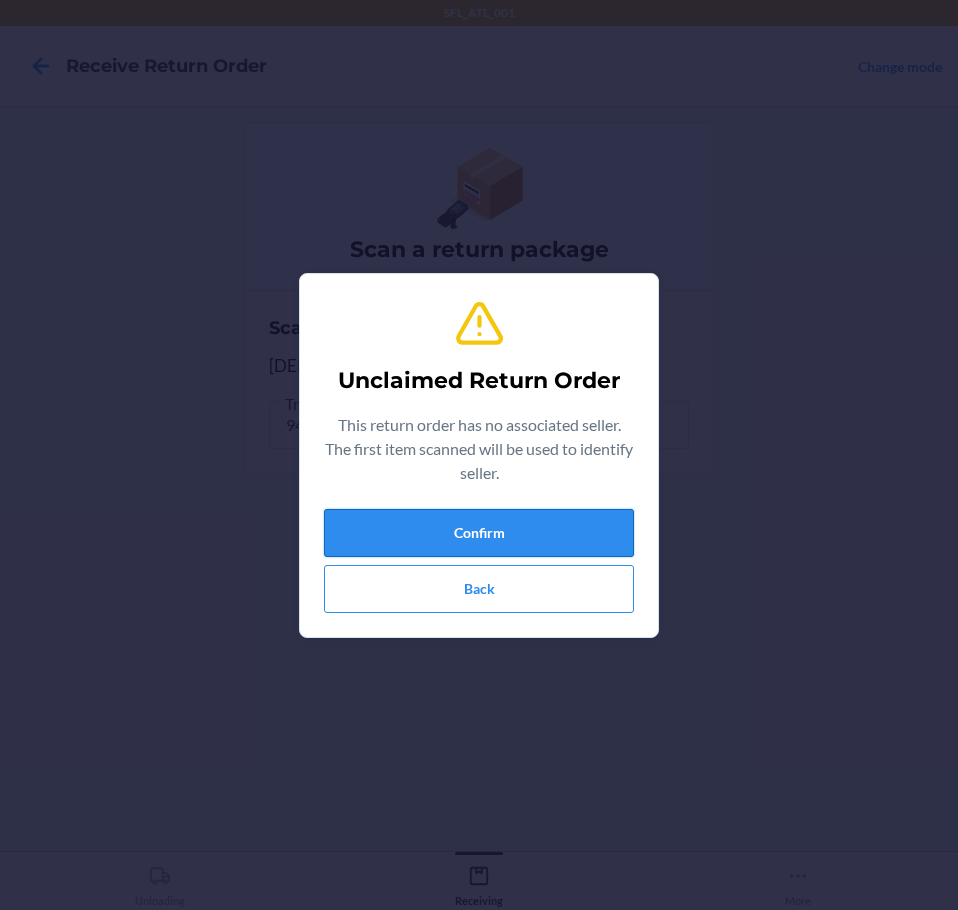 click on "Confirm" at bounding box center (479, 533) 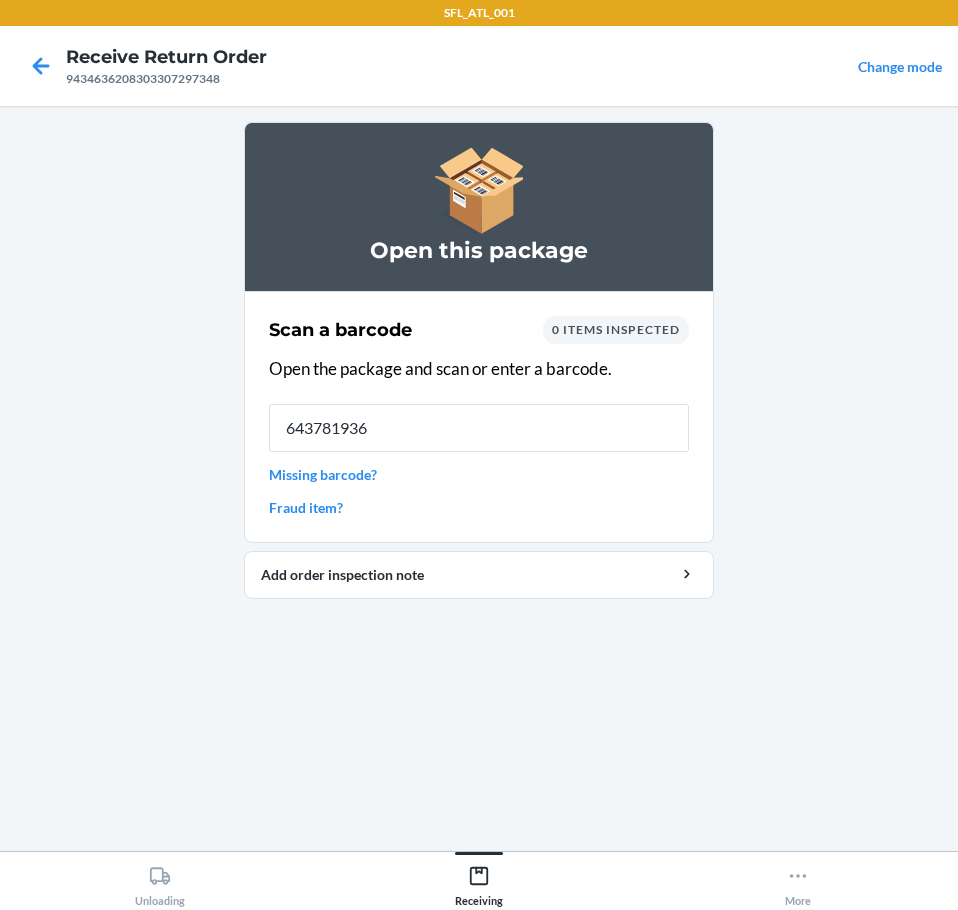 type on "6437819362" 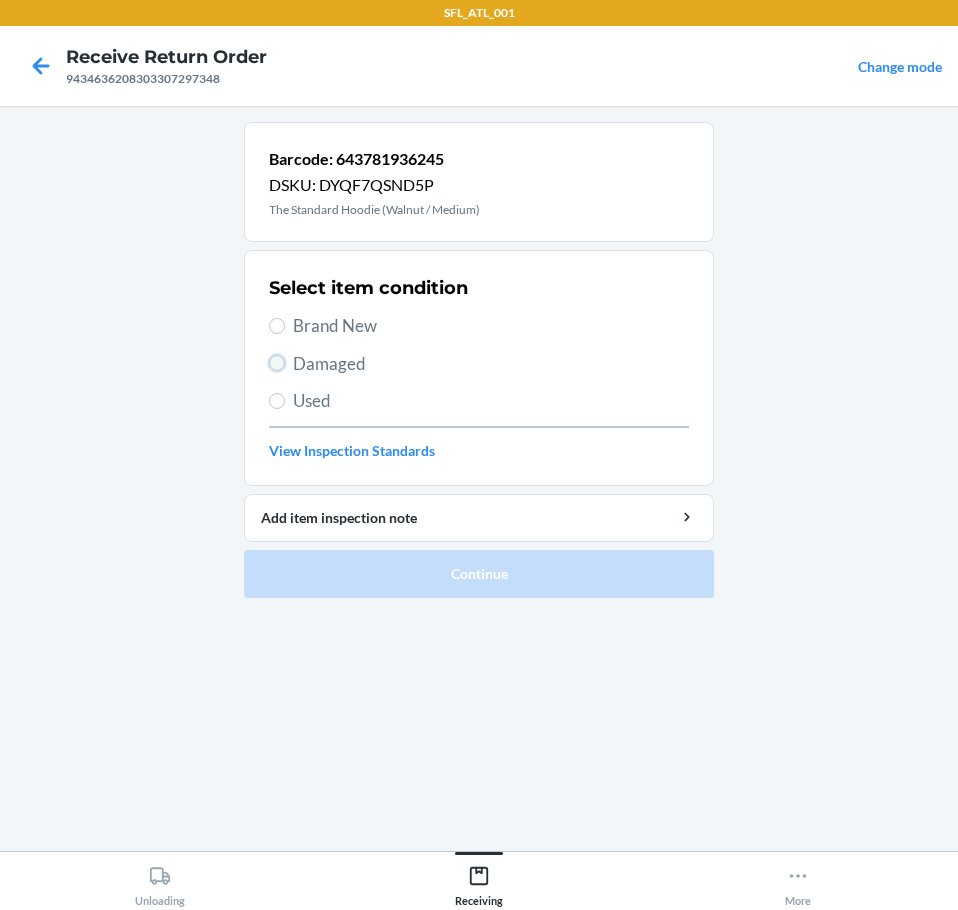 click on "Damaged" at bounding box center [277, 363] 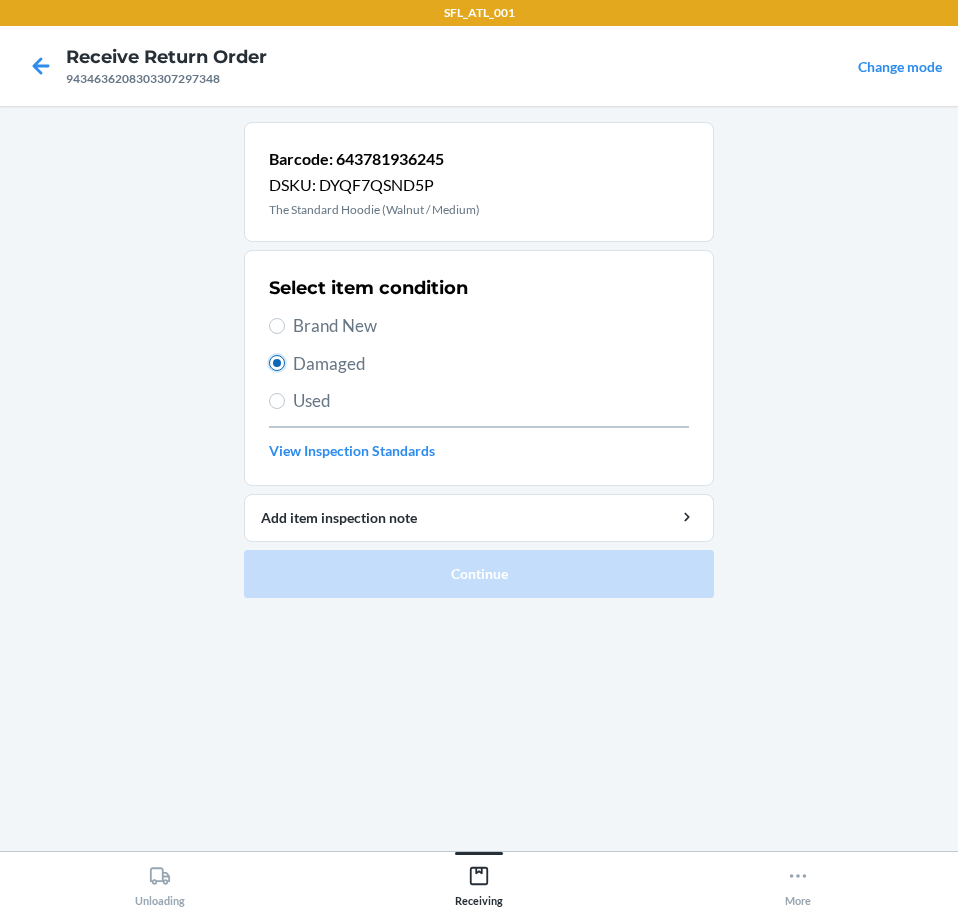 radio on "true" 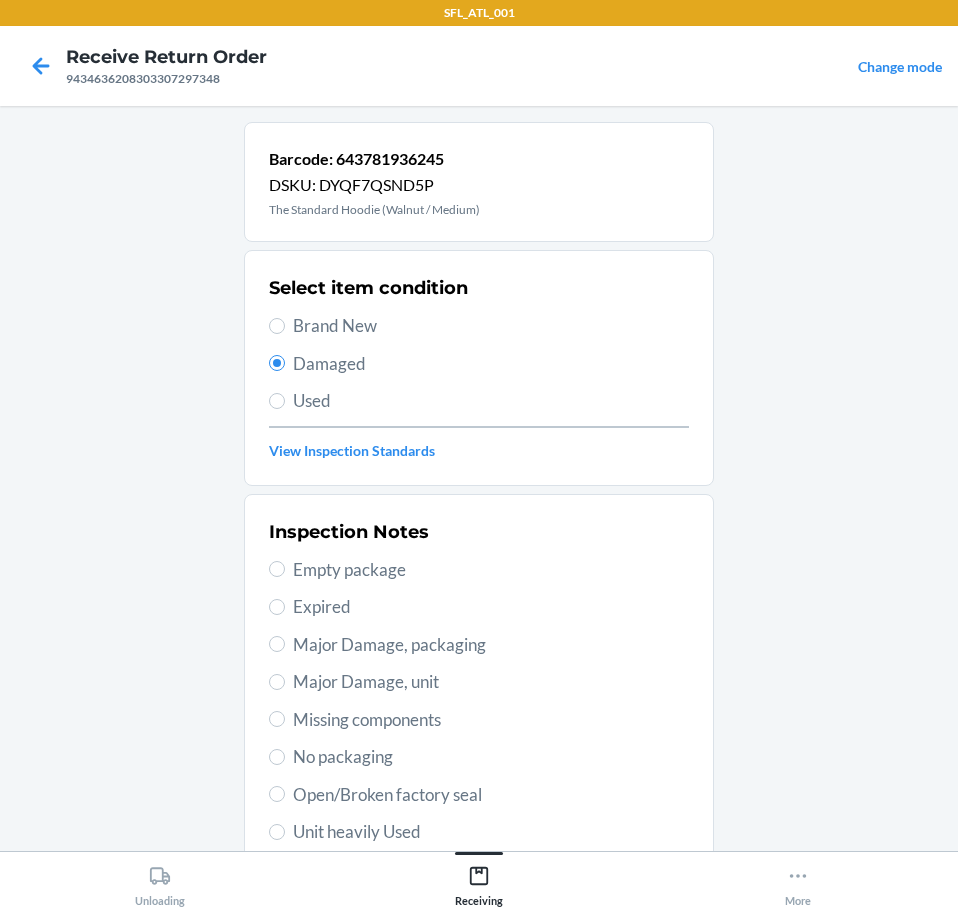 click on "Major Damage, packaging" at bounding box center [491, 645] 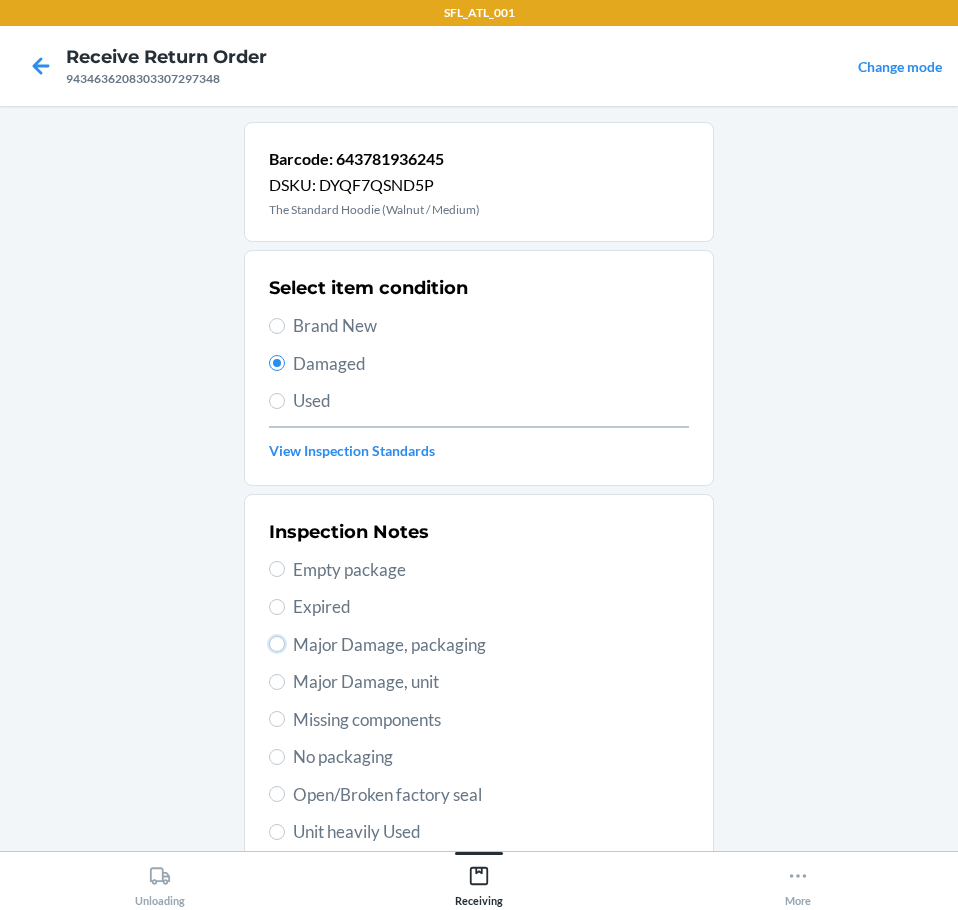 click on "Major Damage, packaging" at bounding box center [277, 644] 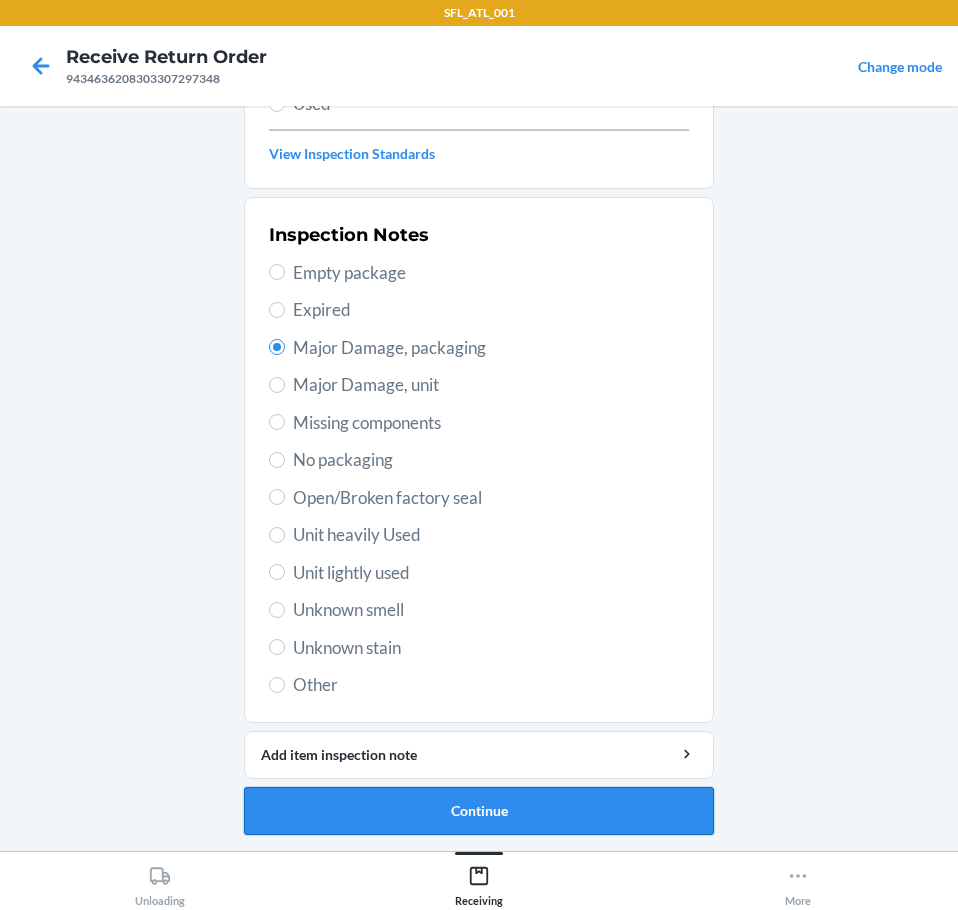 click on "Continue" at bounding box center (479, 811) 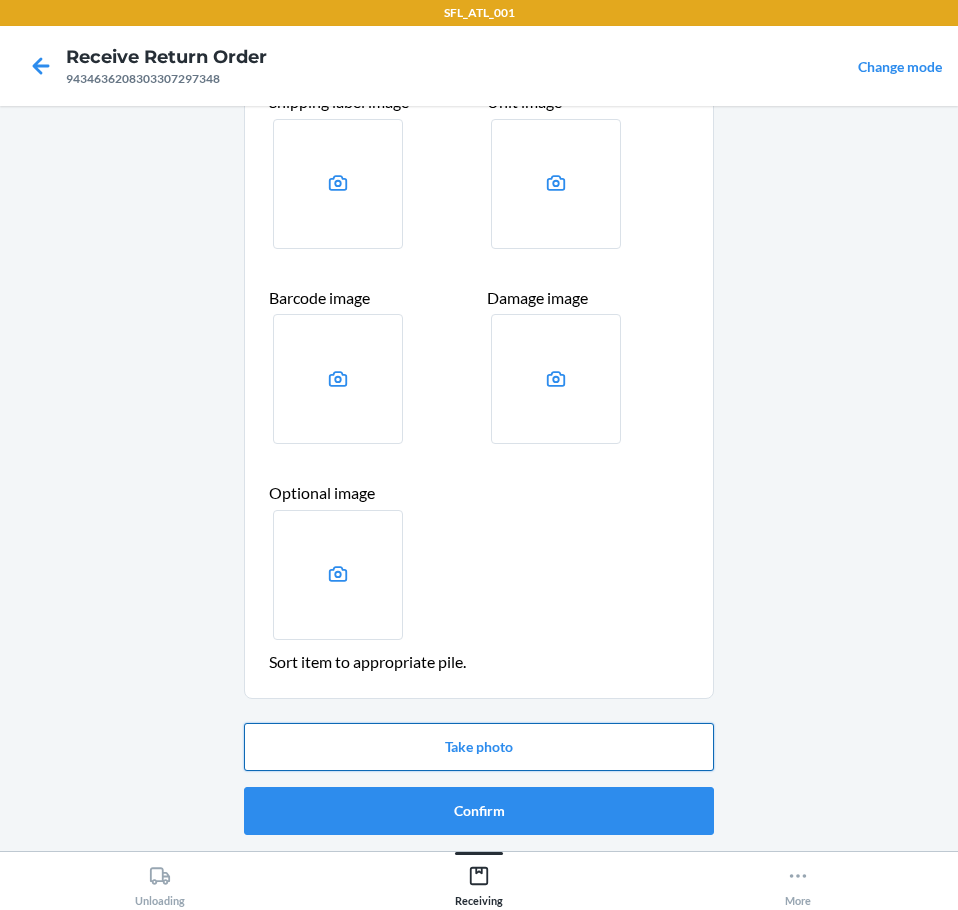 click on "Take photo" at bounding box center (479, 747) 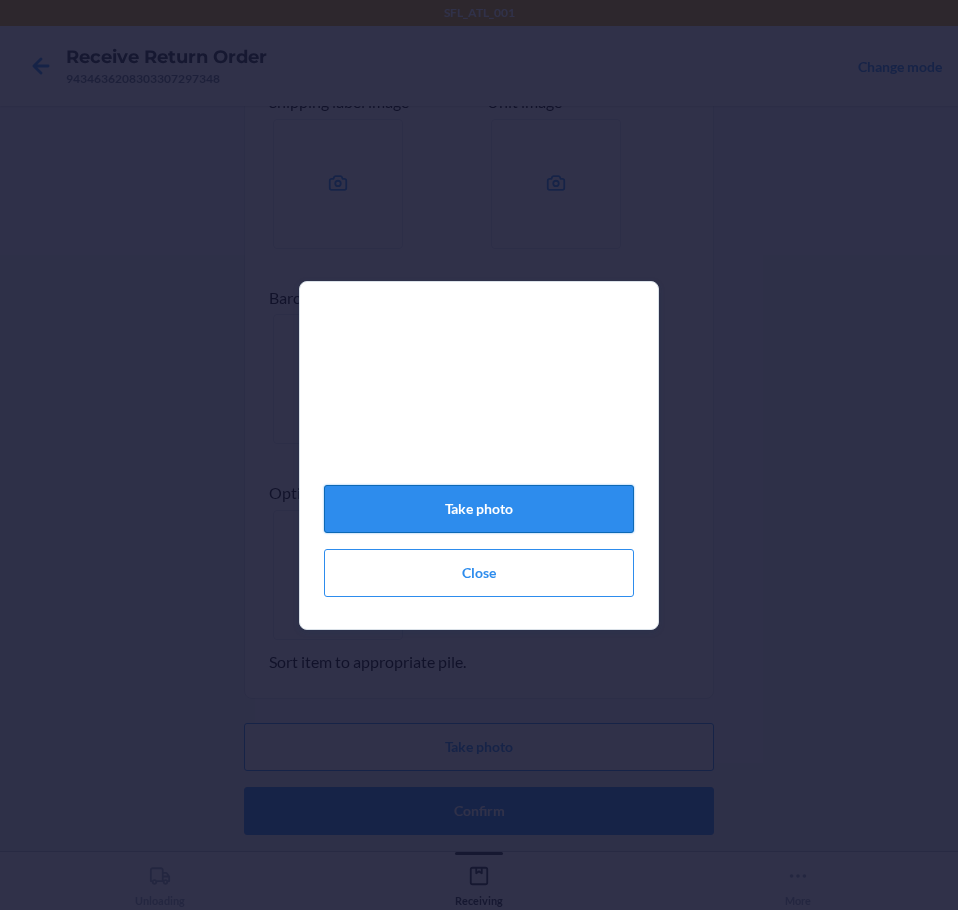 click on "Take photo" 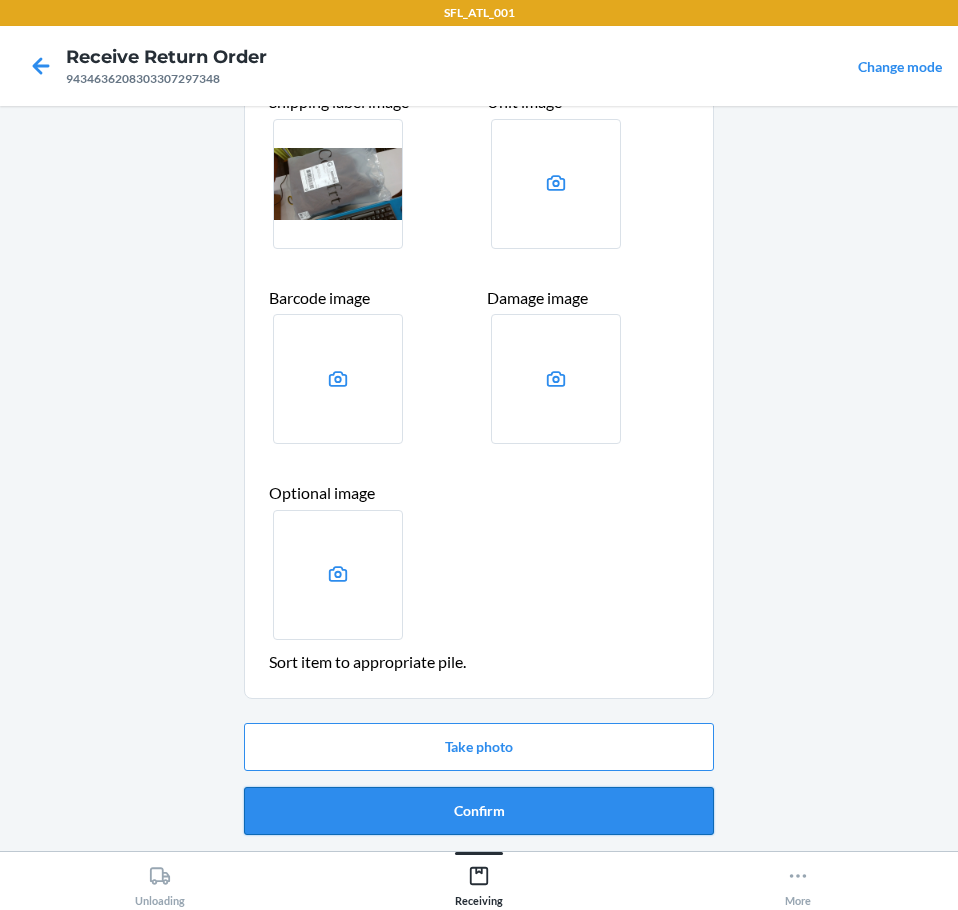 click on "Confirm" at bounding box center [479, 811] 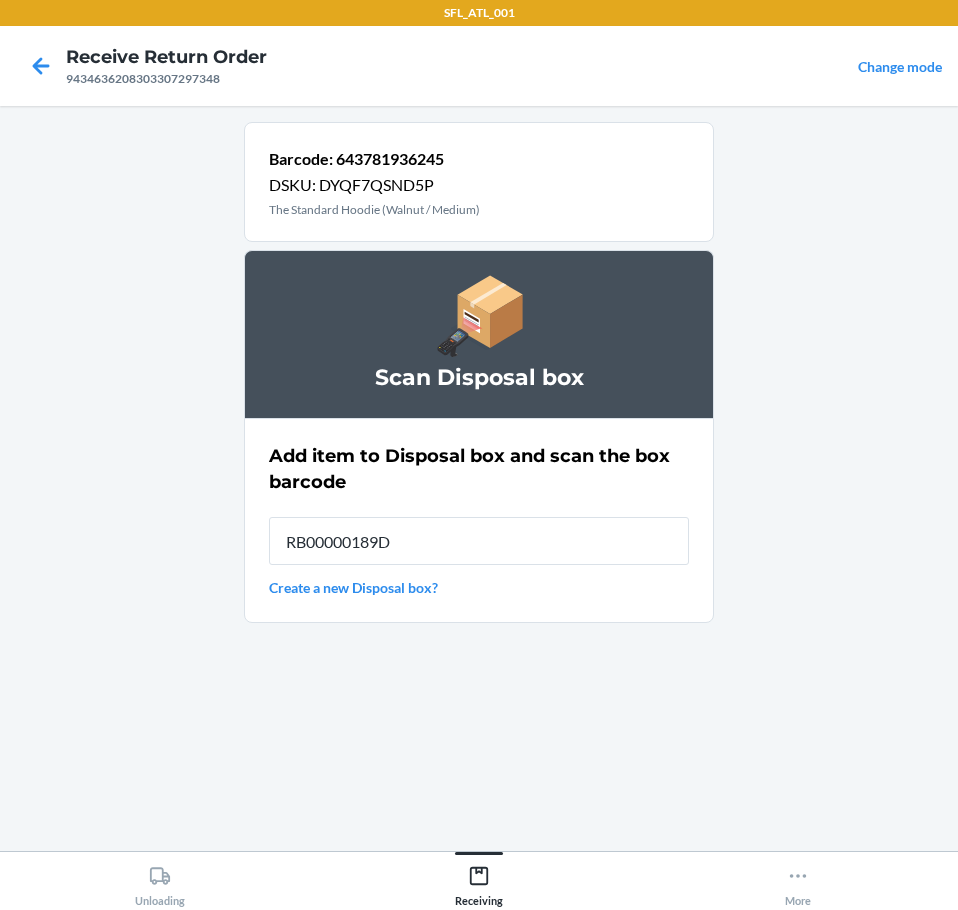 type on "RB00000189D" 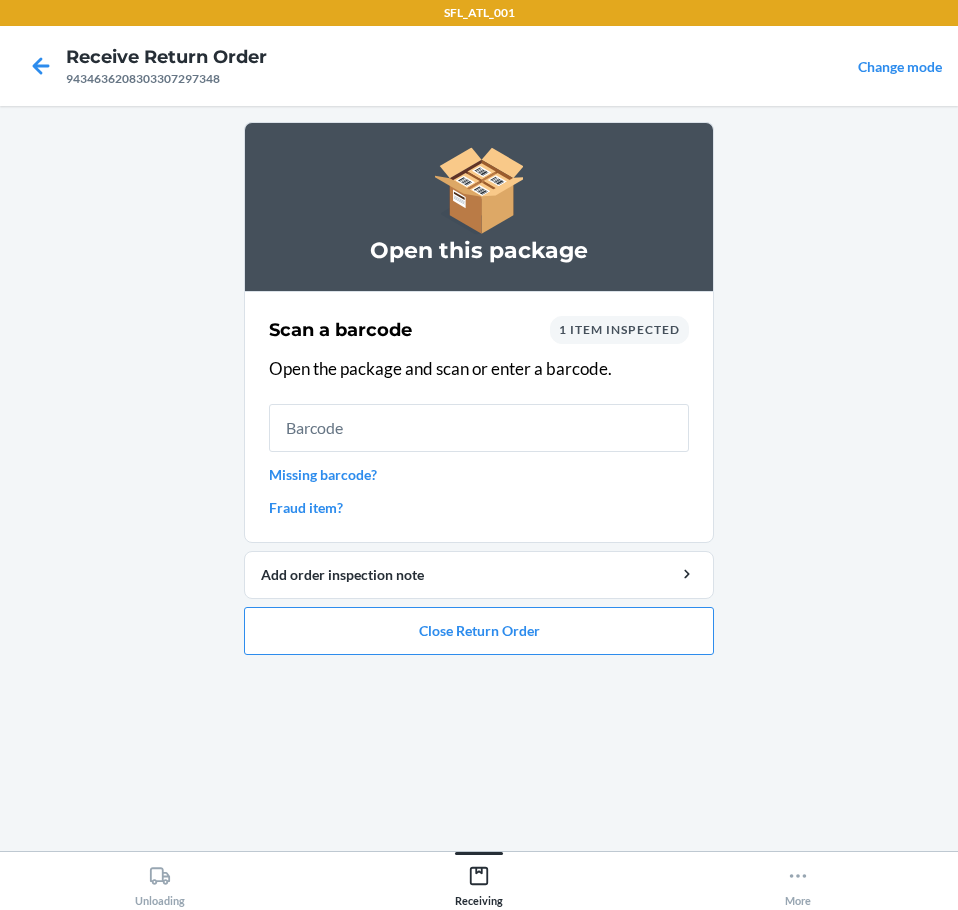 click on "Missing barcode?" at bounding box center [479, 474] 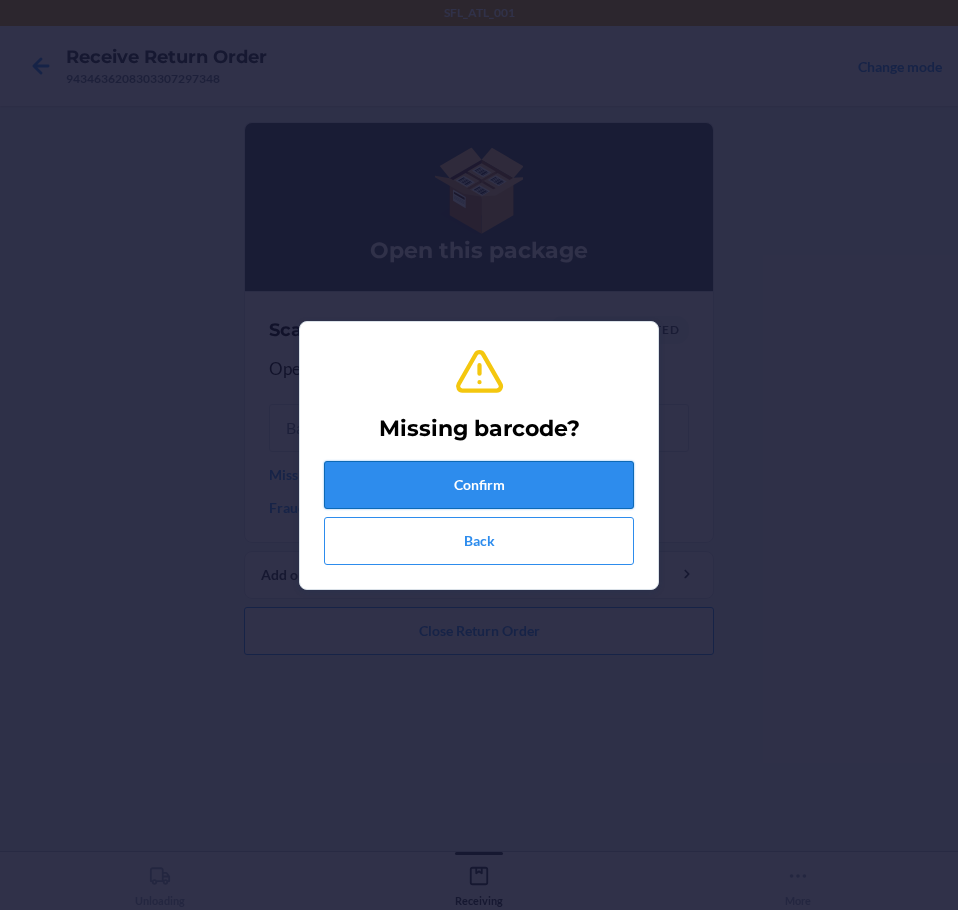 click on "Confirm" at bounding box center (479, 485) 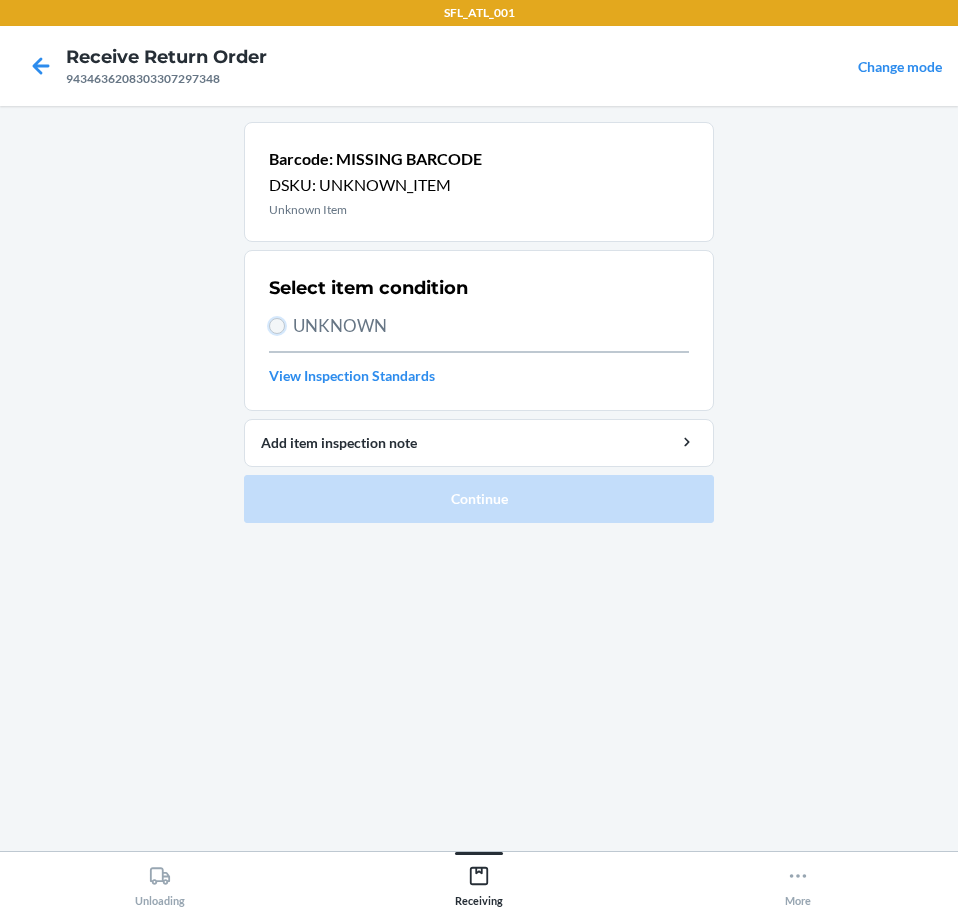 click on "UNKNOWN" at bounding box center [277, 326] 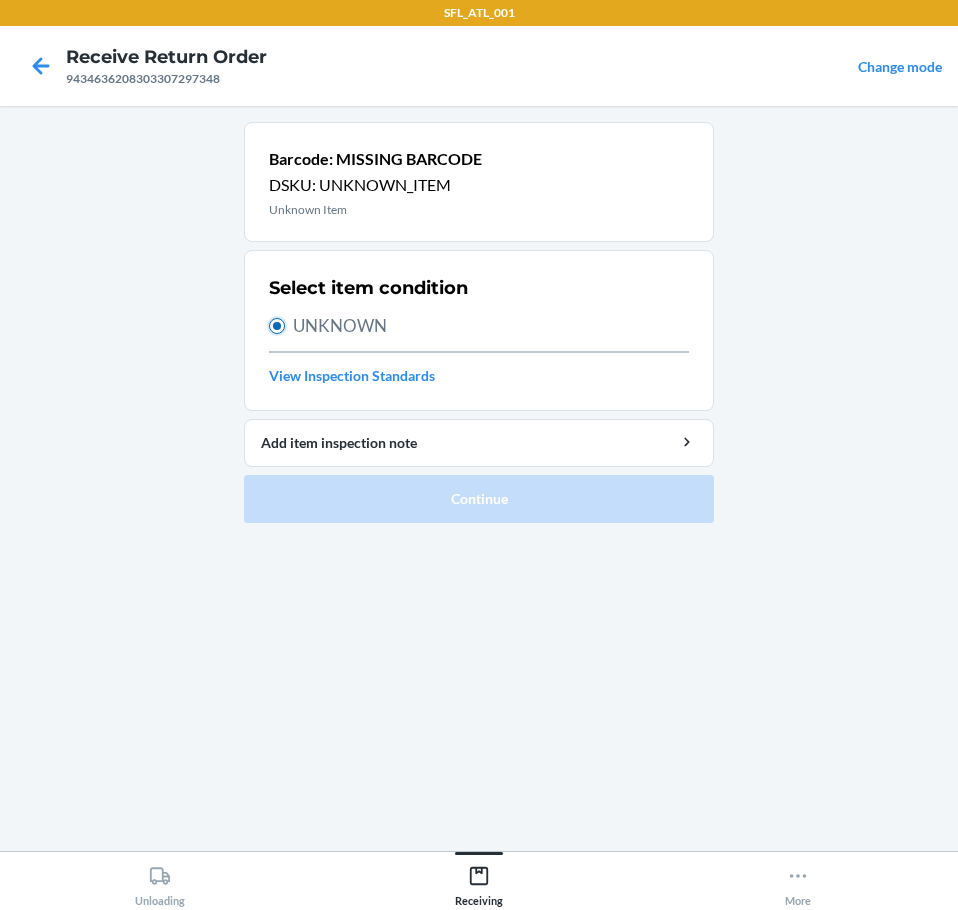 radio on "true" 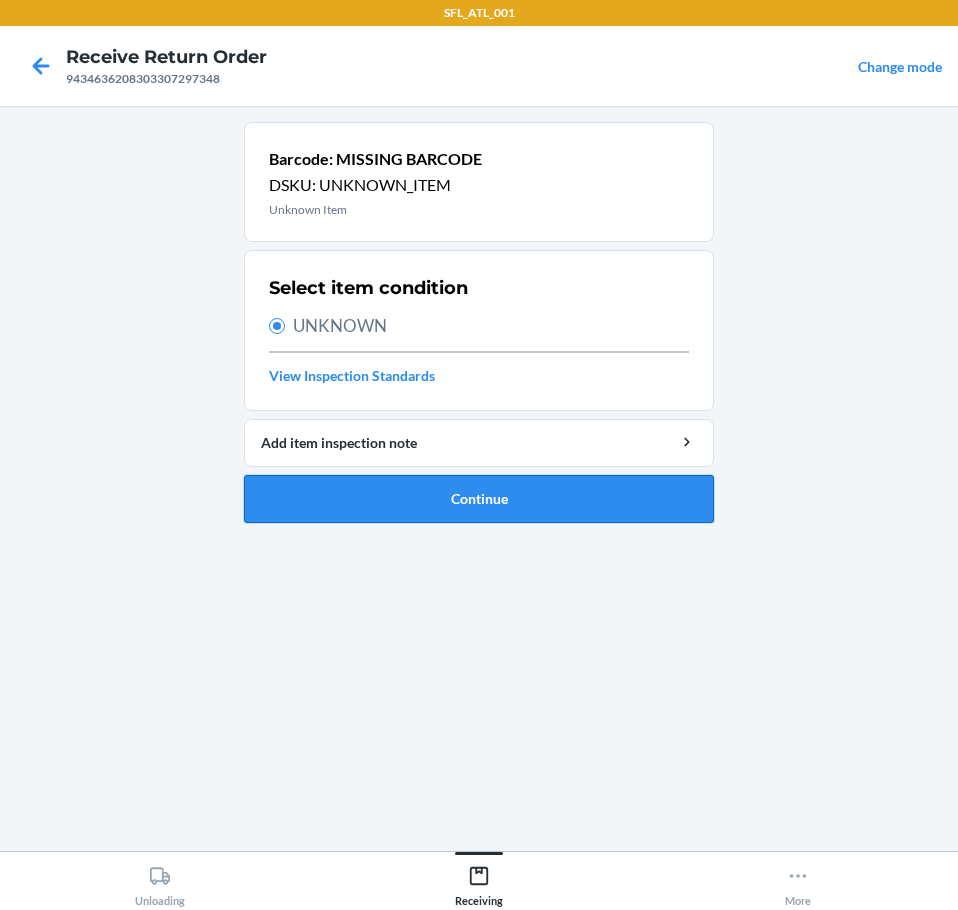click on "Continue" at bounding box center [479, 499] 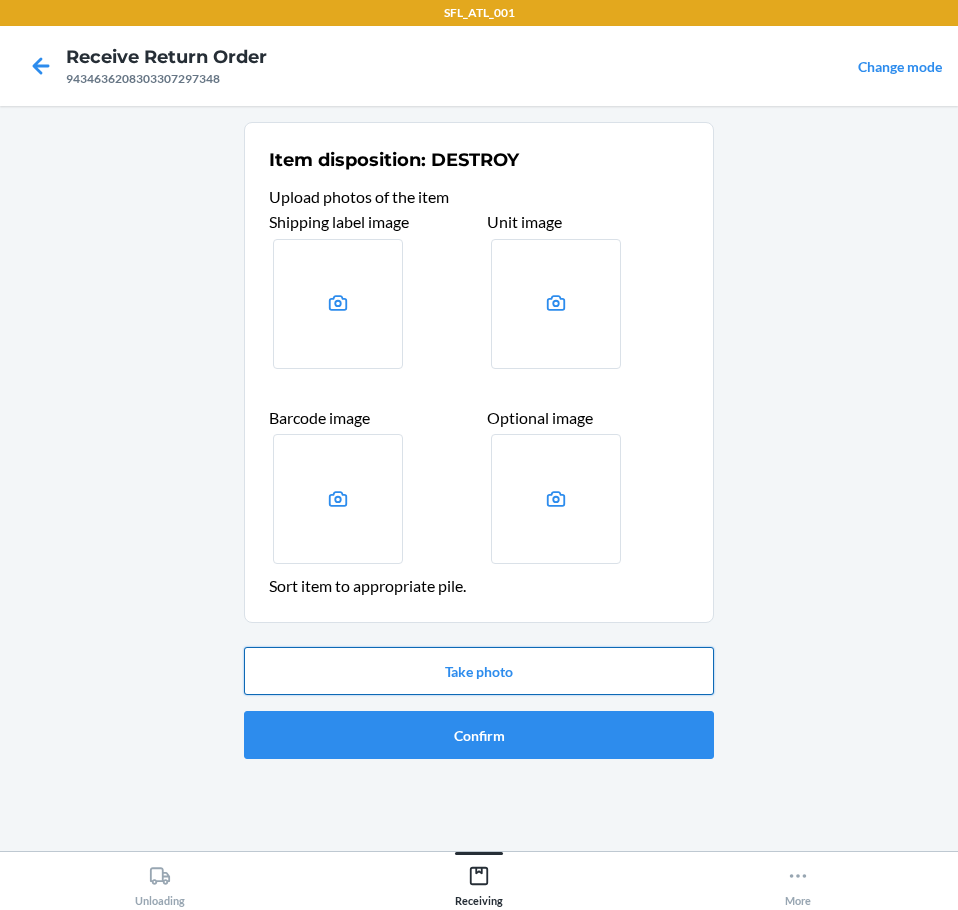 click on "Take photo" at bounding box center [479, 671] 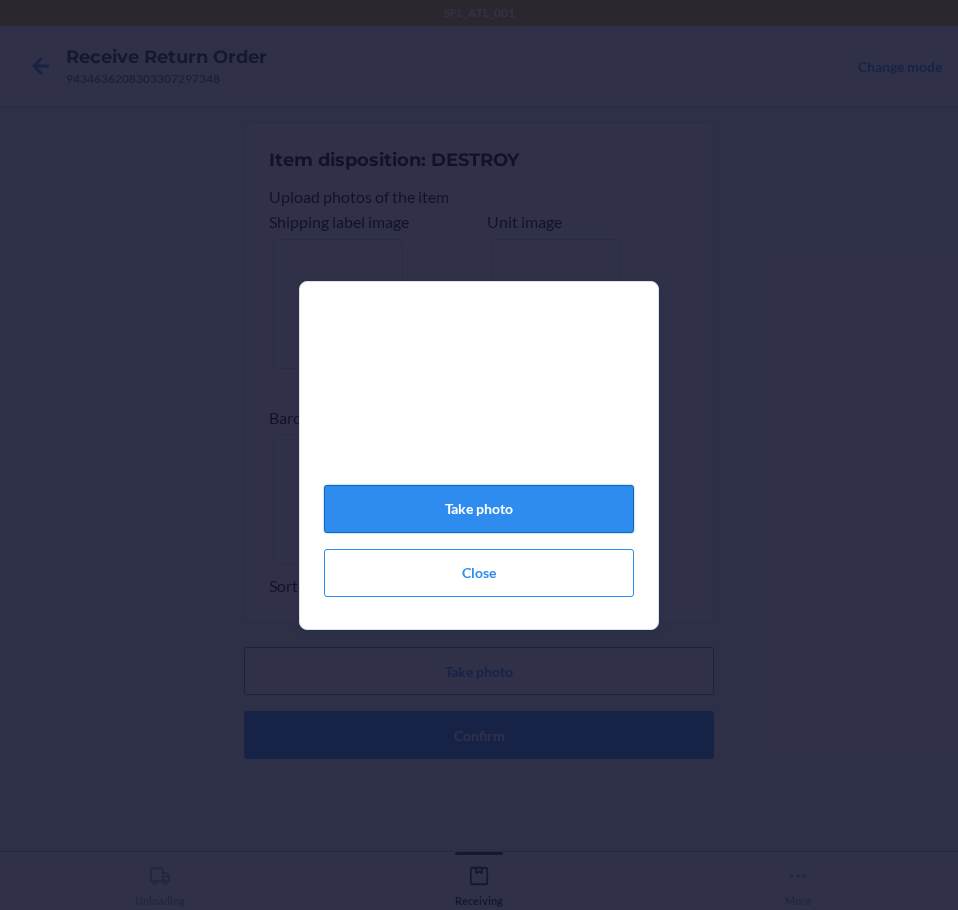 click on "Take photo" 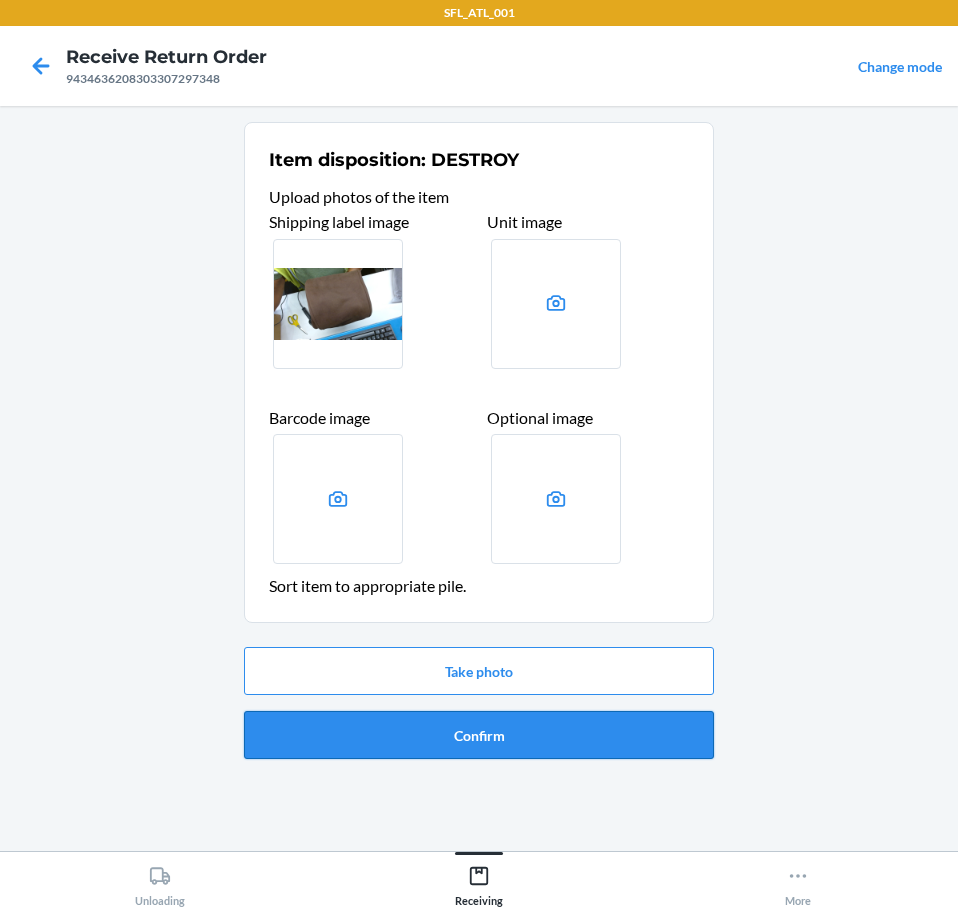 click on "Confirm" at bounding box center [479, 735] 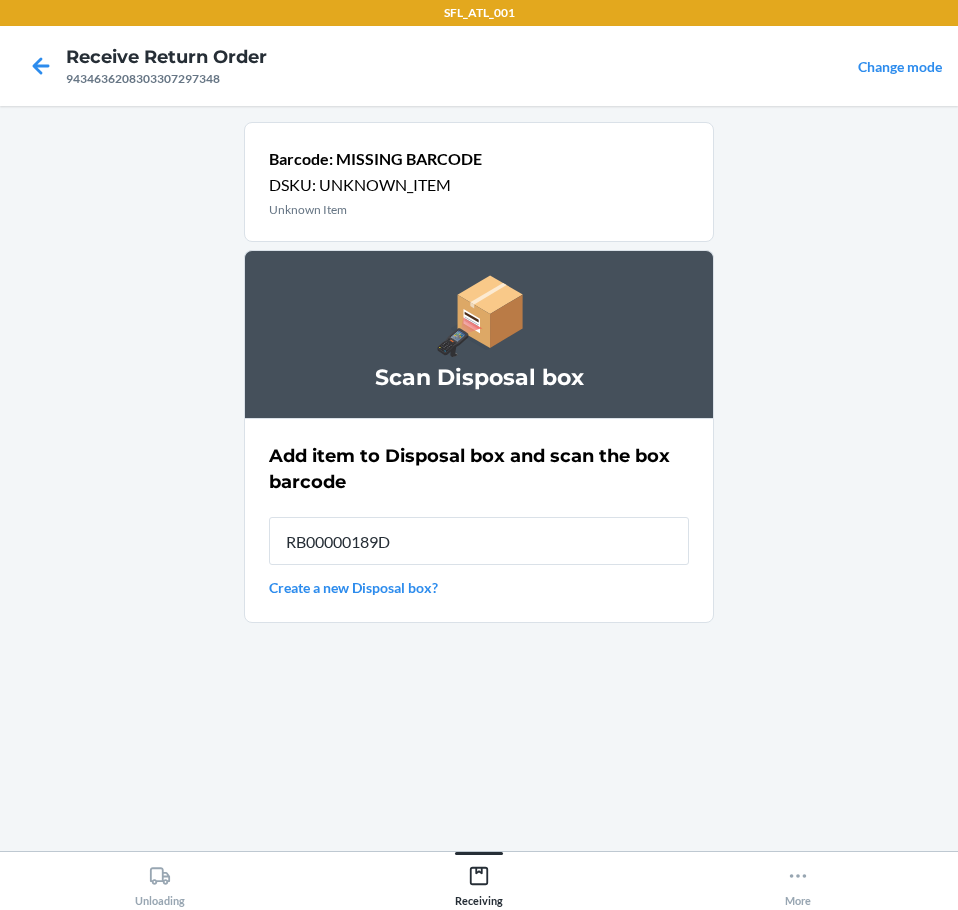 type on "RB00000189D" 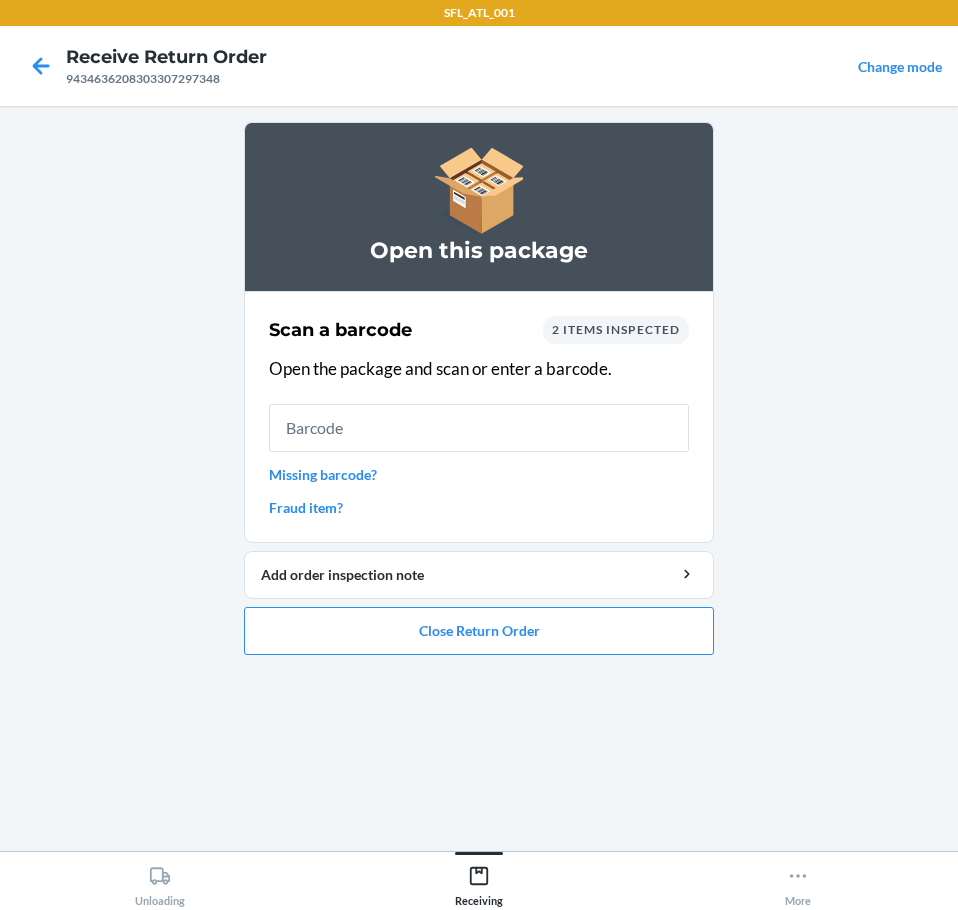 click on "Missing barcode?" at bounding box center (479, 474) 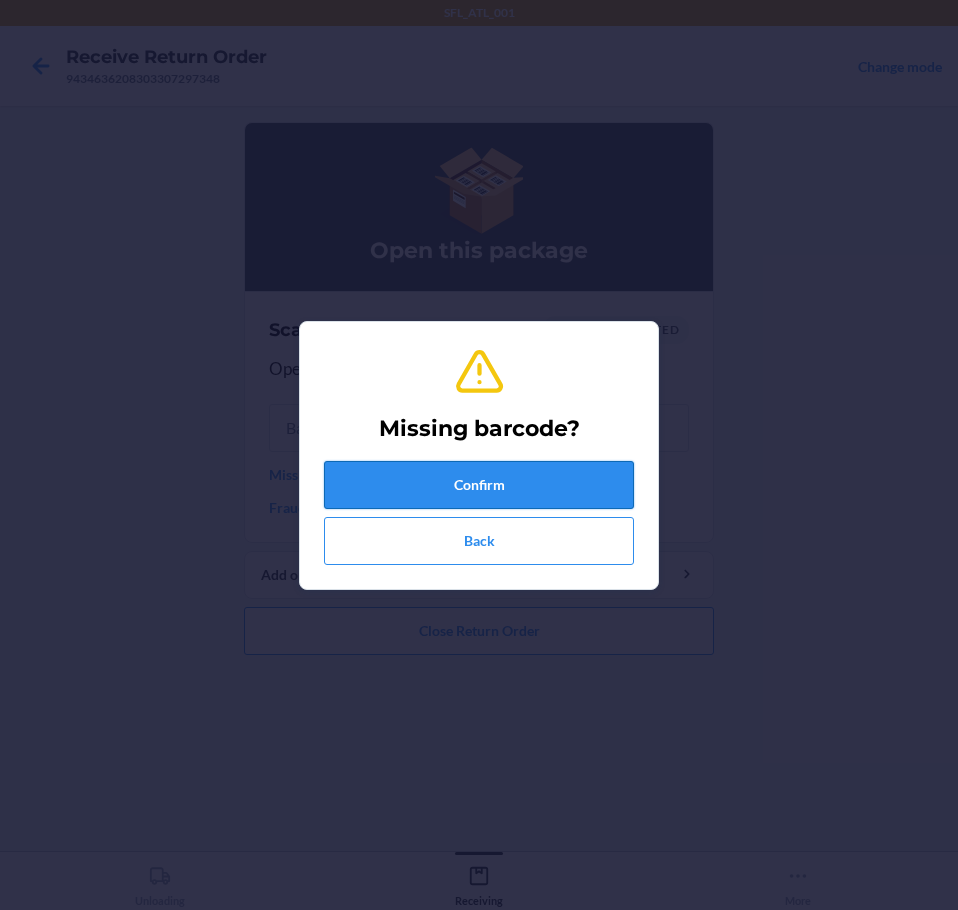click on "Confirm" at bounding box center [479, 485] 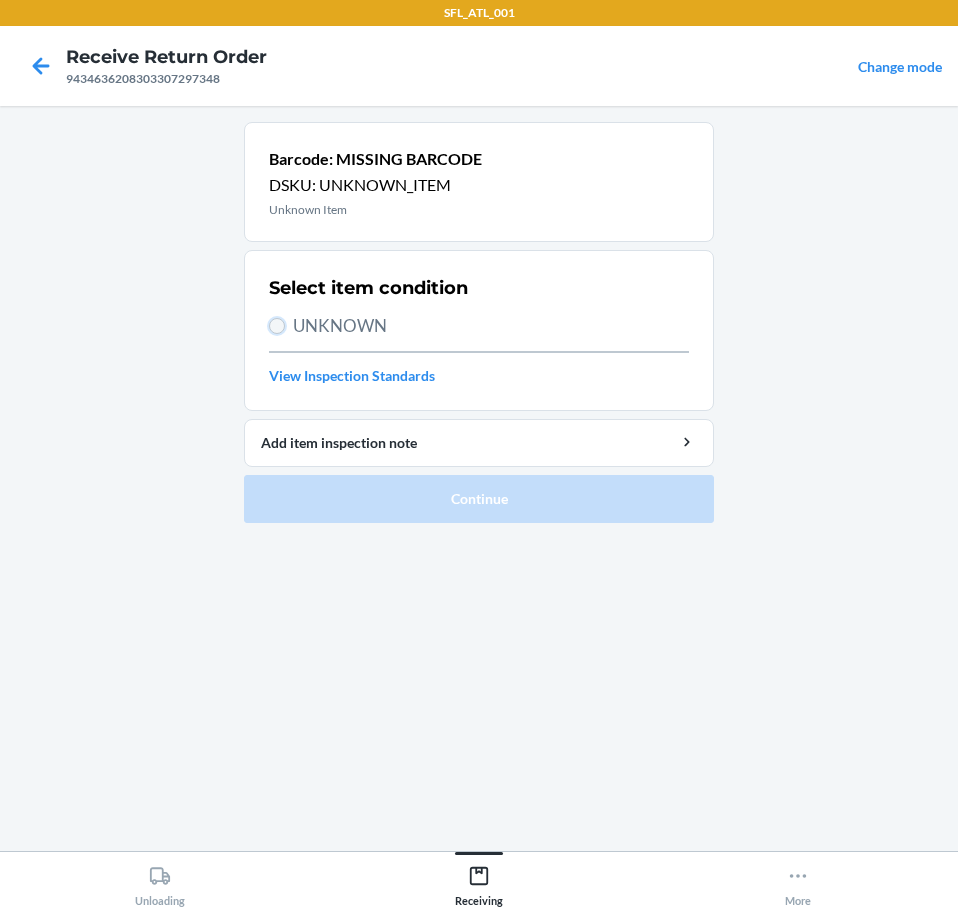 click on "UNKNOWN" at bounding box center (277, 326) 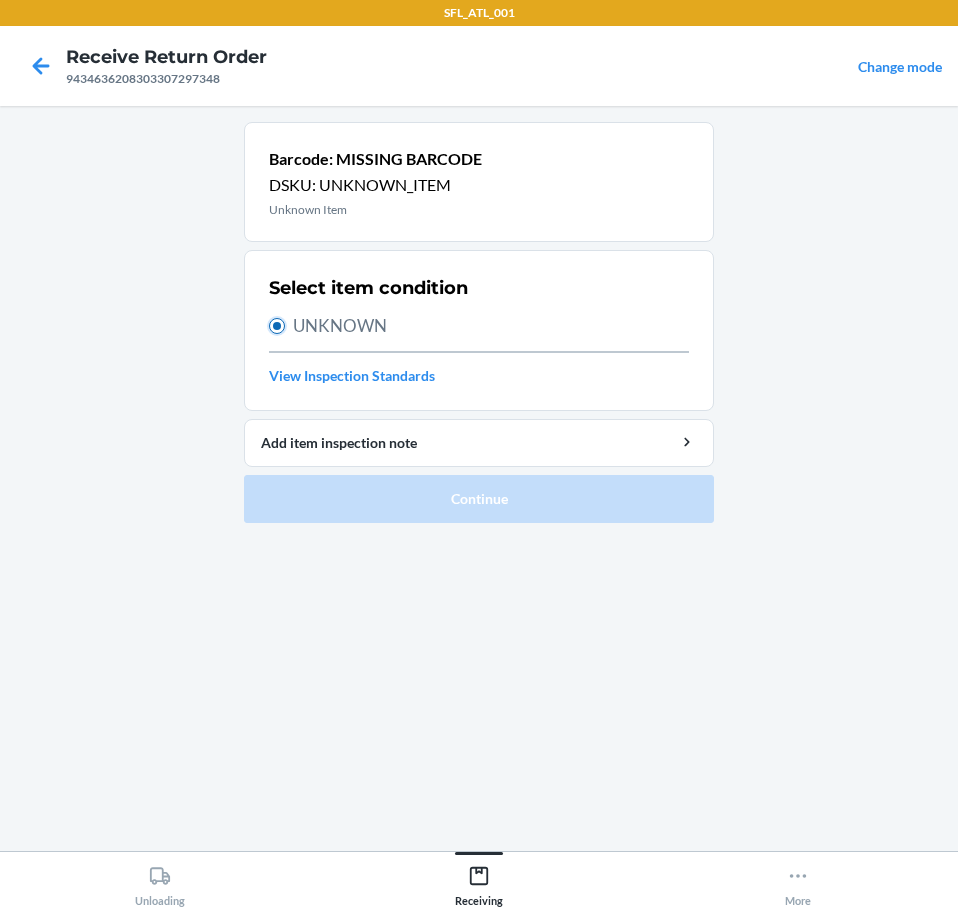 radio on "true" 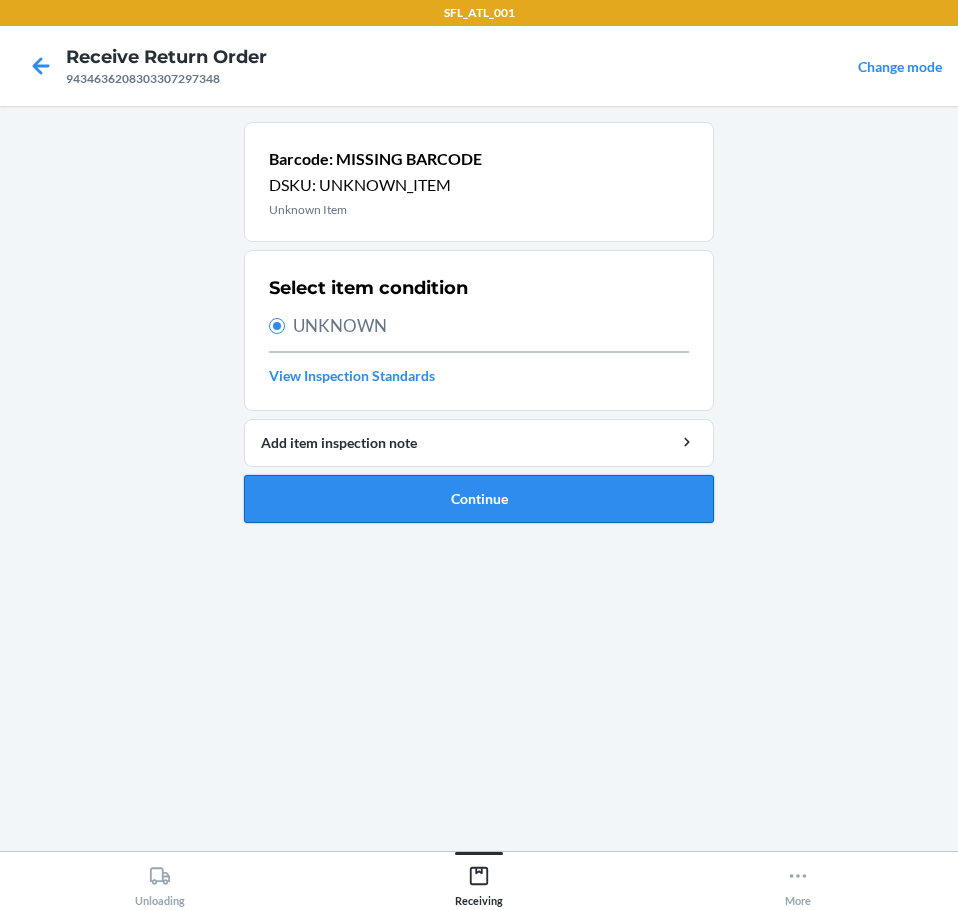 click on "Continue" at bounding box center (479, 499) 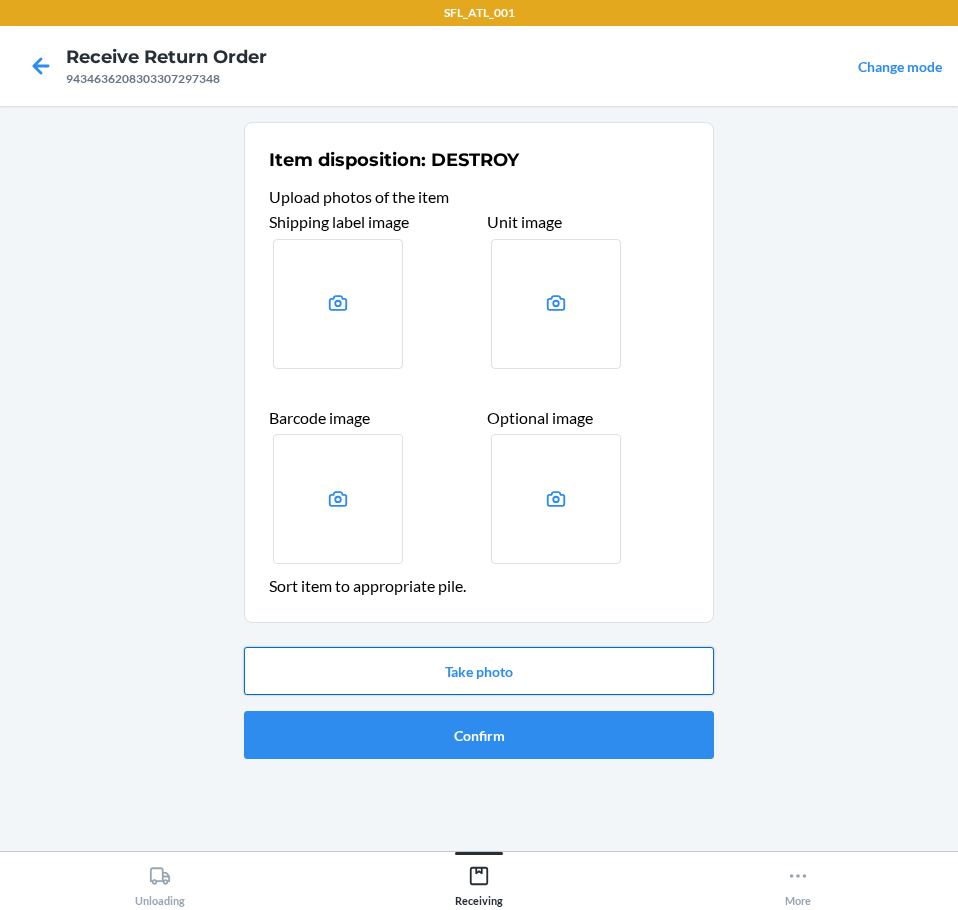click on "Take photo" at bounding box center (479, 671) 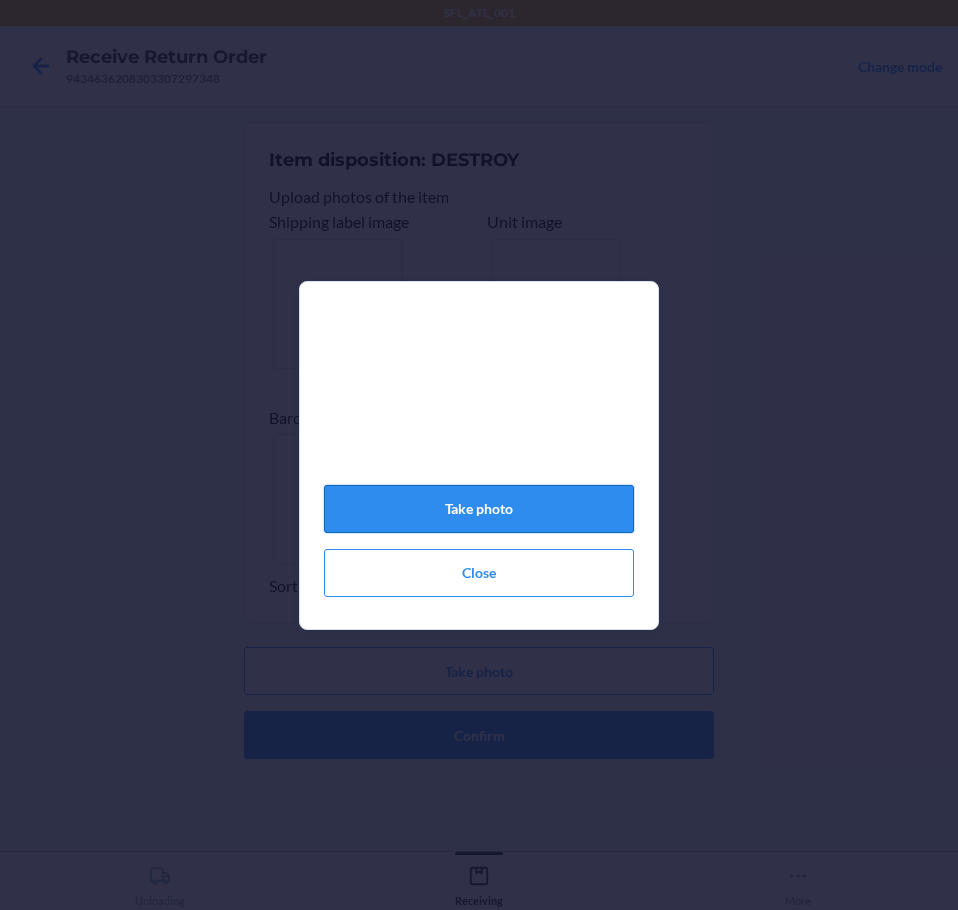 click on "Take photo" 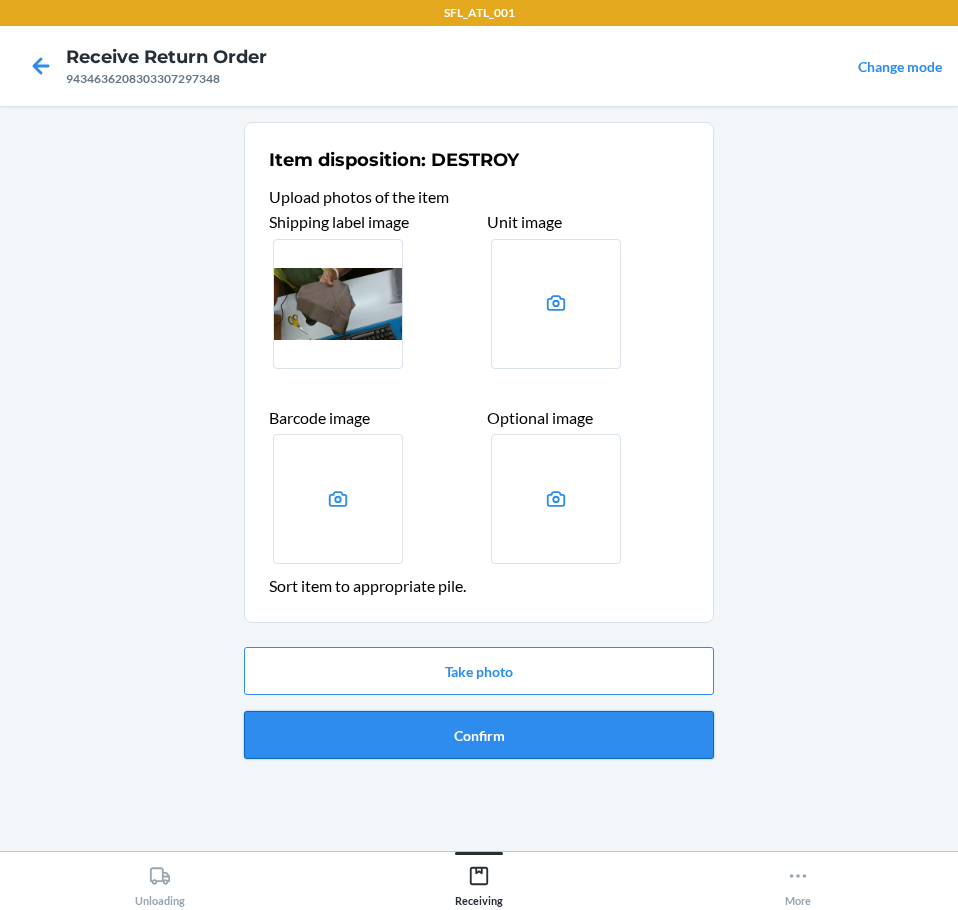 click on "Confirm" at bounding box center [479, 735] 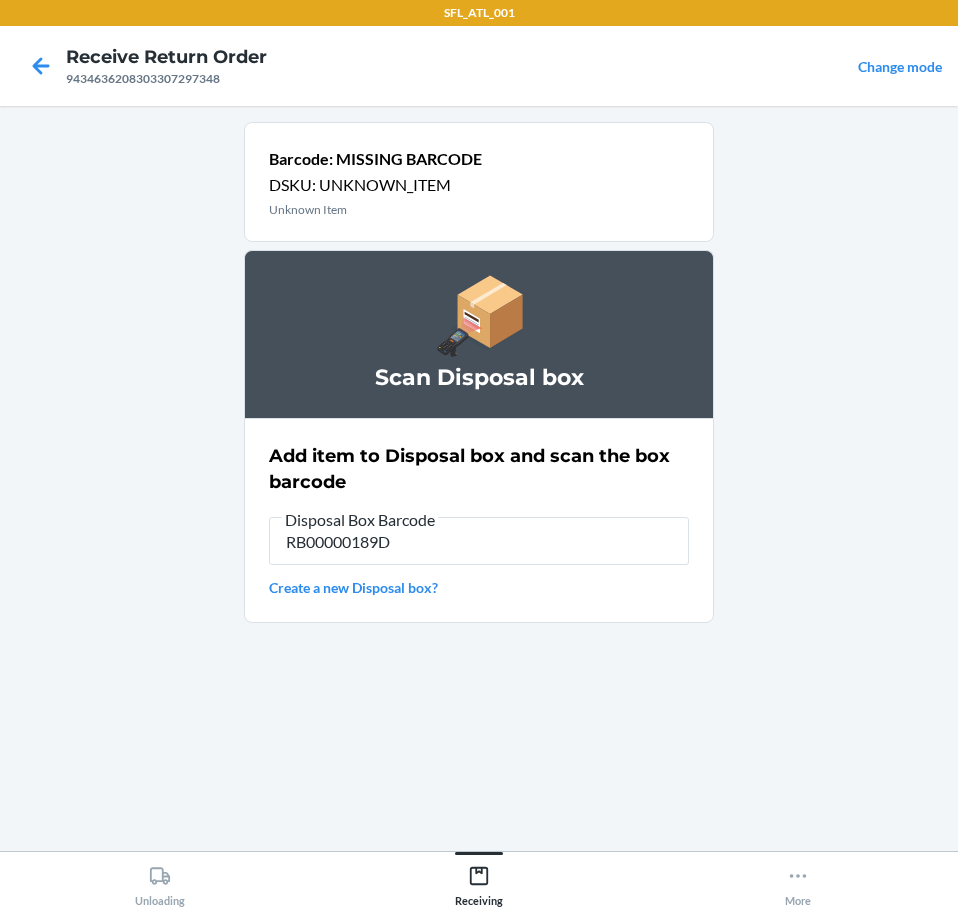 type on "RB00000189D" 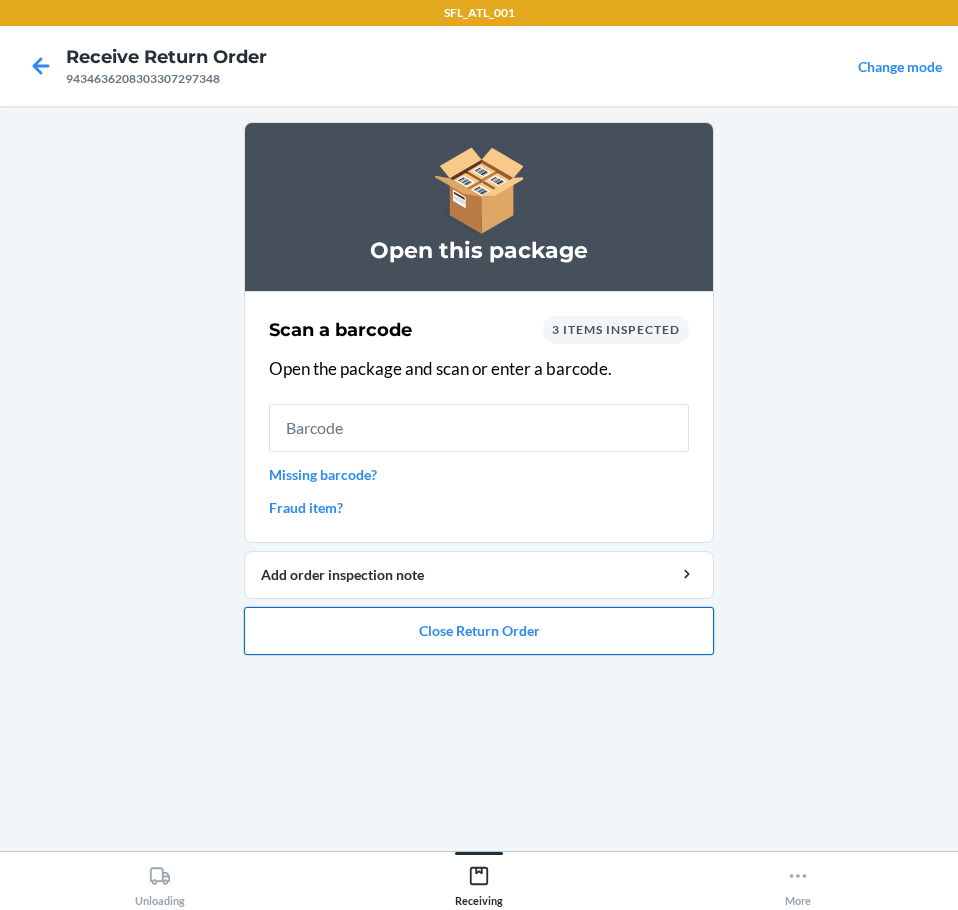 click on "Close Return Order" at bounding box center (479, 631) 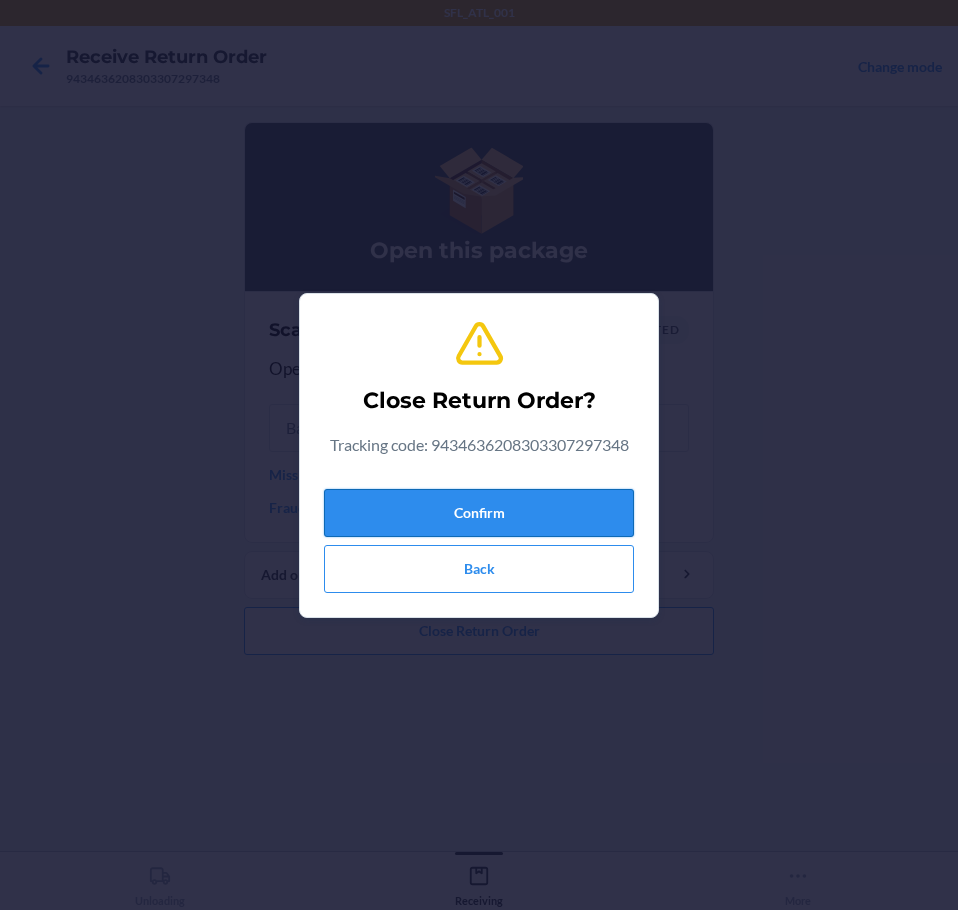 click on "Confirm" at bounding box center (479, 513) 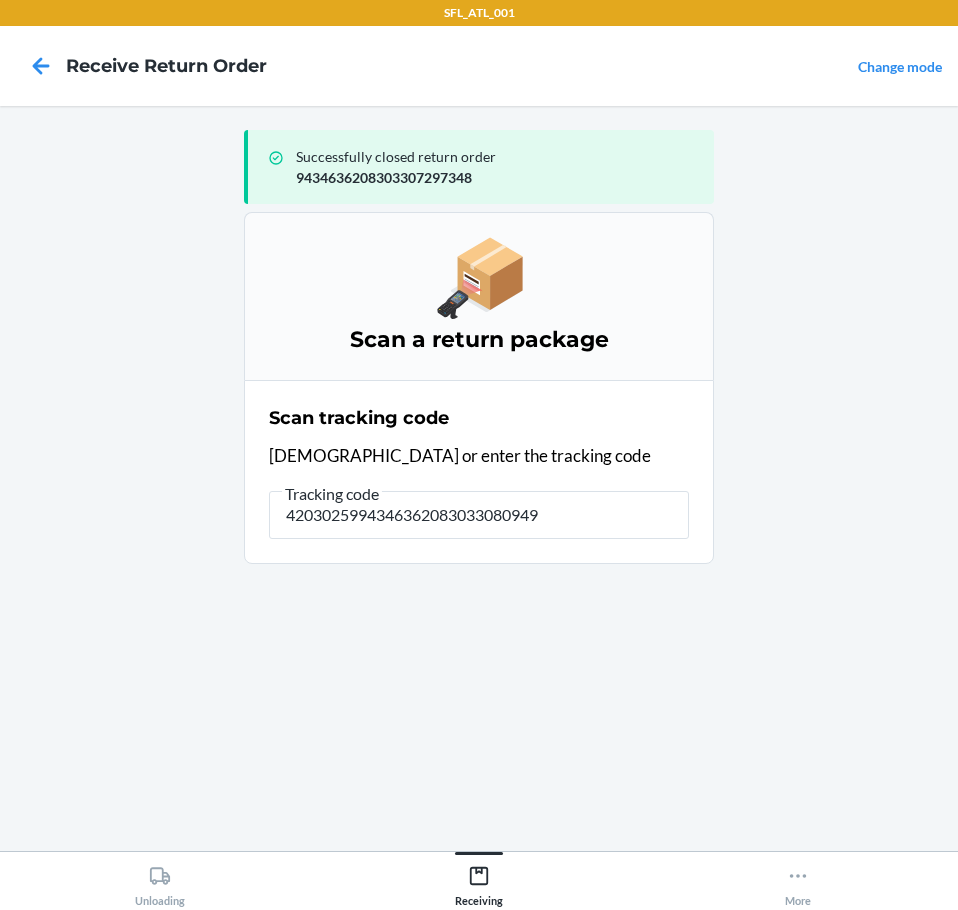 type on "42030259943463620830330809491" 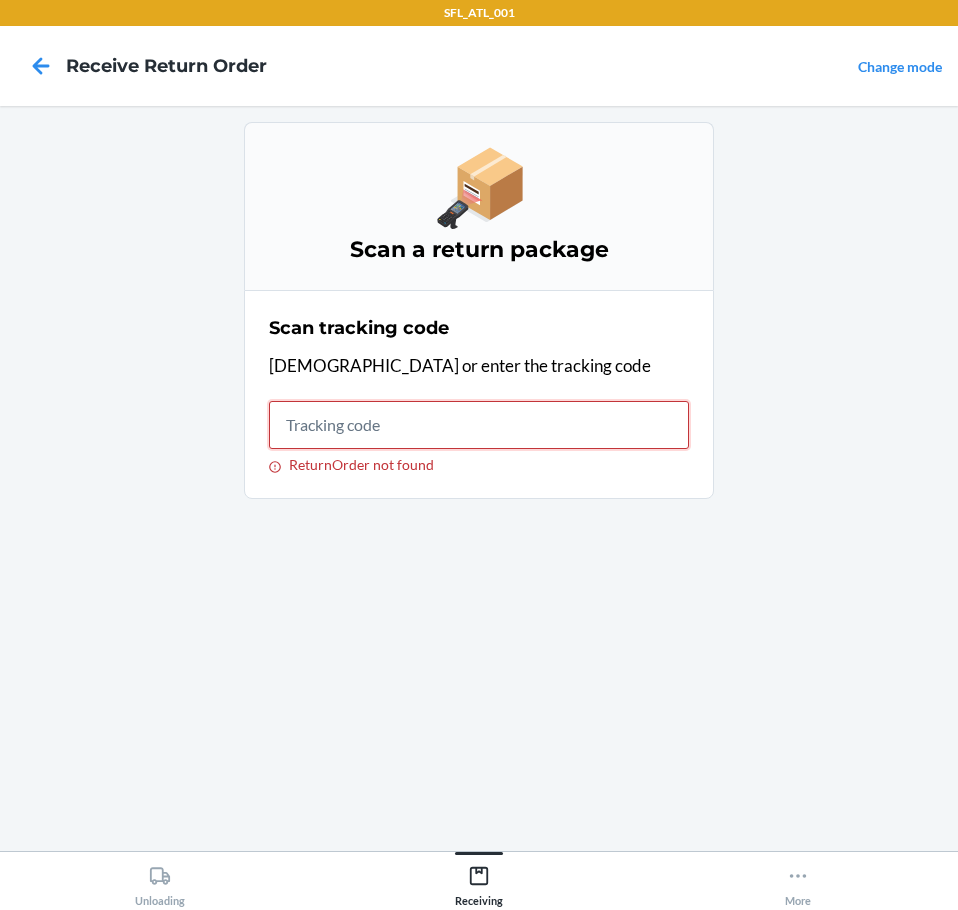 click on "ReturnOrder not found" at bounding box center (479, 425) 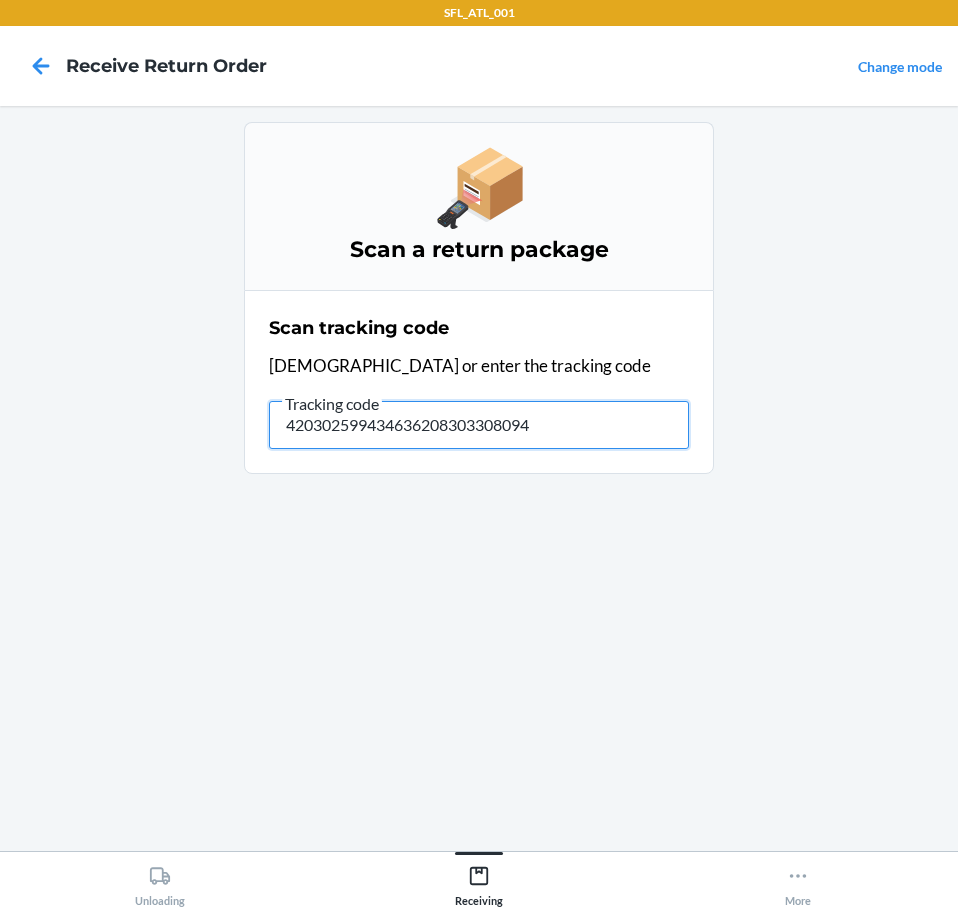 type on "4203025994346362083033080949" 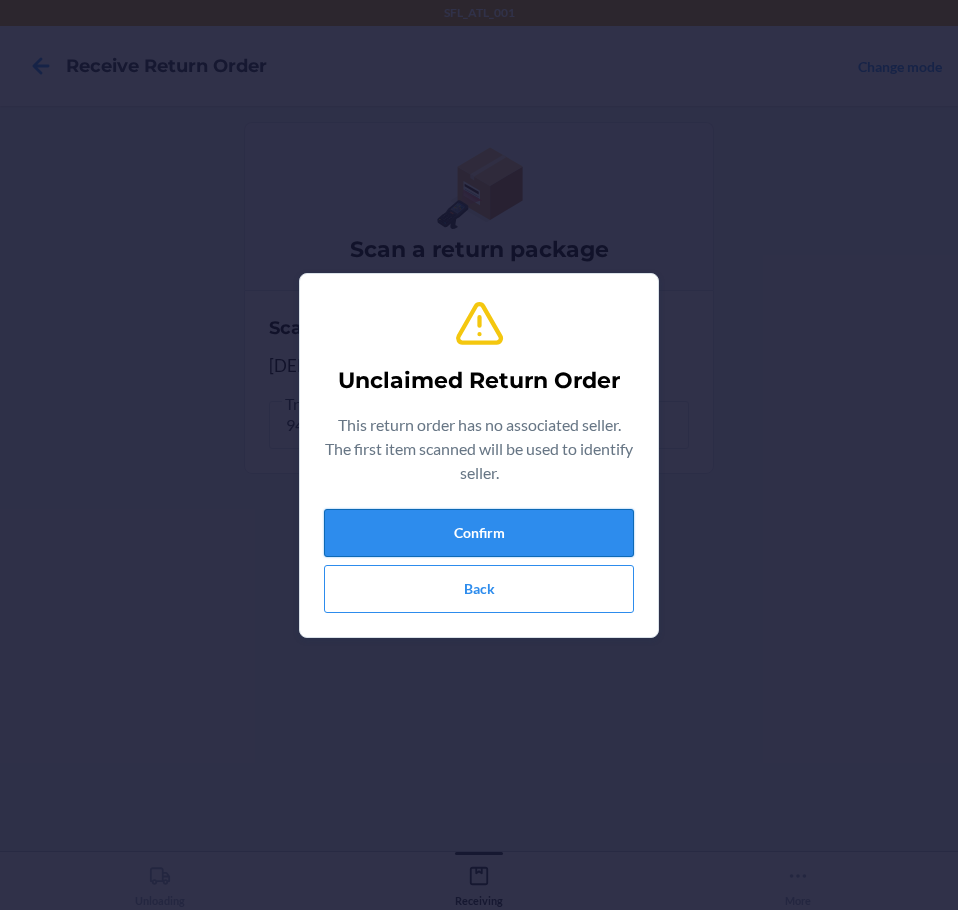 click on "Confirm" at bounding box center [479, 533] 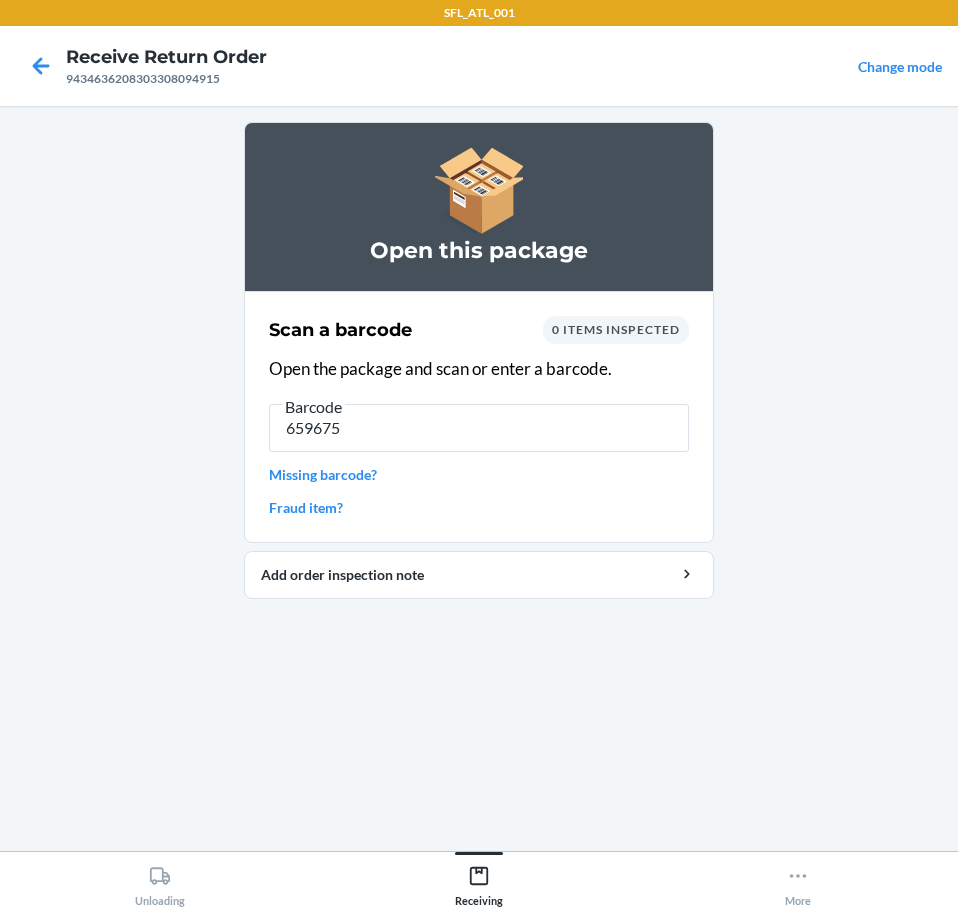 type on "6596751" 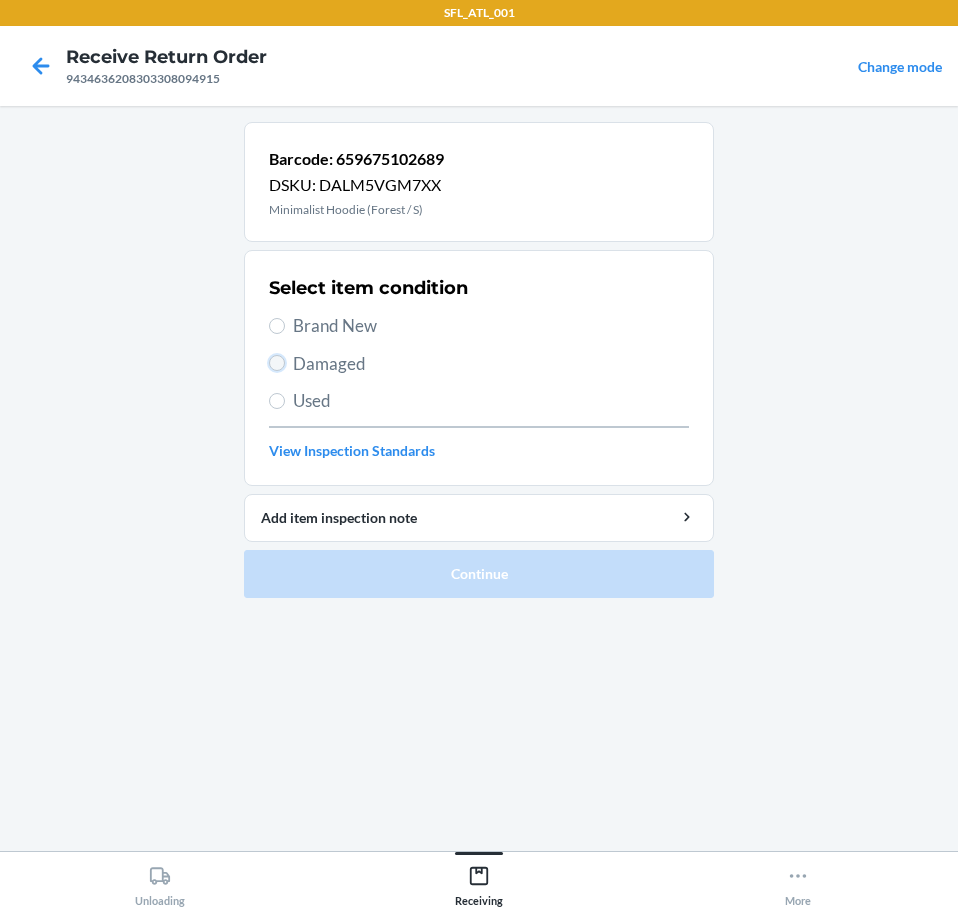 click on "Damaged" at bounding box center [277, 363] 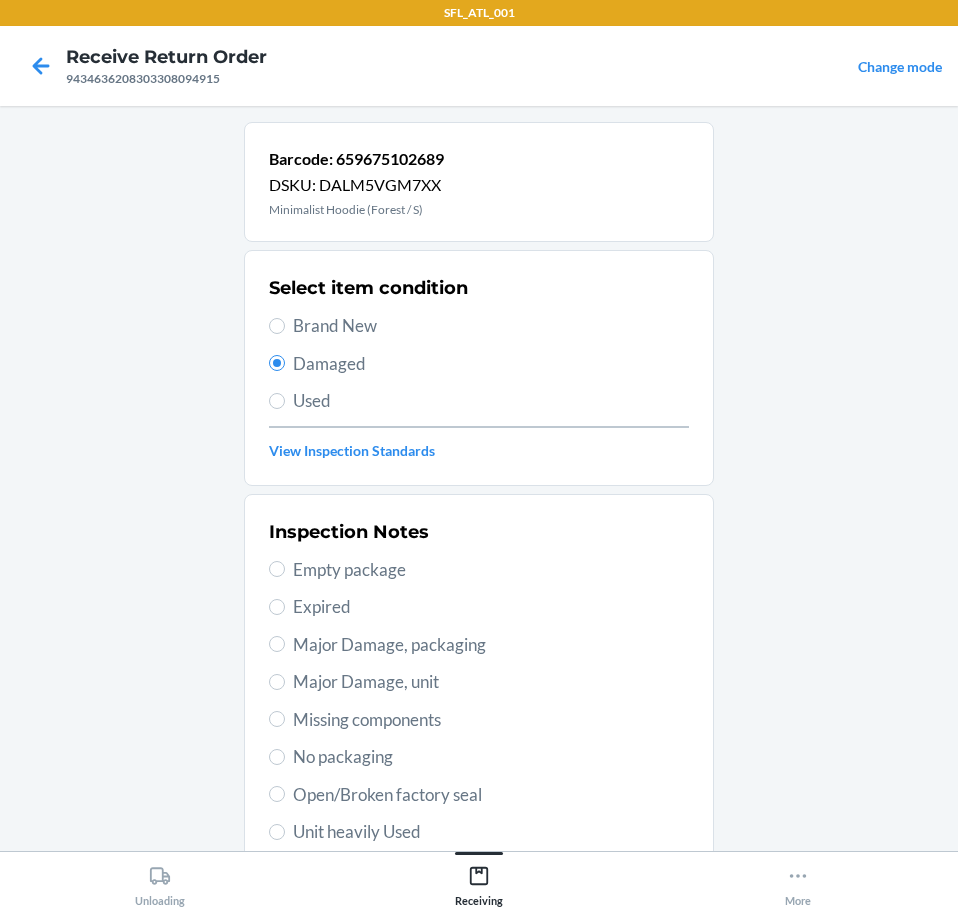 click on "Major Damage, packaging" at bounding box center [491, 645] 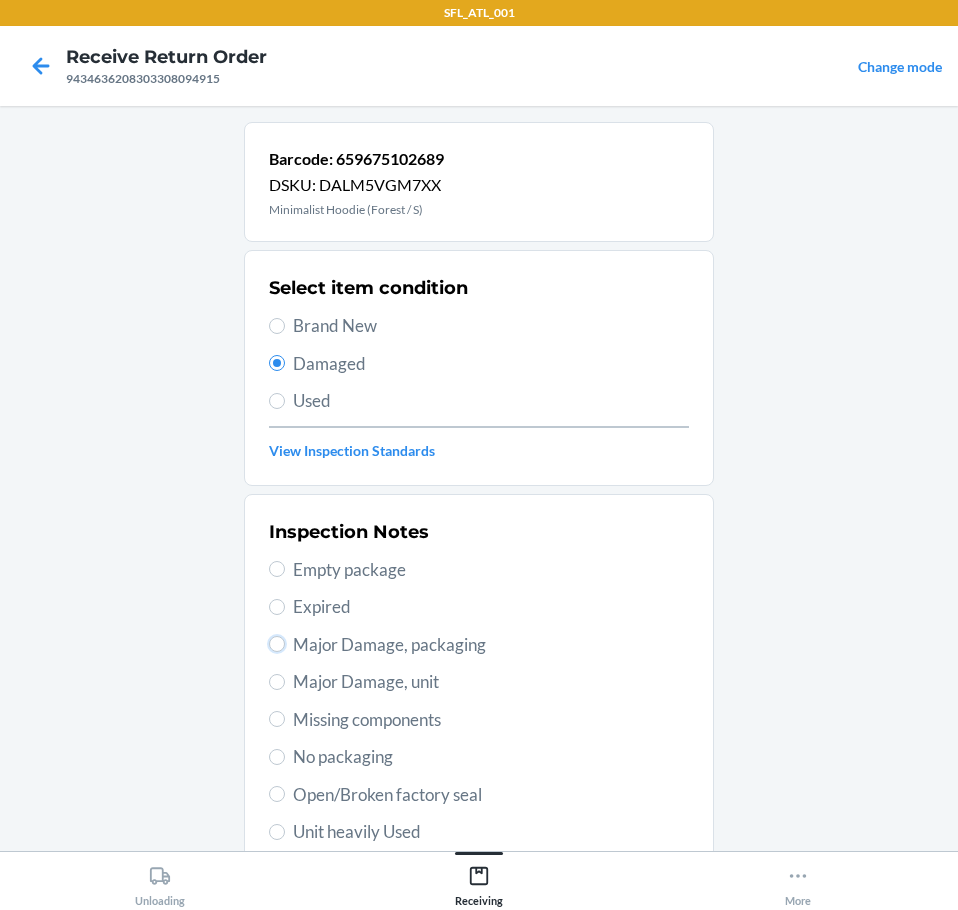 click on "Major Damage, packaging" at bounding box center [277, 644] 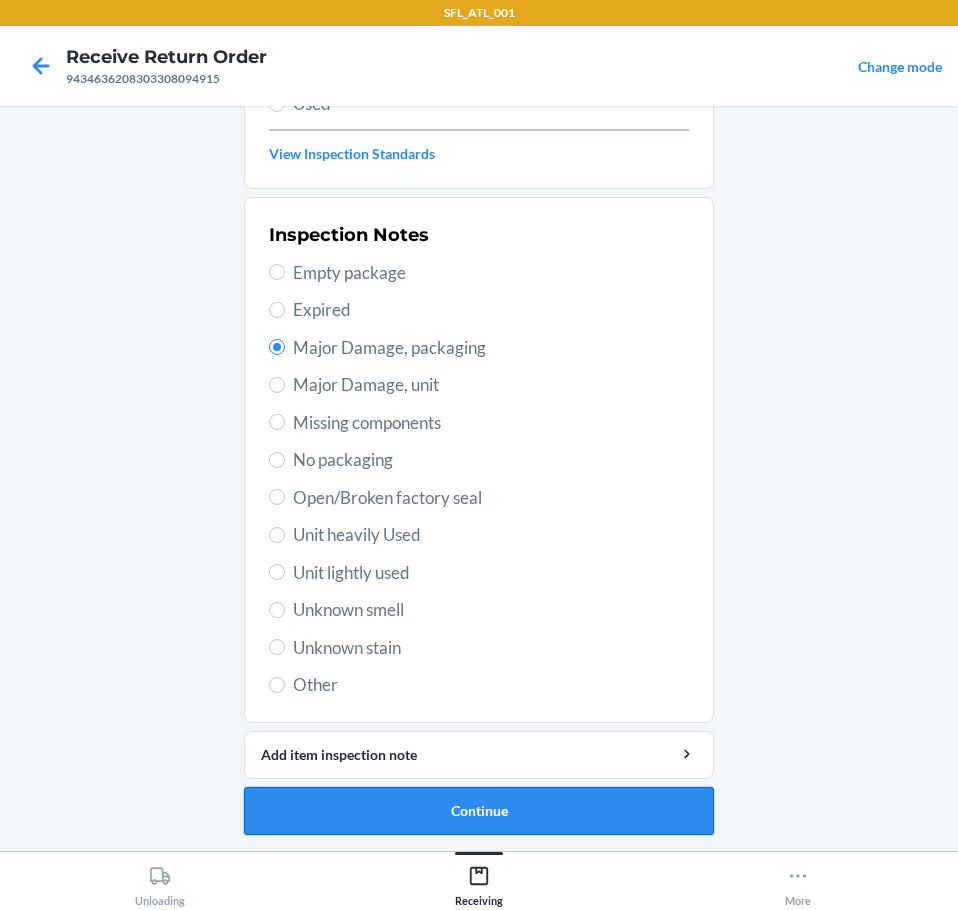 click on "Continue" at bounding box center (479, 811) 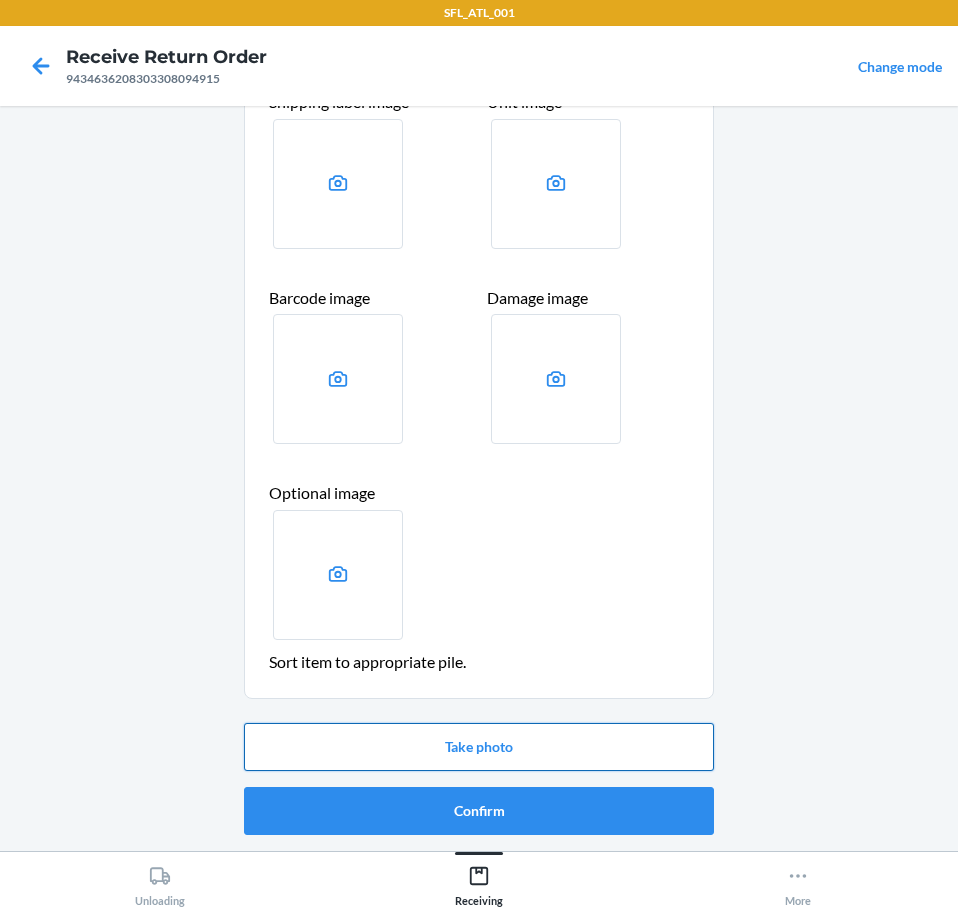 click on "Take photo" at bounding box center [479, 747] 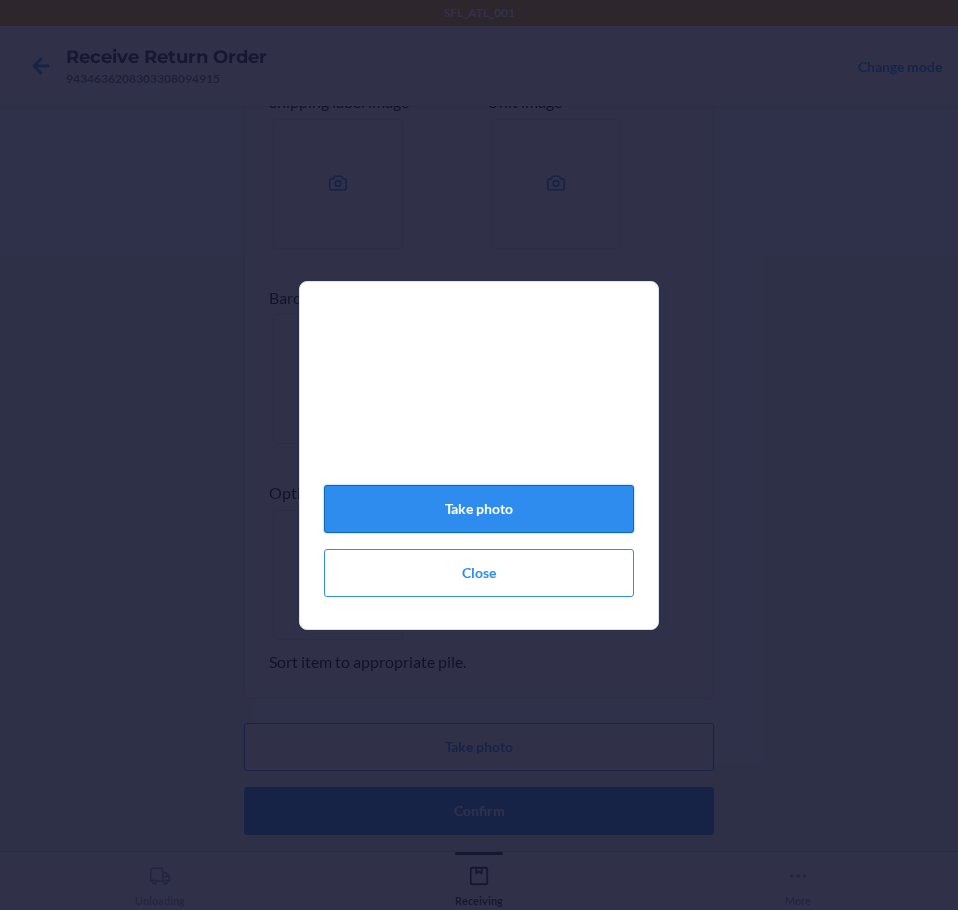 click on "Take photo" 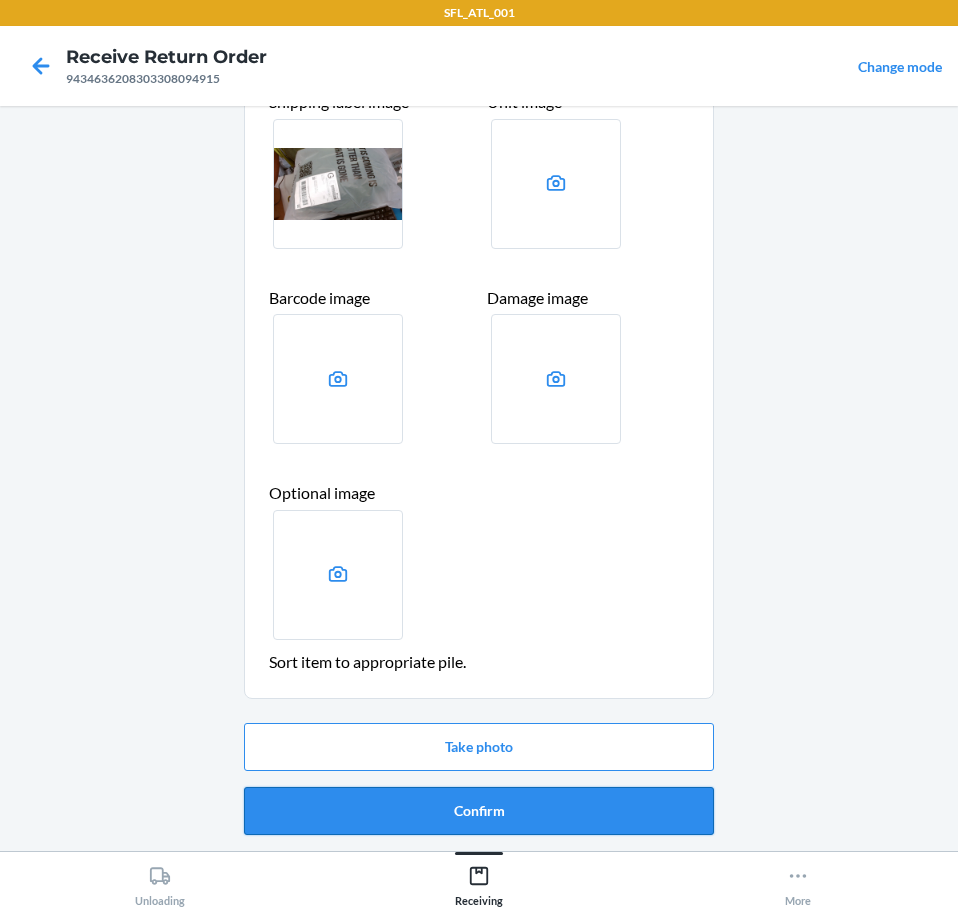 click on "Confirm" at bounding box center (479, 811) 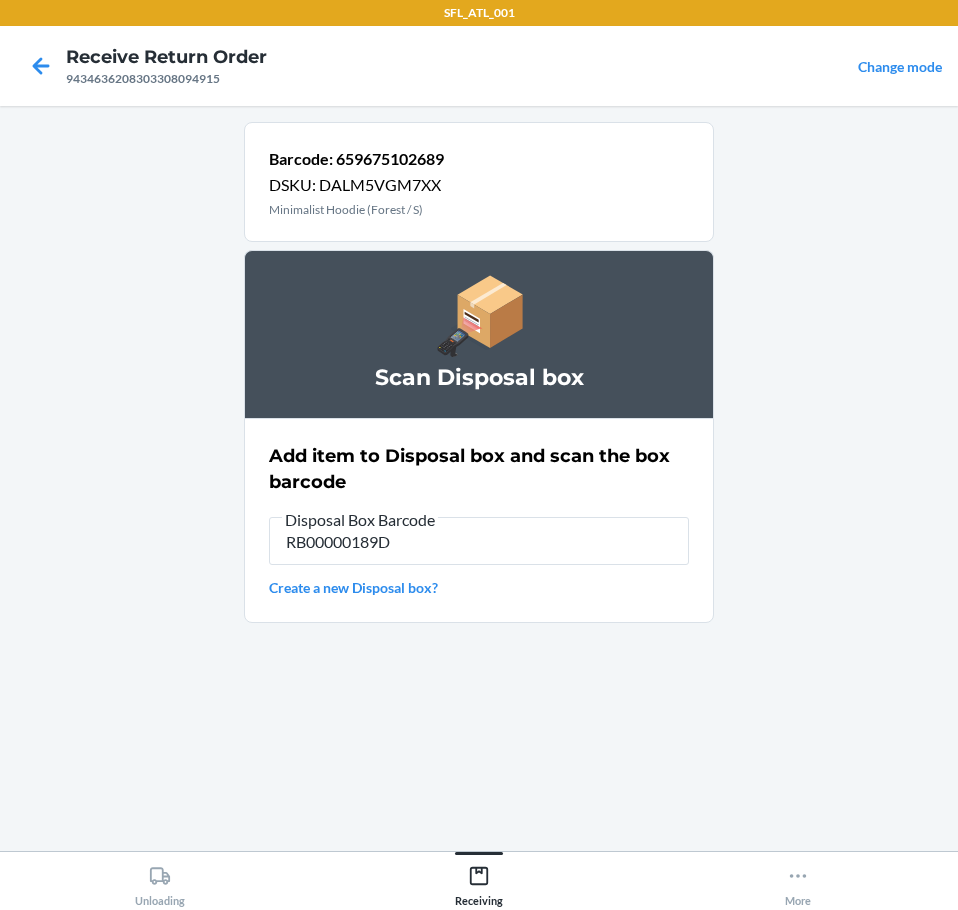 type on "RB00000189D" 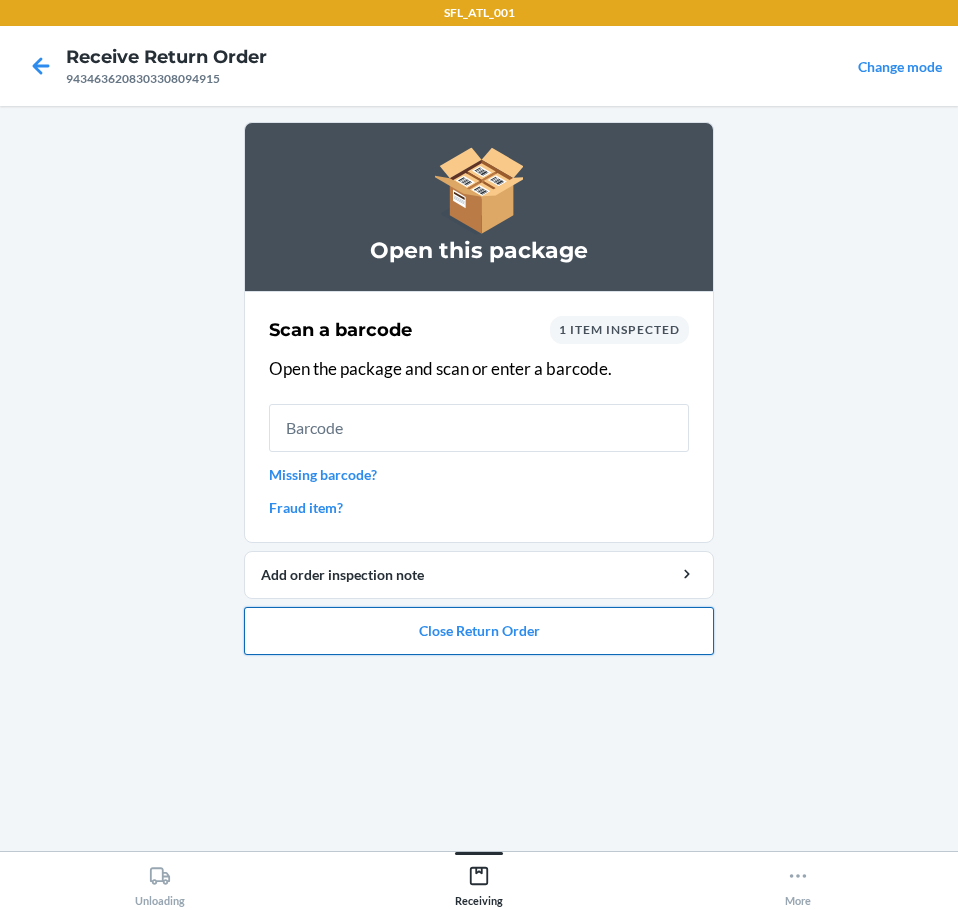 click on "Close Return Order" at bounding box center (479, 631) 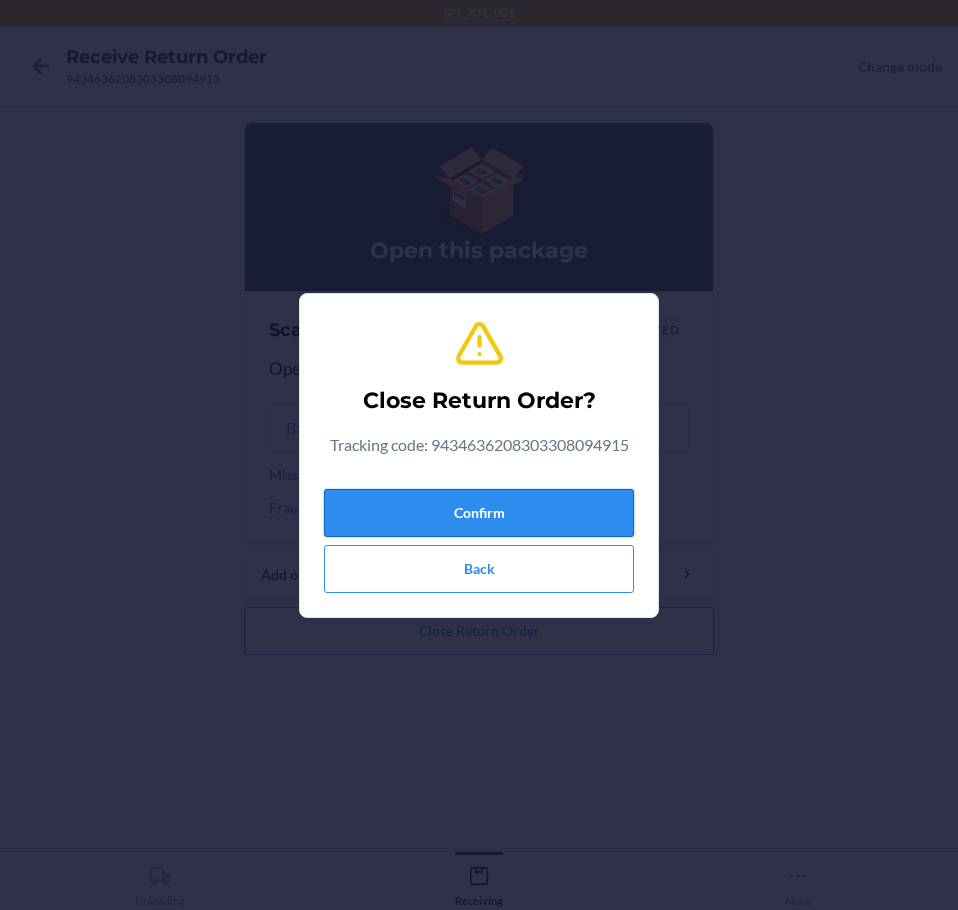 click on "Confirm" at bounding box center (479, 513) 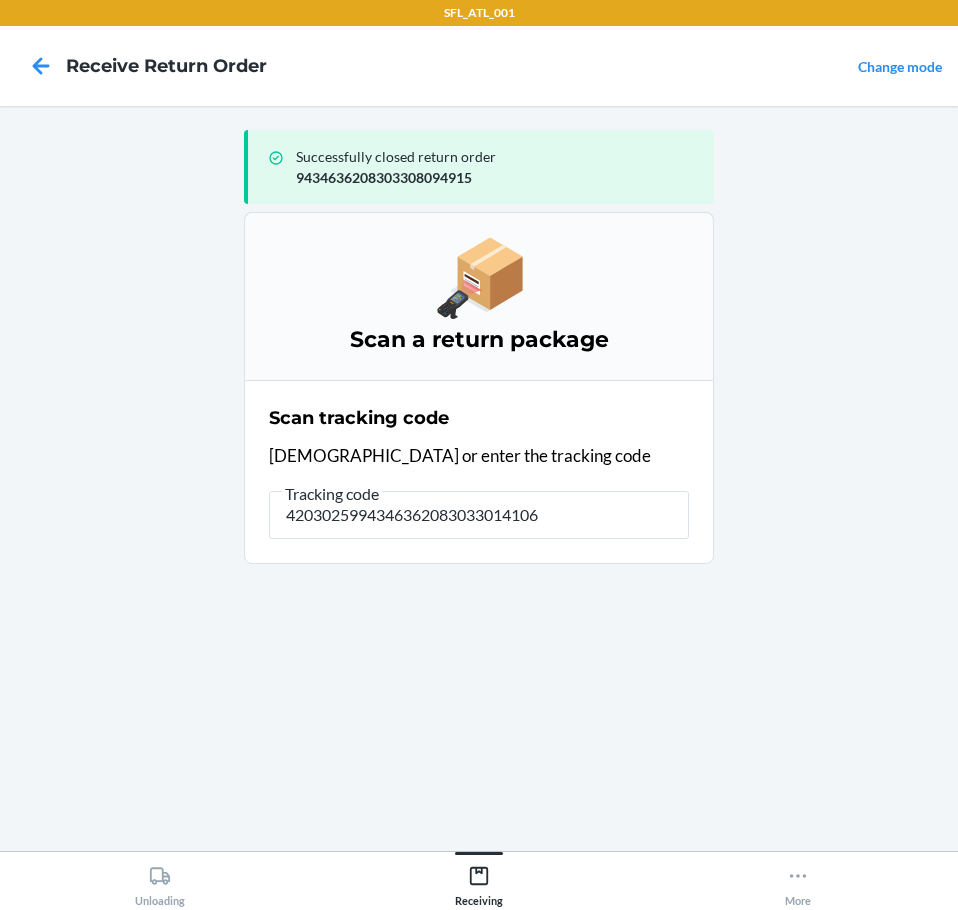 type on "42030259943463620830330141067" 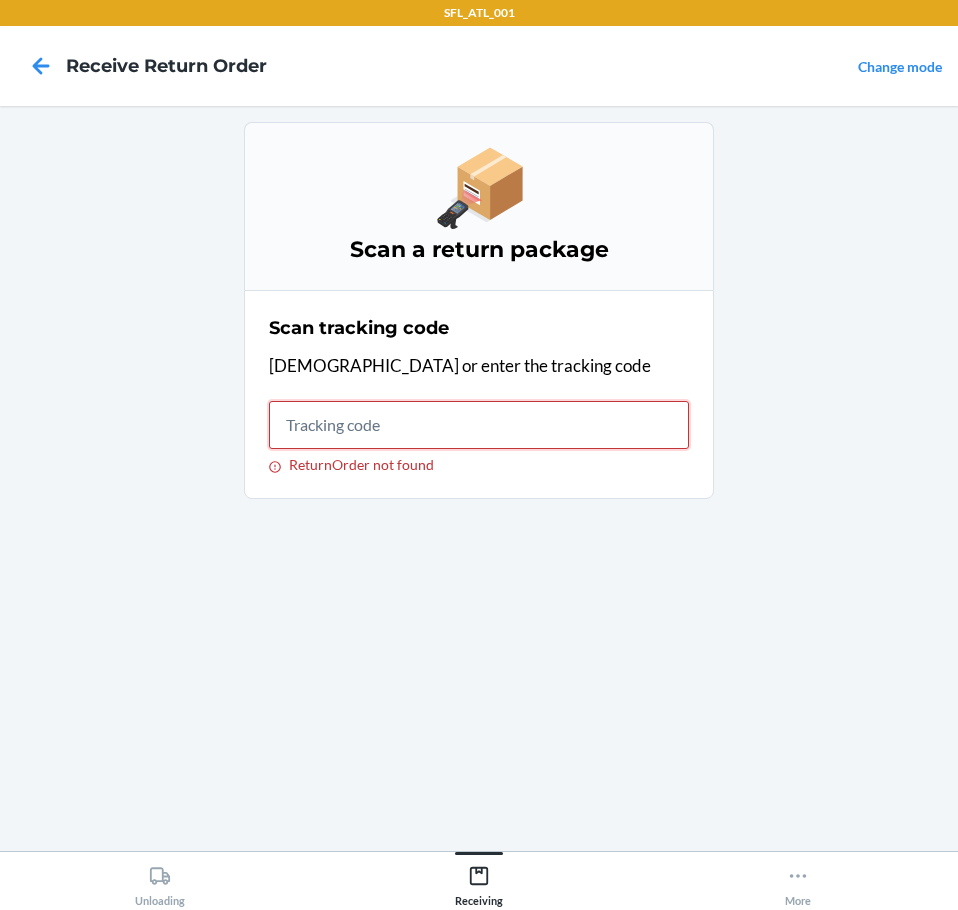 click on "ReturnOrder not found" at bounding box center (479, 425) 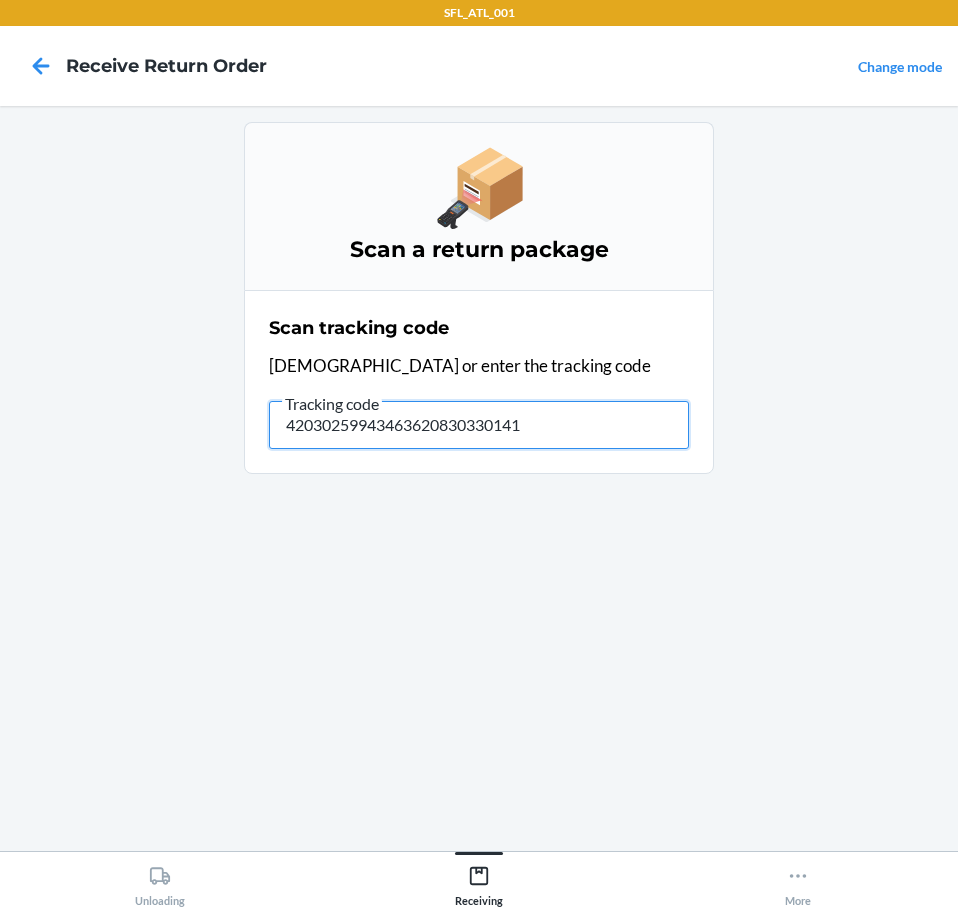 type on "420302599434636208303301410" 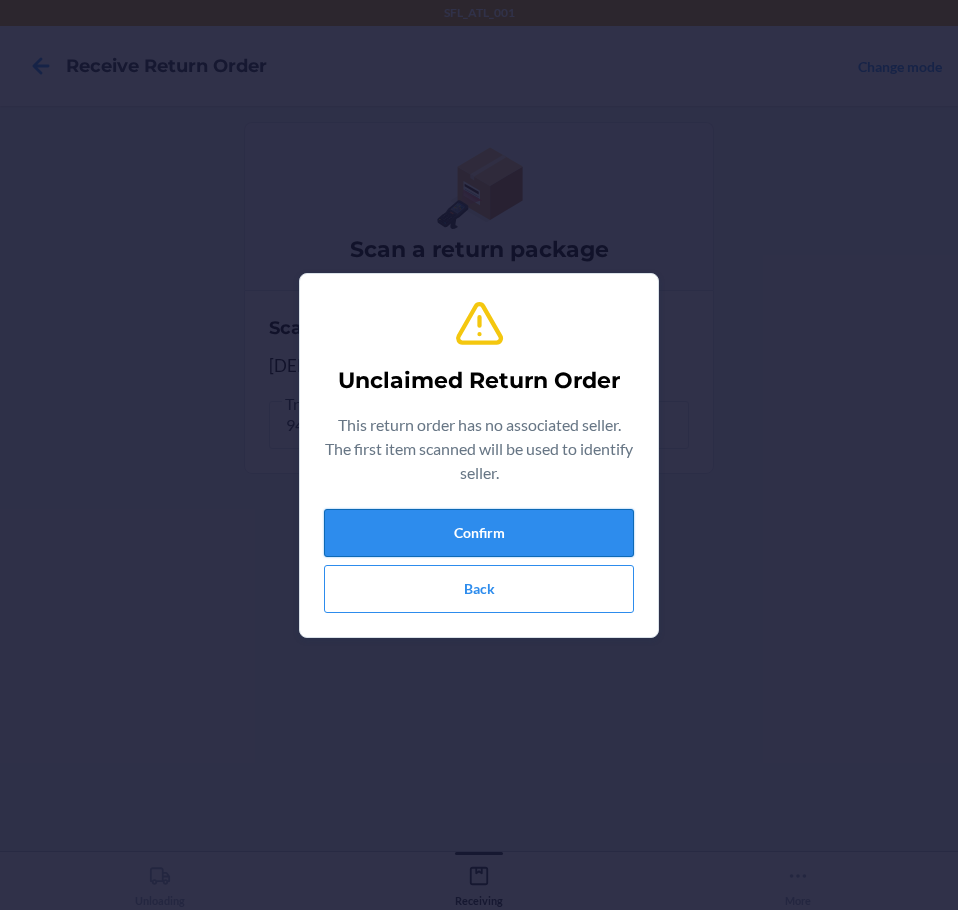 click on "Confirm" at bounding box center (479, 533) 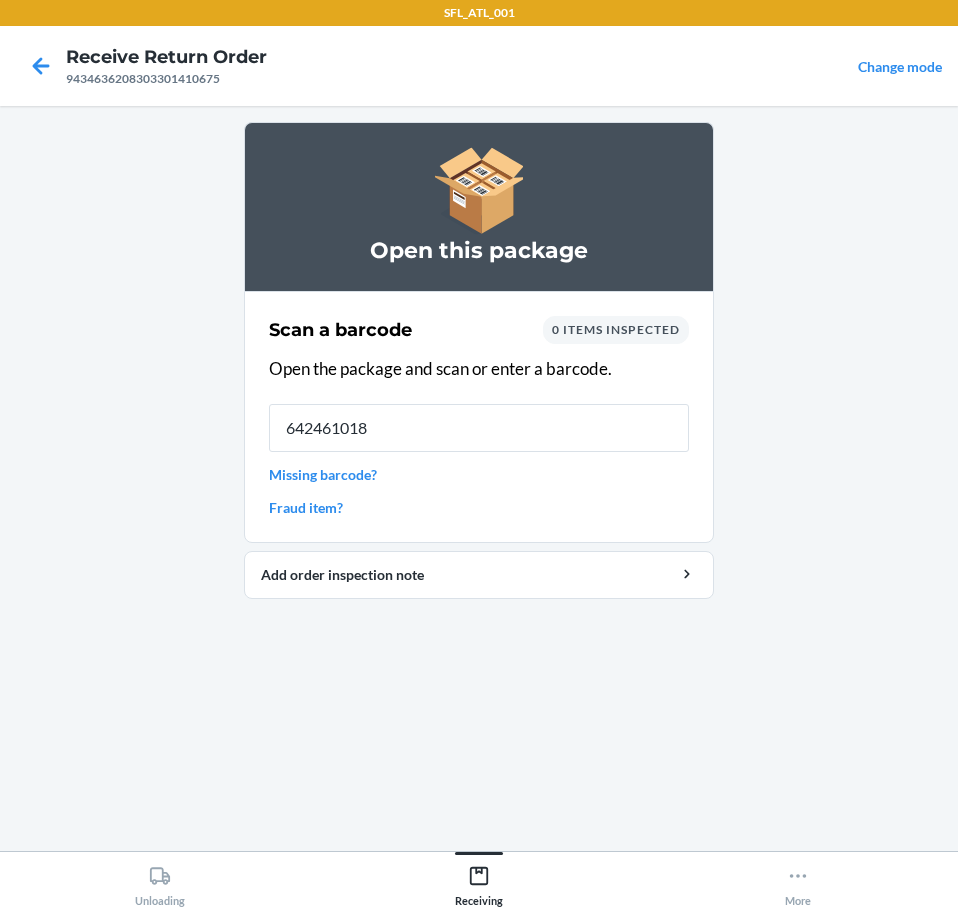 type on "6424610180" 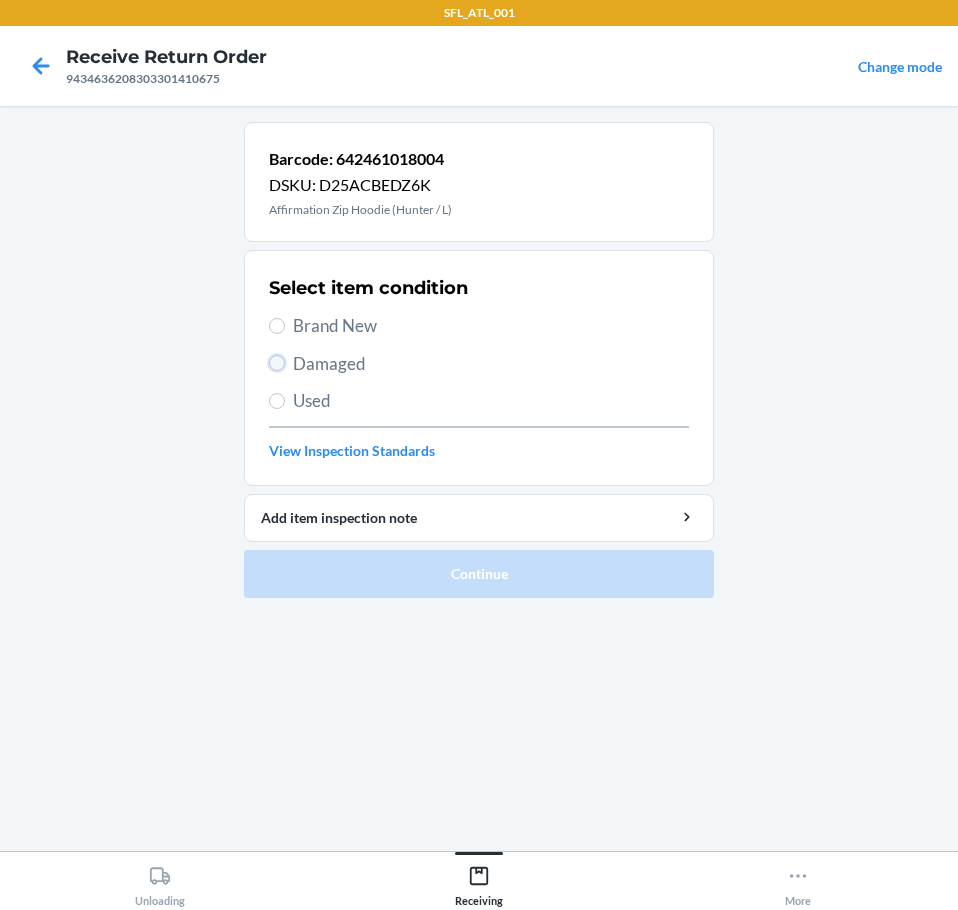 click on "Damaged" at bounding box center [277, 363] 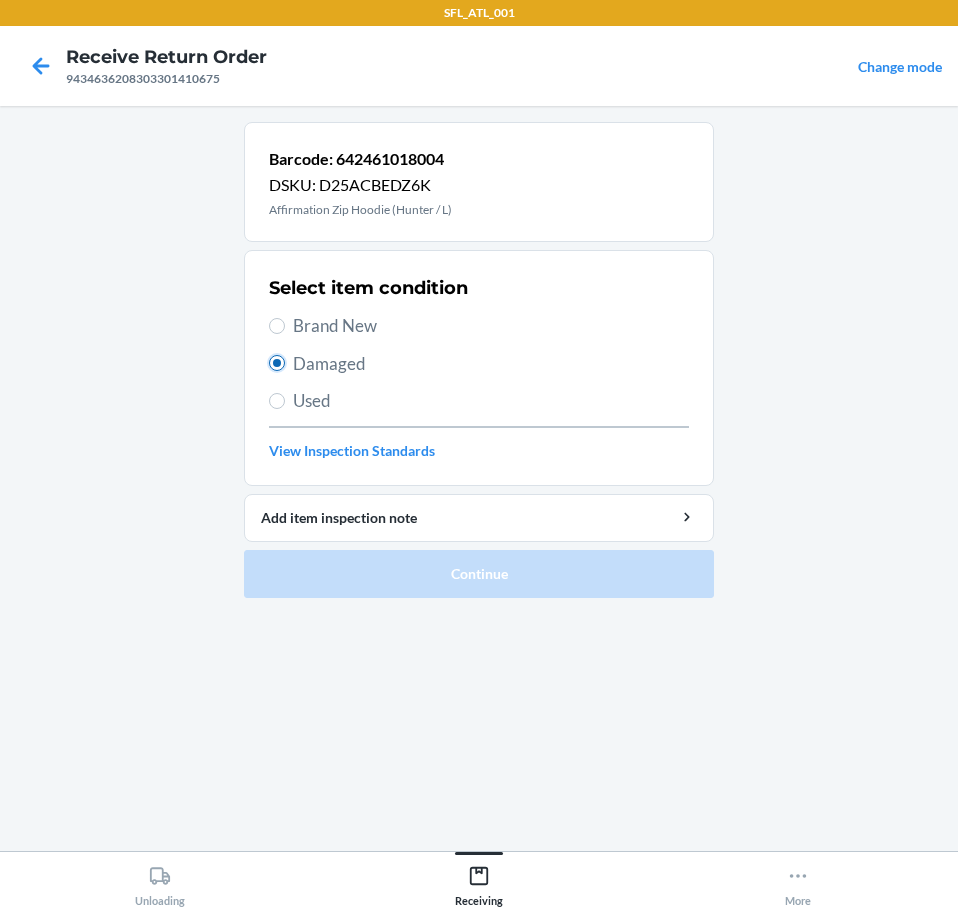 radio on "true" 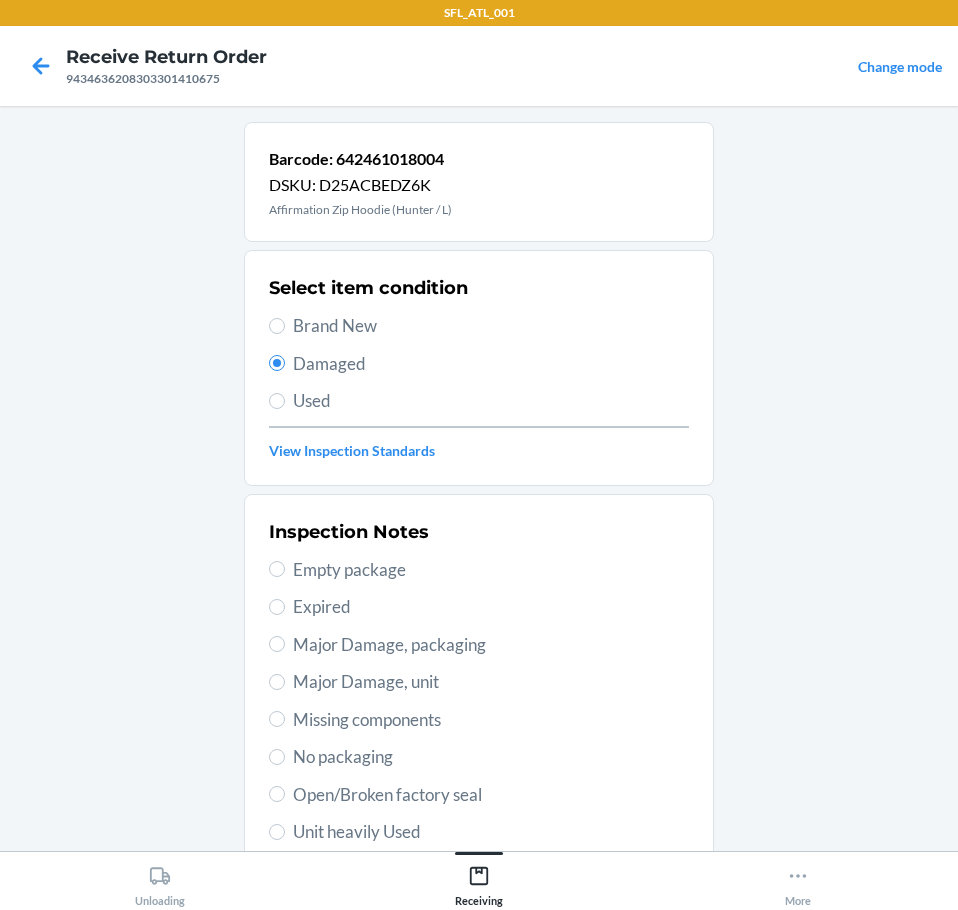 click on "Major Damage, packaging" at bounding box center (491, 645) 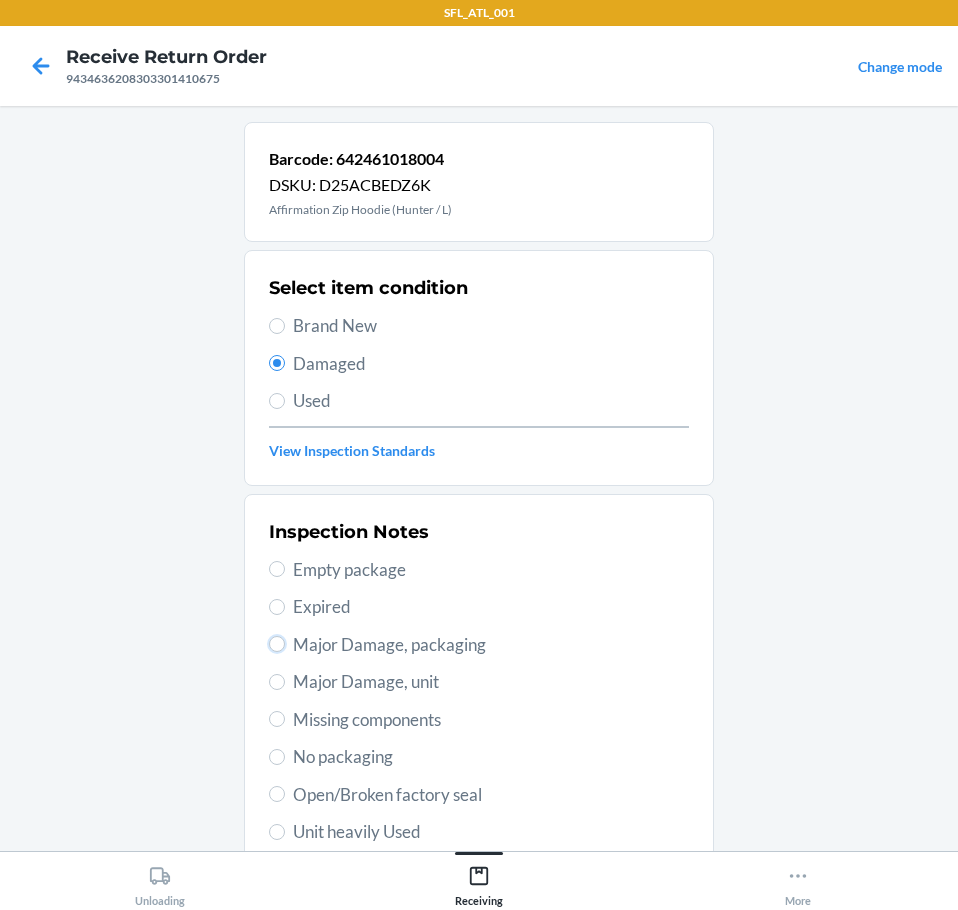 click on "Major Damage, packaging" at bounding box center (277, 644) 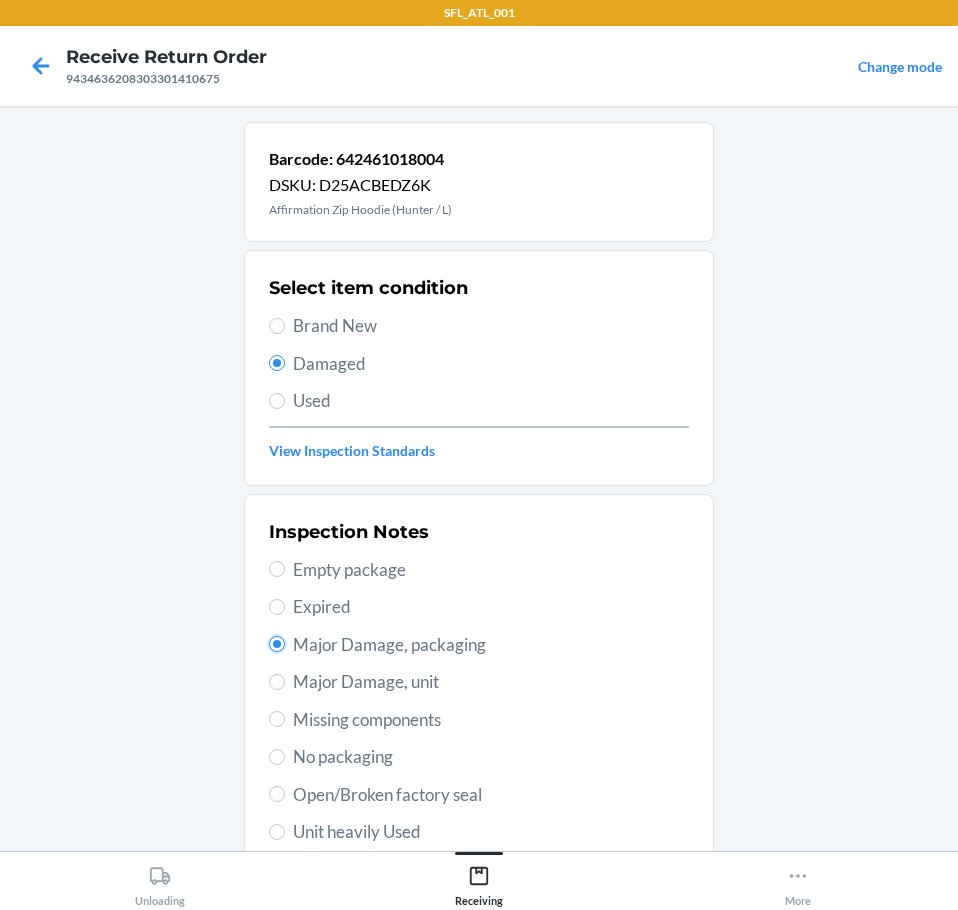 radio on "true" 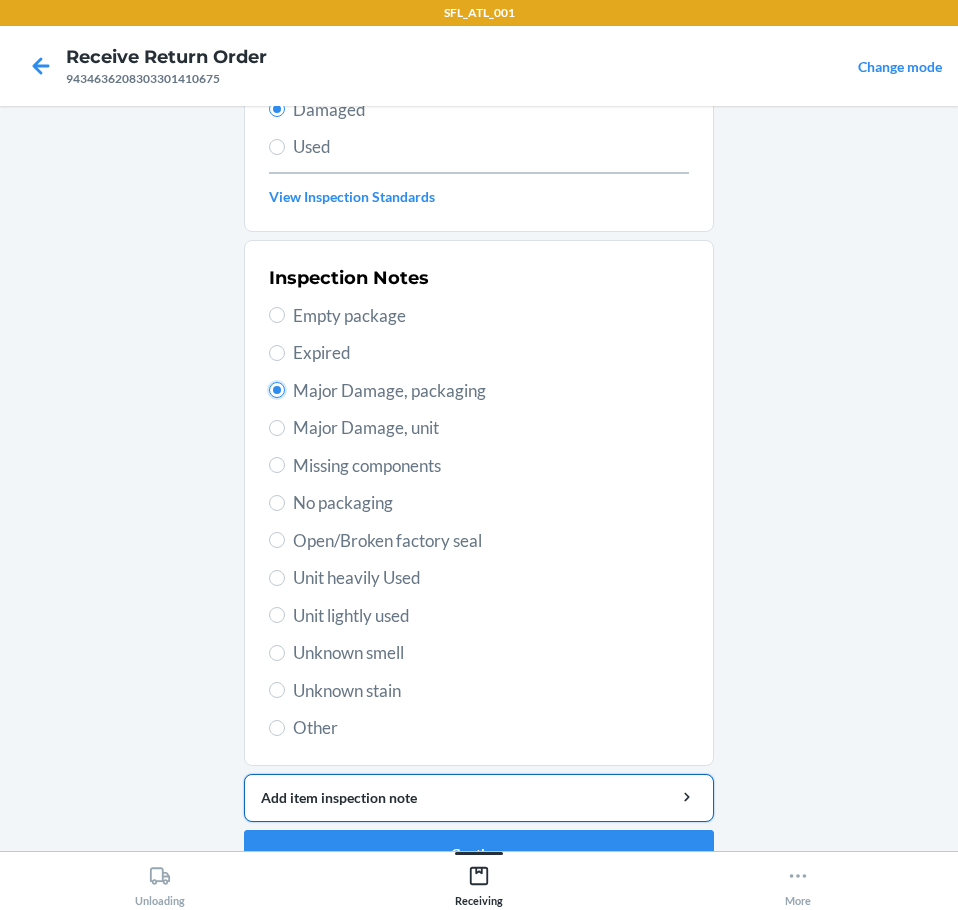 scroll, scrollTop: 297, scrollLeft: 0, axis: vertical 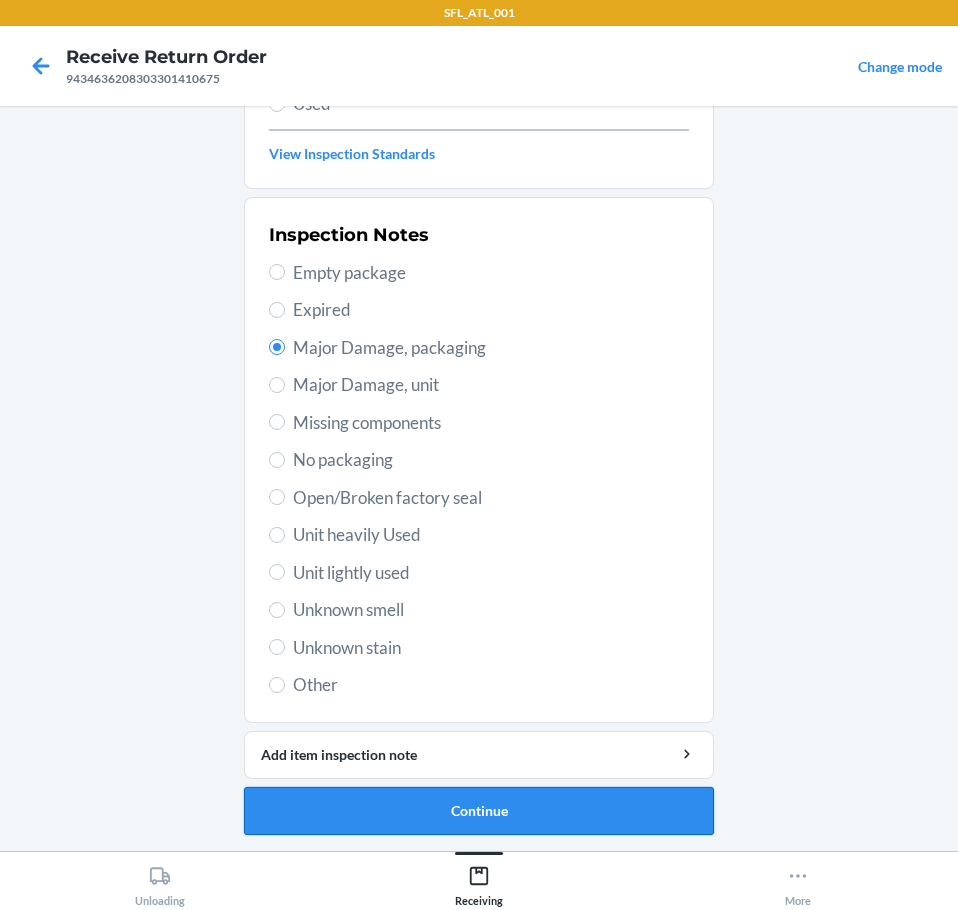 click on "Continue" at bounding box center [479, 811] 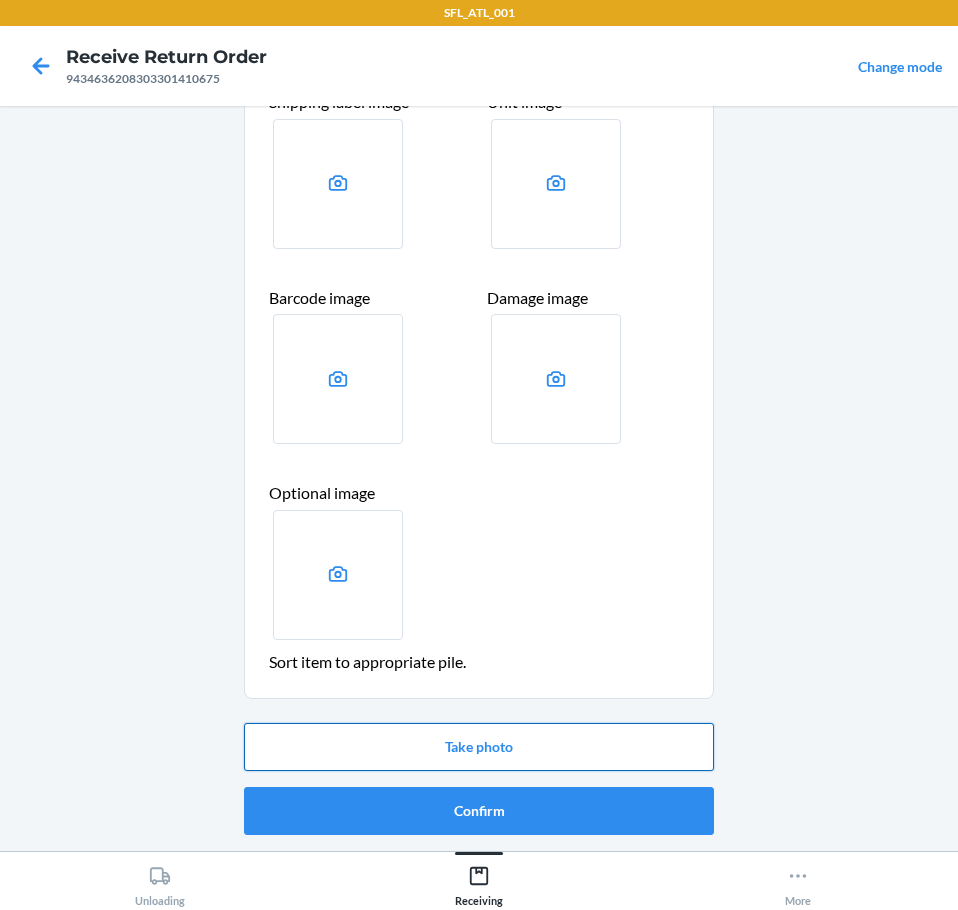 click on "Take photo" at bounding box center (479, 747) 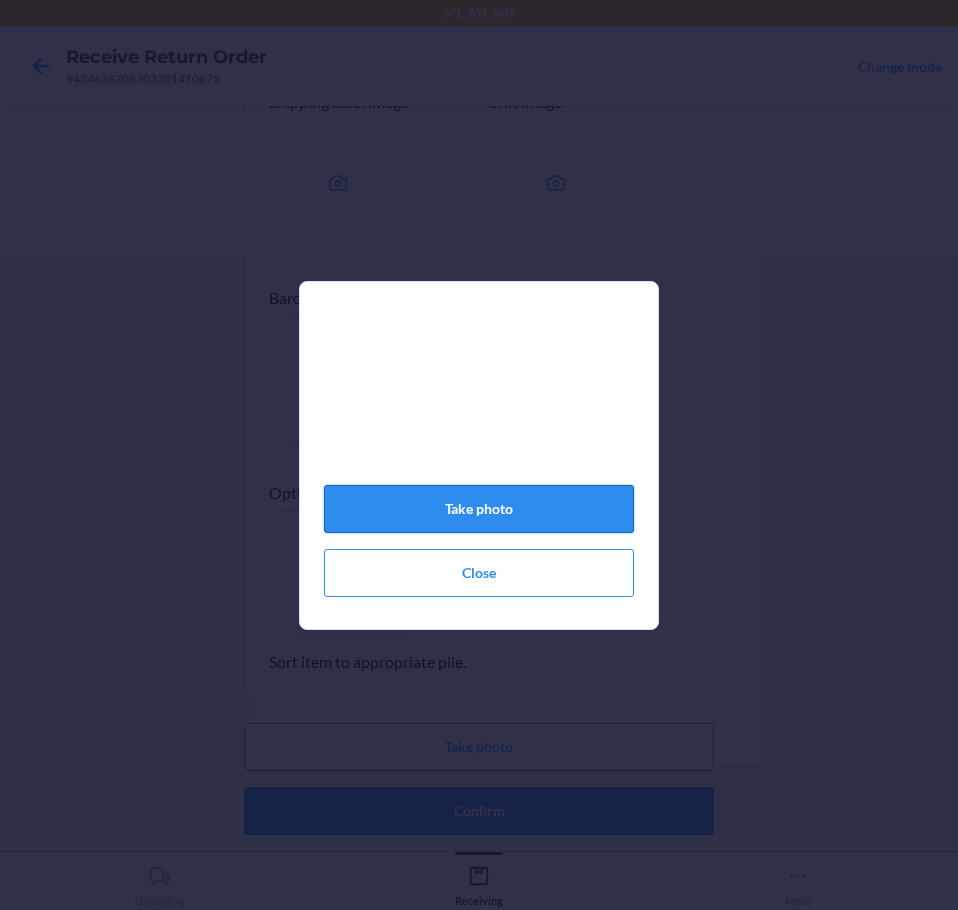 click on "Take photo" 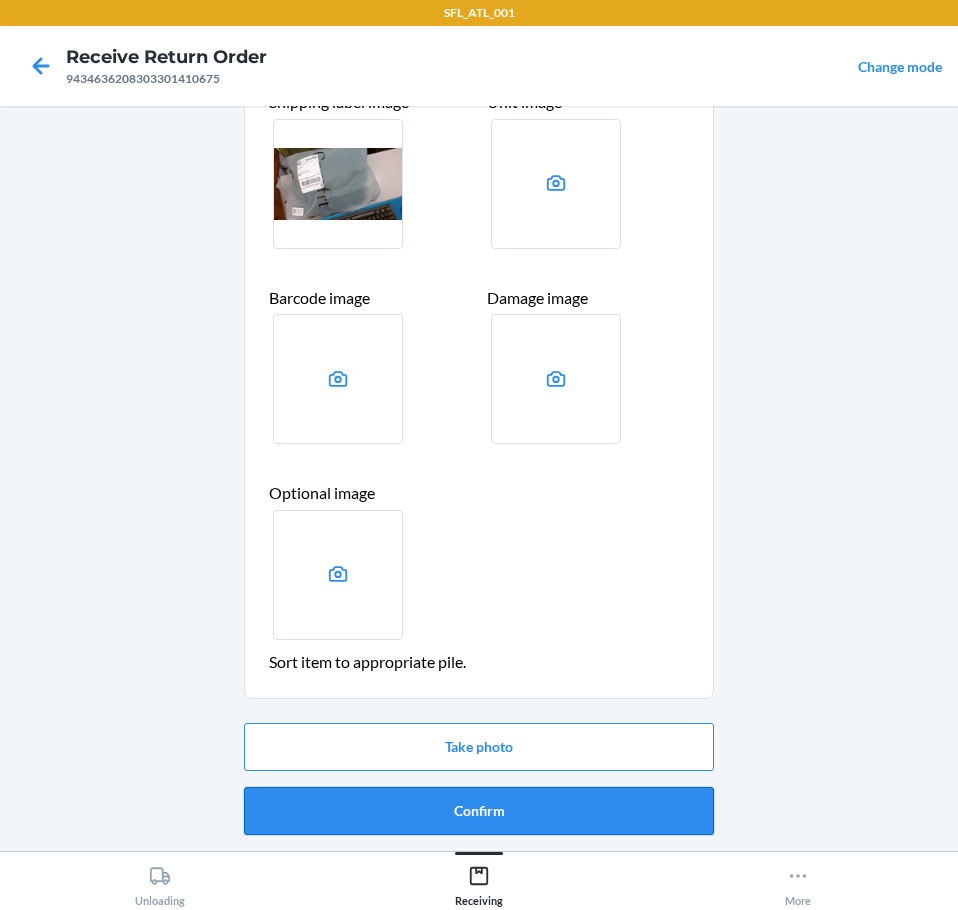 click on "Confirm" at bounding box center [479, 811] 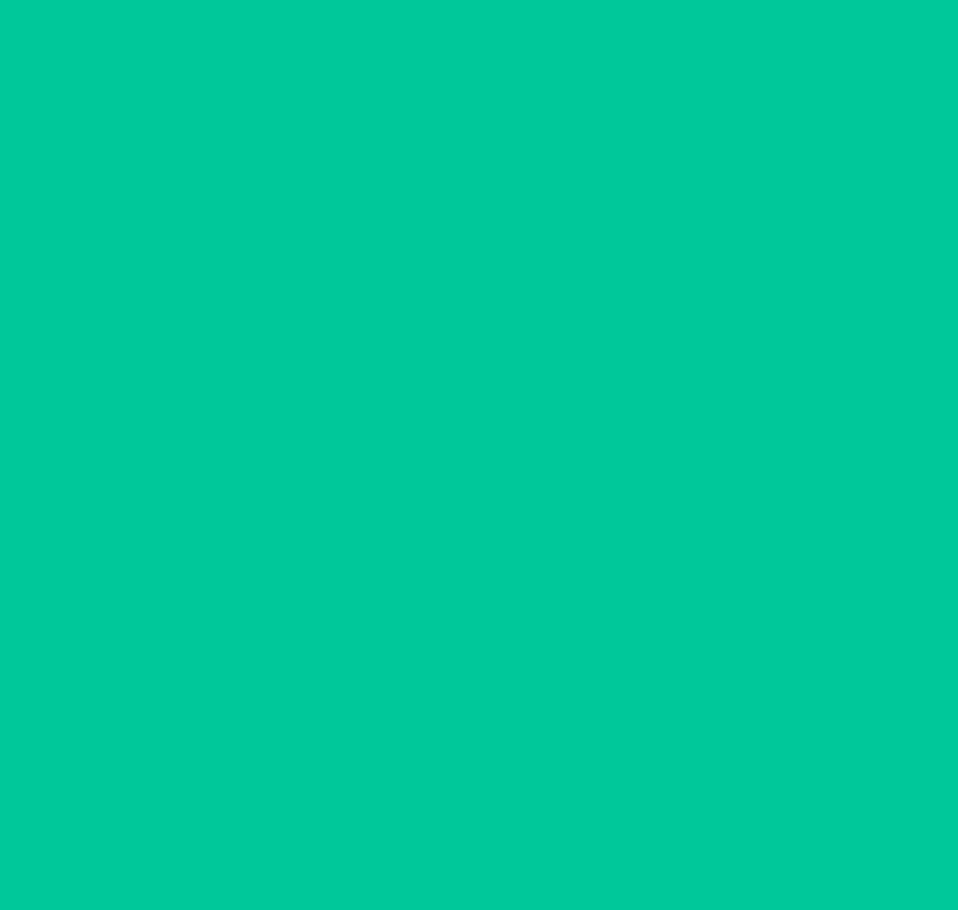scroll, scrollTop: 0, scrollLeft: 0, axis: both 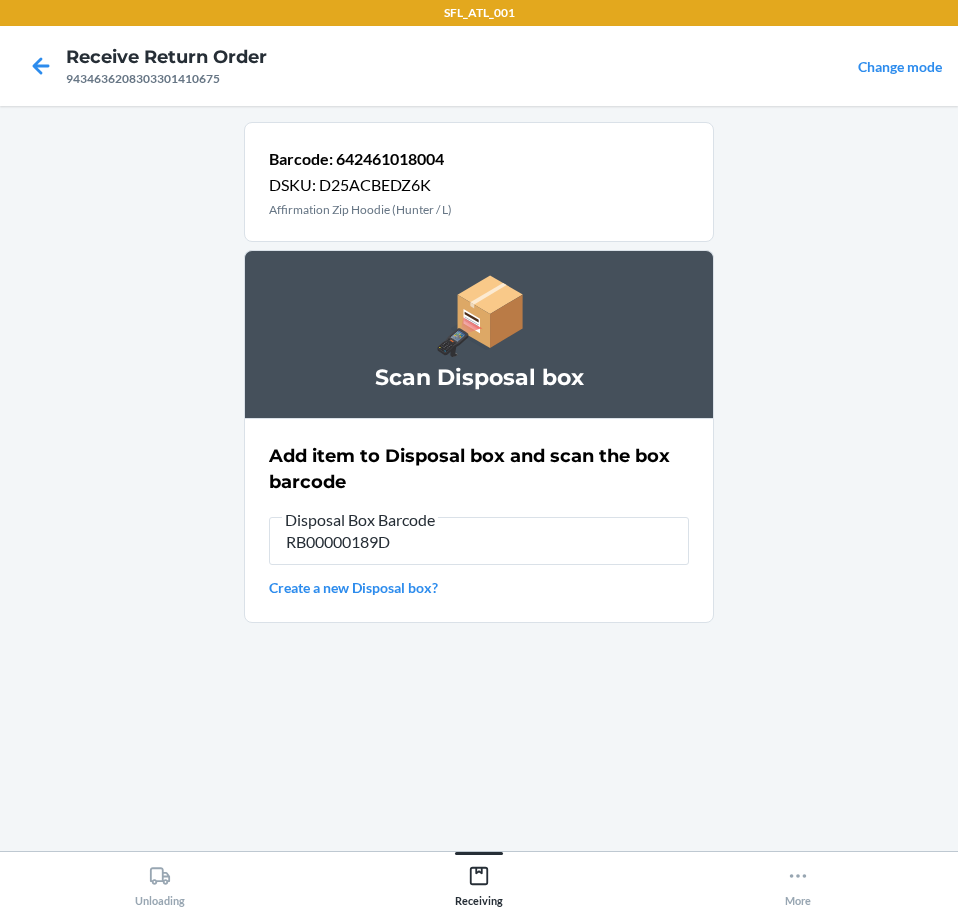 type on "RB00000189D" 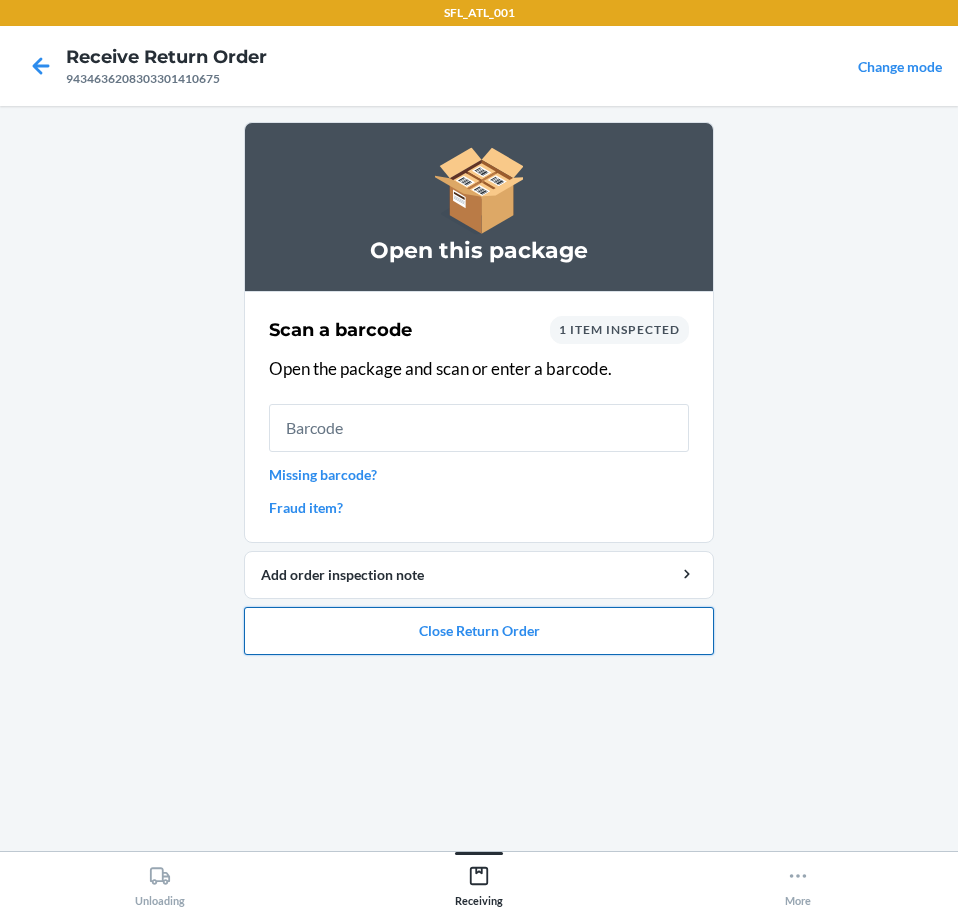 click on "Close Return Order" at bounding box center (479, 631) 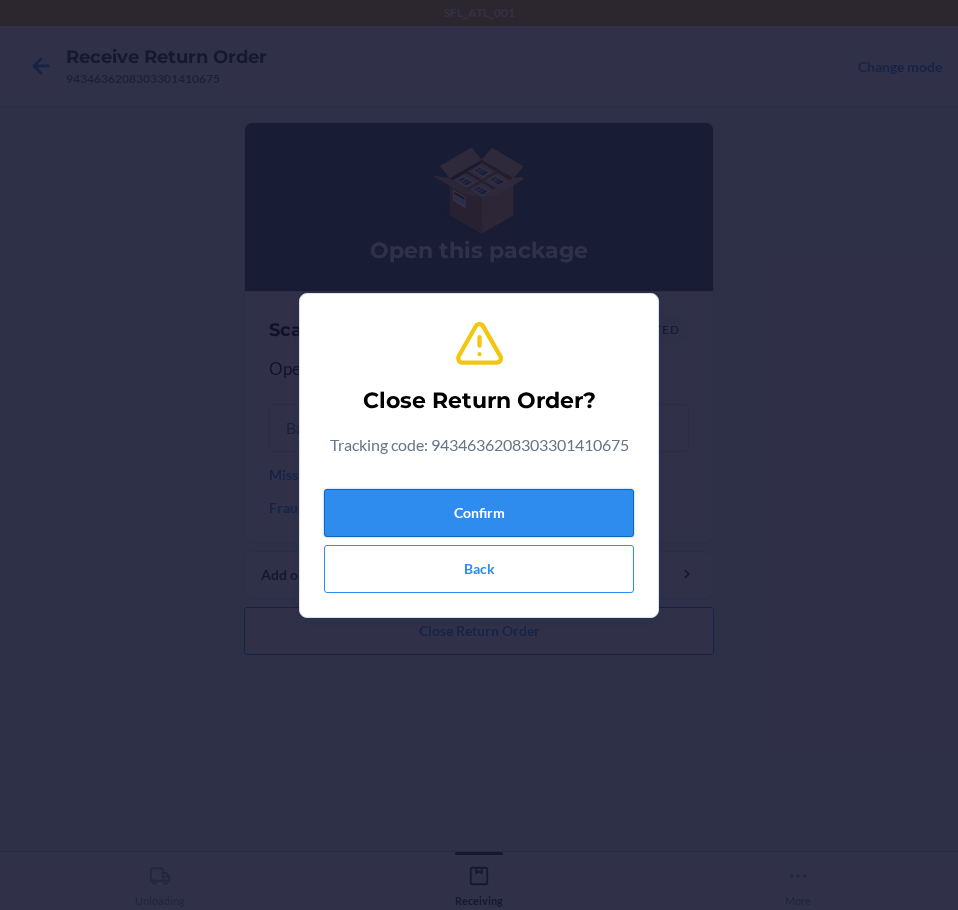 click on "Confirm" at bounding box center (479, 513) 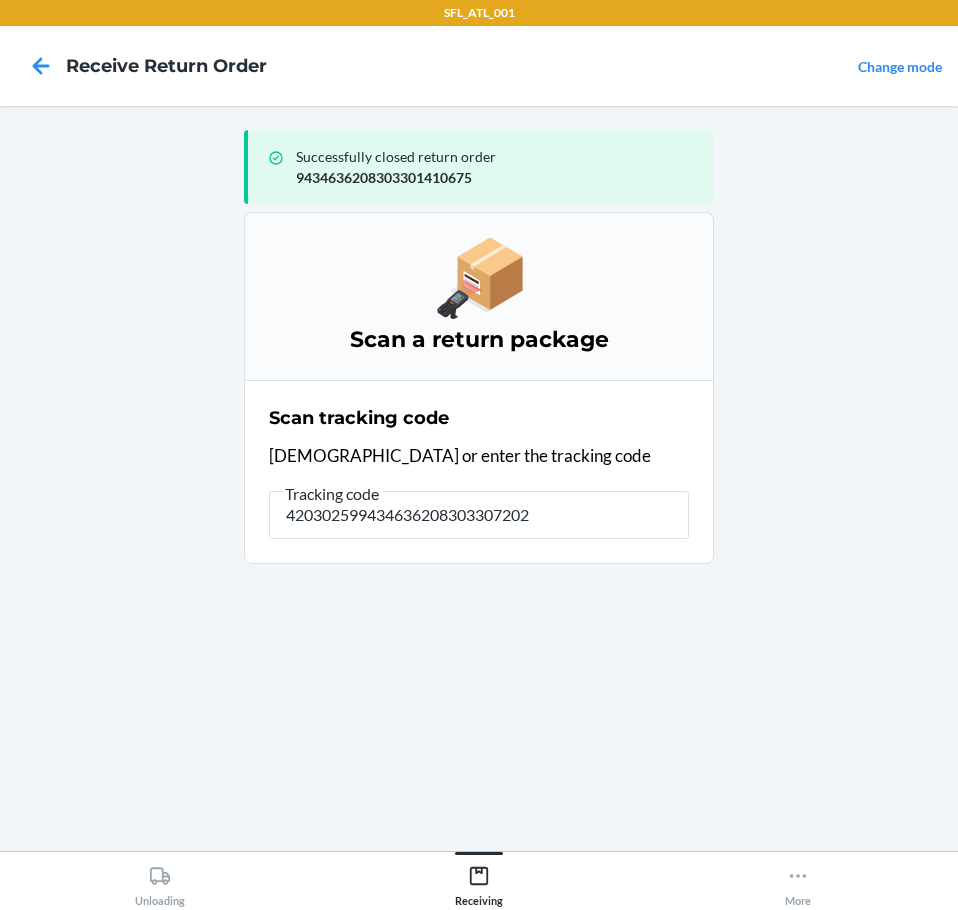type on "4203025994346362083033072027" 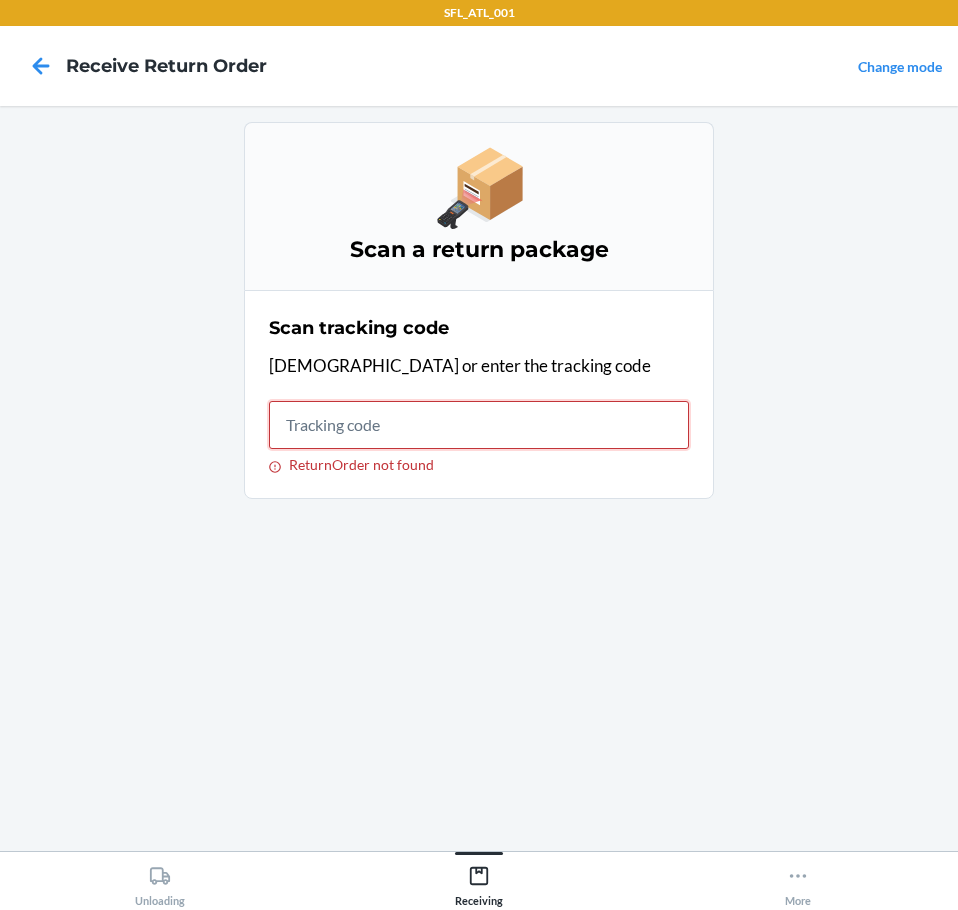 click on "ReturnOrder not found" at bounding box center (479, 425) 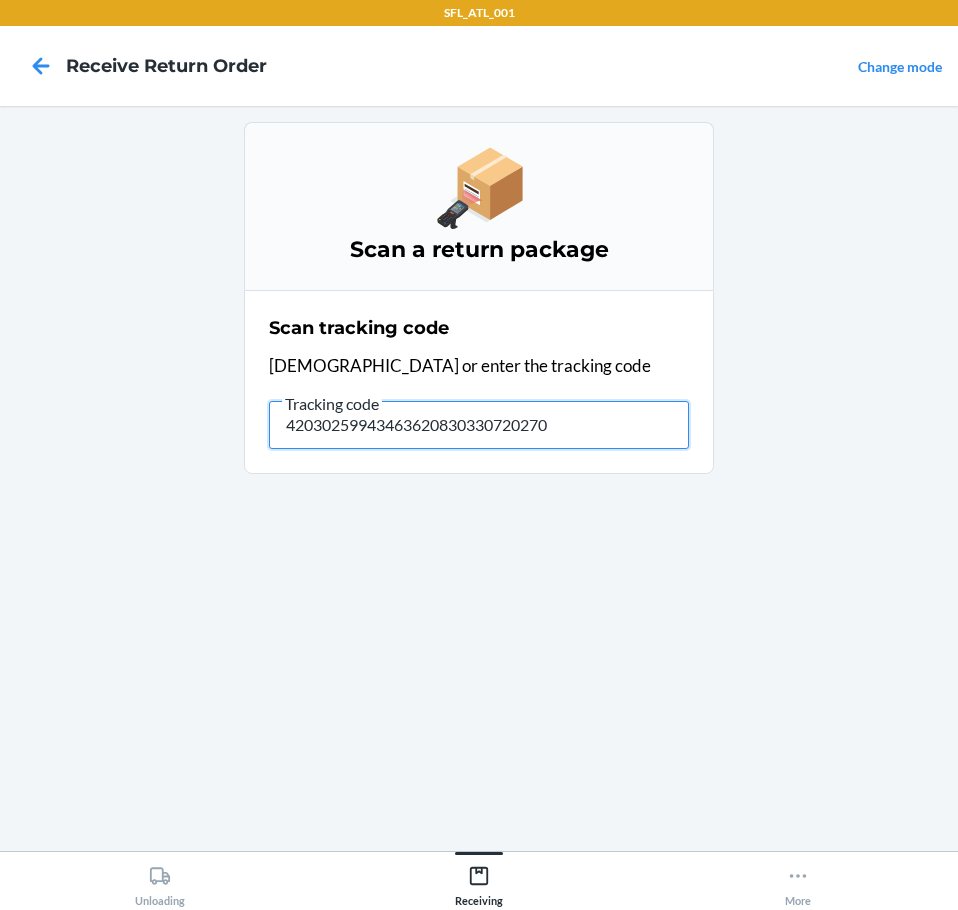 type on "420302599434636208303307202700" 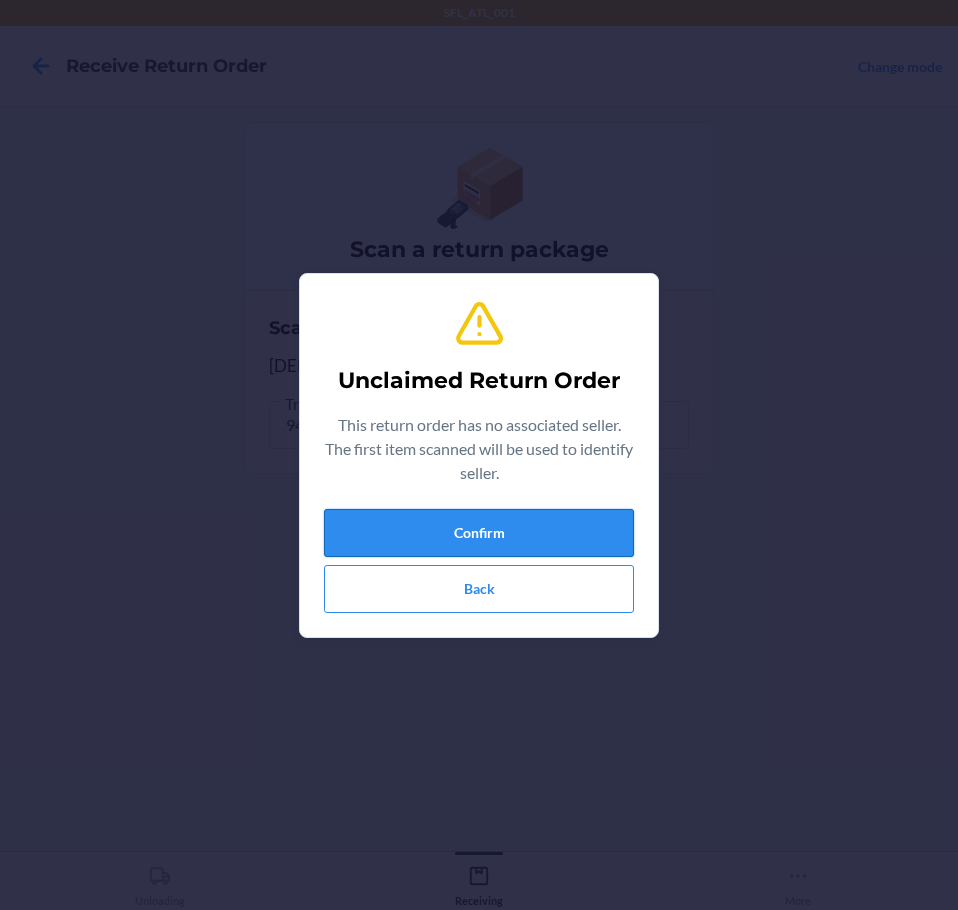 click on "Confirm" at bounding box center (479, 533) 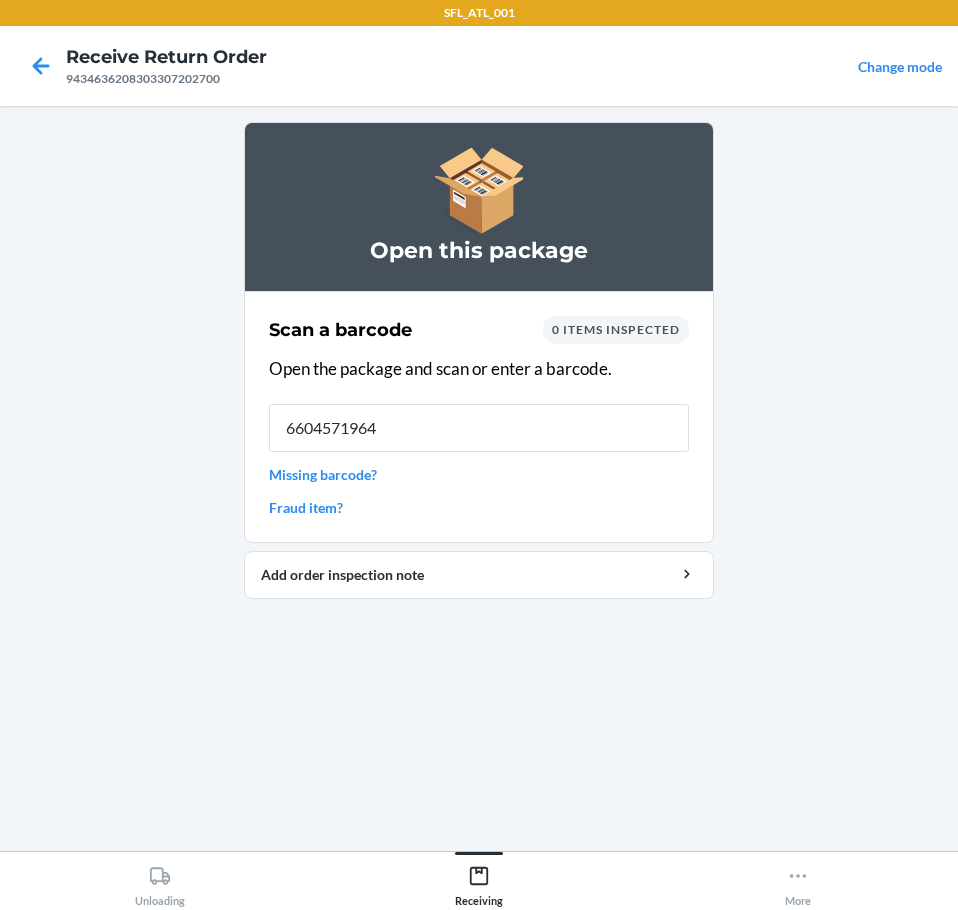 type on "66045719641" 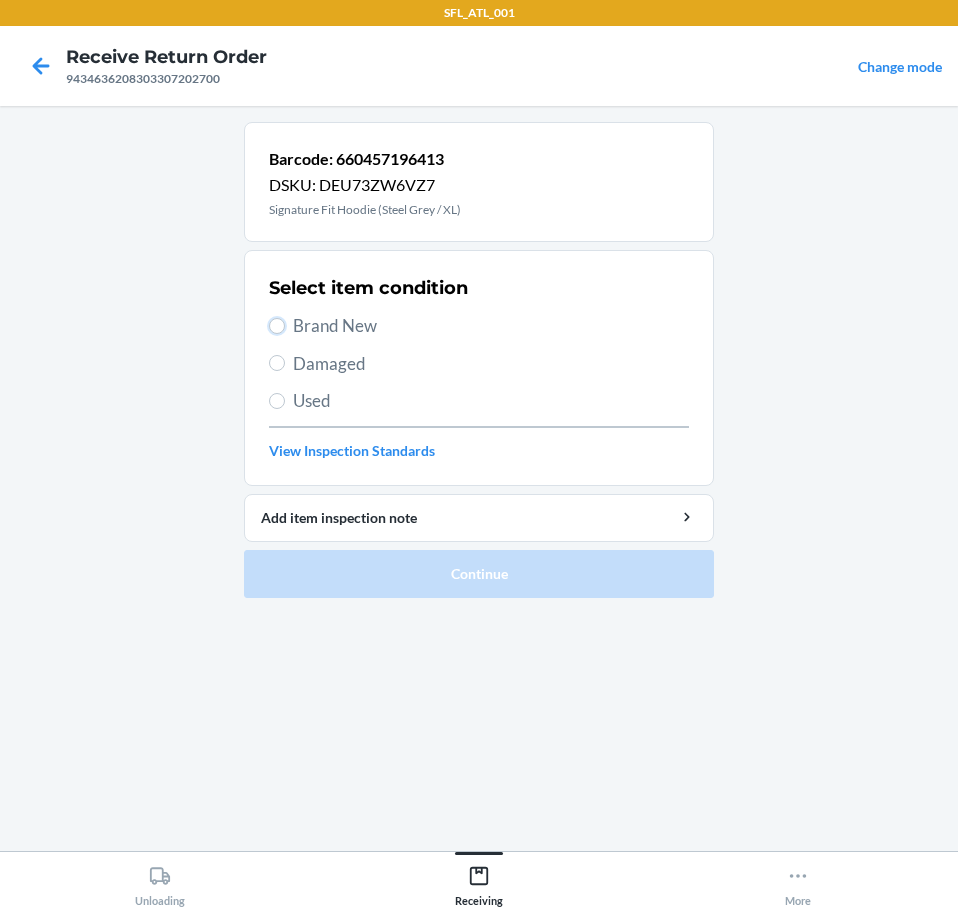 drag, startPoint x: 278, startPoint y: 323, endPoint x: 285, endPoint y: 396, distance: 73.33485 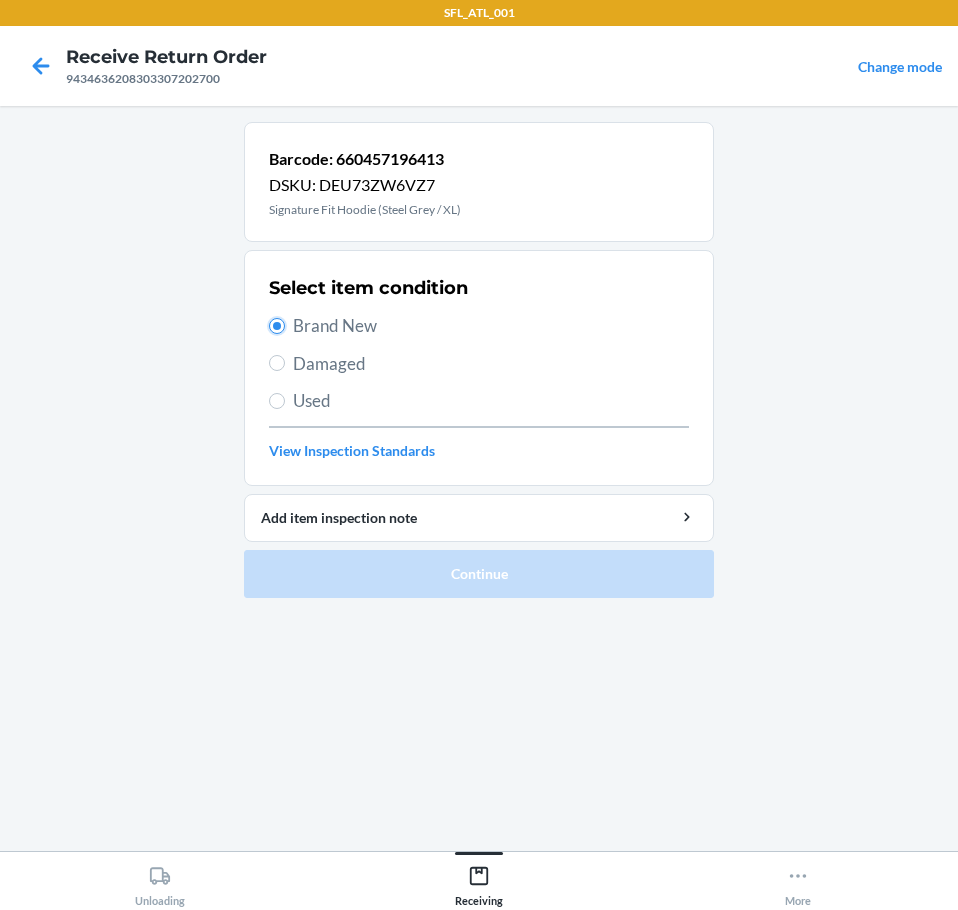 radio on "true" 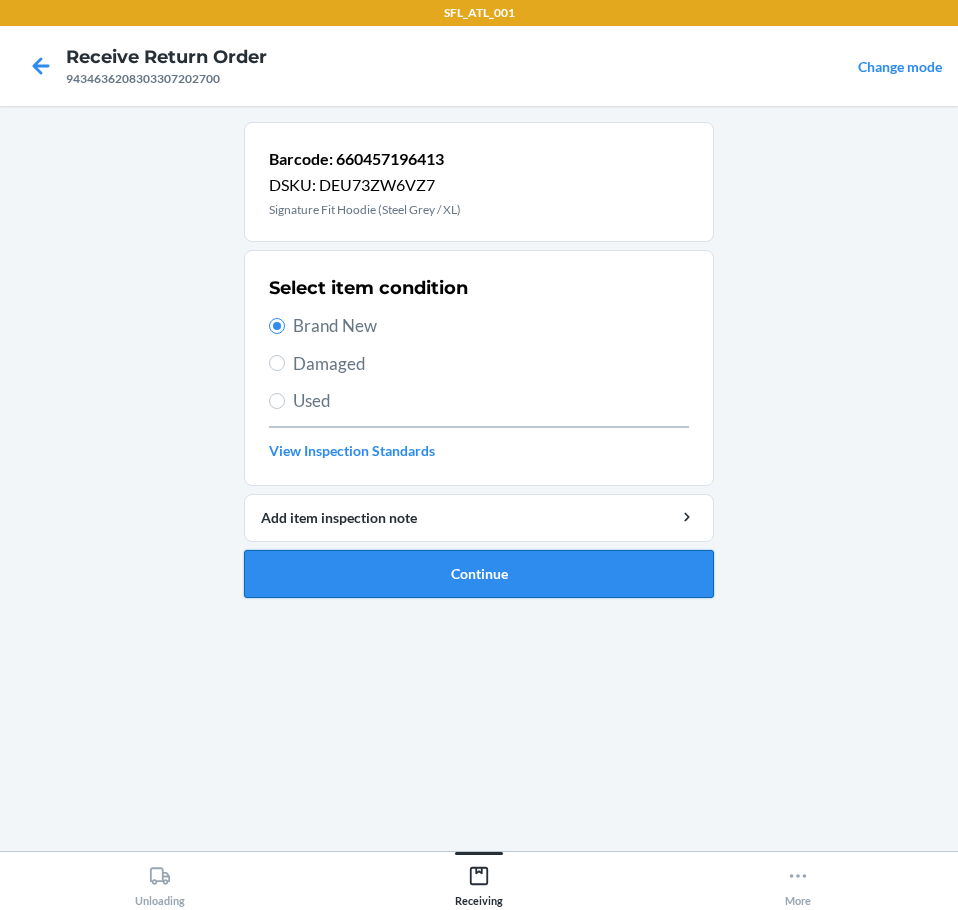 click on "Continue" at bounding box center (479, 574) 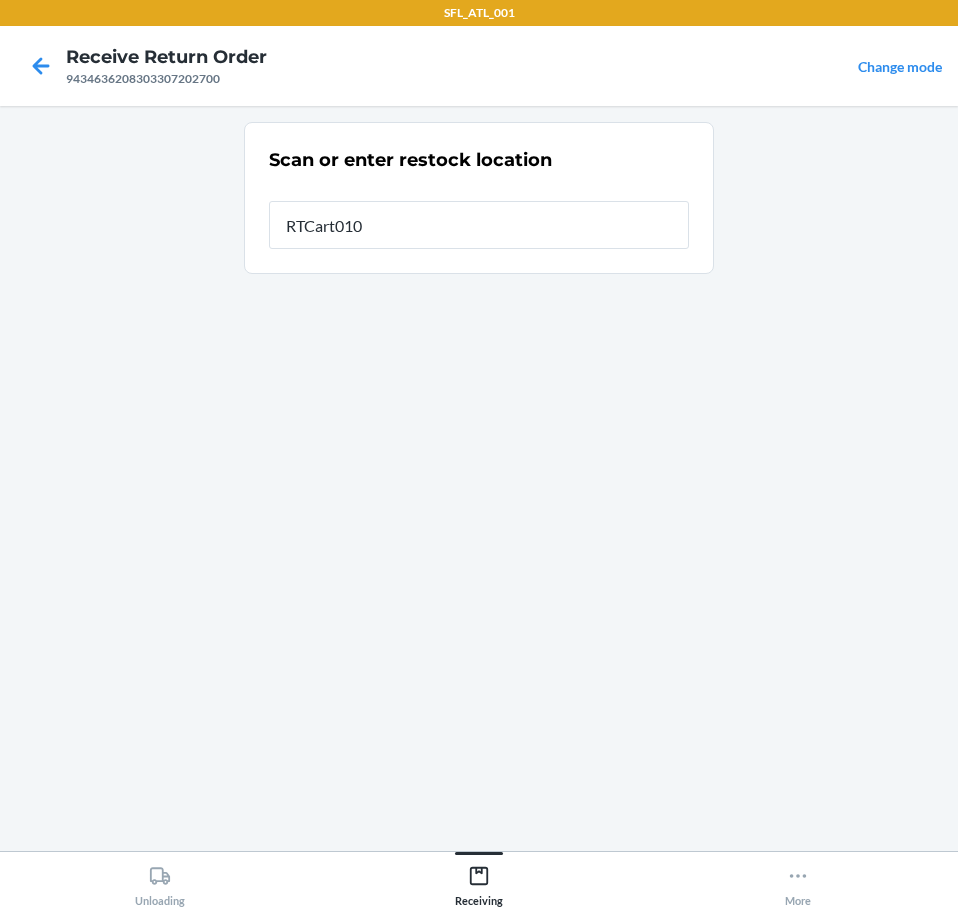 type on "RTCart010" 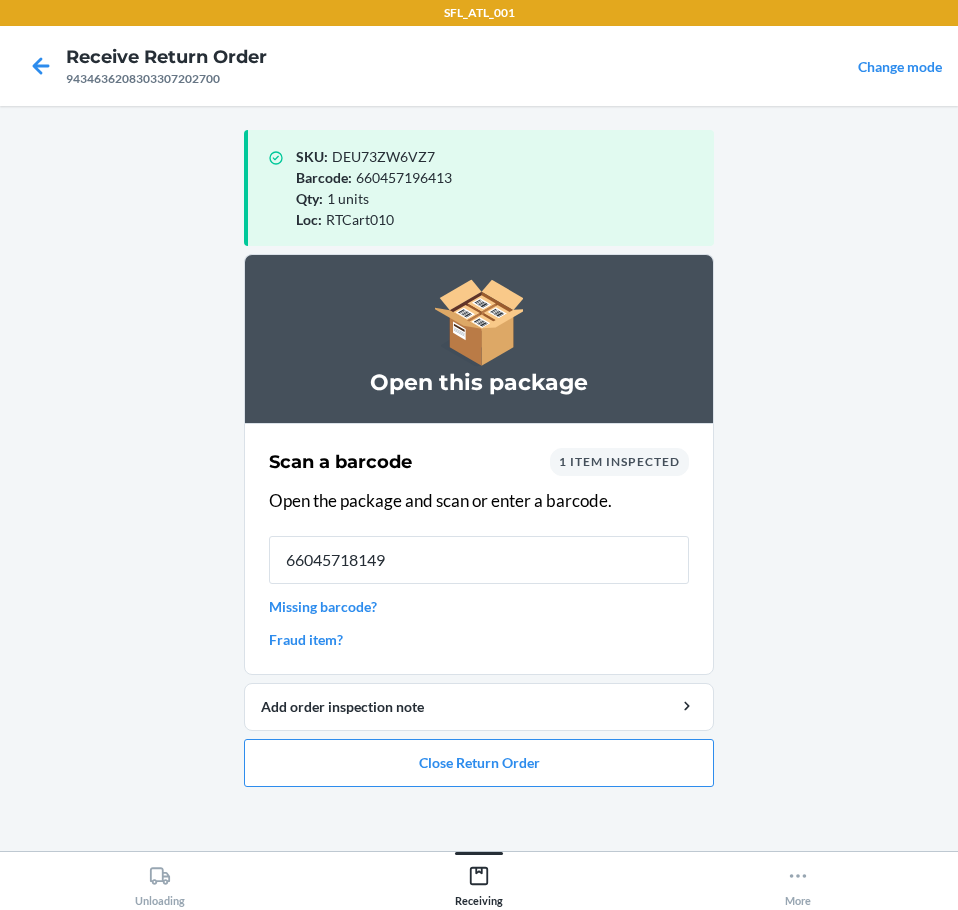 type on "660457181495" 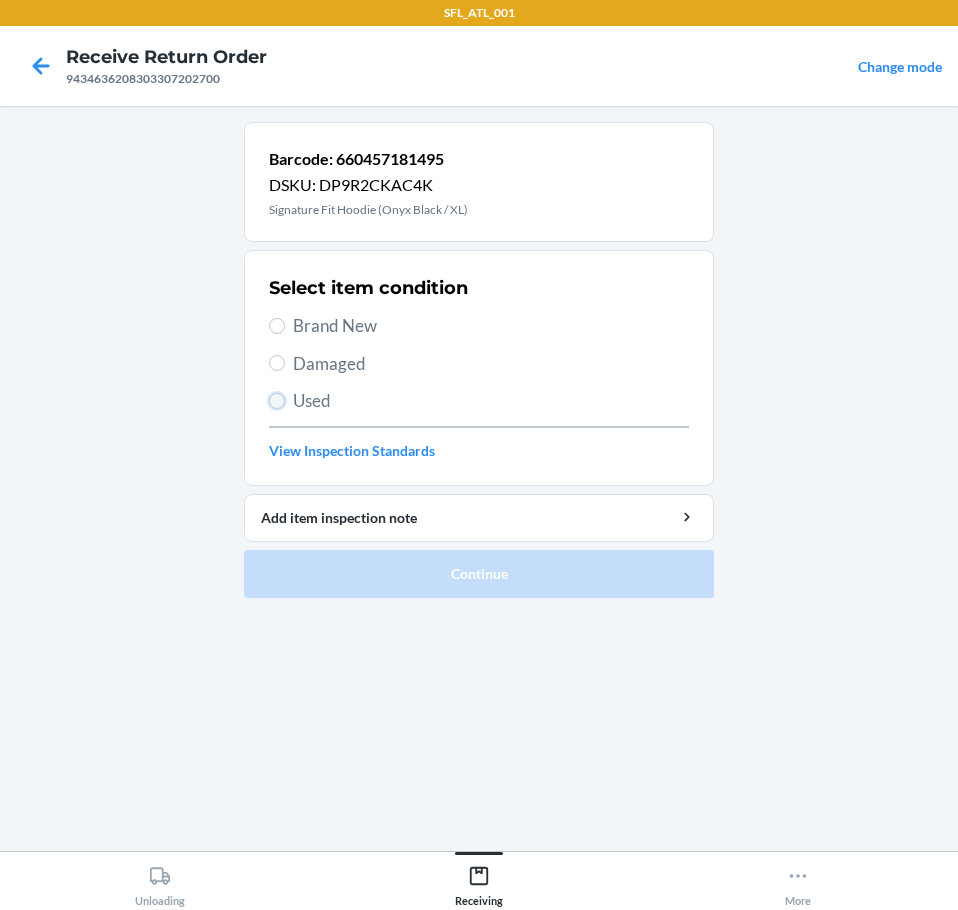 click on "Used" at bounding box center [277, 401] 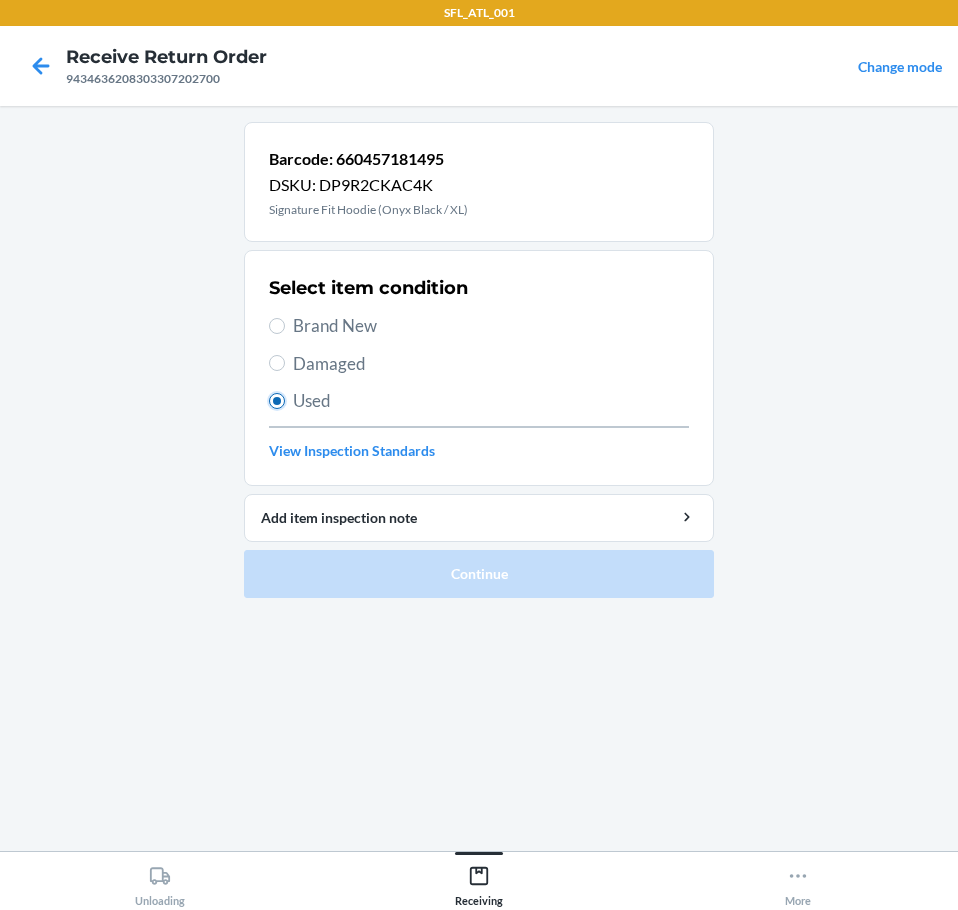 radio on "true" 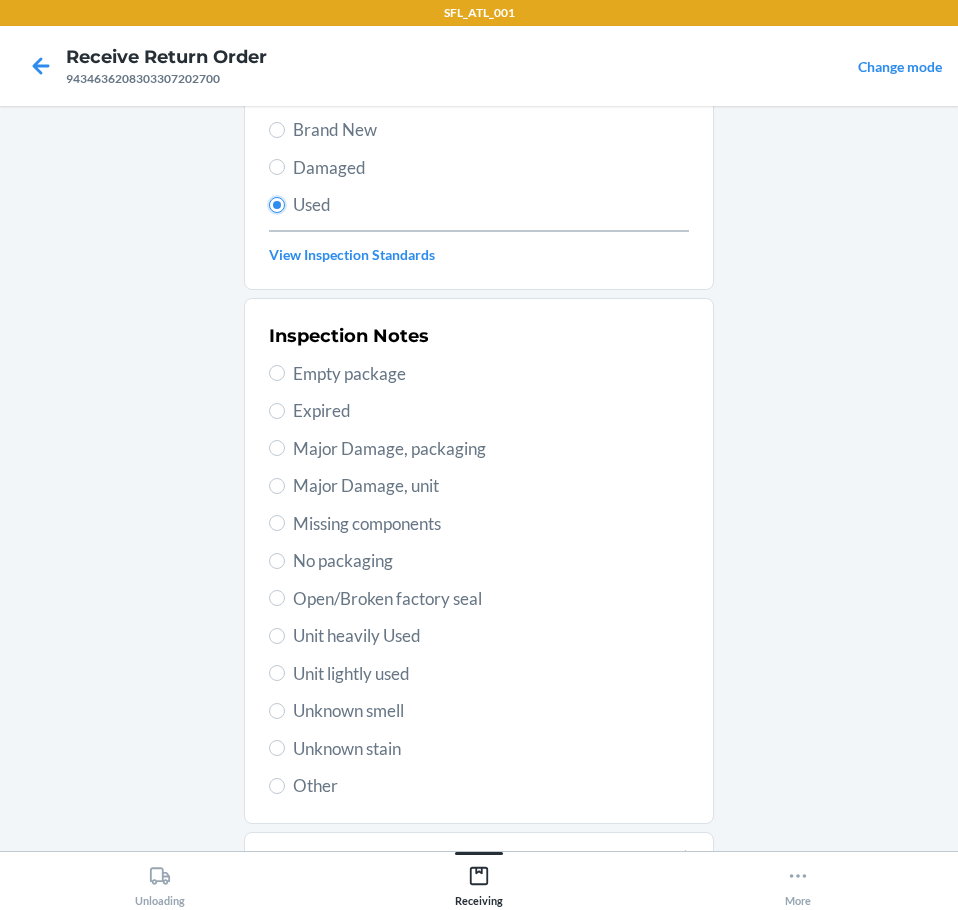scroll, scrollTop: 200, scrollLeft: 0, axis: vertical 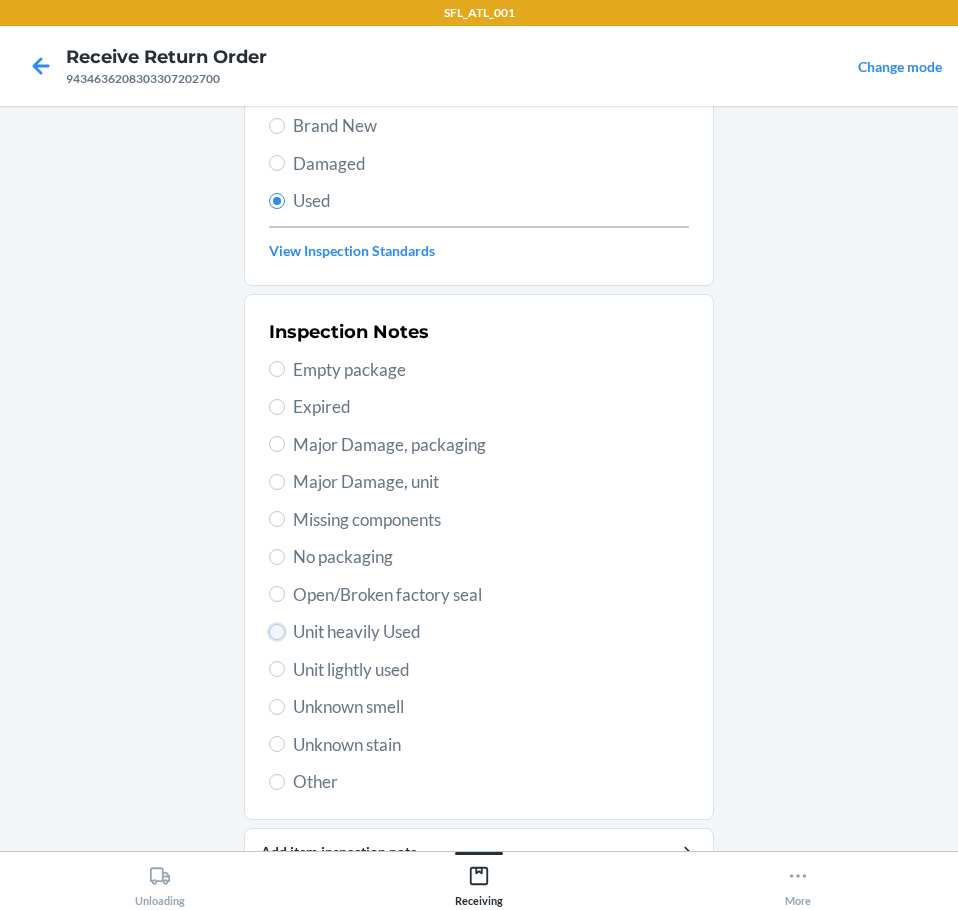 click on "Unit heavily Used" at bounding box center (277, 632) 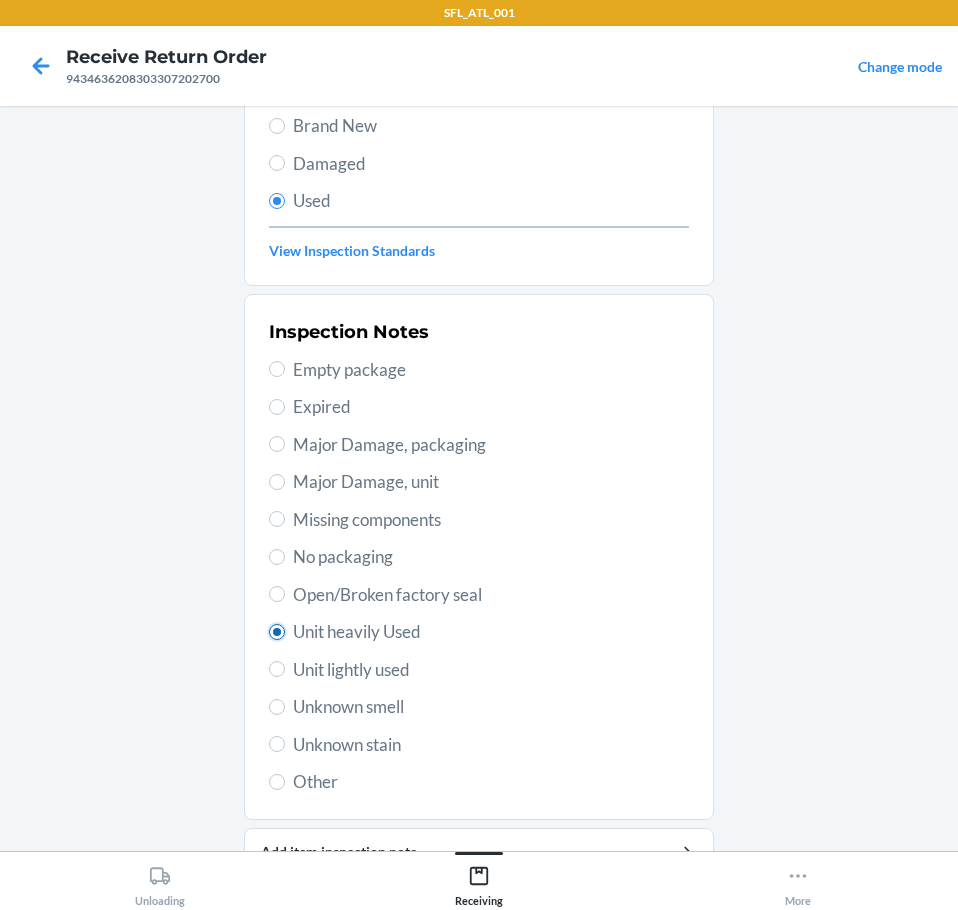 radio on "true" 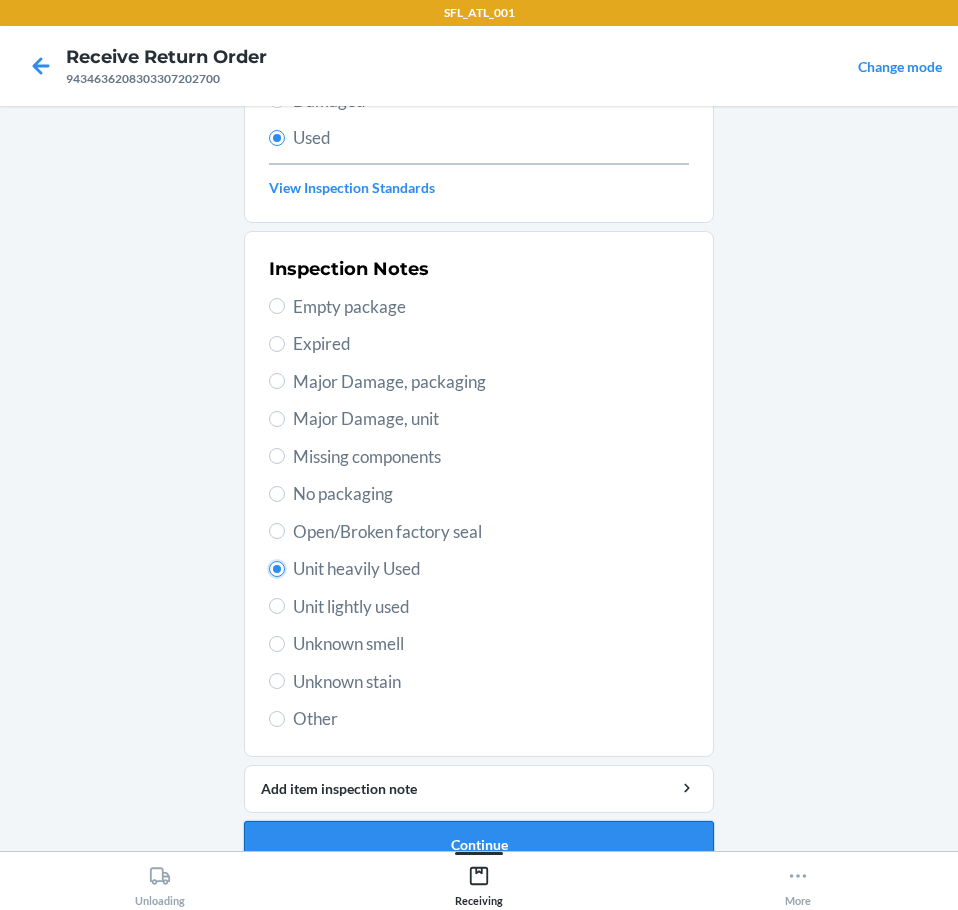 scroll, scrollTop: 297, scrollLeft: 0, axis: vertical 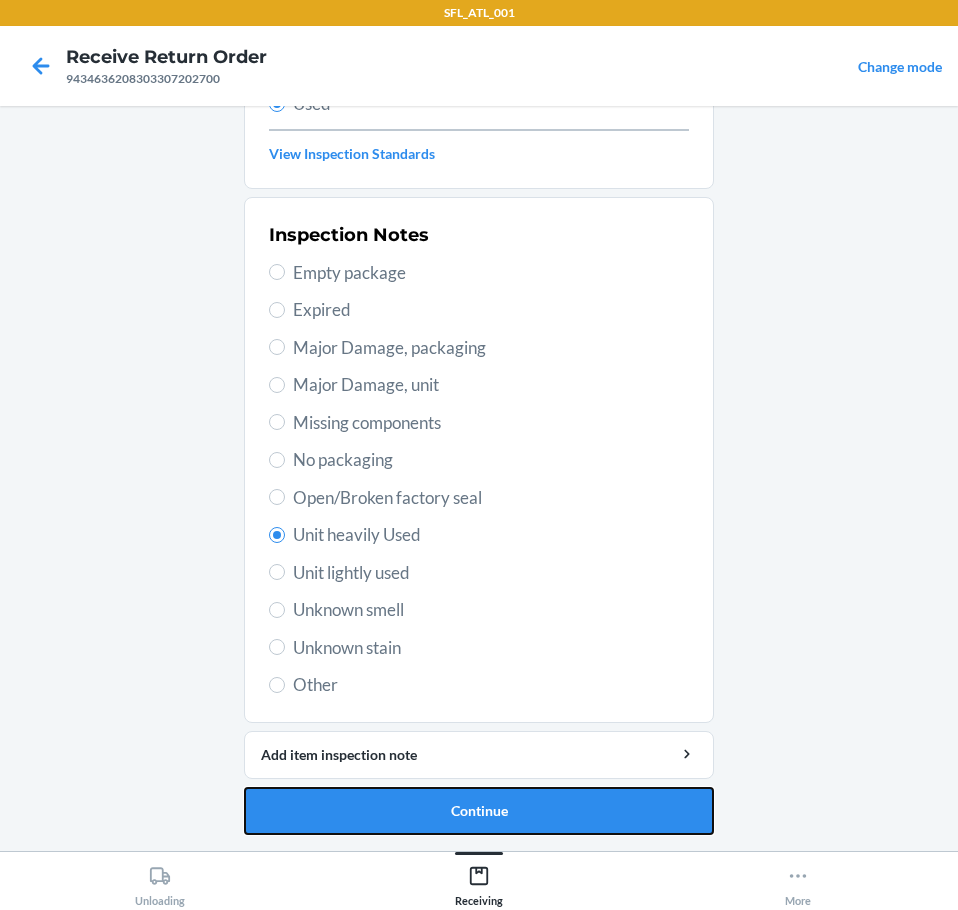 click on "Continue" at bounding box center (479, 811) 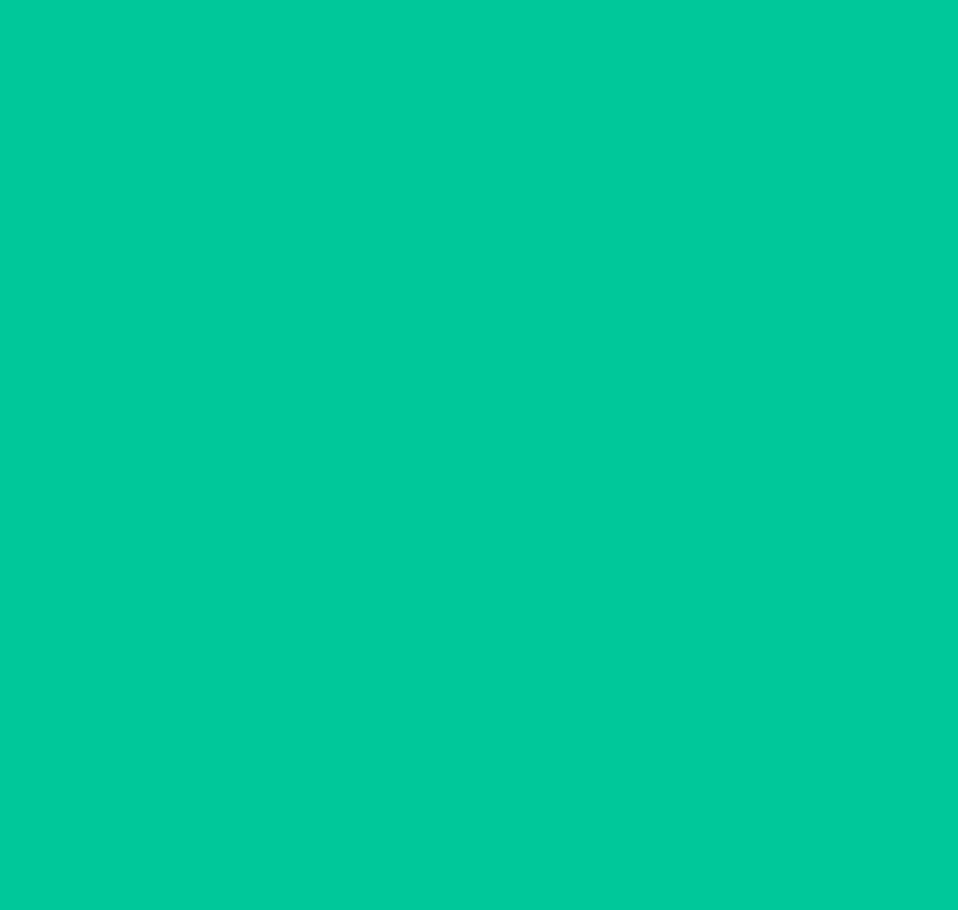 scroll, scrollTop: 0, scrollLeft: 0, axis: both 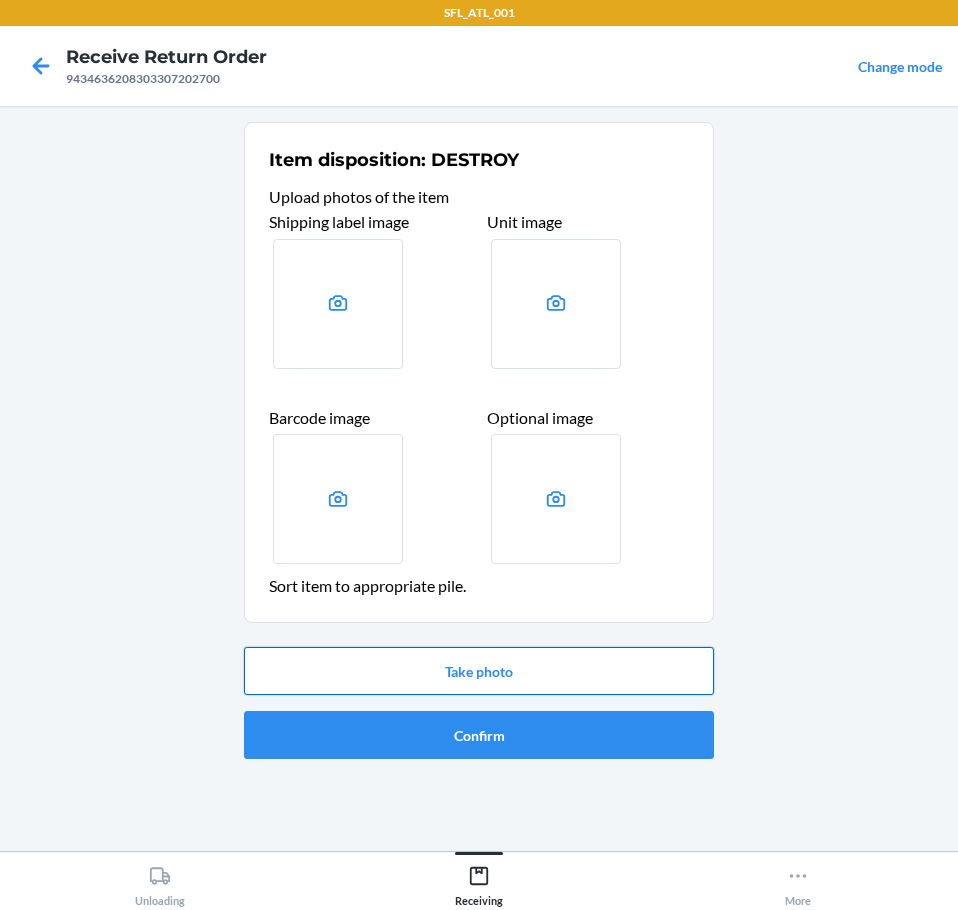 click on "Take photo" at bounding box center (479, 671) 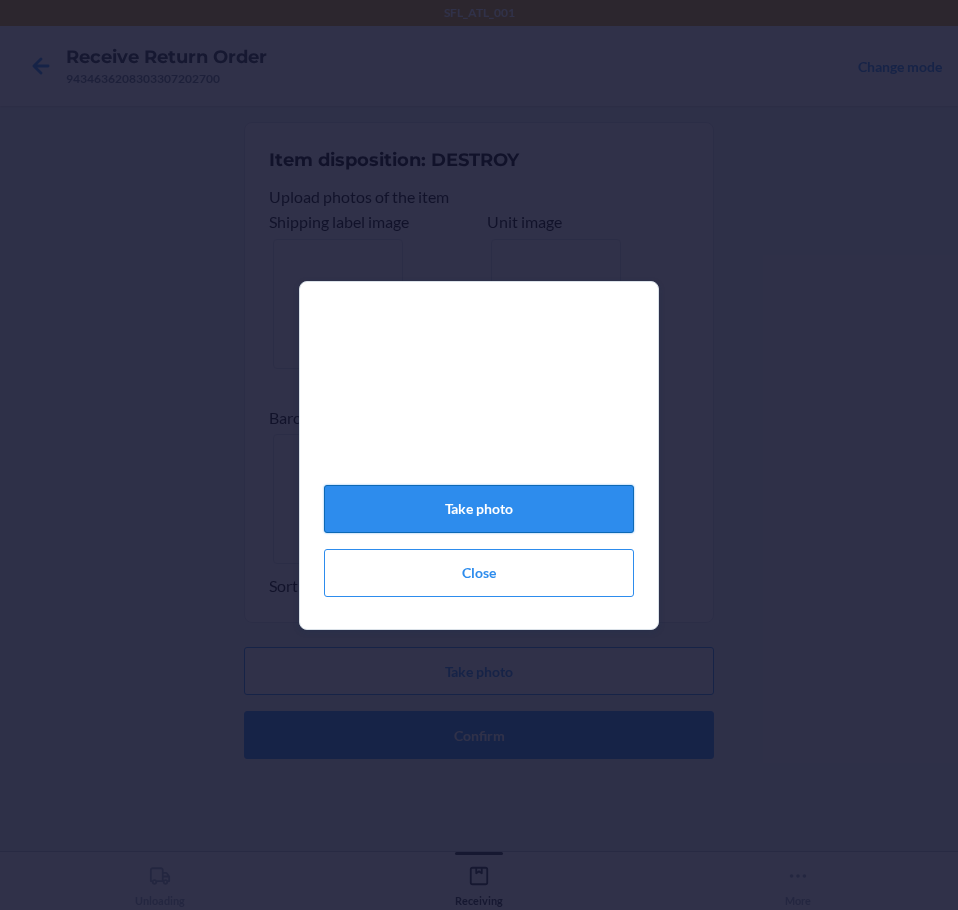 click on "Take photo" 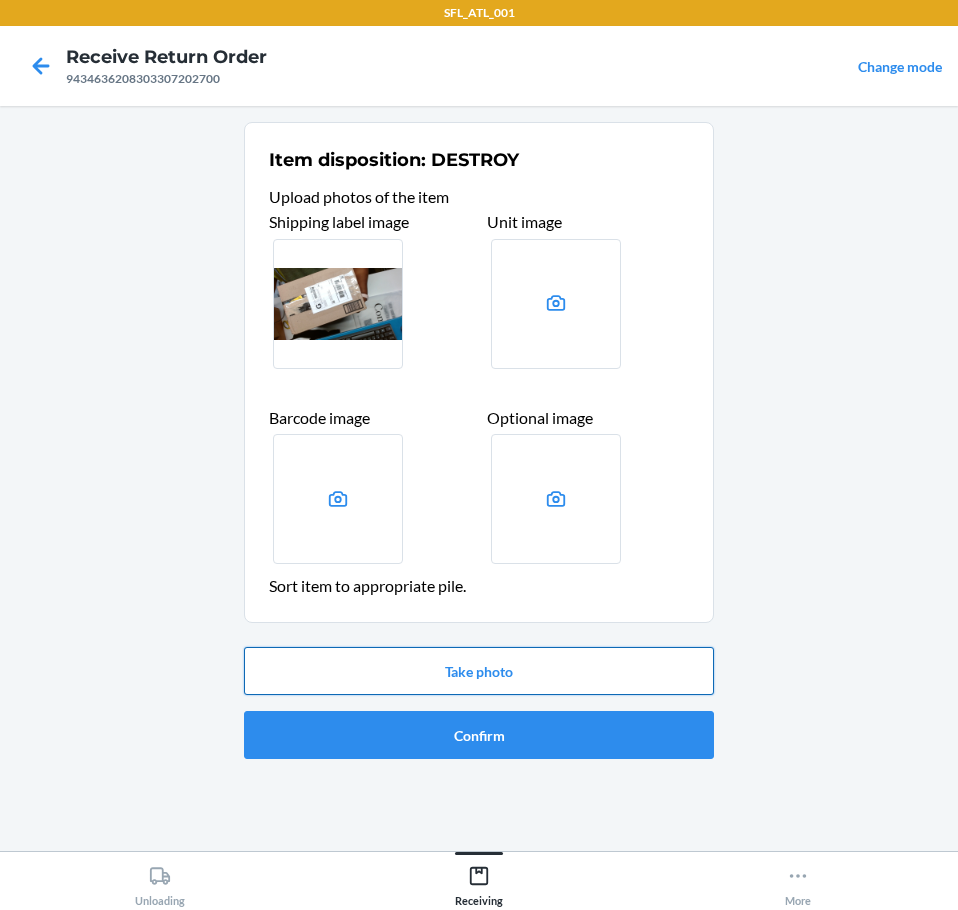 click on "Take photo" at bounding box center [479, 671] 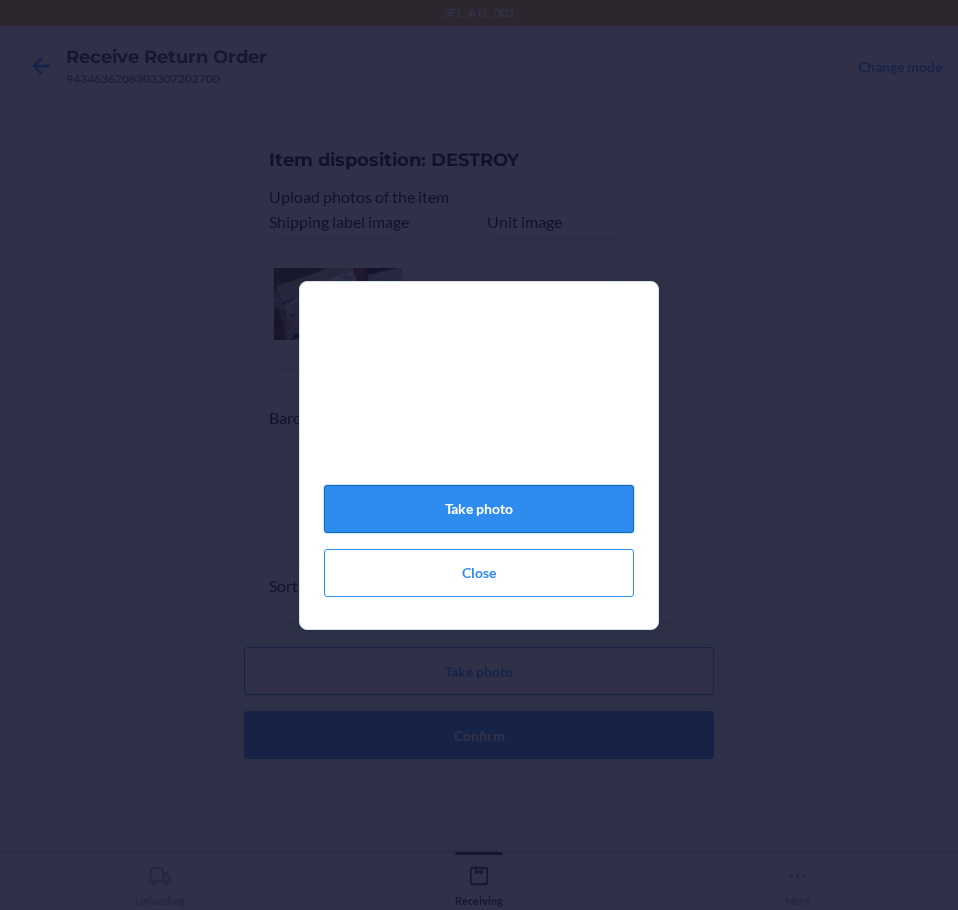 click on "Take photo" 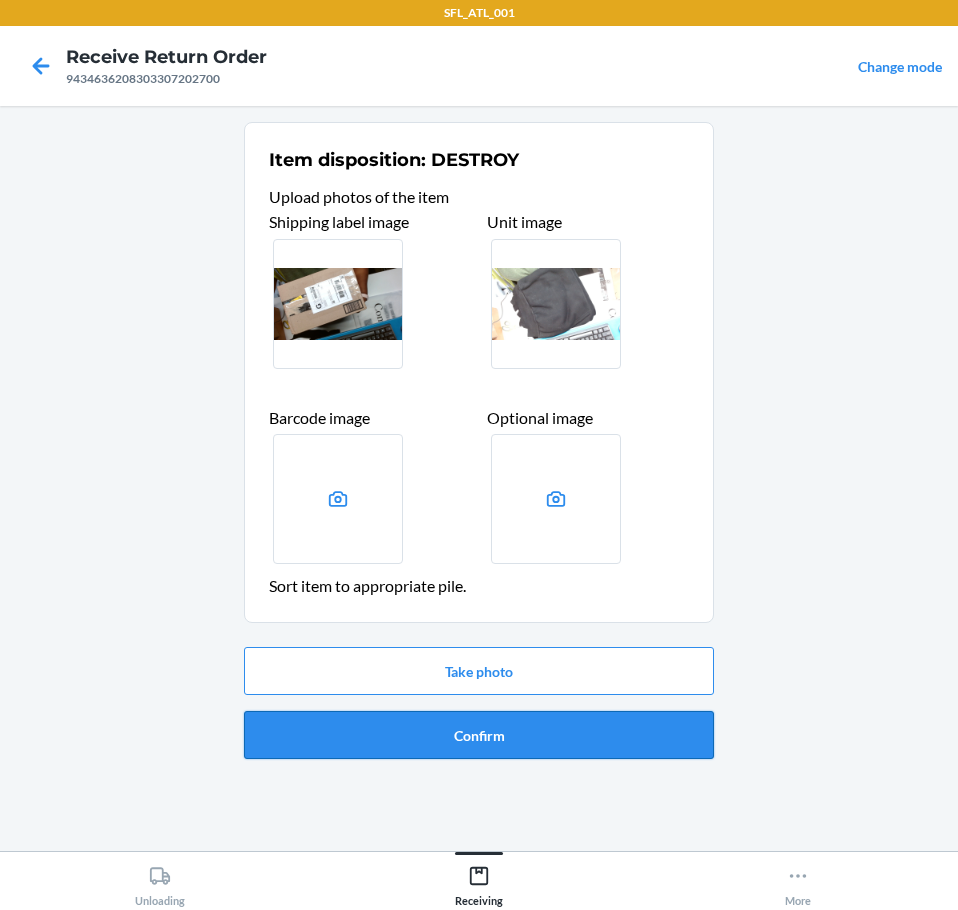 click on "Confirm" at bounding box center (479, 735) 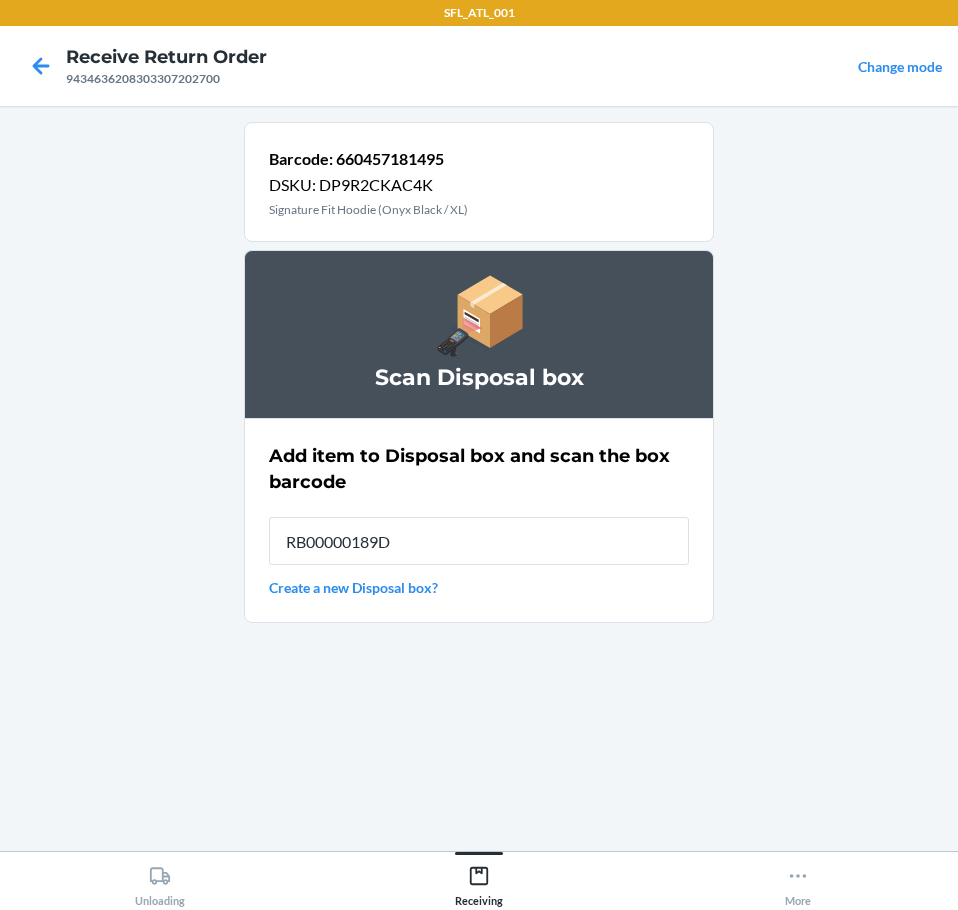 type on "RB00000189D" 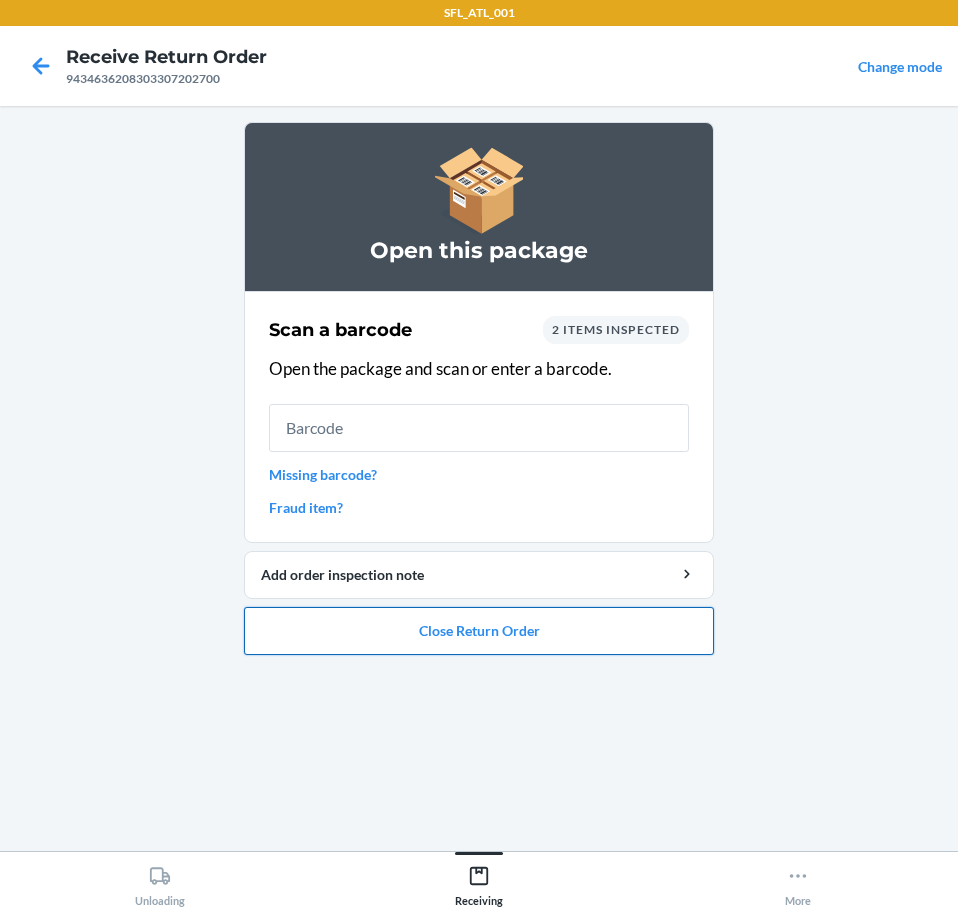 click on "Close Return Order" at bounding box center [479, 631] 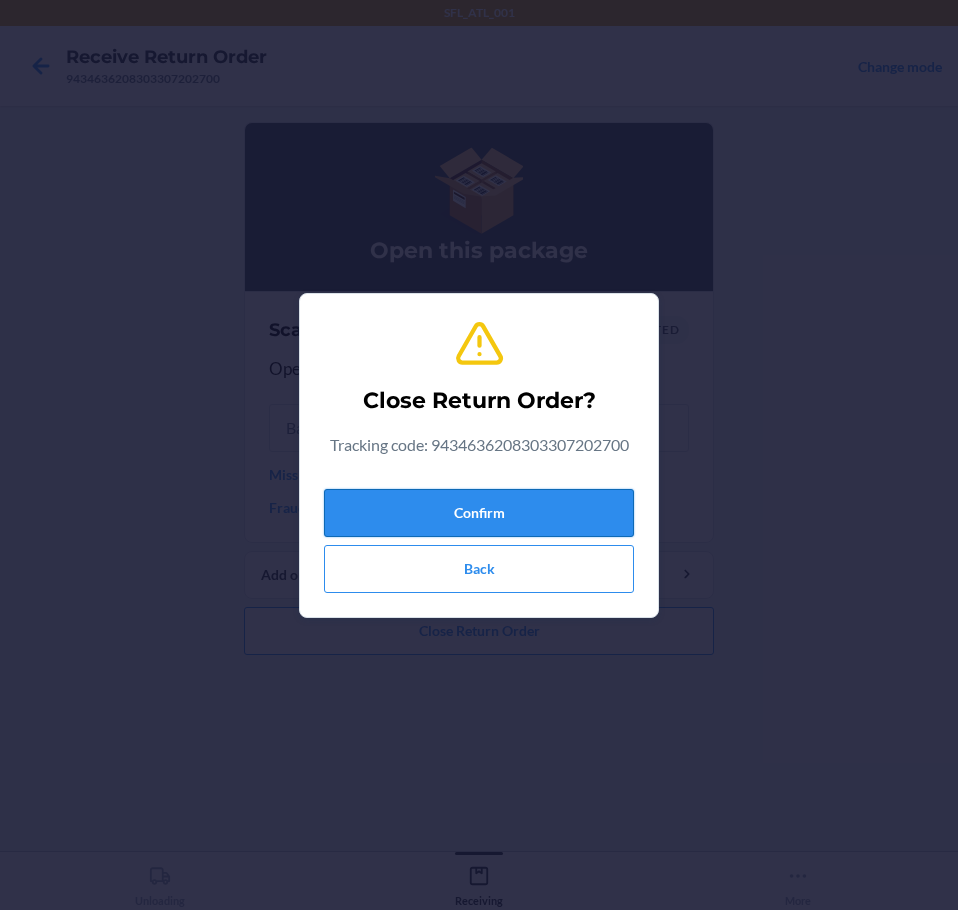 click on "Confirm" at bounding box center (479, 513) 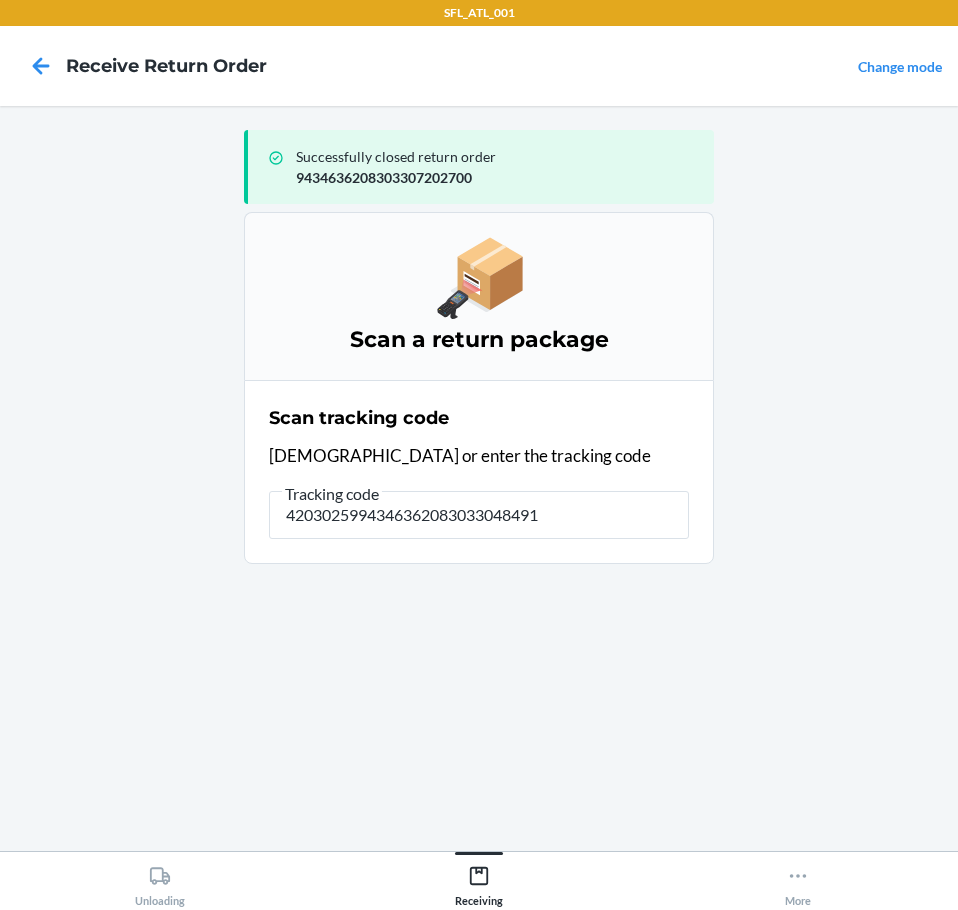 type on "42030259943463620830330484916" 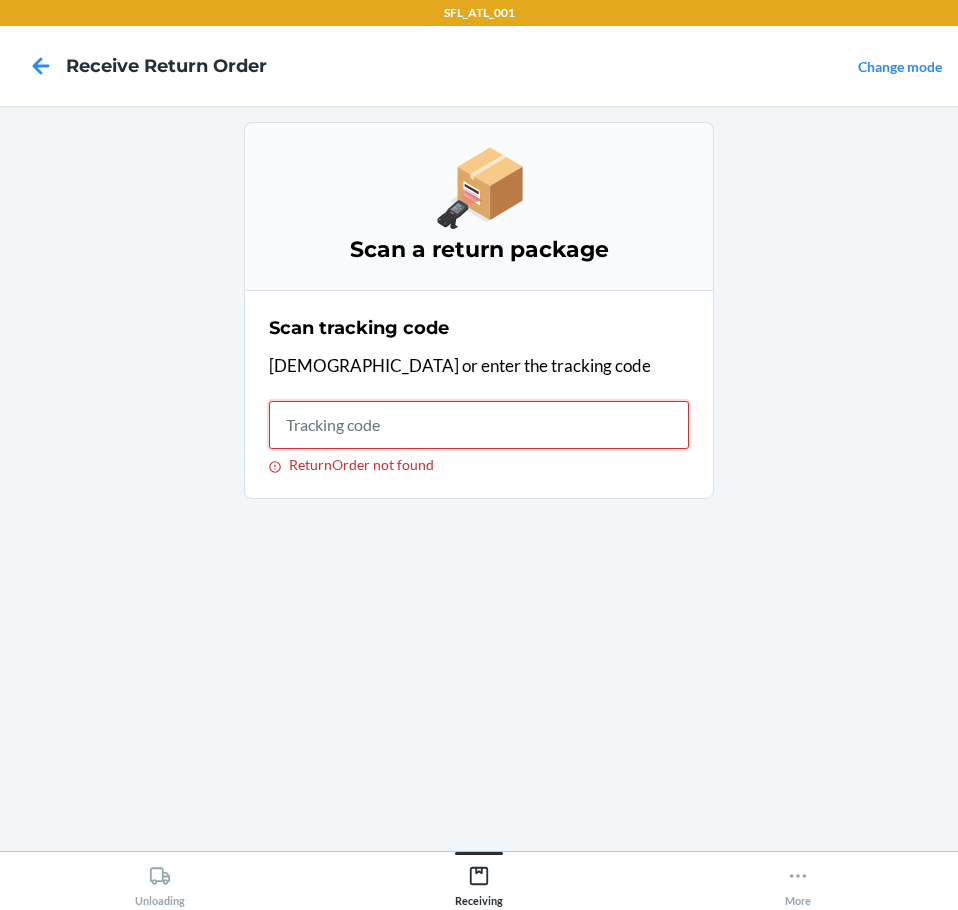 click on "ReturnOrder not found" at bounding box center (479, 425) 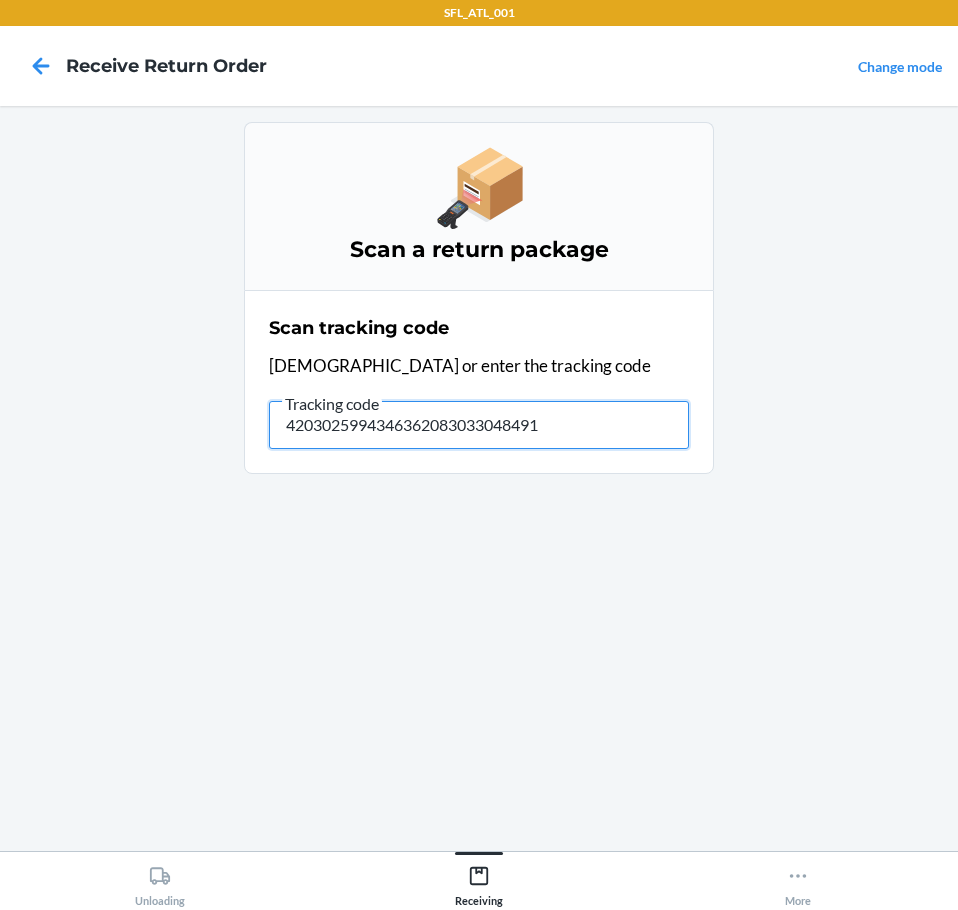type on "42030259943463620830330484916" 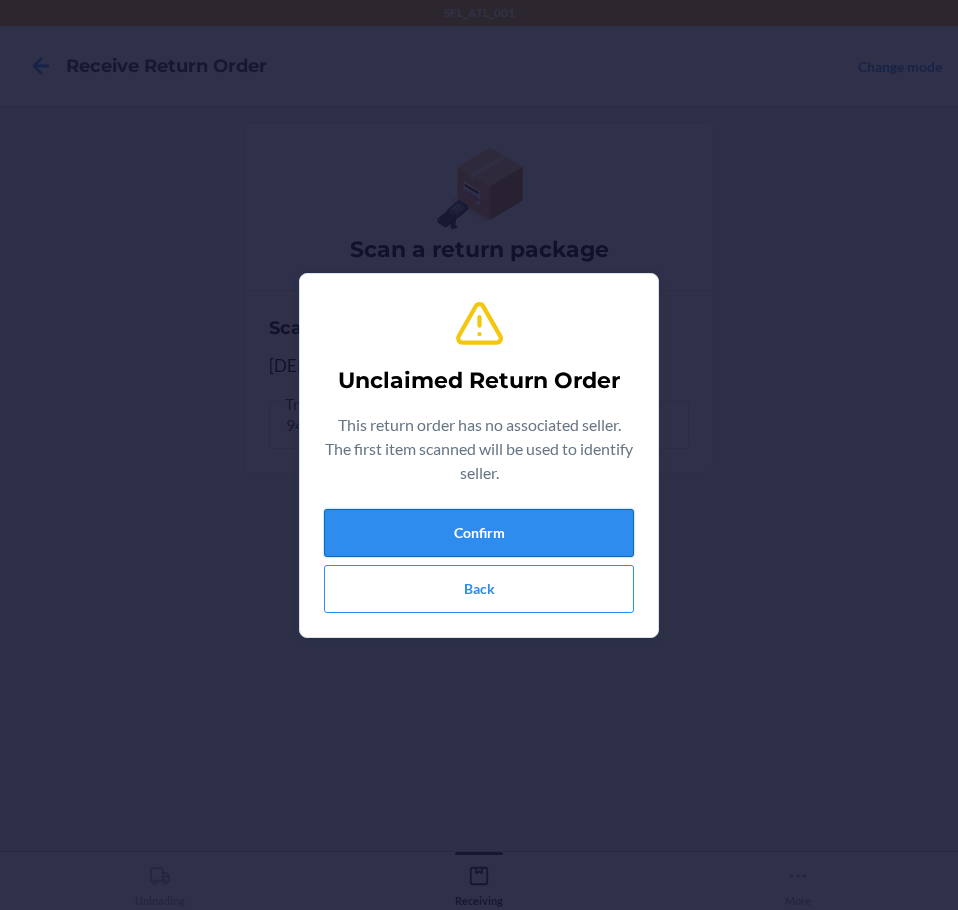 click on "Confirm" at bounding box center [479, 533] 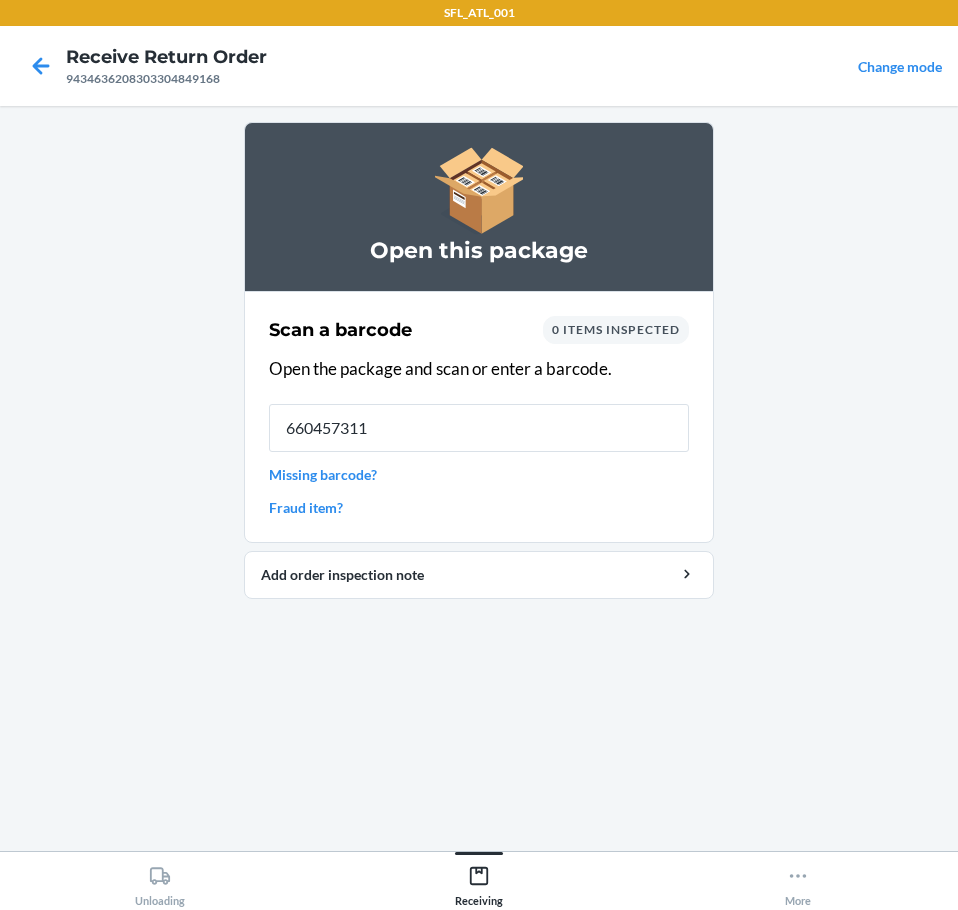 type on "6604573118" 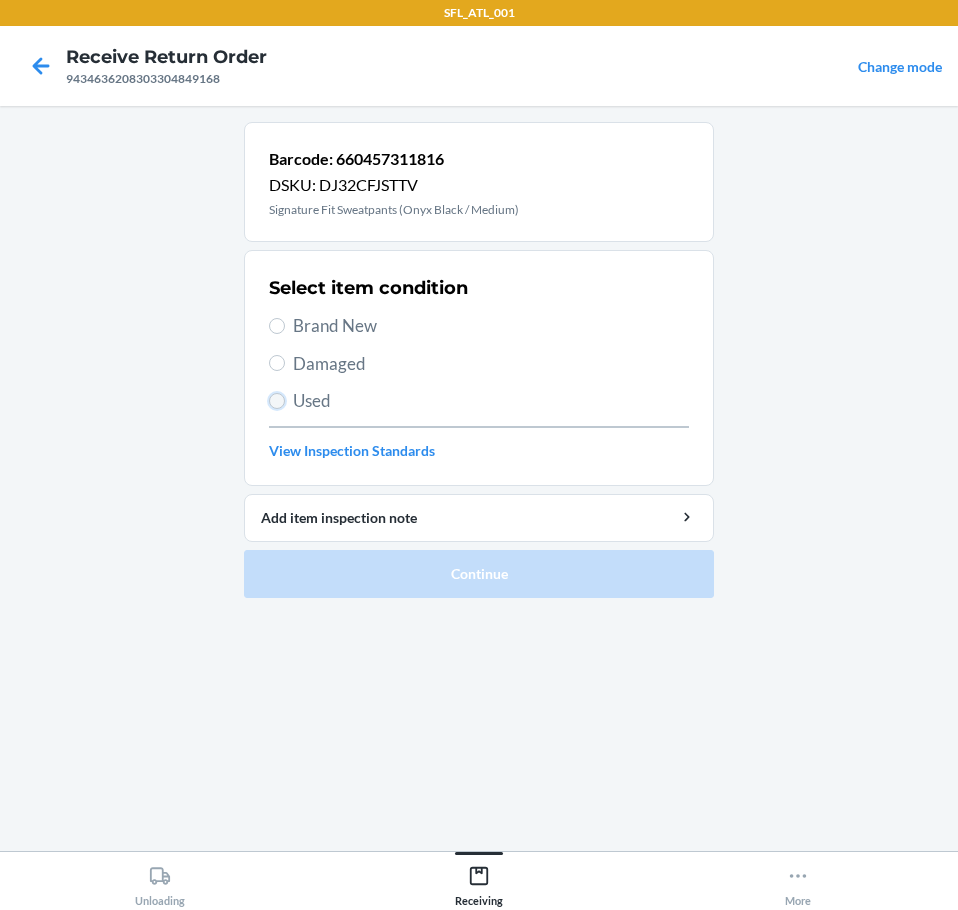 click on "Used" at bounding box center [277, 401] 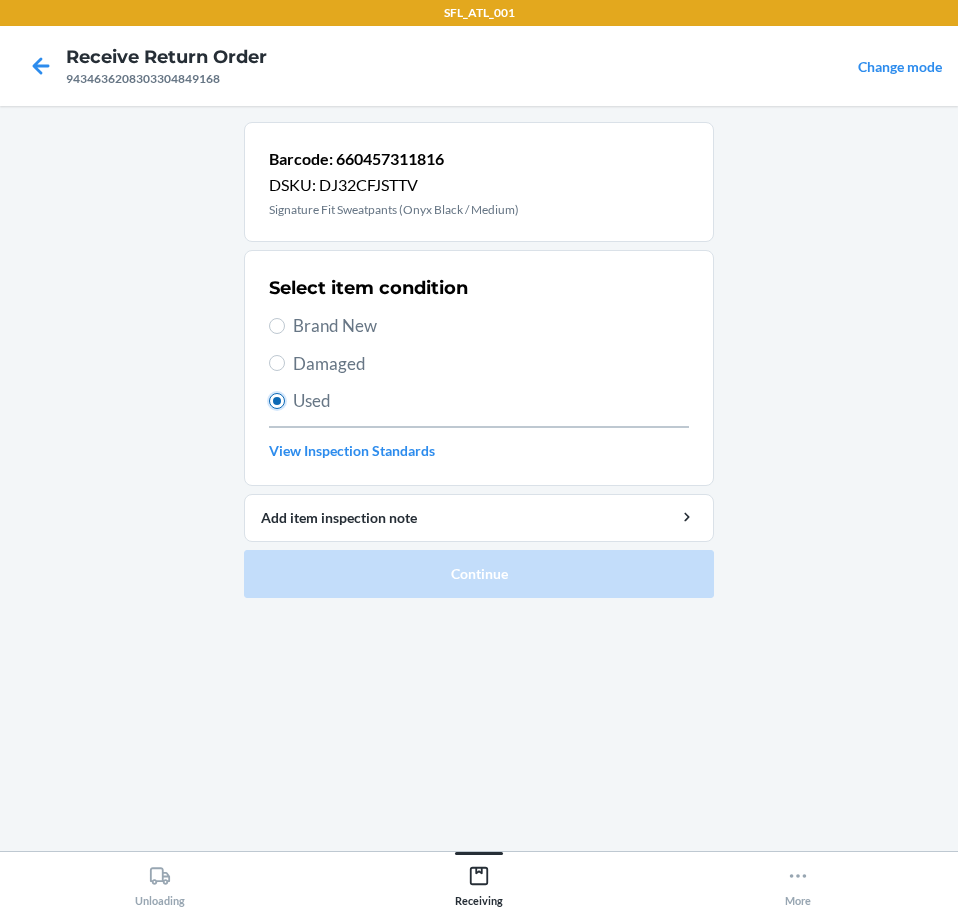 radio on "true" 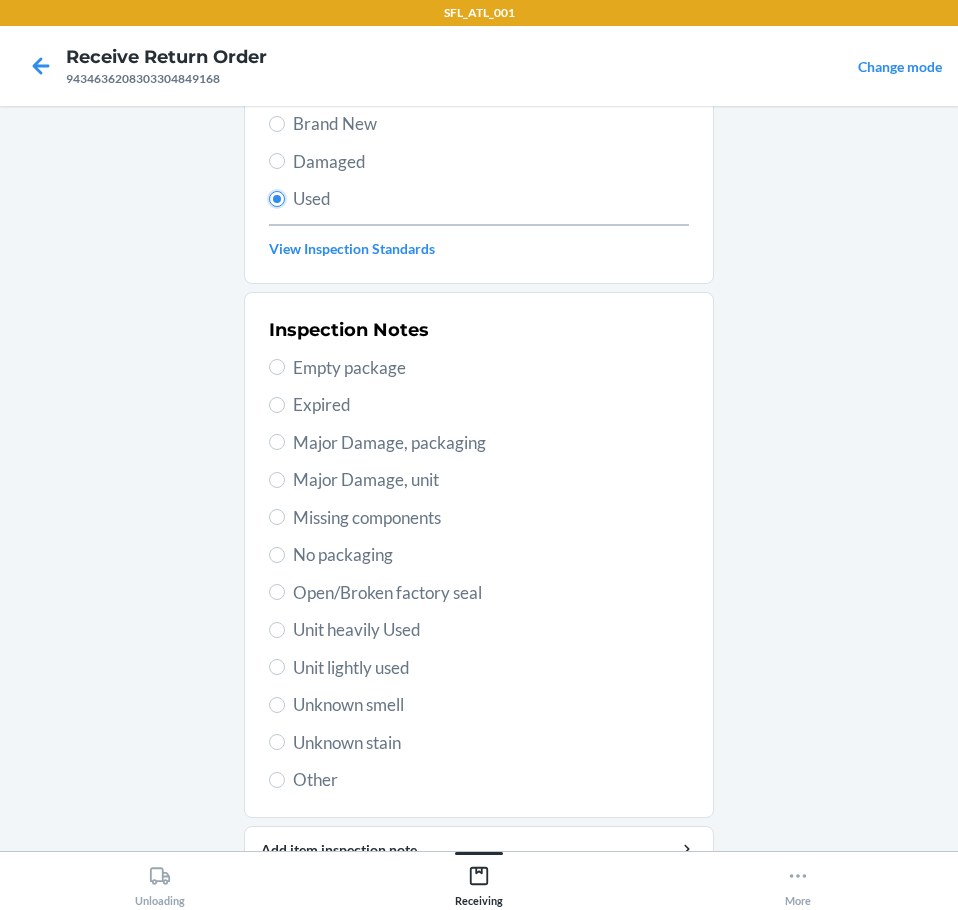 scroll, scrollTop: 297, scrollLeft: 0, axis: vertical 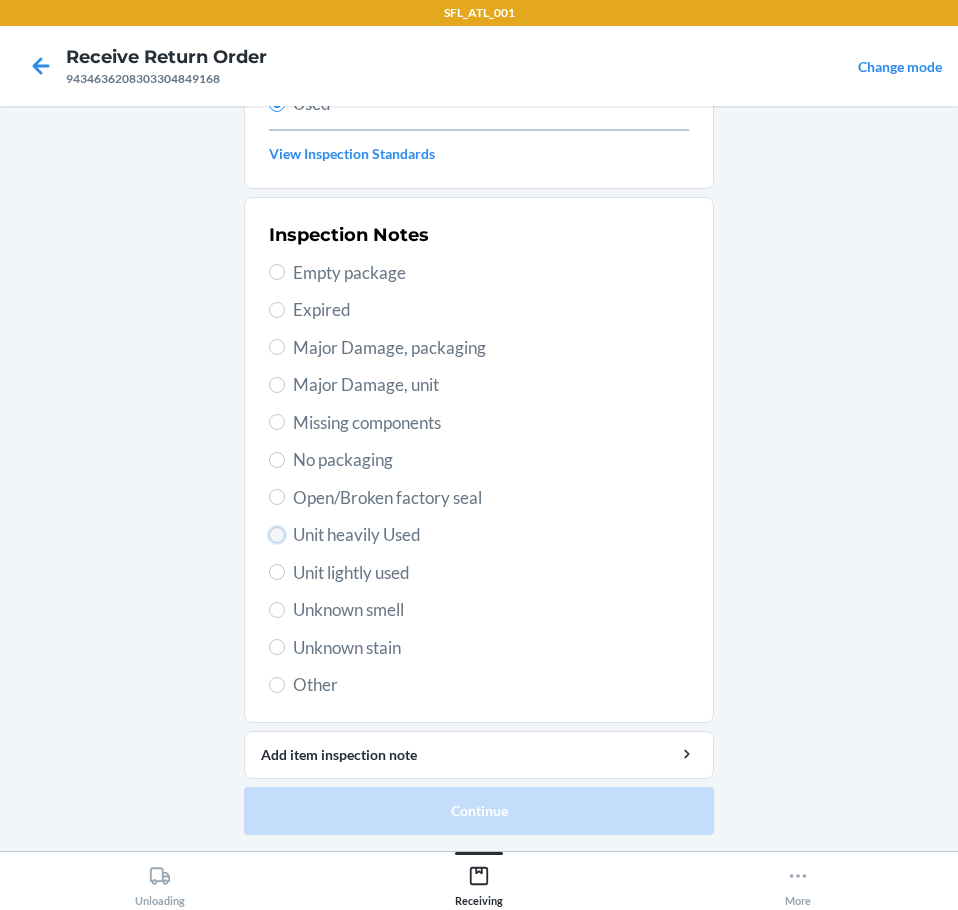 click on "Unit heavily Used" at bounding box center [277, 535] 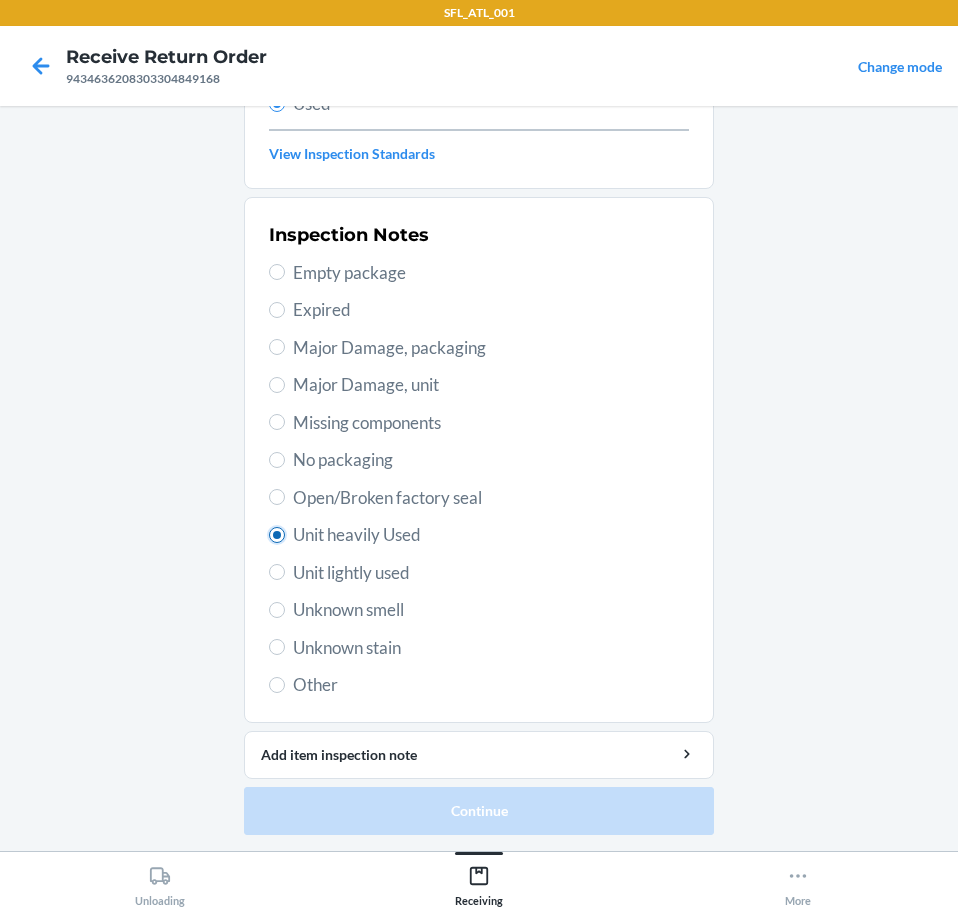 radio on "true" 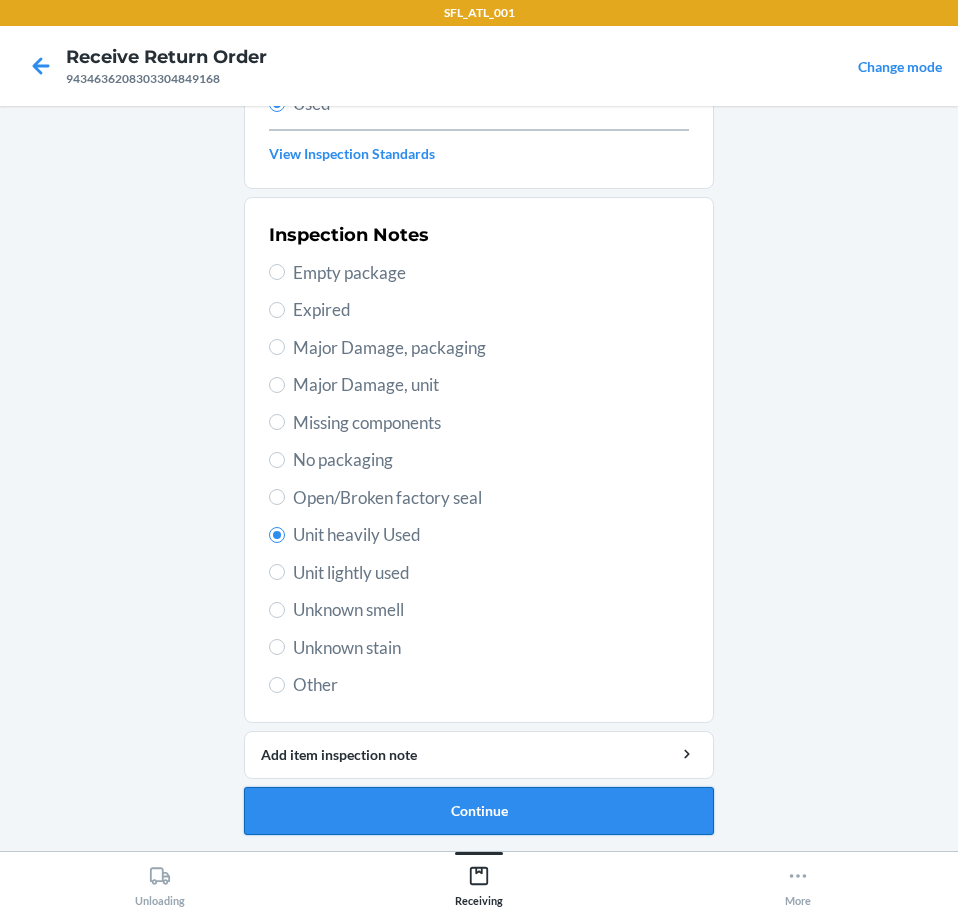 click on "Continue" at bounding box center (479, 811) 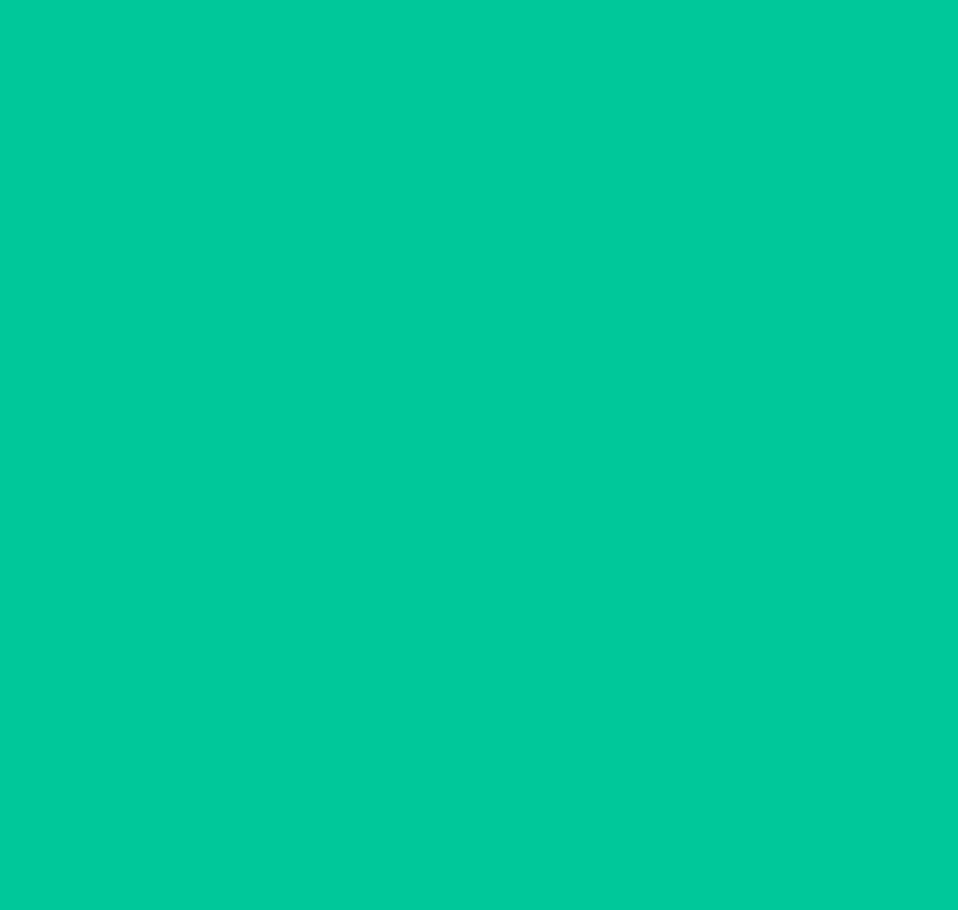 scroll, scrollTop: 0, scrollLeft: 0, axis: both 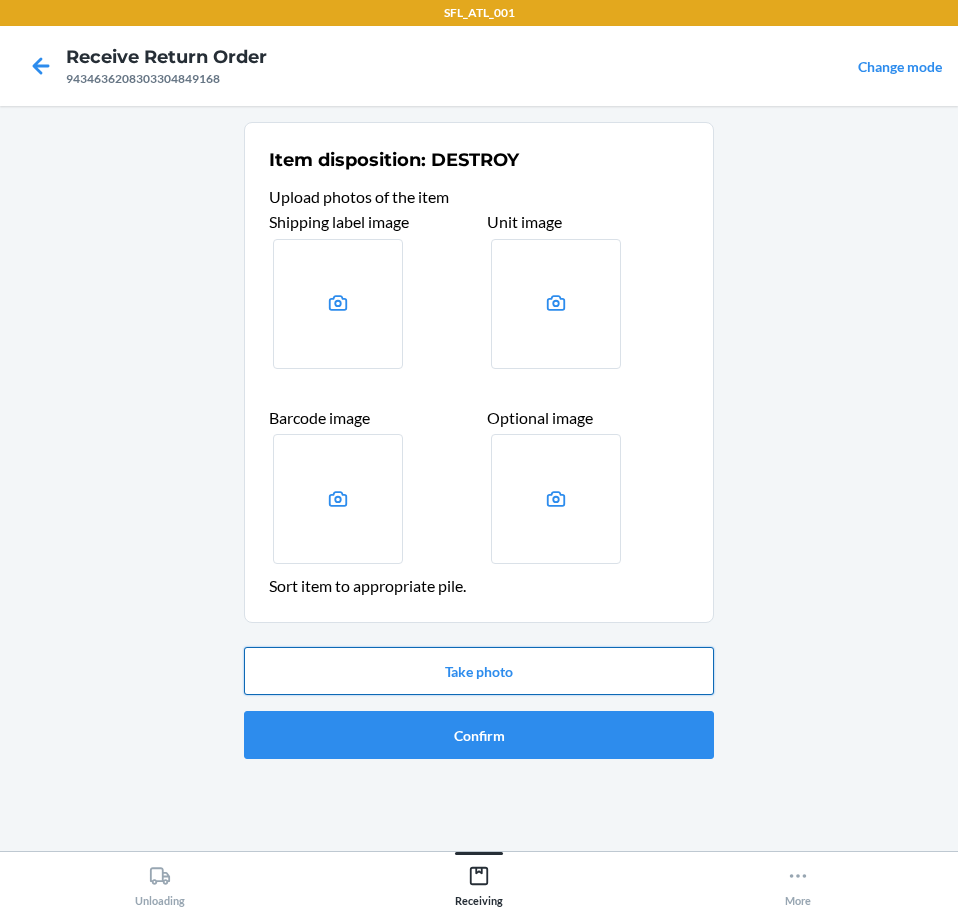 click on "Take photo" at bounding box center (479, 671) 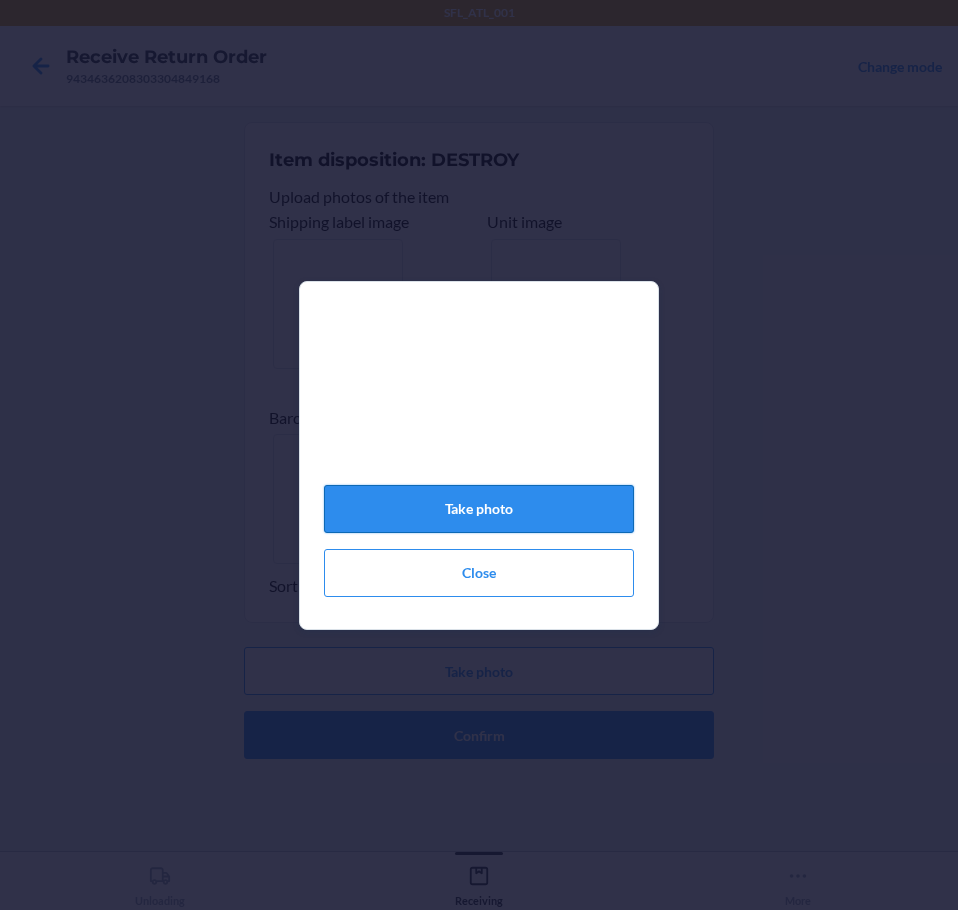 click on "Take photo" 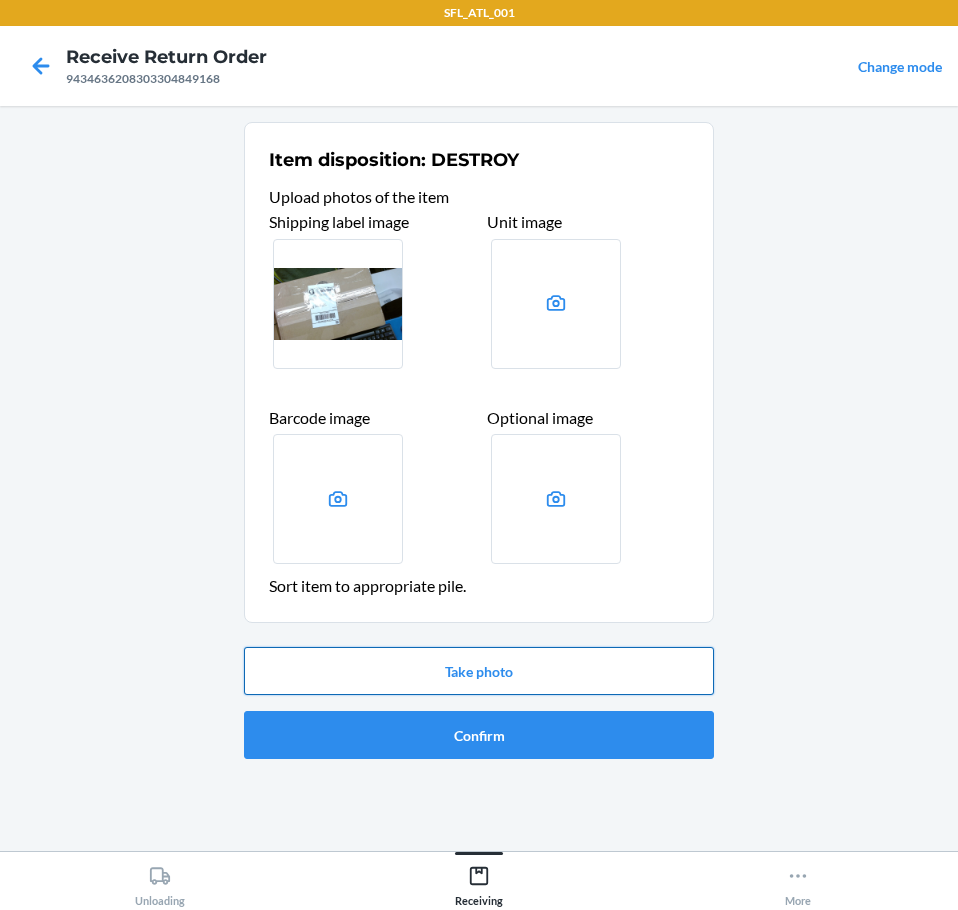 click on "Take photo" at bounding box center [479, 671] 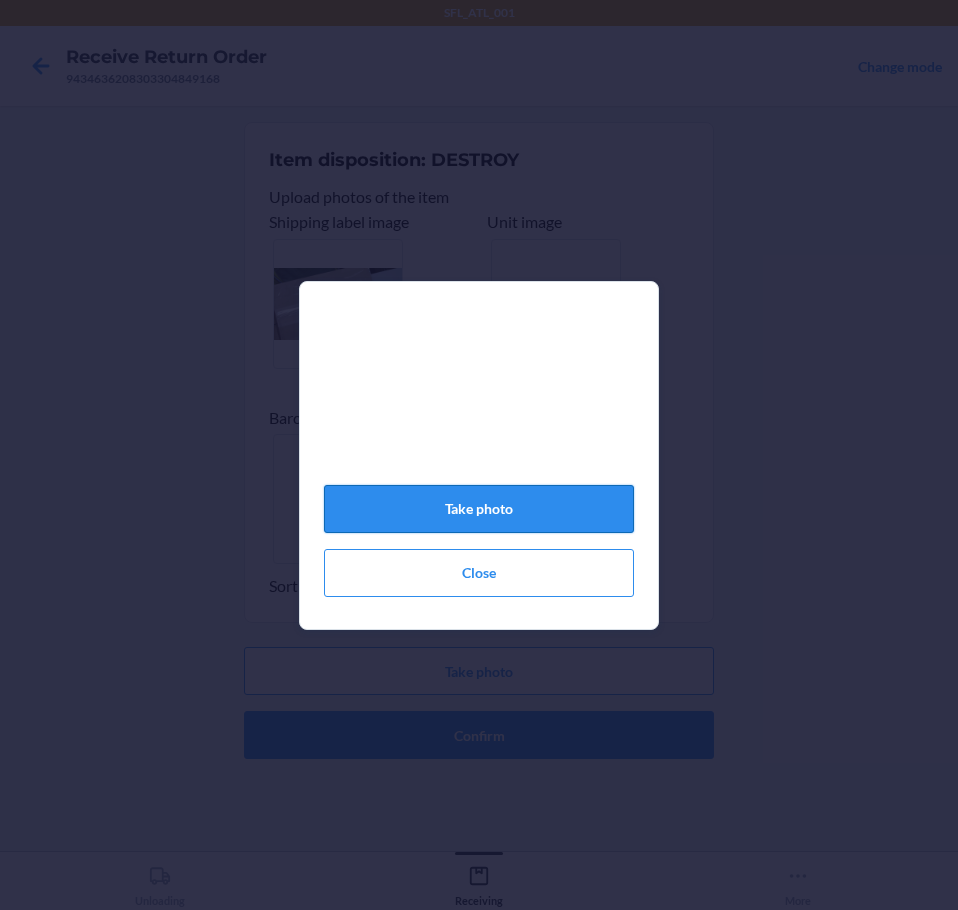 click on "Take photo" 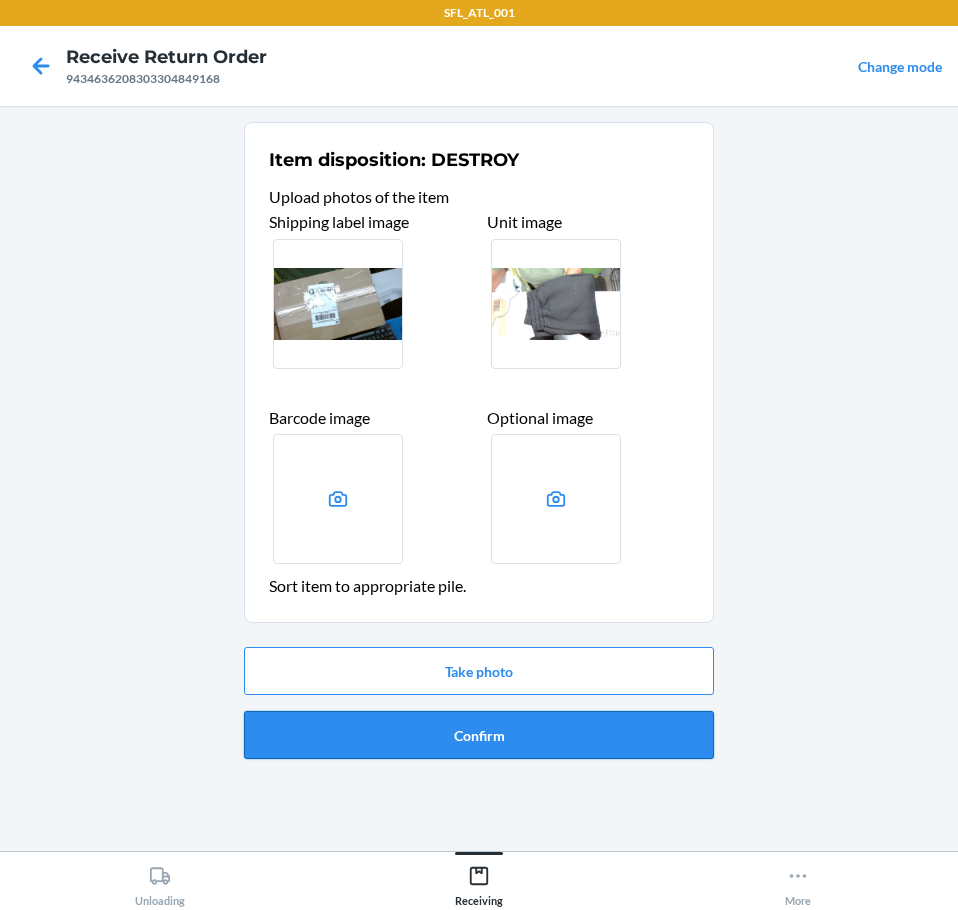 click on "Confirm" at bounding box center [479, 735] 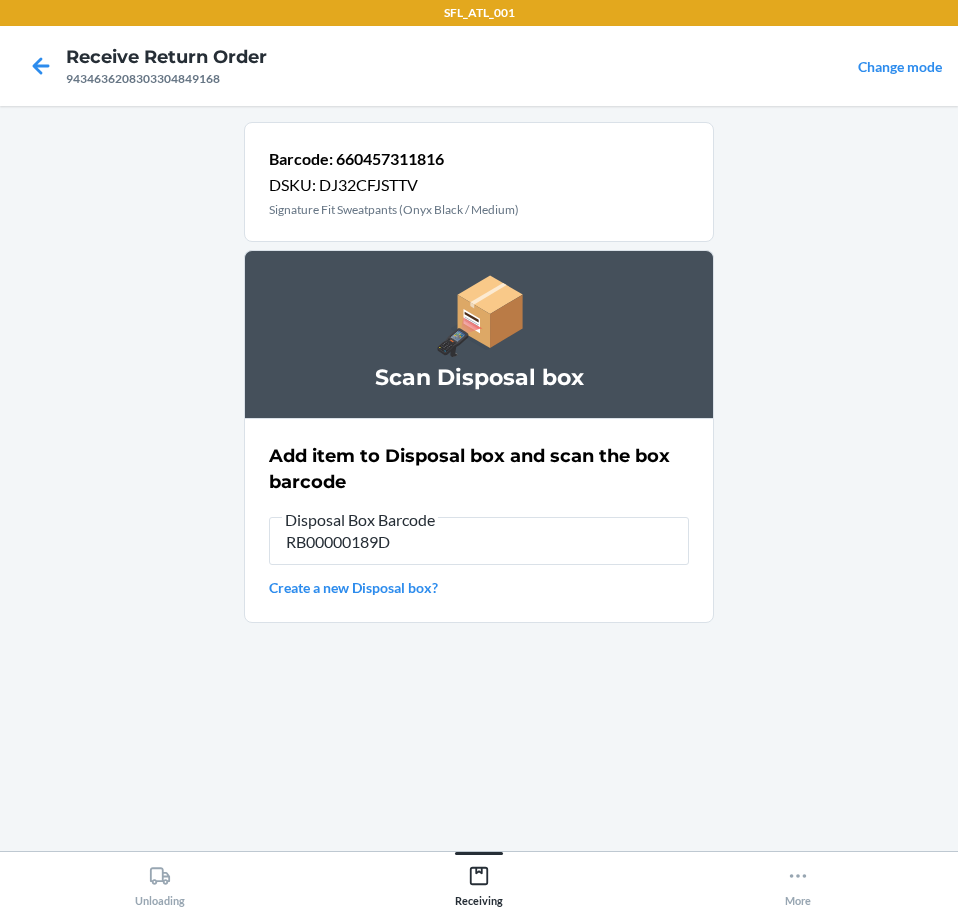 type on "RB00000189D" 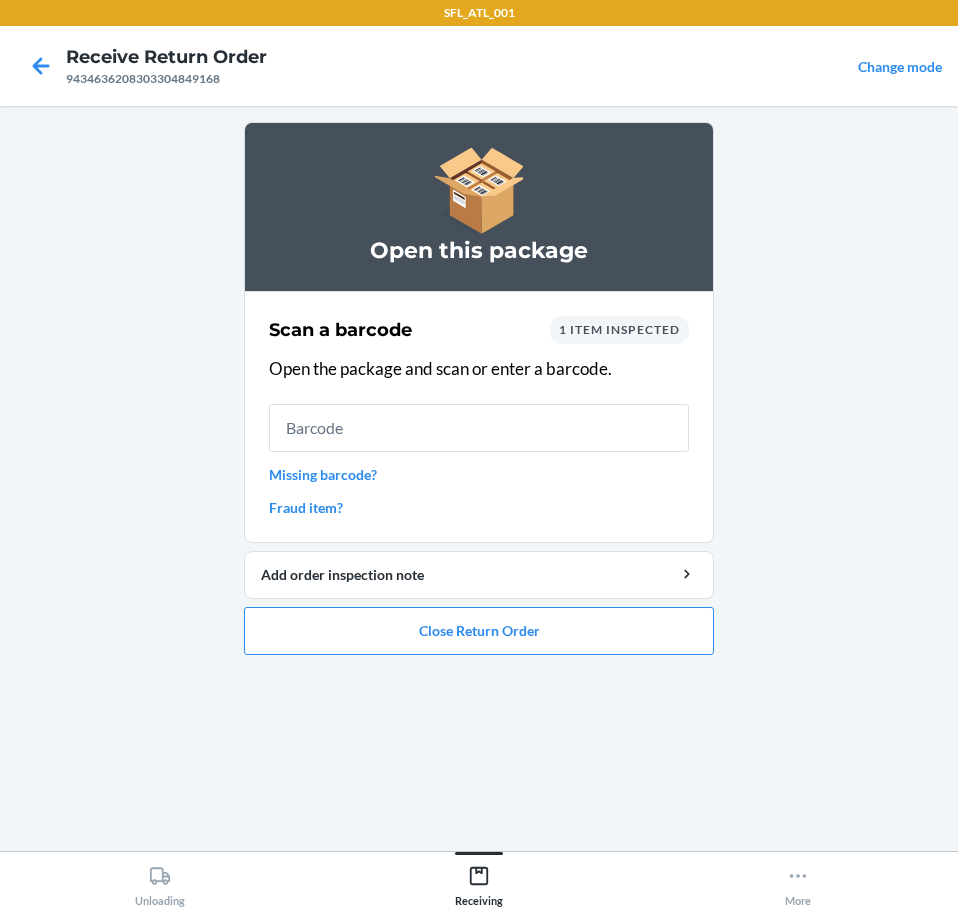 click on "Missing barcode?" at bounding box center (479, 474) 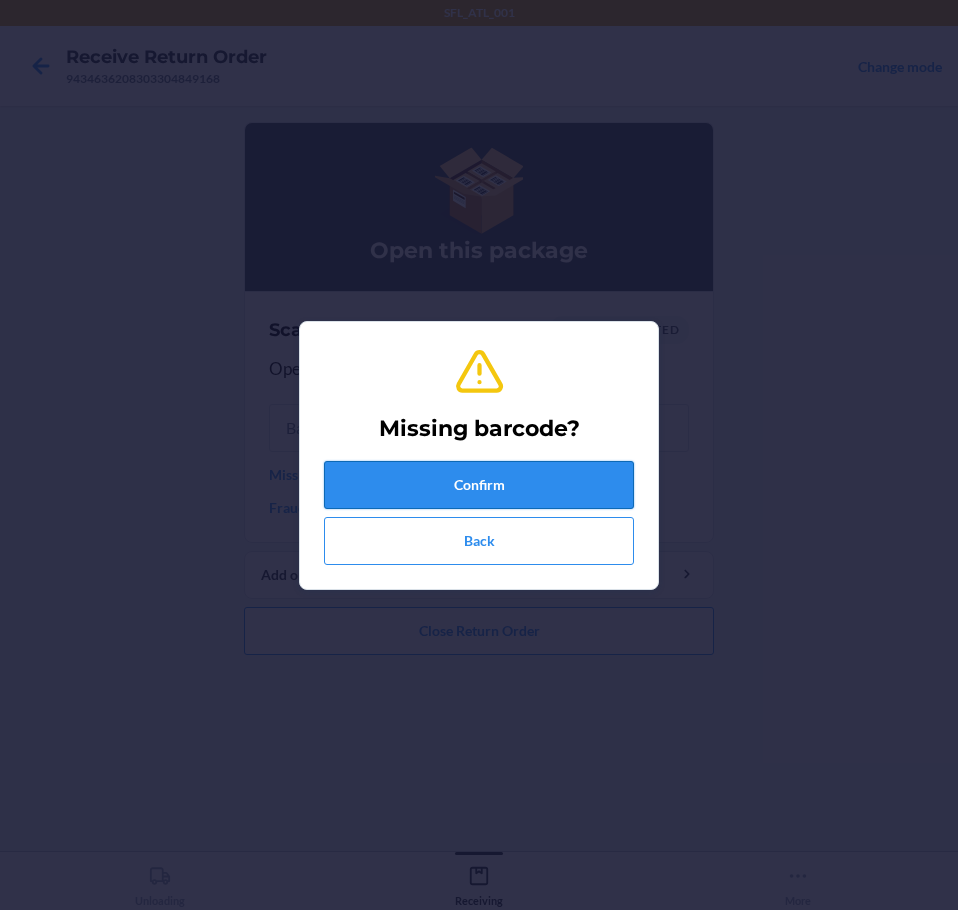 click on "Confirm" at bounding box center [479, 485] 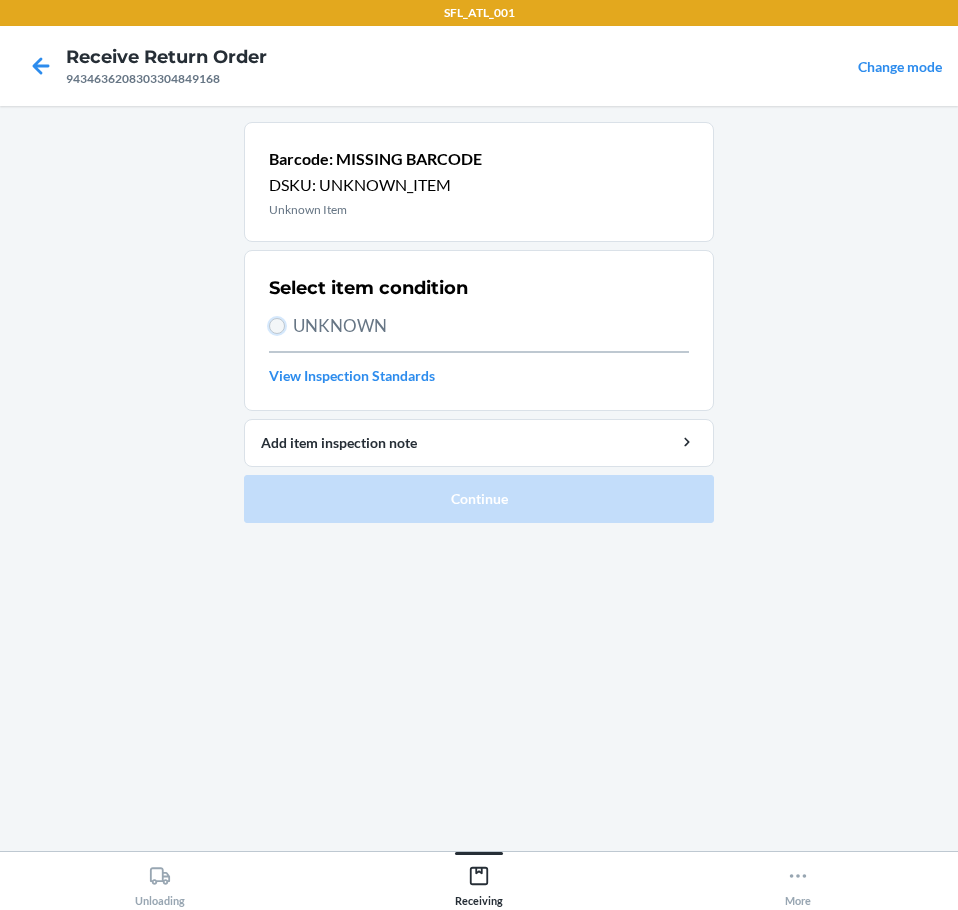 click on "UNKNOWN" at bounding box center [277, 326] 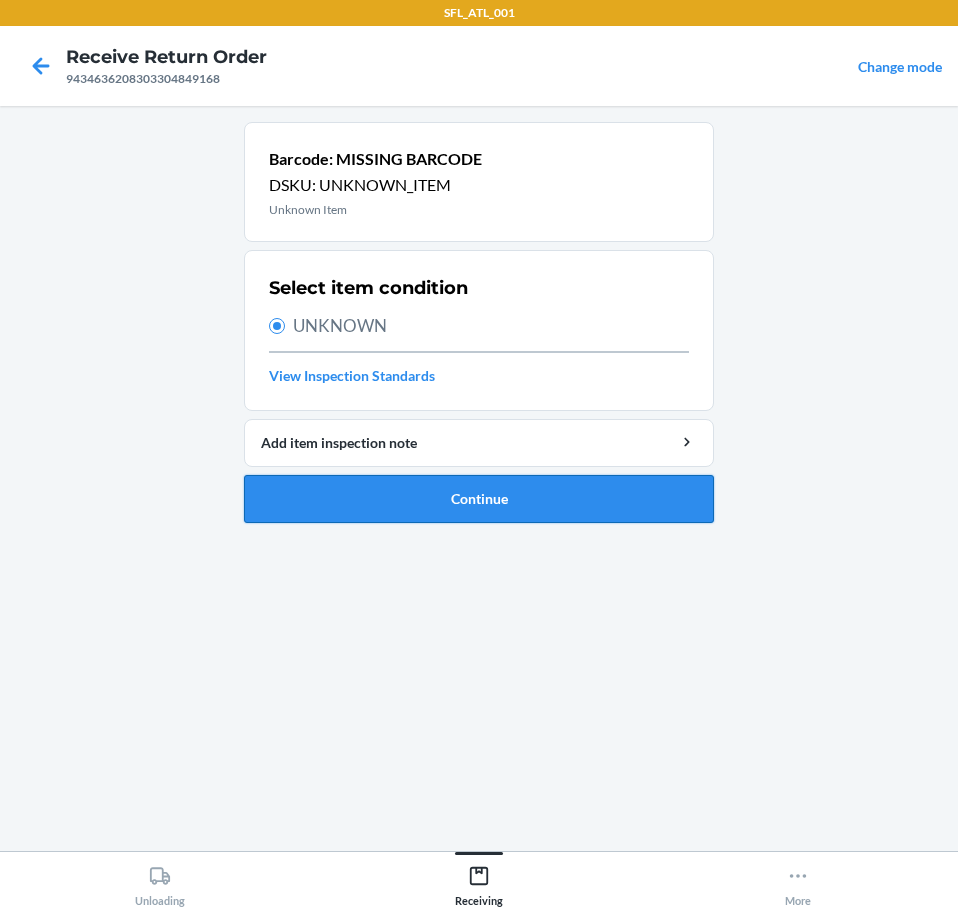 click on "Continue" at bounding box center (479, 499) 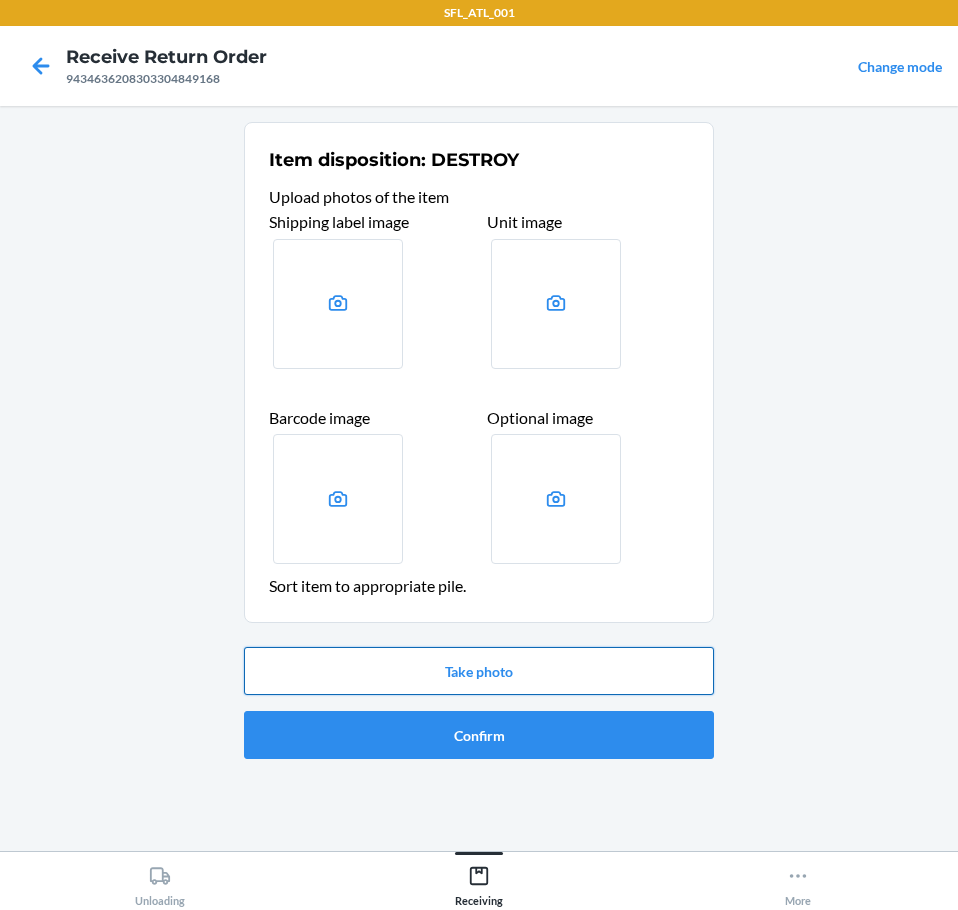 click on "Take photo" at bounding box center (479, 671) 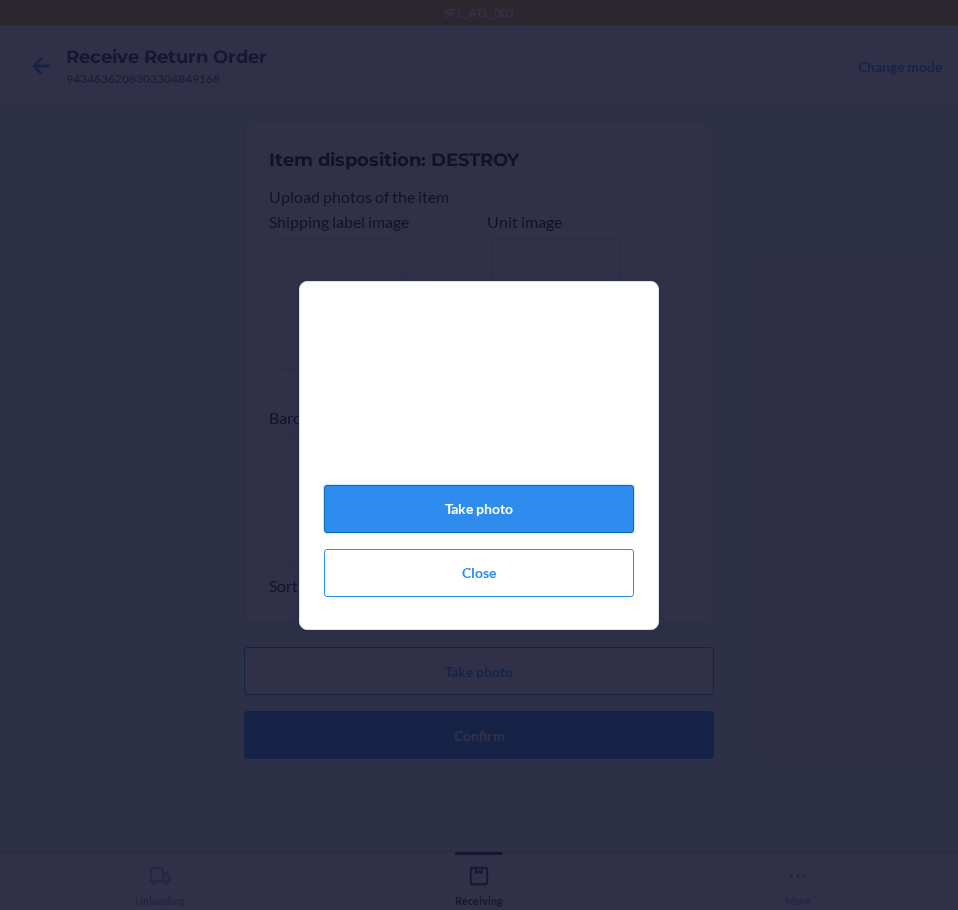 click on "Take photo" 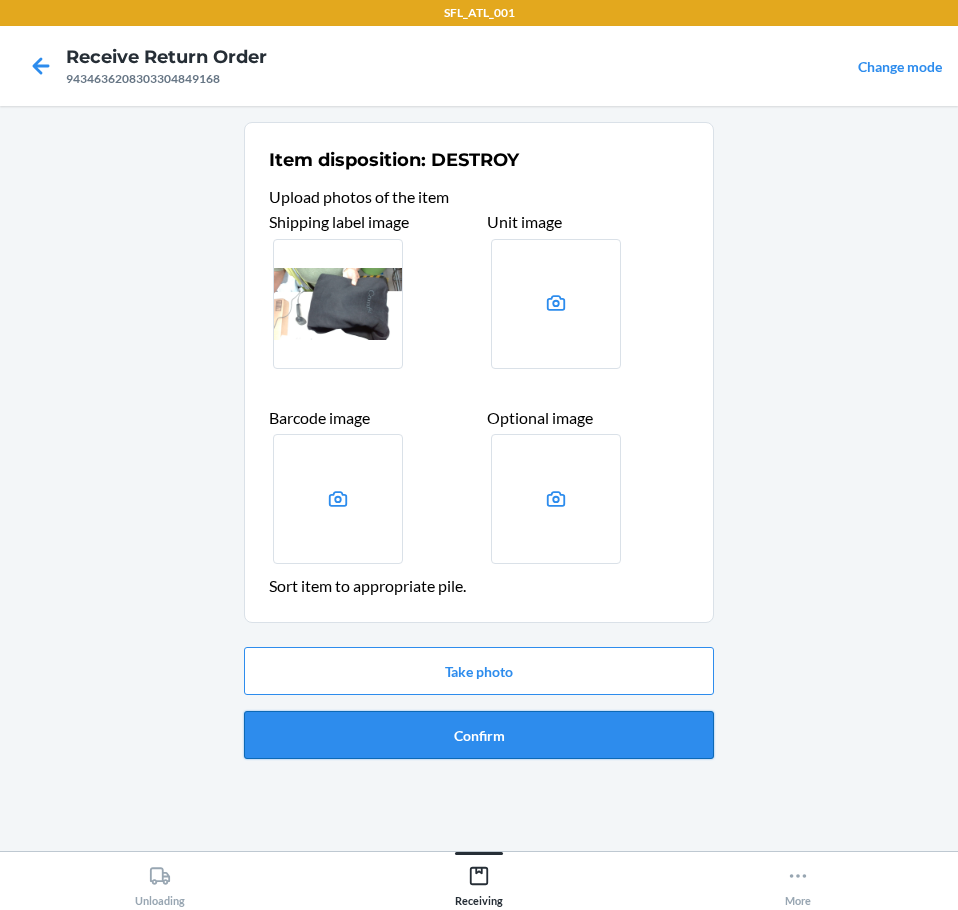click on "Confirm" at bounding box center (479, 735) 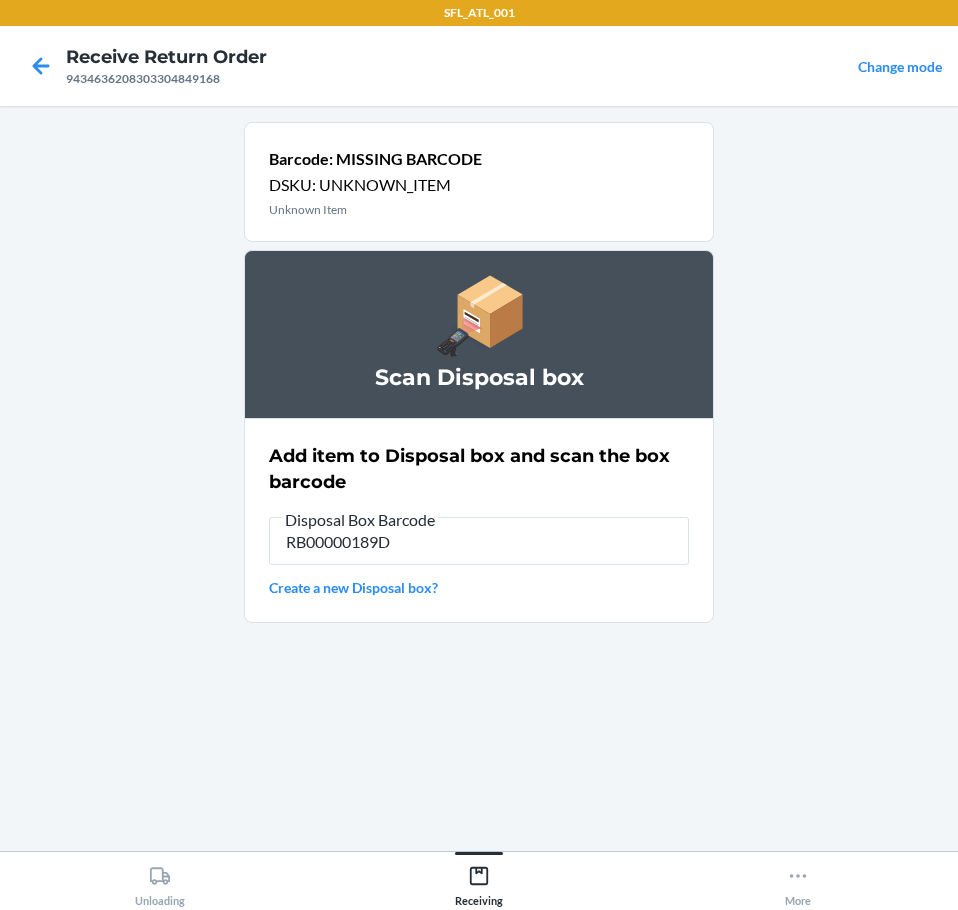 type on "RB00000189D" 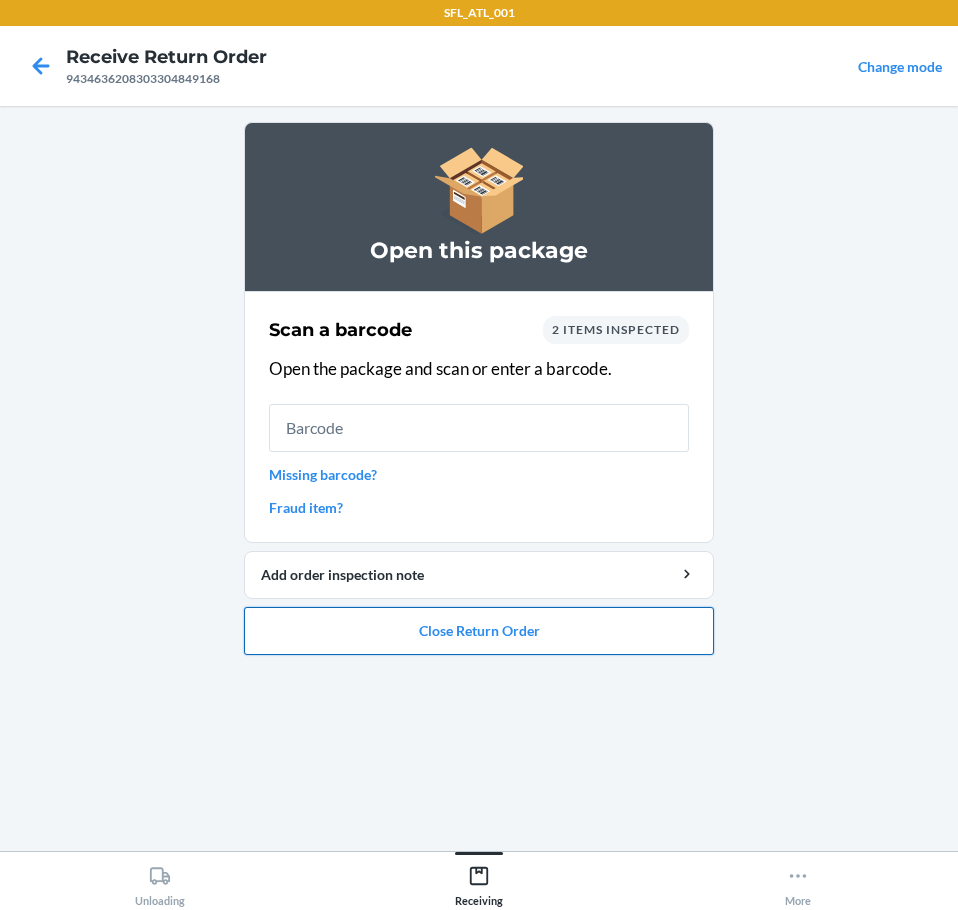 click on "Close Return Order" at bounding box center [479, 631] 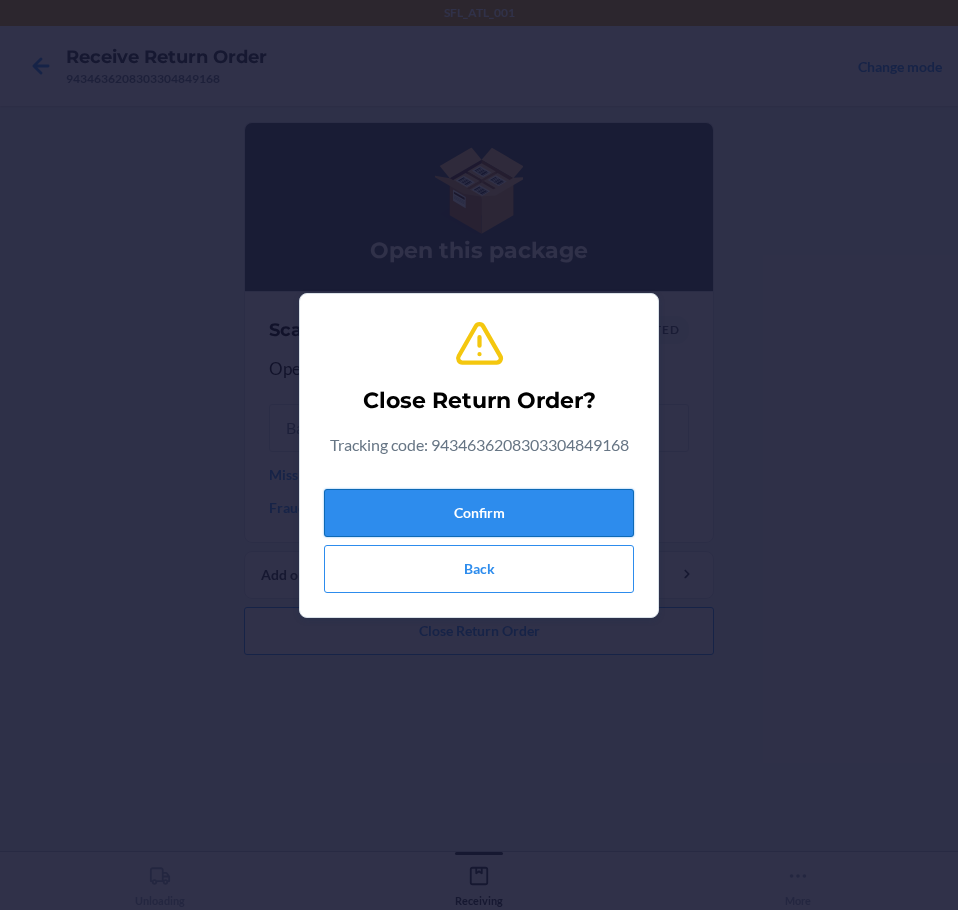 click on "Confirm" at bounding box center [479, 513] 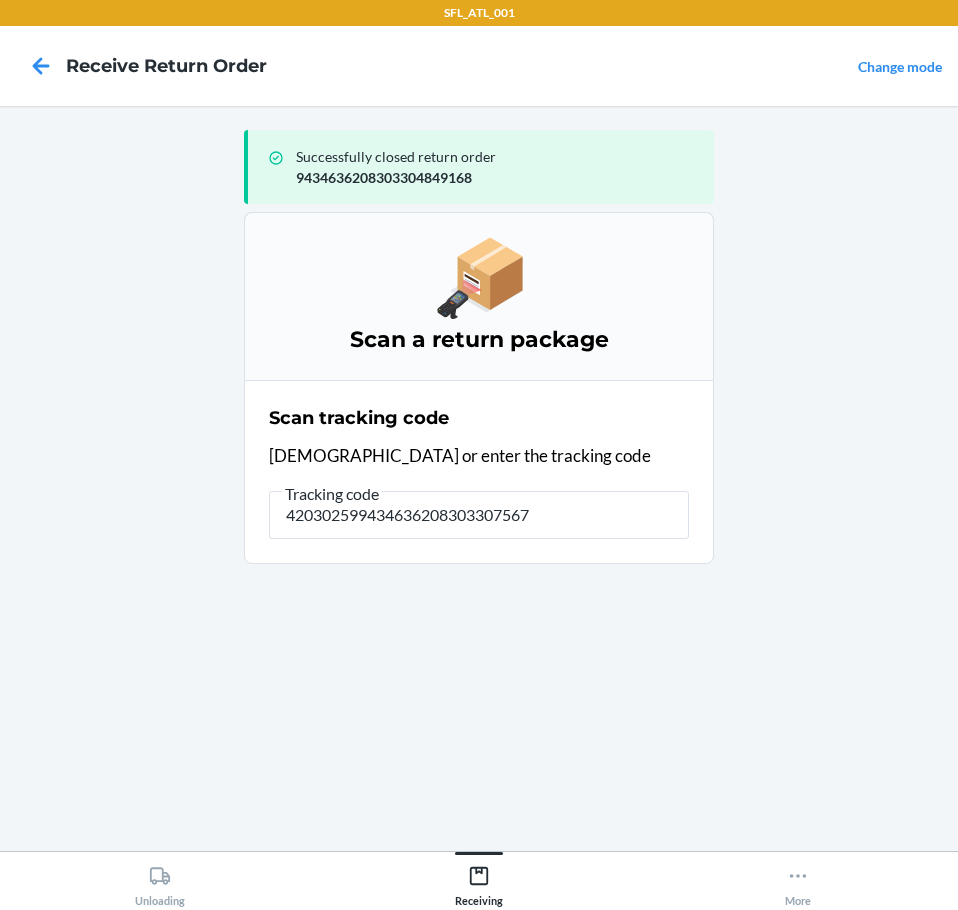 type on "4203025994346362083033075670" 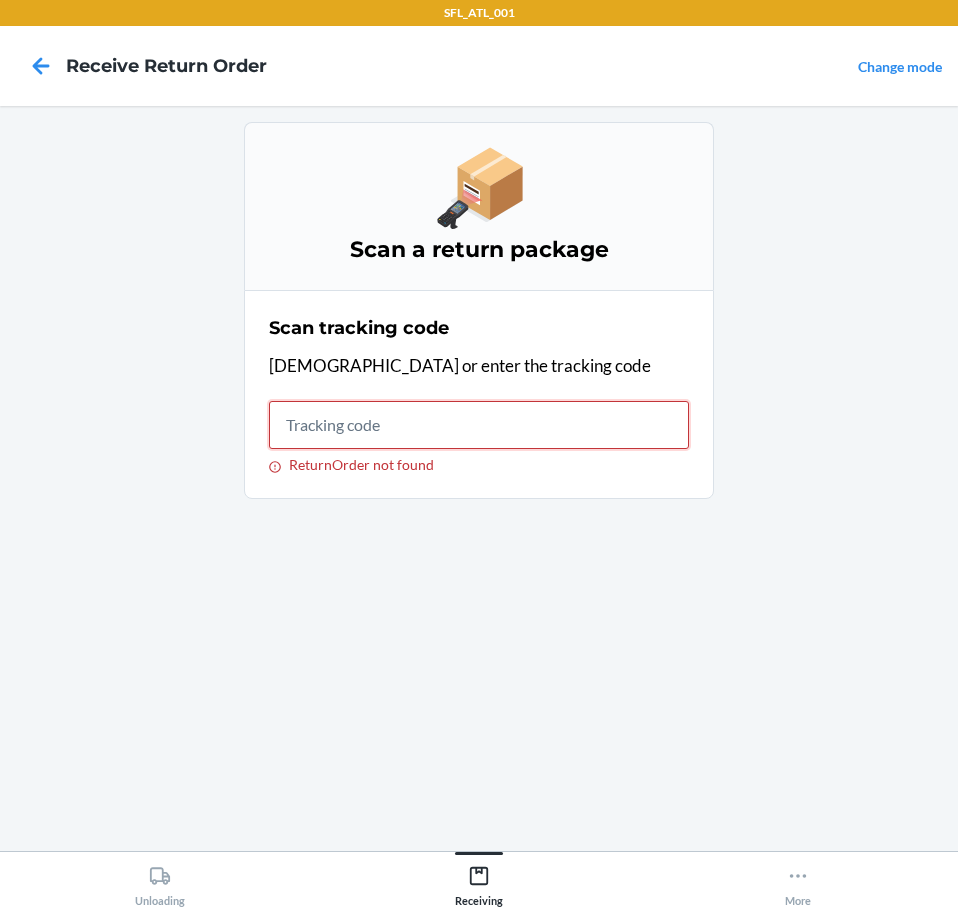 click on "ReturnOrder not found" at bounding box center [479, 425] 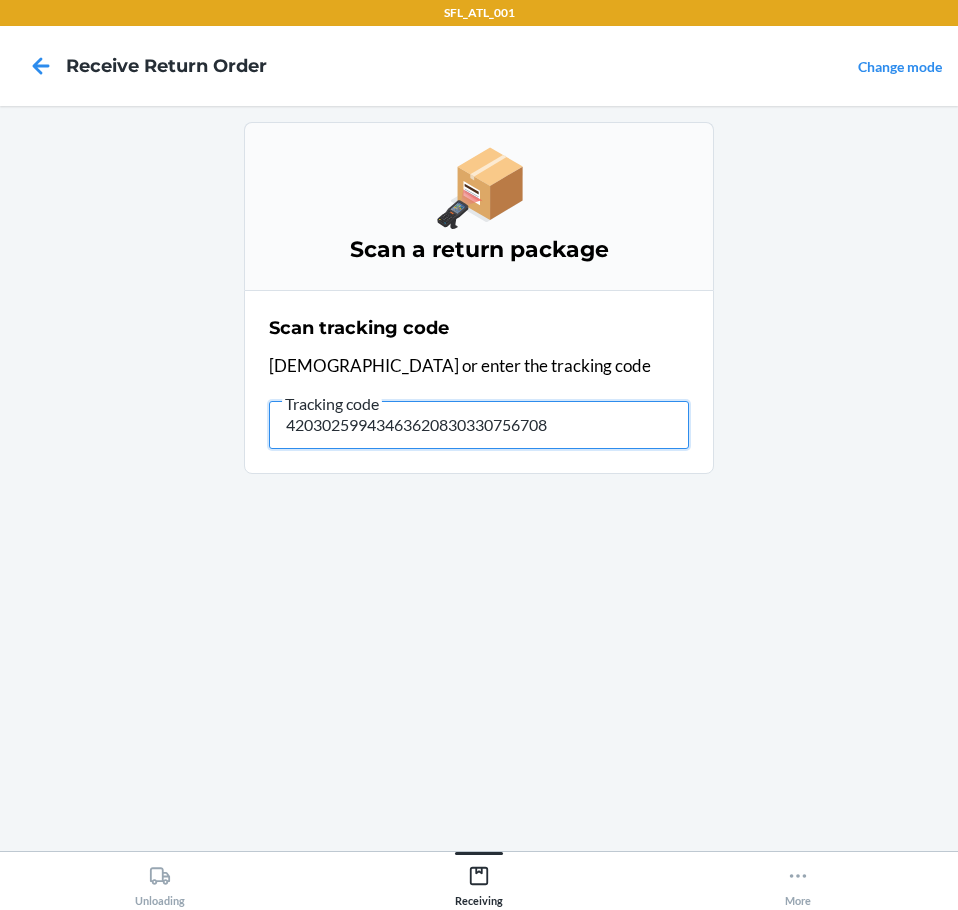 type on "420302599434636208303307567083" 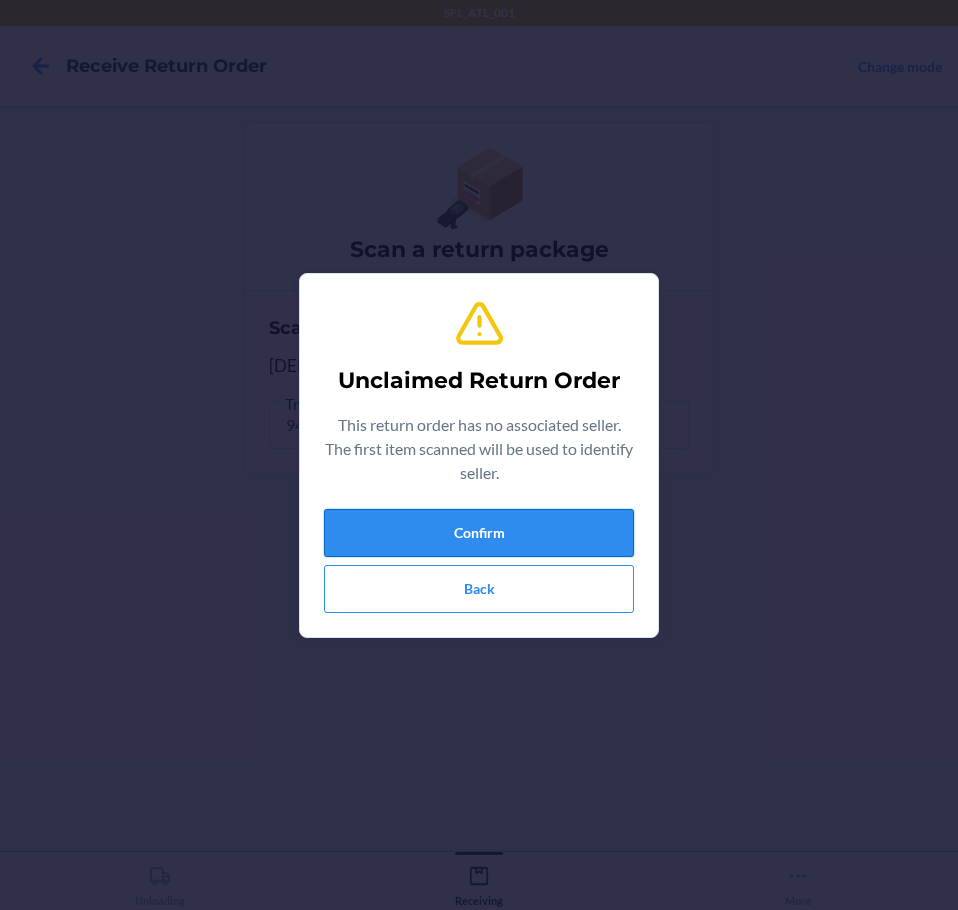 click on "Confirm" at bounding box center [479, 533] 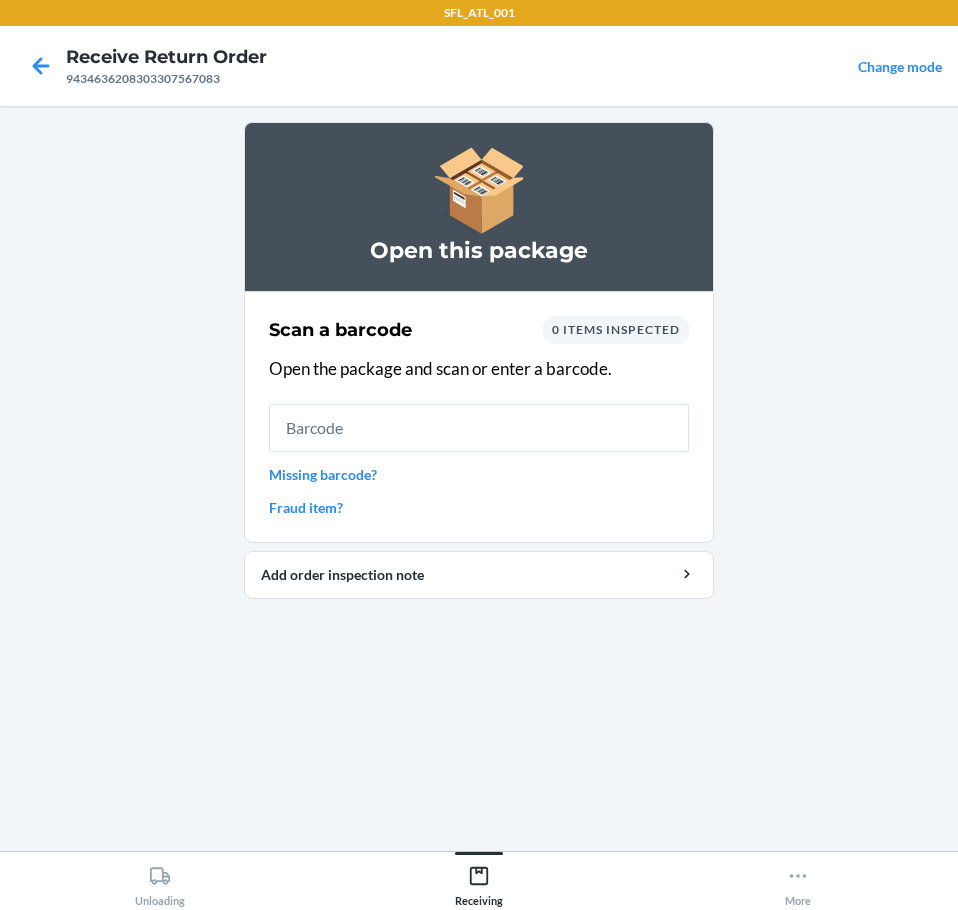 click on "Missing barcode?" at bounding box center [479, 474] 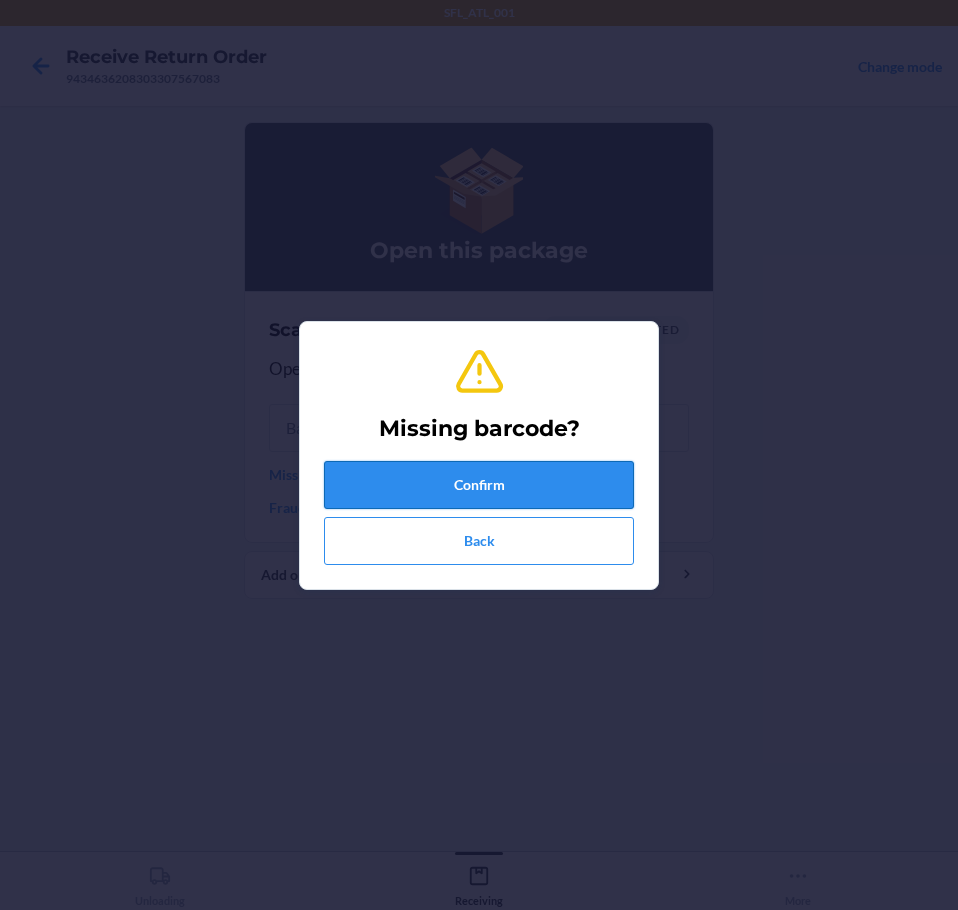 click on "Confirm" at bounding box center (479, 485) 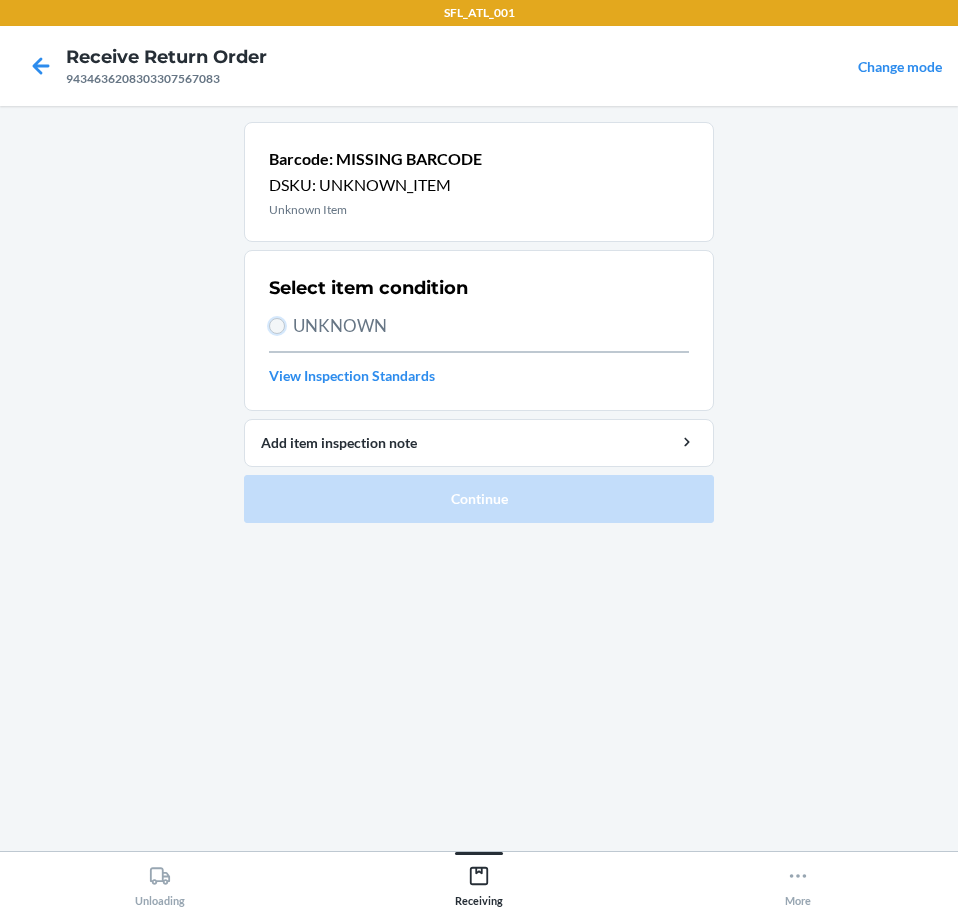 click on "UNKNOWN" at bounding box center [277, 326] 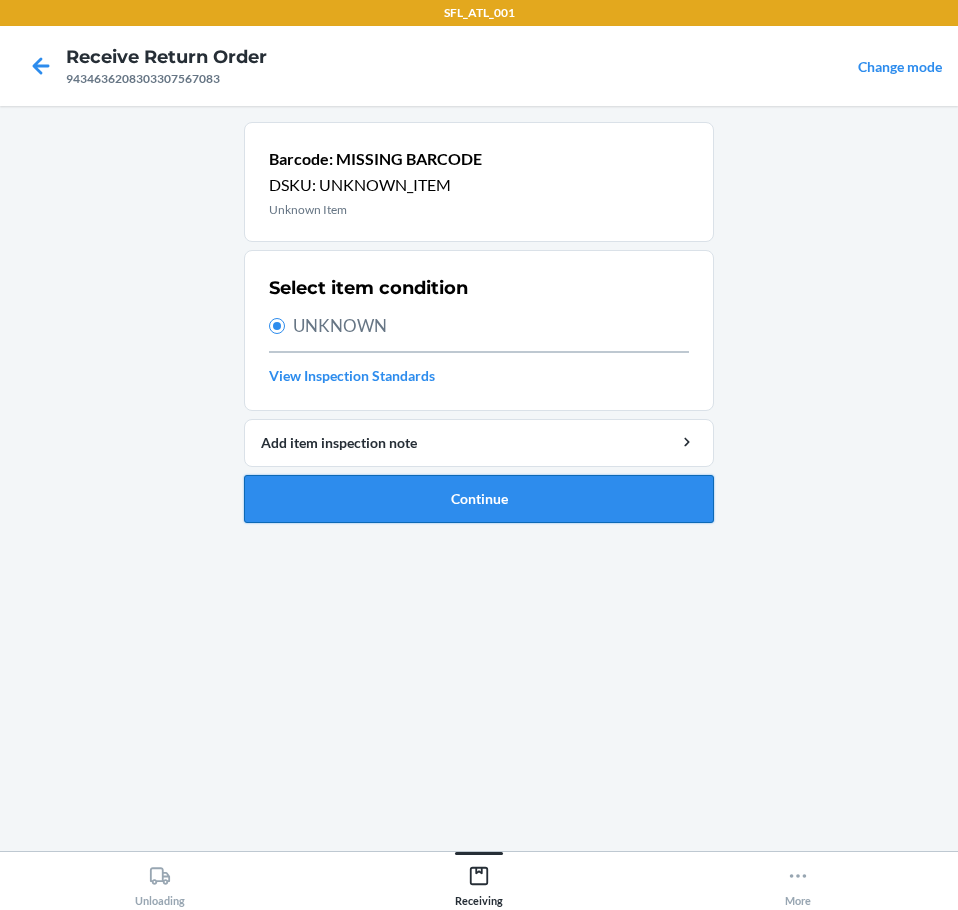 click on "Continue" at bounding box center (479, 499) 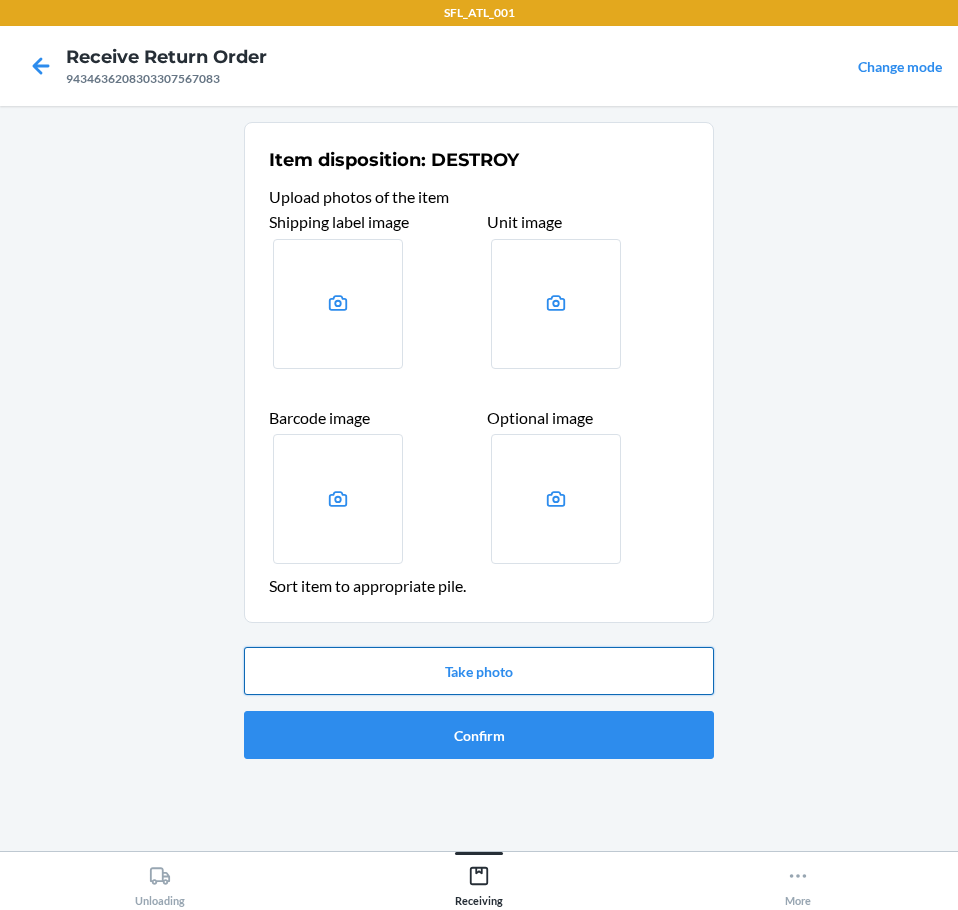 click on "Take photo" at bounding box center (479, 671) 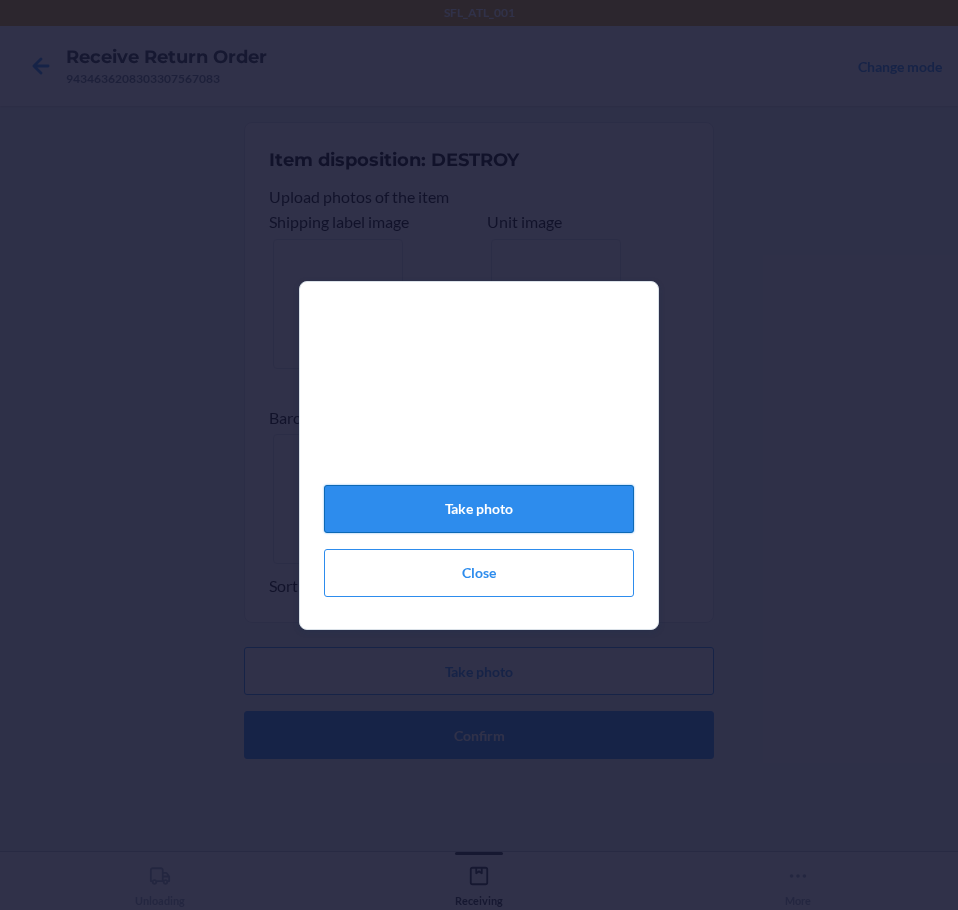 click on "Take photo" 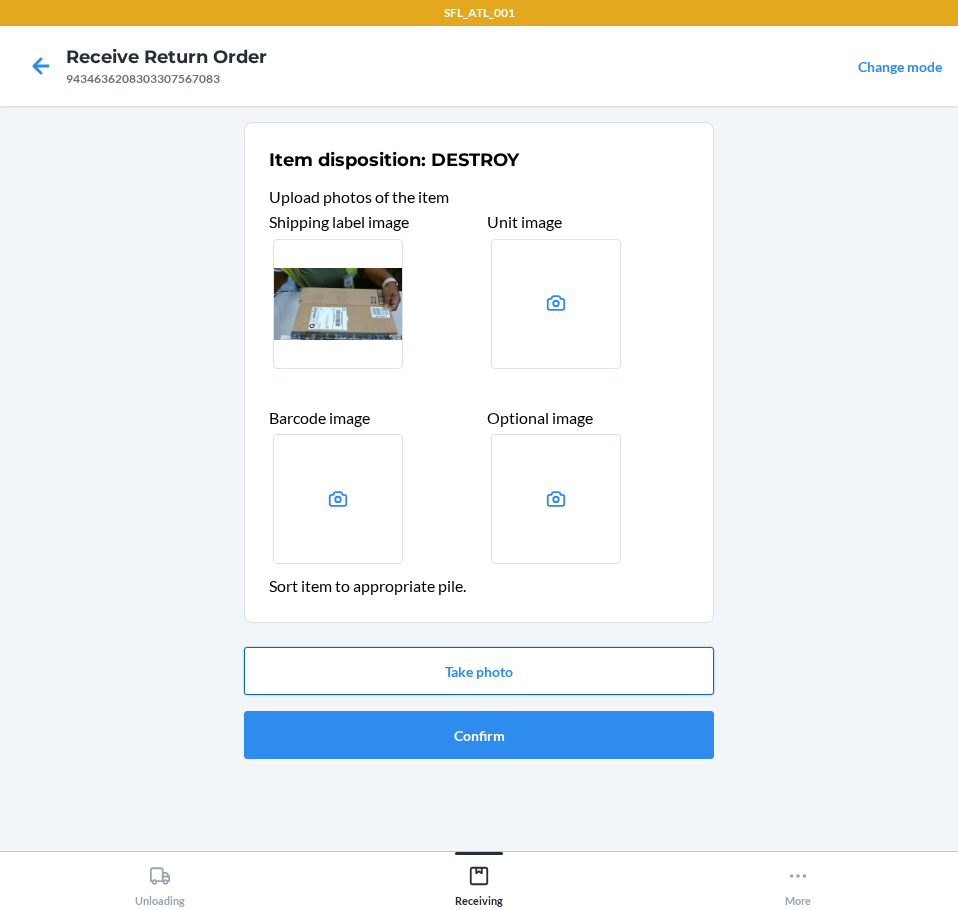 click on "Take photo" at bounding box center [479, 671] 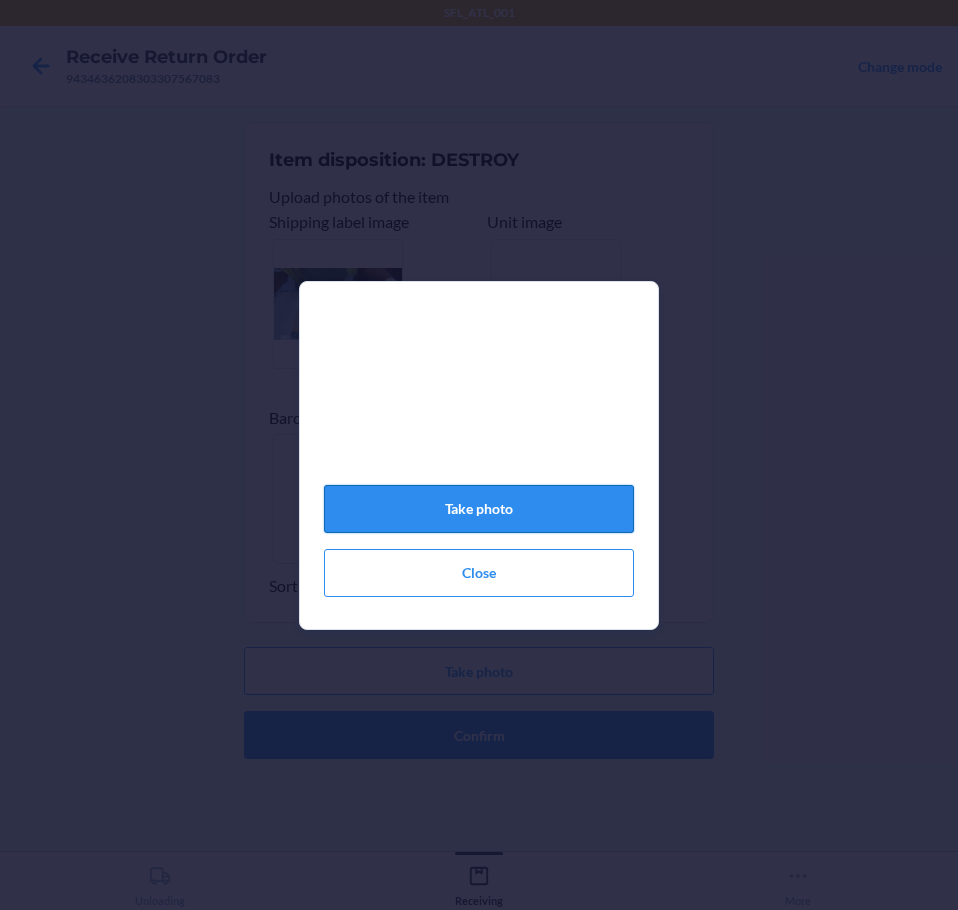click on "Take photo" 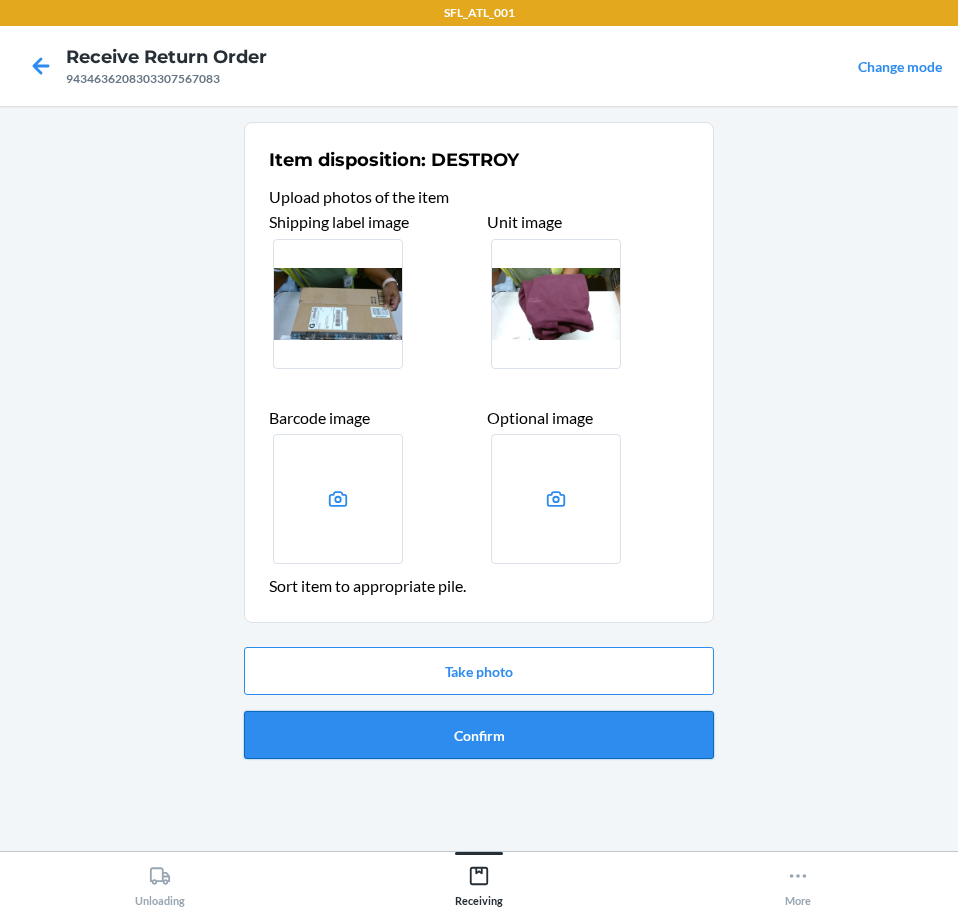 click on "Confirm" at bounding box center (479, 735) 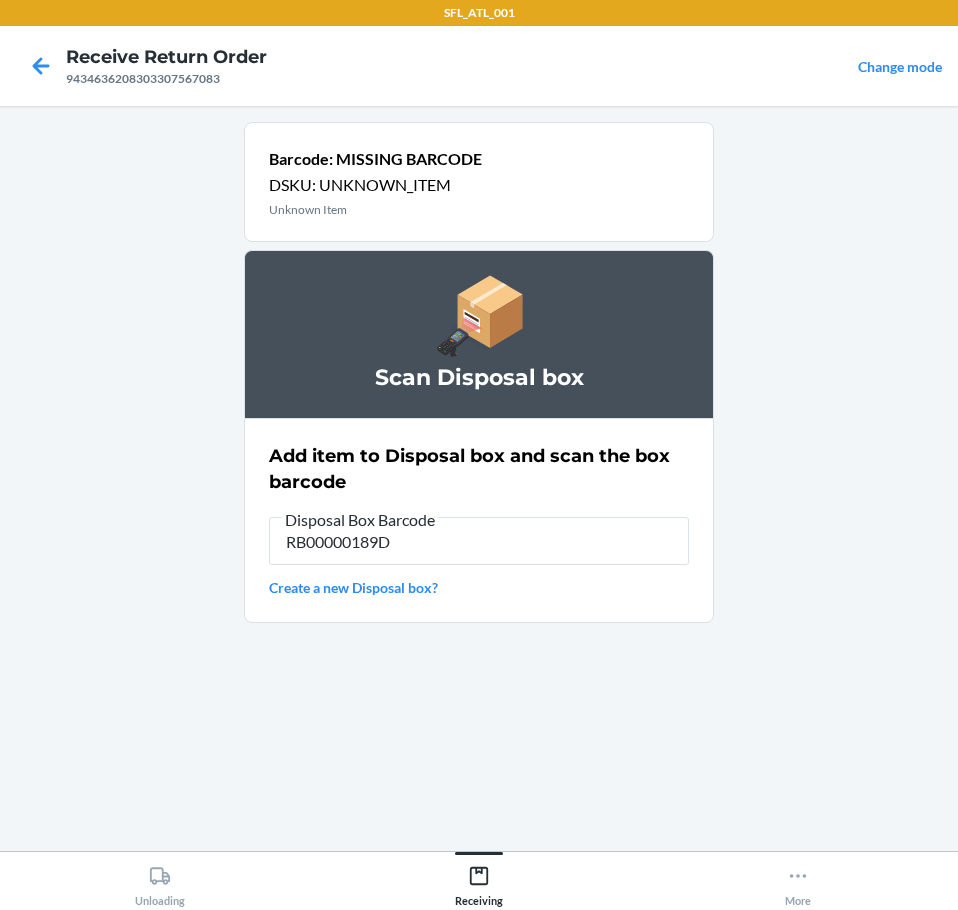 type on "RB00000189D" 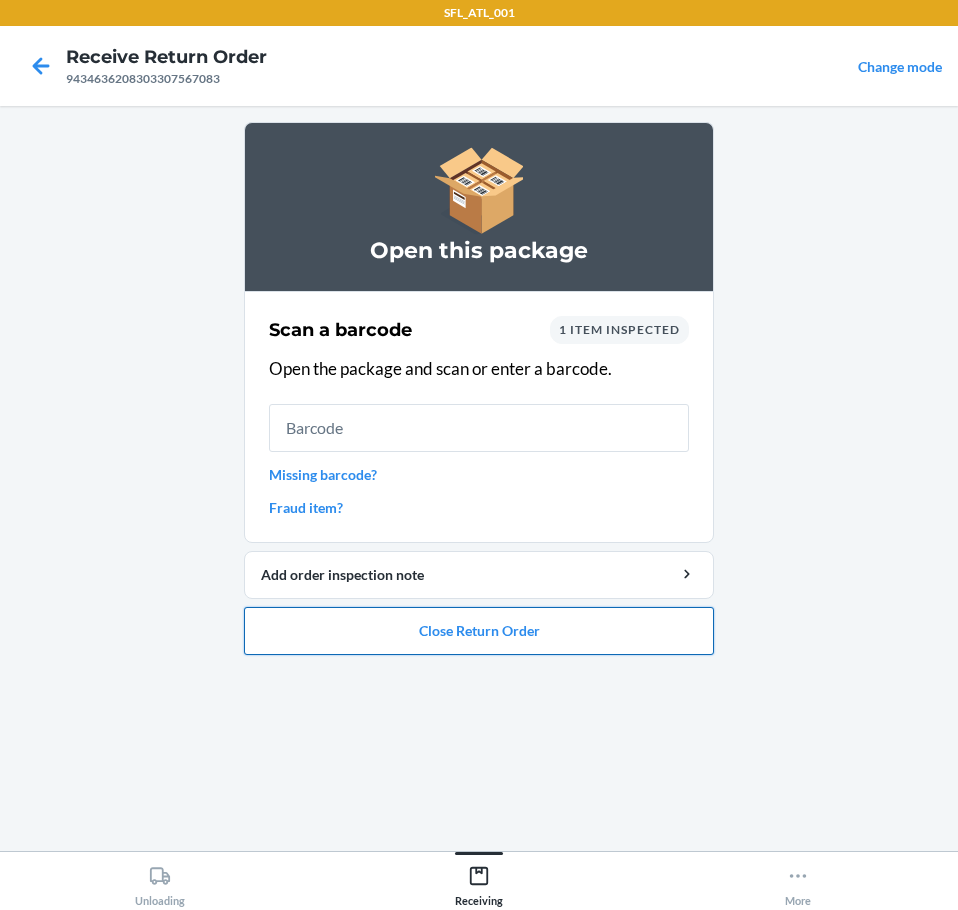 click on "Close Return Order" at bounding box center [479, 631] 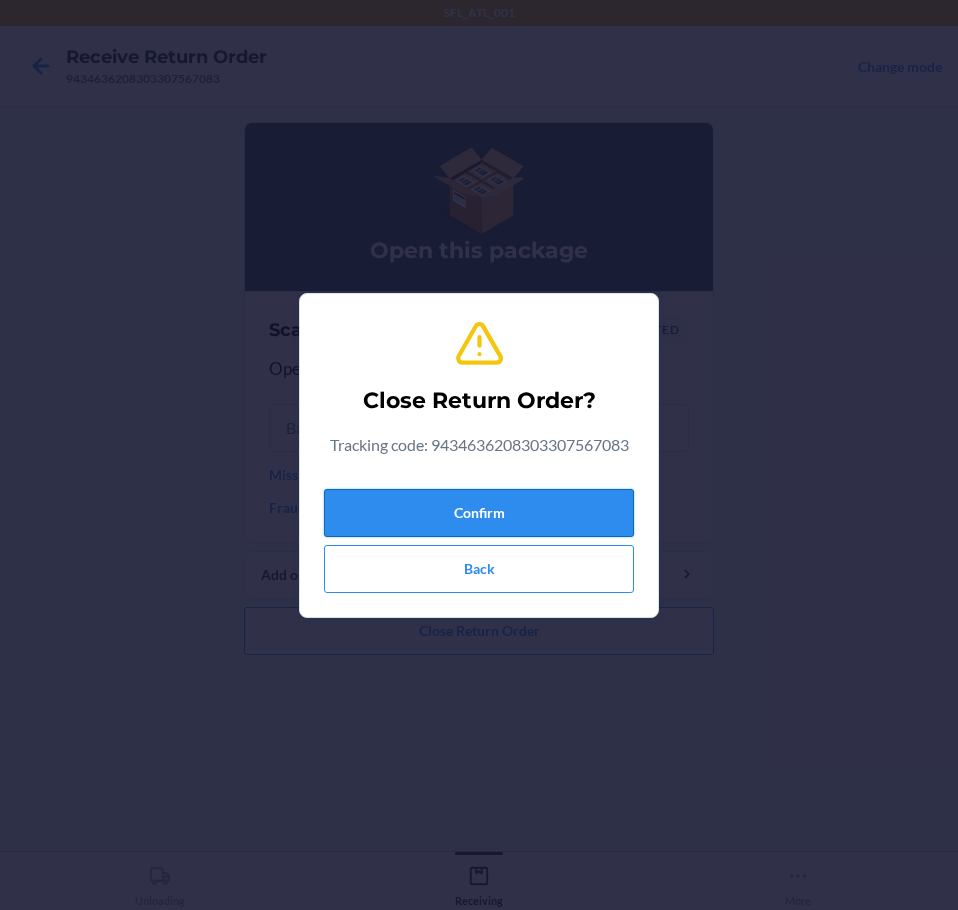 click on "Confirm" at bounding box center [479, 513] 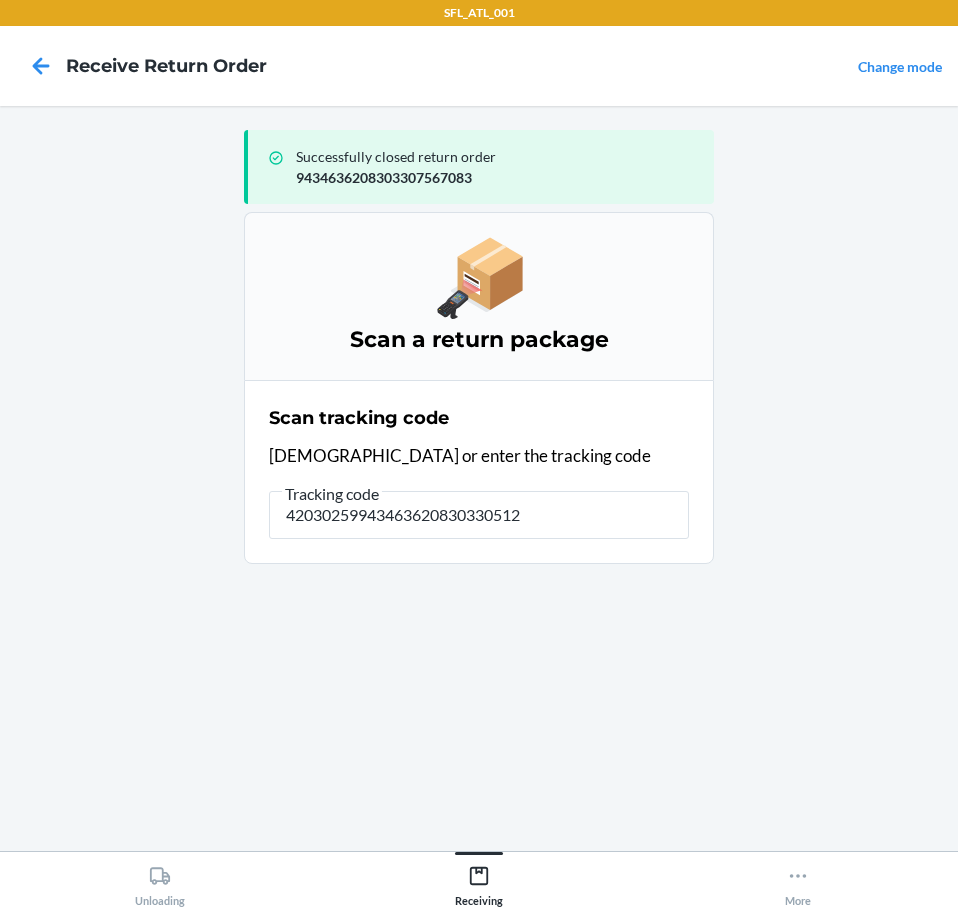 type on "420302599434636208303305125" 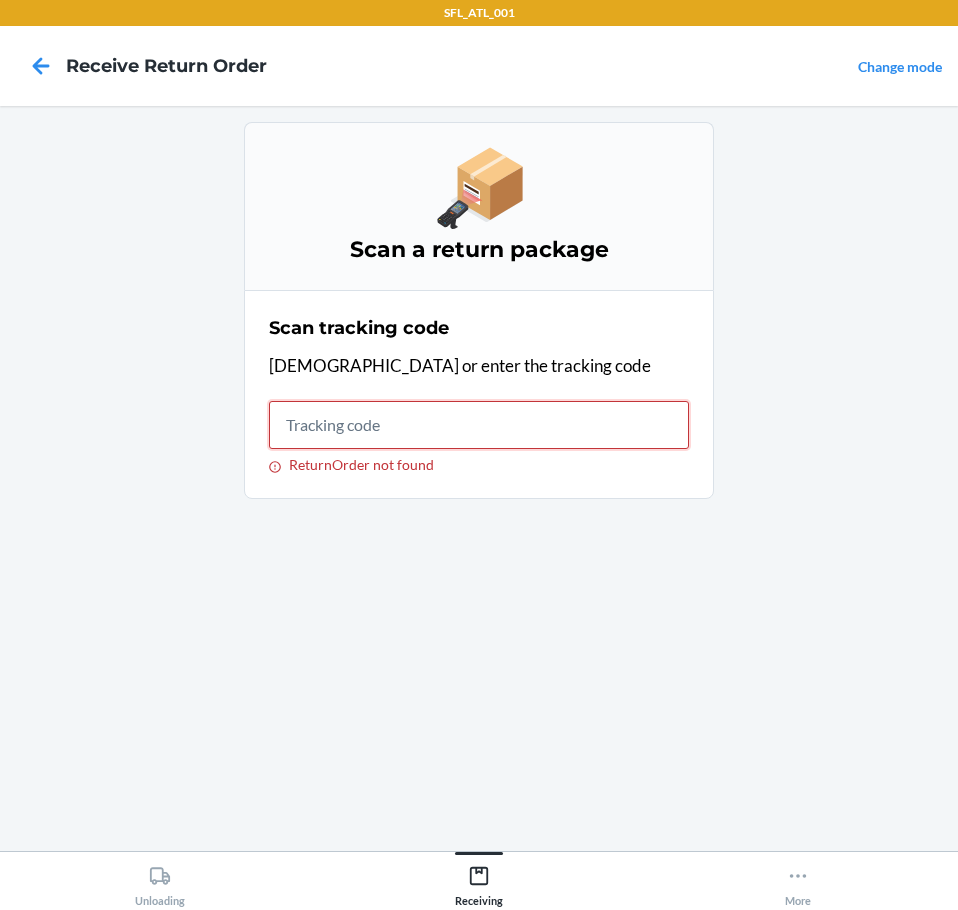 click on "ReturnOrder not found" at bounding box center [479, 425] 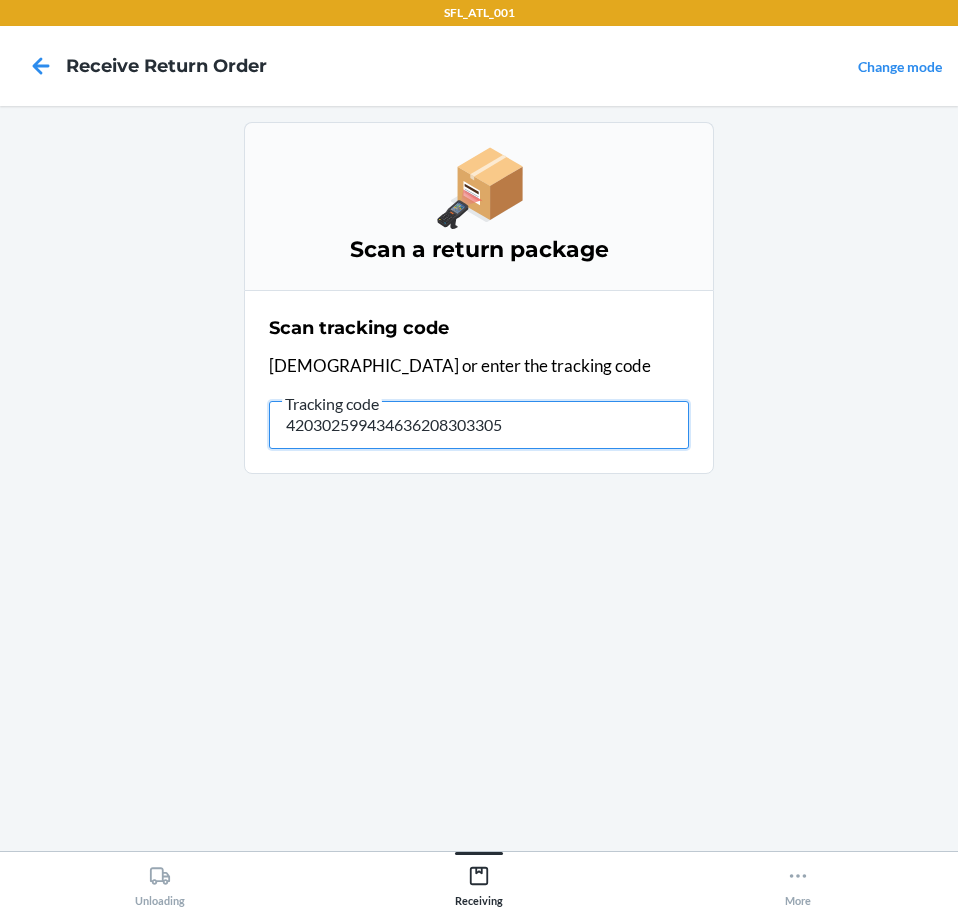 type on "4203025994346362083033051" 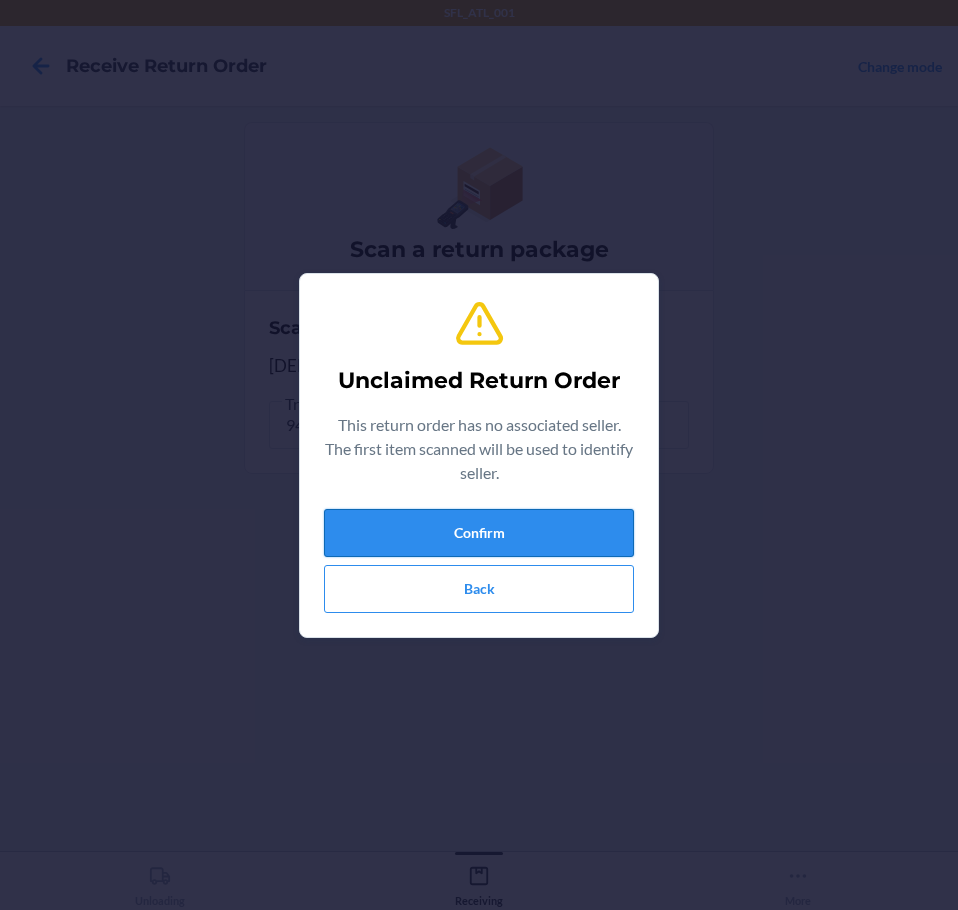 click on "Confirm" at bounding box center (479, 533) 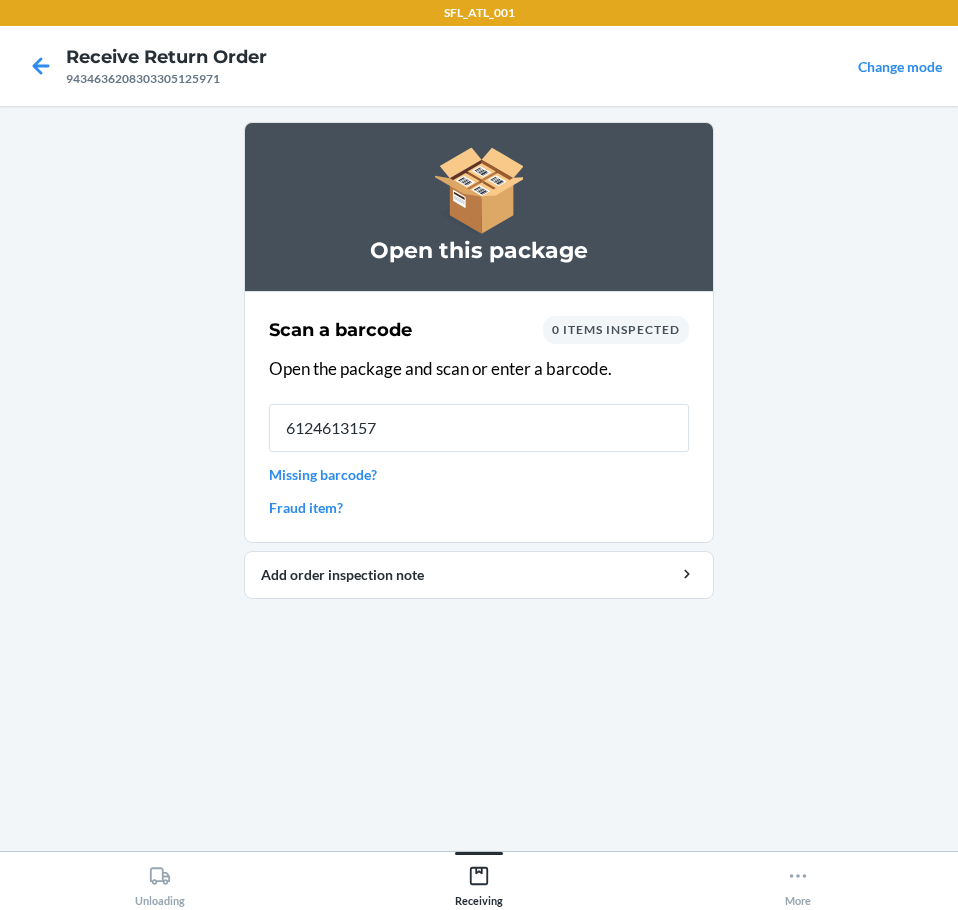 type on "61246131576" 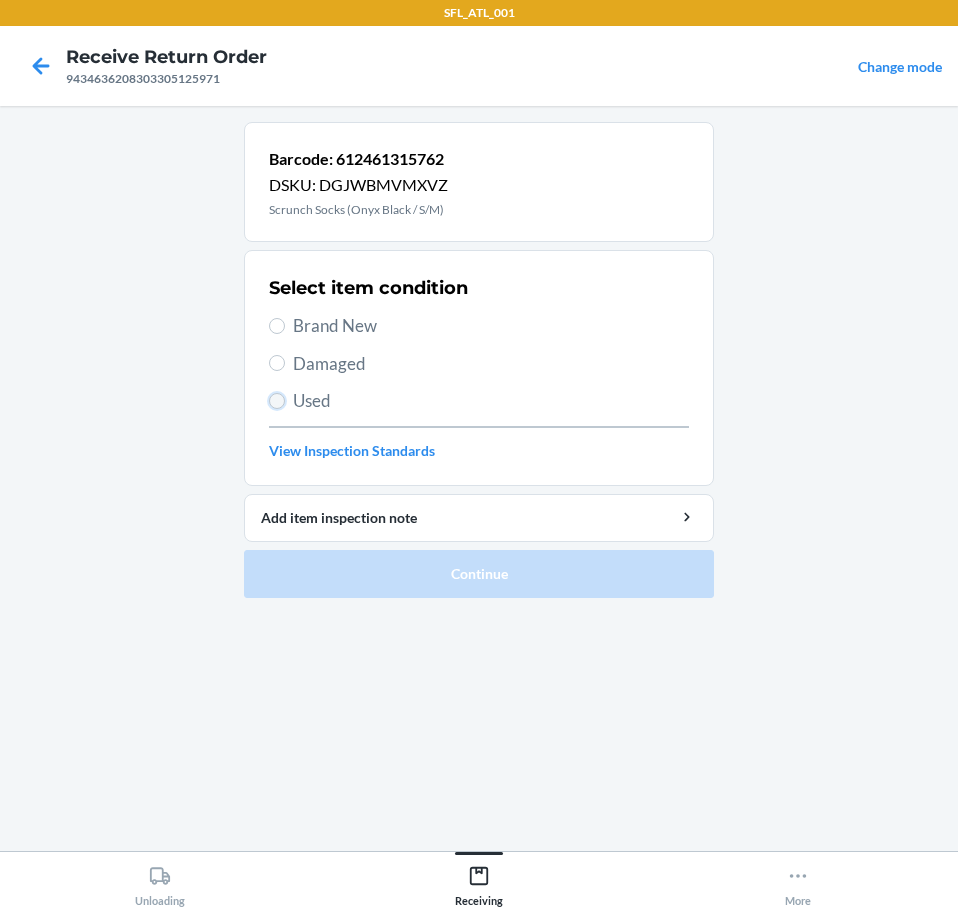 click on "Used" at bounding box center [277, 401] 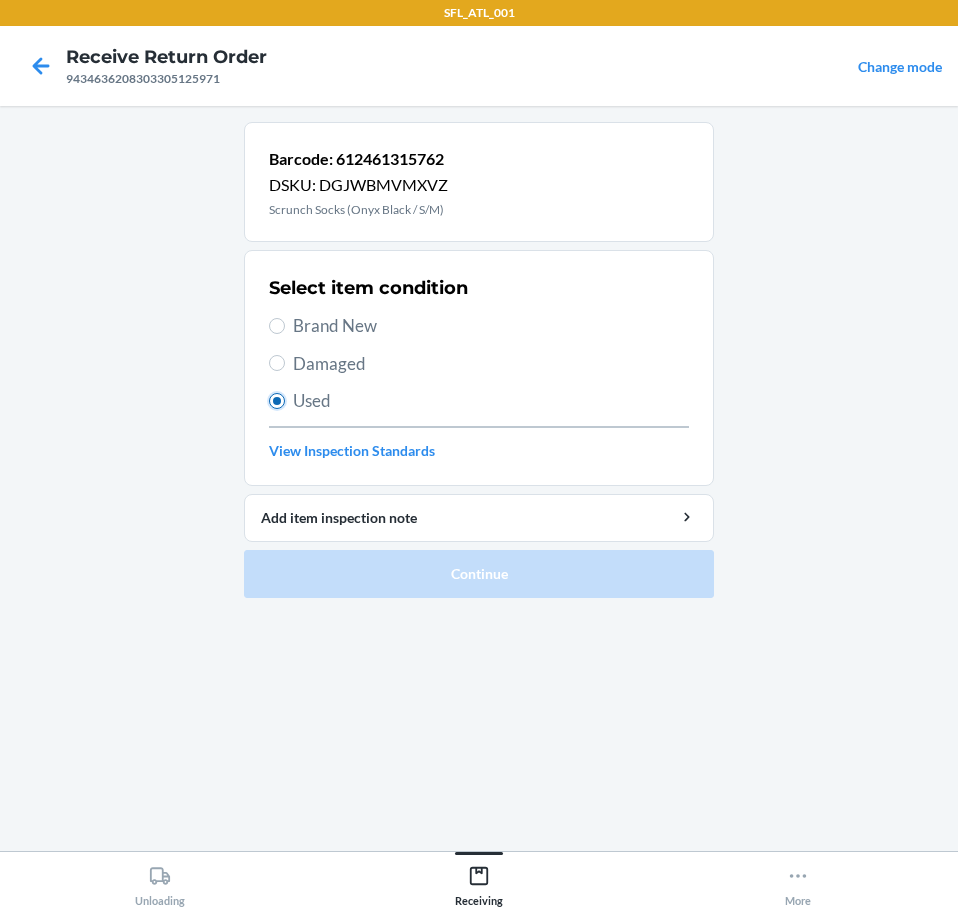 radio on "true" 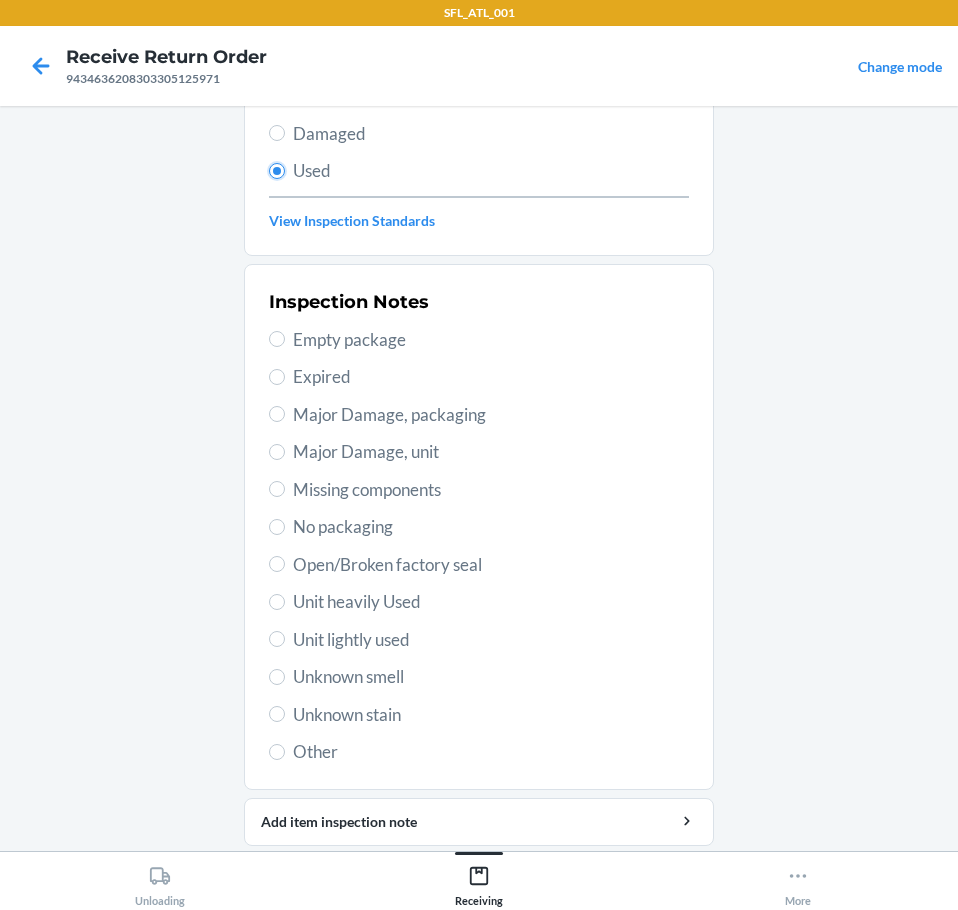 scroll, scrollTop: 297, scrollLeft: 0, axis: vertical 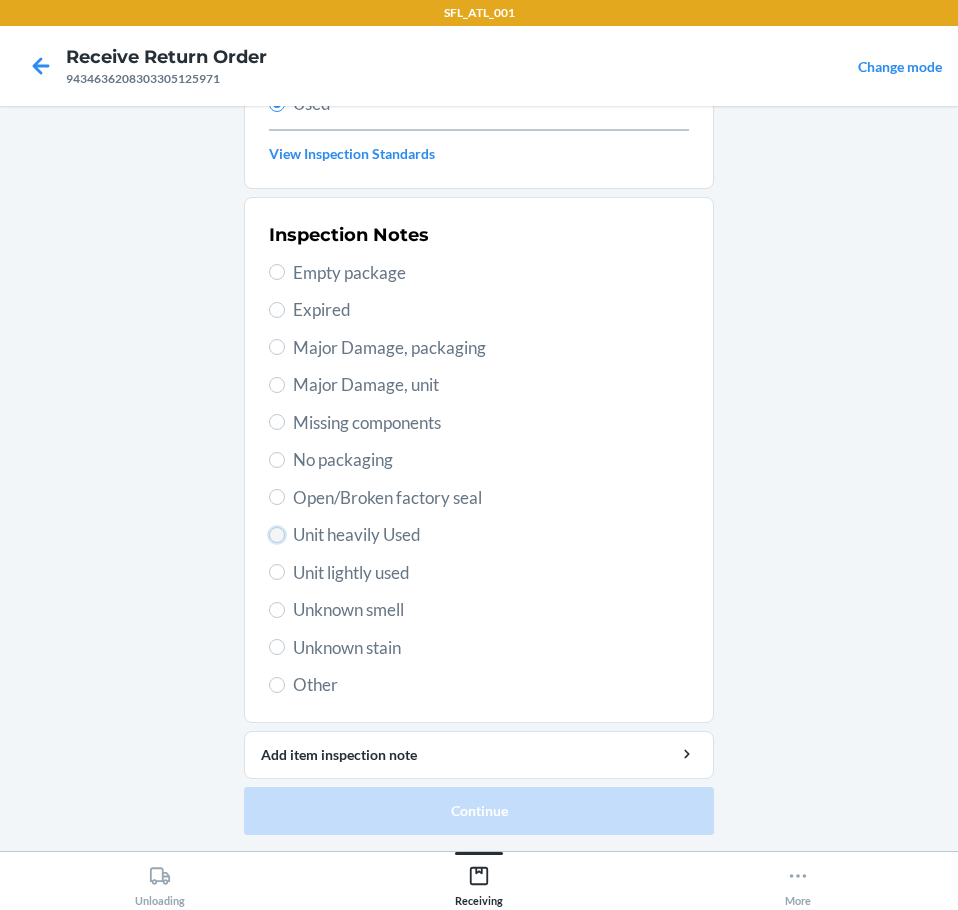 click on "Unit heavily Used" at bounding box center (277, 535) 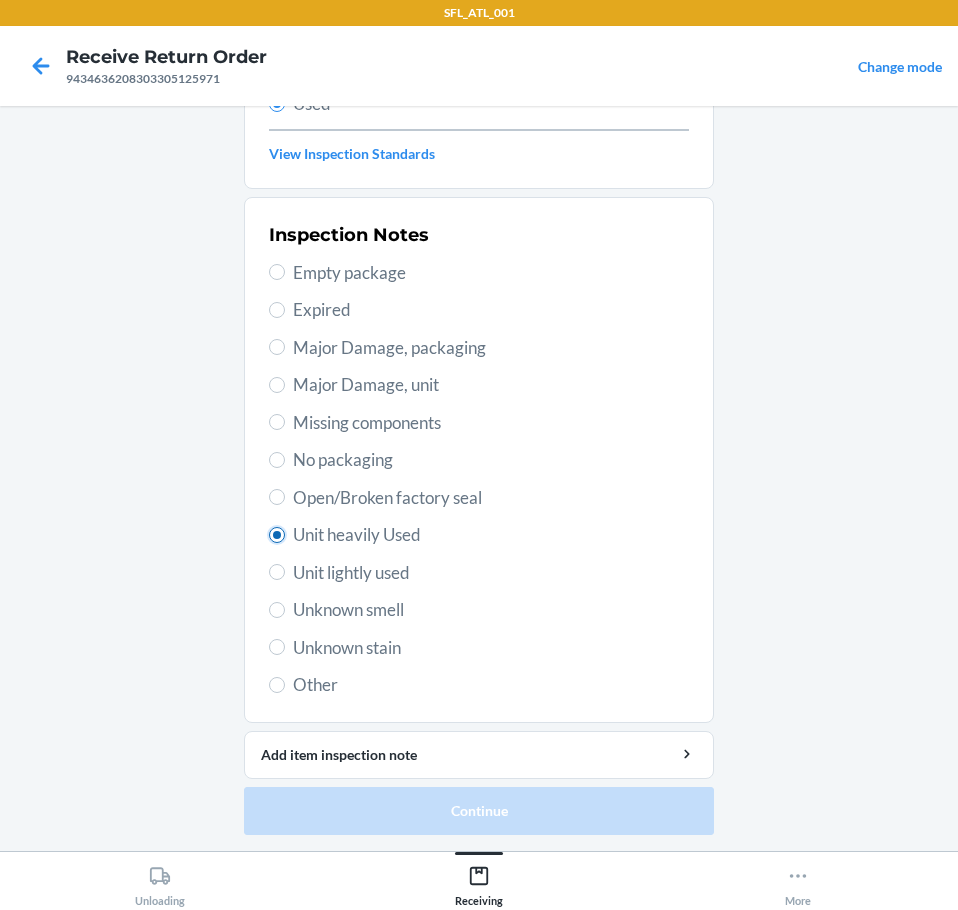 radio on "true" 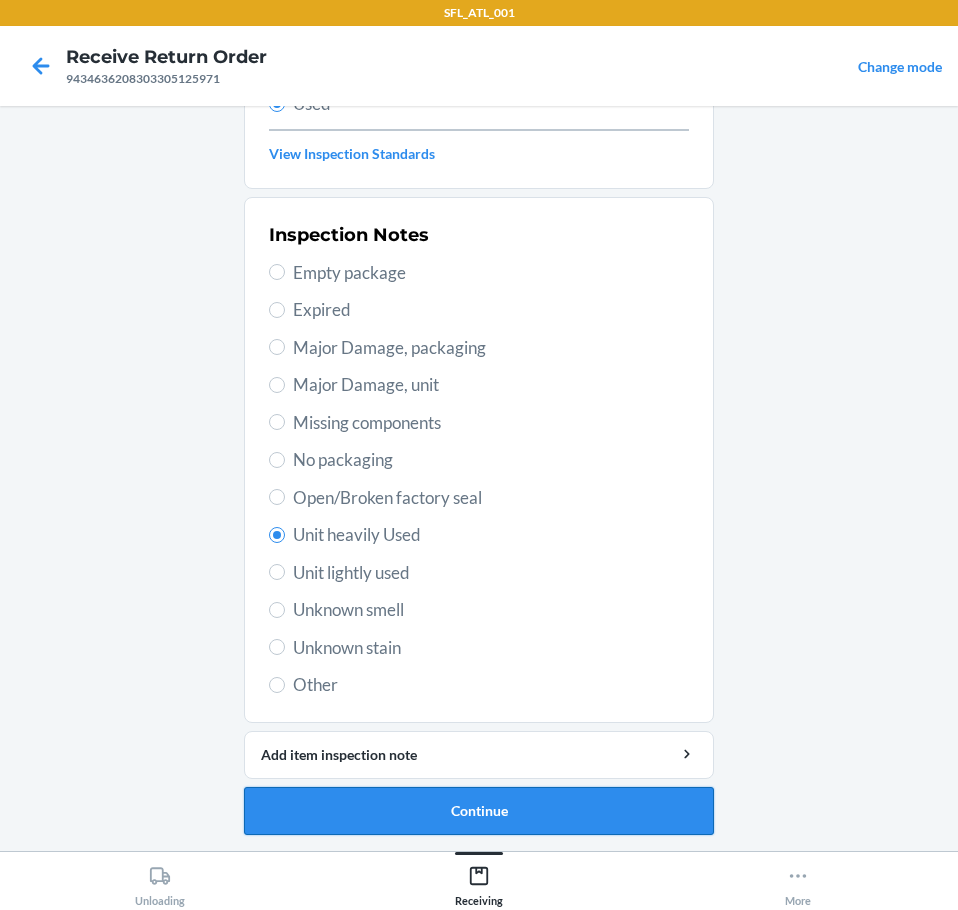 click on "Continue" at bounding box center [479, 811] 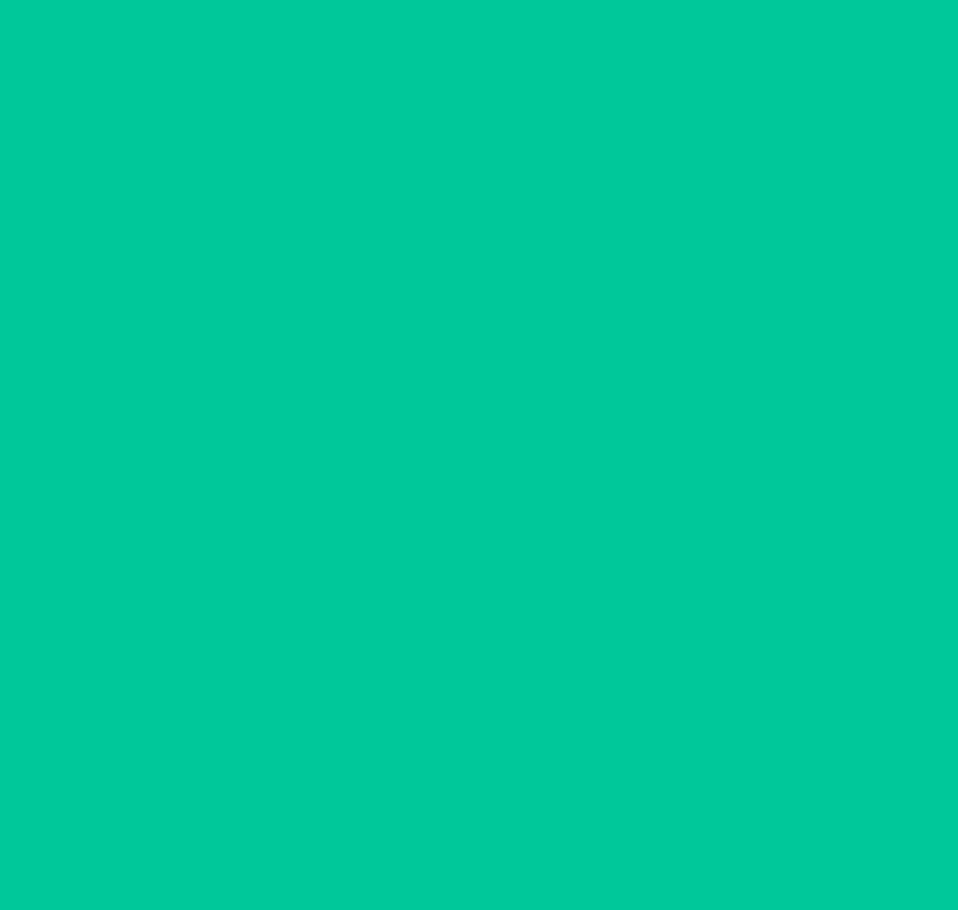 scroll, scrollTop: 0, scrollLeft: 0, axis: both 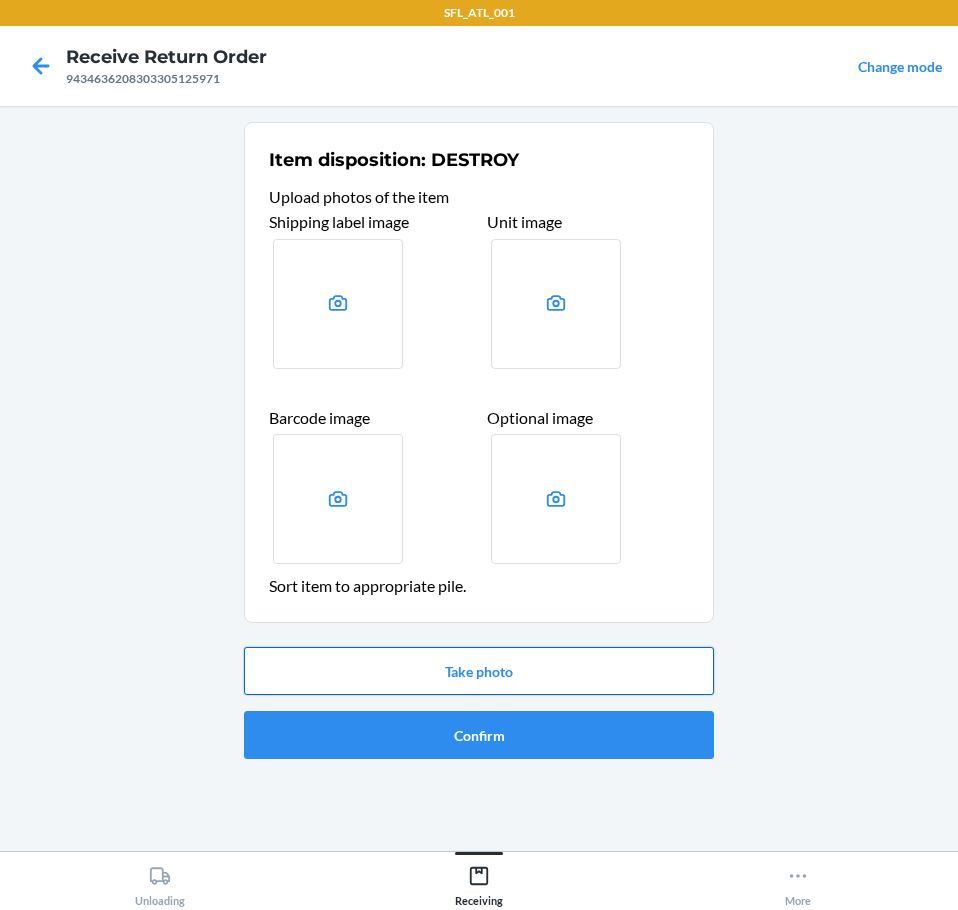 click on "Take photo" at bounding box center [479, 671] 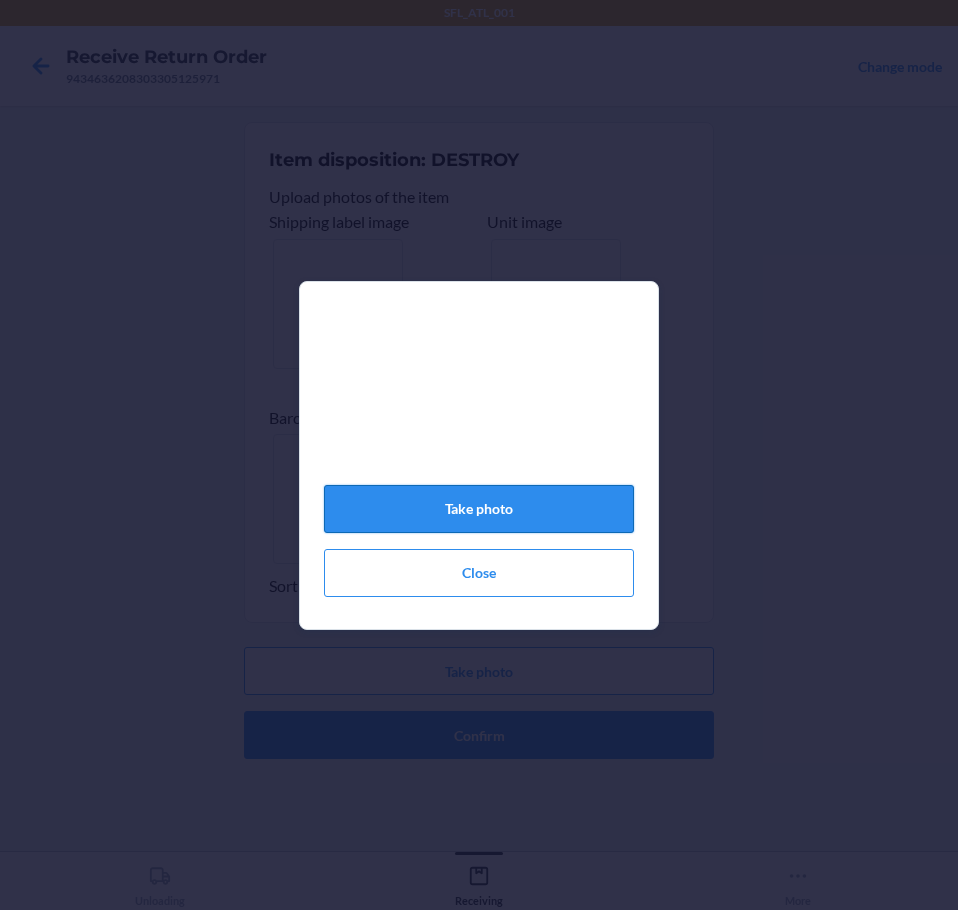 click on "Take photo" 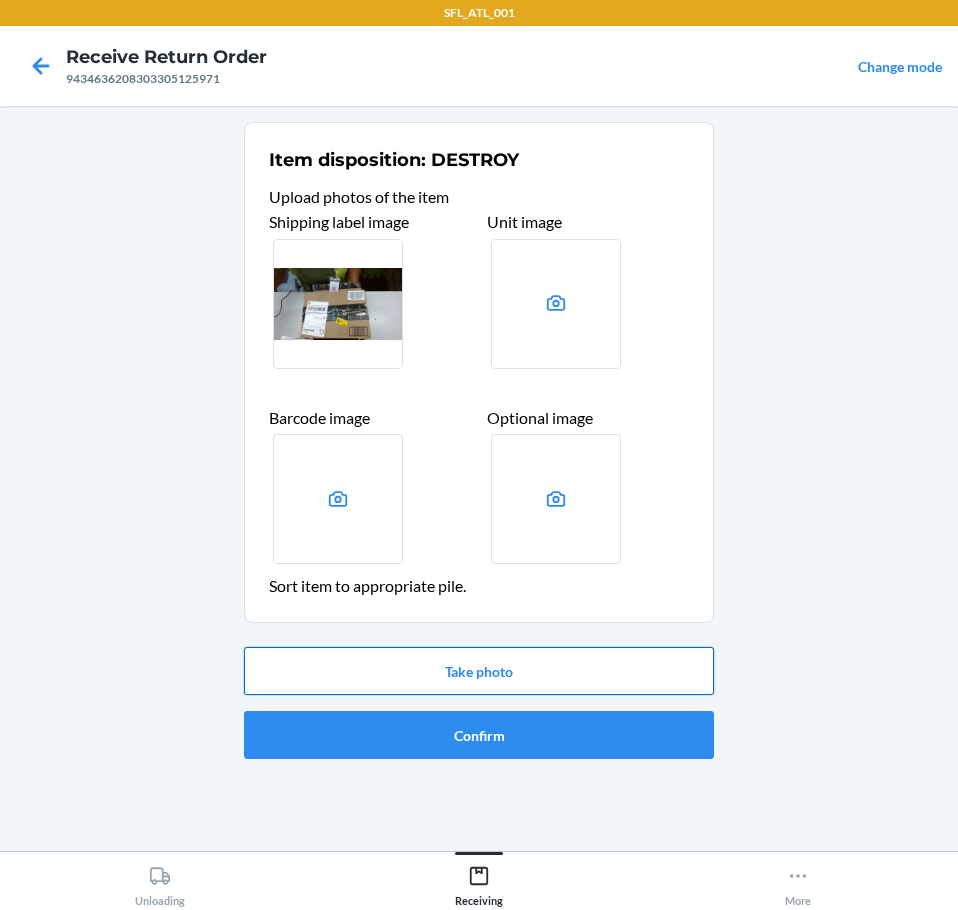 click on "Take photo" at bounding box center [479, 671] 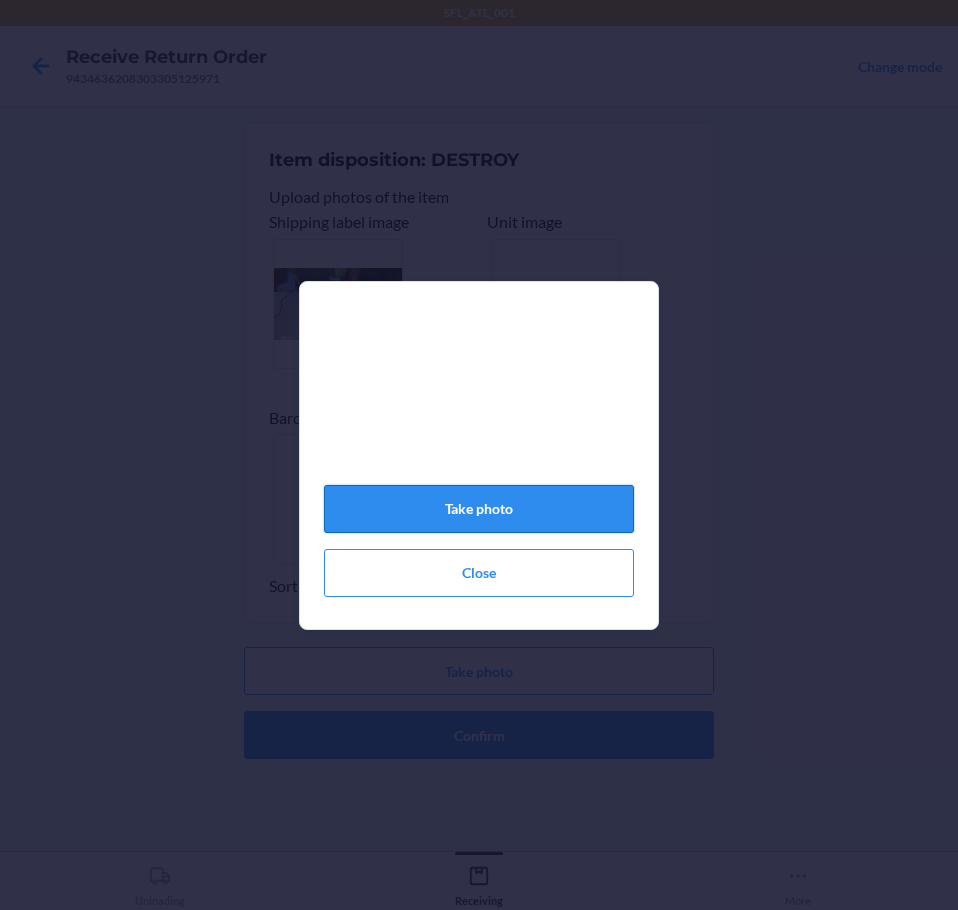 click on "Take photo" 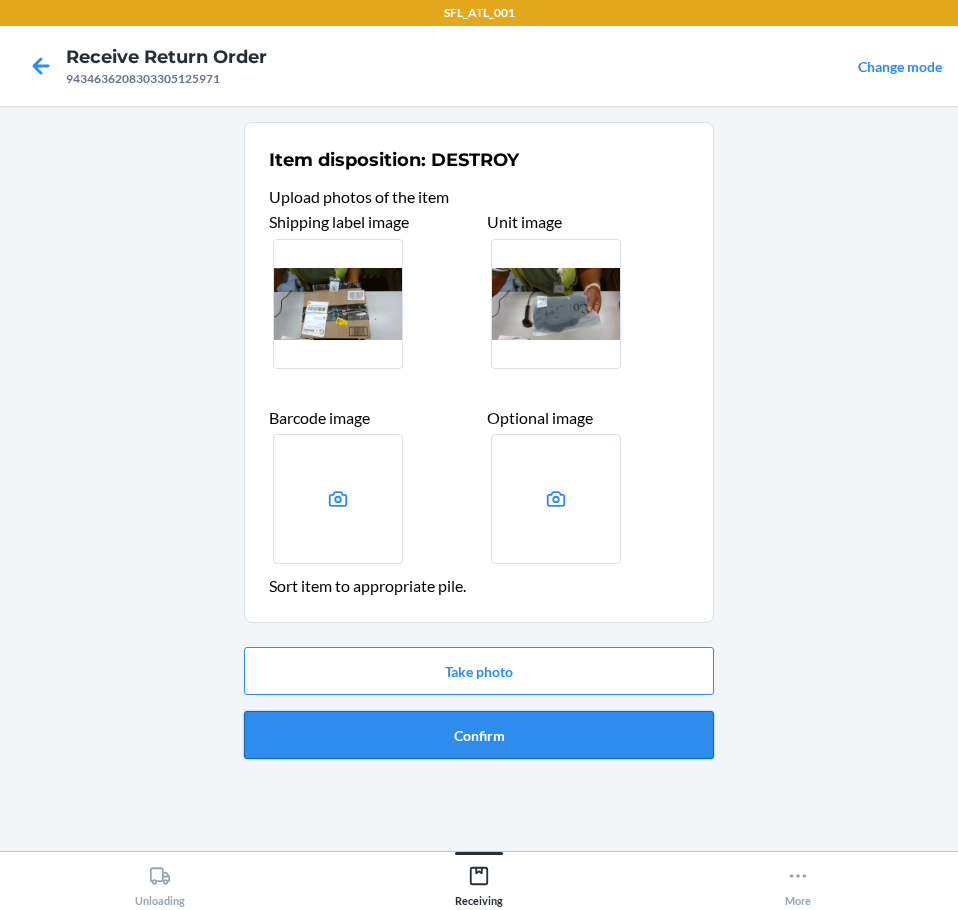 click on "Confirm" at bounding box center [479, 735] 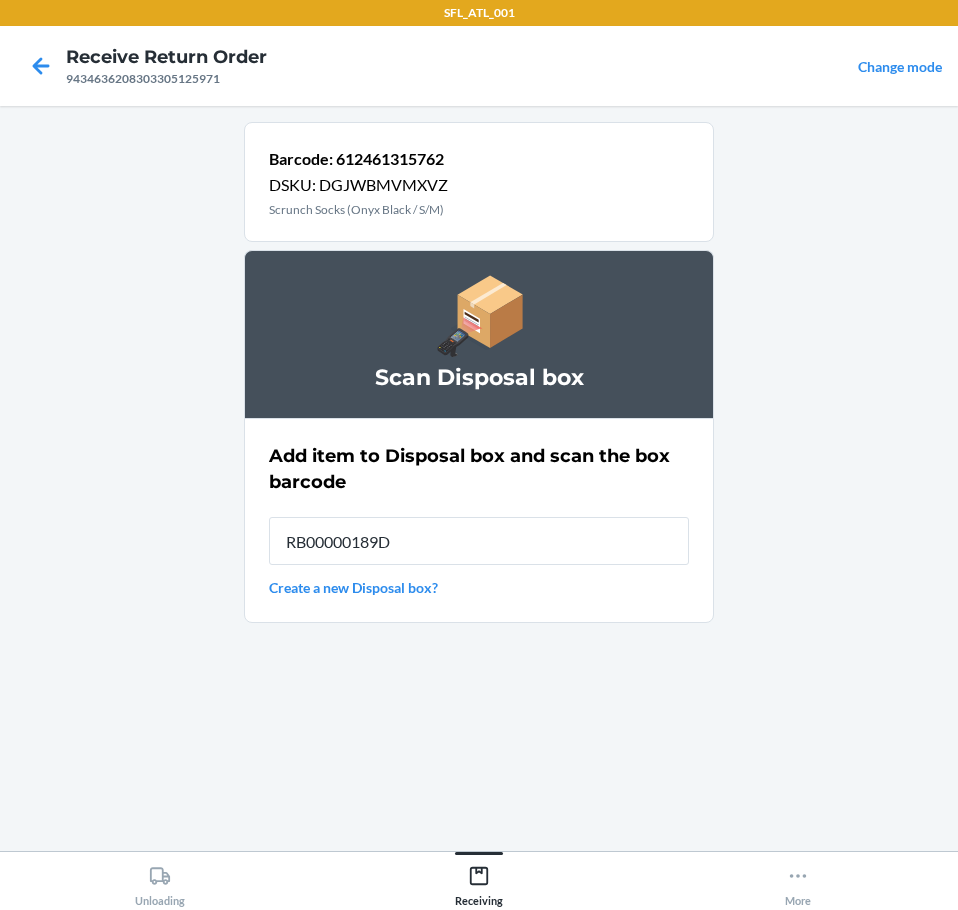 type on "RB00000189D" 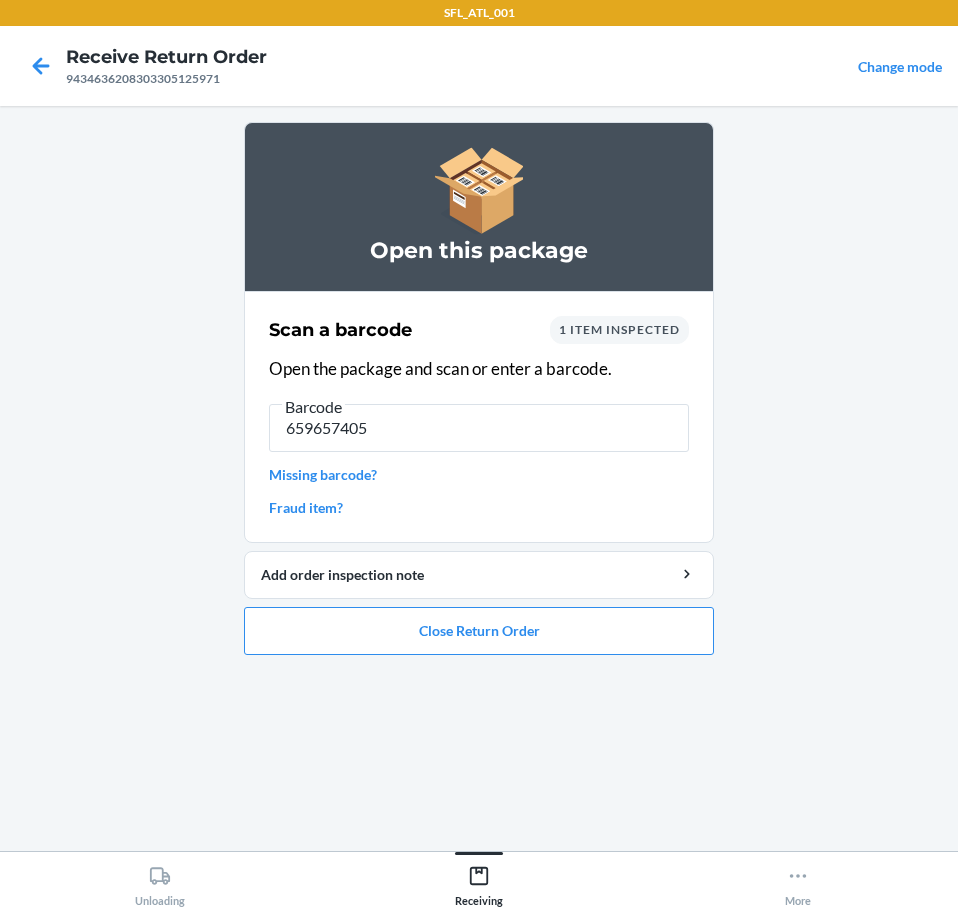 type on "6596574057" 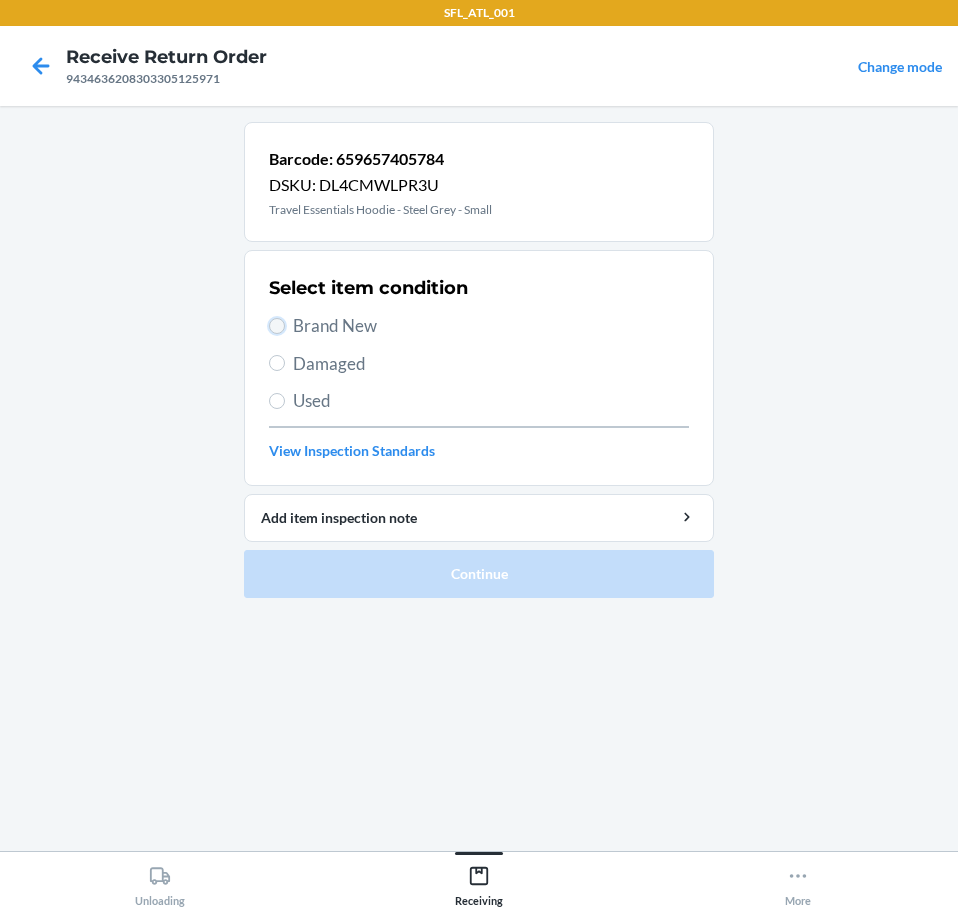 click on "Brand New" at bounding box center [277, 326] 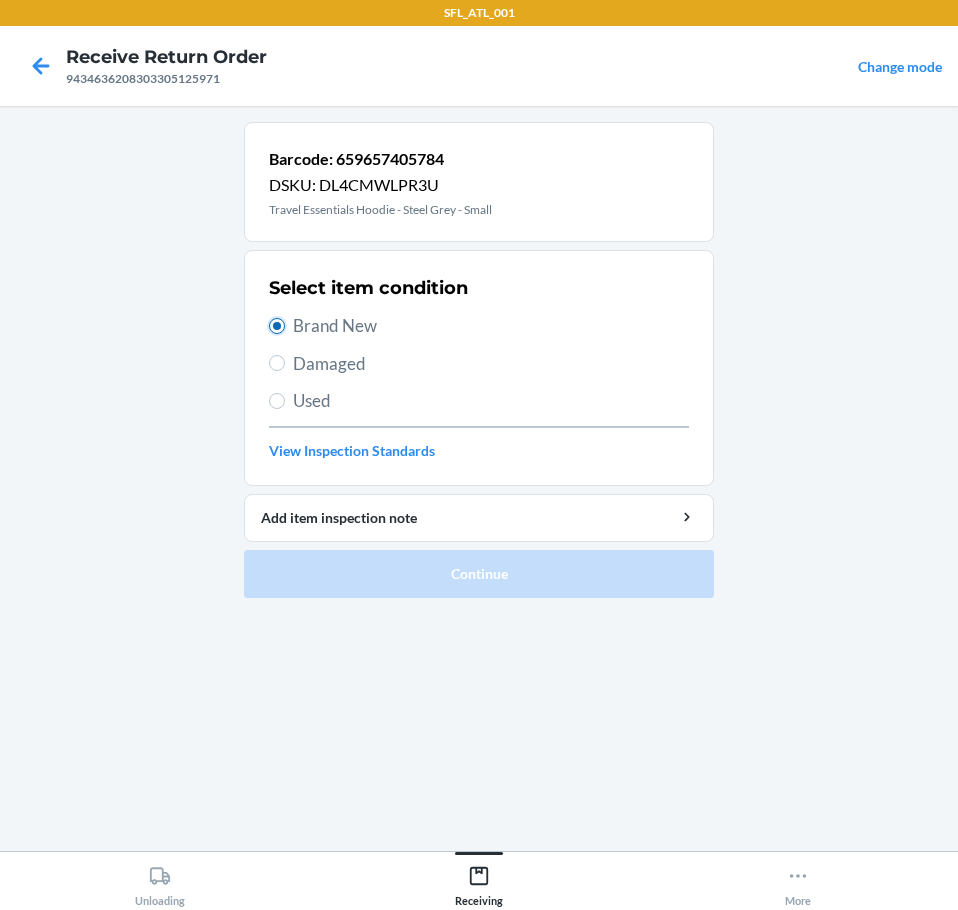 radio on "true" 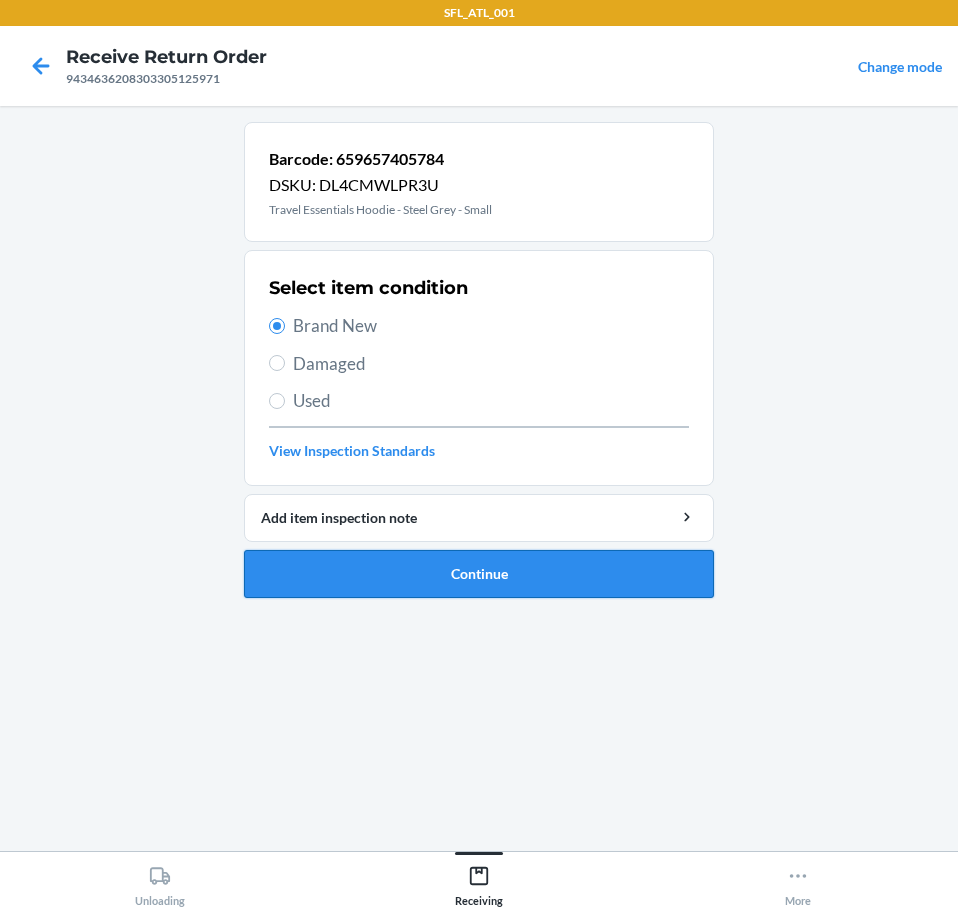 click on "Continue" at bounding box center [479, 574] 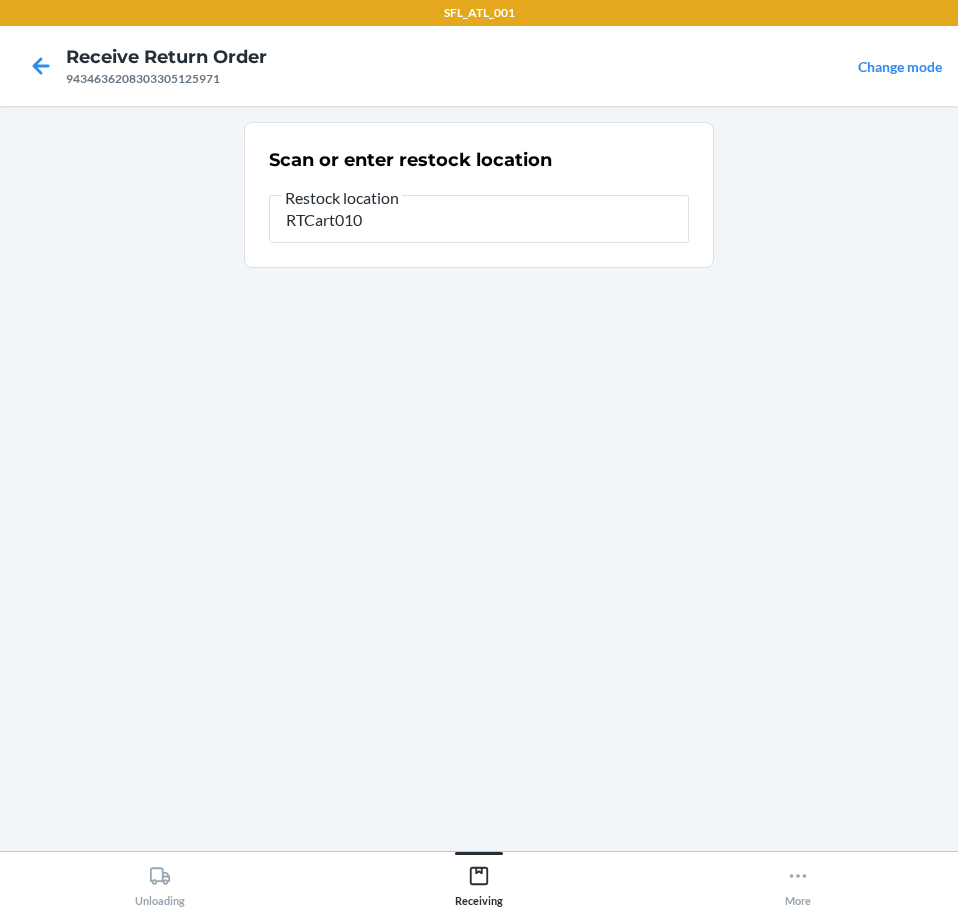 type on "RTCart010" 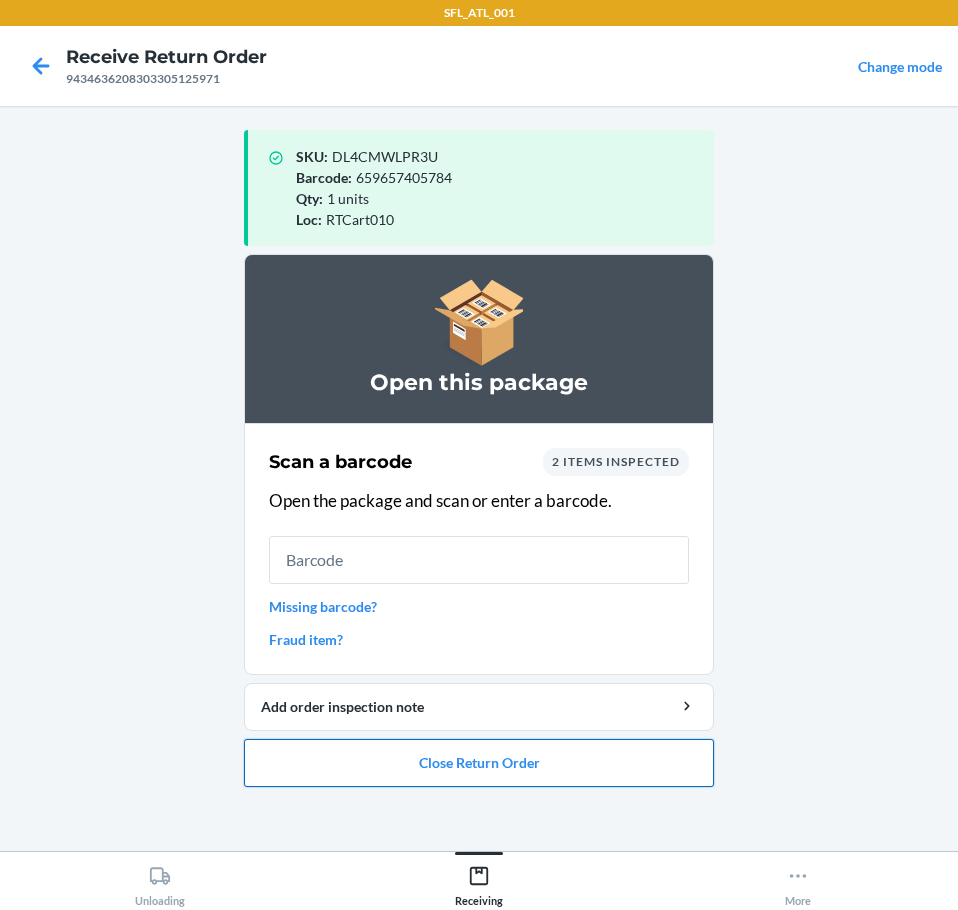 click on "Close Return Order" at bounding box center (479, 763) 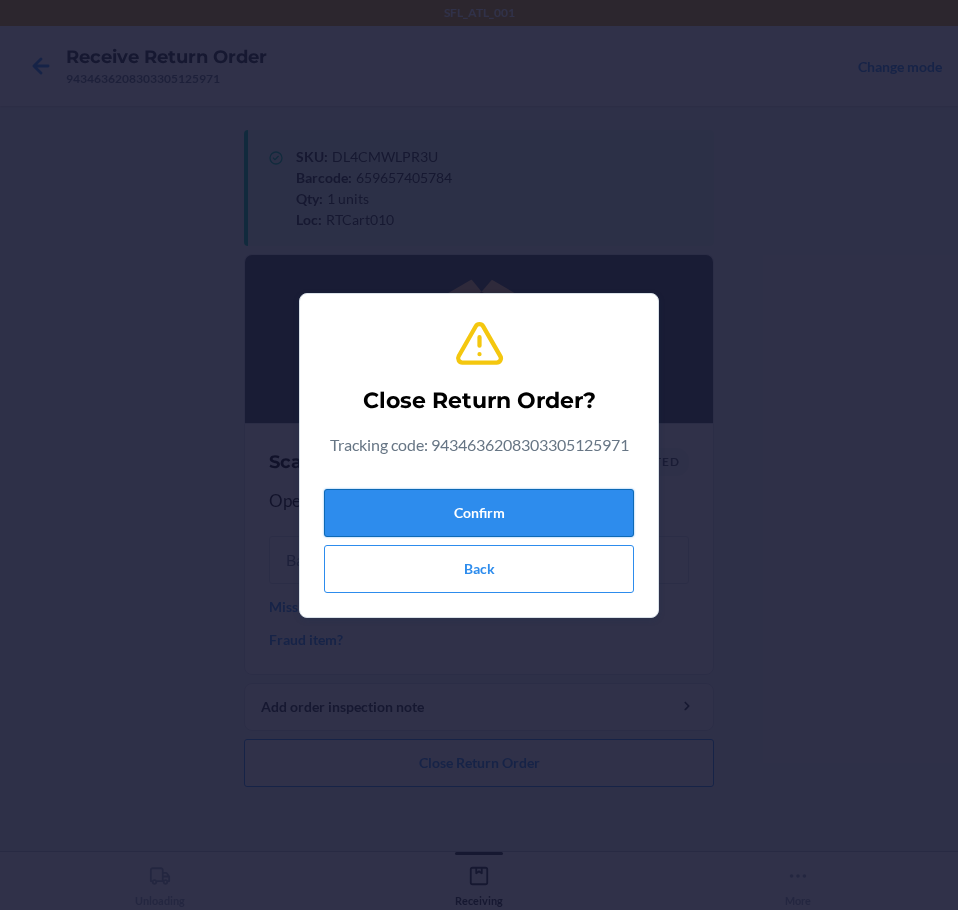 click on "Confirm" at bounding box center [479, 513] 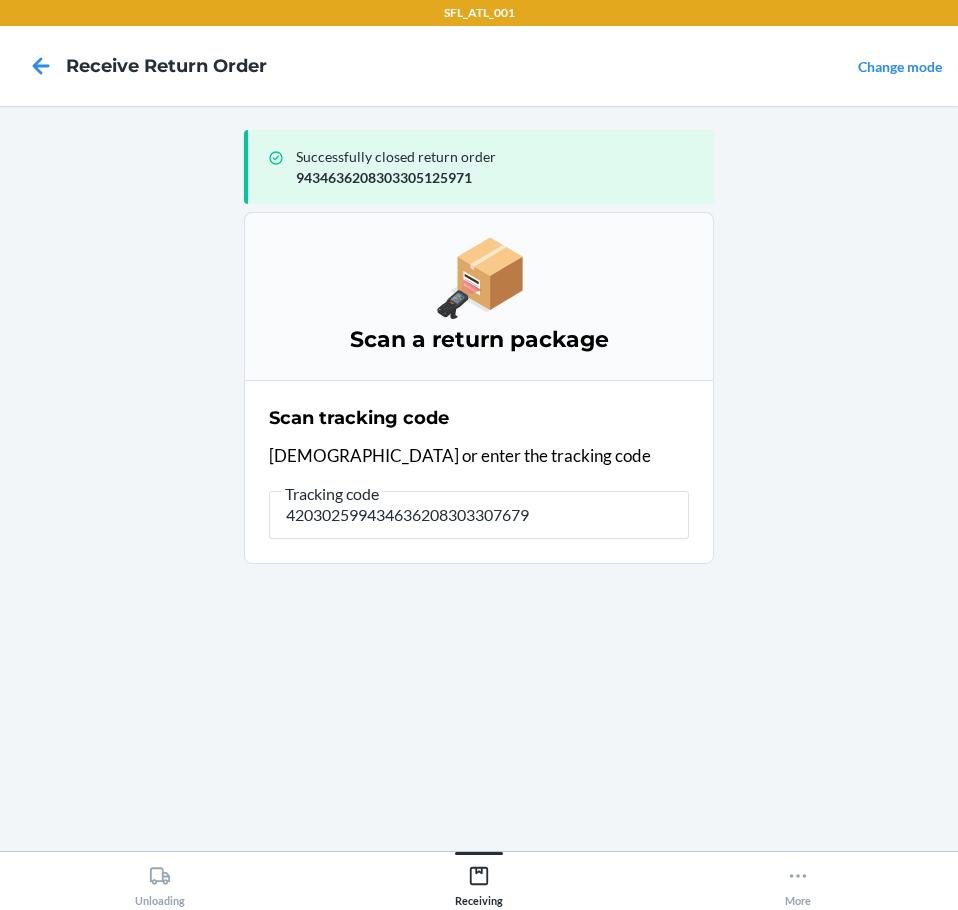 type on "4203025994346362083033076798" 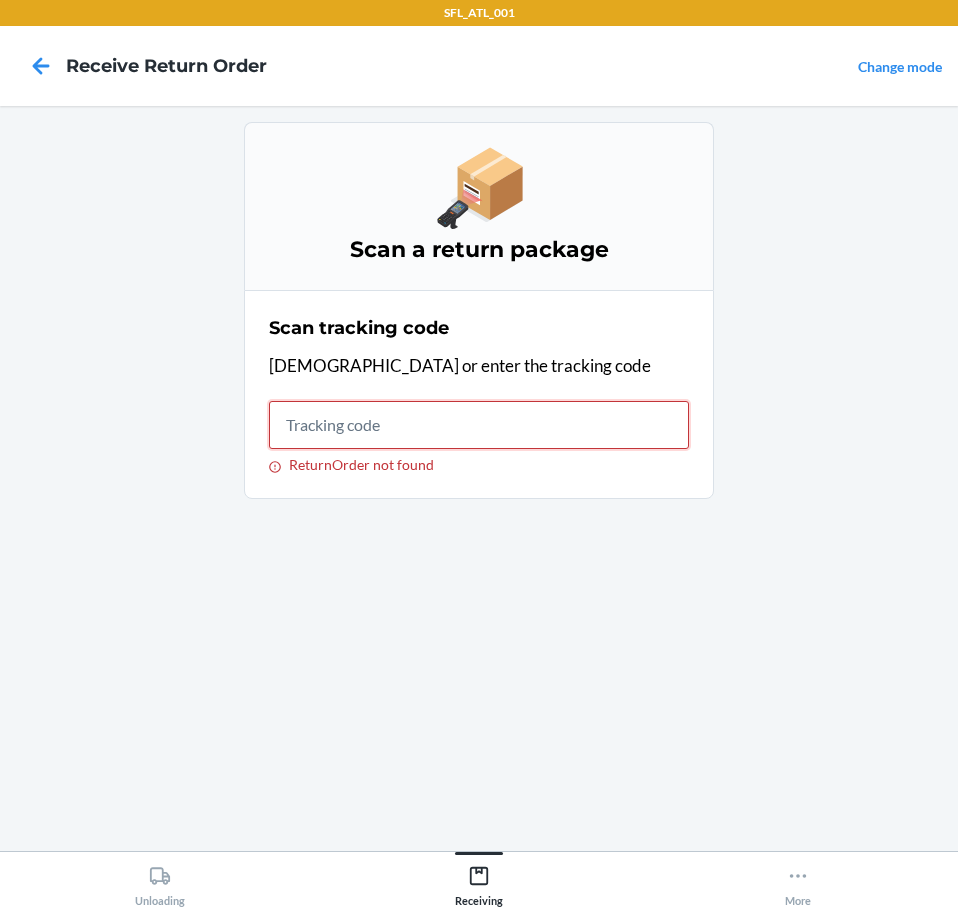 click on "ReturnOrder not found" at bounding box center [479, 425] 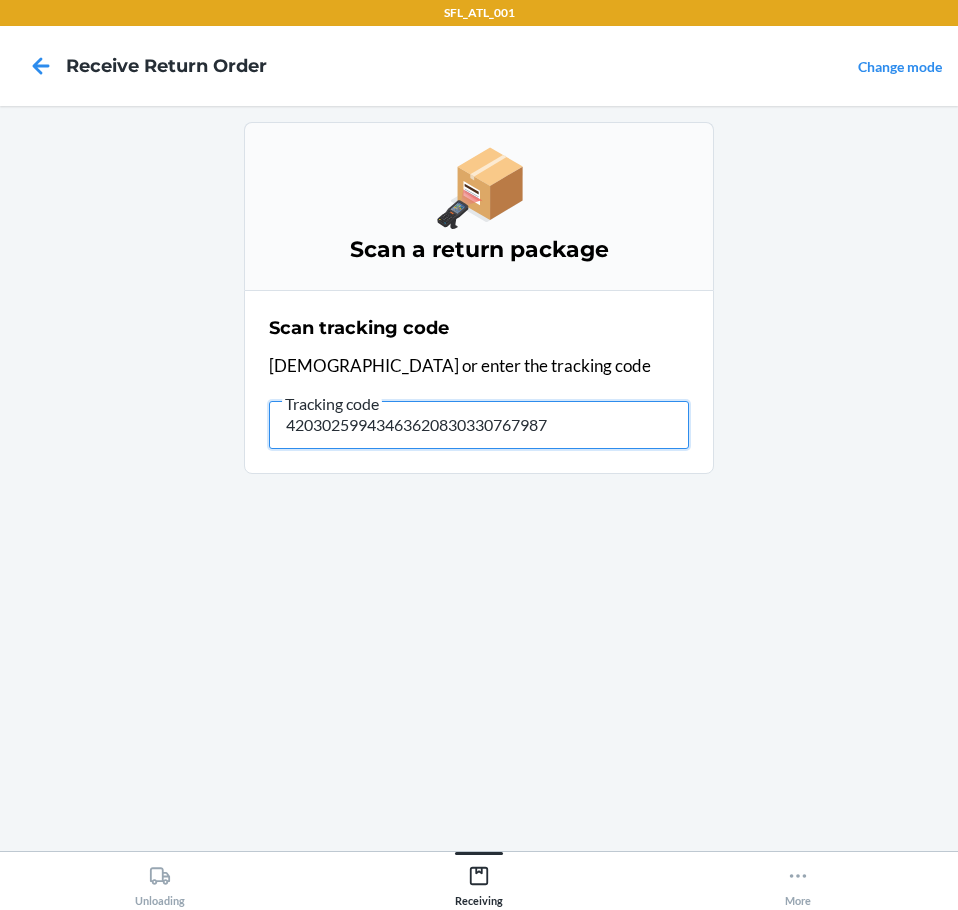 type on "420302599434636208303307679878" 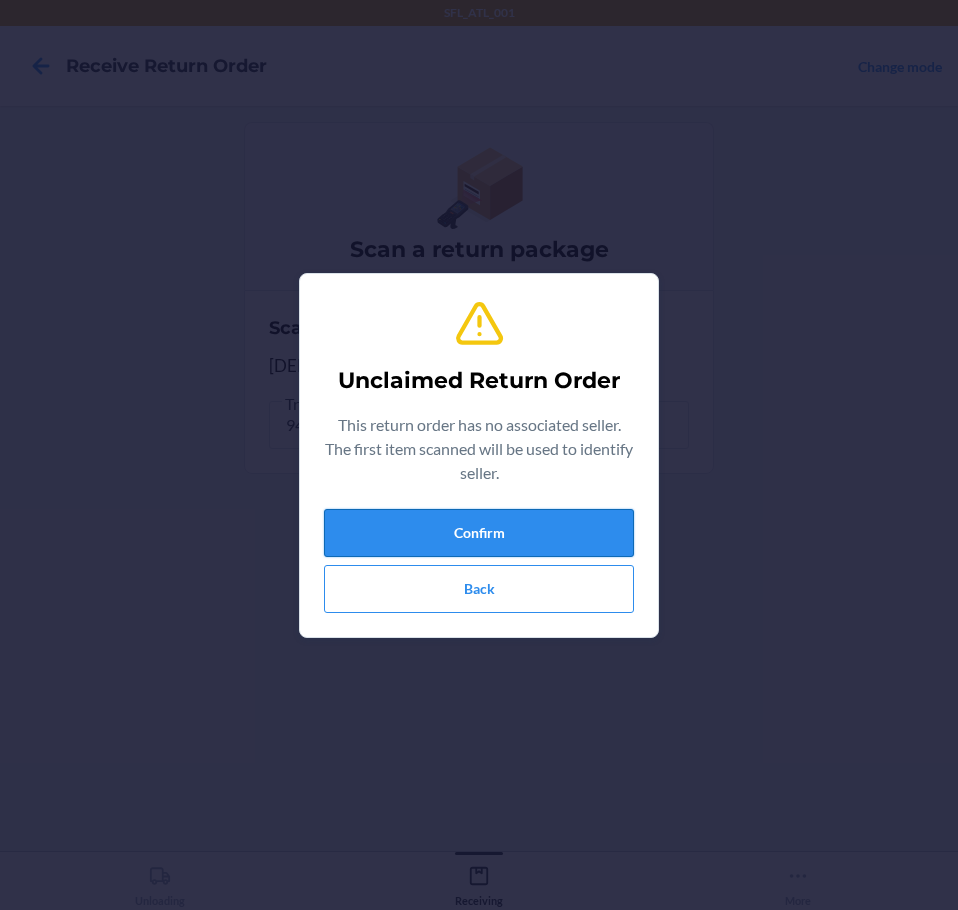 click on "Confirm" at bounding box center (479, 533) 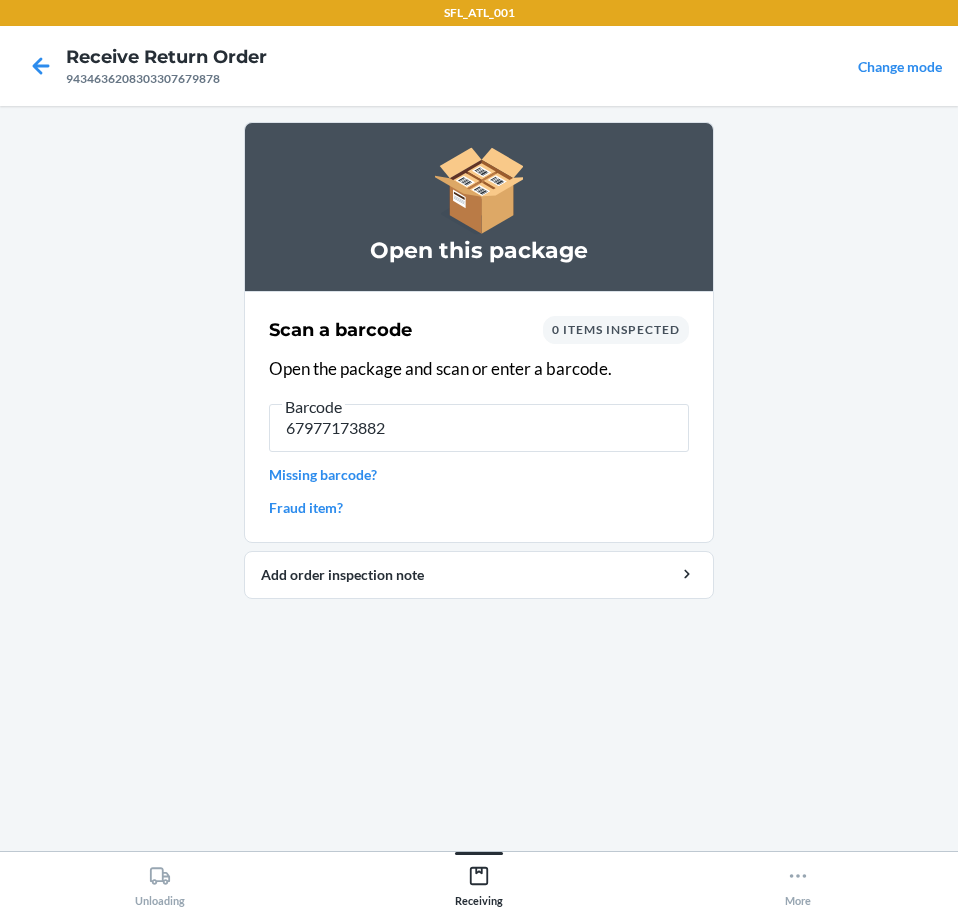 type on "679771738827" 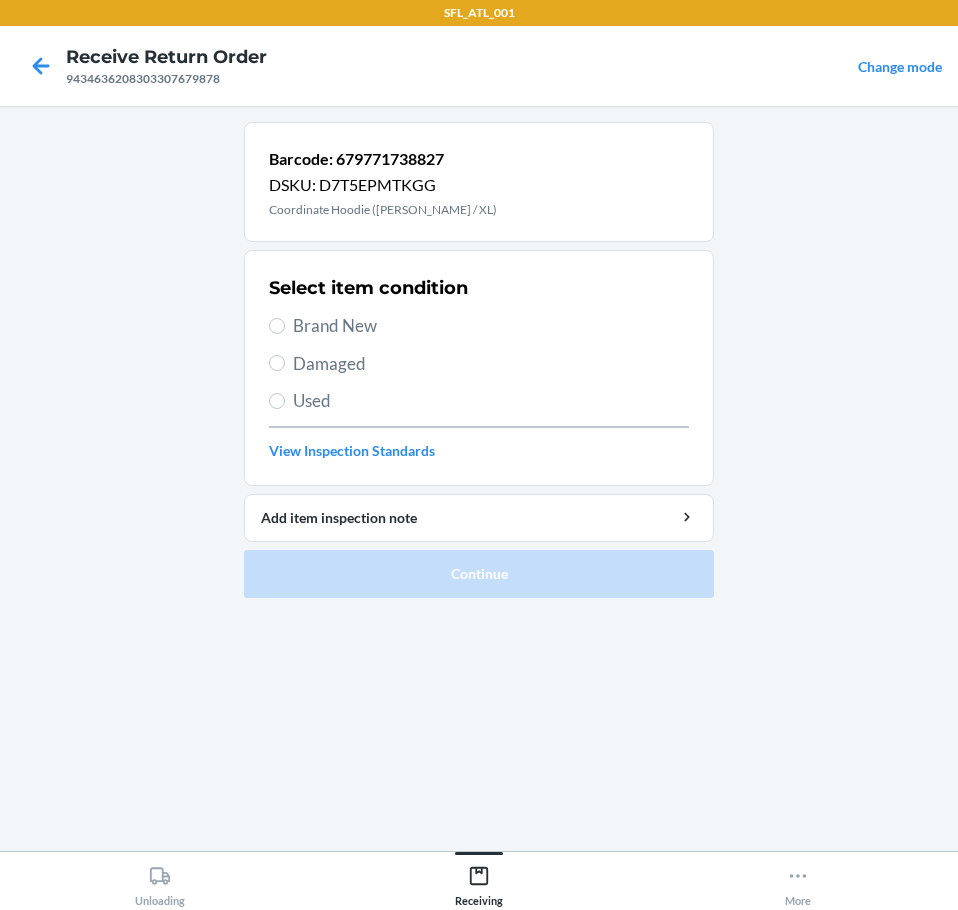 click on "Brand New" at bounding box center (479, 326) 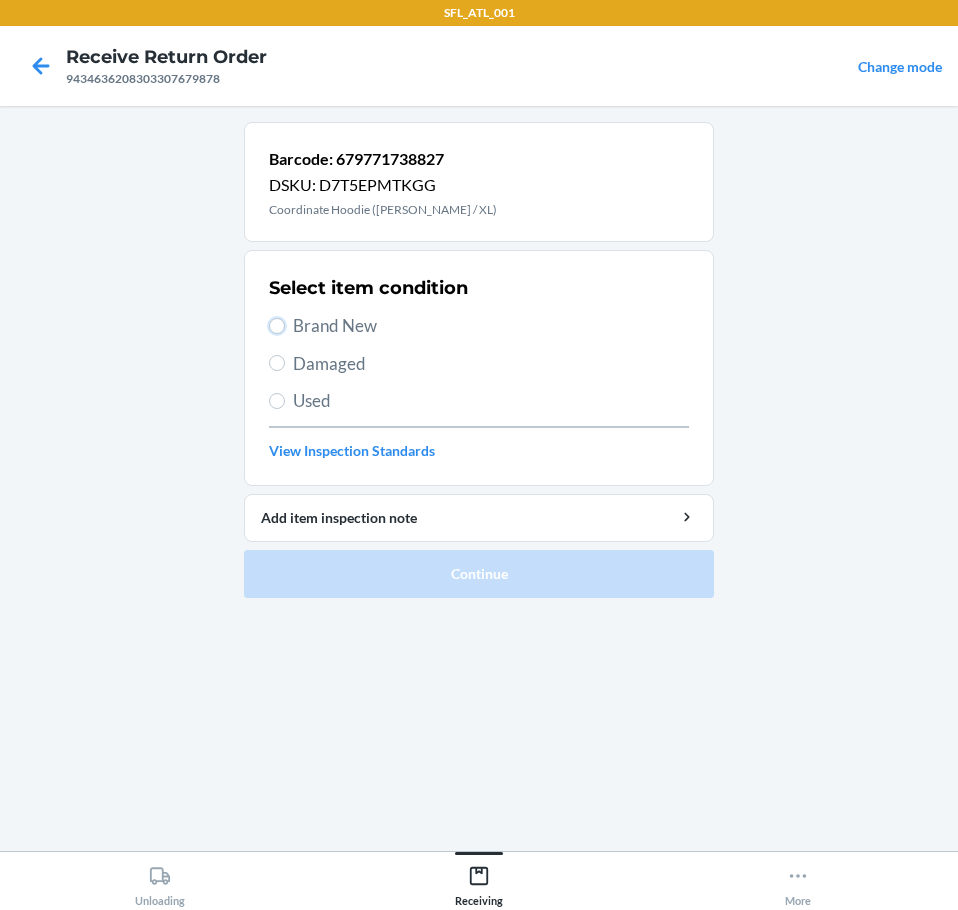 click on "Brand New" at bounding box center (277, 326) 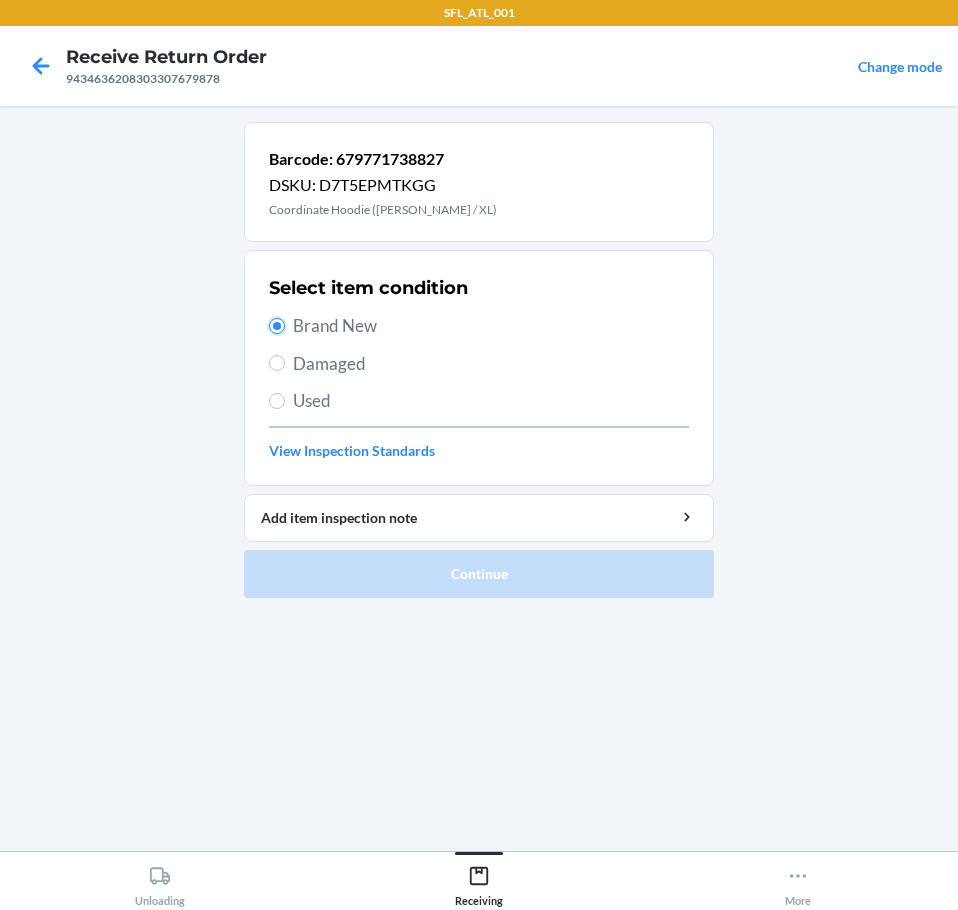 radio on "true" 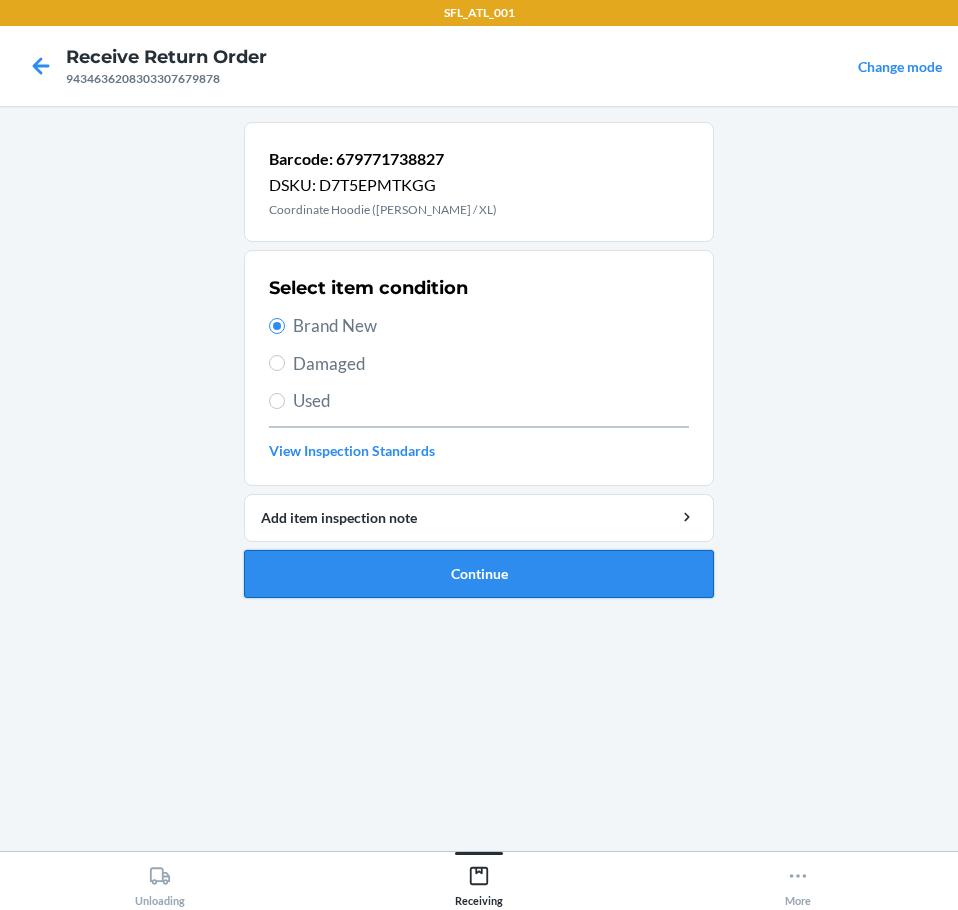 click on "Continue" at bounding box center [479, 574] 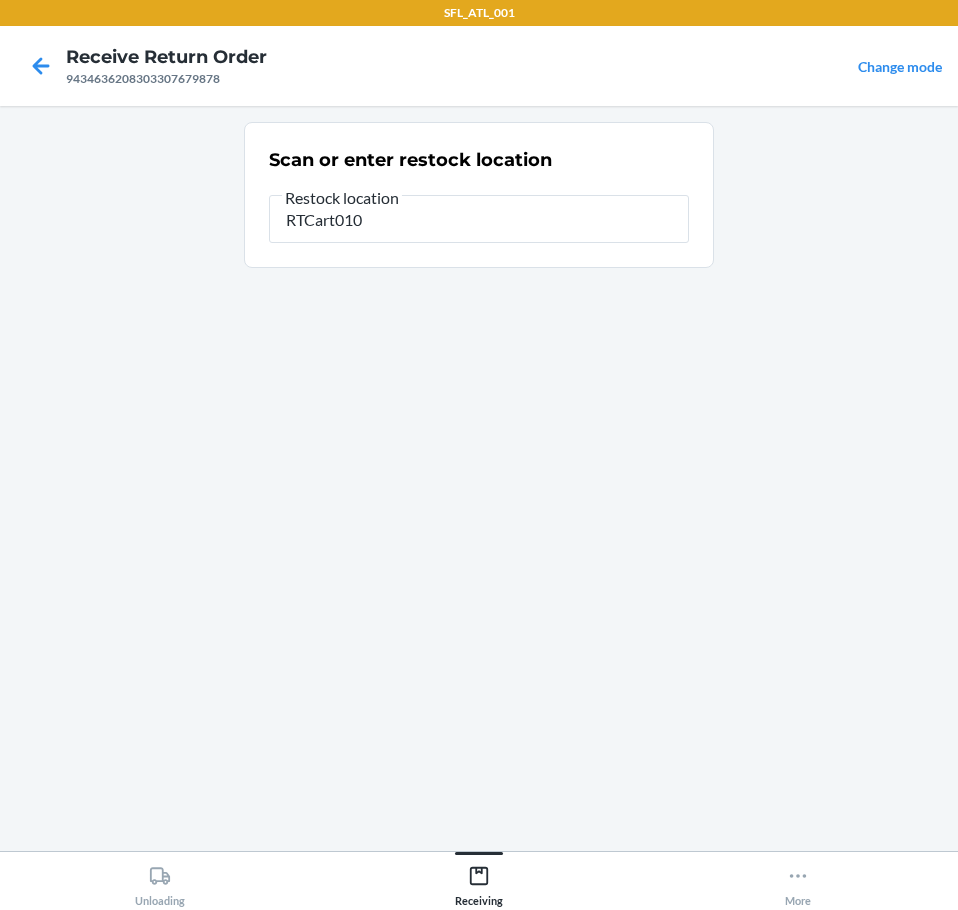 type on "RTCart010" 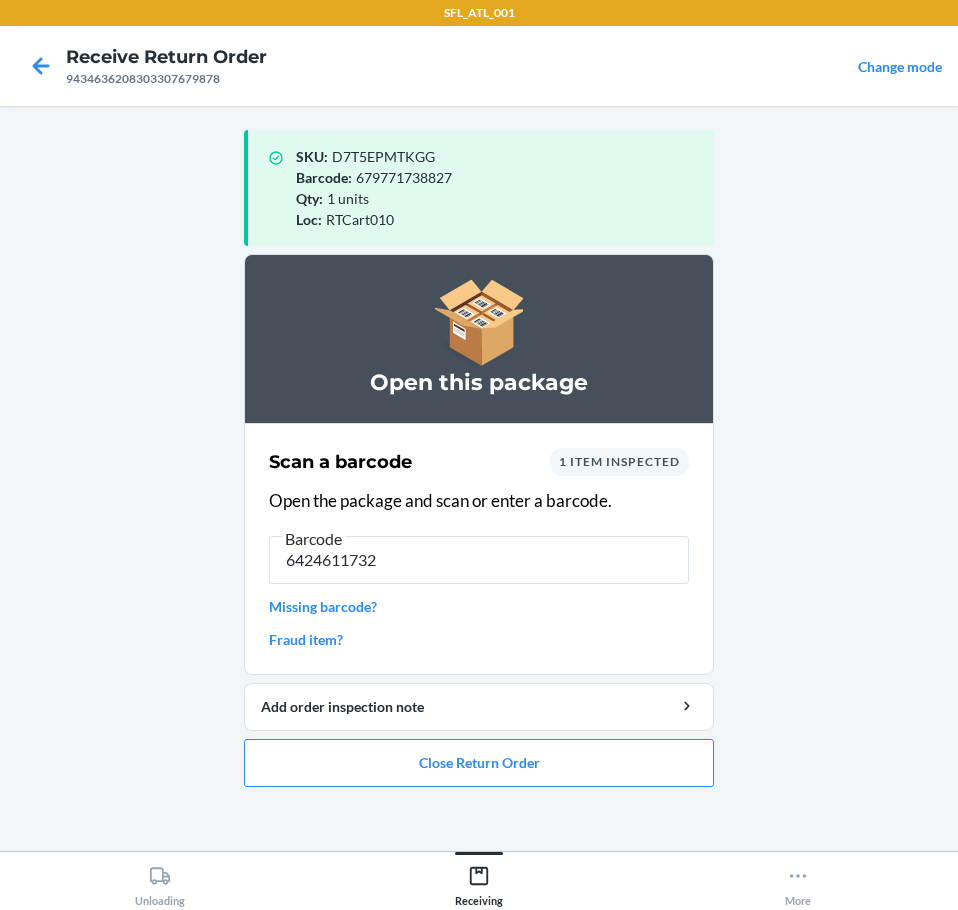 type on "64246117325" 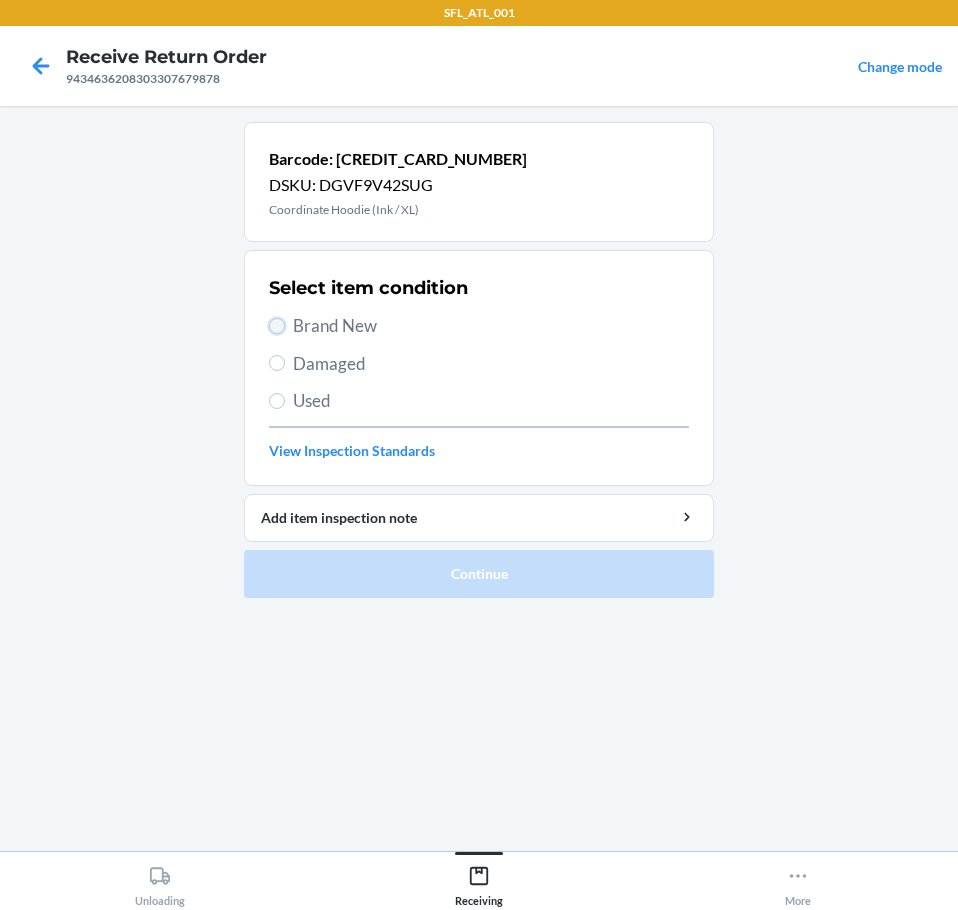 click on "Brand New" at bounding box center [277, 326] 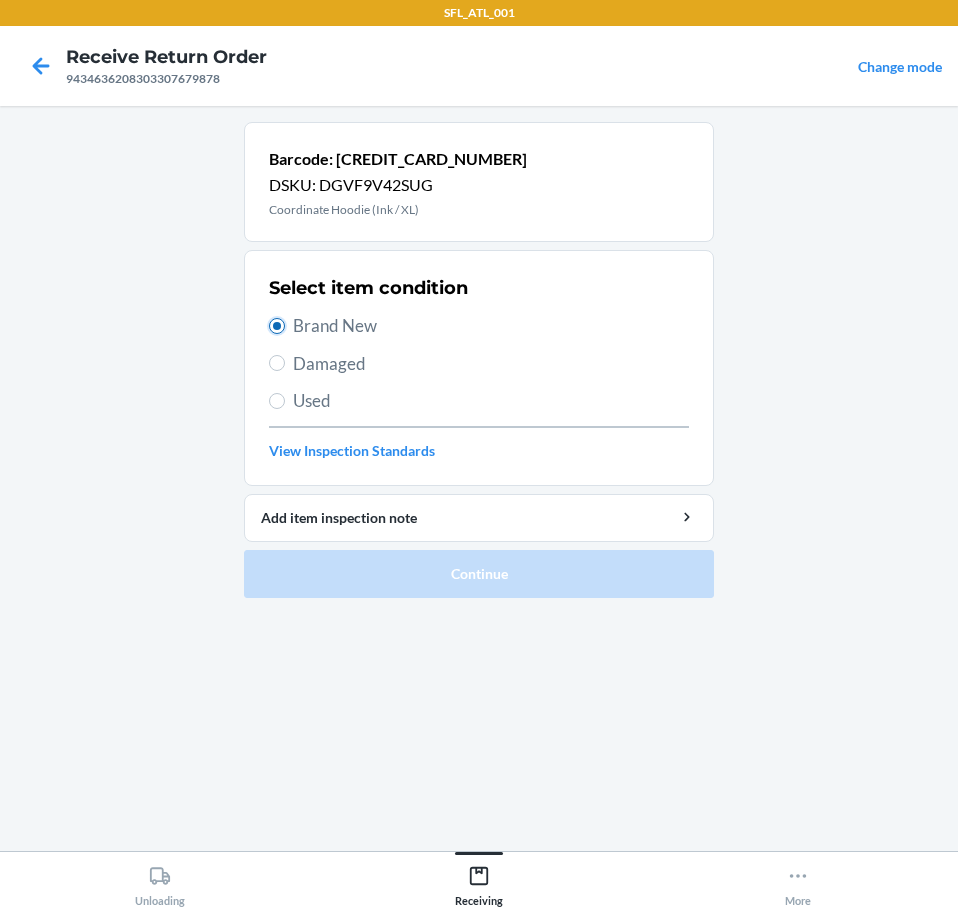 radio on "true" 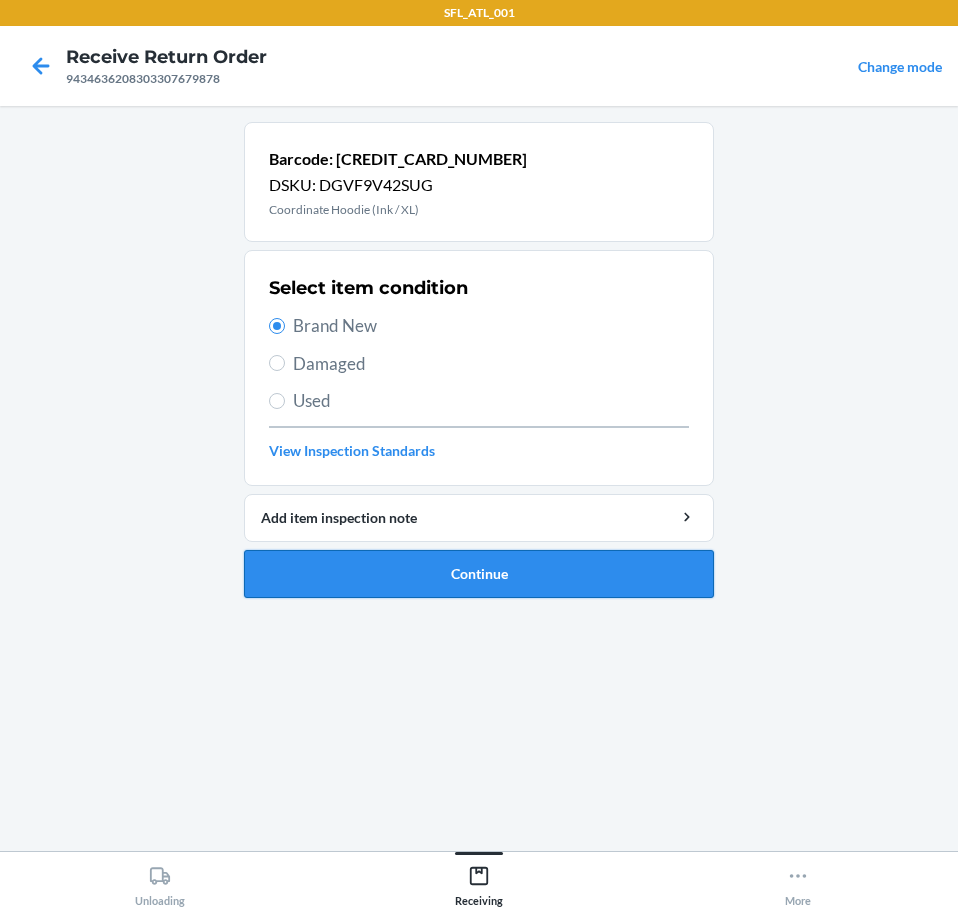 click on "Continue" at bounding box center [479, 574] 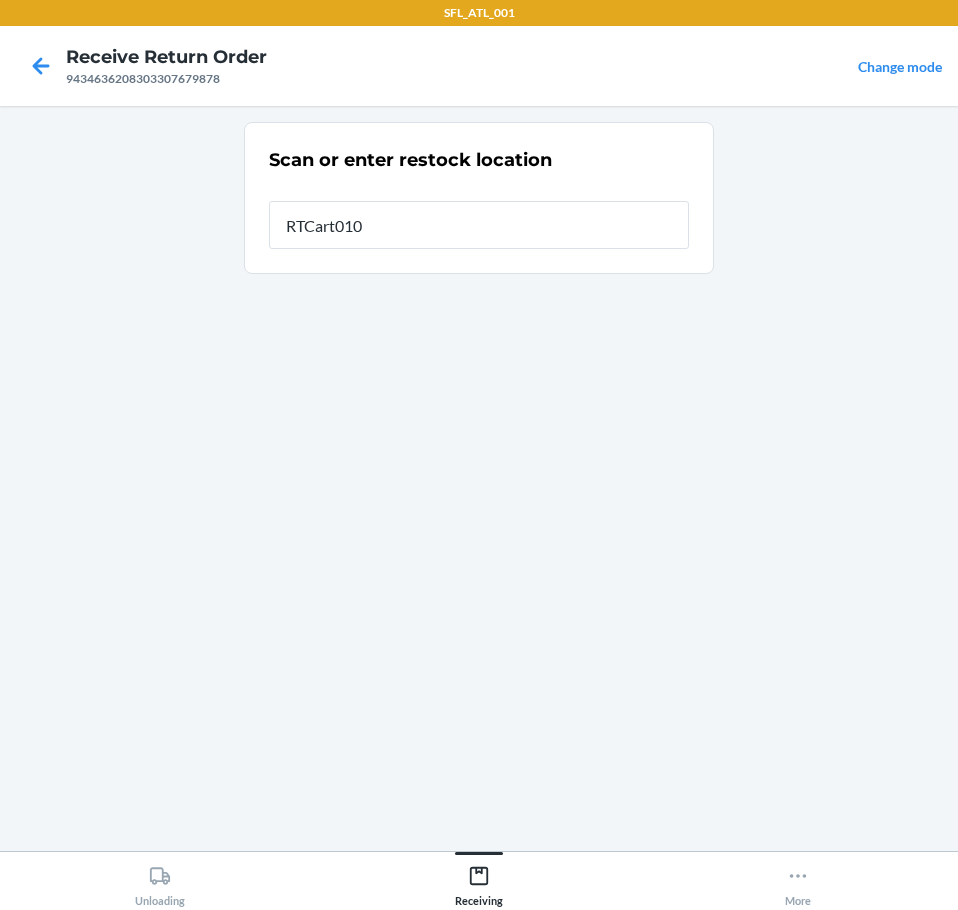 type on "RTCart010" 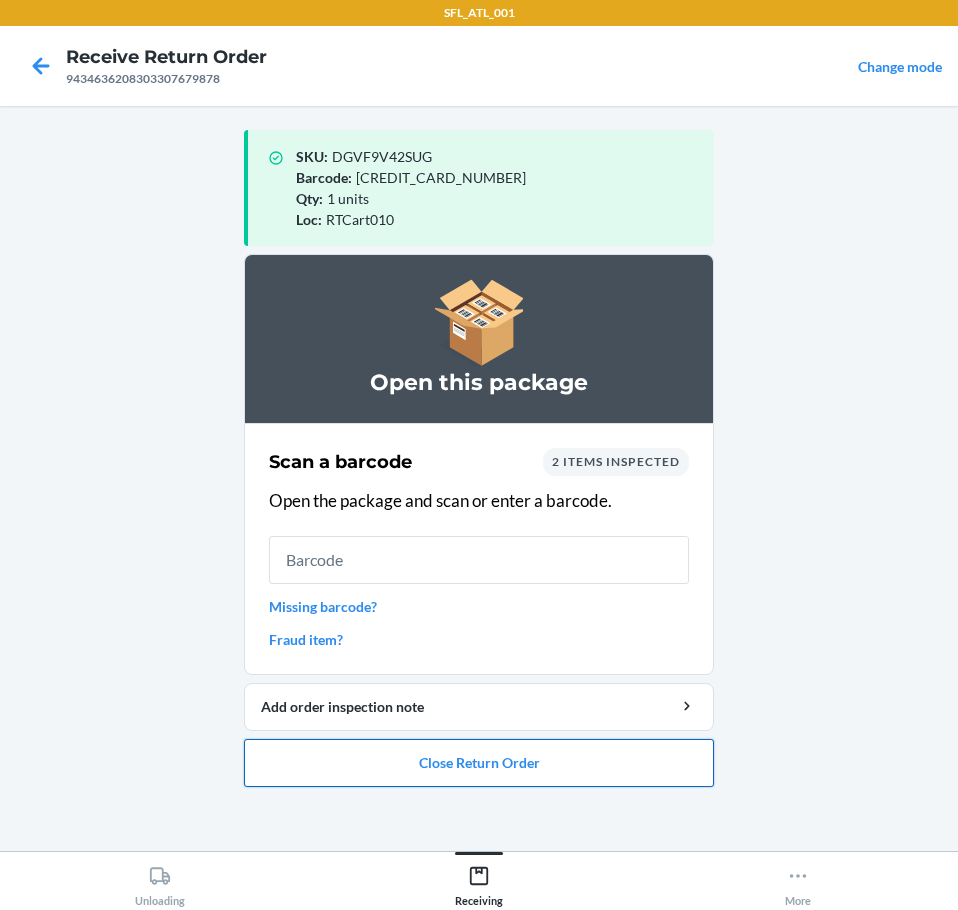 click on "Close Return Order" at bounding box center (479, 763) 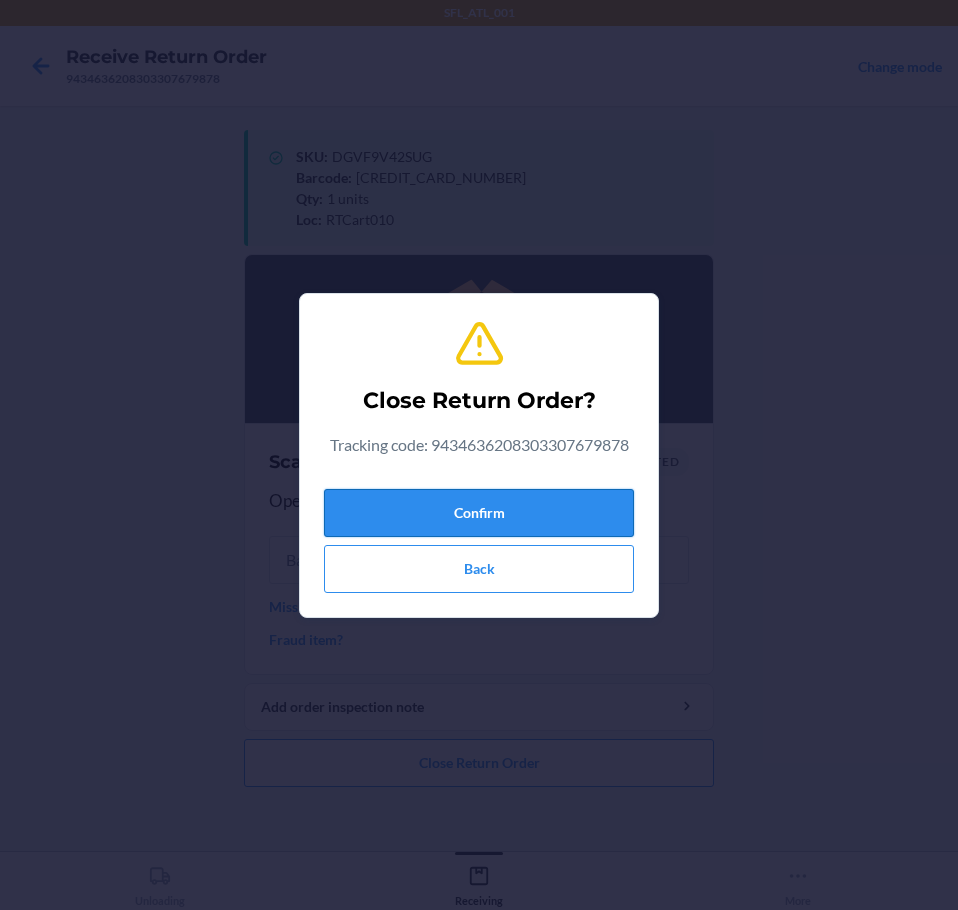 drag, startPoint x: 339, startPoint y: 516, endPoint x: 350, endPoint y: 510, distance: 12.529964 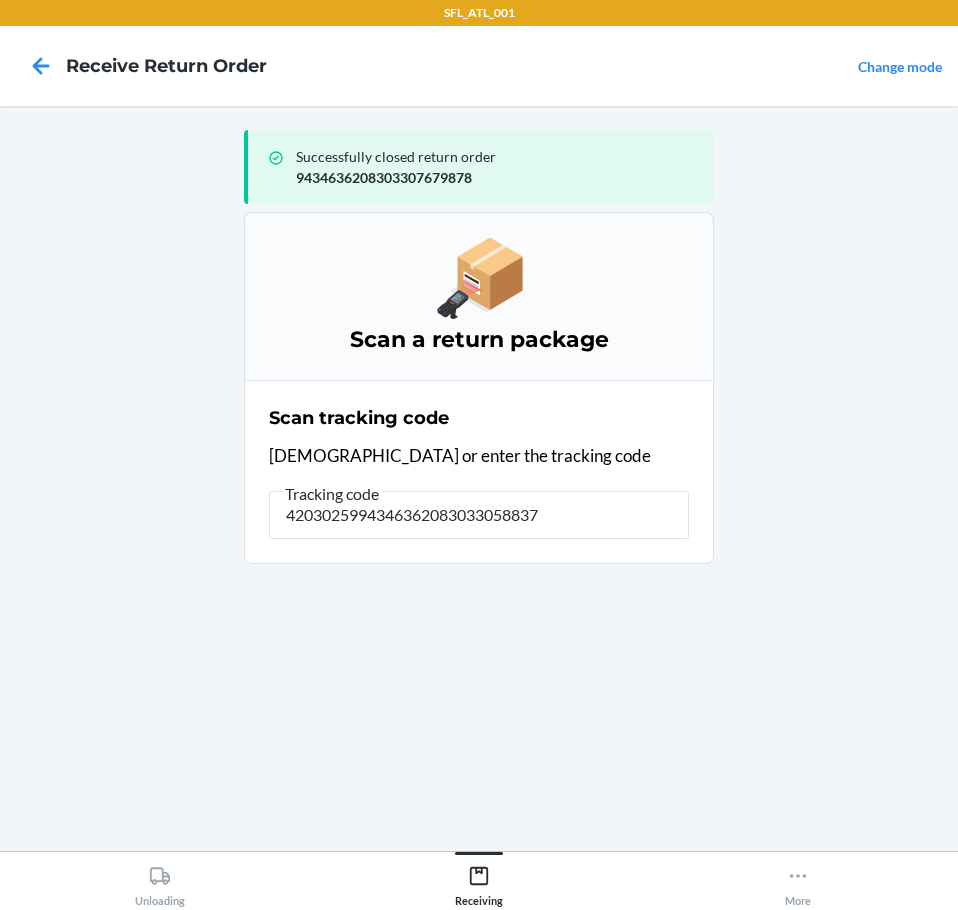 type on "42030259943463620830330588373" 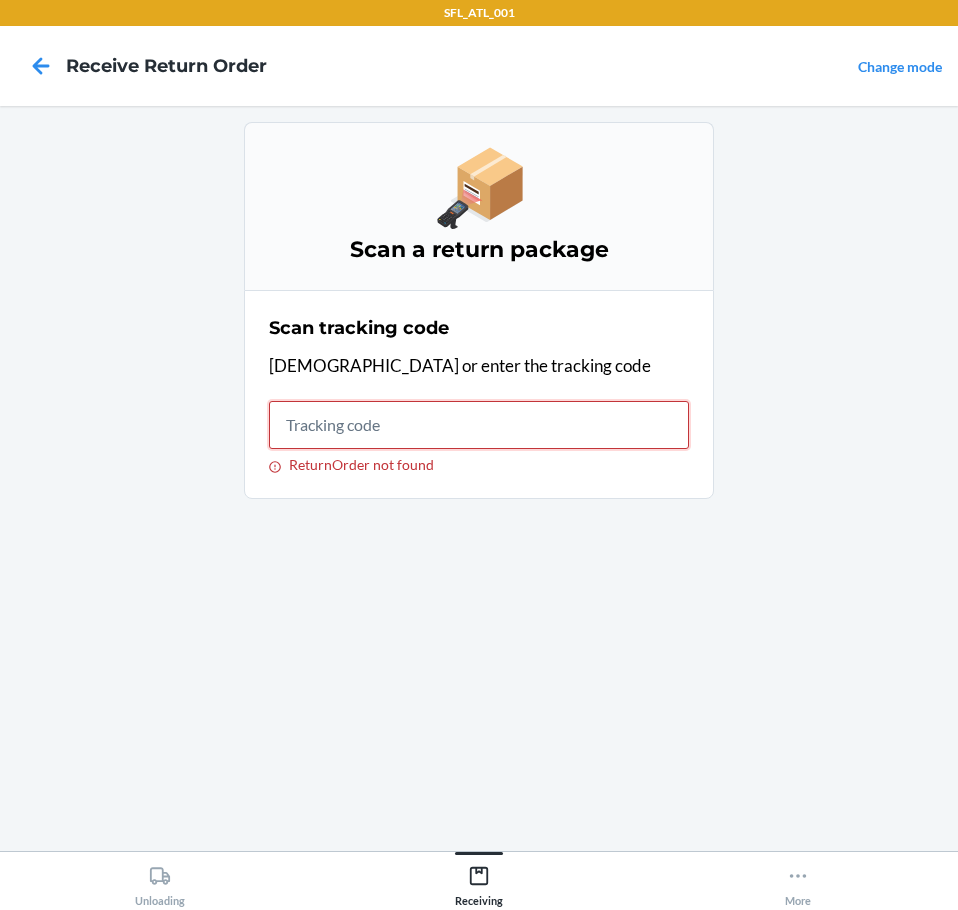 click on "ReturnOrder not found" at bounding box center (479, 425) 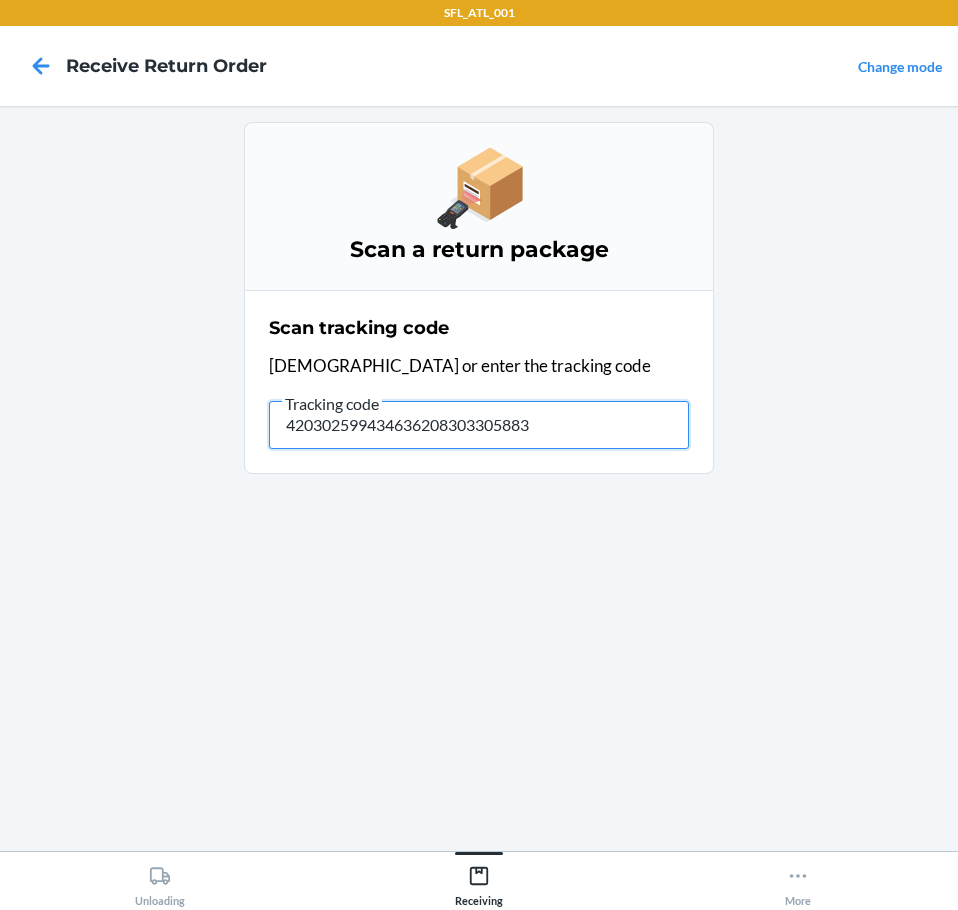 type on "4203025994346362083033058837" 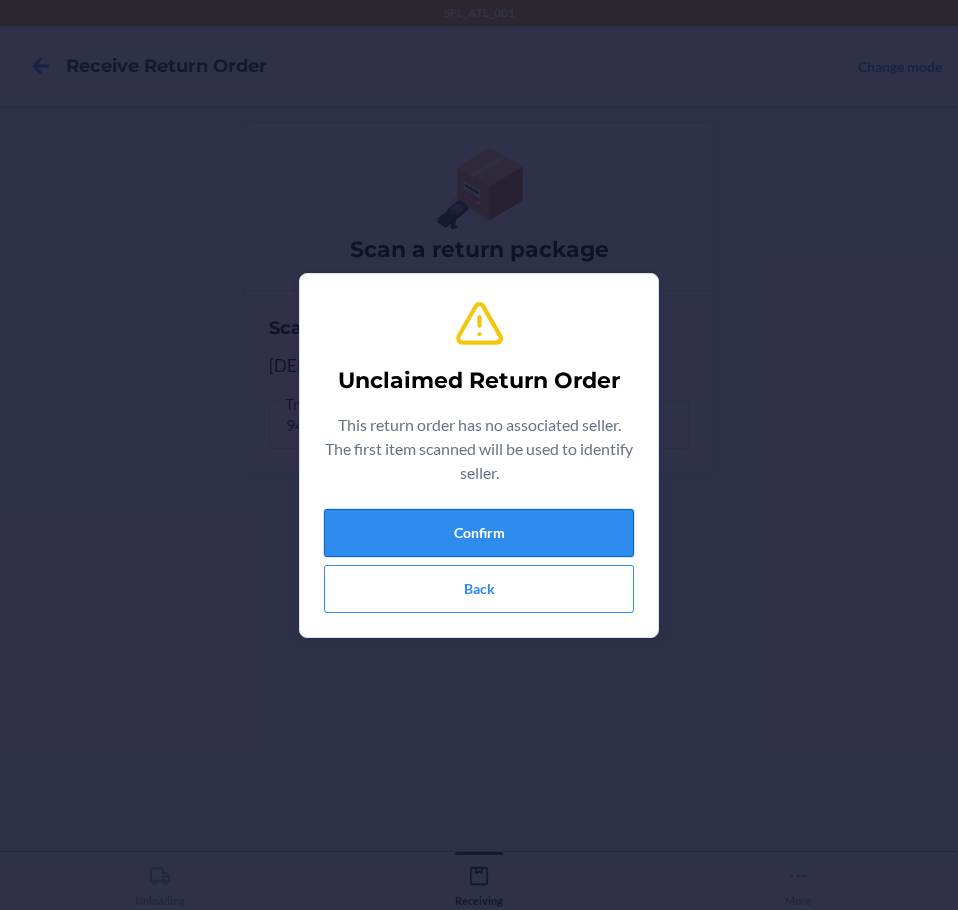 click on "Confirm" at bounding box center [479, 533] 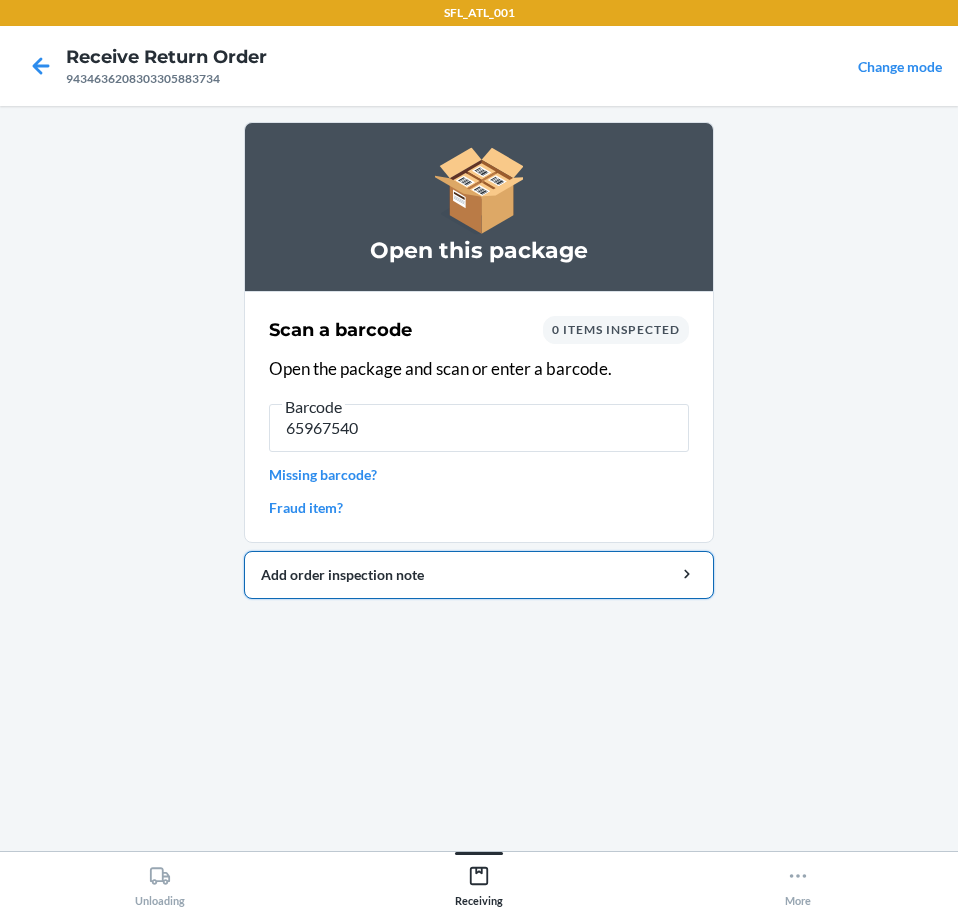 type on "659675406" 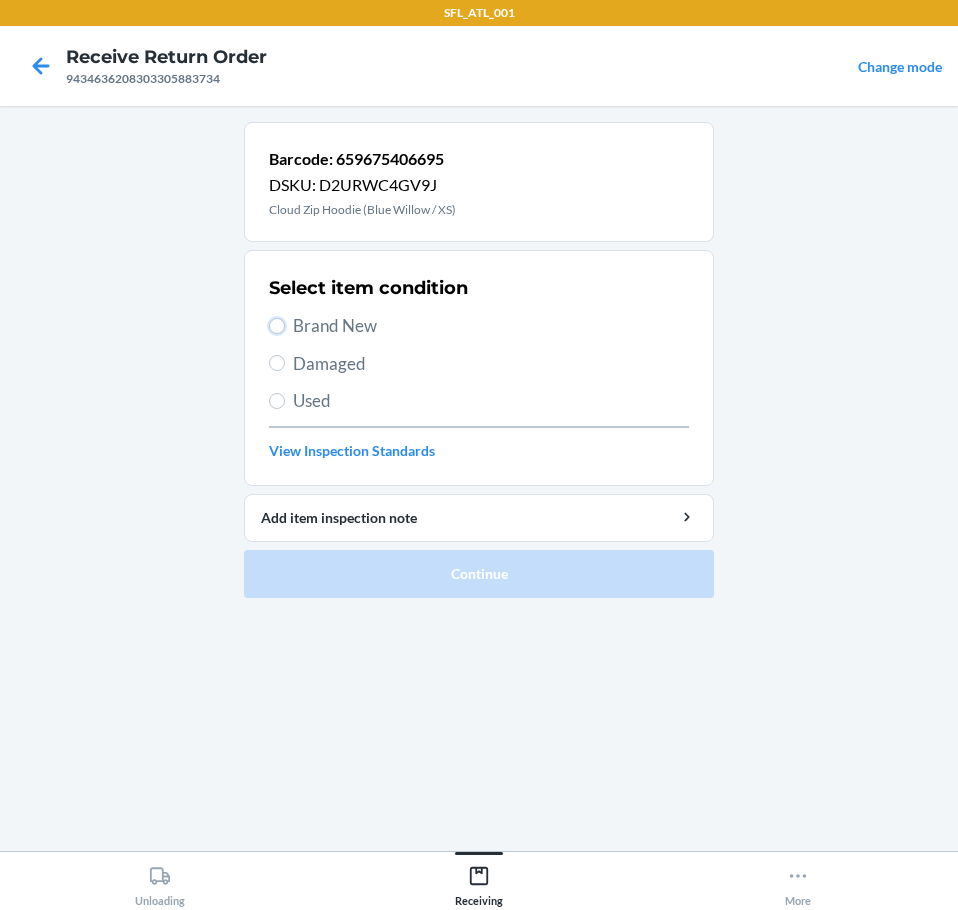 drag, startPoint x: 273, startPoint y: 322, endPoint x: 304, endPoint y: 378, distance: 64.00781 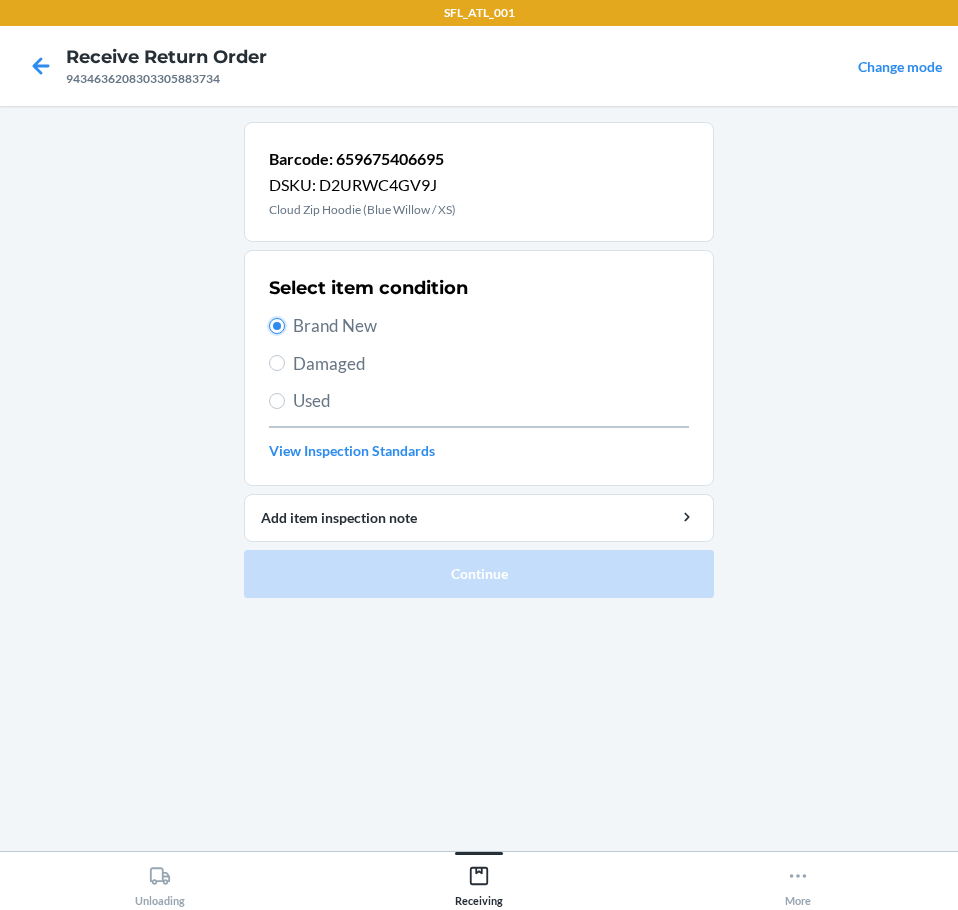 radio on "true" 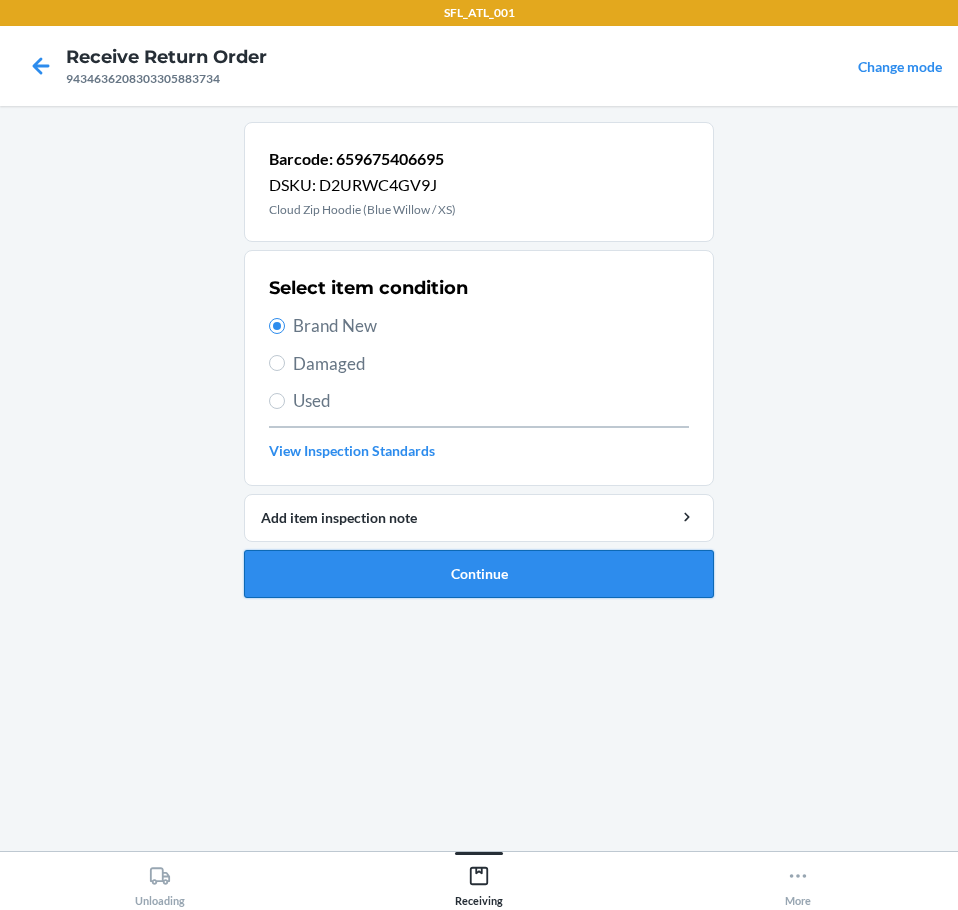click on "Continue" at bounding box center [479, 574] 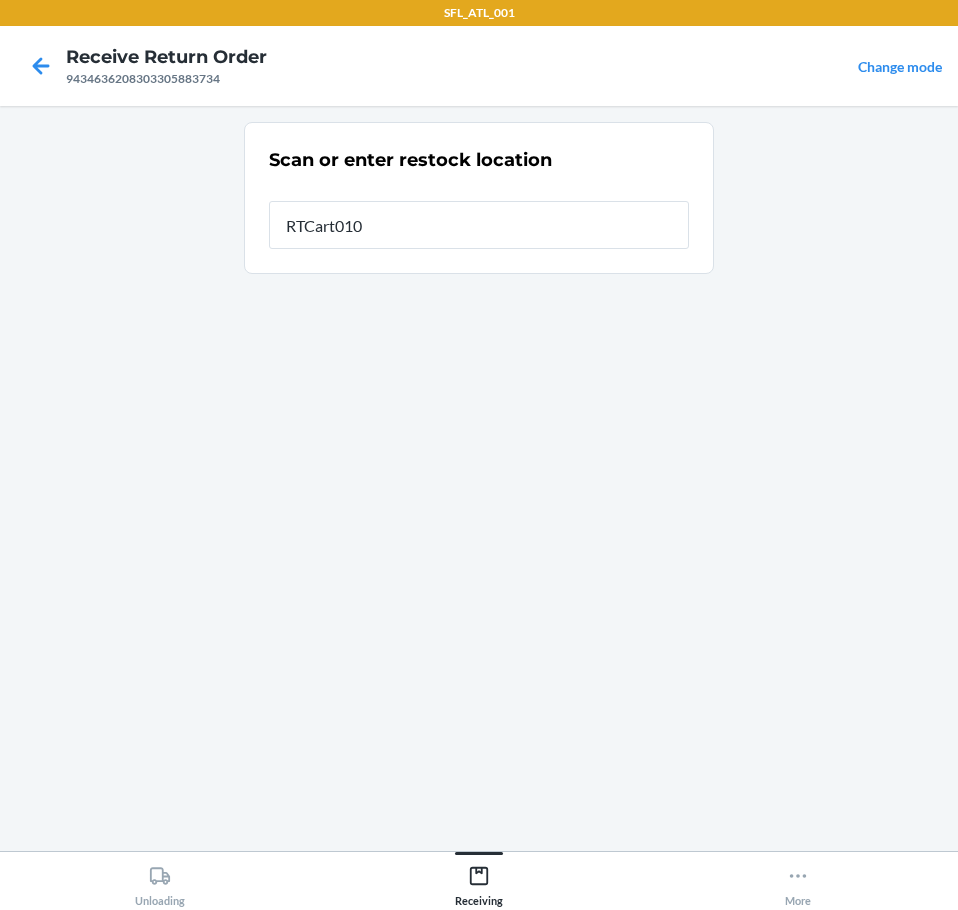 type on "RTCart010" 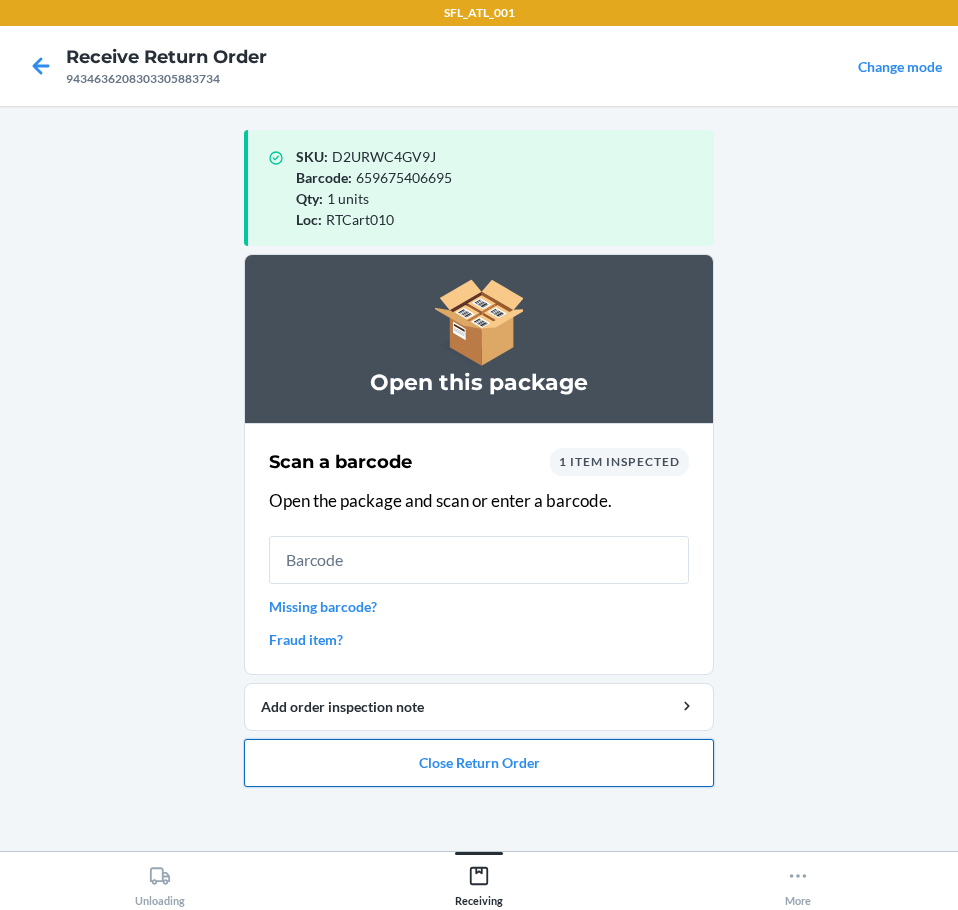 click on "Close Return Order" at bounding box center [479, 763] 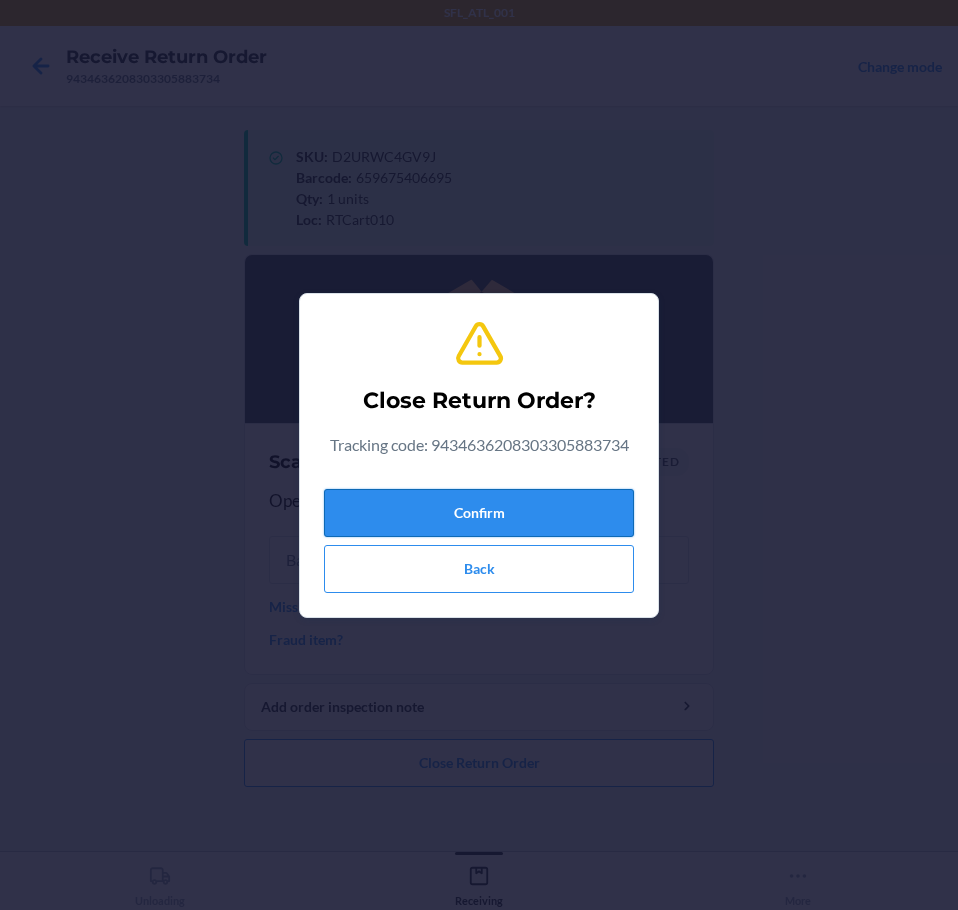 click on "Confirm" at bounding box center (479, 513) 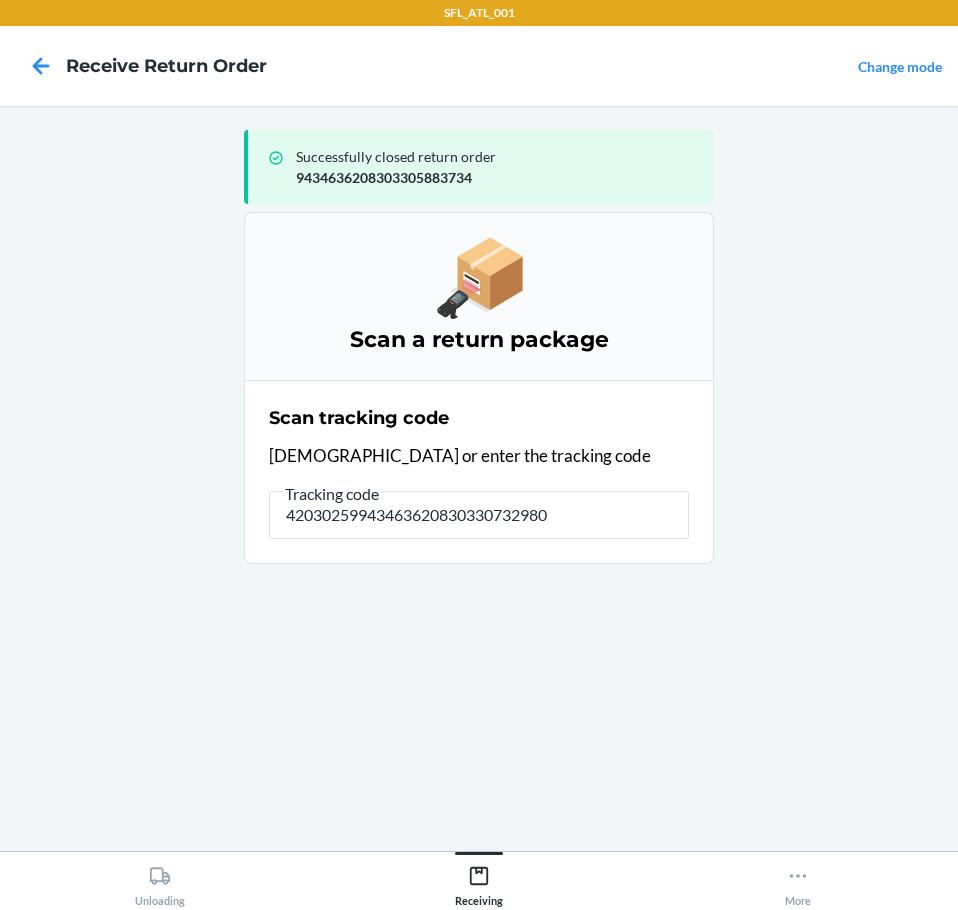 type on "420302599434636208303307329803" 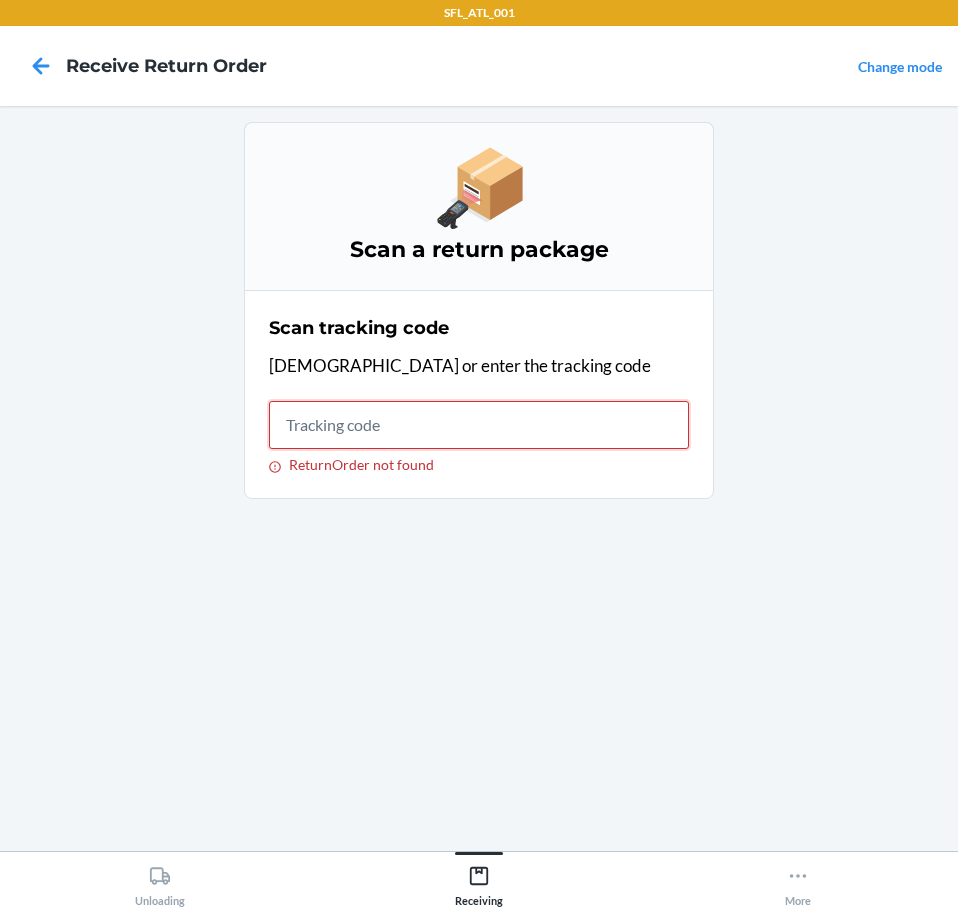 drag, startPoint x: 479, startPoint y: 425, endPoint x: 490, endPoint y: 412, distance: 17.029387 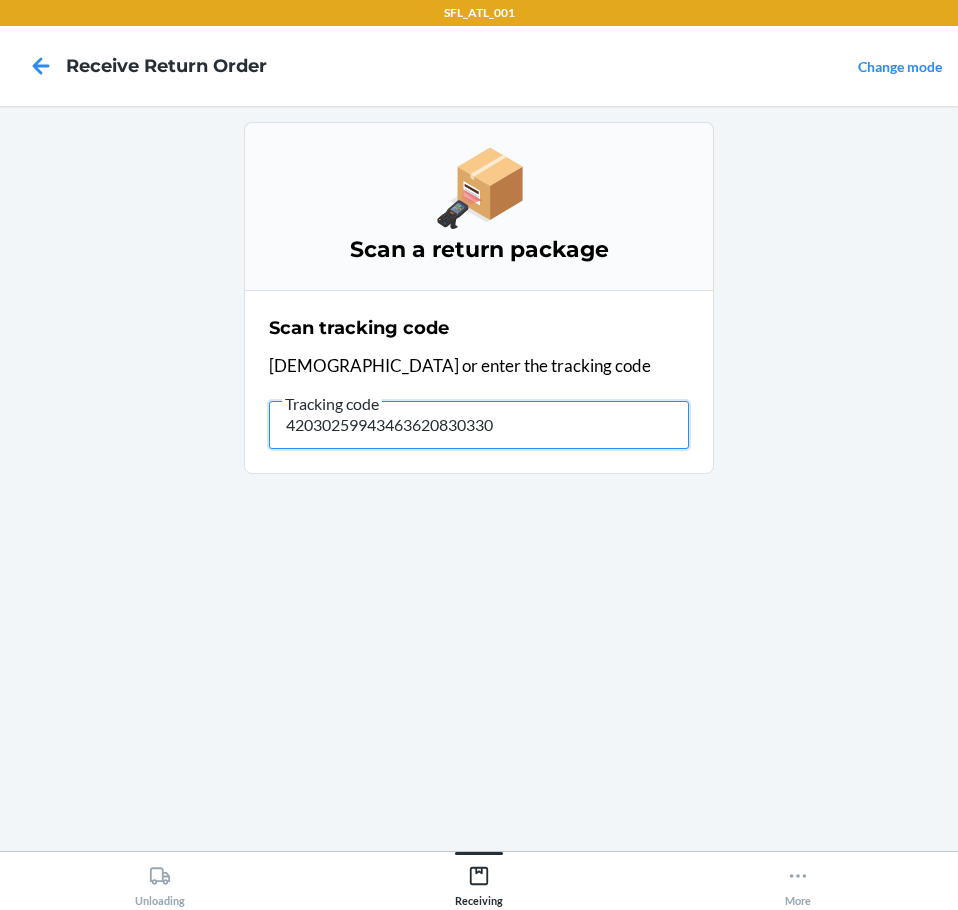 type on "420302599434636208303307" 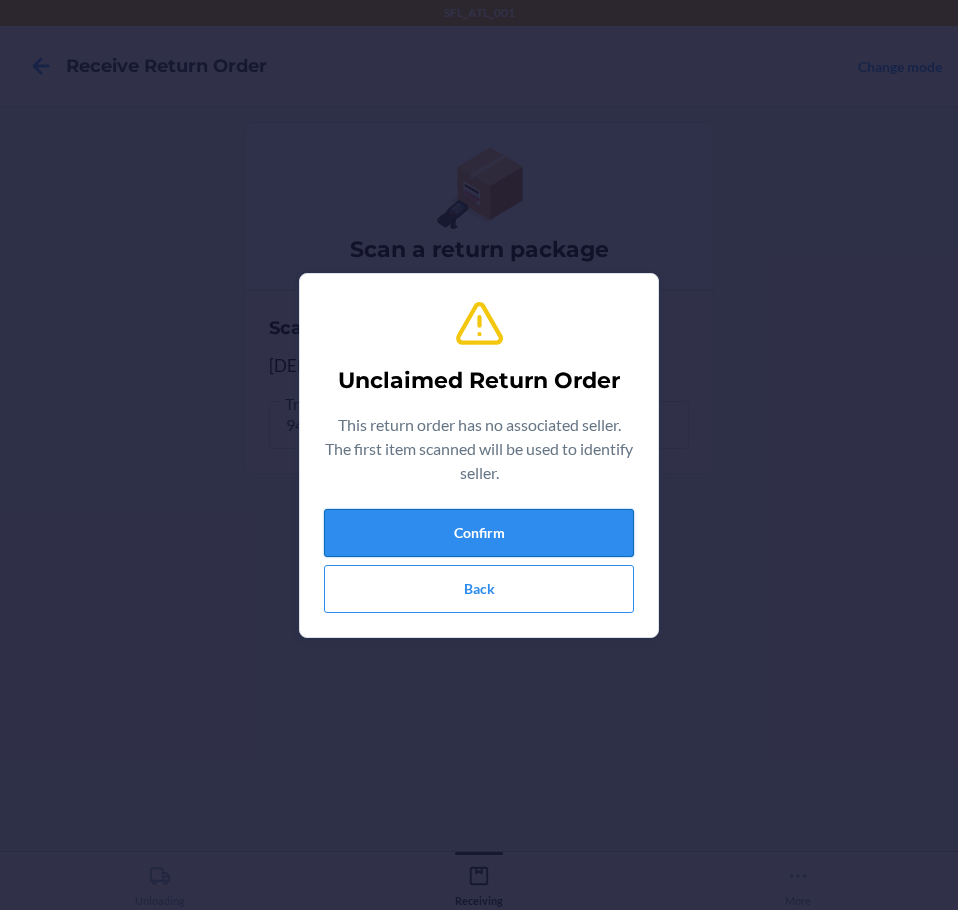 click on "Confirm" at bounding box center (479, 533) 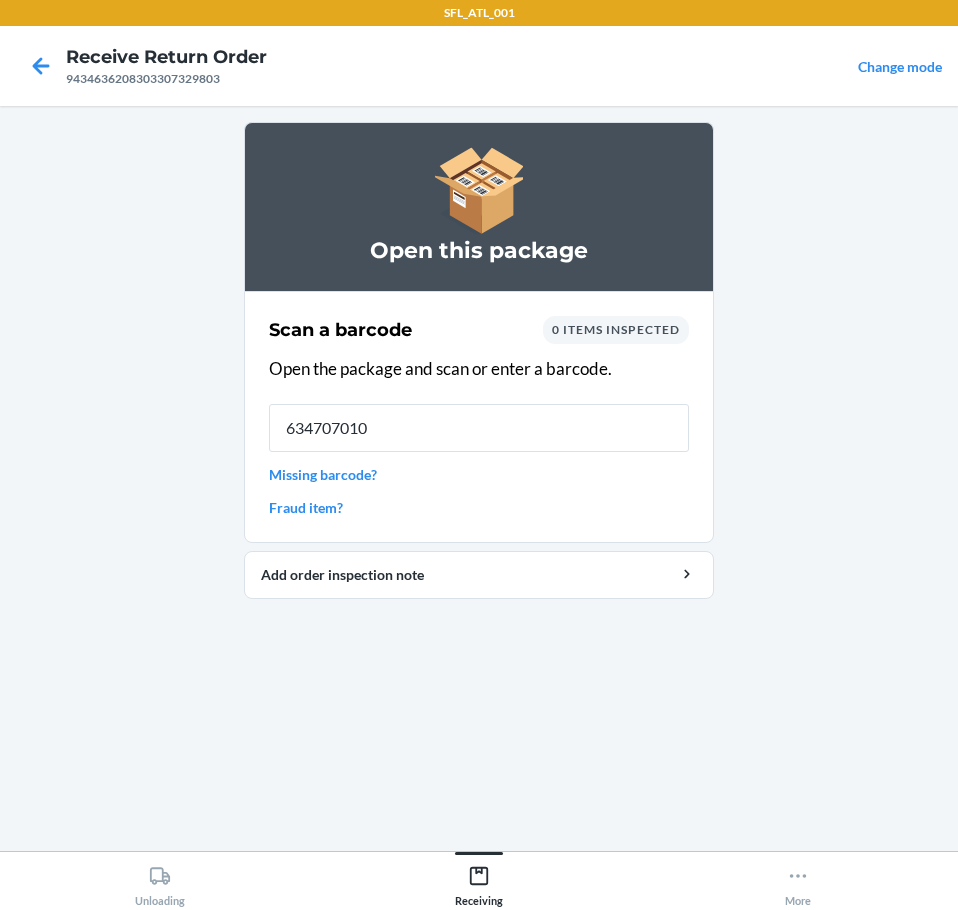 type on "6347070104" 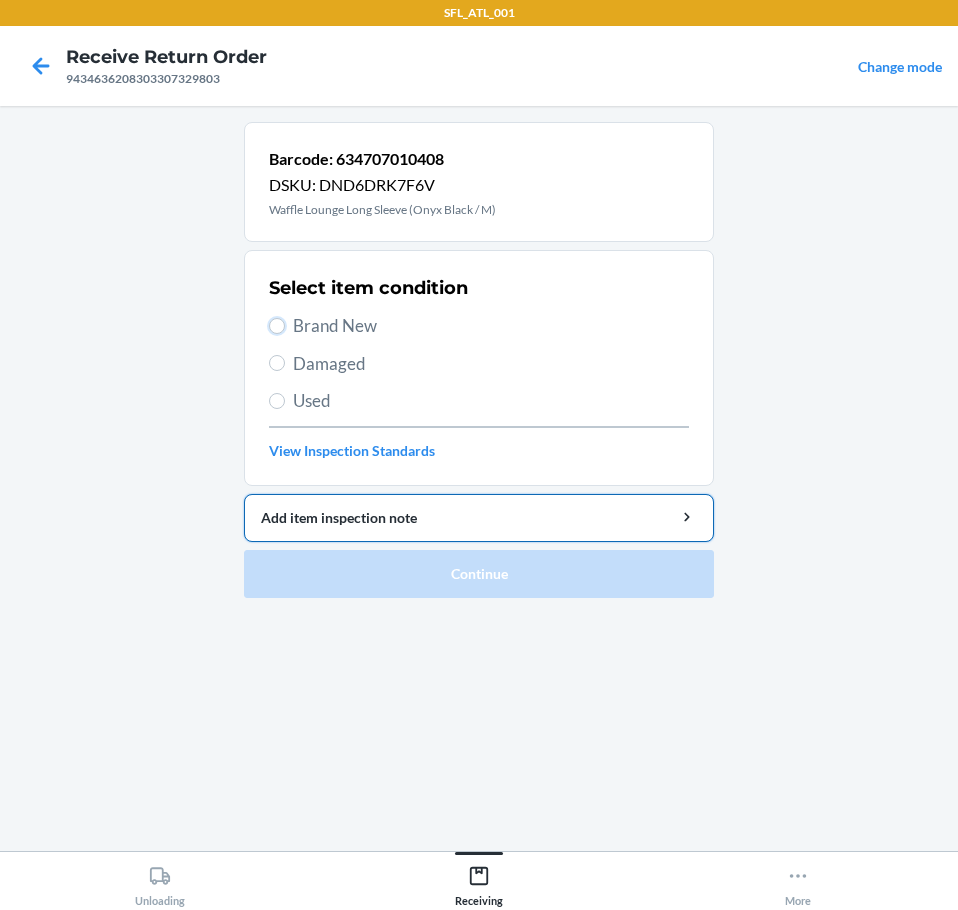 drag, startPoint x: 276, startPoint y: 322, endPoint x: 342, endPoint y: 533, distance: 221.08144 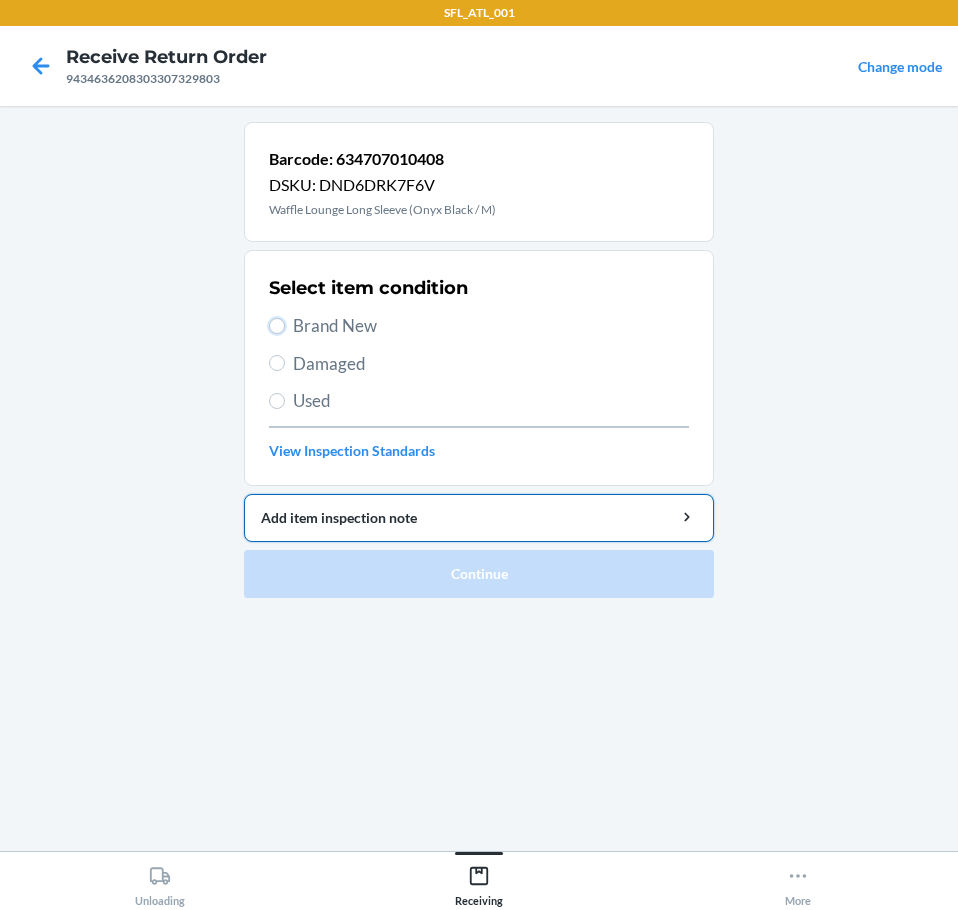 click on "Brand New" at bounding box center (277, 326) 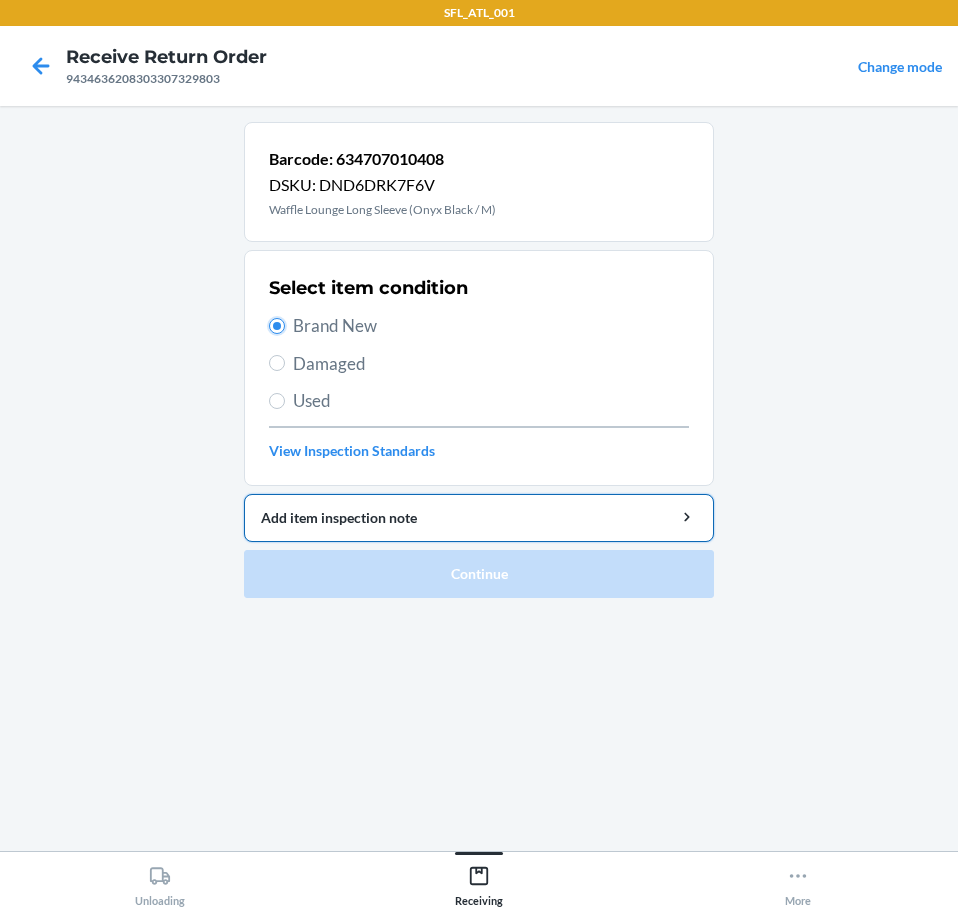 radio on "true" 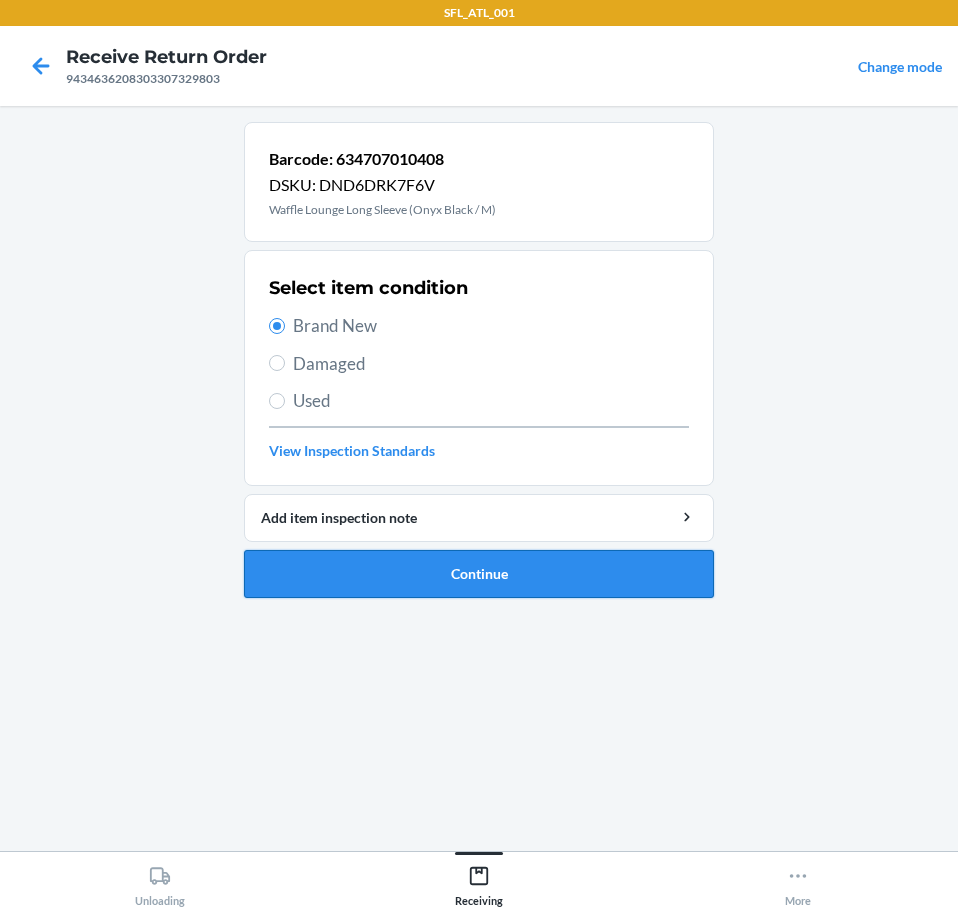 click on "Continue" at bounding box center (479, 574) 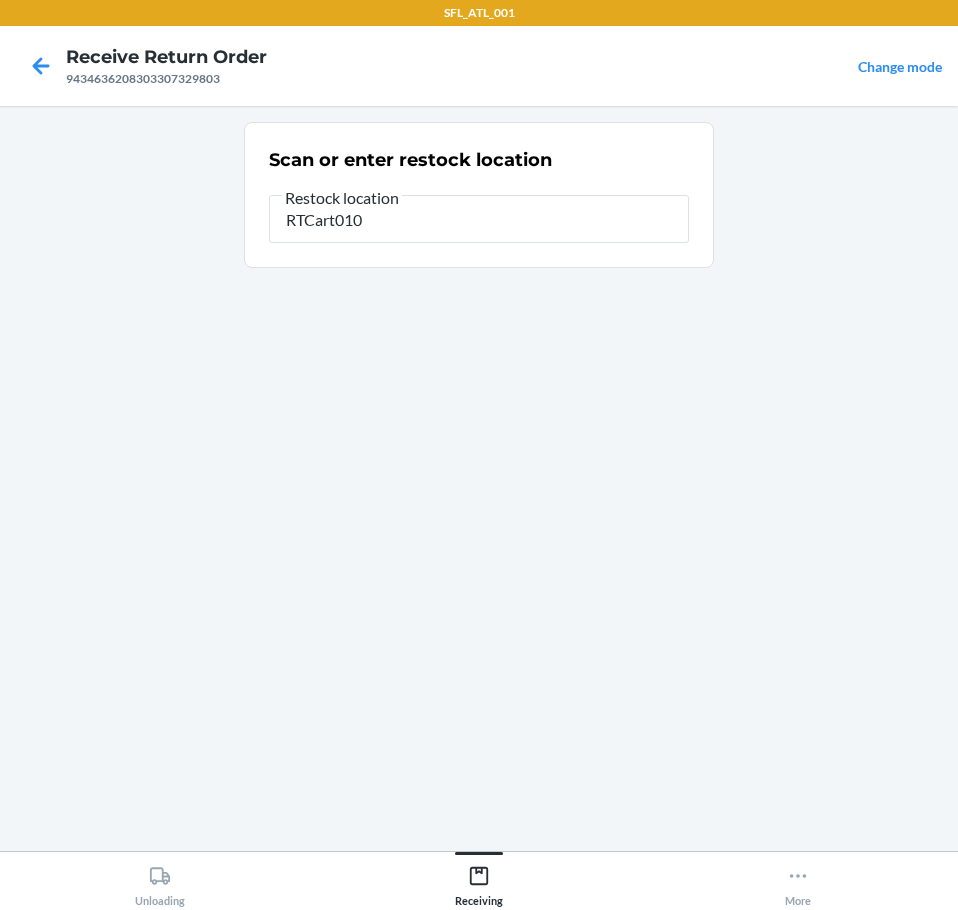 type on "RTCart010" 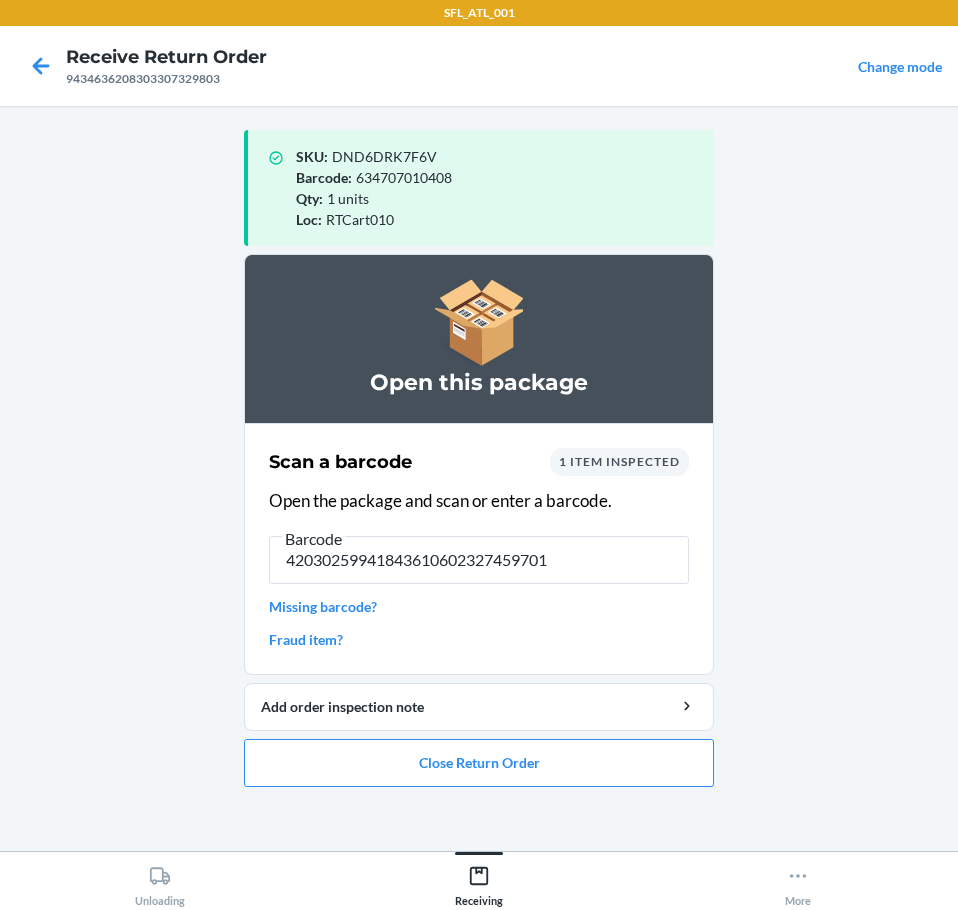 type on "420302599418436106023274597012" 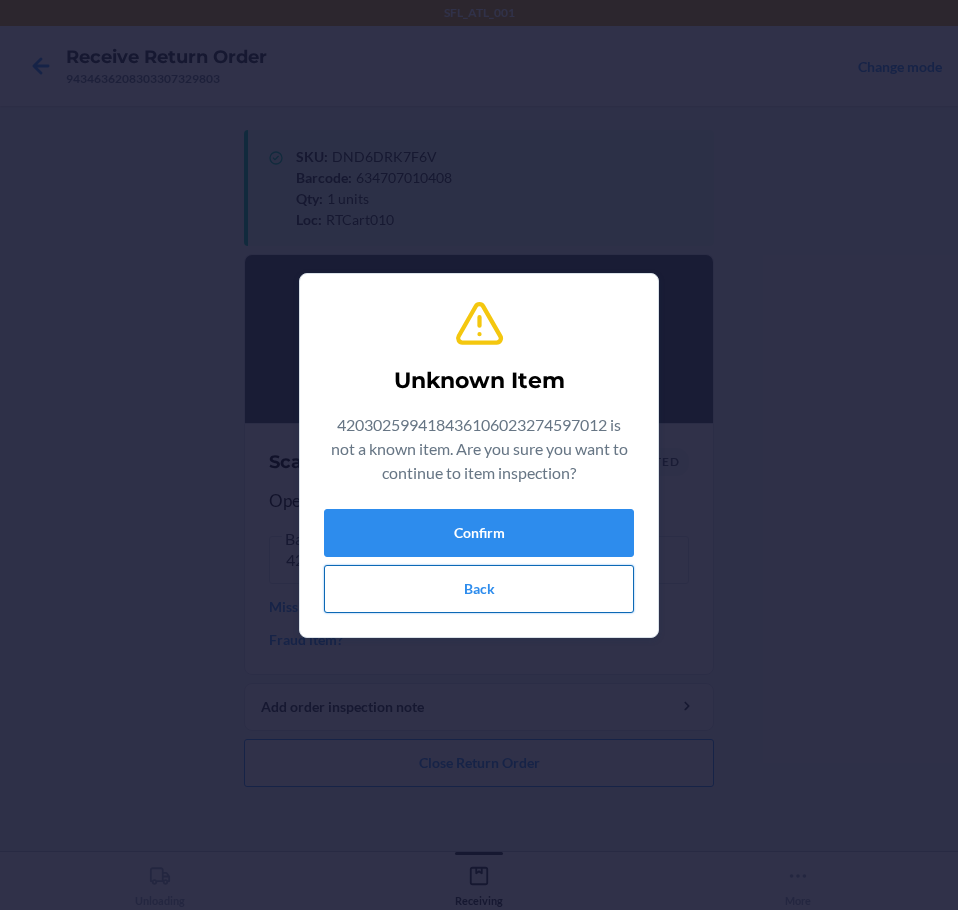 click on "Back" at bounding box center [479, 589] 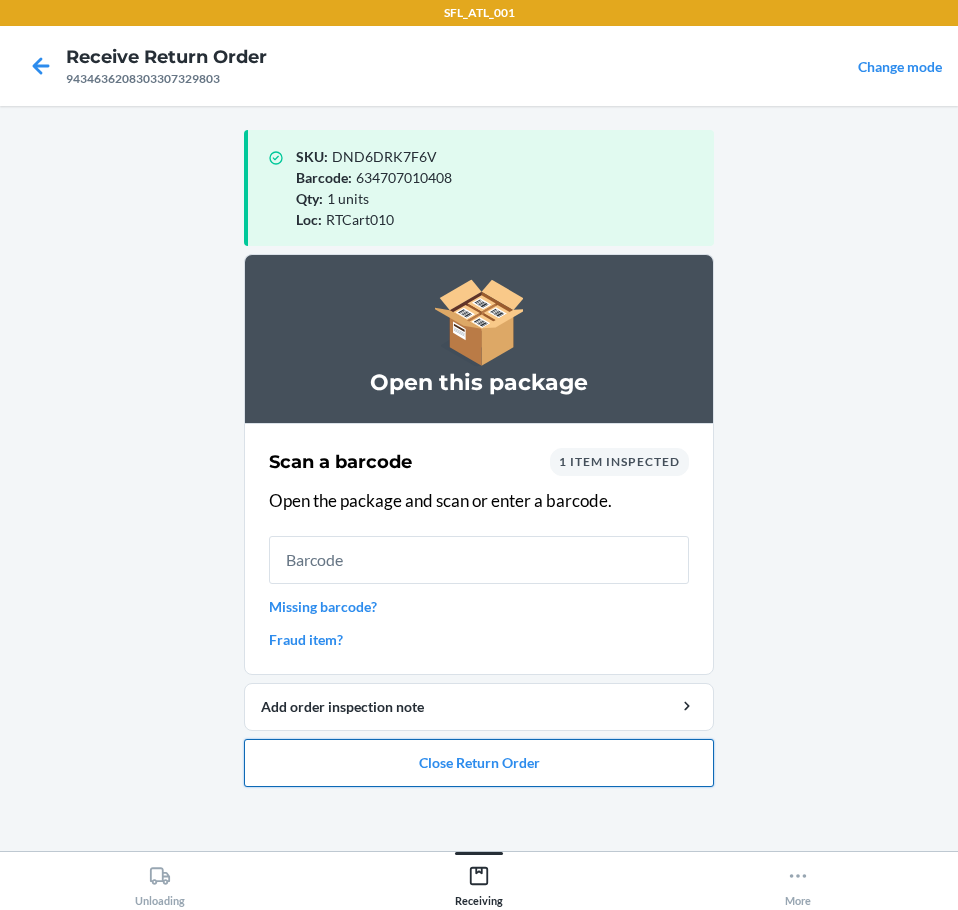 click on "Close Return Order" at bounding box center [479, 763] 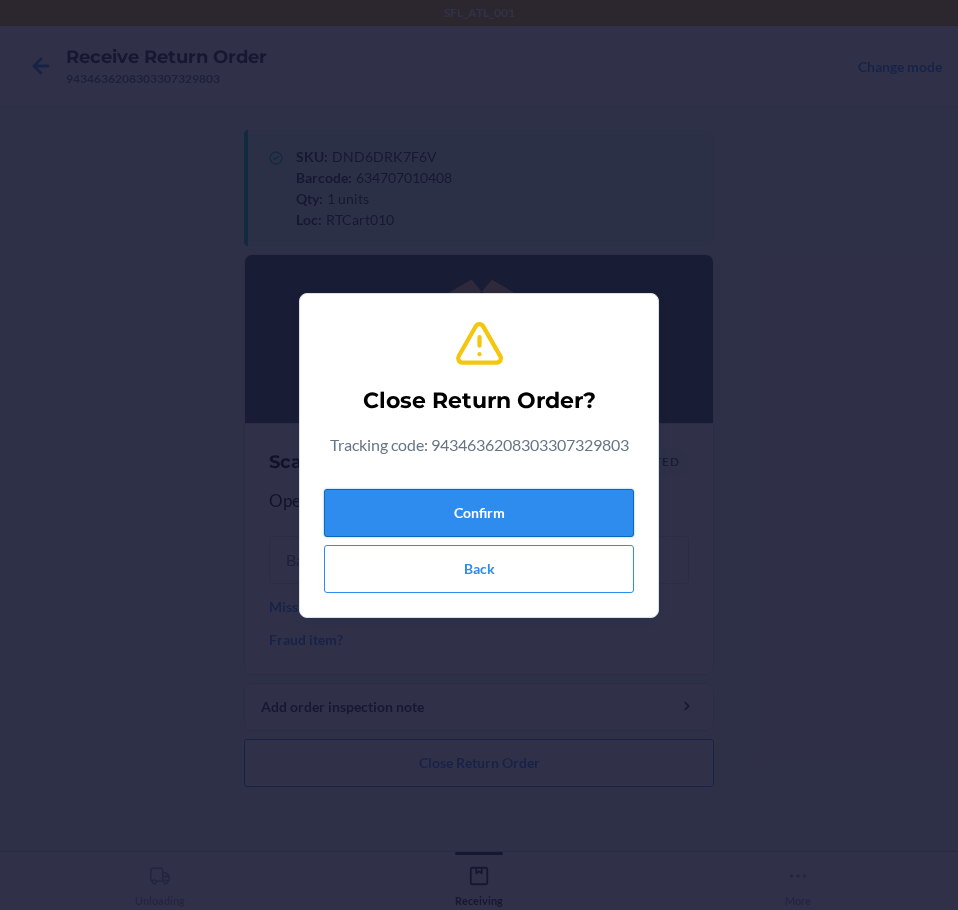 click on "Confirm" at bounding box center (479, 513) 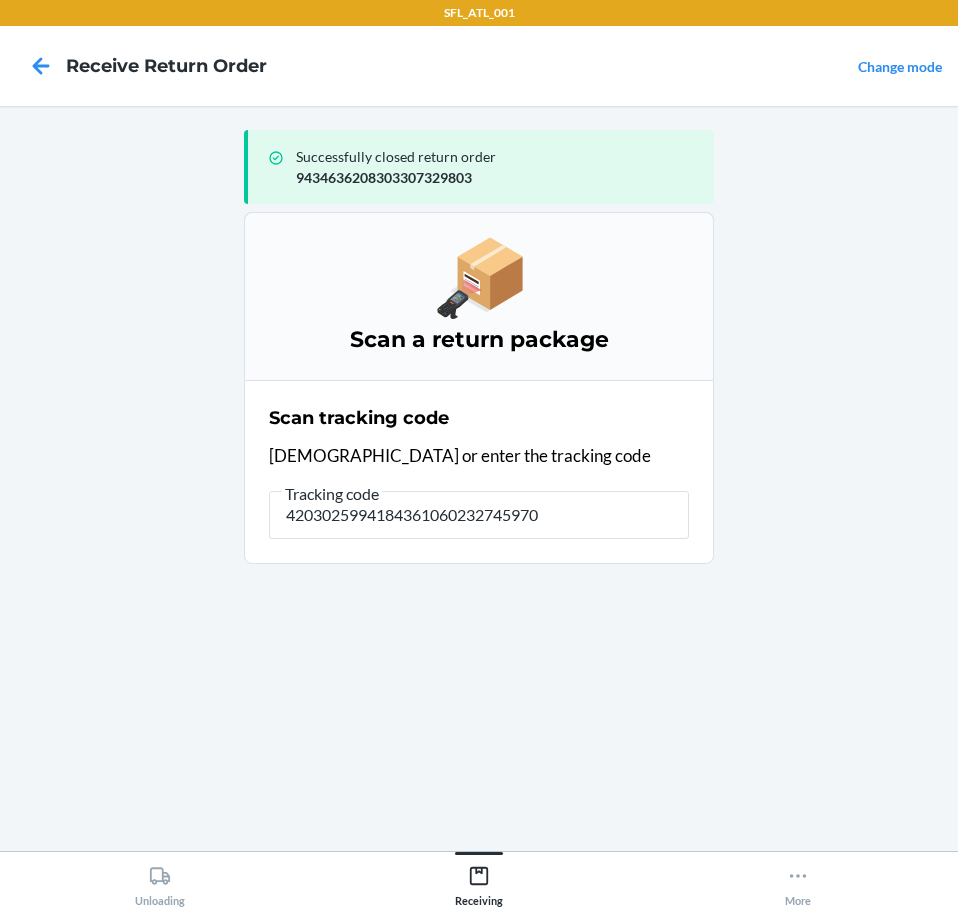 type on "42030259941843610602327459701" 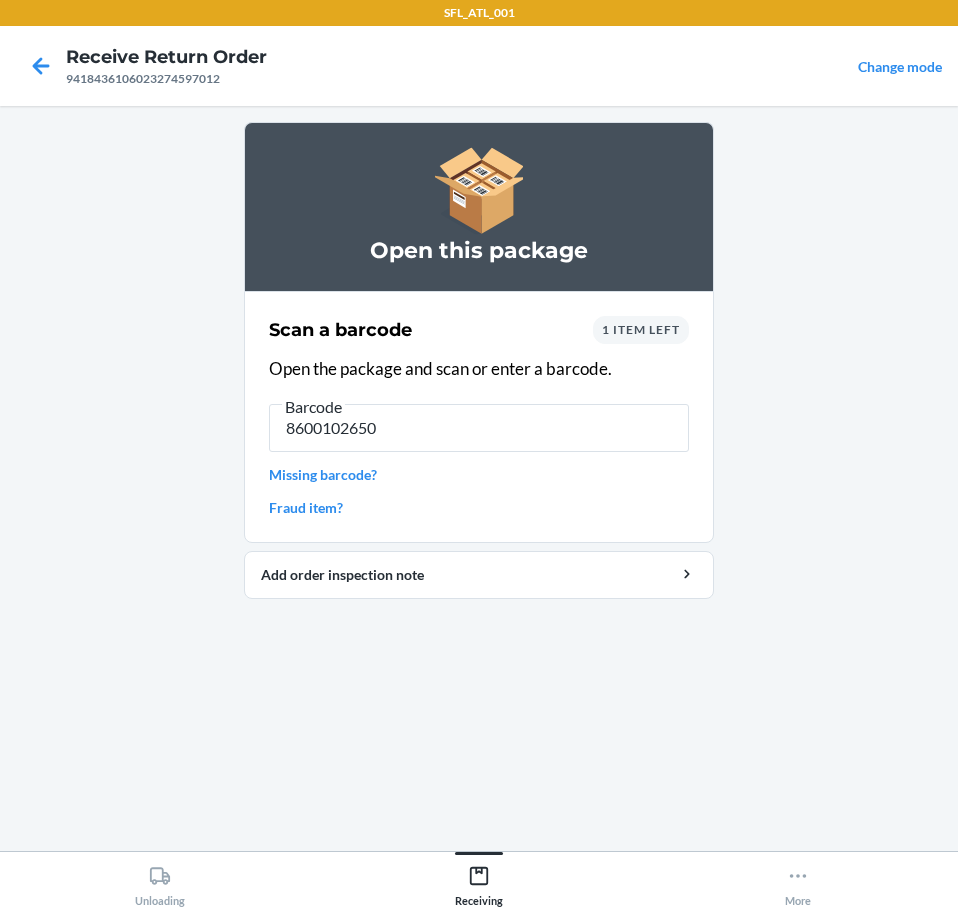type on "86001026503" 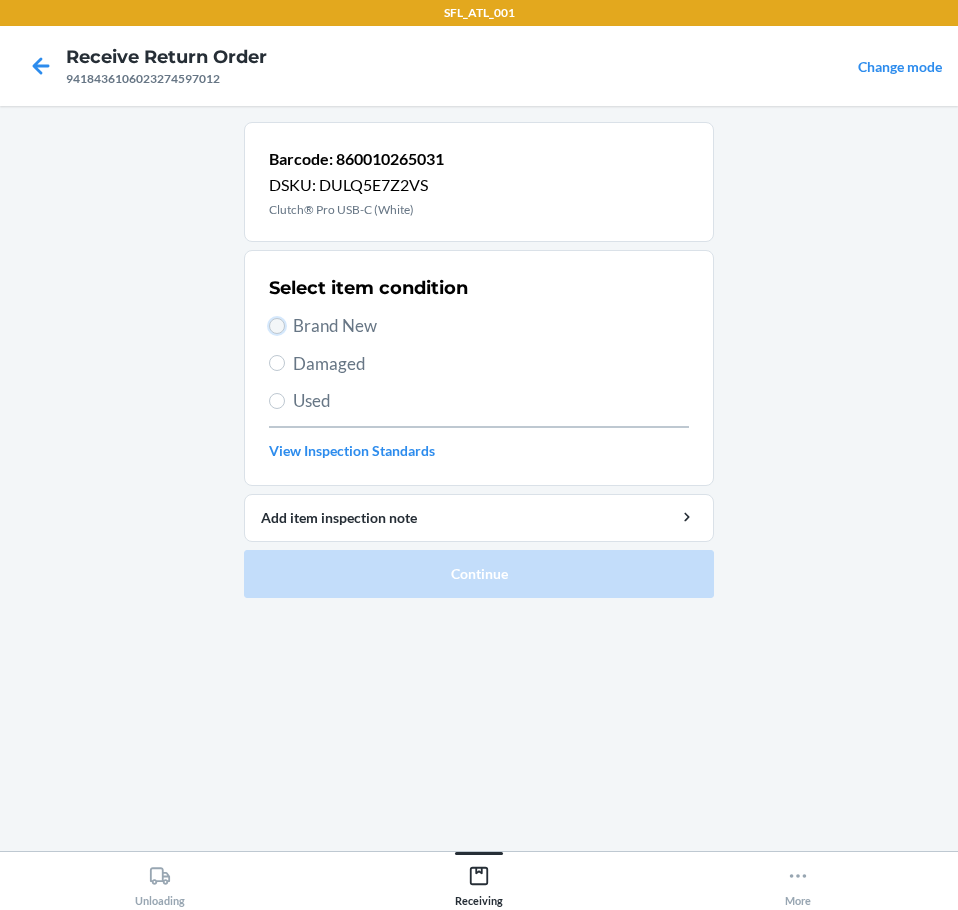 click on "Brand New" at bounding box center (277, 326) 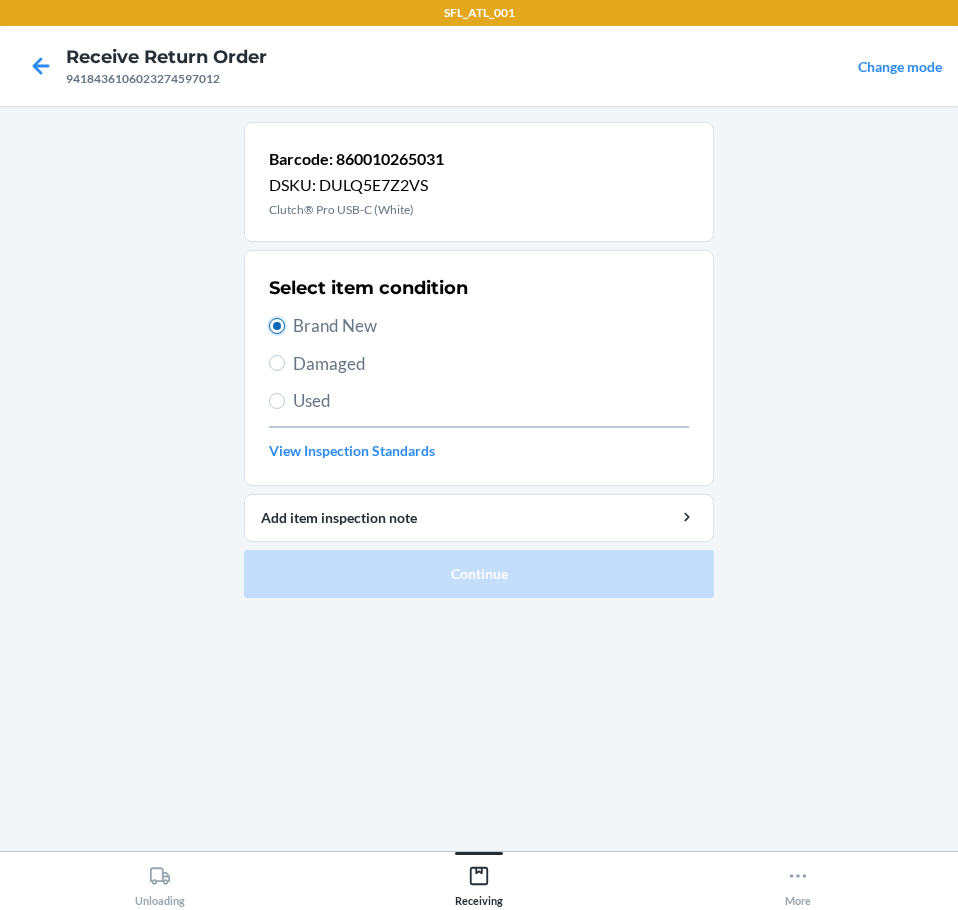 radio on "true" 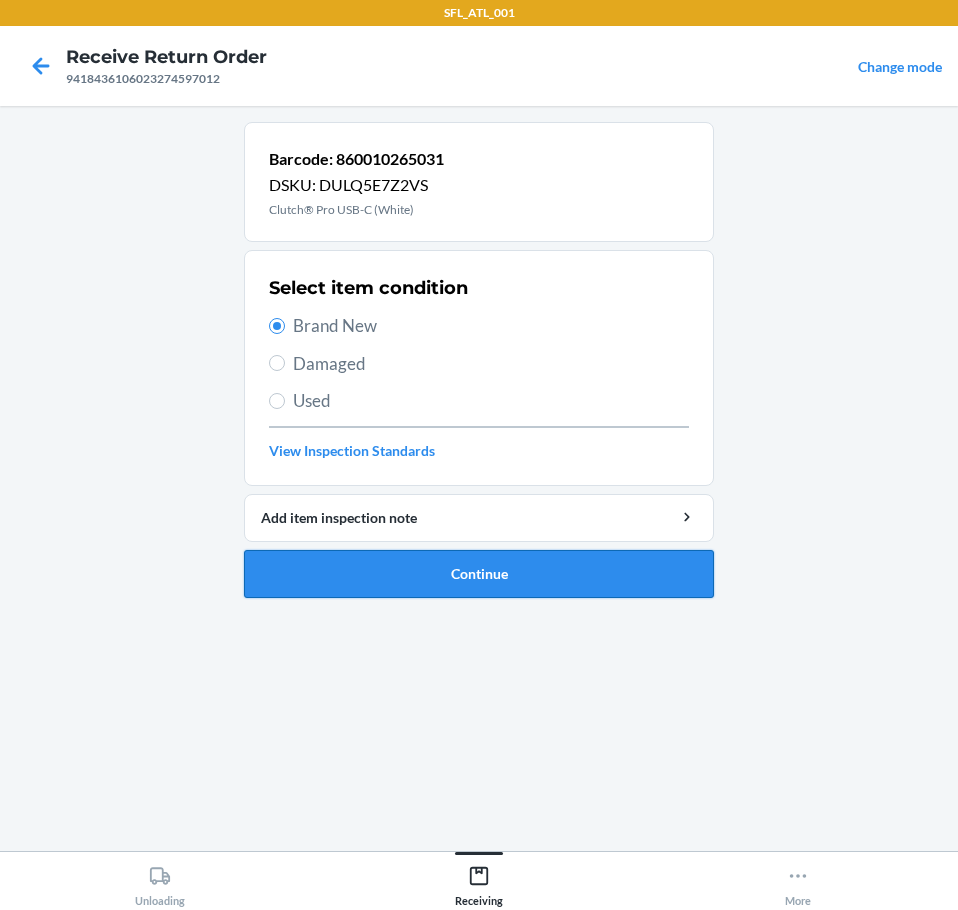 click on "Continue" at bounding box center [479, 574] 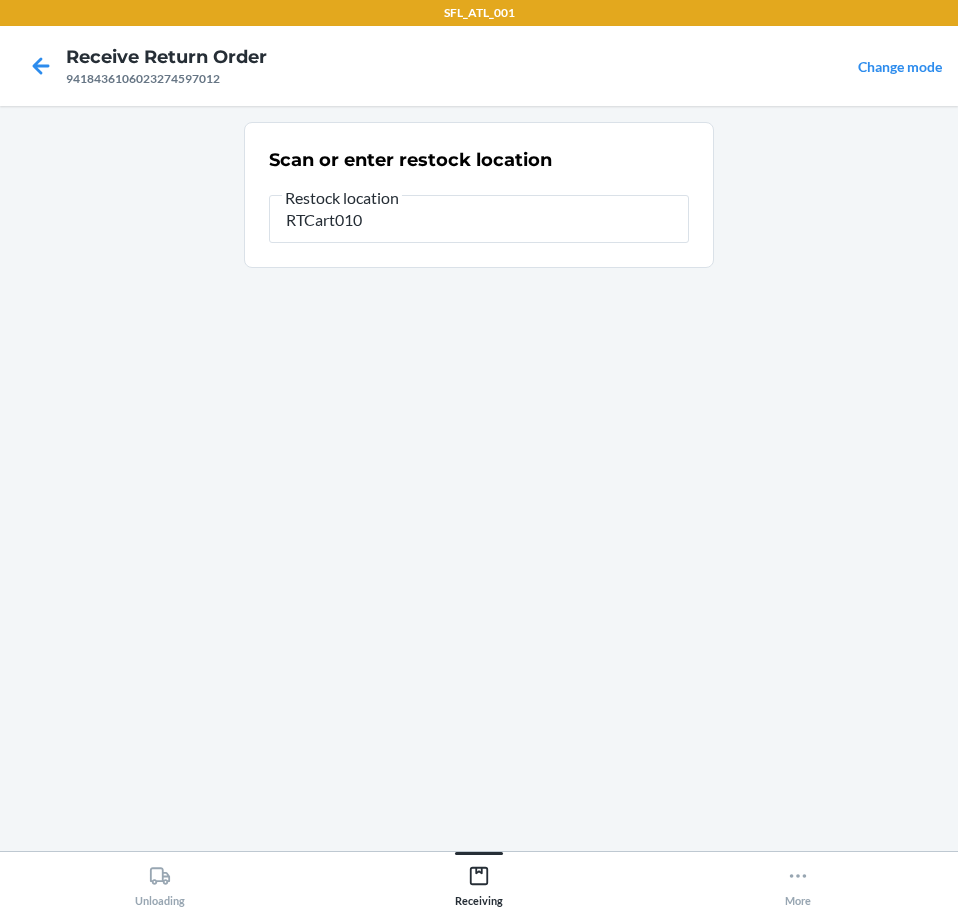 type on "RTCart010" 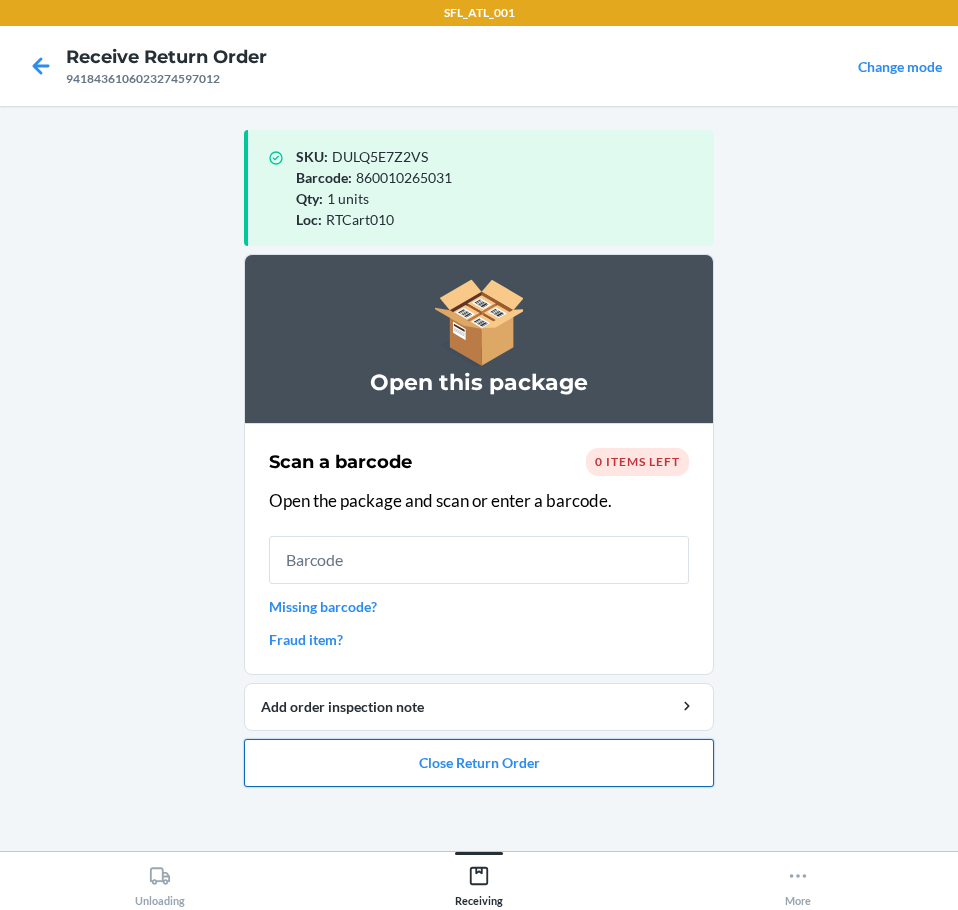 click on "Close Return Order" at bounding box center (479, 763) 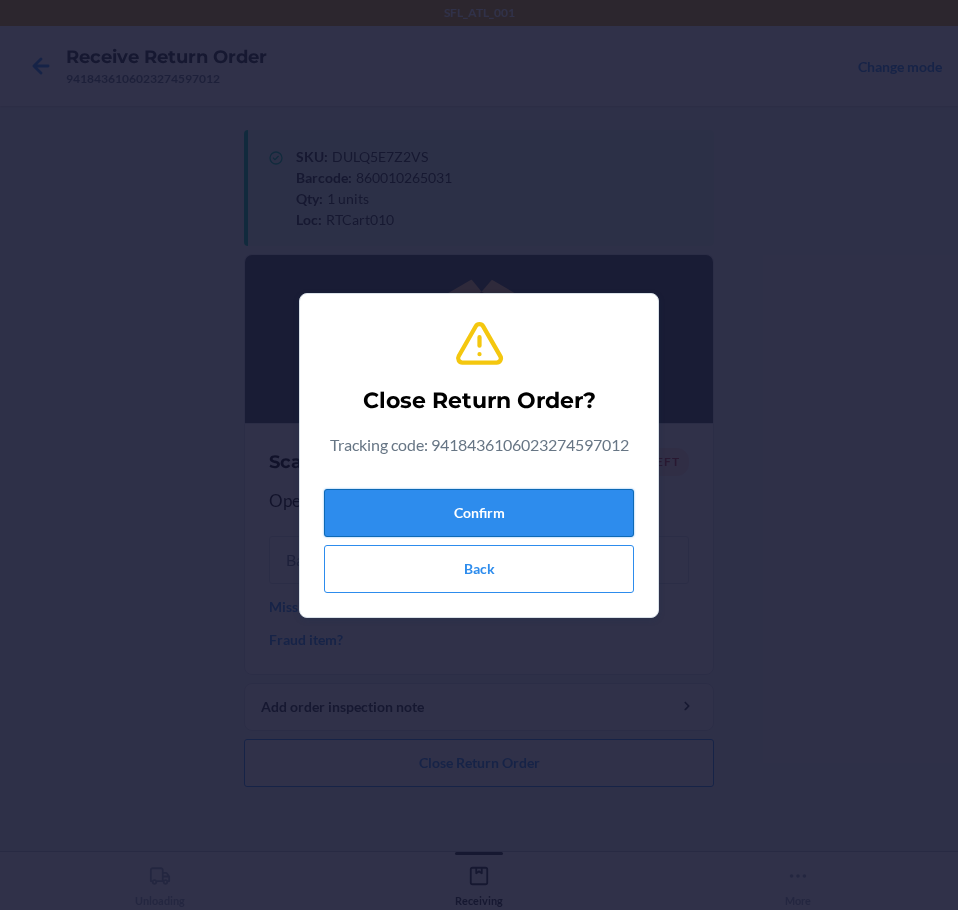 click on "Confirm" at bounding box center [479, 513] 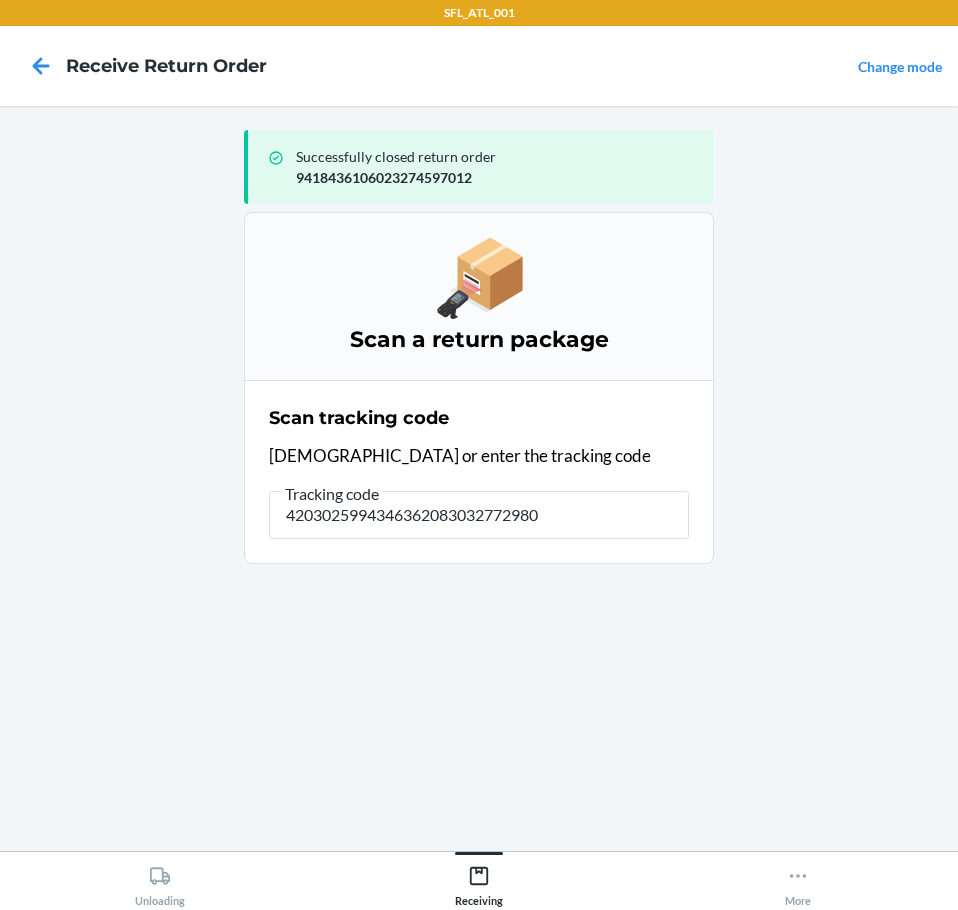 type on "42030259943463620830327729804" 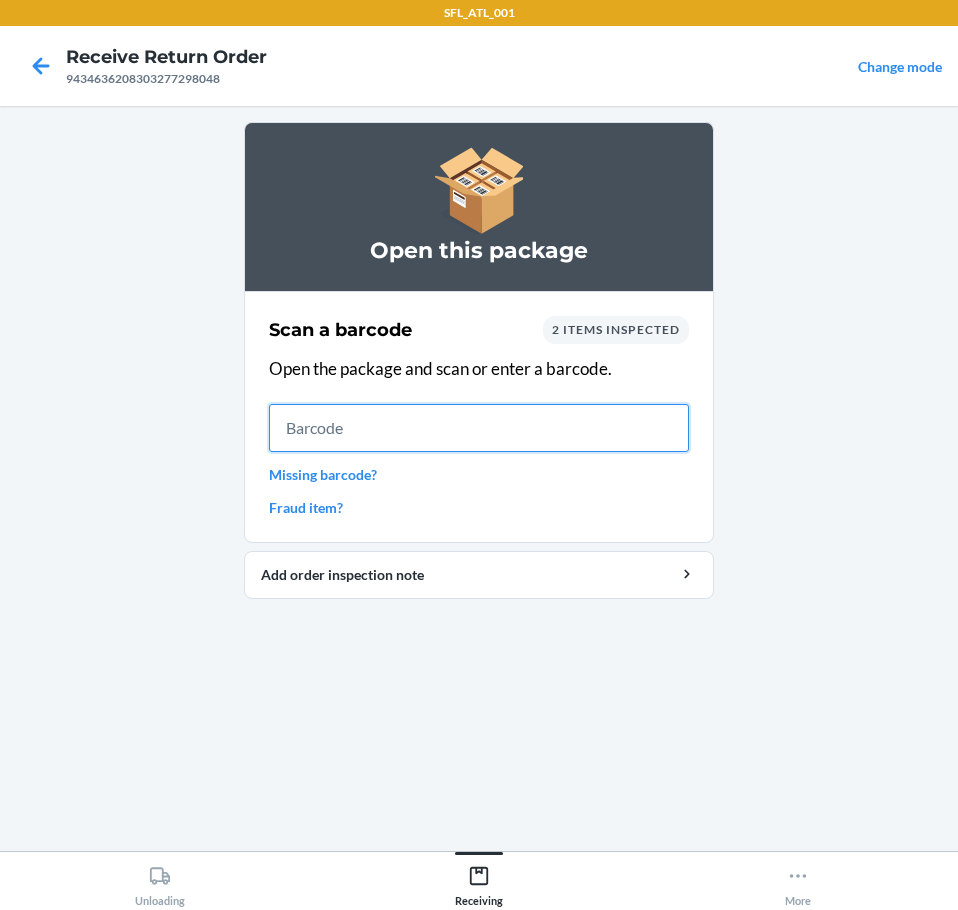 click at bounding box center [479, 428] 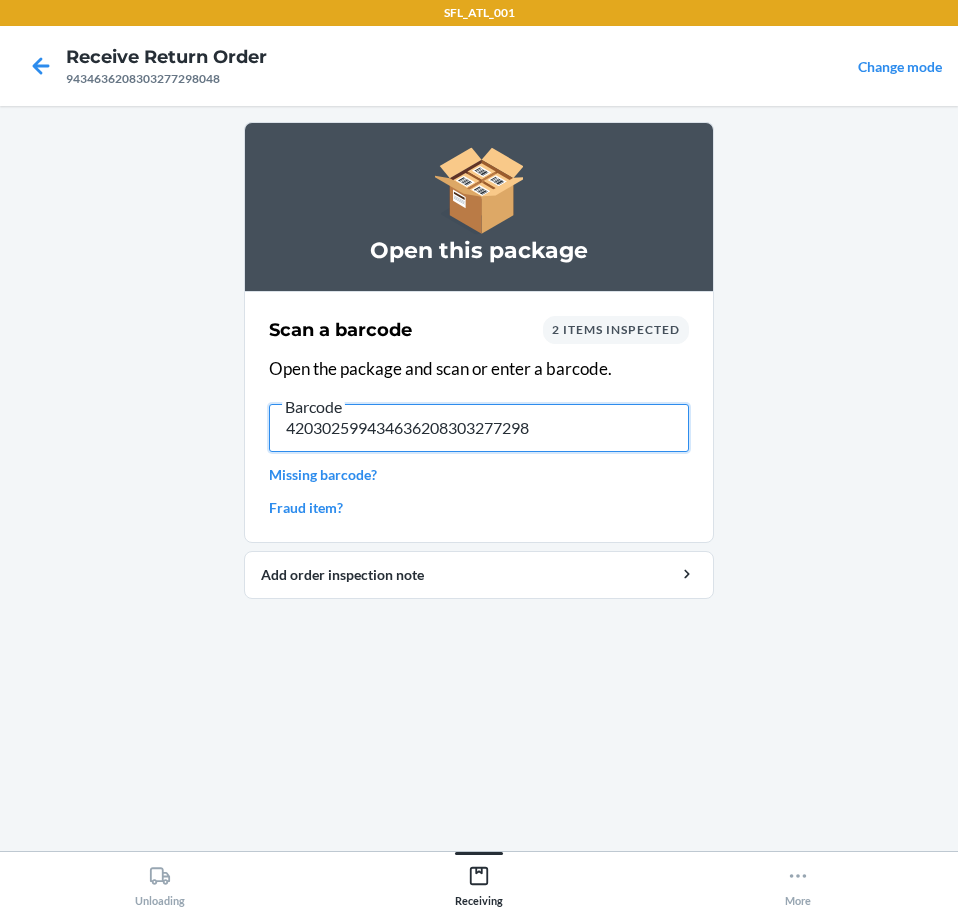 type on "4203025994346362083032772980" 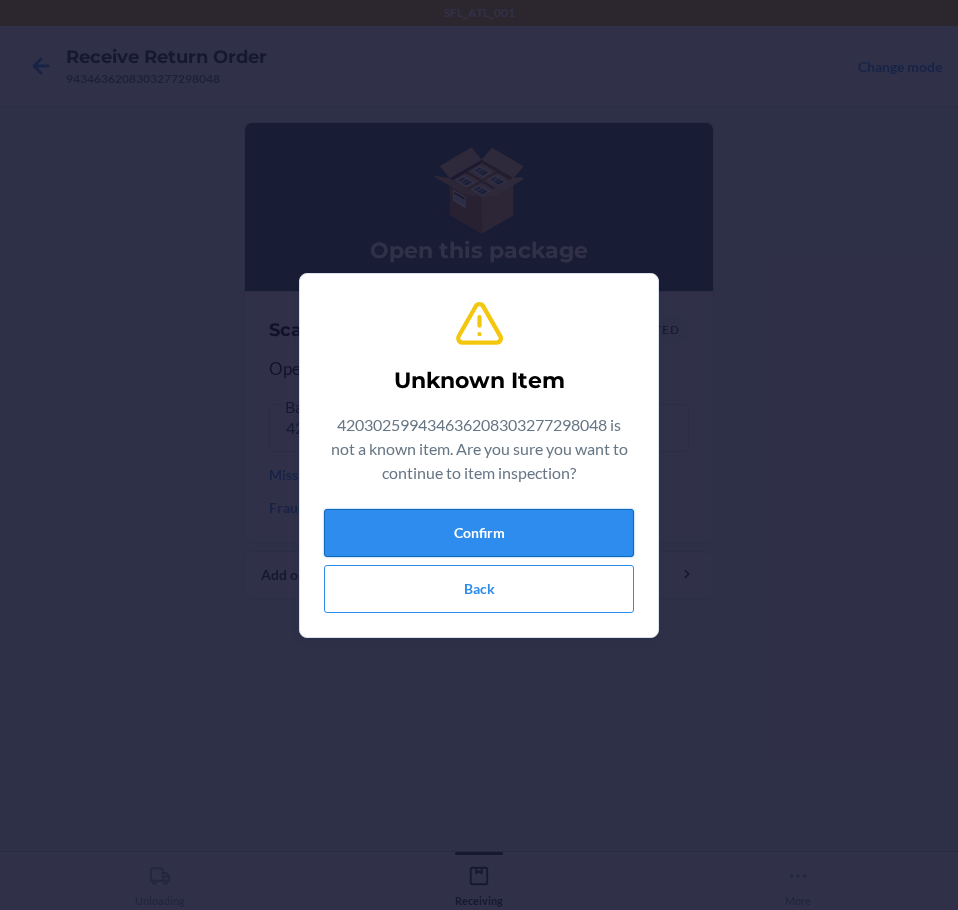 click on "Confirm" at bounding box center (479, 533) 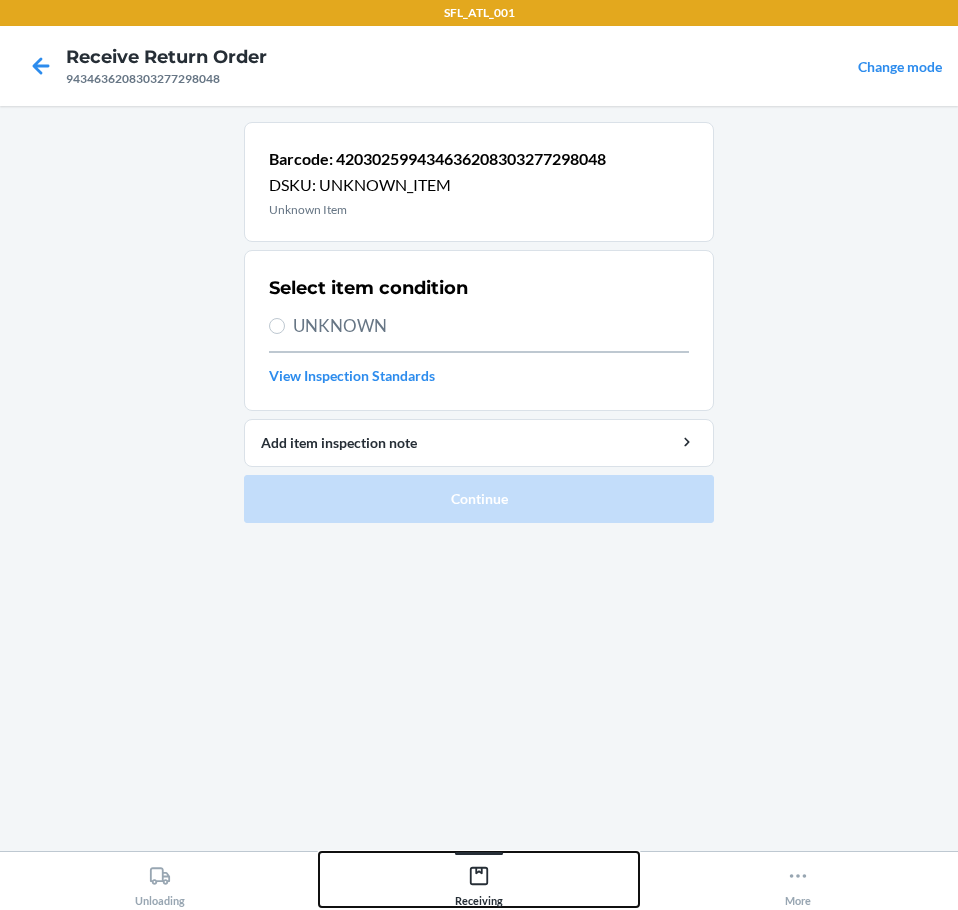 click 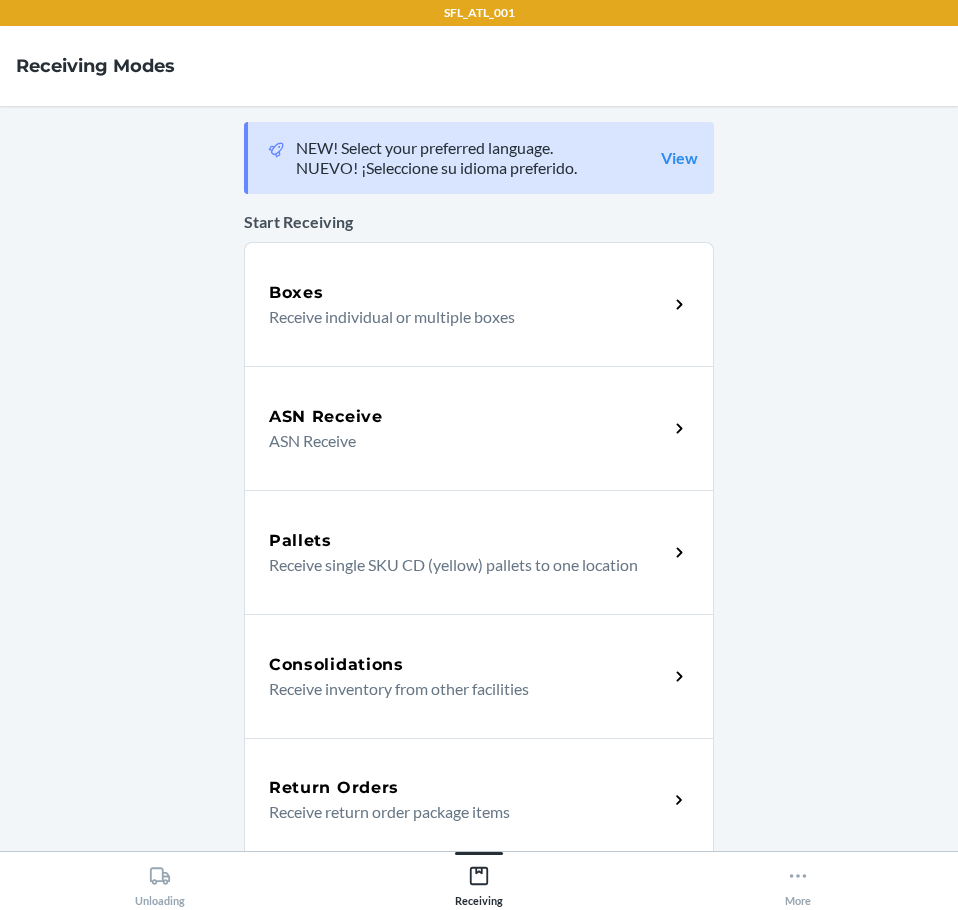 click on "Receive return order package items" at bounding box center [460, 812] 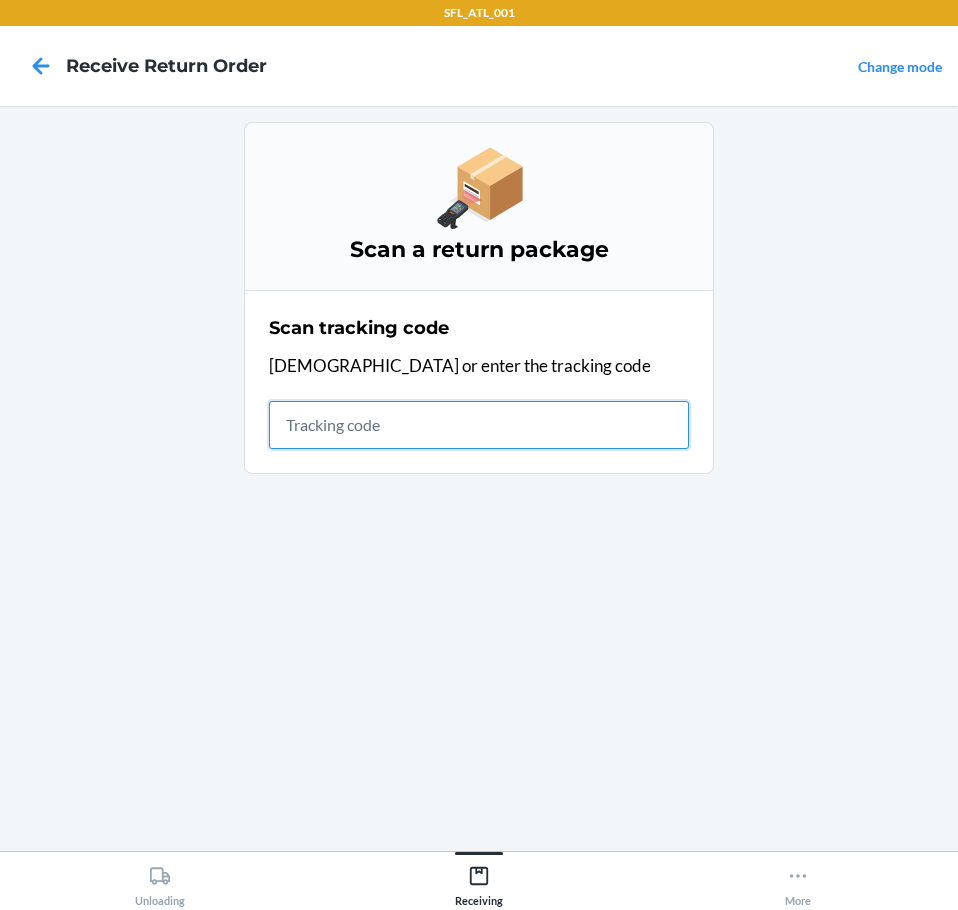click at bounding box center (479, 425) 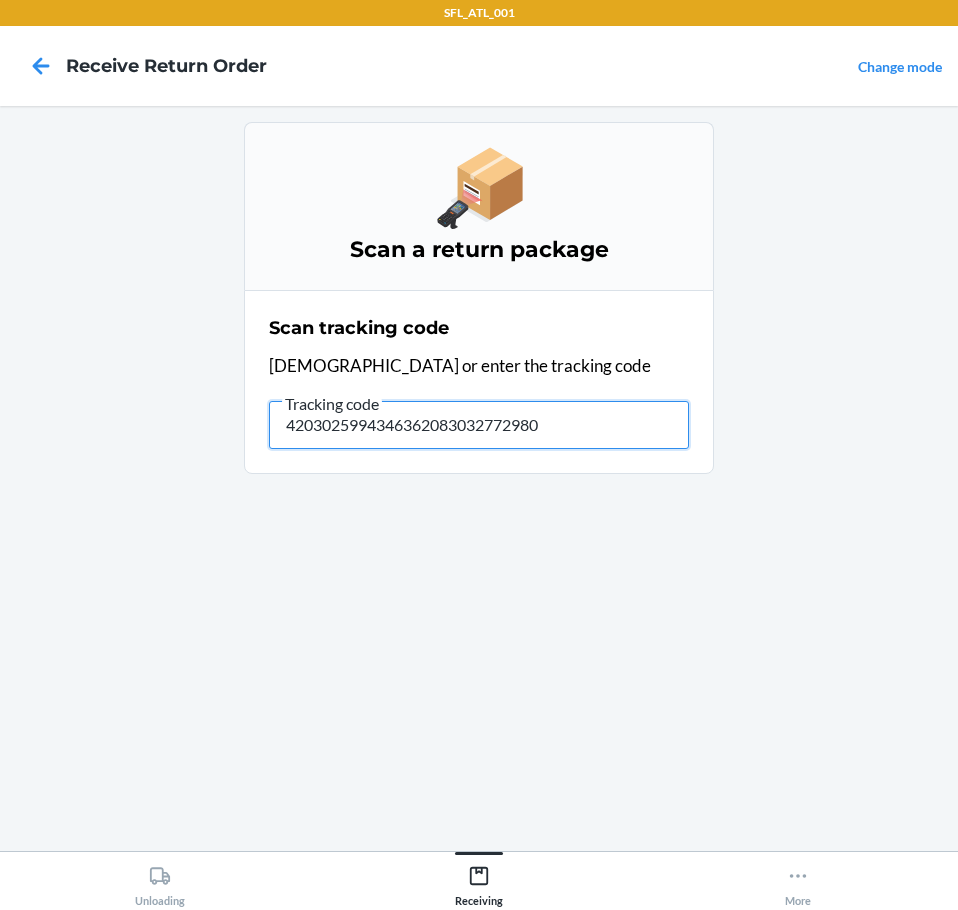 type on "42030259943463620830327729804" 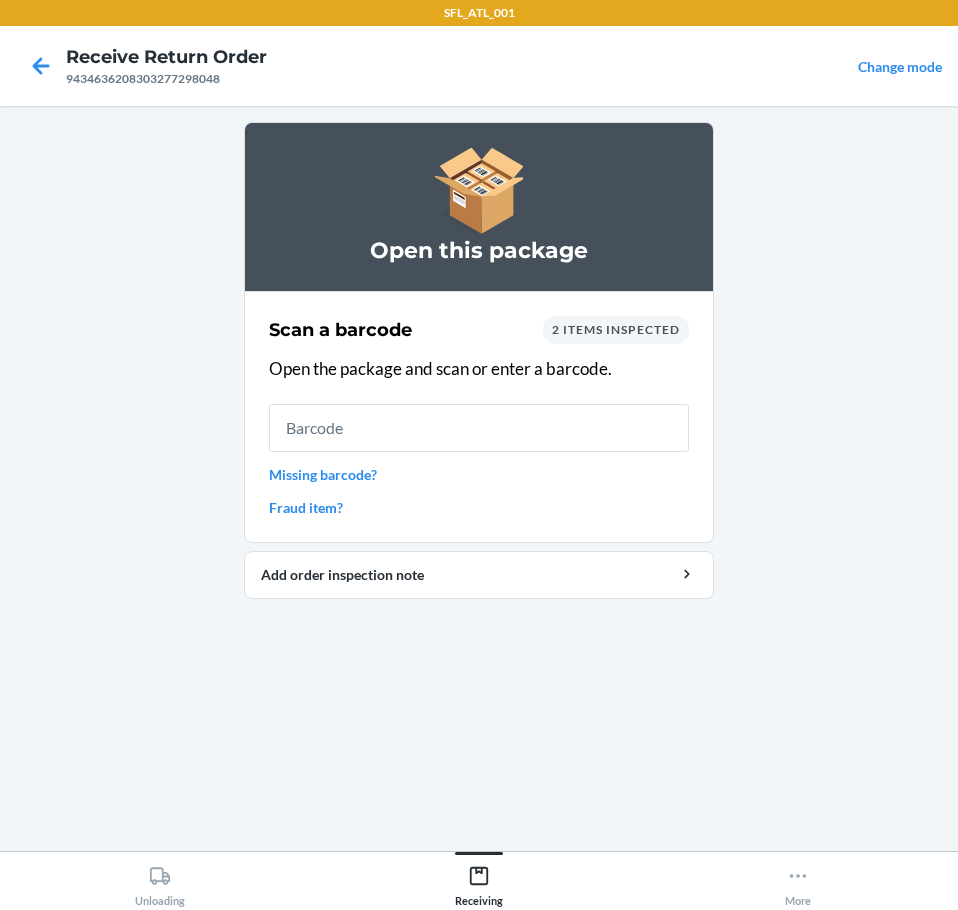click on "Missing barcode?" at bounding box center (479, 474) 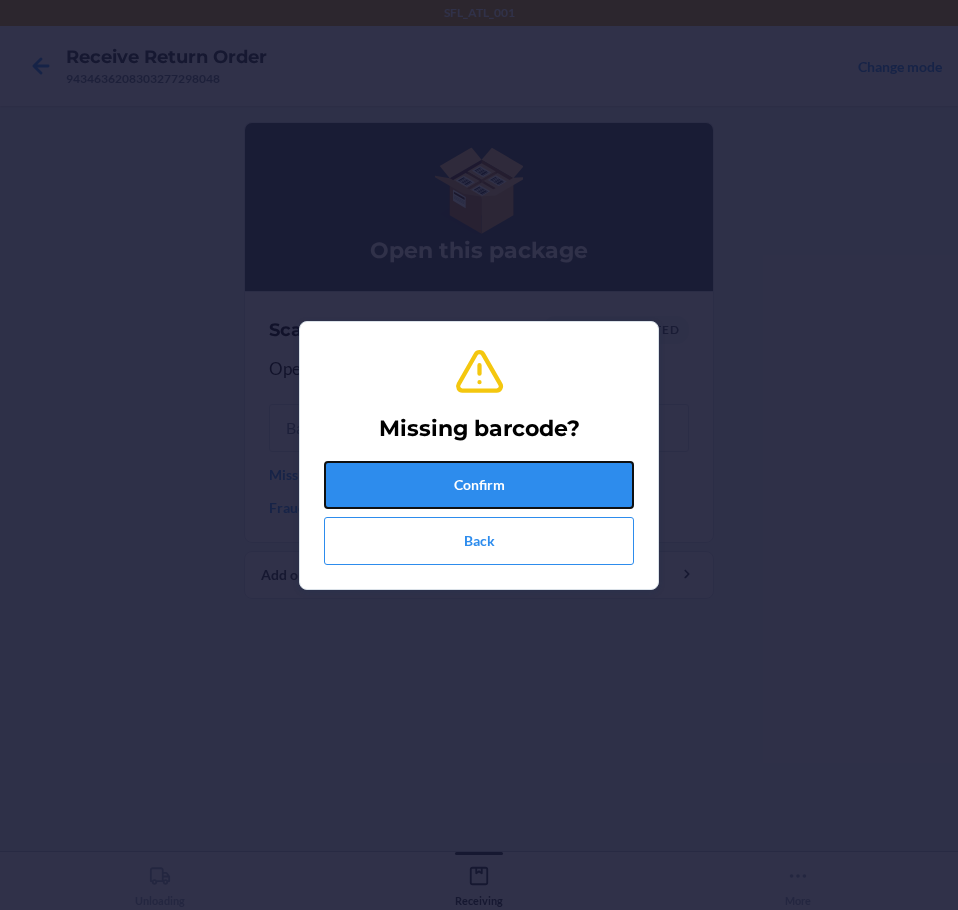 click on "Confirm" at bounding box center [479, 485] 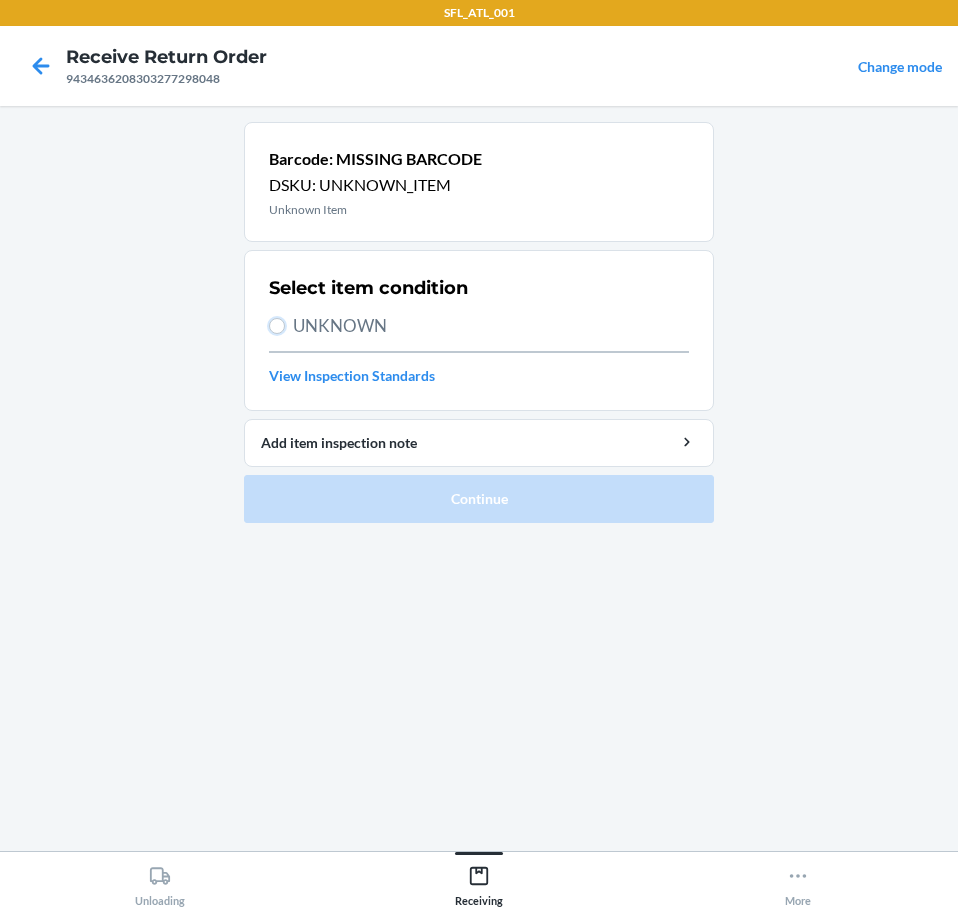 drag, startPoint x: 273, startPoint y: 328, endPoint x: 277, endPoint y: 349, distance: 21.377558 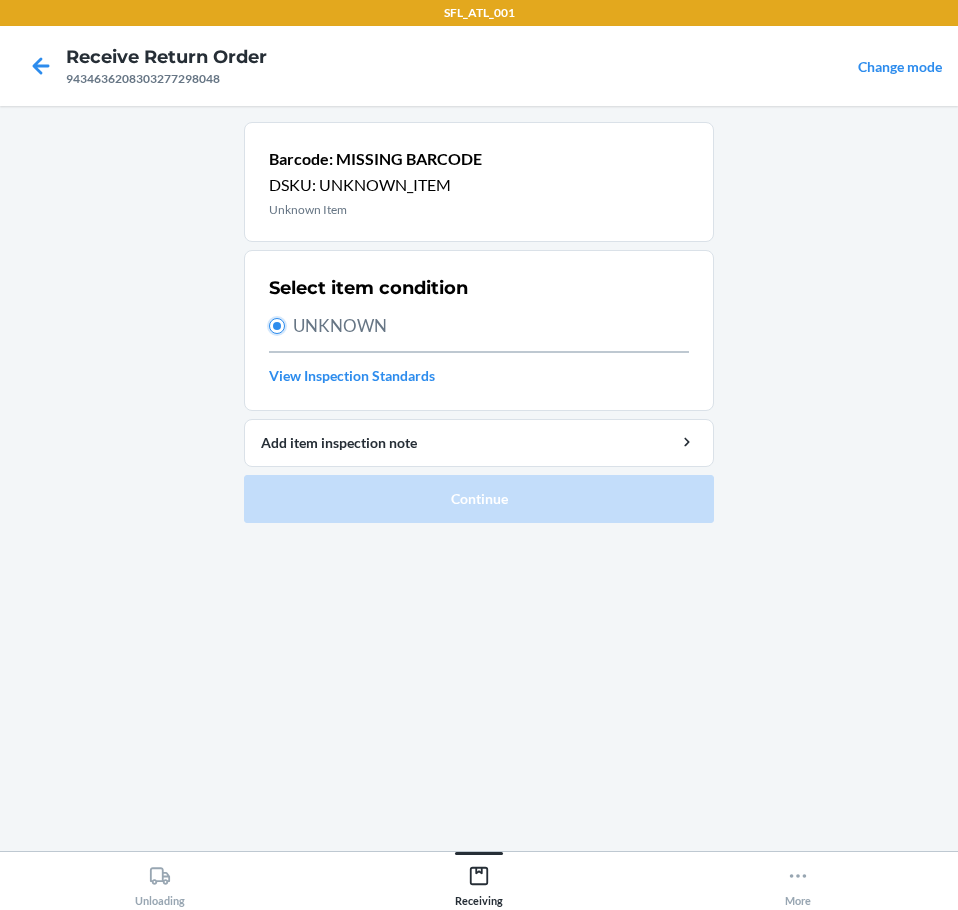 radio on "true" 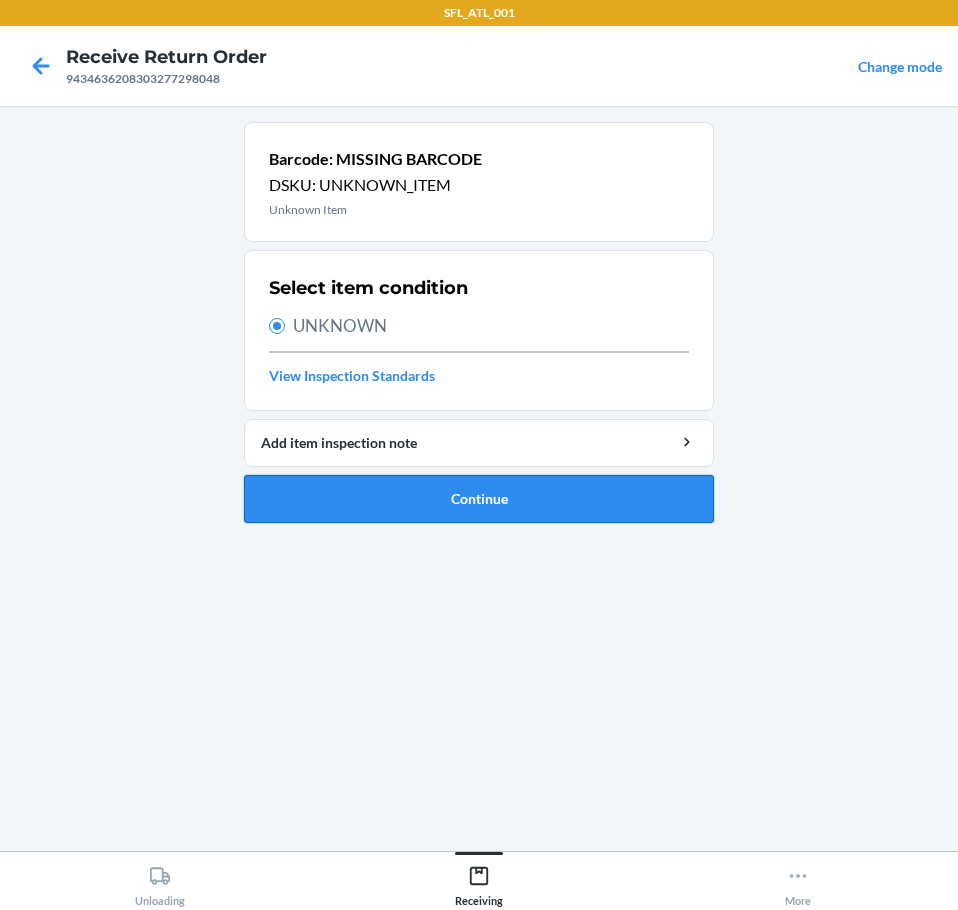 click on "Continue" at bounding box center [479, 499] 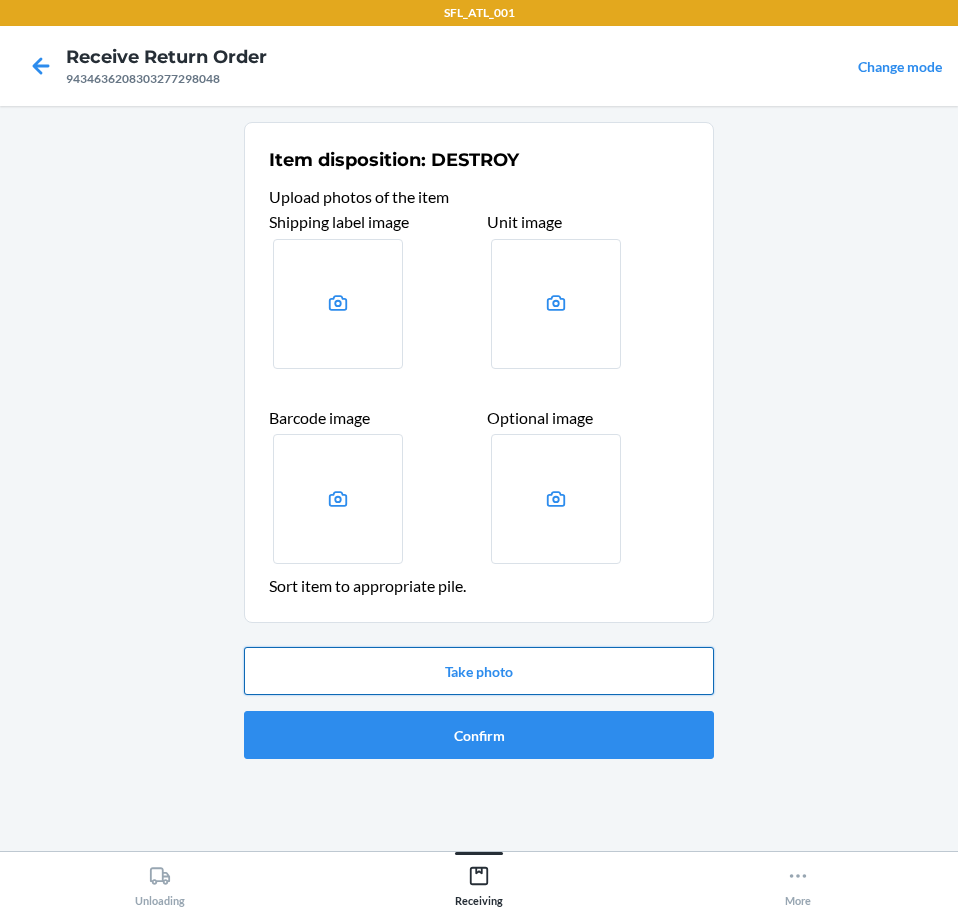 click on "Take photo" at bounding box center (479, 671) 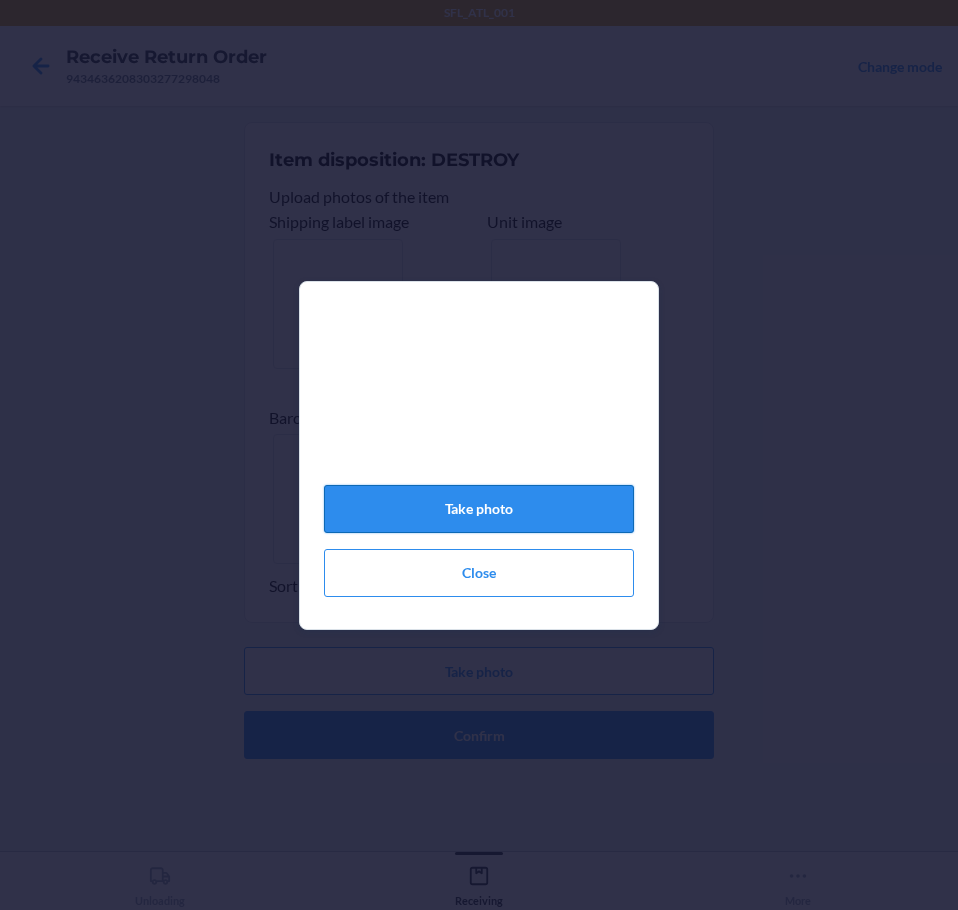 click on "Take photo" 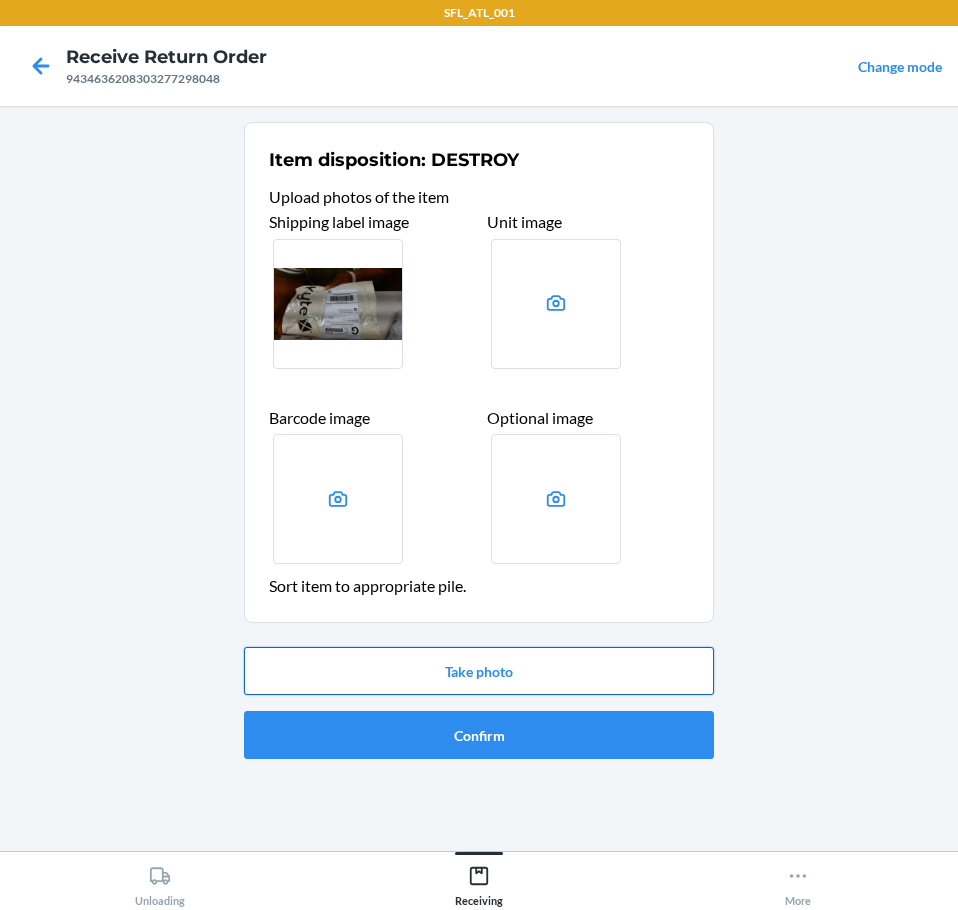 click on "Take photo" at bounding box center [479, 671] 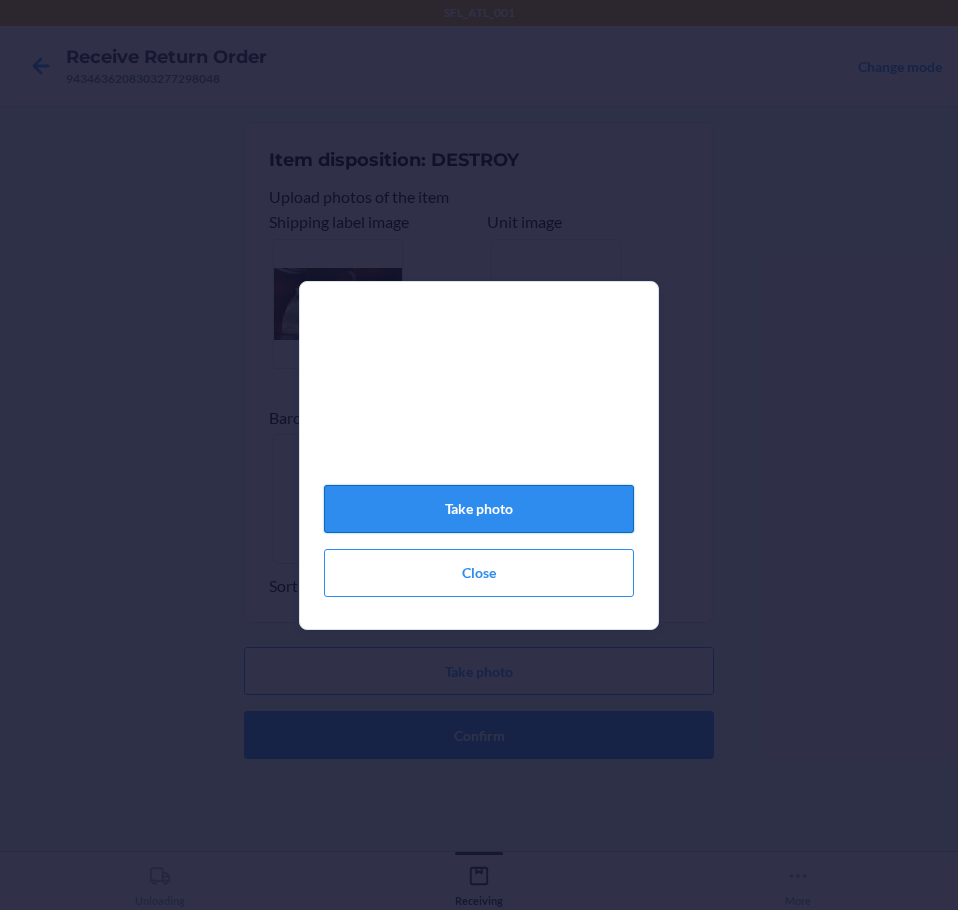 click on "Take photo" 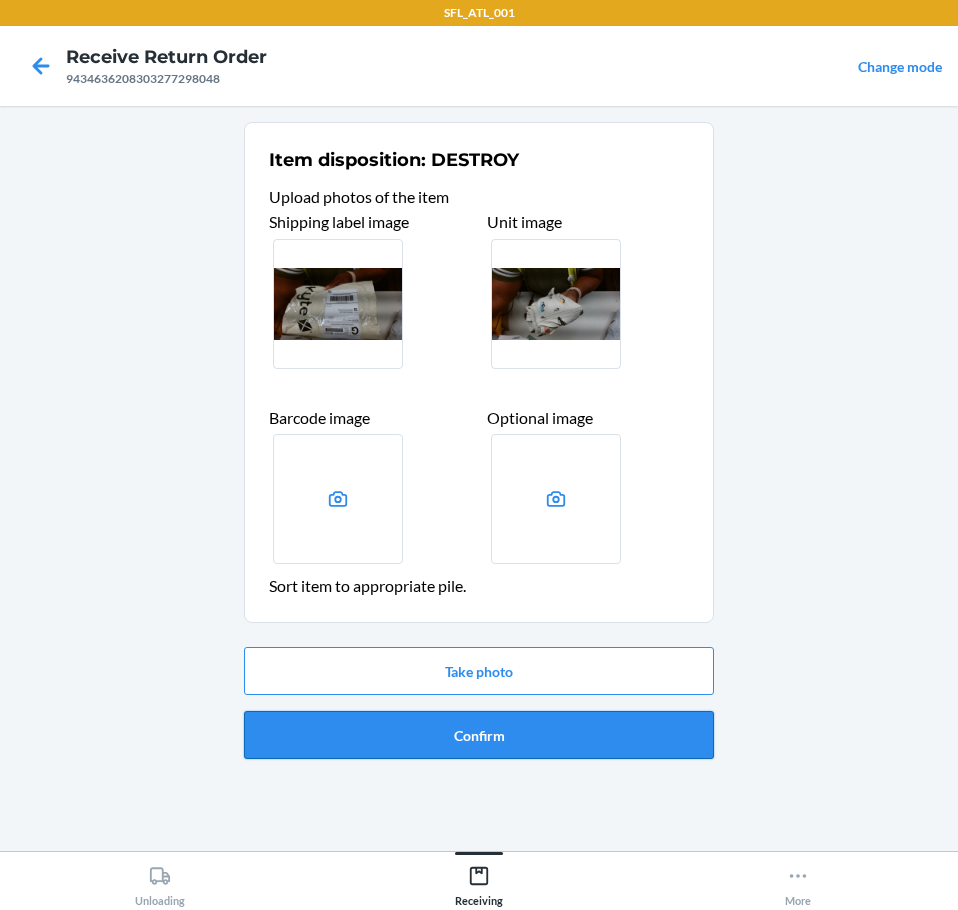 click on "Confirm" at bounding box center (479, 735) 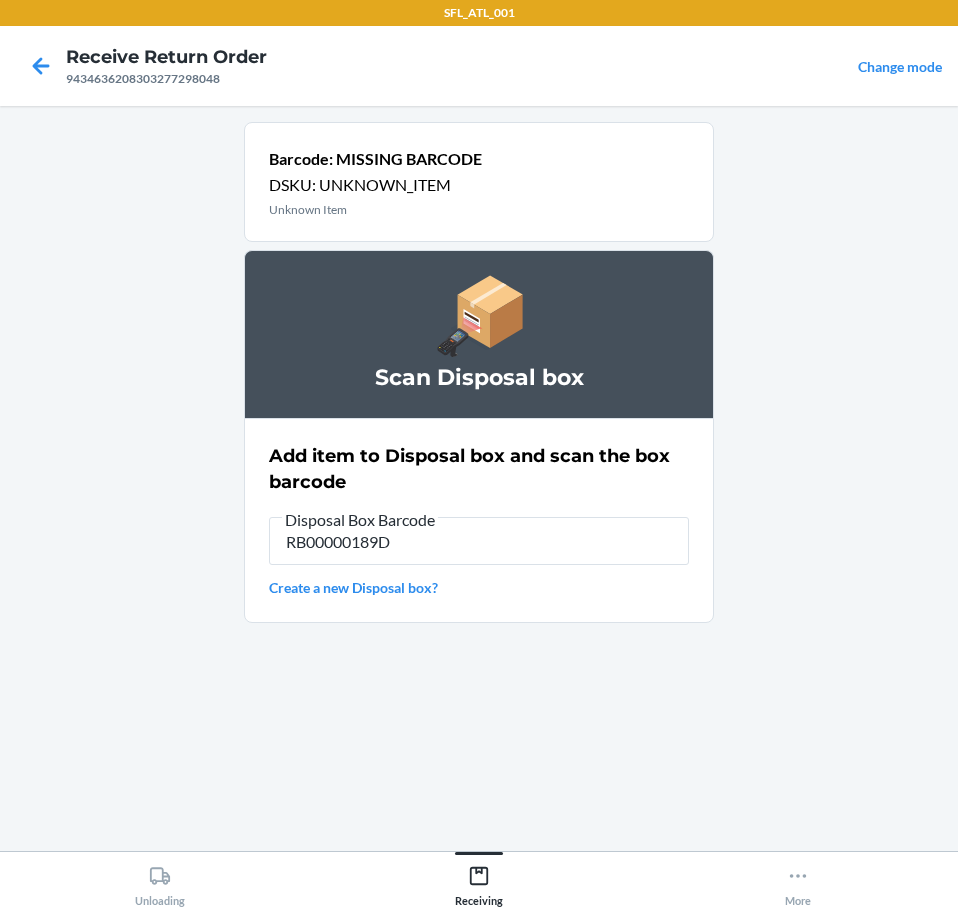type on "RB00000189D" 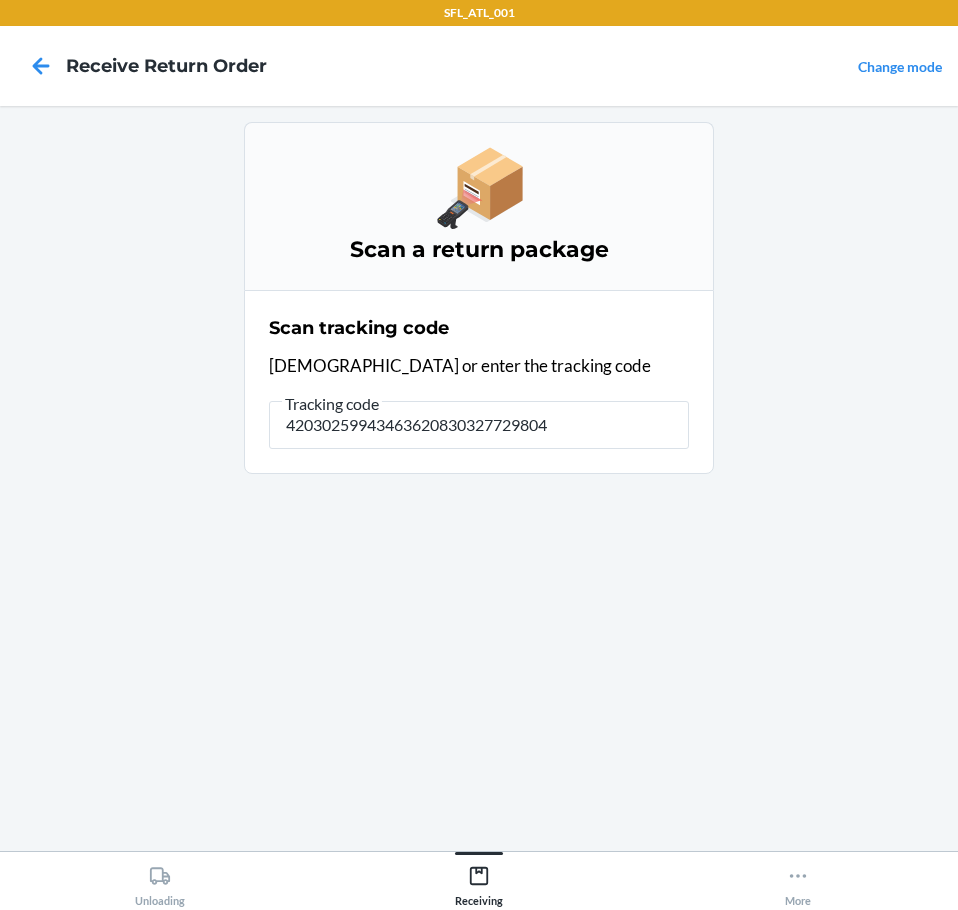 type on "420302599434636208303277298048" 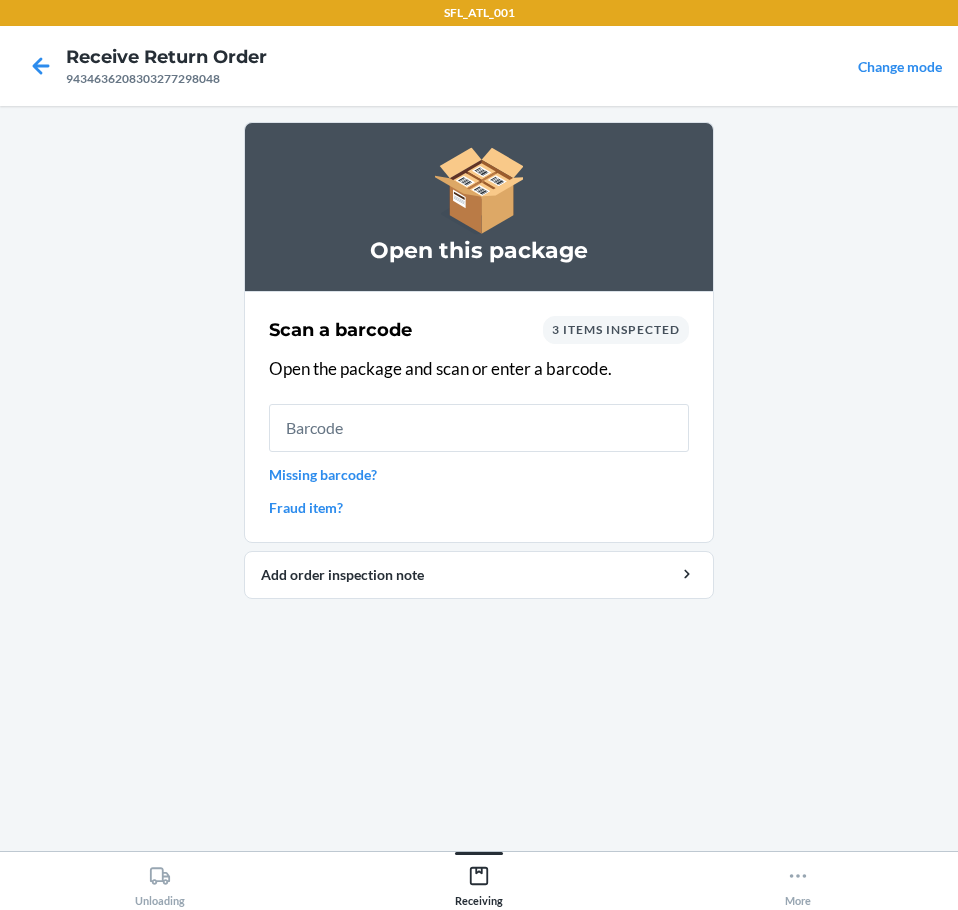 click on "Missing barcode?" at bounding box center (479, 474) 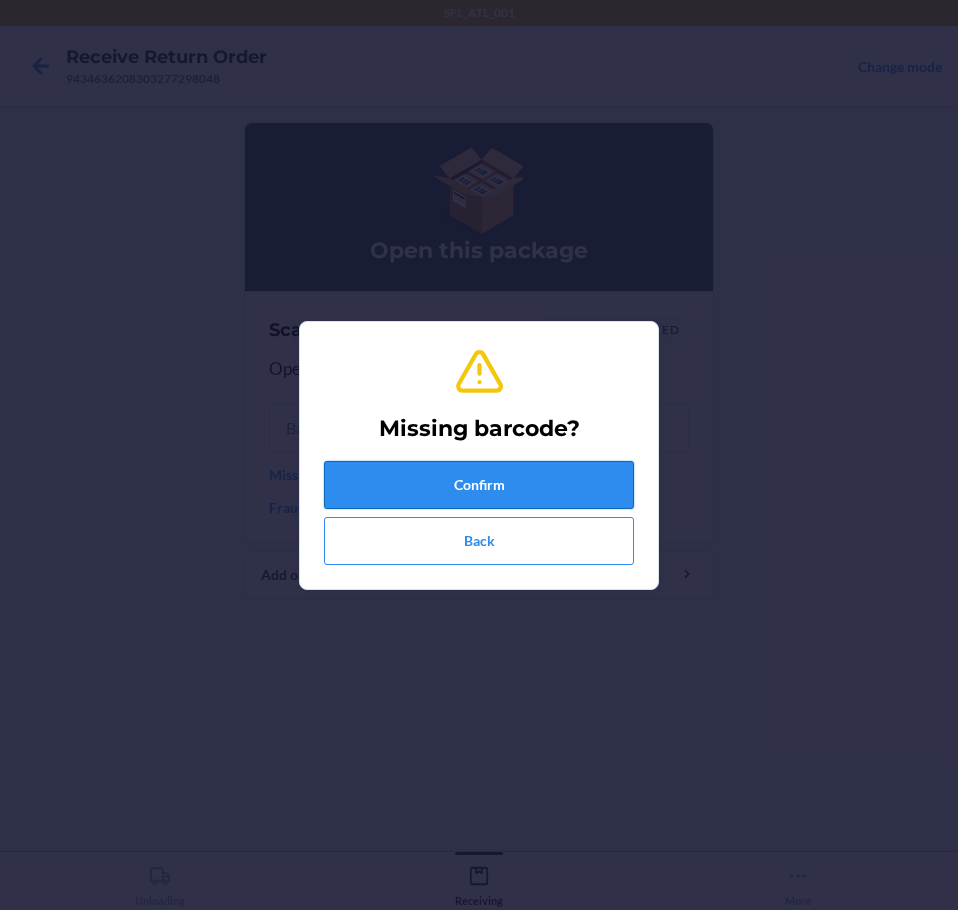 click on "Confirm" at bounding box center [479, 485] 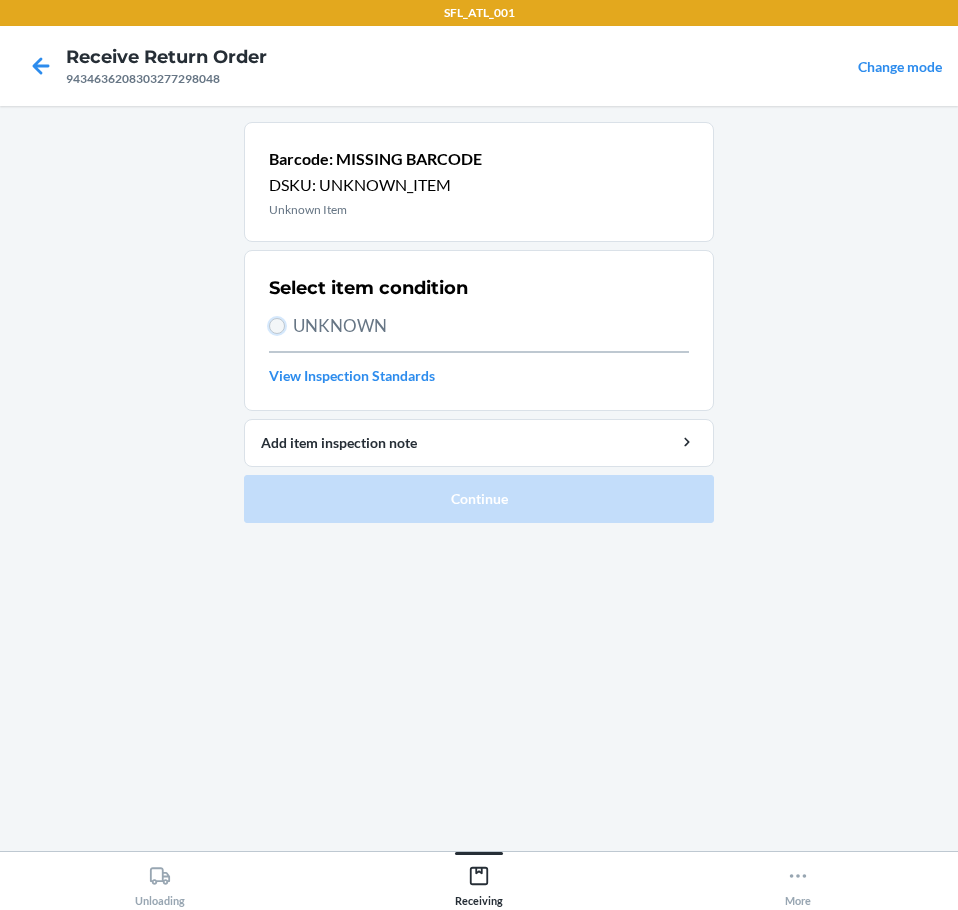 click on "UNKNOWN" at bounding box center (277, 326) 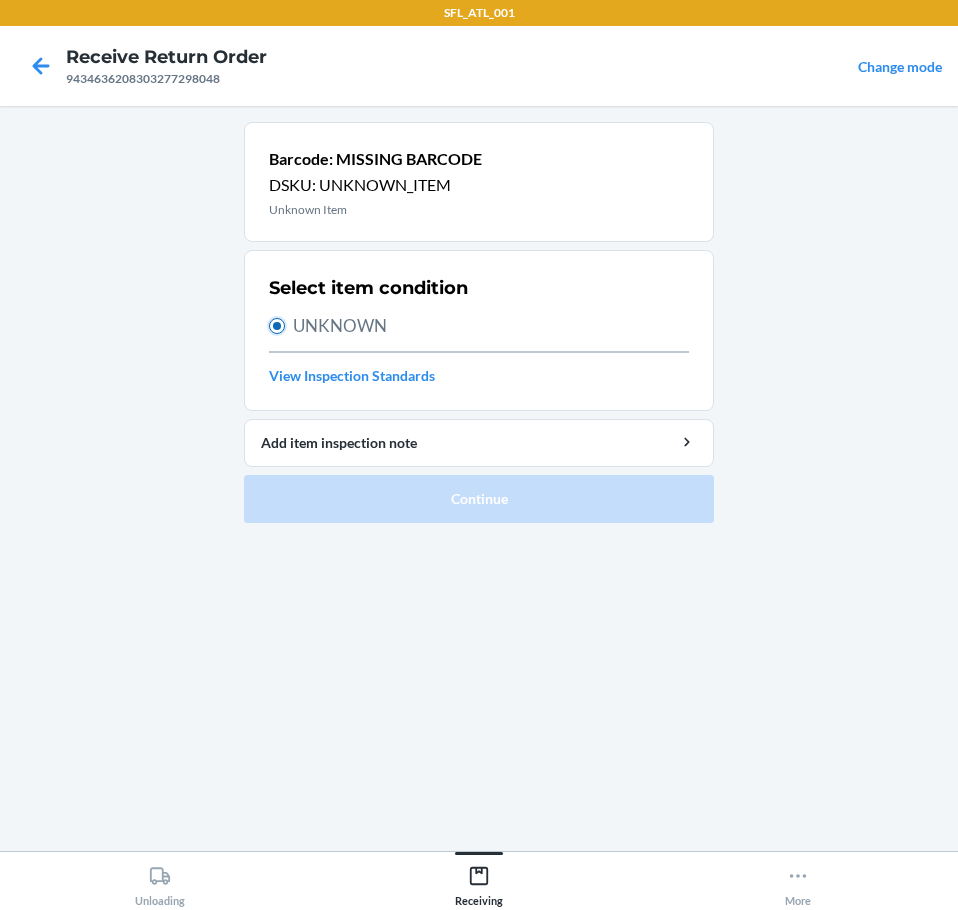 radio on "true" 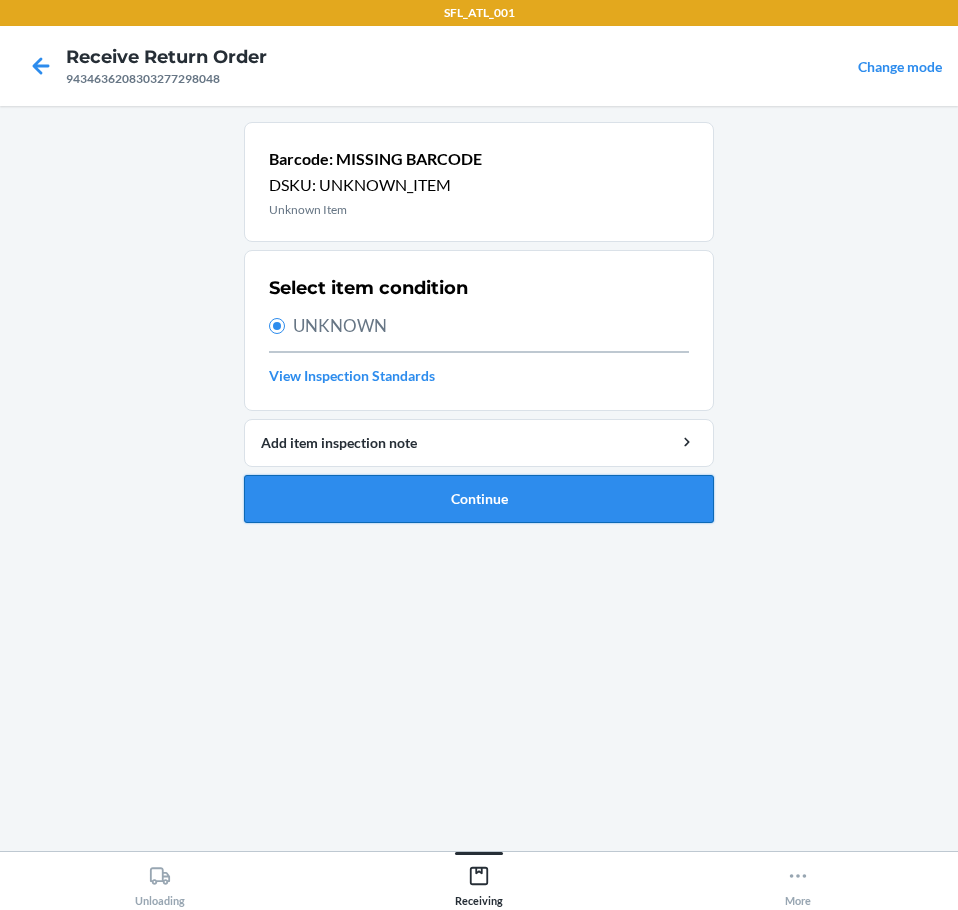 click on "Continue" at bounding box center (479, 499) 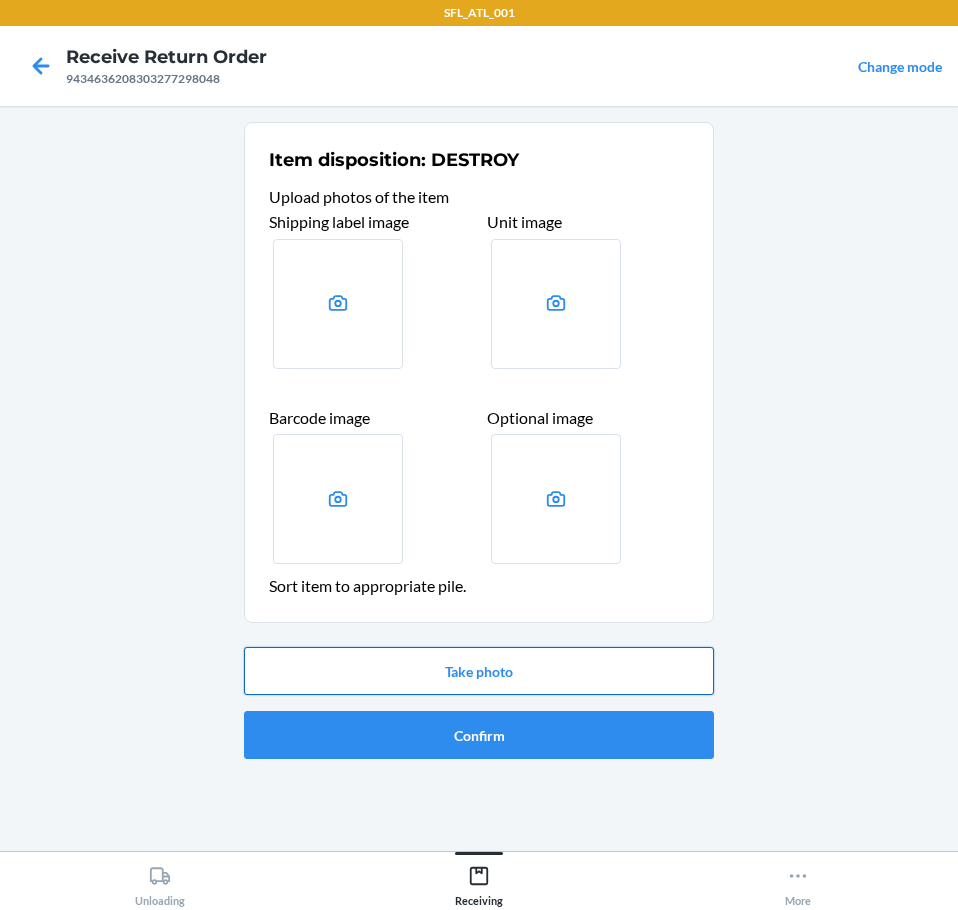 click on "Take photo" at bounding box center [479, 671] 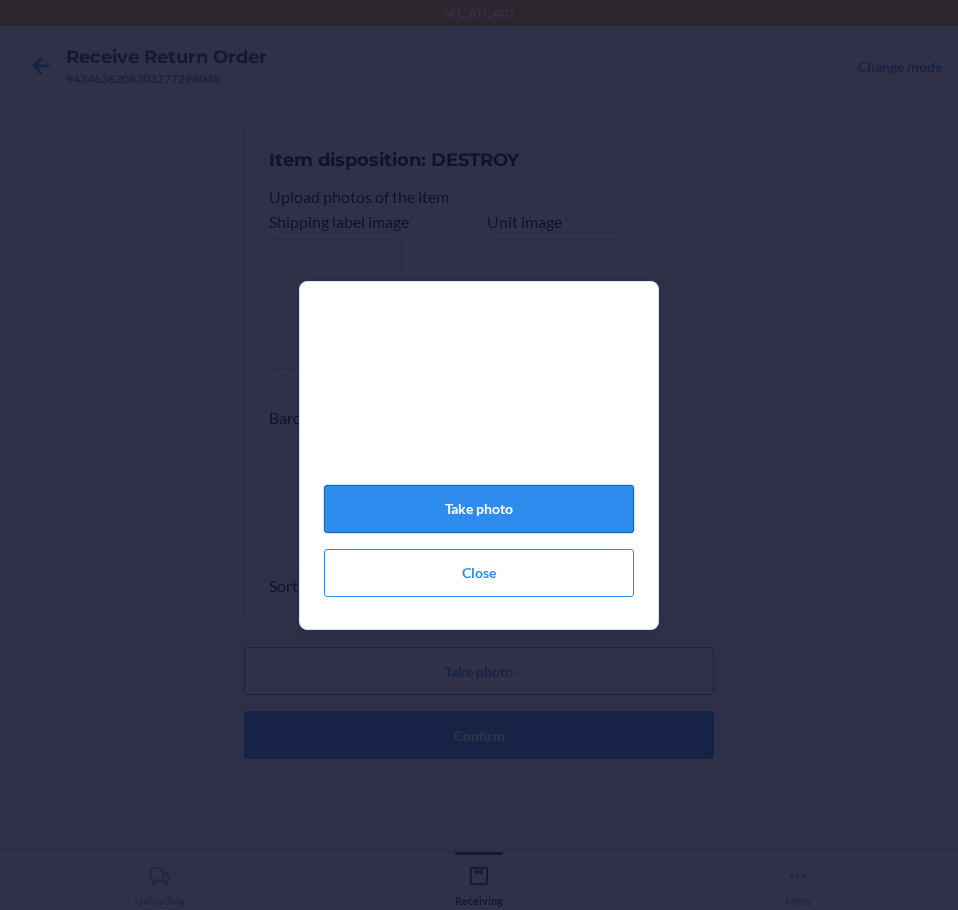 click on "Take photo" 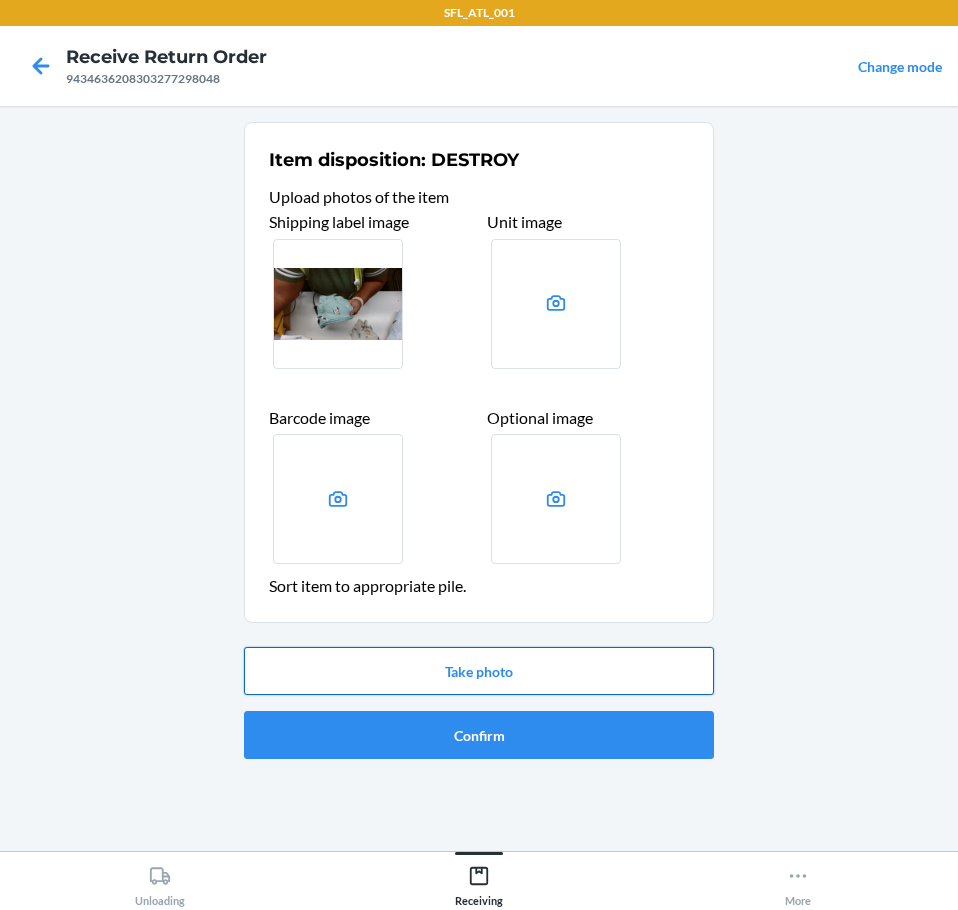 click on "Take photo" at bounding box center (479, 671) 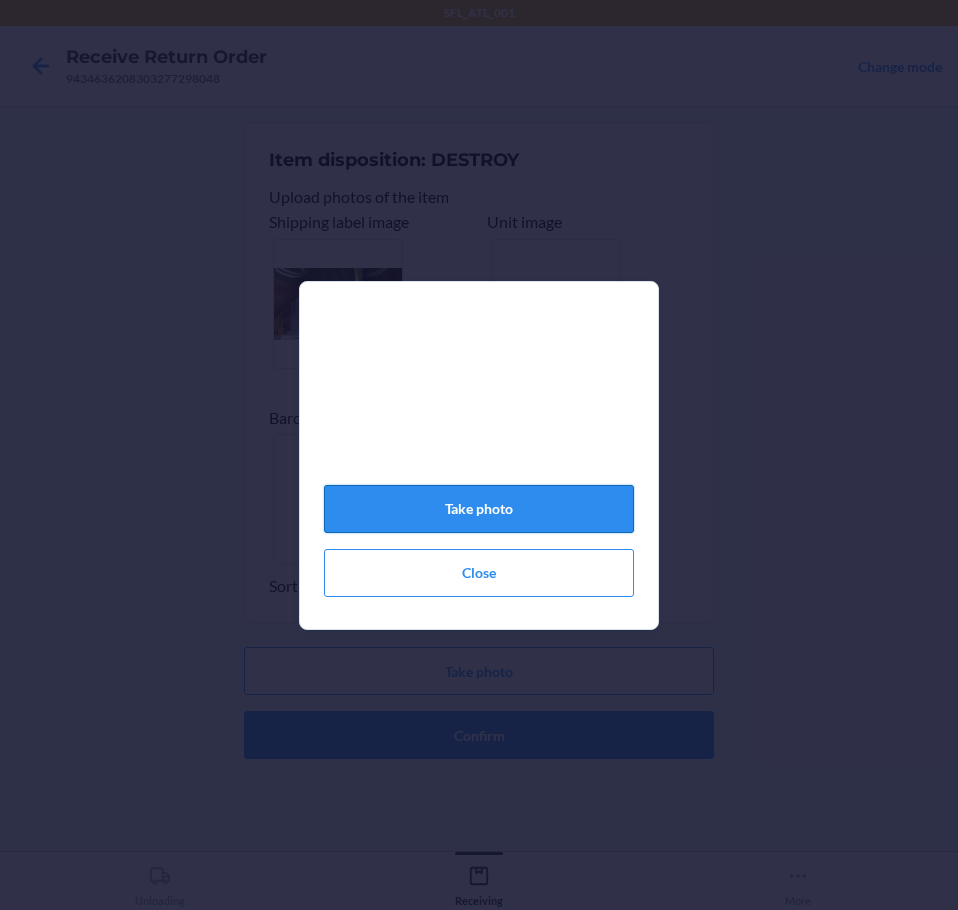 click on "Take photo" 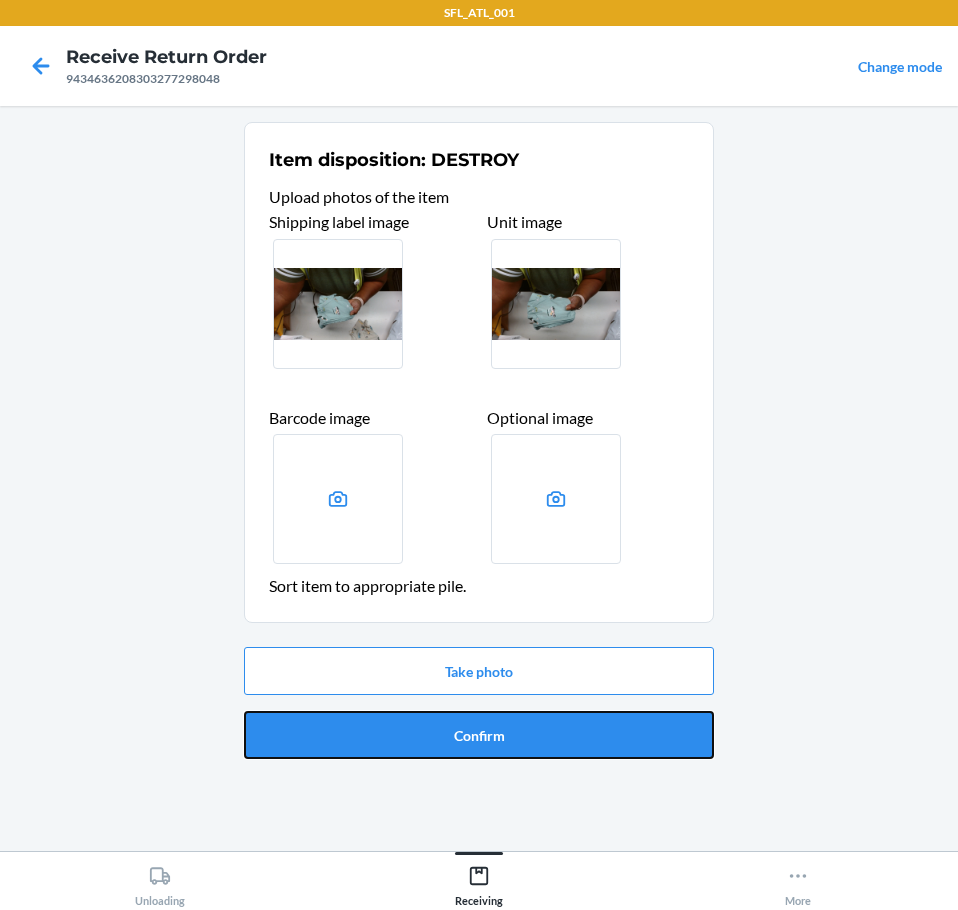 click on "Confirm" at bounding box center (479, 735) 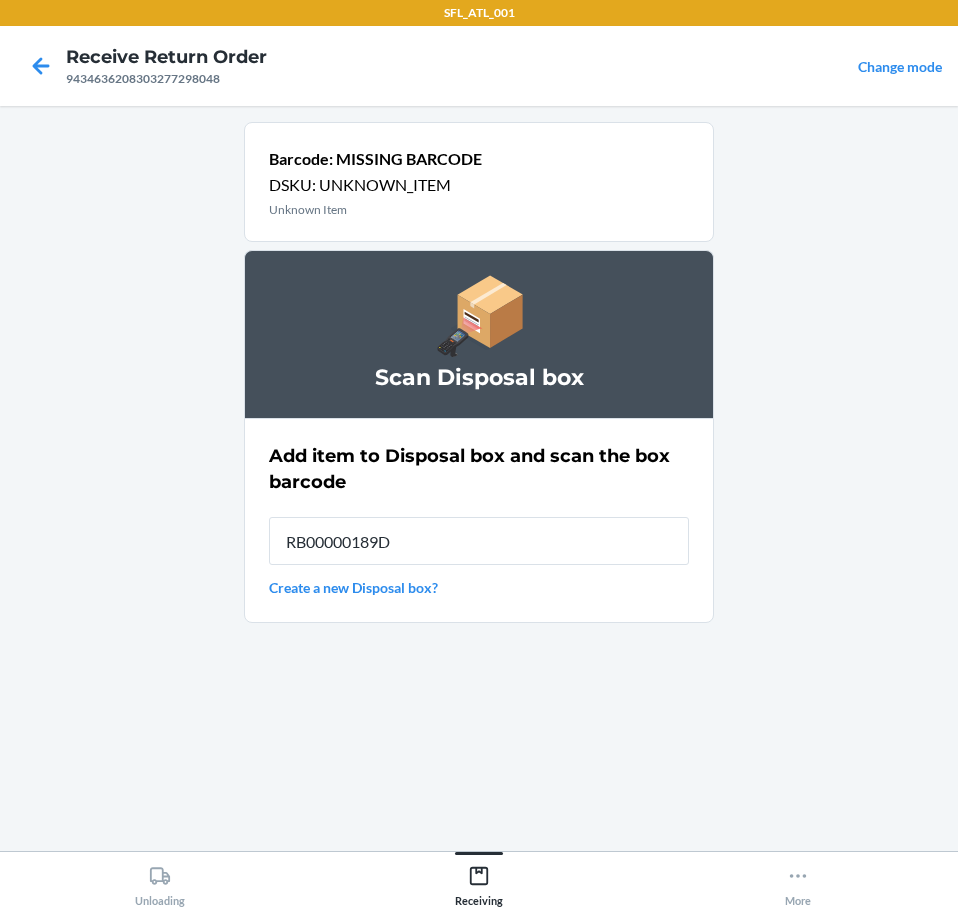 type on "RB00000189D" 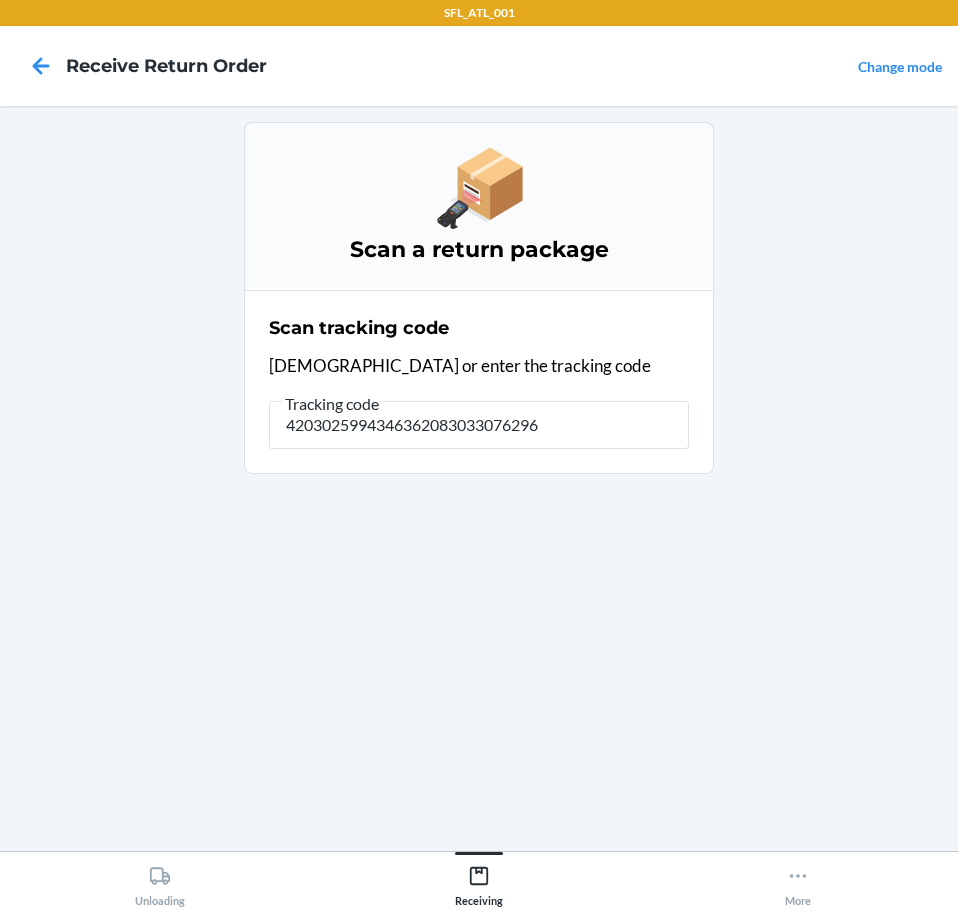 type on "42030259943463620830330762960" 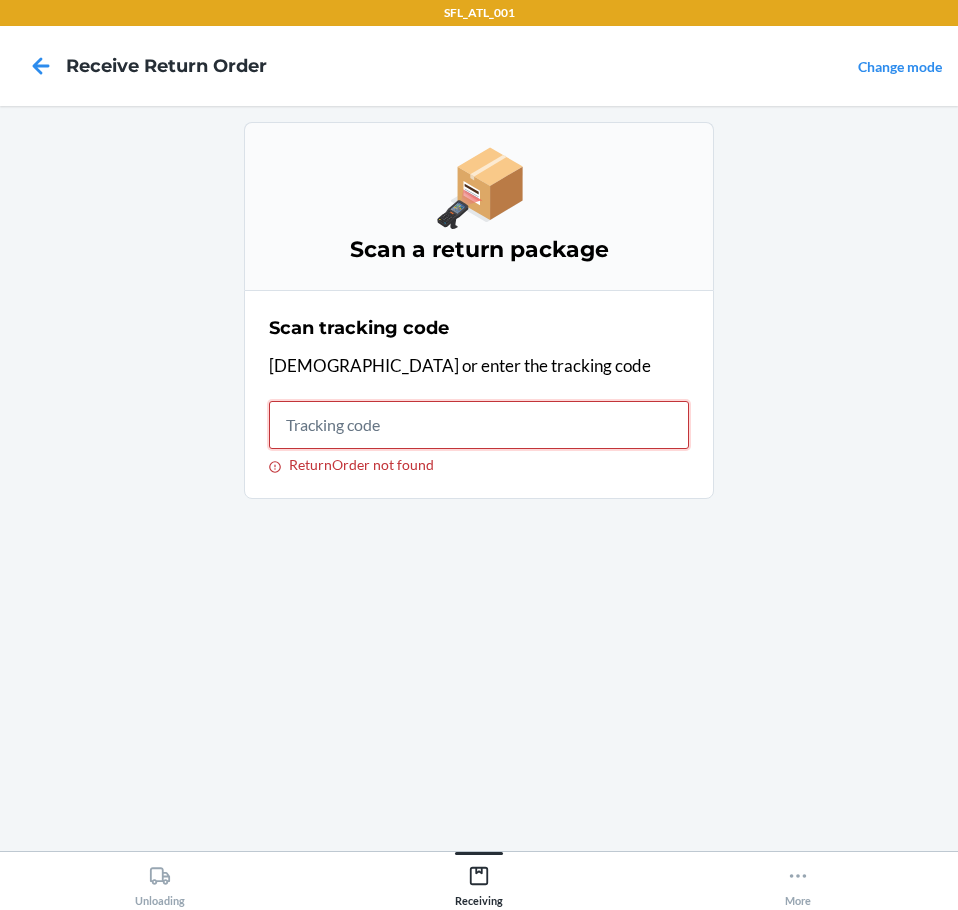 click on "ReturnOrder not found" at bounding box center [479, 425] 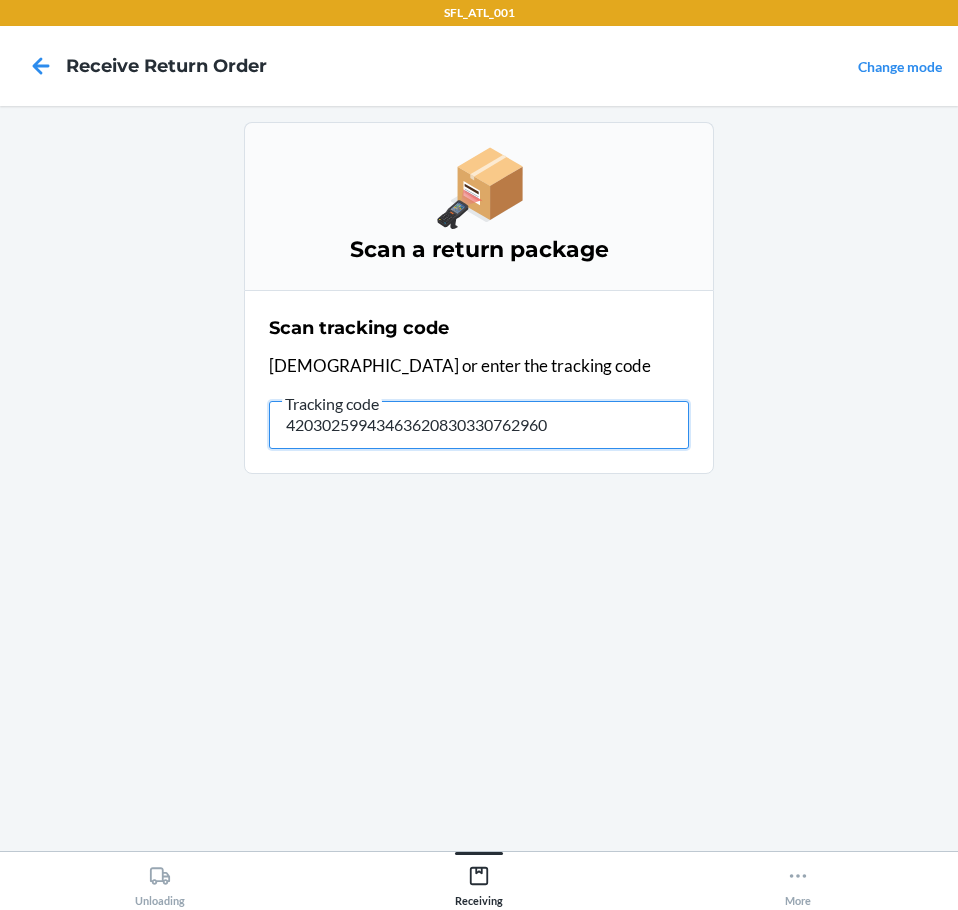 type on "420302599434636208303307629606" 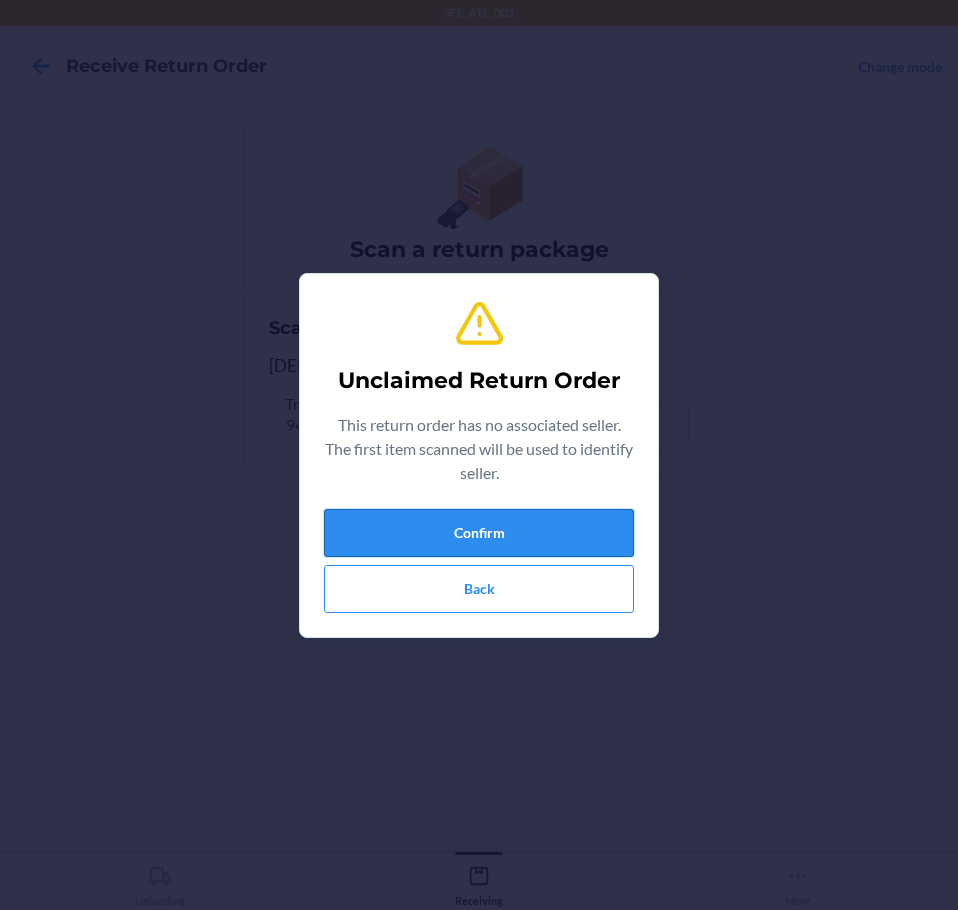 click on "Confirm" at bounding box center [479, 533] 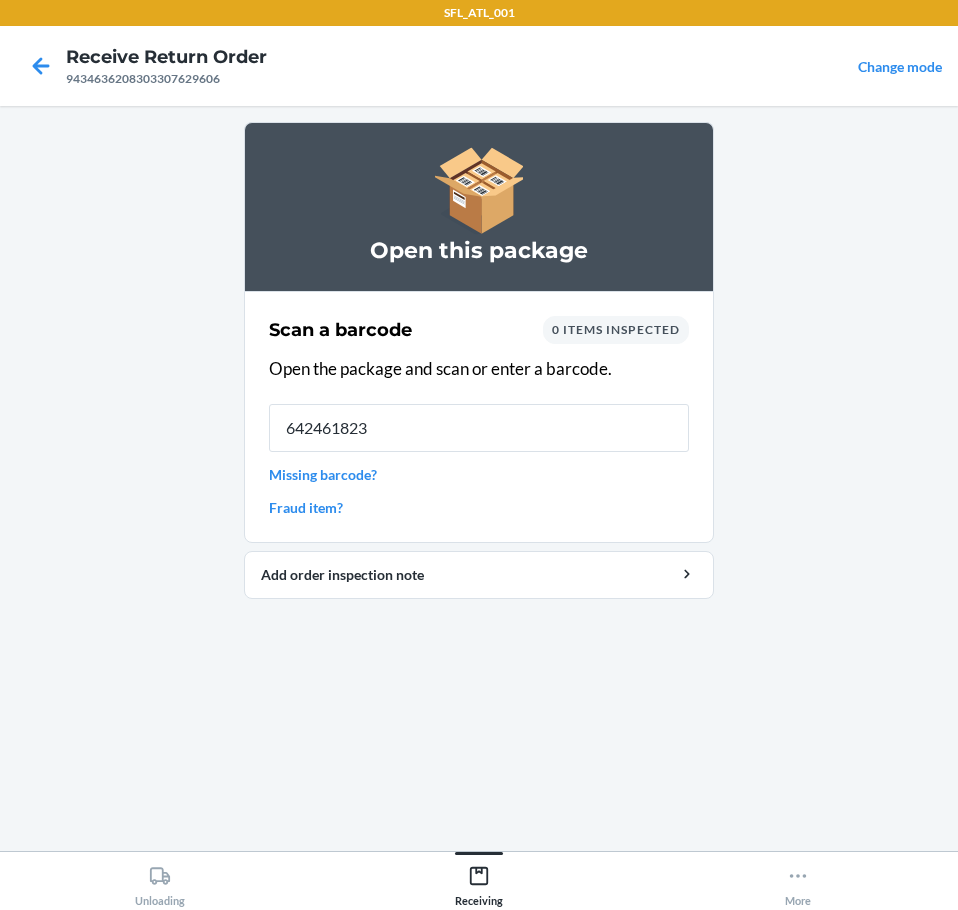 type on "6424618239" 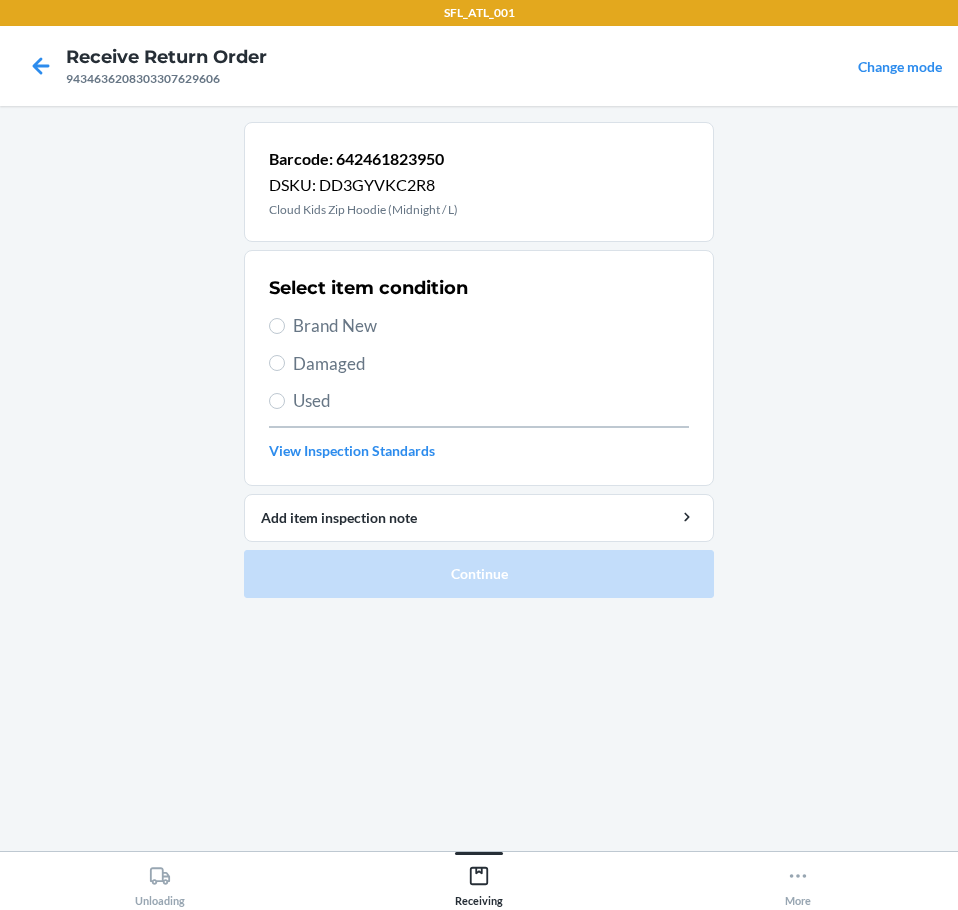 click on "Used" at bounding box center (479, 401) 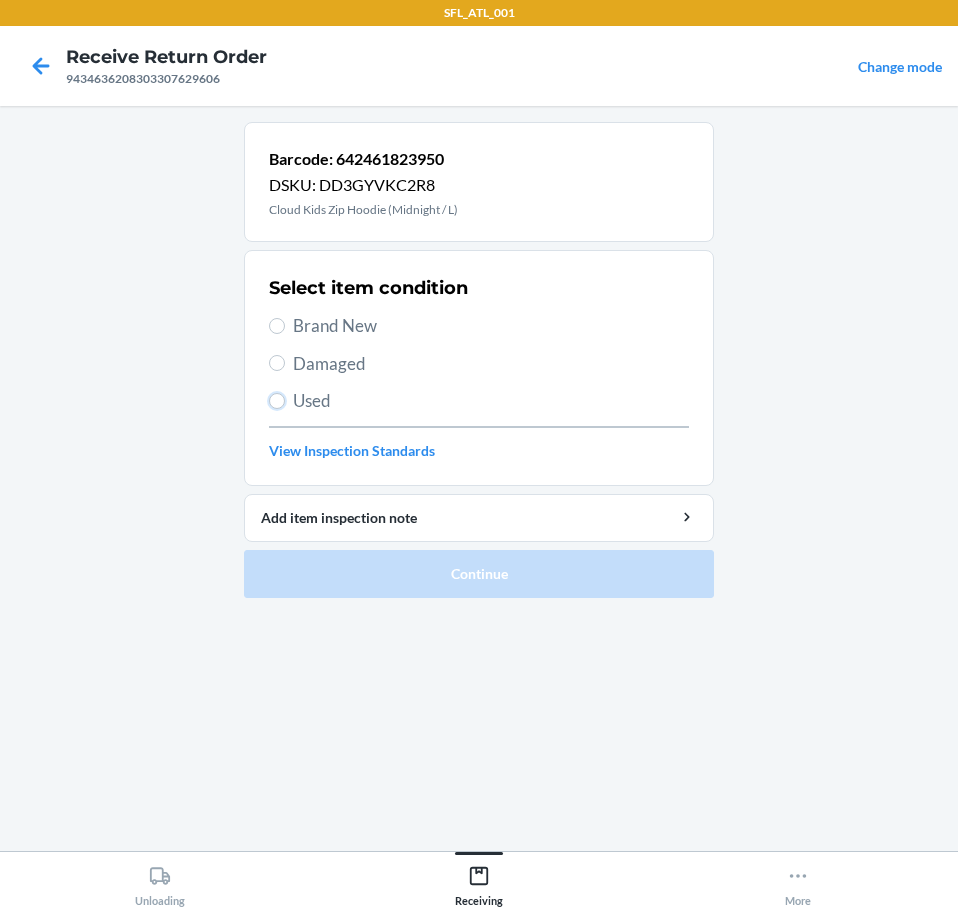 click on "Used" at bounding box center (277, 401) 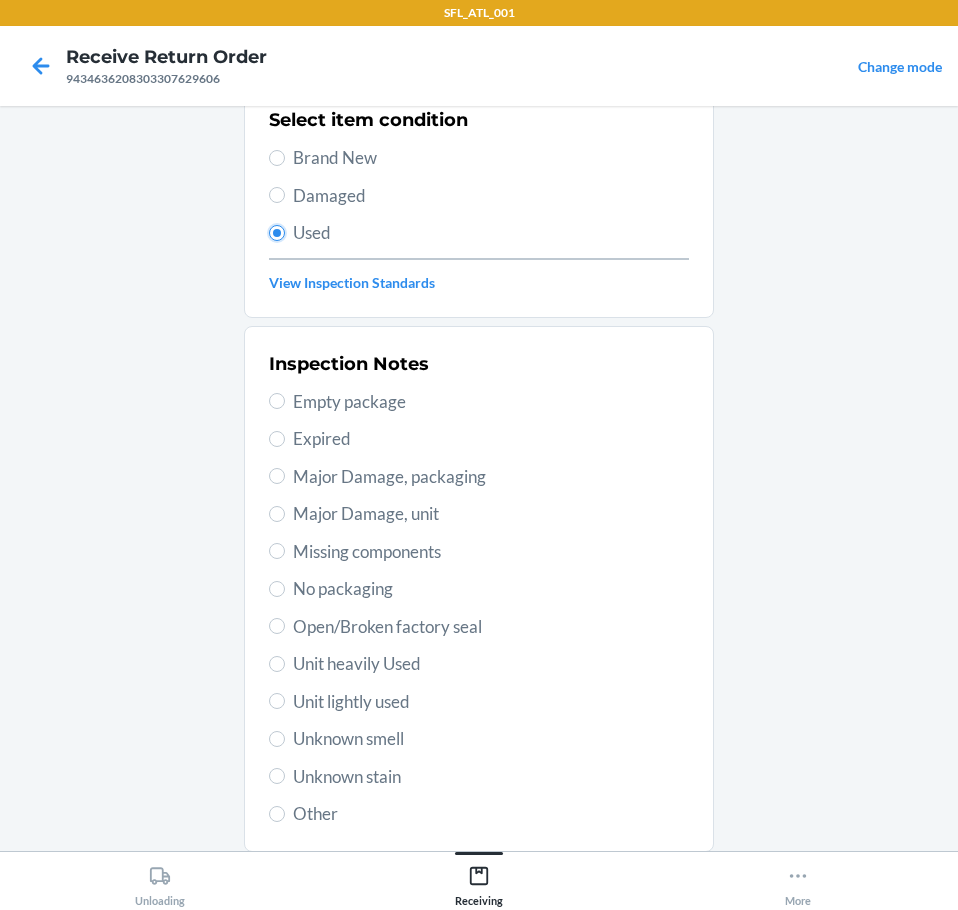 scroll, scrollTop: 200, scrollLeft: 0, axis: vertical 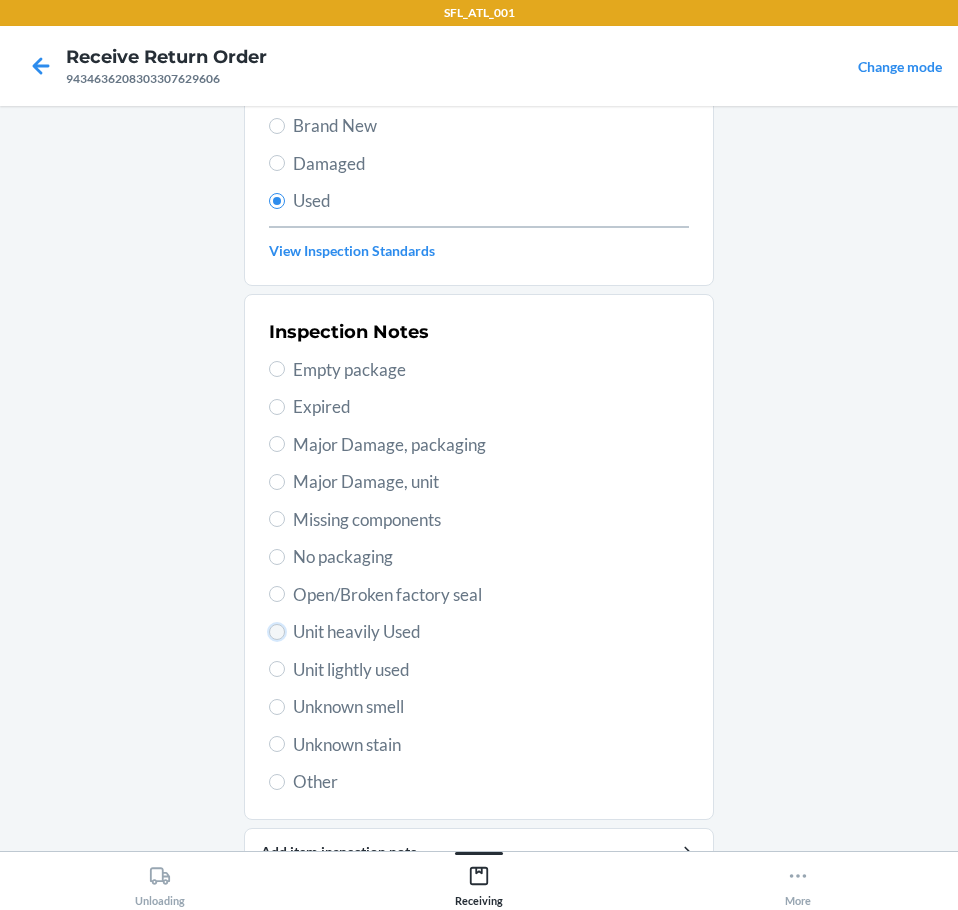 click on "Unit heavily Used" at bounding box center [277, 632] 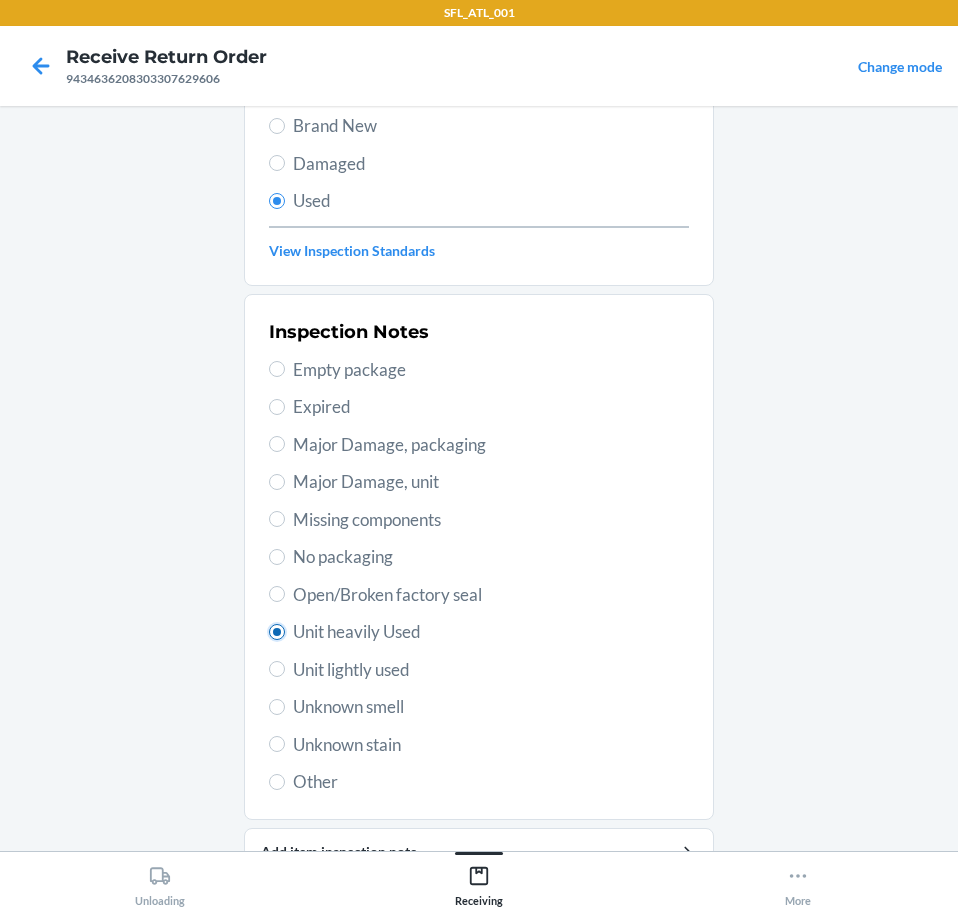 radio on "true" 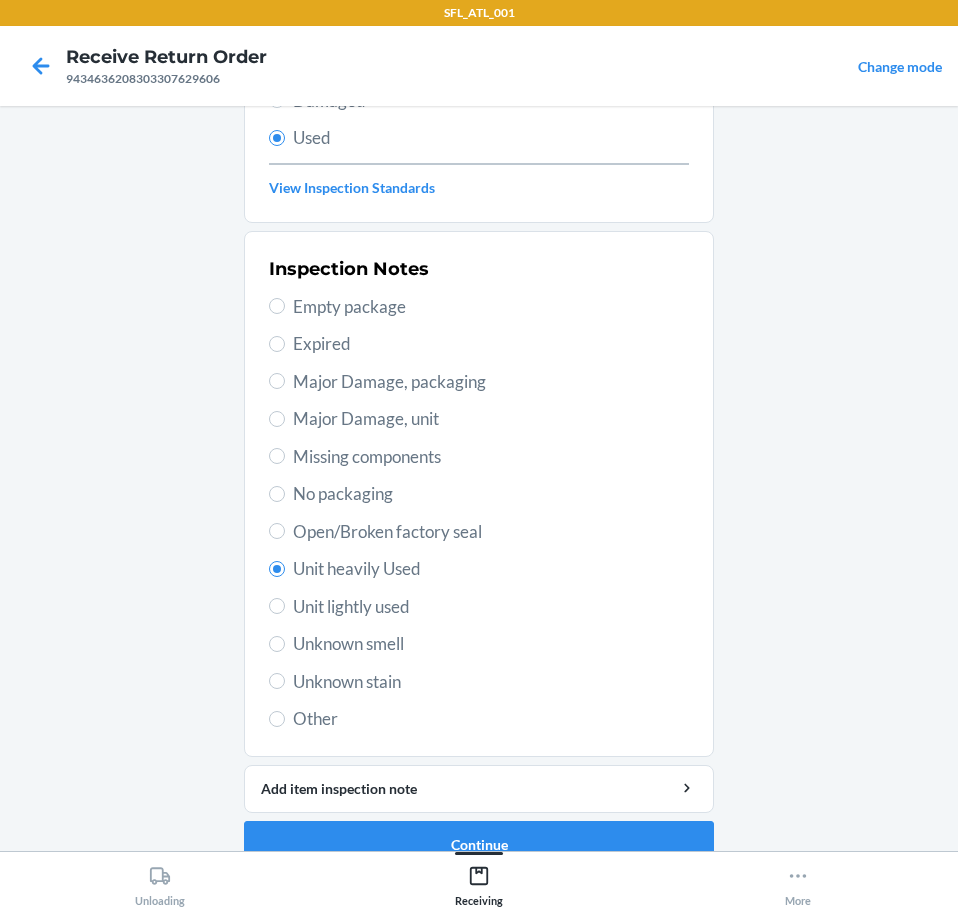 scroll, scrollTop: 297, scrollLeft: 0, axis: vertical 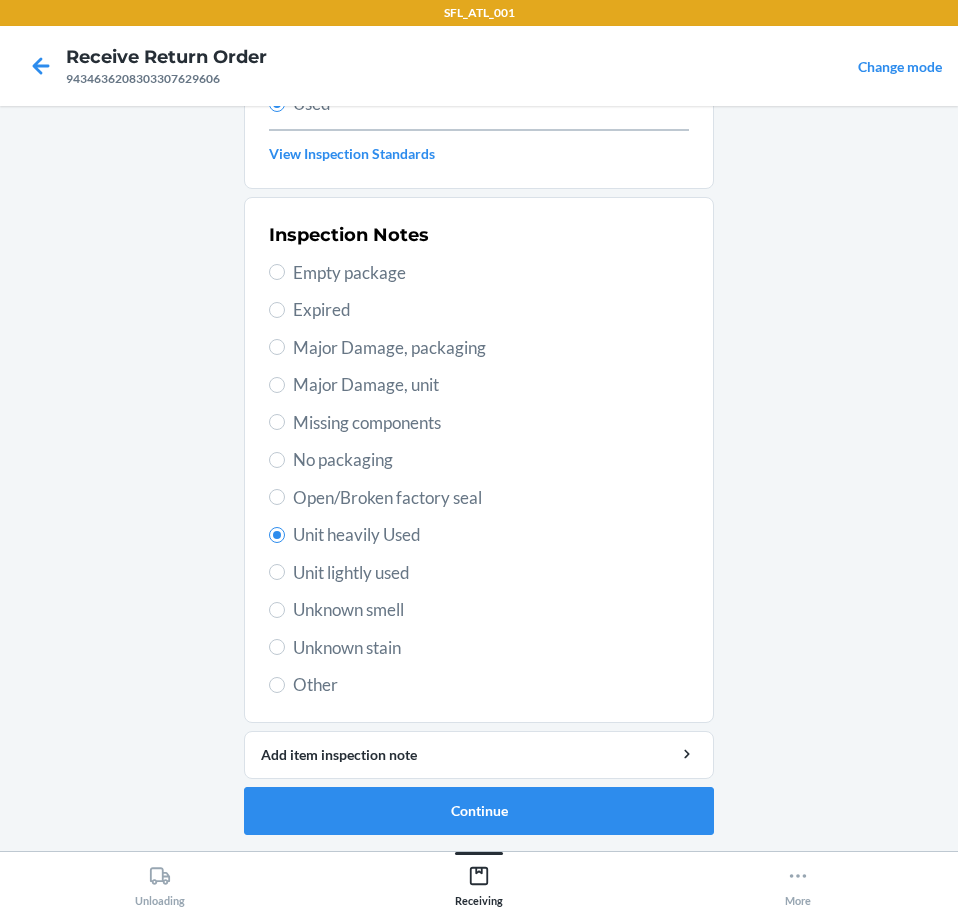 click on "Barcode: 642461823950 DSKU: DD3GYVKC2R8 Cloud Kids Zip Hoodie (Midnight / L) Select item condition Brand New Damaged Used View Inspection Standards Inspection Notes Empty package Expired Major Damage, packaging Major Damage, unit Missing components No packaging Open/Broken factory seal Unit heavily Used Unit lightly used Unknown smell Unknown stain Other Add item inspection note Continue" at bounding box center [479, 338] 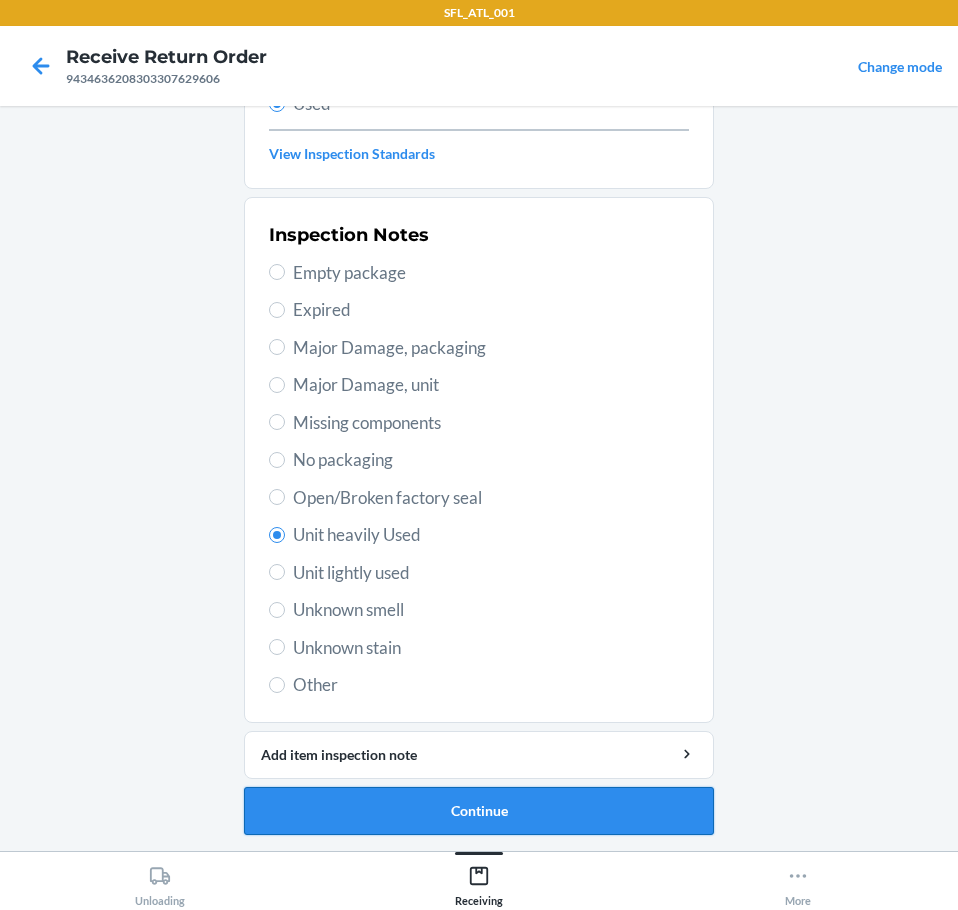 click on "Continue" at bounding box center (479, 811) 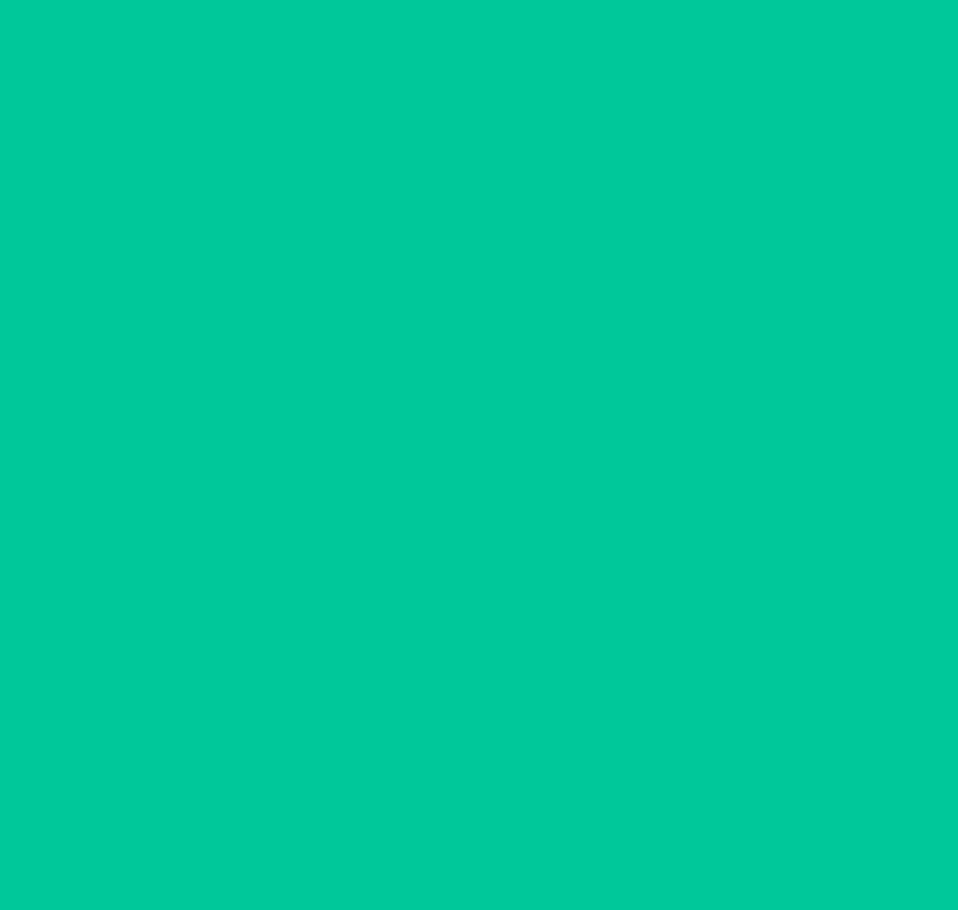 scroll, scrollTop: 0, scrollLeft: 0, axis: both 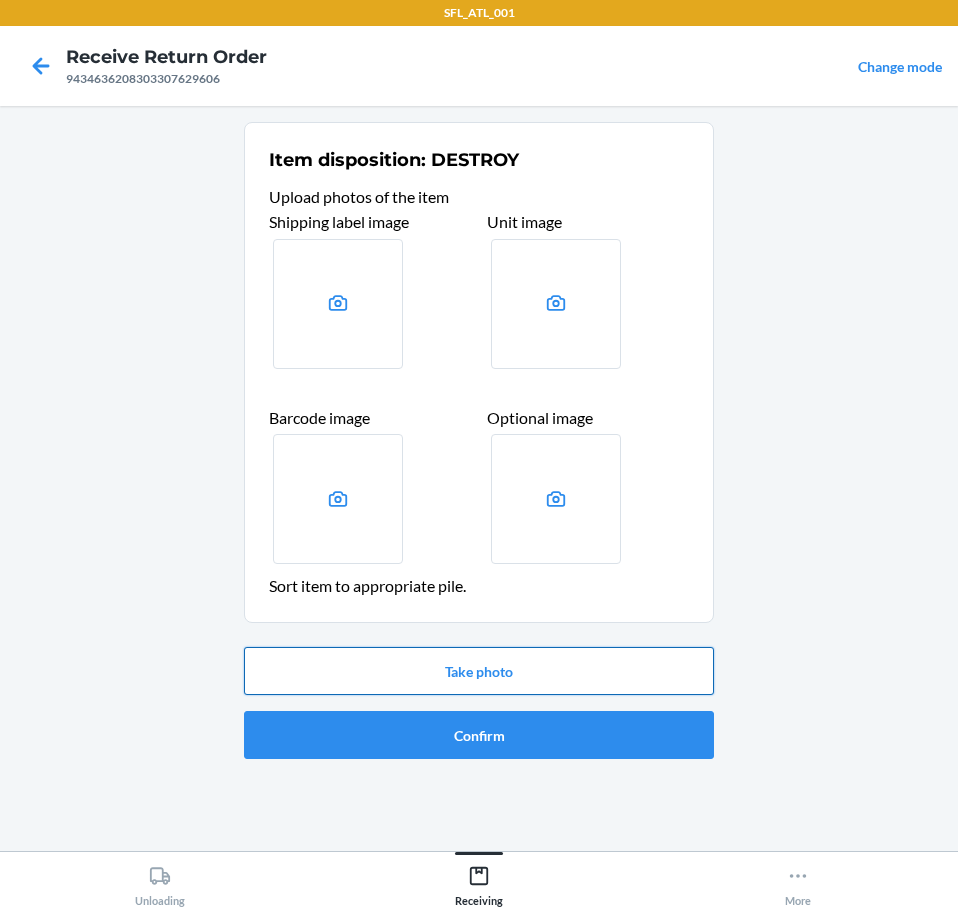click on "Take photo" at bounding box center [479, 671] 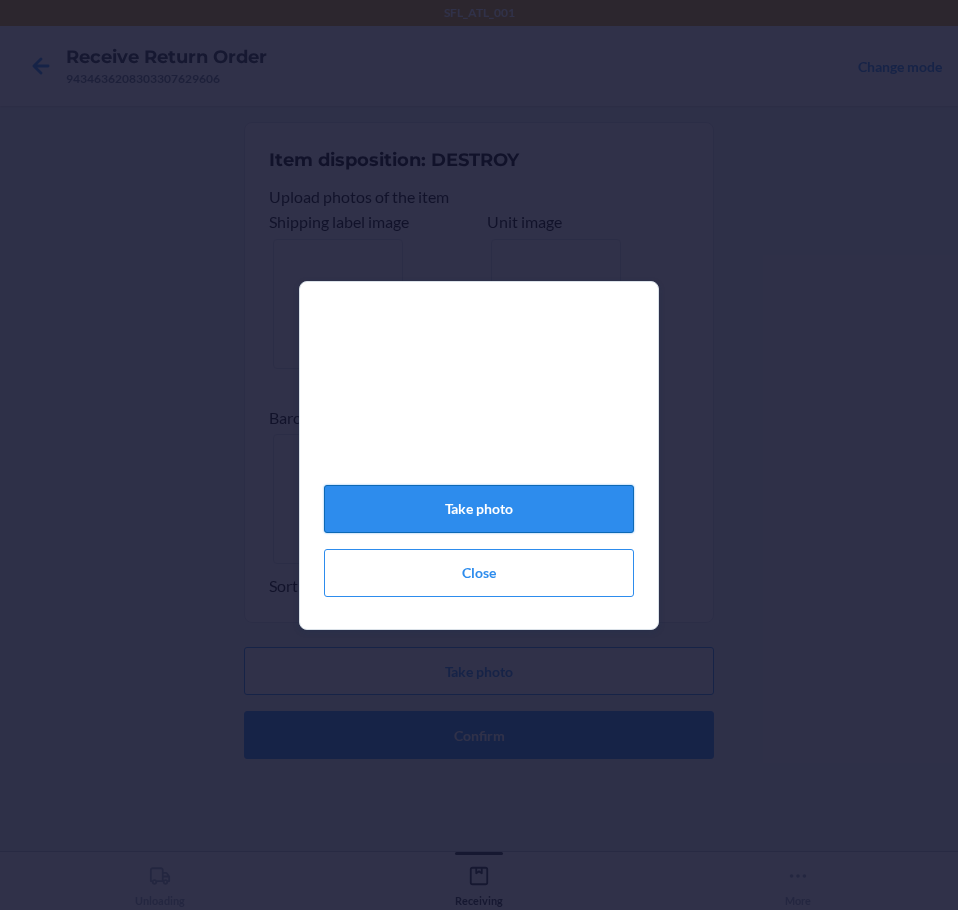 click on "Take photo" 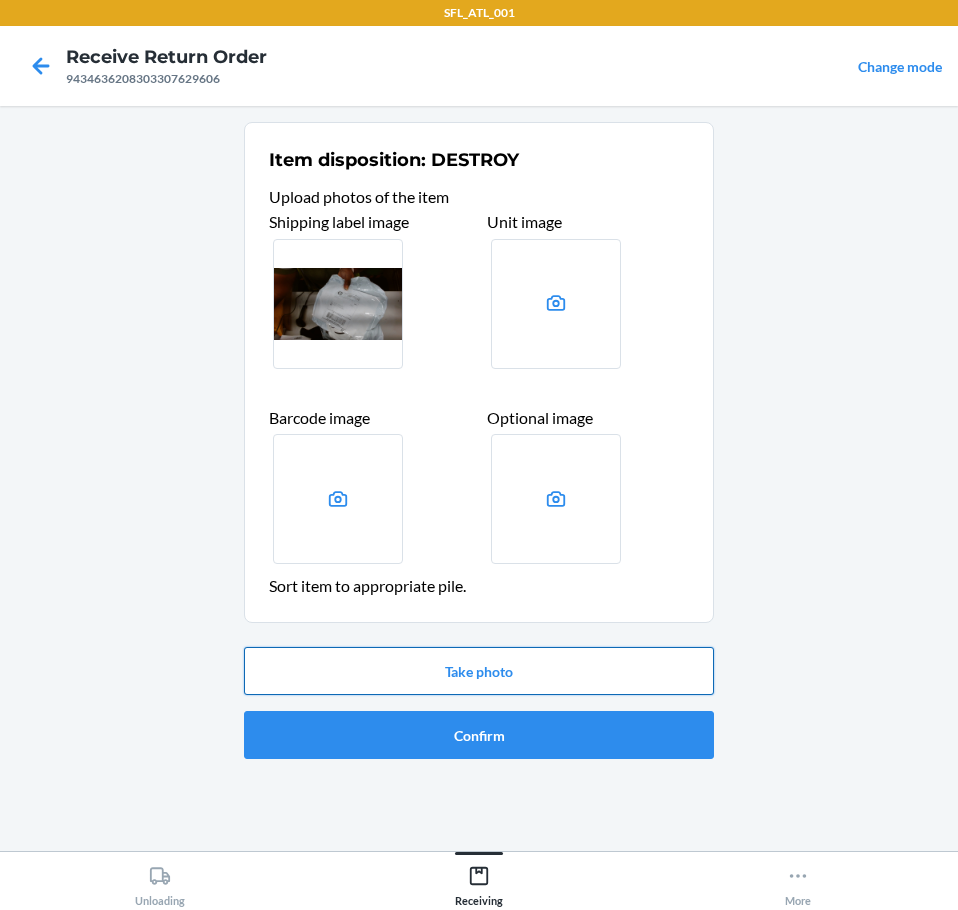 click on "Take photo" at bounding box center [479, 671] 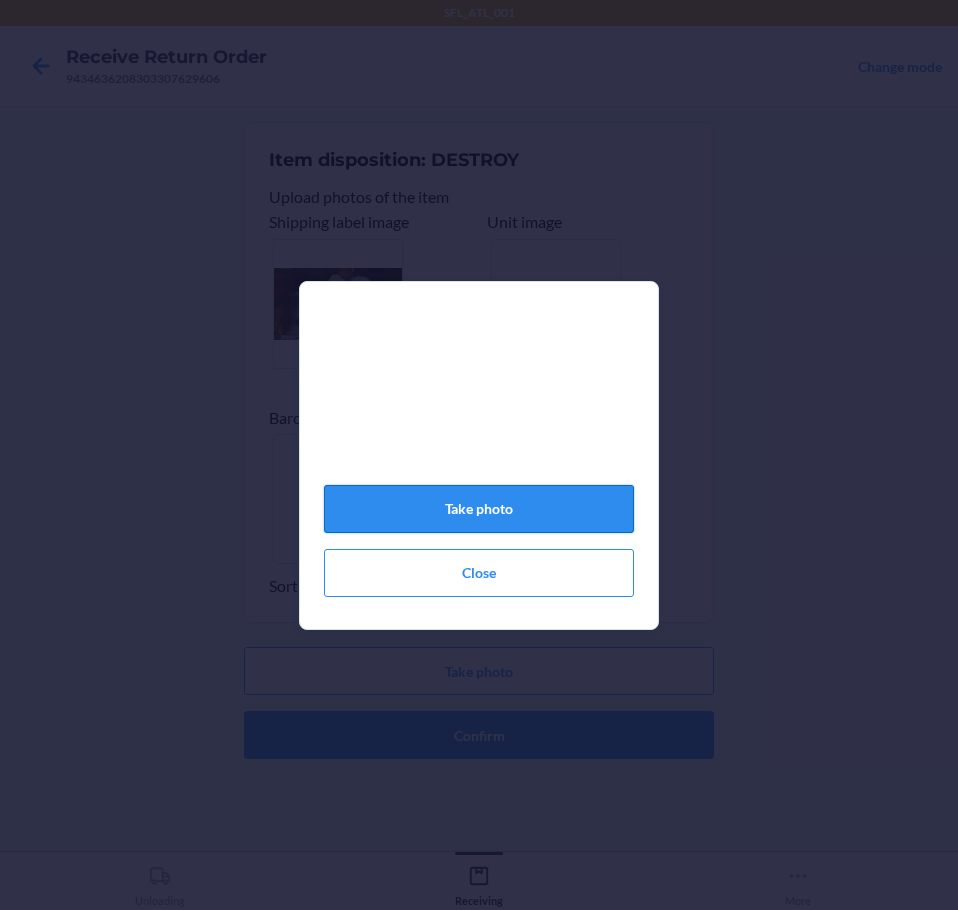 click on "Take photo" 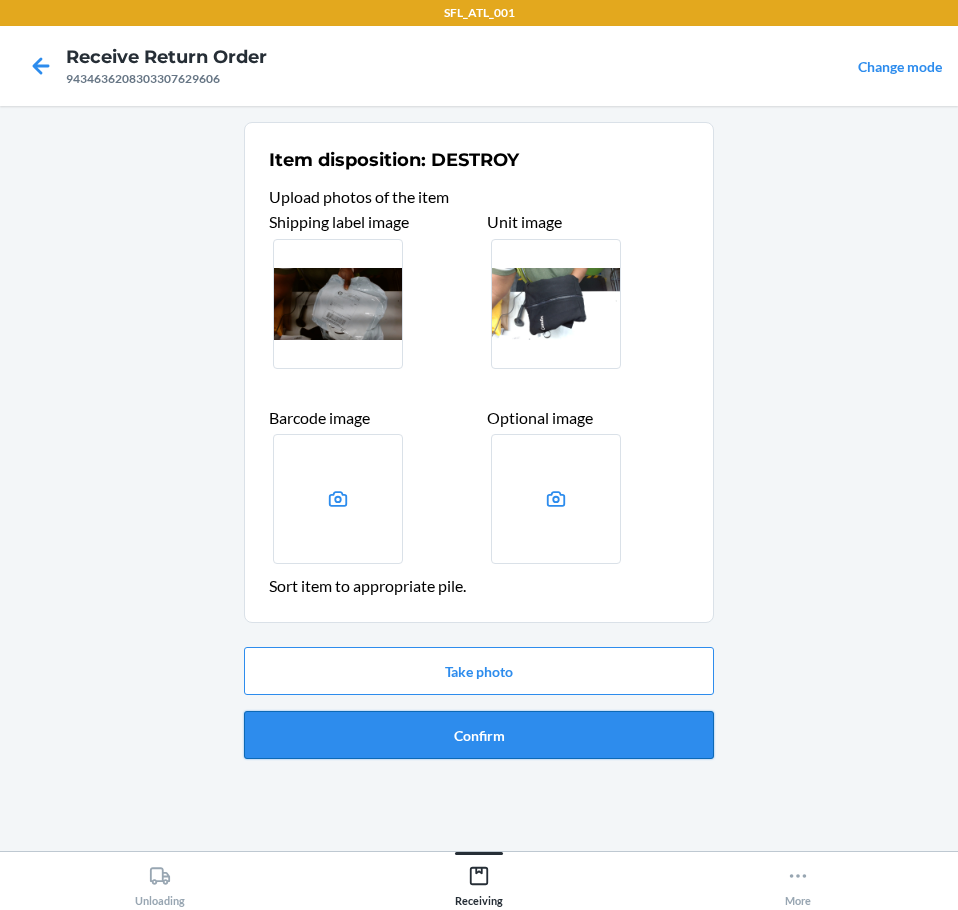 click on "Confirm" at bounding box center (479, 735) 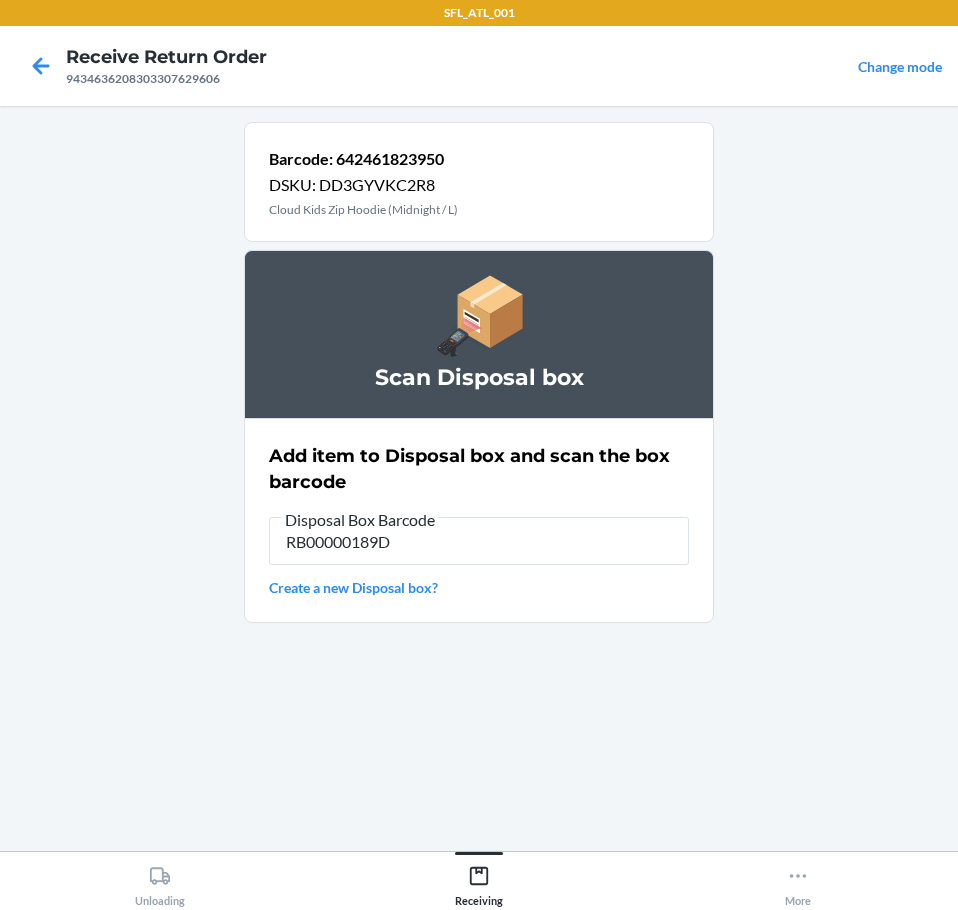 type on "RB00000189D" 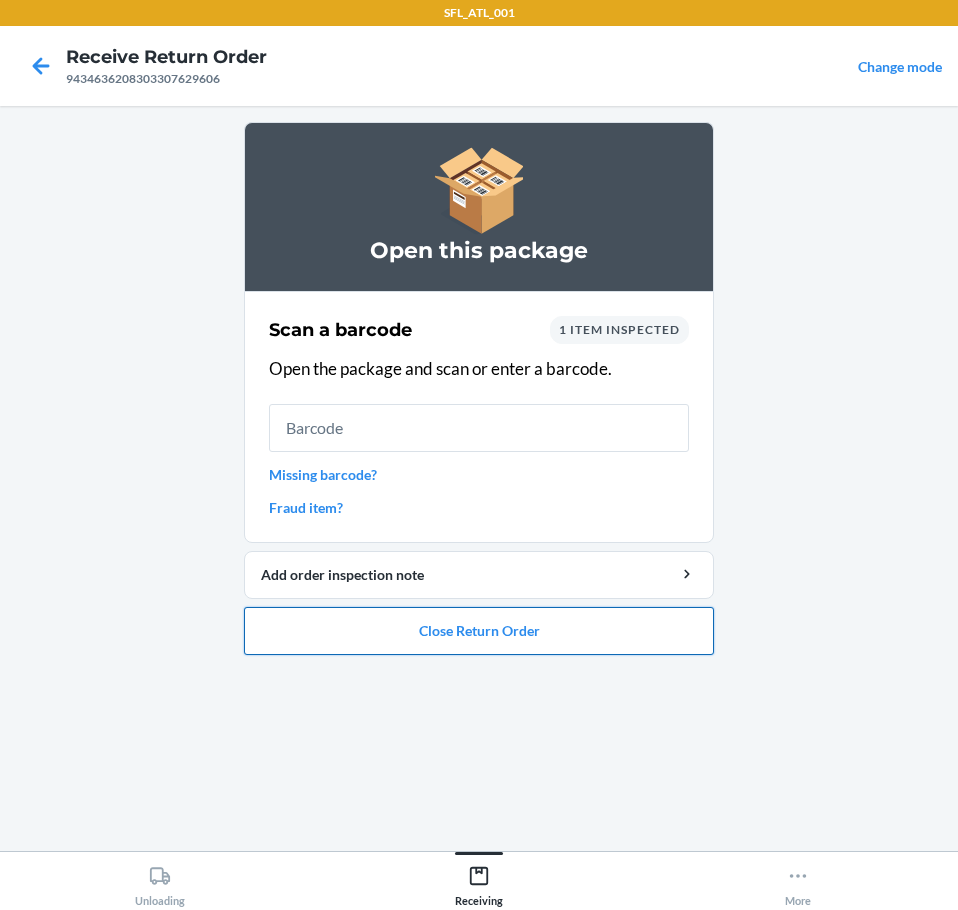 click on "Close Return Order" at bounding box center [479, 631] 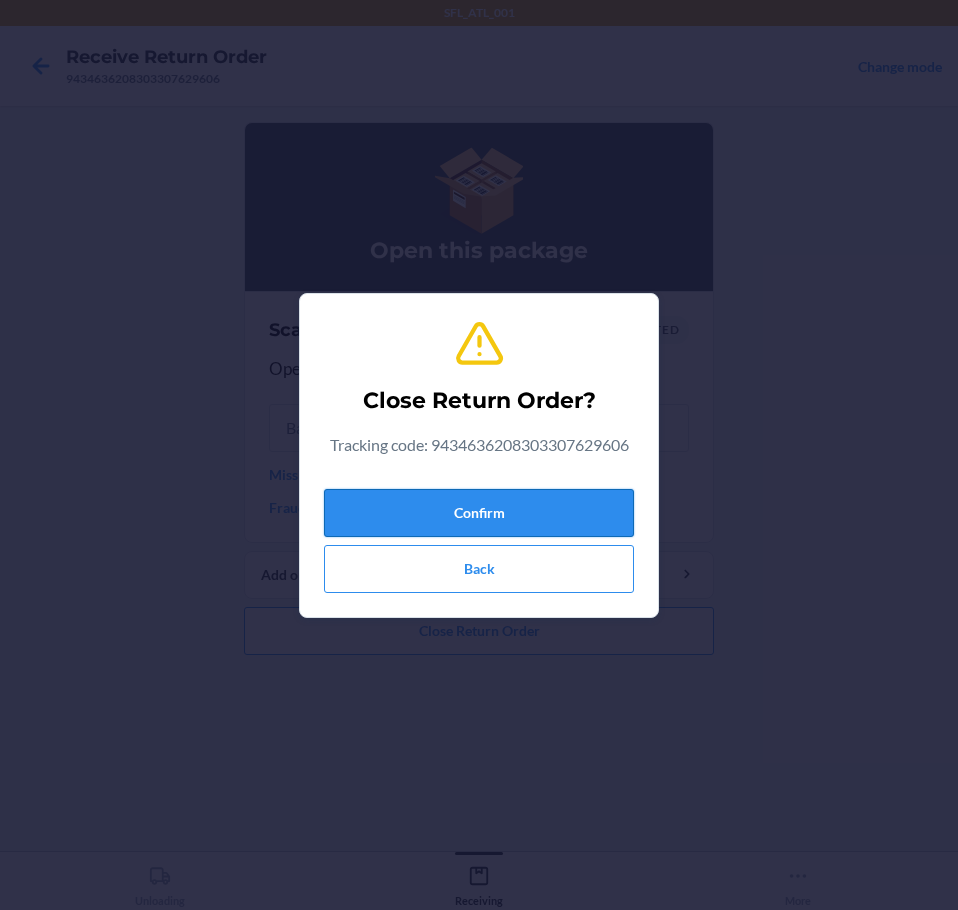click on "Confirm" at bounding box center [479, 513] 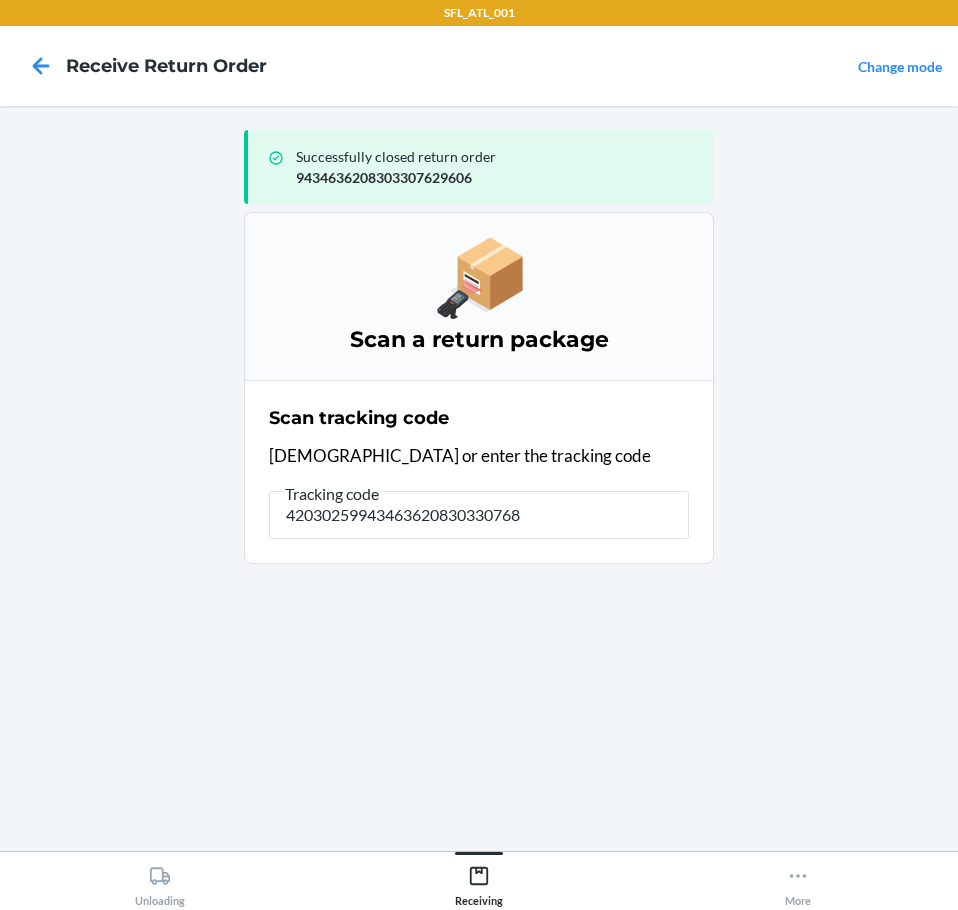type on "420302599434636208303307684" 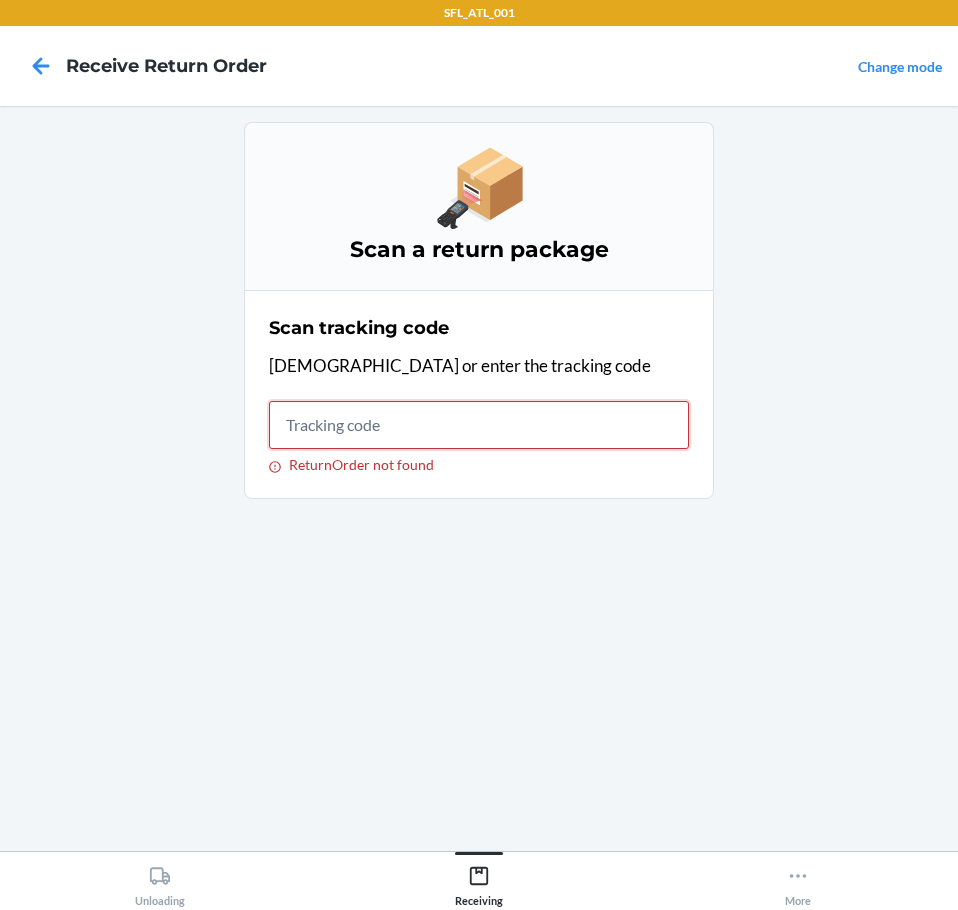 click on "ReturnOrder not found" at bounding box center (479, 425) 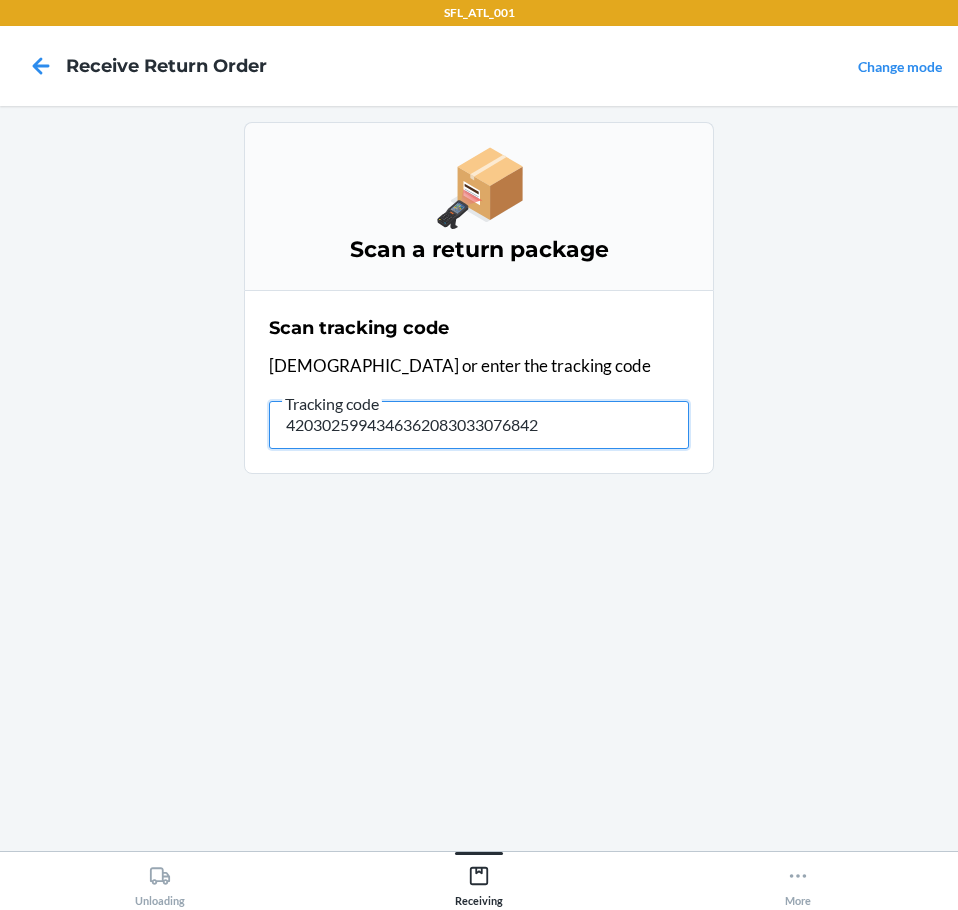 type on "42030259943463620830330768422" 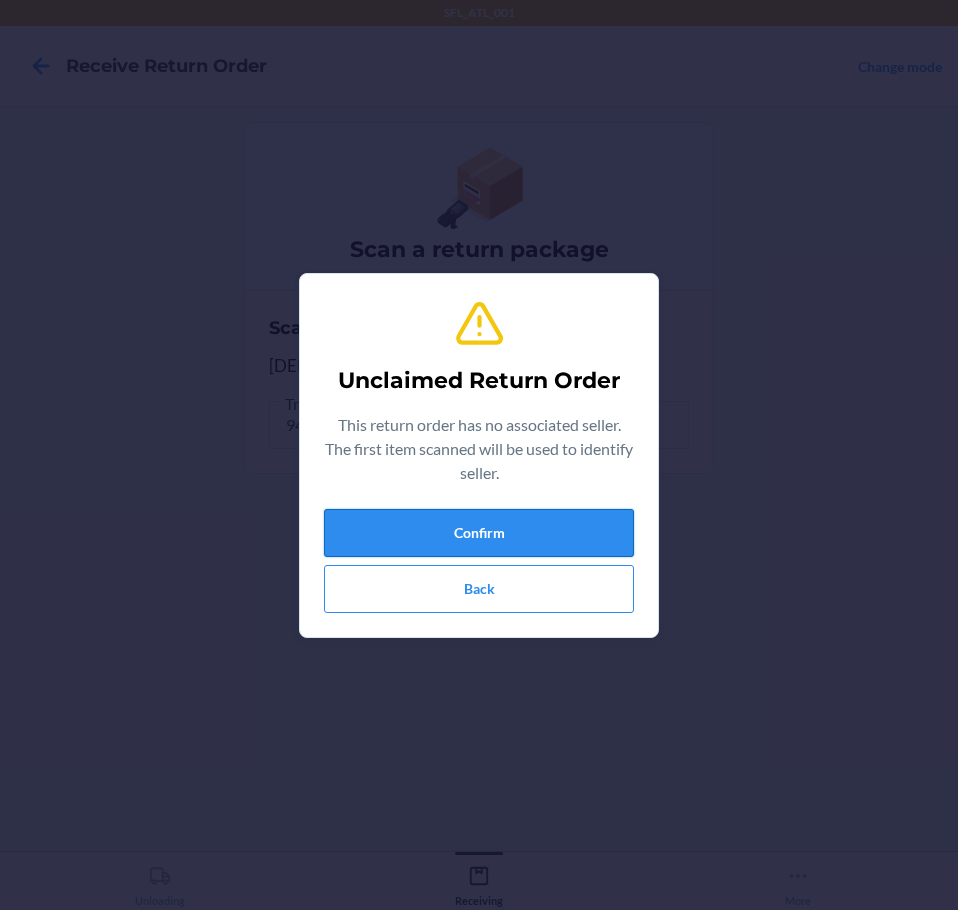 click on "Confirm" at bounding box center [479, 533] 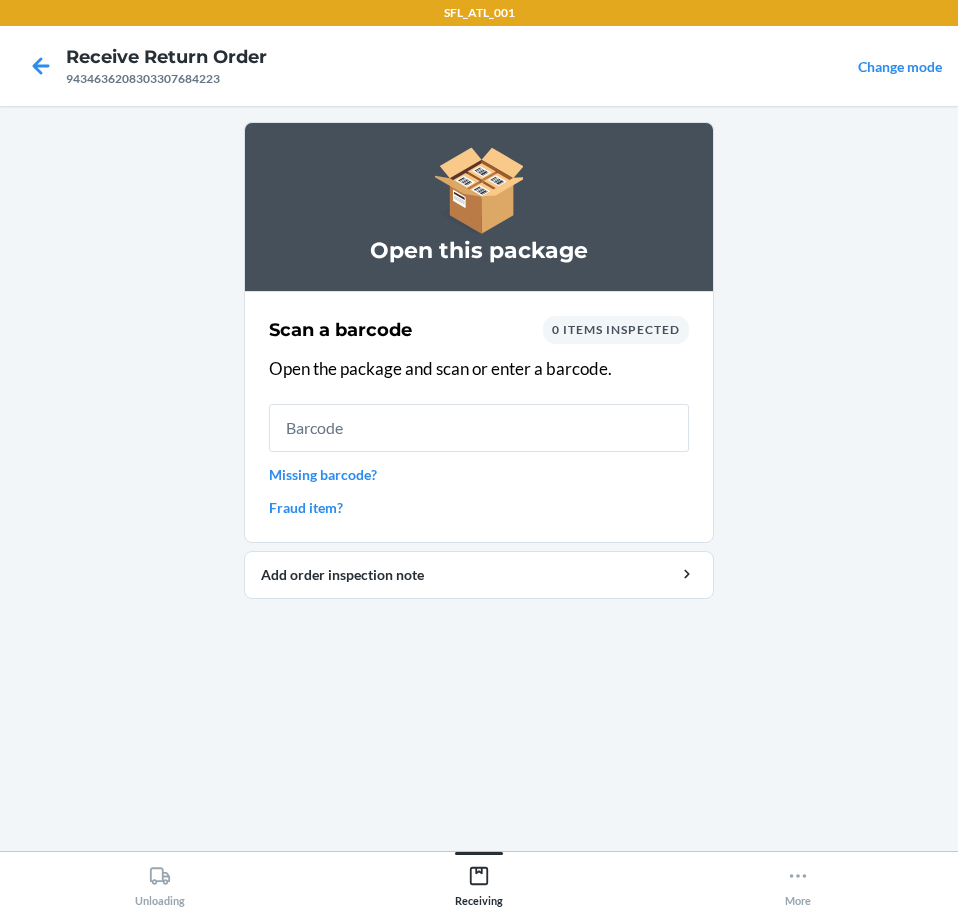 click on "Missing barcode?" at bounding box center (479, 474) 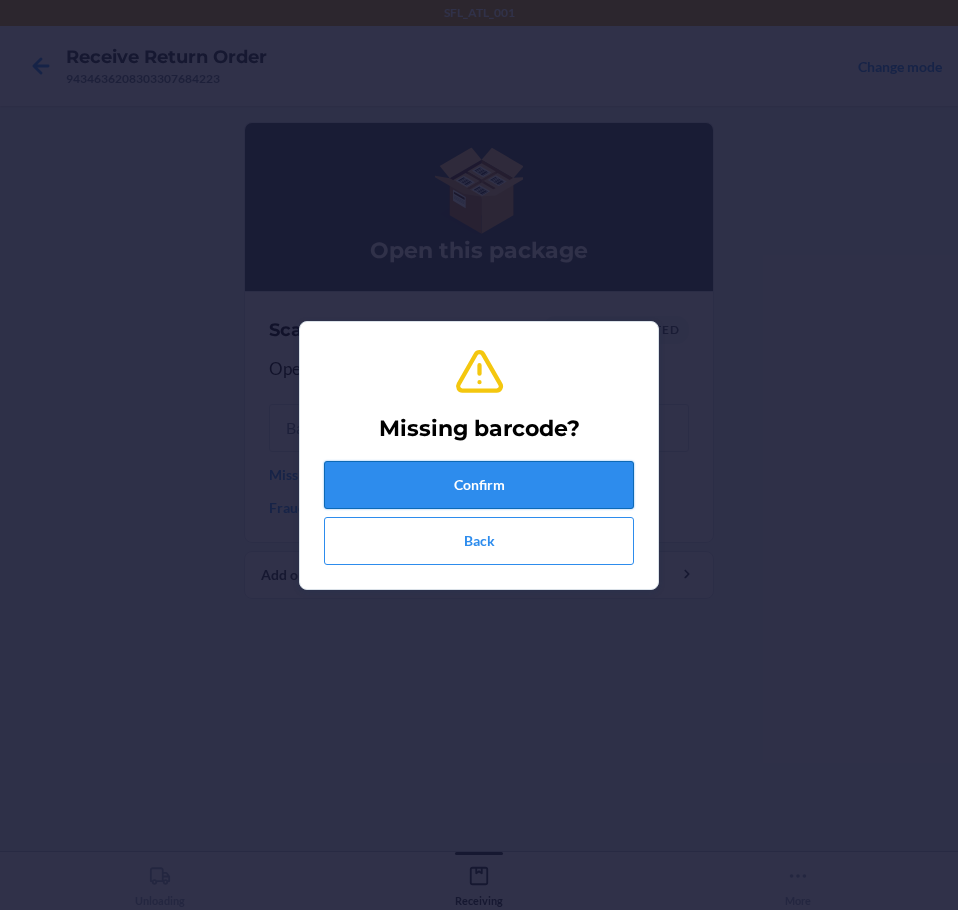 click on "Confirm" at bounding box center (479, 485) 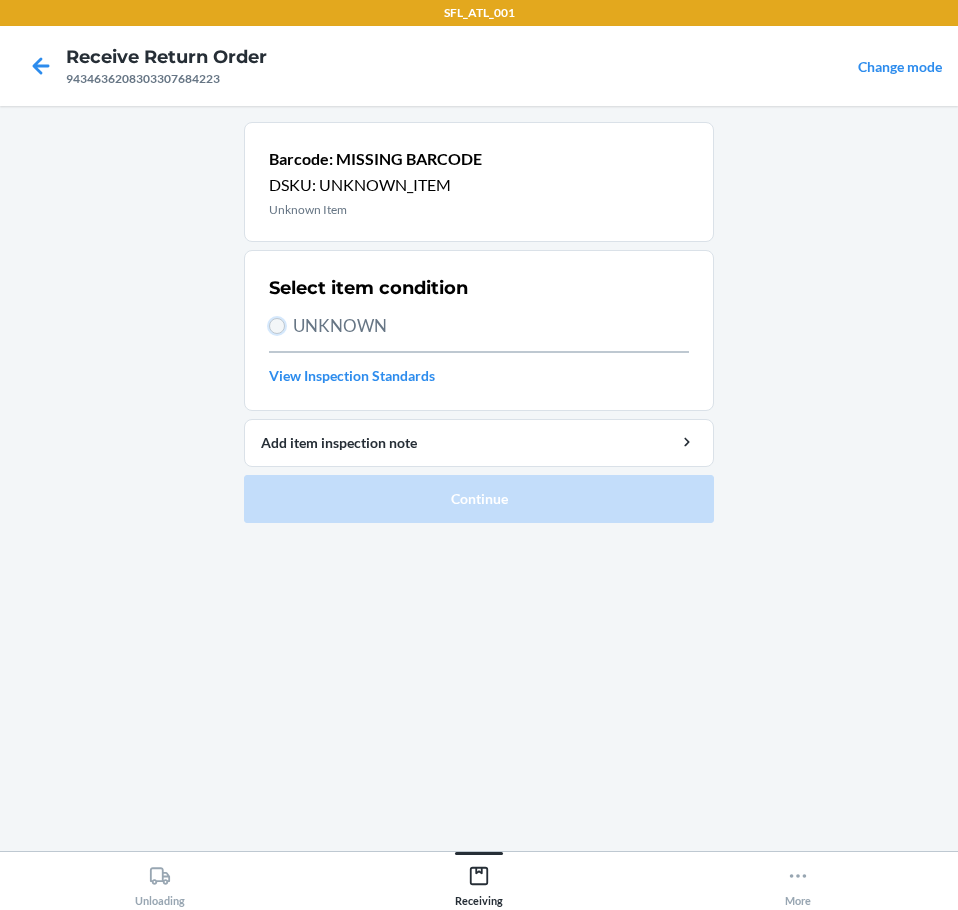 click on "UNKNOWN" at bounding box center (277, 326) 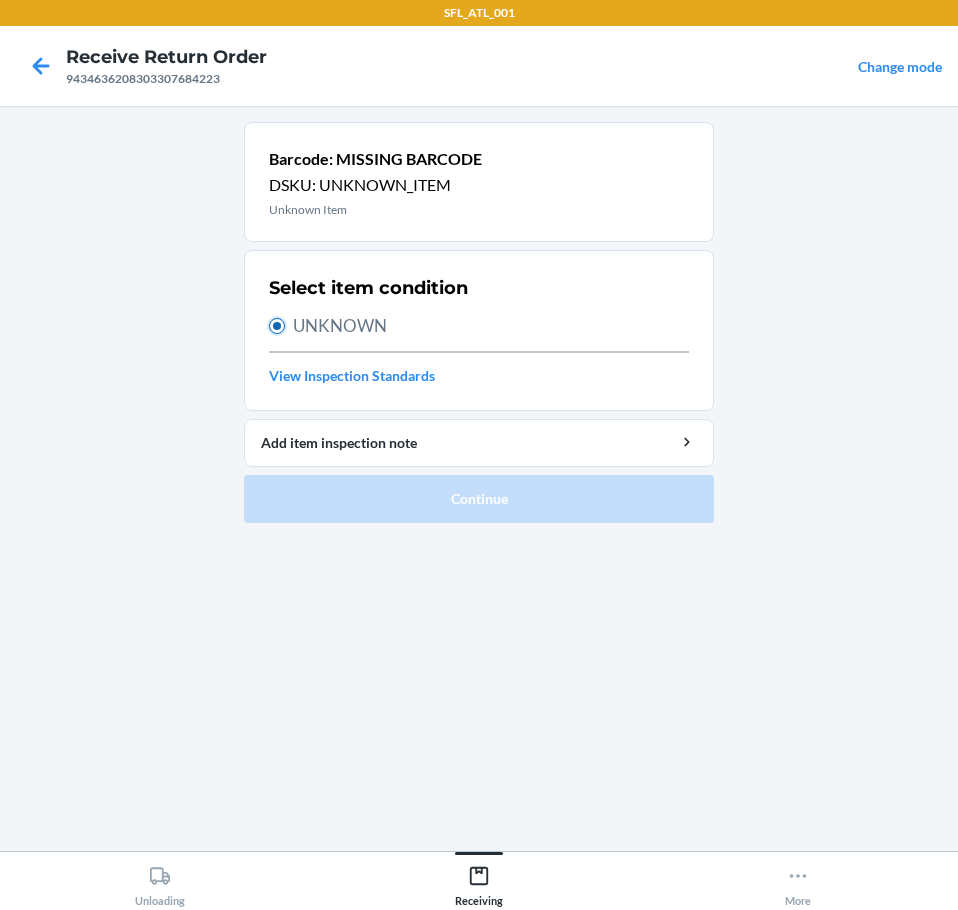 radio on "true" 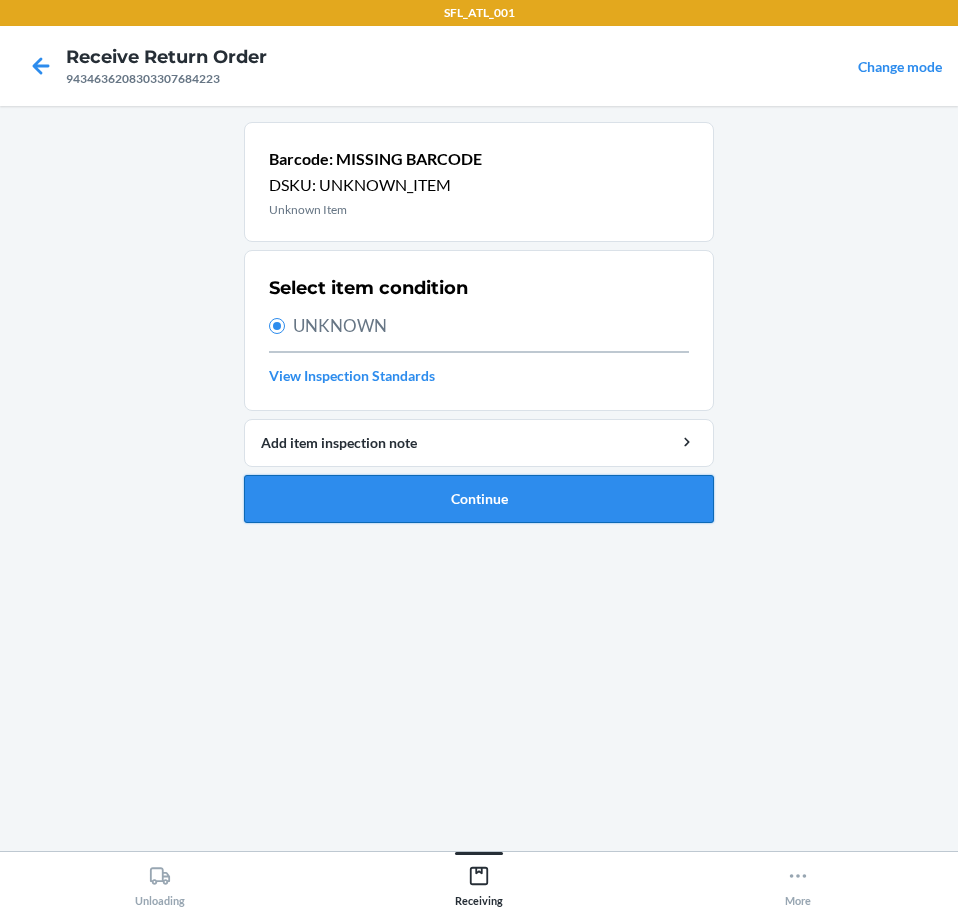 click on "Continue" at bounding box center (479, 499) 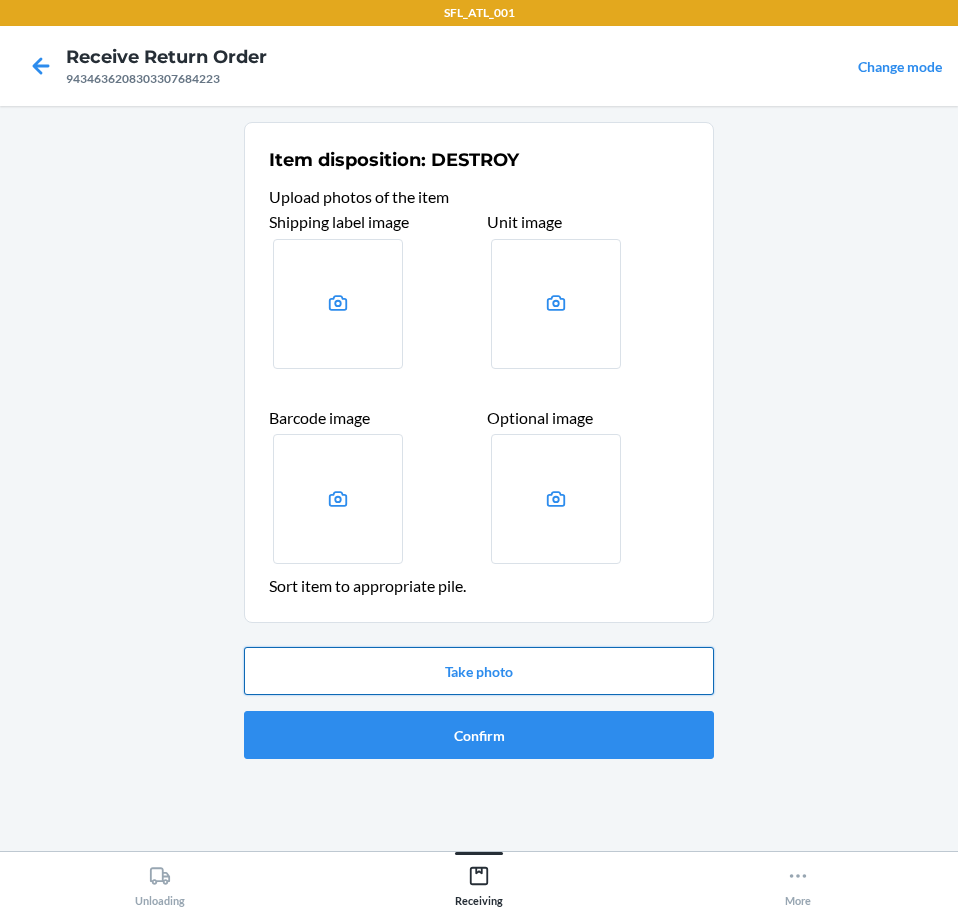 click on "Take photo" at bounding box center [479, 671] 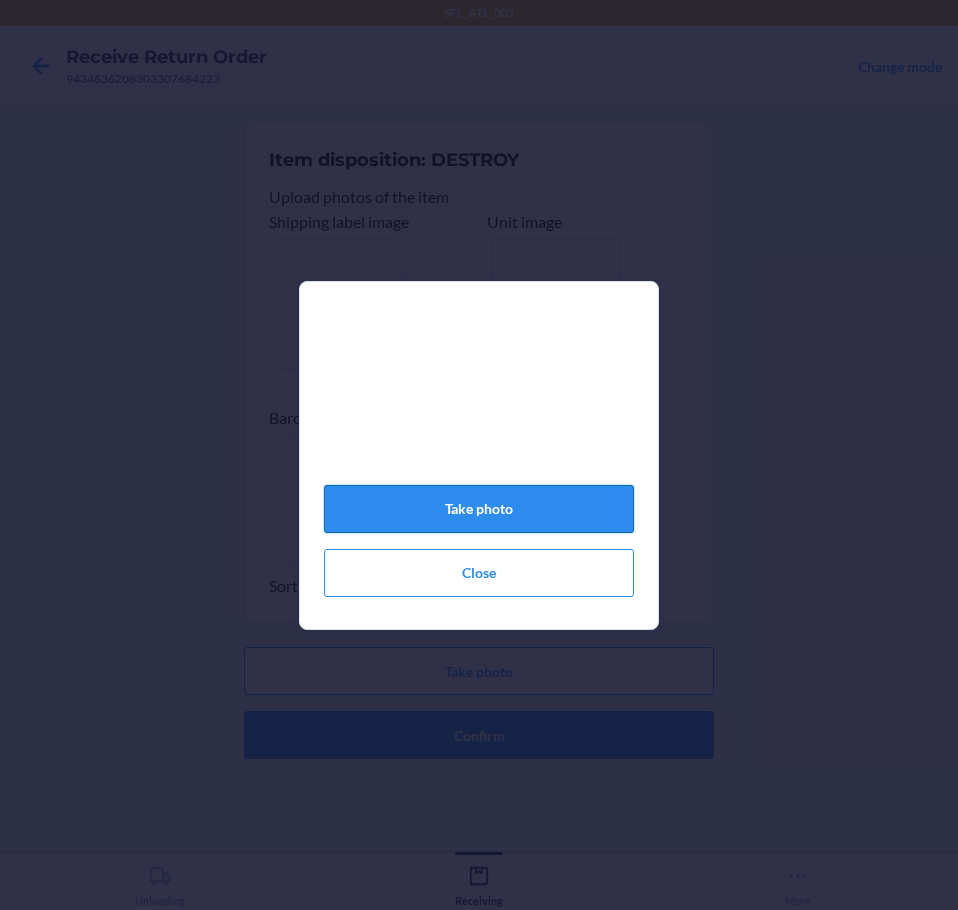 click on "Take photo" 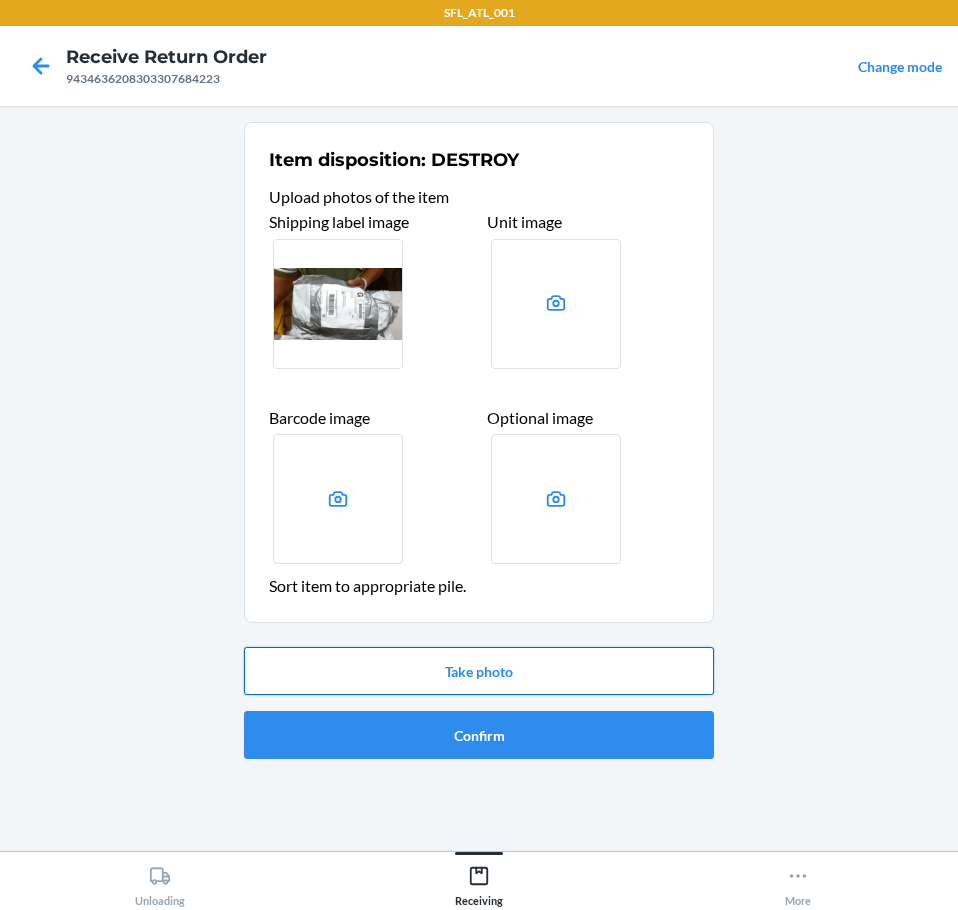 click on "Take photo" at bounding box center [479, 671] 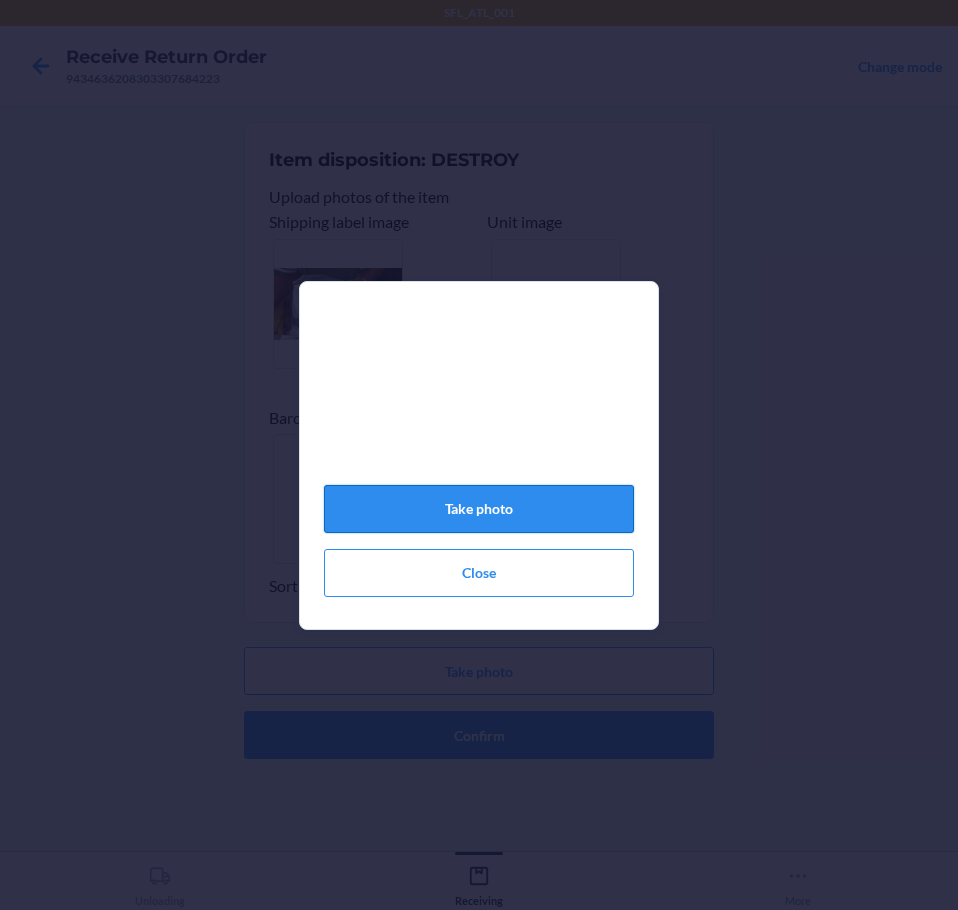 click on "Take photo" 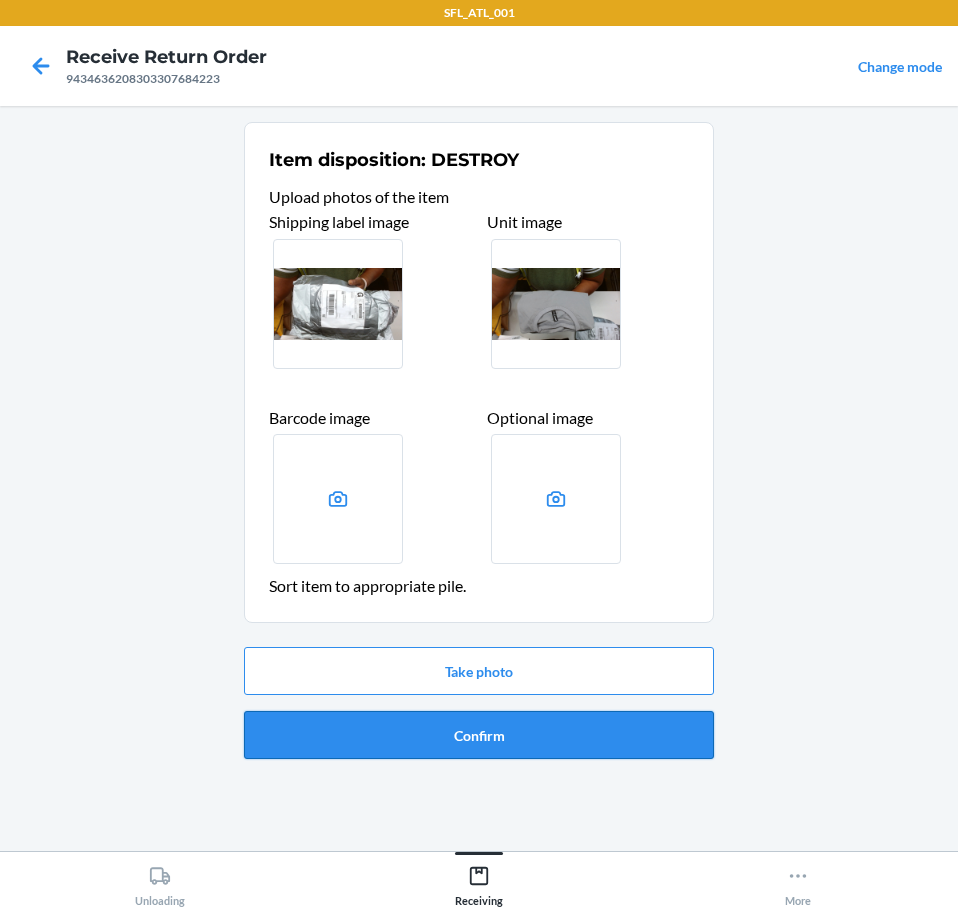 click on "Confirm" at bounding box center (479, 735) 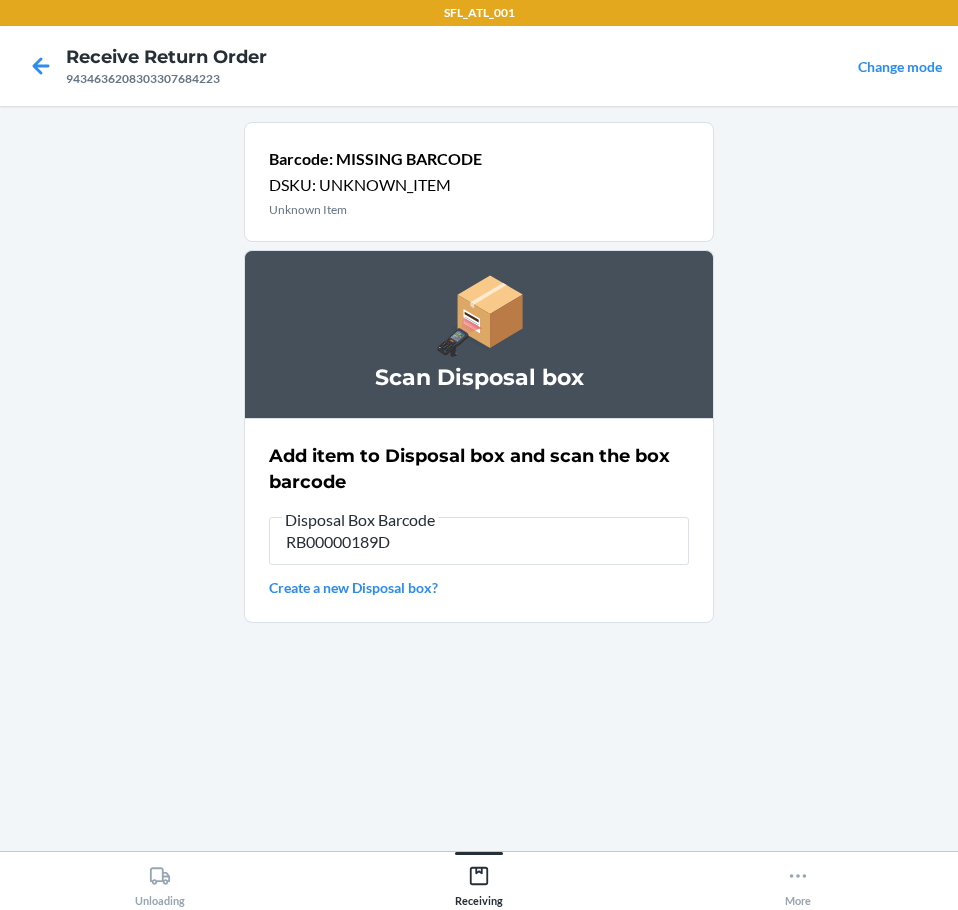 type on "RB00000189D" 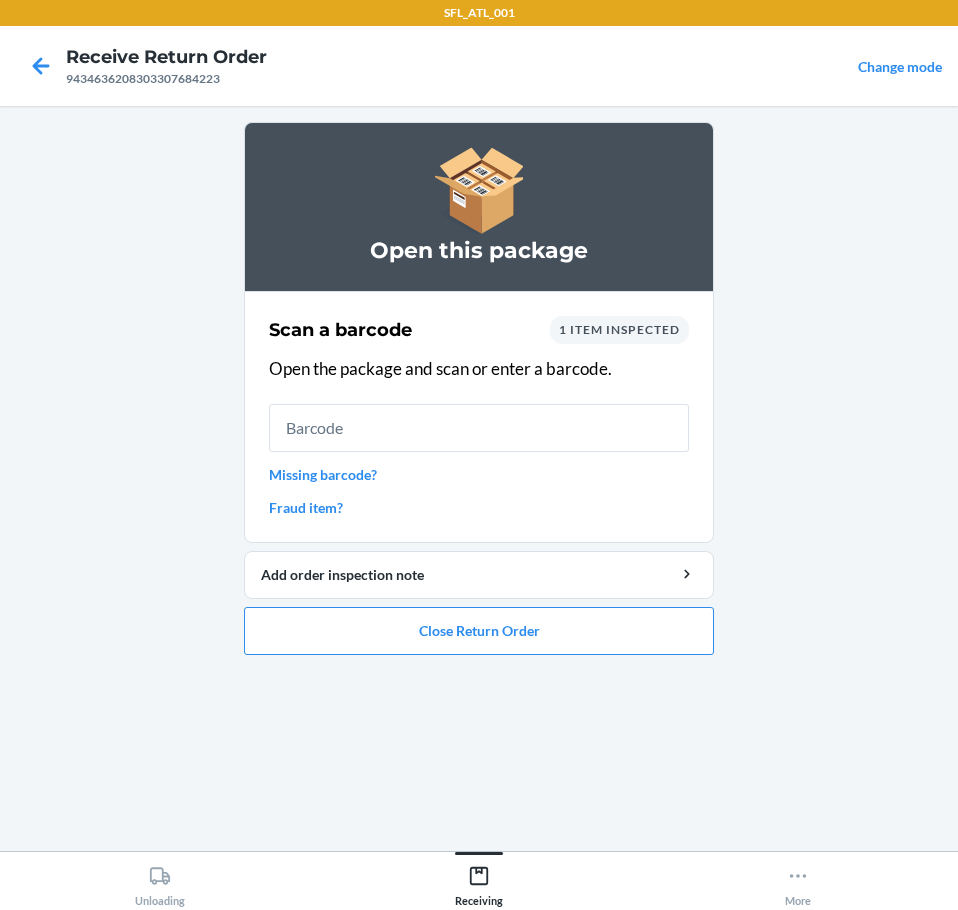 click on "Missing barcode?" at bounding box center [479, 474] 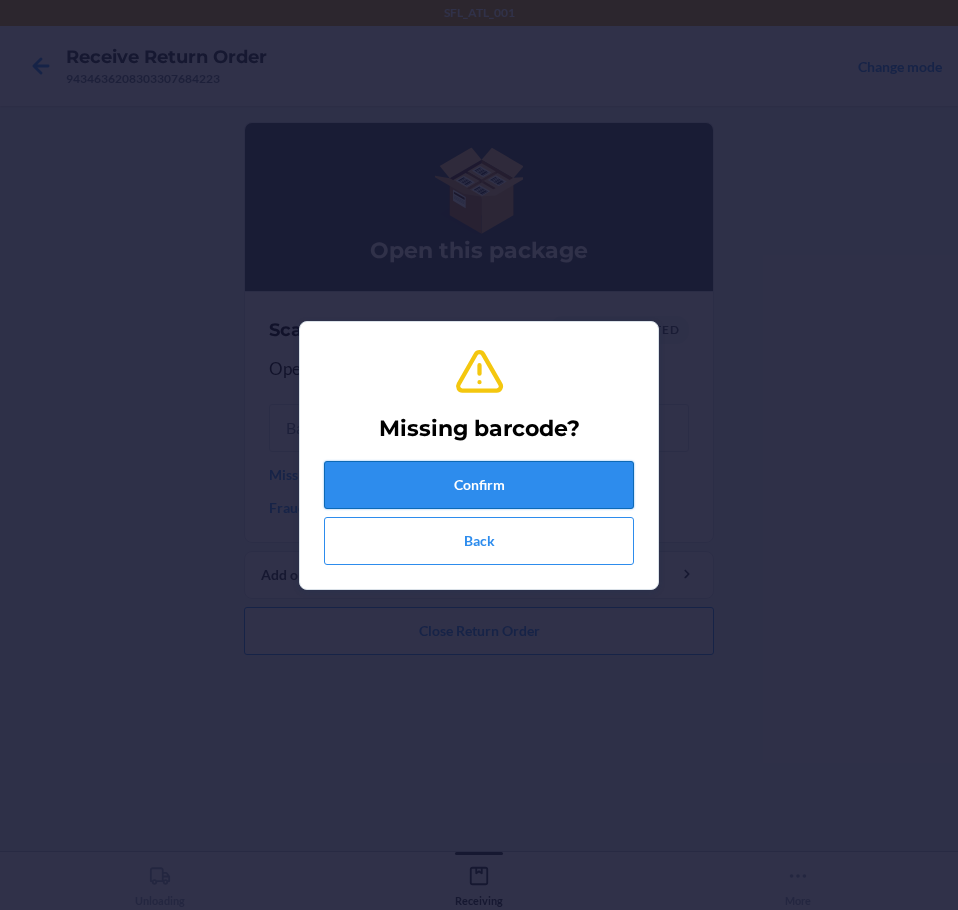 click on "Confirm" at bounding box center (479, 485) 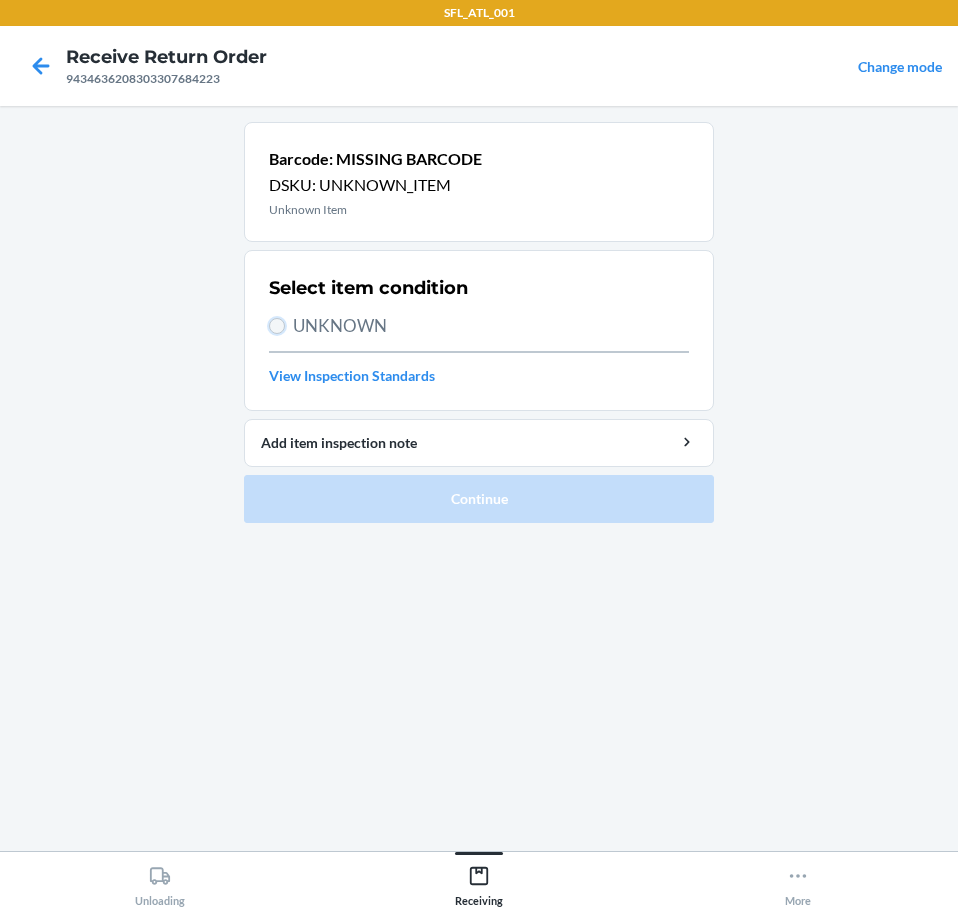 click on "UNKNOWN" at bounding box center [277, 326] 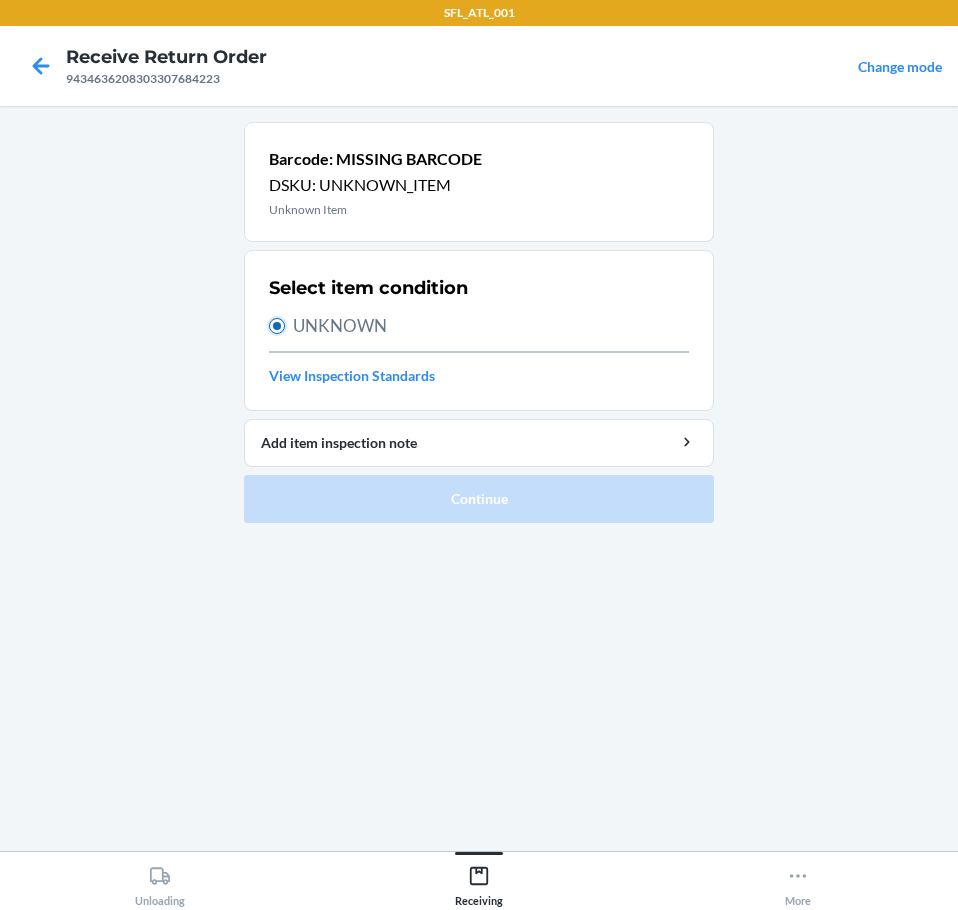 radio on "true" 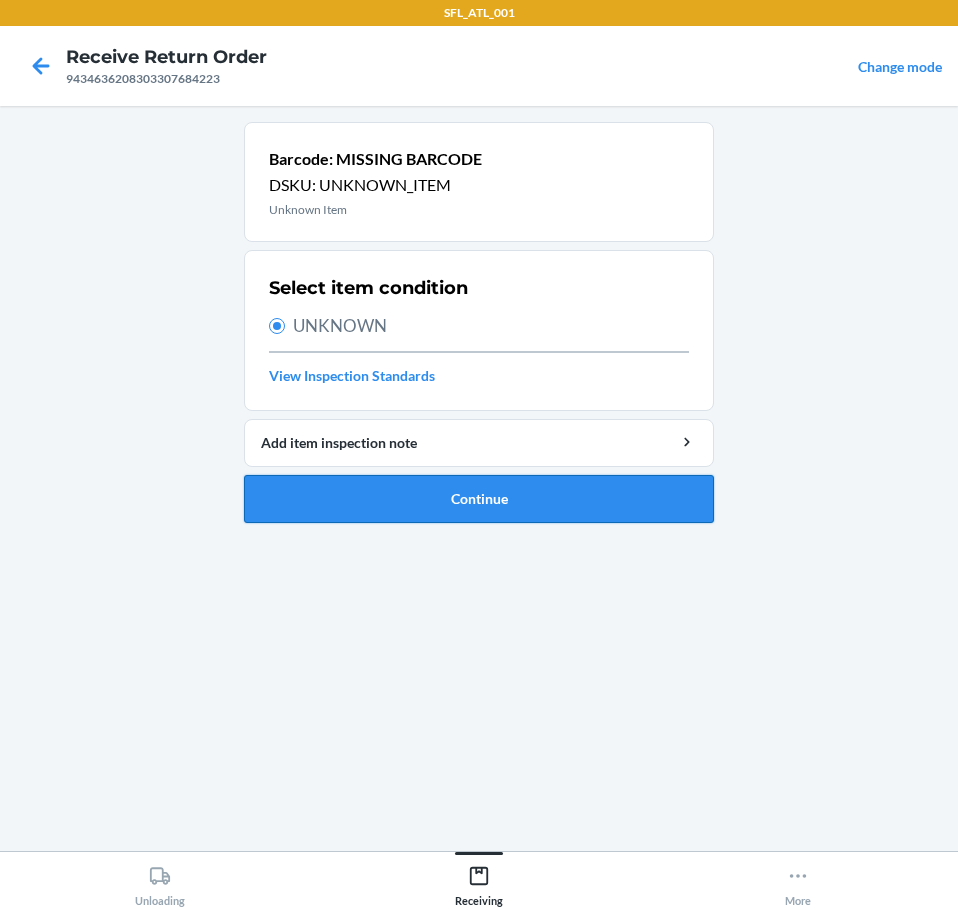 click on "Continue" at bounding box center (479, 499) 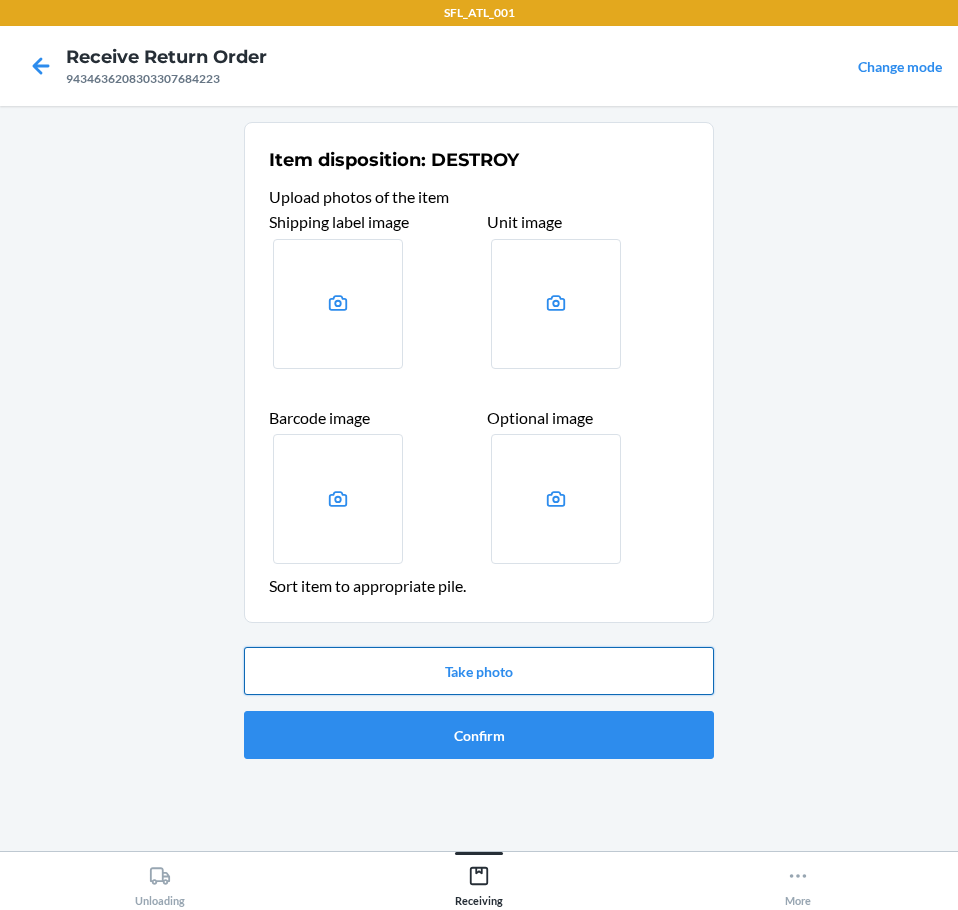 click on "Take photo" at bounding box center [479, 671] 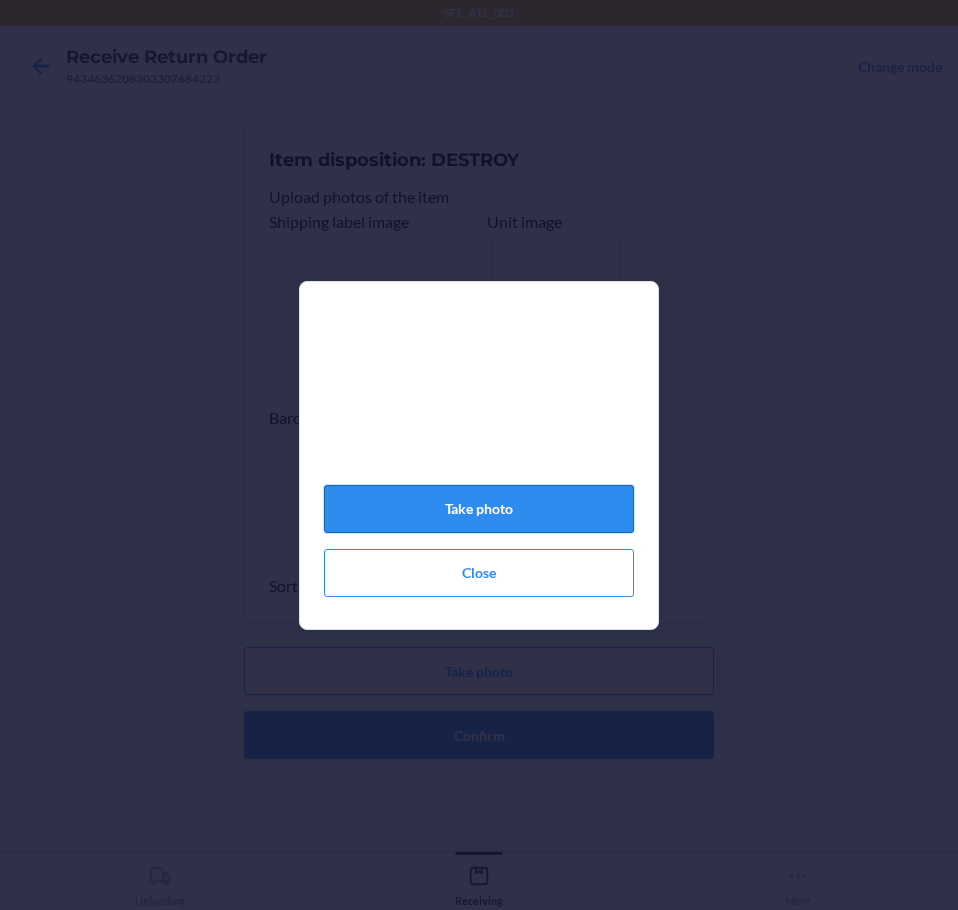 click on "Take photo" 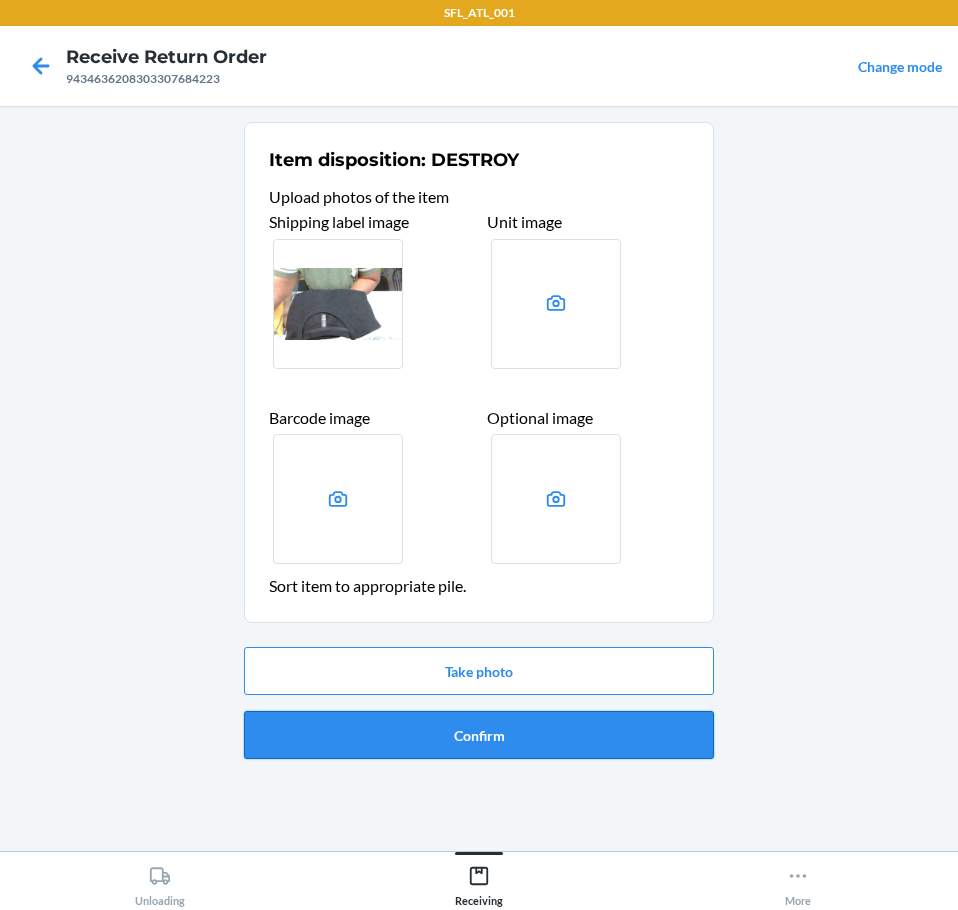 click on "Confirm" at bounding box center (479, 735) 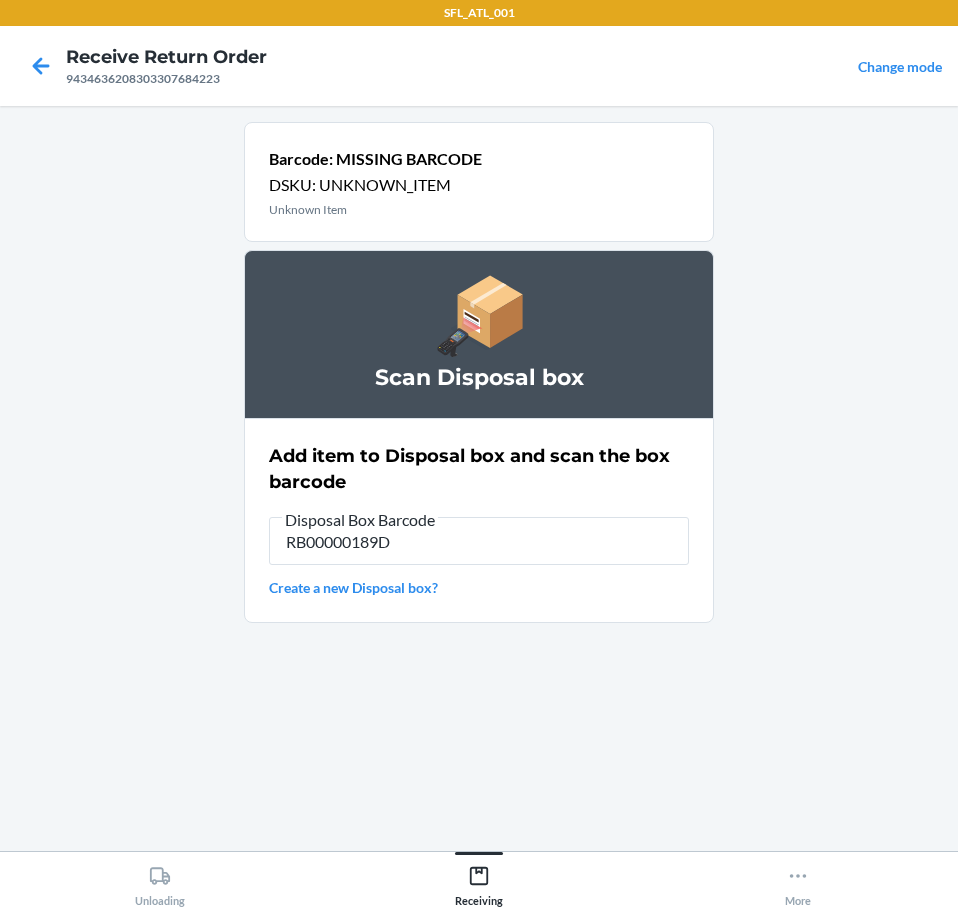 type on "RB00000189D" 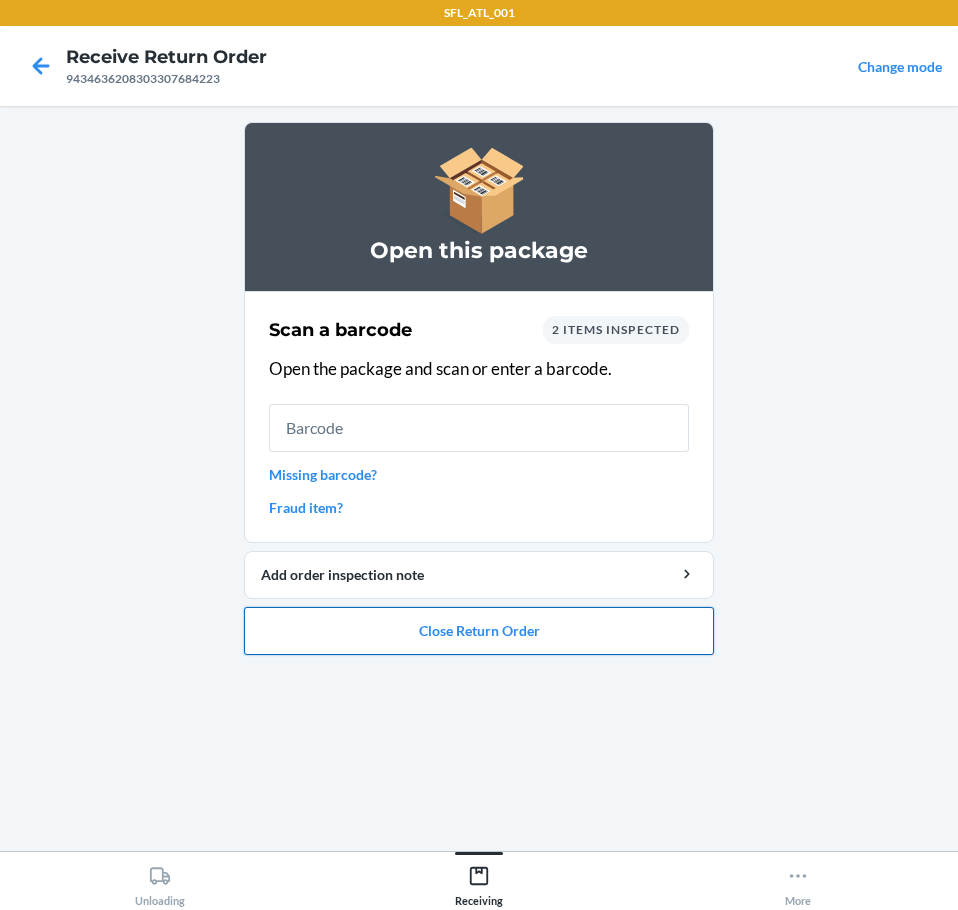 click on "Close Return Order" at bounding box center [479, 631] 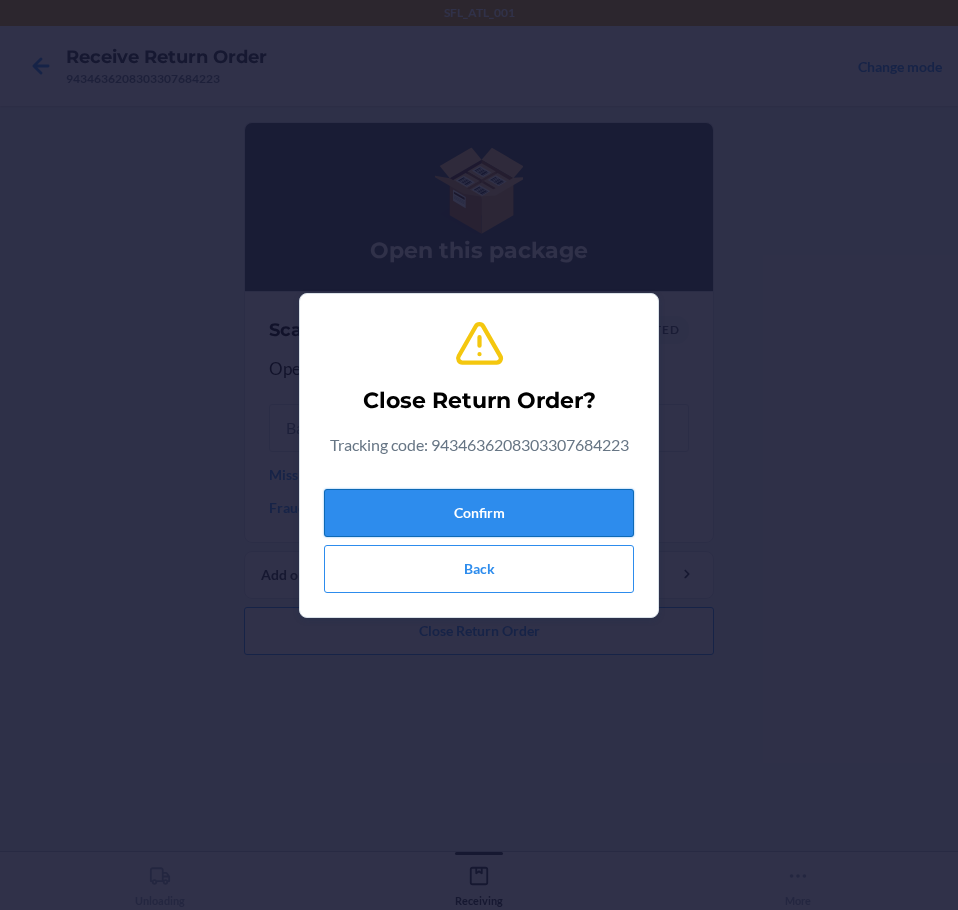 click on "Confirm" at bounding box center [479, 513] 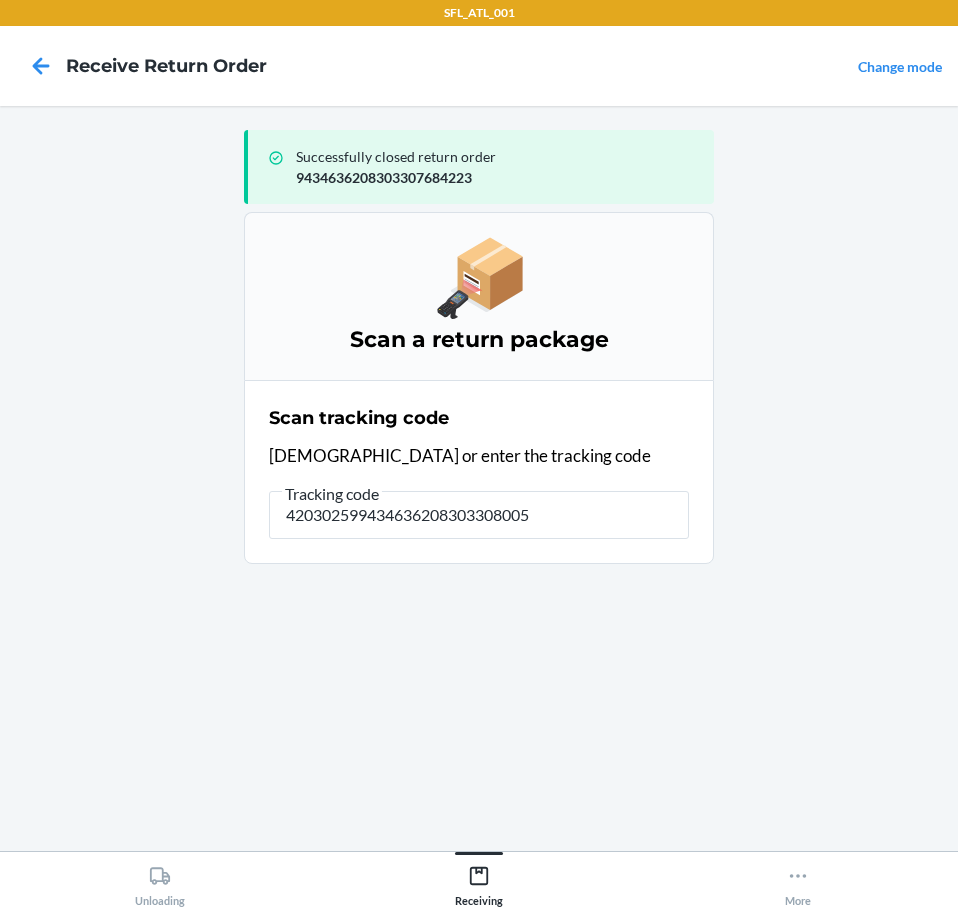 type on "4203025994346362083033080053" 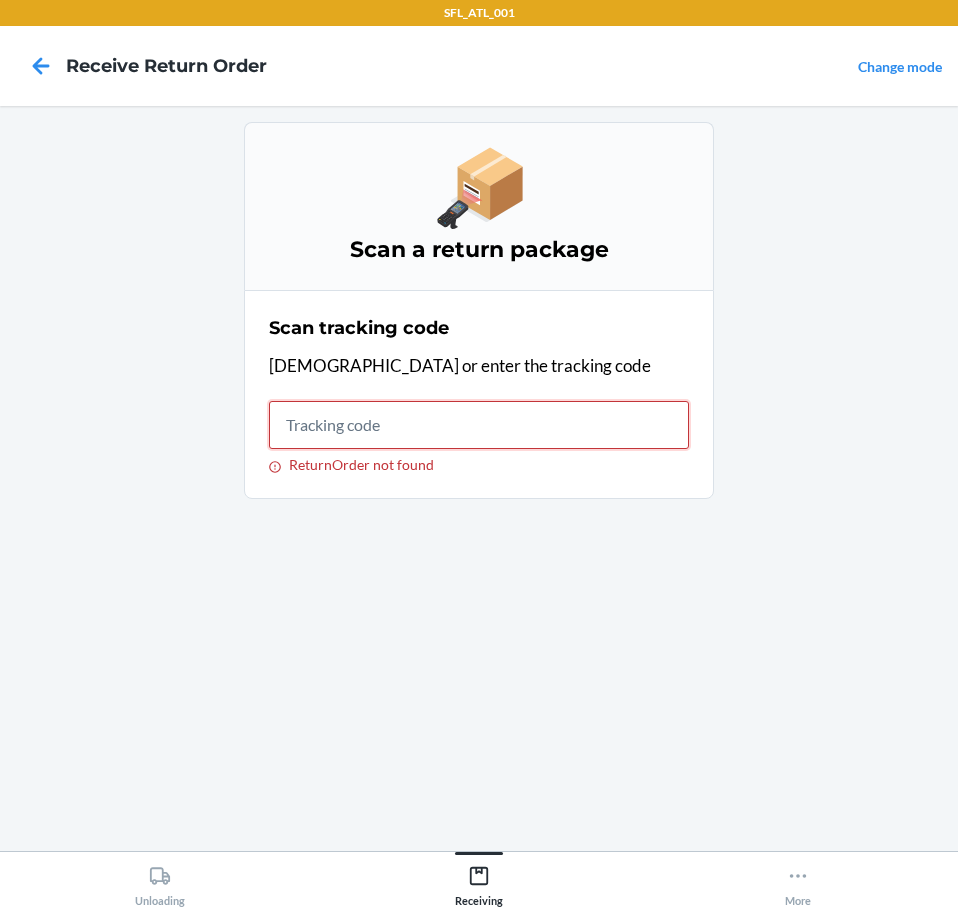click on "ReturnOrder not found" at bounding box center (479, 425) 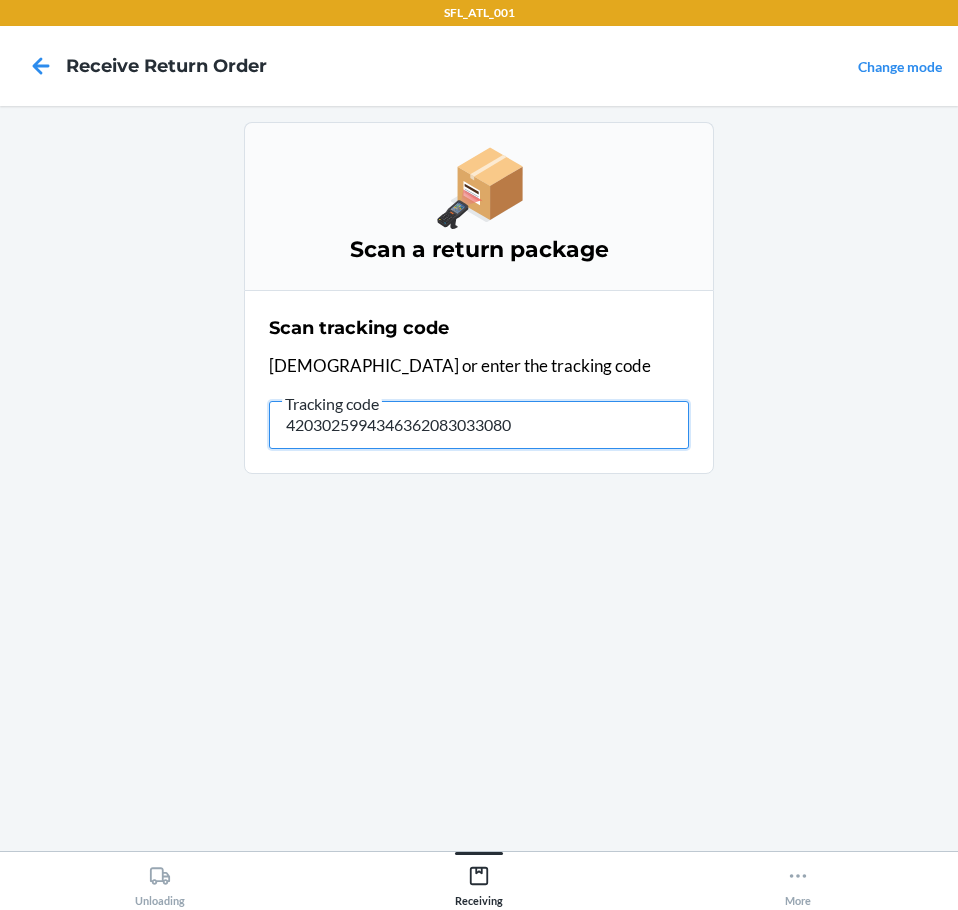 type on "42030259943463620830330800" 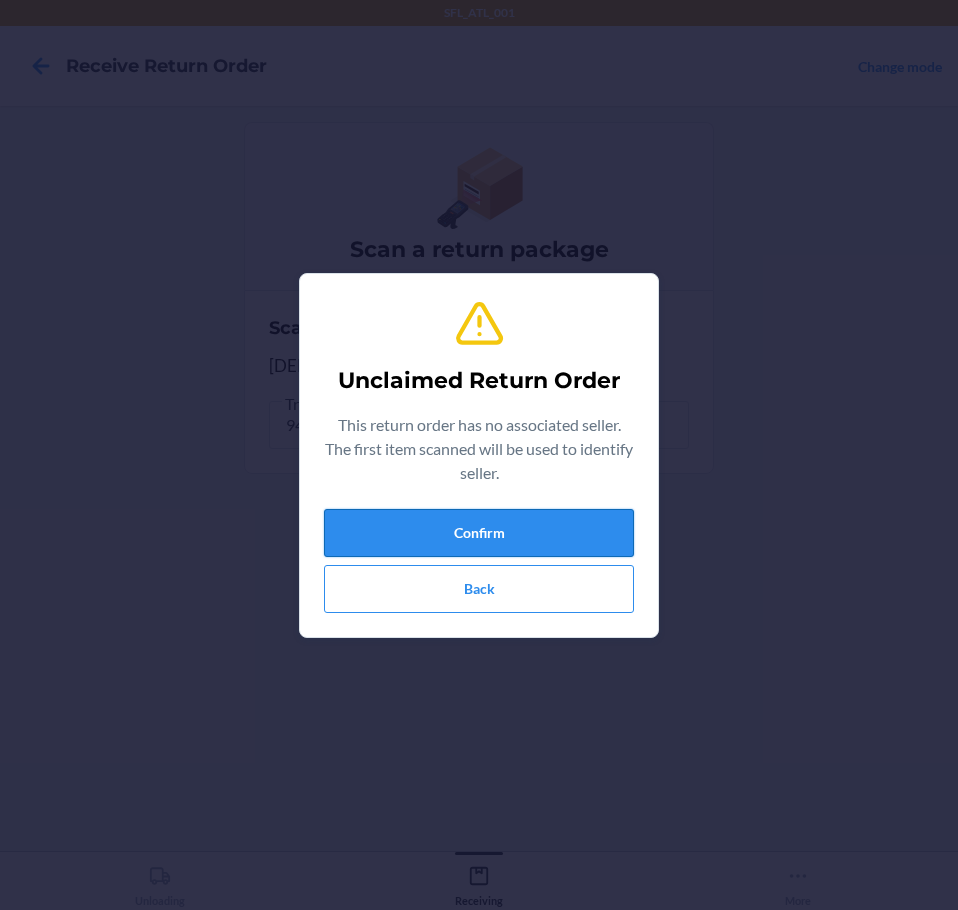 click on "Confirm" at bounding box center [479, 533] 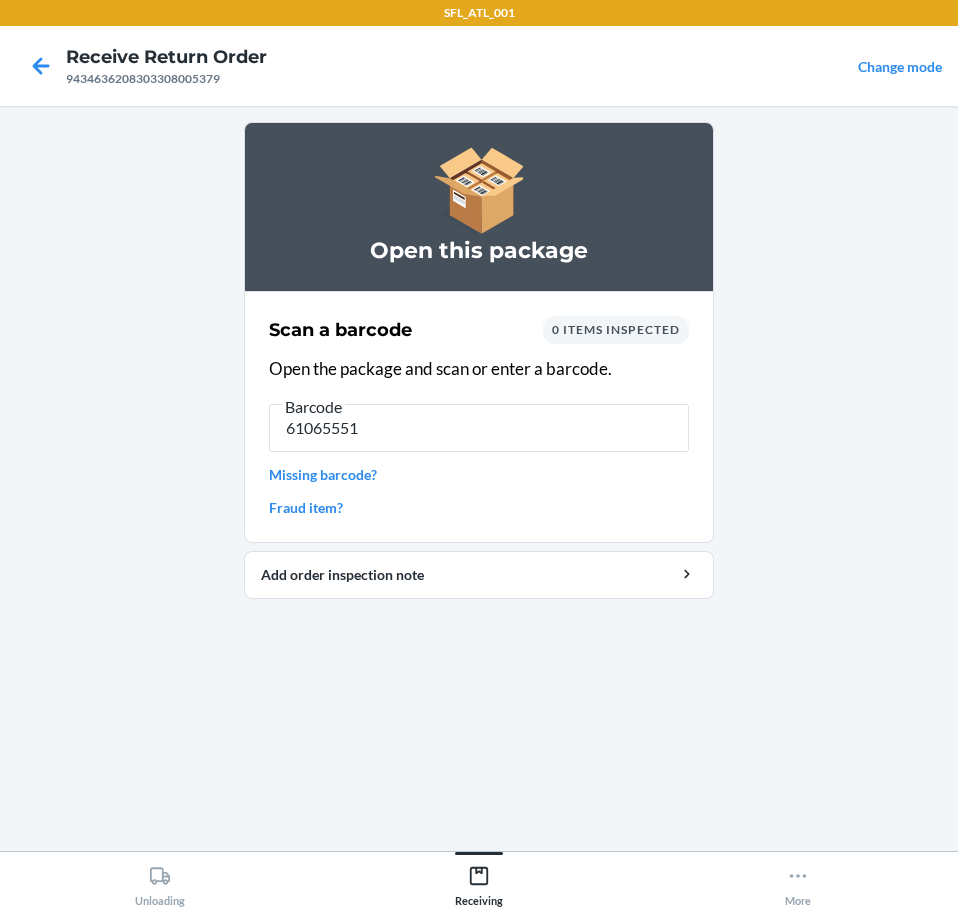 type on "610655513" 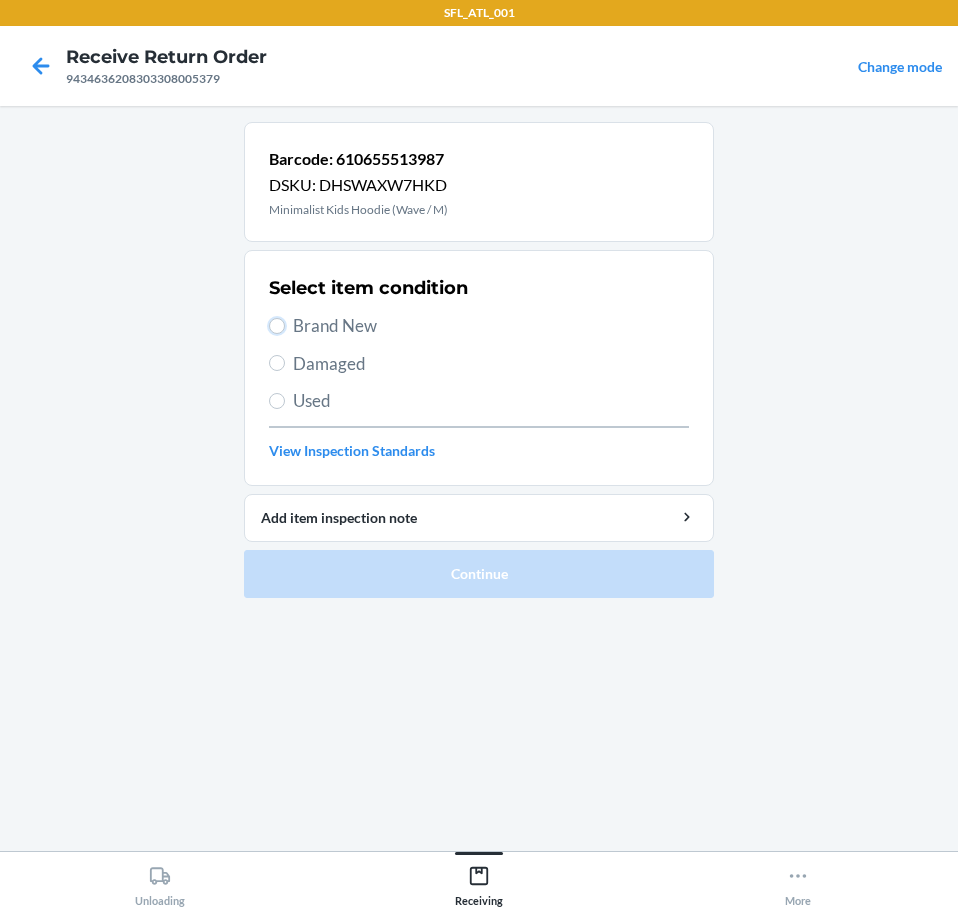 drag, startPoint x: 281, startPoint y: 320, endPoint x: 282, endPoint y: 341, distance: 21.023796 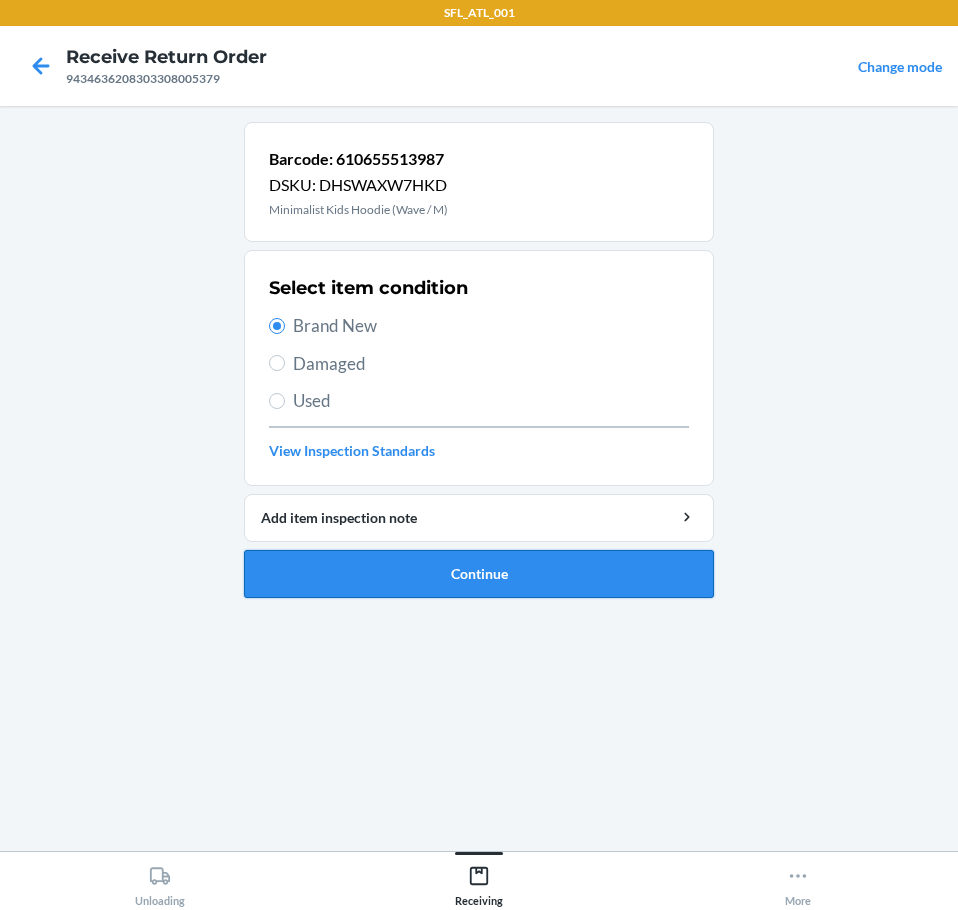 click on "Continue" at bounding box center [479, 574] 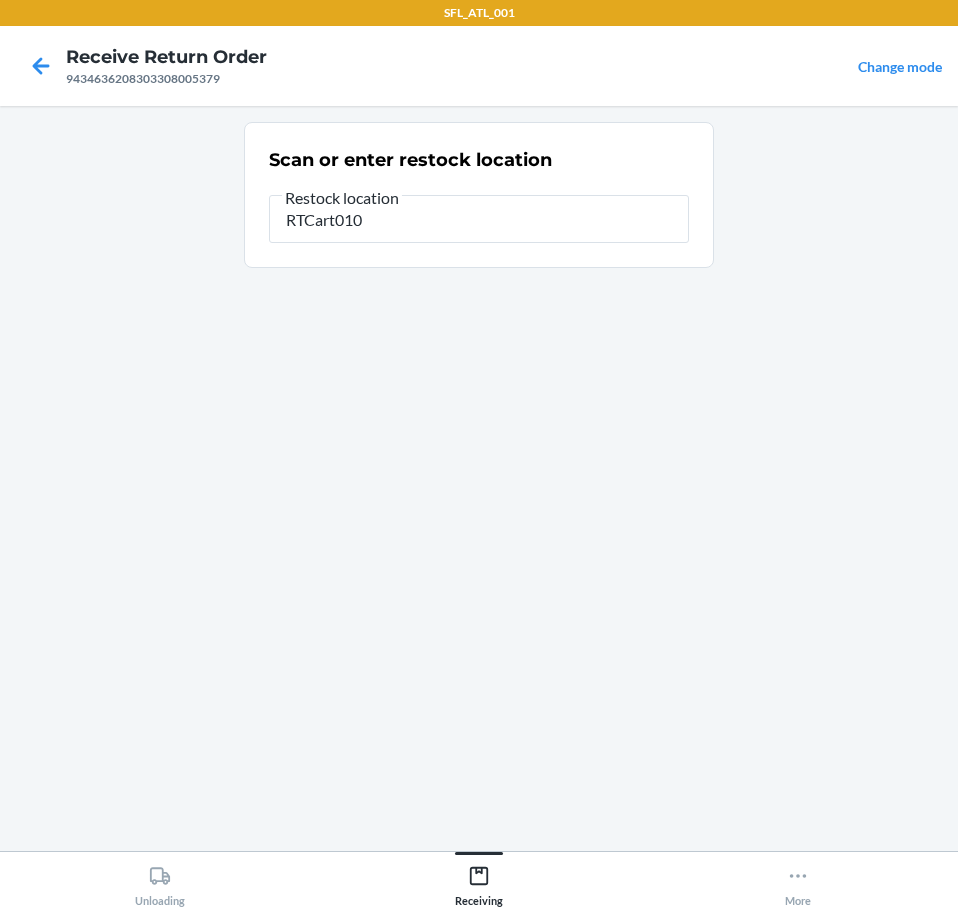 type on "RTCart010" 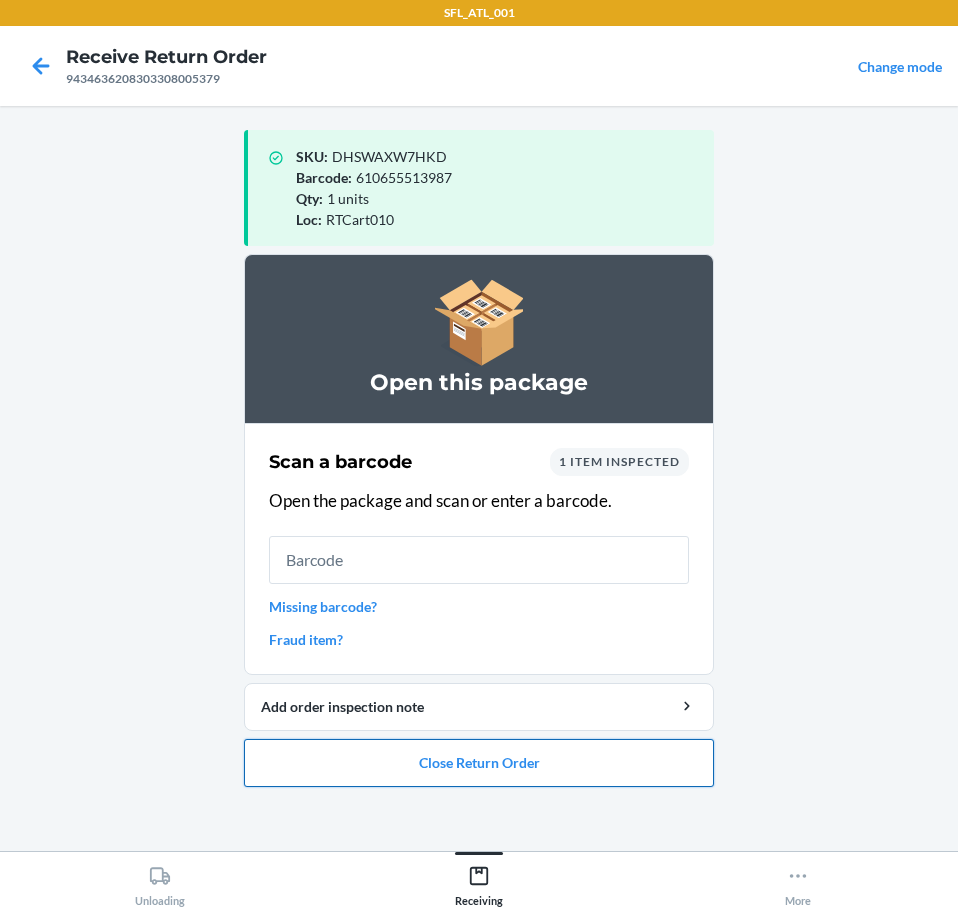 click on "Close Return Order" at bounding box center (479, 763) 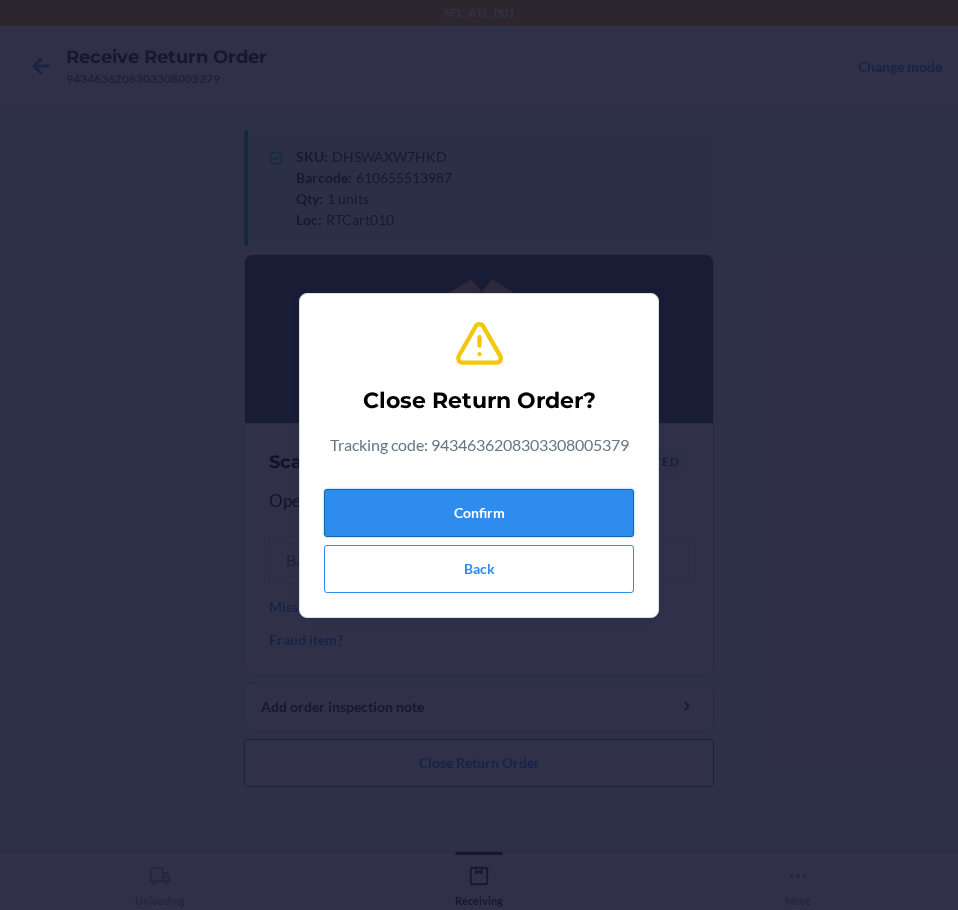 click on "Confirm" at bounding box center (479, 513) 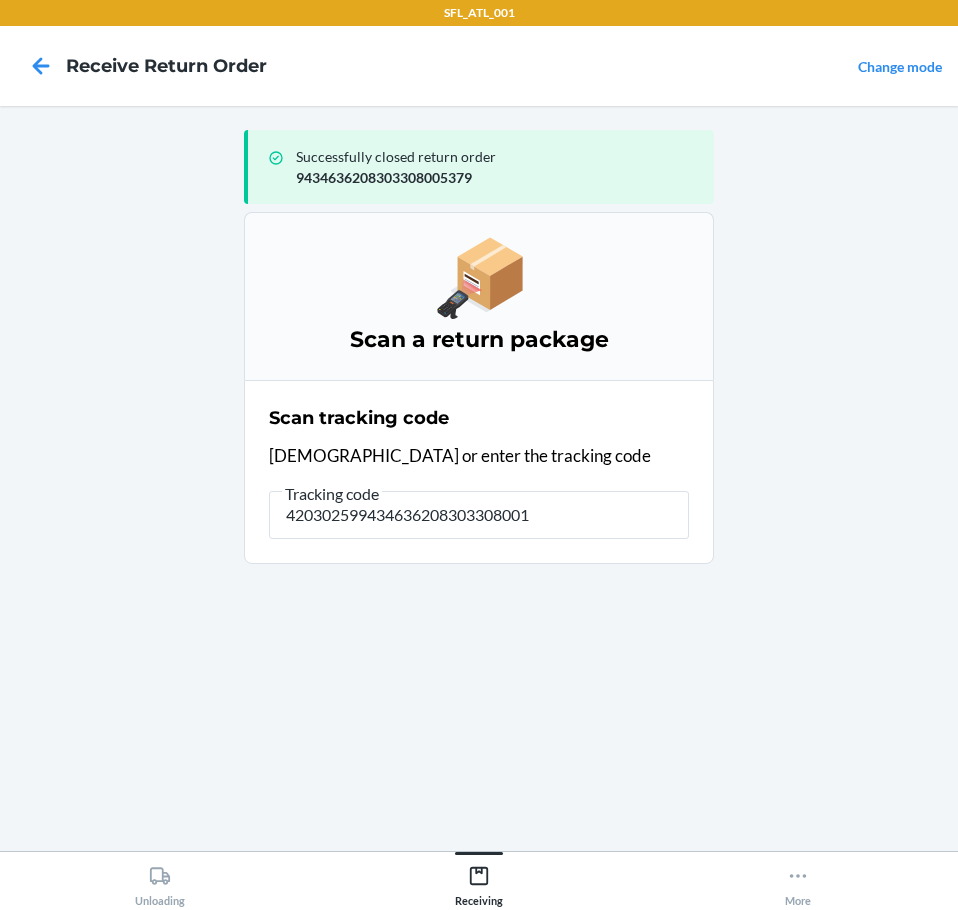 type on "4203025994346362083033080012" 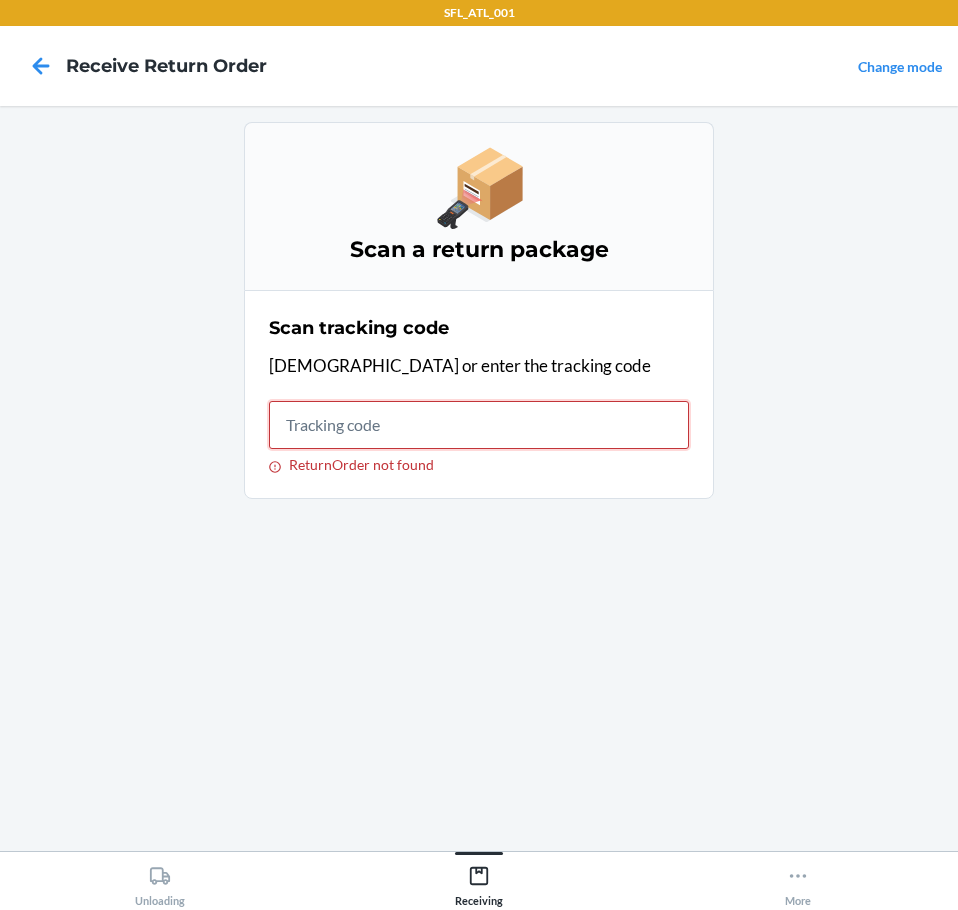 click on "ReturnOrder not found" at bounding box center [479, 425] 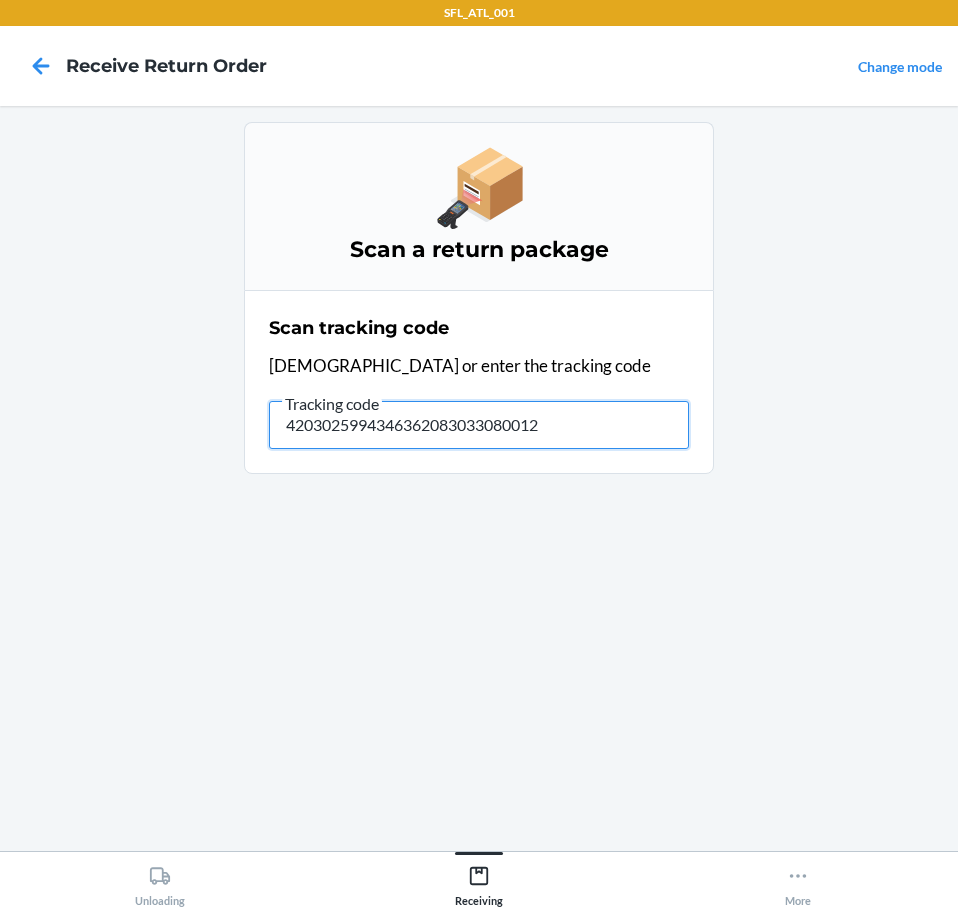 type on "42030259943463620830330800127" 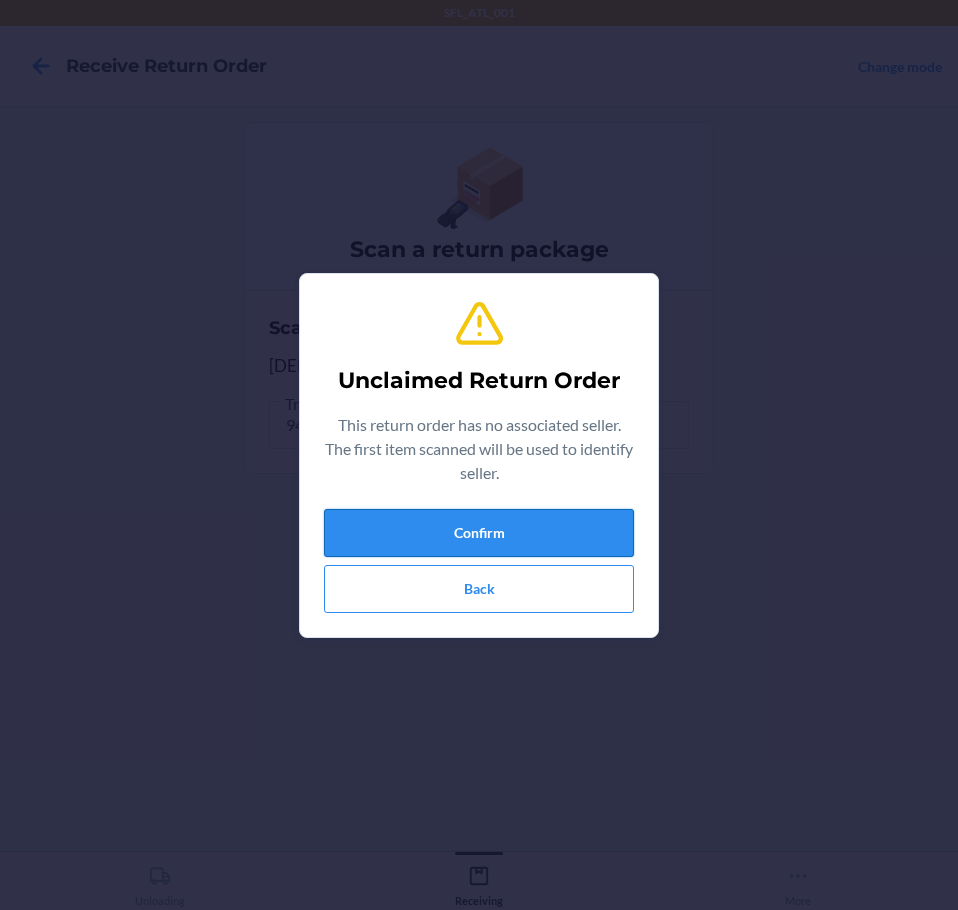 click on "Confirm" at bounding box center [479, 533] 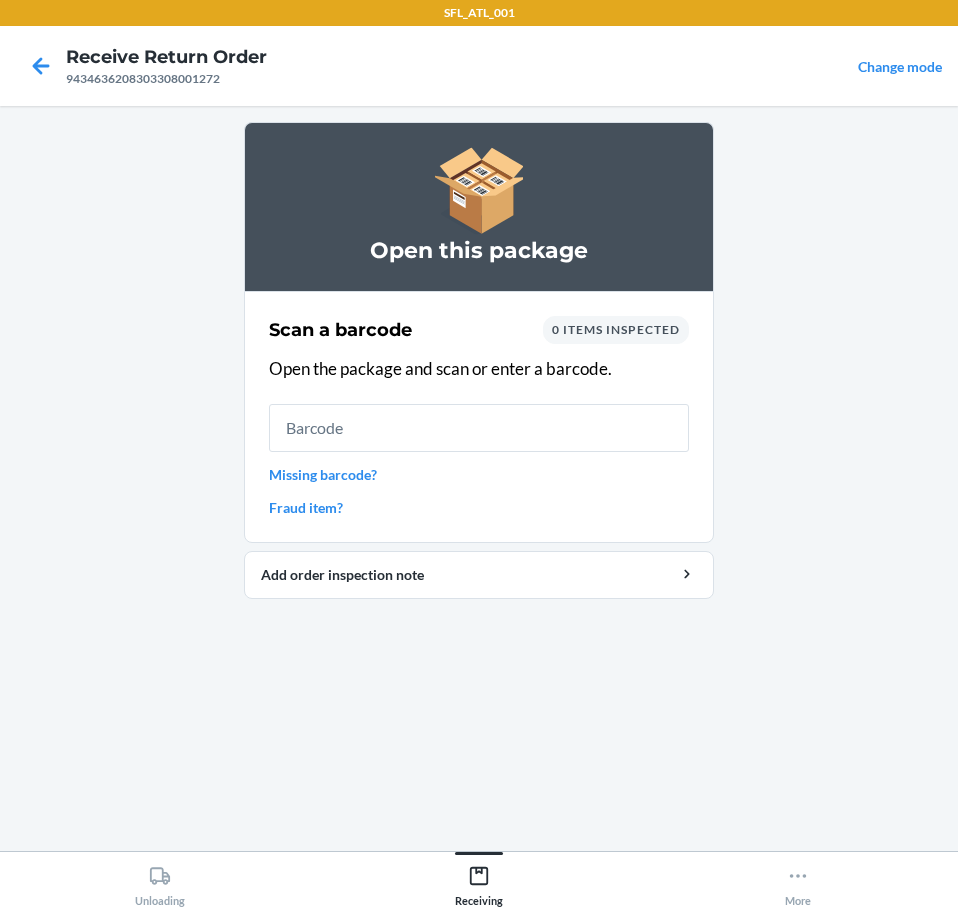 click on "Missing barcode?" at bounding box center [479, 474] 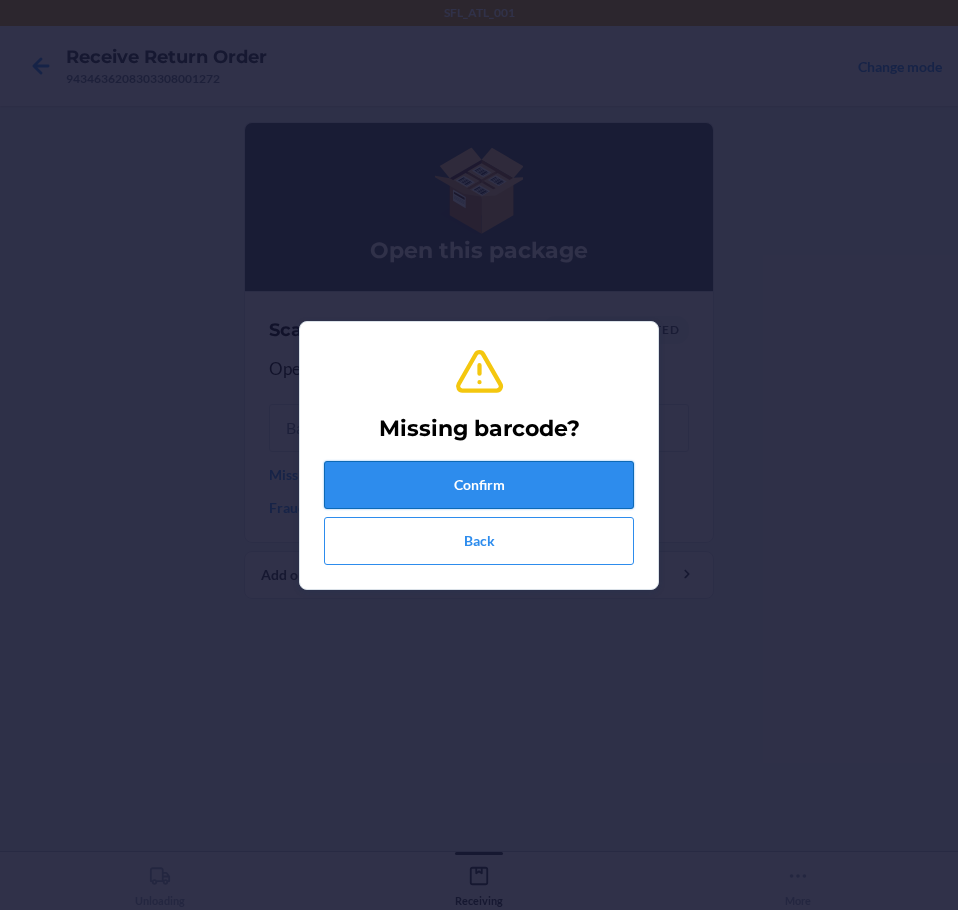 click on "Confirm" at bounding box center [479, 485] 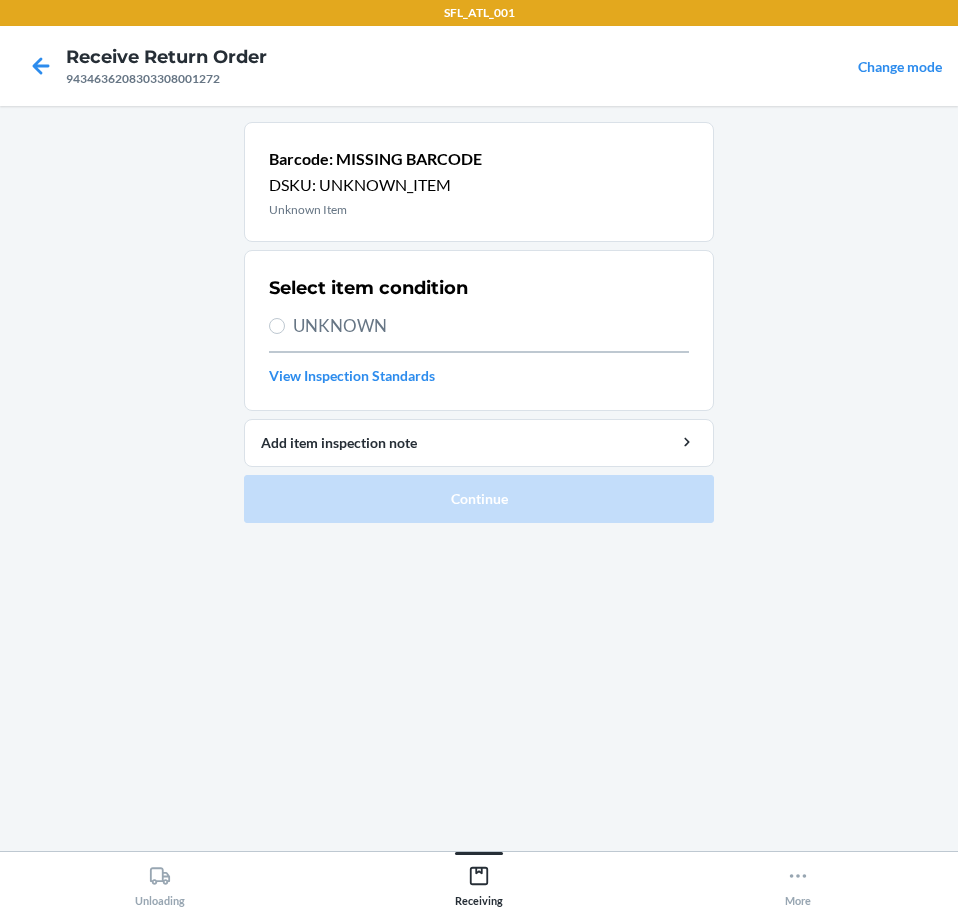 click on "UNKNOWN" at bounding box center (479, 326) 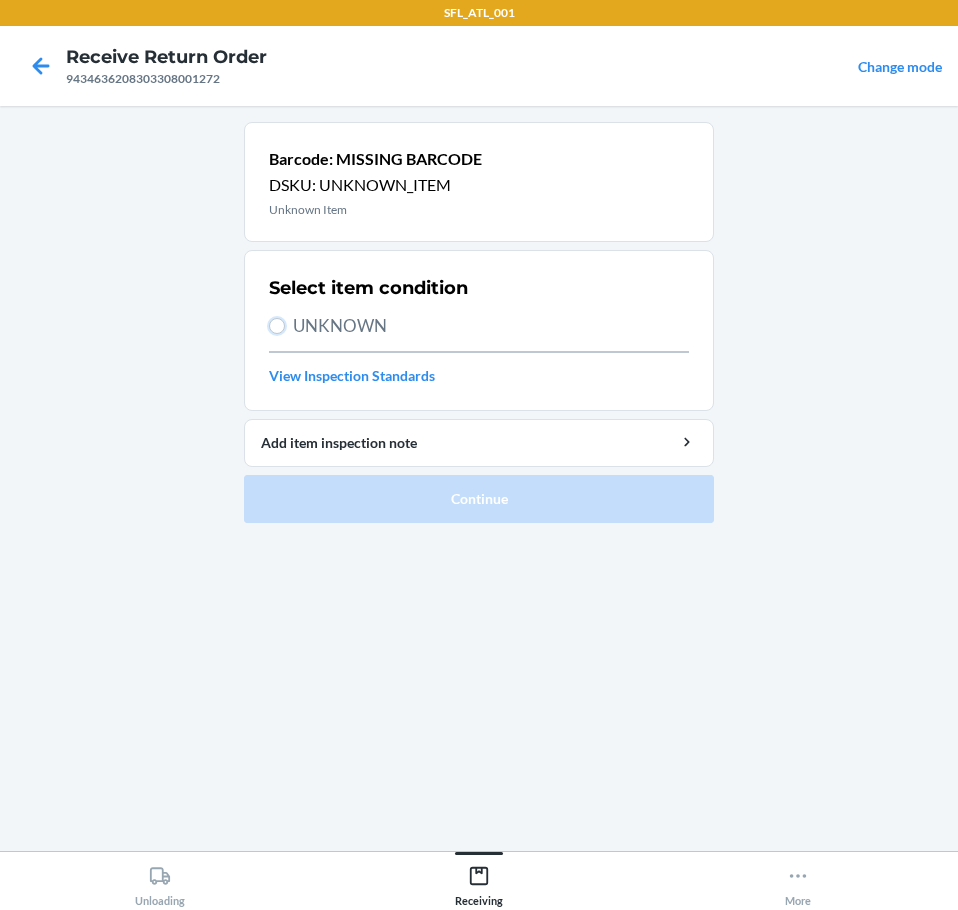 click on "UNKNOWN" at bounding box center (277, 326) 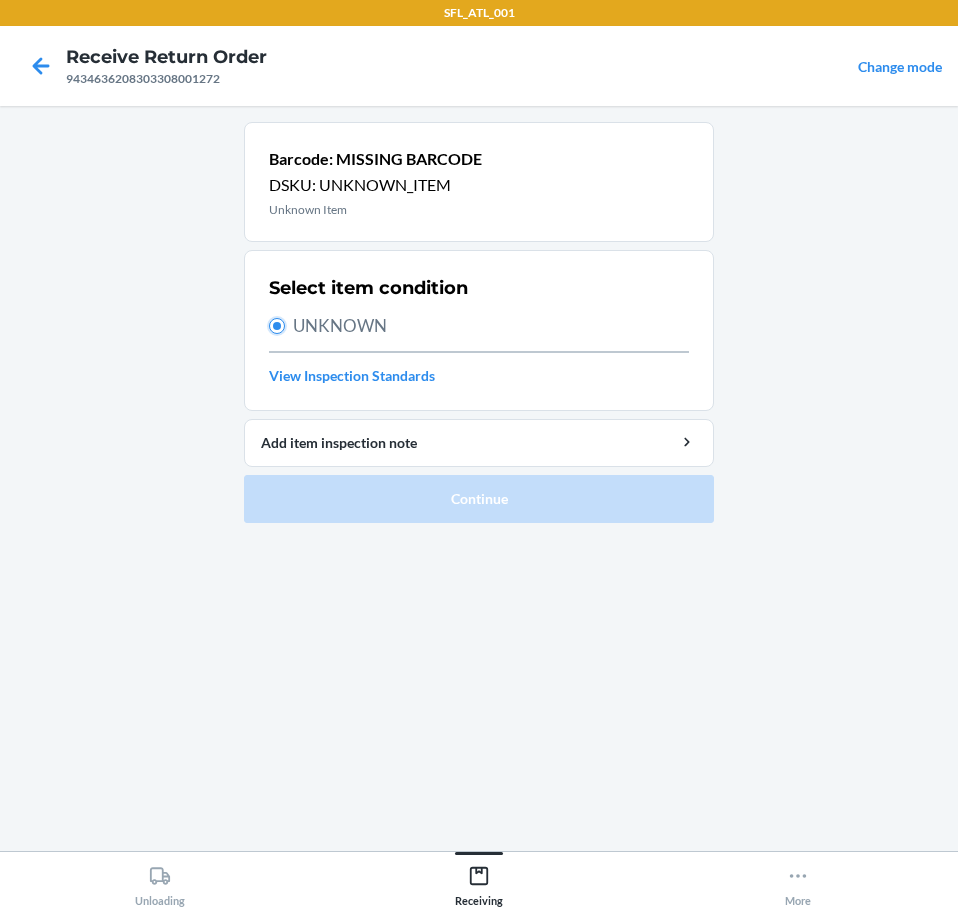 radio on "true" 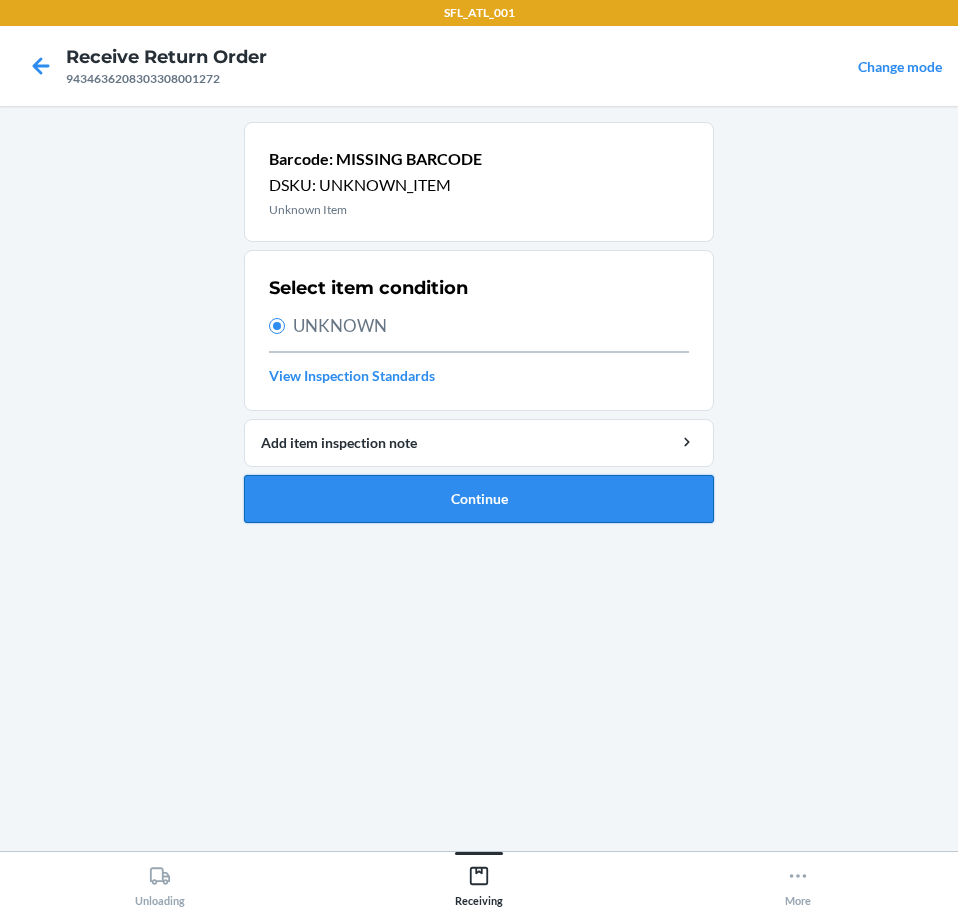click on "Continue" at bounding box center [479, 499] 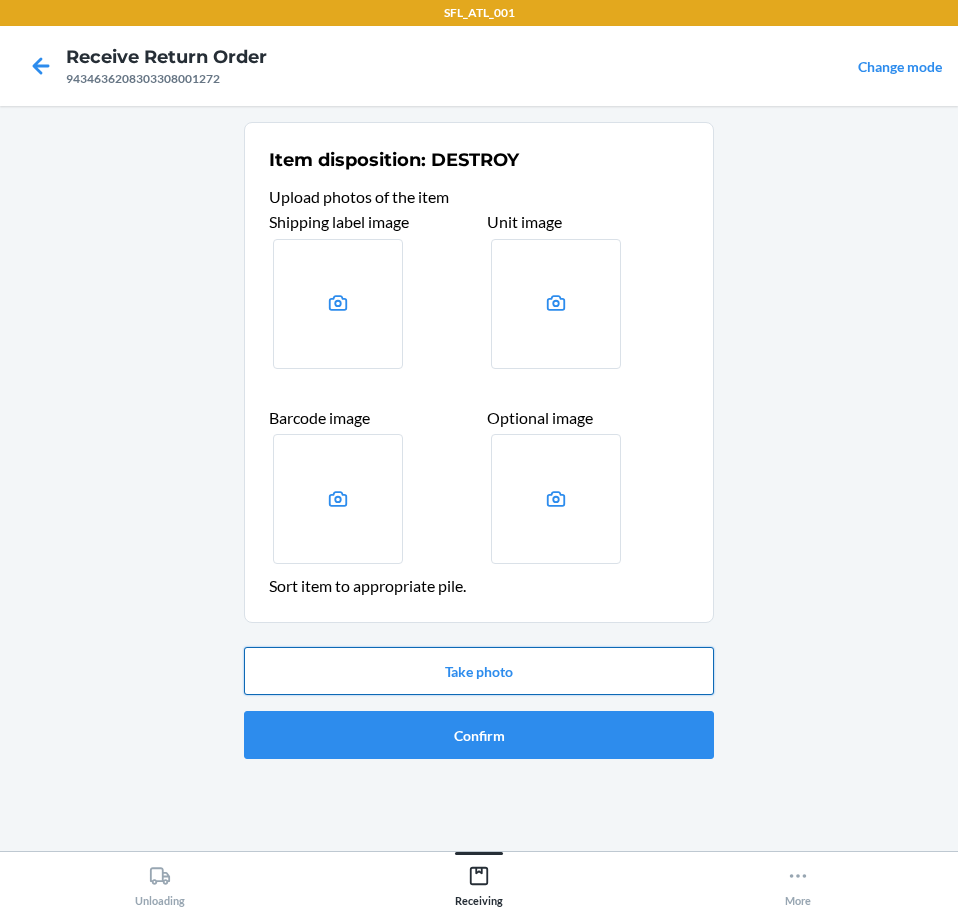 click on "Take photo" at bounding box center (479, 671) 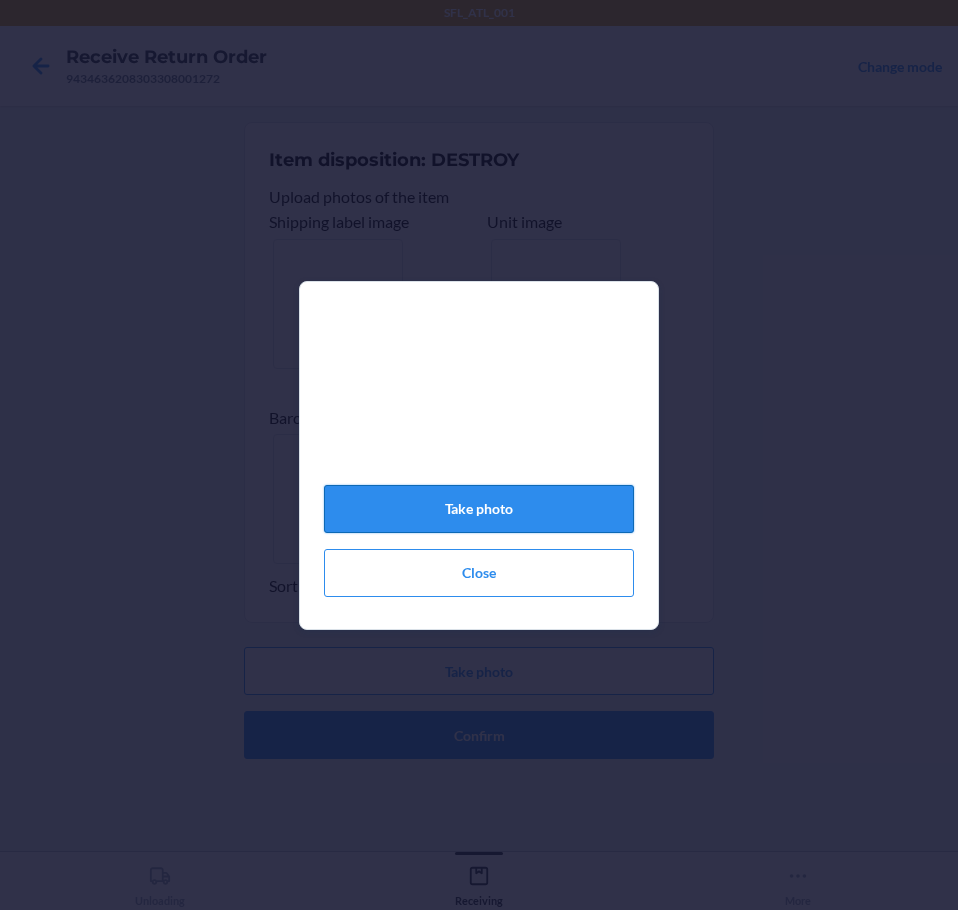 click on "Take photo" 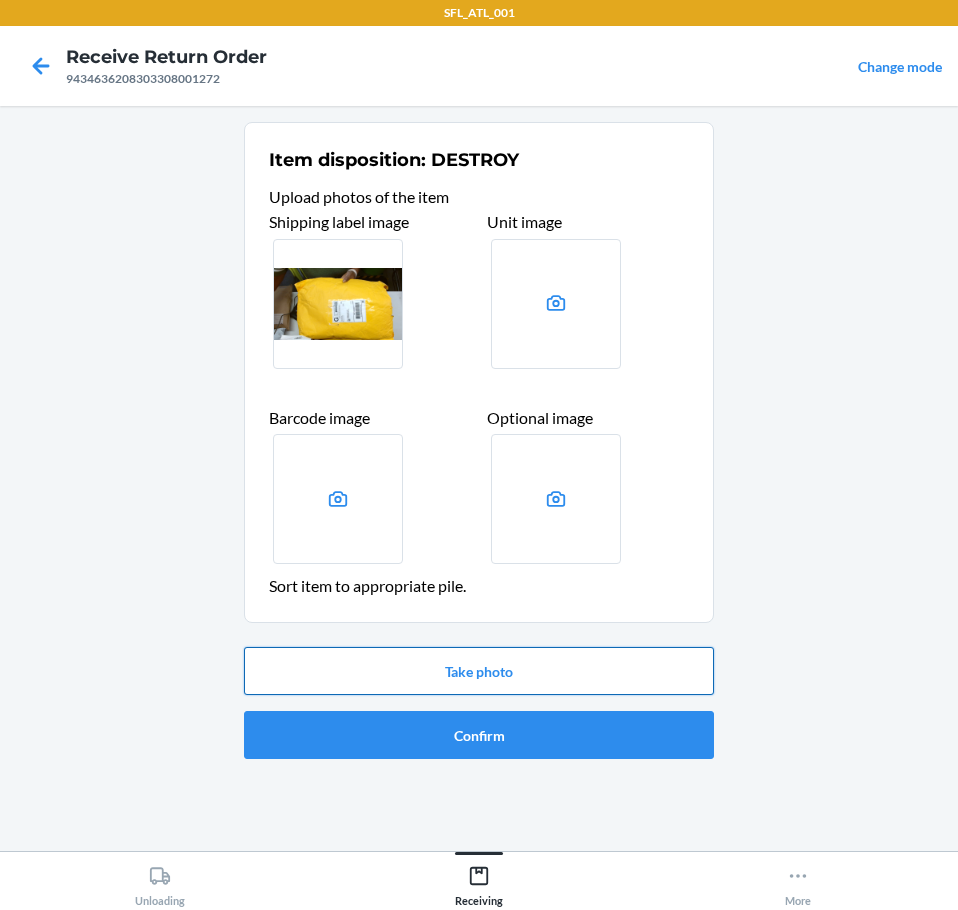 click on "Take photo" at bounding box center [479, 671] 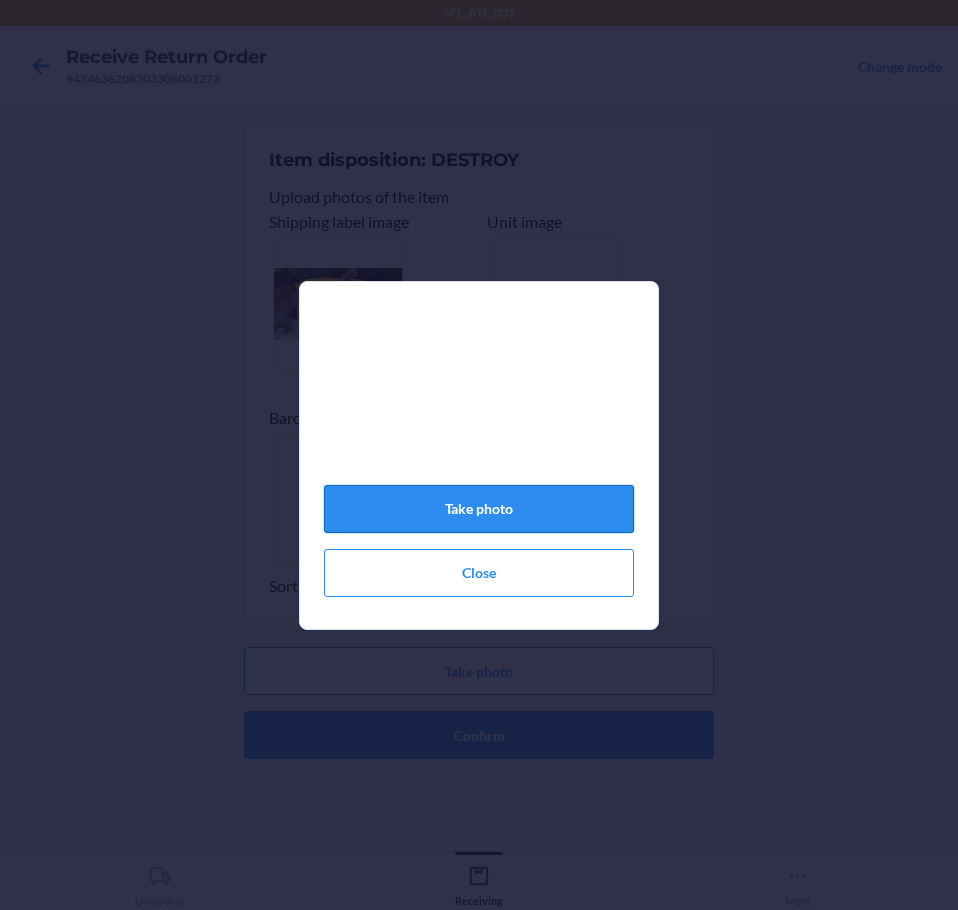 click on "Take photo" 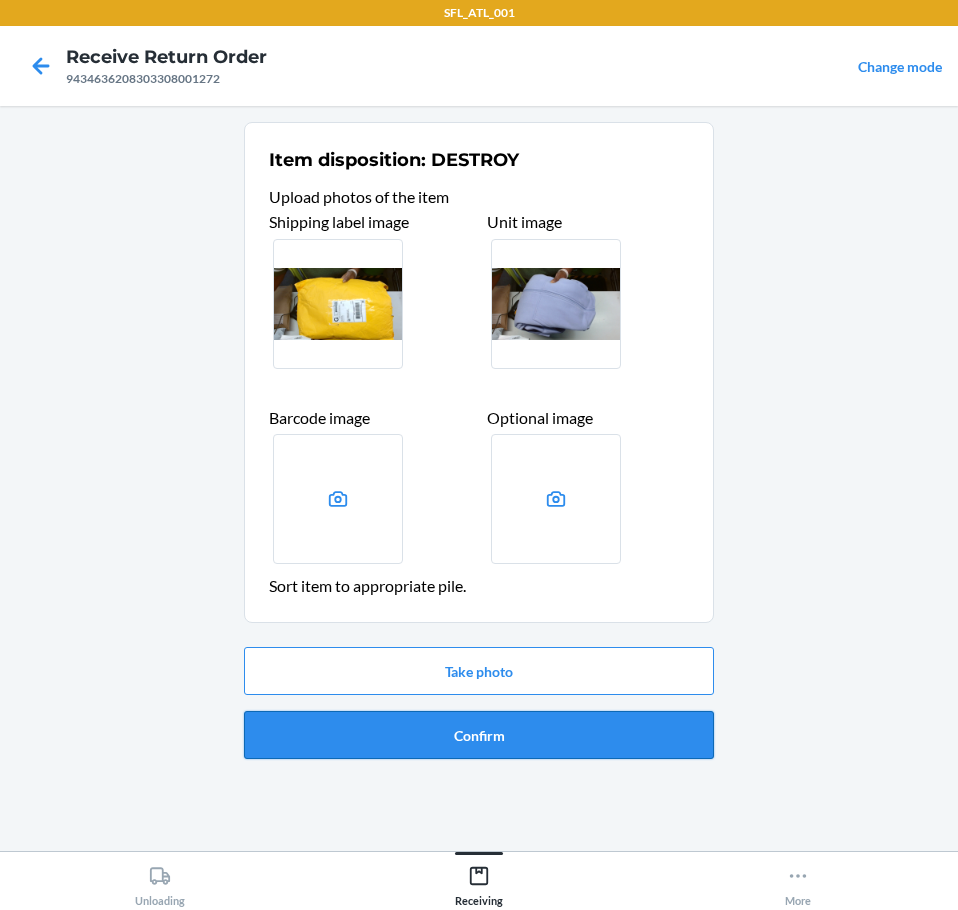 click on "Confirm" at bounding box center [479, 735] 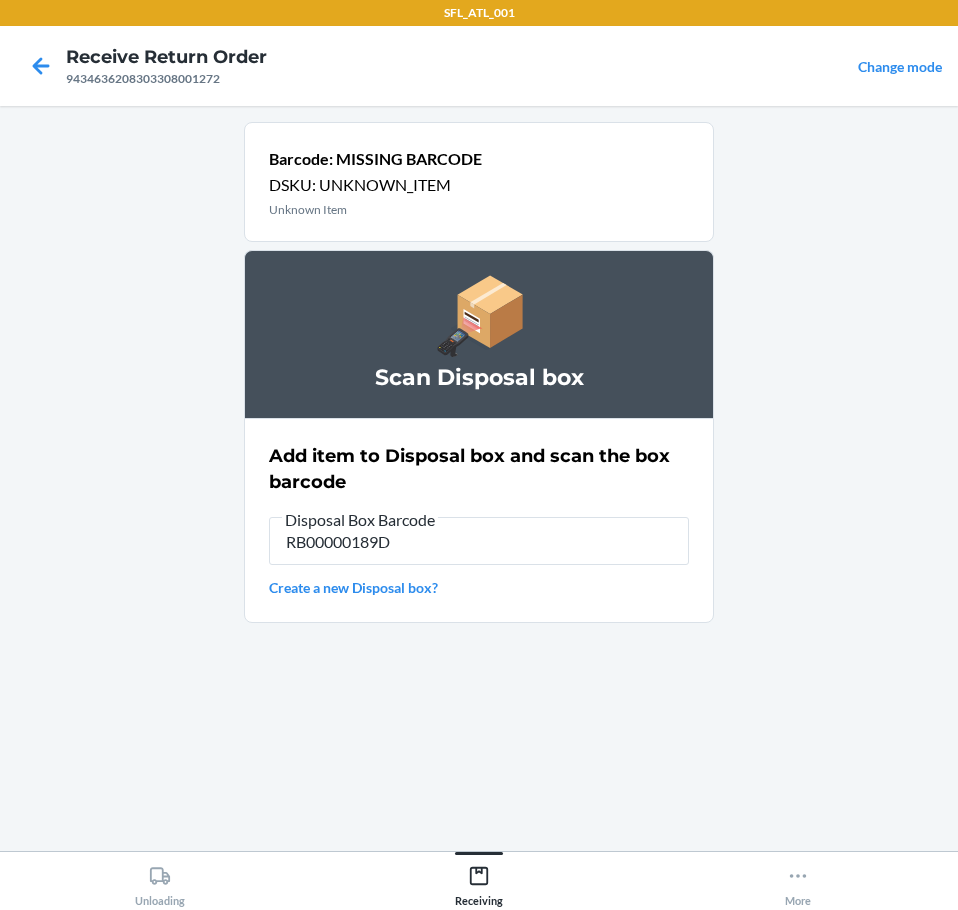 type on "RB00000189D" 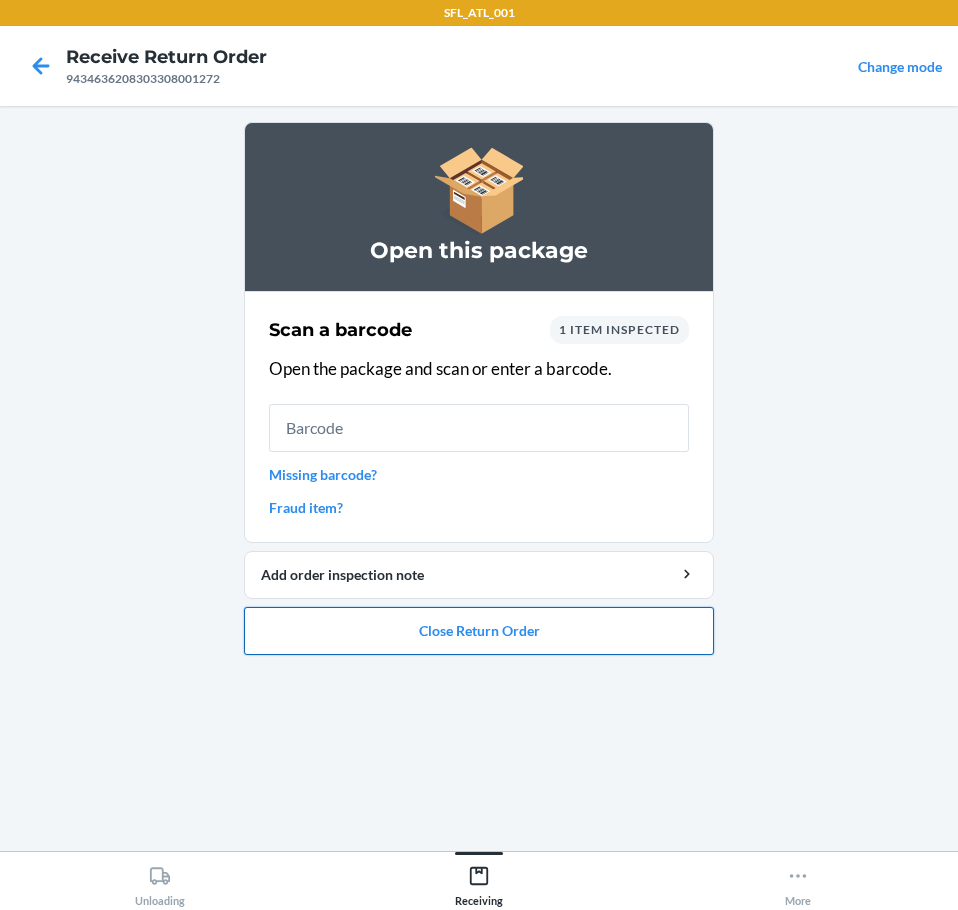 click on "Close Return Order" at bounding box center (479, 631) 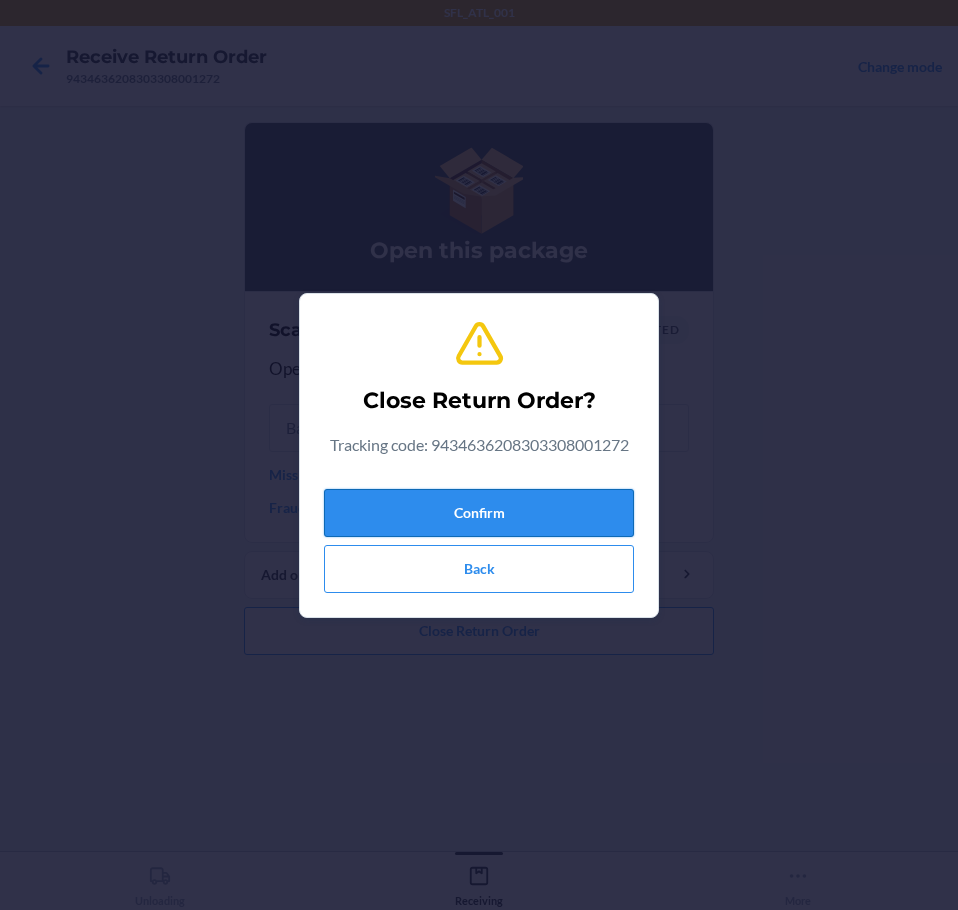 click on "Confirm" at bounding box center (479, 513) 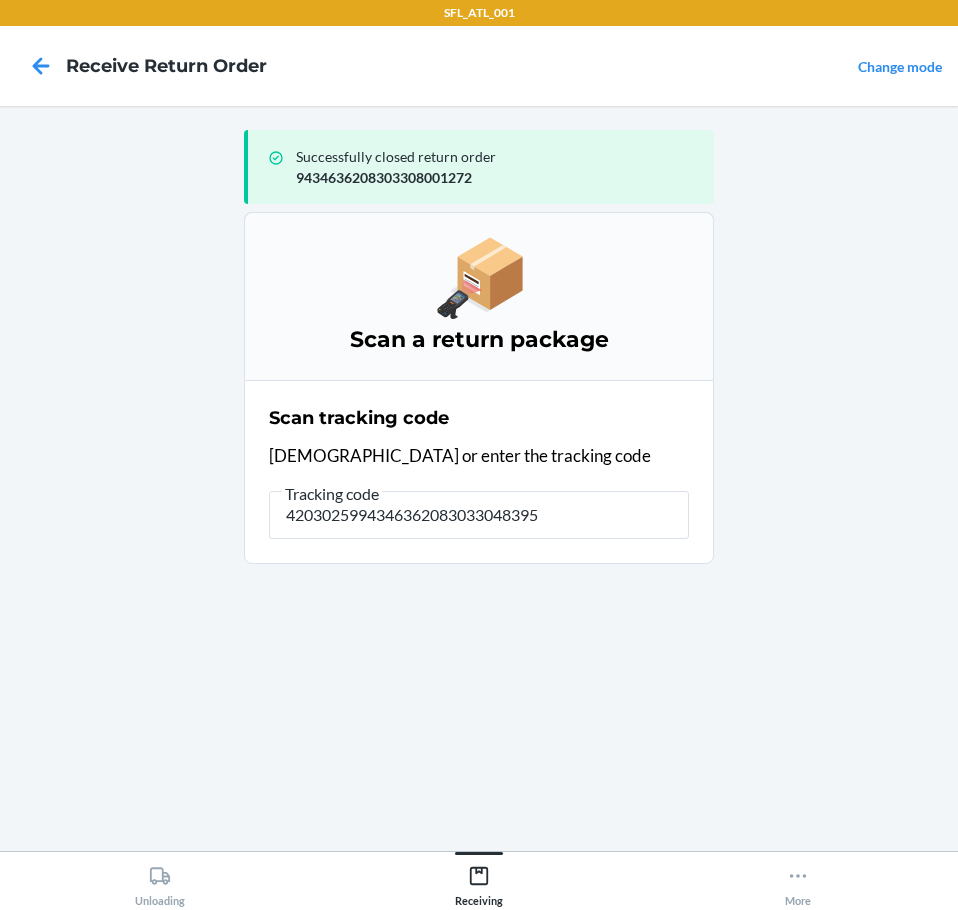 type on "42030259943463620830330483957" 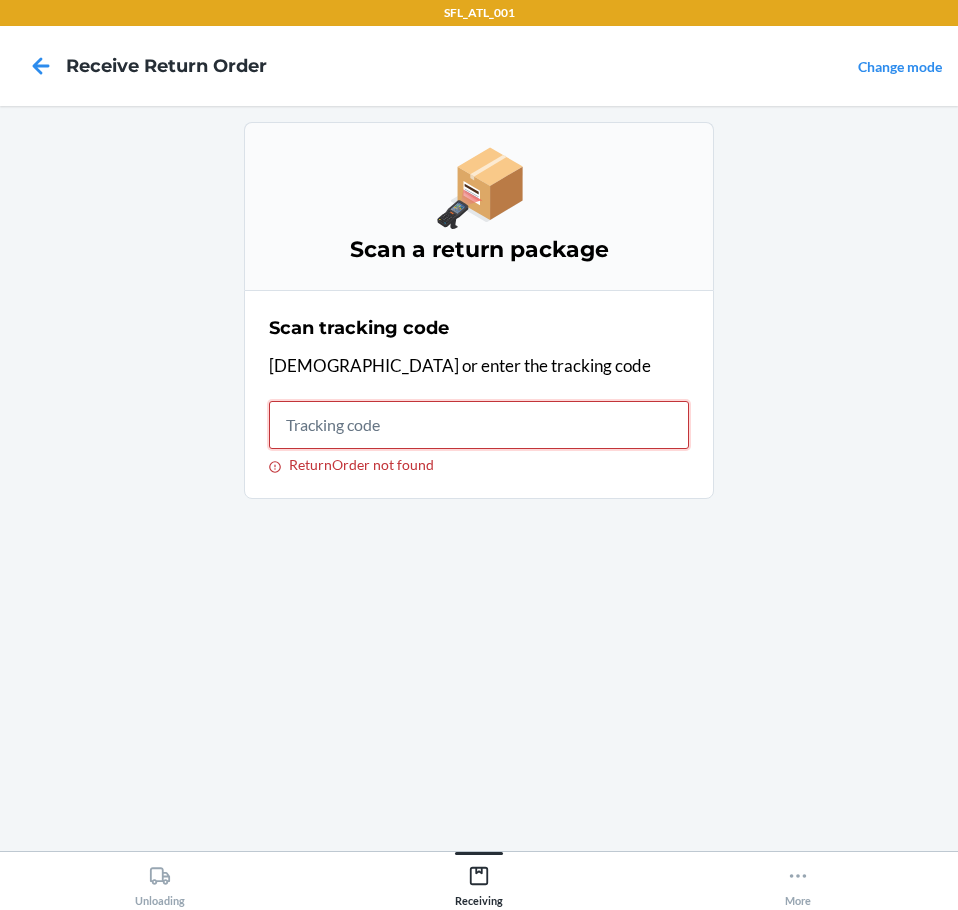 click on "ReturnOrder not found" at bounding box center (479, 425) 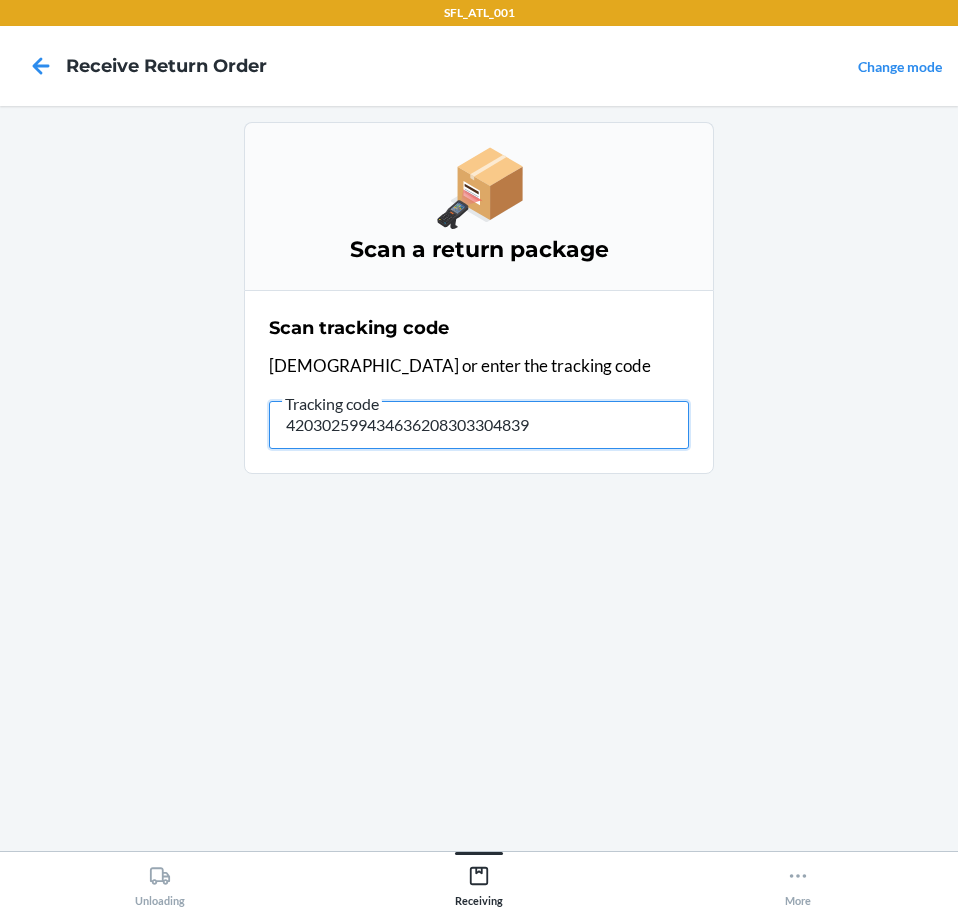 type on "4203025994346362083033048395" 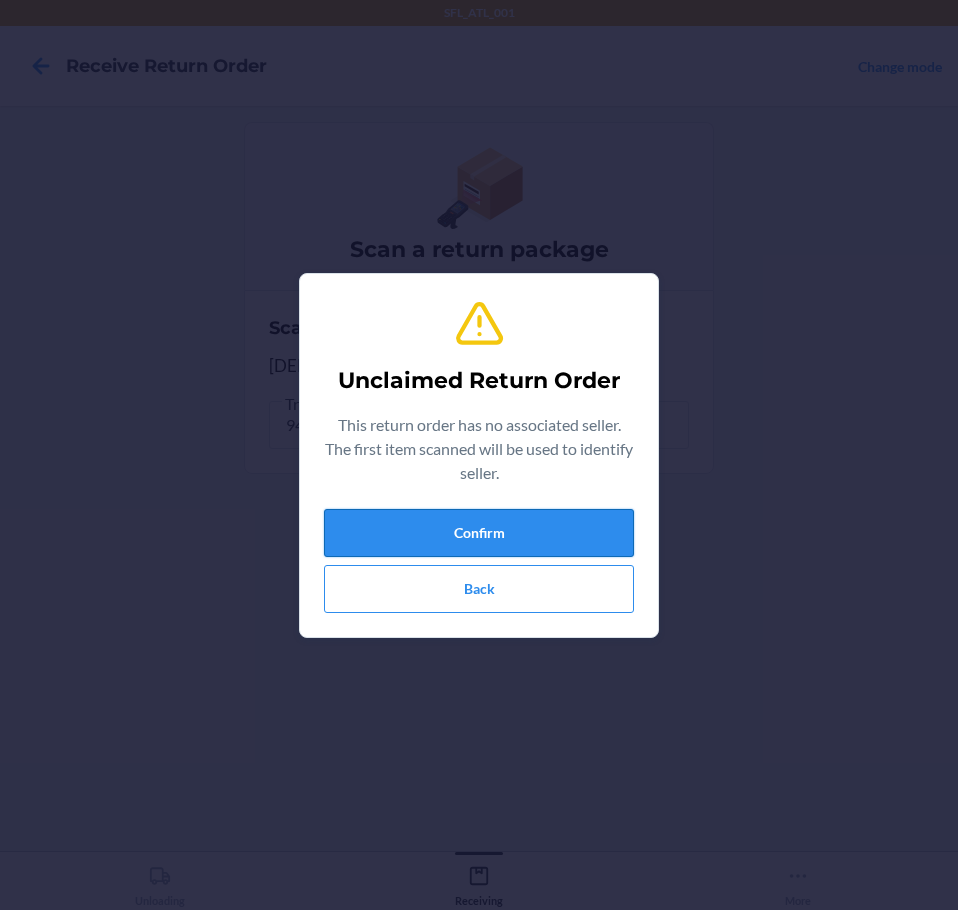 click on "Confirm" at bounding box center [479, 533] 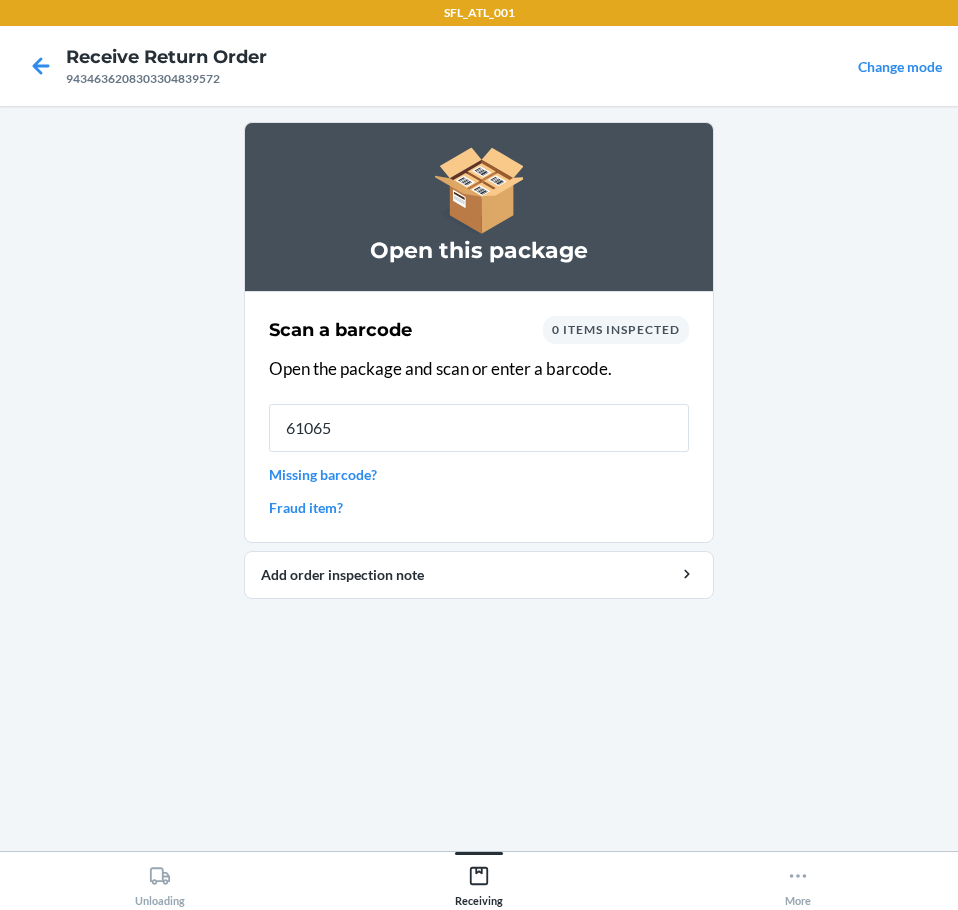 type on "610655" 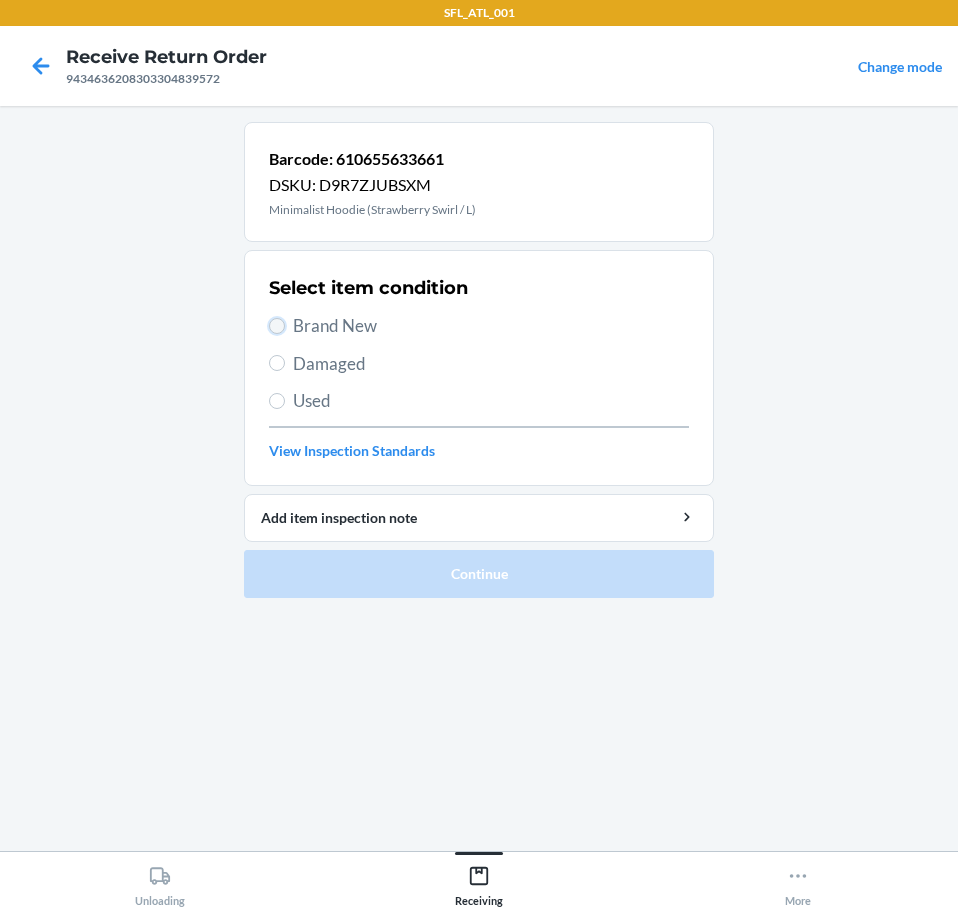 click on "Brand New" at bounding box center (277, 326) 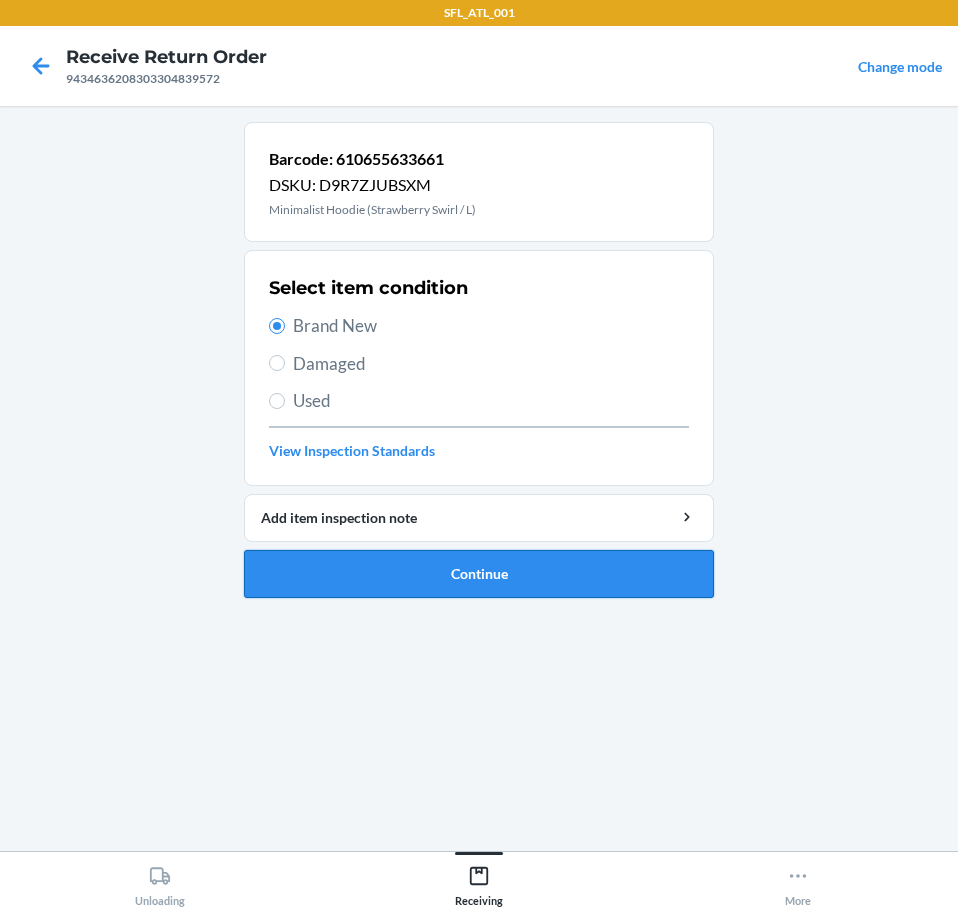 click on "Continue" at bounding box center (479, 574) 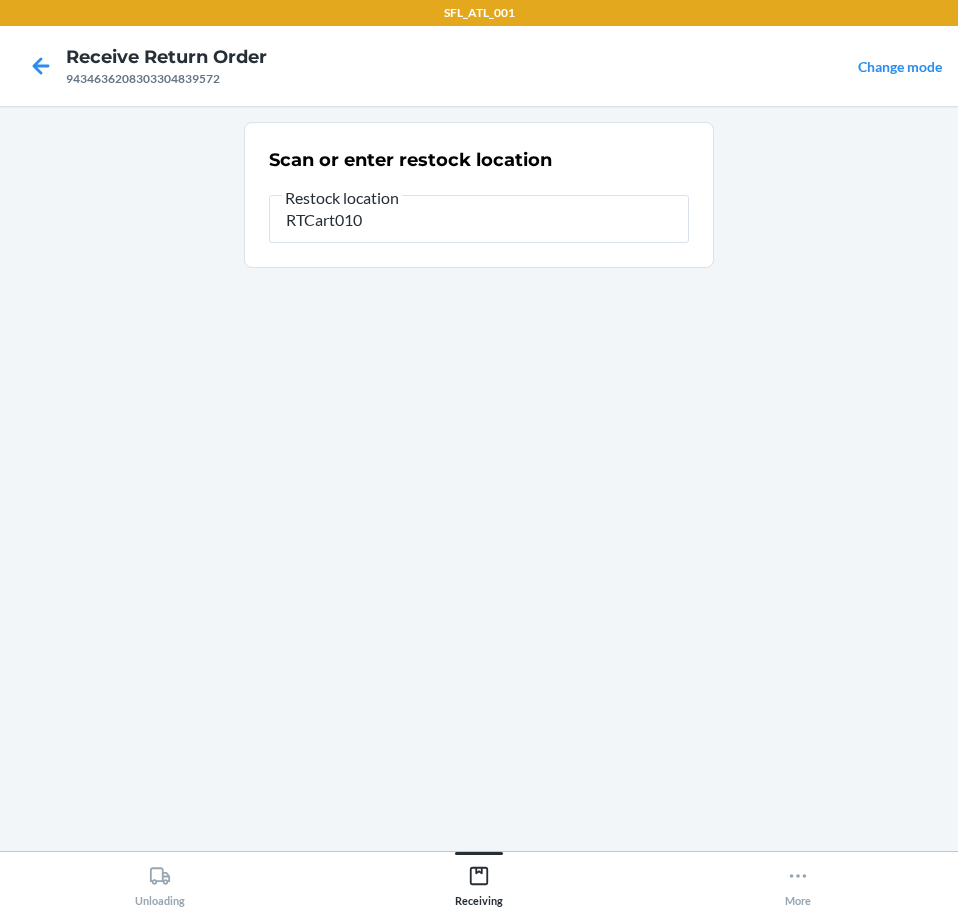 type on "RTCart010" 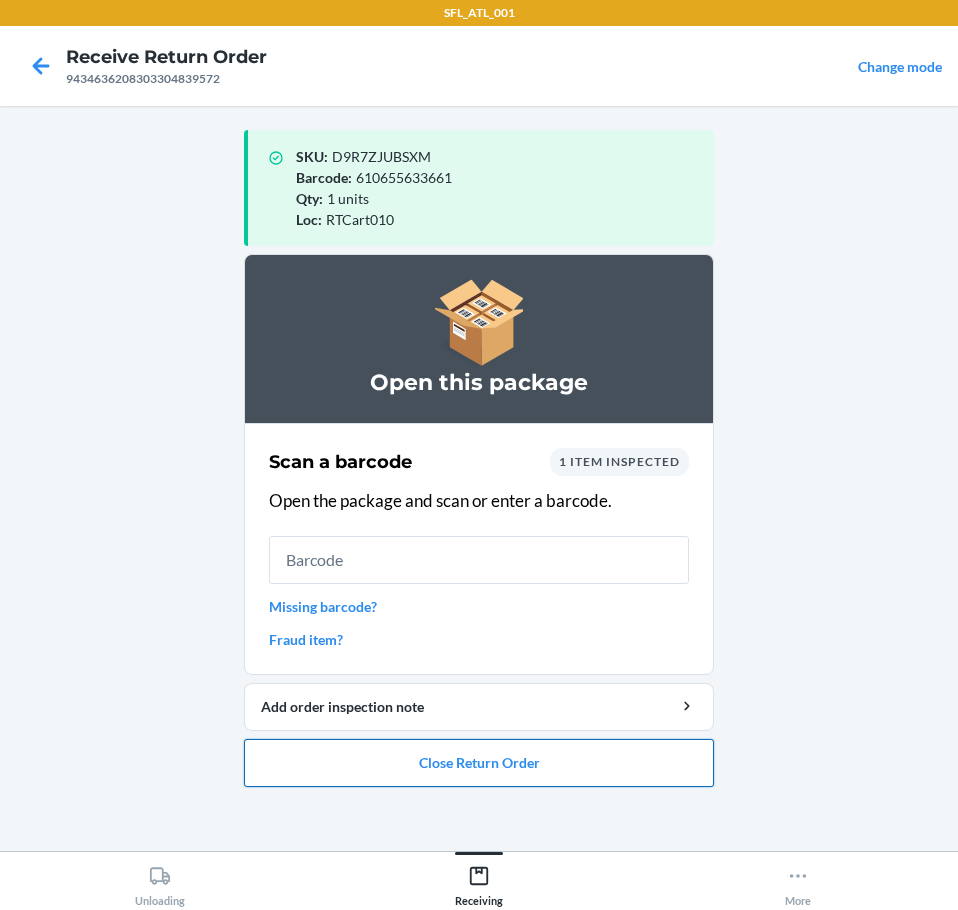 click on "Close Return Order" at bounding box center [479, 763] 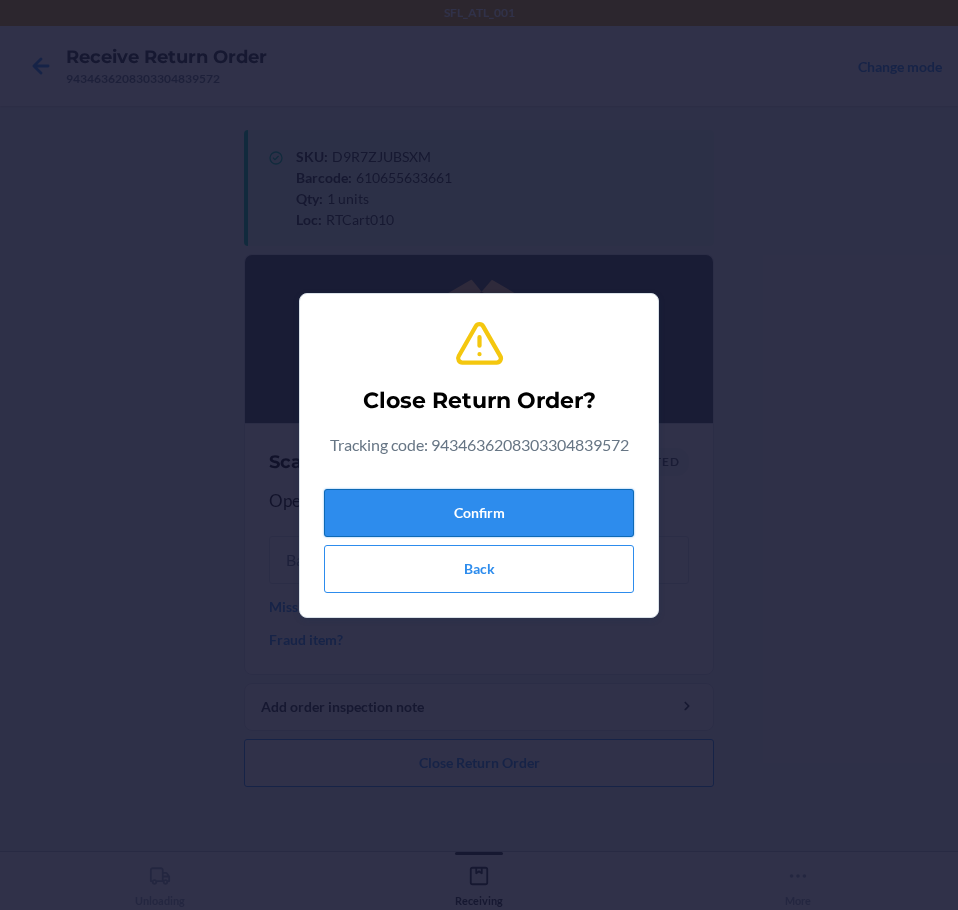 click on "Confirm" at bounding box center (479, 513) 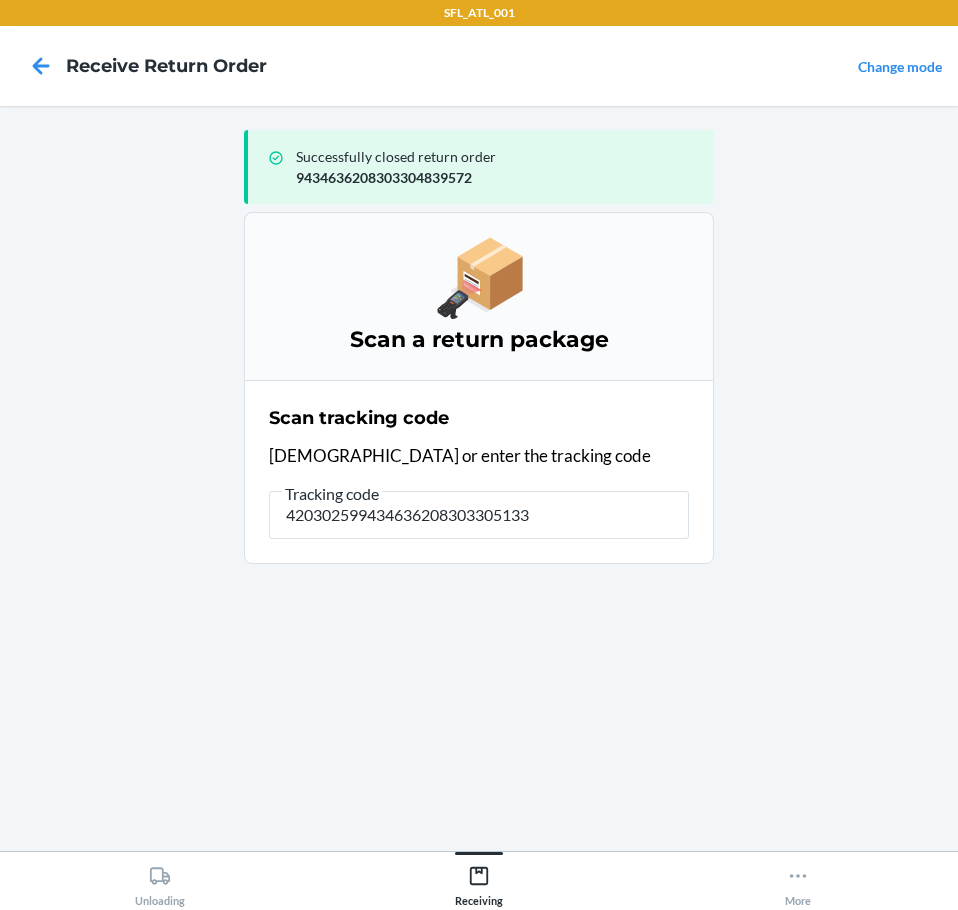 type on "4203025994346362083033051338" 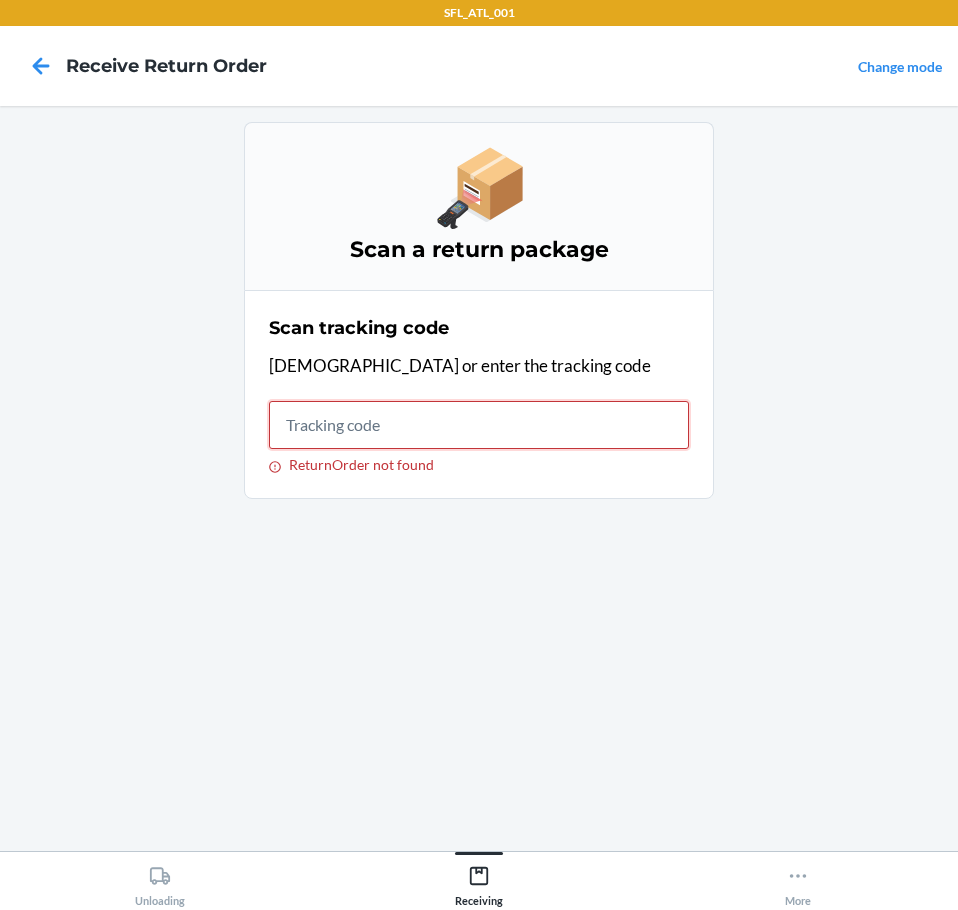 click on "ReturnOrder not found" at bounding box center [479, 425] 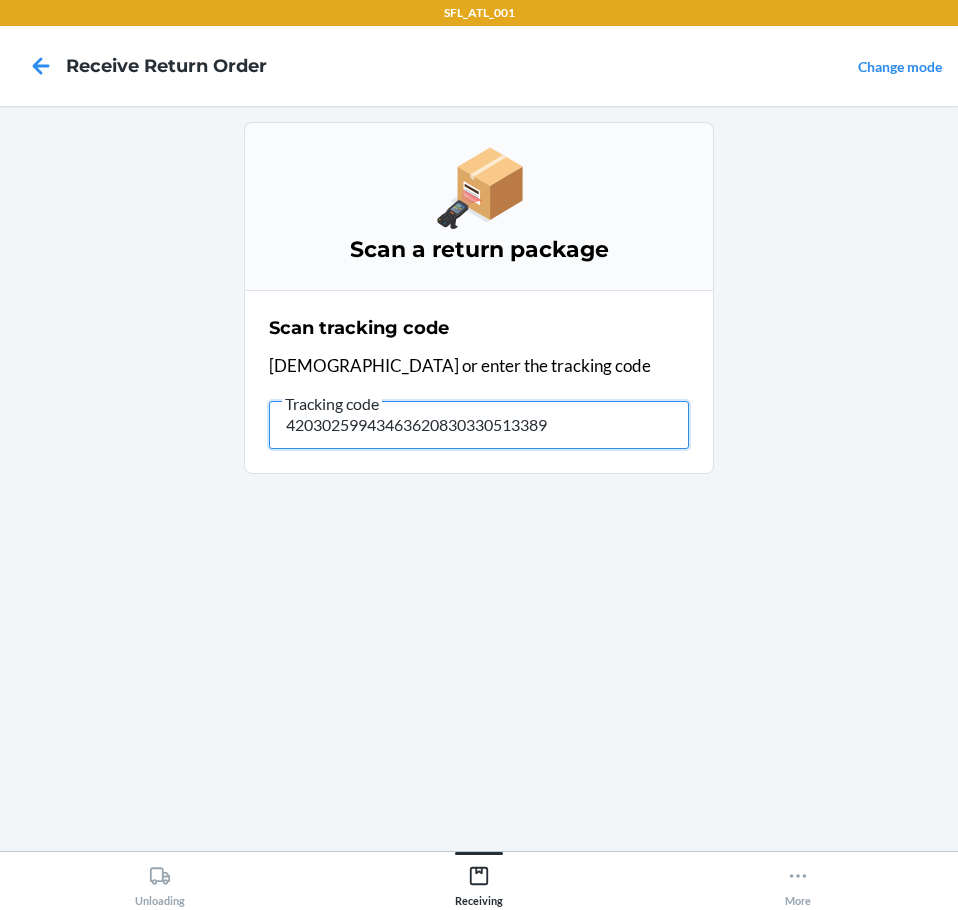 type on "420302599434636208303305133891" 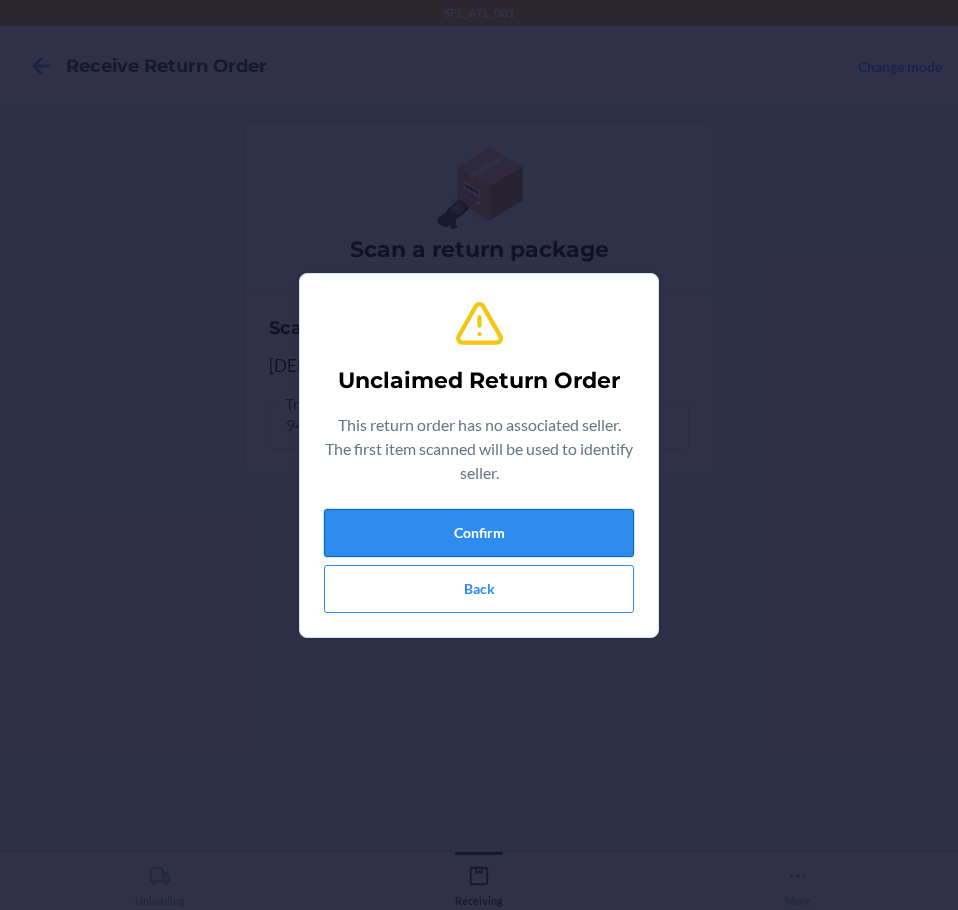 click on "Confirm" at bounding box center [479, 533] 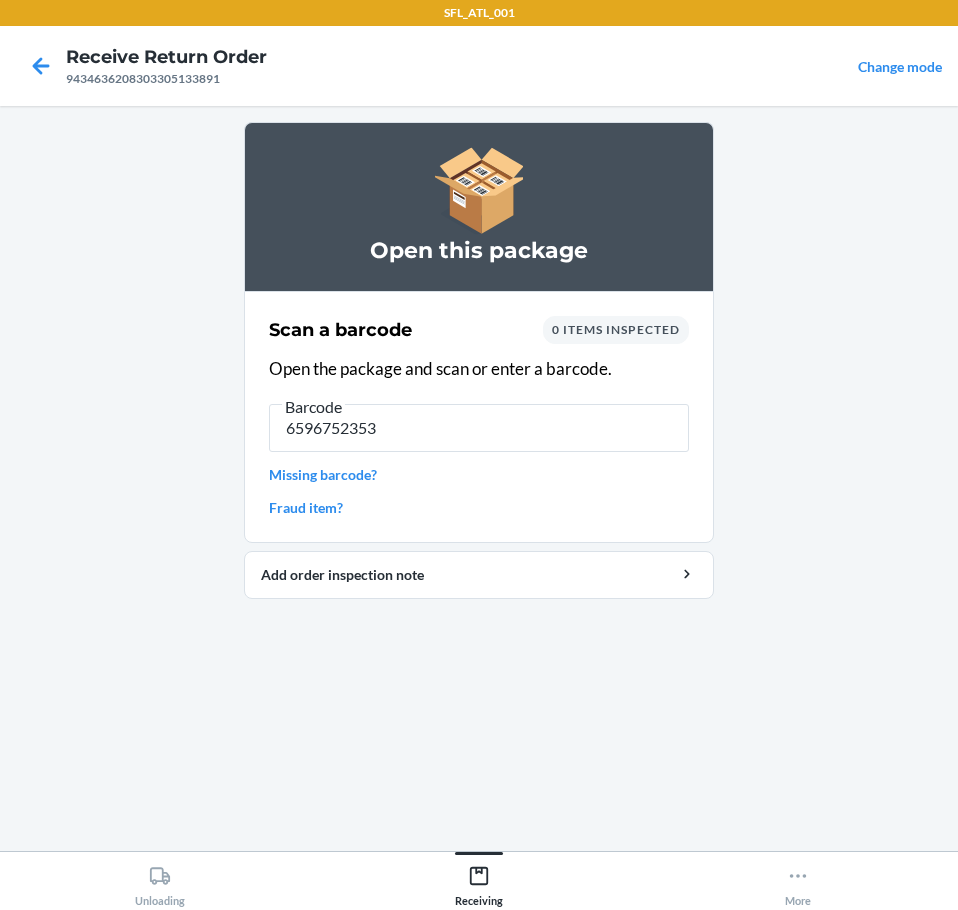 type on "65967523536" 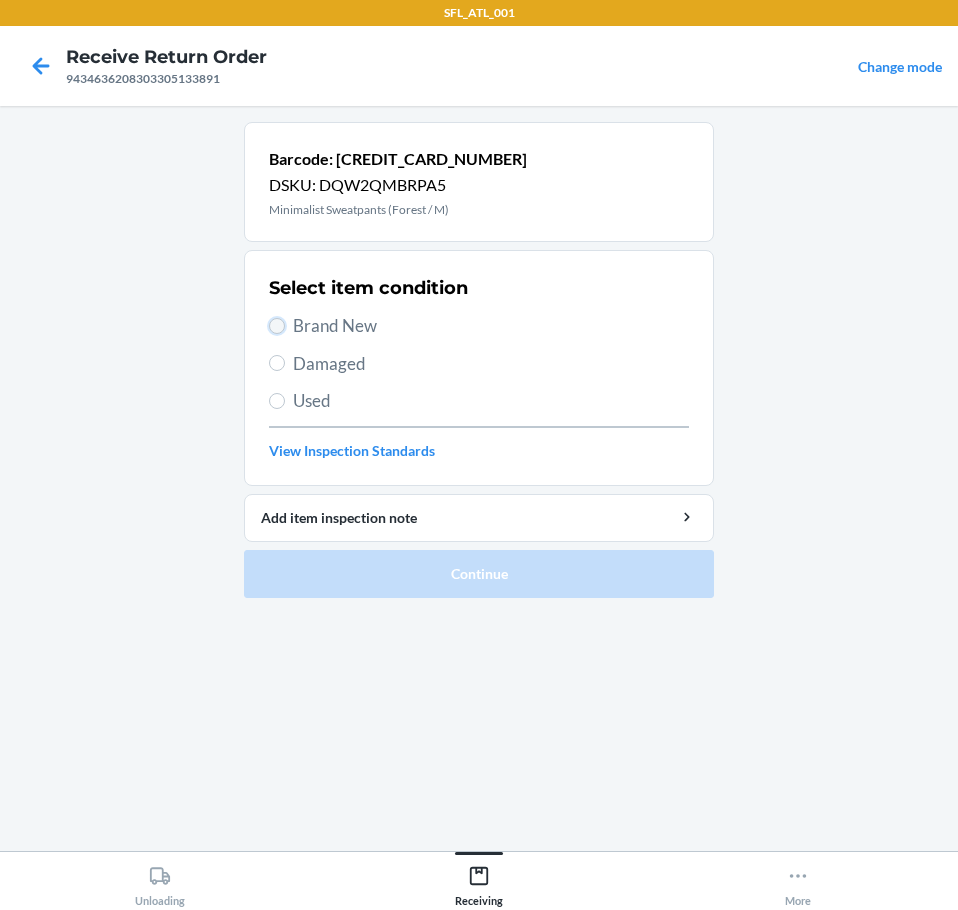 click on "Brand New" at bounding box center (277, 326) 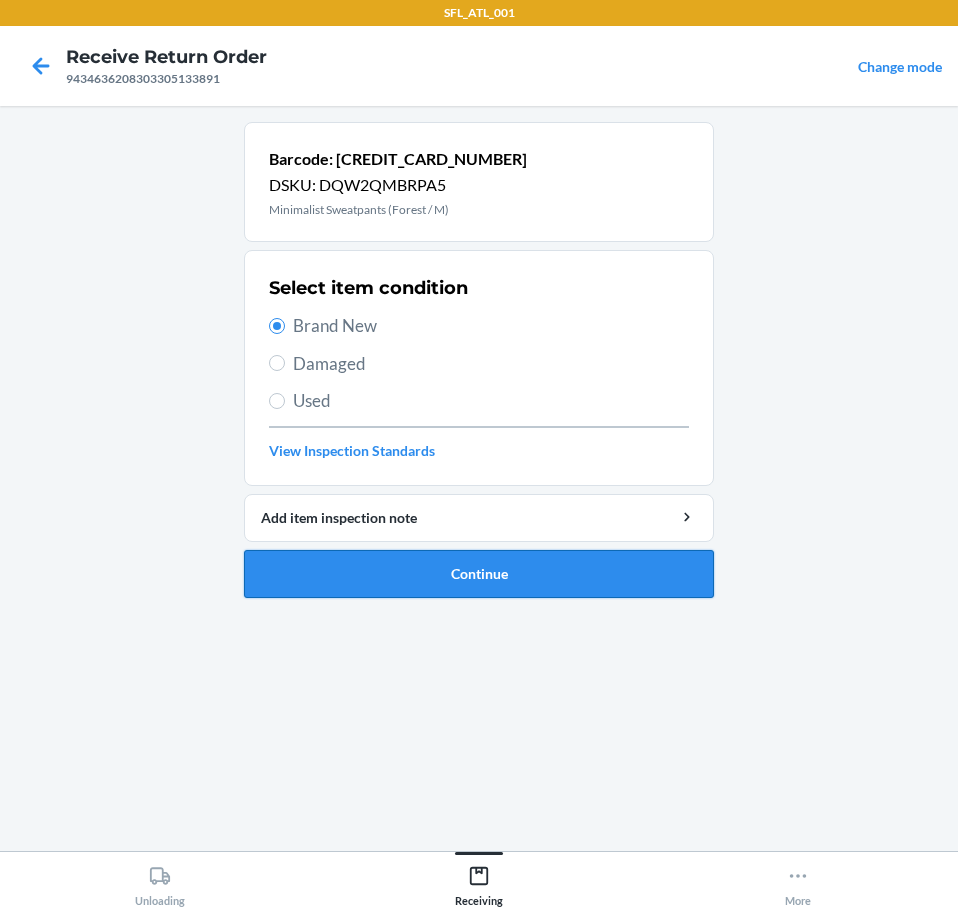 click on "Continue" at bounding box center (479, 574) 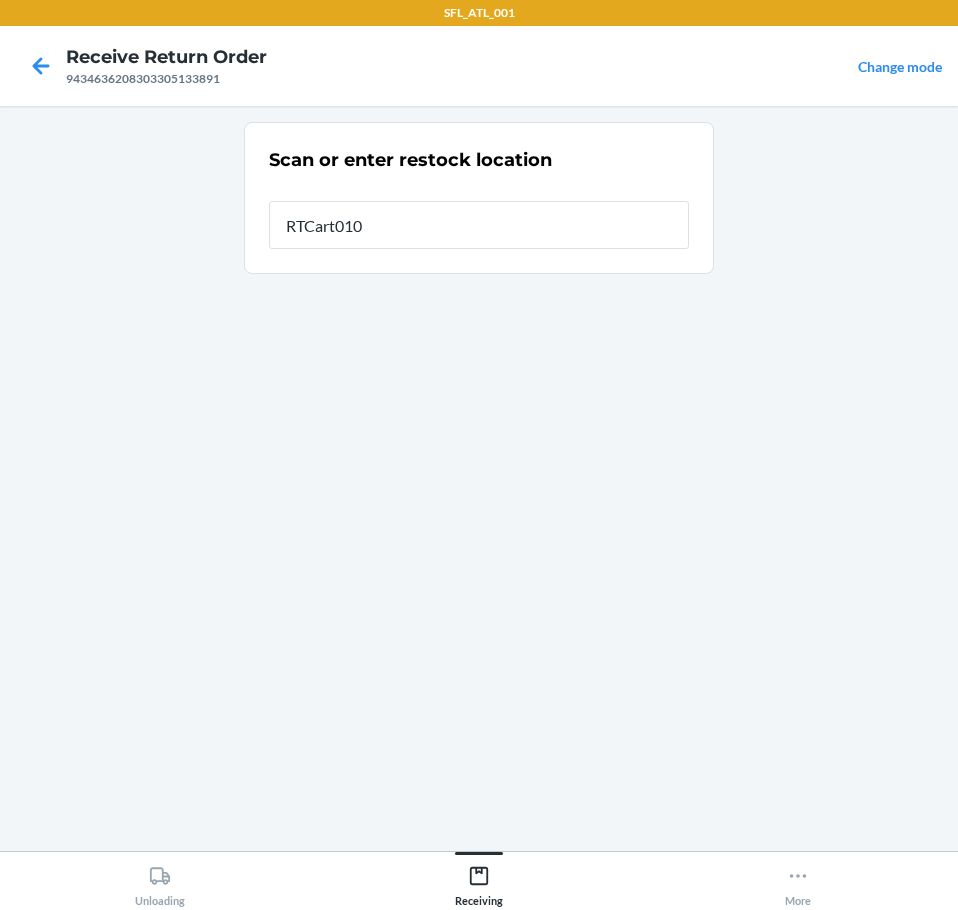 type on "RTCart010" 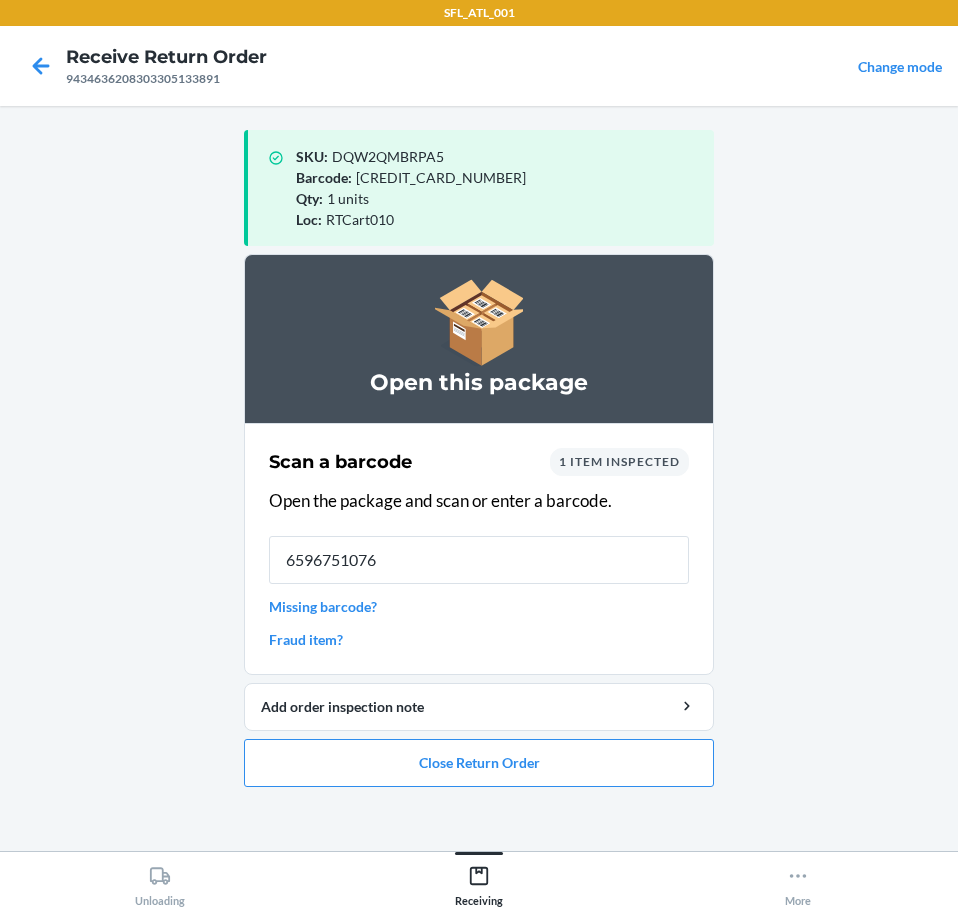 type on "65967510767" 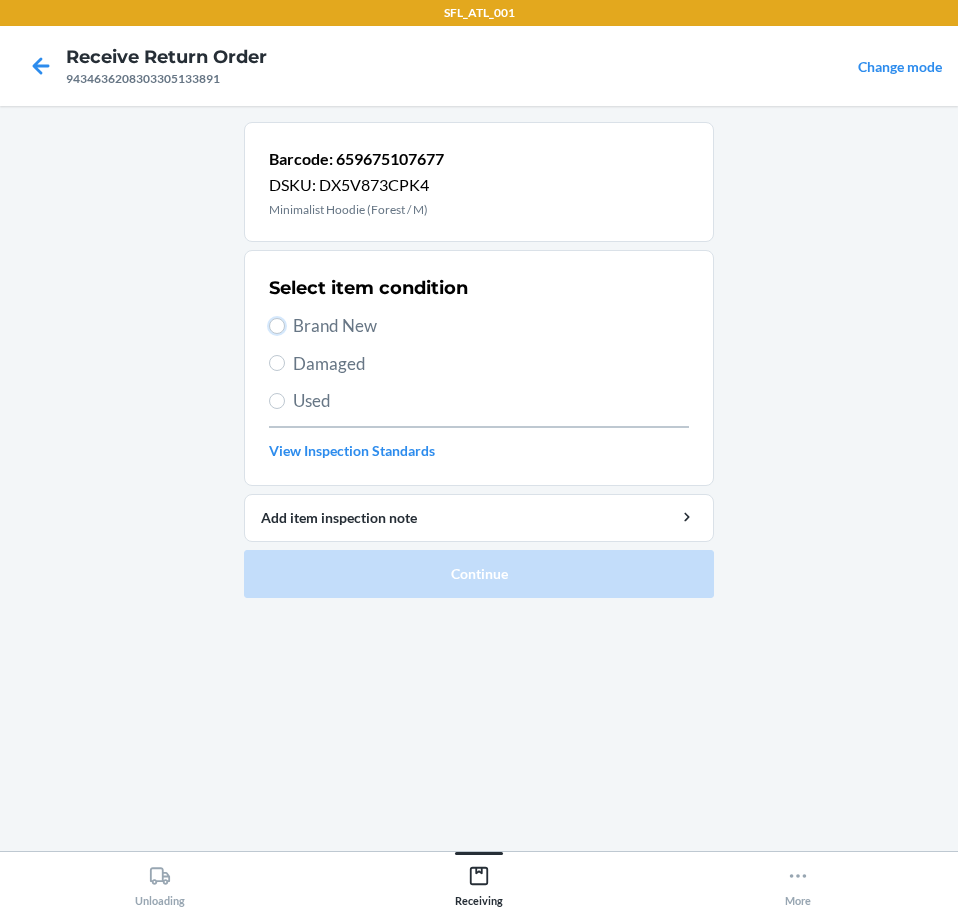 drag, startPoint x: 279, startPoint y: 319, endPoint x: 291, endPoint y: 425, distance: 106.677086 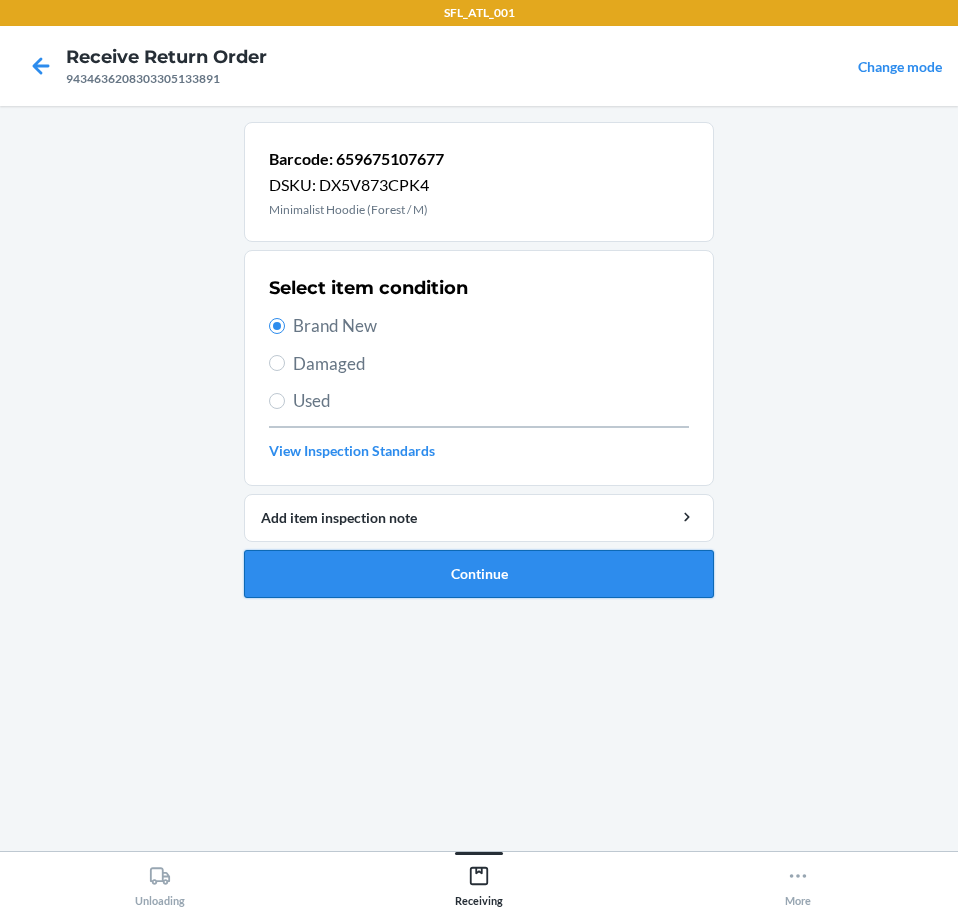 click on "Continue" at bounding box center [479, 574] 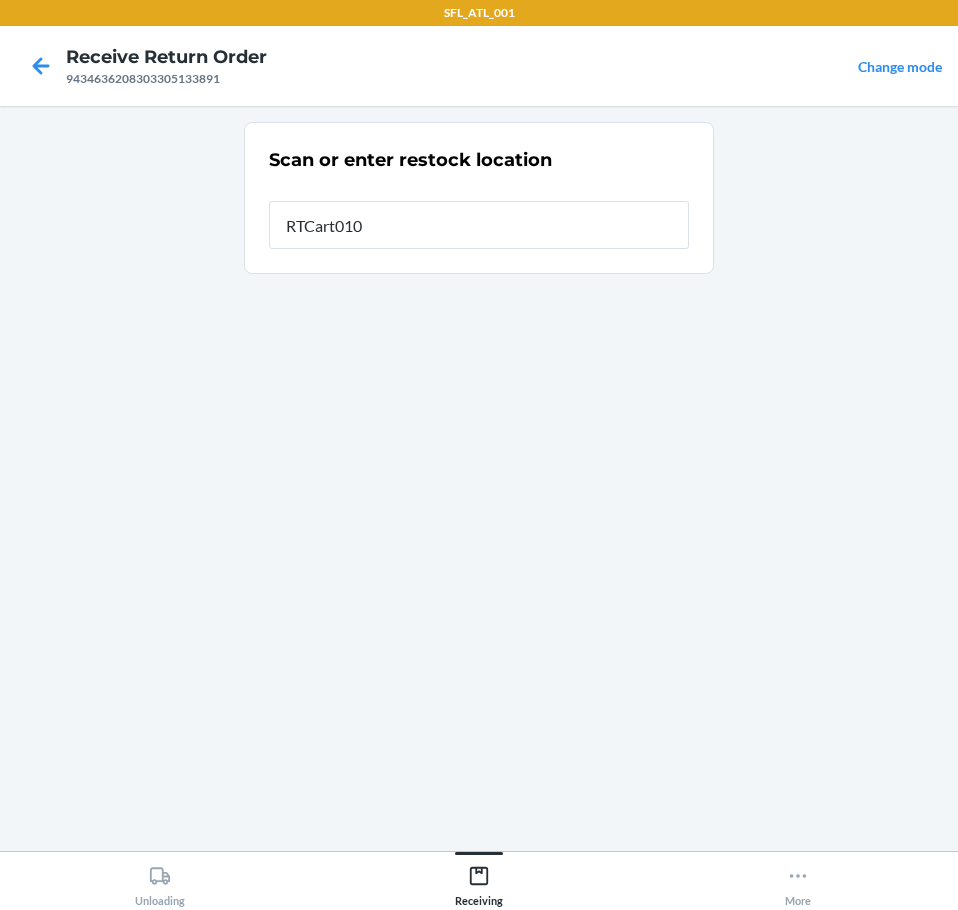 type on "RTCart010" 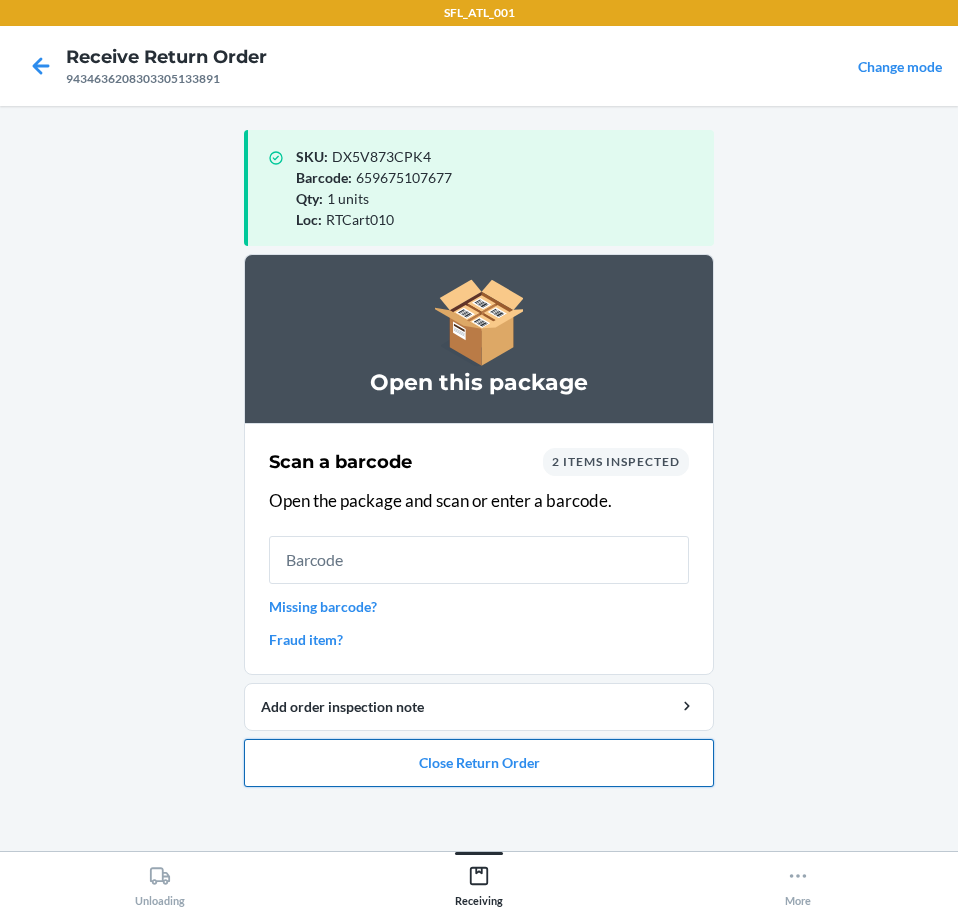 click on "Close Return Order" at bounding box center [479, 763] 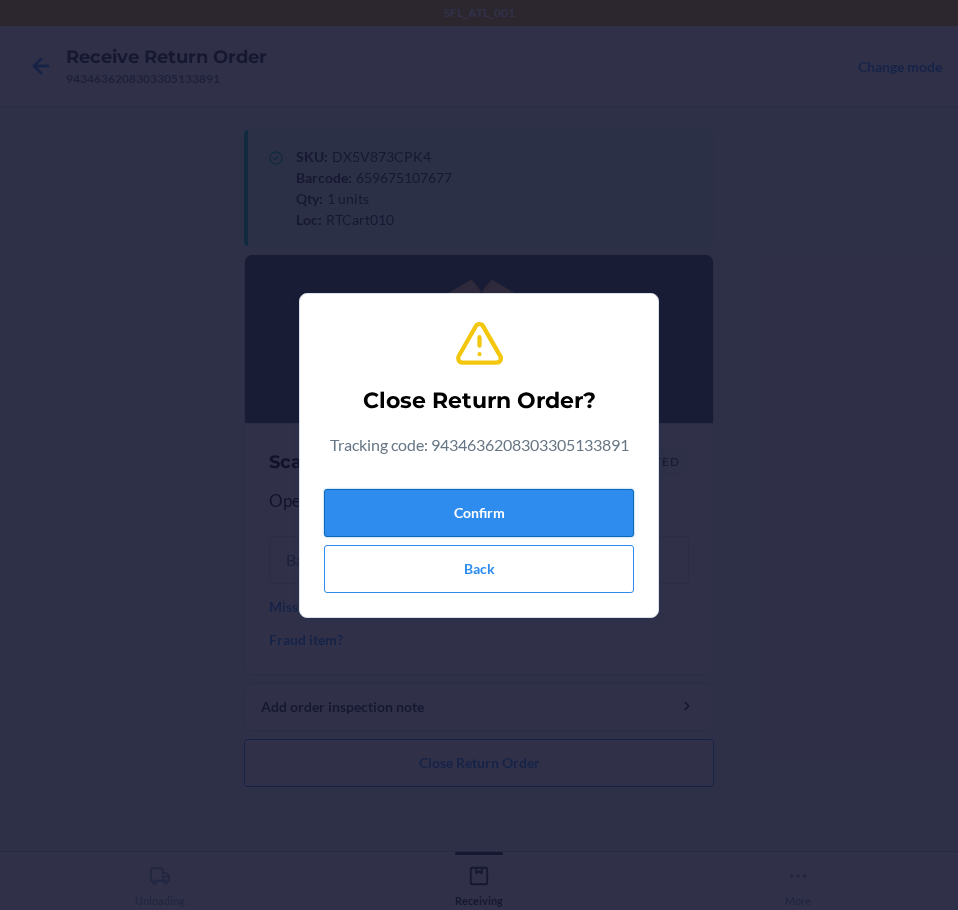 click on "Confirm" at bounding box center (479, 513) 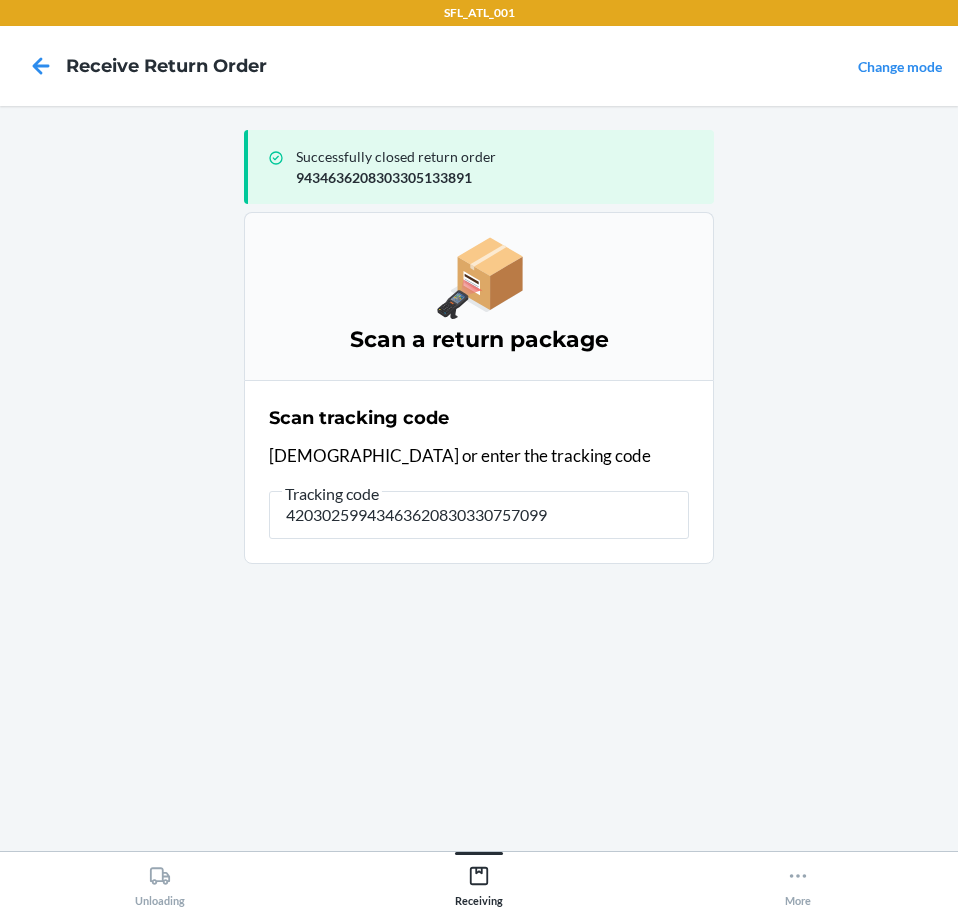 type on "420302599434636208303307570991" 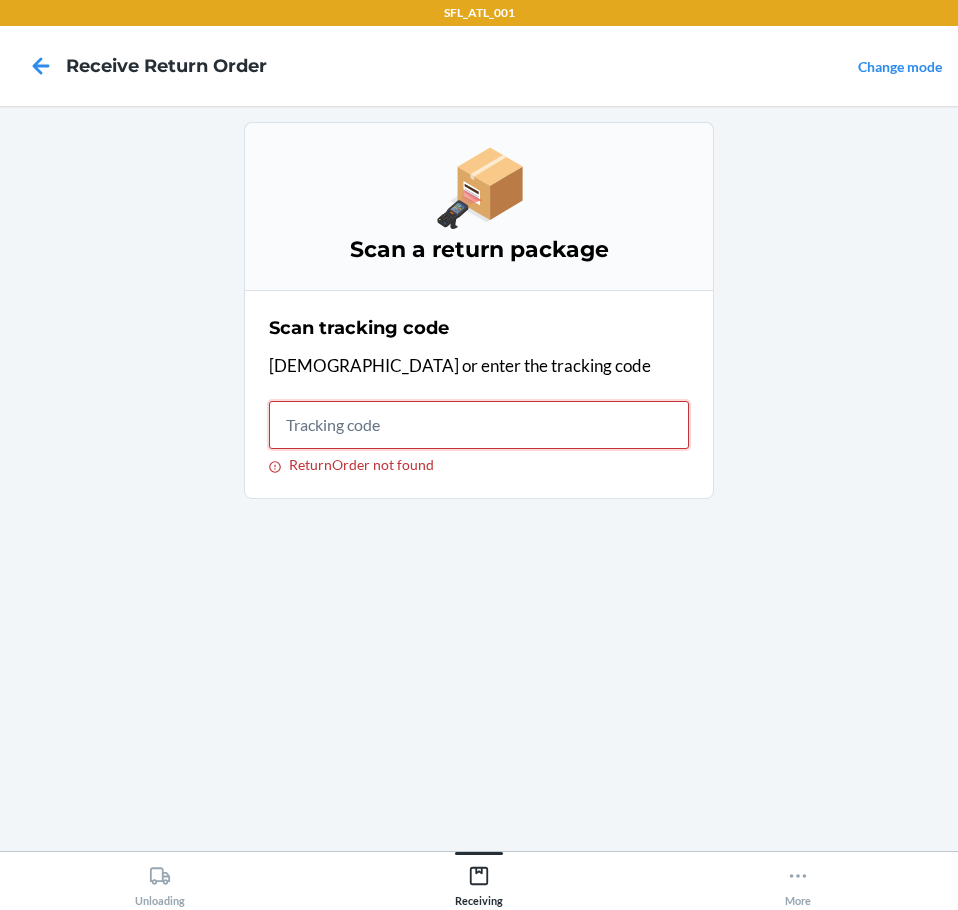 click on "ReturnOrder not found" at bounding box center (479, 425) 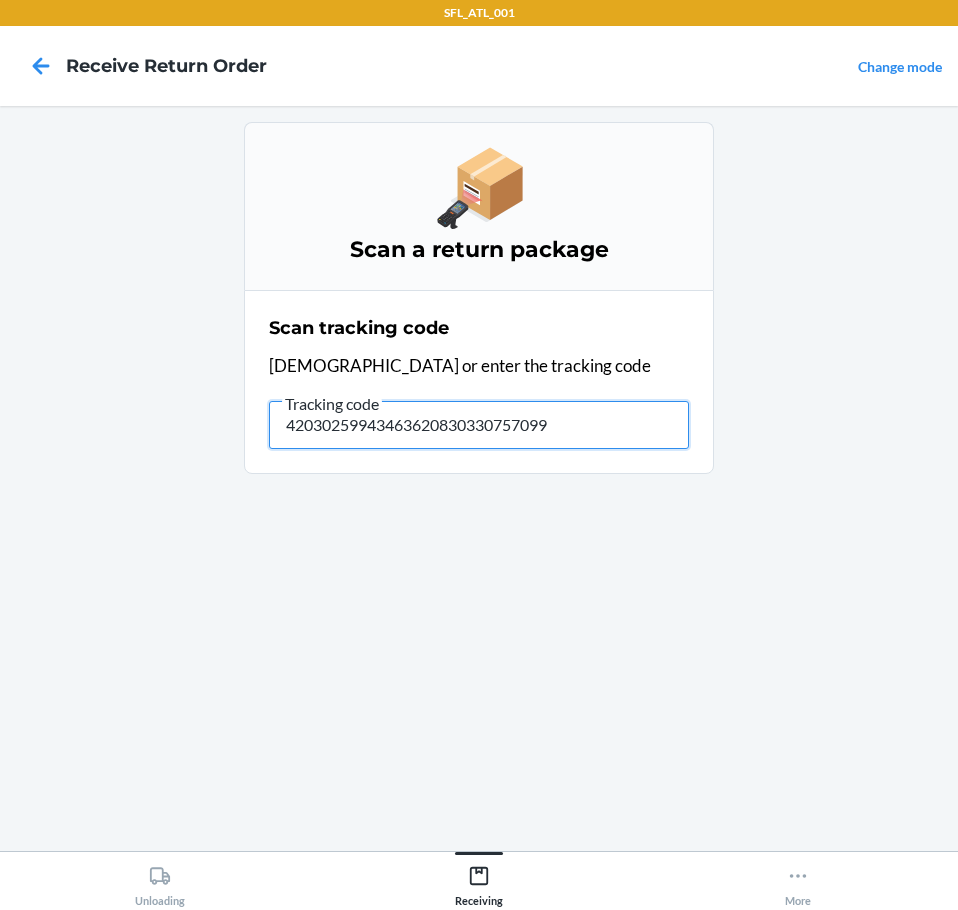 type on "420302599434636208303307570991" 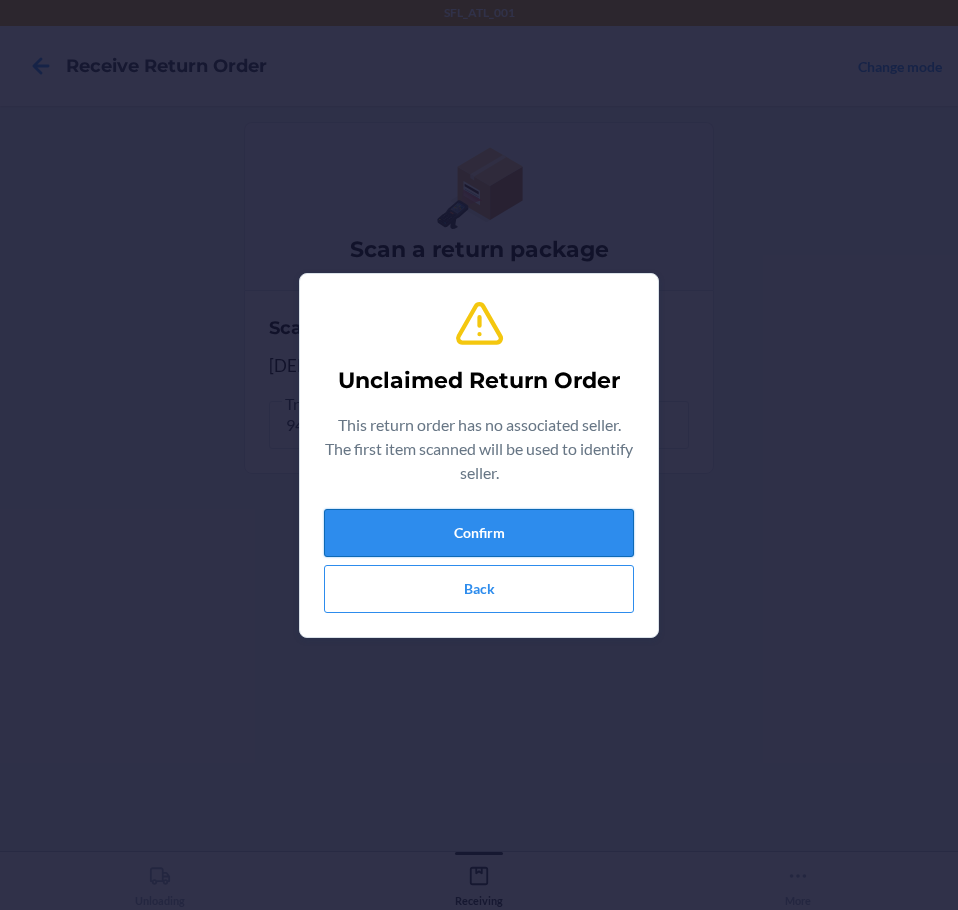 click on "Confirm" at bounding box center (479, 533) 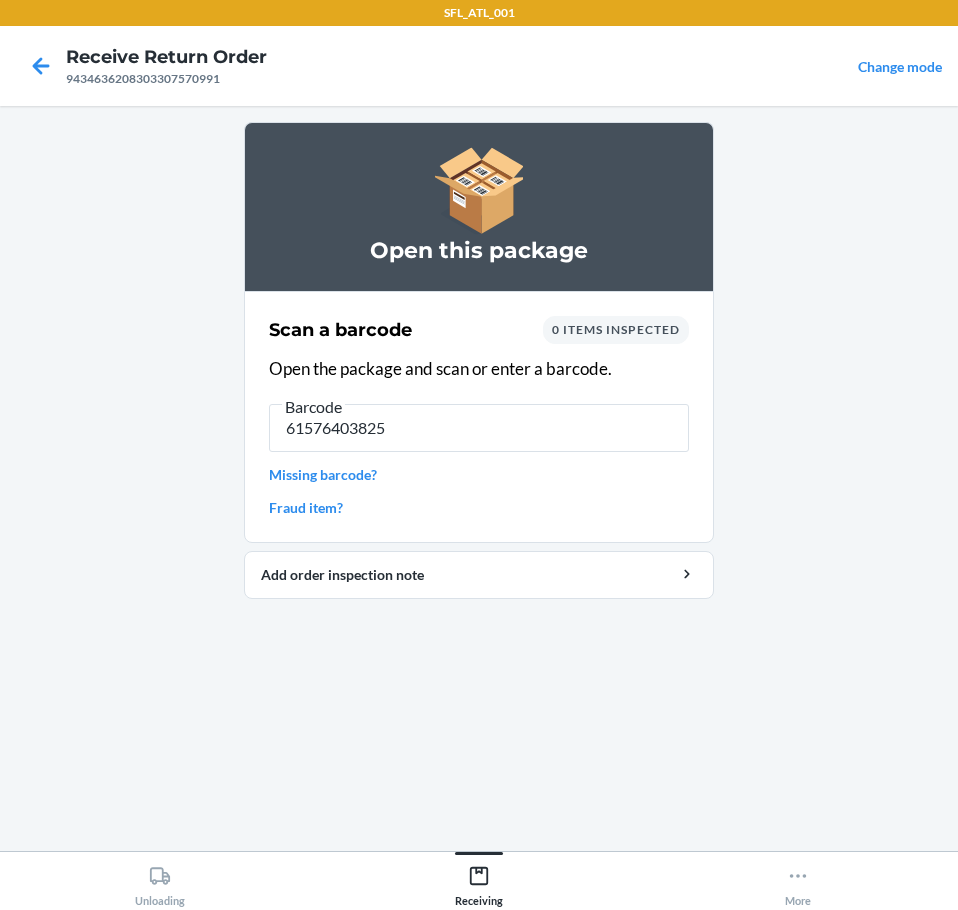 type on "615764038253" 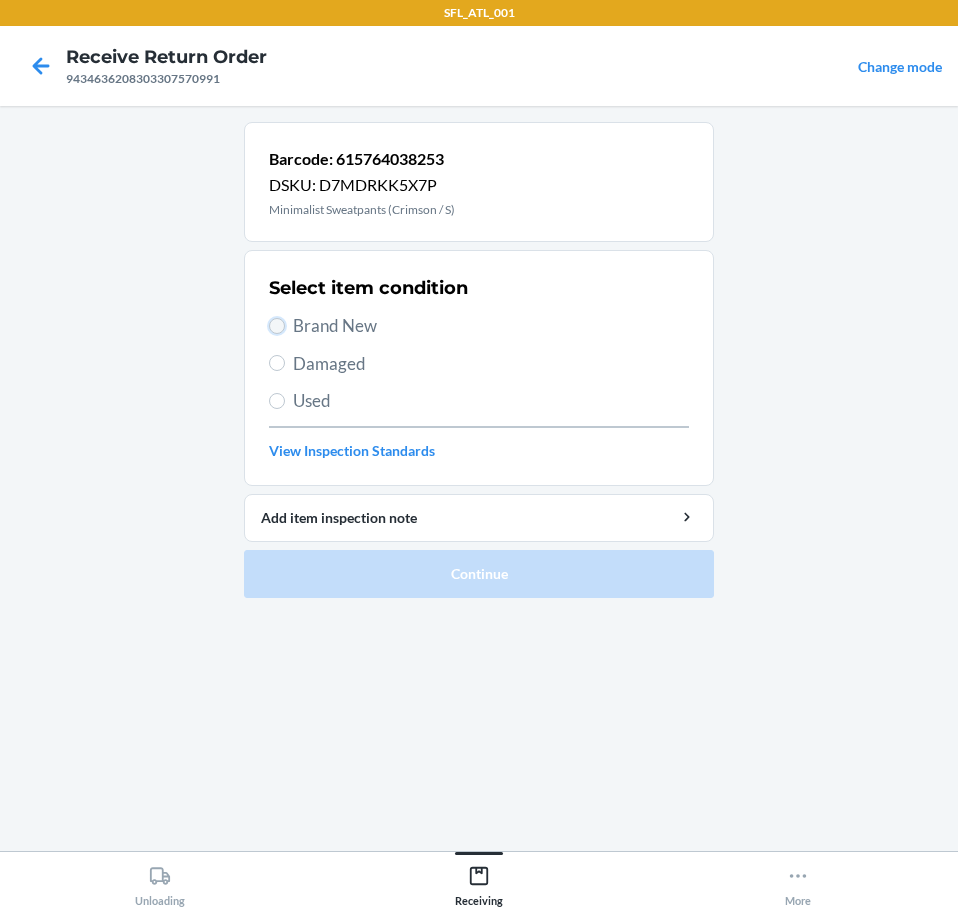 click on "Brand New" at bounding box center [277, 326] 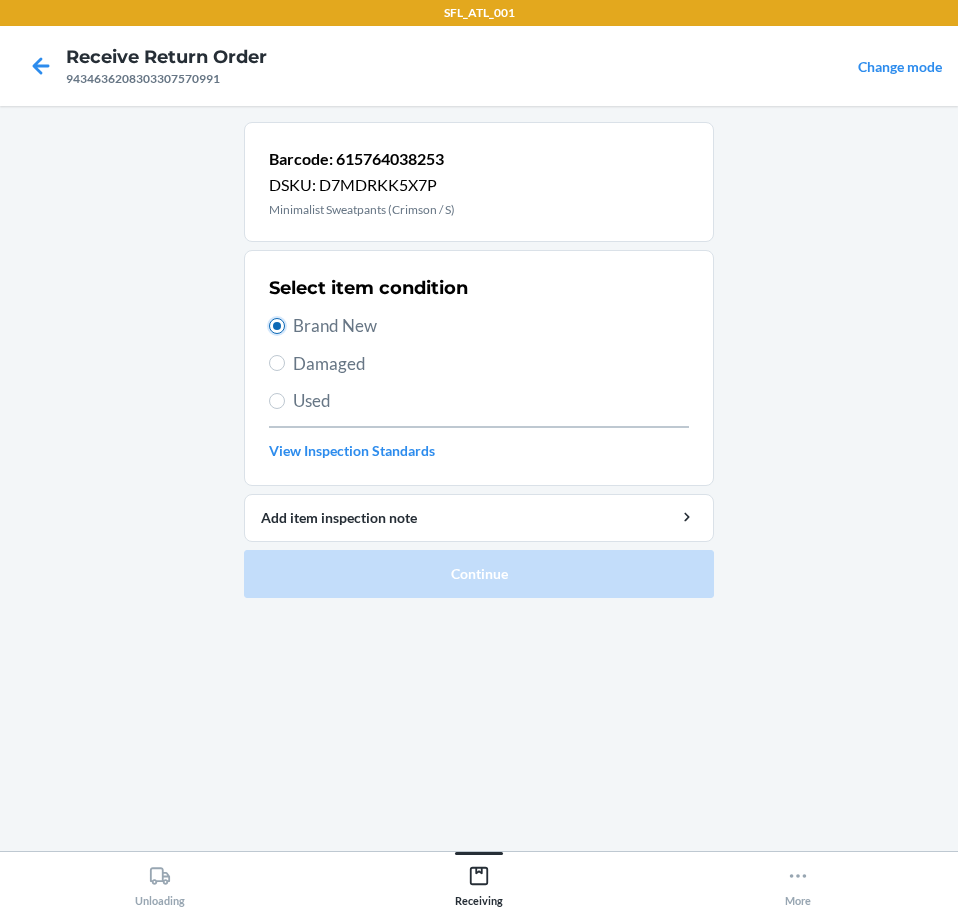 radio on "true" 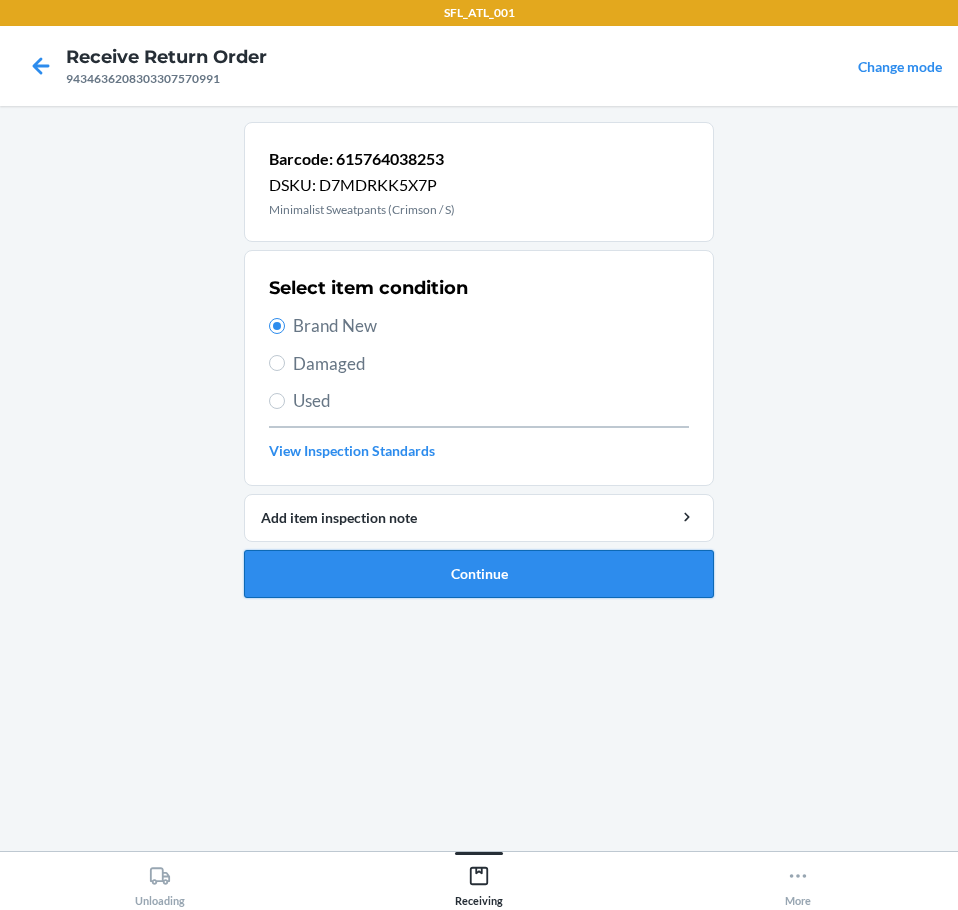 click on "Continue" at bounding box center (479, 574) 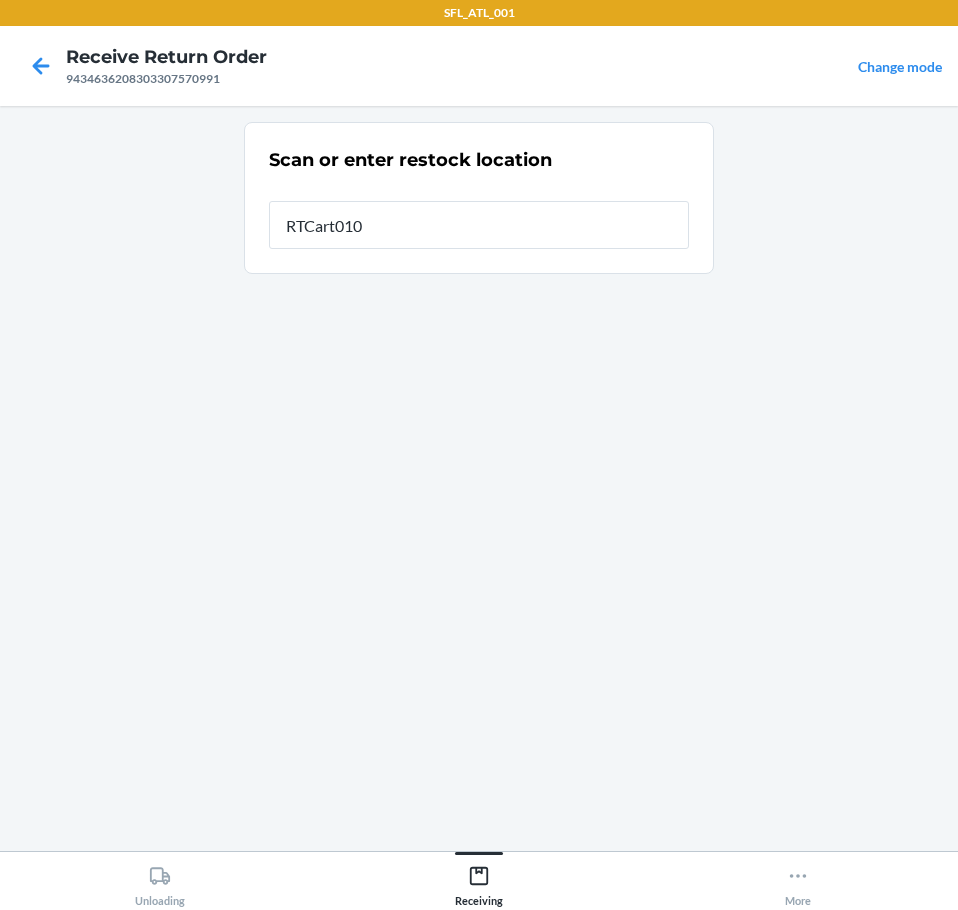 type on "RTCart010" 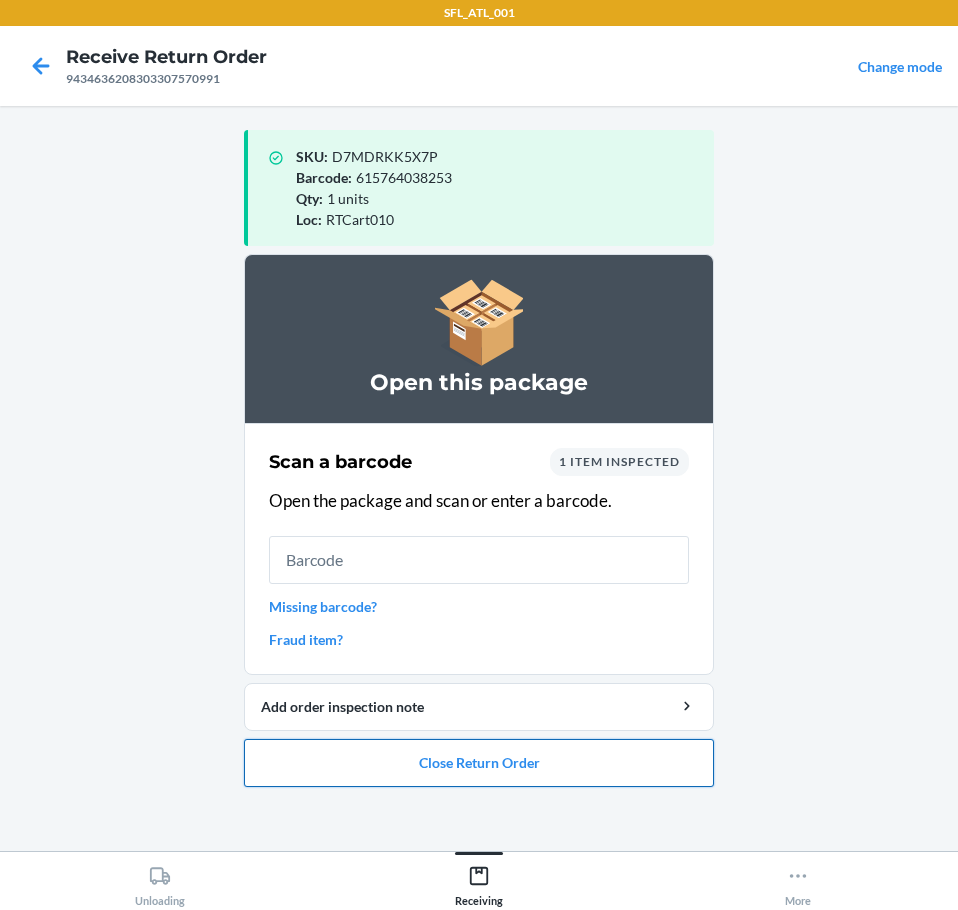 click on "Close Return Order" at bounding box center [479, 763] 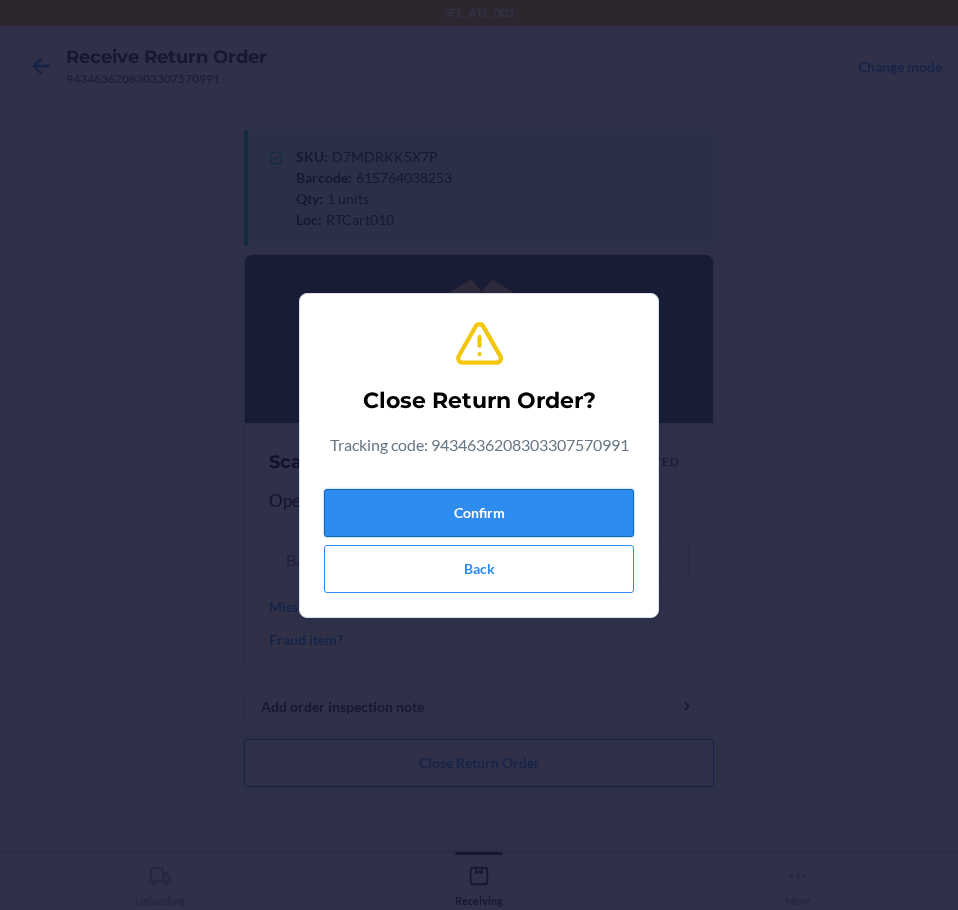 click on "Confirm" at bounding box center [479, 513] 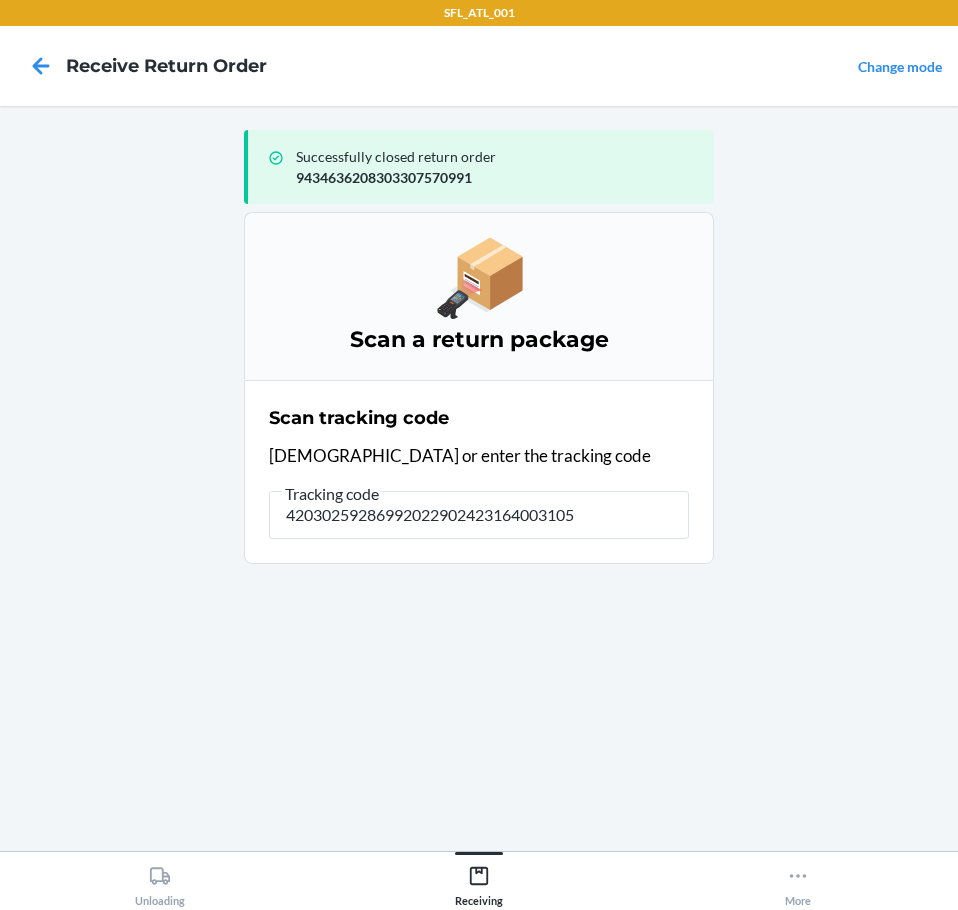 type on "420302592869920229024231640031054" 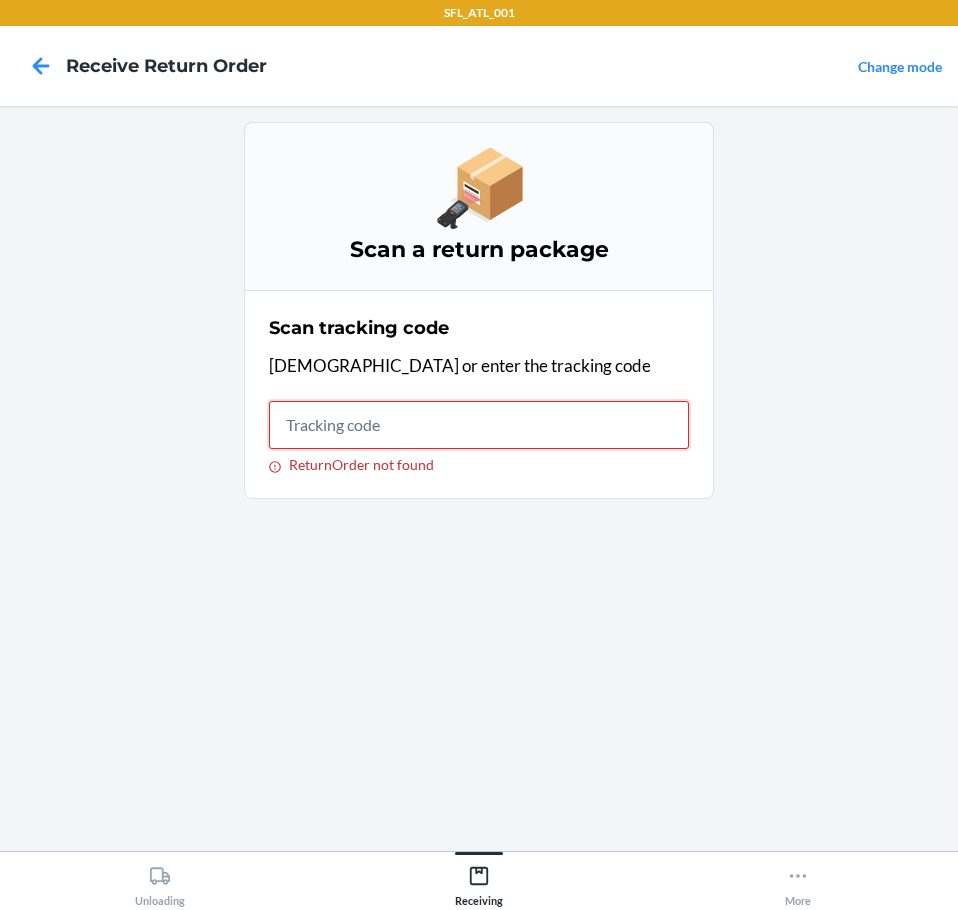 click on "ReturnOrder not found" at bounding box center [479, 425] 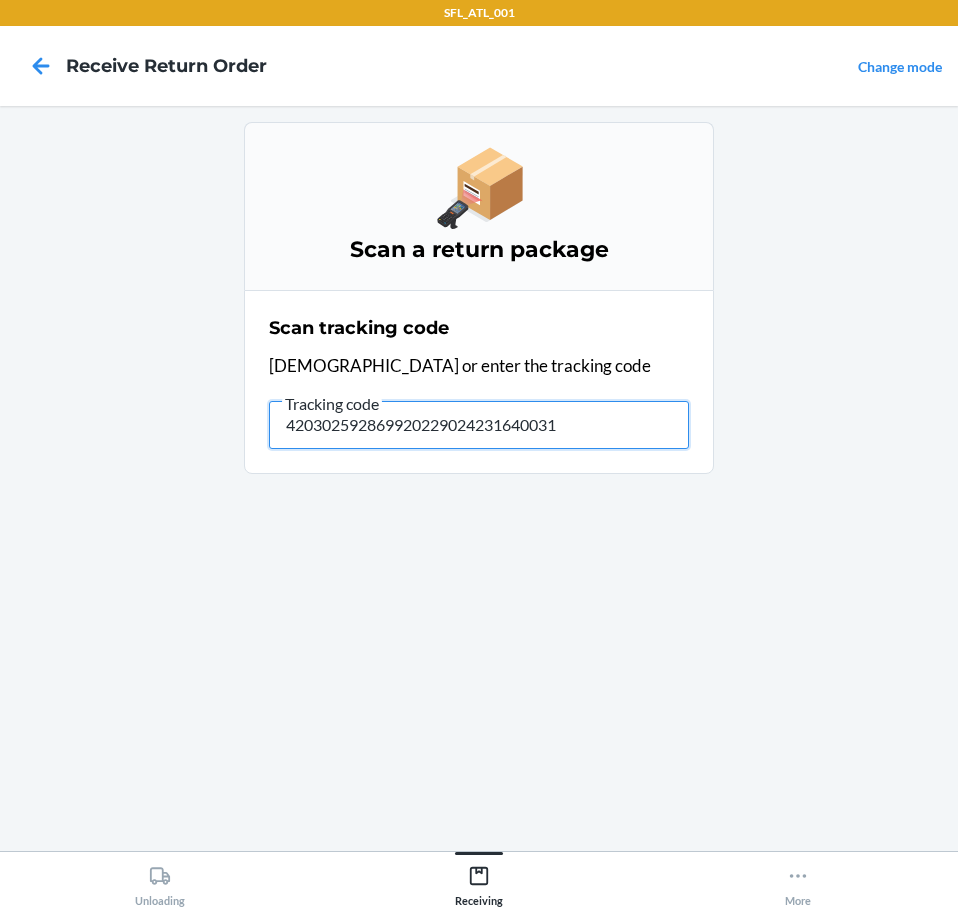 type on "4203025928699202290242316400310" 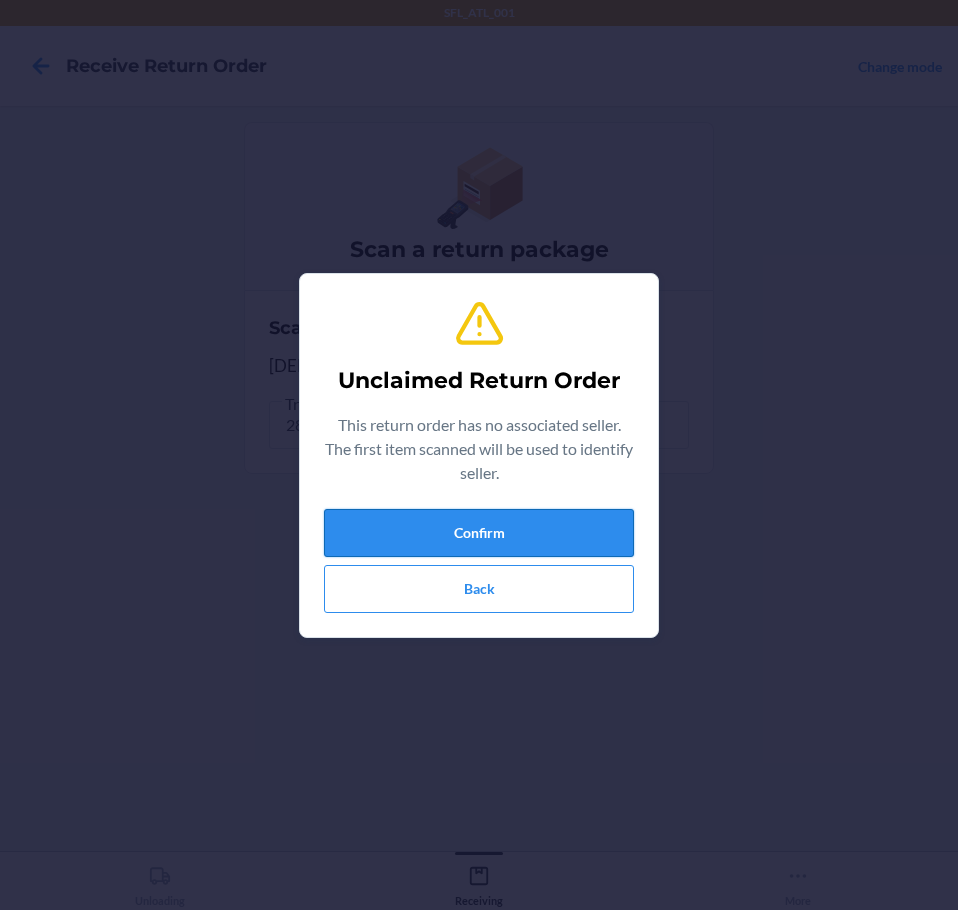 click on "Confirm" at bounding box center [479, 533] 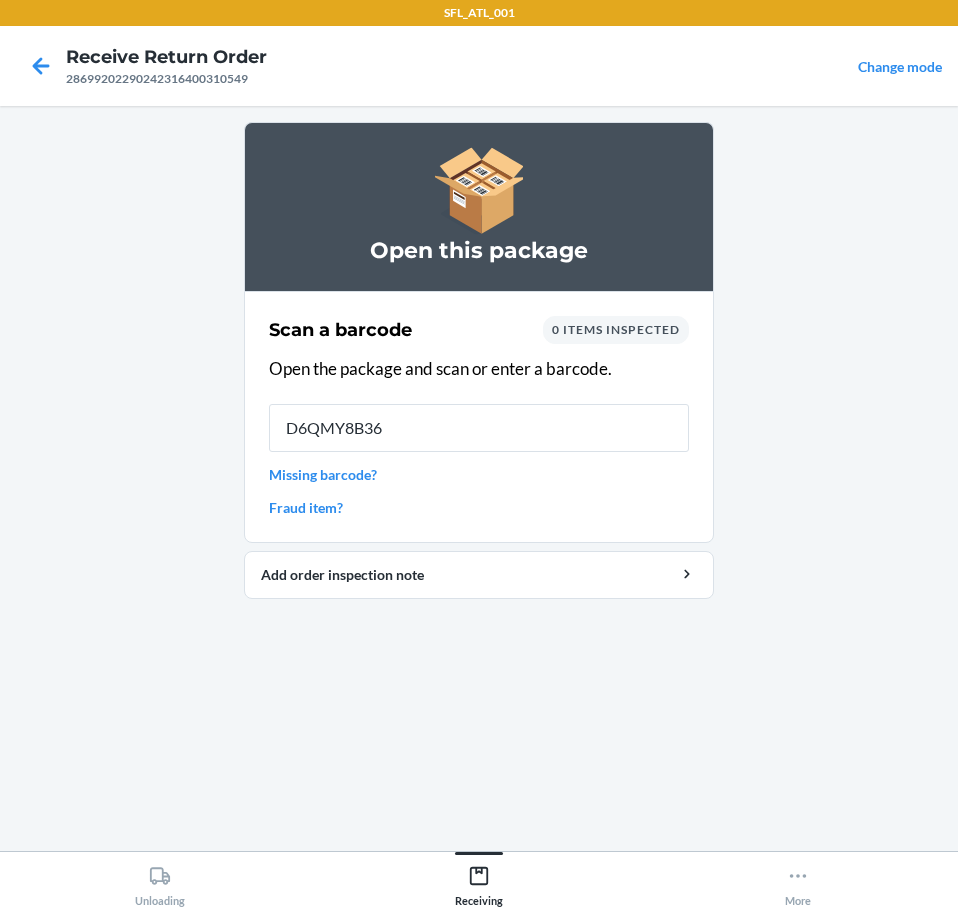 type on "D6QMY8B36P" 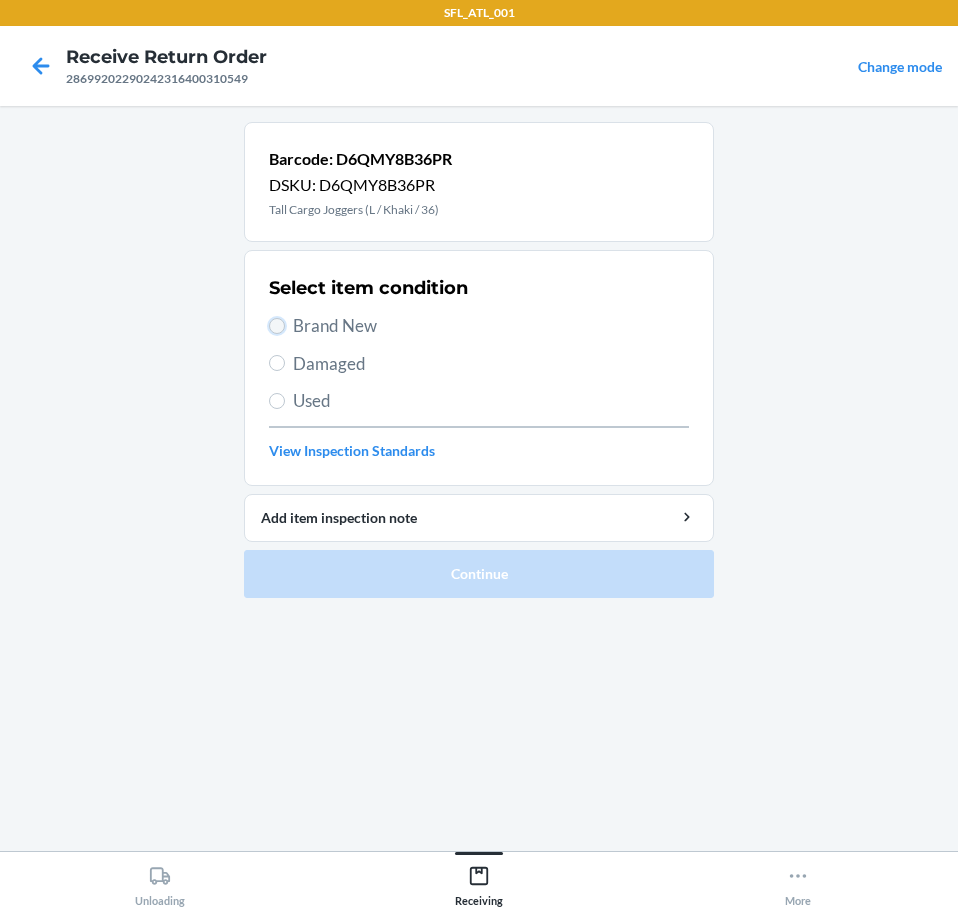 click on "Brand New" at bounding box center (277, 326) 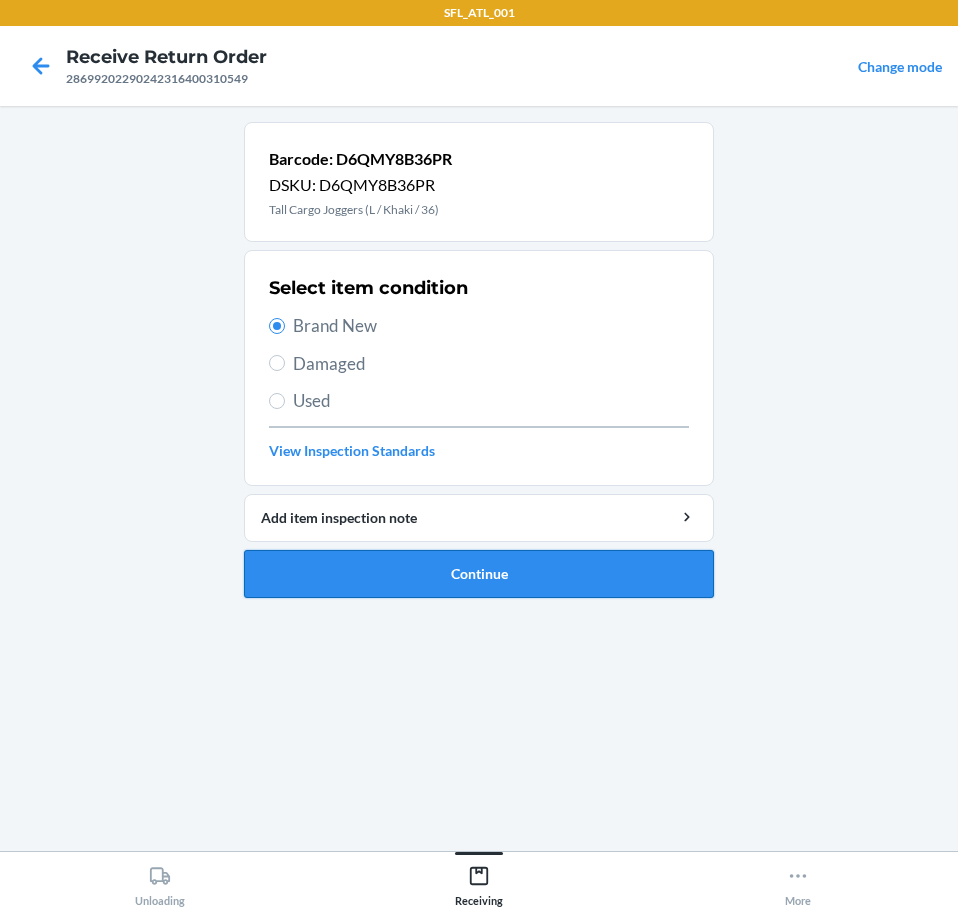 click on "Continue" at bounding box center (479, 574) 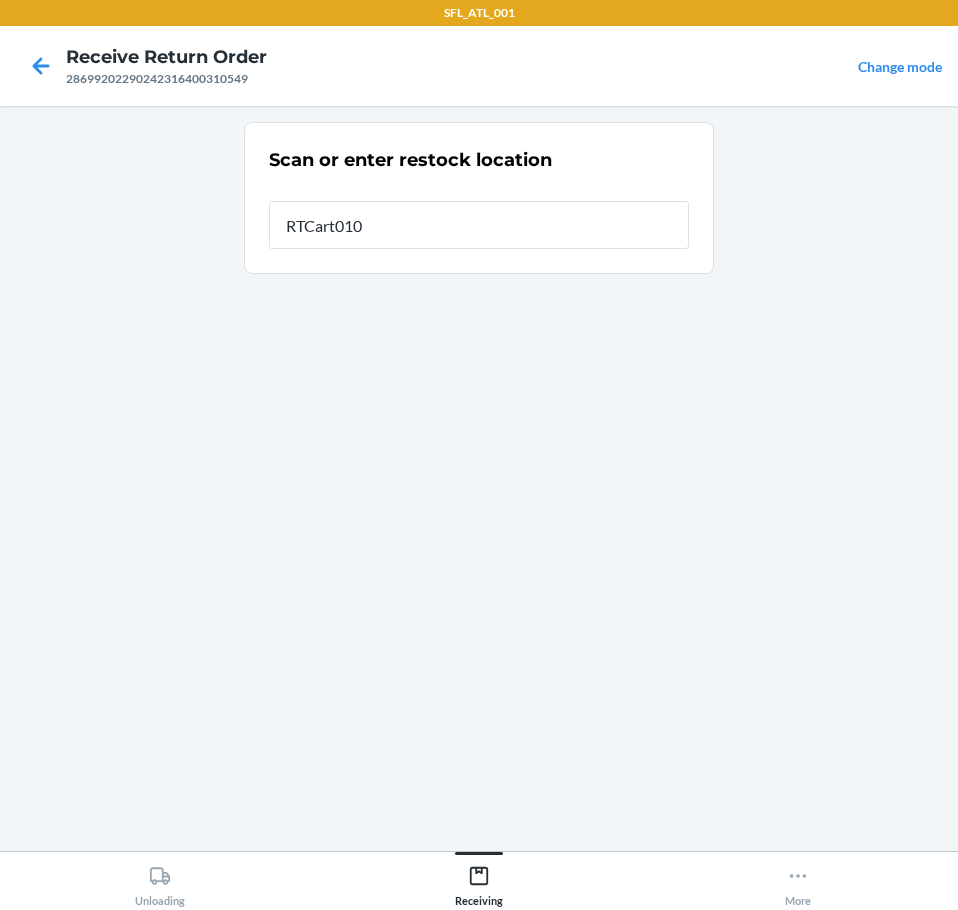 type on "RTCart010" 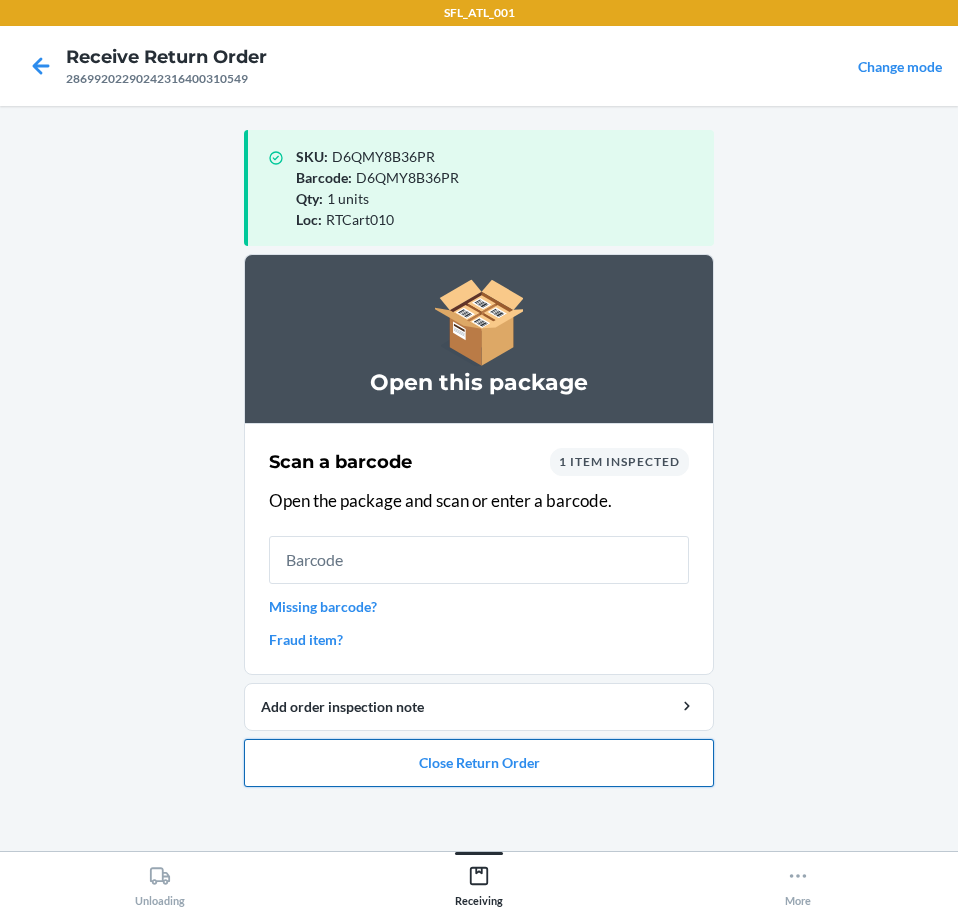 click on "Close Return Order" at bounding box center [479, 763] 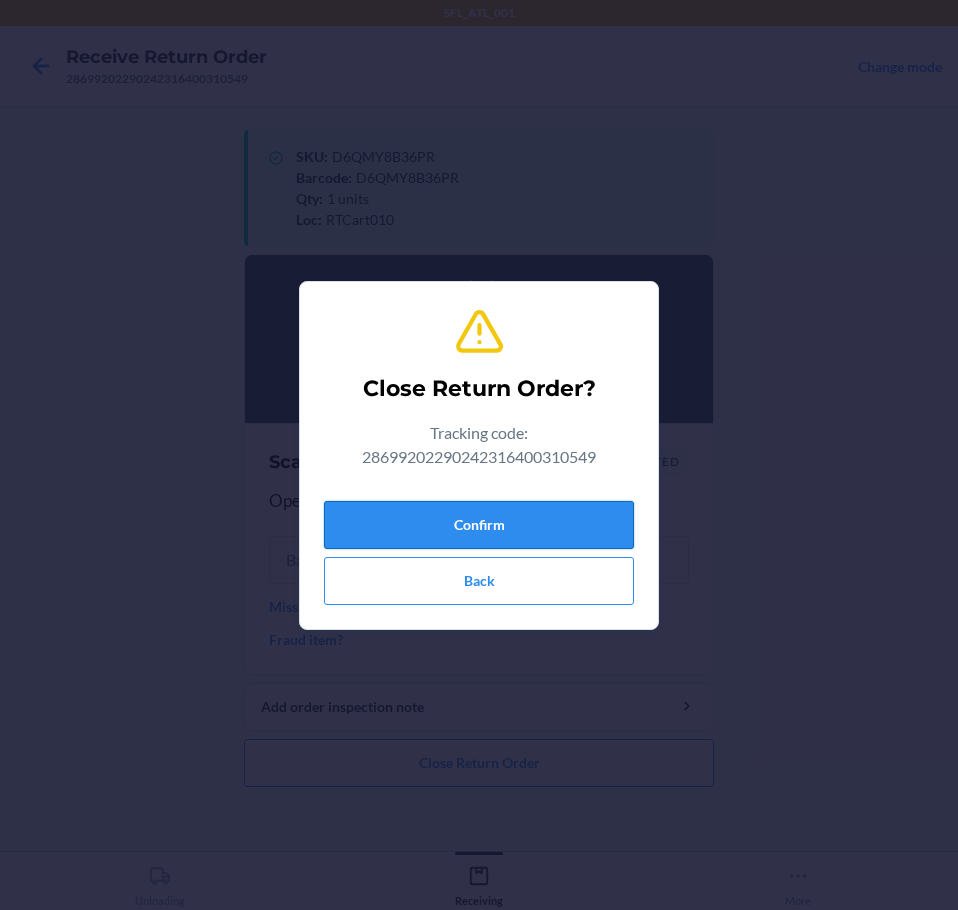 click on "Confirm" at bounding box center [479, 525] 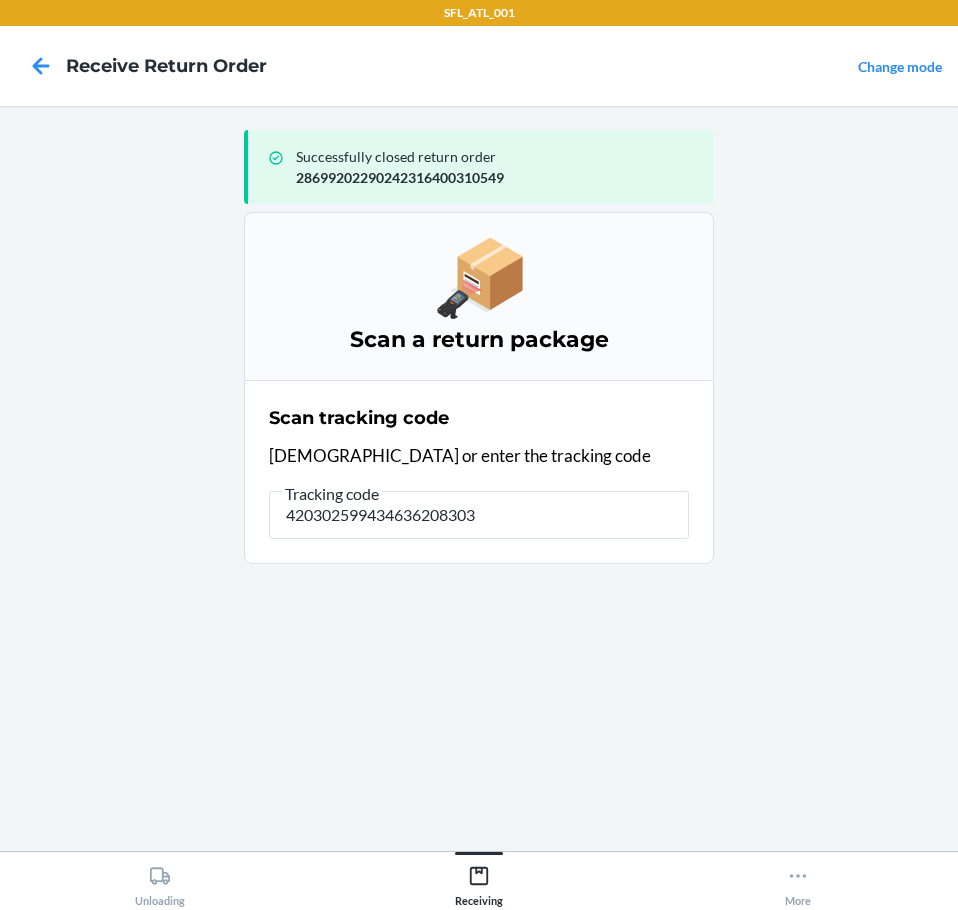 type on "4203025994346362083033" 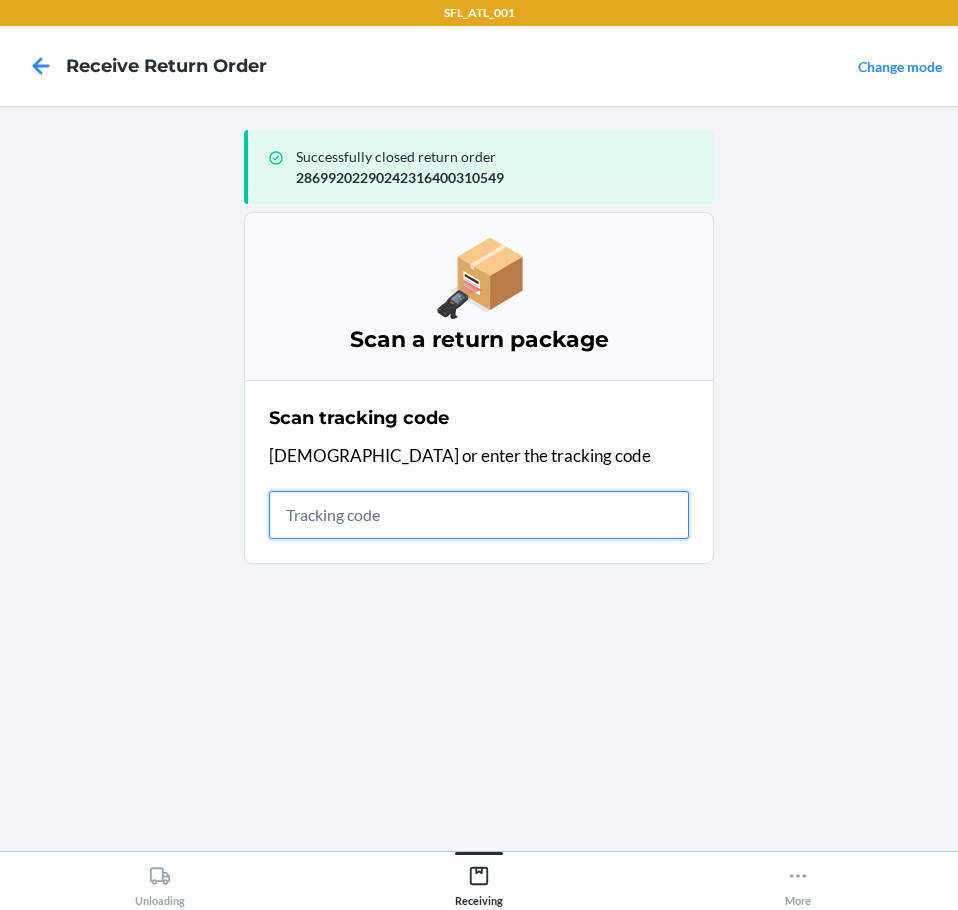 click at bounding box center (479, 515) 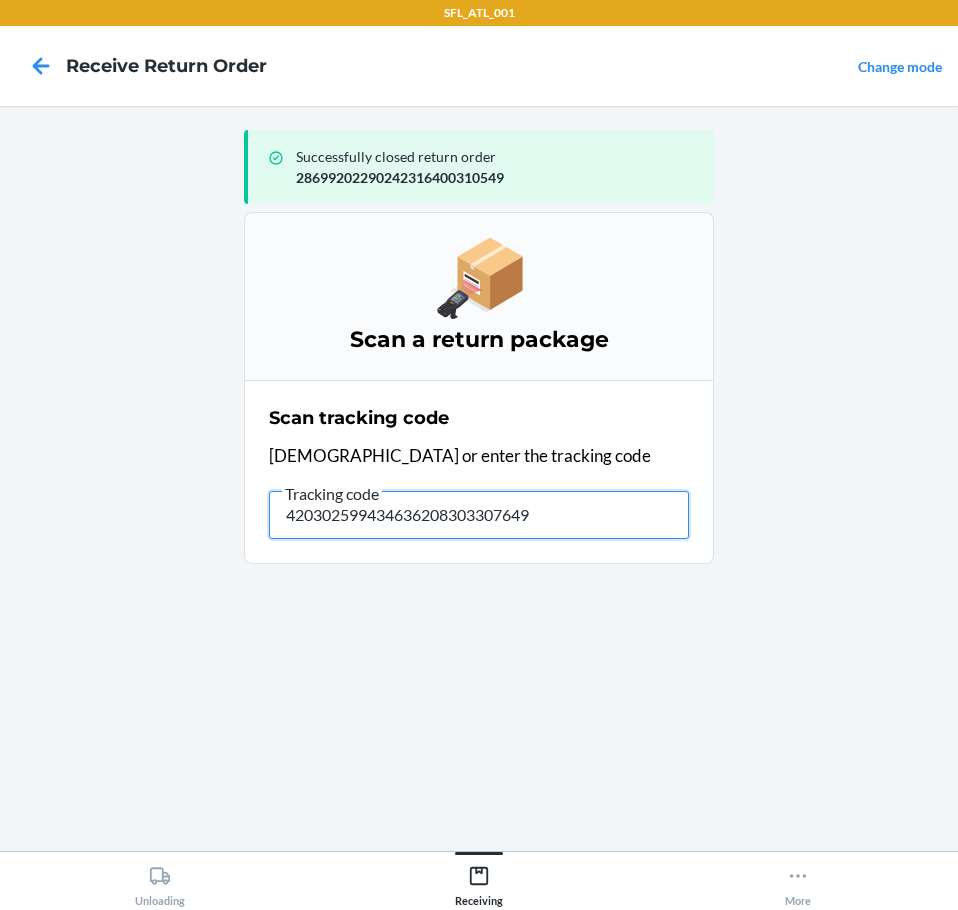 type on "4203025994346362083033076497" 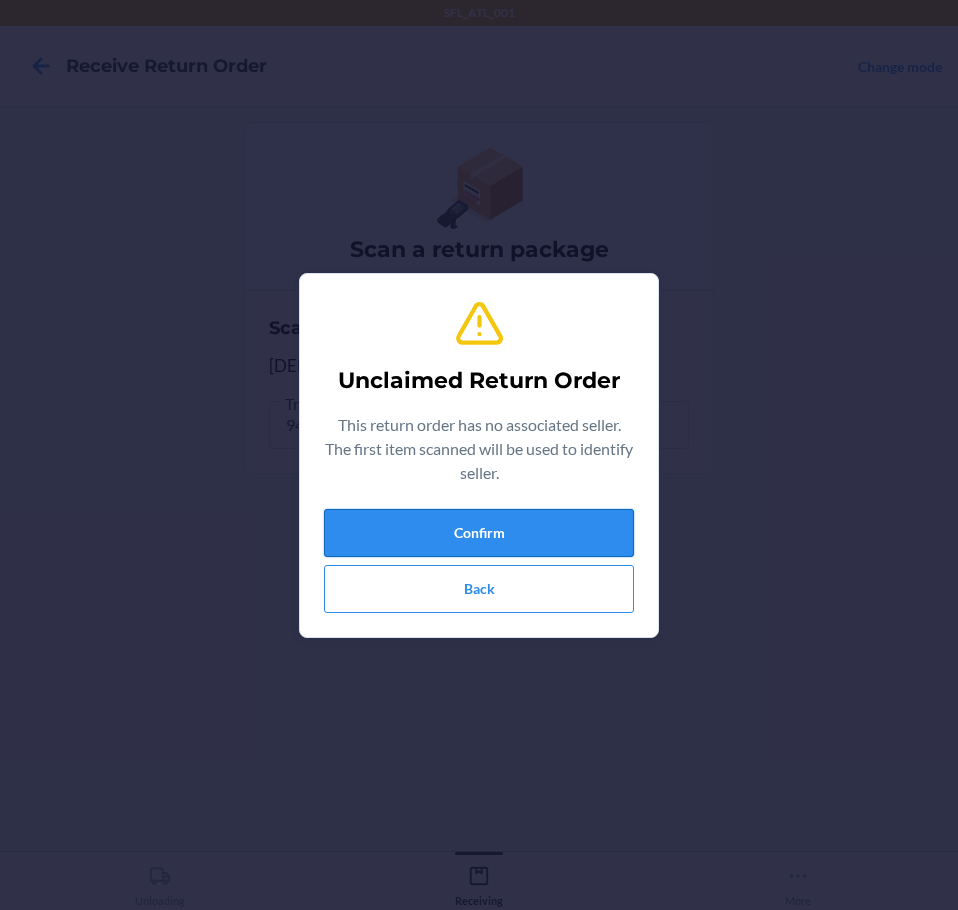 click on "Confirm" at bounding box center (479, 533) 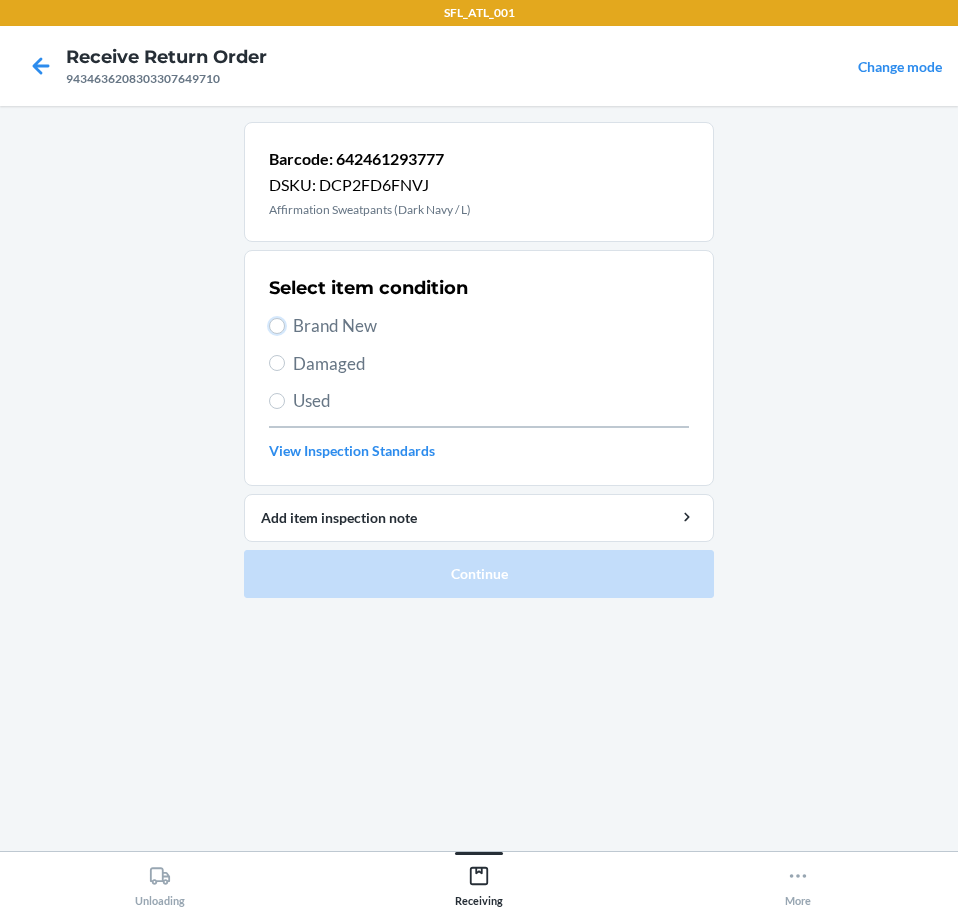 drag, startPoint x: 273, startPoint y: 325, endPoint x: 273, endPoint y: 427, distance: 102 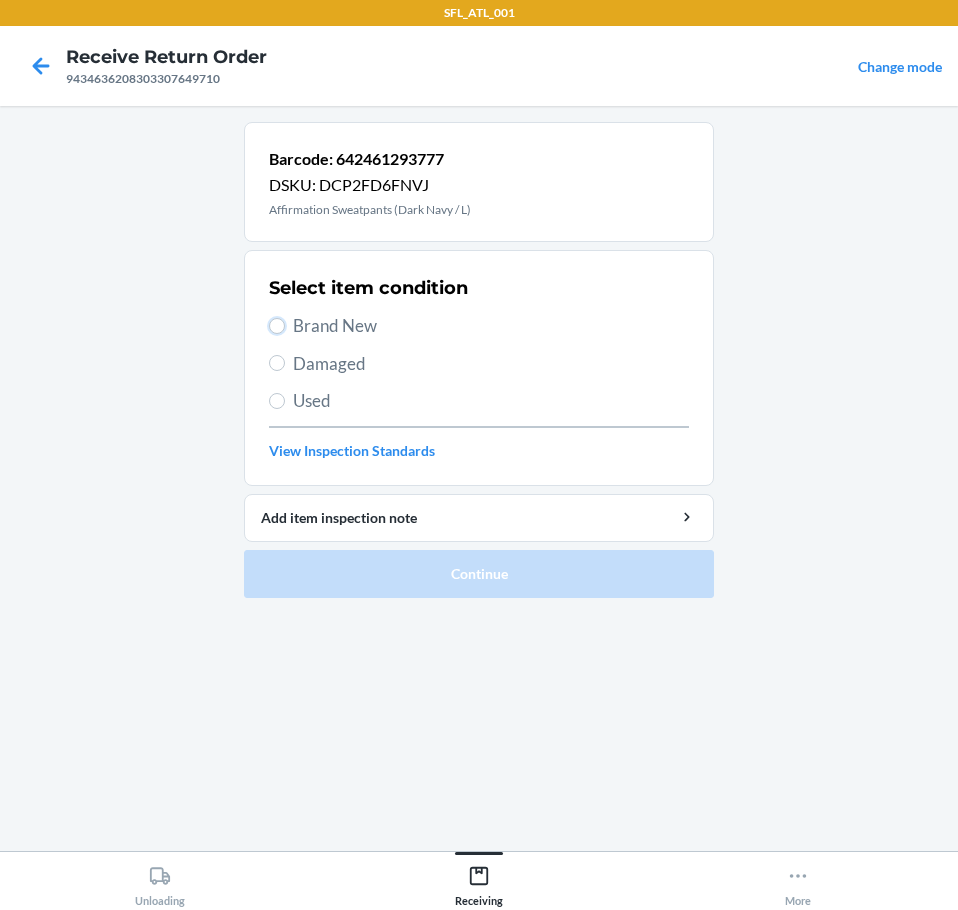 click on "Brand New" at bounding box center [277, 326] 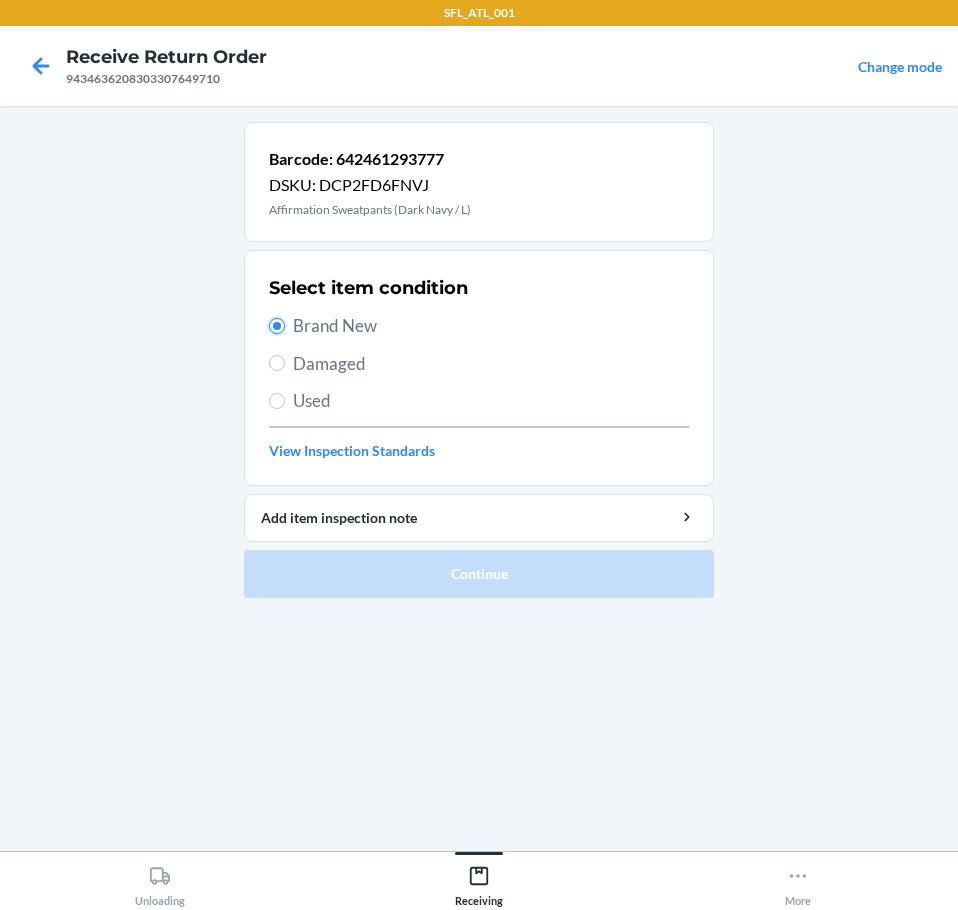 radio on "true" 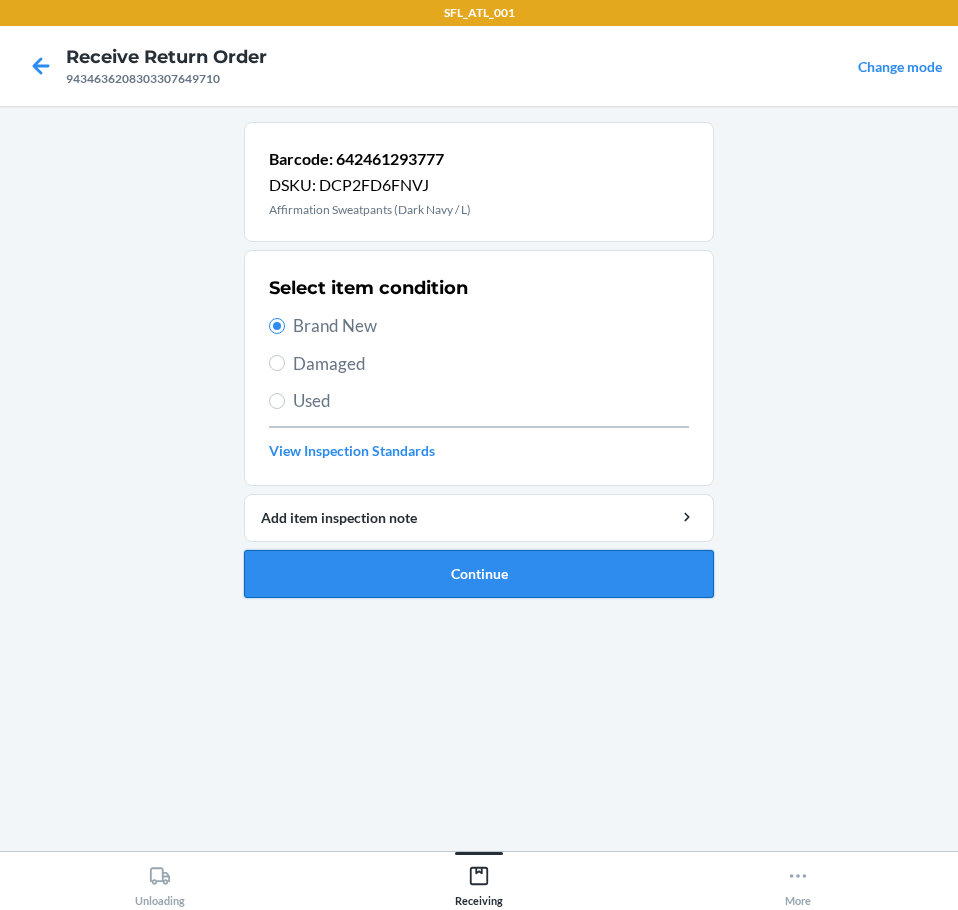 click on "Continue" at bounding box center (479, 574) 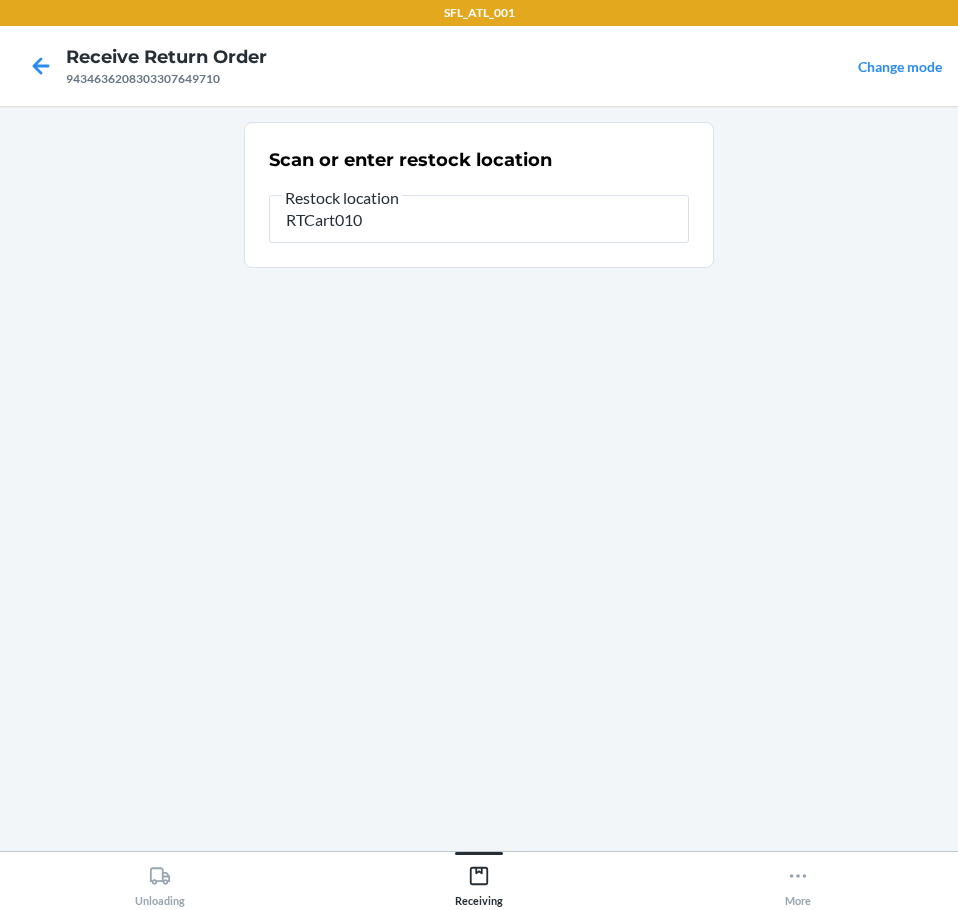 type on "RTCart010" 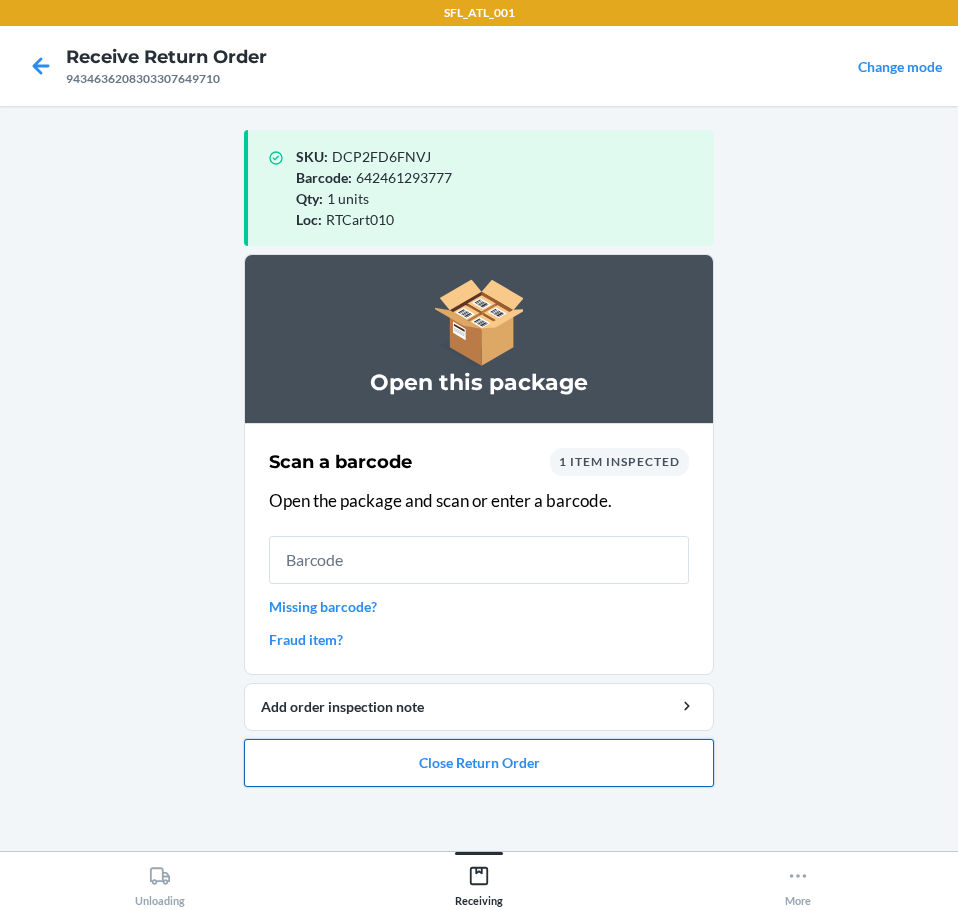 click on "Close Return Order" at bounding box center (479, 763) 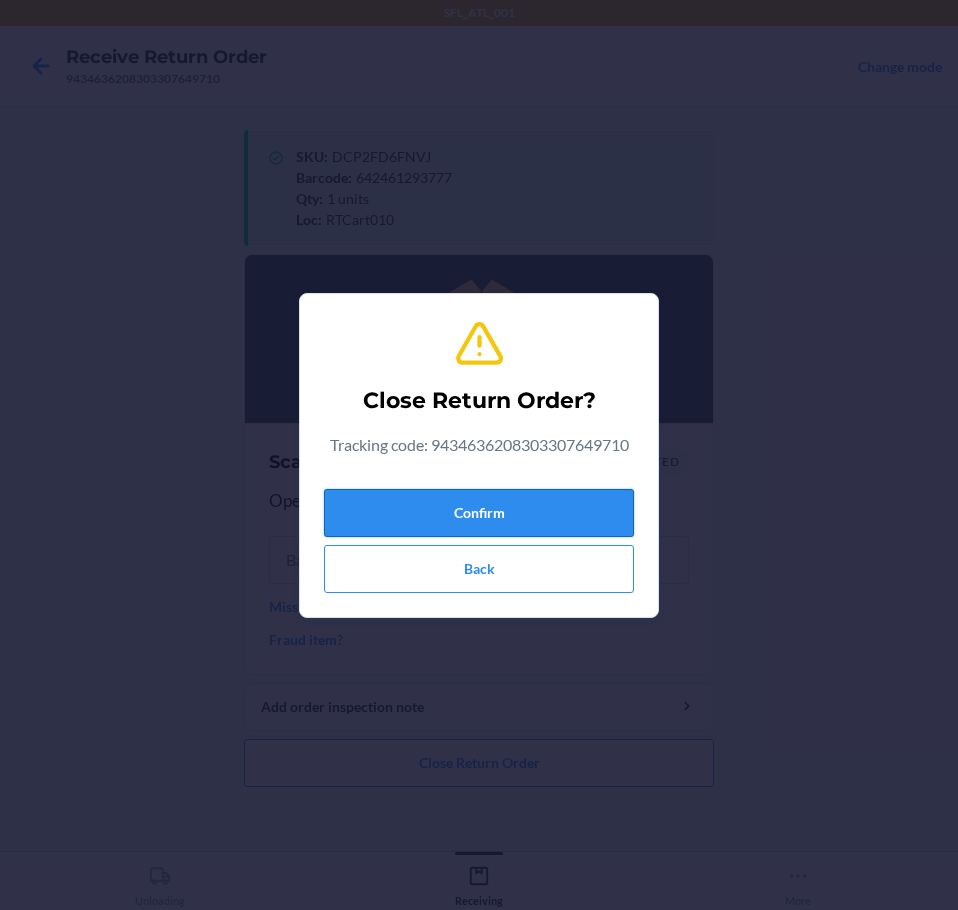 click on "Confirm" at bounding box center [479, 513] 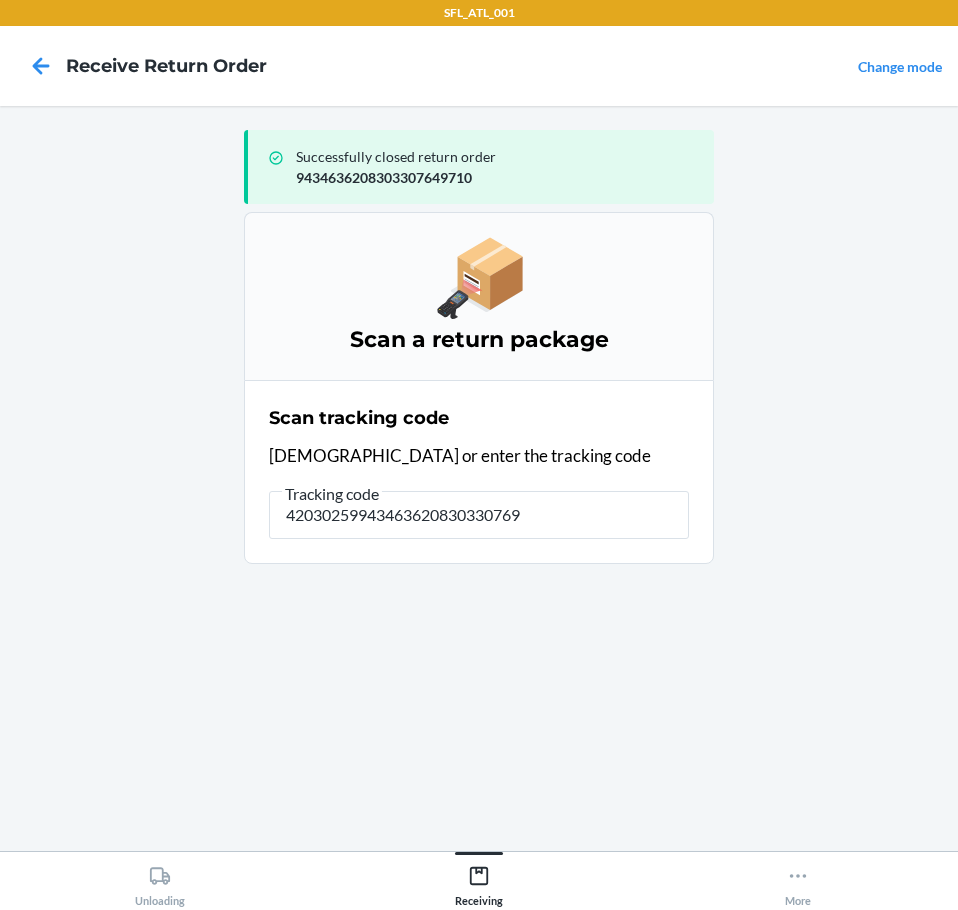 type on "420302599434636208303307692" 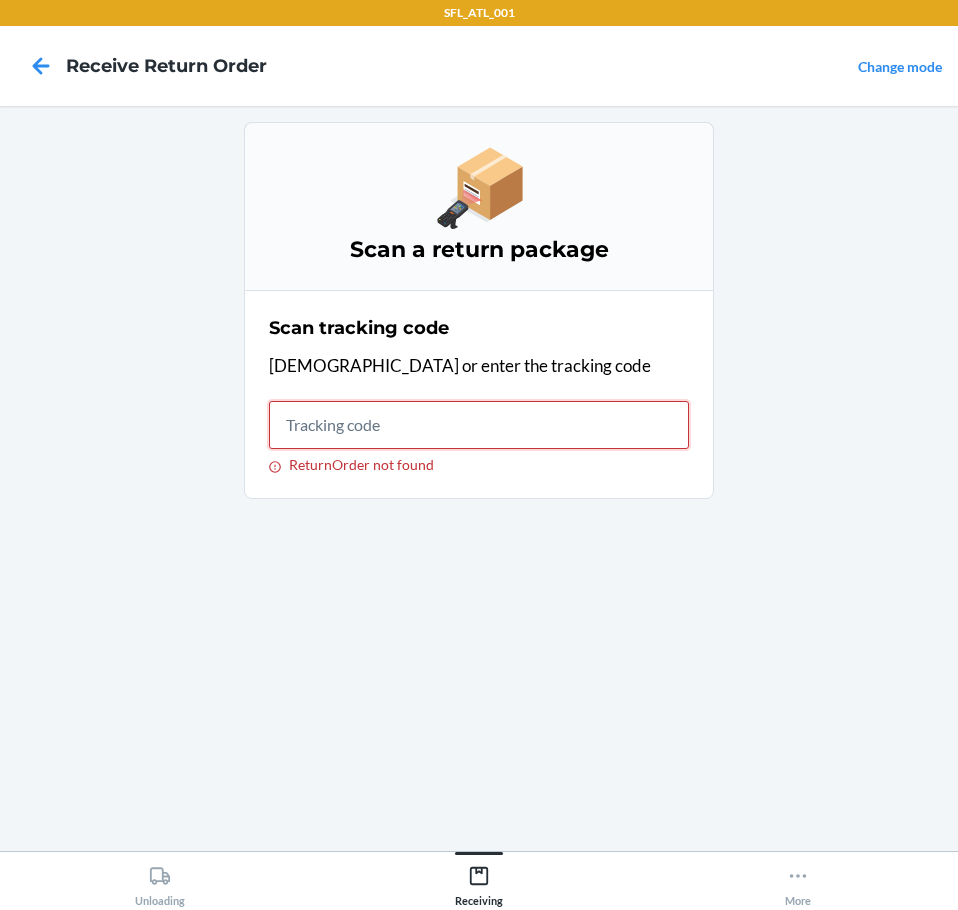 click on "ReturnOrder not found" at bounding box center [479, 425] 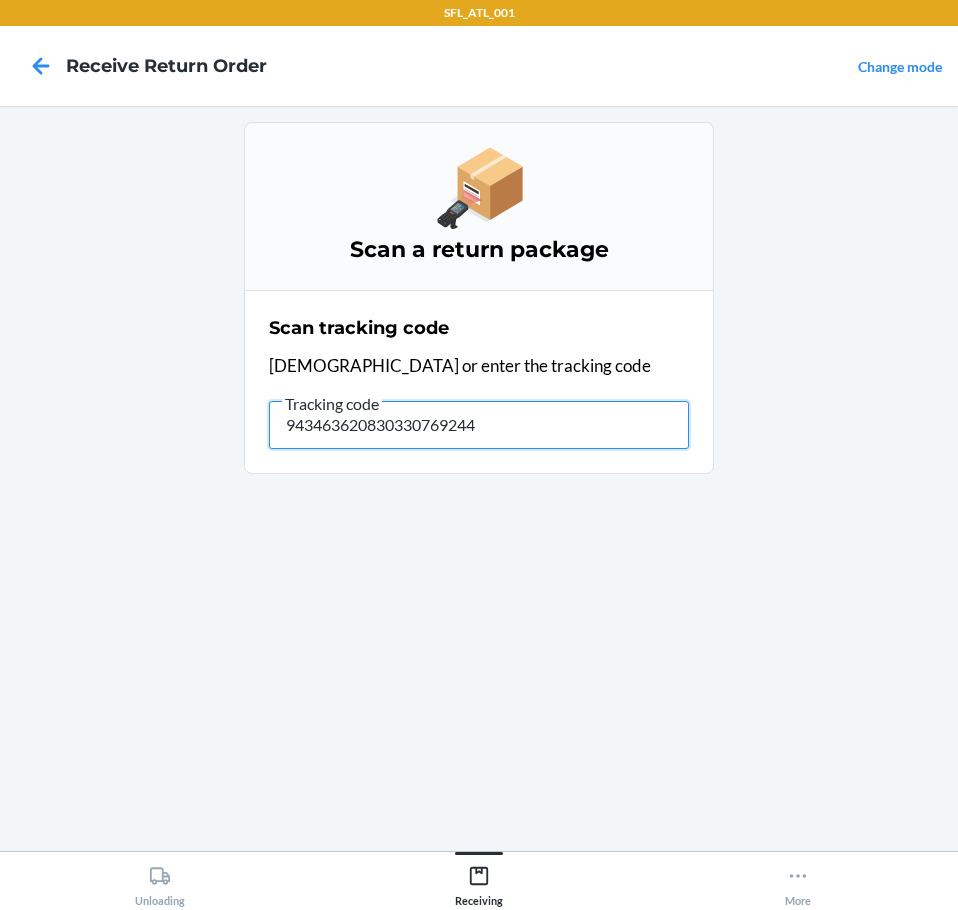 type on "9434636208303307692440" 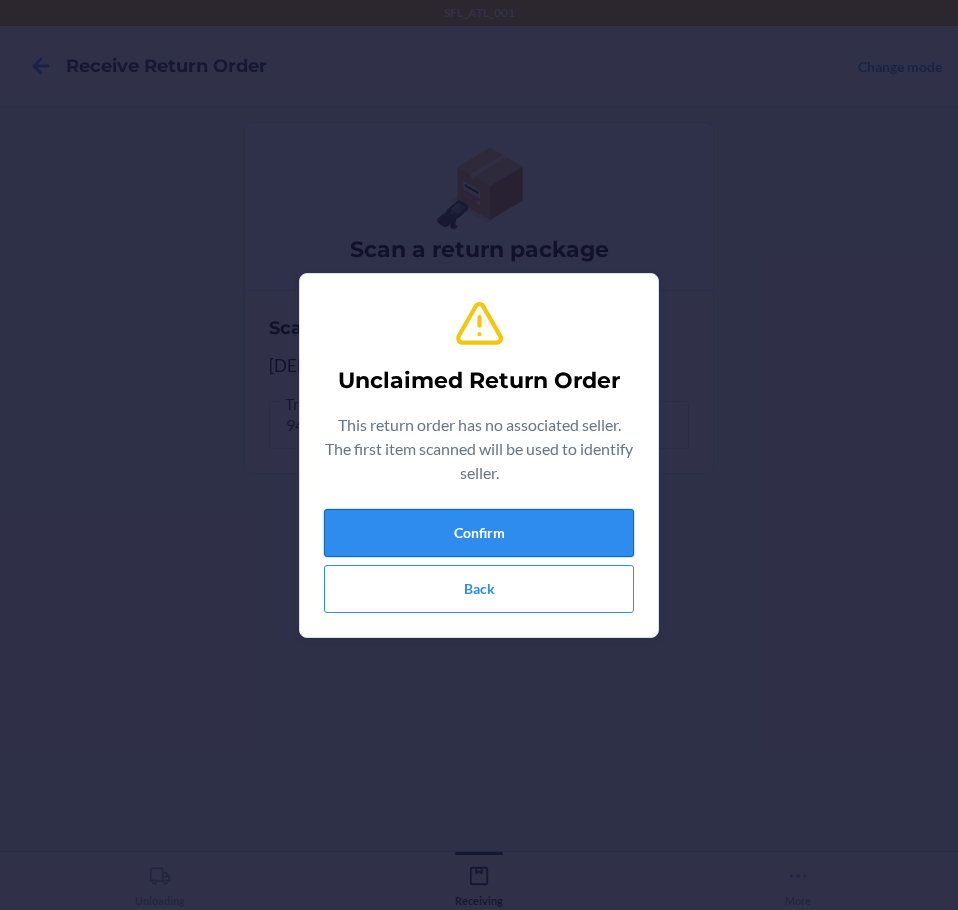 click on "Confirm" at bounding box center (479, 533) 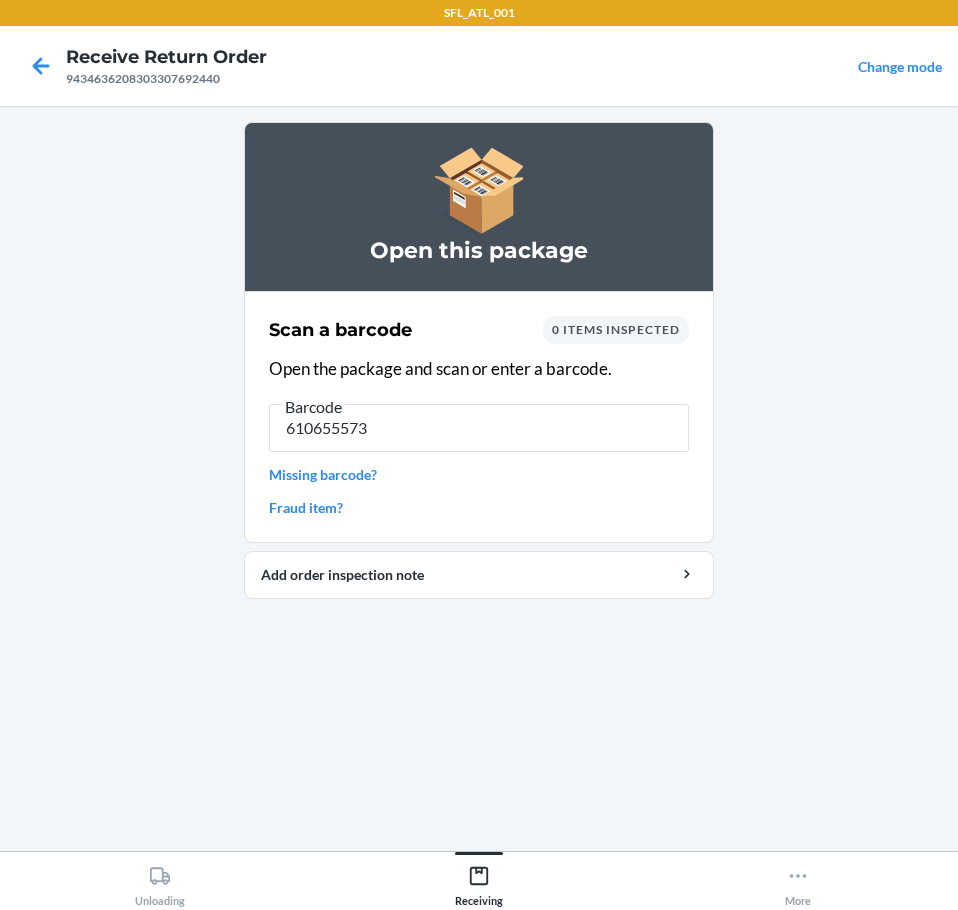 type on "6106555737" 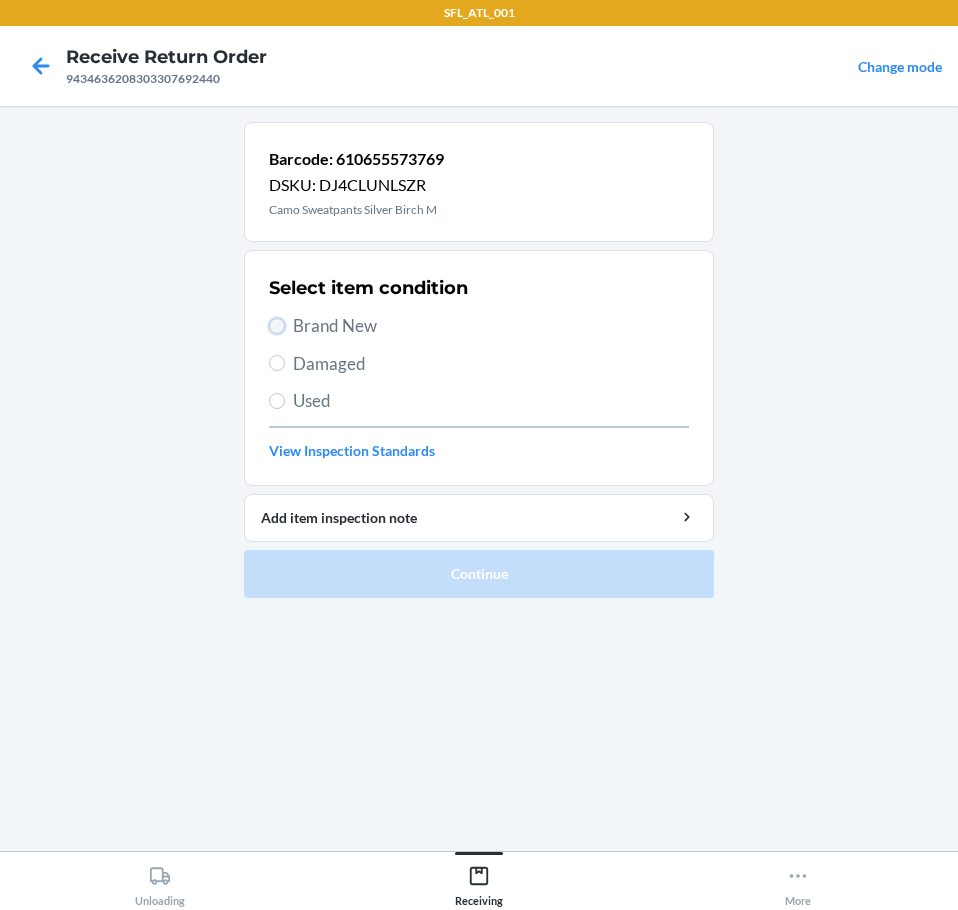 click on "Brand New" at bounding box center (277, 326) 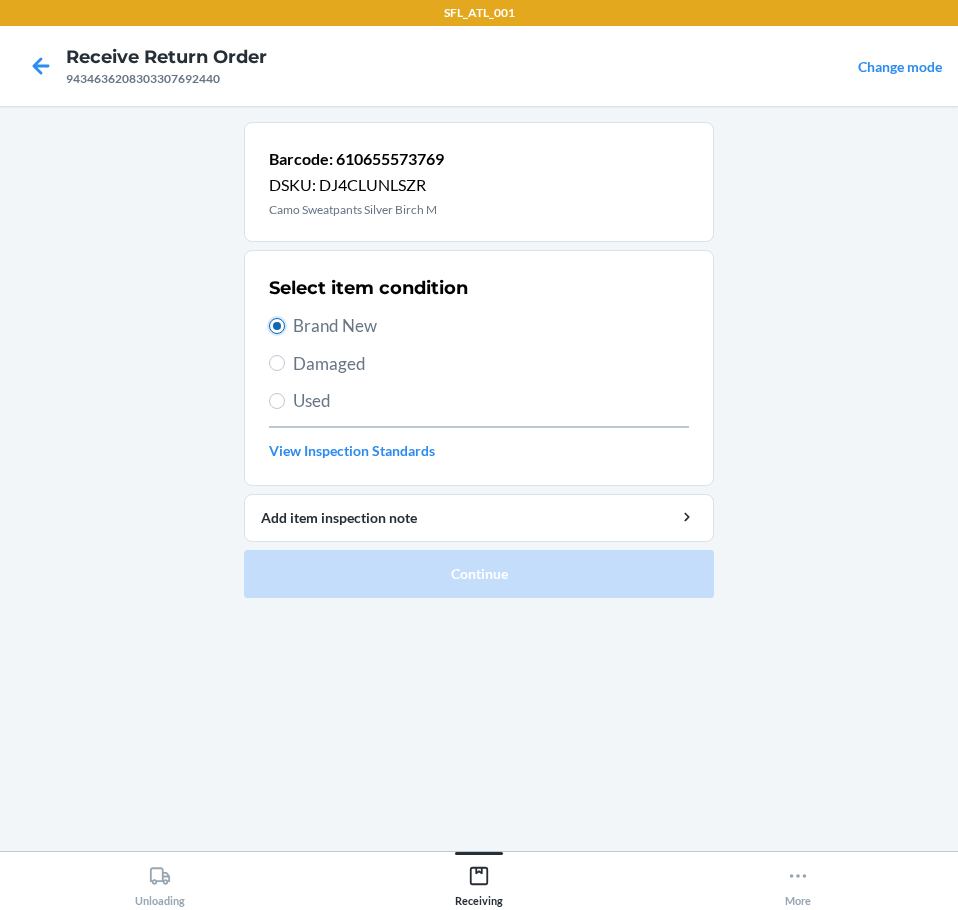 radio on "true" 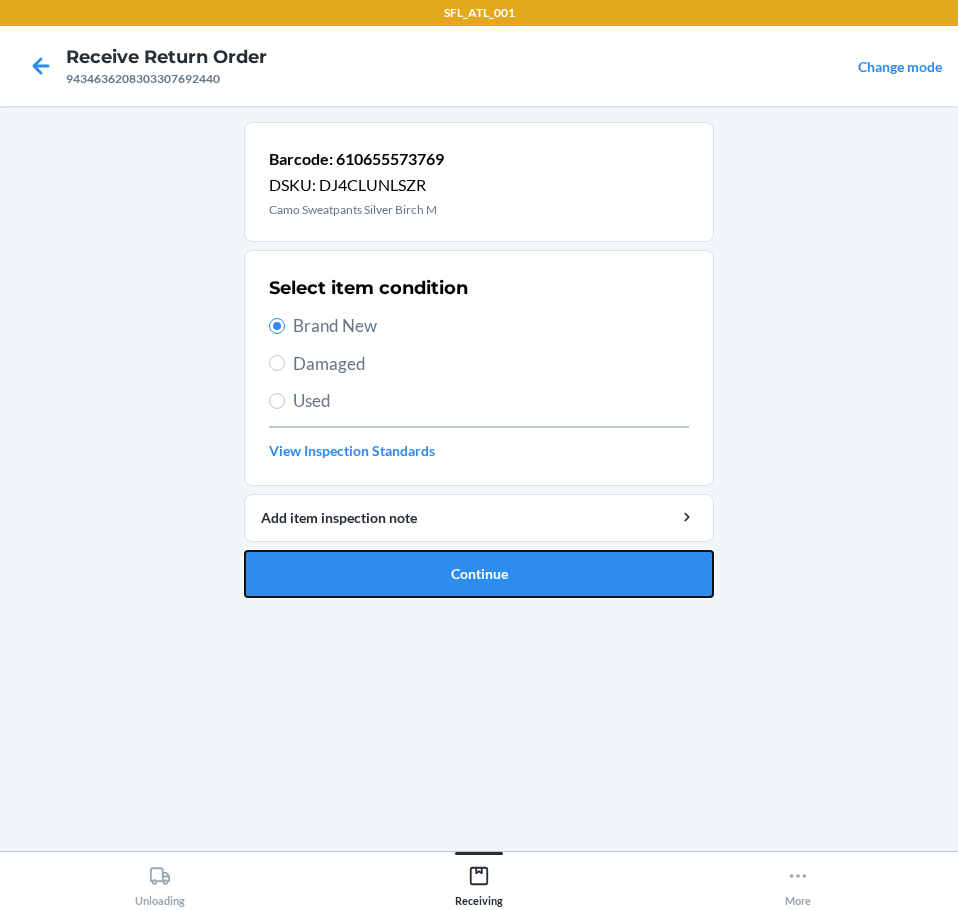 click on "Continue" at bounding box center (479, 574) 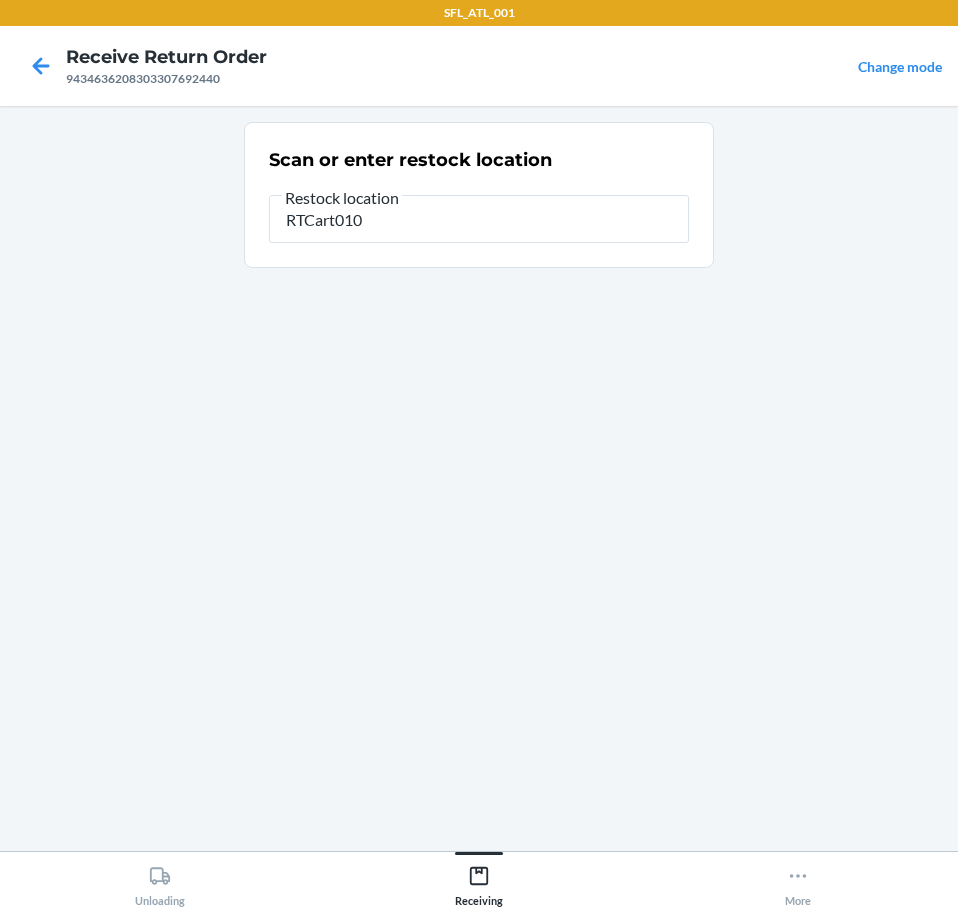 type on "RTCart010" 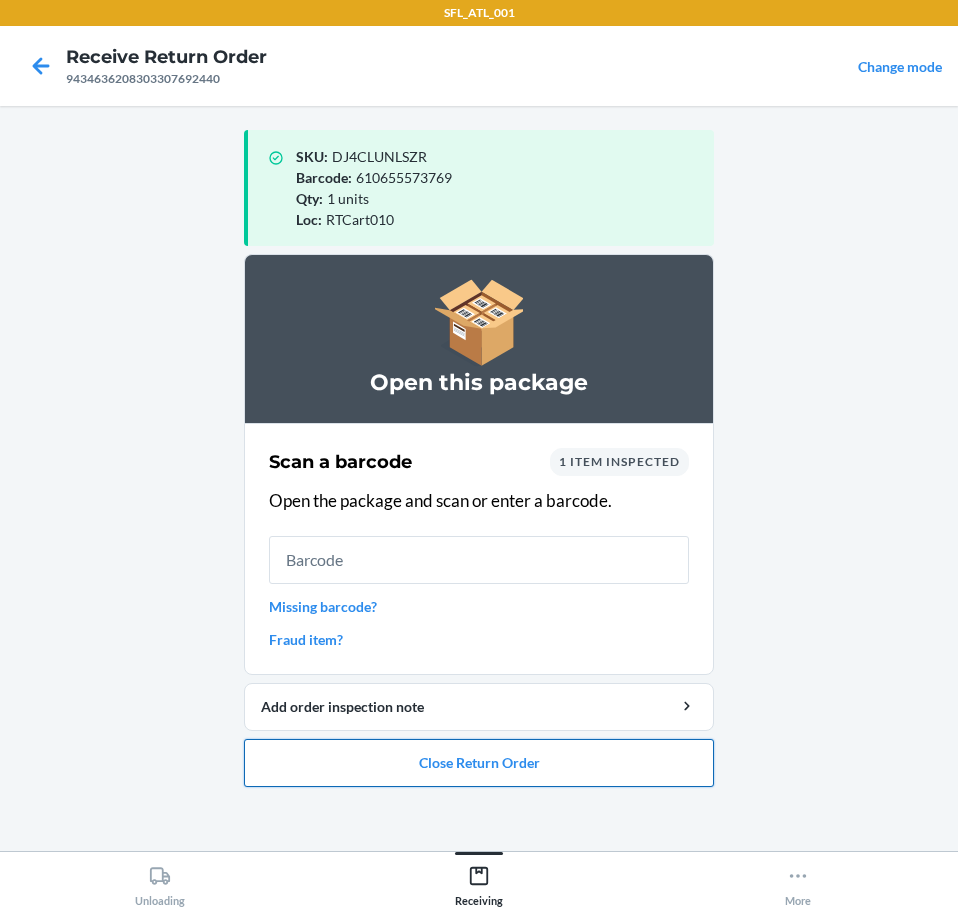 click on "Close Return Order" at bounding box center (479, 763) 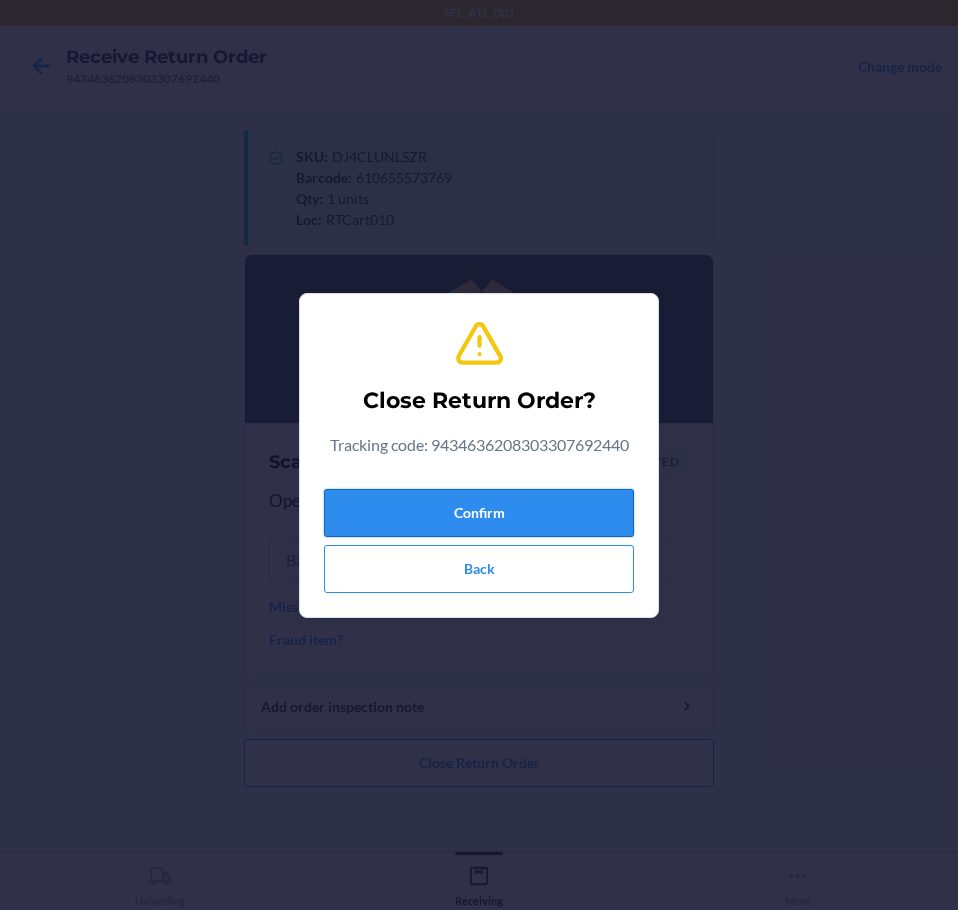 click on "Confirm" at bounding box center (479, 513) 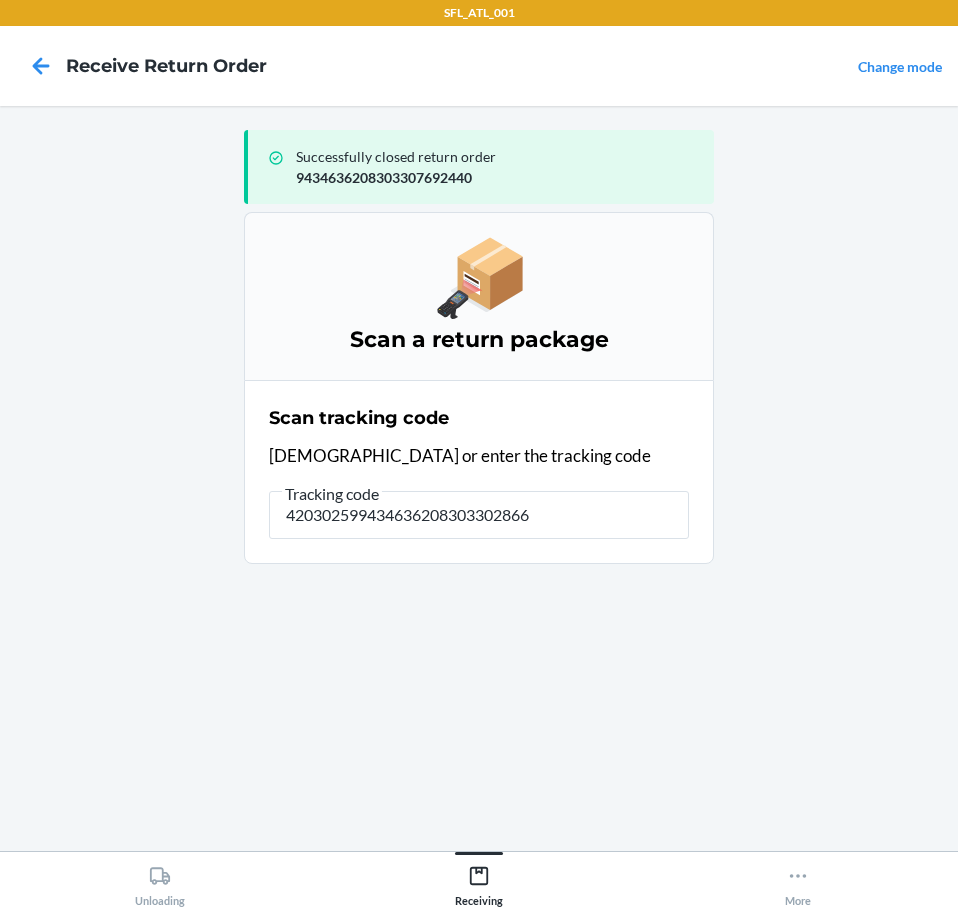 type on "4203025994346362083033028661" 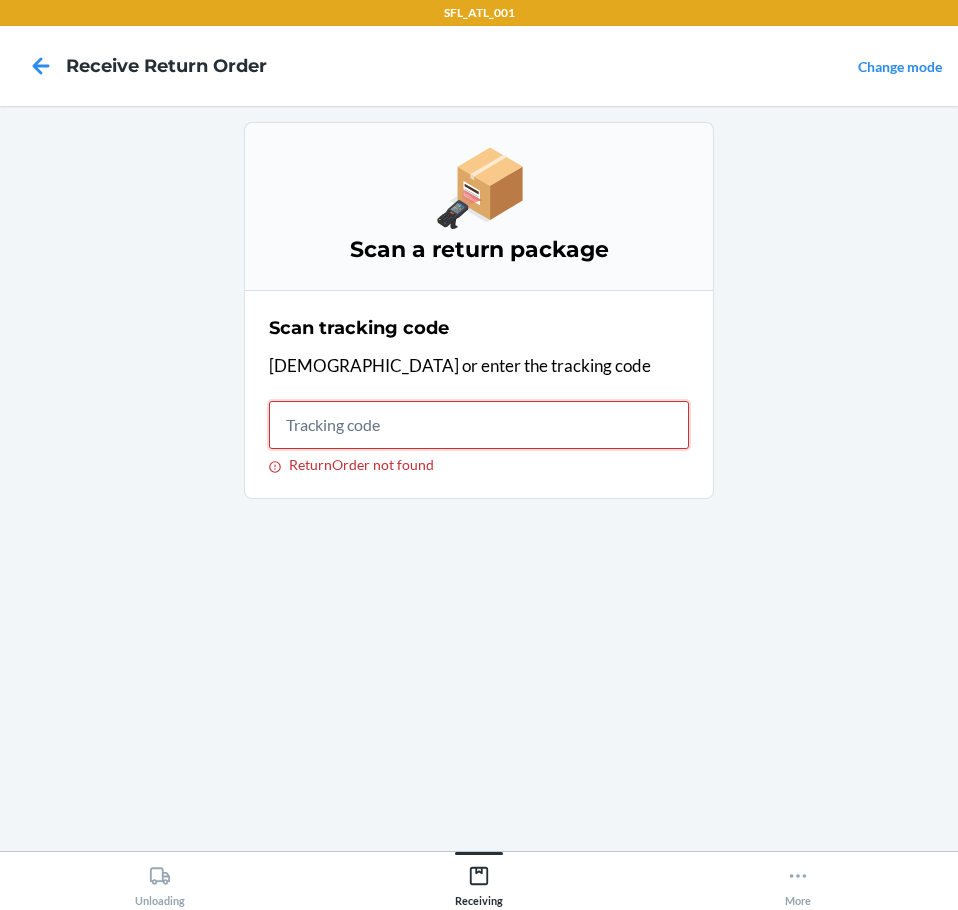 click on "ReturnOrder not found" at bounding box center (479, 425) 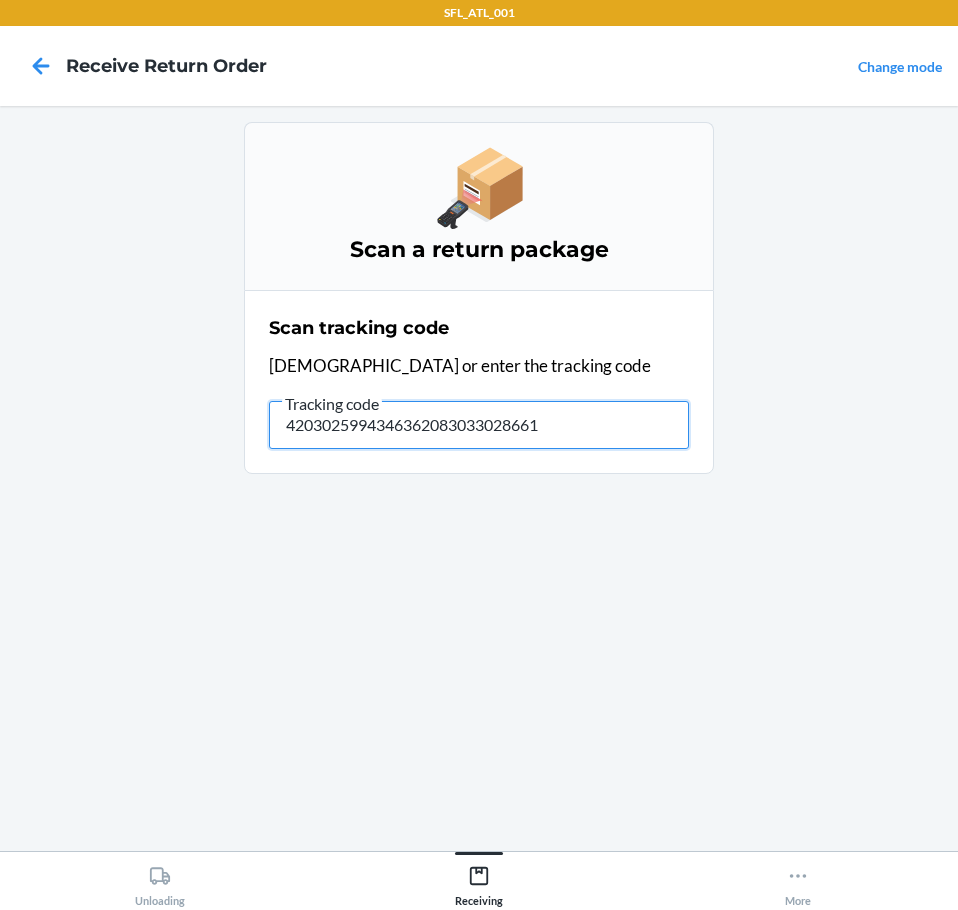 type on "42030259943463620830330286617" 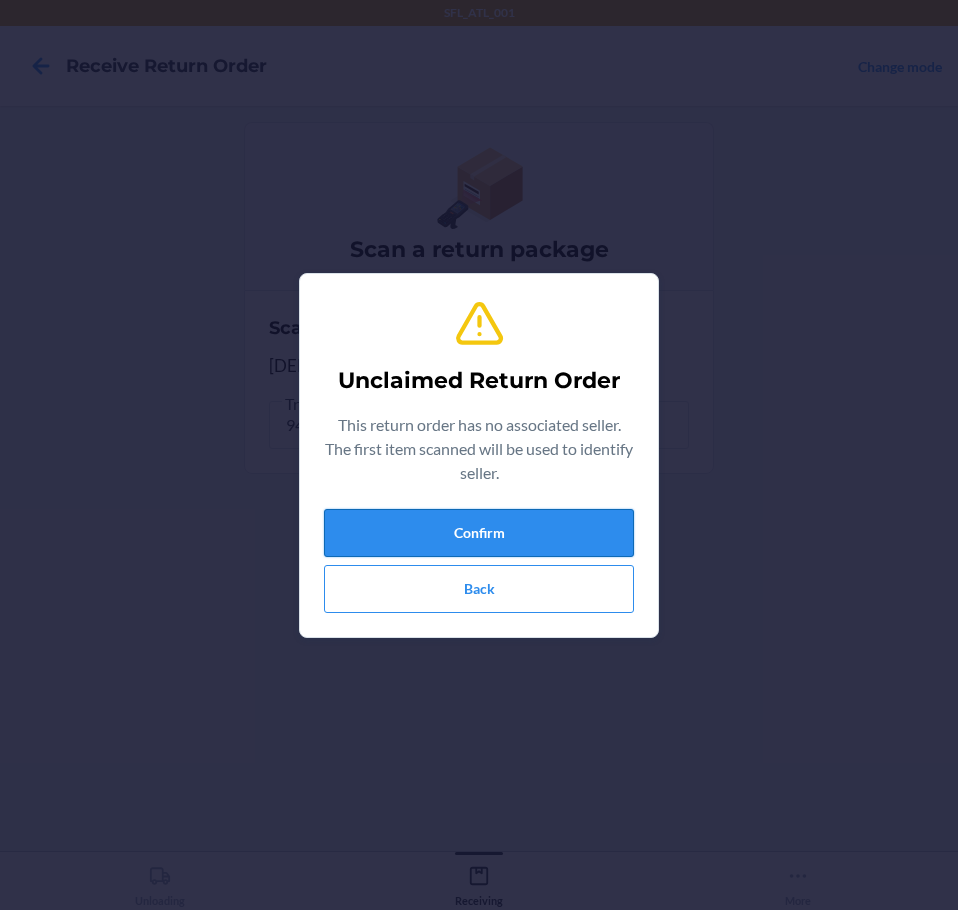click on "Confirm" at bounding box center (479, 533) 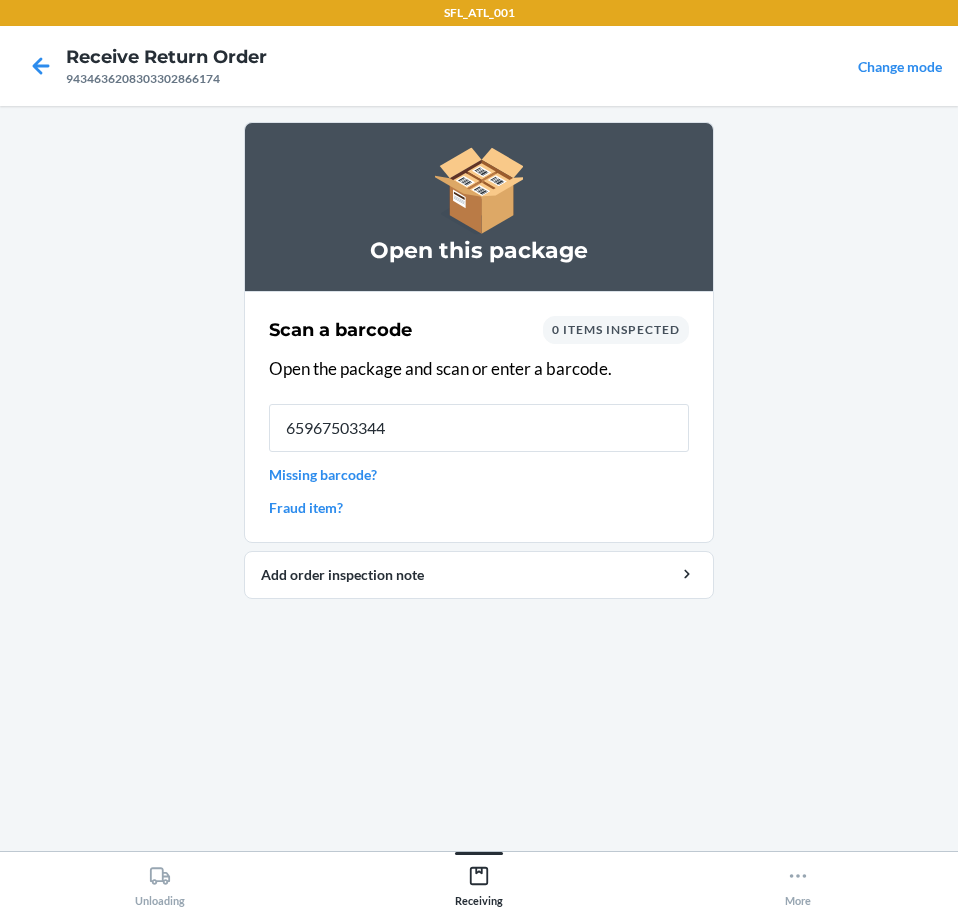 type on "659675033440" 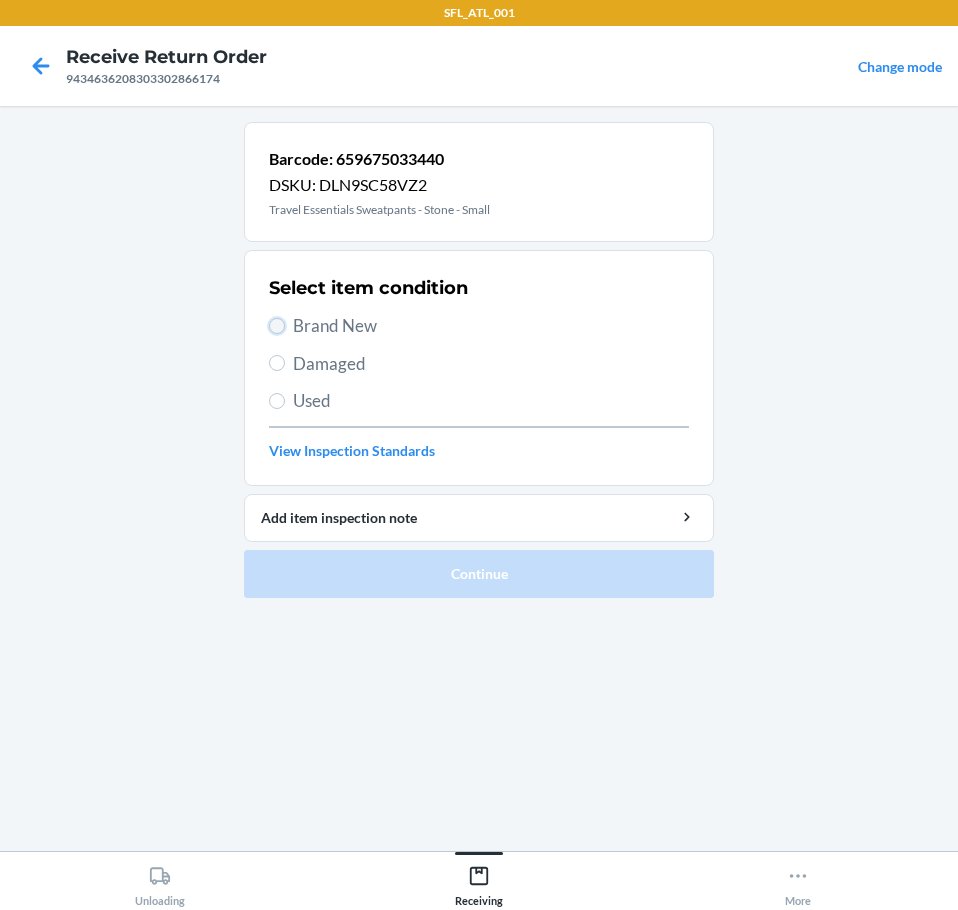 click on "Brand New" at bounding box center [277, 326] 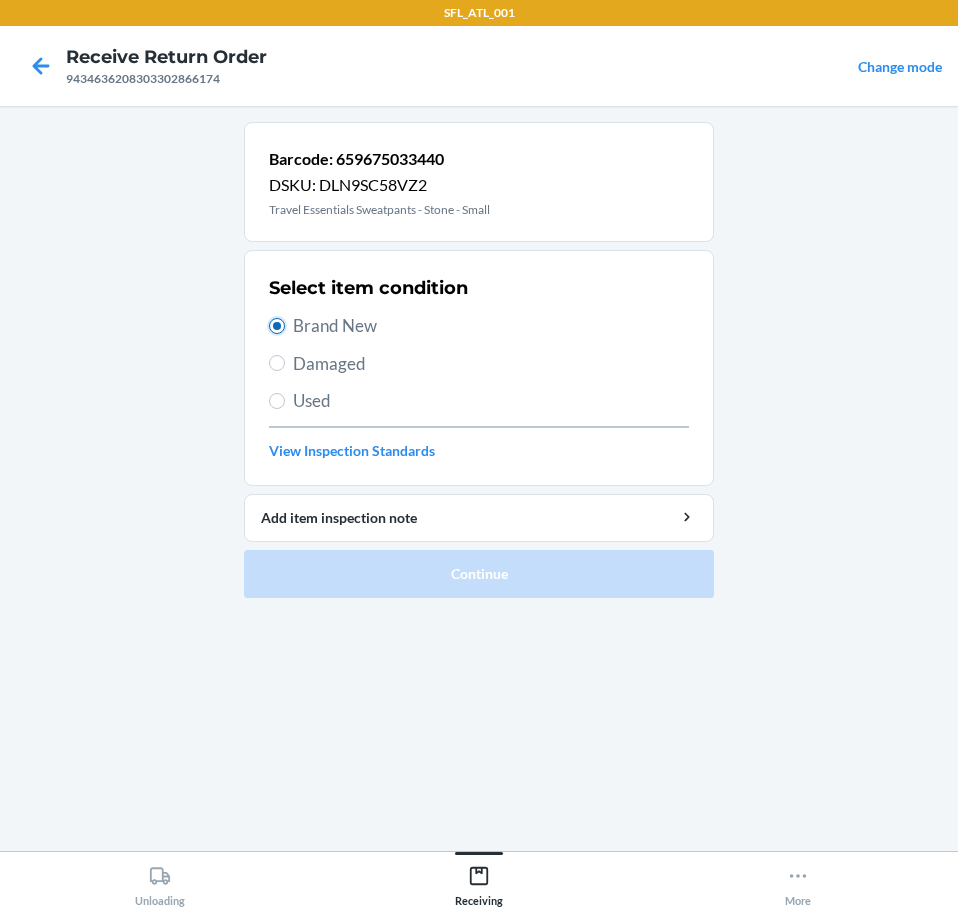 radio on "true" 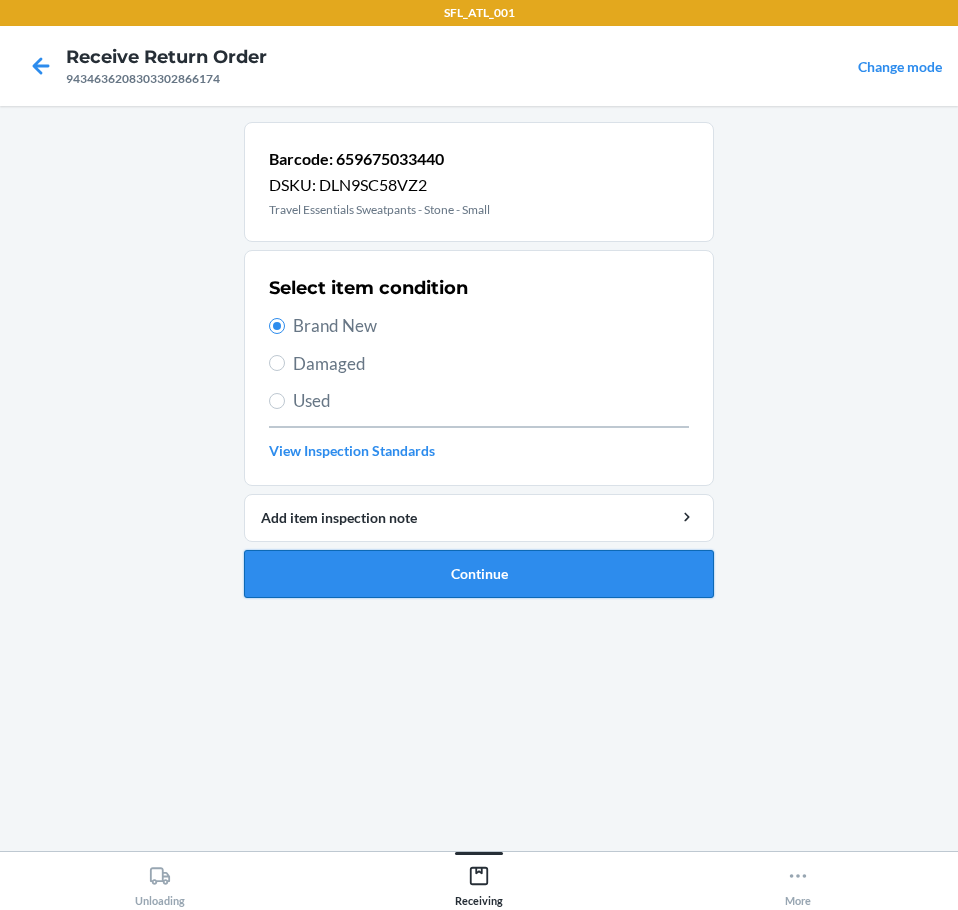 click on "Continue" at bounding box center [479, 574] 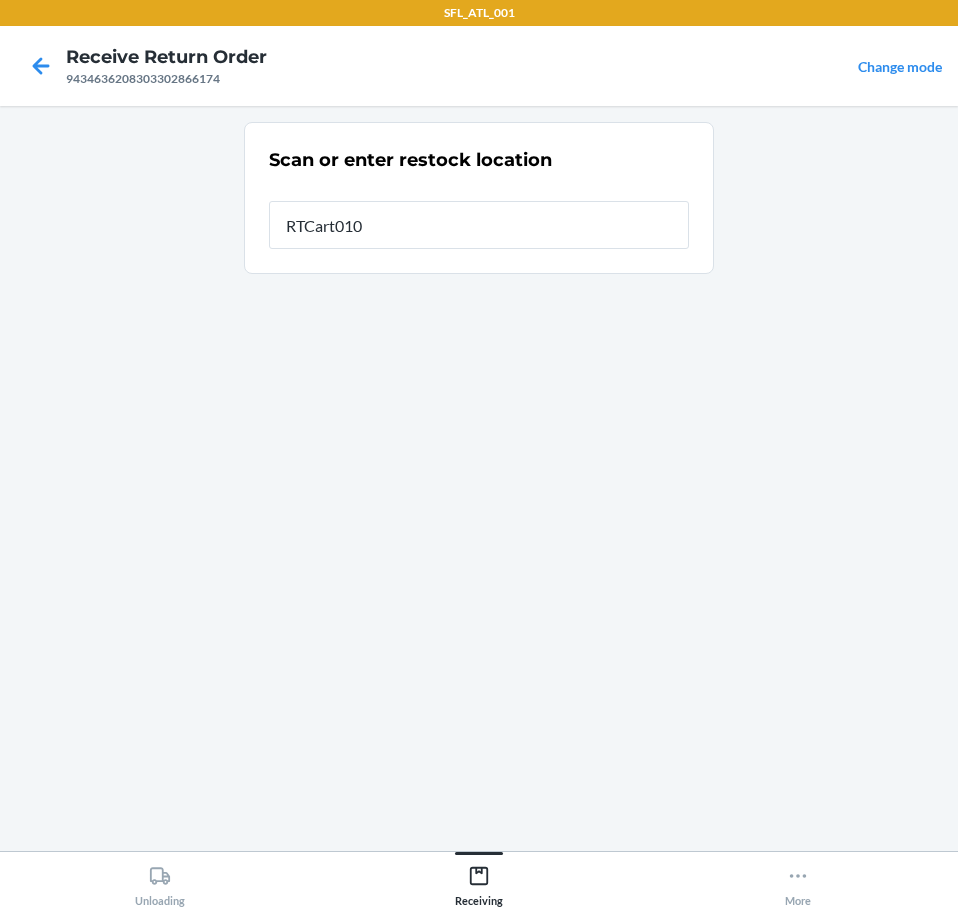 type on "RTCart010" 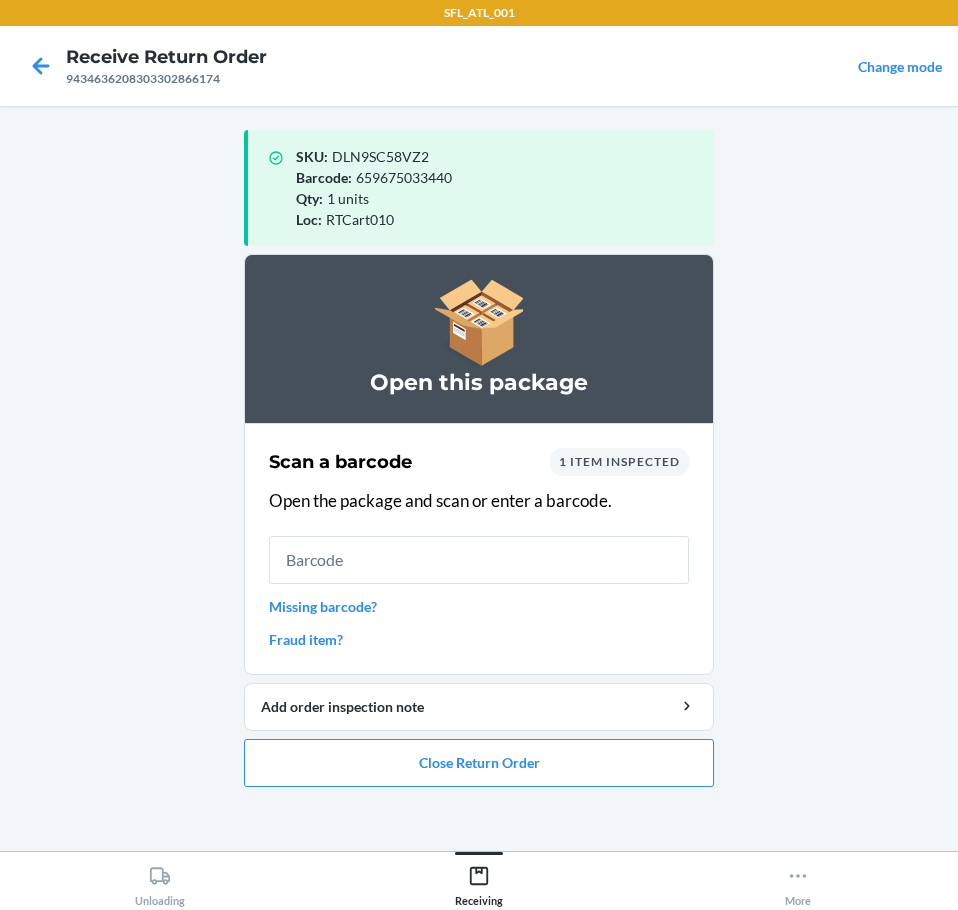 click on "Open this package Scan a barcode 1 item inspected Open the package and scan or enter a barcode. Missing barcode? Fraud item? Add order inspection note Close Return Order" at bounding box center (479, 520) 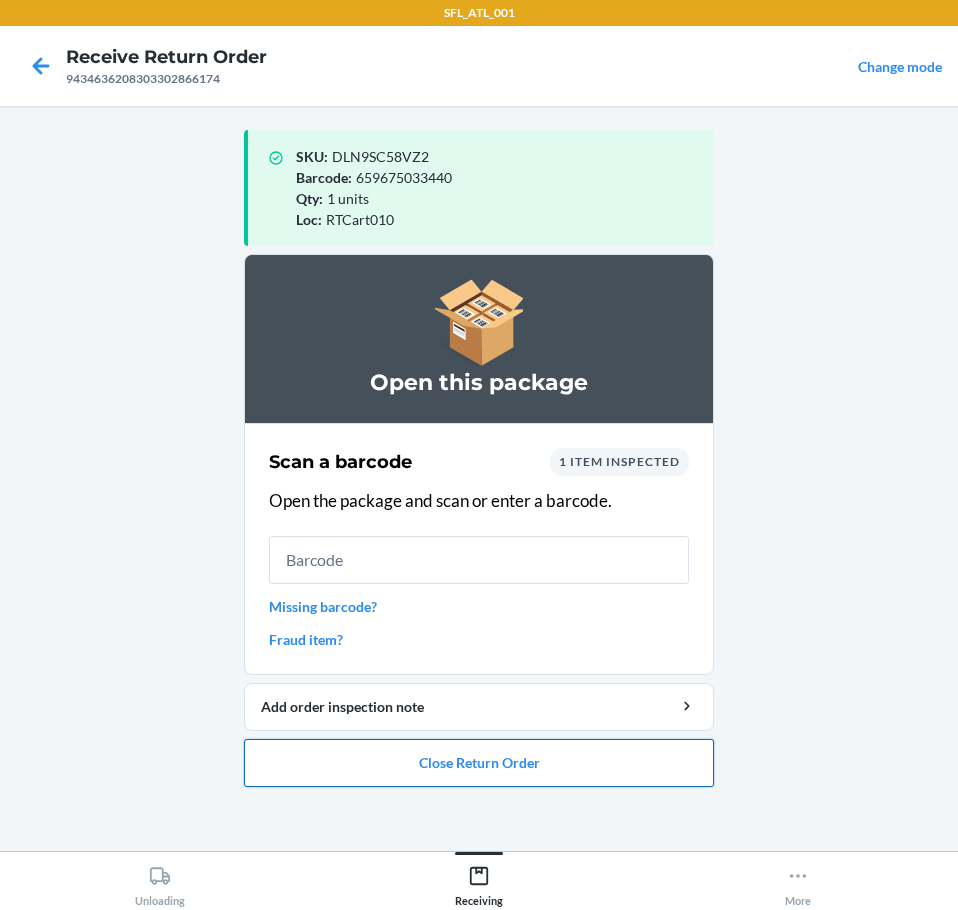 click on "Close Return Order" at bounding box center [479, 763] 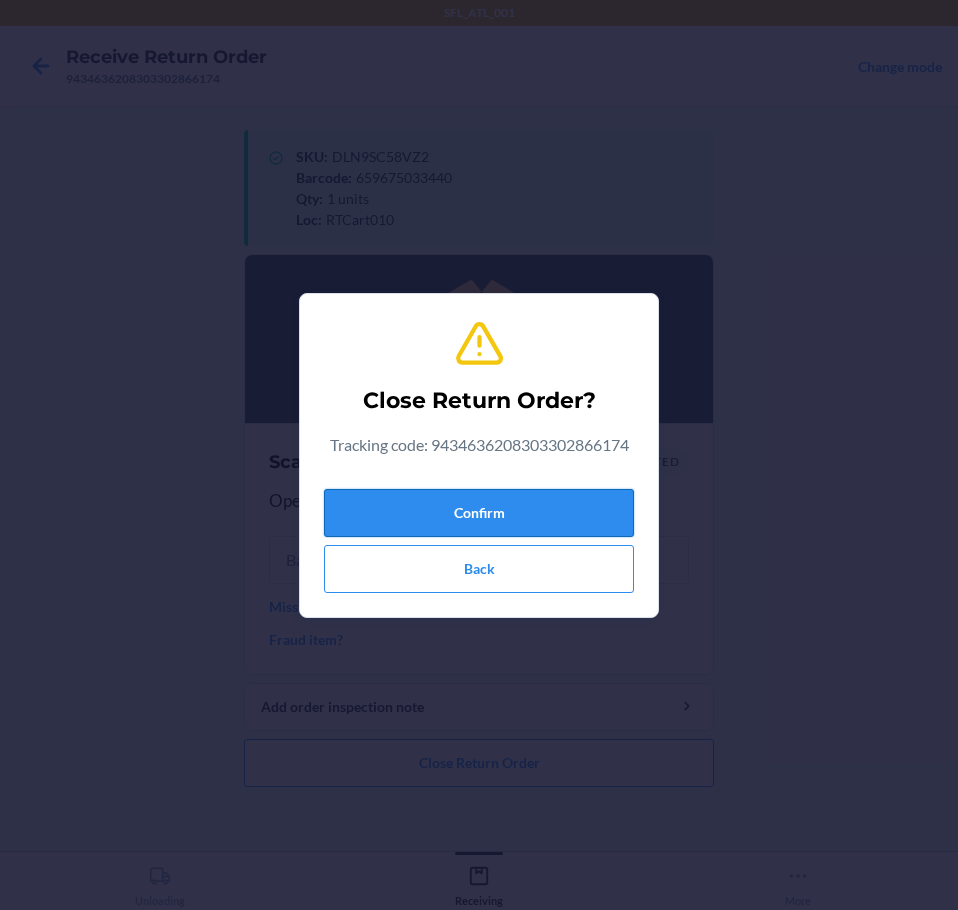 click on "Confirm" at bounding box center (479, 513) 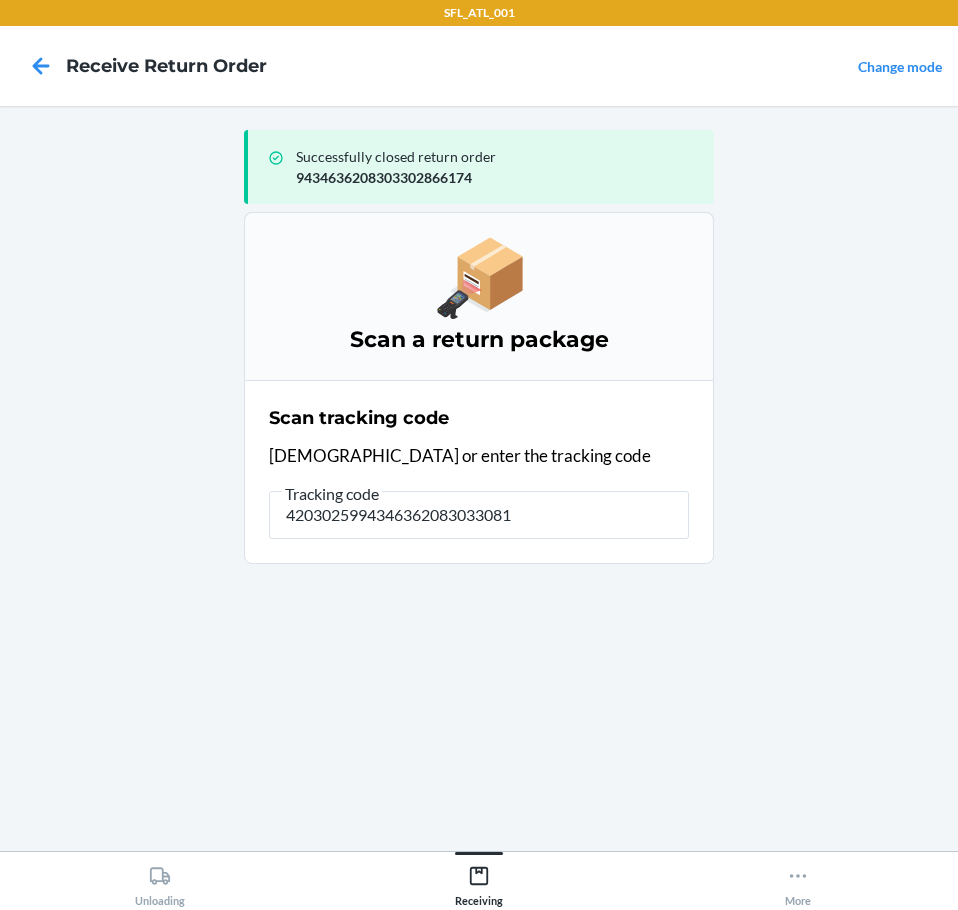 type on "42030259943463620830330818" 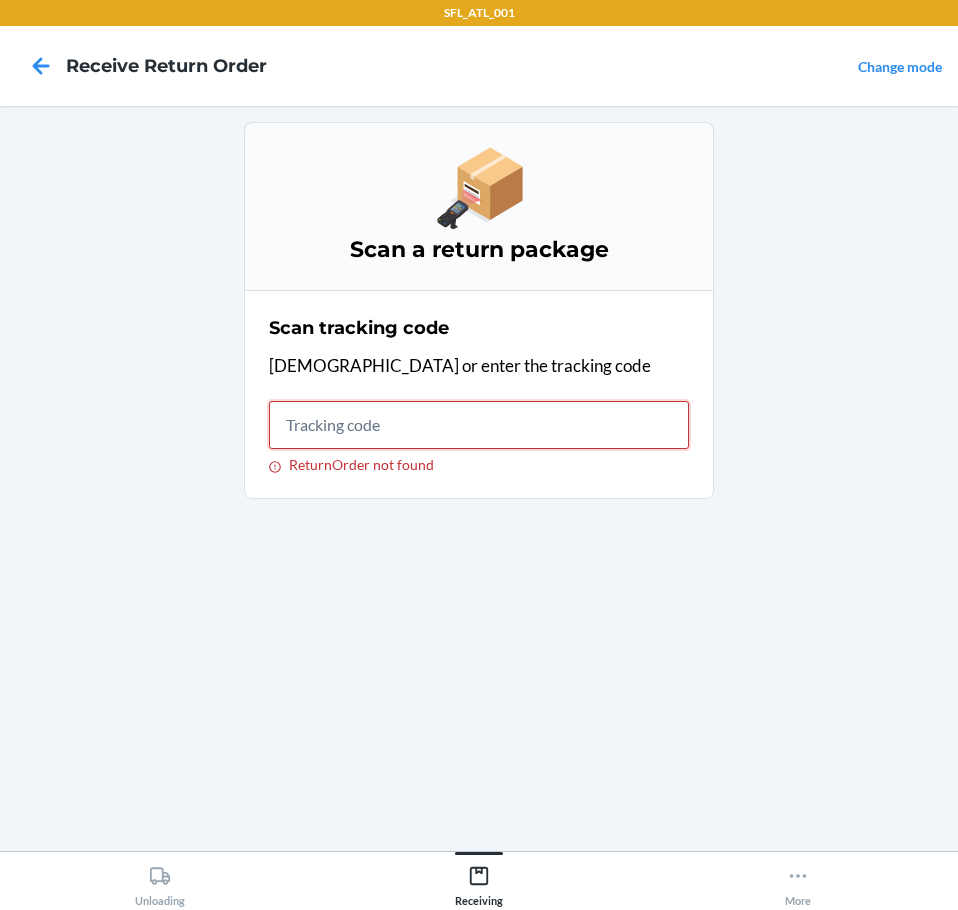 click on "ReturnOrder not found" at bounding box center [479, 425] 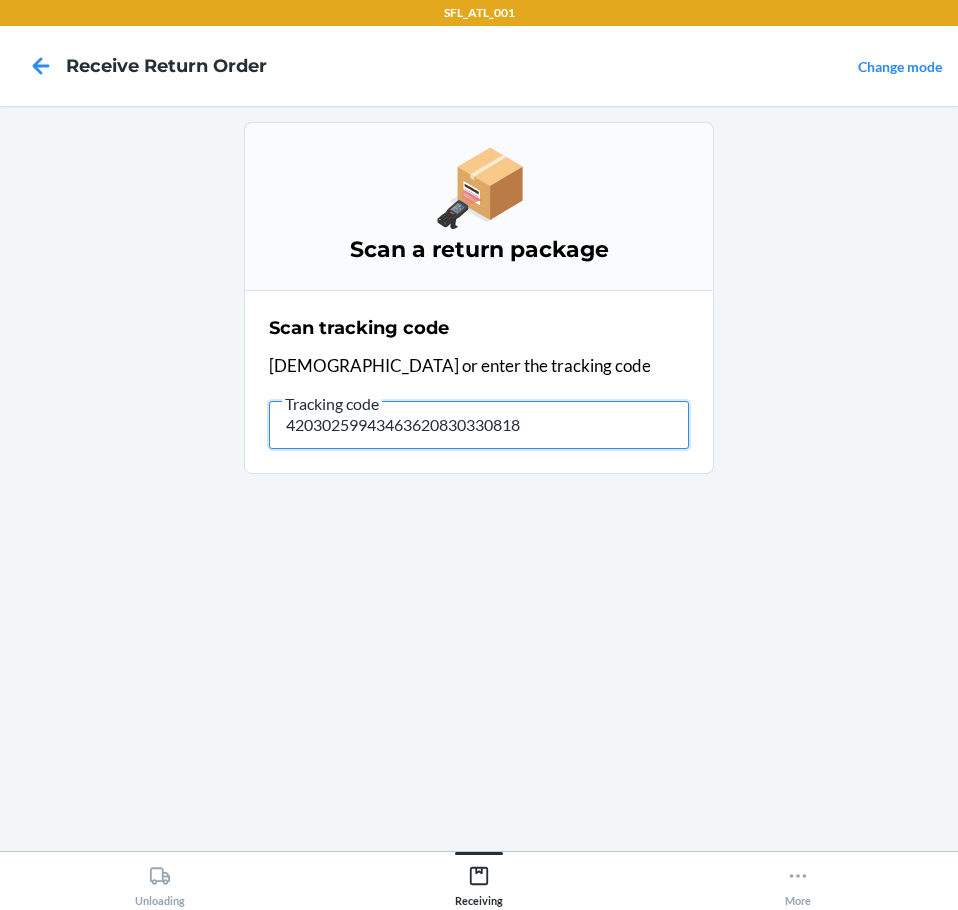 type on "420302599434636208303308187" 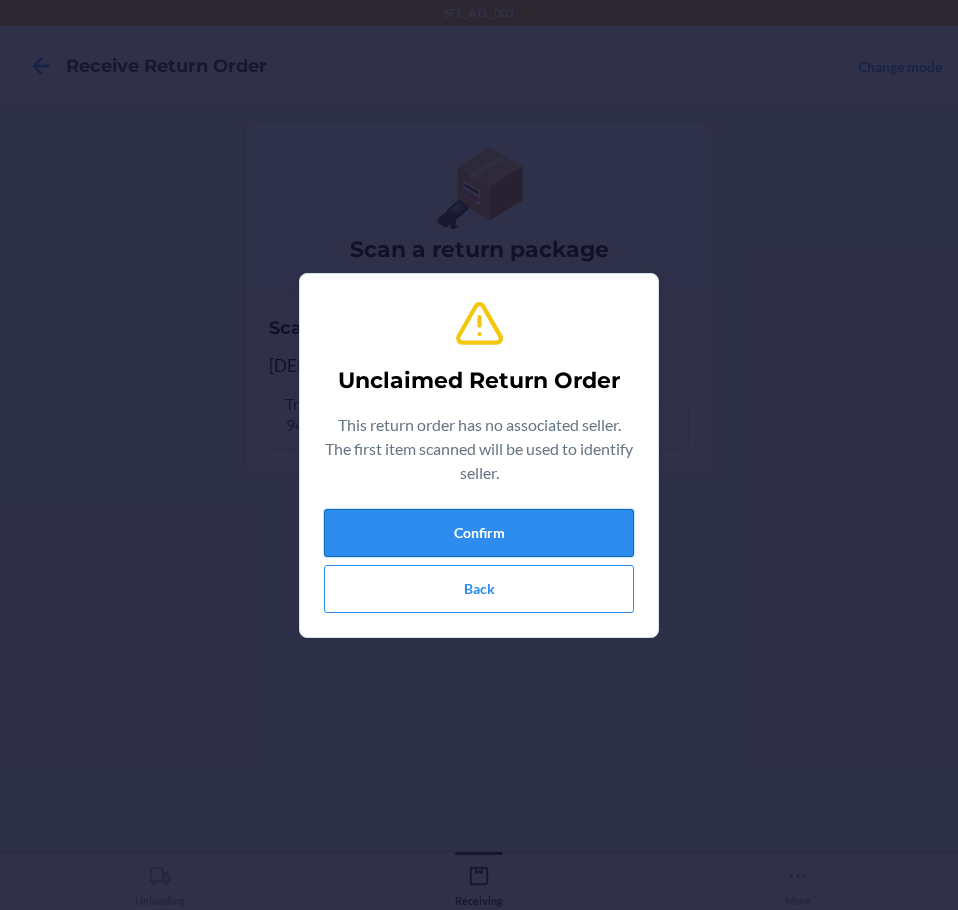 click on "Confirm" at bounding box center [479, 533] 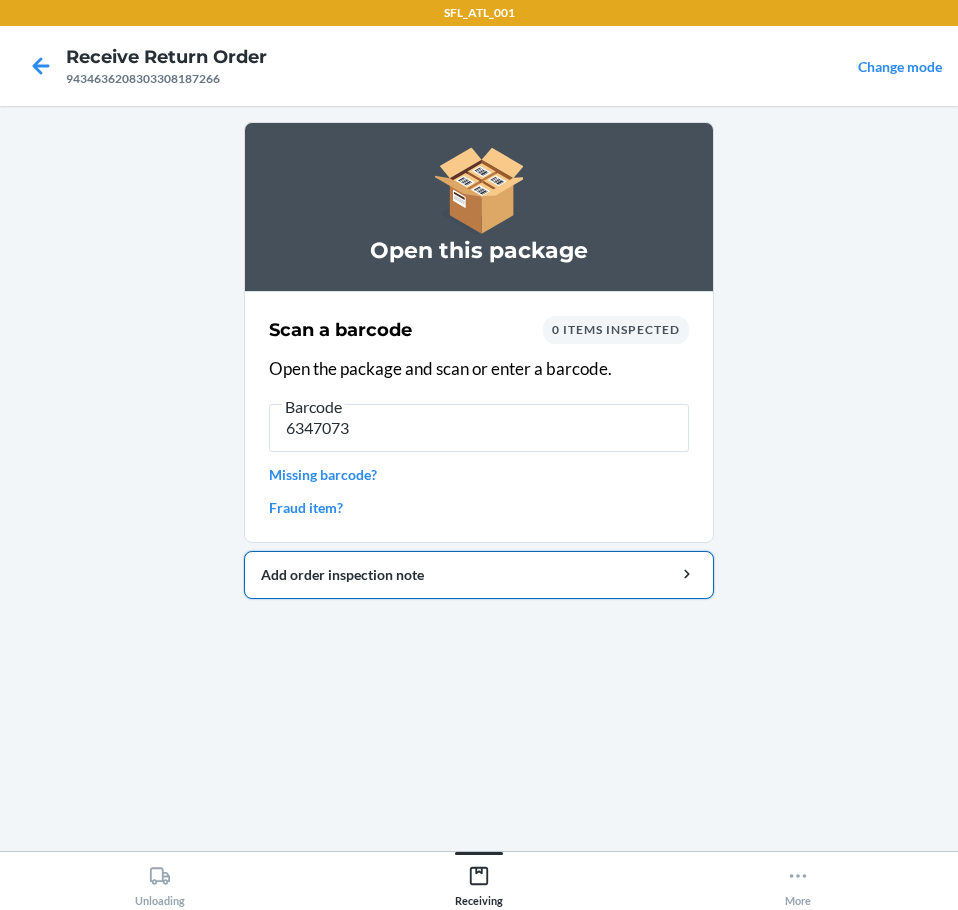 type on "63470731" 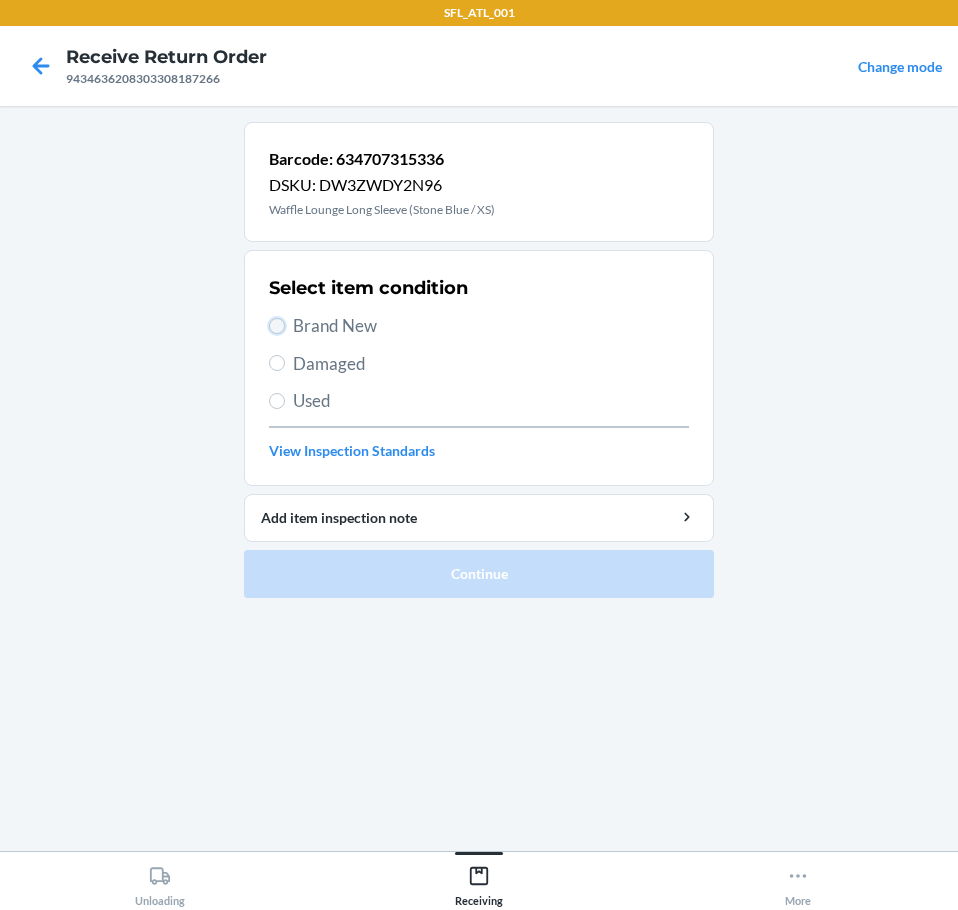 click on "Brand New" at bounding box center (277, 326) 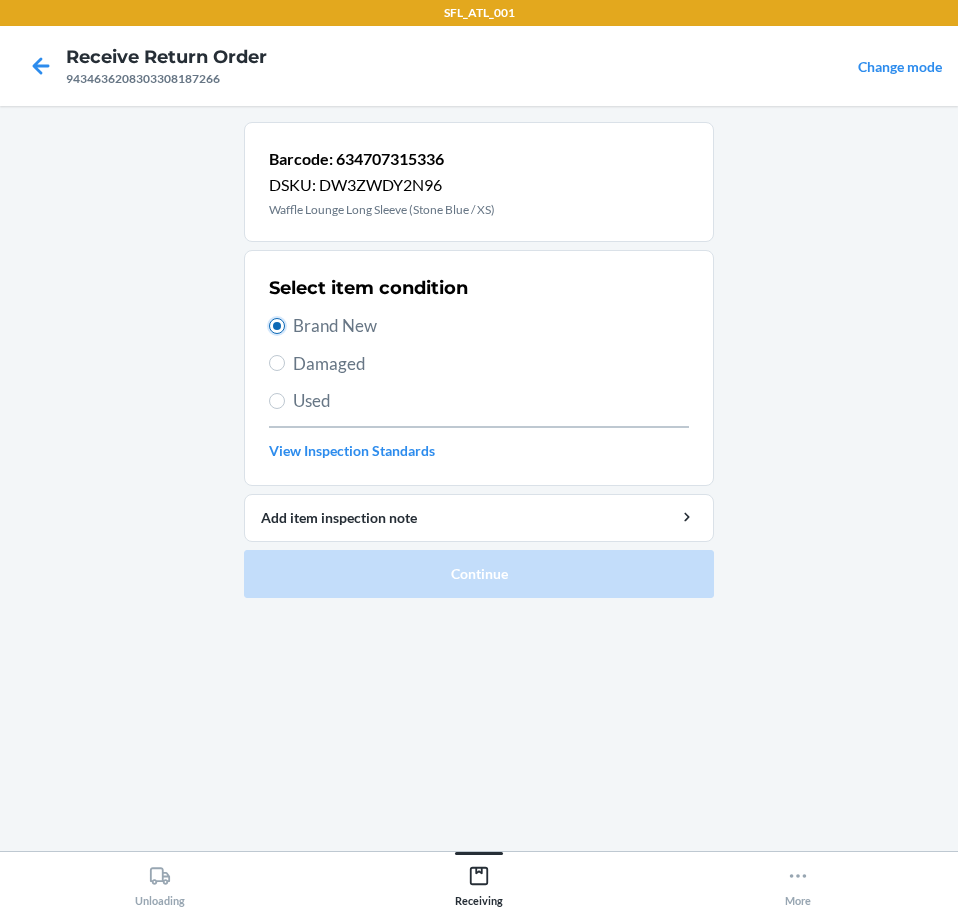 radio on "true" 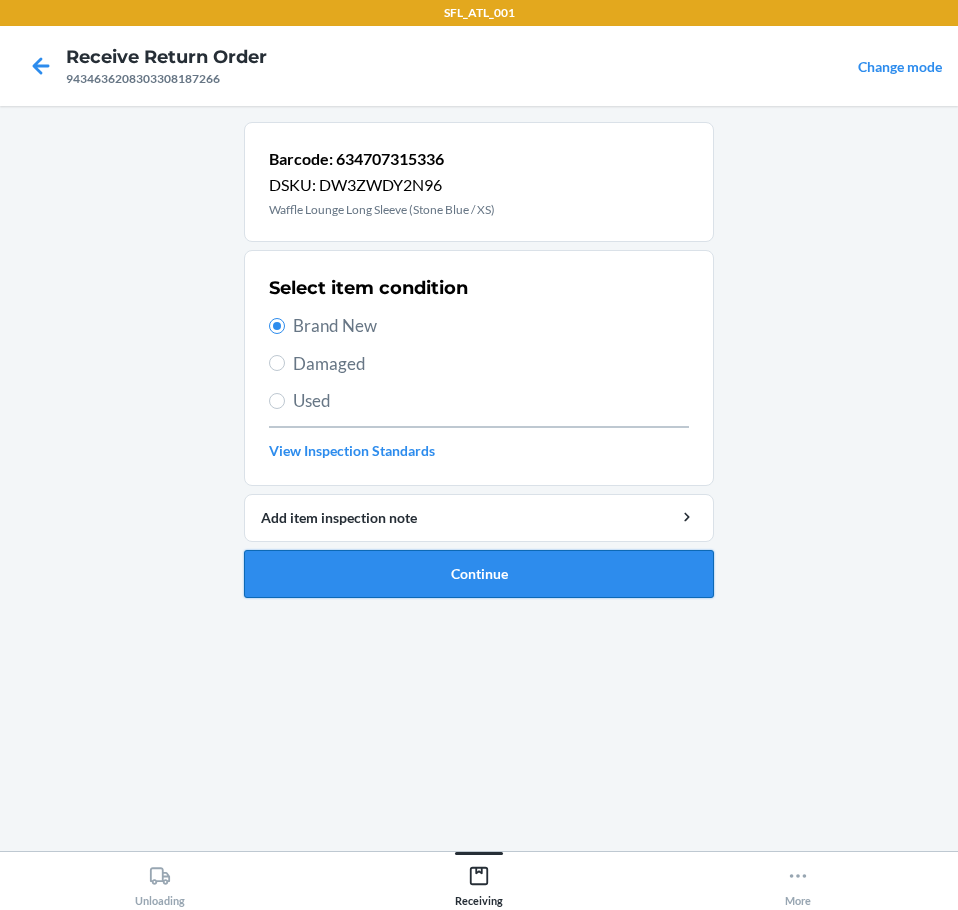 click on "Continue" at bounding box center (479, 574) 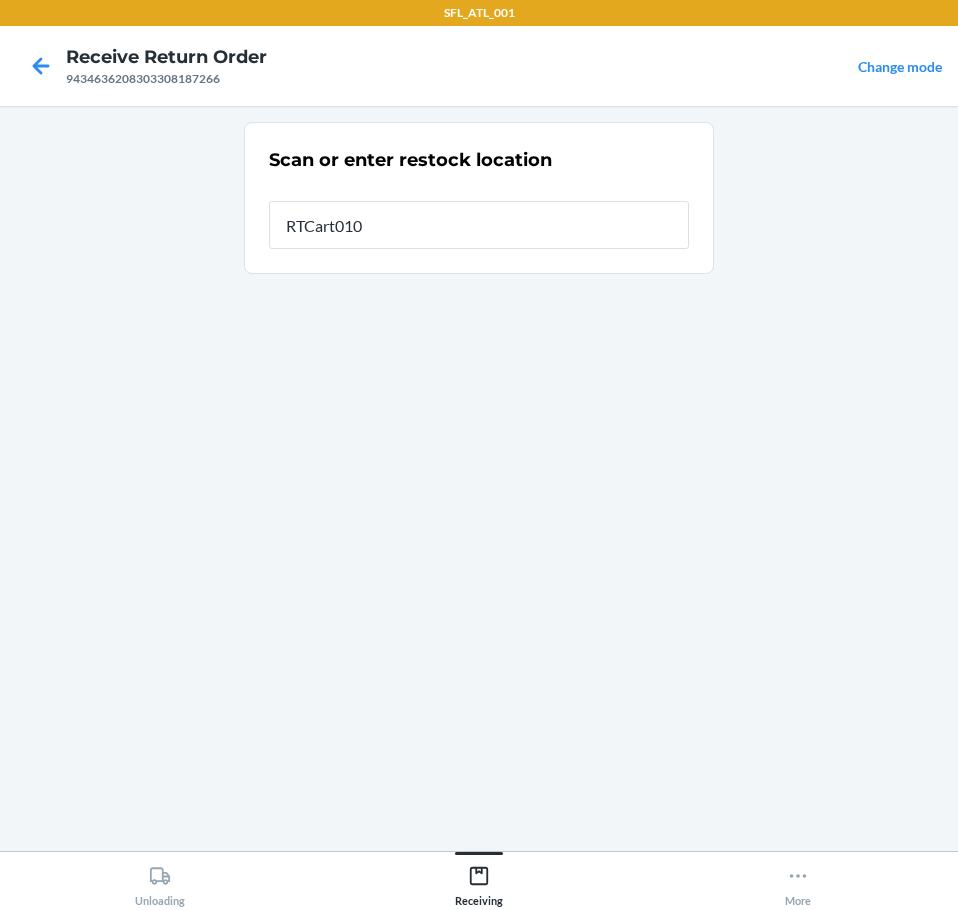 type on "RTCart010" 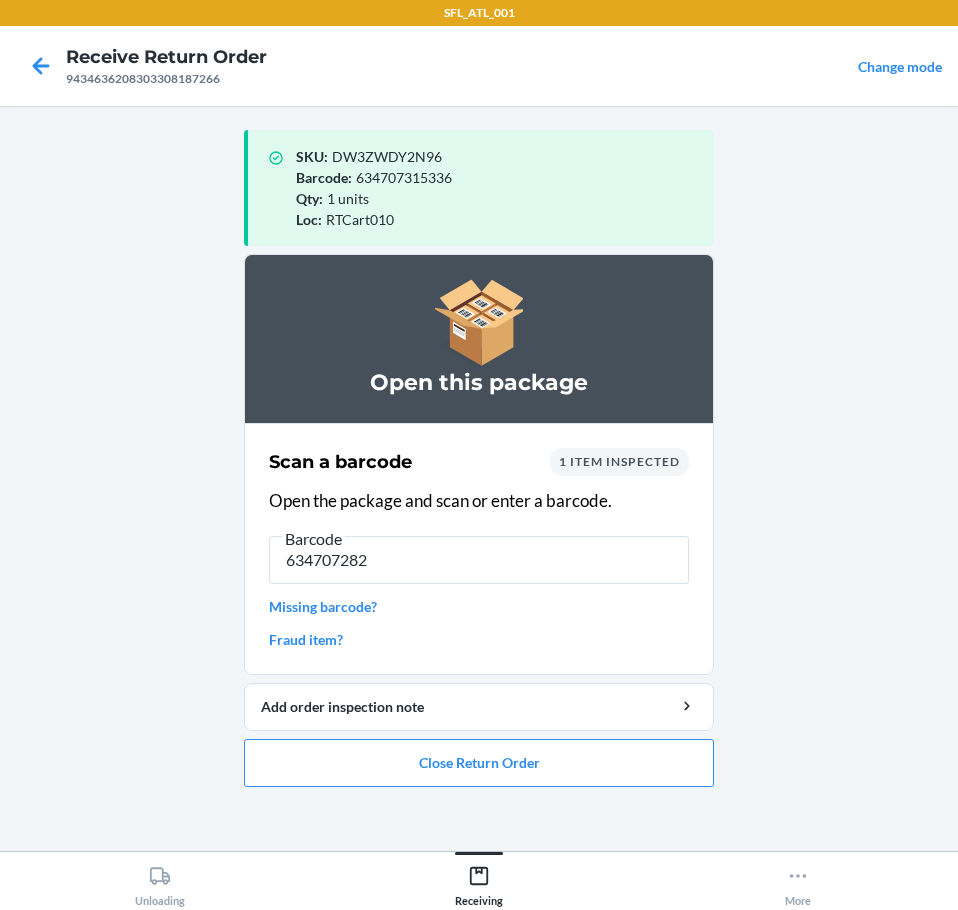 type on "6347072826" 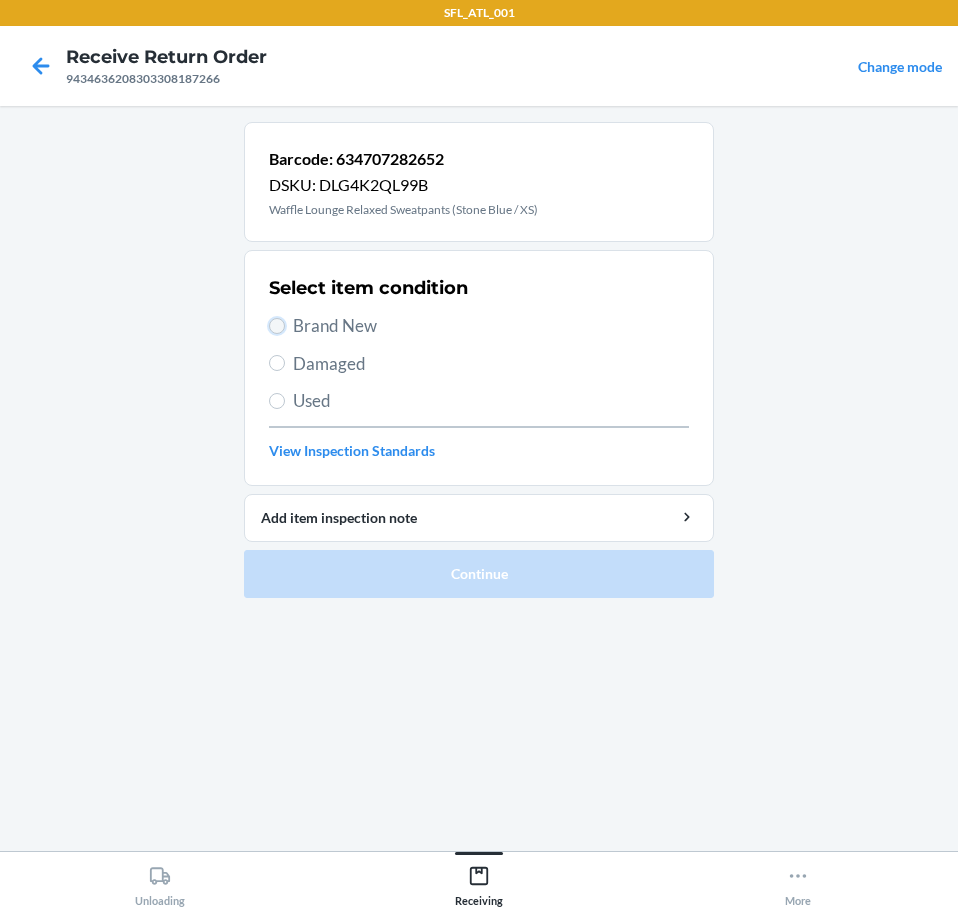 click on "Brand New" at bounding box center [277, 326] 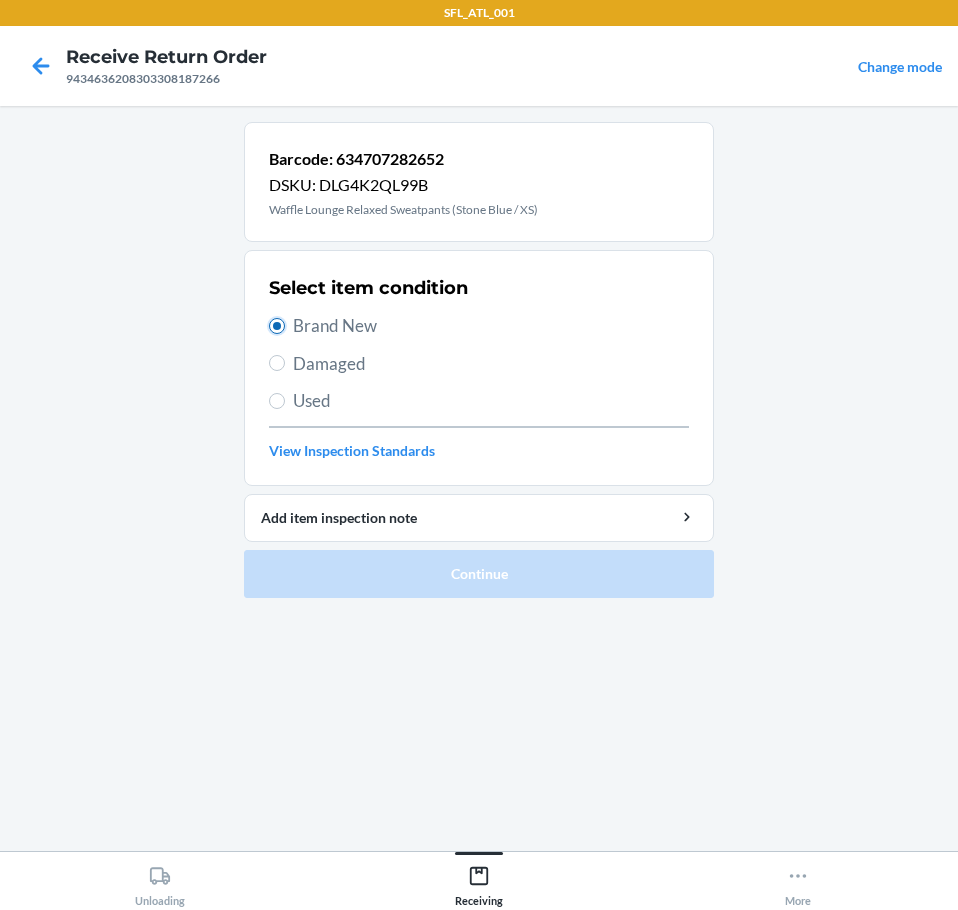 radio on "true" 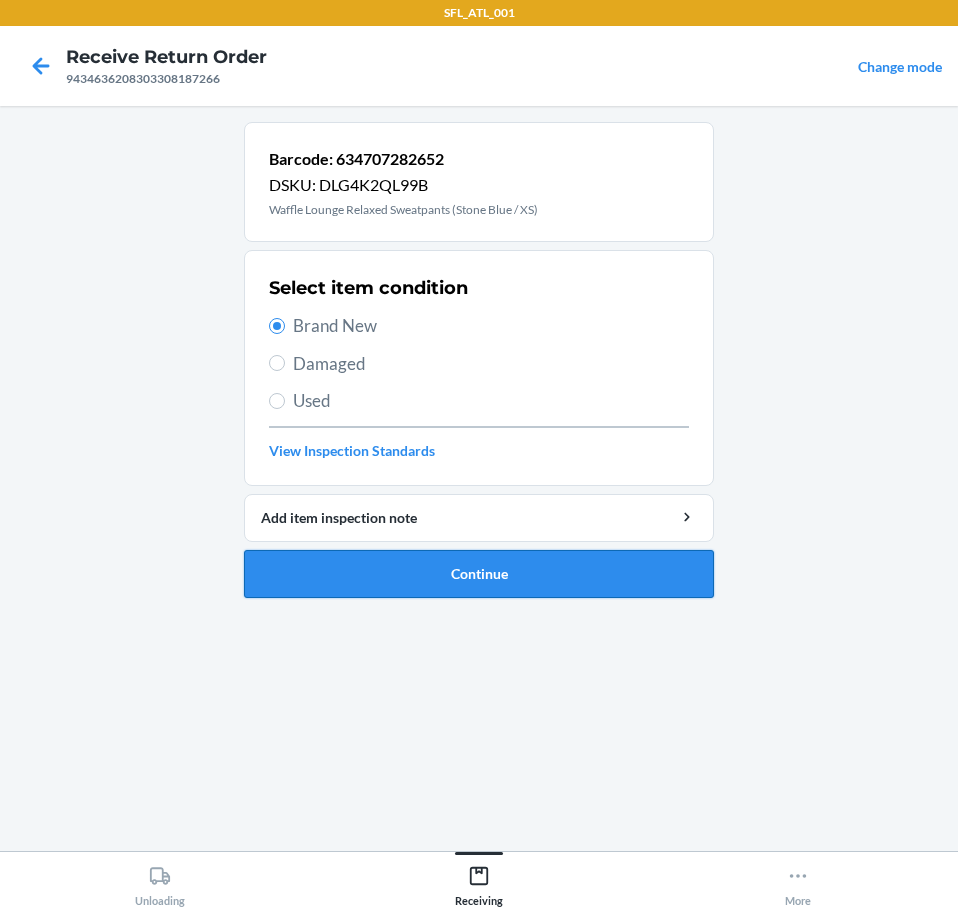 click on "Continue" at bounding box center [479, 574] 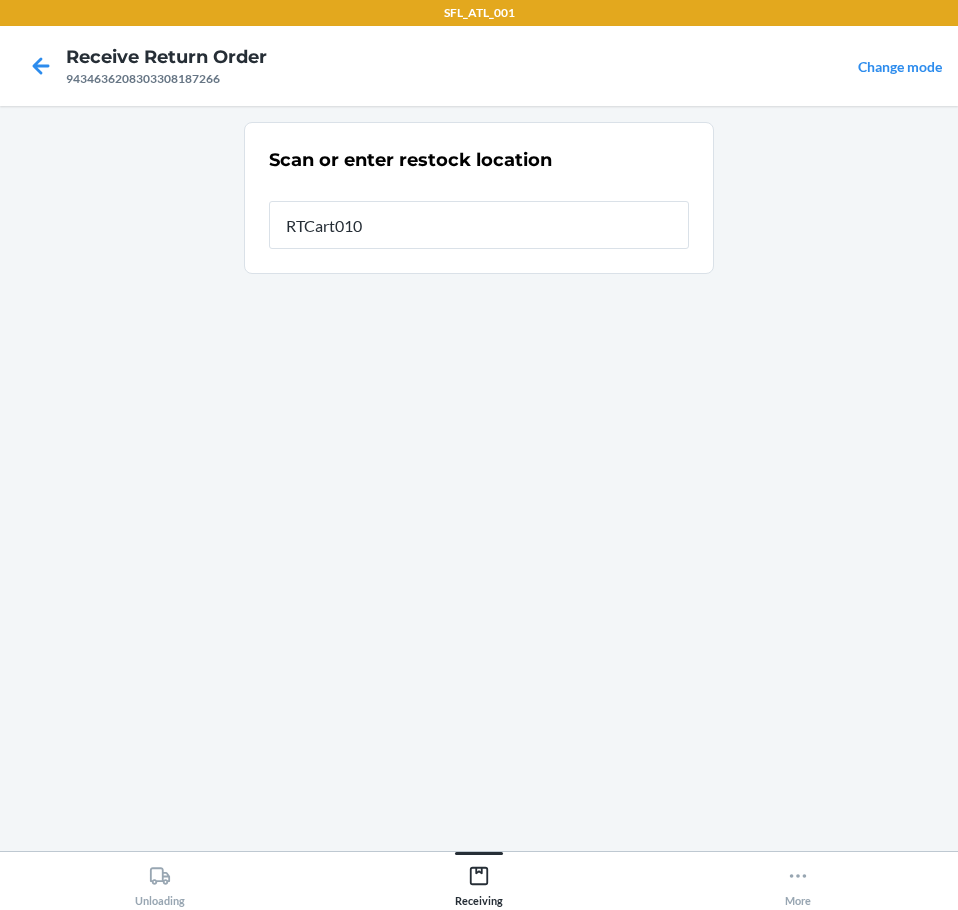 type on "RTCart010" 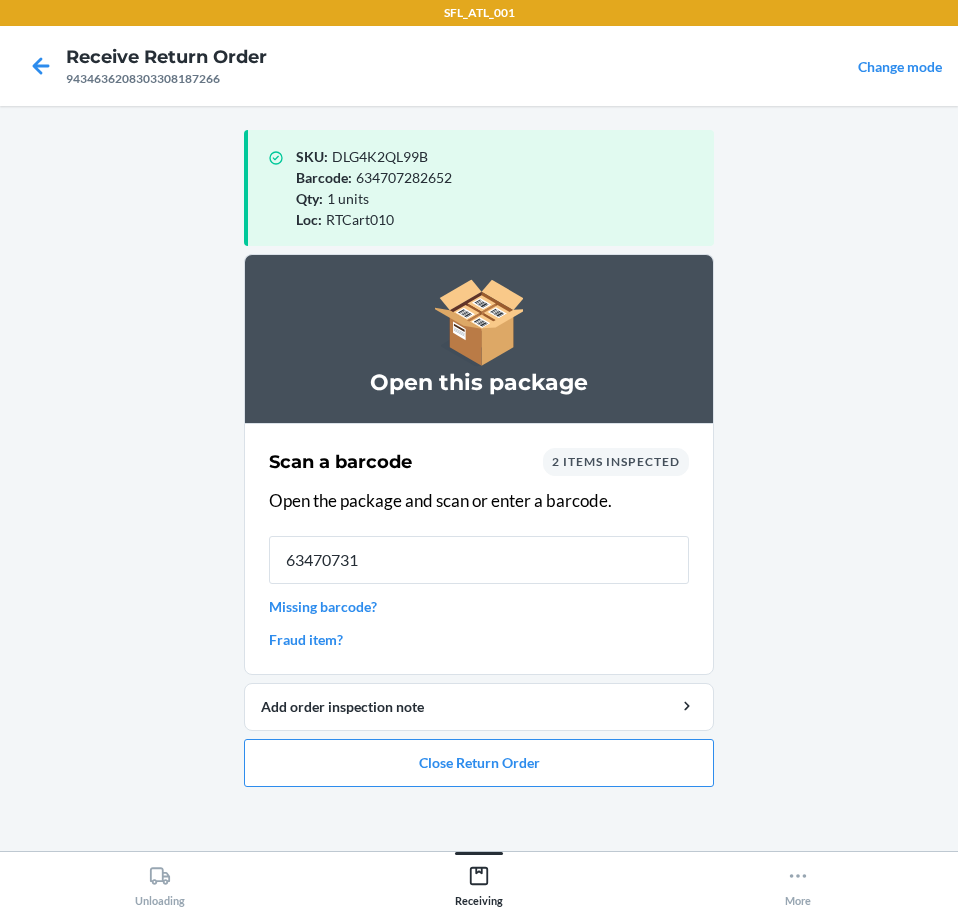 type on "634707315" 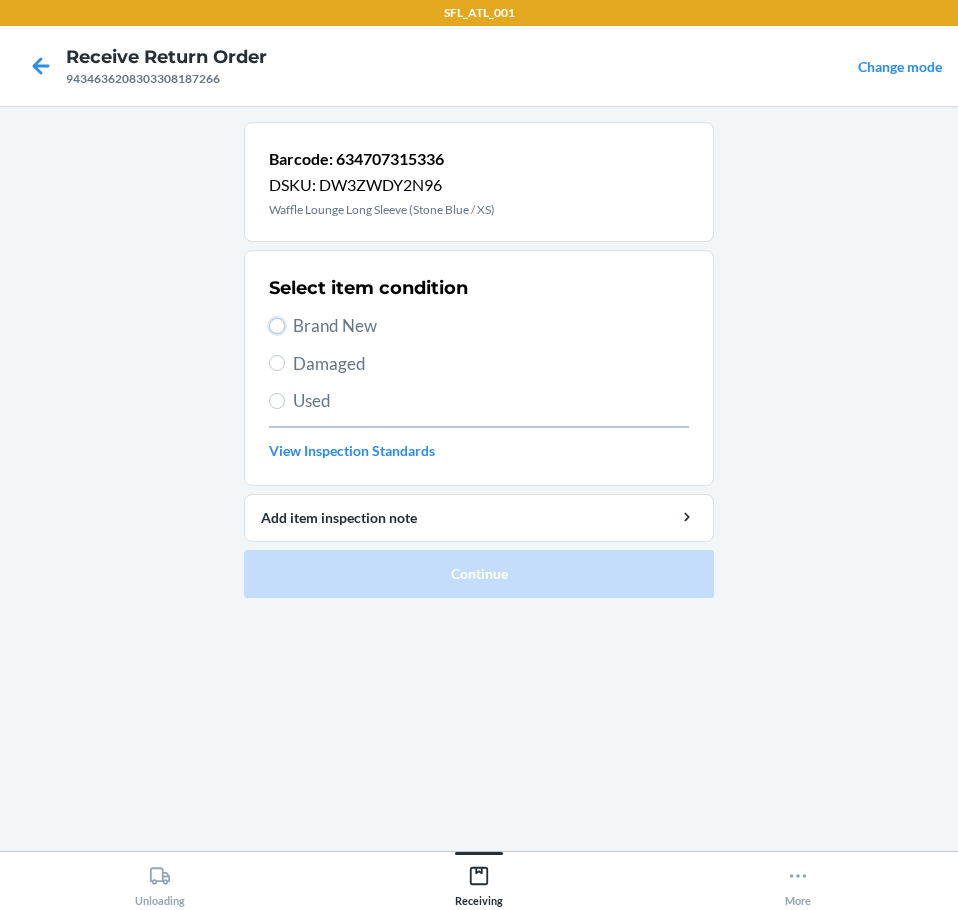 drag, startPoint x: 279, startPoint y: 323, endPoint x: 286, endPoint y: 385, distance: 62.39391 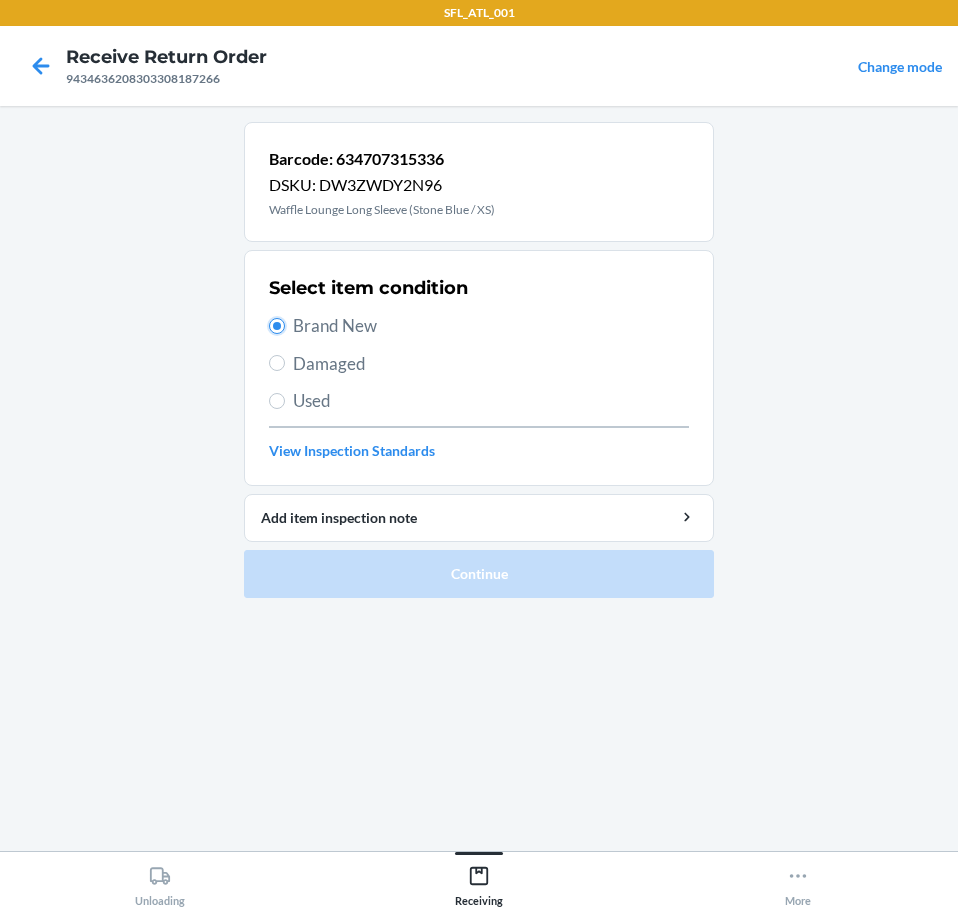radio on "true" 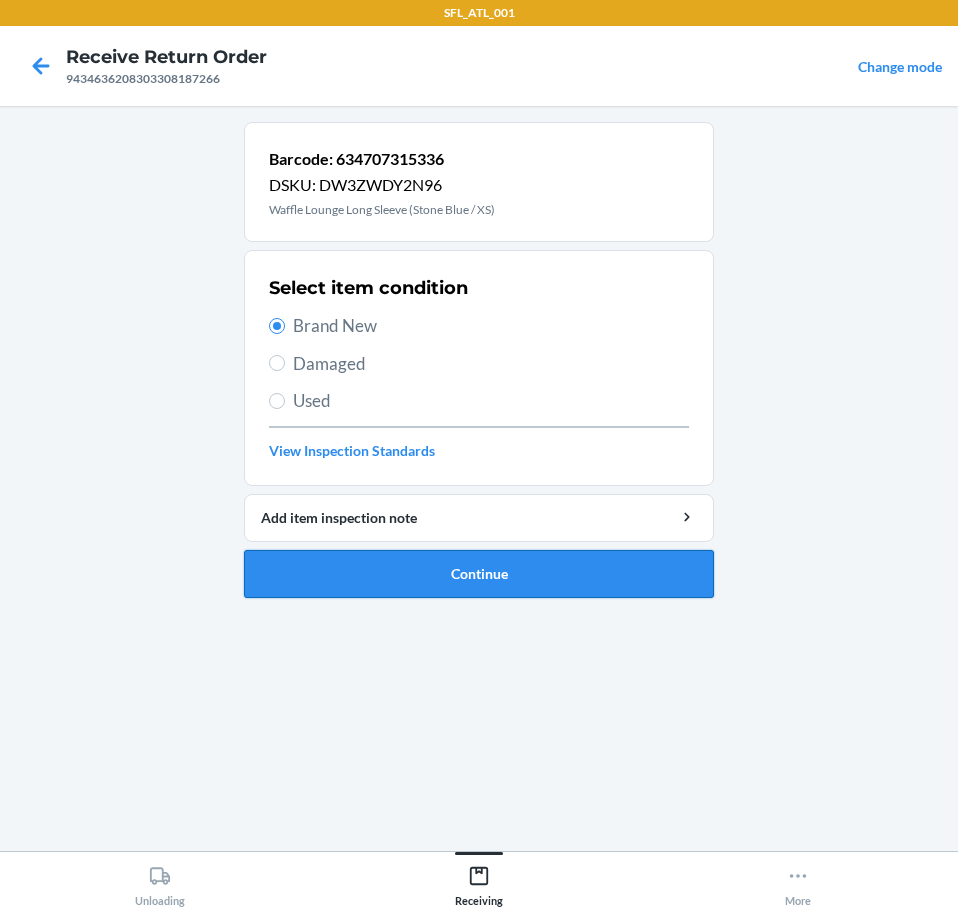 click on "Continue" at bounding box center (479, 574) 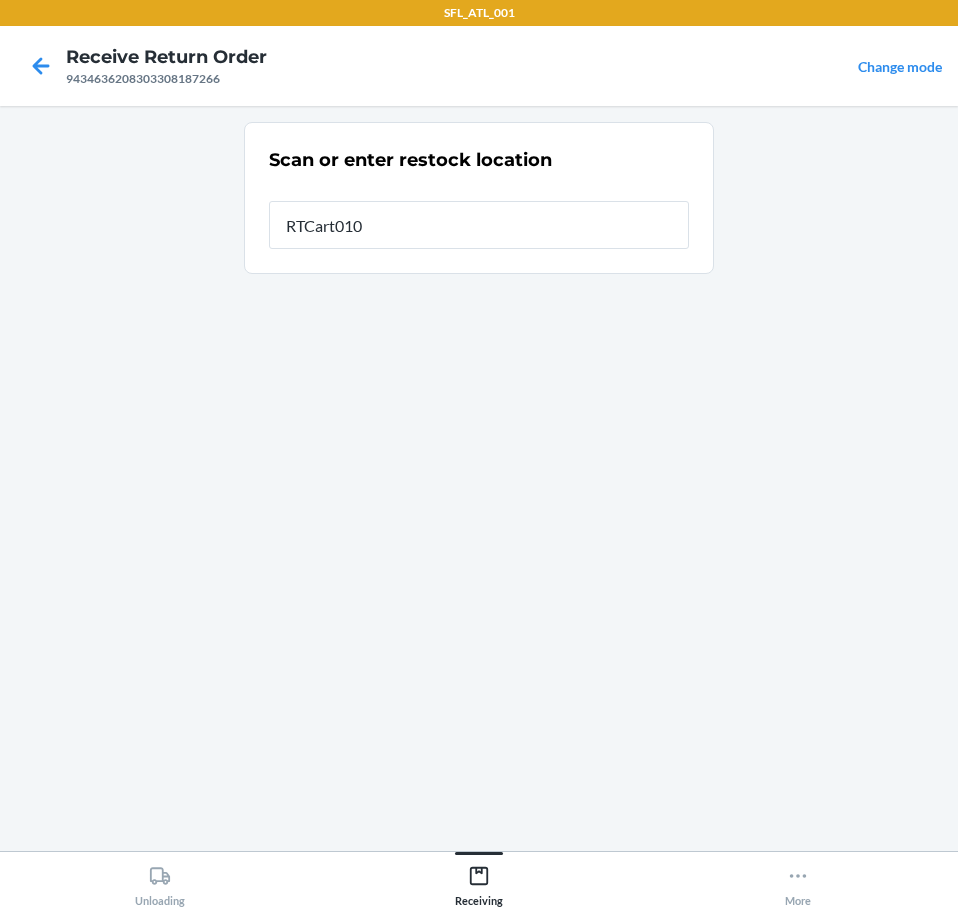 type on "RTCart010" 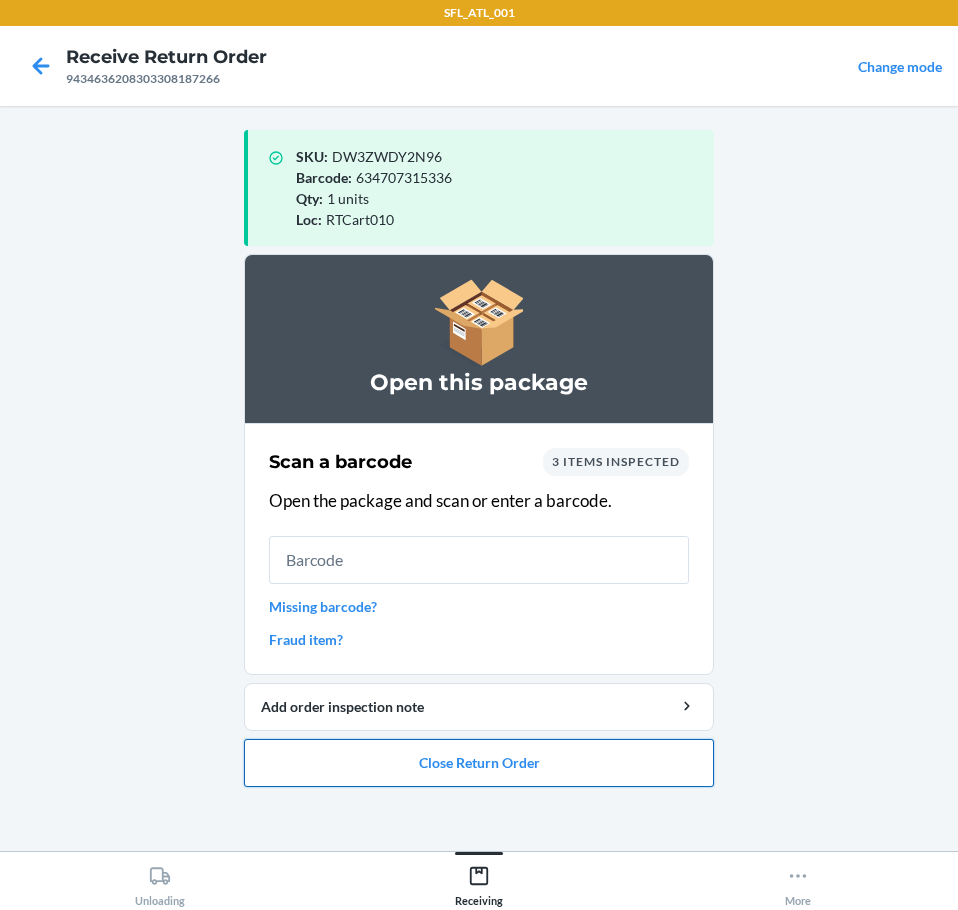 click on "Close Return Order" at bounding box center (479, 763) 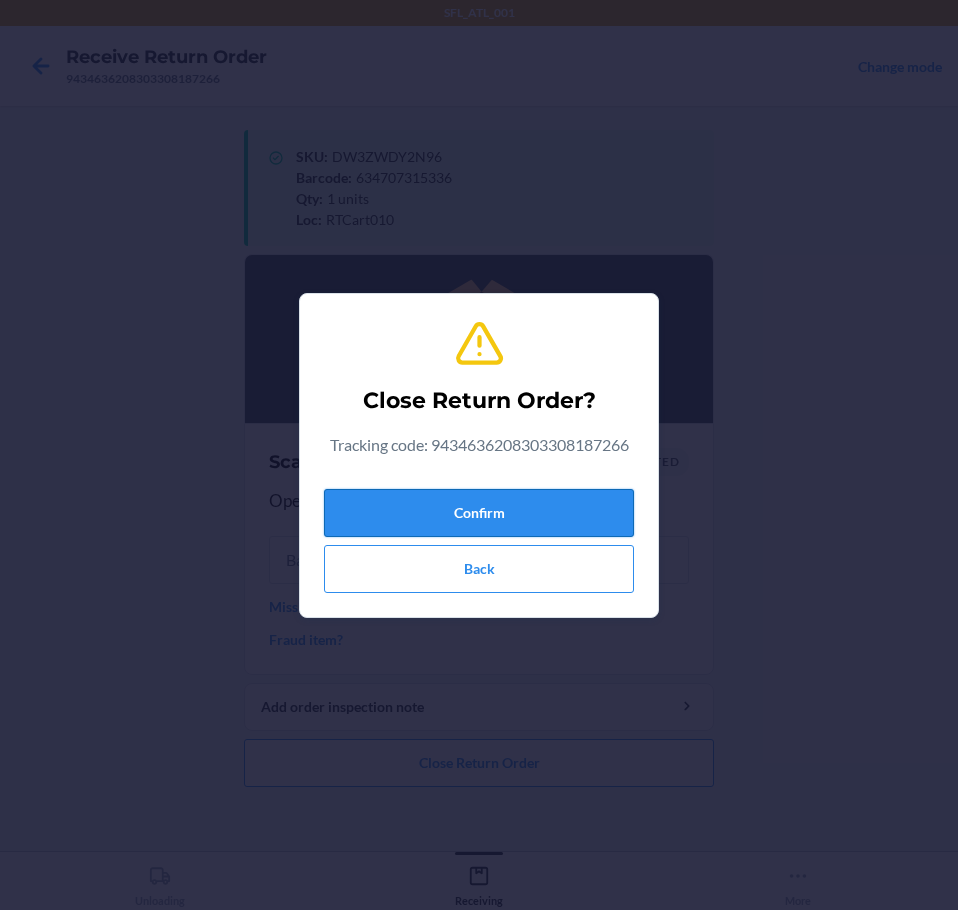 click on "Confirm" at bounding box center [479, 513] 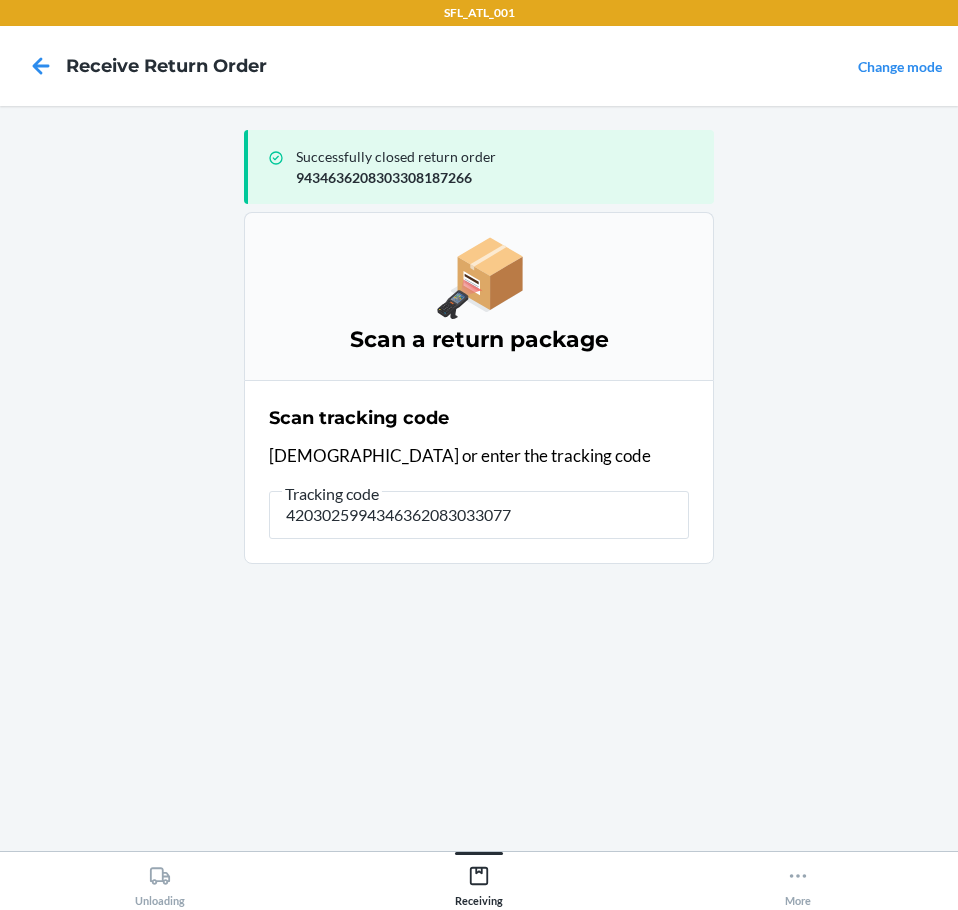 type on "42030259943463620830330772" 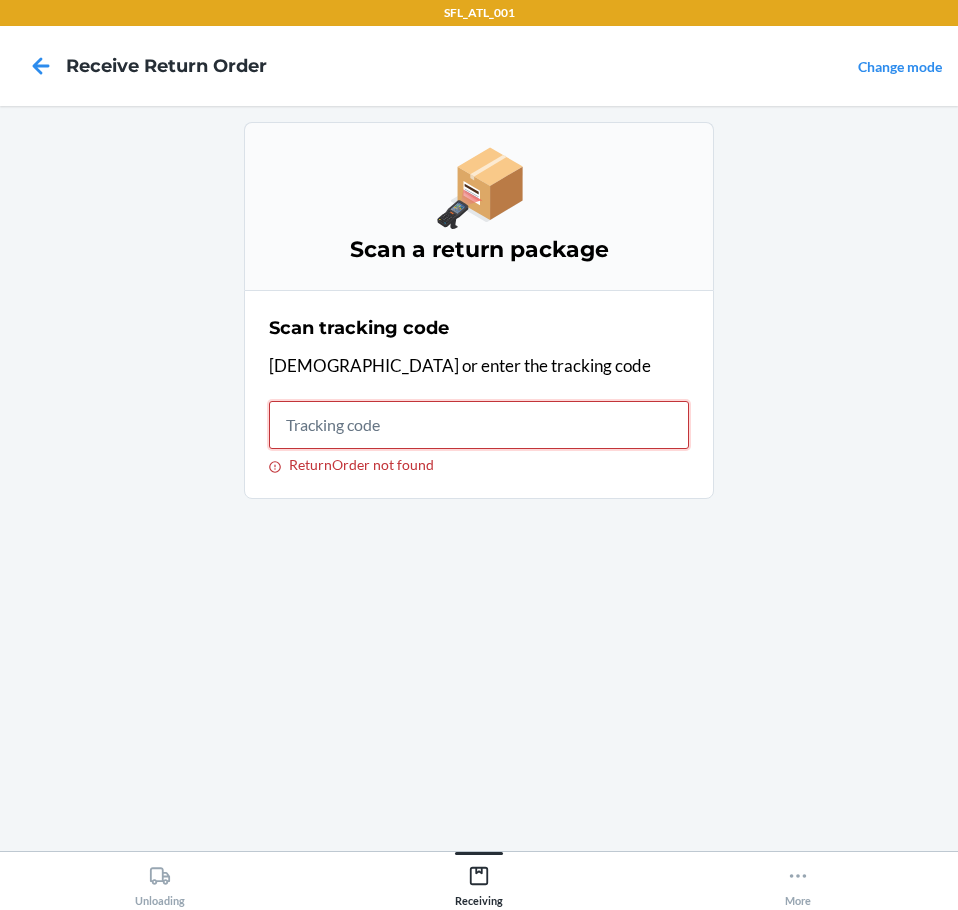 click on "ReturnOrder not found" at bounding box center [479, 425] 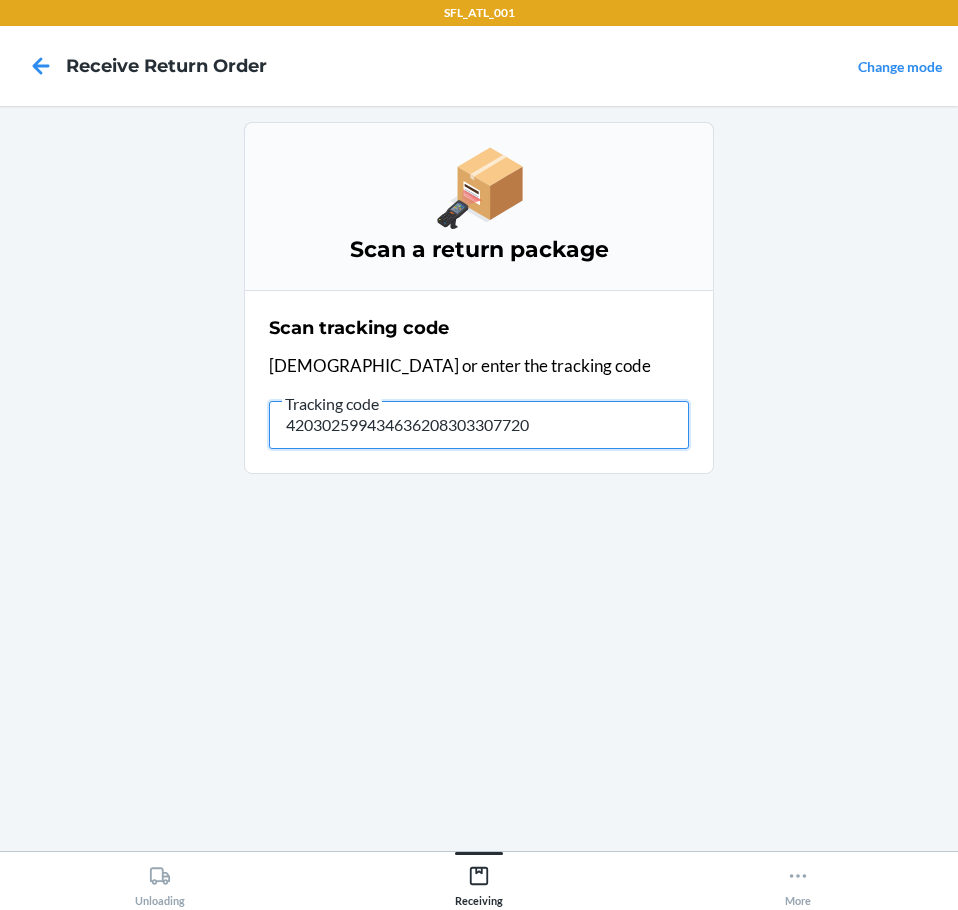 type on "4203025994346362083033077208" 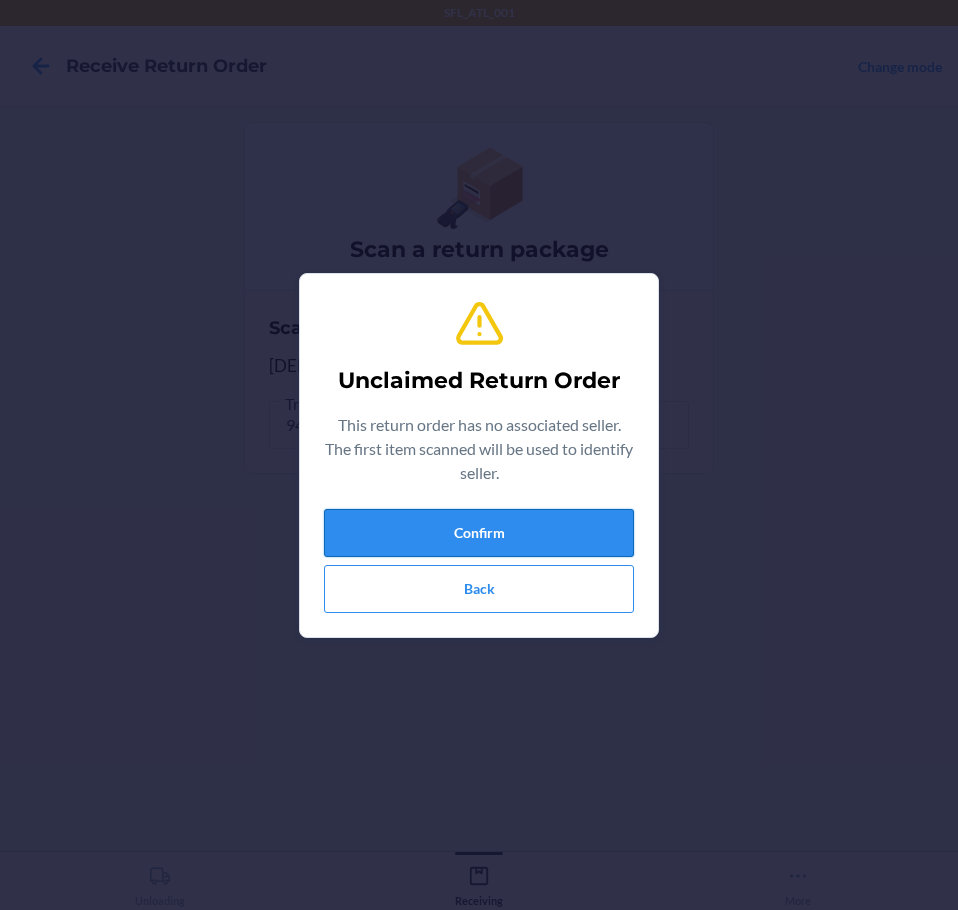 click on "Confirm" at bounding box center [479, 533] 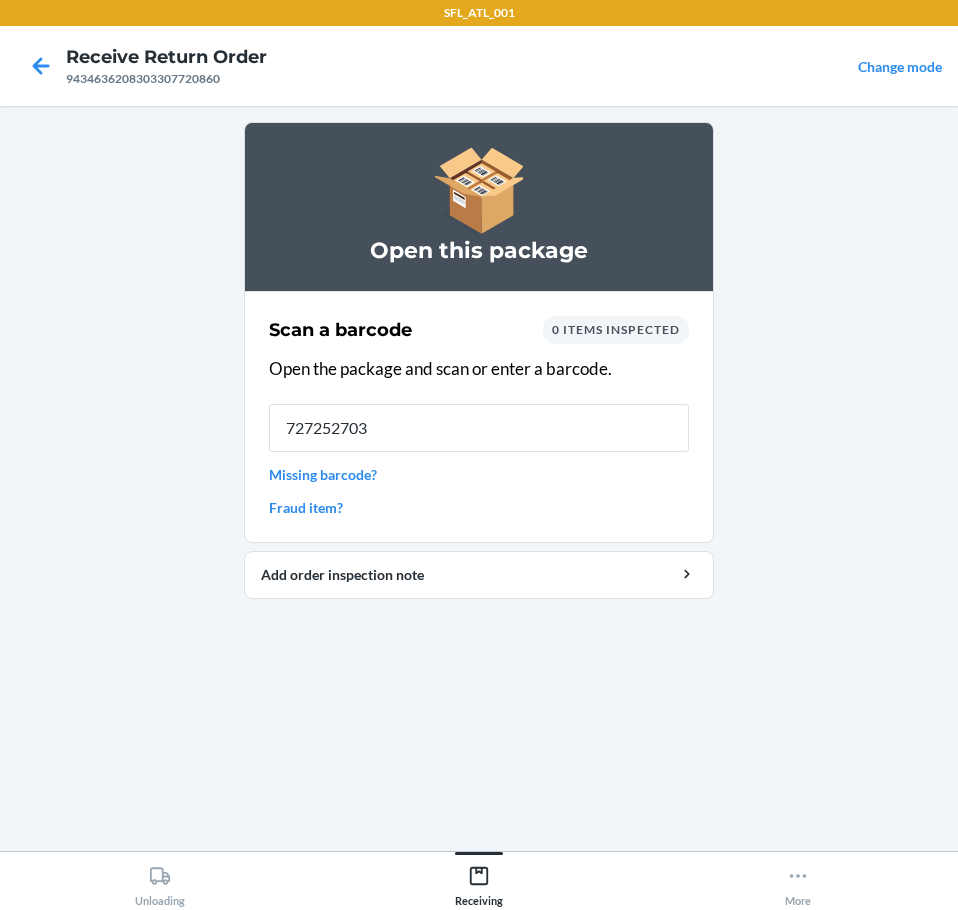 type on "7272527038" 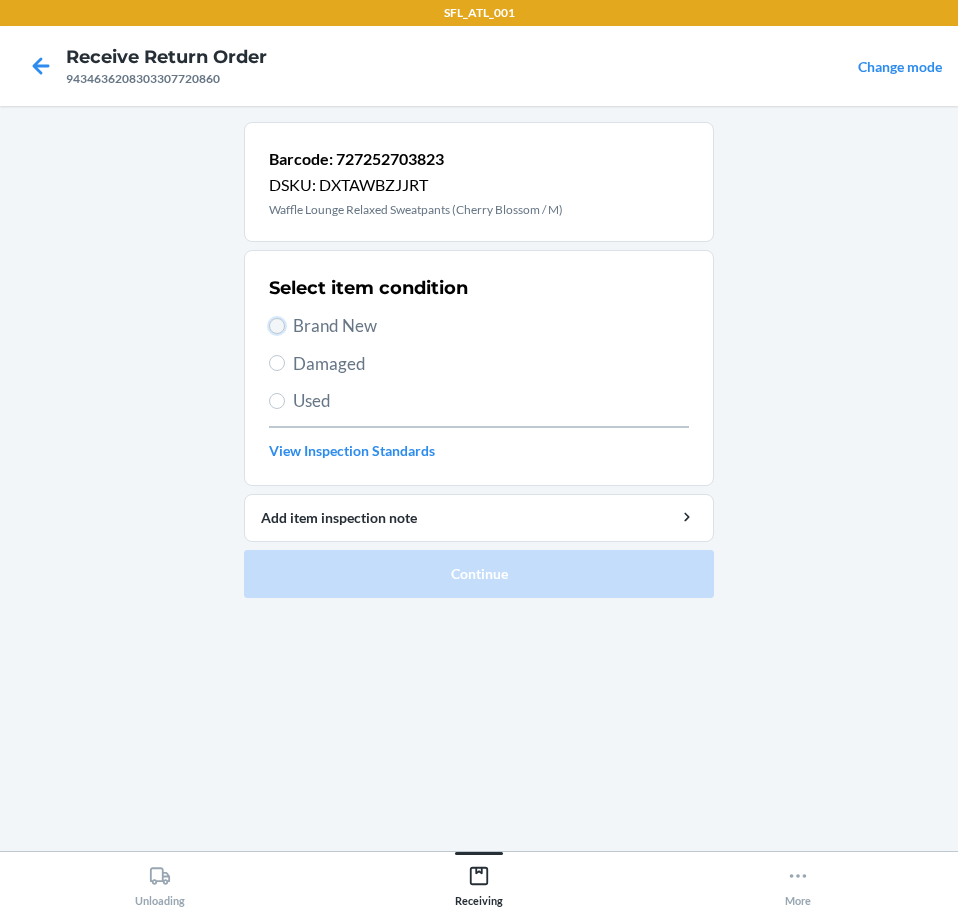 click on "Brand New" at bounding box center [277, 326] 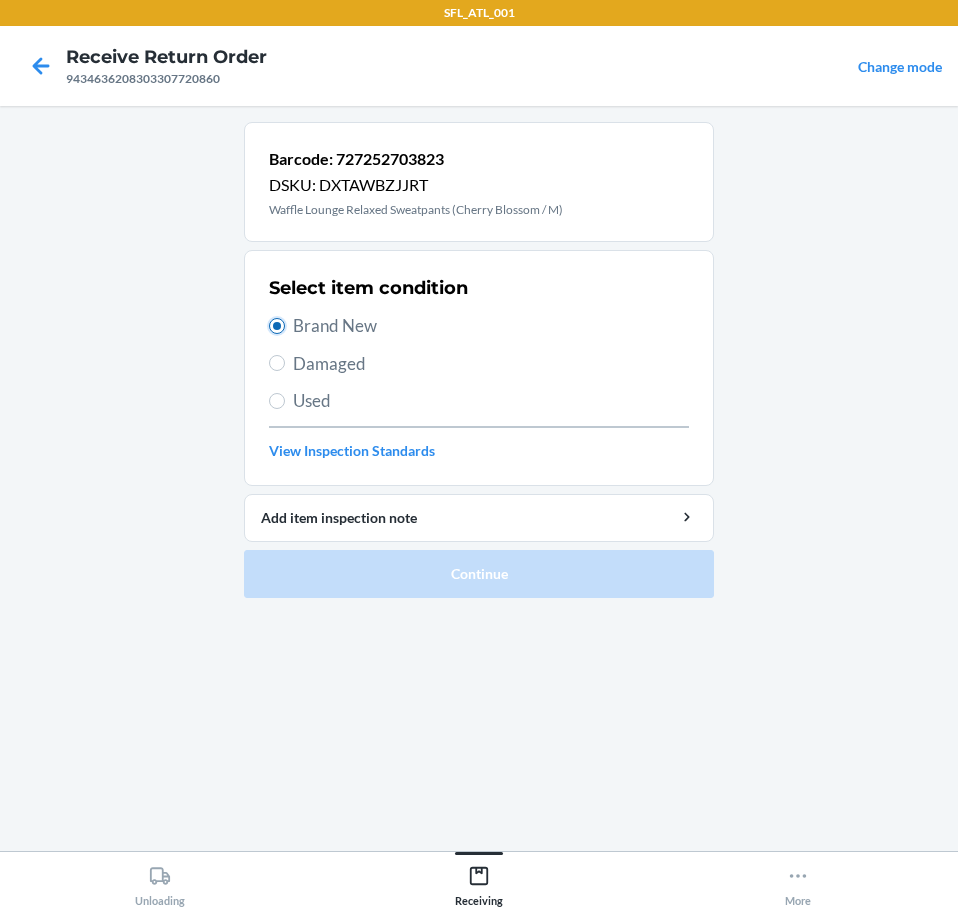 radio on "true" 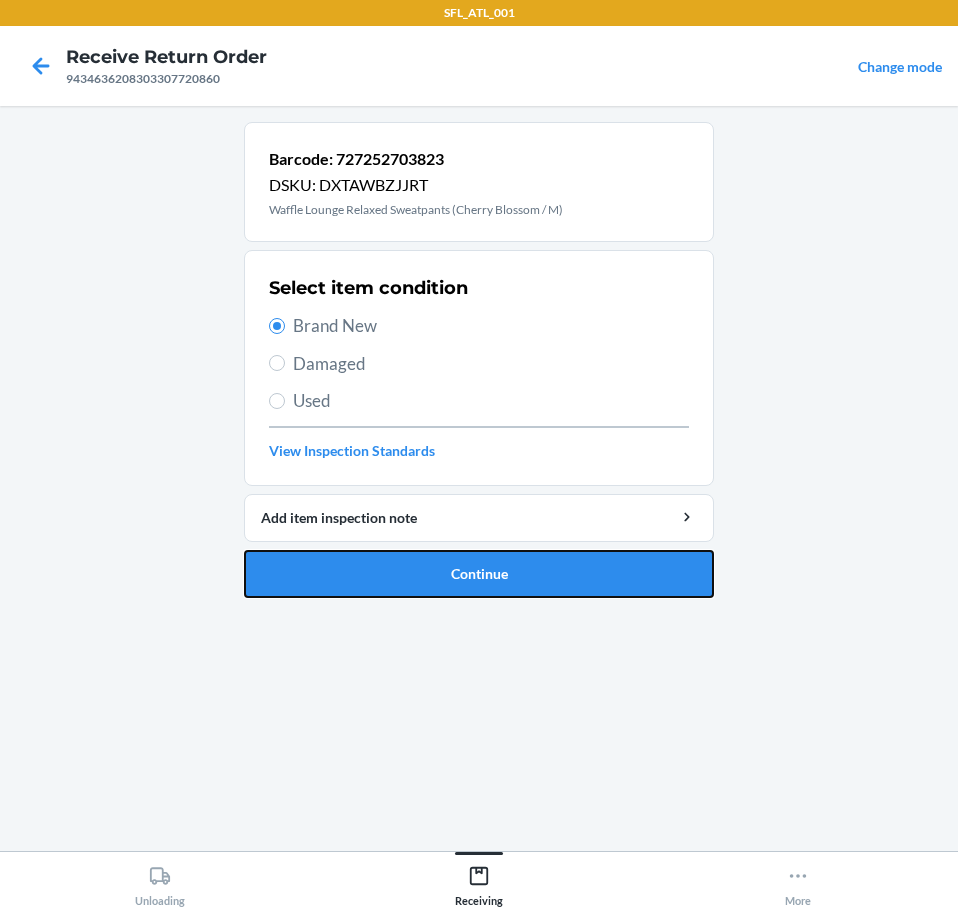 click on "Continue" at bounding box center [479, 574] 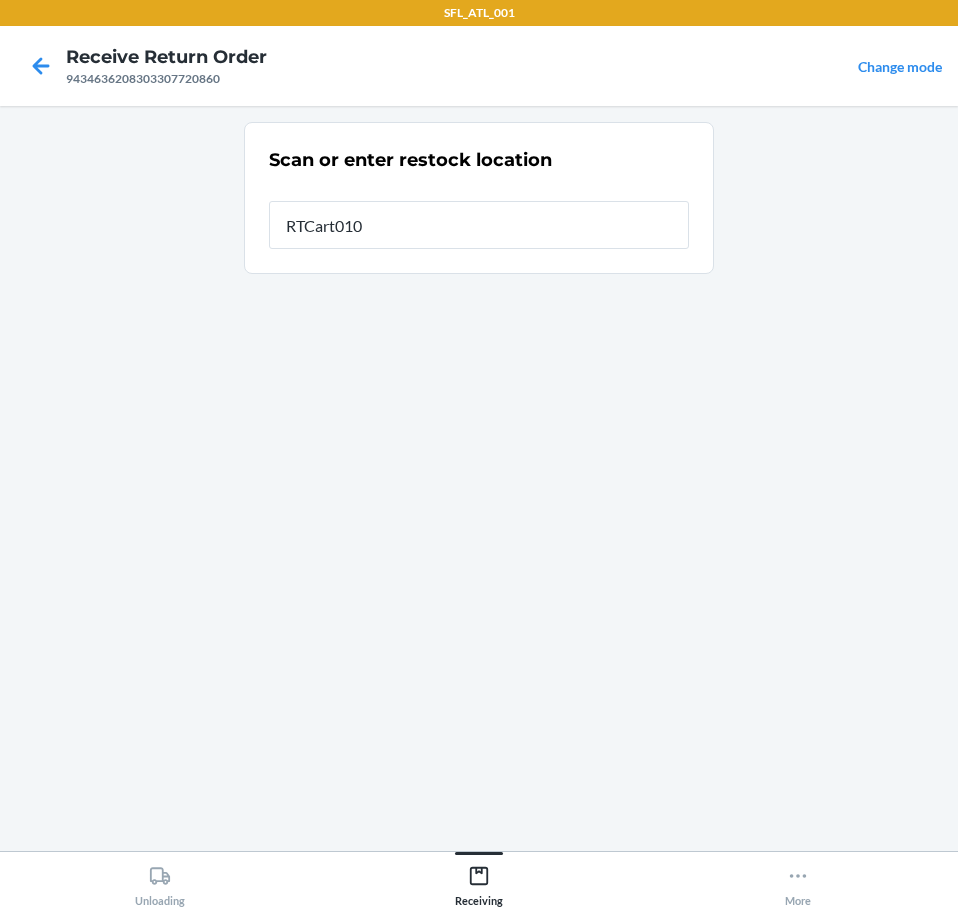 type on "RTCart010" 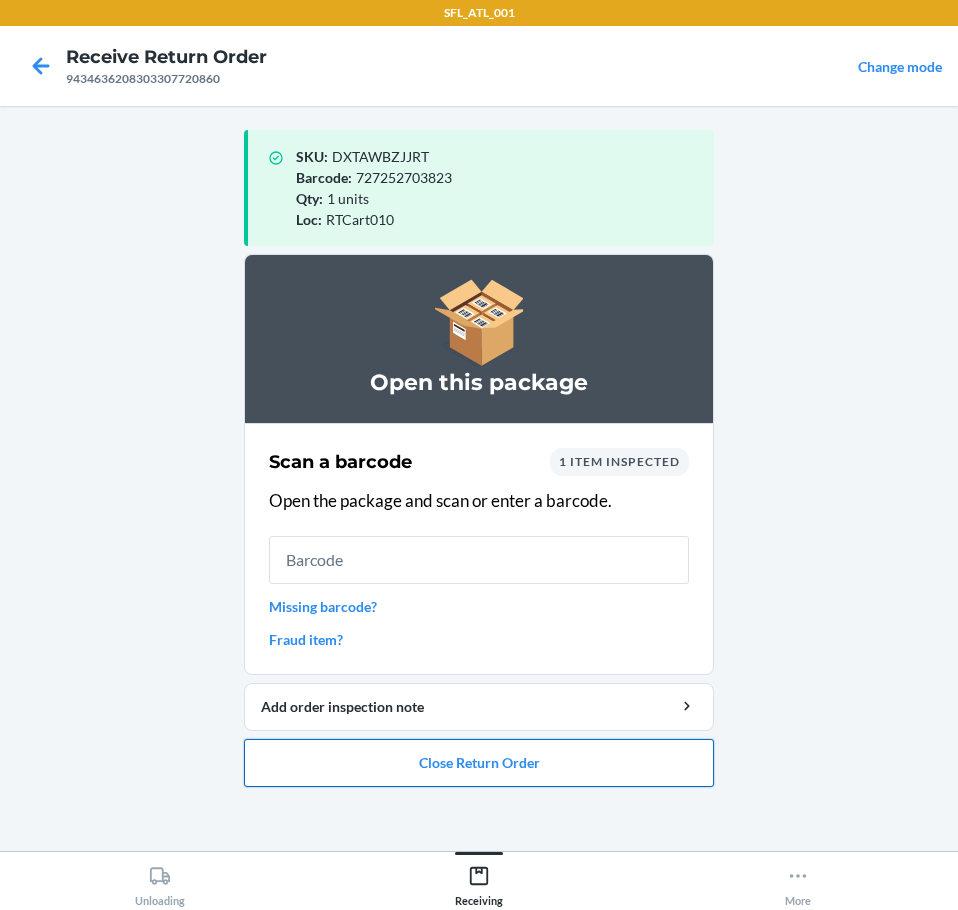 click on "Close Return Order" at bounding box center [479, 763] 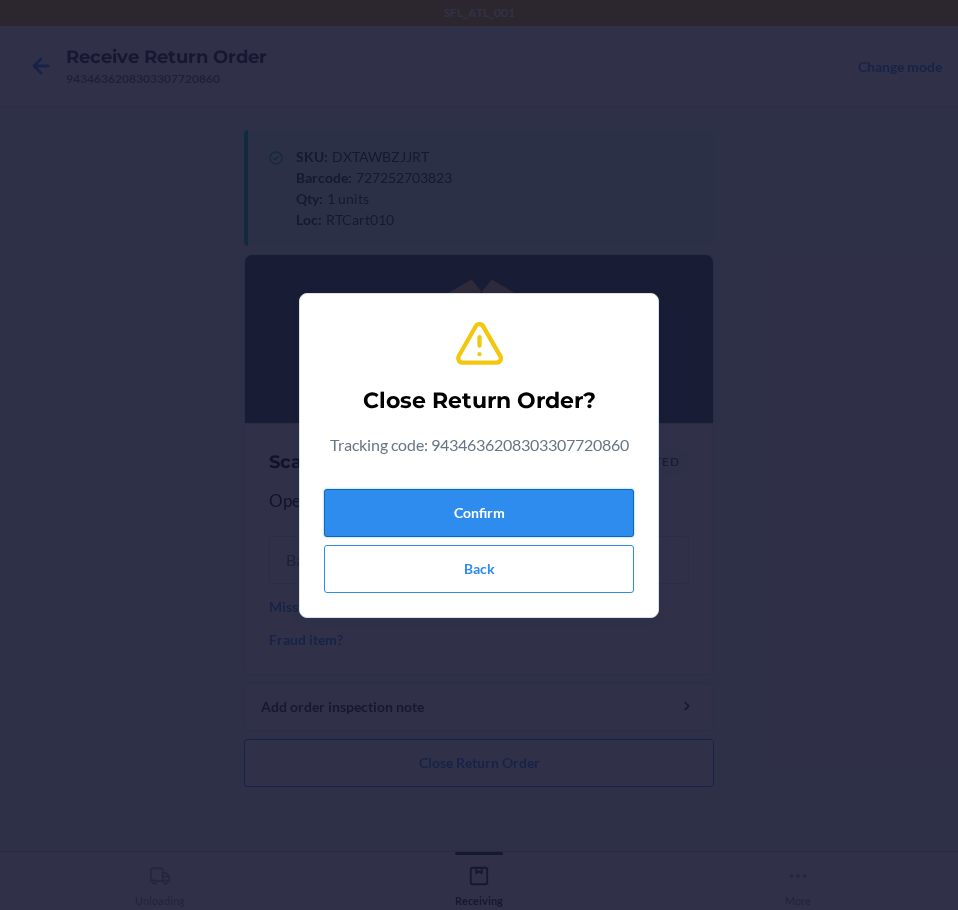 click on "Confirm" at bounding box center [479, 513] 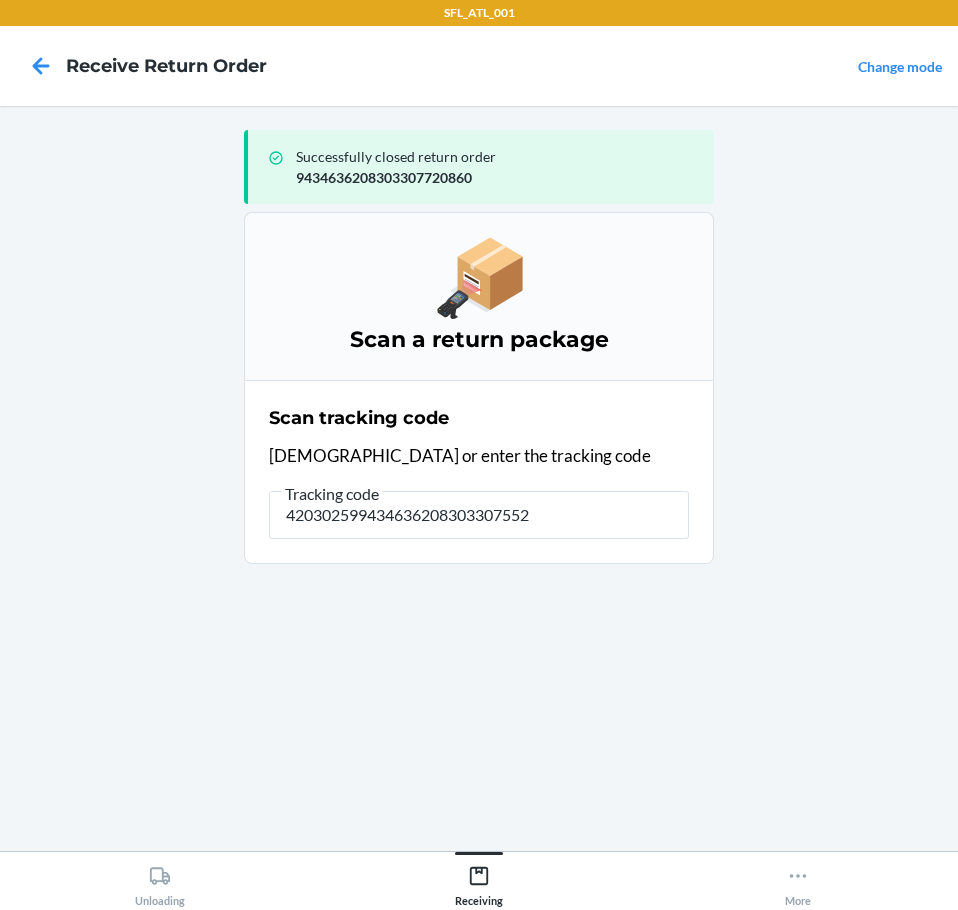 type on "4203025994346362083033075527" 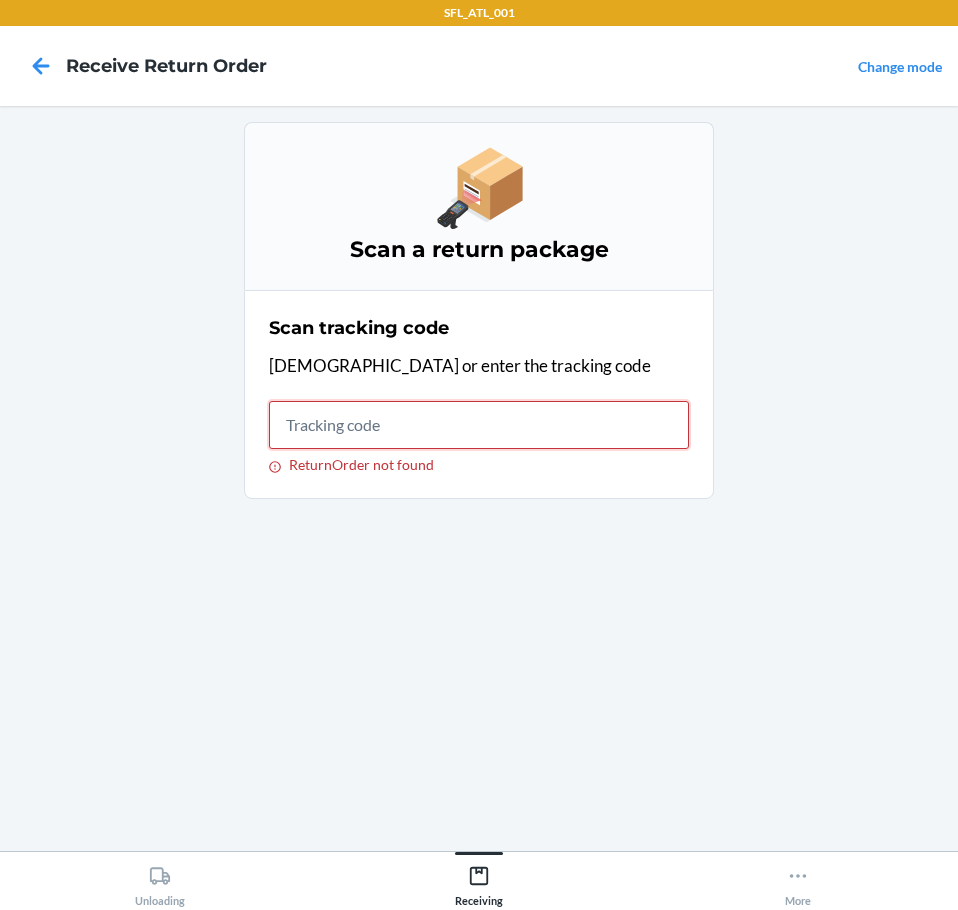 click on "ReturnOrder not found" at bounding box center (479, 425) 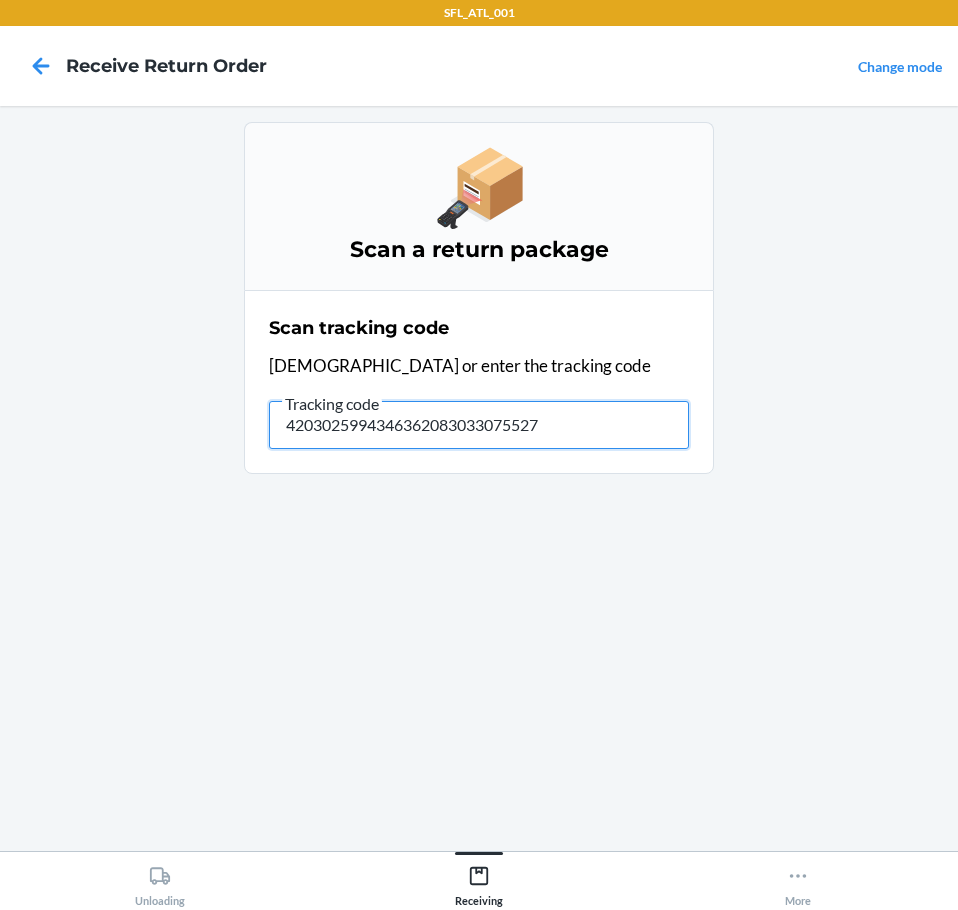 type on "42030259943463620830330755272" 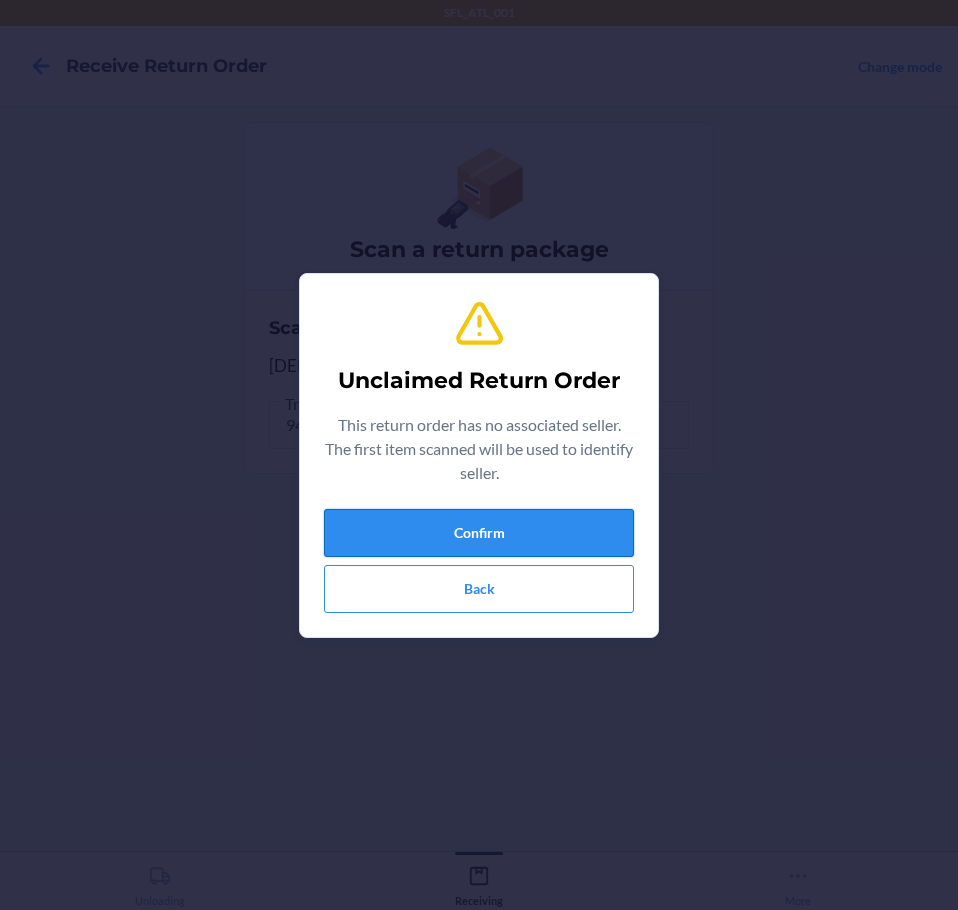 click on "Confirm" at bounding box center [479, 533] 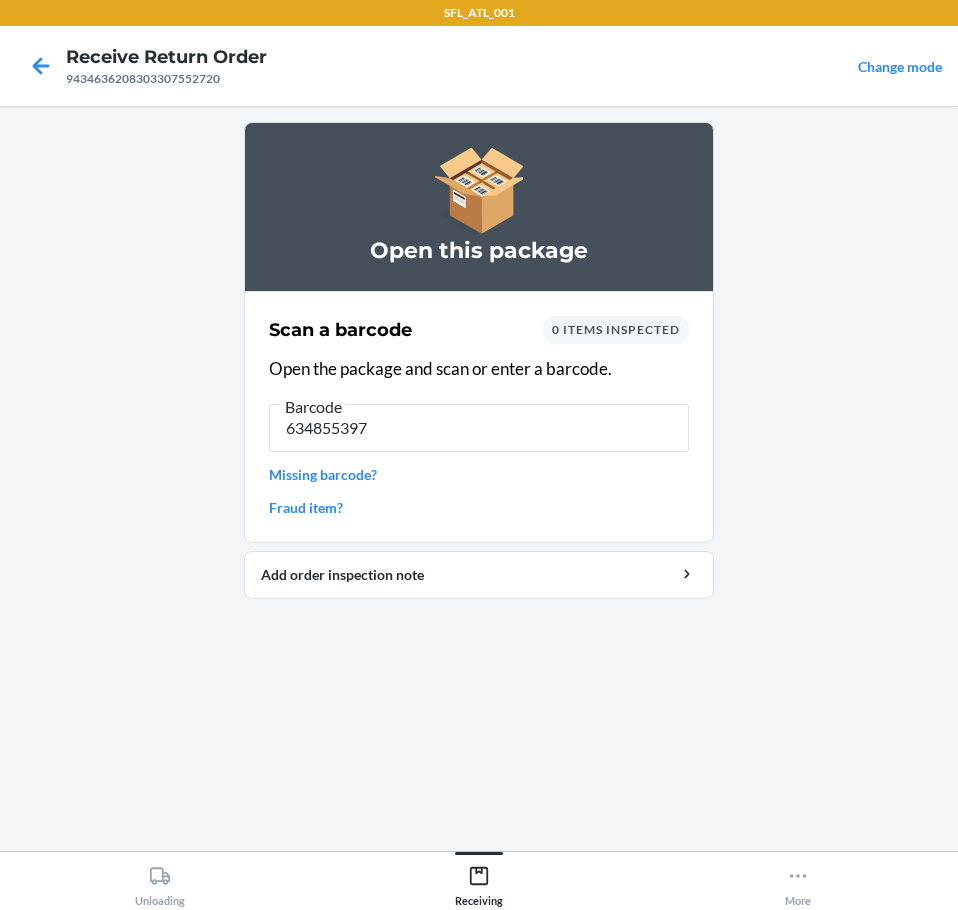 type on "6348553972" 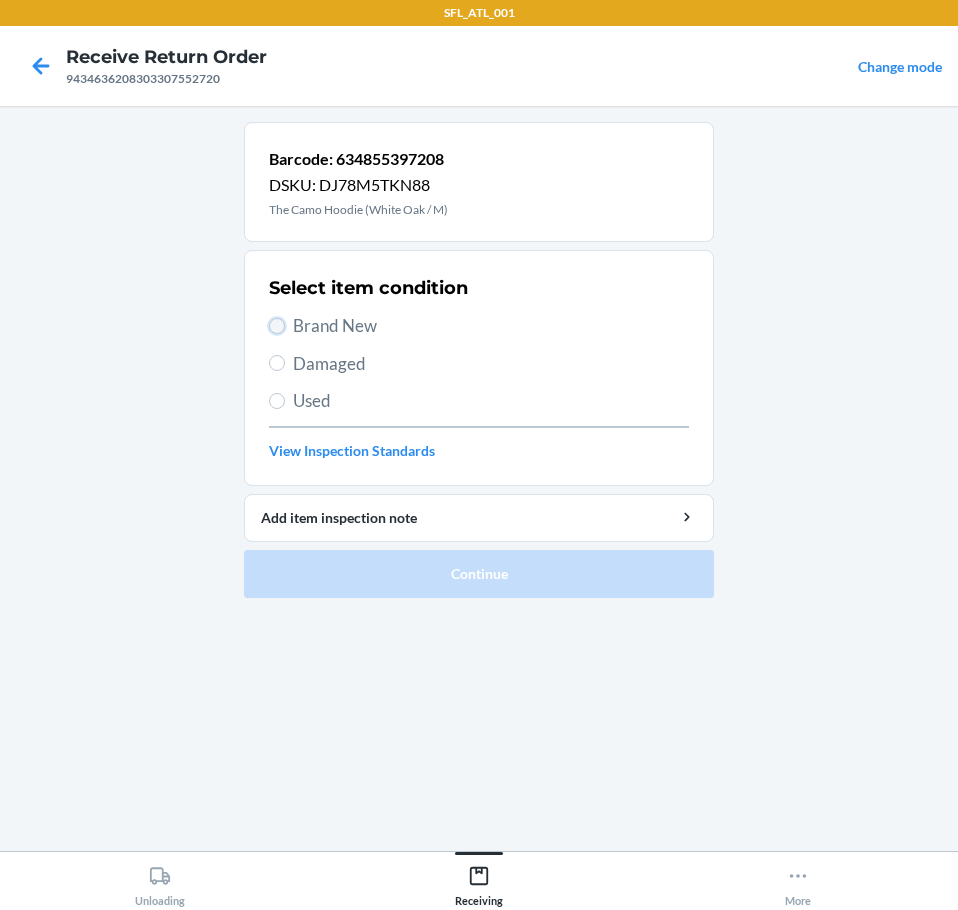 click on "Brand New" at bounding box center [277, 326] 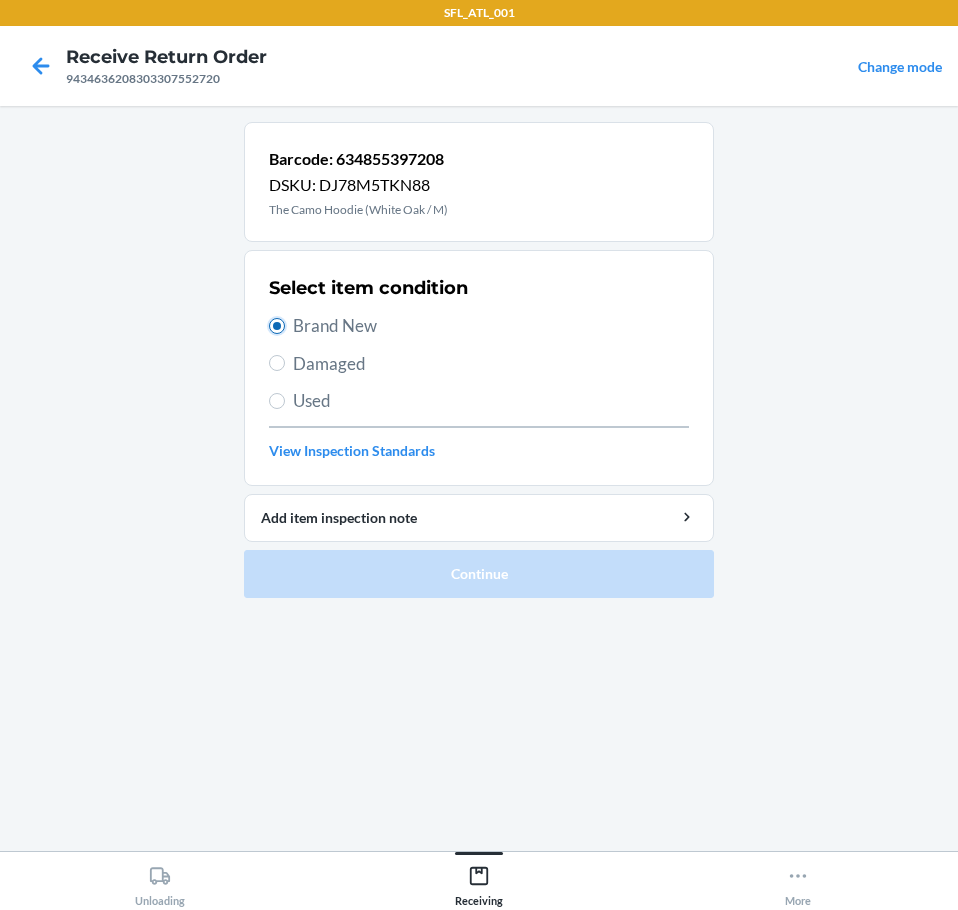 radio on "true" 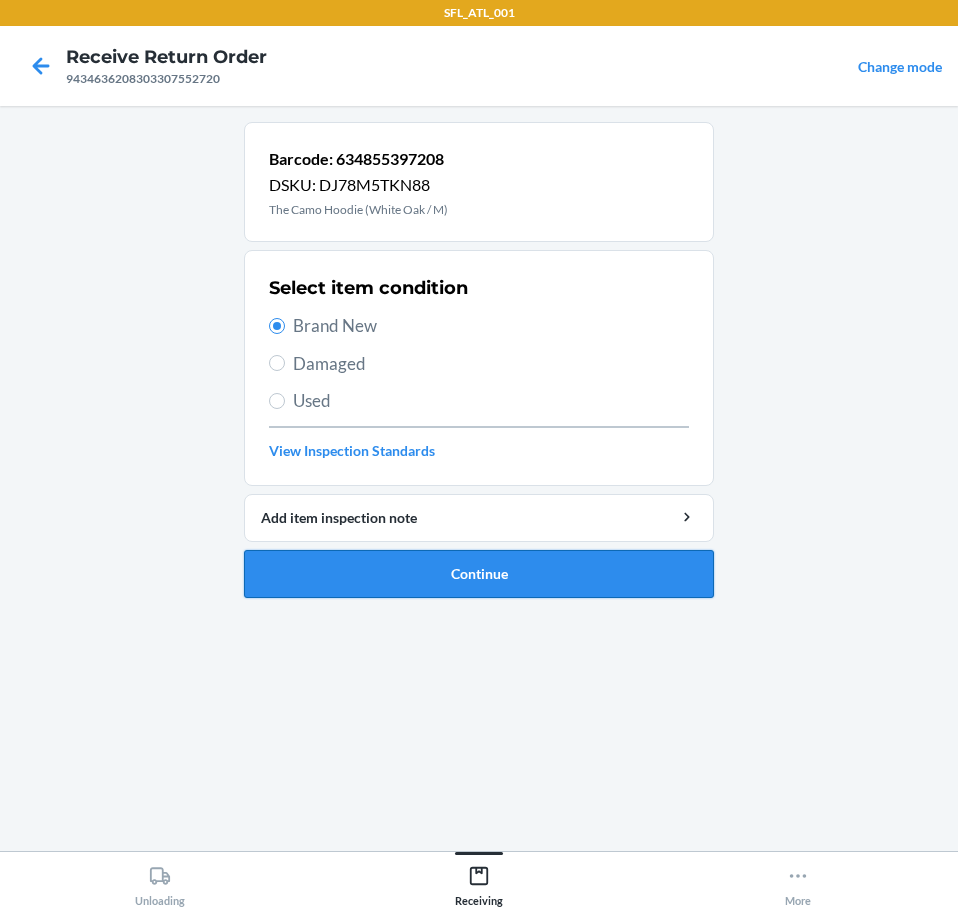 click on "Continue" at bounding box center [479, 574] 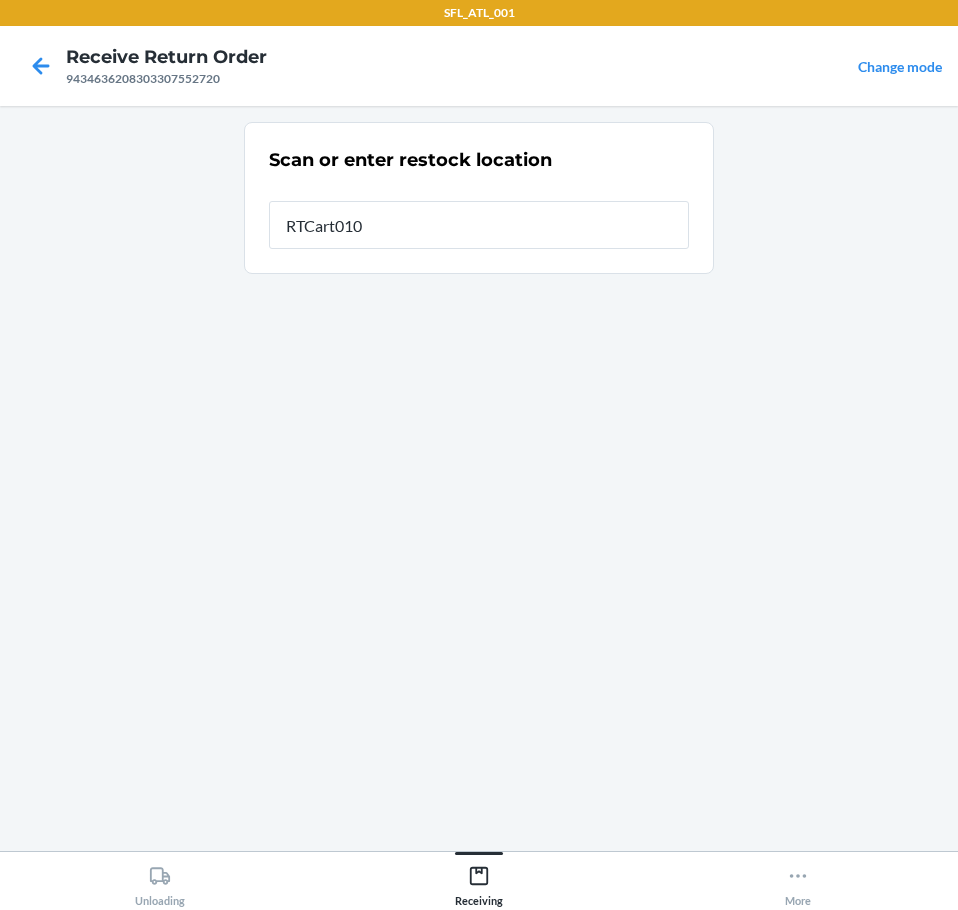 type on "RTCart010" 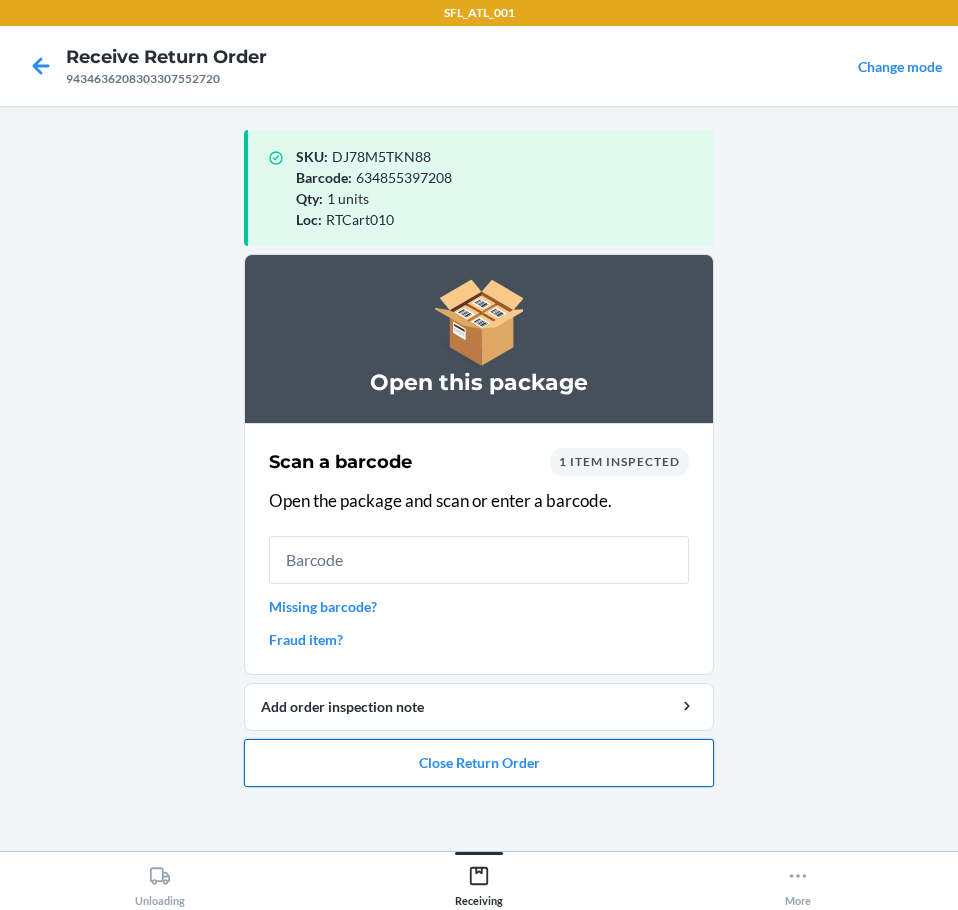 click on "Close Return Order" at bounding box center [479, 763] 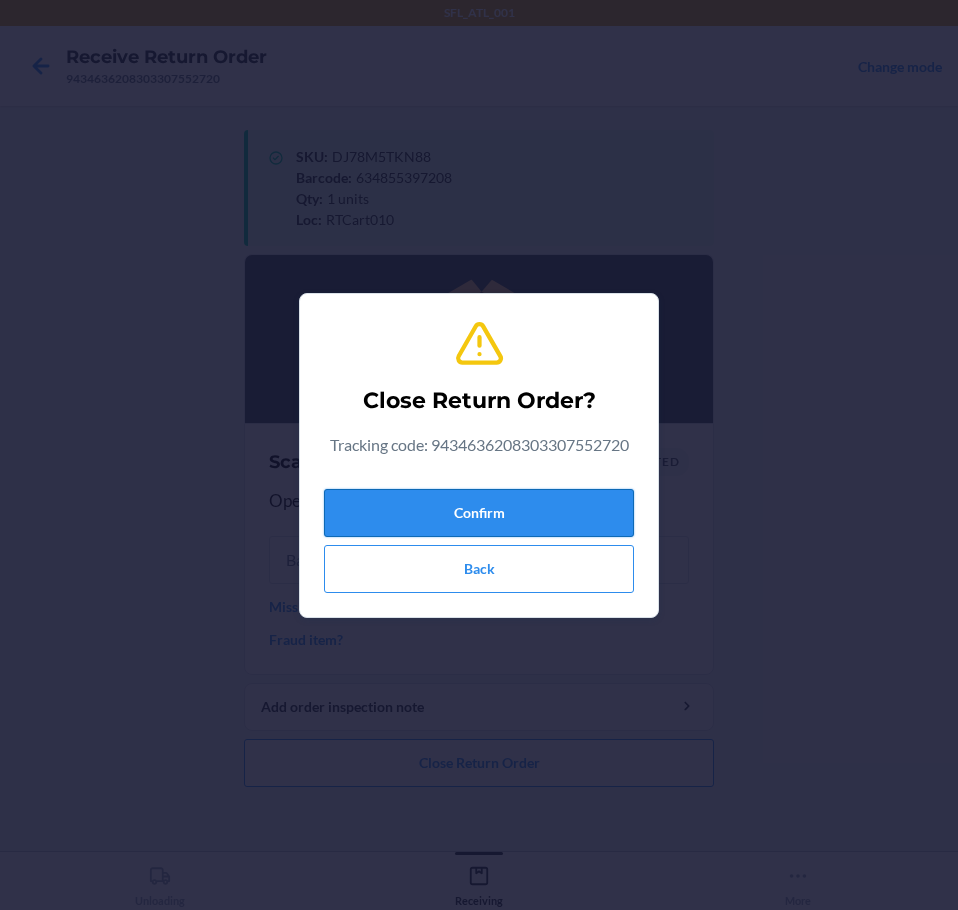 click on "Confirm" at bounding box center (479, 513) 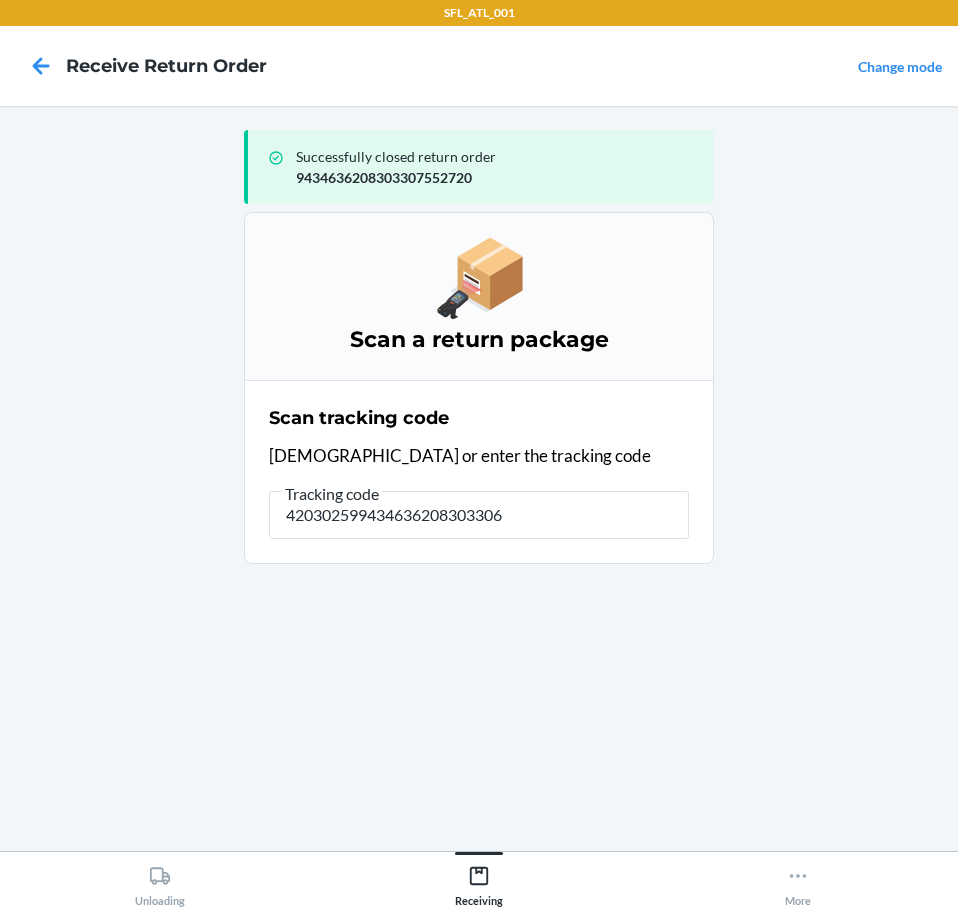type on "4203025994346362083033066" 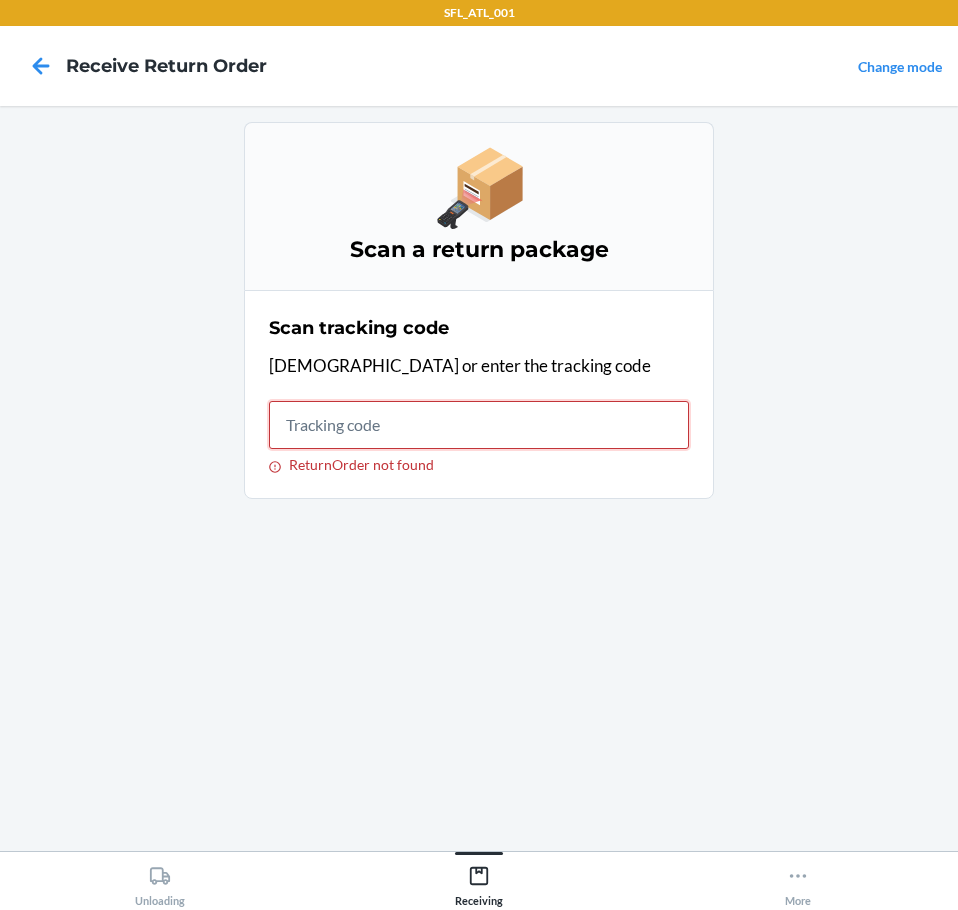 click on "ReturnOrder not found" at bounding box center (479, 425) 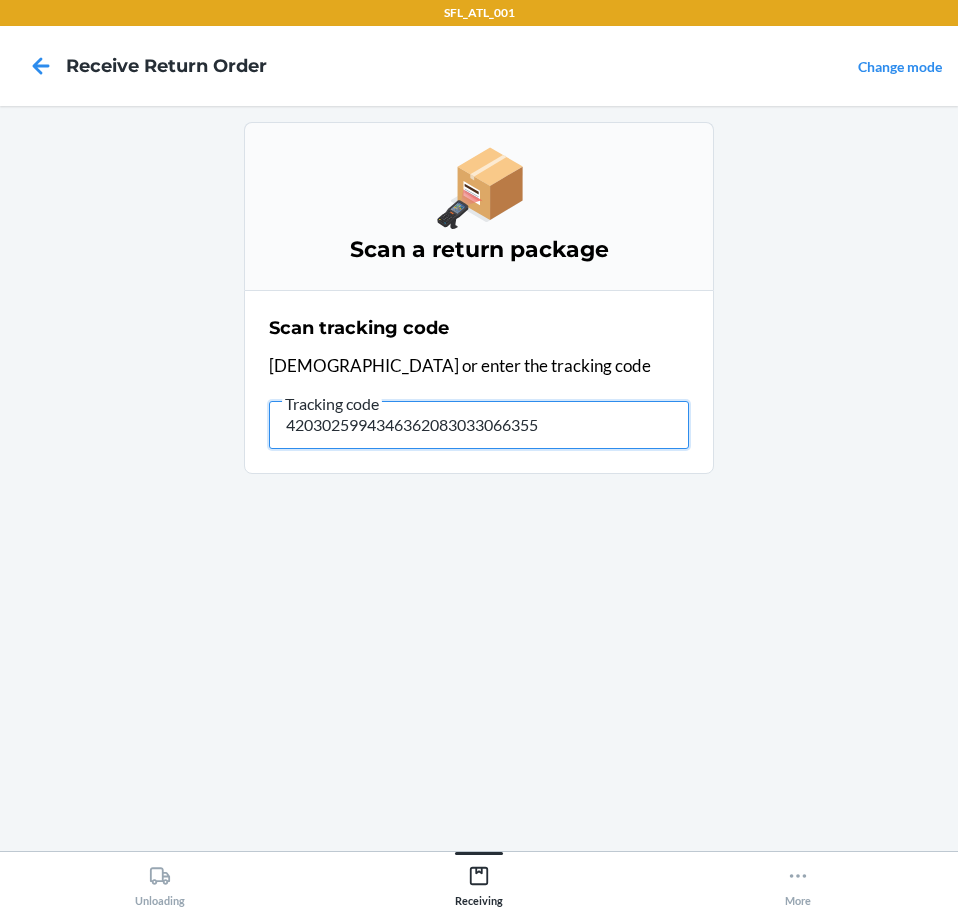 type on "42030259943463620830330663552" 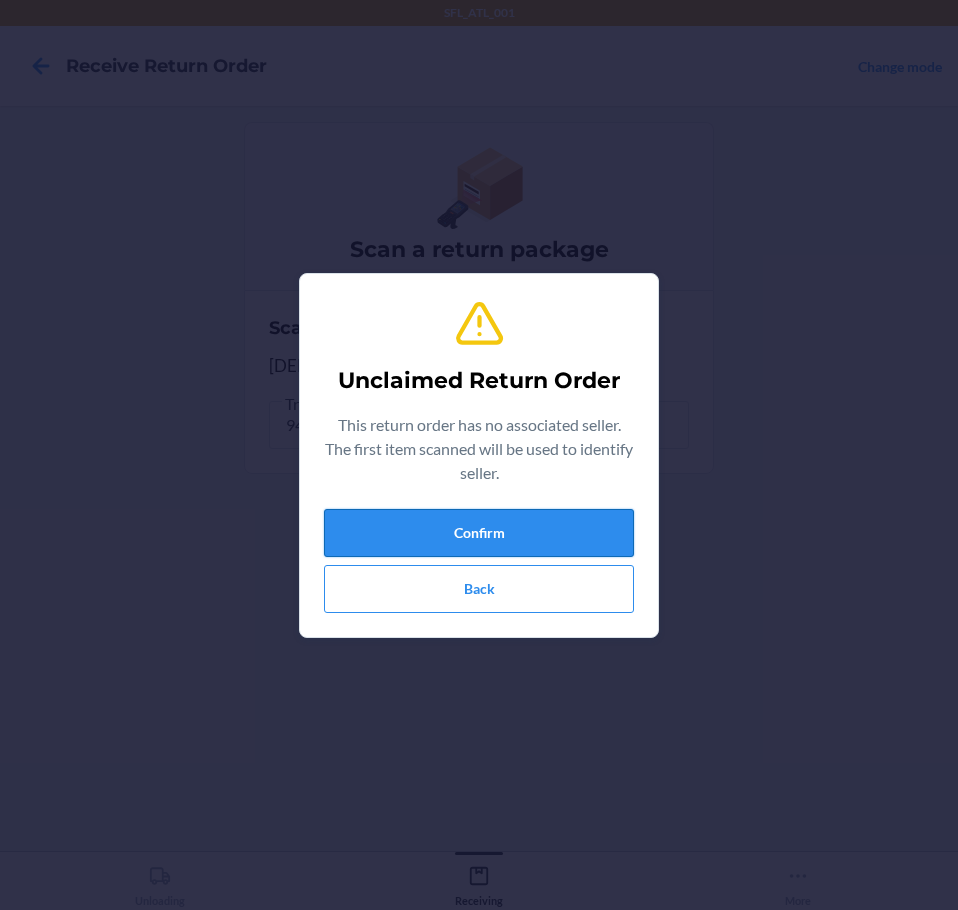 click on "Confirm" at bounding box center (479, 533) 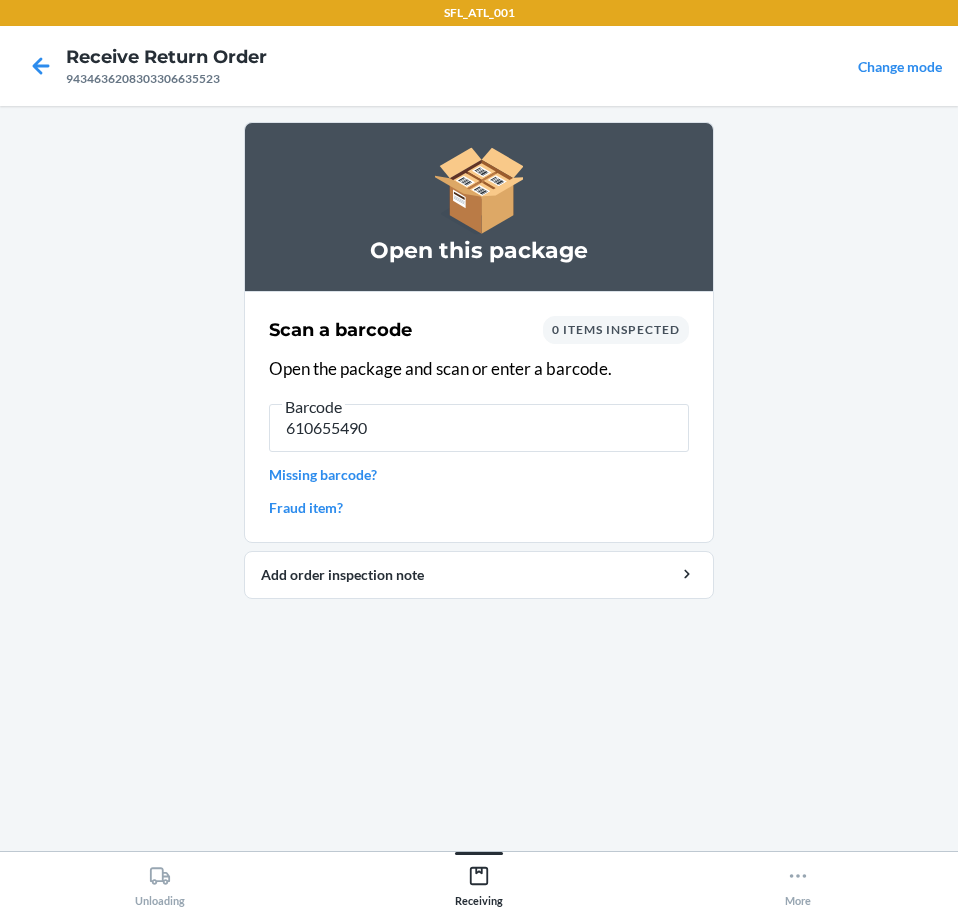 type on "6106554908" 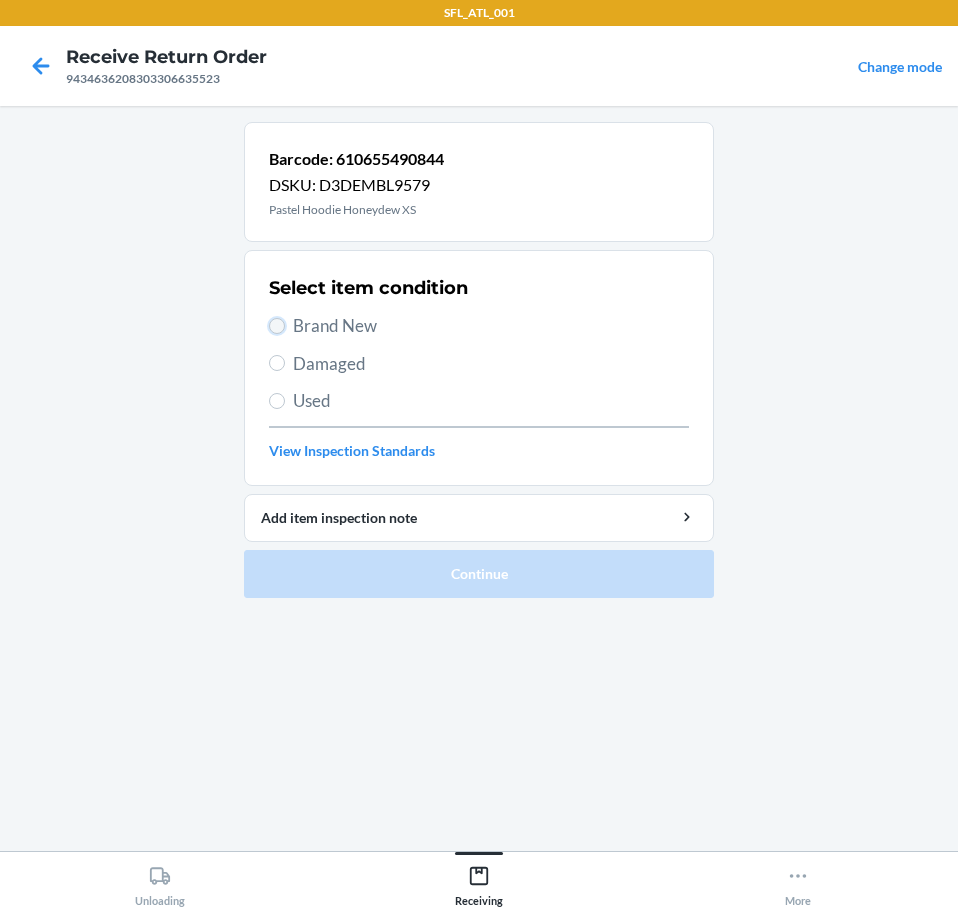 drag, startPoint x: 282, startPoint y: 324, endPoint x: 284, endPoint y: 392, distance: 68.0294 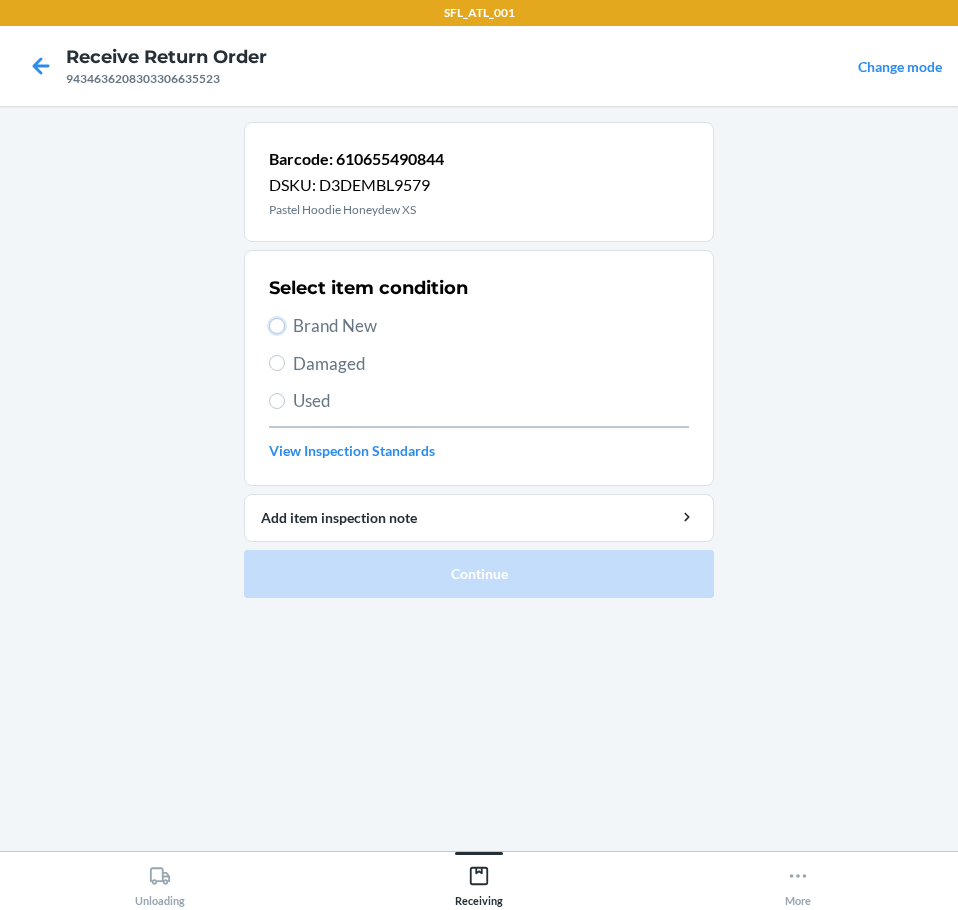 click on "Brand New" at bounding box center [277, 326] 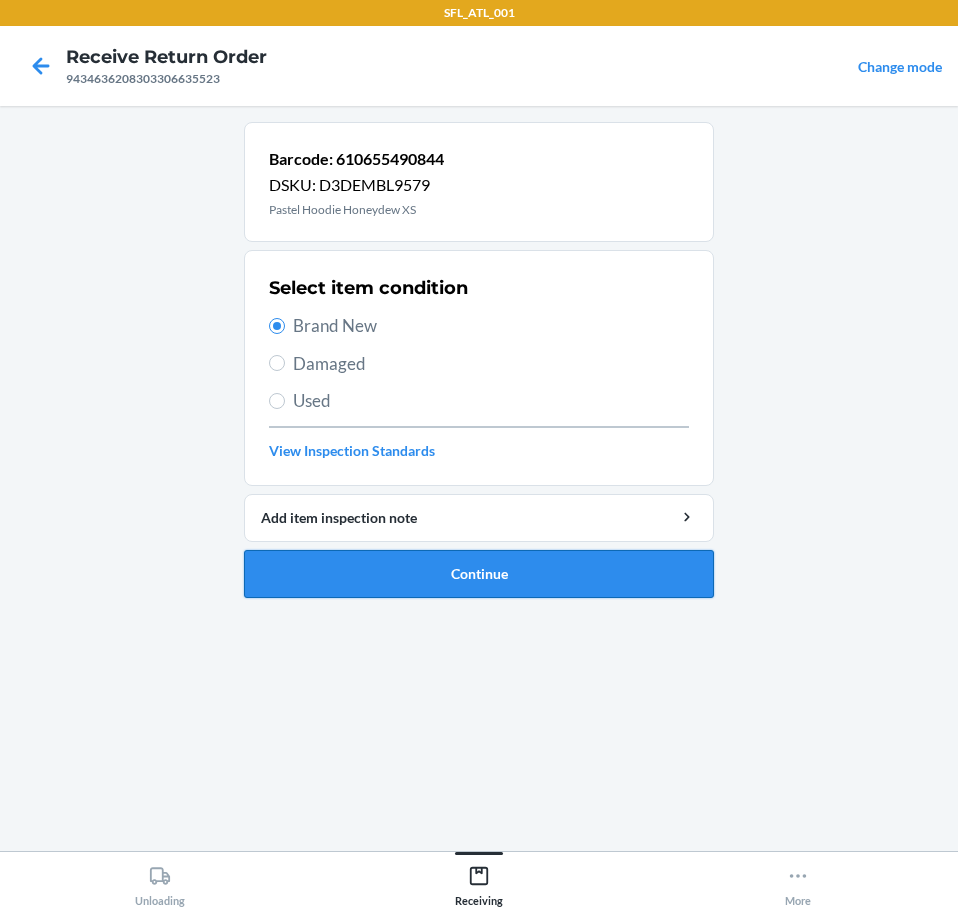click on "Continue" at bounding box center (479, 574) 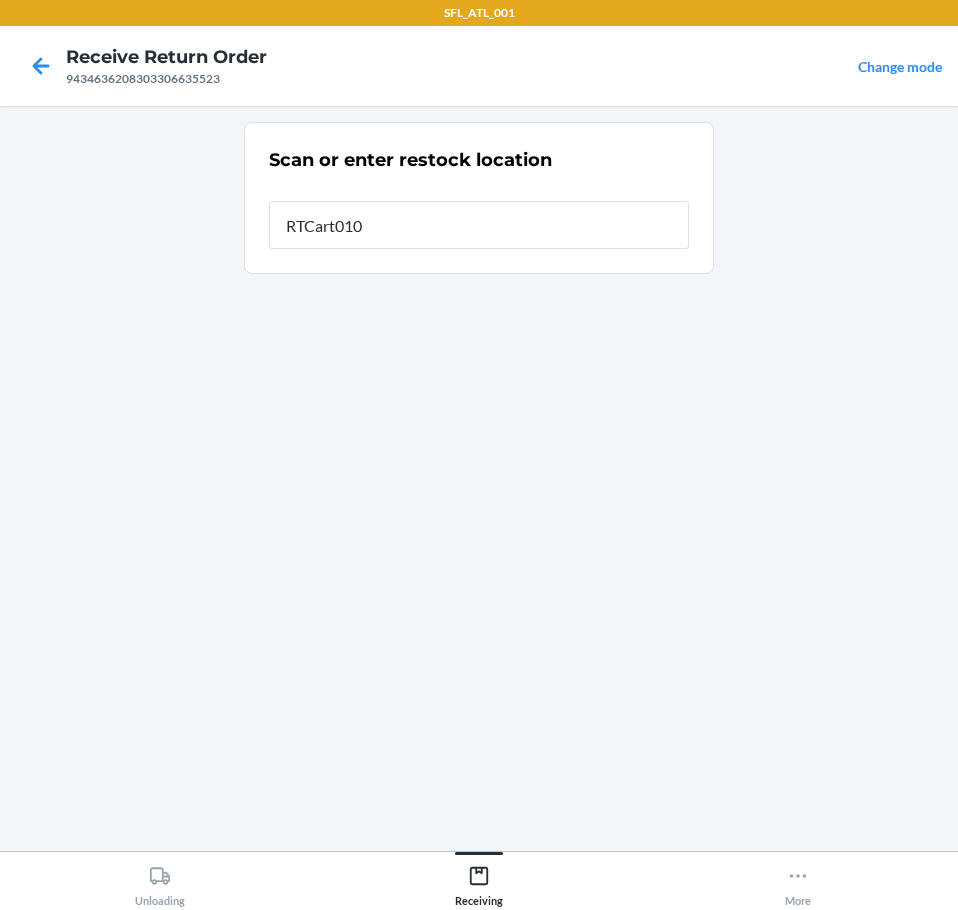type on "RTCart010" 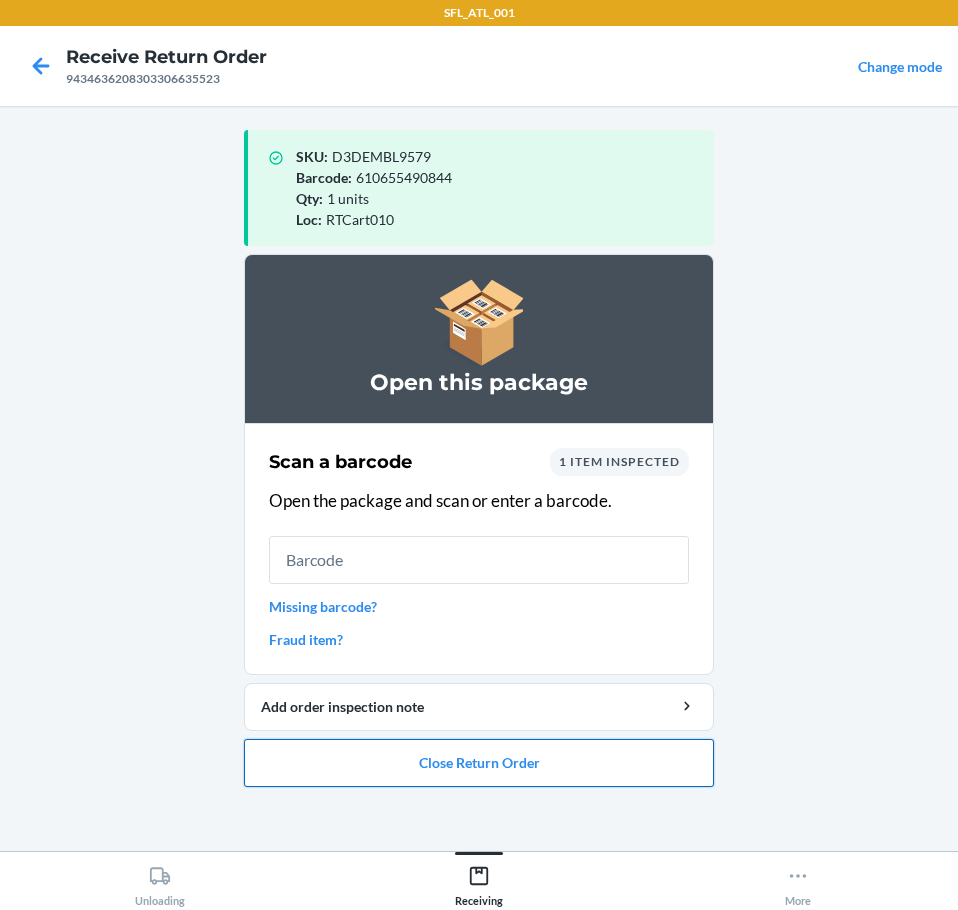 click on "Close Return Order" at bounding box center [479, 763] 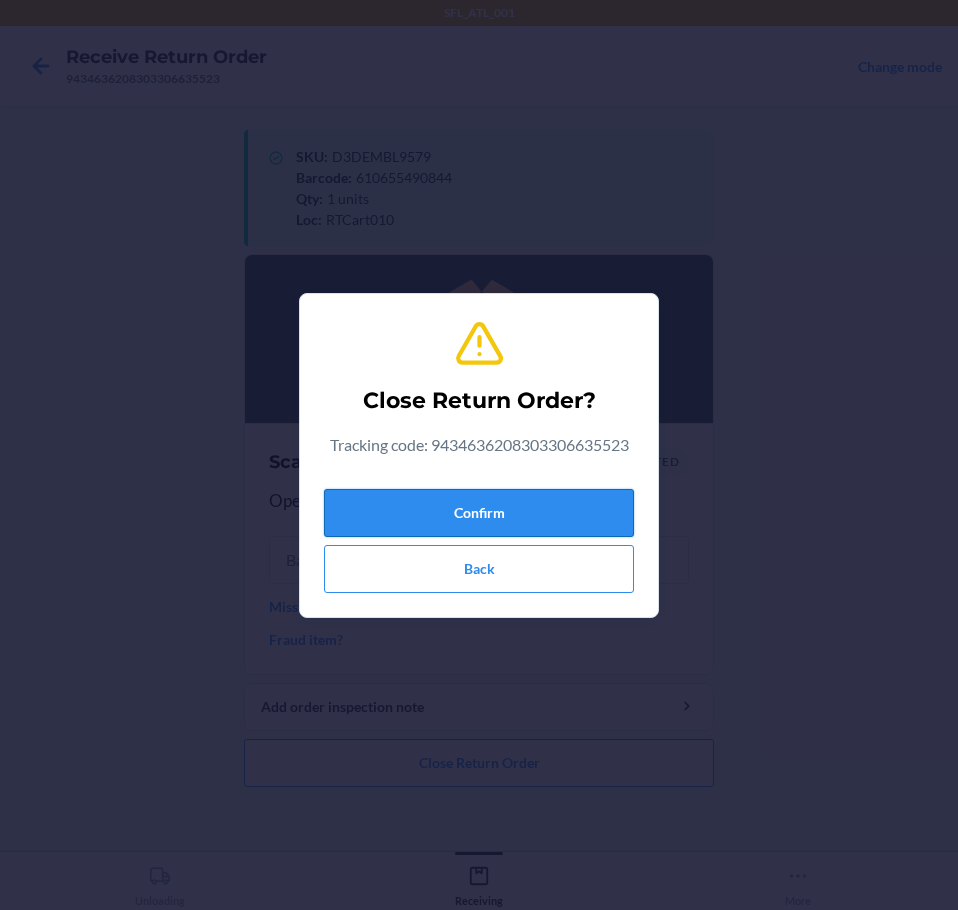 click on "Confirm" at bounding box center [479, 513] 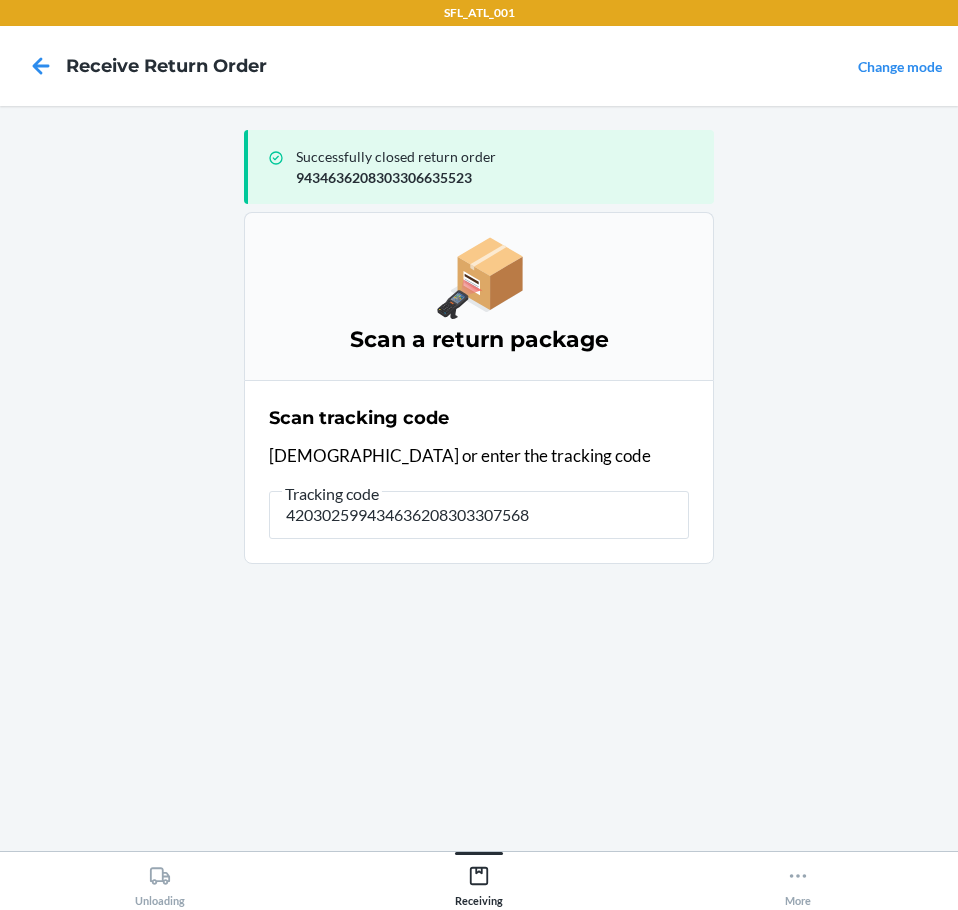 type on "4203025994346362083033075681" 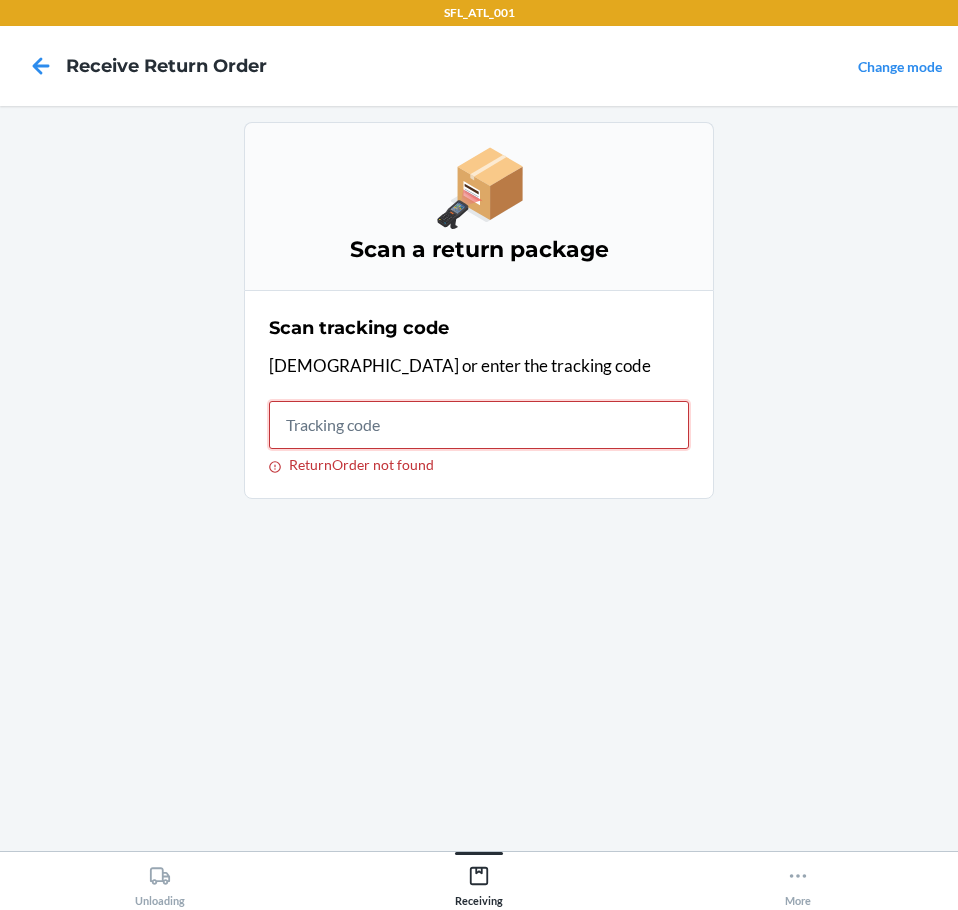 drag, startPoint x: 506, startPoint y: 415, endPoint x: 501, endPoint y: 424, distance: 10.29563 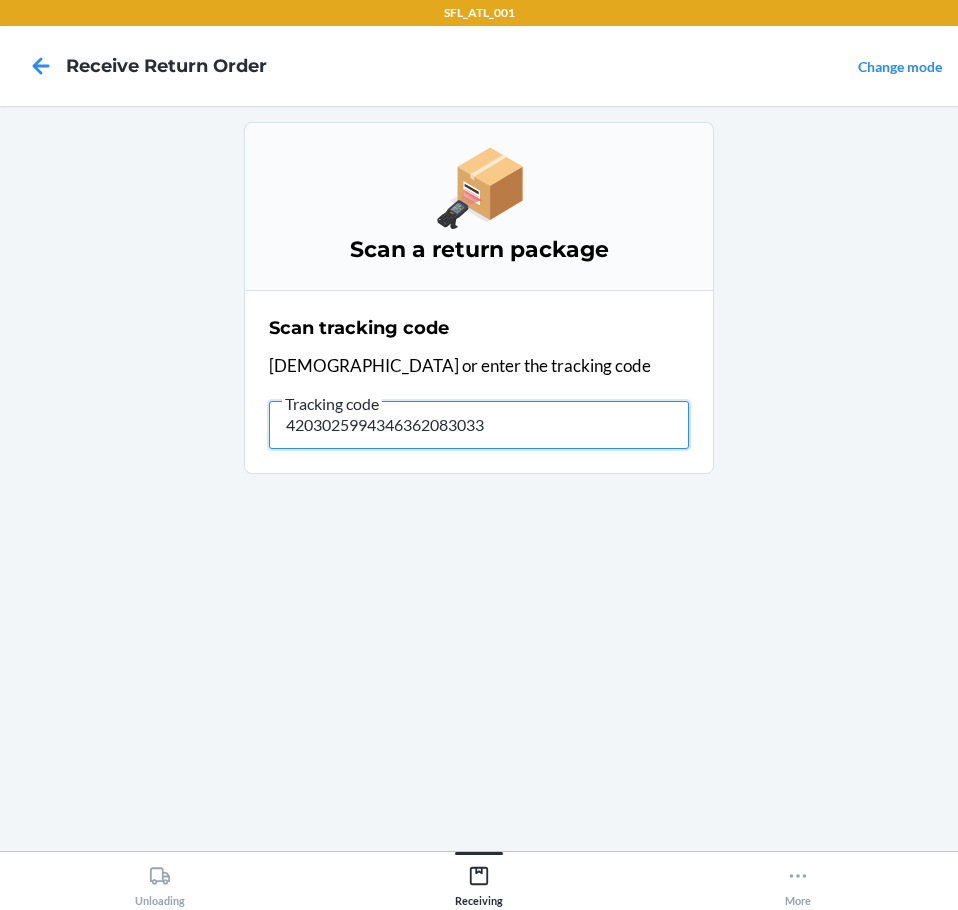 type on "42030259943463620830330" 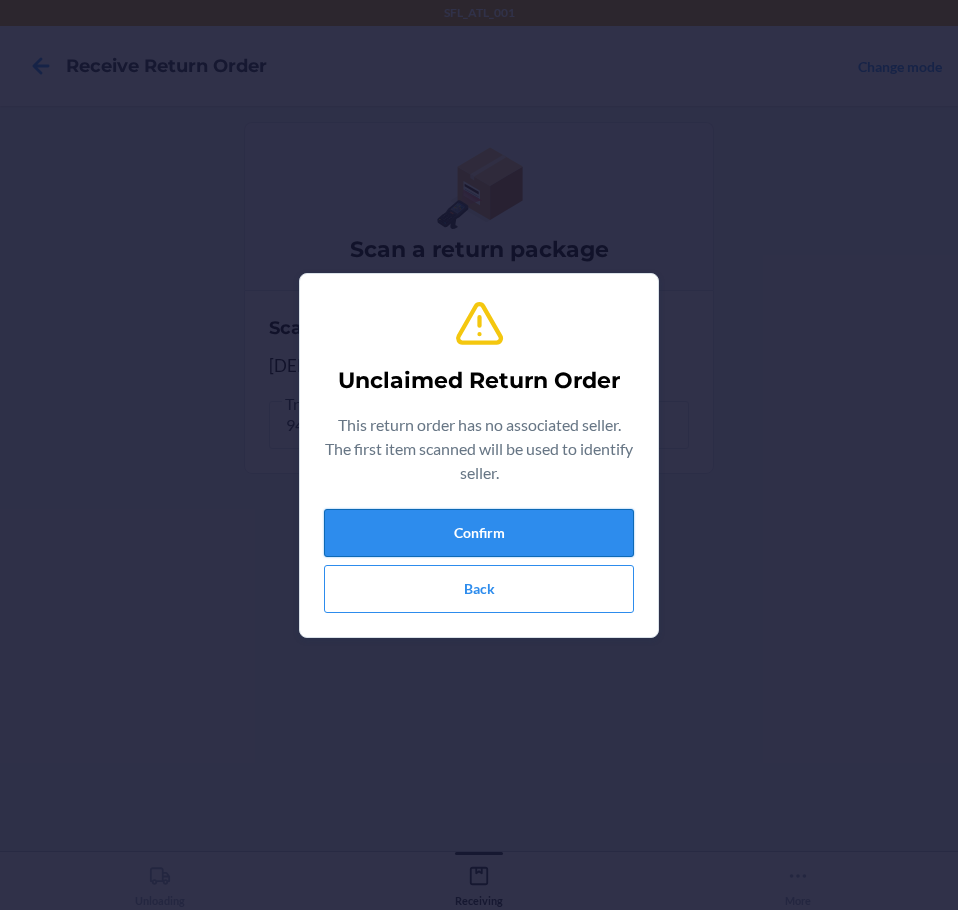 click on "Confirm" at bounding box center [479, 533] 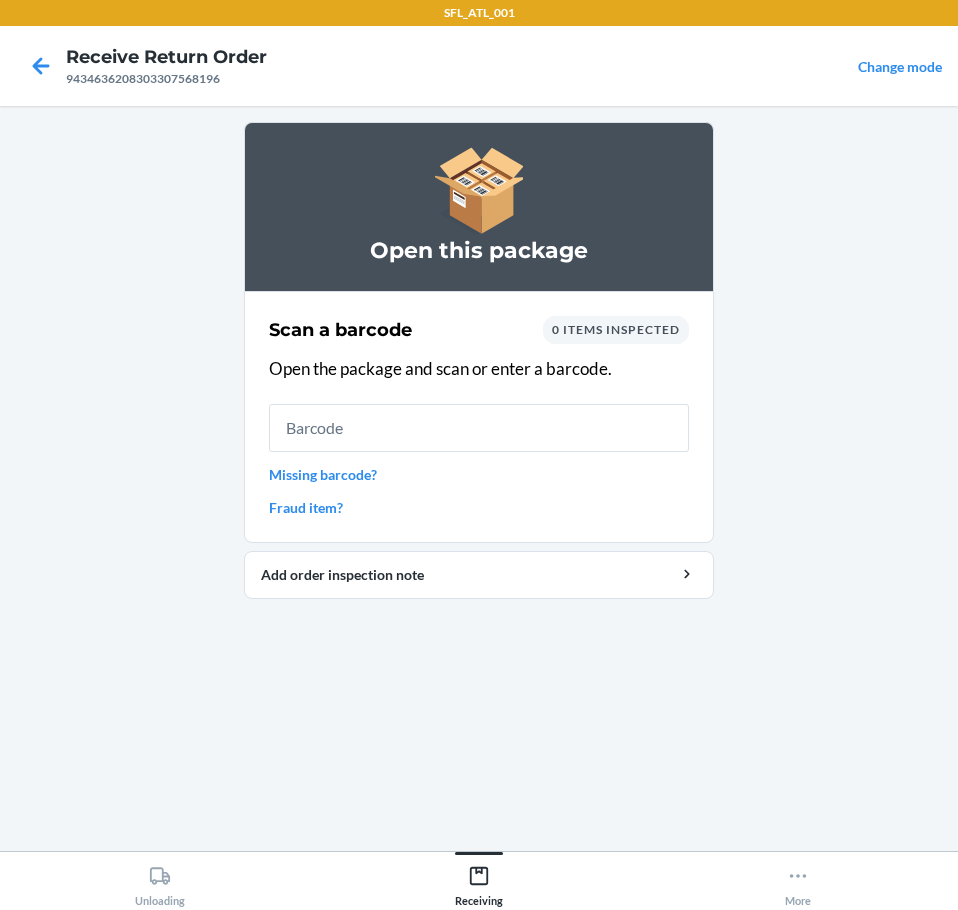 click on "Missing barcode?" at bounding box center [479, 474] 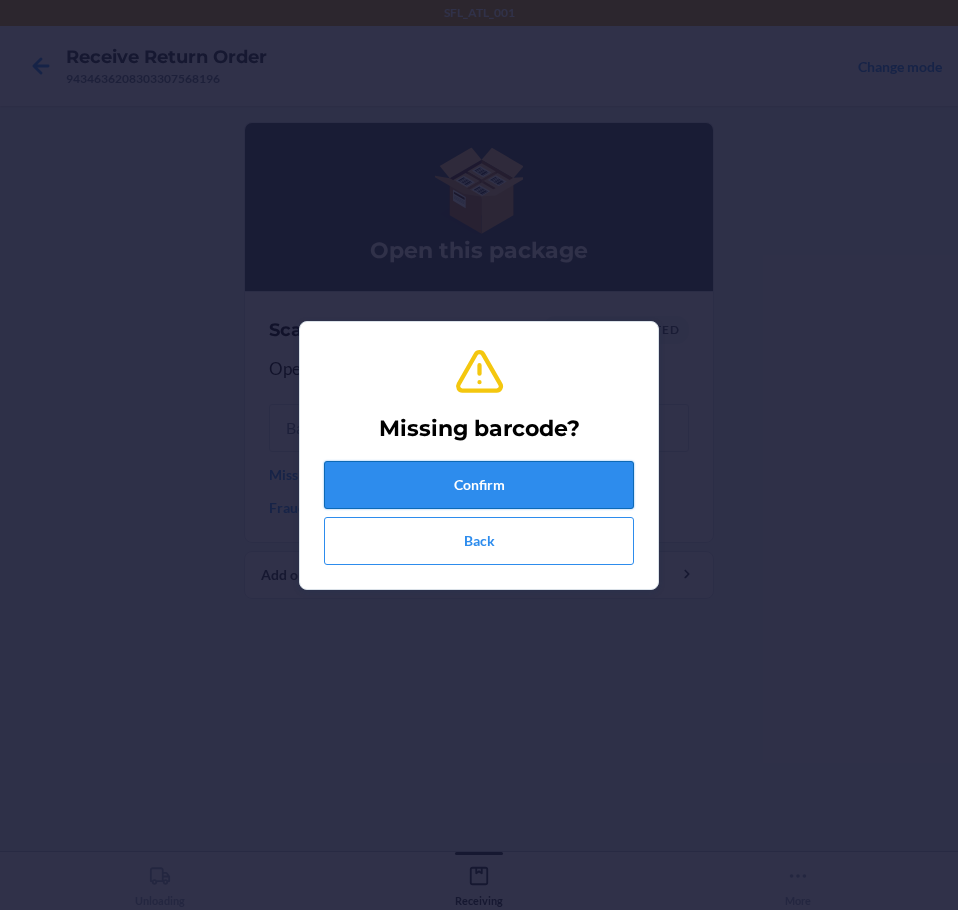click on "Confirm" at bounding box center (479, 485) 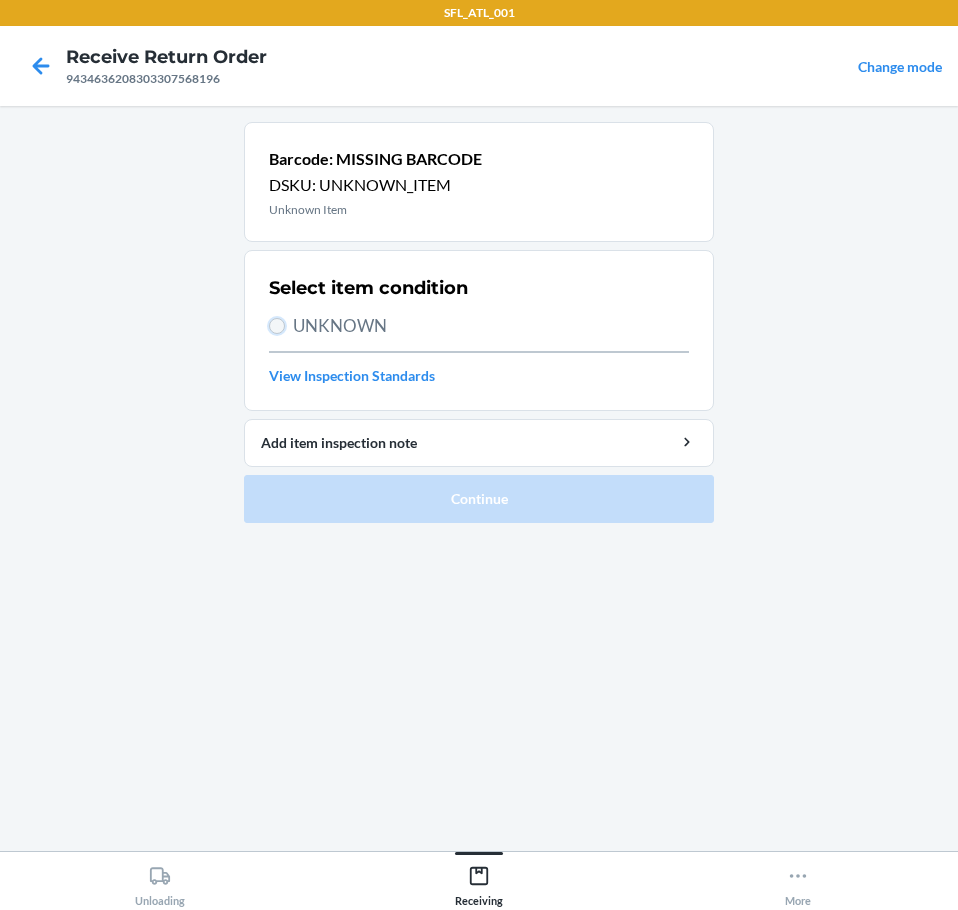 click on "UNKNOWN" at bounding box center [277, 326] 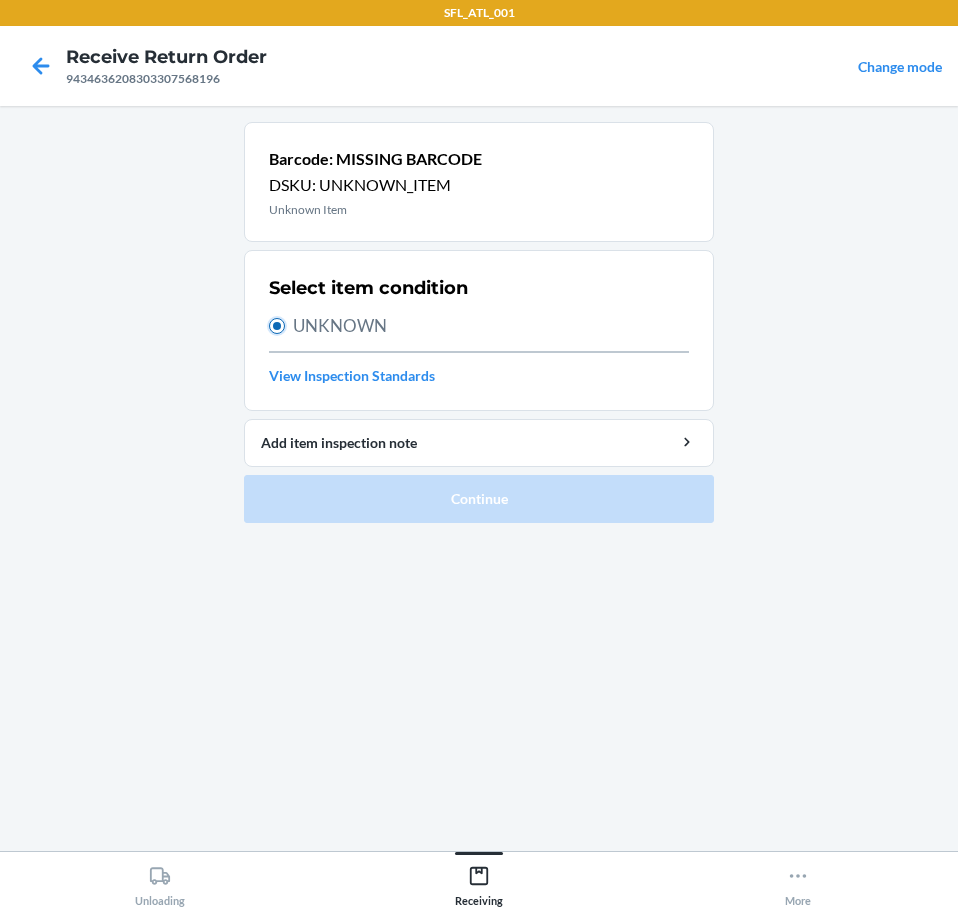 radio on "true" 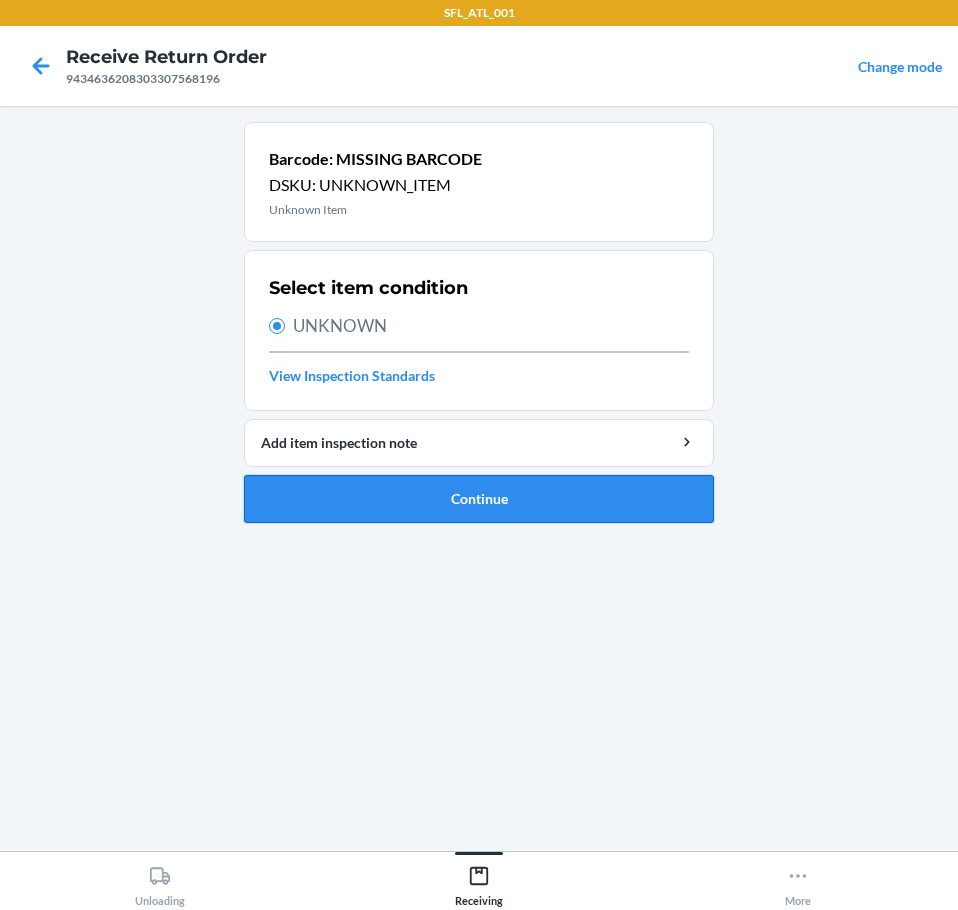 click on "Continue" at bounding box center [479, 499] 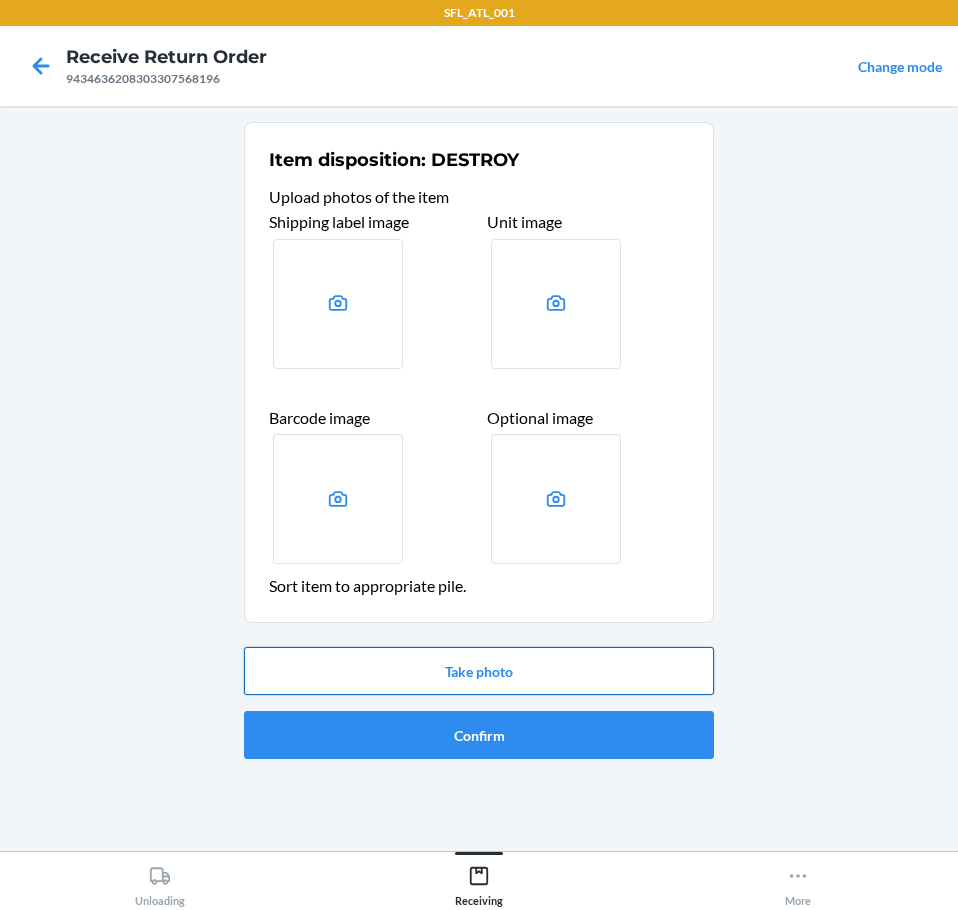 click on "Take photo" at bounding box center [479, 671] 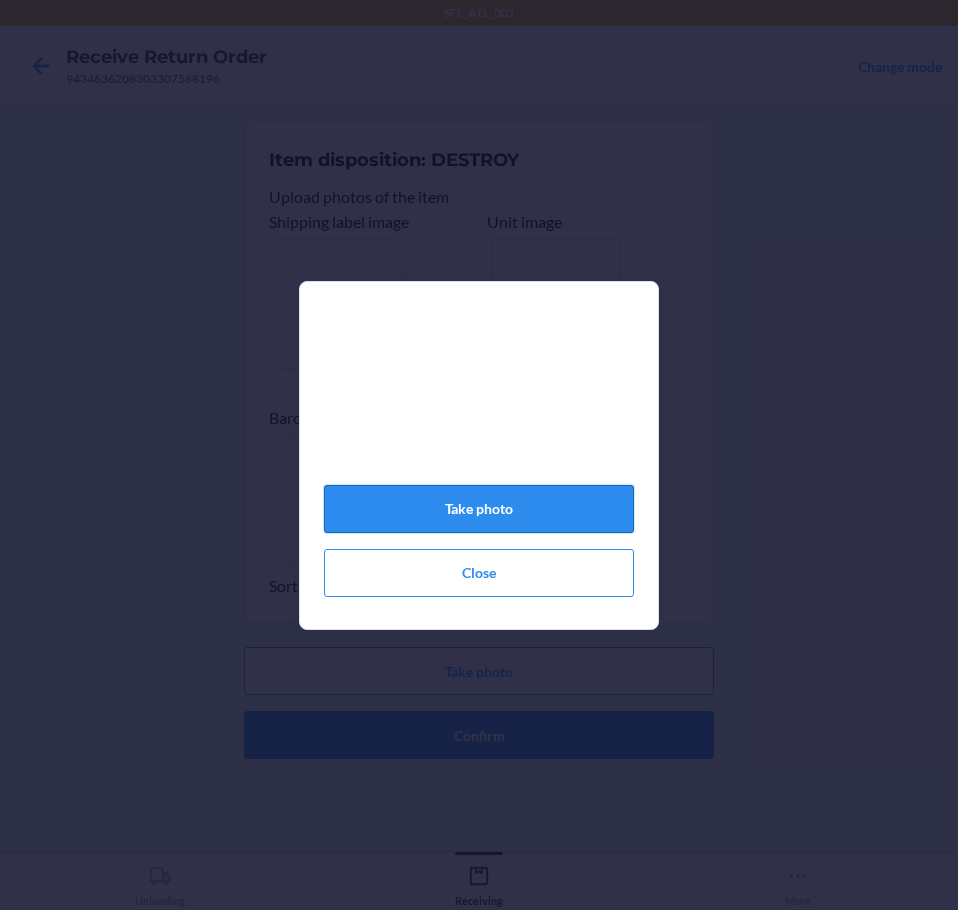 click on "Take photo" 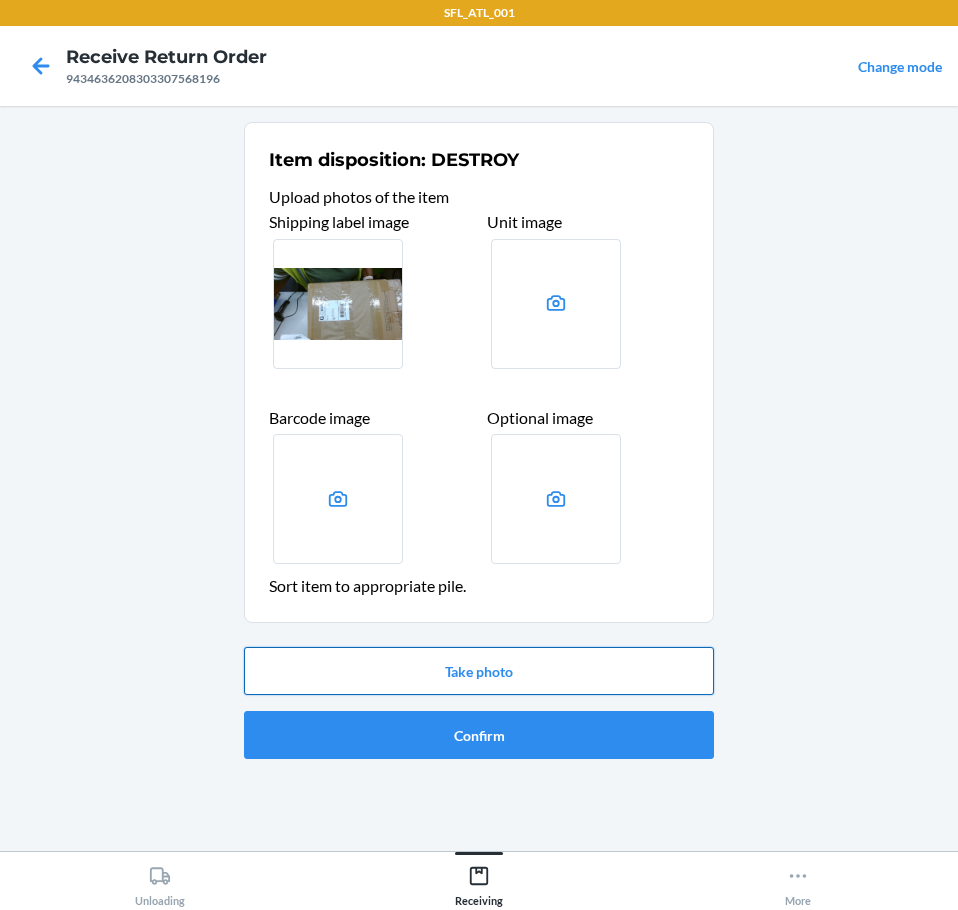 click on "Take photo" at bounding box center [479, 671] 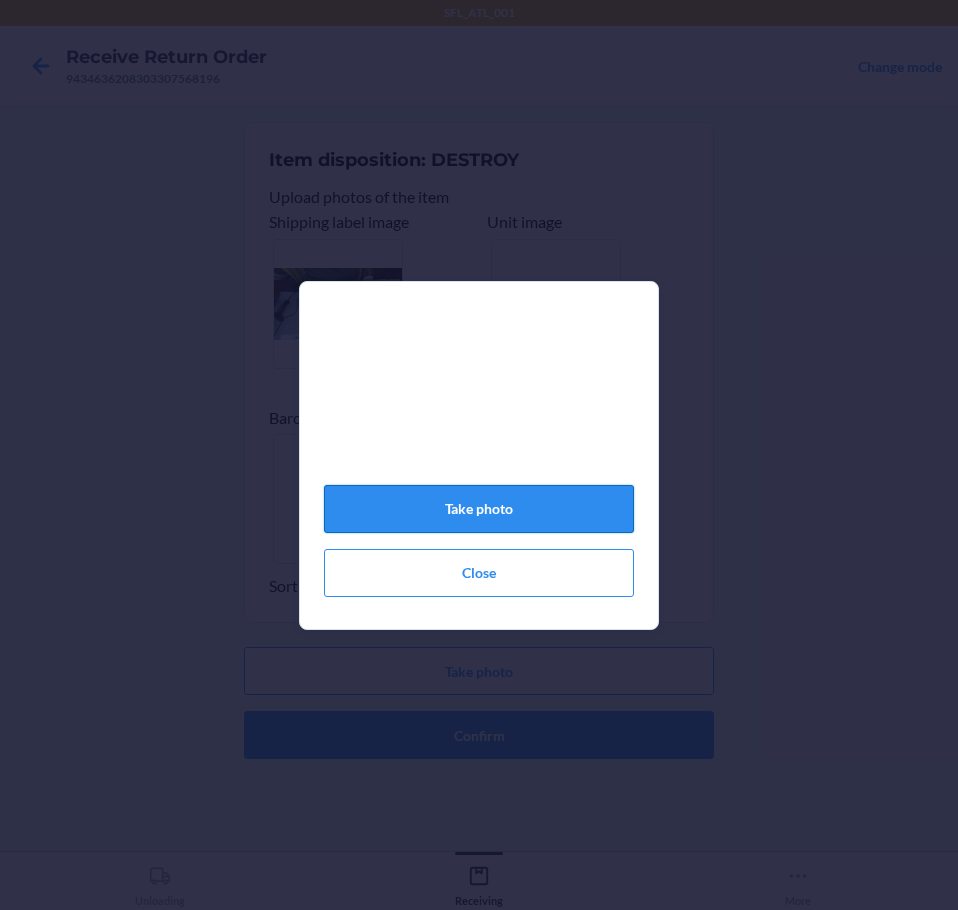 click on "Take photo" 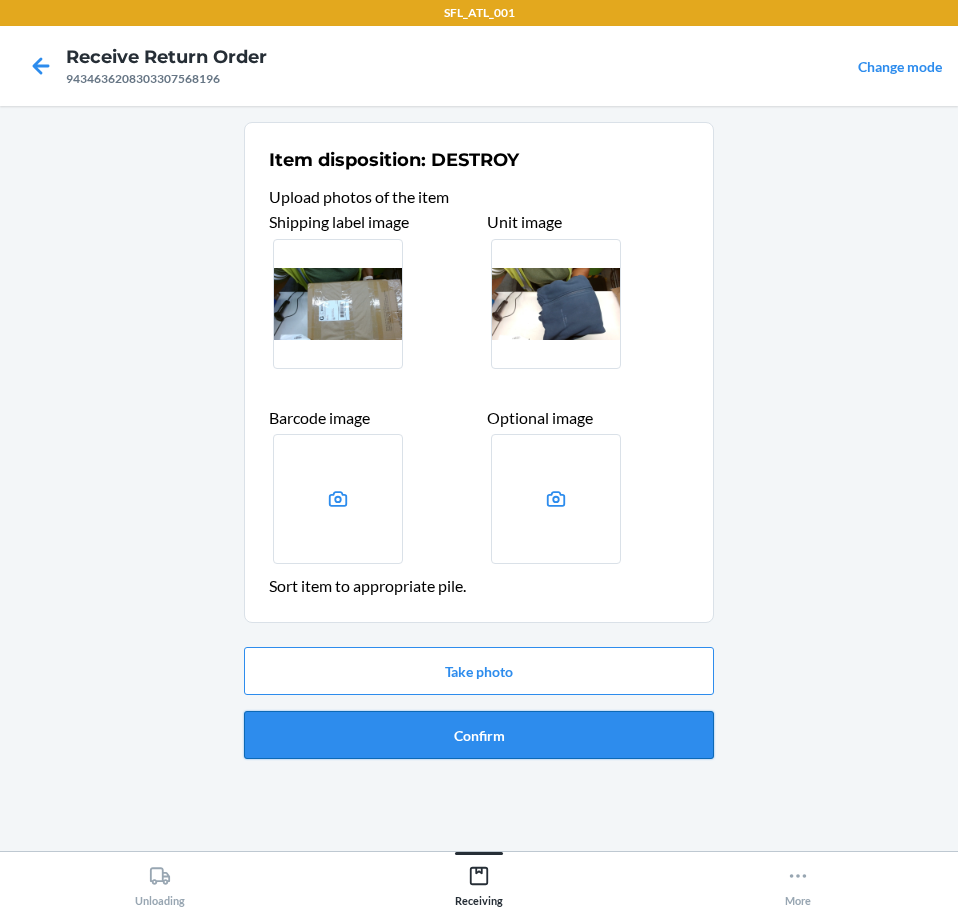 click on "Confirm" at bounding box center [479, 735] 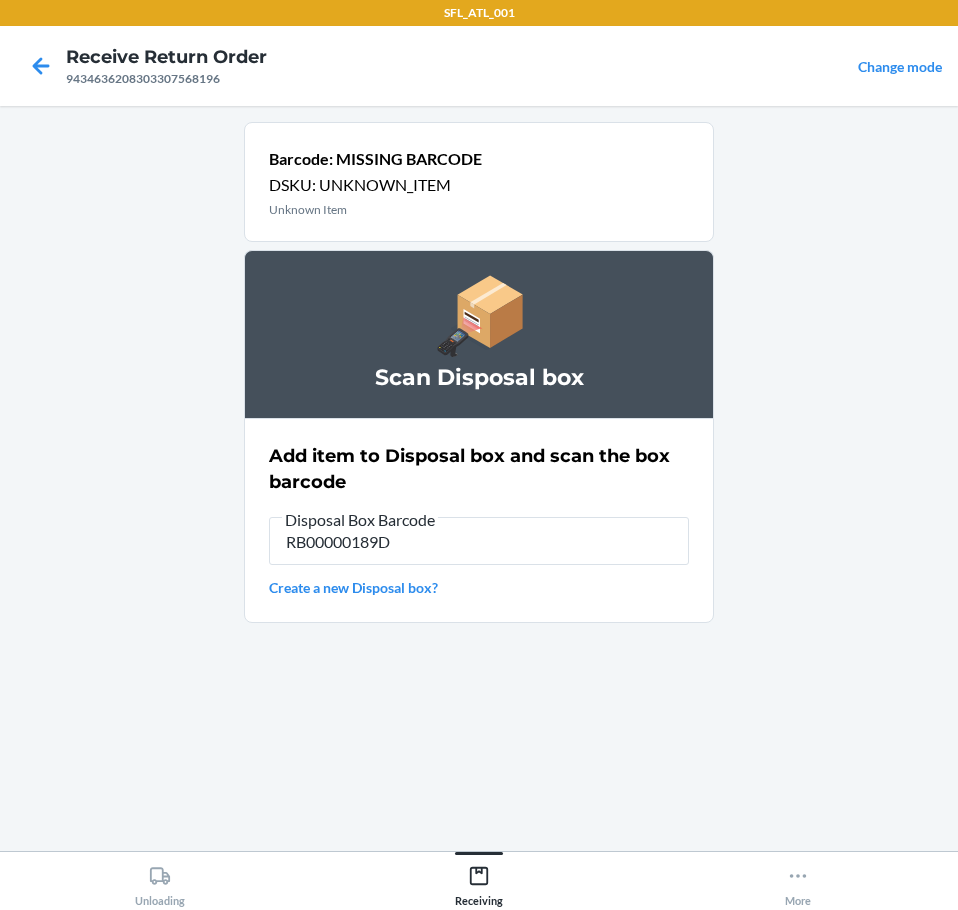 type on "RB00000189D" 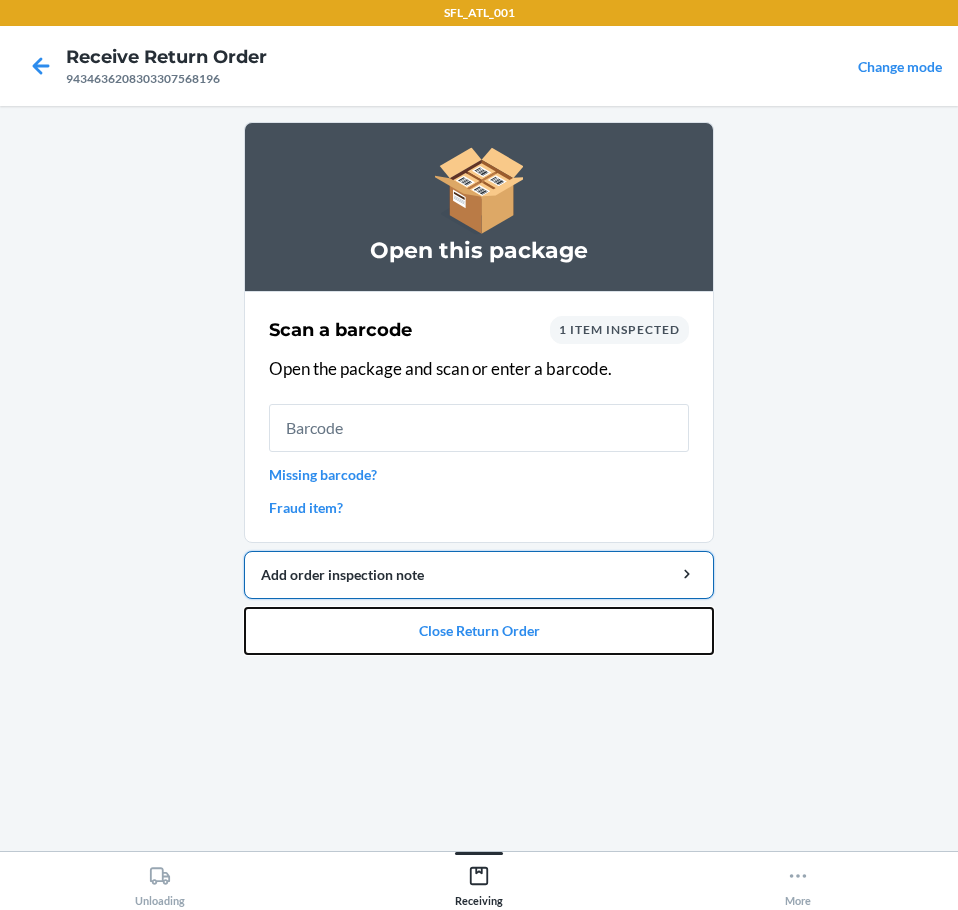drag, startPoint x: 399, startPoint y: 641, endPoint x: 419, endPoint y: 582, distance: 62.297672 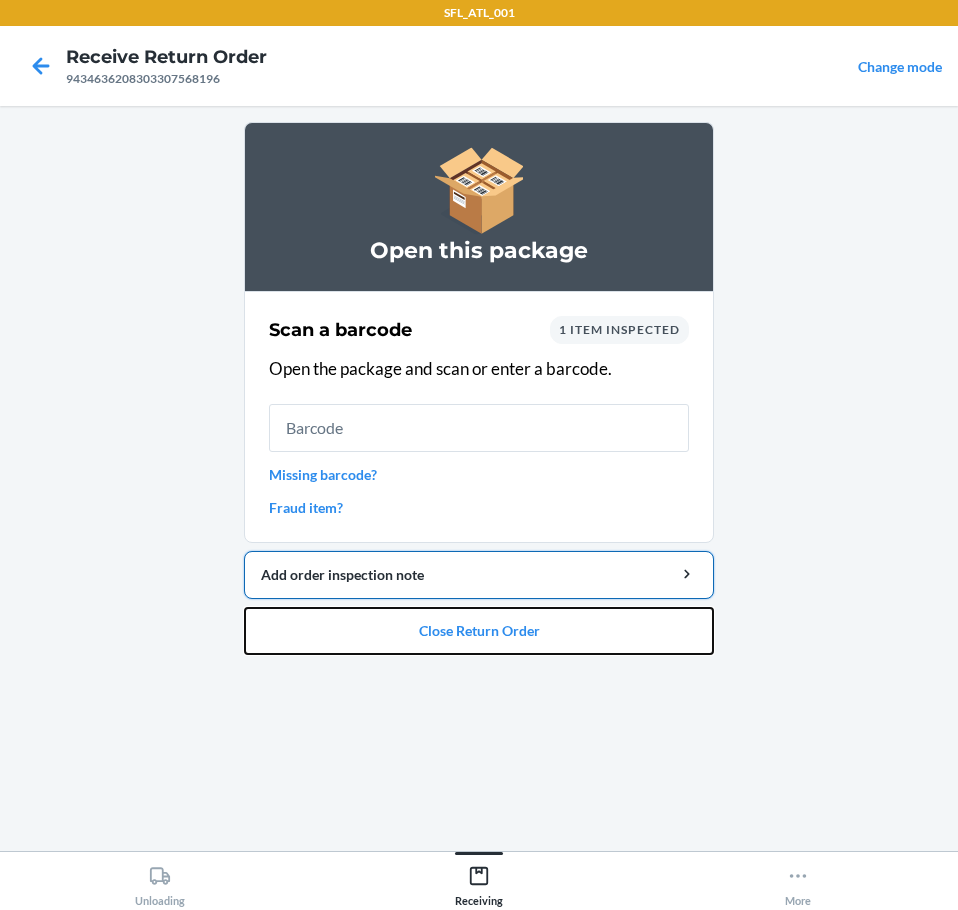 click on "Open this package Scan a barcode 1 item inspected Open the package and scan or enter a barcode. Missing barcode? Fraud item? Add order inspection note Close Return Order" at bounding box center (479, 388) 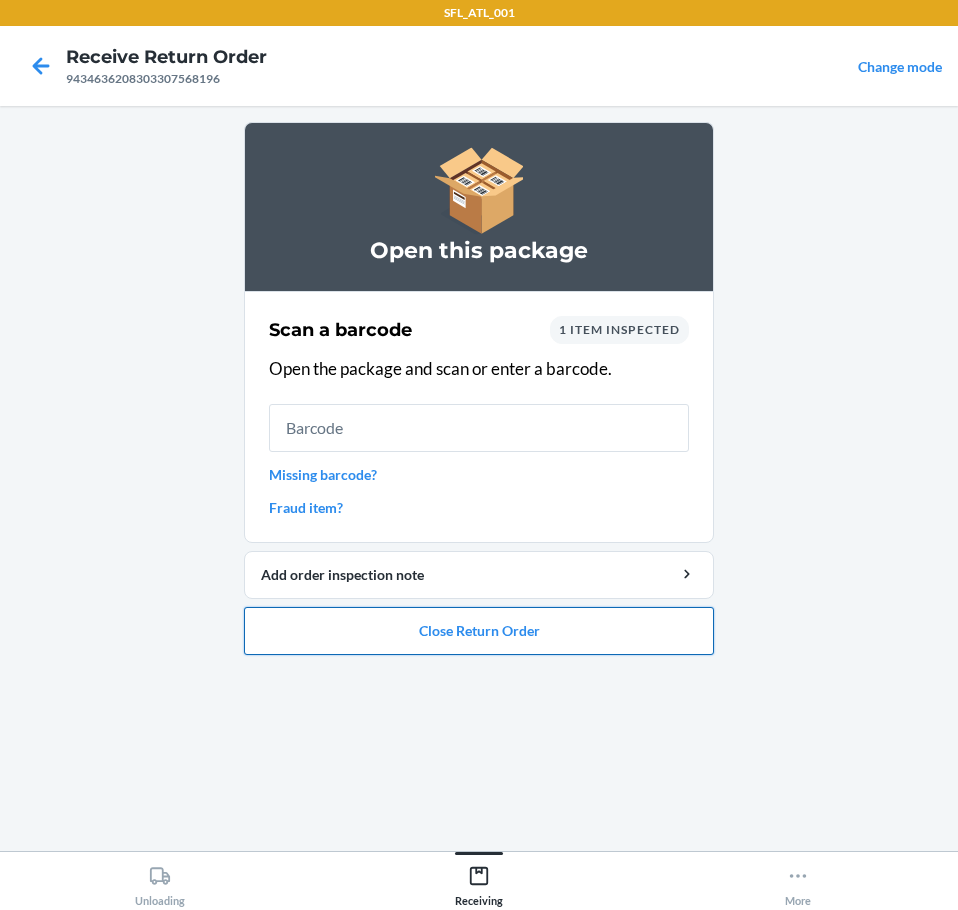 click on "Close Return Order" at bounding box center [479, 631] 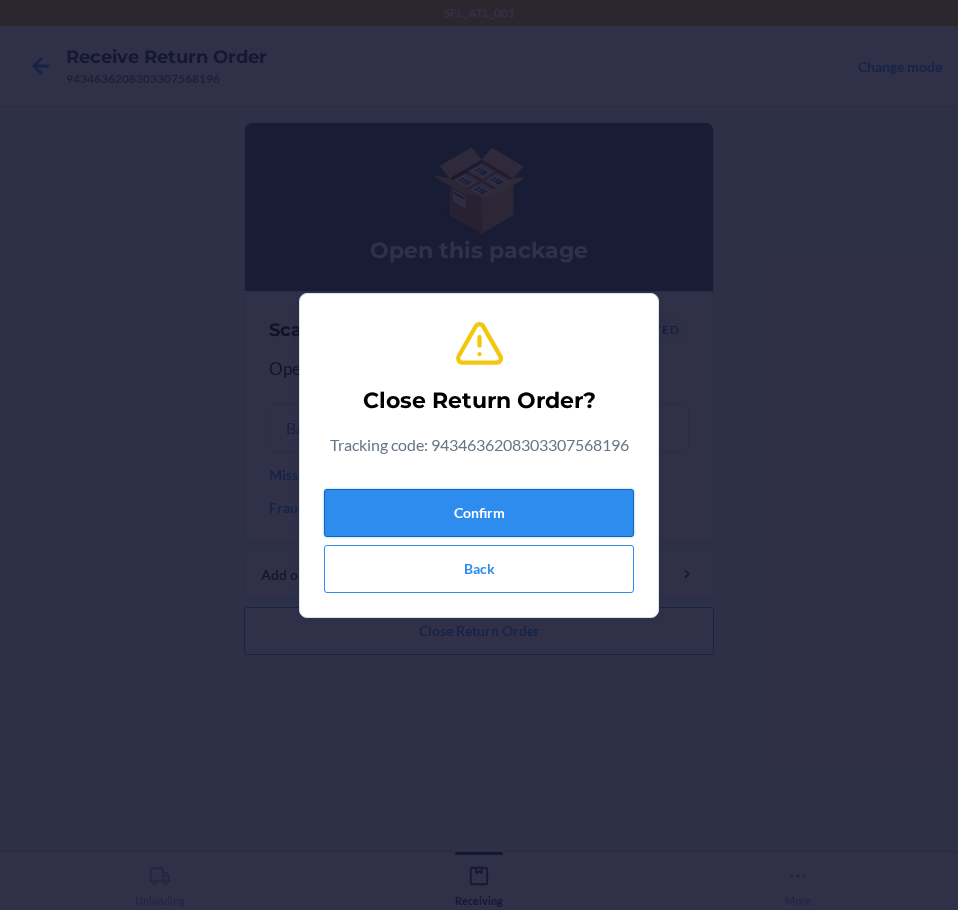 click on "Confirm" at bounding box center [479, 513] 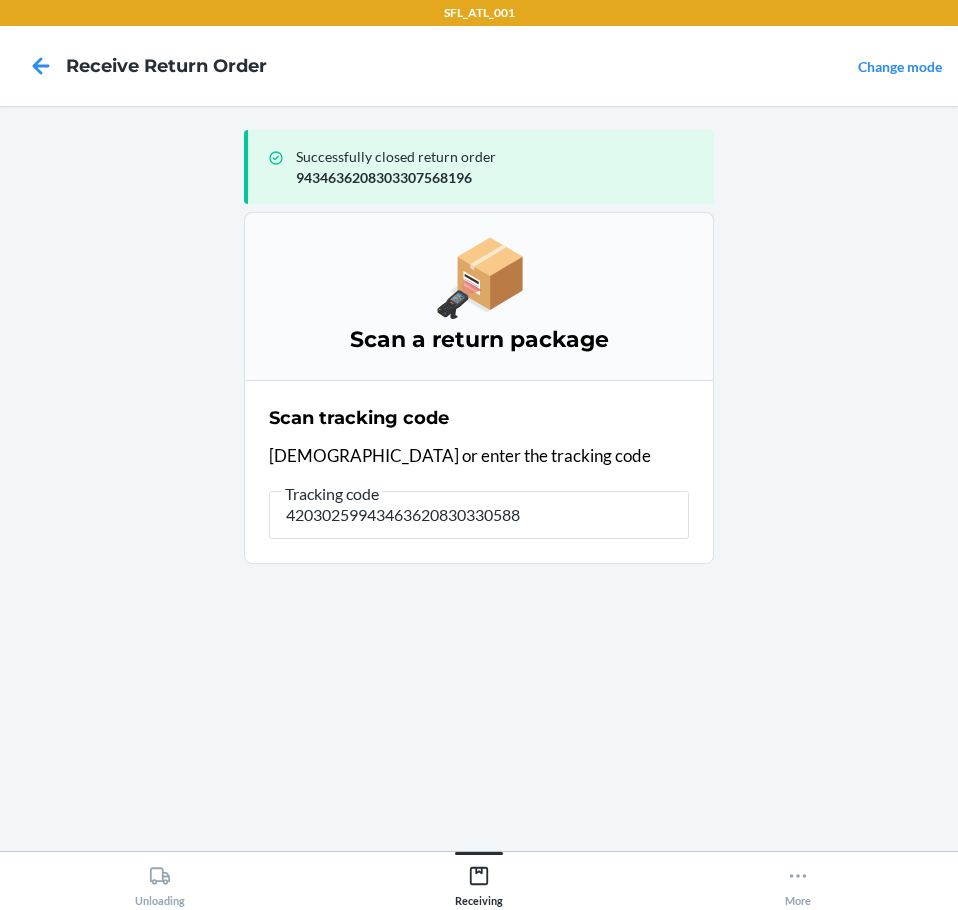type on "420302599434636208303305886" 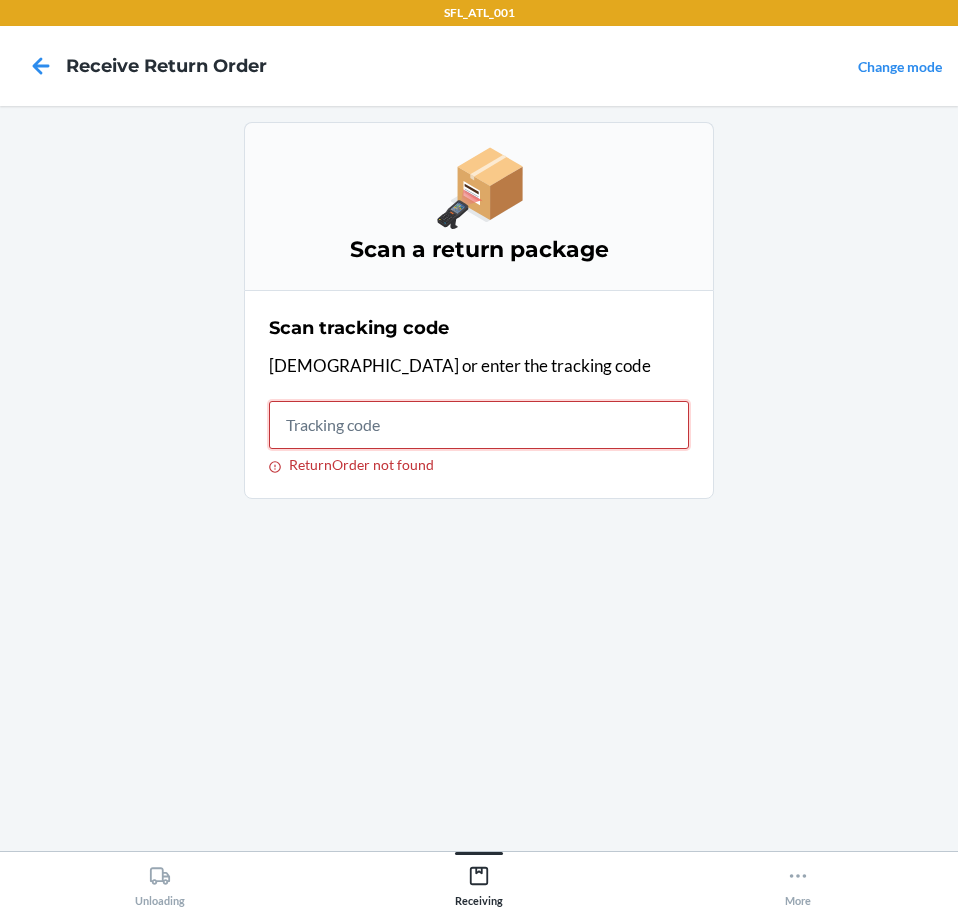 click on "ReturnOrder not found" at bounding box center [479, 425] 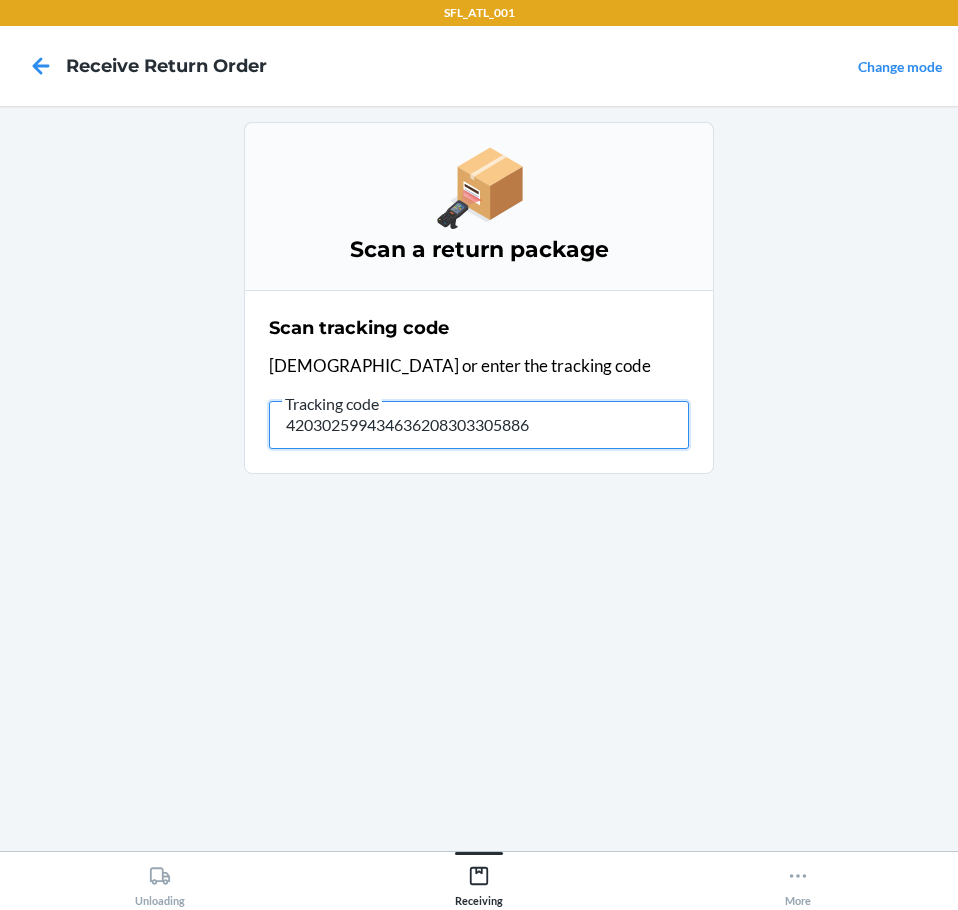 type on "4203025994346362083033058862" 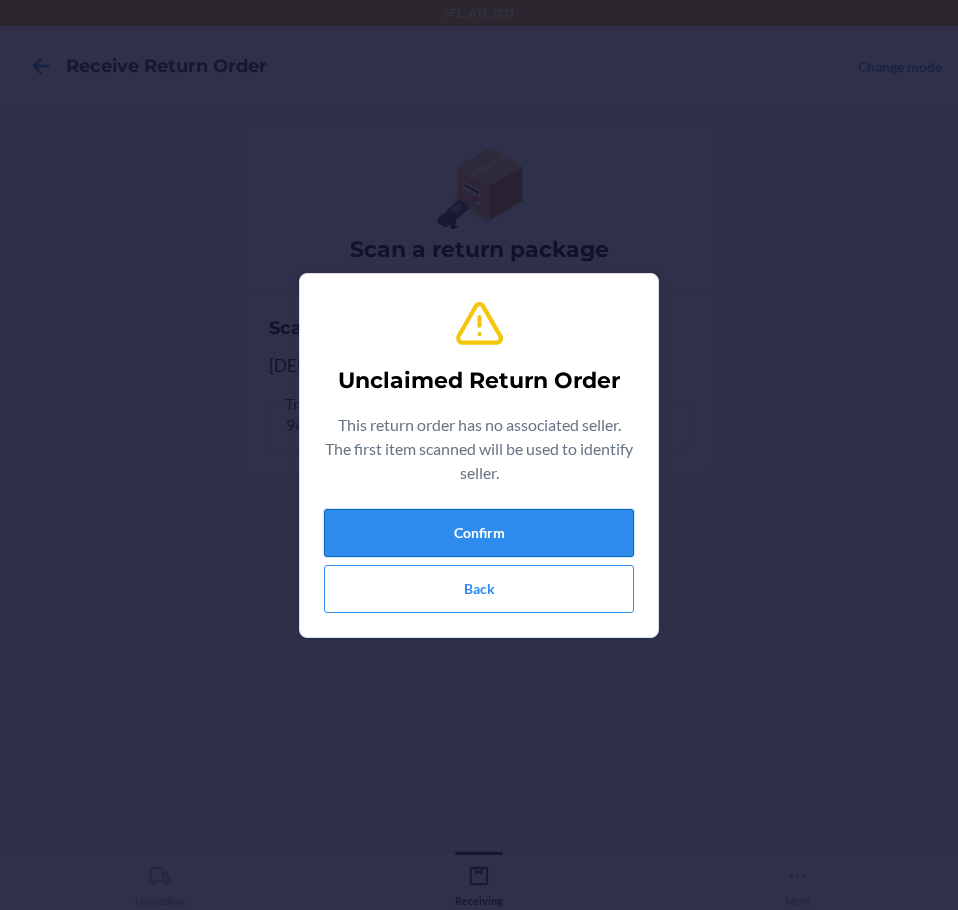 click on "Confirm" at bounding box center [479, 533] 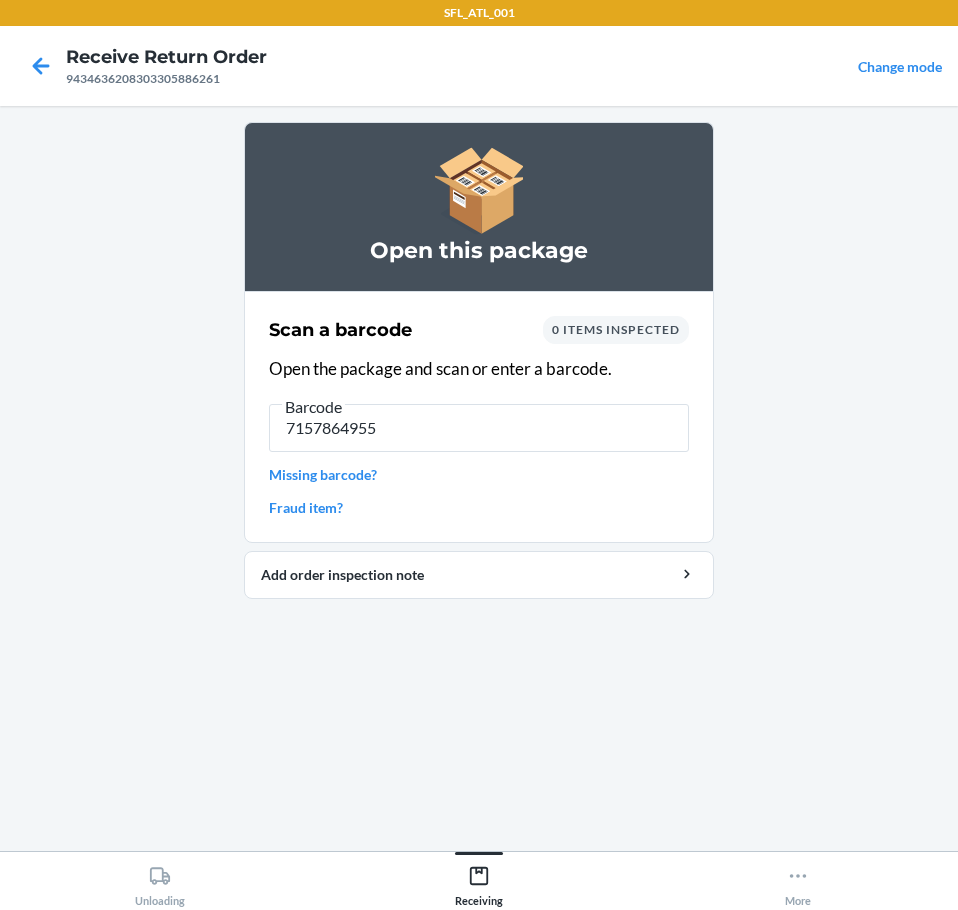 type on "71578649553" 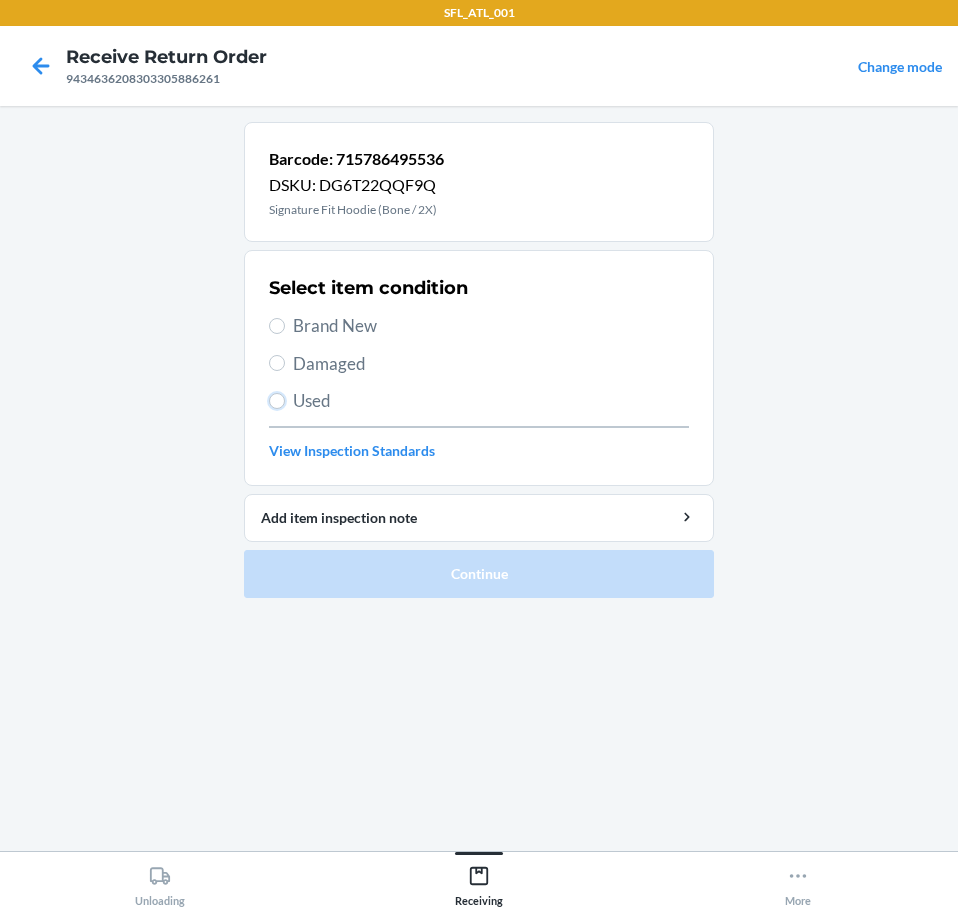 drag, startPoint x: 269, startPoint y: 403, endPoint x: 254, endPoint y: 432, distance: 32.649654 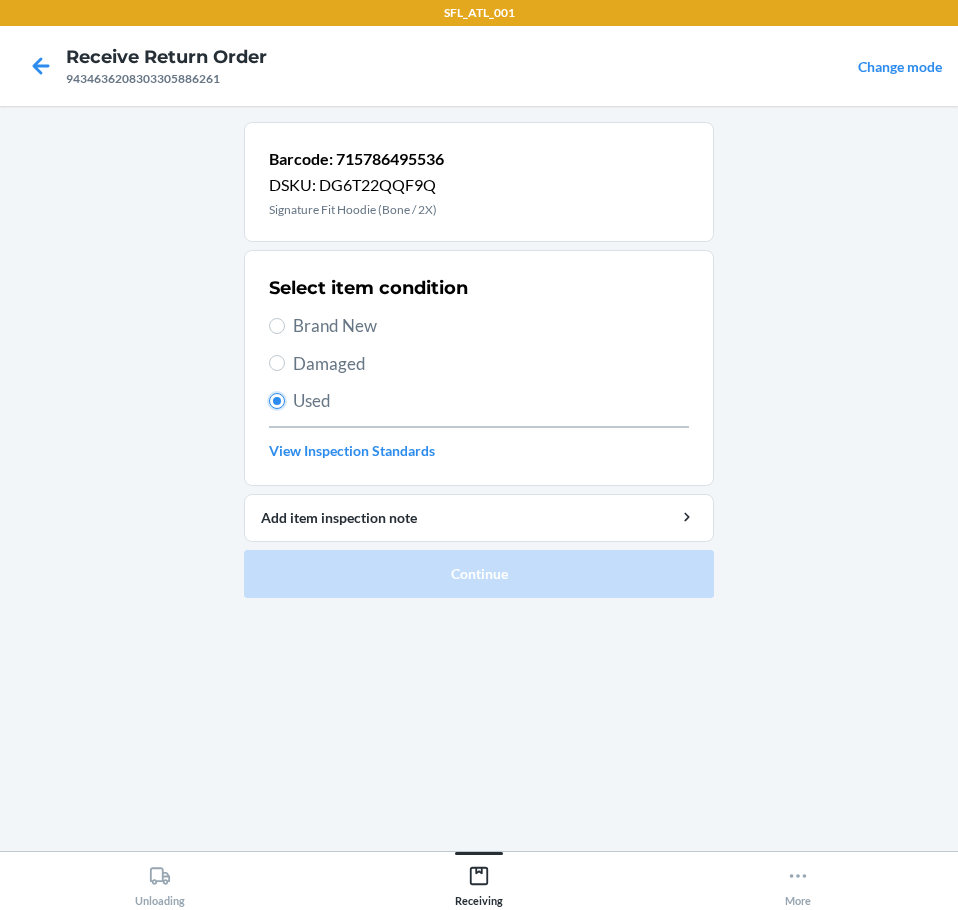 radio on "true" 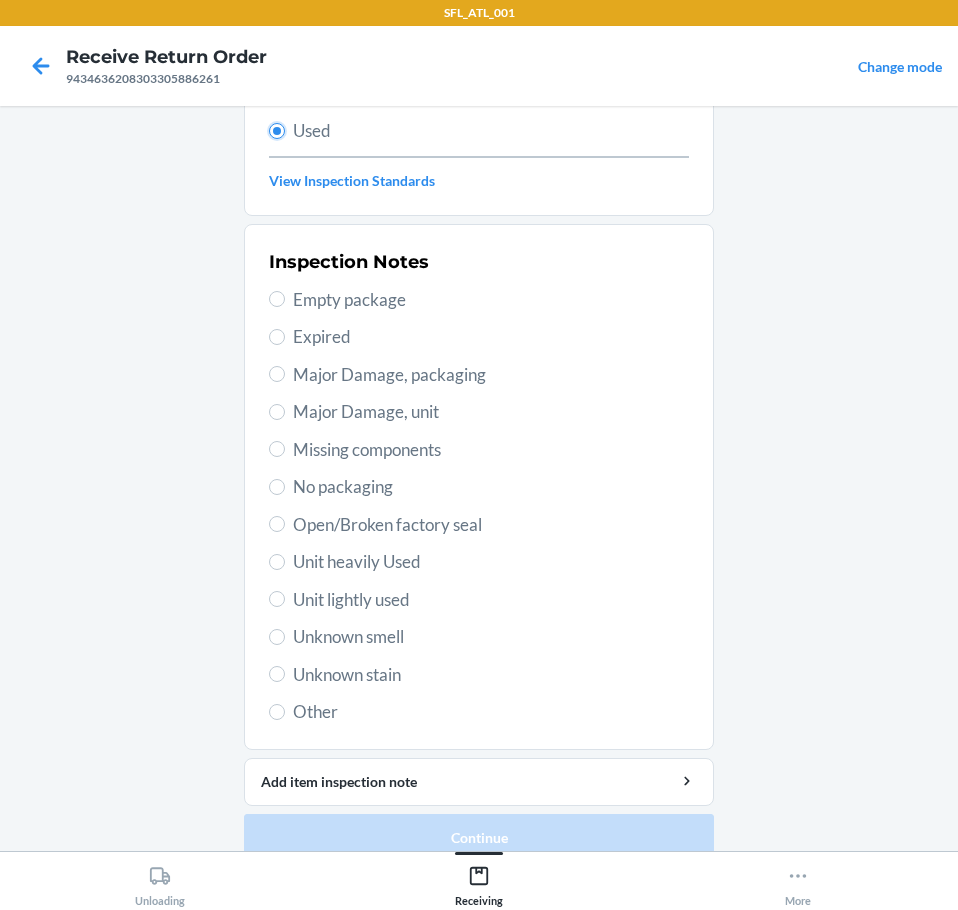 scroll, scrollTop: 297, scrollLeft: 0, axis: vertical 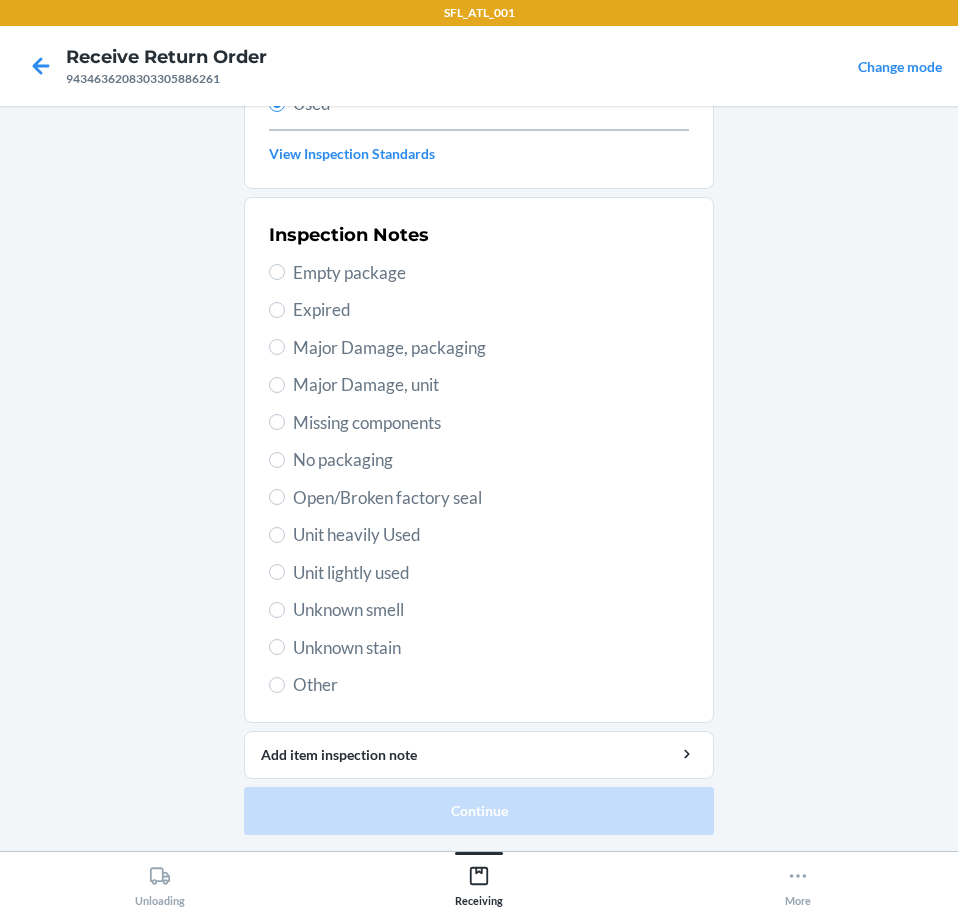 click on "Inspection Notes Empty package Expired Major Damage, packaging Major Damage, unit Missing components No packaging Open/Broken factory seal Unit heavily Used Unit lightly used Unknown smell Unknown stain Other" at bounding box center [479, 460] 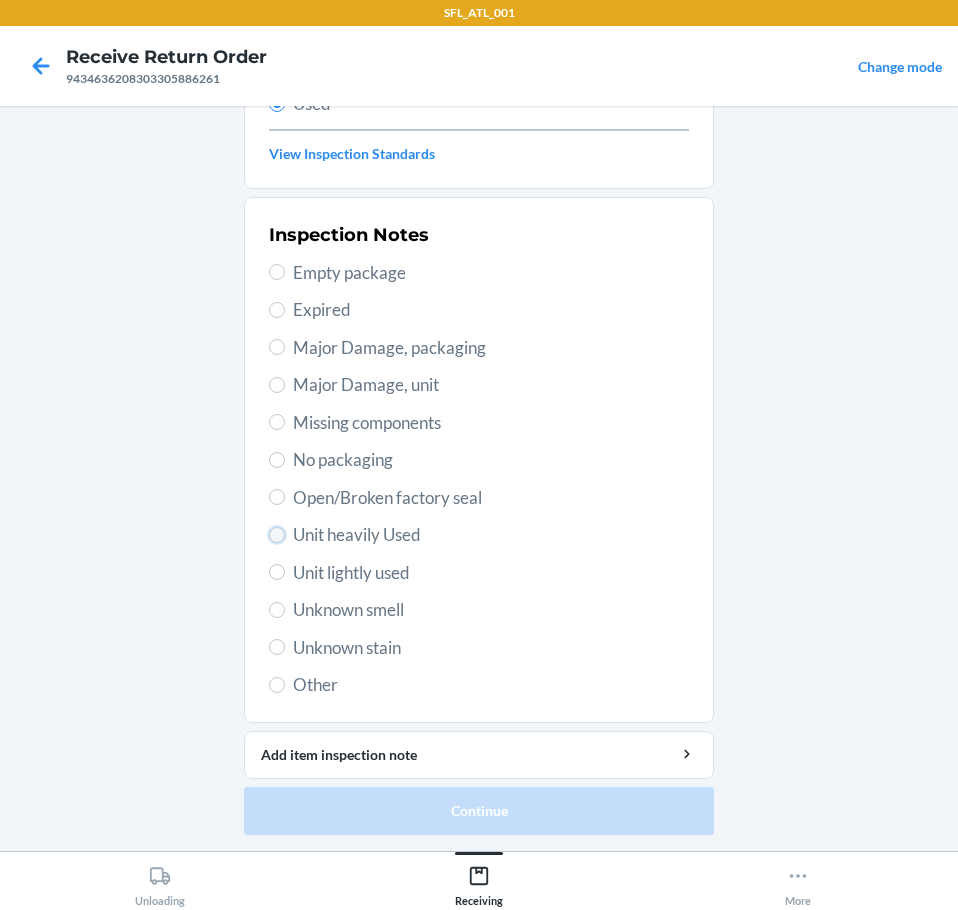 click on "Unit heavily Used" at bounding box center (277, 535) 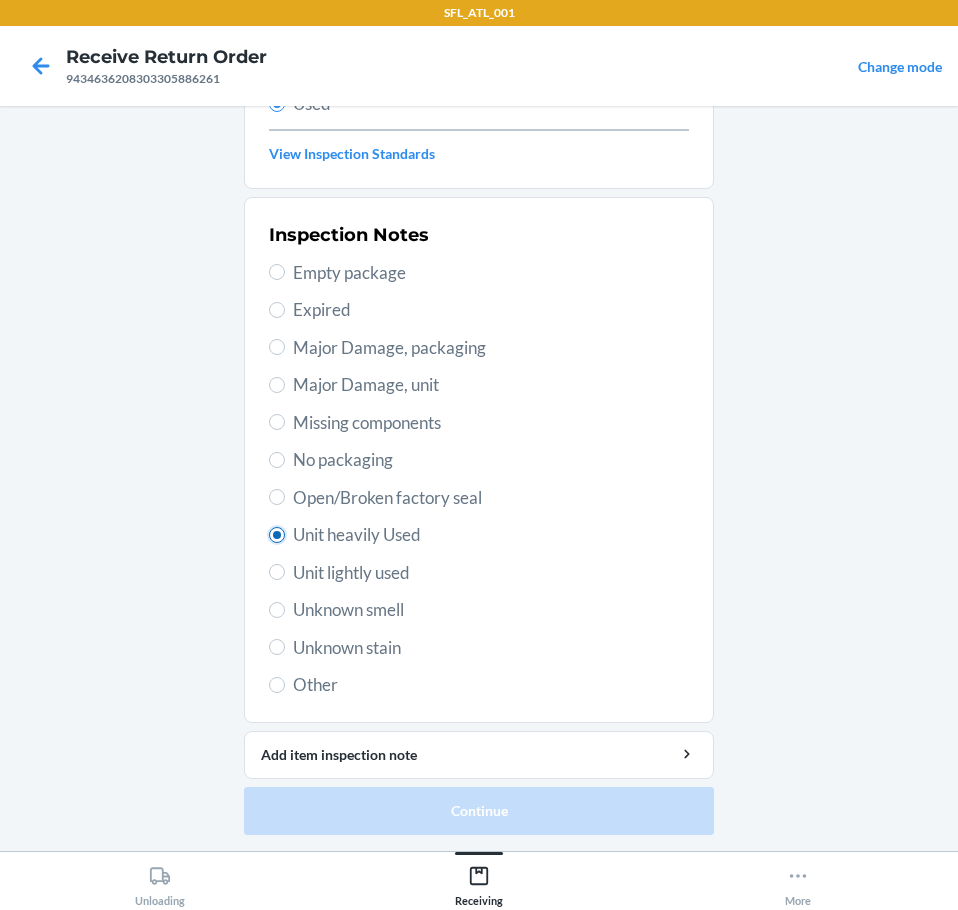 radio on "true" 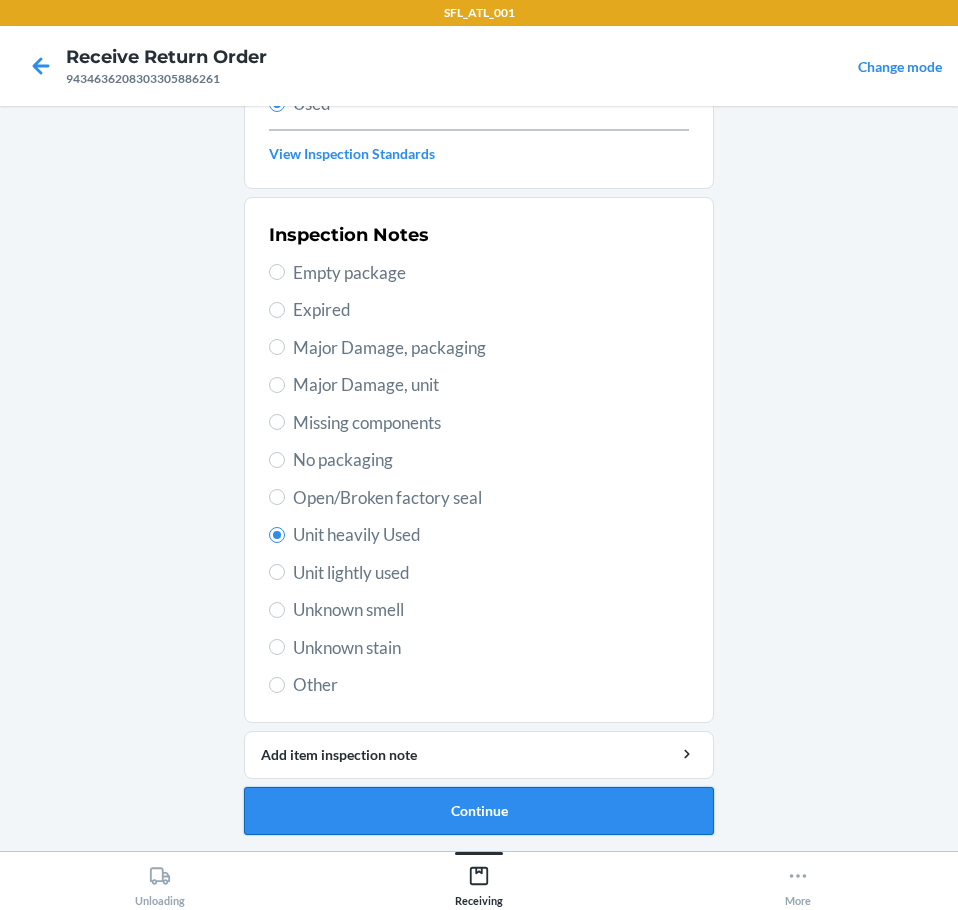 click on "Continue" at bounding box center [479, 811] 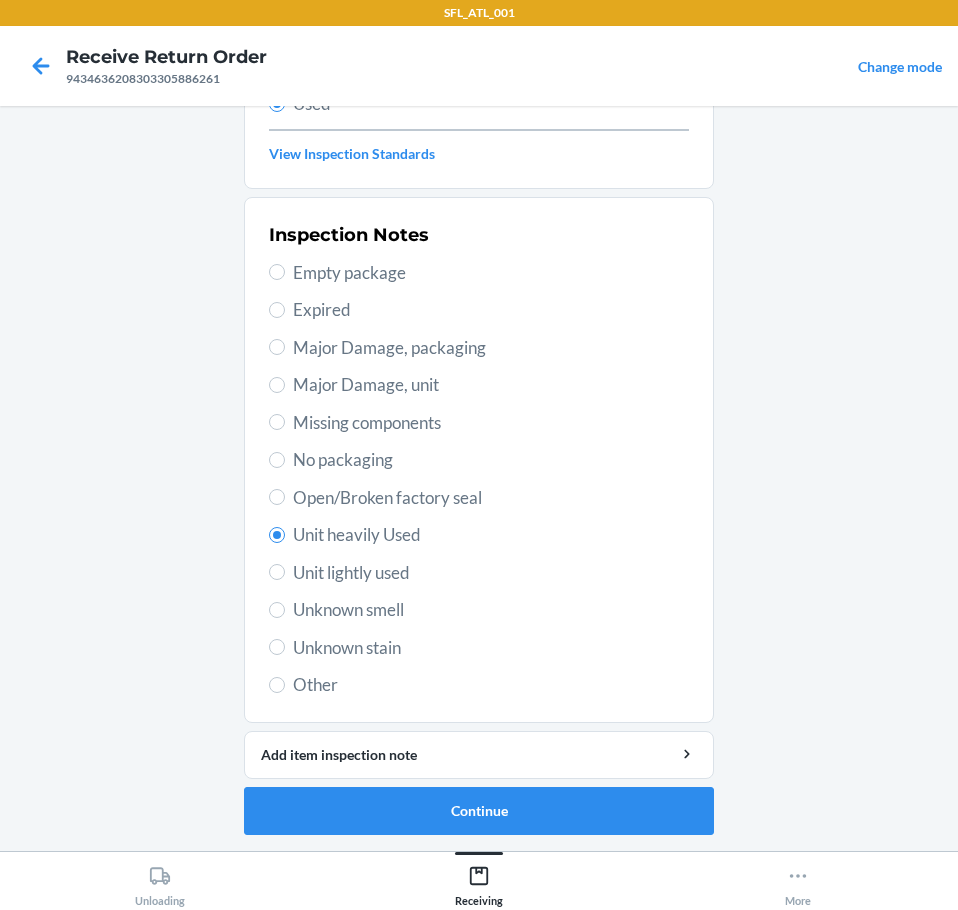 scroll, scrollTop: 0, scrollLeft: 0, axis: both 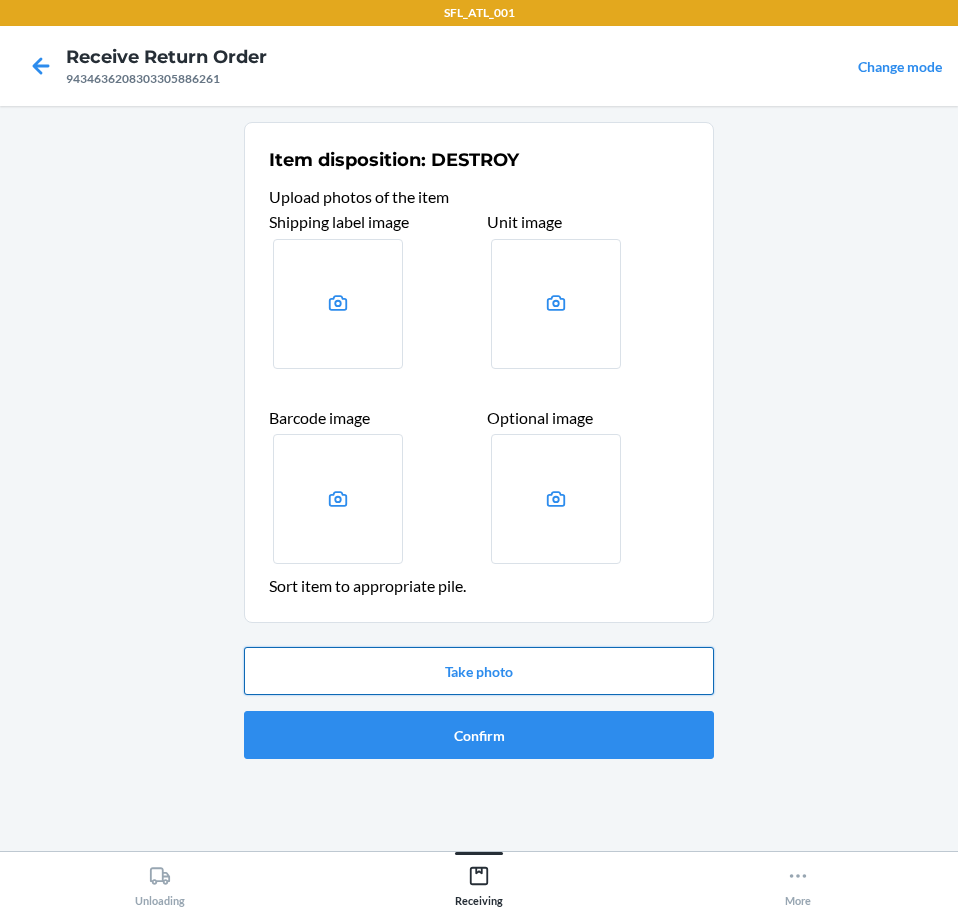 click on "Take photo" at bounding box center (479, 671) 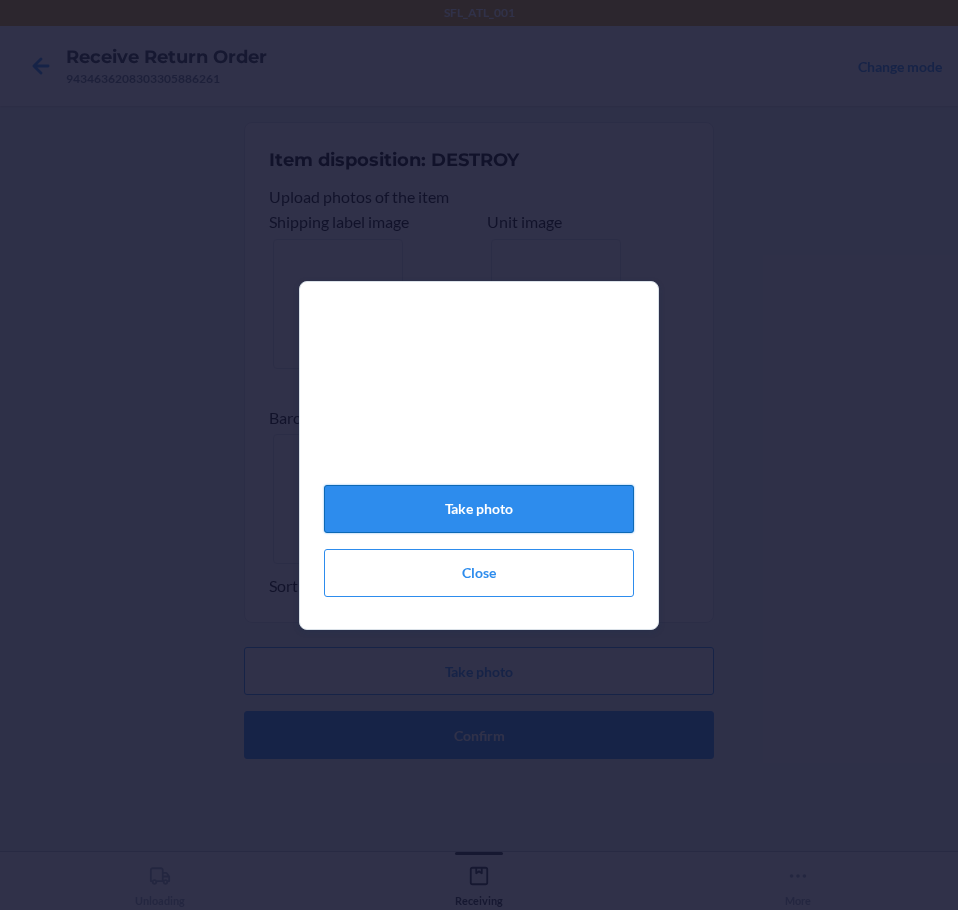 click on "Take photo" 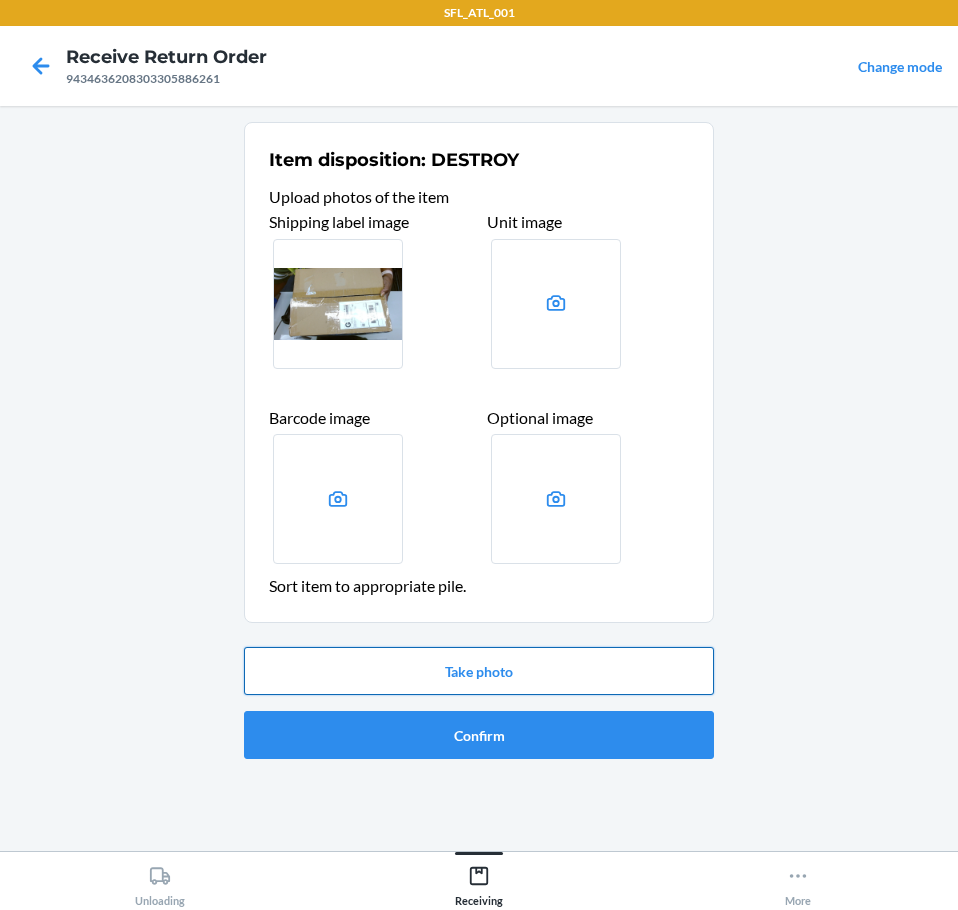 click on "Take photo" at bounding box center (479, 671) 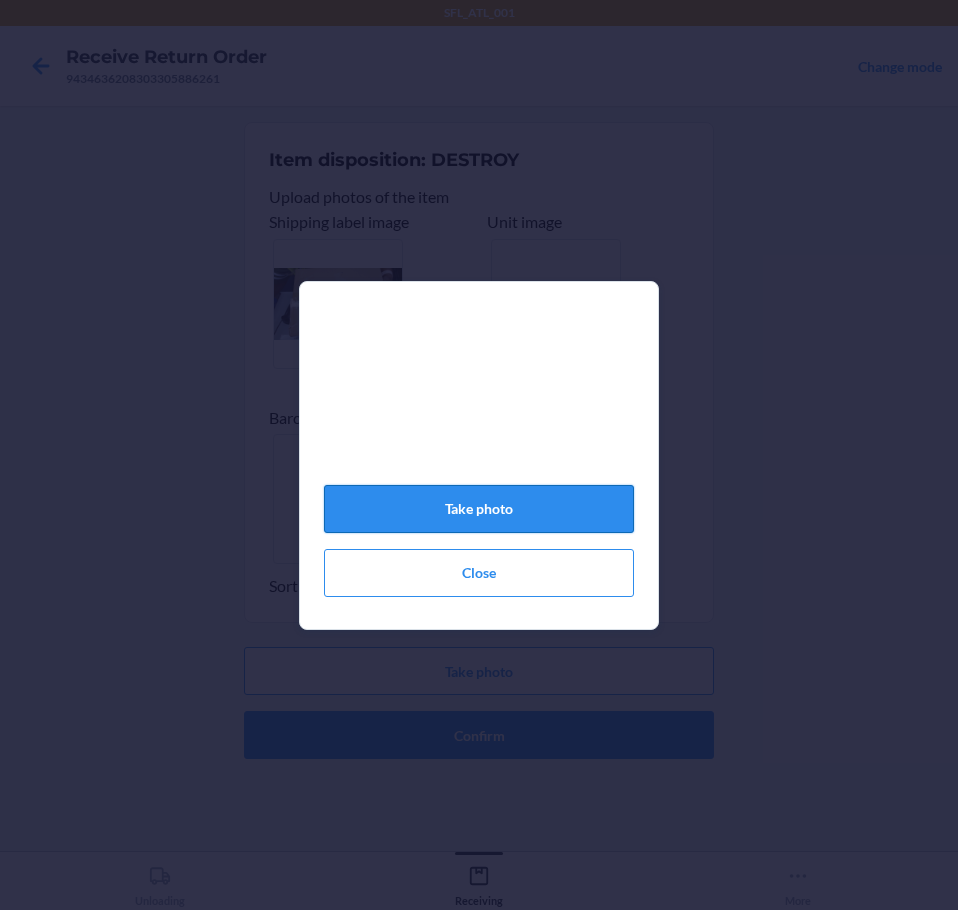 click on "Take photo" 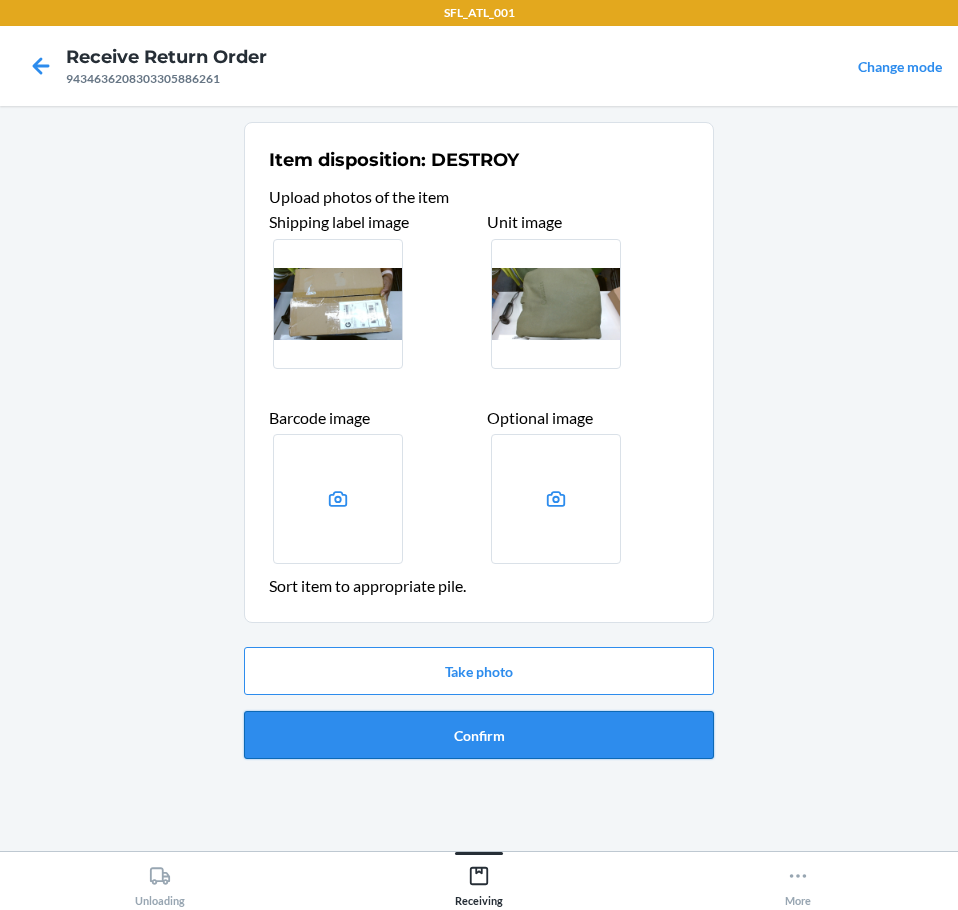 click on "Confirm" at bounding box center (479, 735) 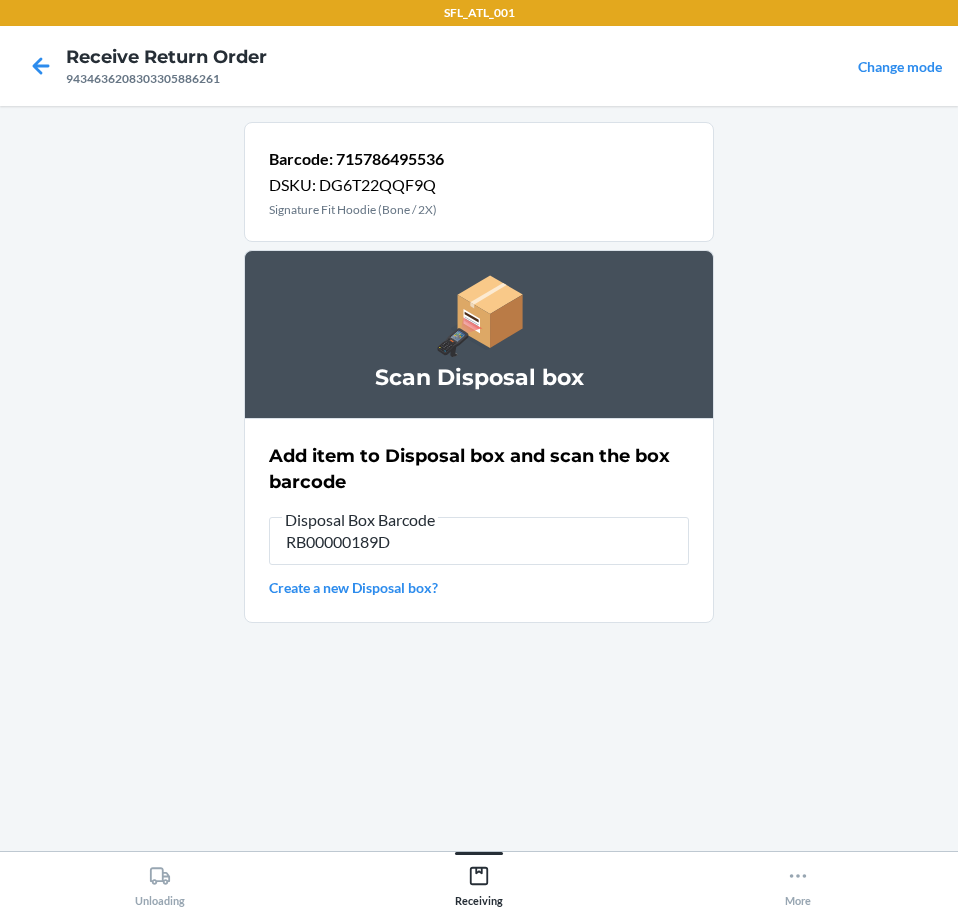 type on "RB00000189D" 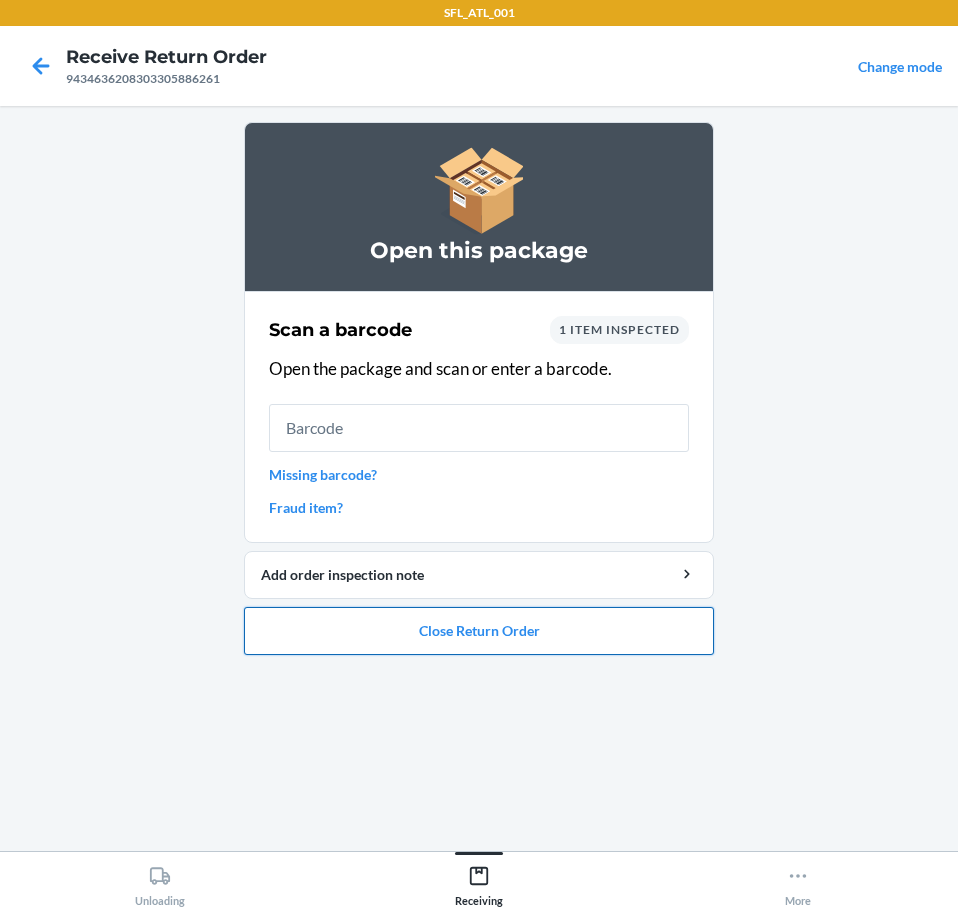 click on "Close Return Order" at bounding box center (479, 631) 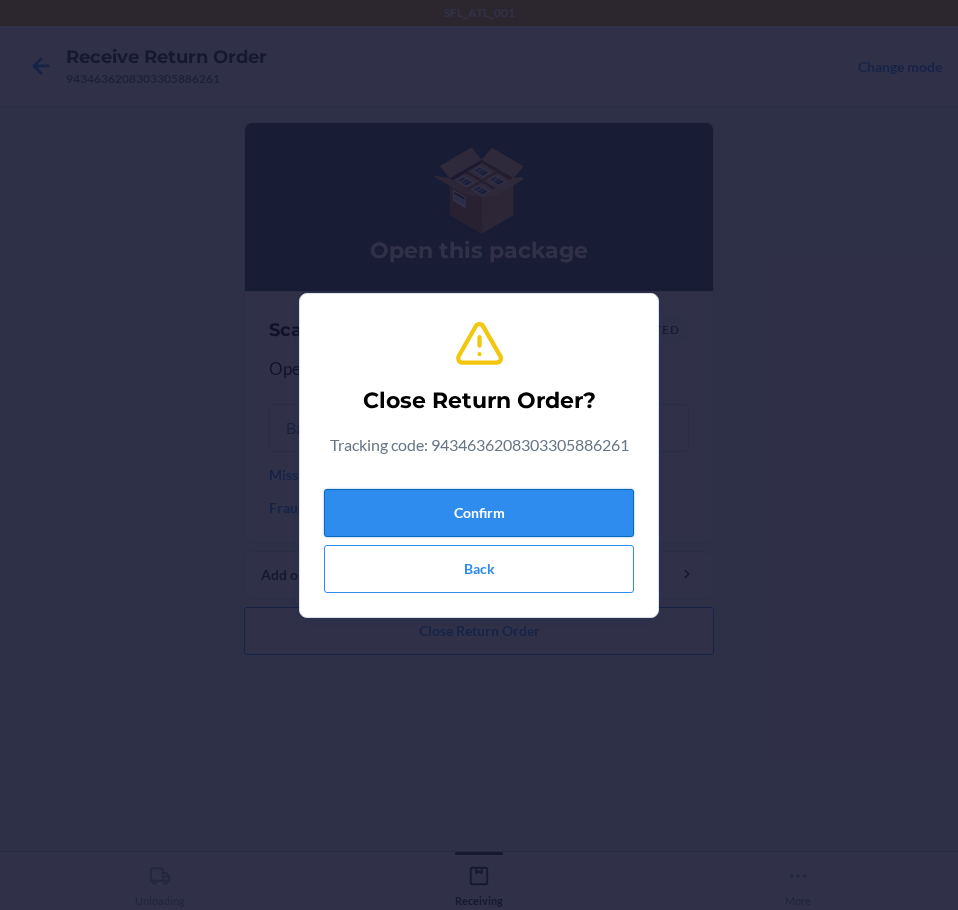 click on "Confirm" at bounding box center (479, 513) 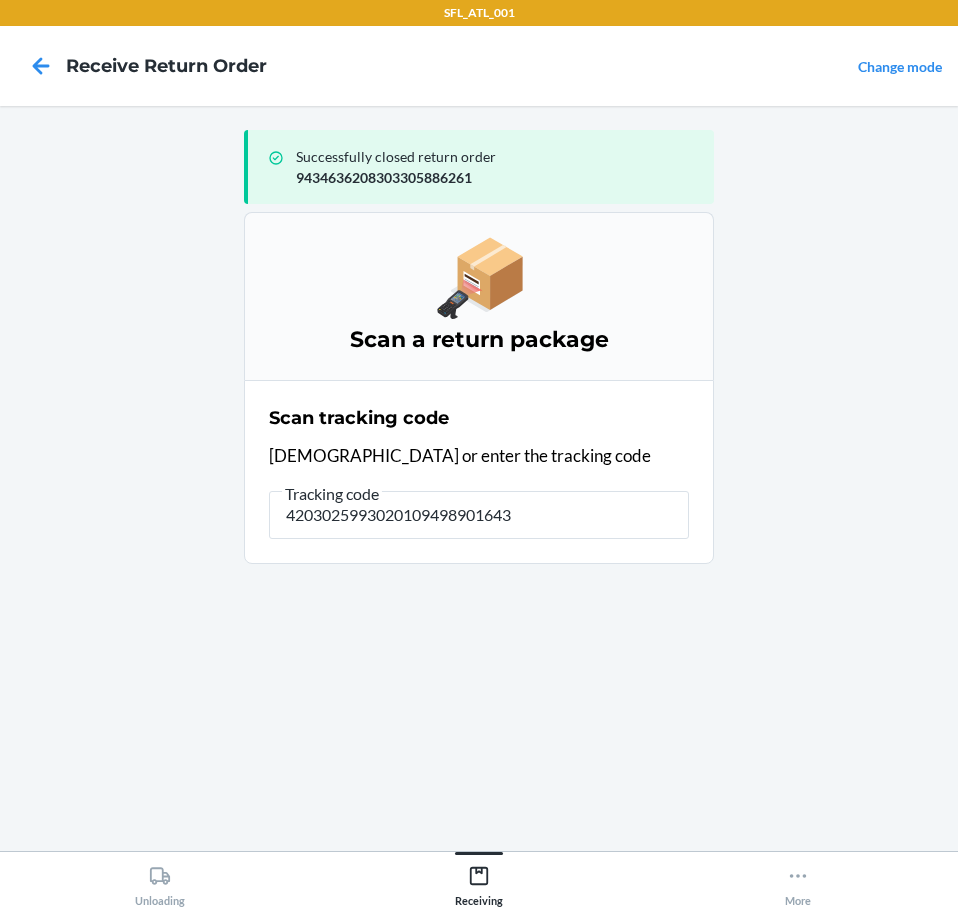 type 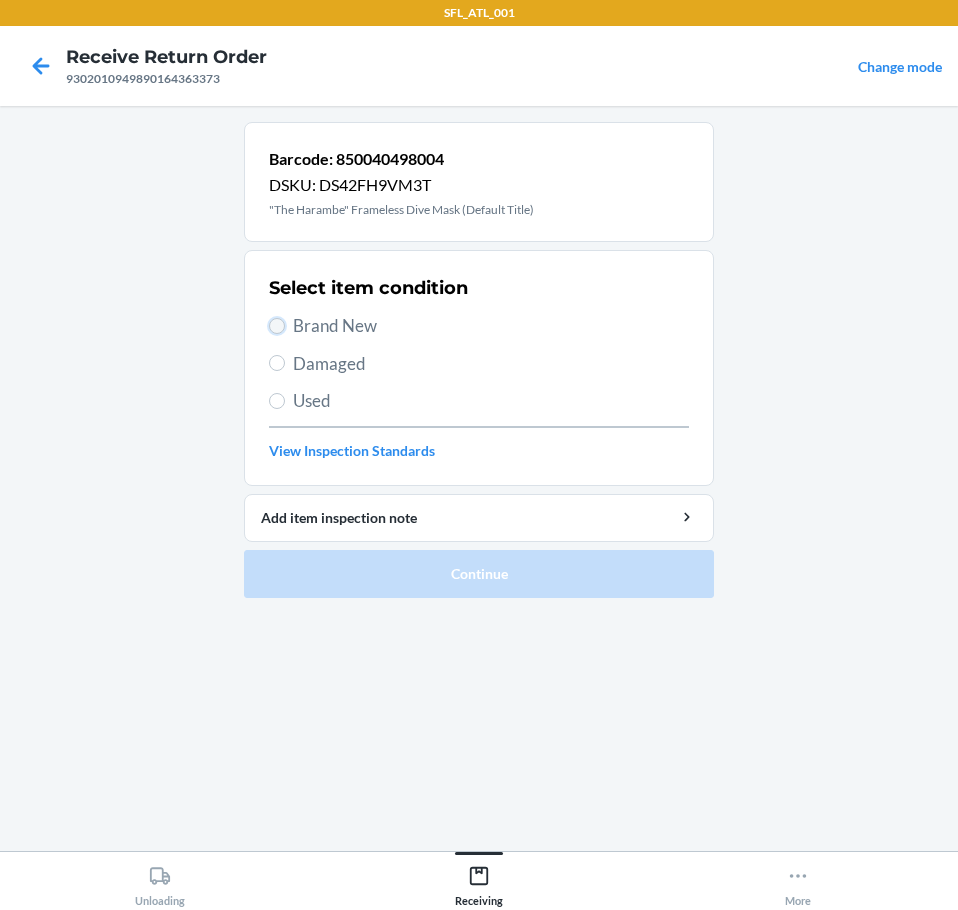 click on "Brand New" at bounding box center (277, 326) 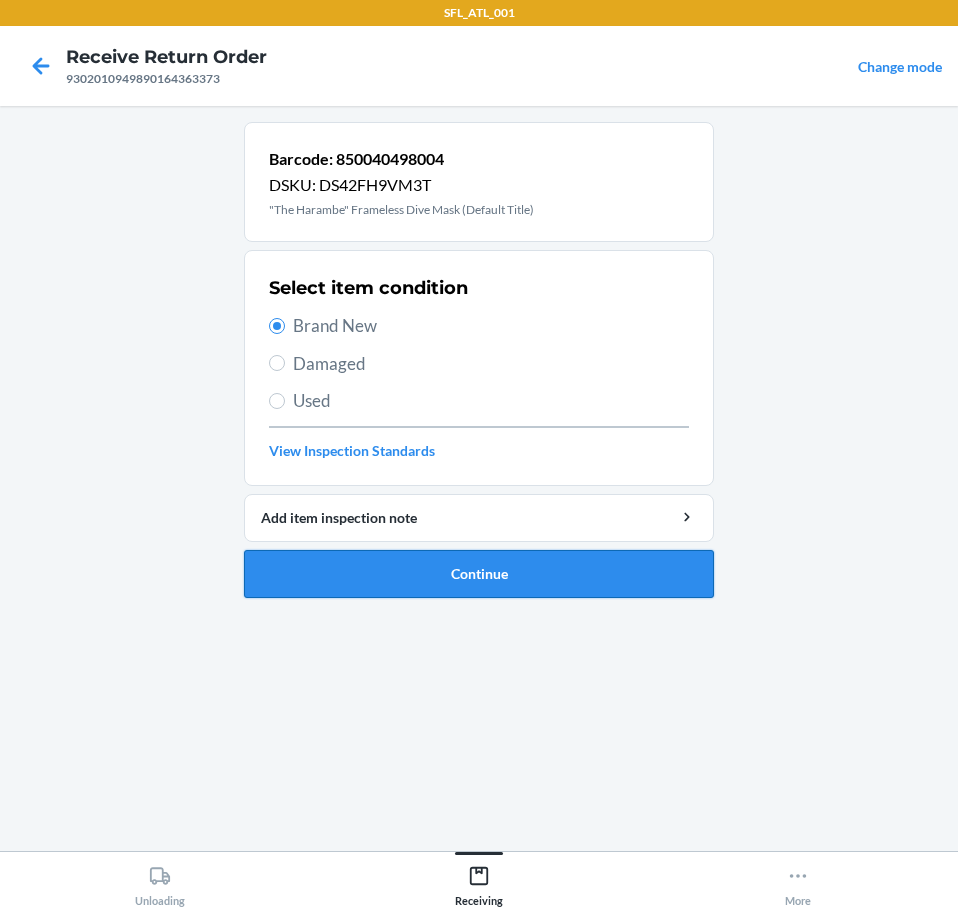 click on "Continue" at bounding box center [479, 574] 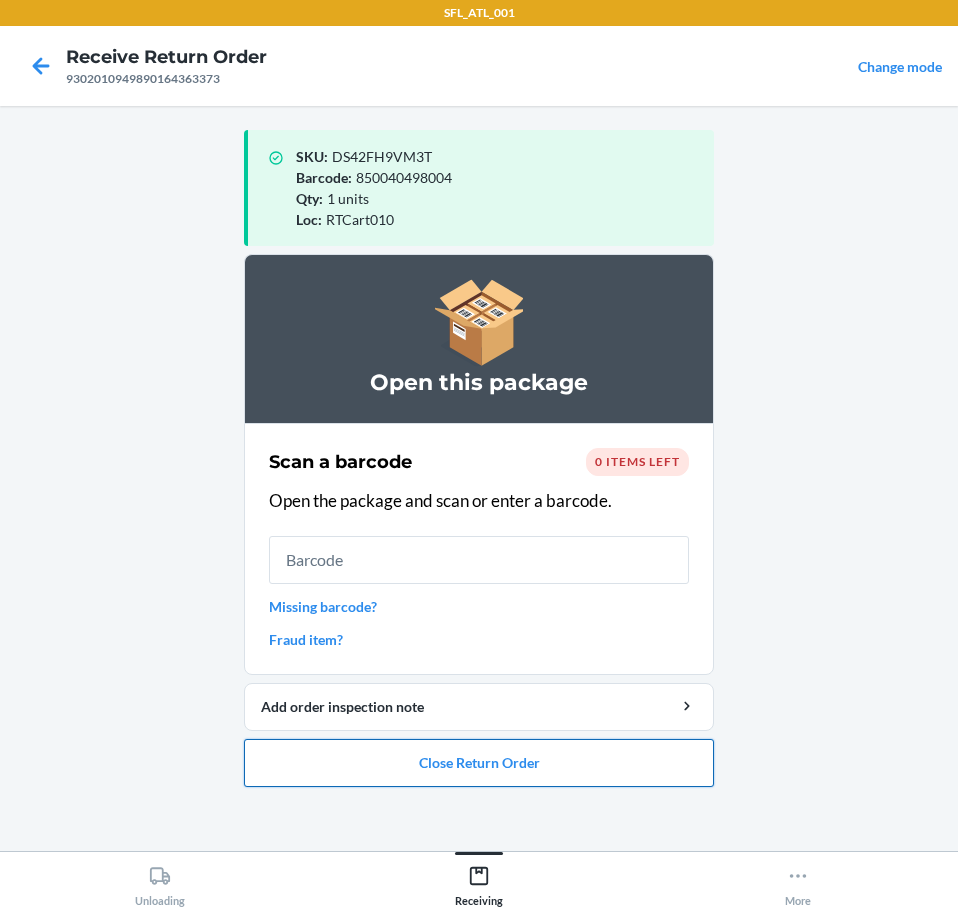 click on "Close Return Order" at bounding box center [479, 763] 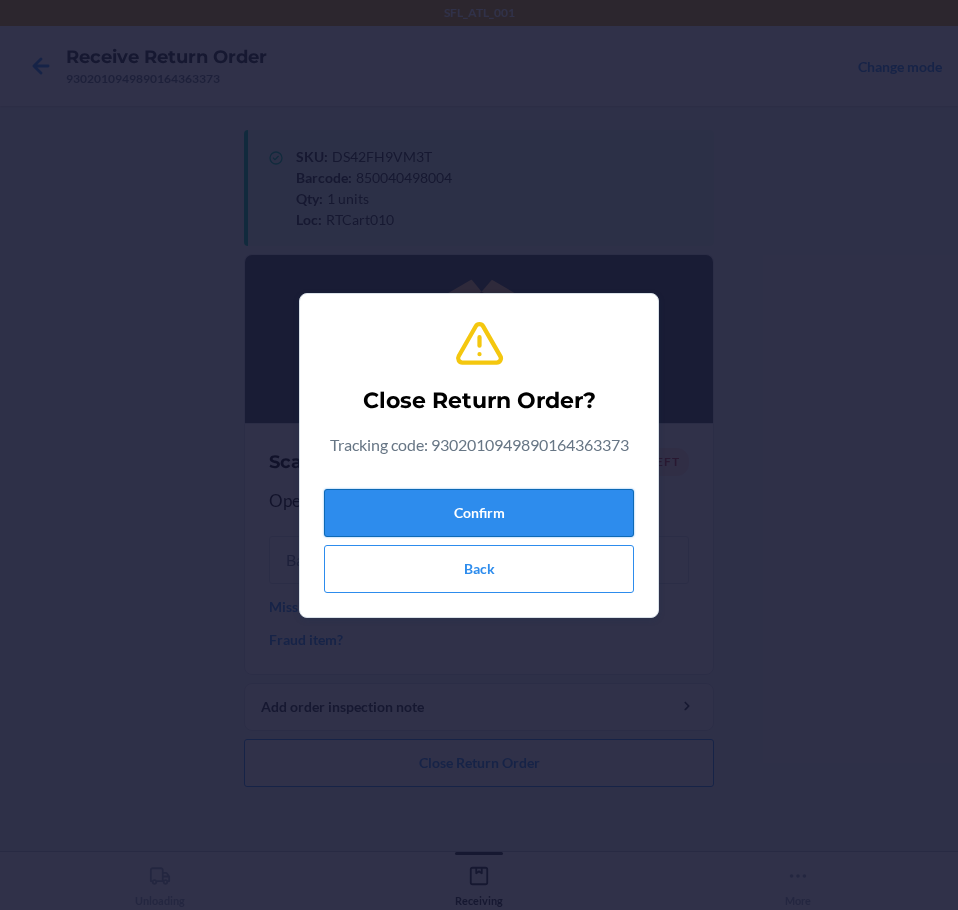 click on "Confirm" at bounding box center [479, 513] 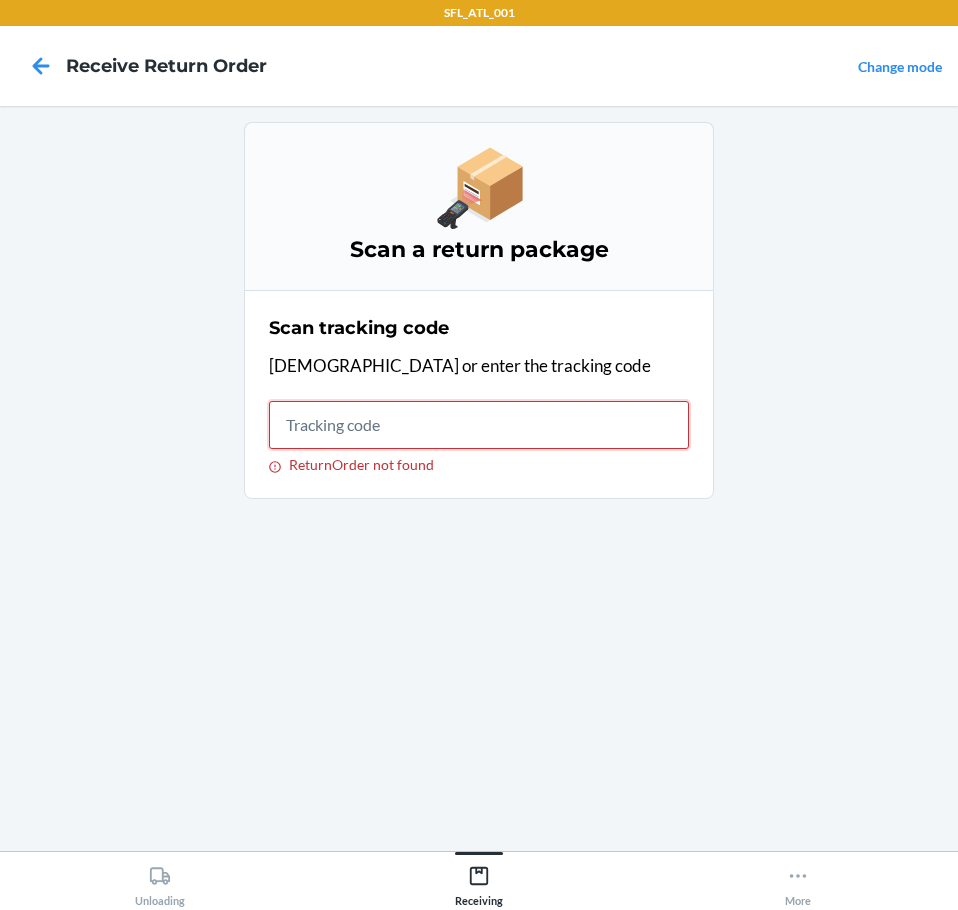 click on "ReturnOrder not found" at bounding box center (479, 425) 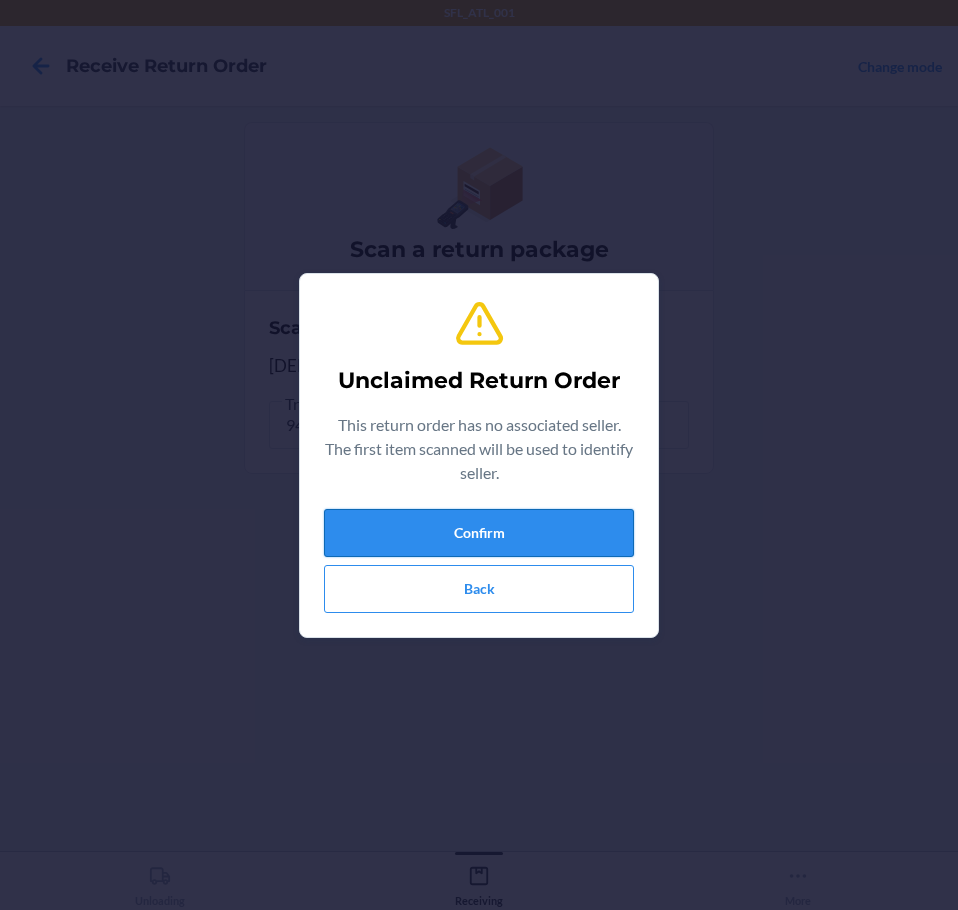 click on "Confirm" at bounding box center (479, 533) 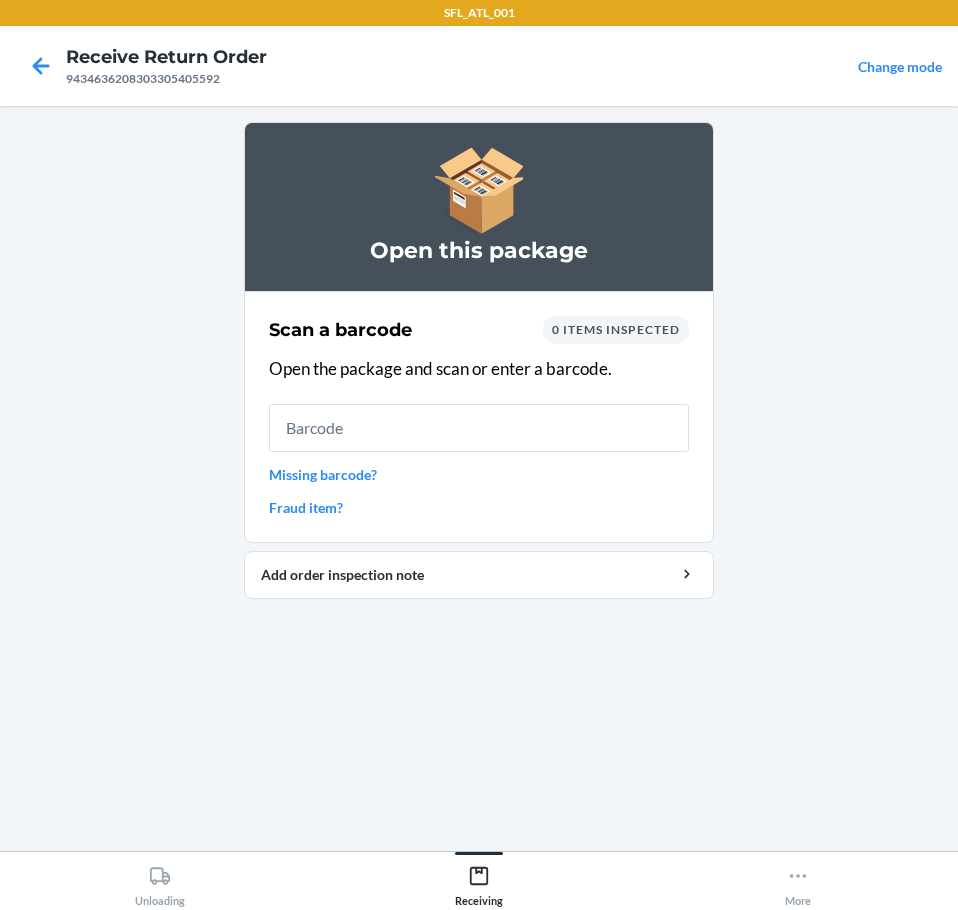 click on "Missing barcode?" at bounding box center [479, 474] 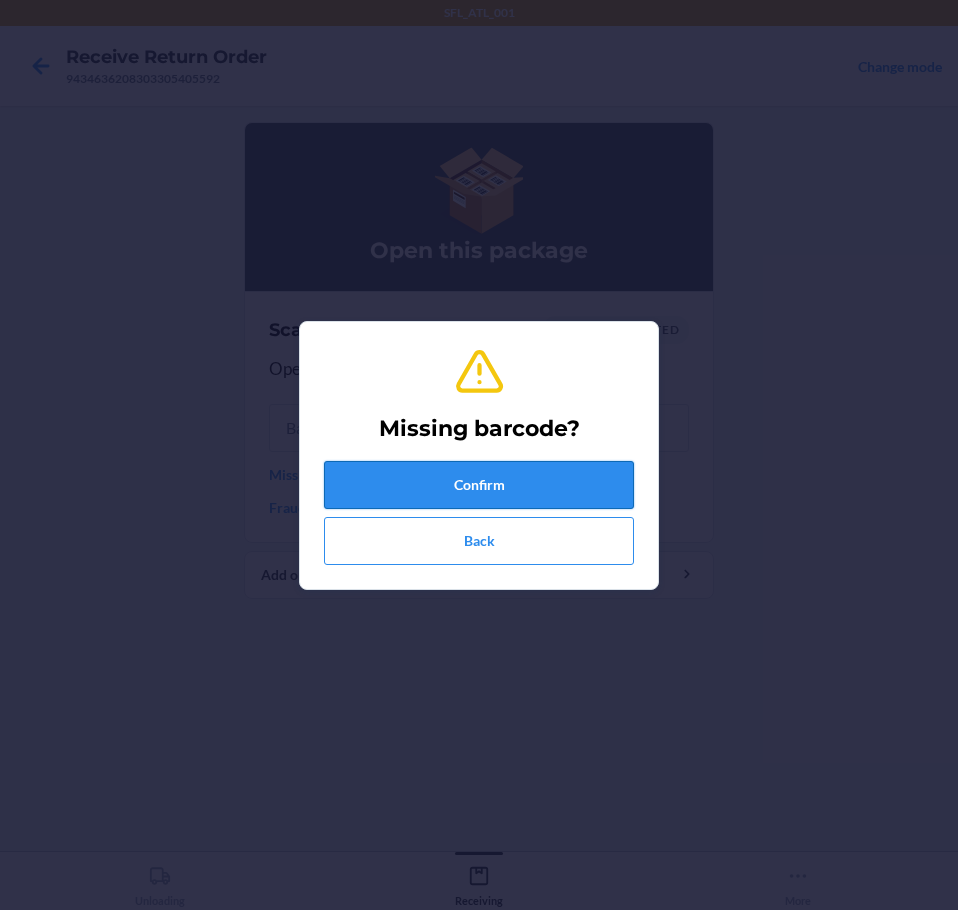 click on "Confirm" at bounding box center [479, 485] 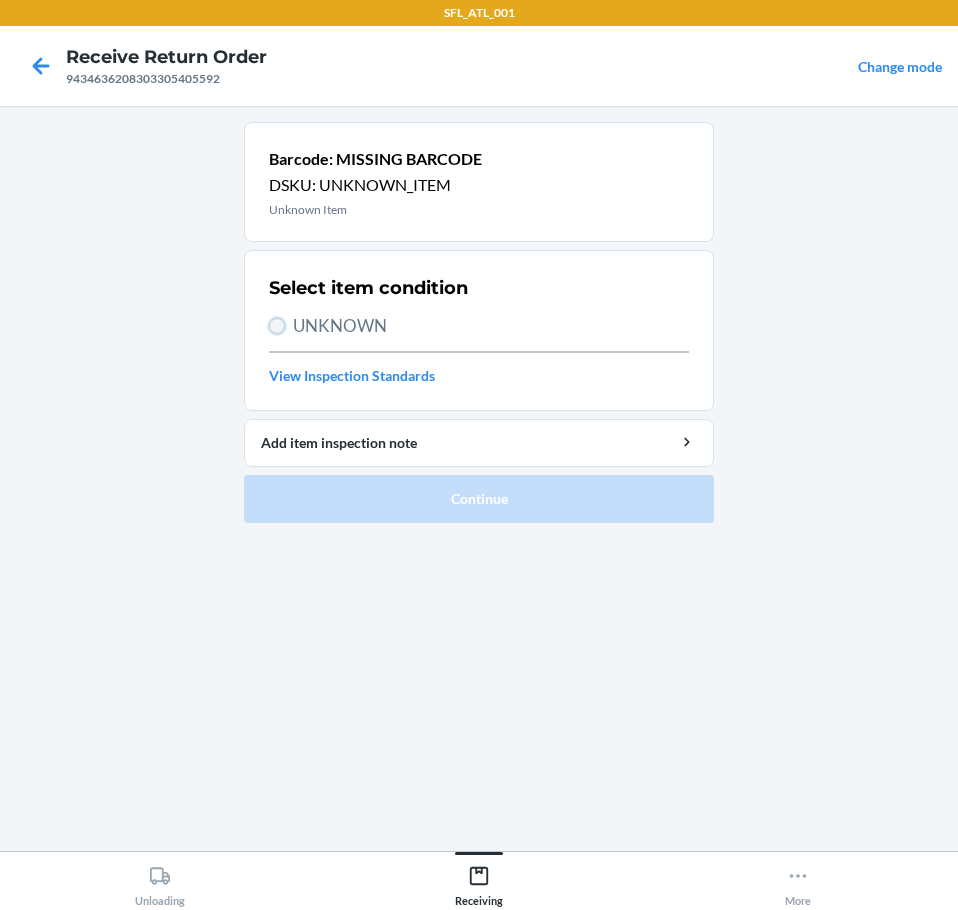 click on "UNKNOWN" at bounding box center (277, 326) 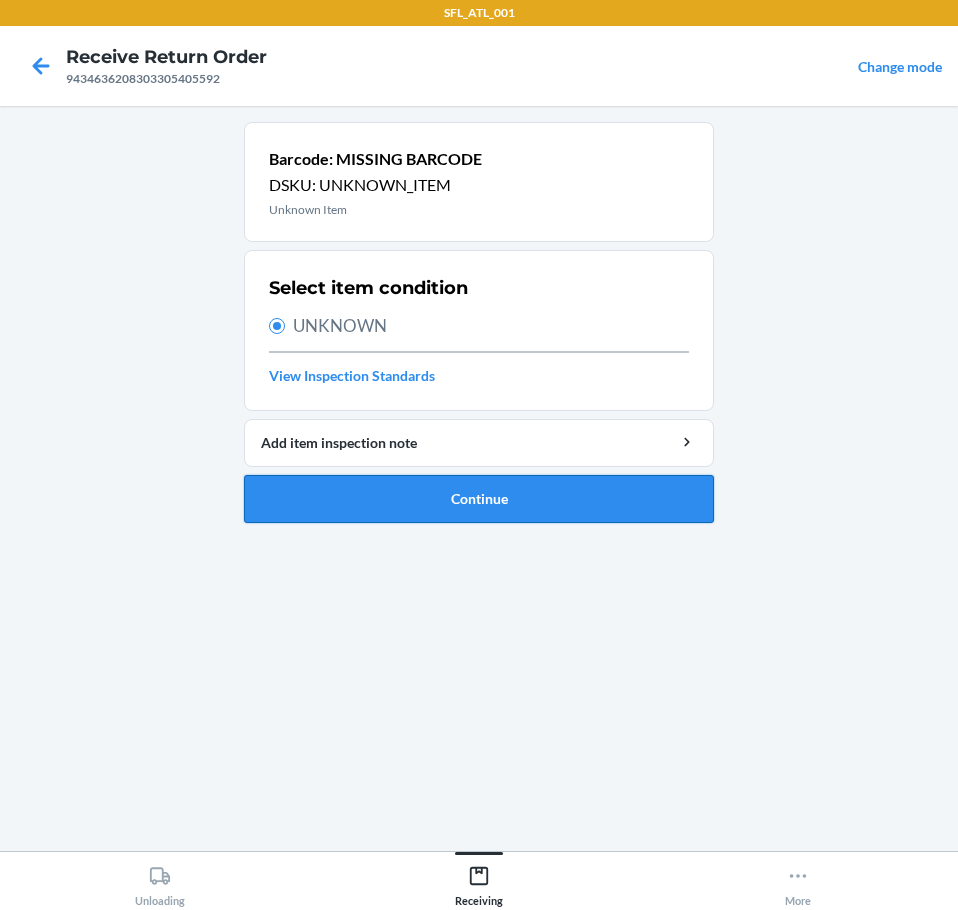 click on "Continue" at bounding box center (479, 499) 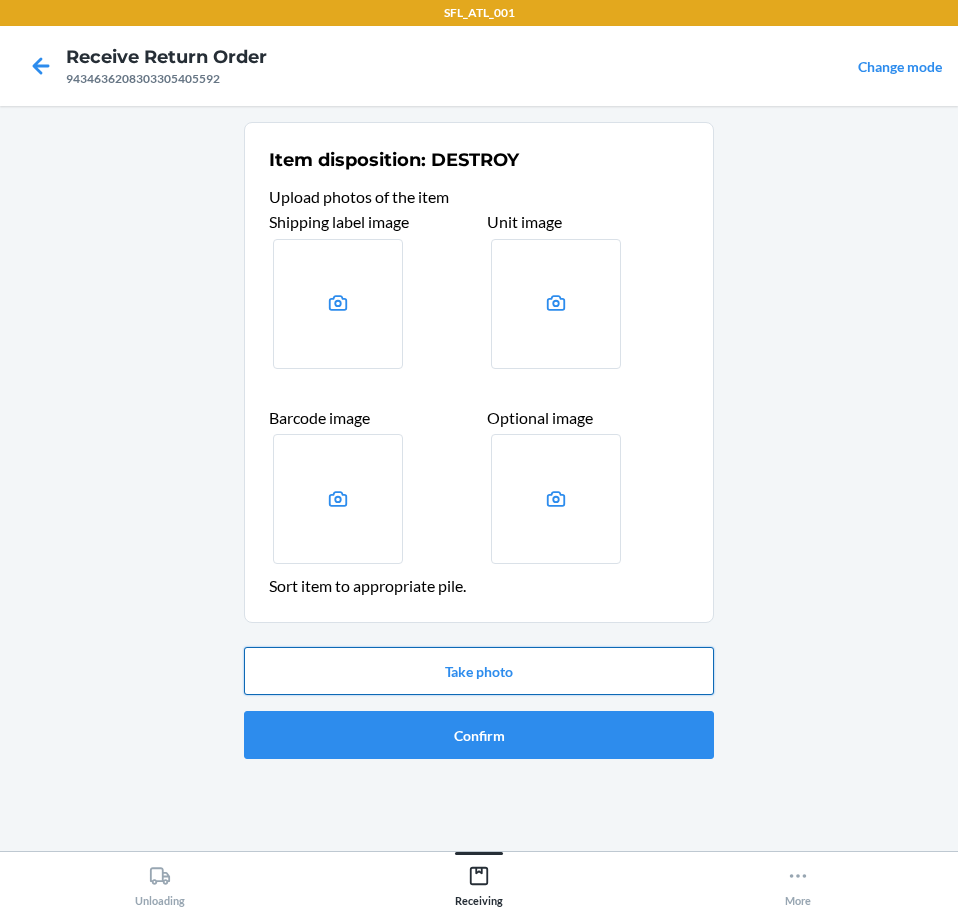 click on "Take photo" at bounding box center (479, 671) 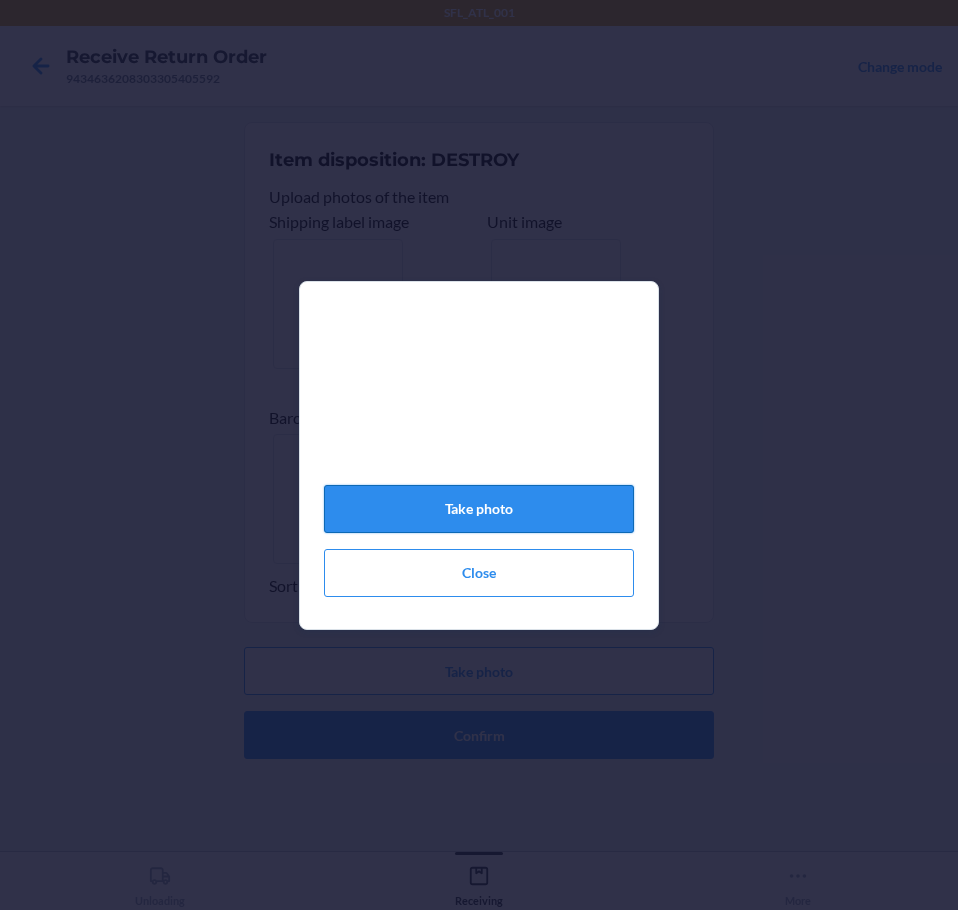 click on "Take photo" 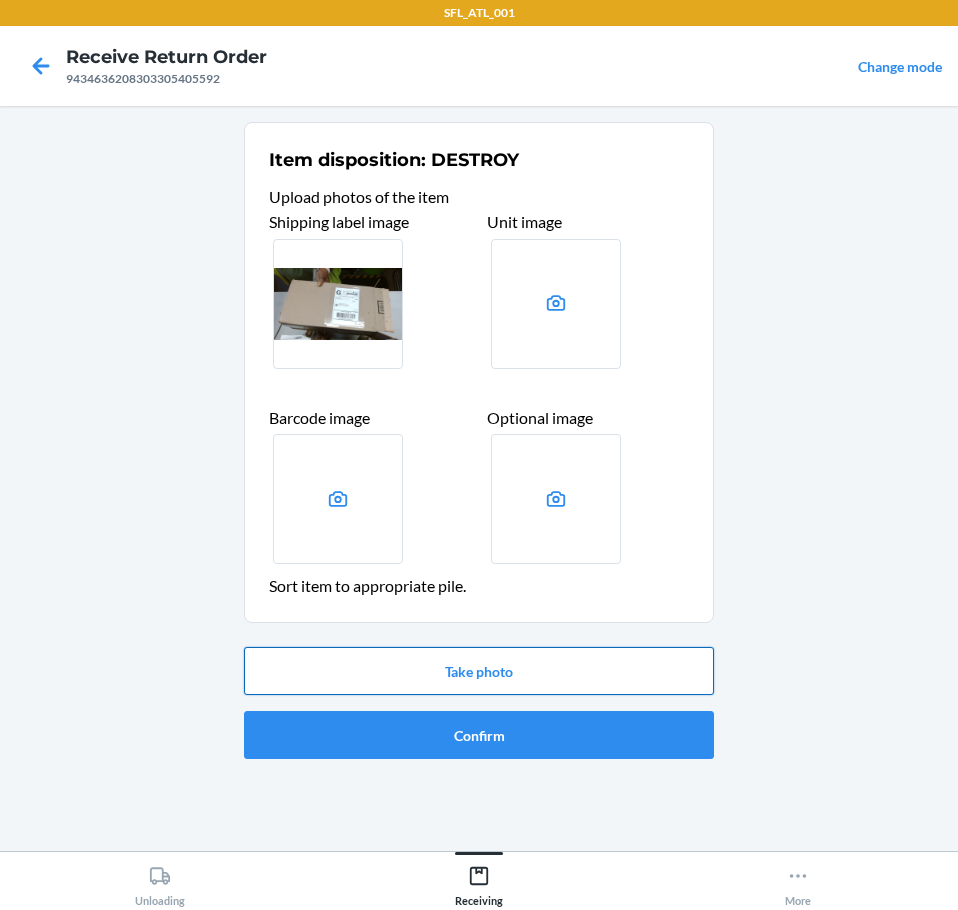 click on "Take photo" at bounding box center [479, 671] 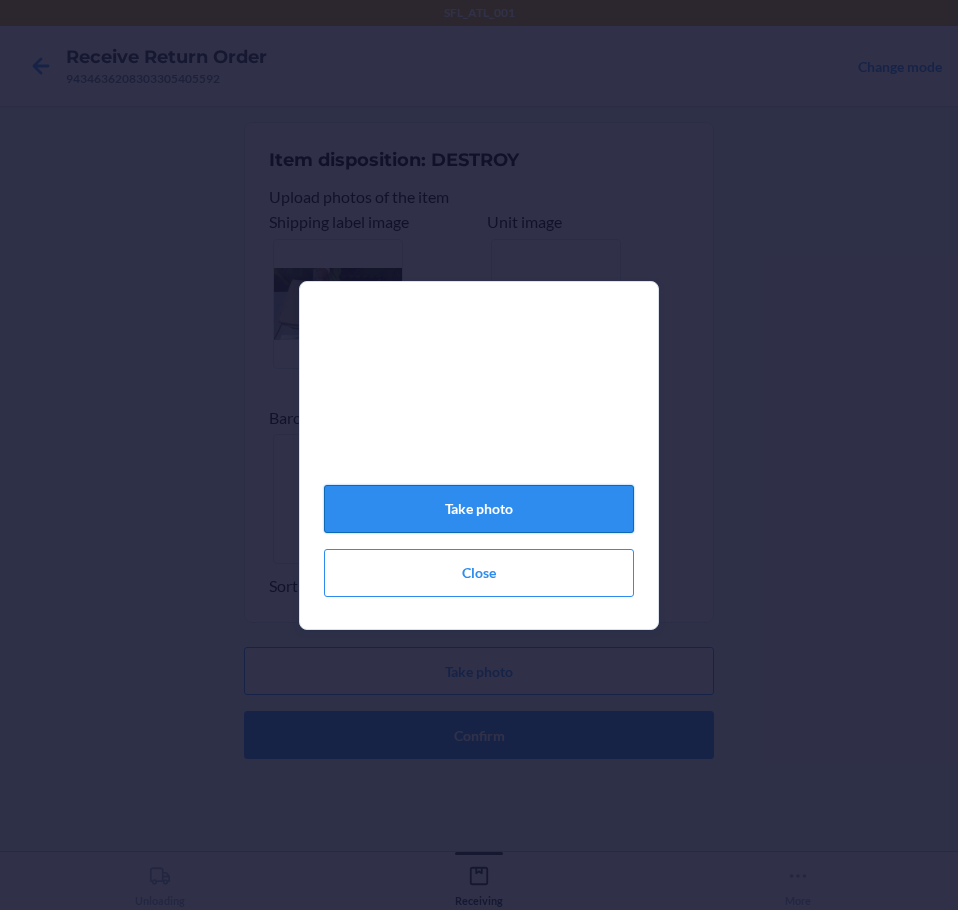 click on "Take photo" 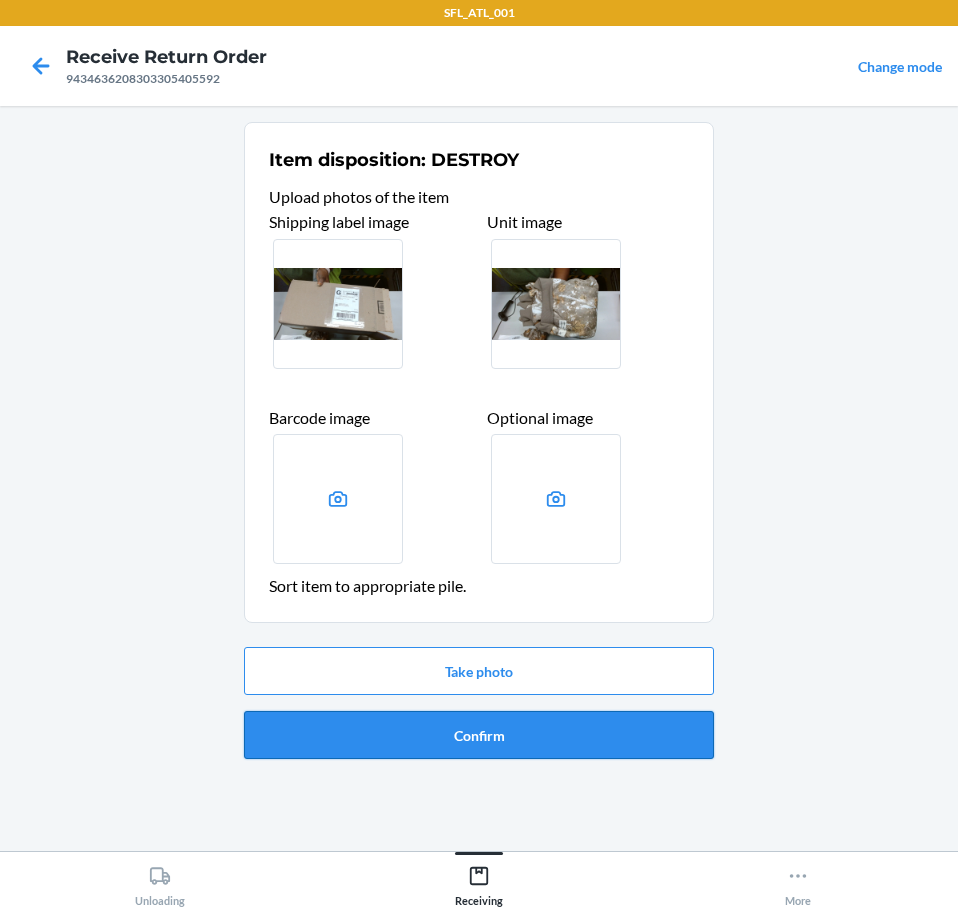 click on "Confirm" at bounding box center (479, 735) 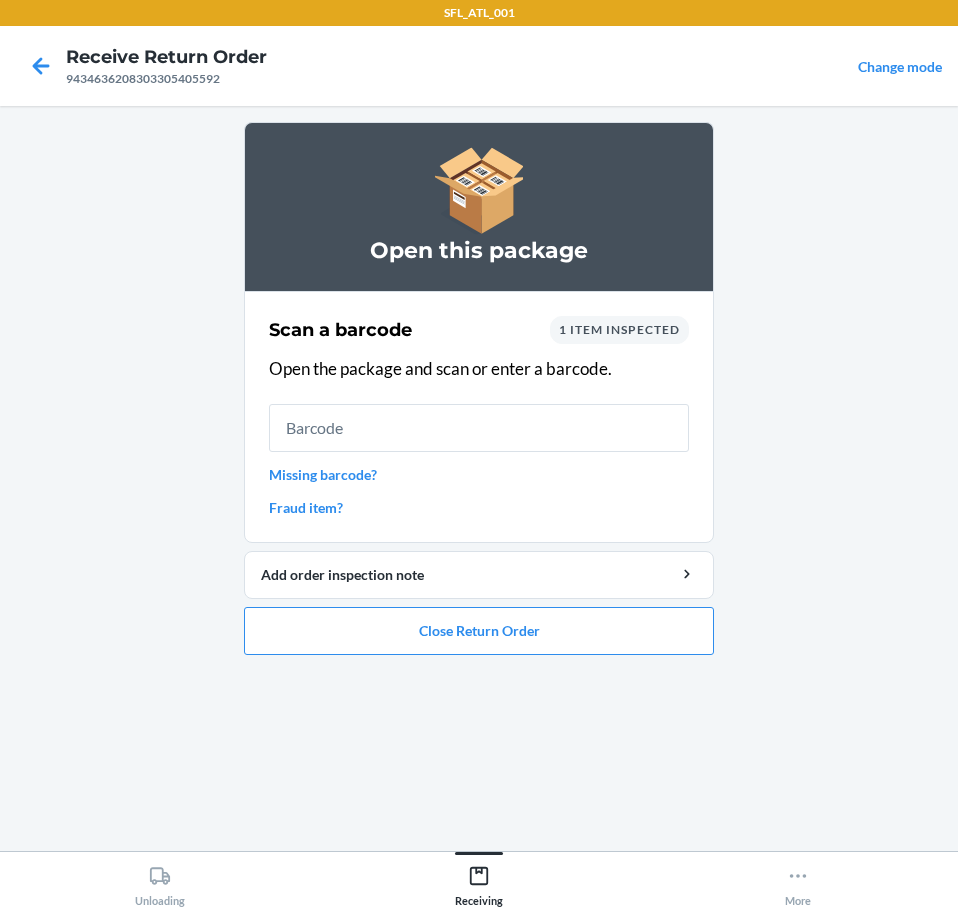click on "Missing barcode?" at bounding box center [479, 474] 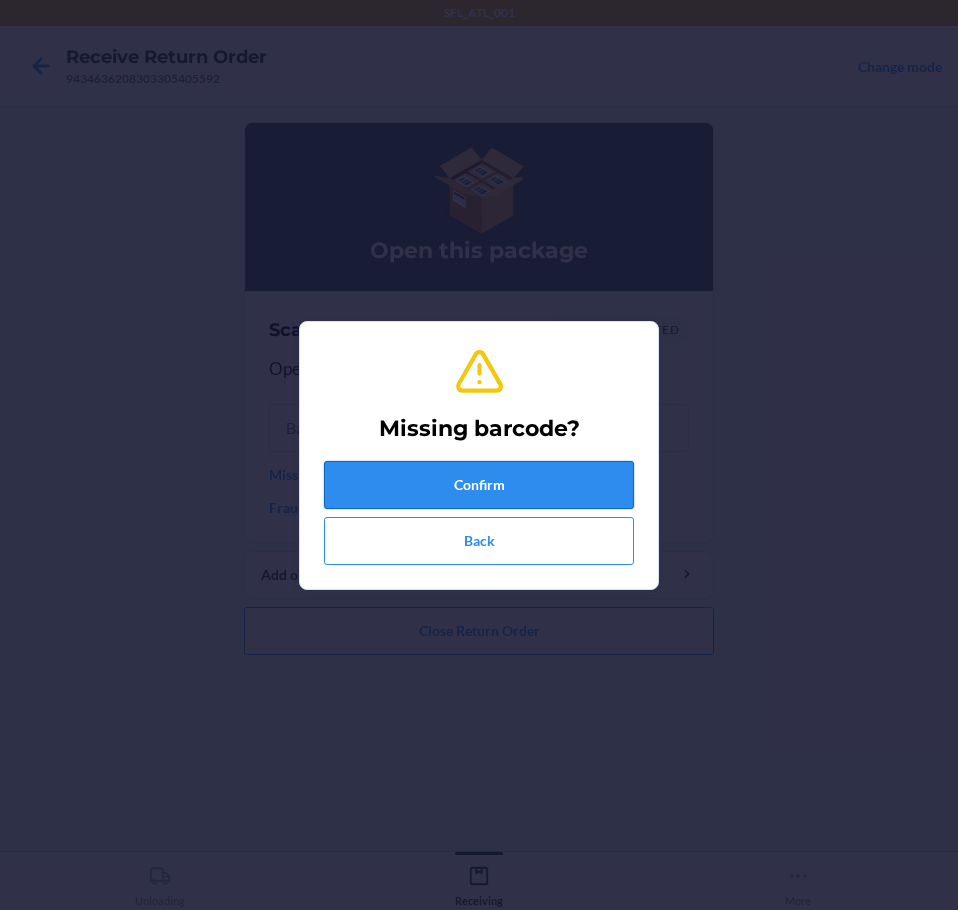 click on "Confirm" at bounding box center (479, 485) 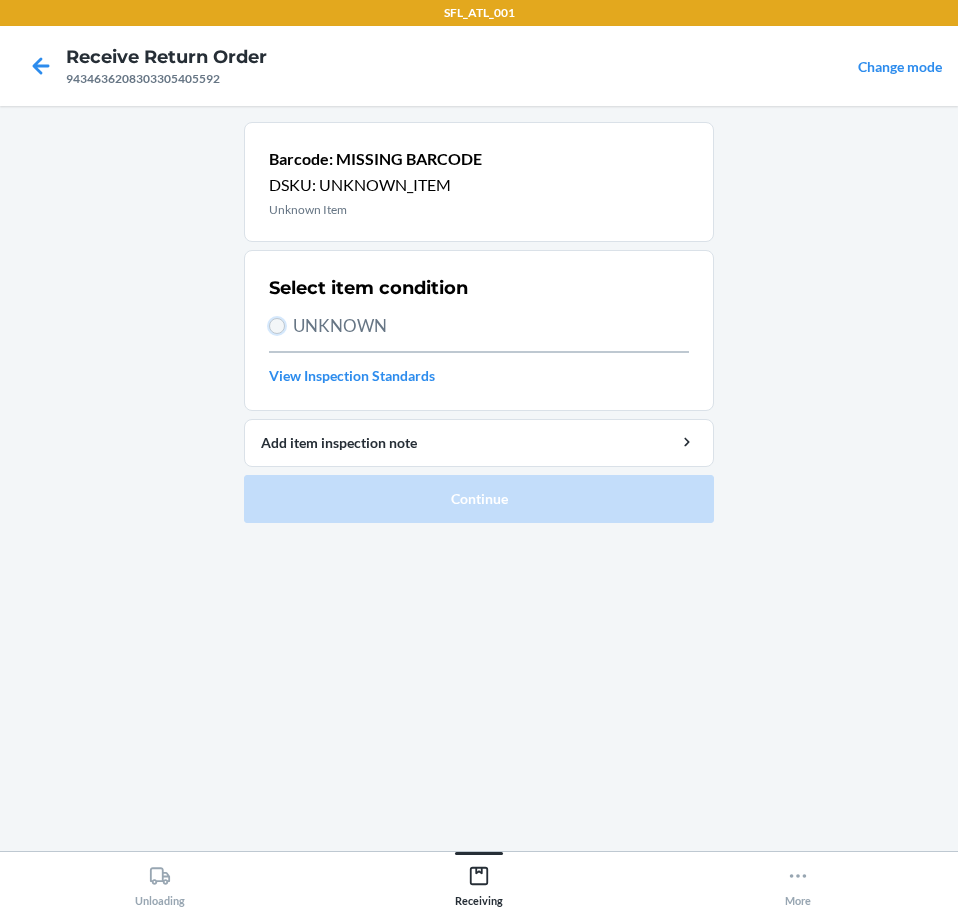 click on "UNKNOWN" at bounding box center [277, 326] 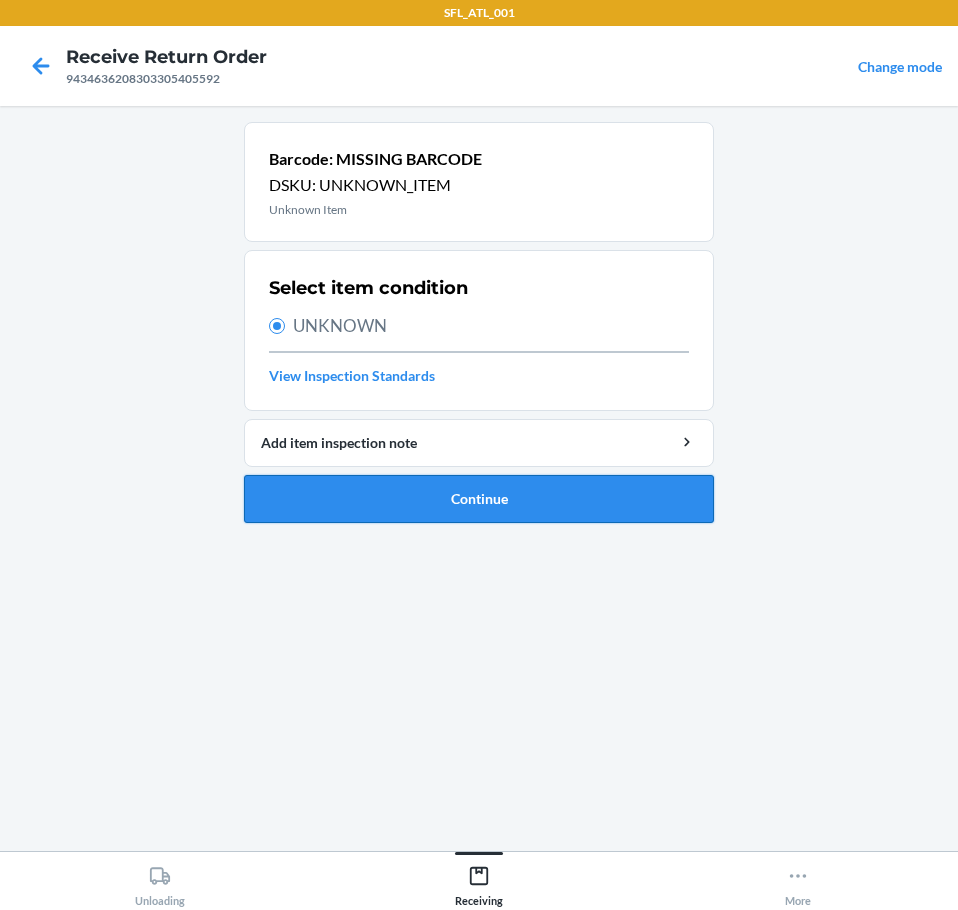 click on "Continue" at bounding box center (479, 499) 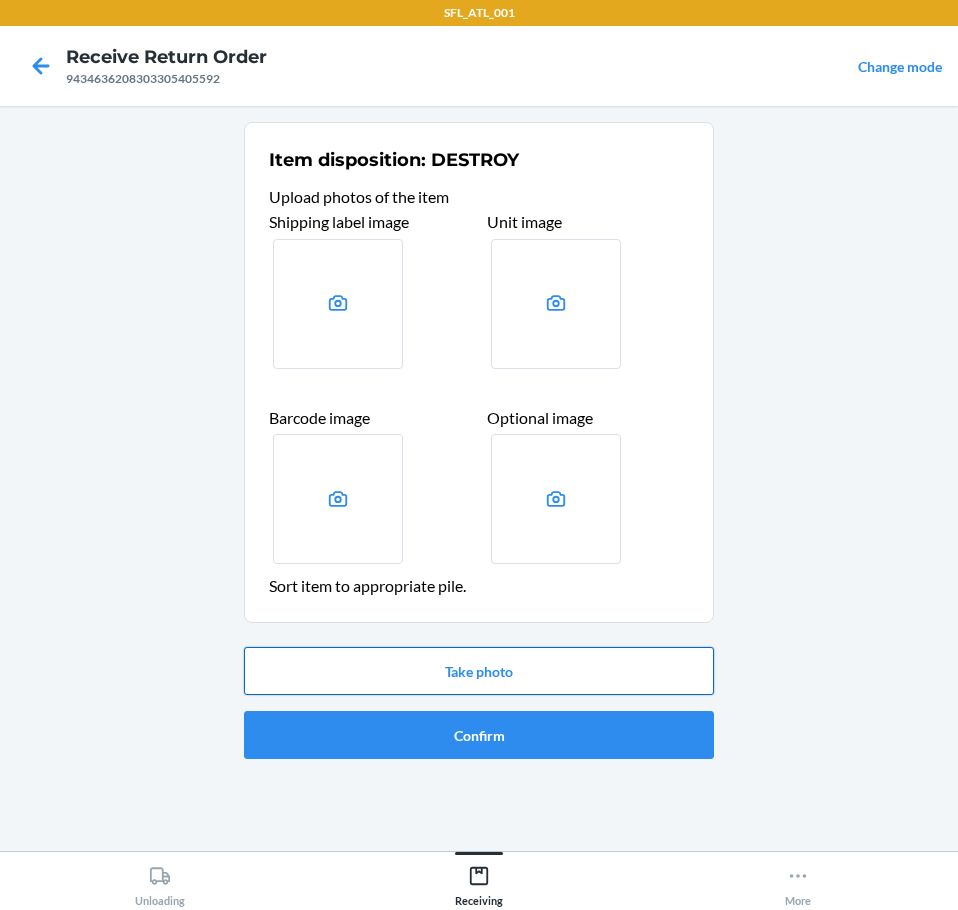 click on "Take photo" at bounding box center (479, 671) 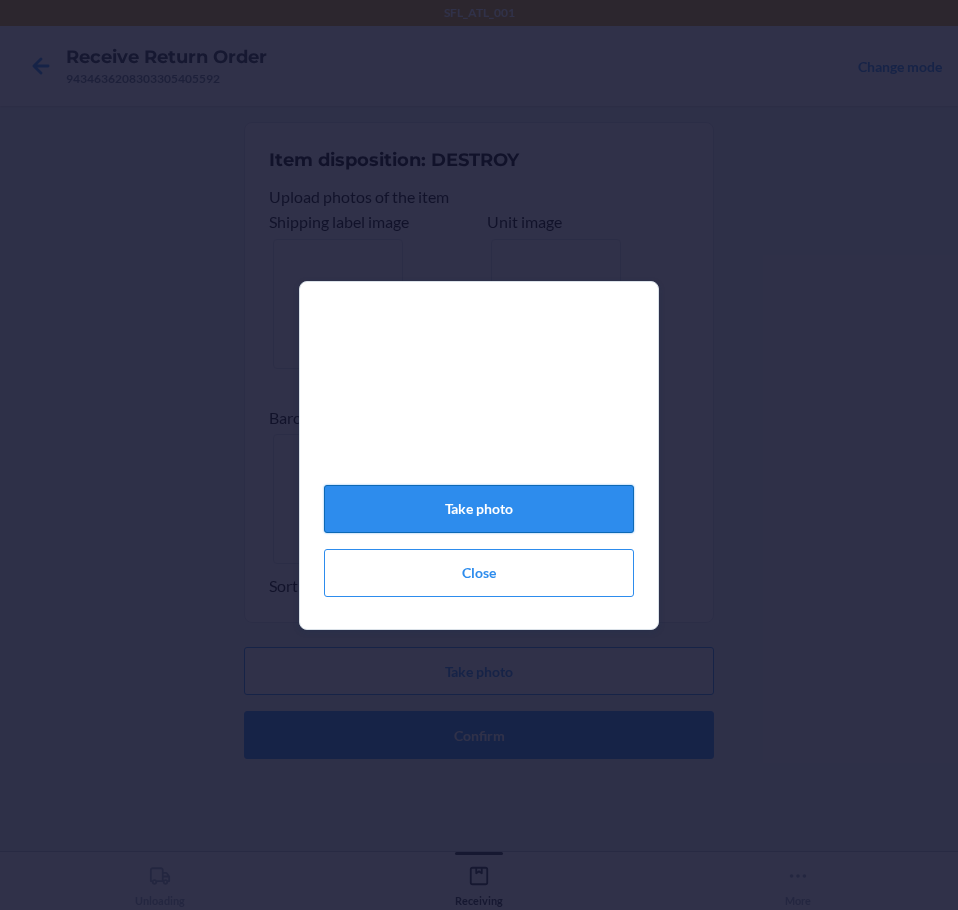 click on "Take photo" 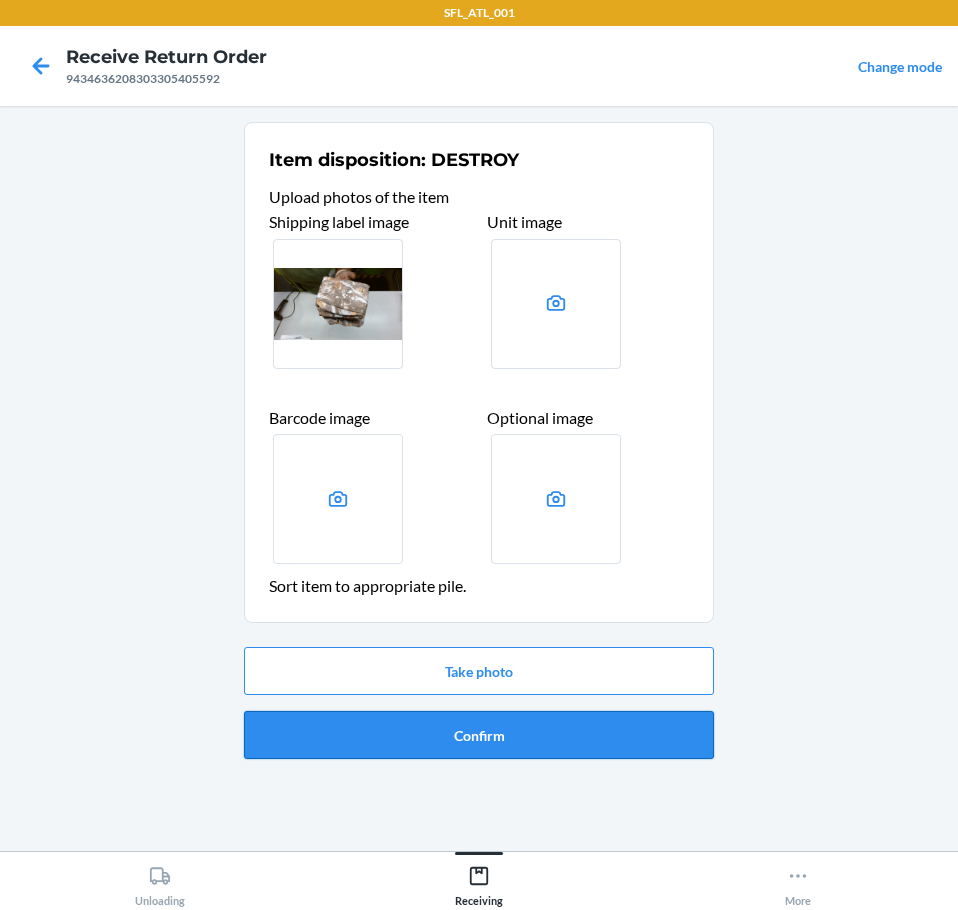 click on "Confirm" at bounding box center (479, 735) 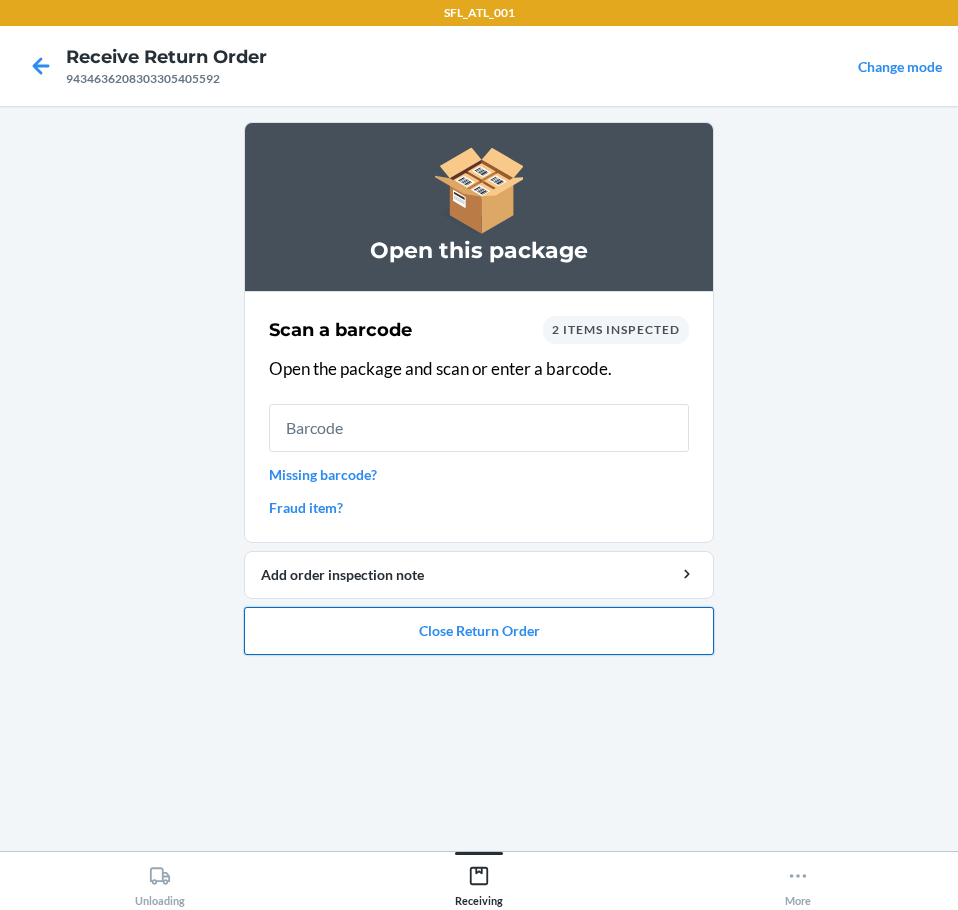 click on "Close Return Order" at bounding box center [479, 631] 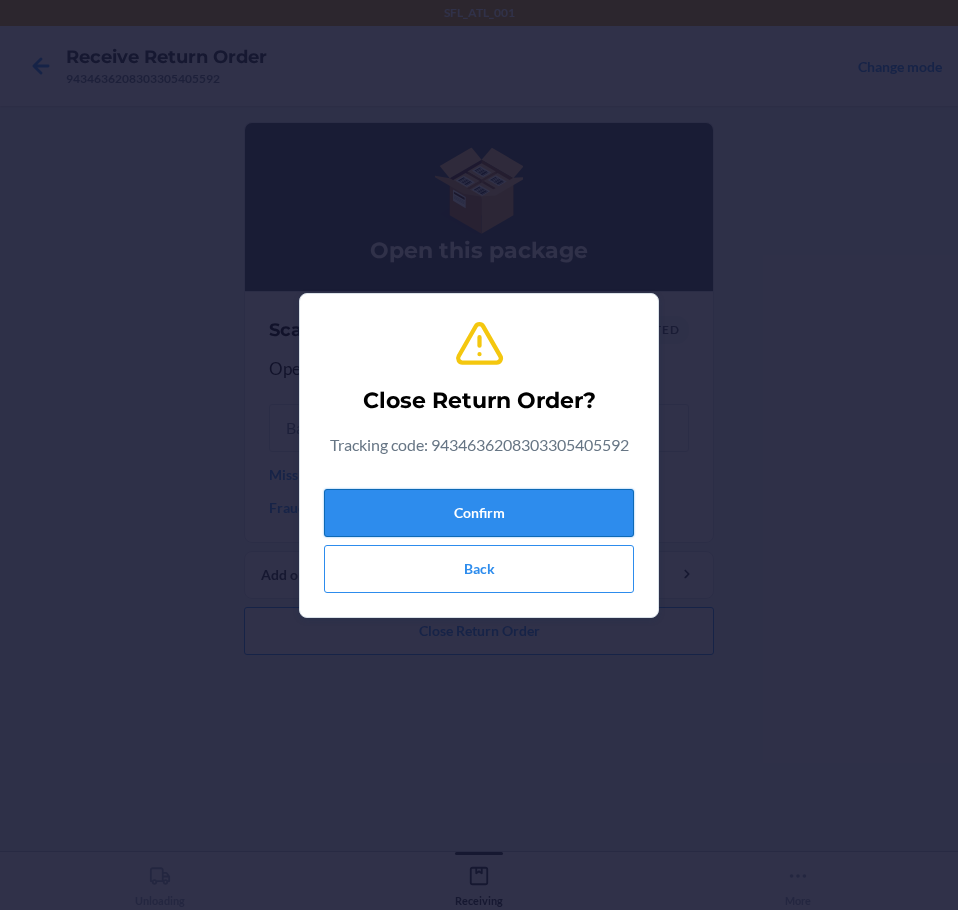click on "Confirm" at bounding box center [479, 513] 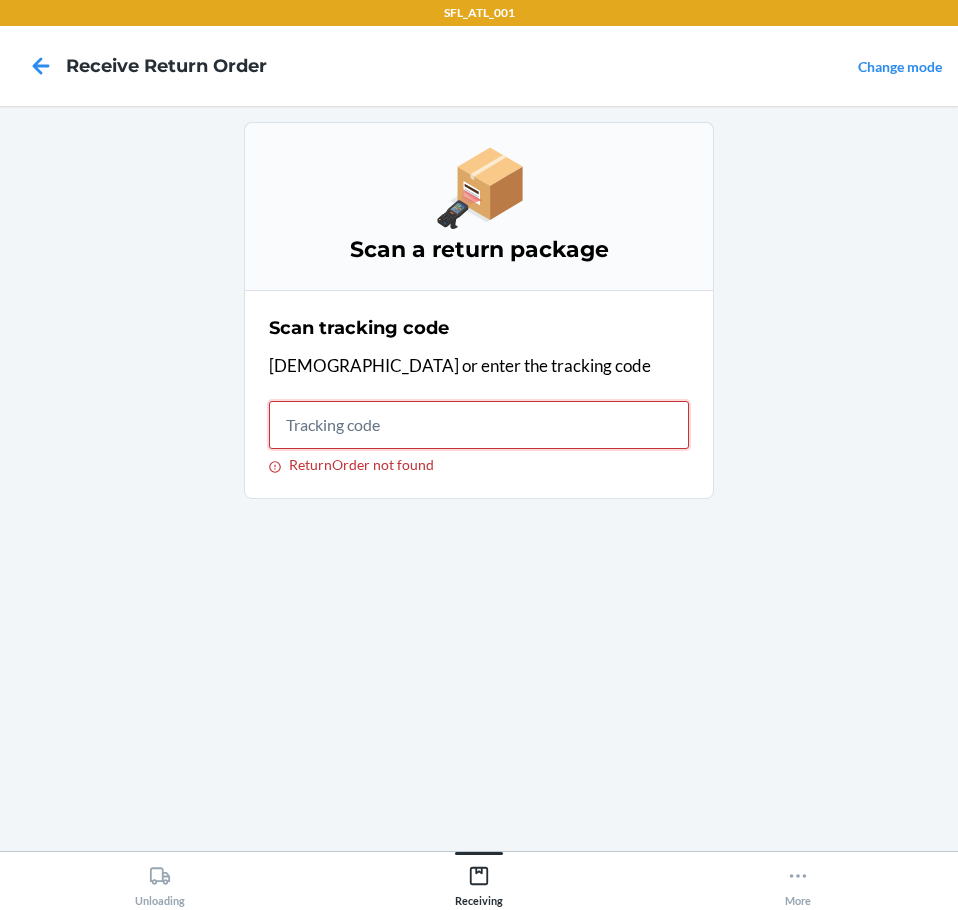 click on "ReturnOrder not found" at bounding box center [479, 425] 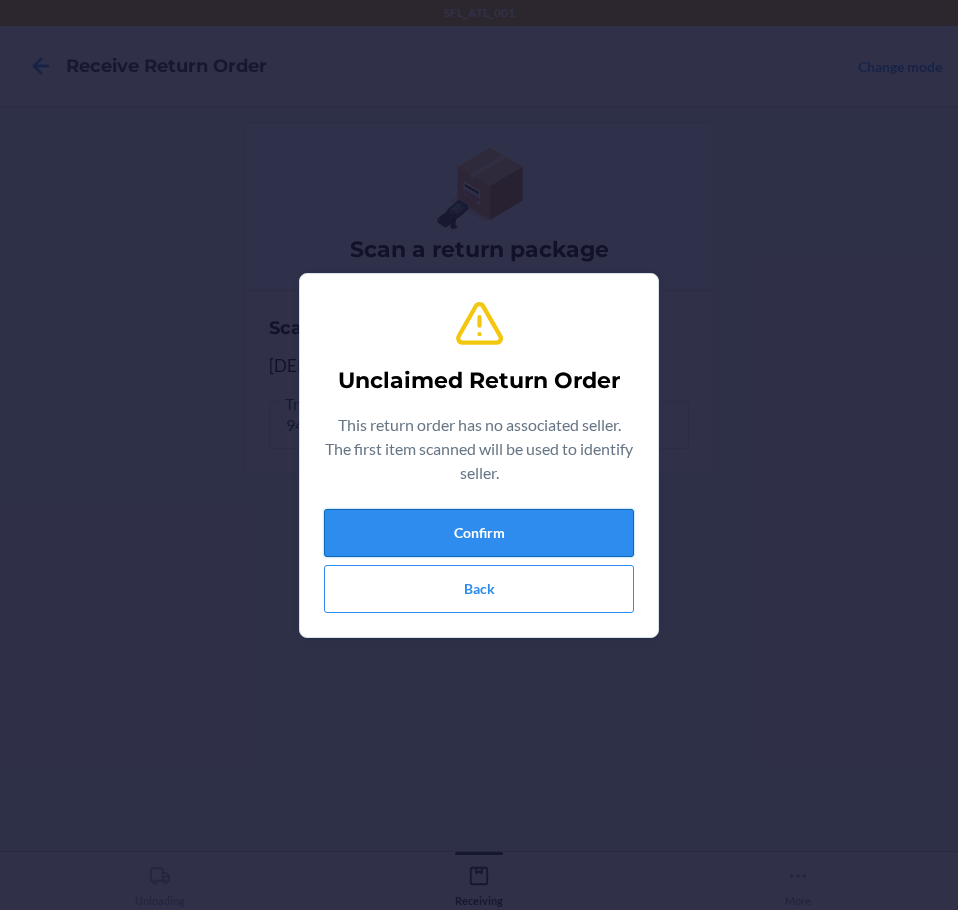 click on "Confirm" at bounding box center [479, 533] 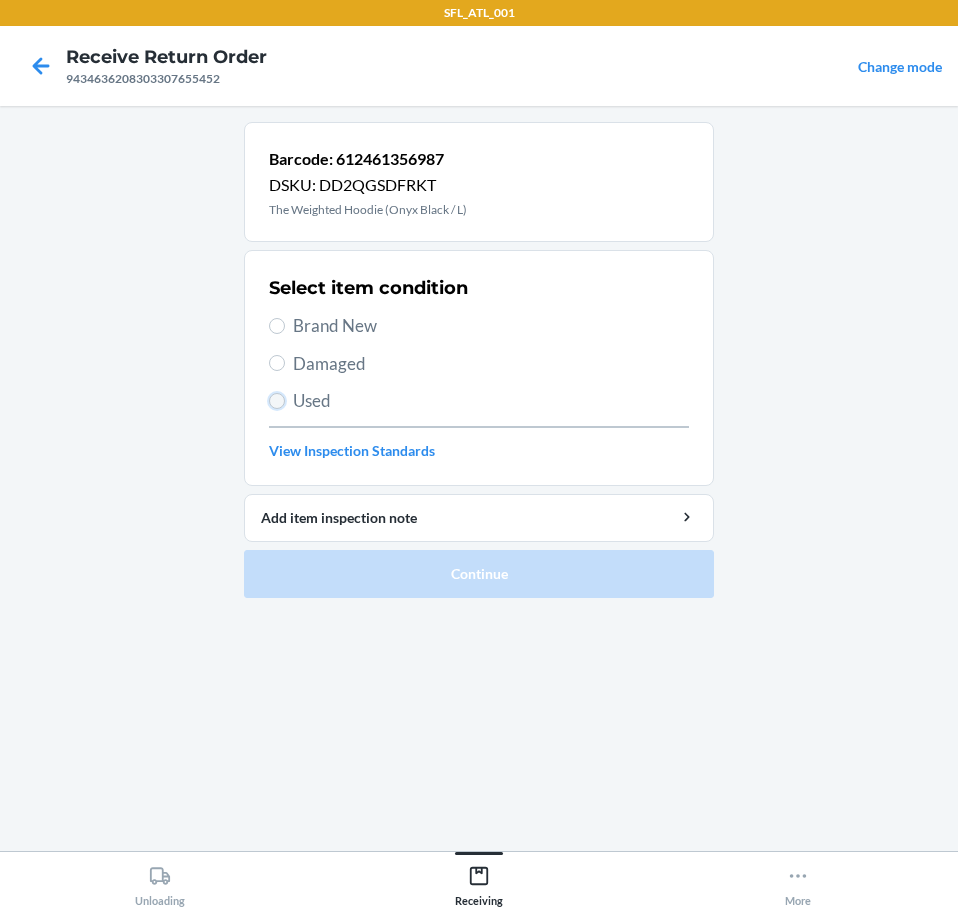 click on "Used" at bounding box center (277, 401) 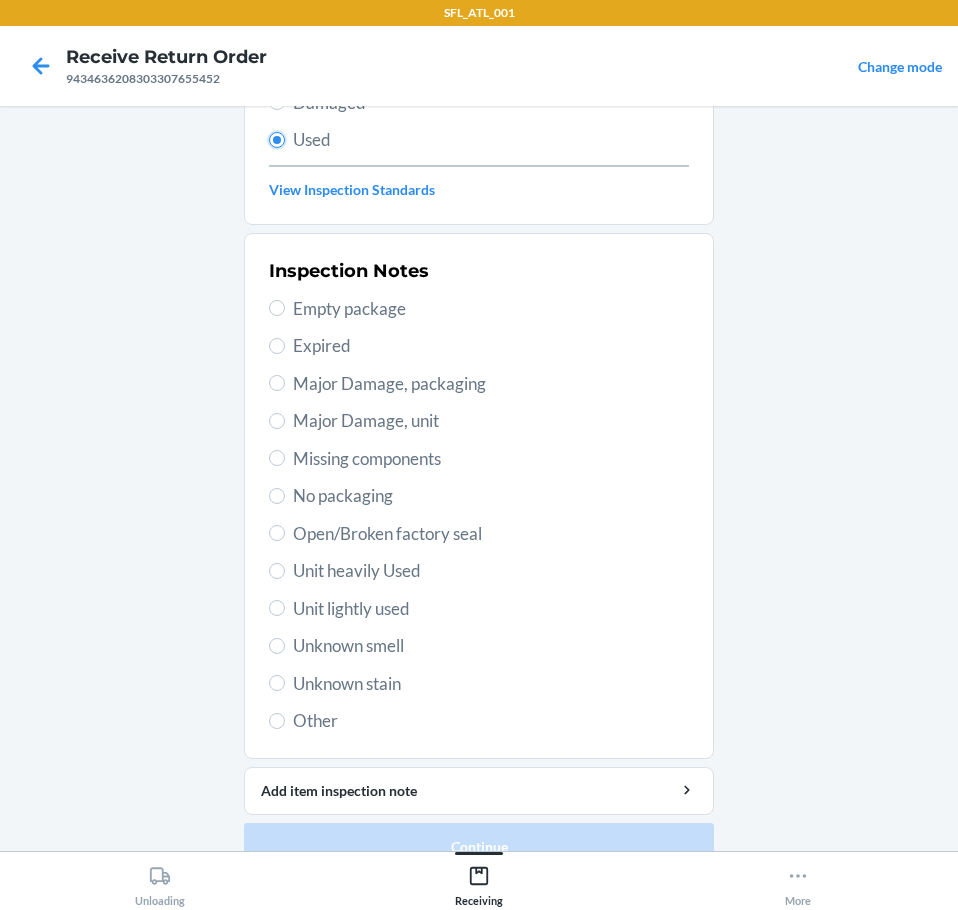 scroll, scrollTop: 297, scrollLeft: 0, axis: vertical 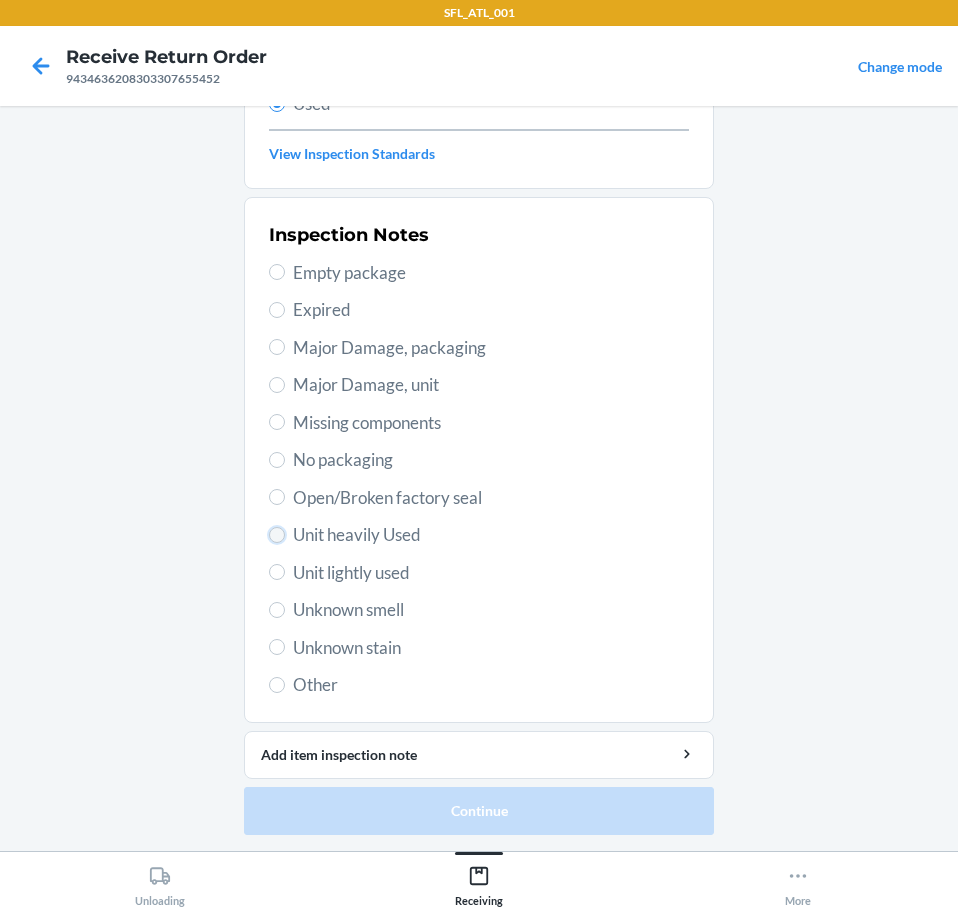 click on "Unit heavily Used" at bounding box center (277, 535) 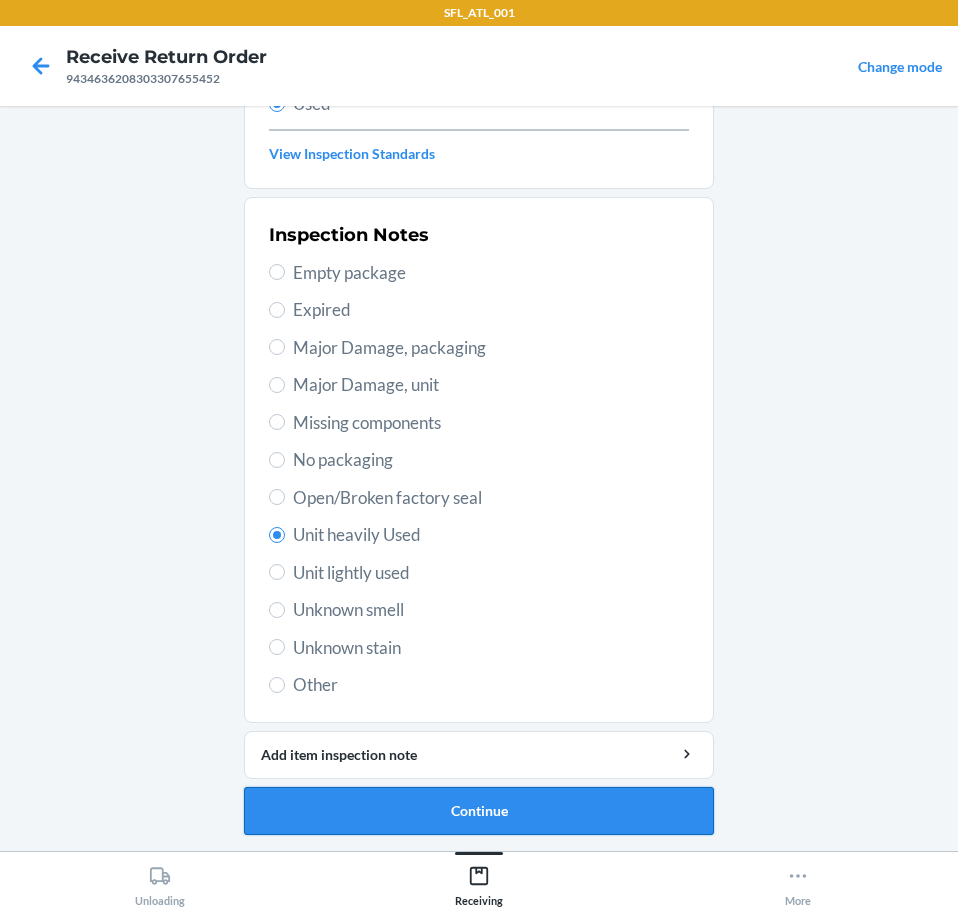 click on "Continue" at bounding box center (479, 811) 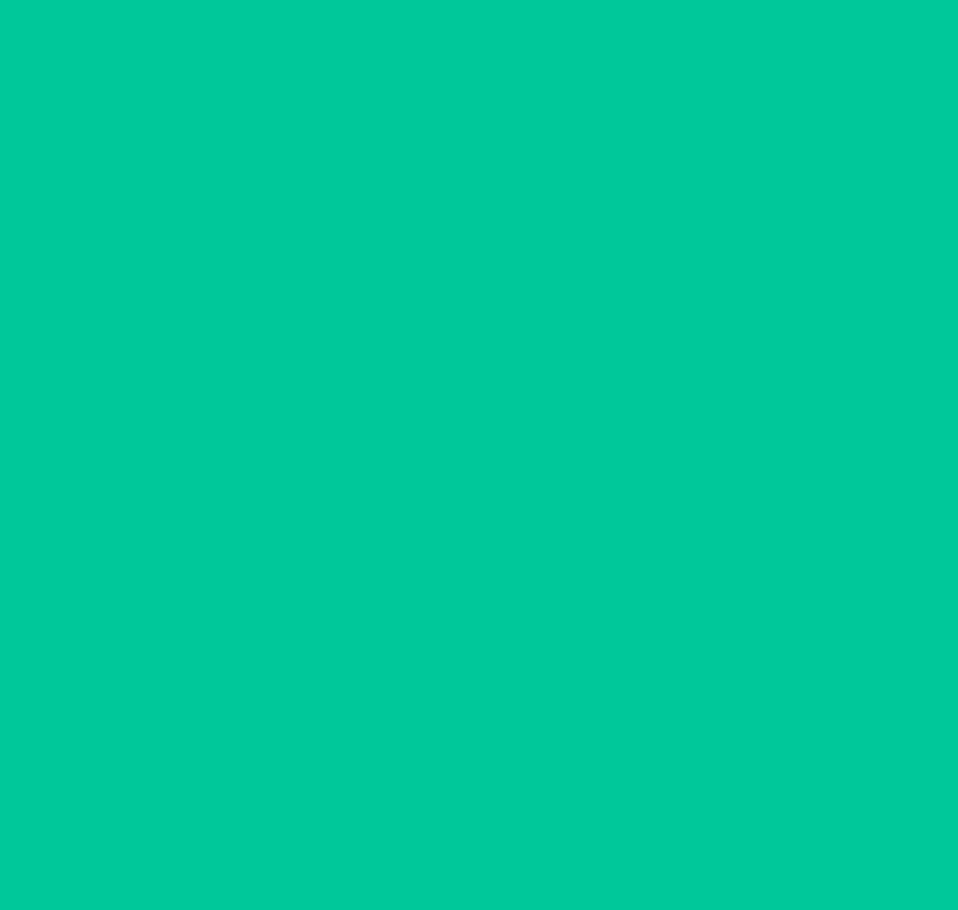 scroll, scrollTop: 0, scrollLeft: 0, axis: both 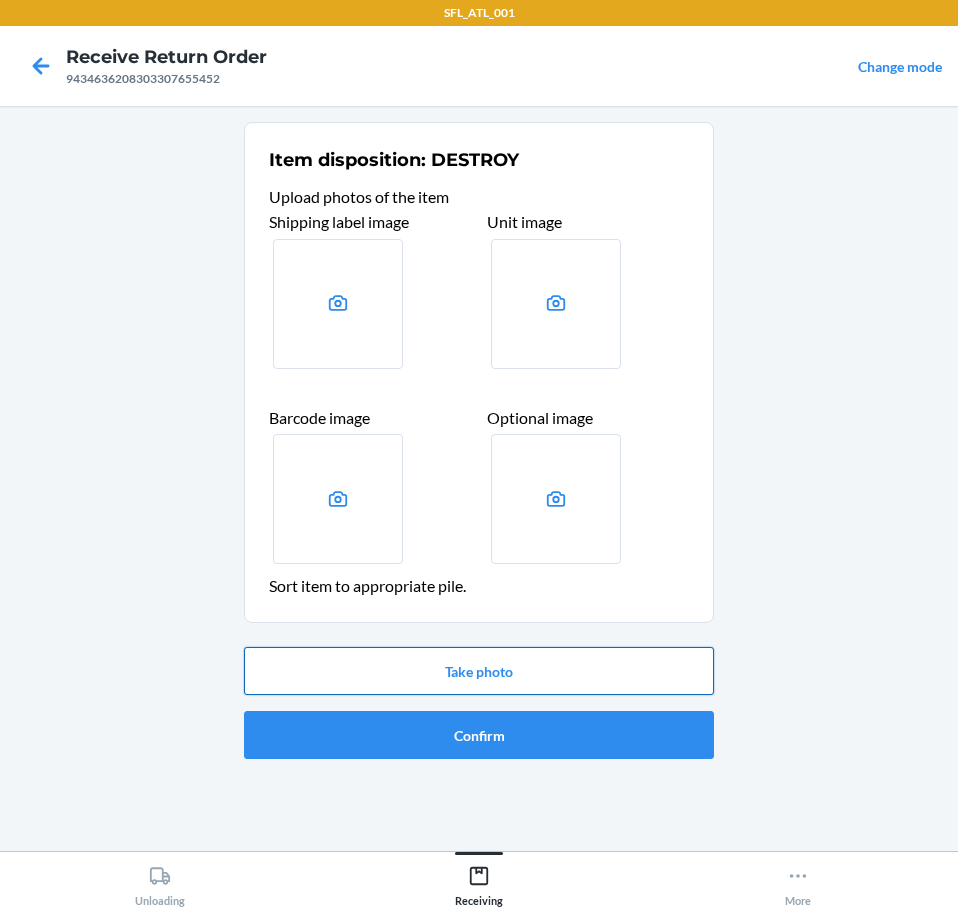 click on "Take photo" at bounding box center [479, 671] 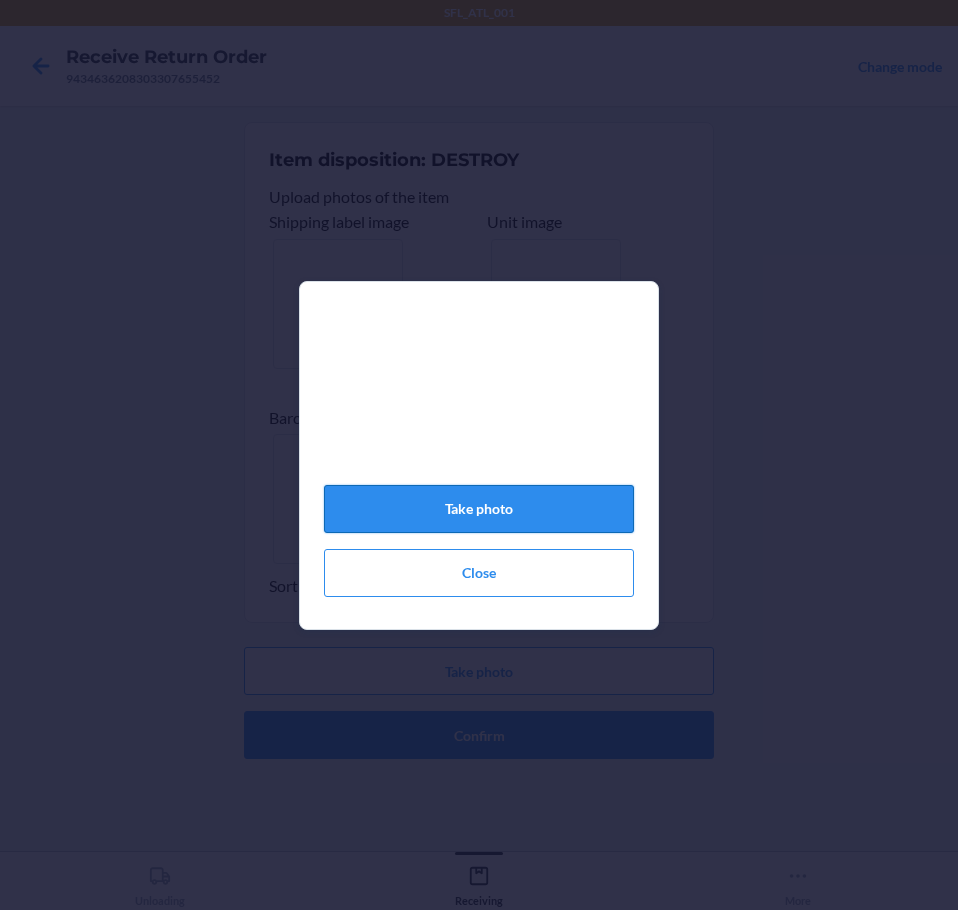 click on "Take photo" 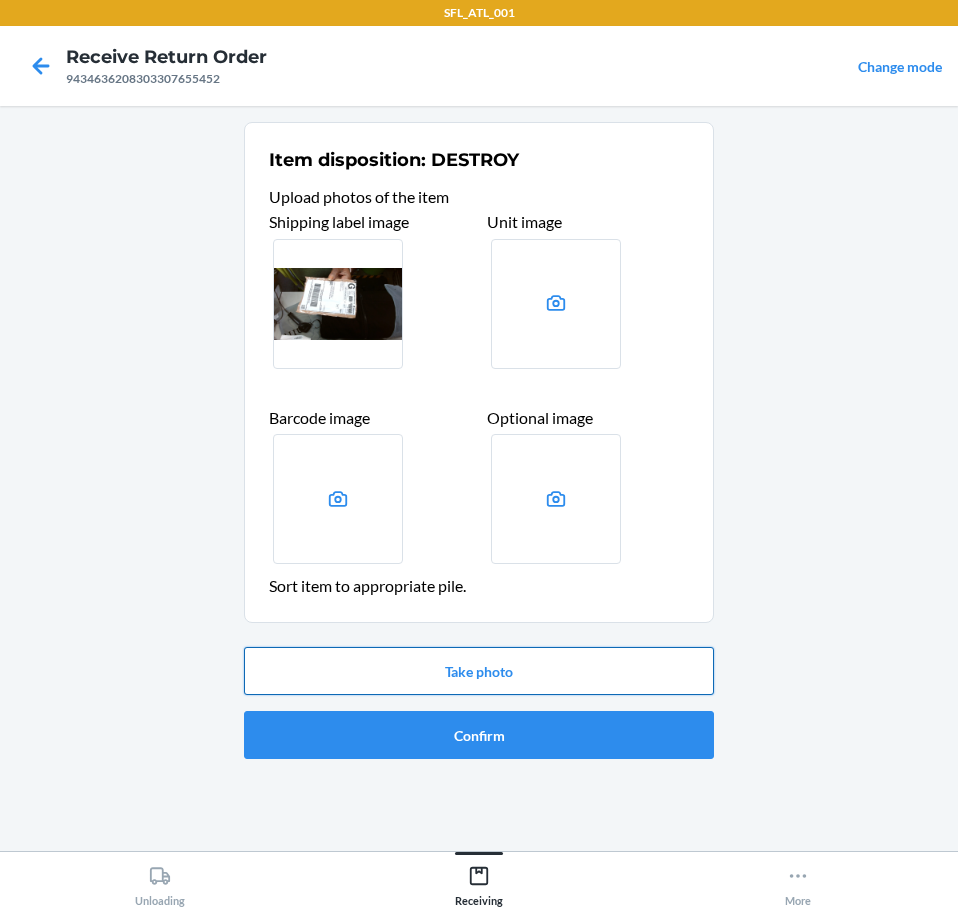 click on "Take photo" at bounding box center (479, 671) 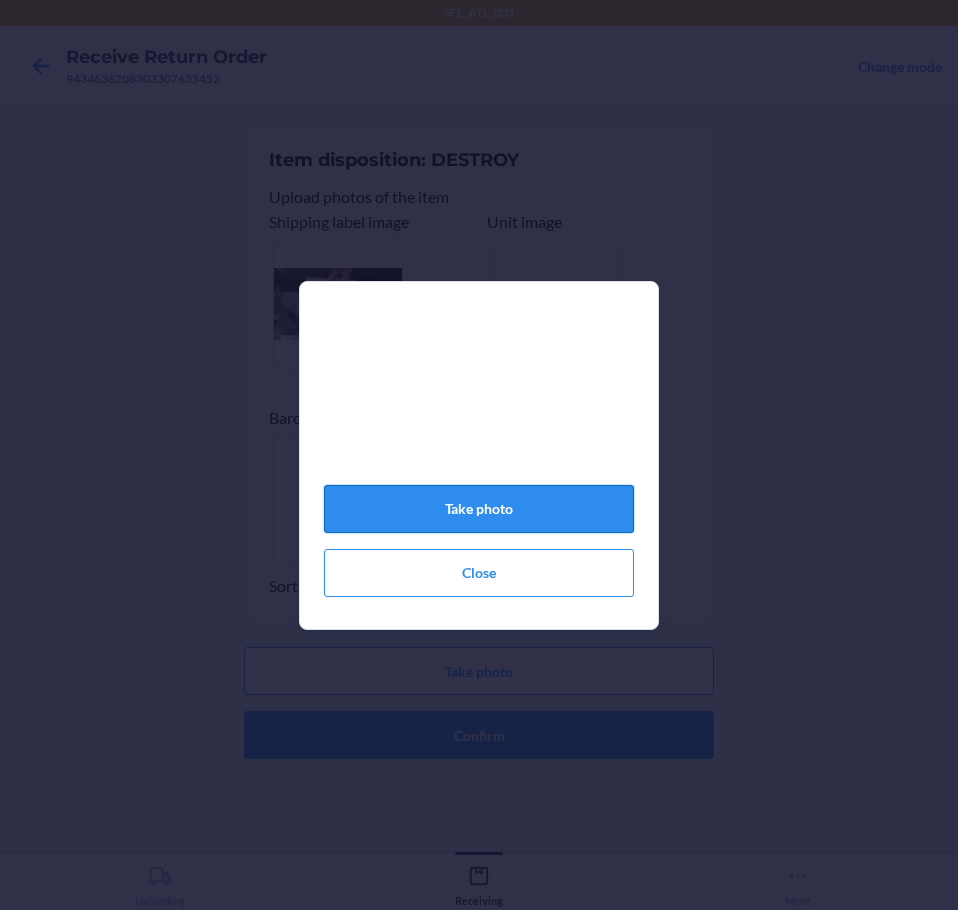click on "Take photo" 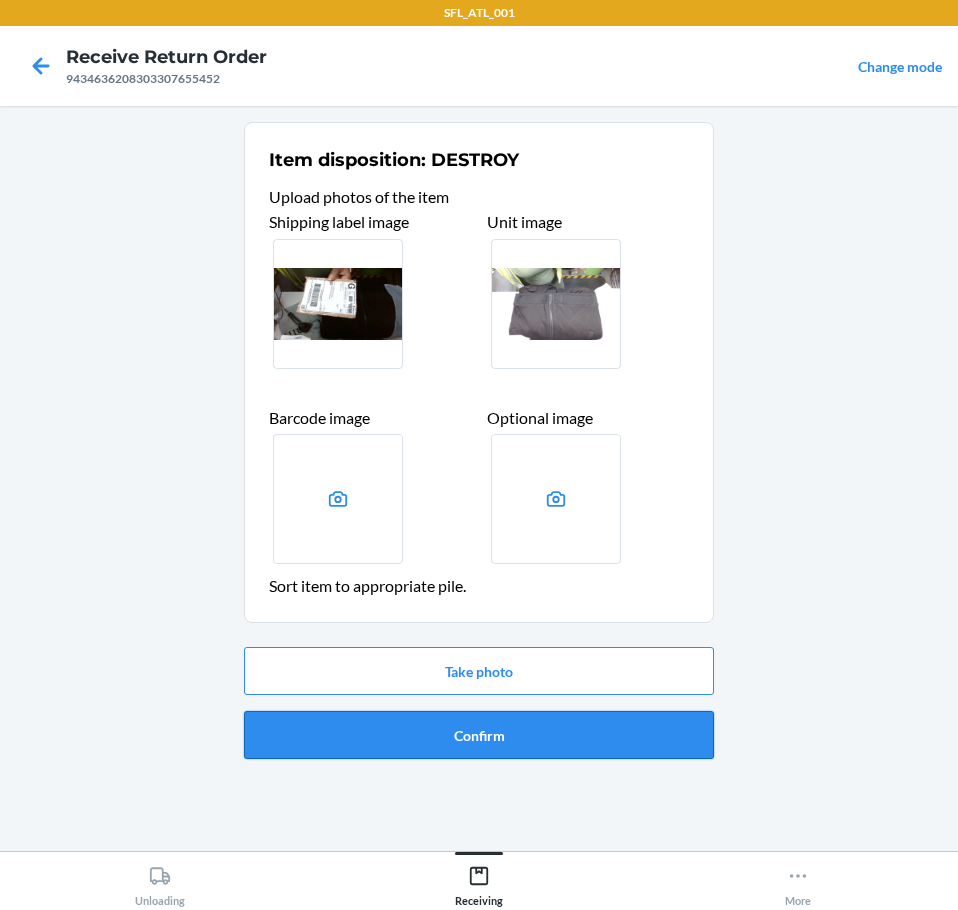 click on "Confirm" at bounding box center [479, 735] 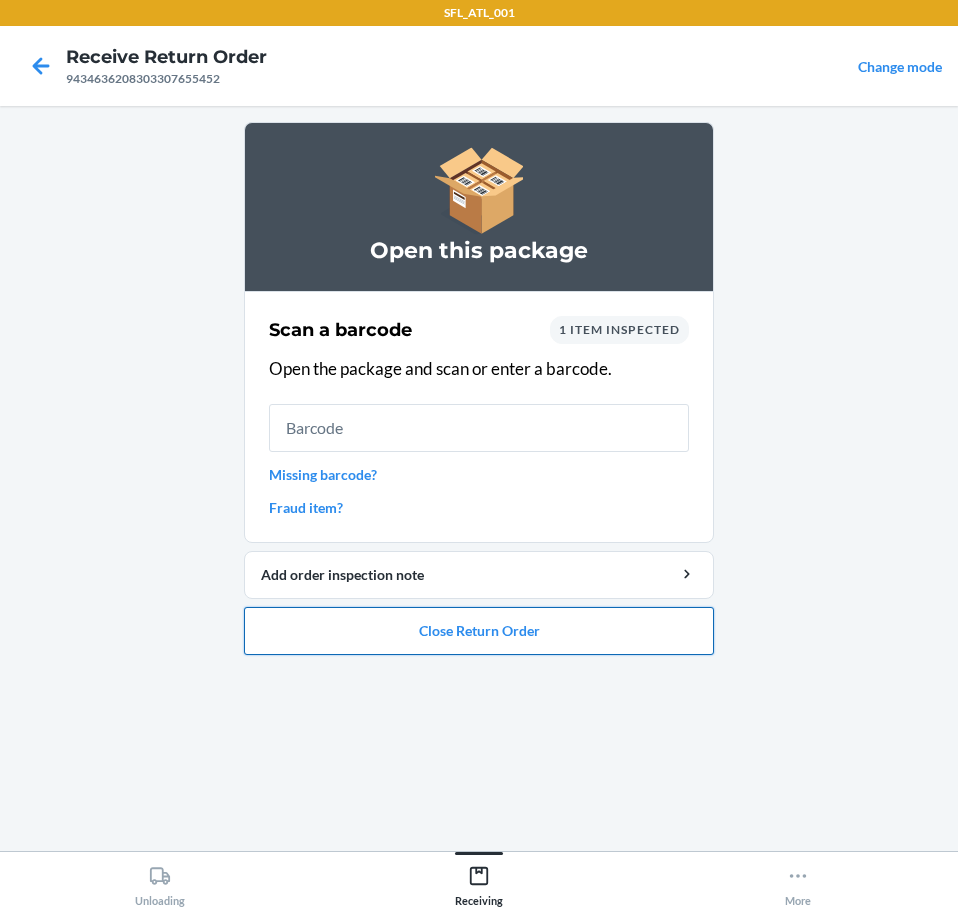 click on "Close Return Order" at bounding box center [479, 631] 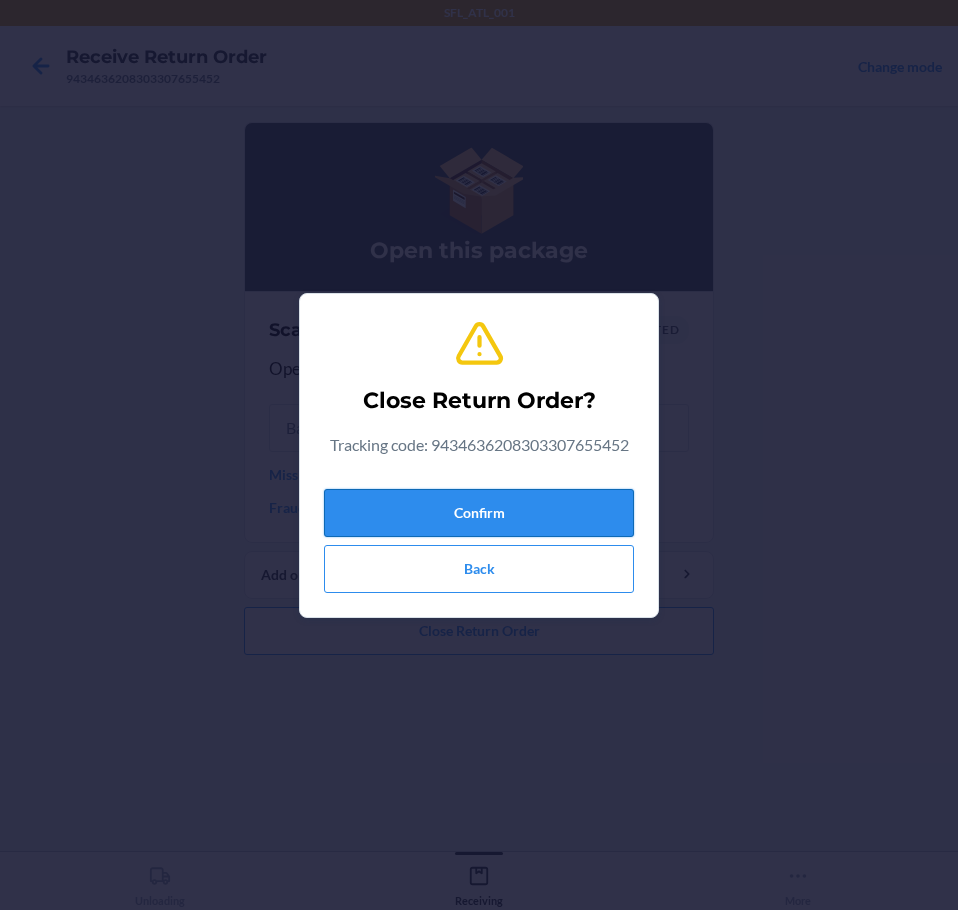 click on "Confirm" at bounding box center [479, 513] 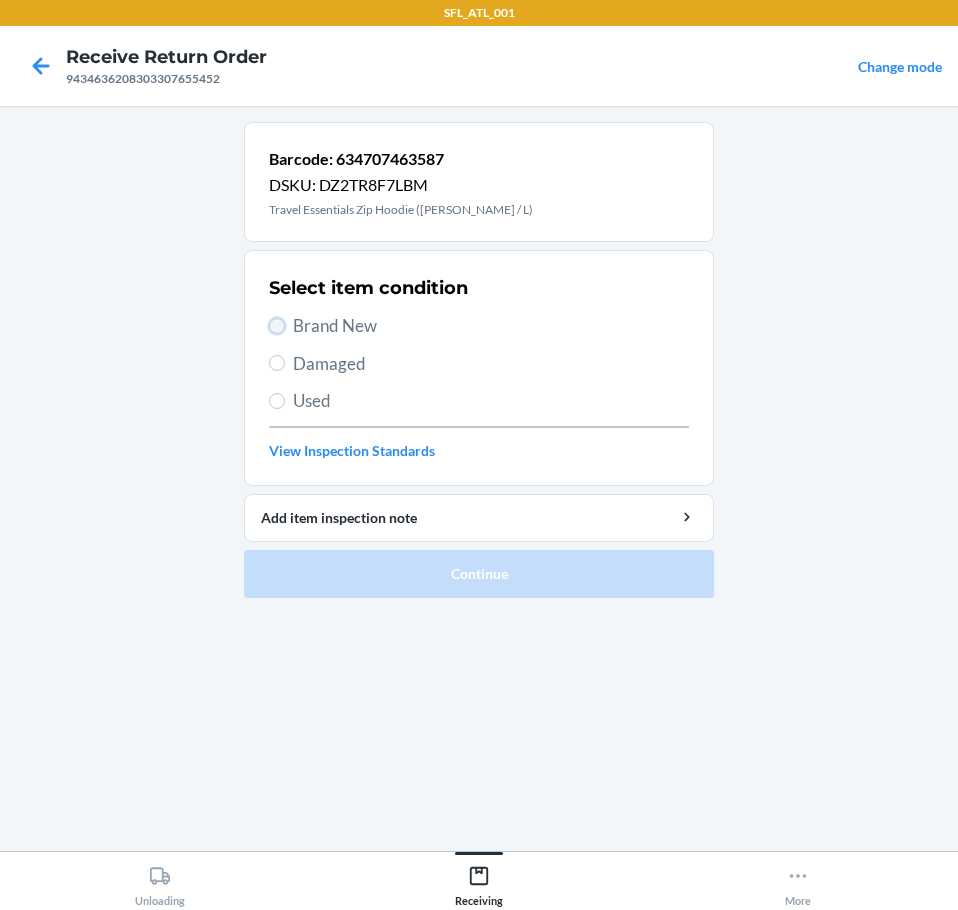 click on "Brand New" at bounding box center [277, 326] 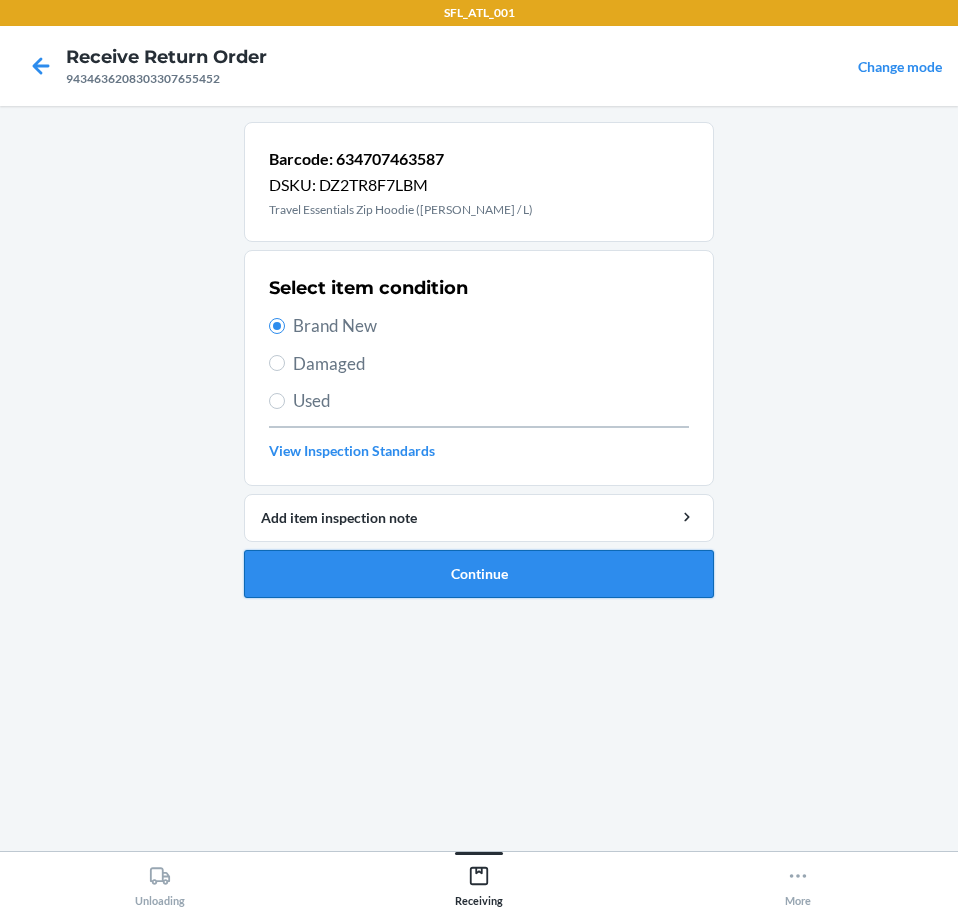 click on "Continue" at bounding box center (479, 574) 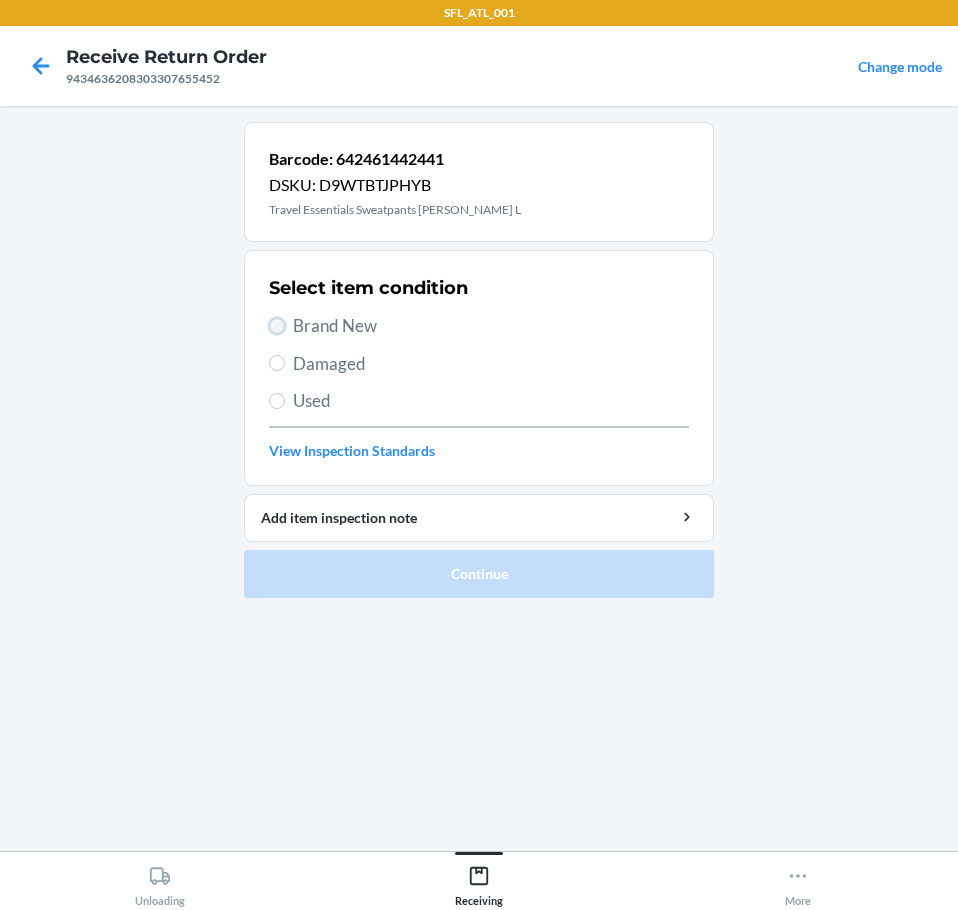 click on "Brand New" at bounding box center (277, 326) 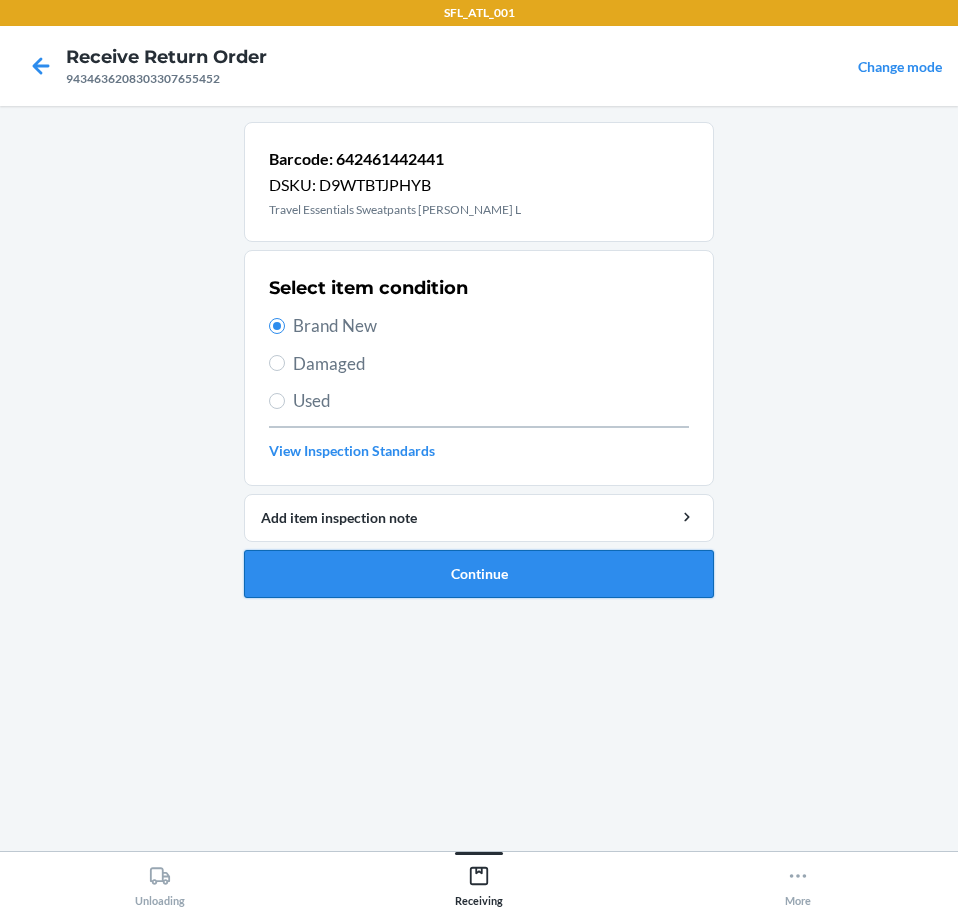 click on "Continue" at bounding box center [479, 574] 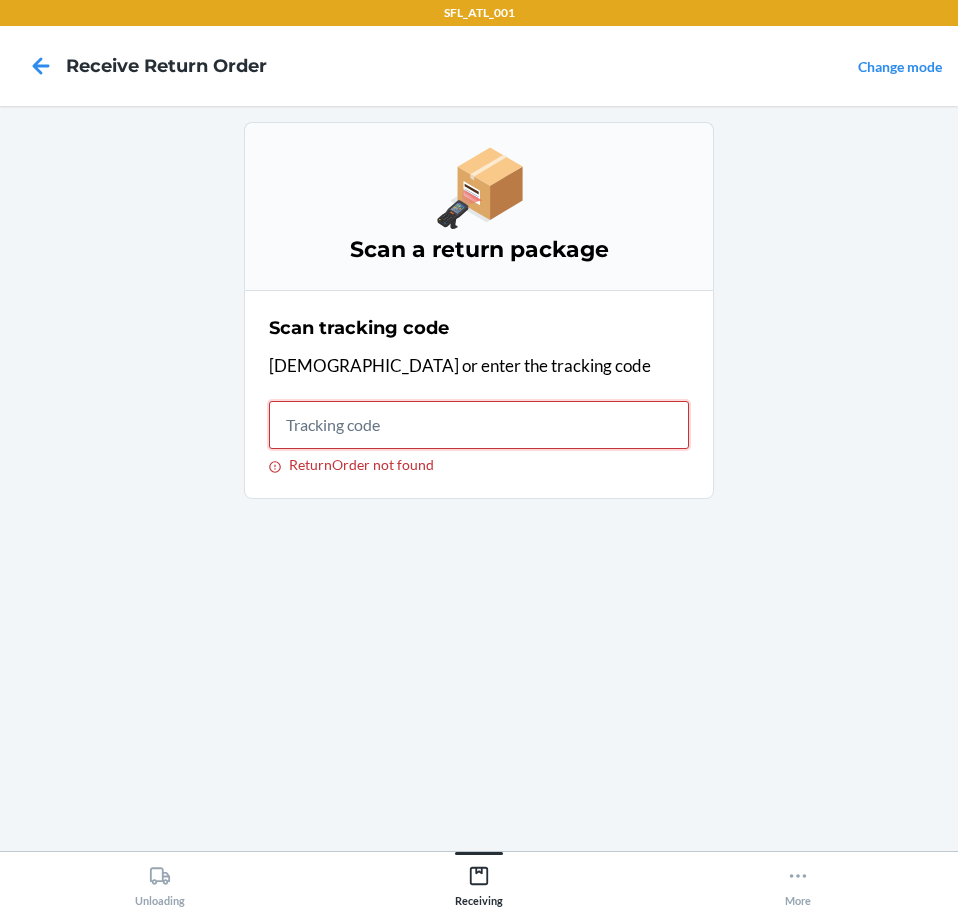 click on "ReturnOrder not found" at bounding box center (479, 425) 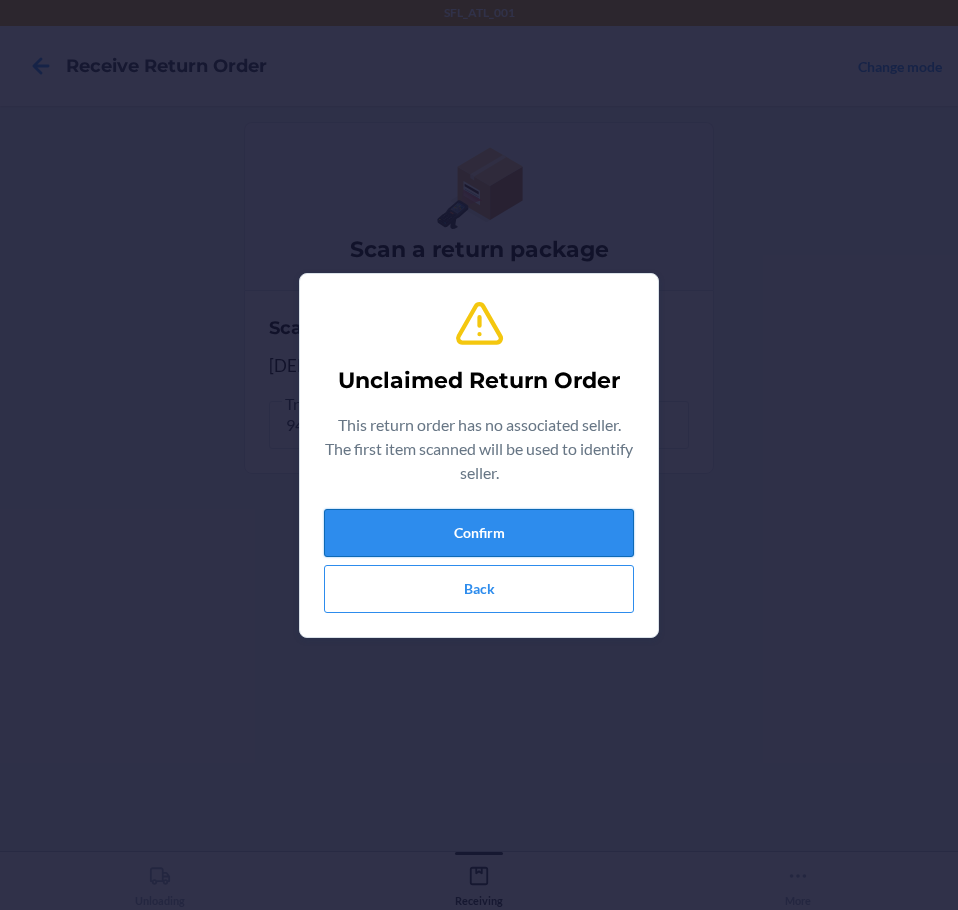 click on "Confirm" at bounding box center (479, 533) 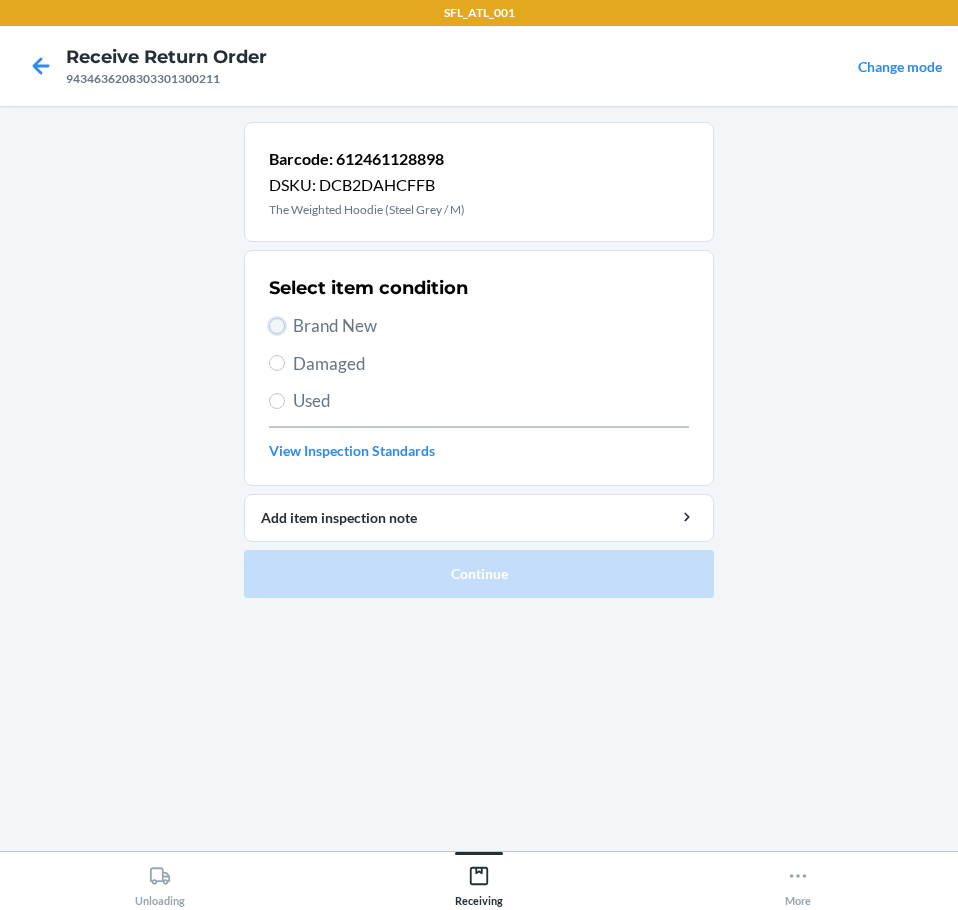 click on "Brand New" at bounding box center [277, 326] 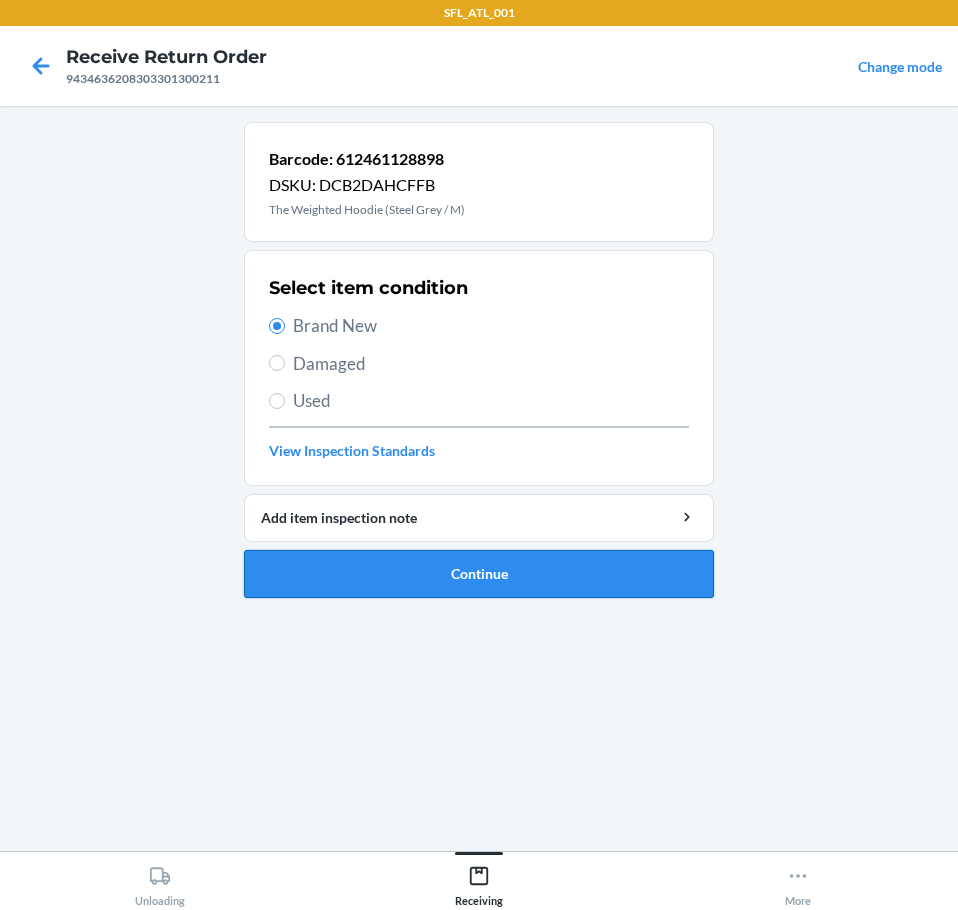 click on "Barcode: 612461128898 DSKU: DCB2DAHCFFB The Weighted Hoodie (Steel Grey / M) Select item condition Brand New Damaged Used View Inspection Standards Add item inspection note Continue" at bounding box center [479, 360] 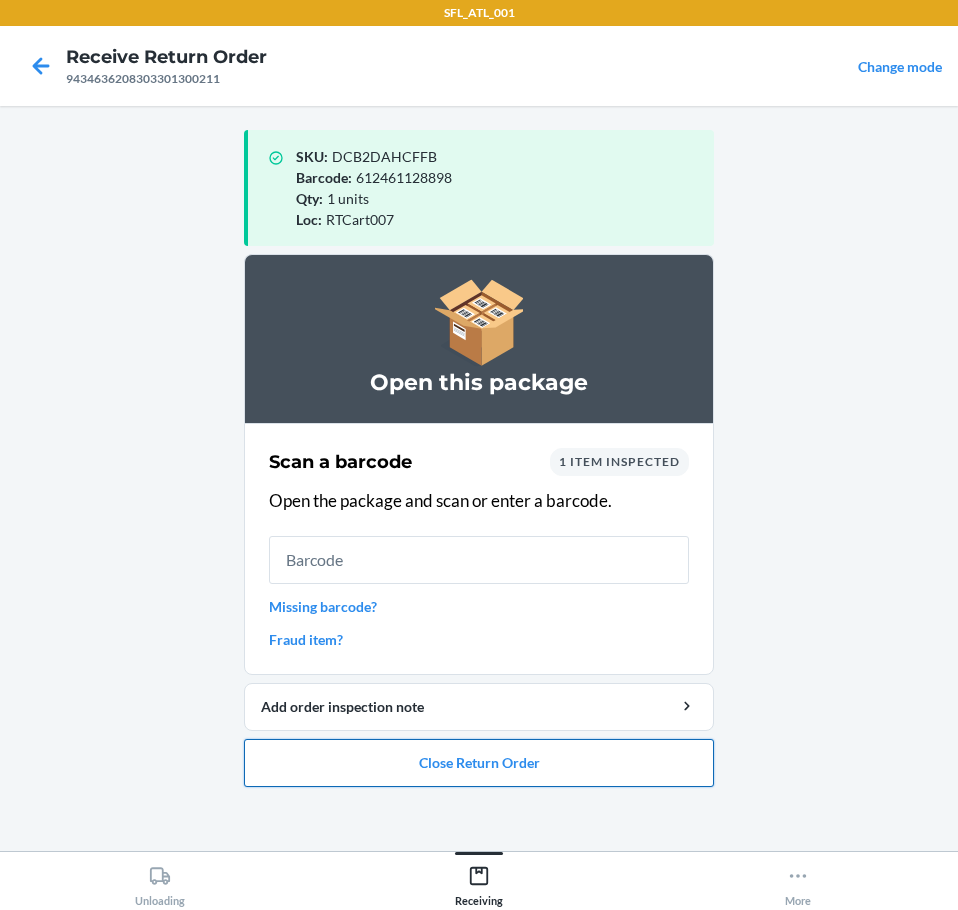 click on "Close Return Order" at bounding box center (479, 763) 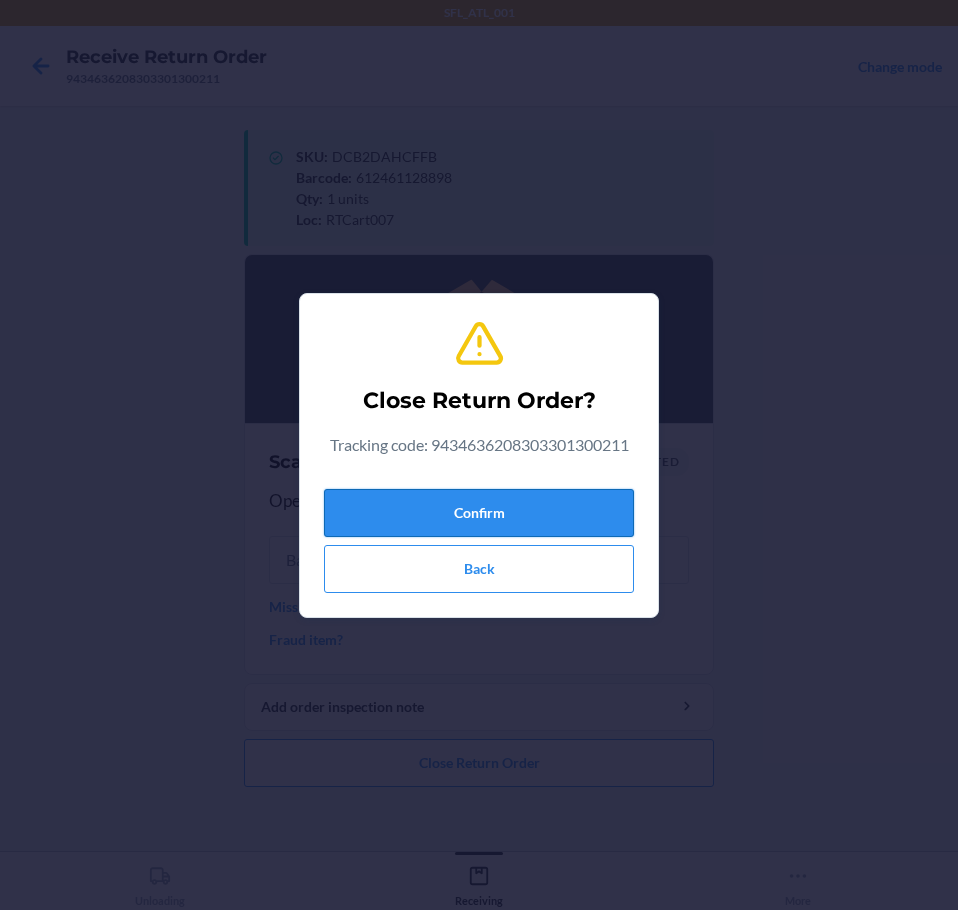 click on "Confirm" at bounding box center (479, 513) 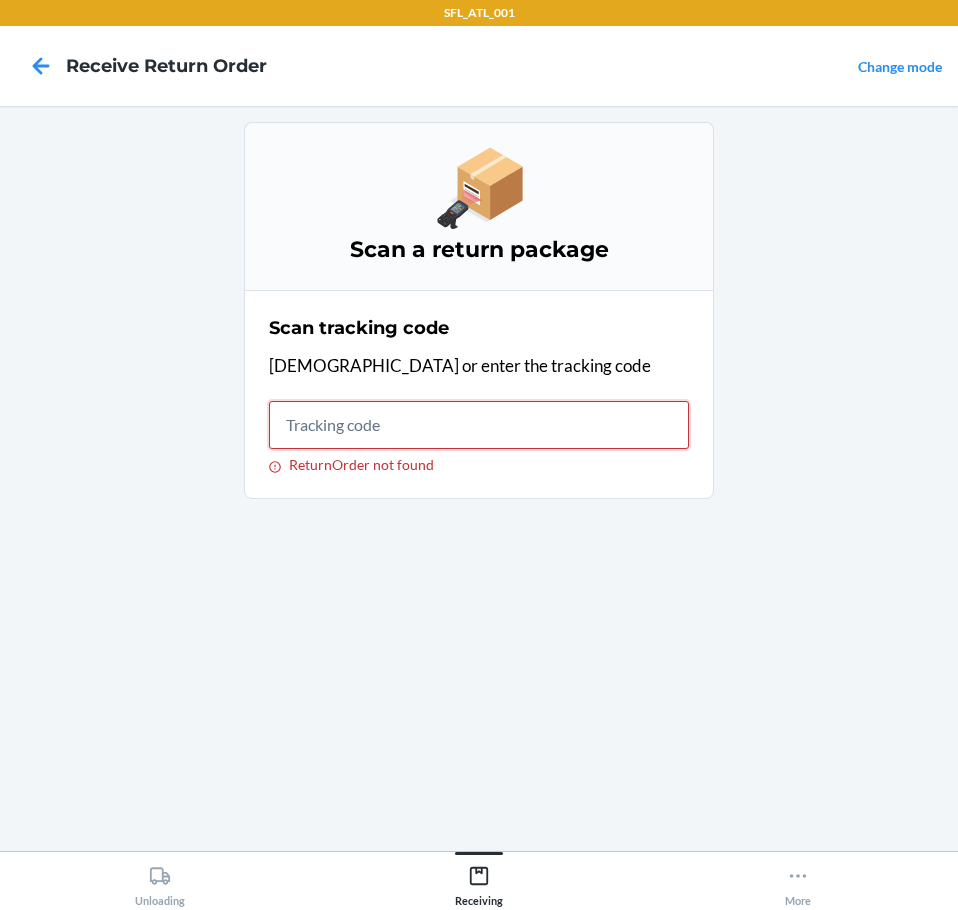 click on "ReturnOrder not found" at bounding box center (479, 425) 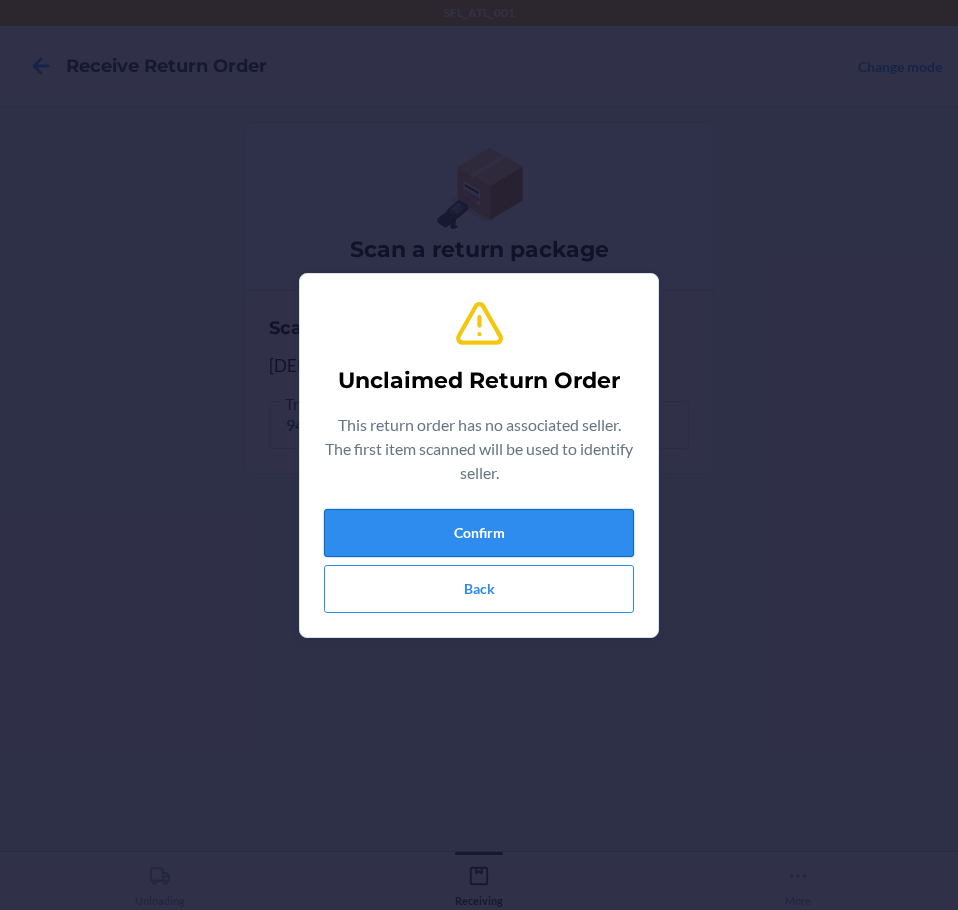 click on "Confirm" at bounding box center (479, 533) 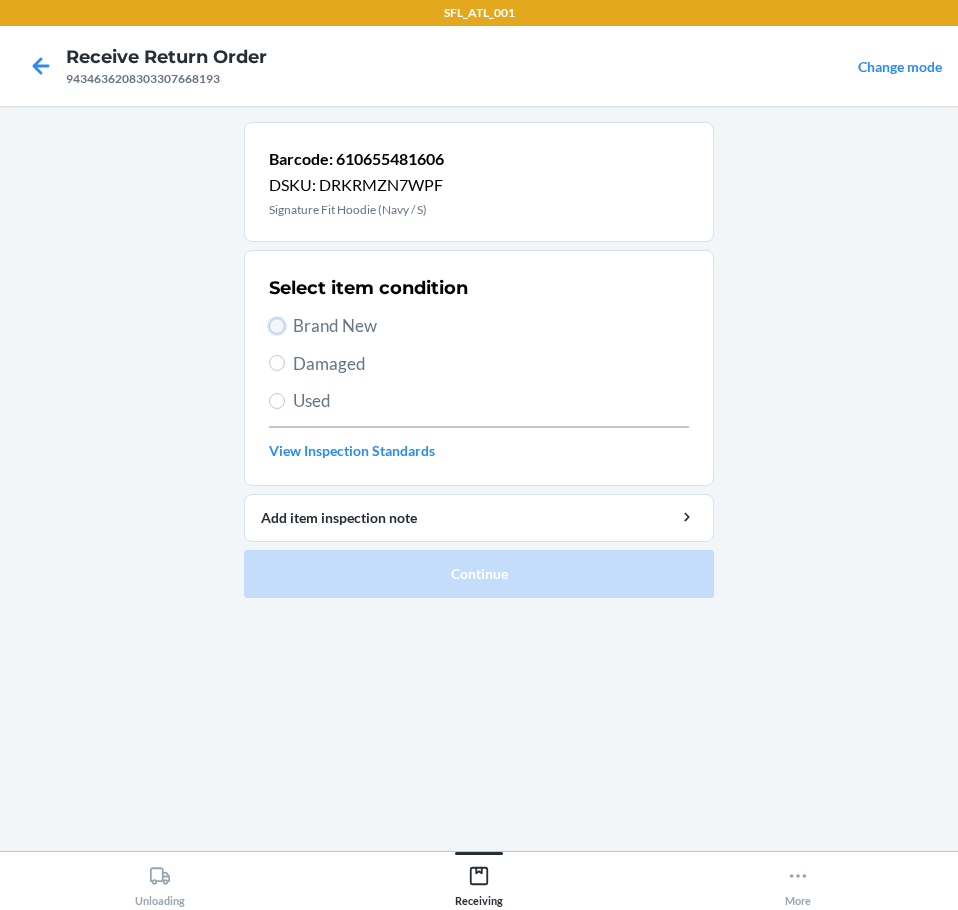 click on "Brand New" at bounding box center (277, 326) 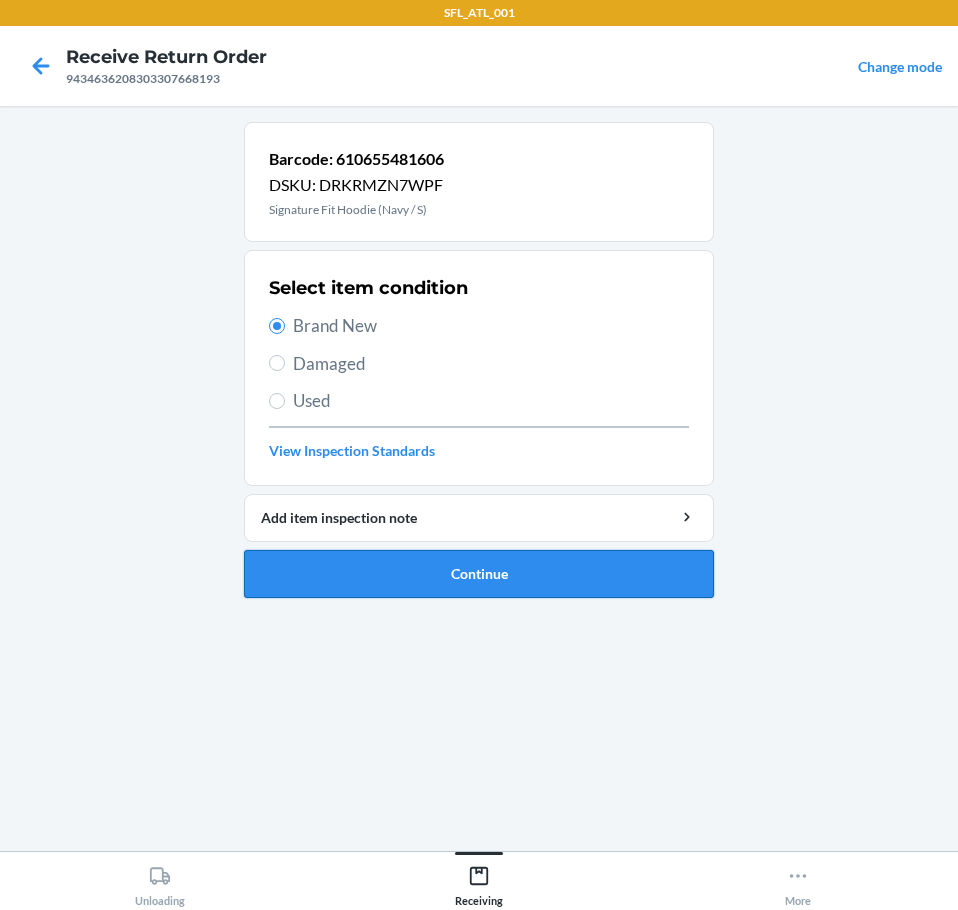 click on "Continue" at bounding box center (479, 574) 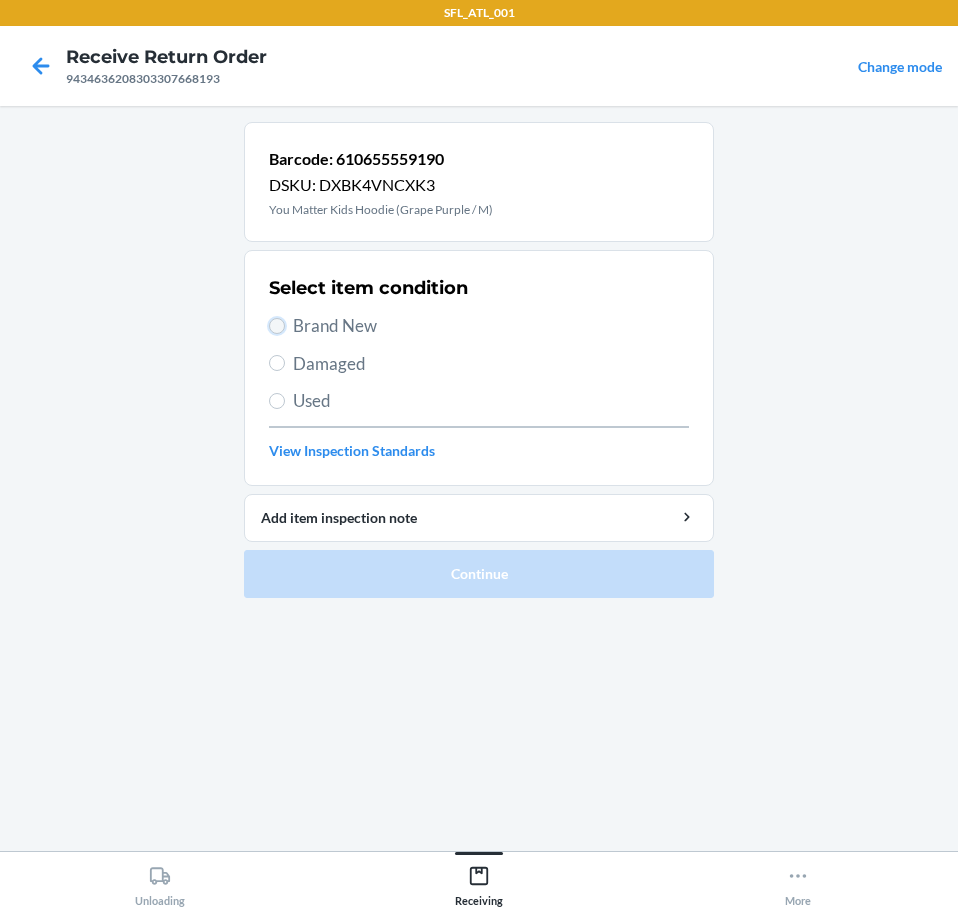 click on "Brand New" at bounding box center [277, 326] 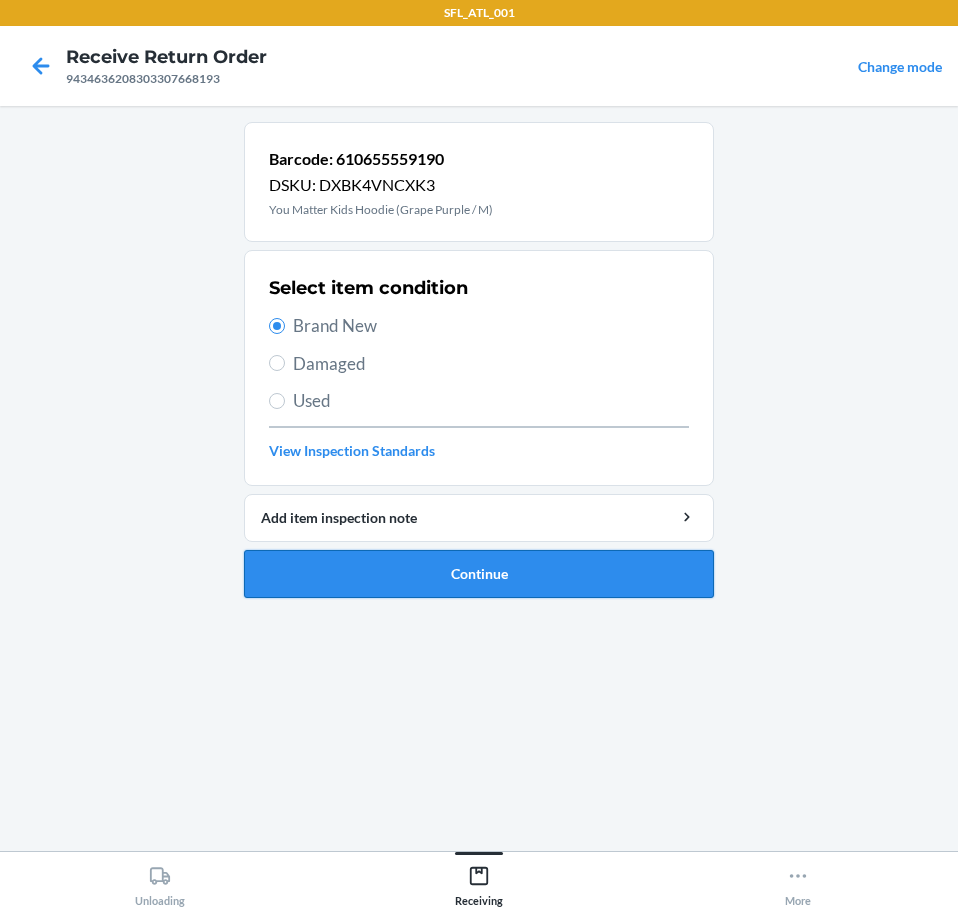 click on "Continue" at bounding box center [479, 574] 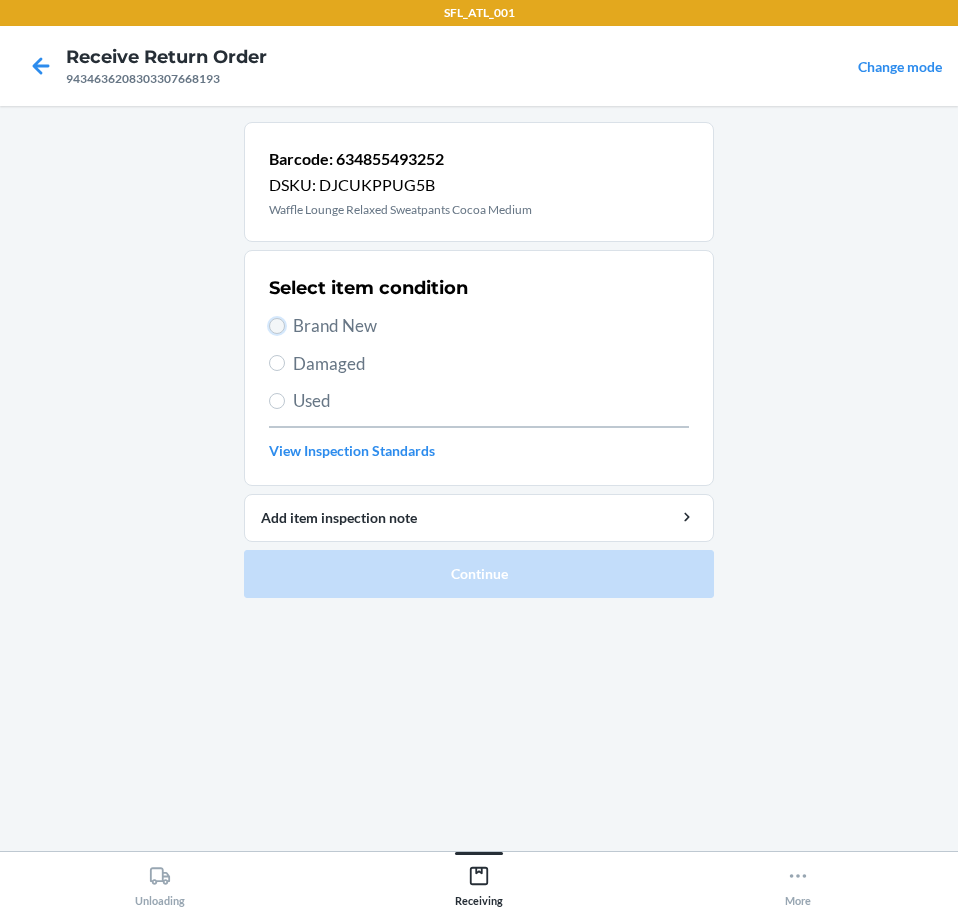 click on "Brand New" at bounding box center (277, 326) 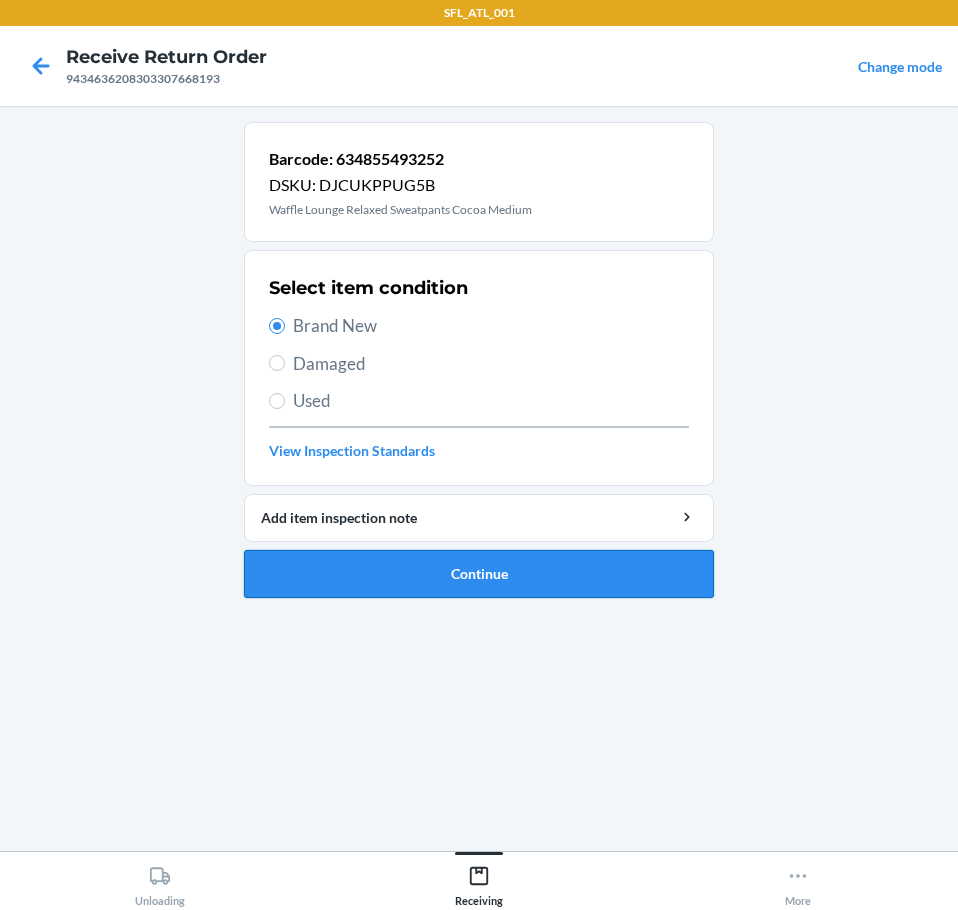 click on "Continue" at bounding box center [479, 574] 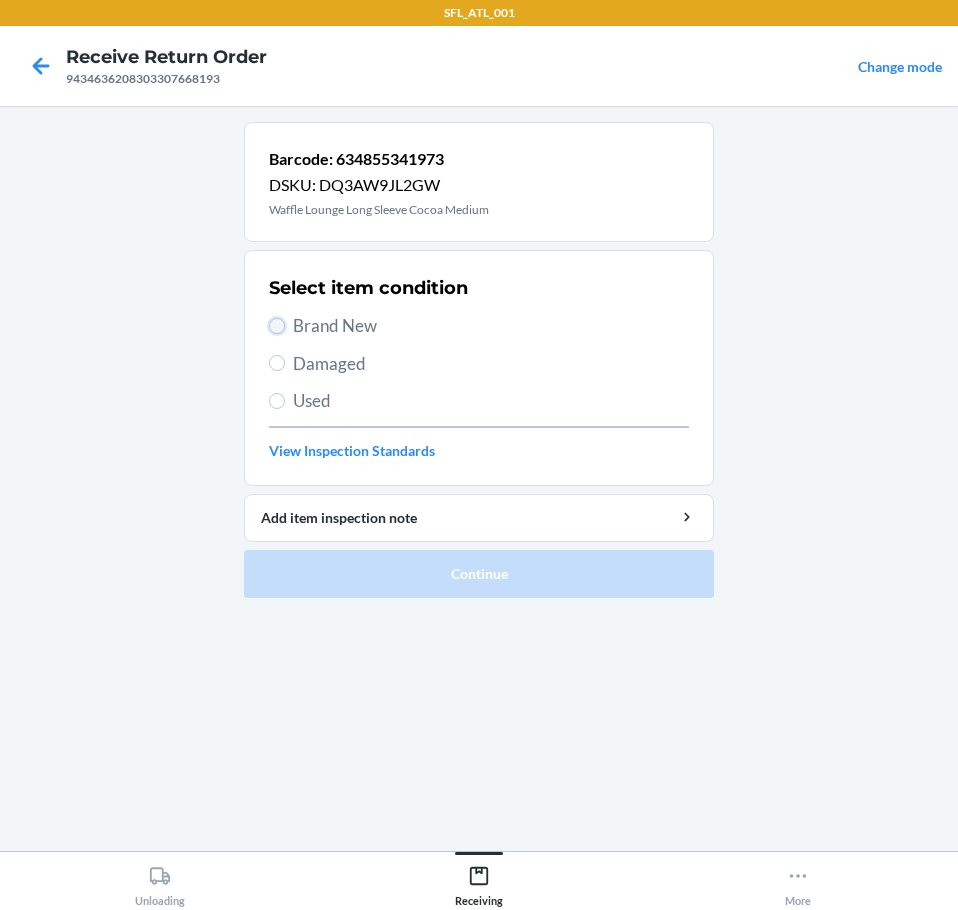 click on "Brand New" at bounding box center [277, 326] 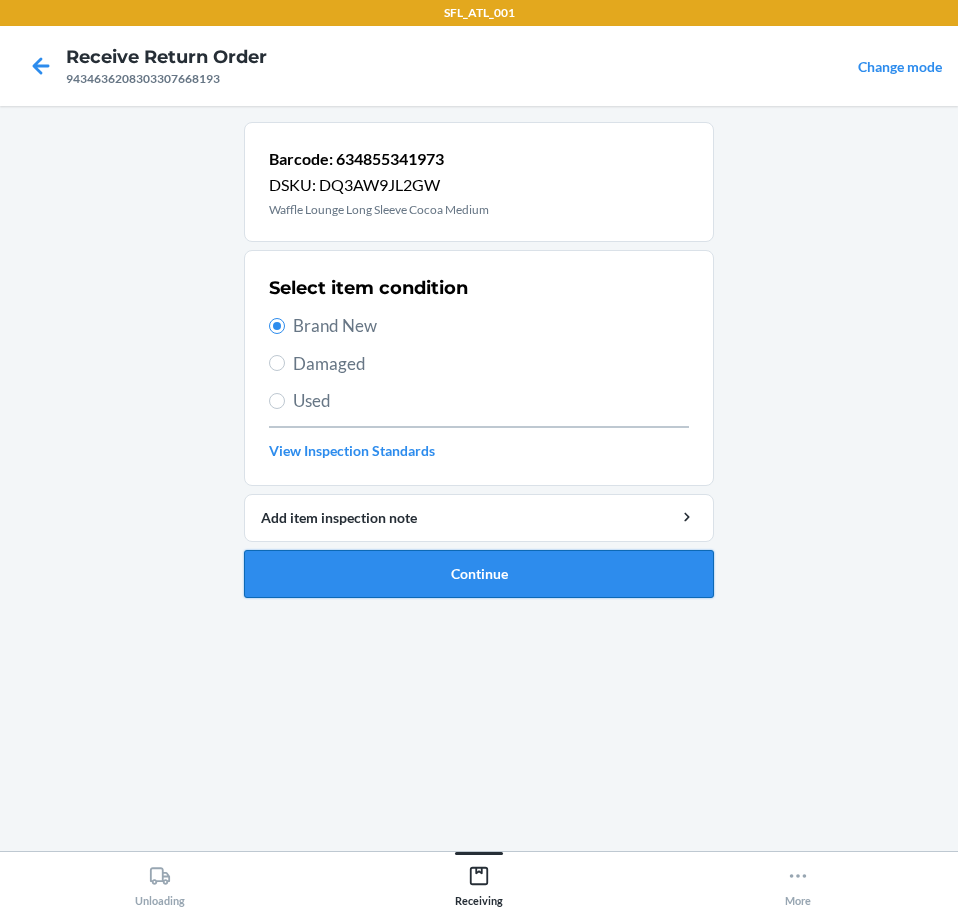 click on "Continue" at bounding box center [479, 574] 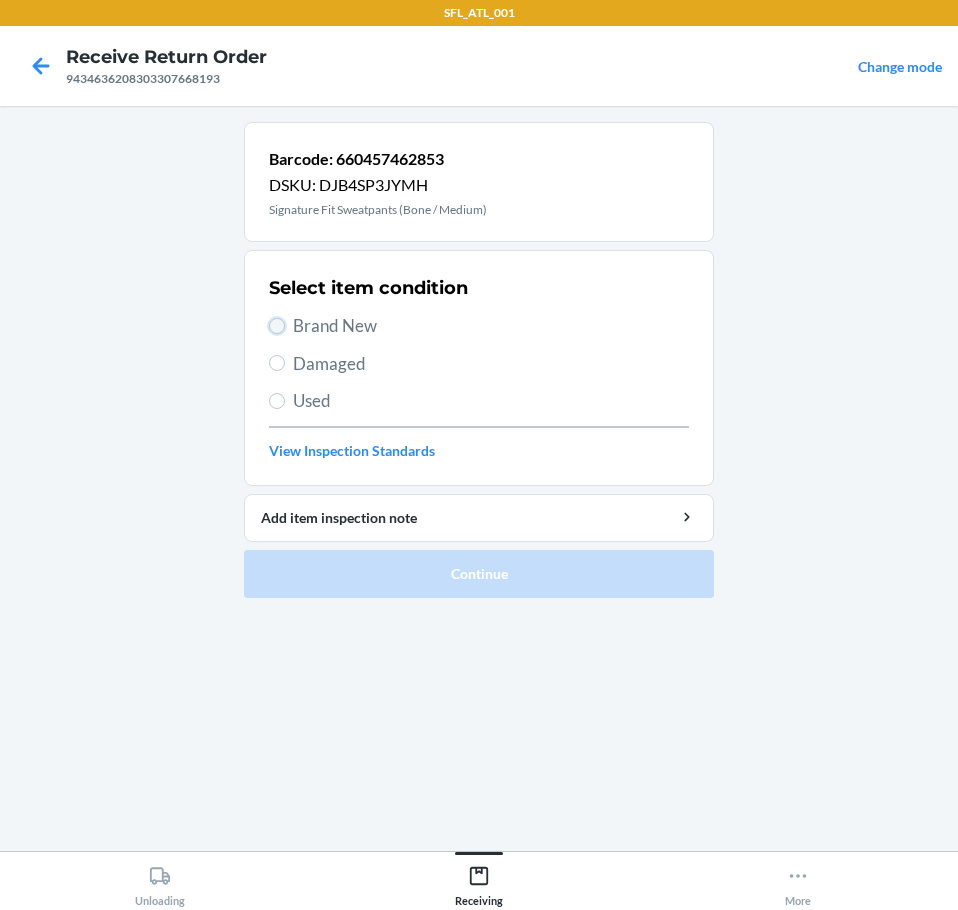 click on "Brand New" at bounding box center [277, 326] 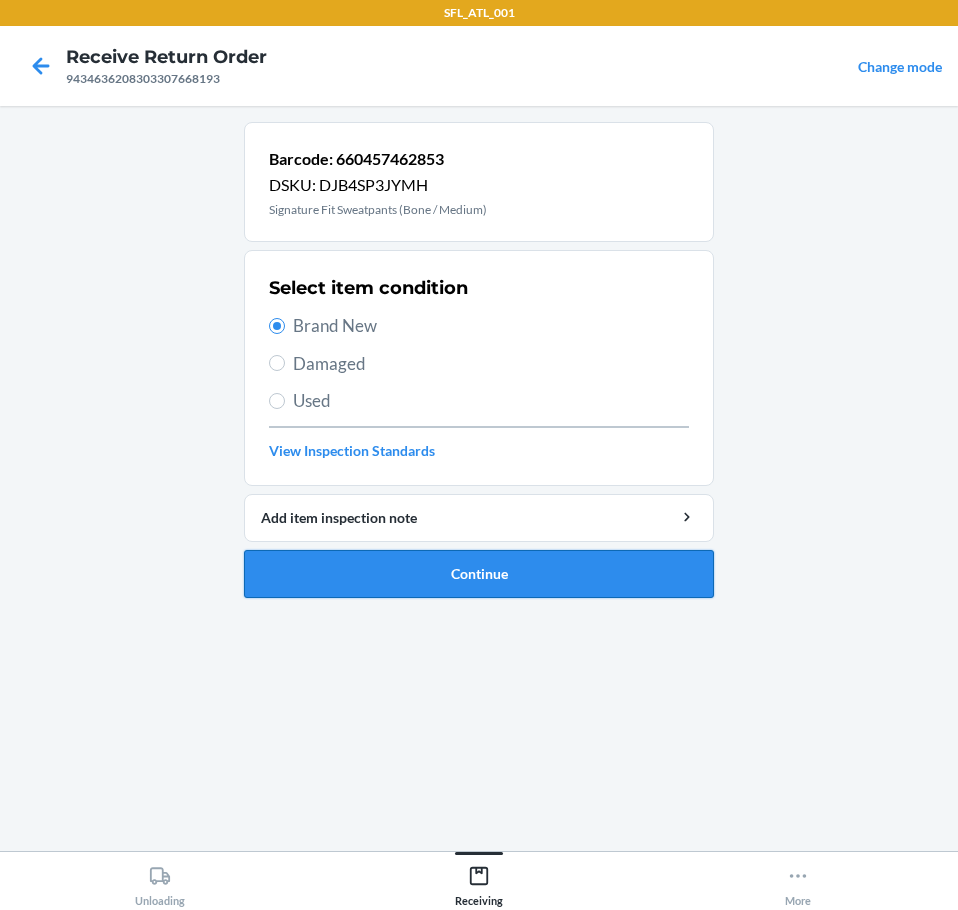 click on "Continue" at bounding box center [479, 574] 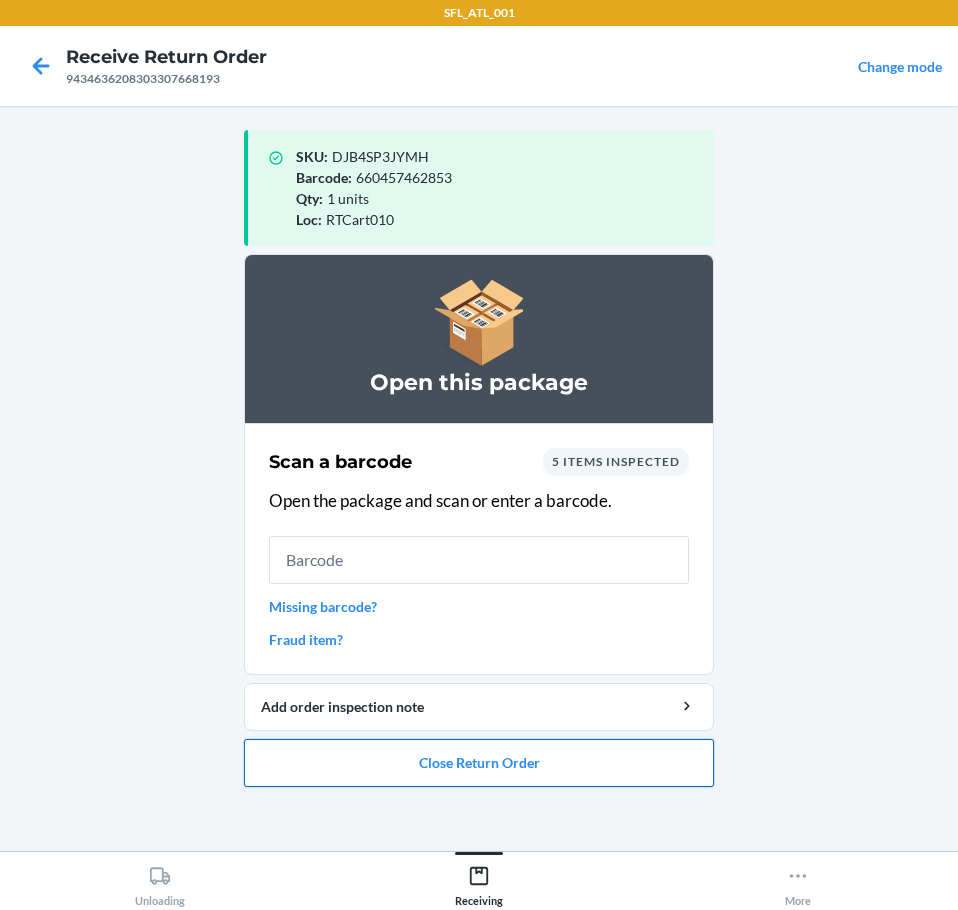 click on "Close Return Order" at bounding box center [479, 763] 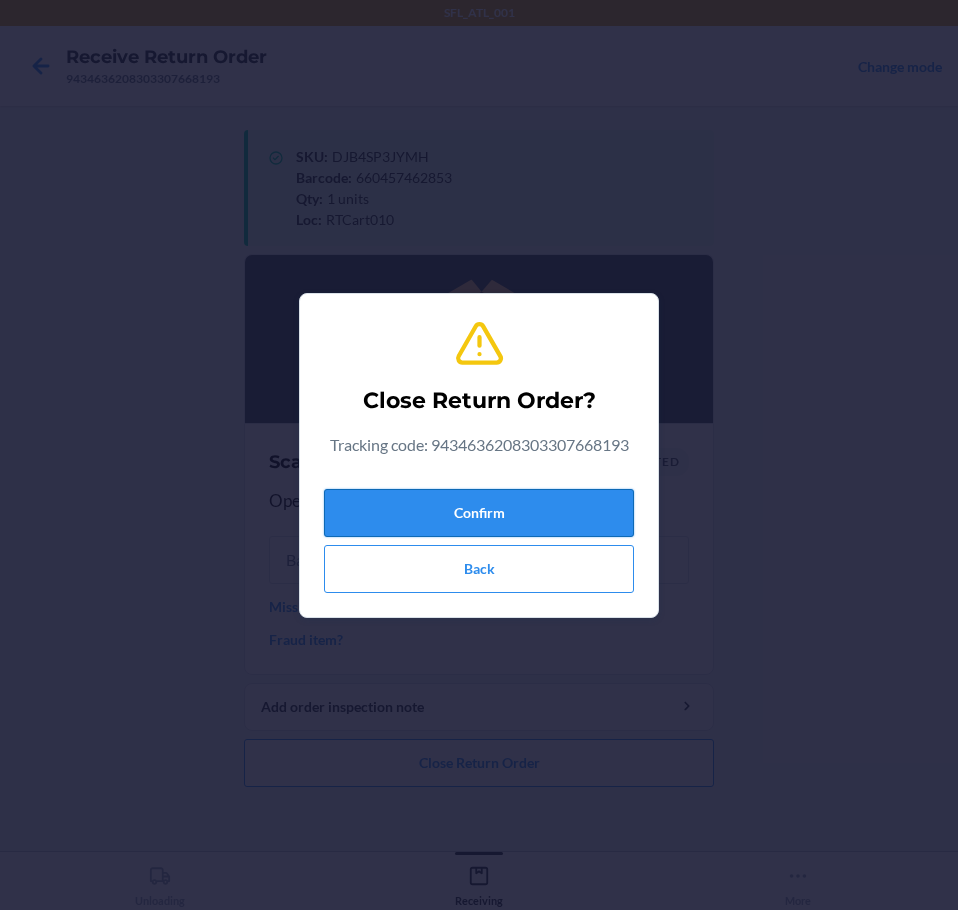 click on "Confirm" at bounding box center (479, 513) 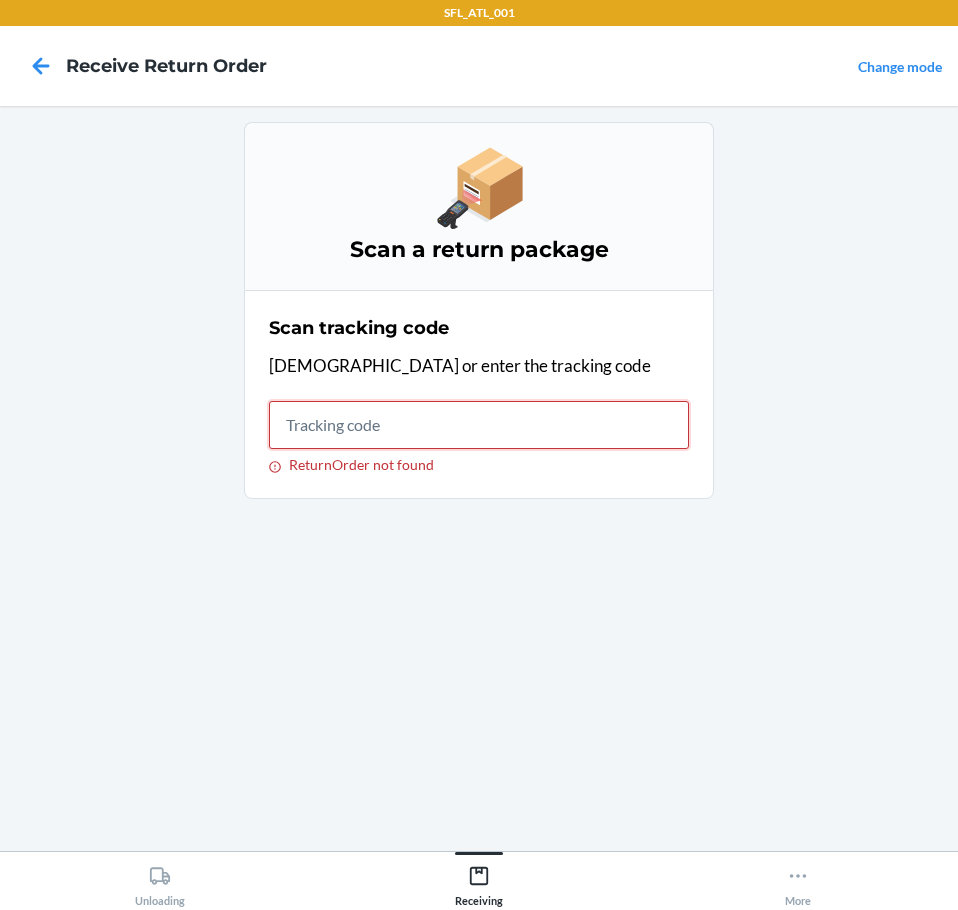 click on "ReturnOrder not found" at bounding box center [479, 425] 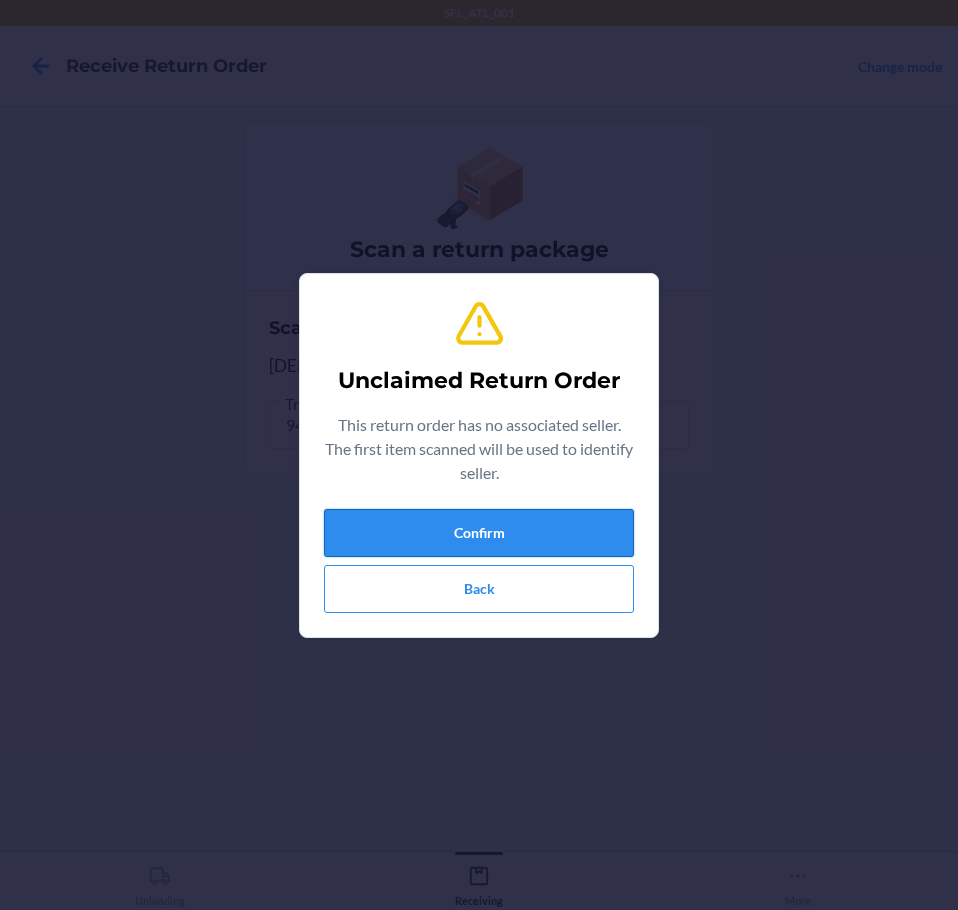 click on "Confirm" at bounding box center (479, 533) 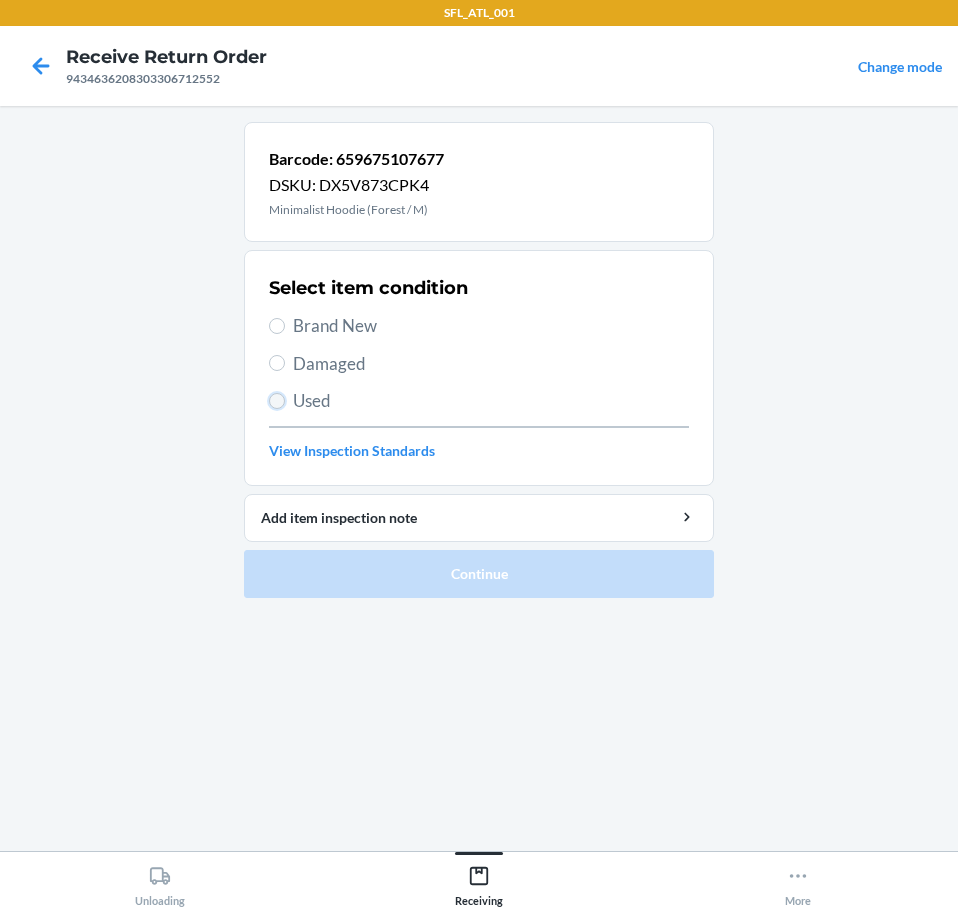 click on "Used" at bounding box center (277, 401) 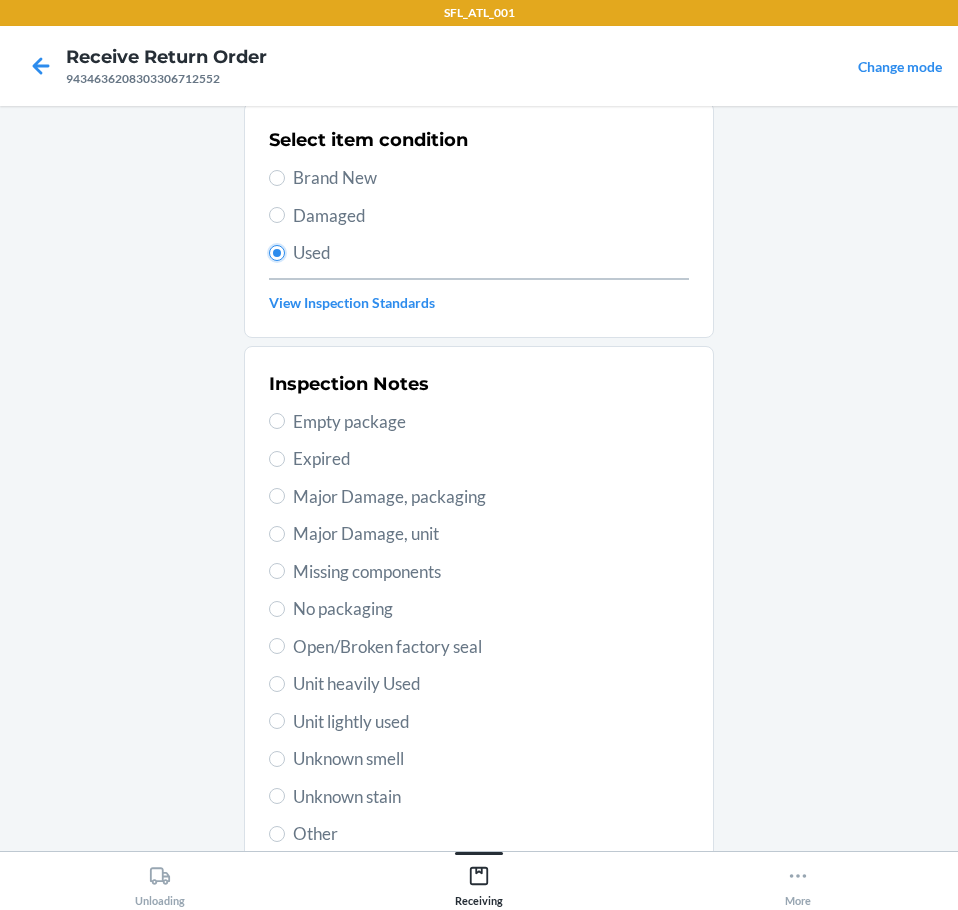 scroll, scrollTop: 200, scrollLeft: 0, axis: vertical 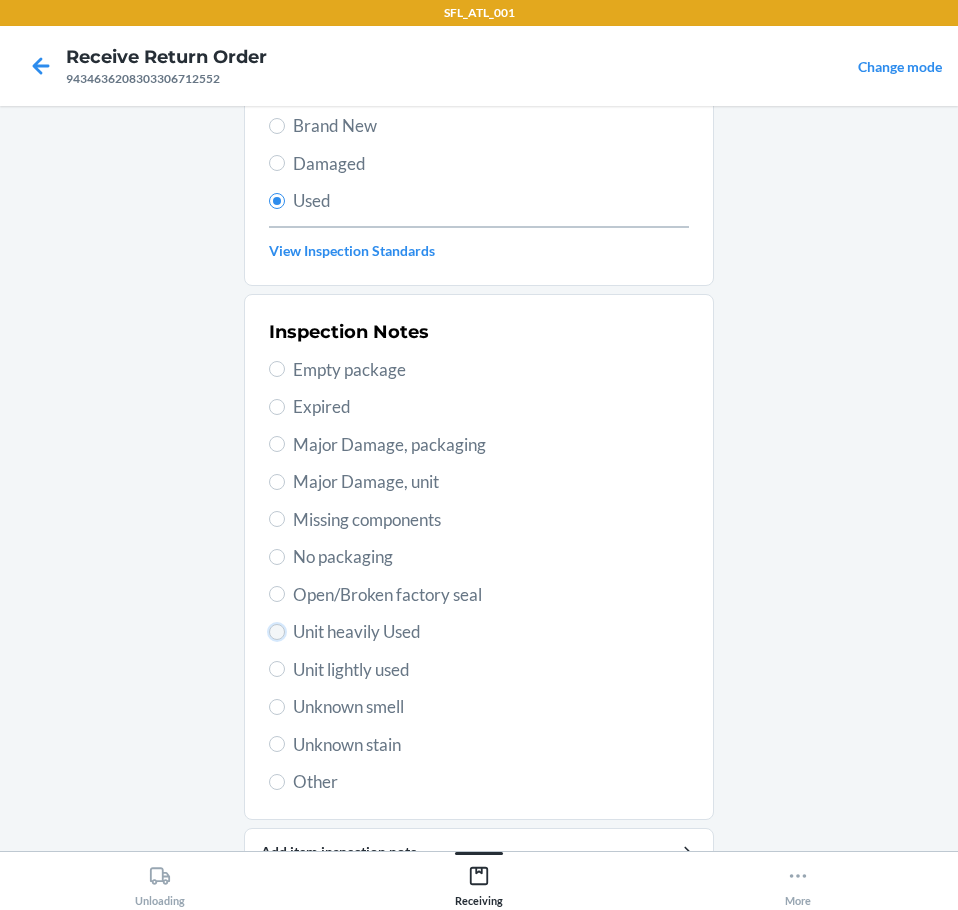 click on "Unit heavily Used" at bounding box center (277, 632) 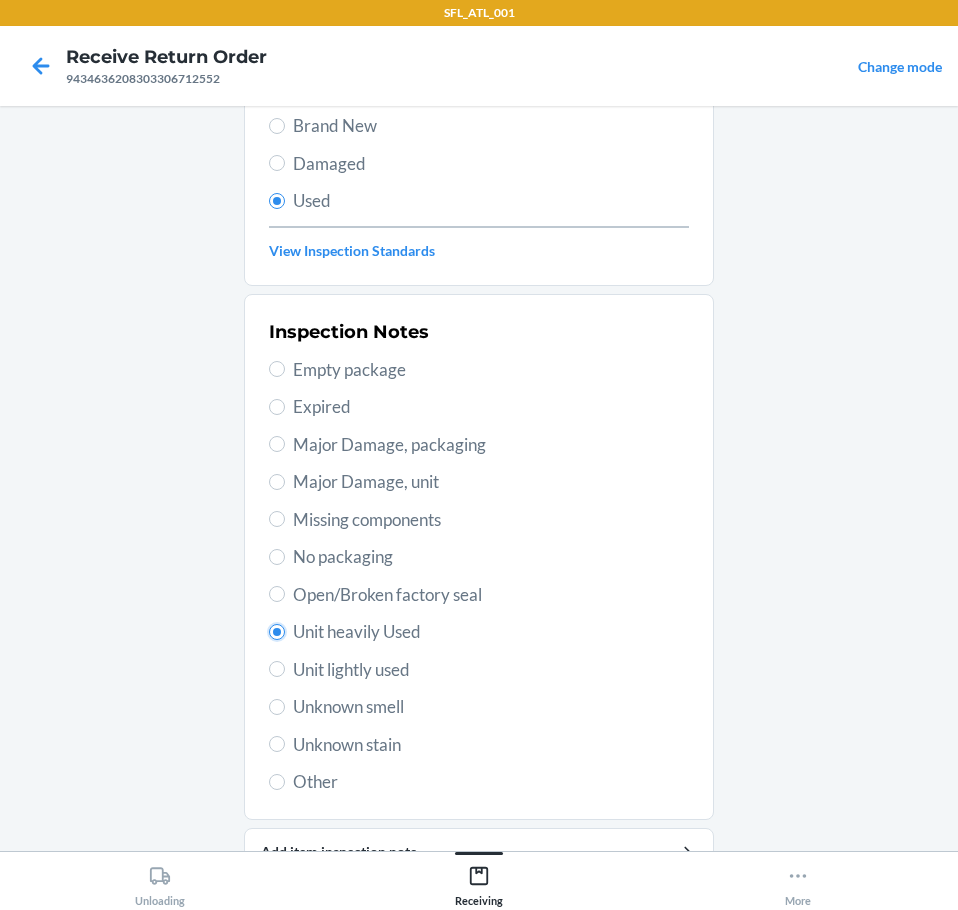 scroll, scrollTop: 297, scrollLeft: 0, axis: vertical 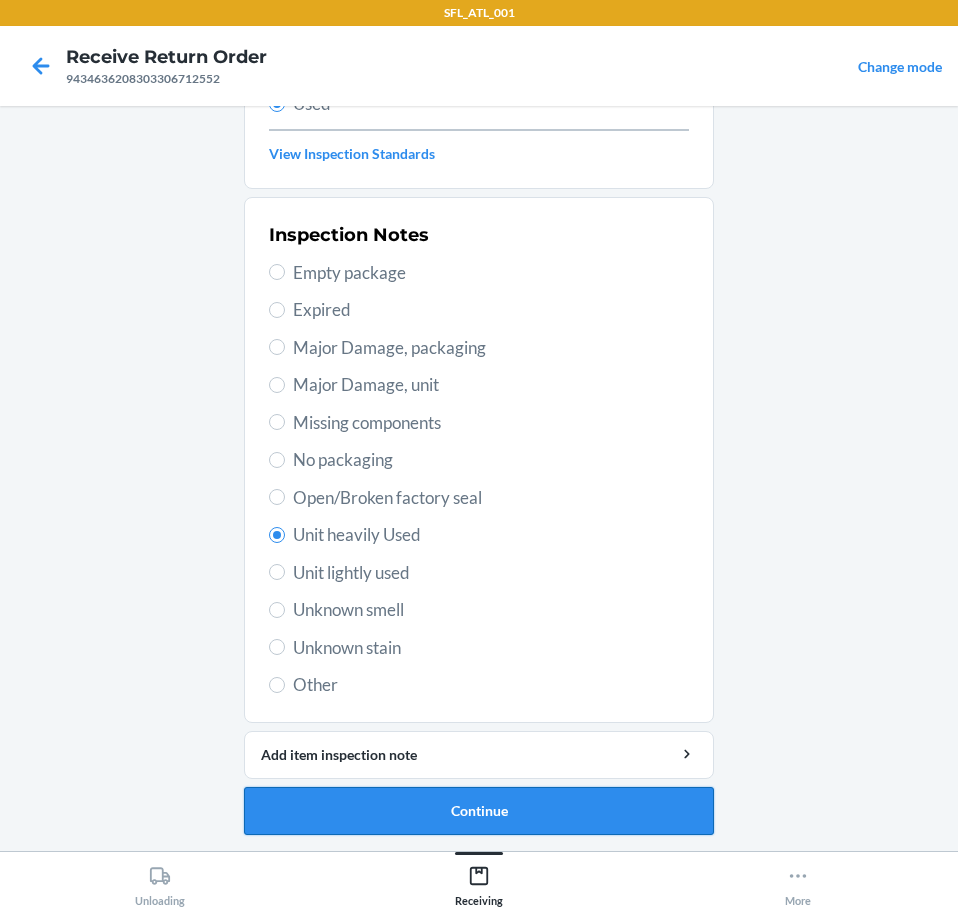 click on "Continue" at bounding box center [479, 811] 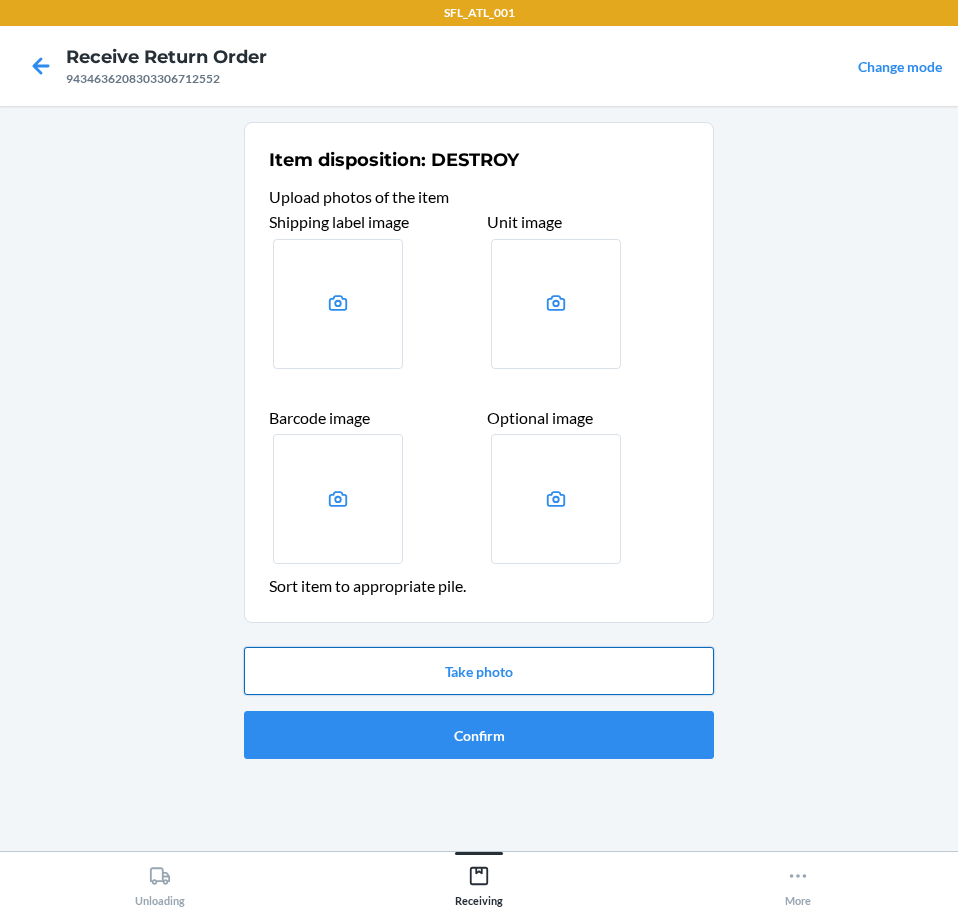 click on "Take photo" at bounding box center [479, 671] 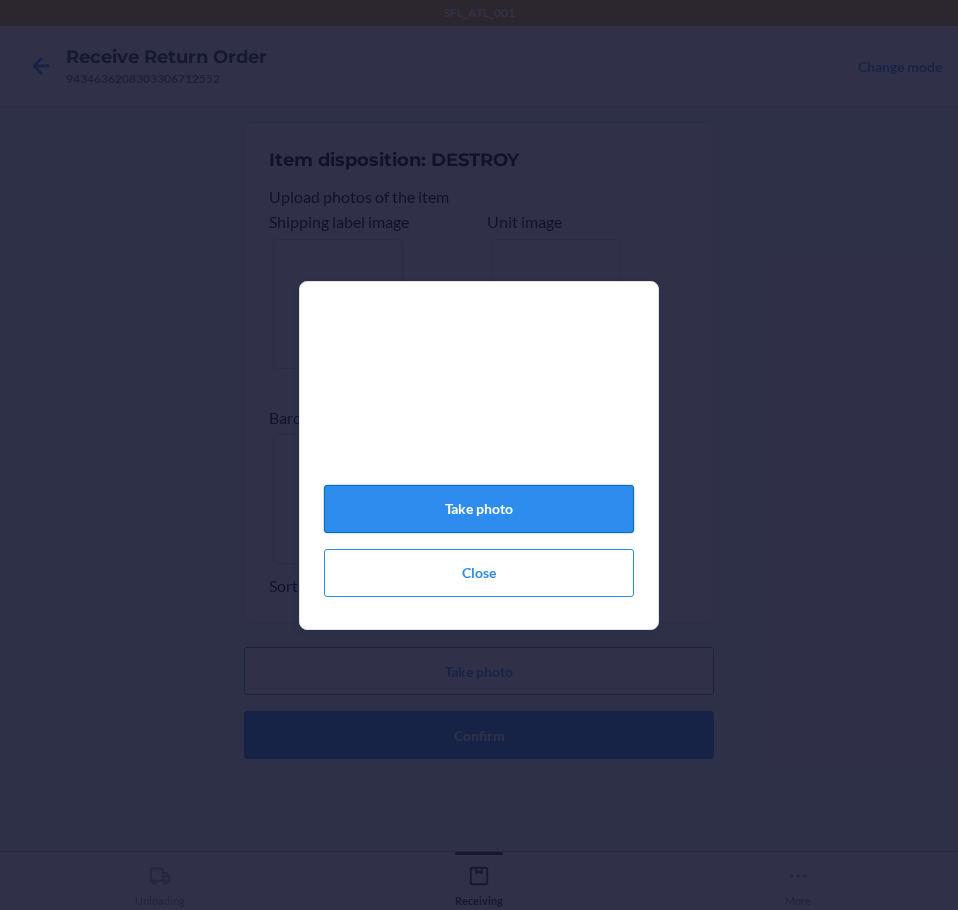 click on "Take photo" 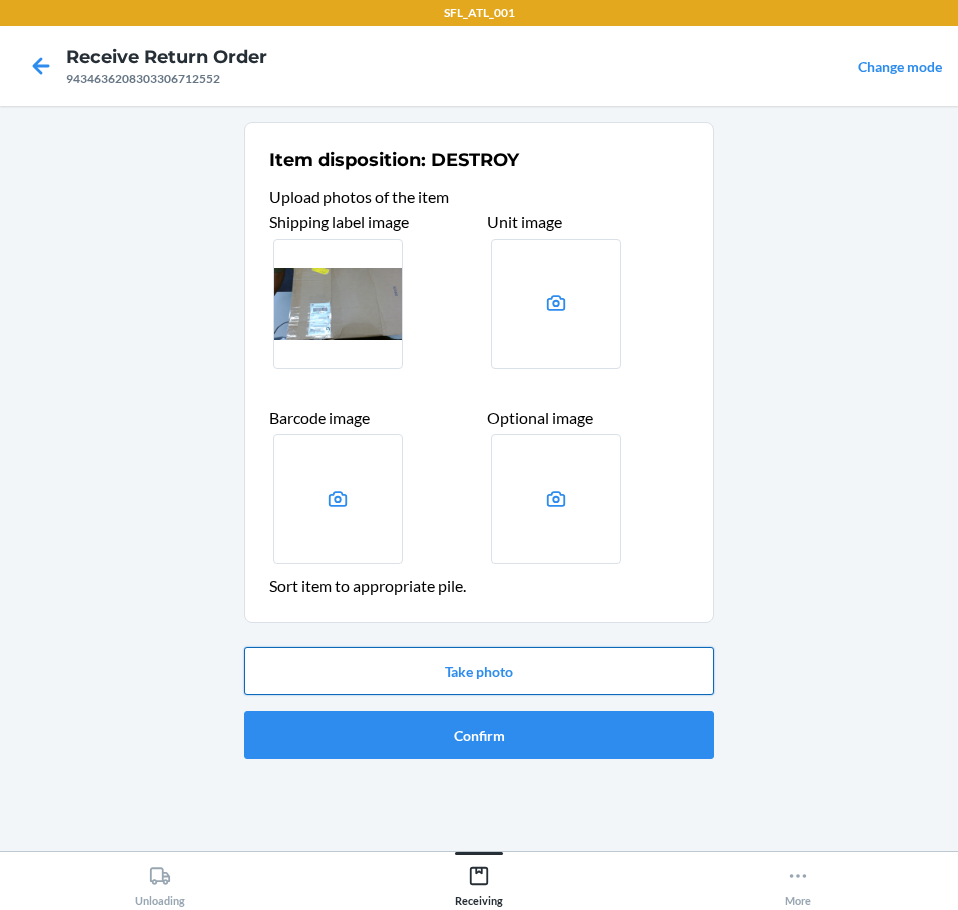 click on "Take photo" at bounding box center [479, 671] 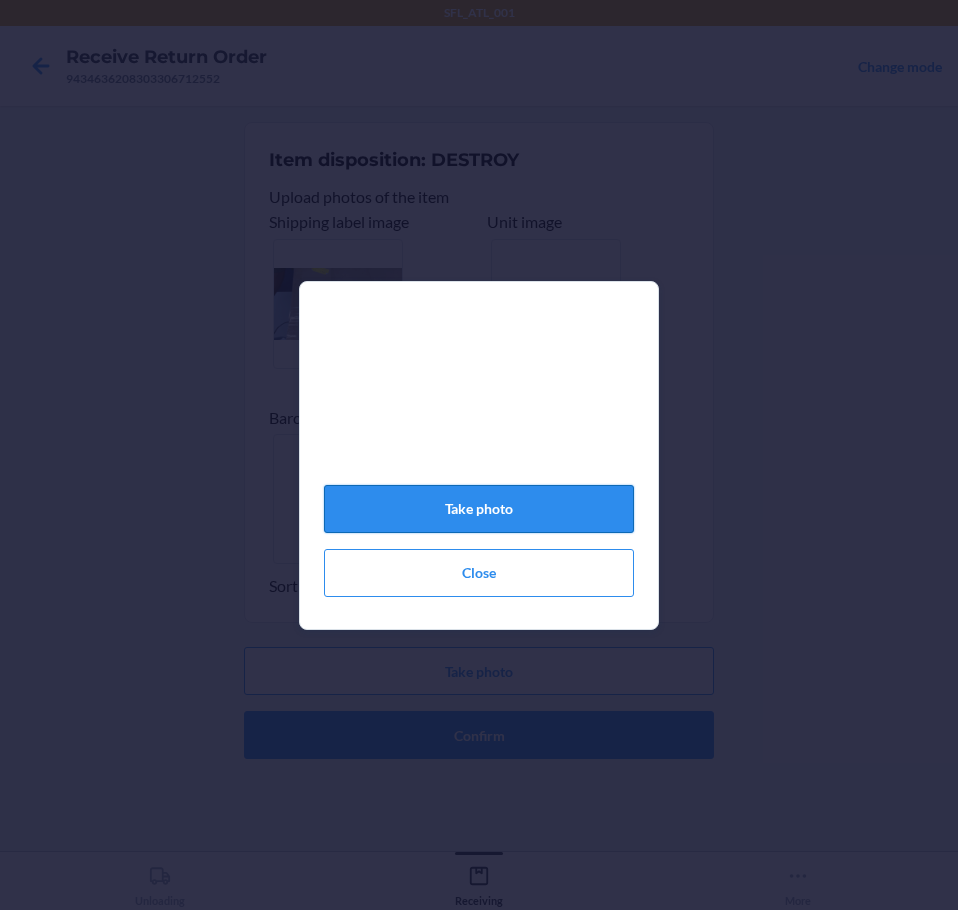 click on "Take photo" 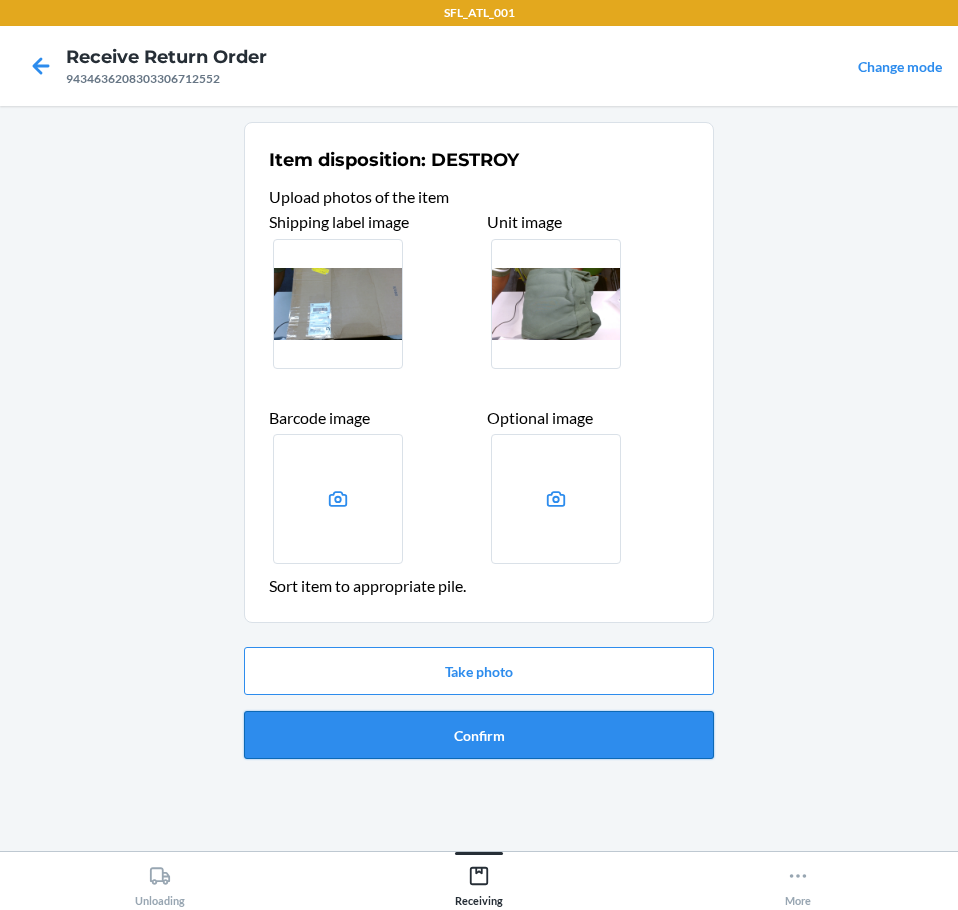 click on "Confirm" at bounding box center (479, 735) 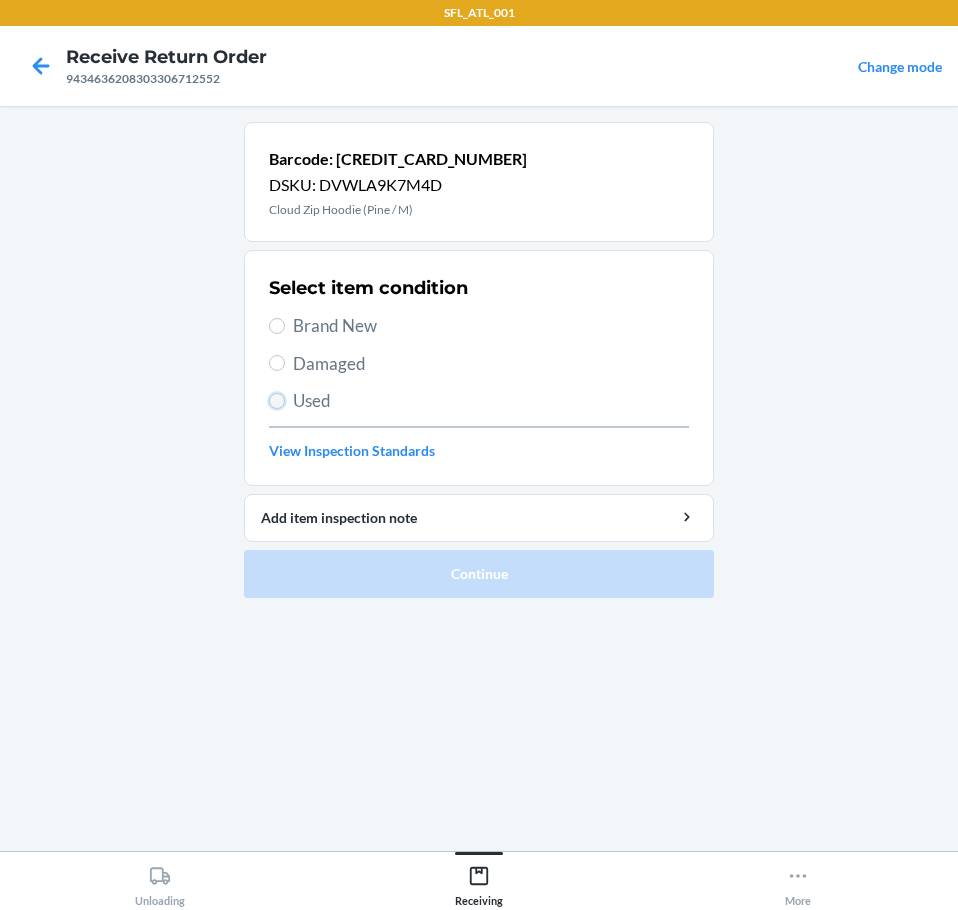 click on "Used" at bounding box center (277, 401) 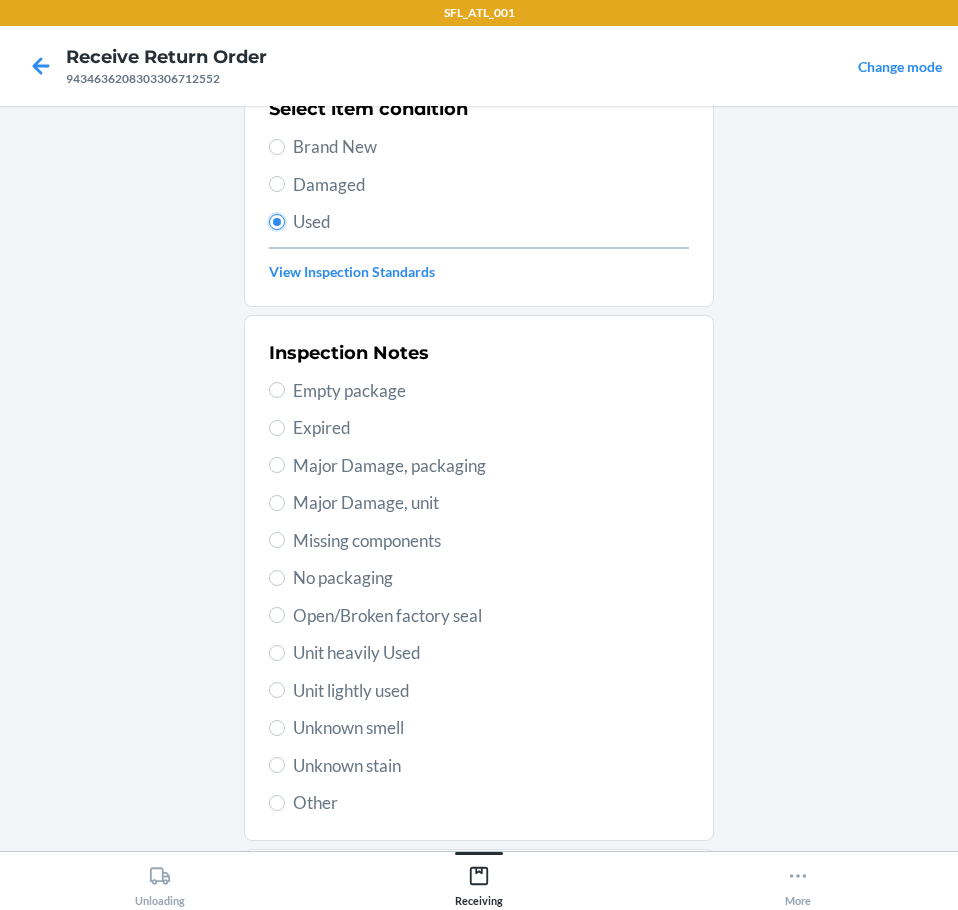 scroll, scrollTop: 200, scrollLeft: 0, axis: vertical 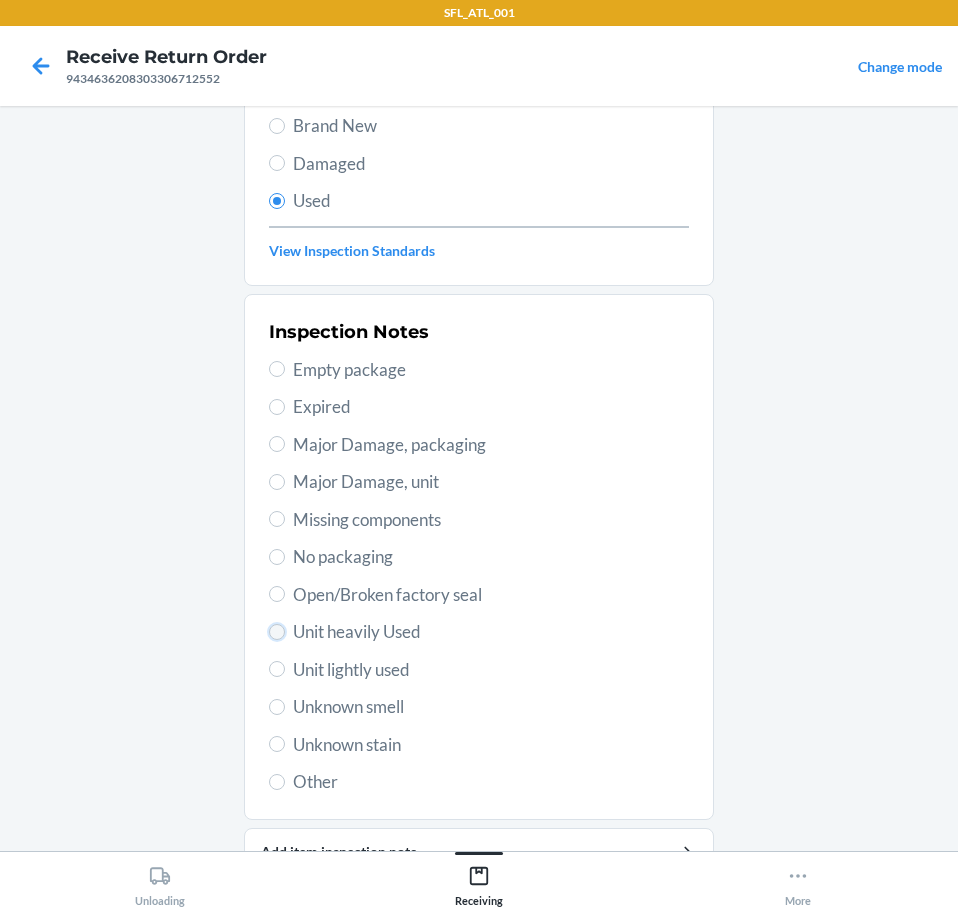 click on "Unit heavily Used" at bounding box center (277, 632) 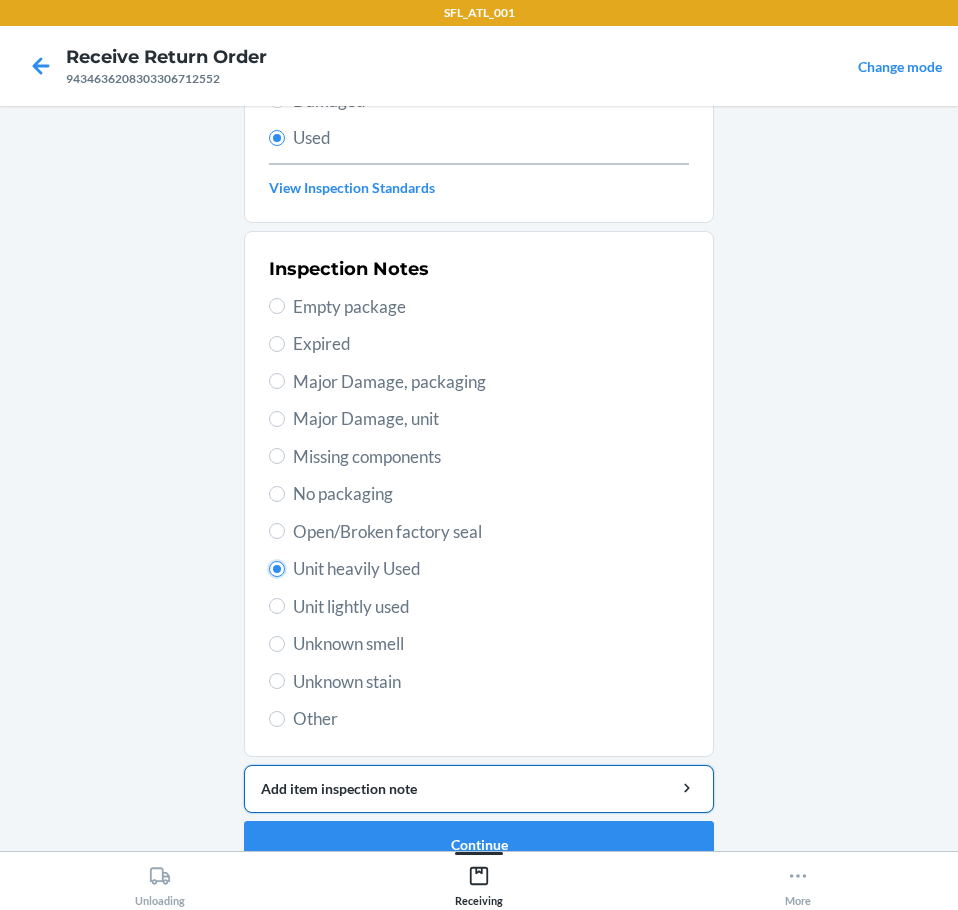 scroll, scrollTop: 297, scrollLeft: 0, axis: vertical 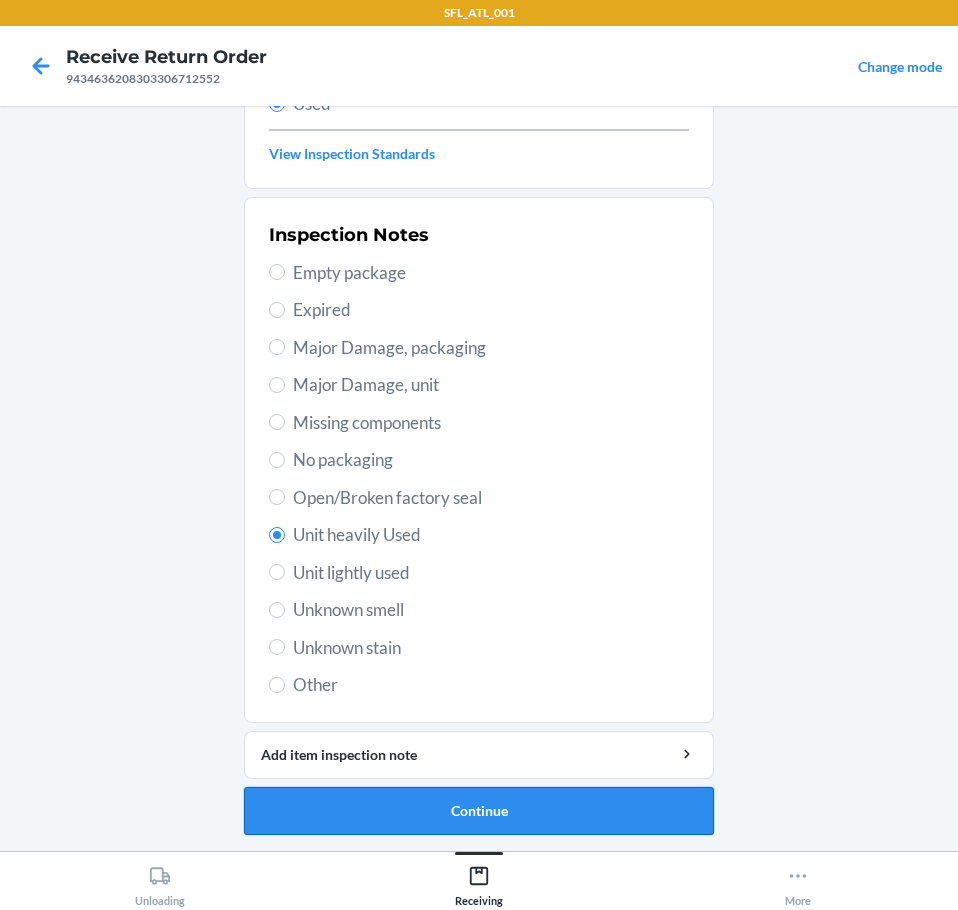 click on "Continue" at bounding box center [479, 811] 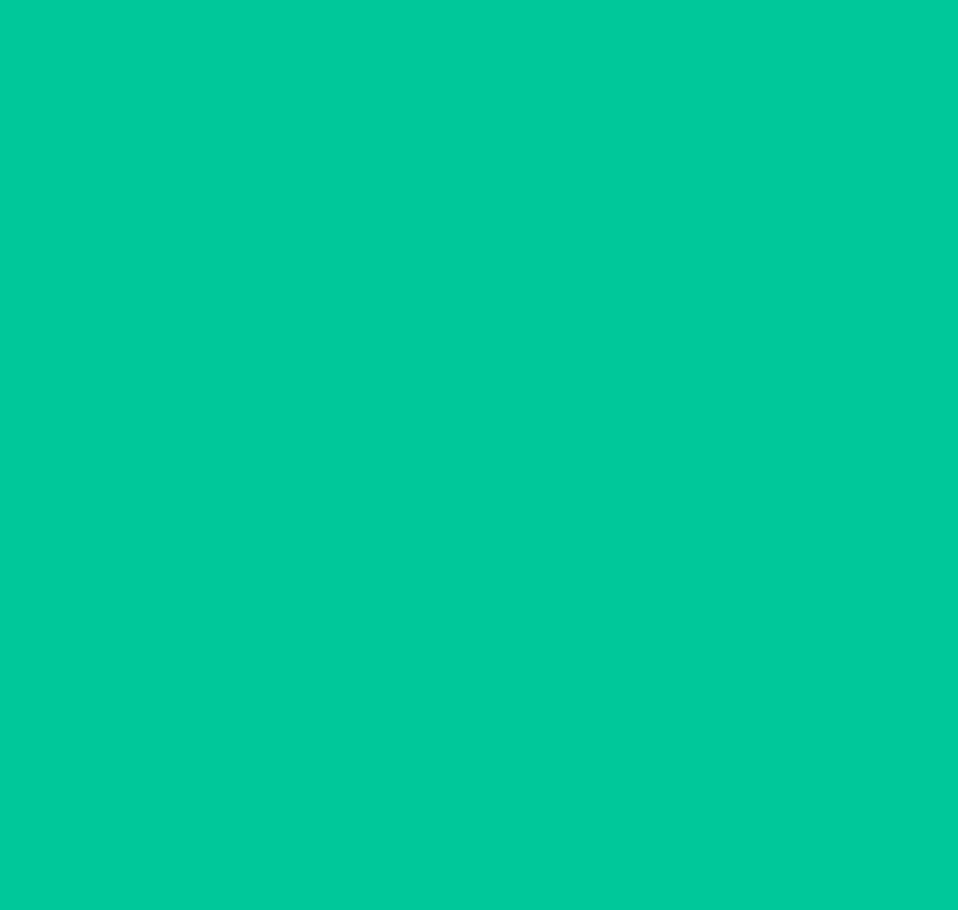 scroll, scrollTop: 0, scrollLeft: 0, axis: both 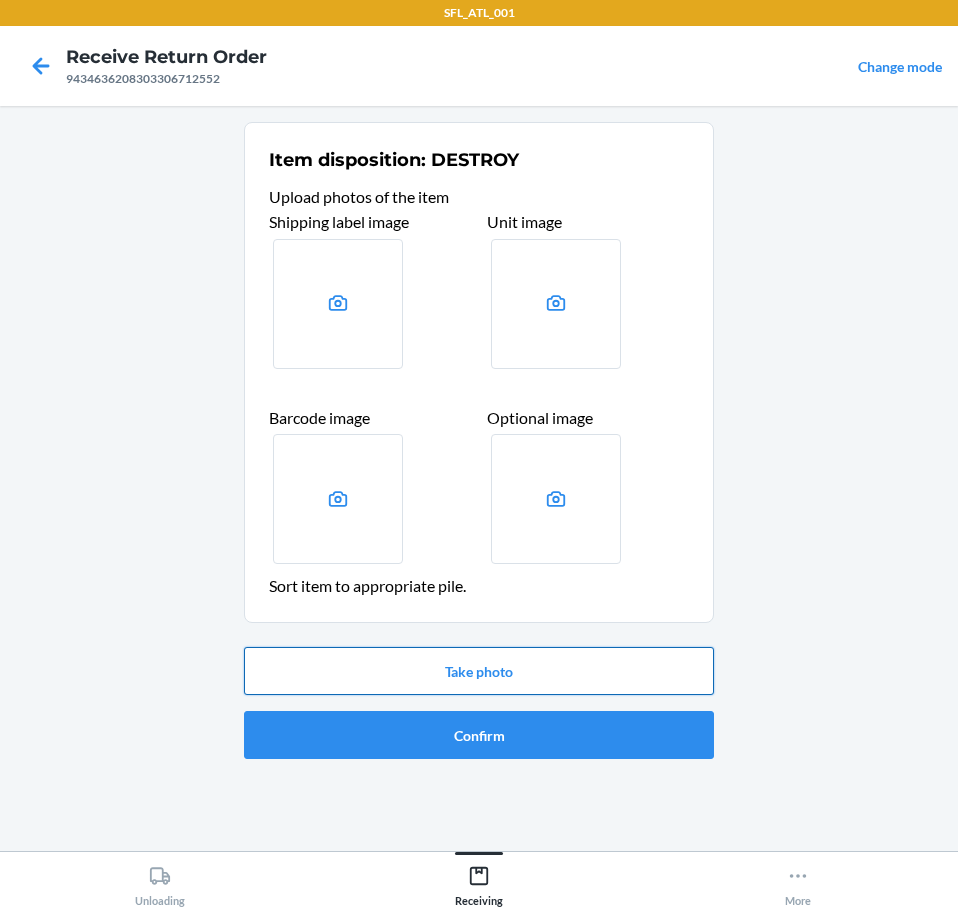 click on "Take photo" at bounding box center [479, 671] 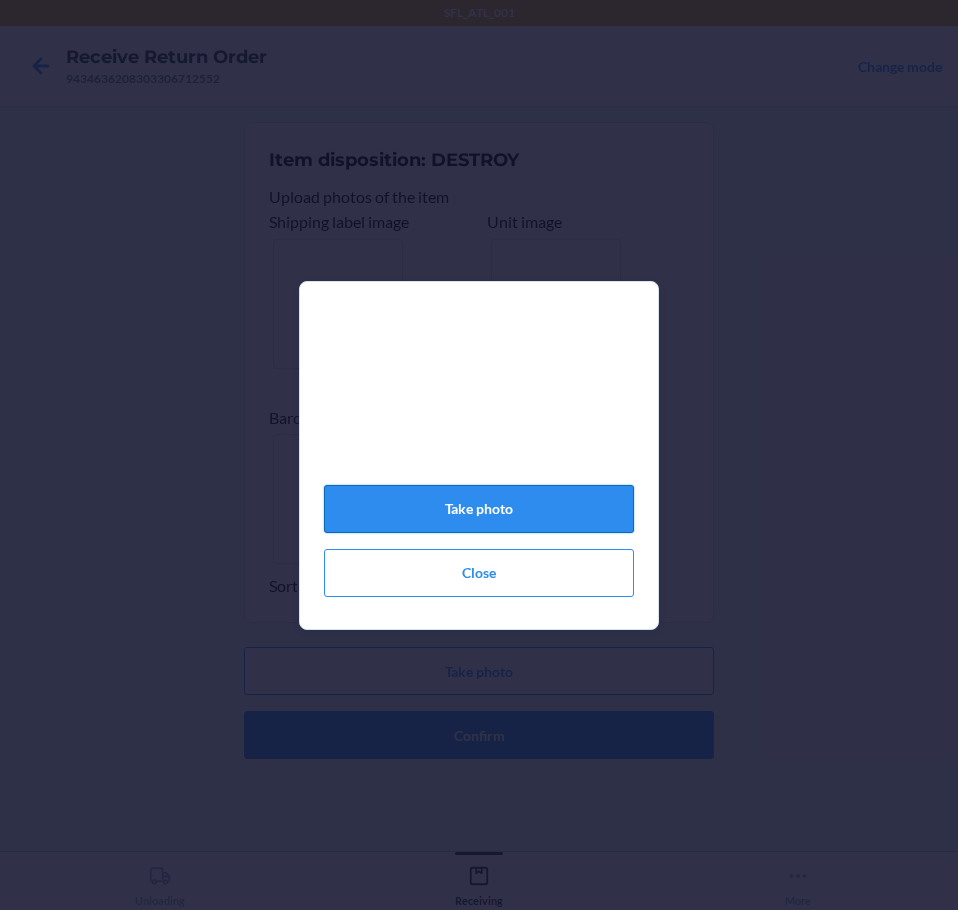 click on "Take photo" 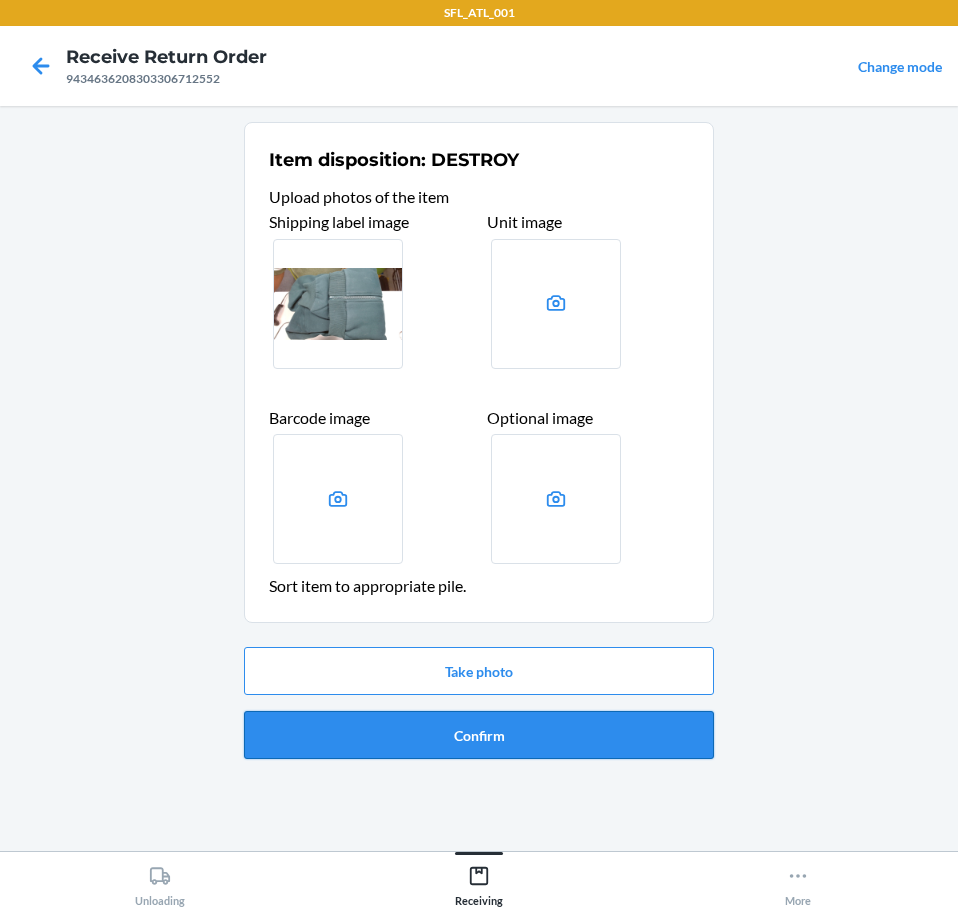 click on "Confirm" at bounding box center (479, 735) 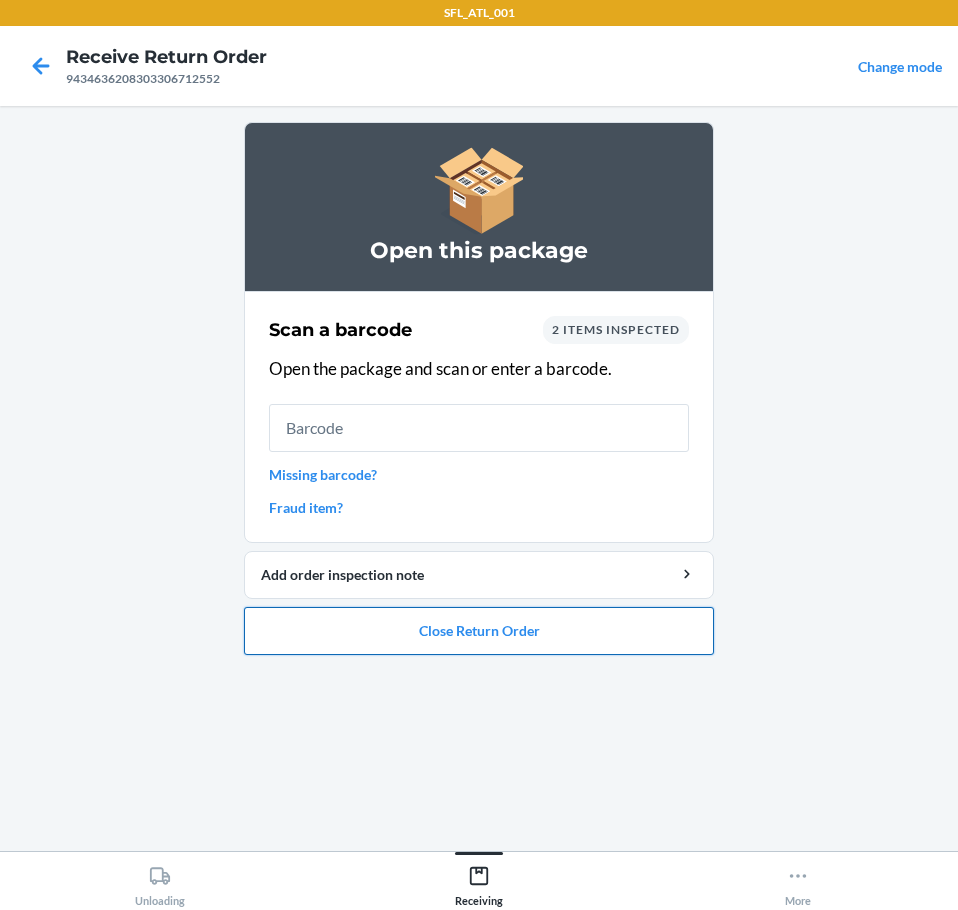 click on "Close Return Order" at bounding box center (479, 631) 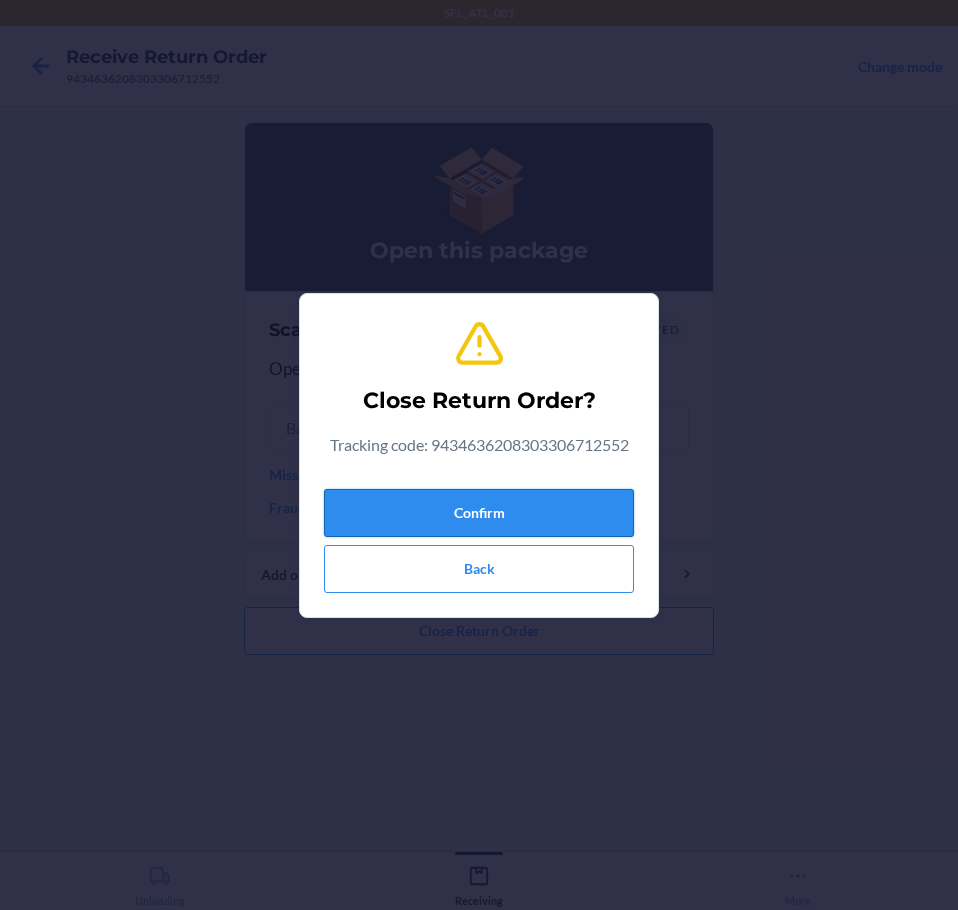 click on "Confirm" at bounding box center [479, 513] 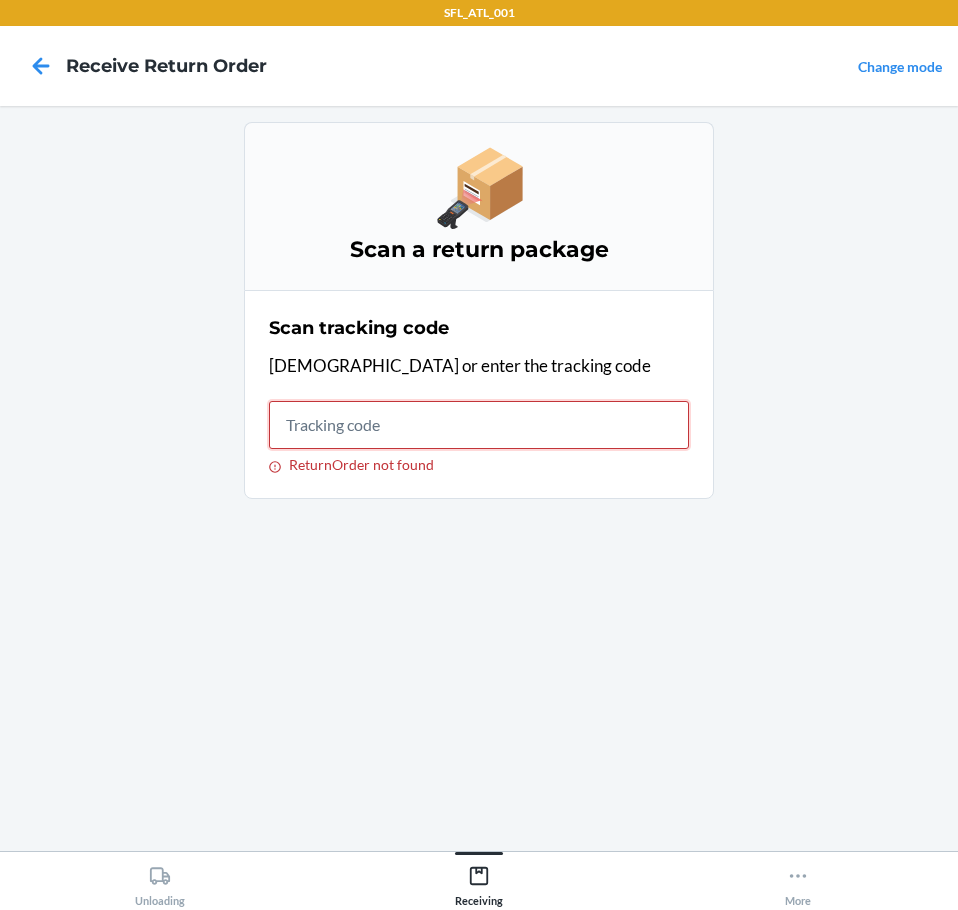 click on "ReturnOrder not found" at bounding box center (479, 425) 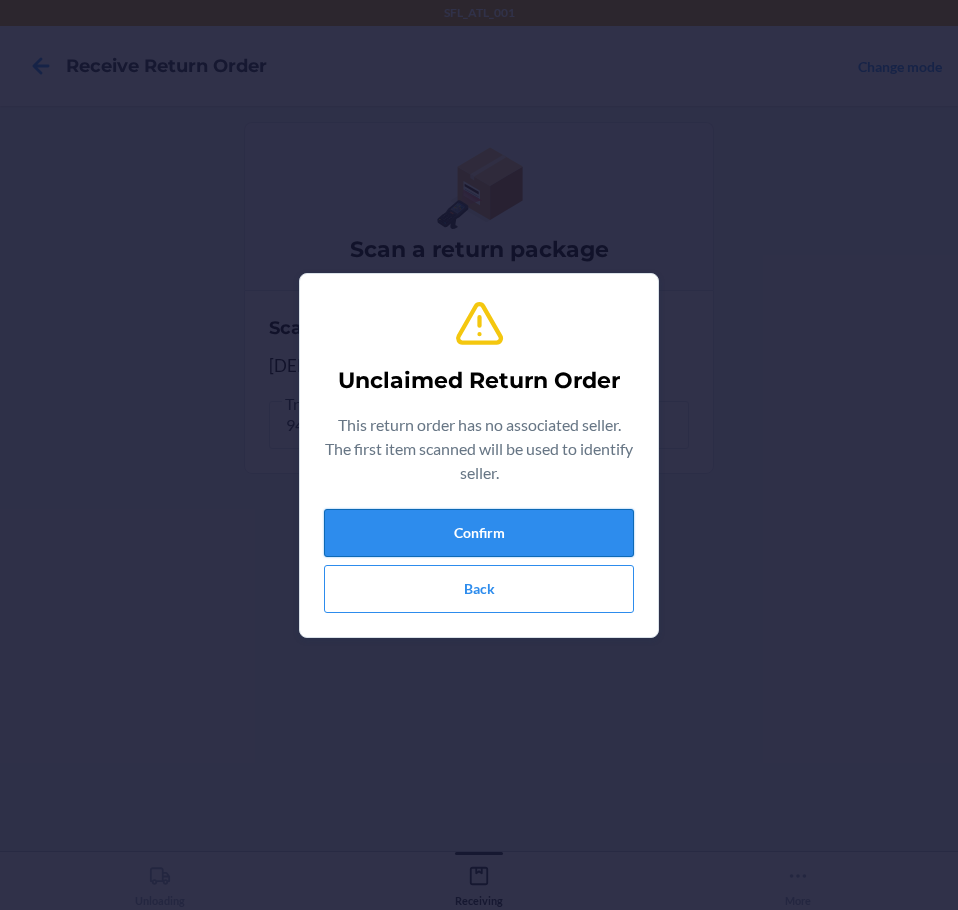 click on "Confirm" at bounding box center [479, 533] 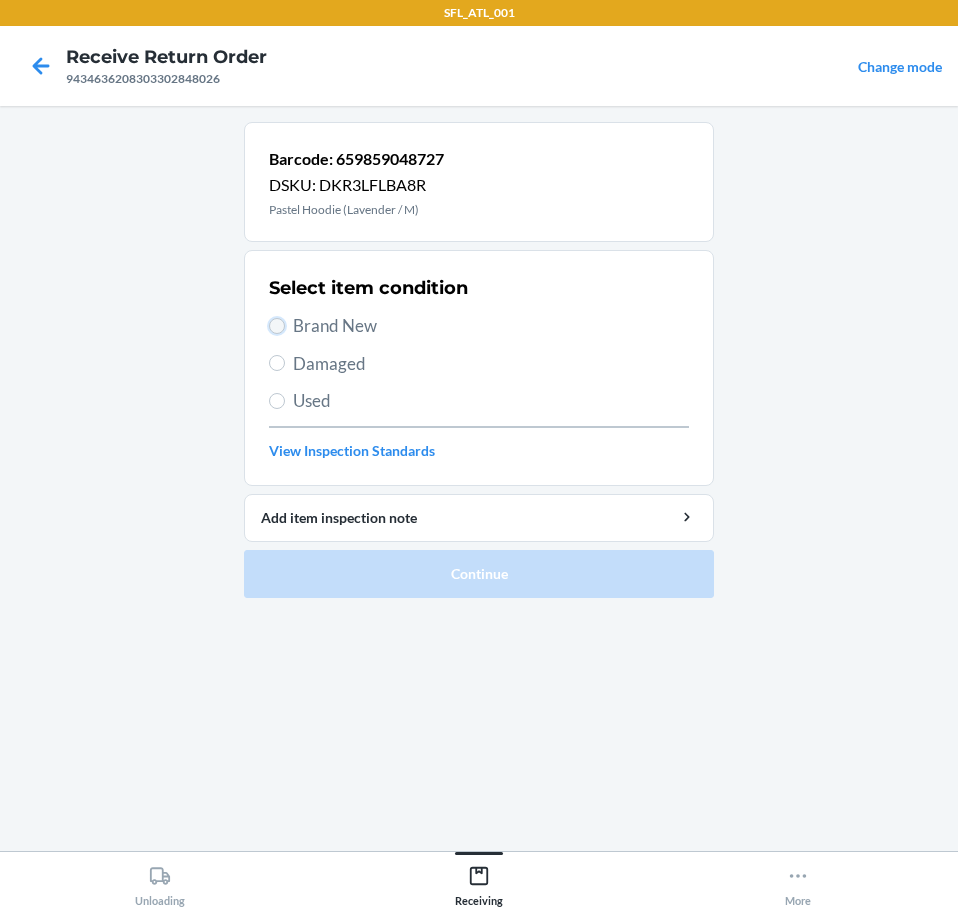 click on "Brand New" at bounding box center (277, 326) 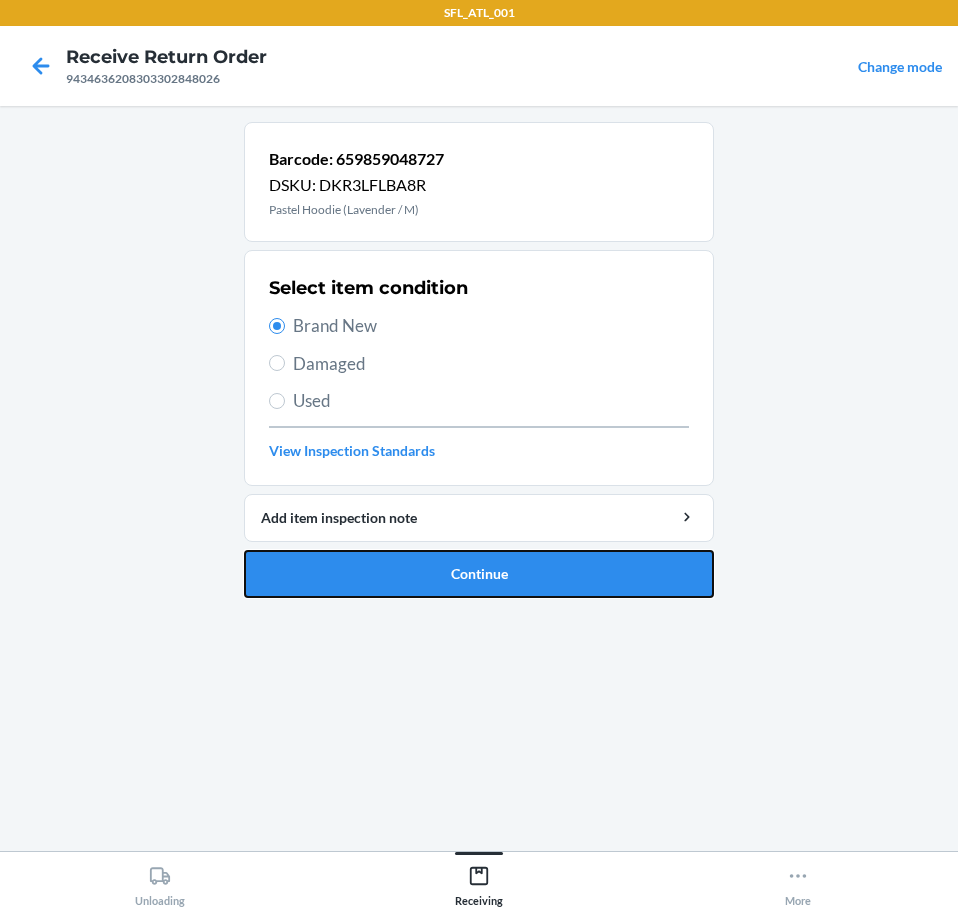 click on "Continue" at bounding box center [479, 574] 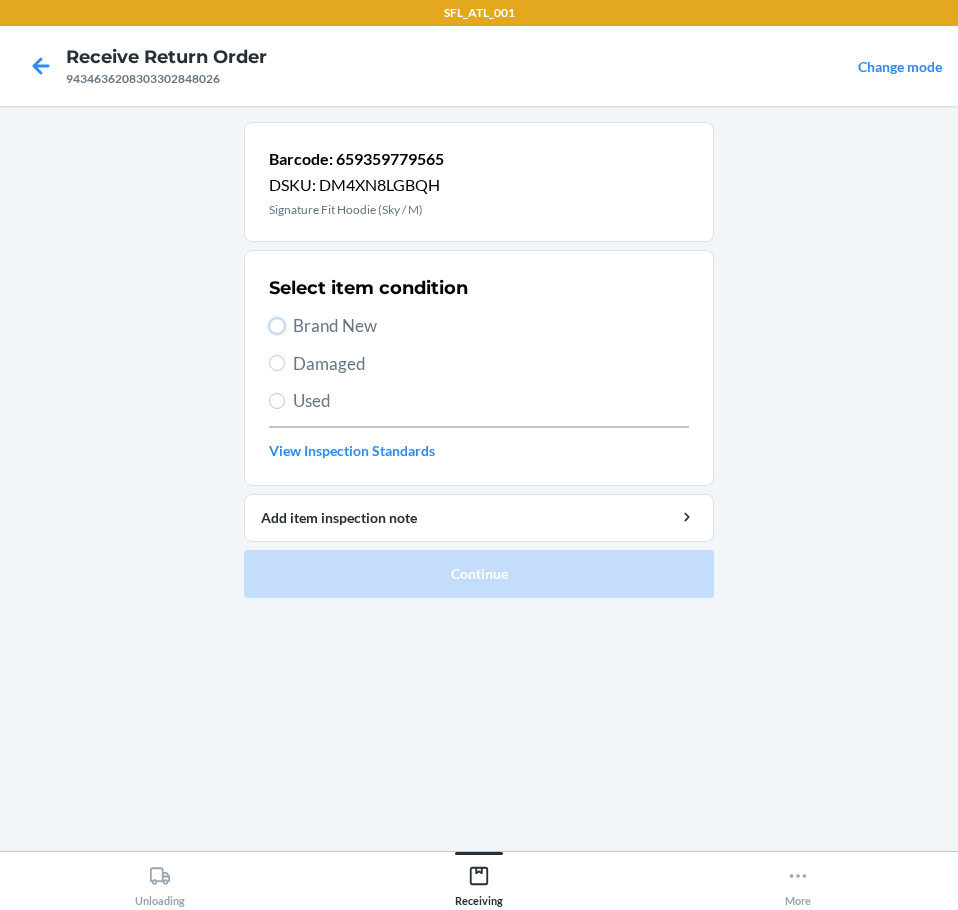 drag, startPoint x: 279, startPoint y: 327, endPoint x: 328, endPoint y: 431, distance: 114.96521 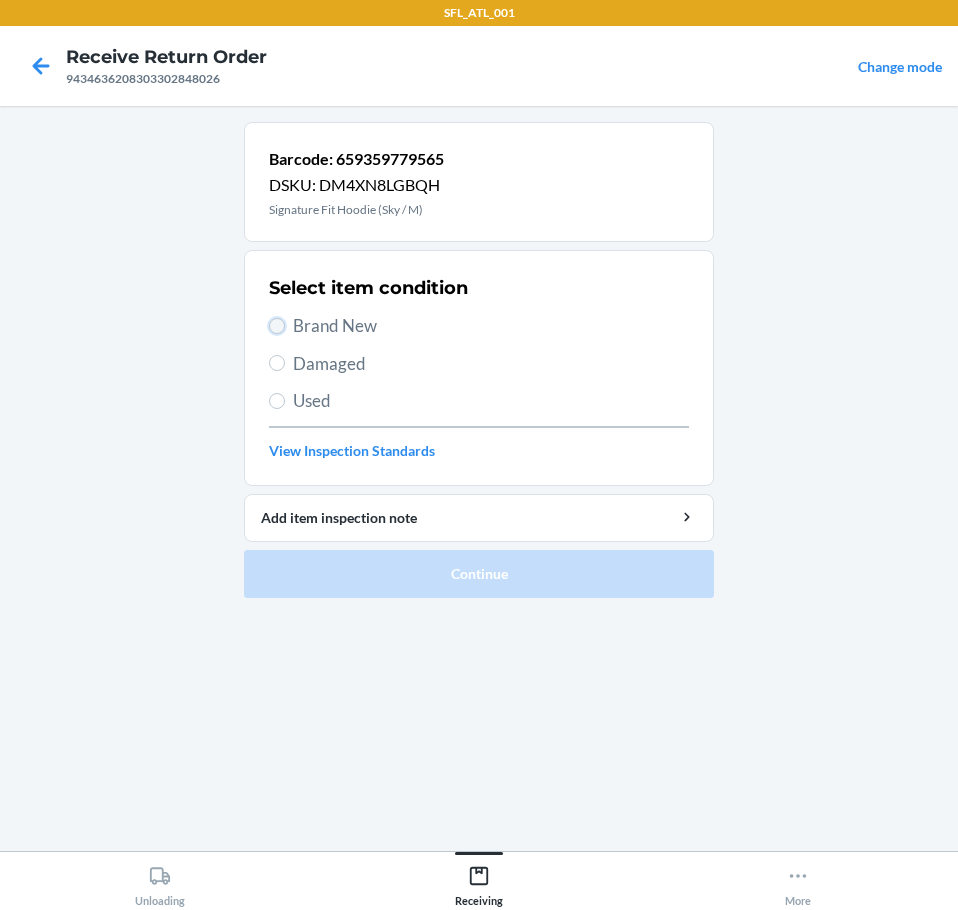 click on "Brand New" at bounding box center (277, 326) 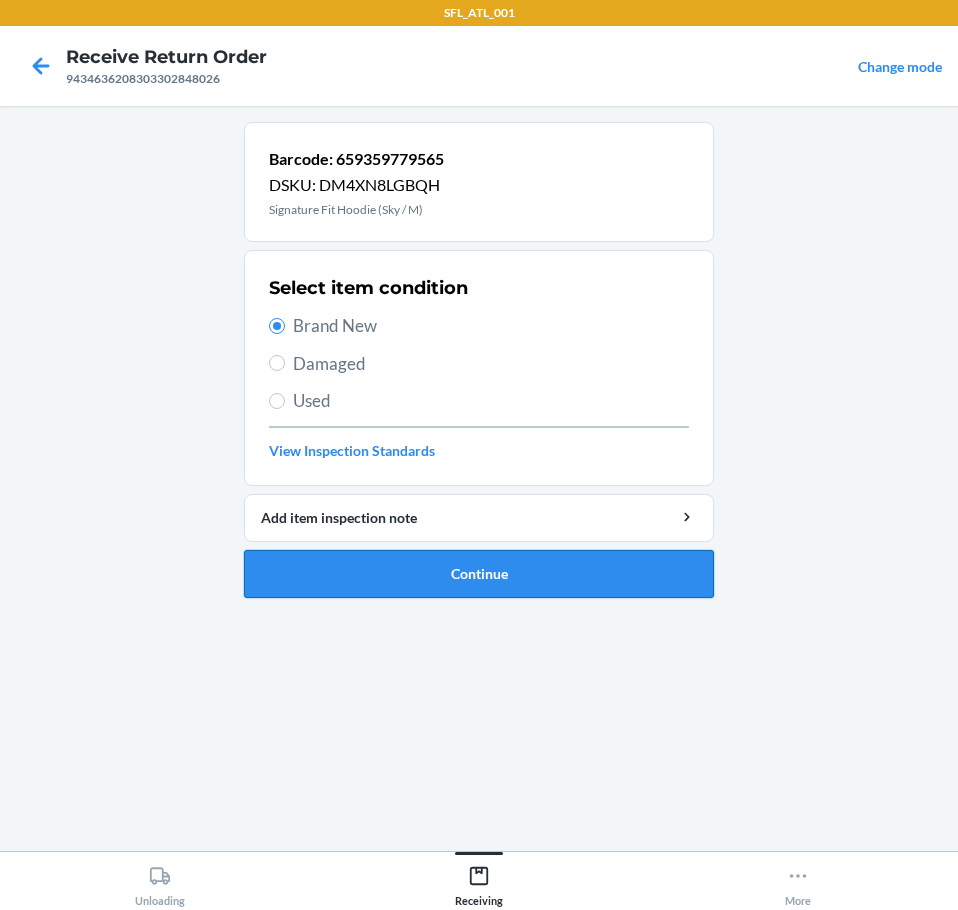 click on "Continue" at bounding box center (479, 574) 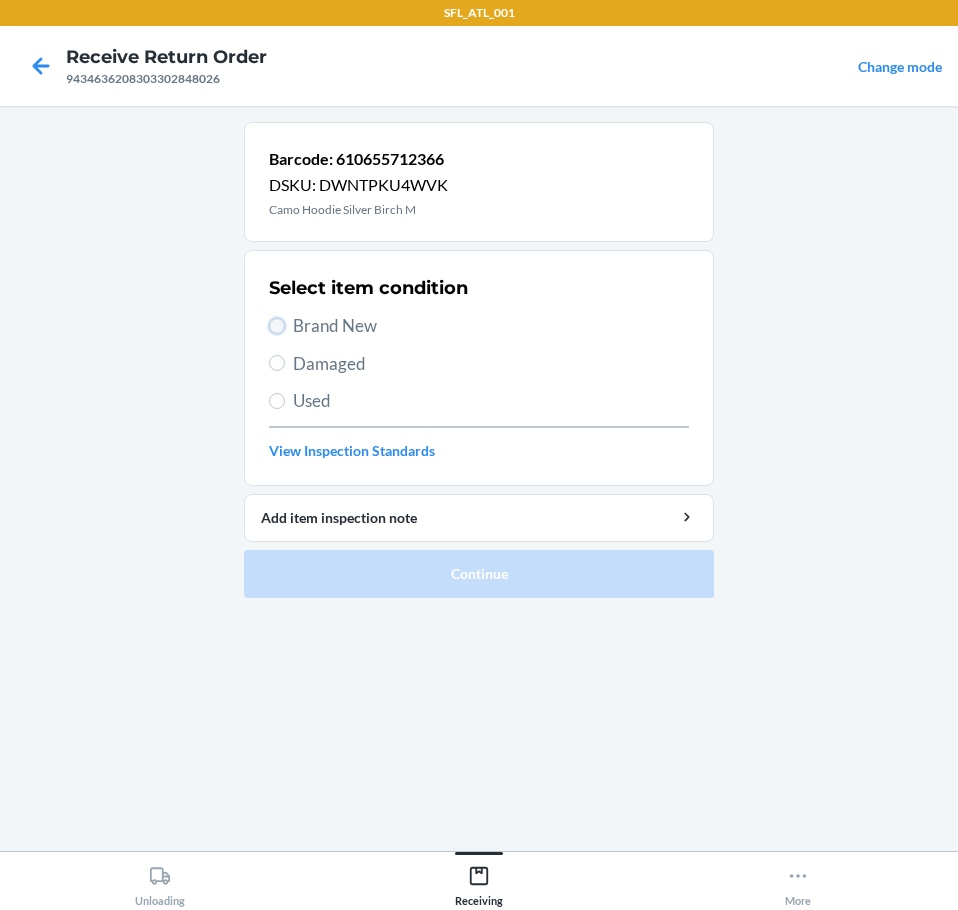click on "Brand New" at bounding box center [277, 326] 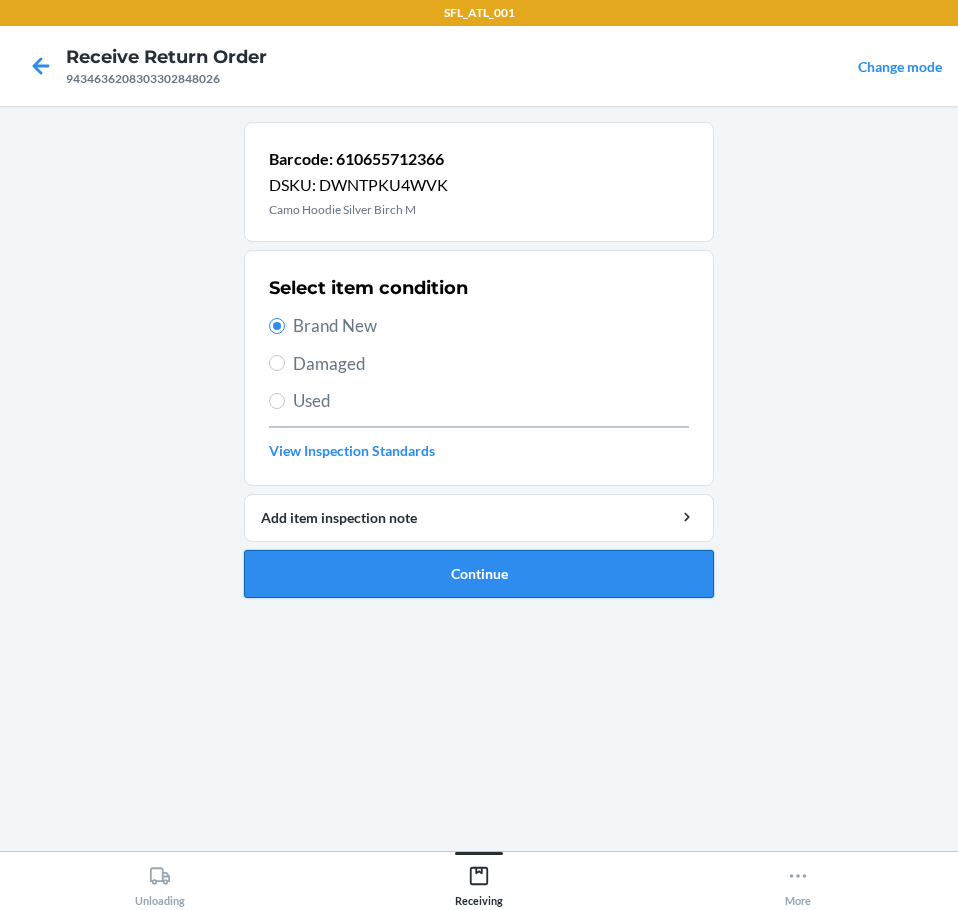 click on "Continue" at bounding box center [479, 574] 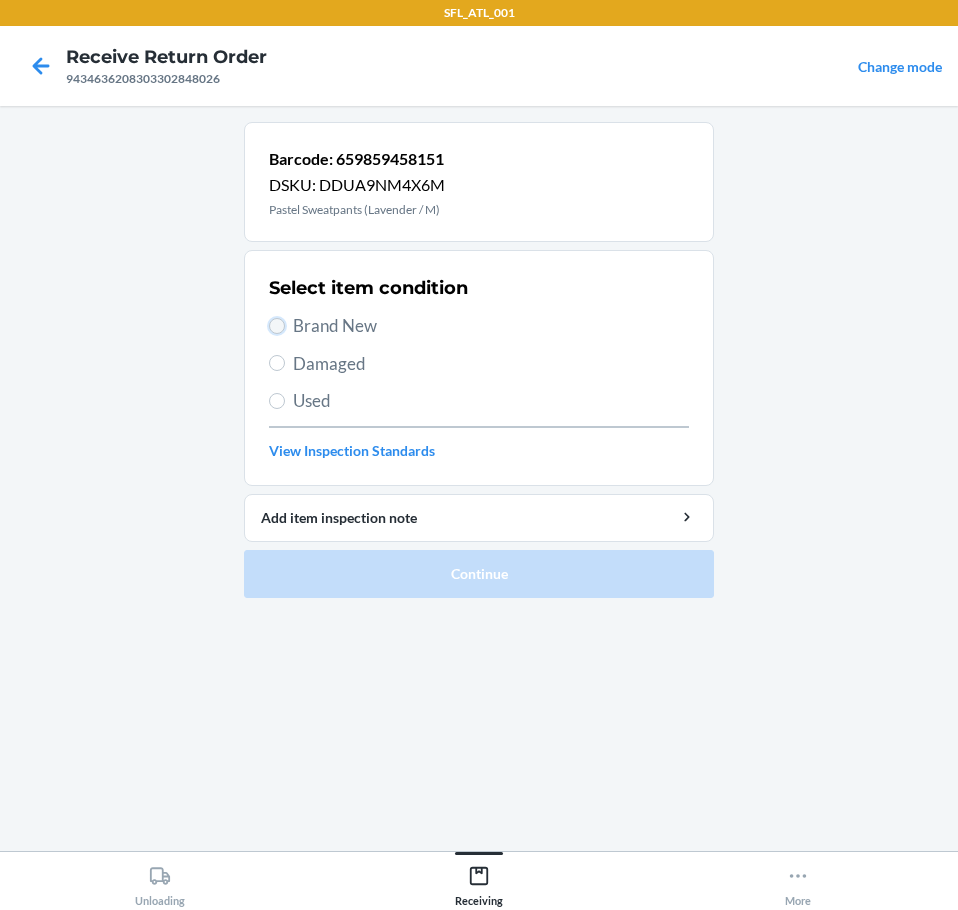 click on "Brand New" at bounding box center [277, 326] 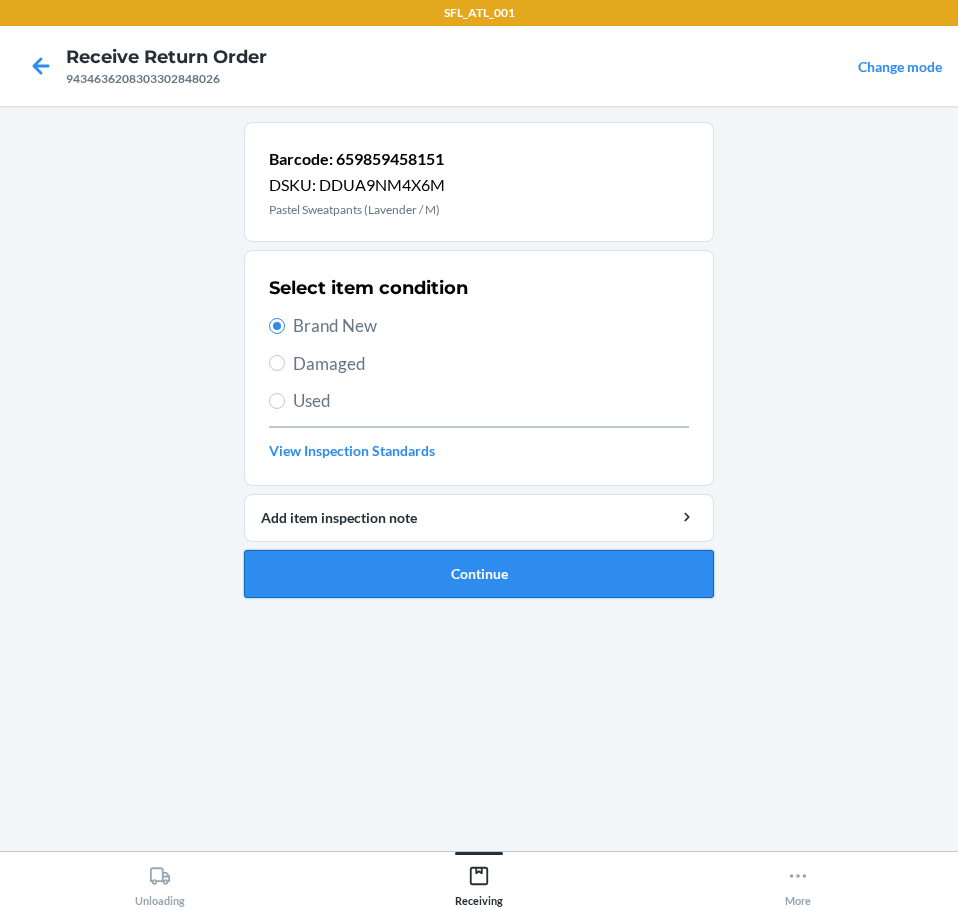 click on "Continue" at bounding box center [479, 574] 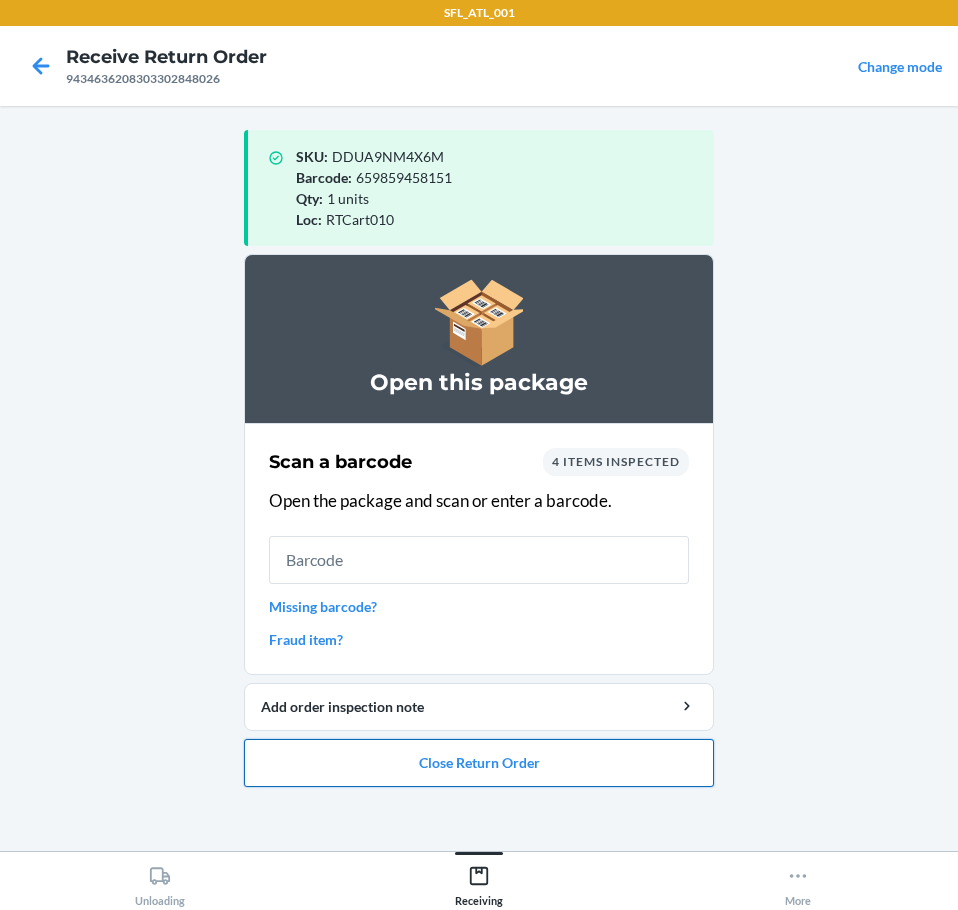 click on "Close Return Order" at bounding box center [479, 763] 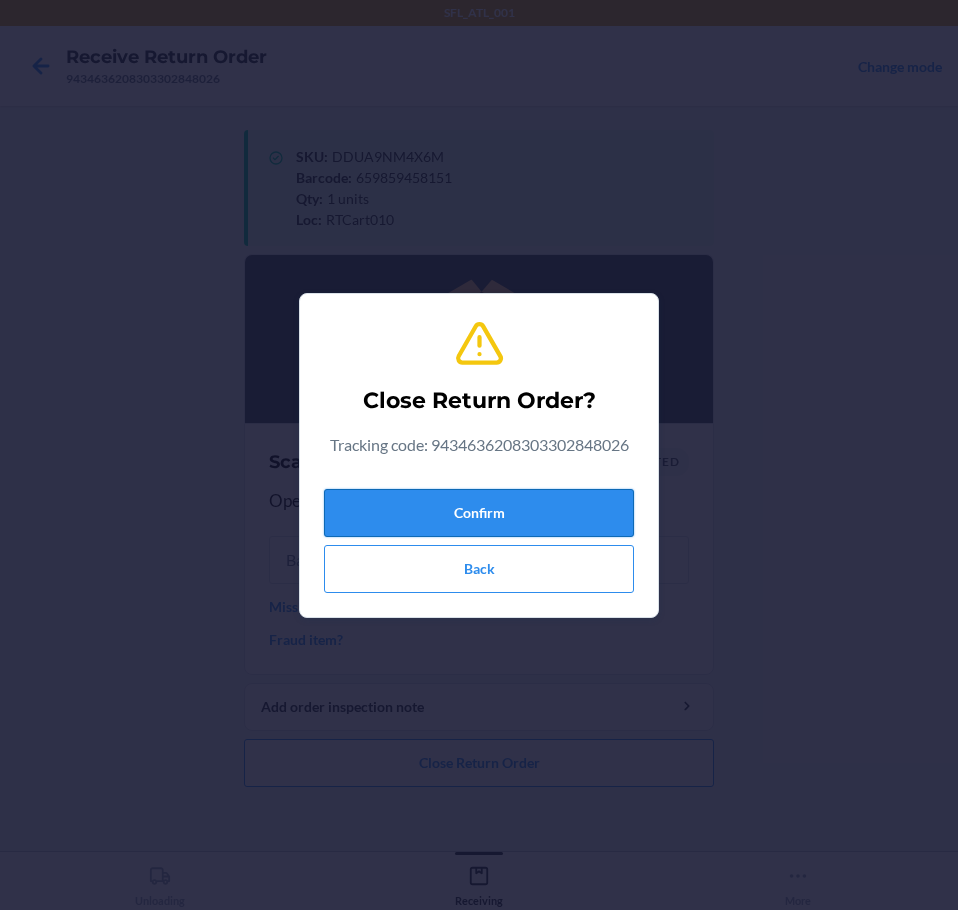 click on "Confirm" at bounding box center (479, 513) 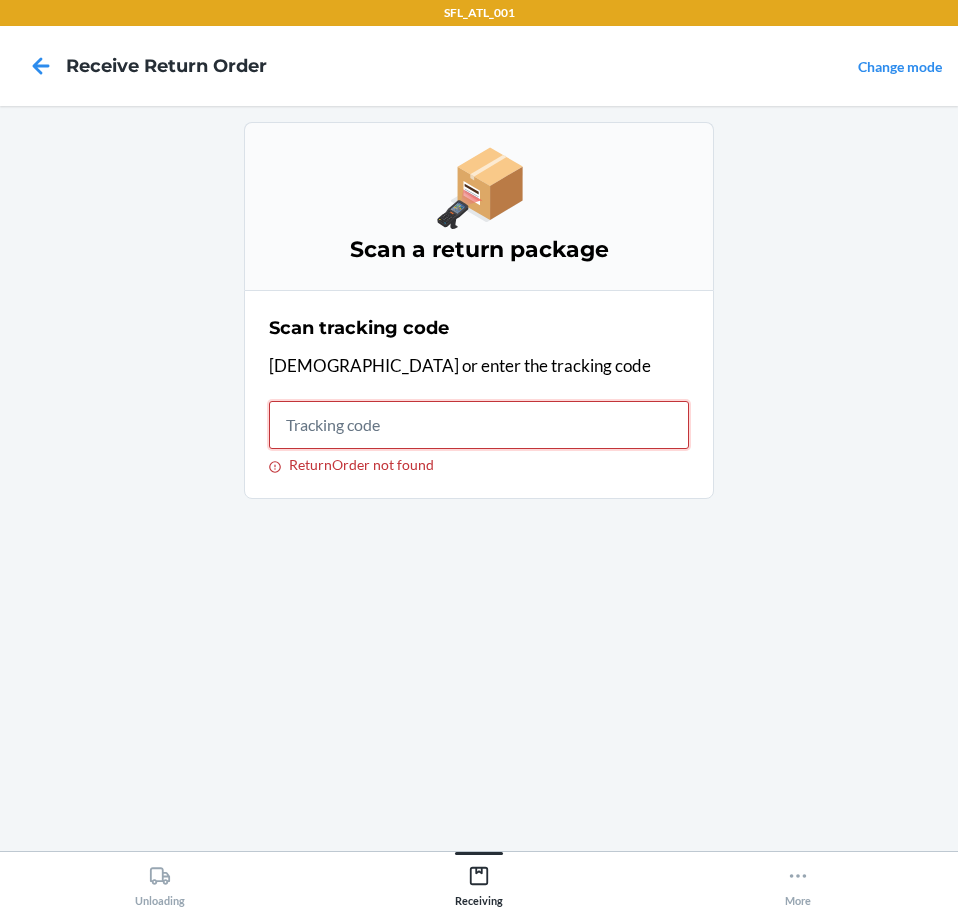 click on "ReturnOrder not found" at bounding box center (479, 425) 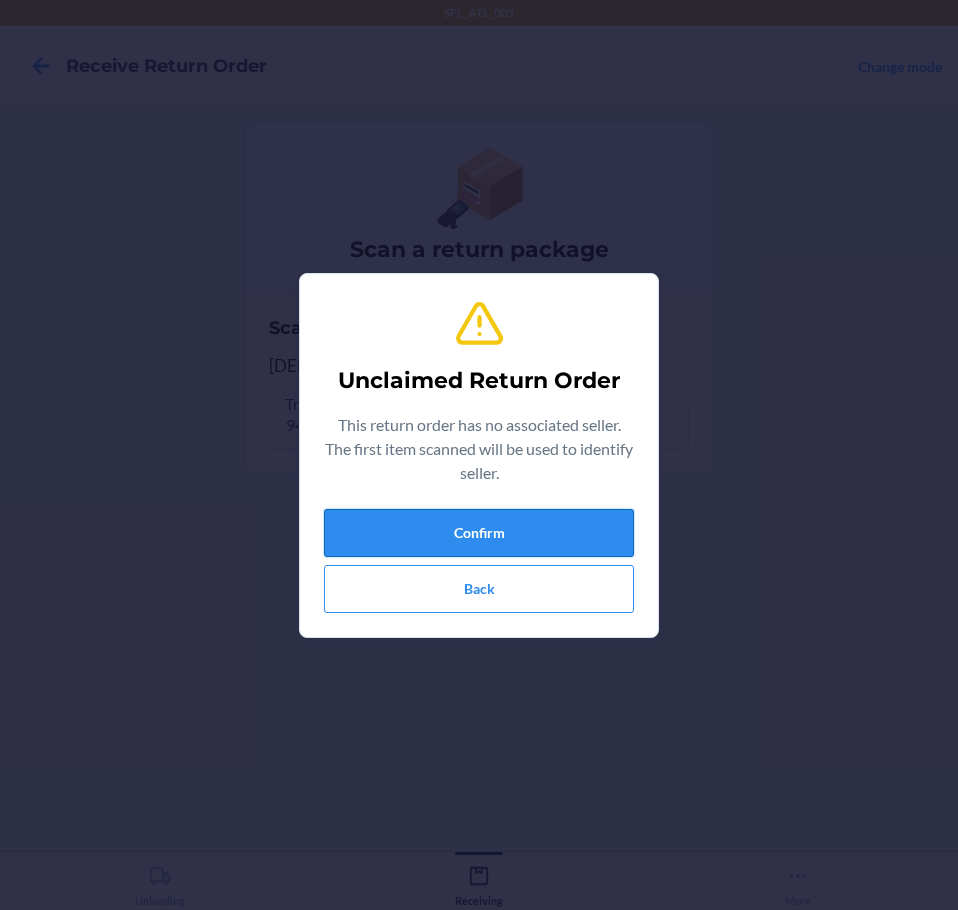 click on "Confirm" at bounding box center [479, 533] 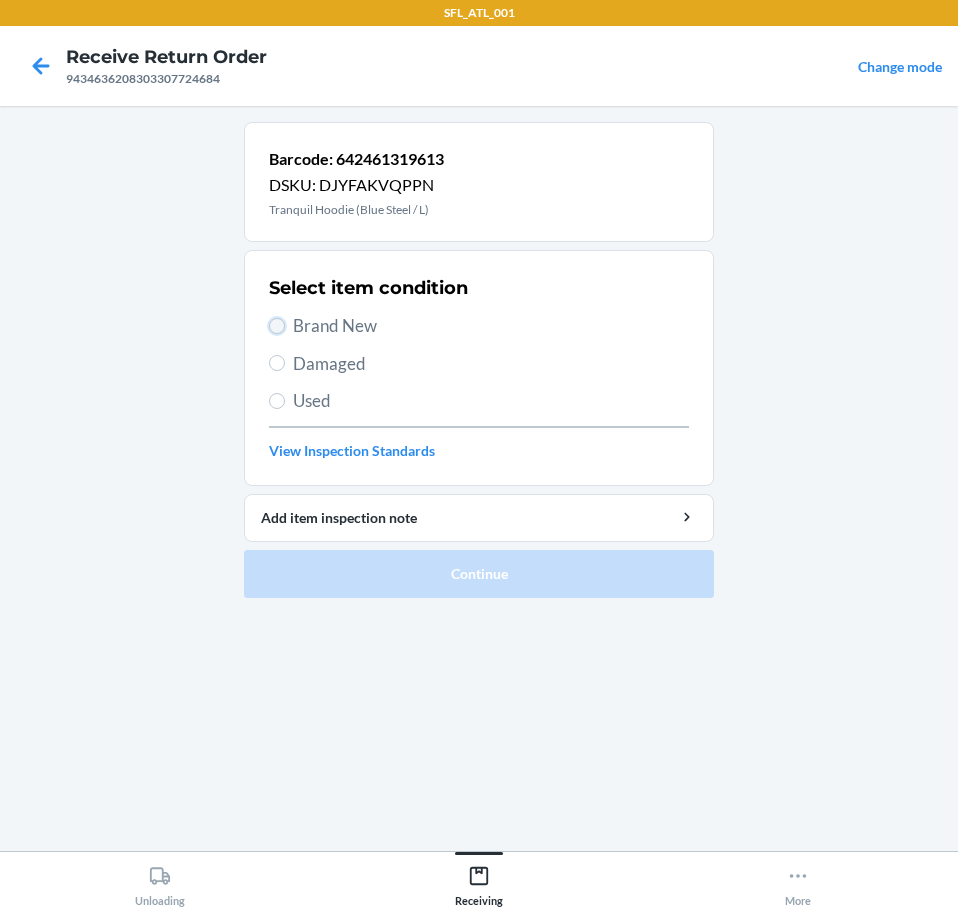 click on "Brand New" at bounding box center [277, 326] 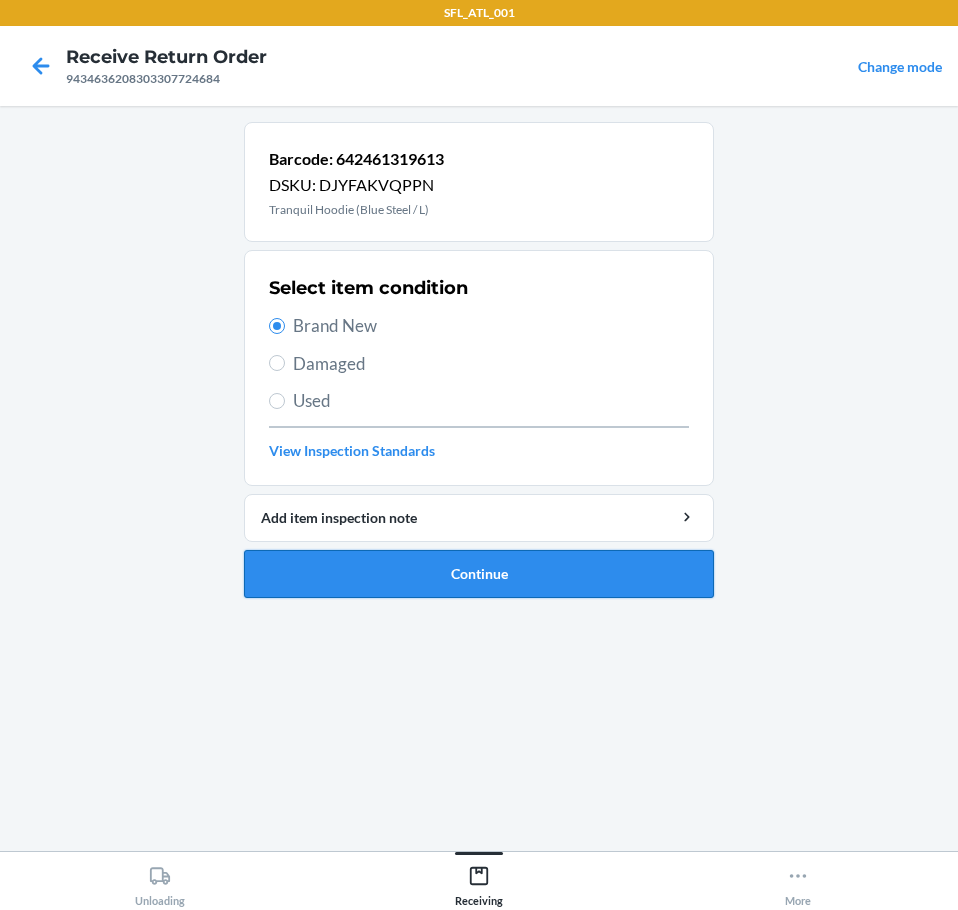 click on "Continue" at bounding box center (479, 574) 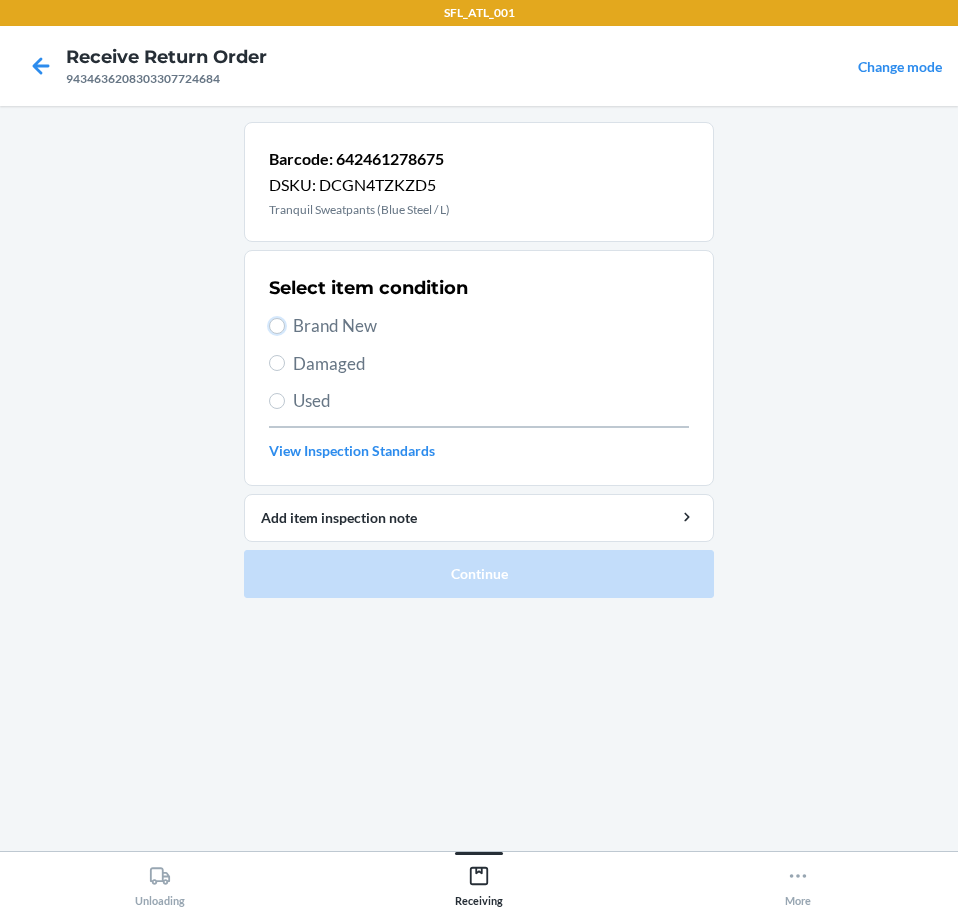 drag, startPoint x: 279, startPoint y: 322, endPoint x: 335, endPoint y: 476, distance: 163.8658 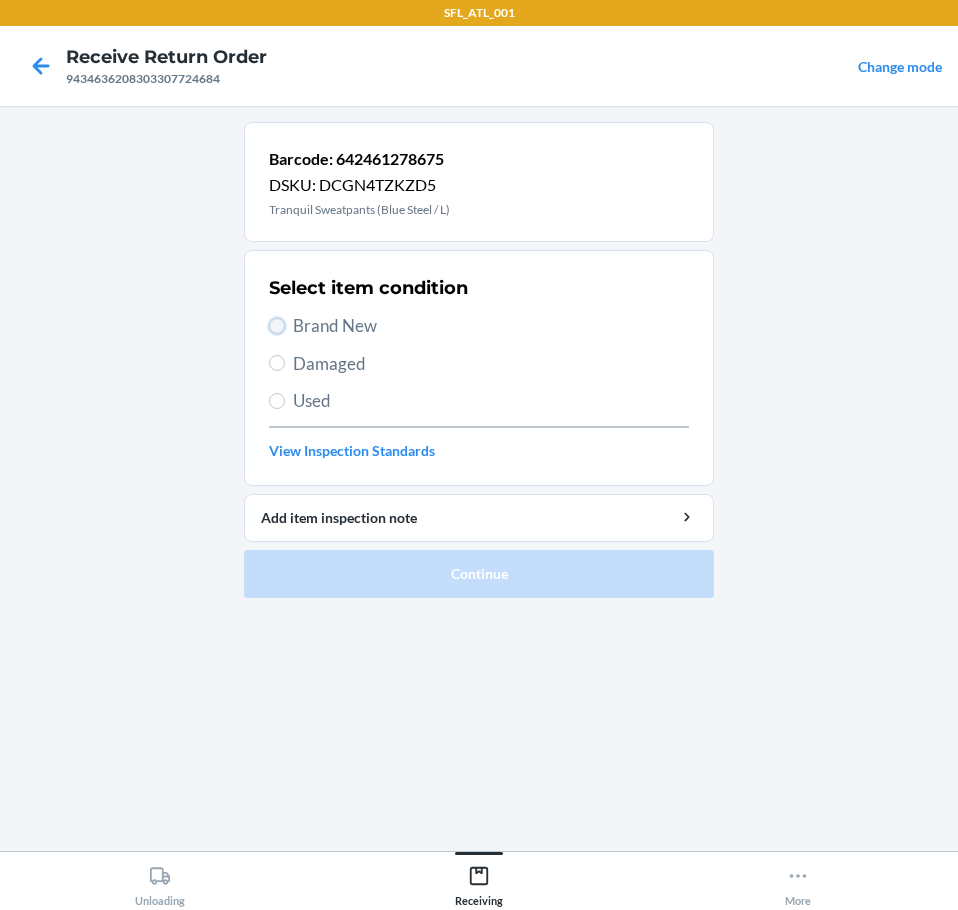 click on "Brand New" at bounding box center [277, 326] 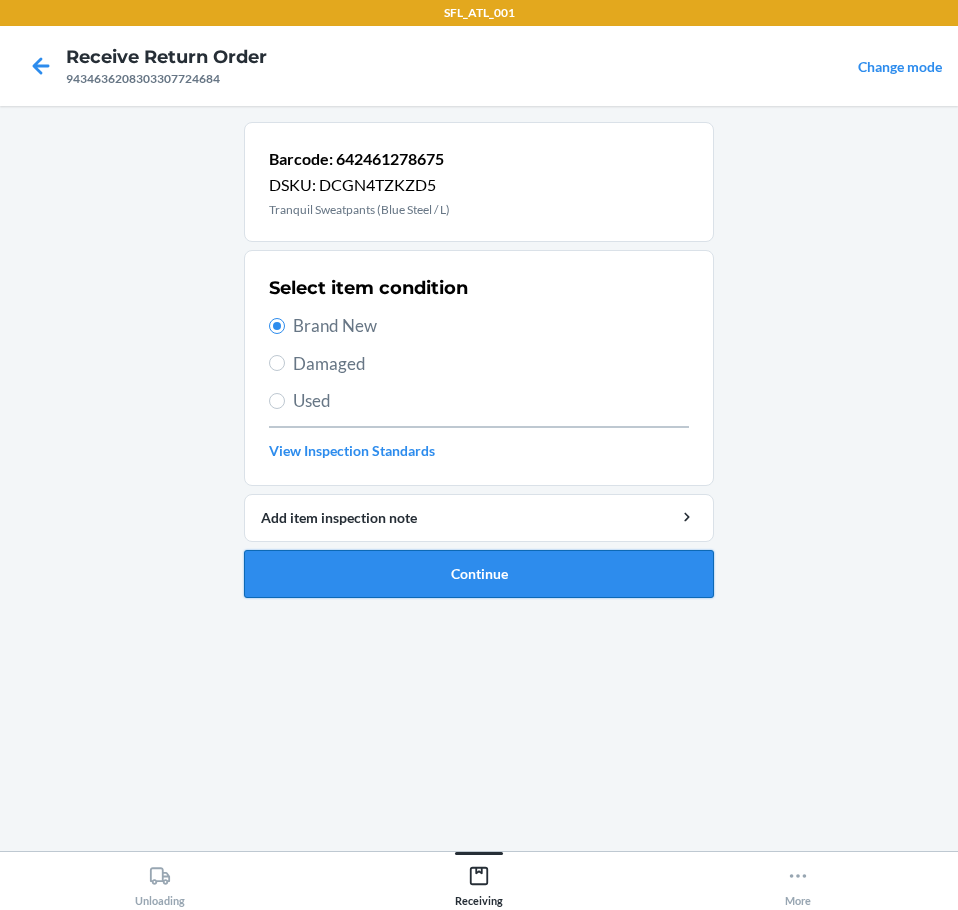 click on "Continue" at bounding box center (479, 574) 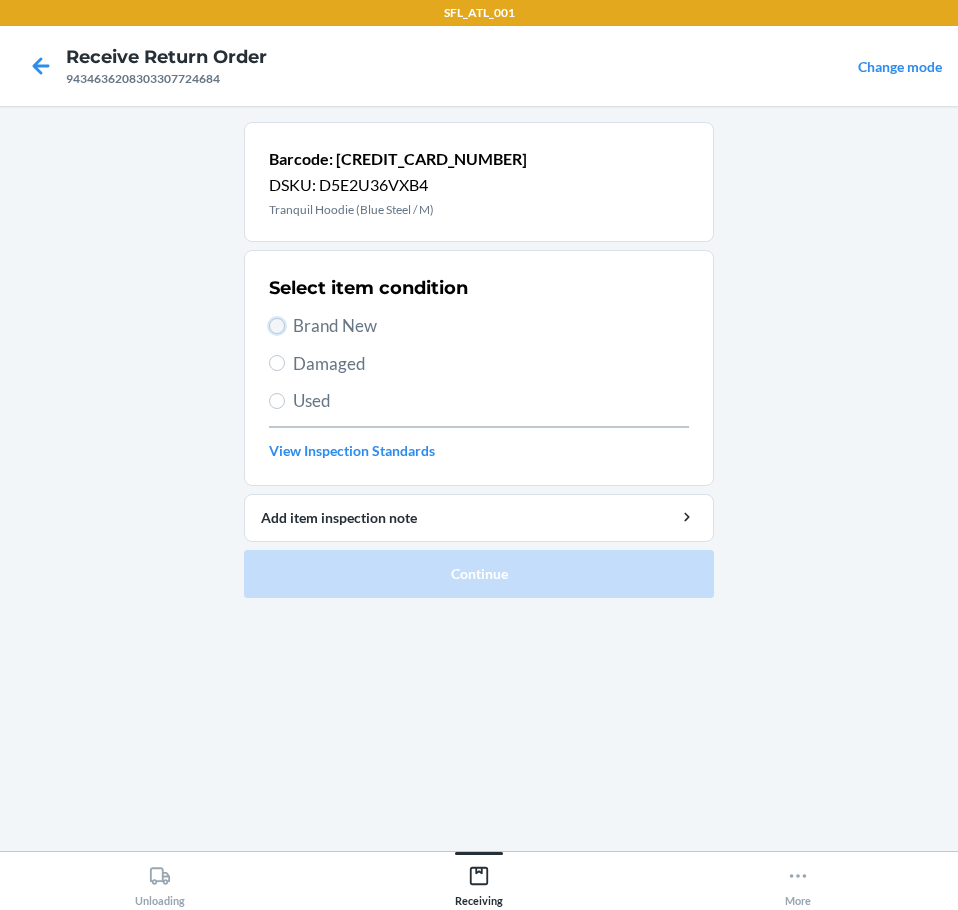 click on "Brand New" at bounding box center [277, 326] 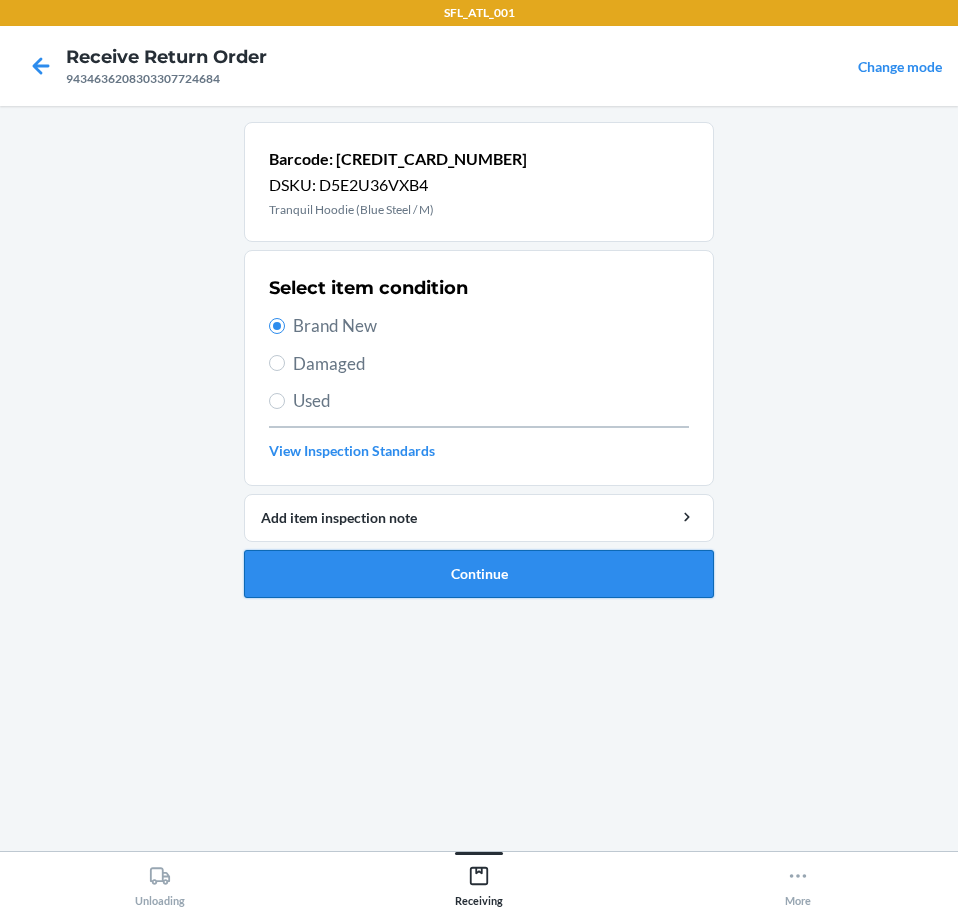 click on "Continue" at bounding box center [479, 574] 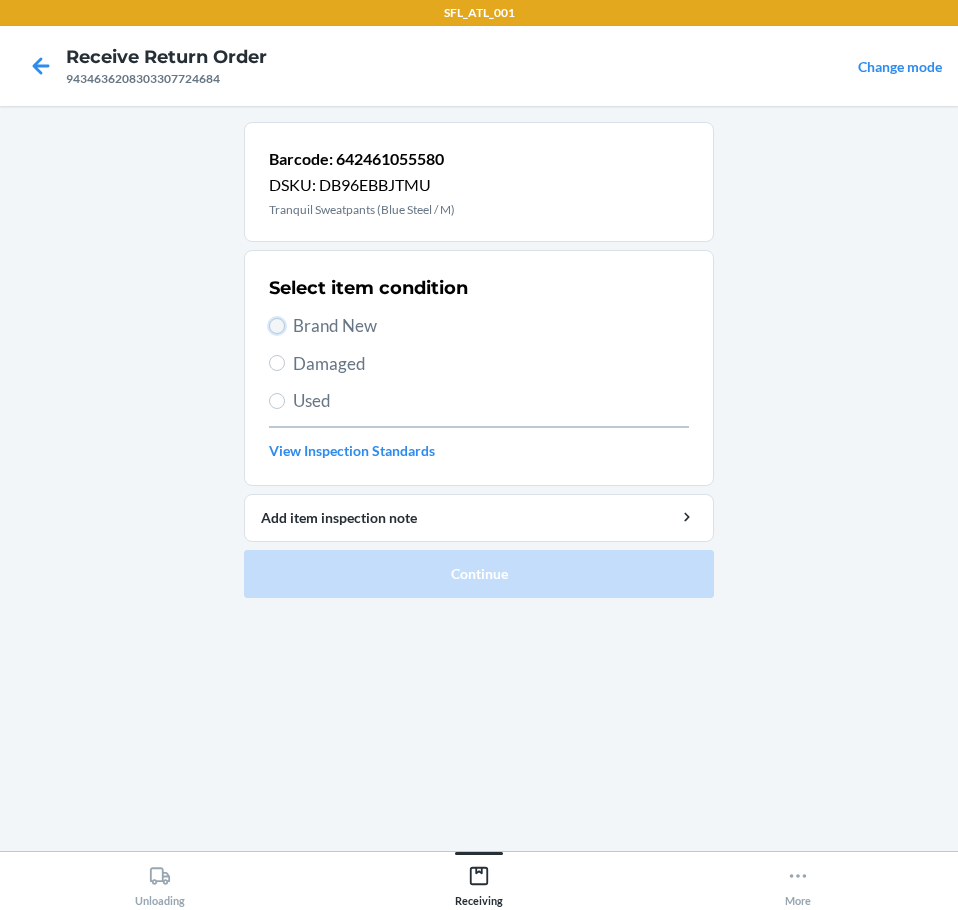click on "Brand New" at bounding box center [277, 326] 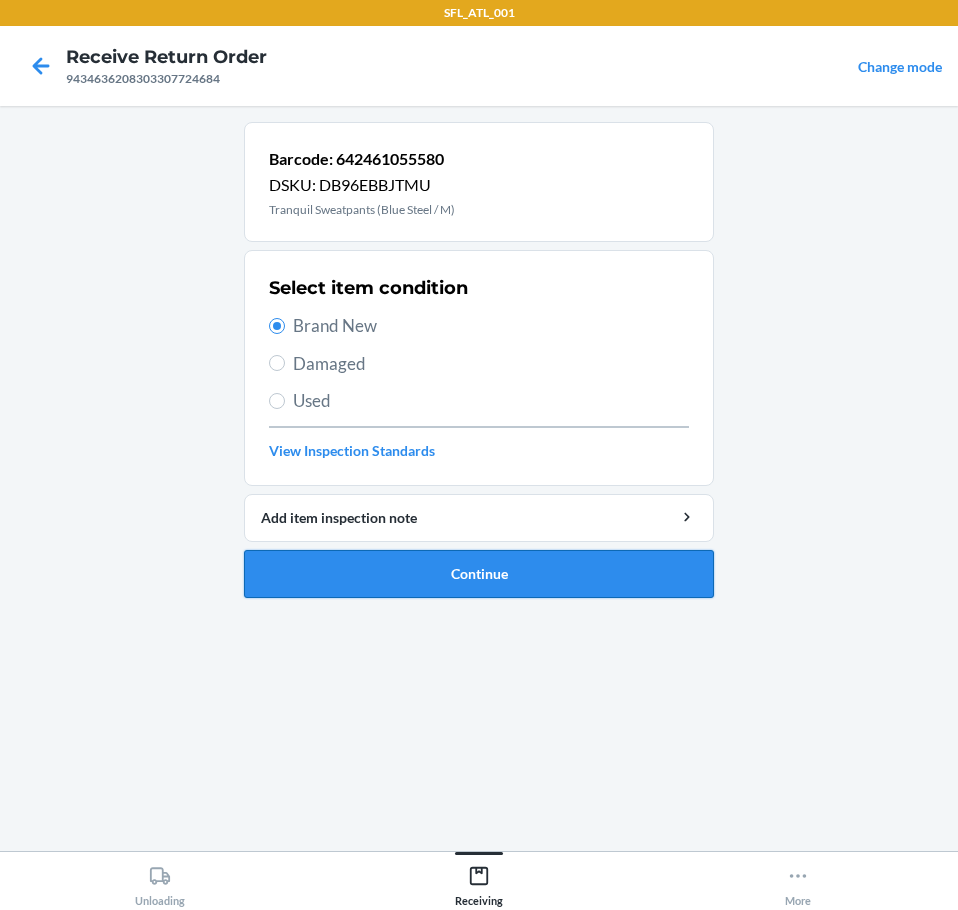 click on "Continue" at bounding box center [479, 574] 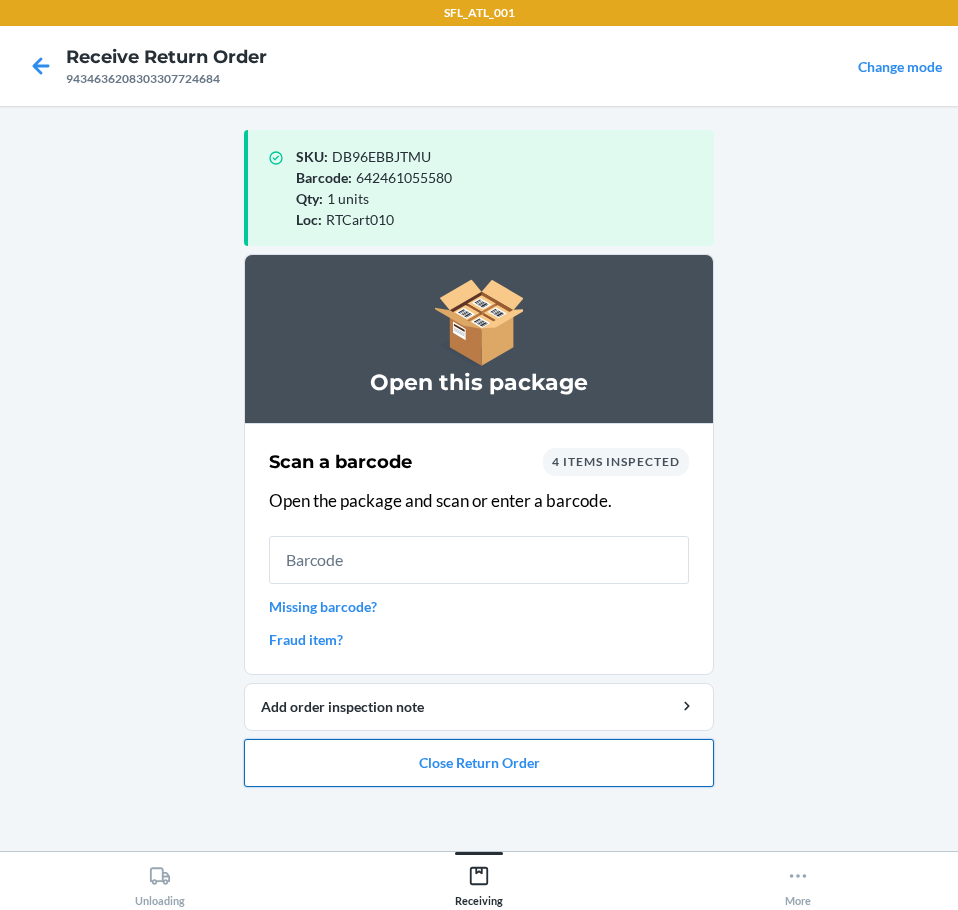 click on "Close Return Order" at bounding box center [479, 763] 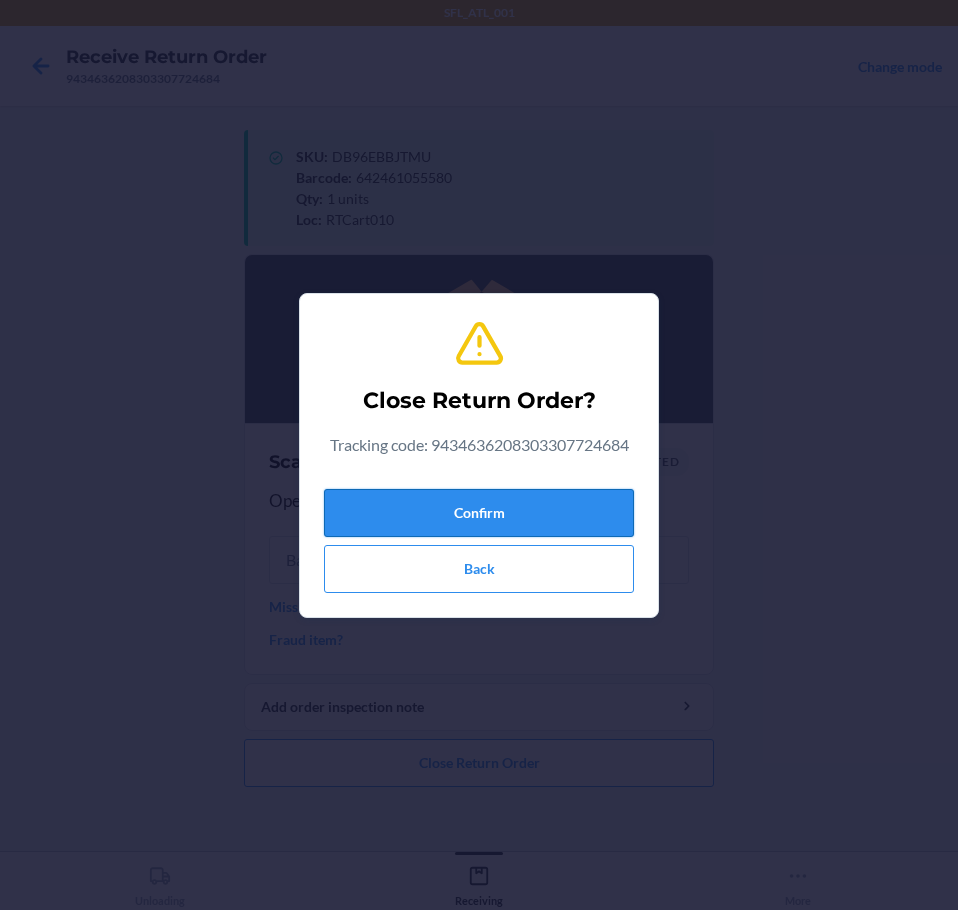 click on "Confirm" at bounding box center [479, 513] 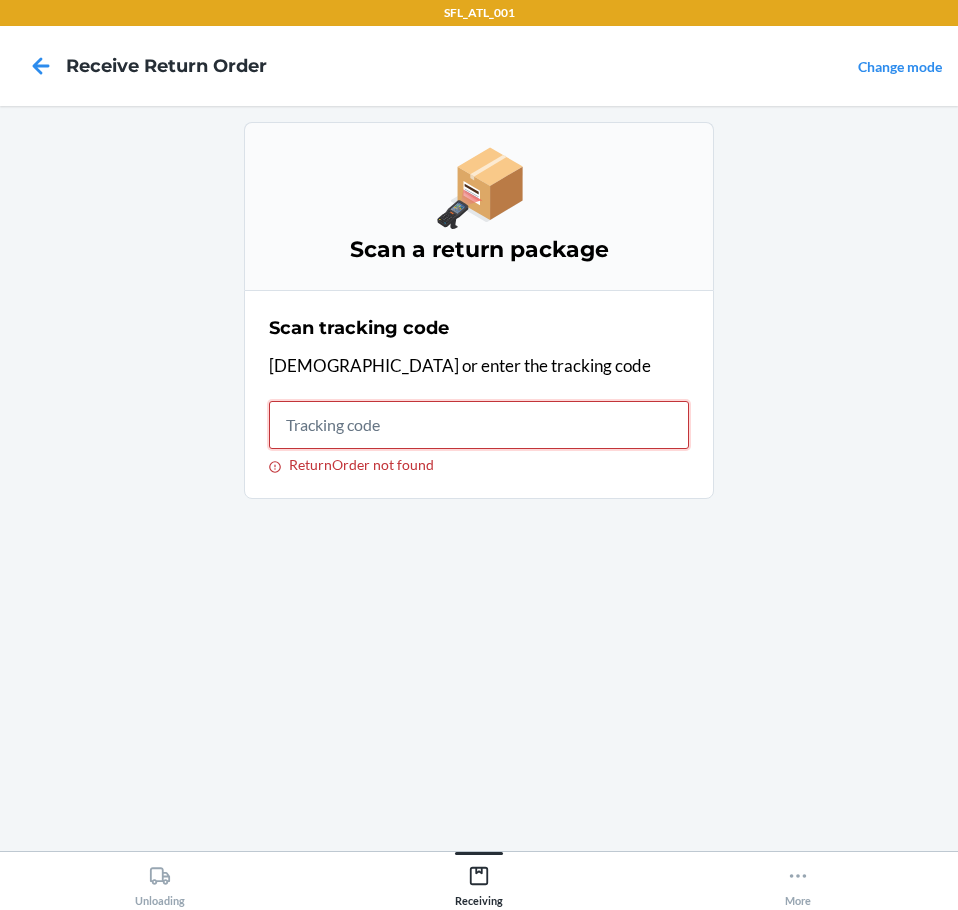 click on "ReturnOrder not found" at bounding box center (479, 425) 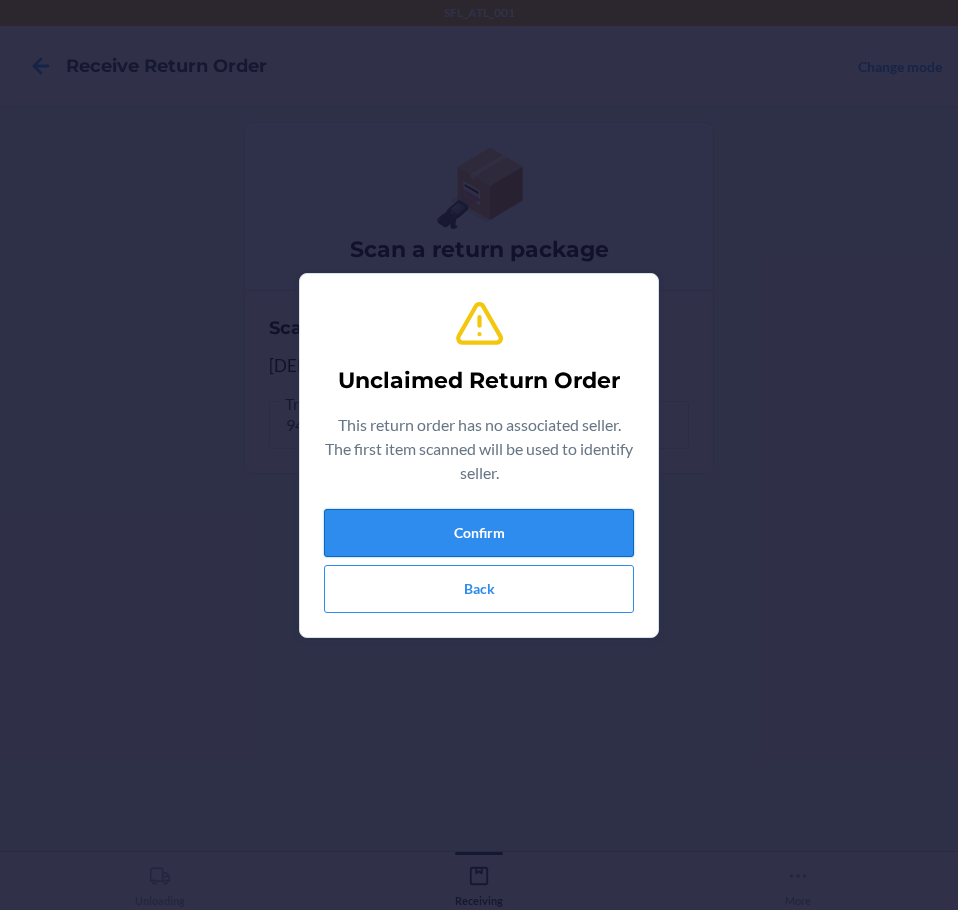 click on "Confirm" at bounding box center [479, 533] 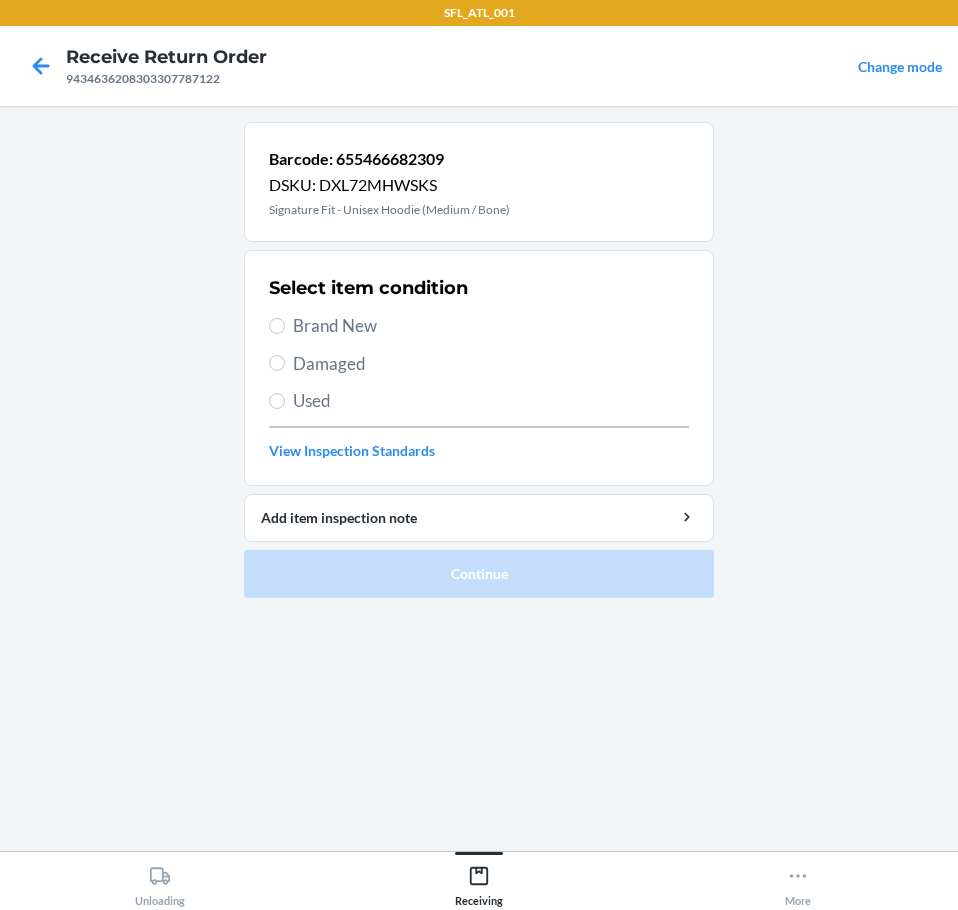 click on "Brand New" at bounding box center (479, 326) 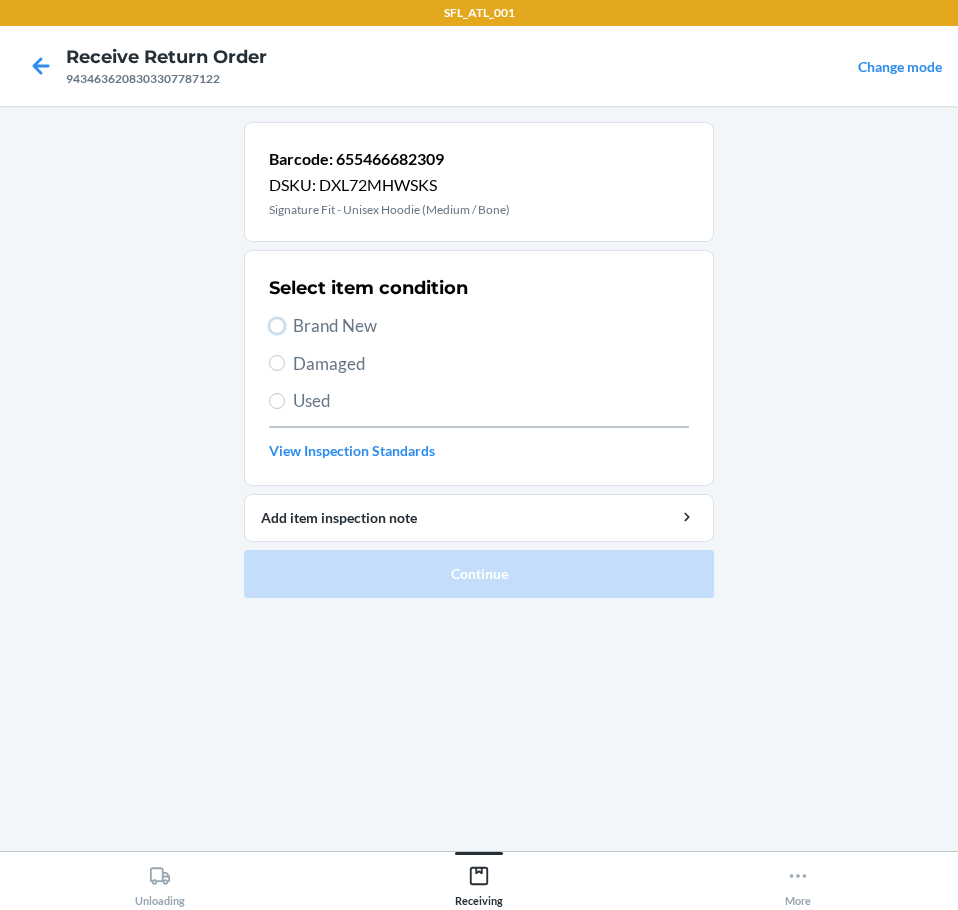 click on "Brand New" at bounding box center (277, 326) 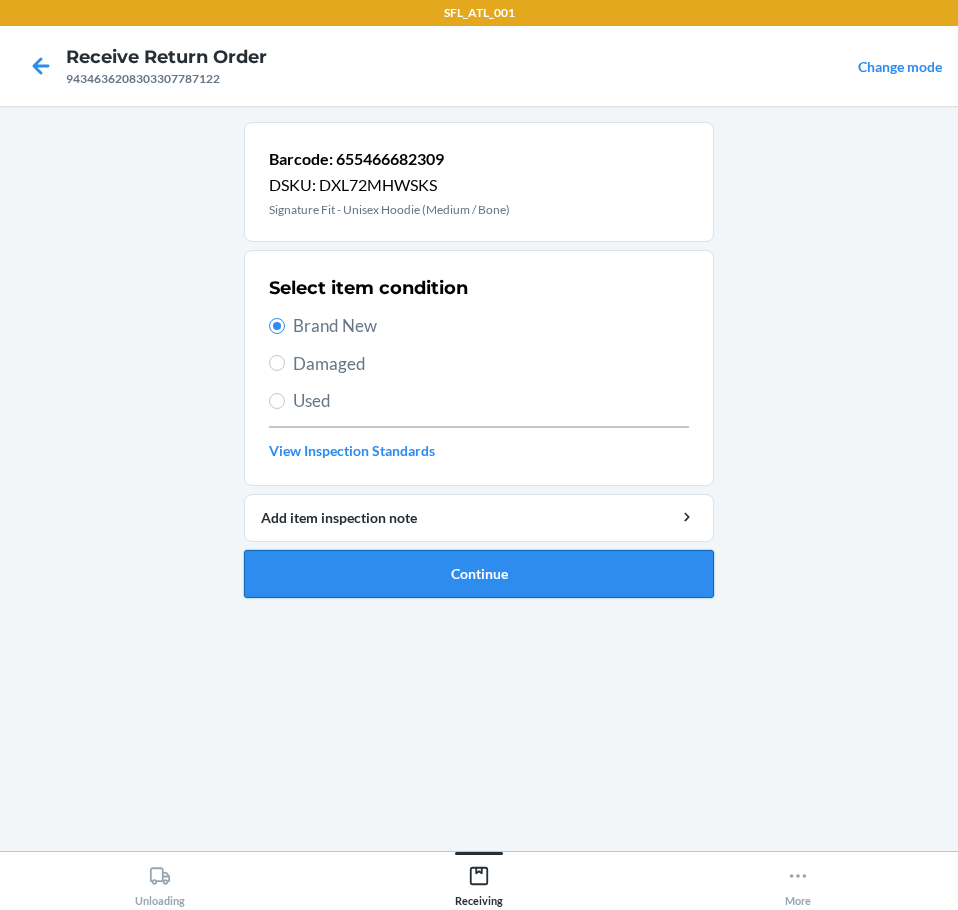 click on "Continue" at bounding box center (479, 574) 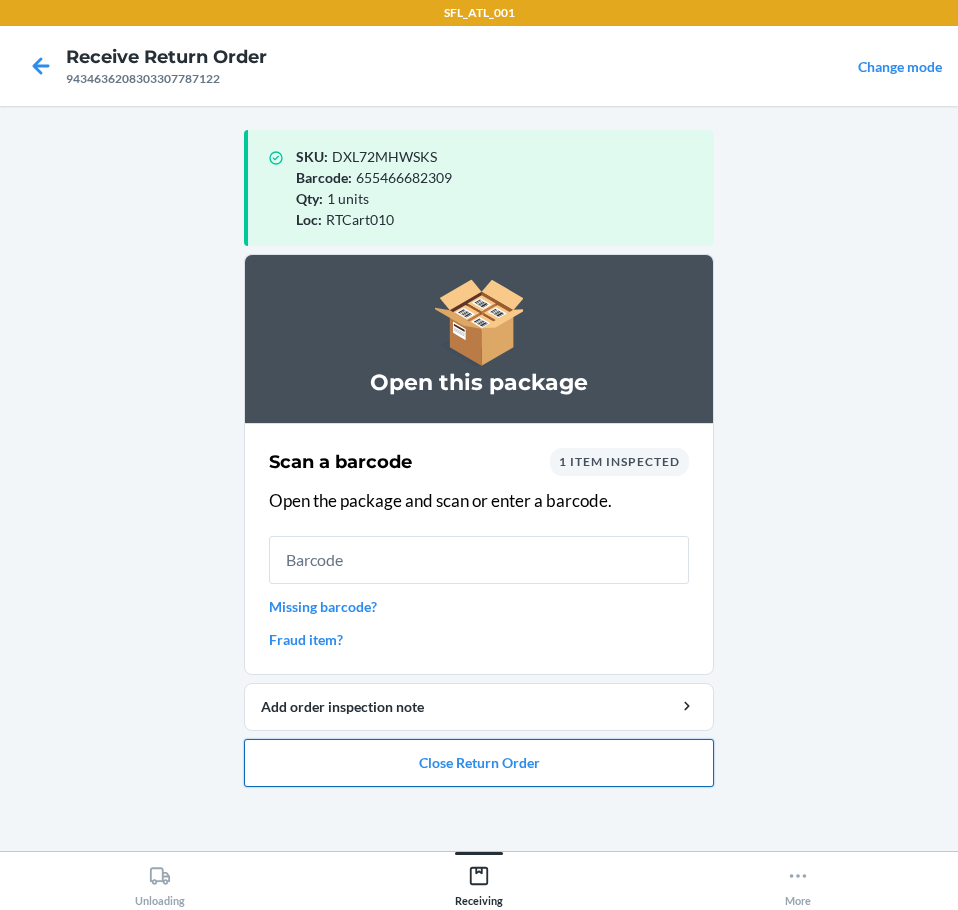 click on "Close Return Order" at bounding box center (479, 763) 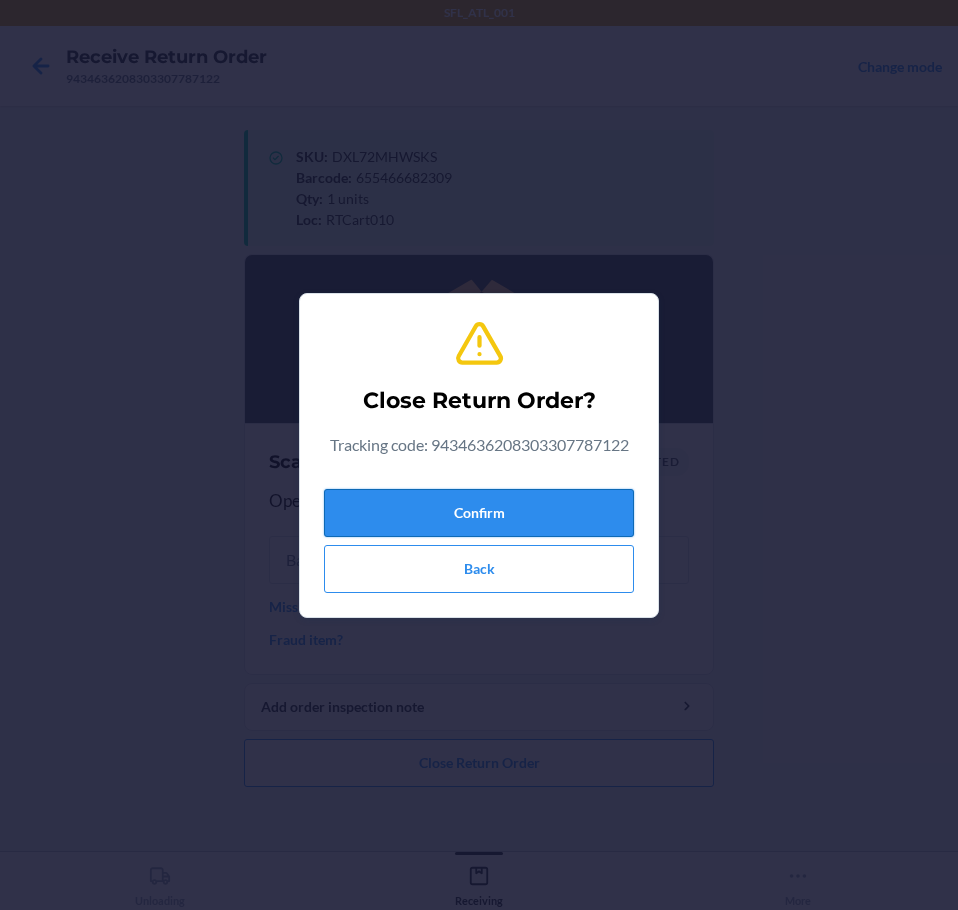 click on "Confirm" at bounding box center (479, 513) 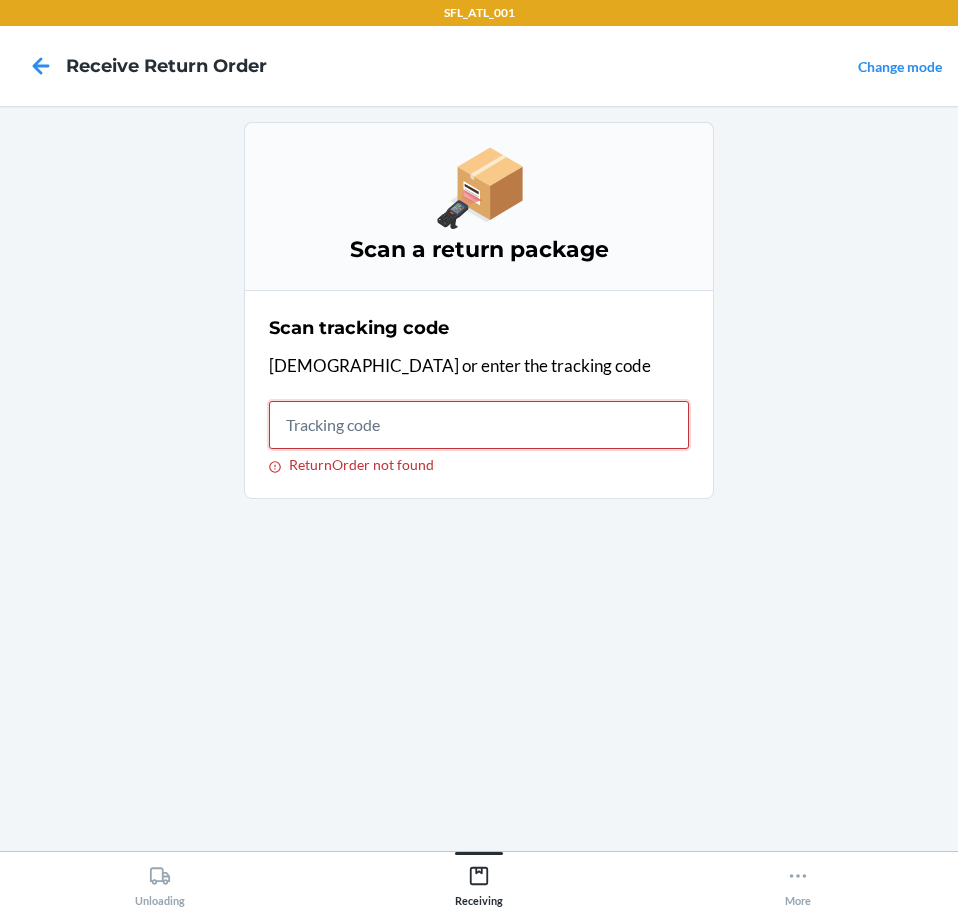 click on "ReturnOrder not found" at bounding box center (479, 425) 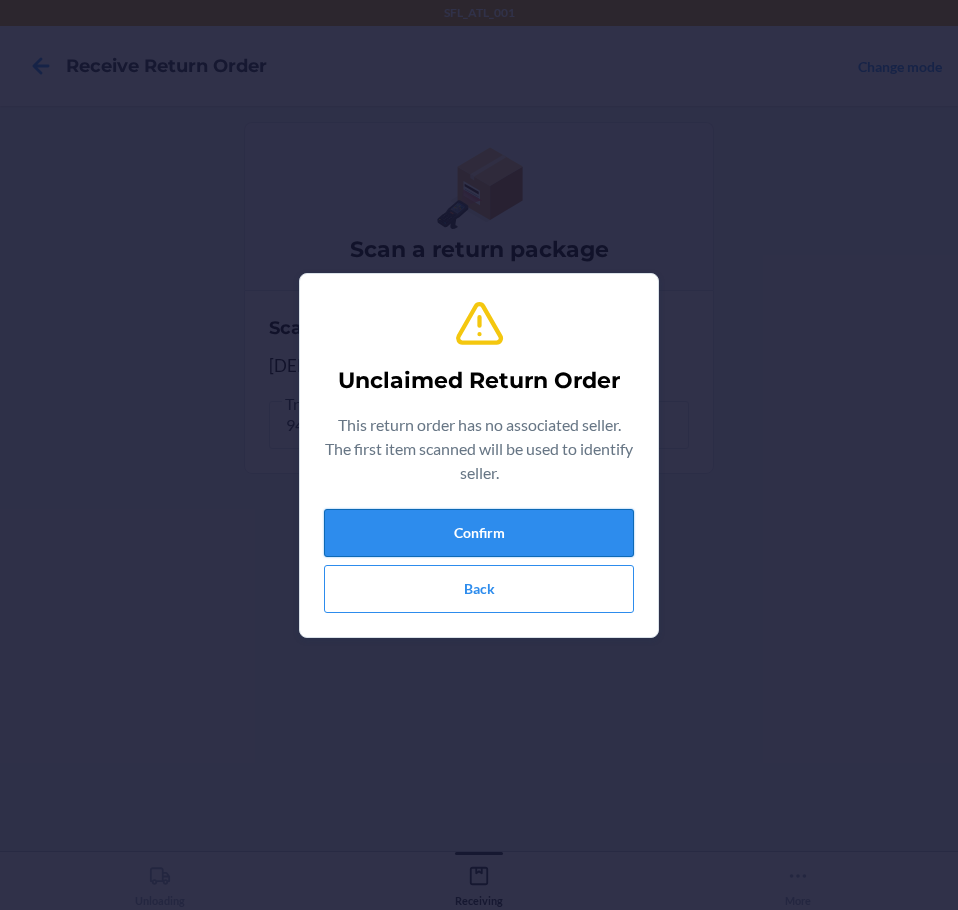 click on "Confirm" at bounding box center (479, 533) 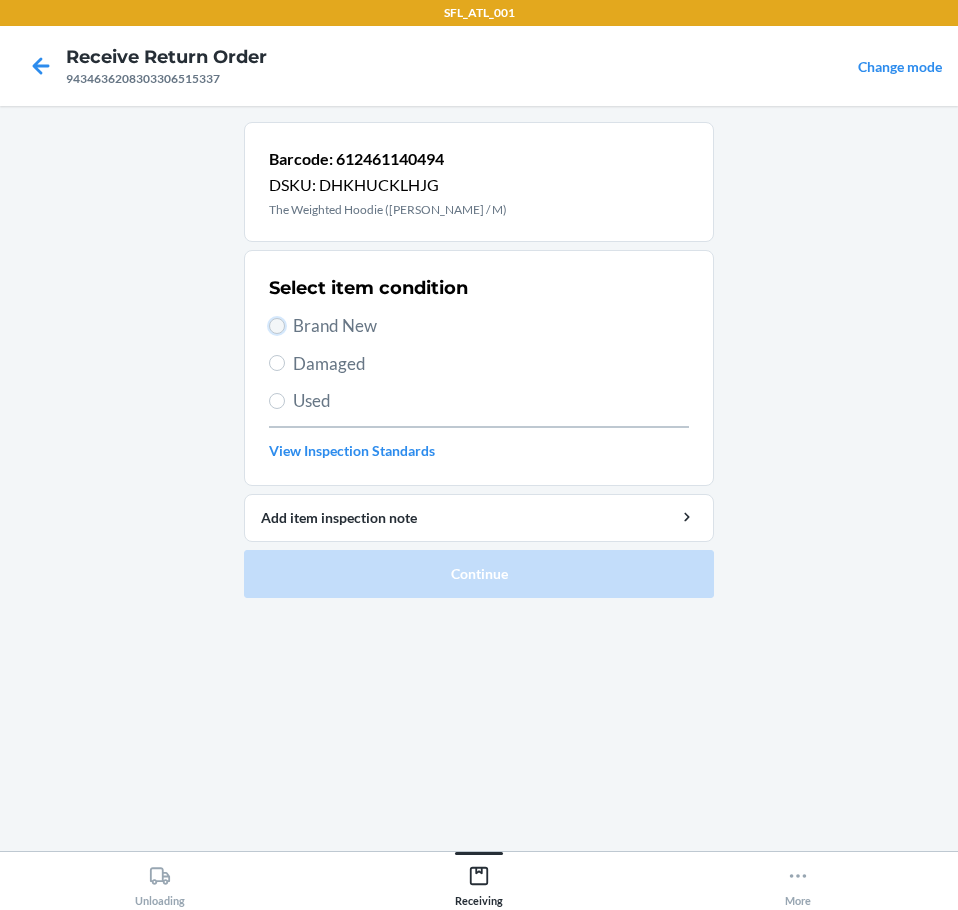 click on "Brand New" at bounding box center (277, 326) 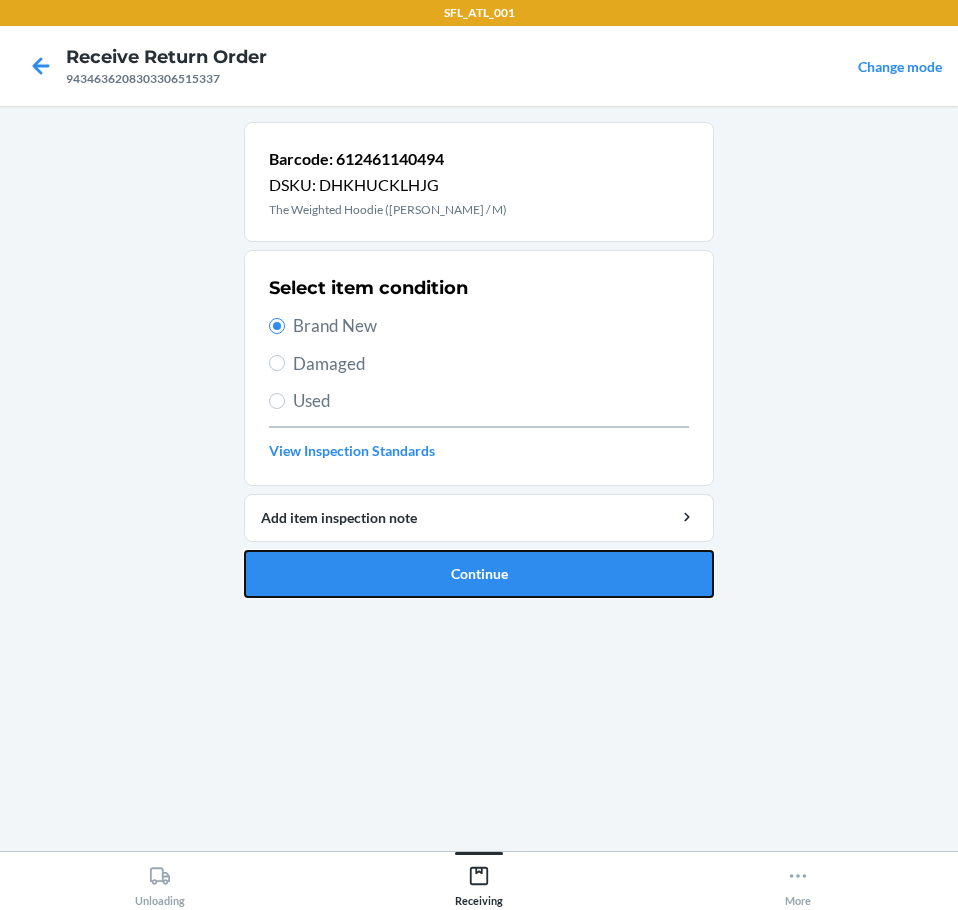 click on "Continue" at bounding box center [479, 574] 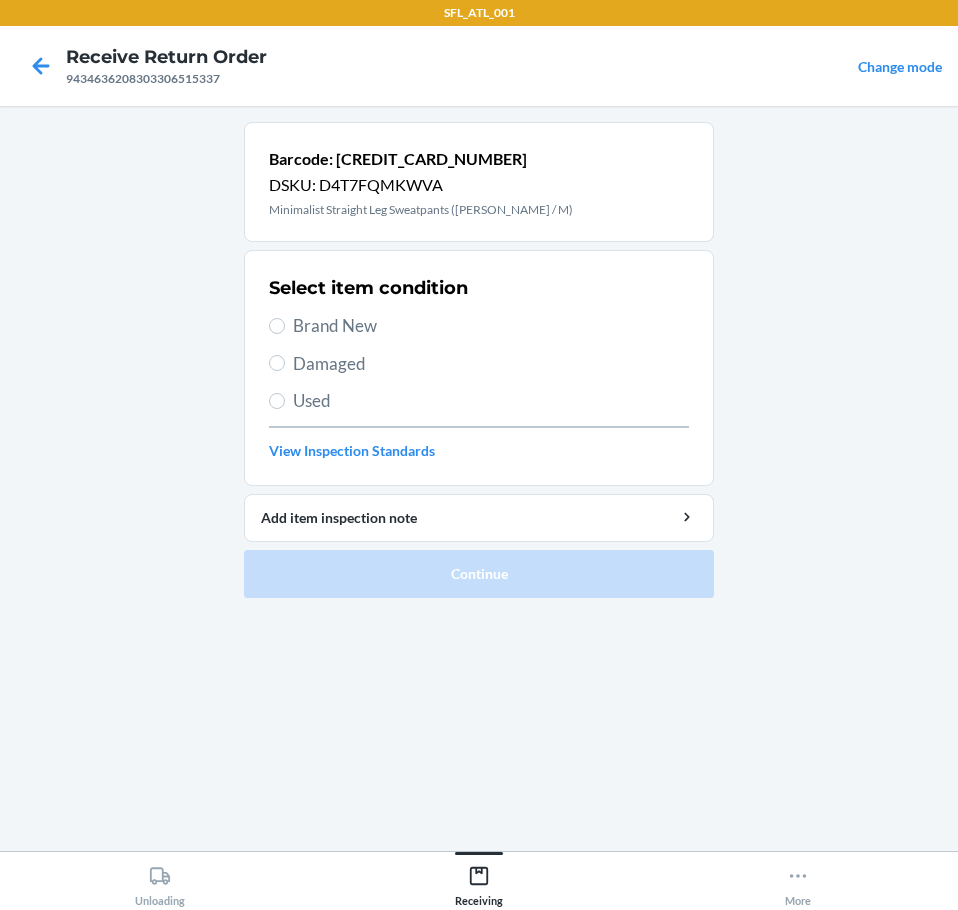 click on "Brand New" at bounding box center [479, 326] 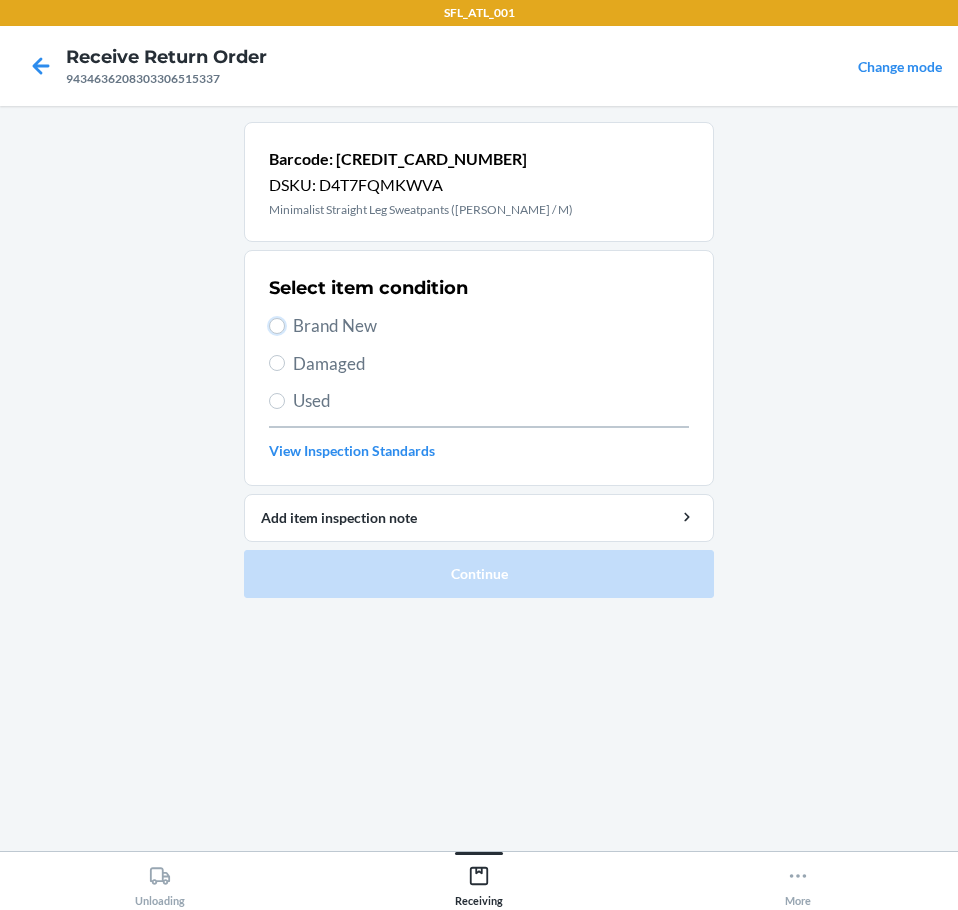 click on "Brand New" at bounding box center (277, 326) 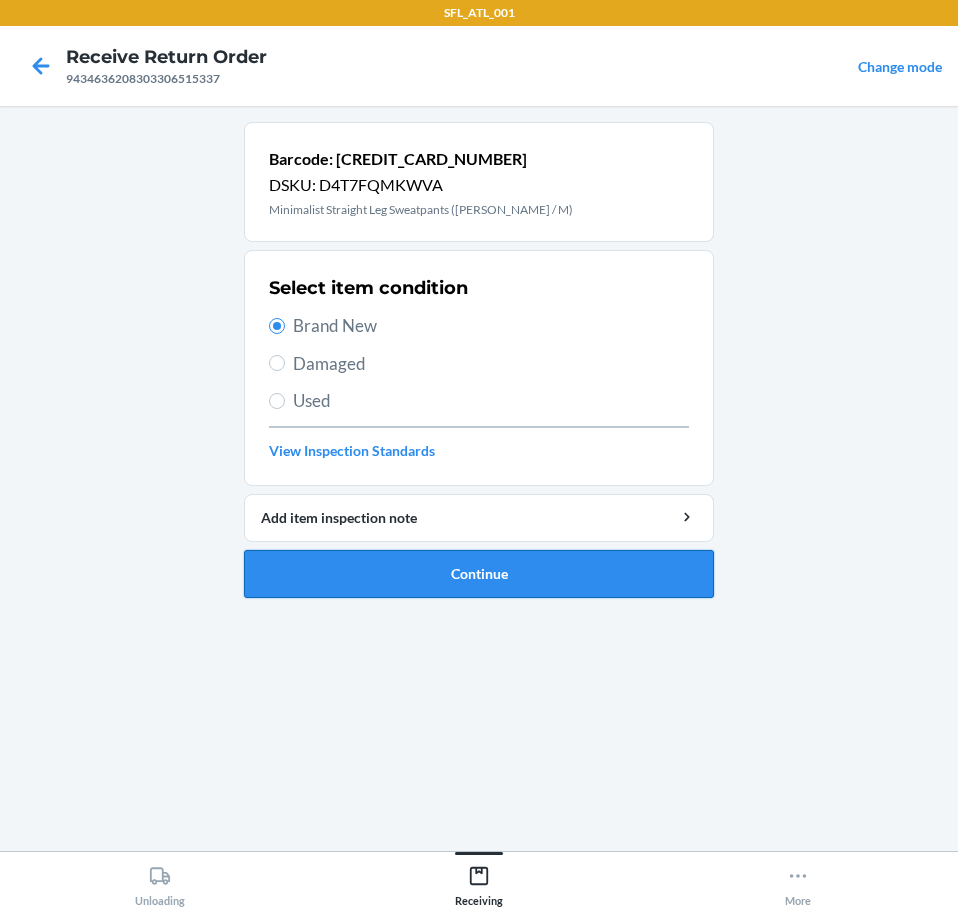 click on "Continue" at bounding box center (479, 574) 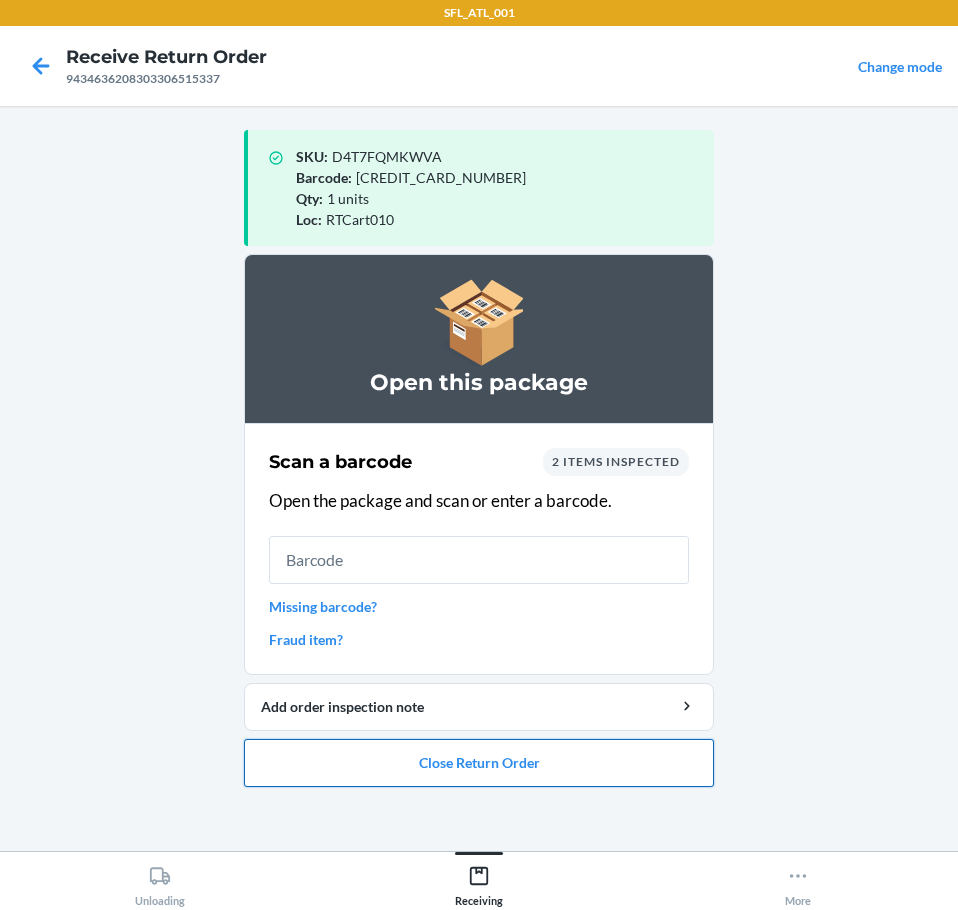 click on "Close Return Order" at bounding box center (479, 763) 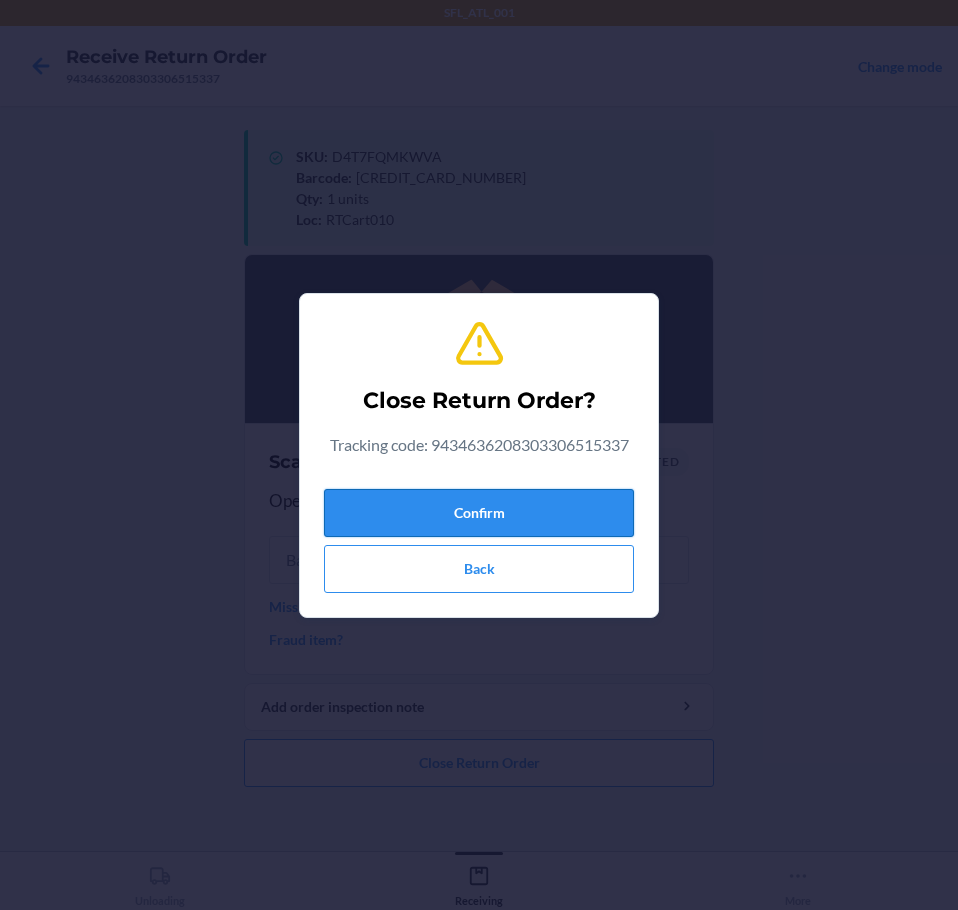 click on "Confirm" at bounding box center [479, 513] 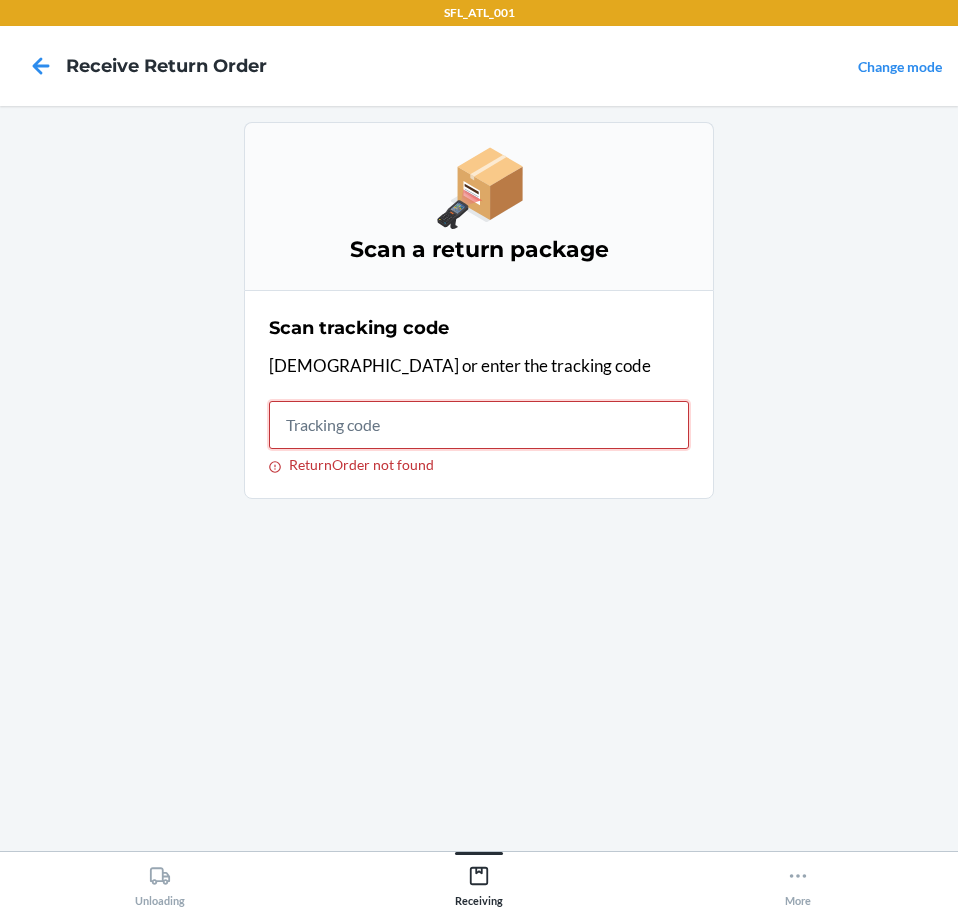 click on "ReturnOrder not found" at bounding box center [479, 425] 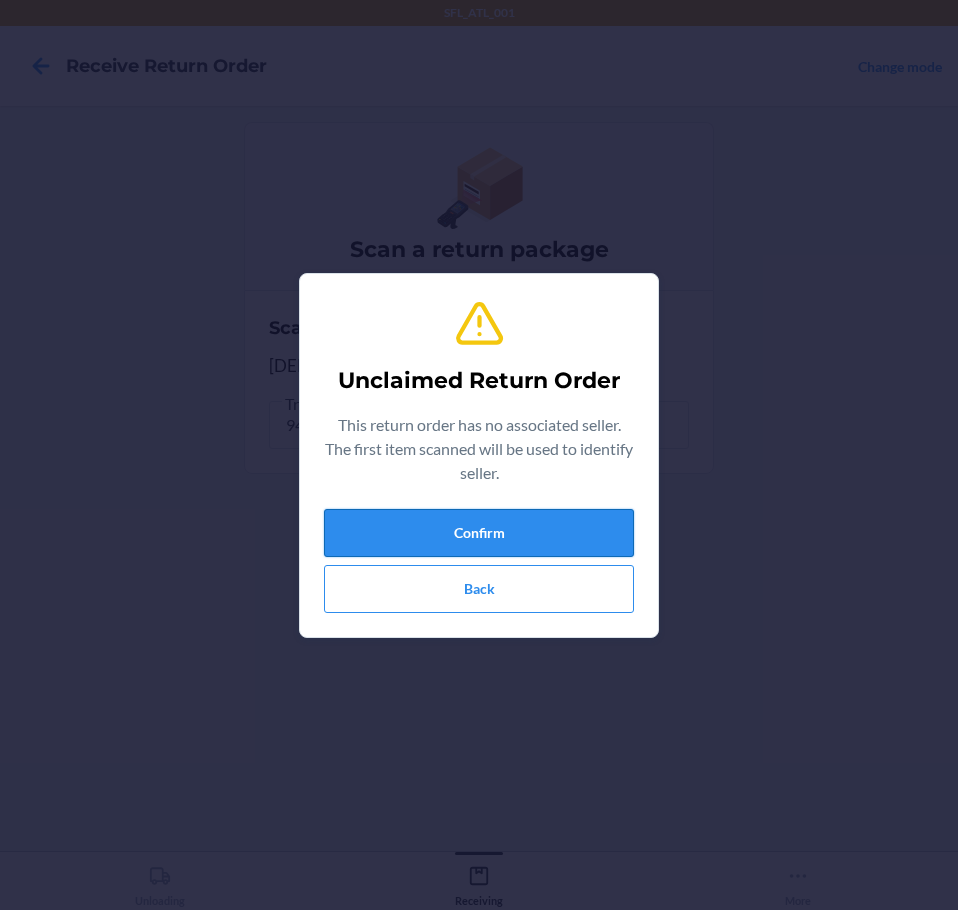 click on "Confirm" at bounding box center [479, 533] 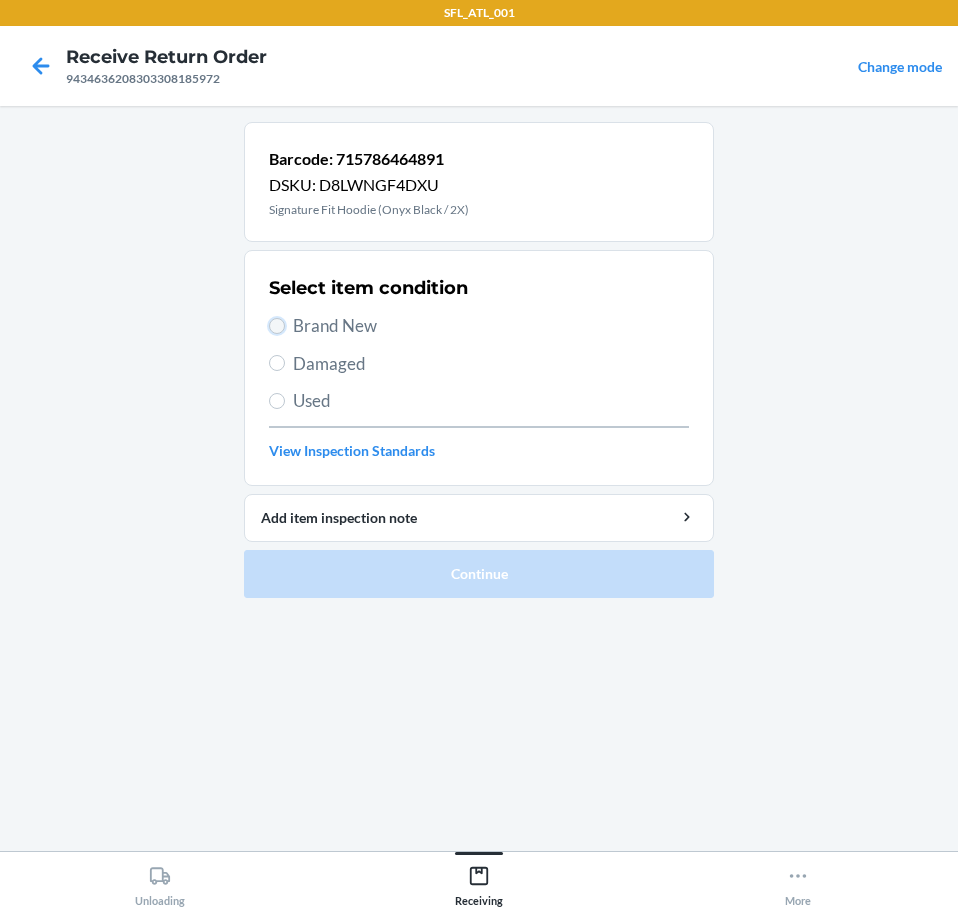 click on "Brand New" at bounding box center [277, 326] 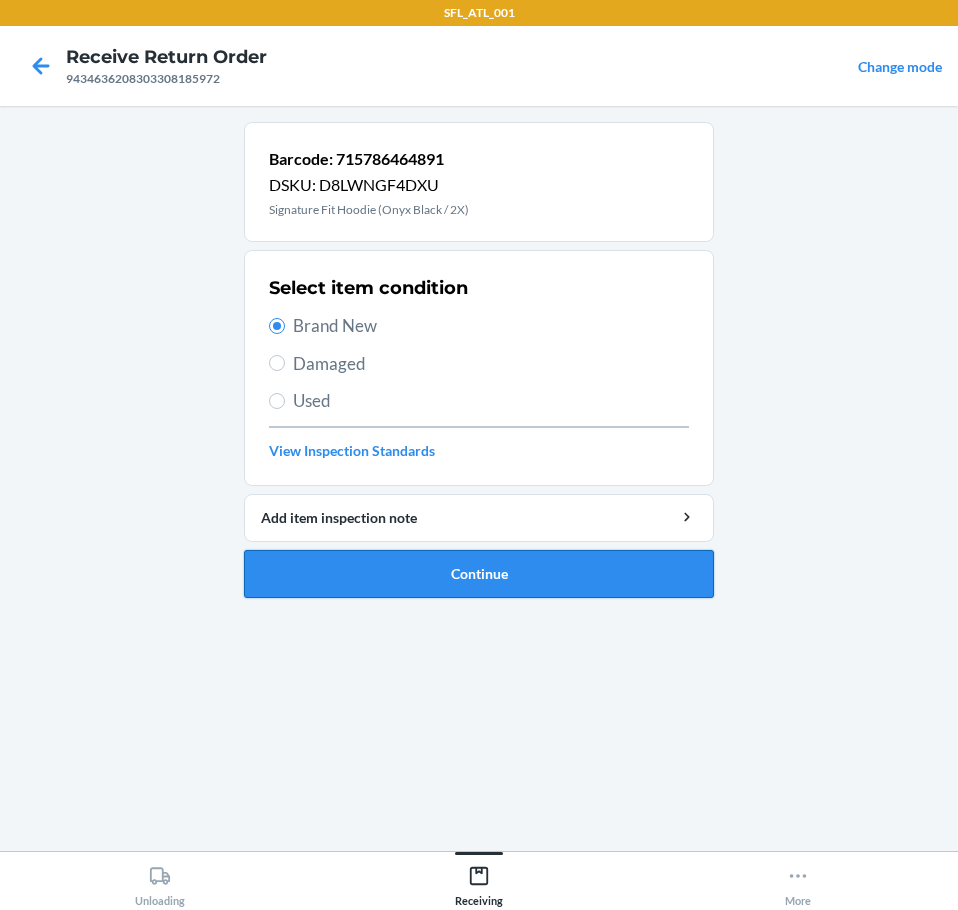 click on "Continue" at bounding box center (479, 574) 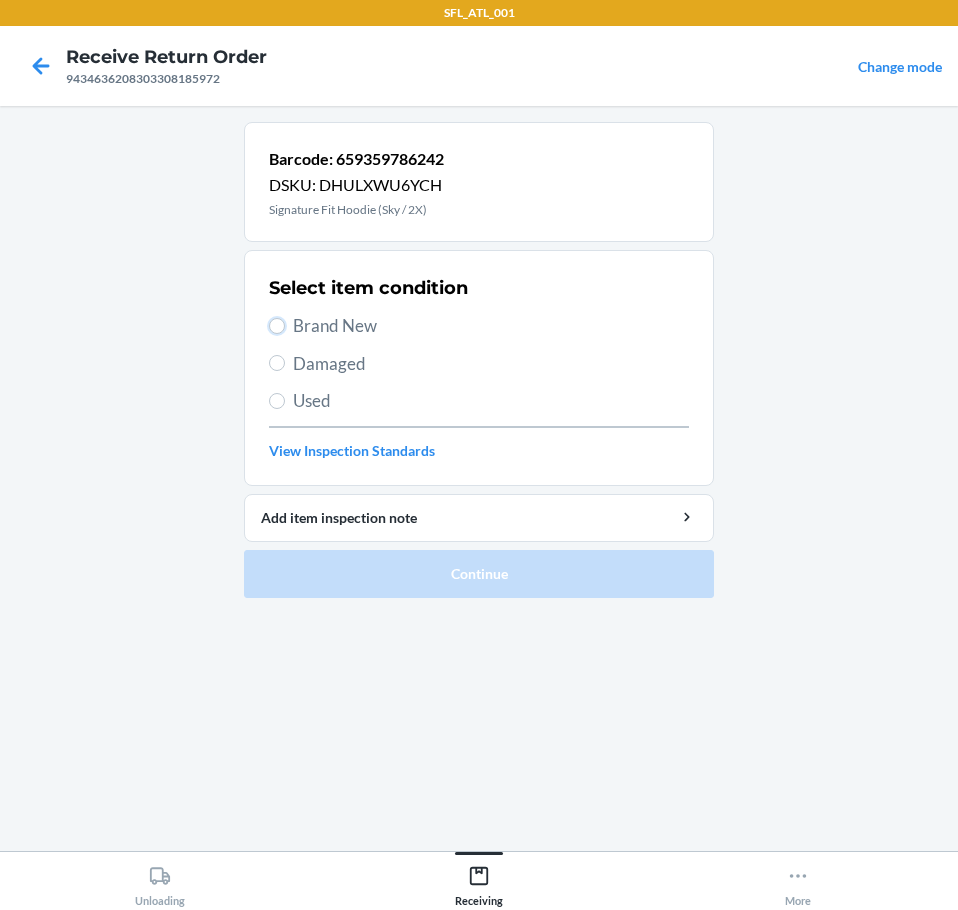 drag, startPoint x: 284, startPoint y: 324, endPoint x: 278, endPoint y: 419, distance: 95.189285 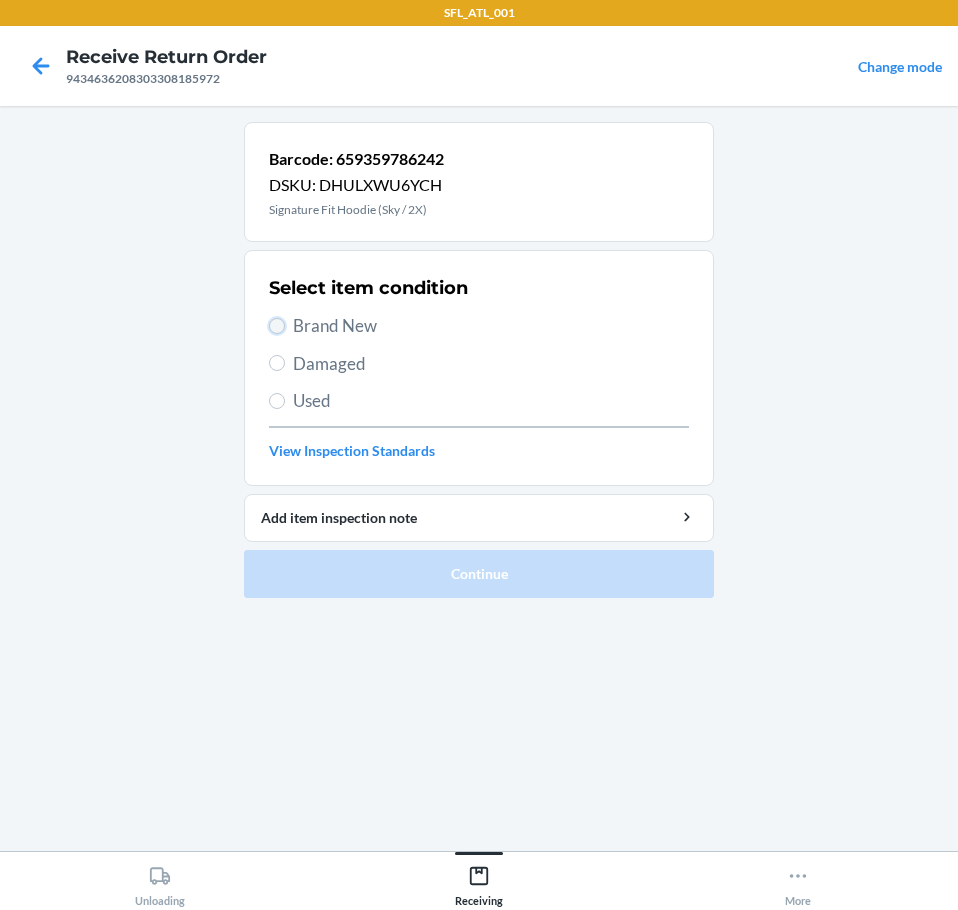 click on "Brand New" at bounding box center (277, 326) 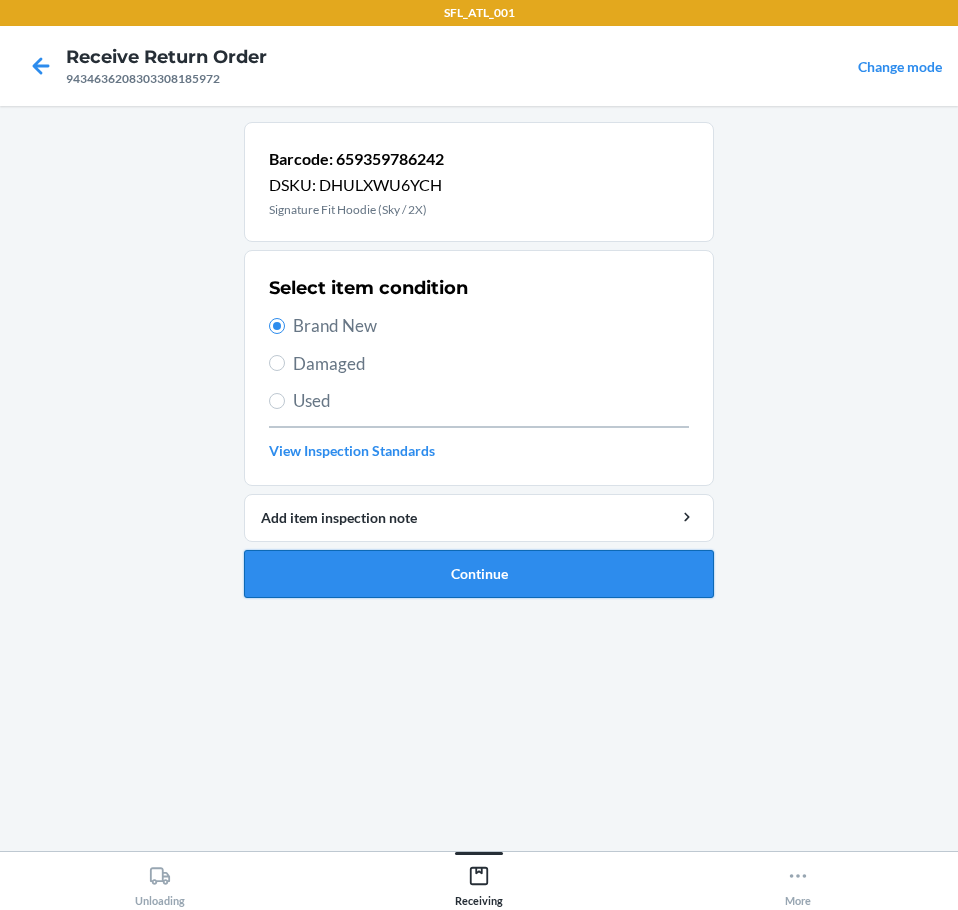 drag, startPoint x: 548, startPoint y: 564, endPoint x: 559, endPoint y: 562, distance: 11.18034 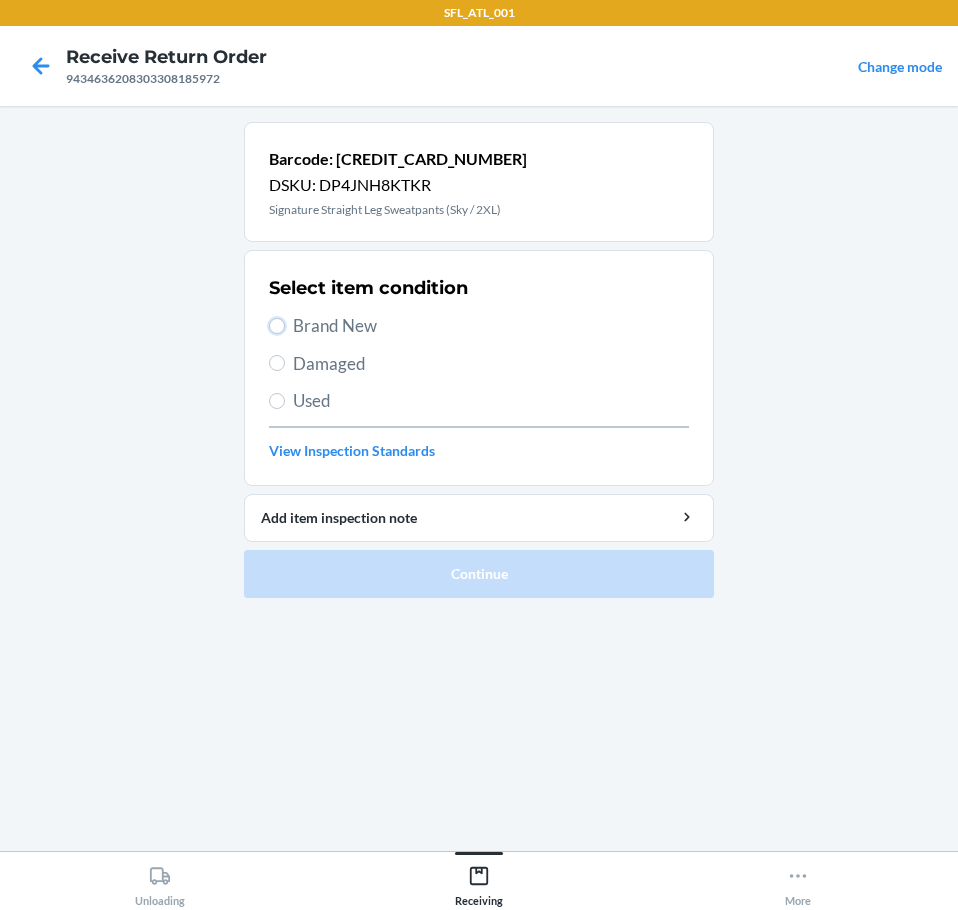 drag, startPoint x: 281, startPoint y: 326, endPoint x: 292, endPoint y: 414, distance: 88.68484 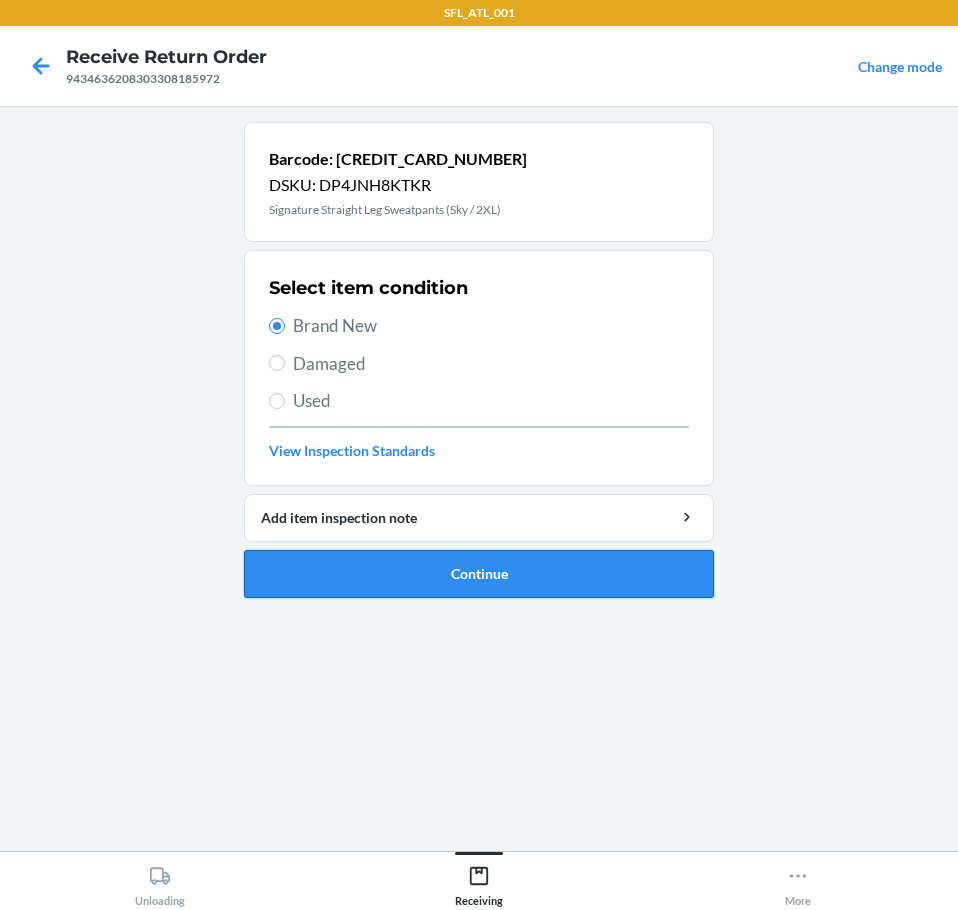 click on "Continue" at bounding box center (479, 574) 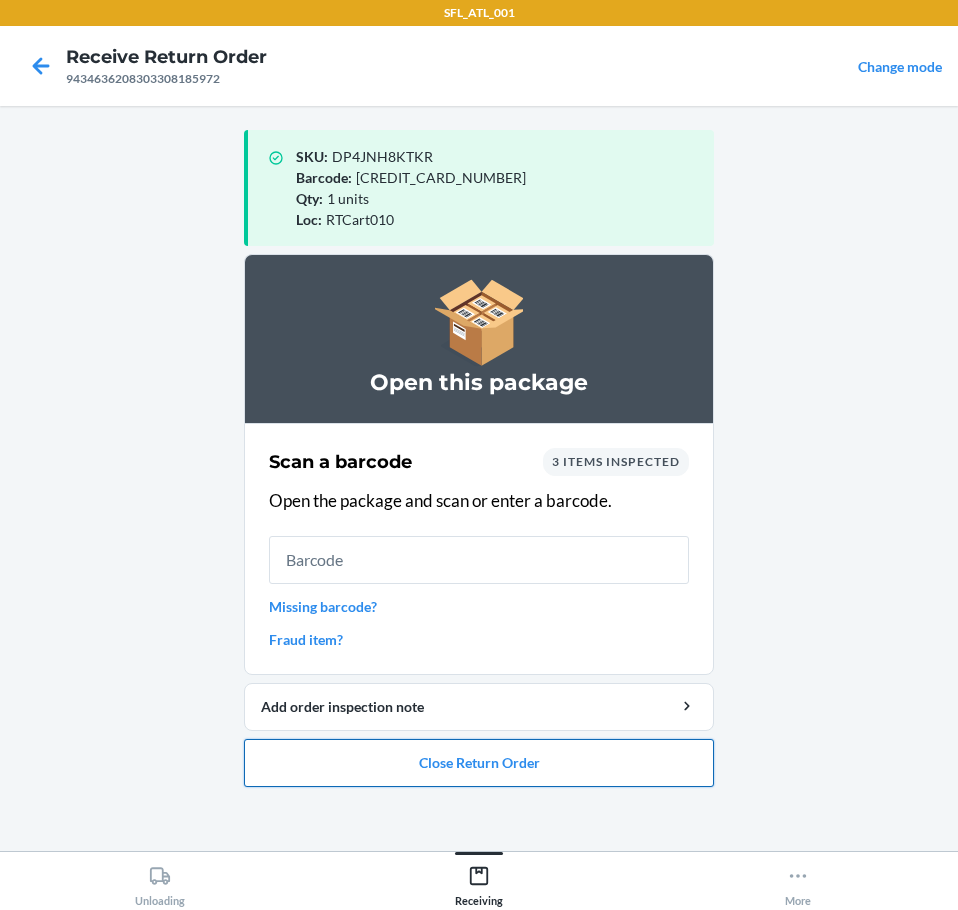 click on "Close Return Order" at bounding box center (479, 763) 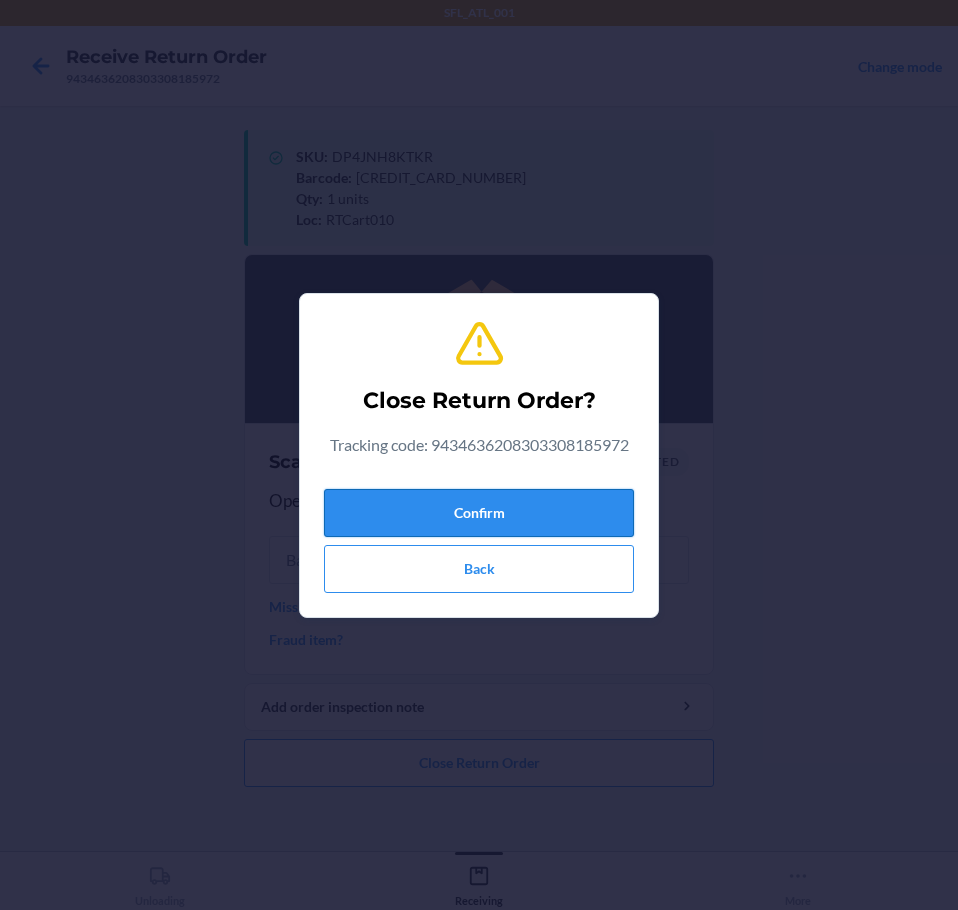 click on "Confirm" at bounding box center (479, 513) 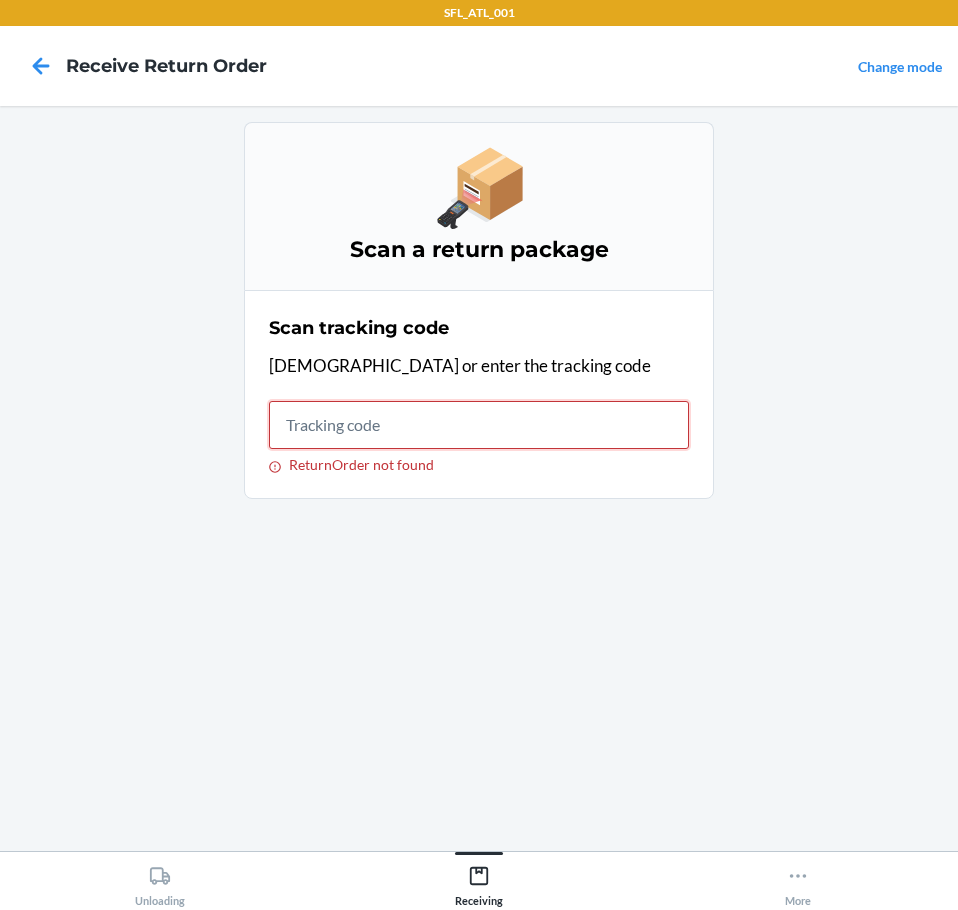 click on "ReturnOrder not found" at bounding box center [479, 425] 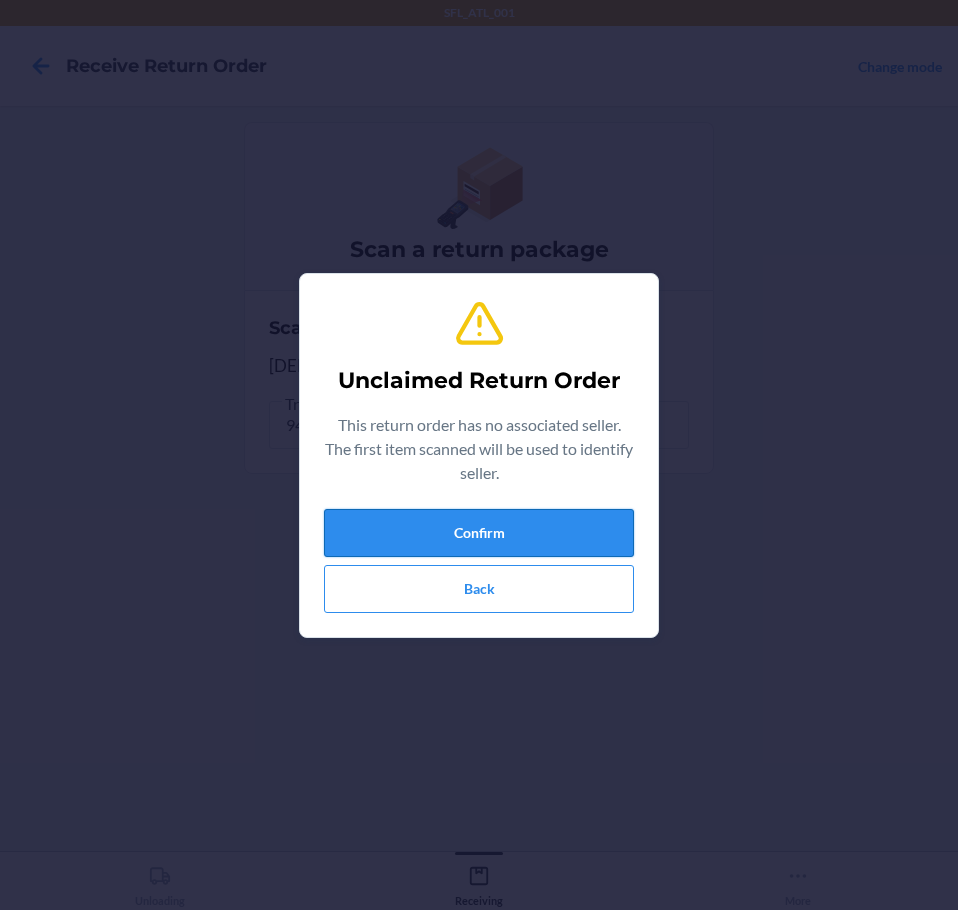 click on "Confirm" at bounding box center [479, 533] 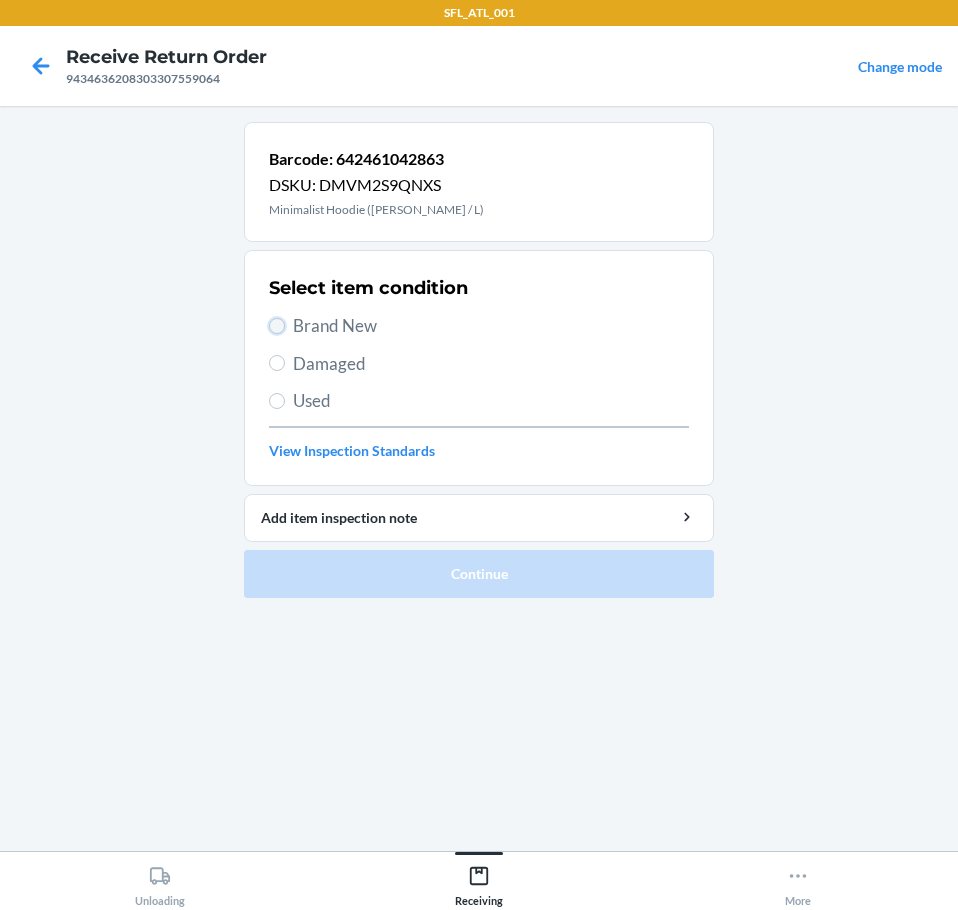 click on "Brand New" at bounding box center [277, 326] 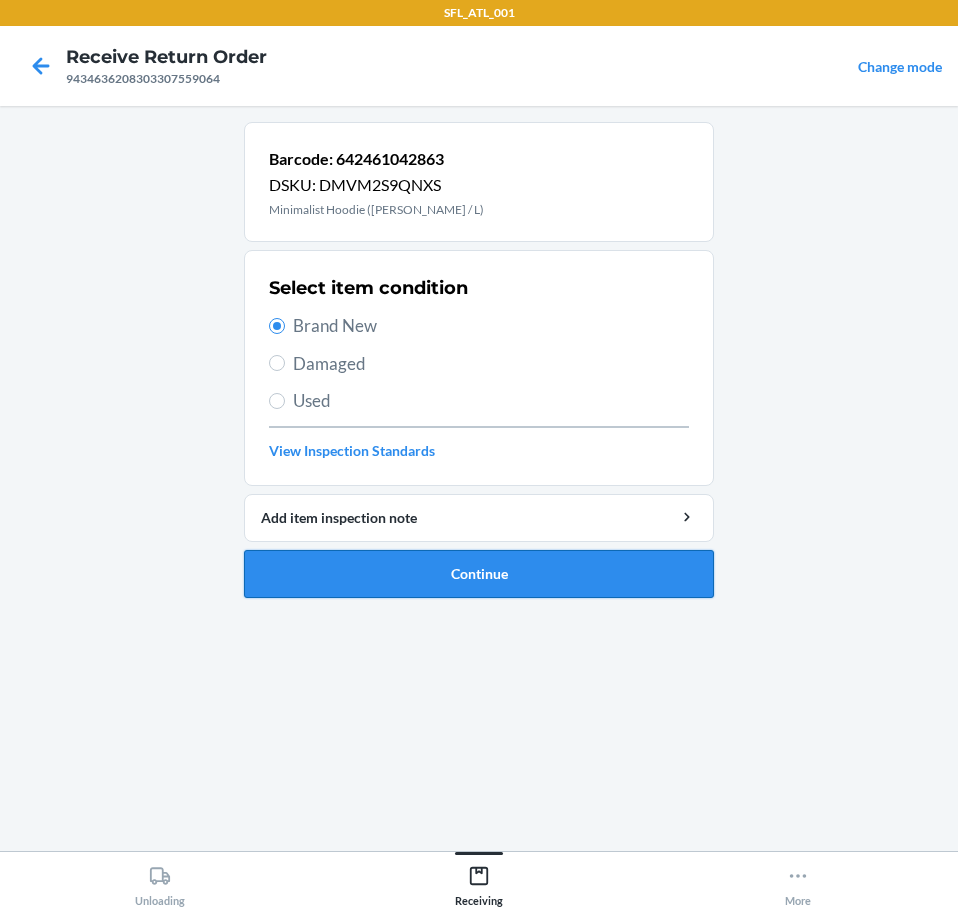 click on "Continue" at bounding box center [479, 574] 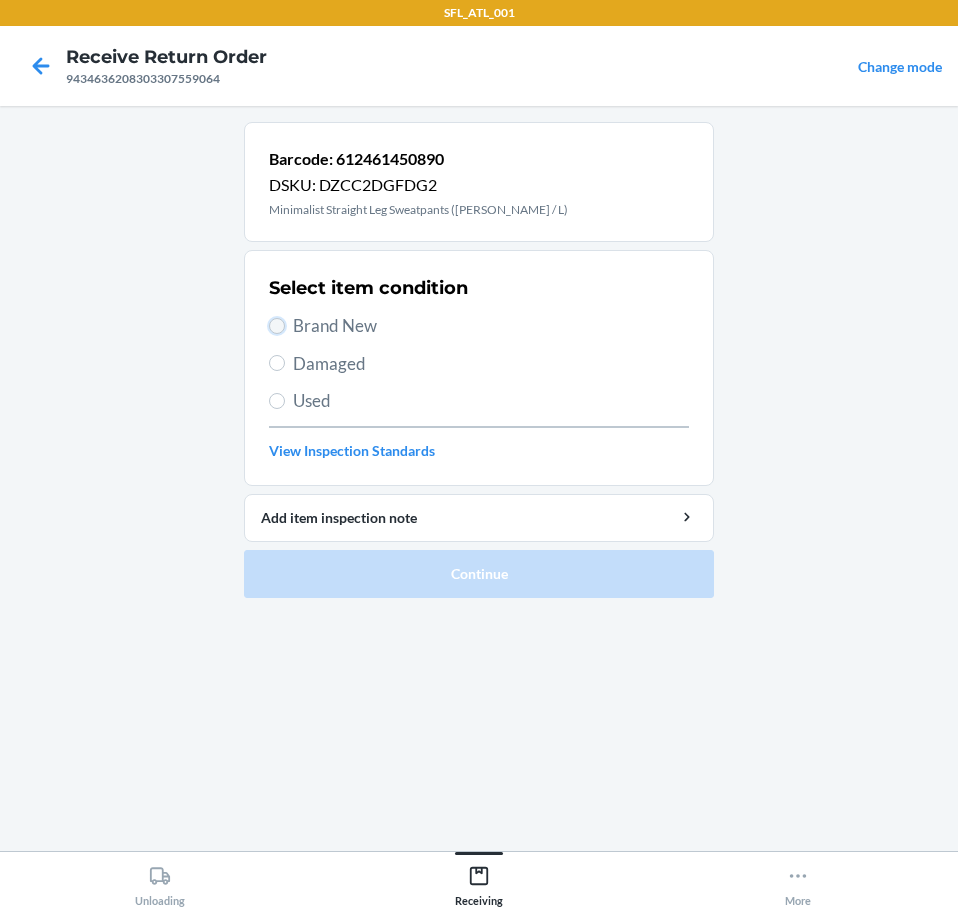 click on "Brand New" at bounding box center [277, 326] 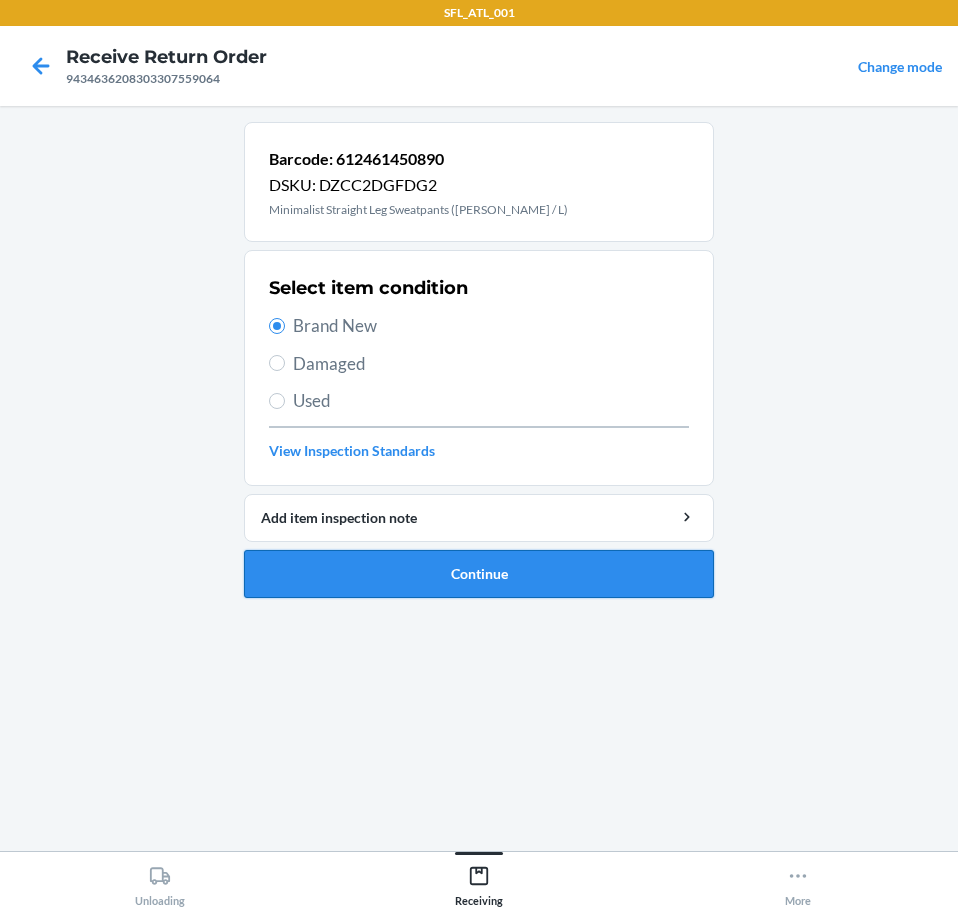 click on "Continue" at bounding box center [479, 574] 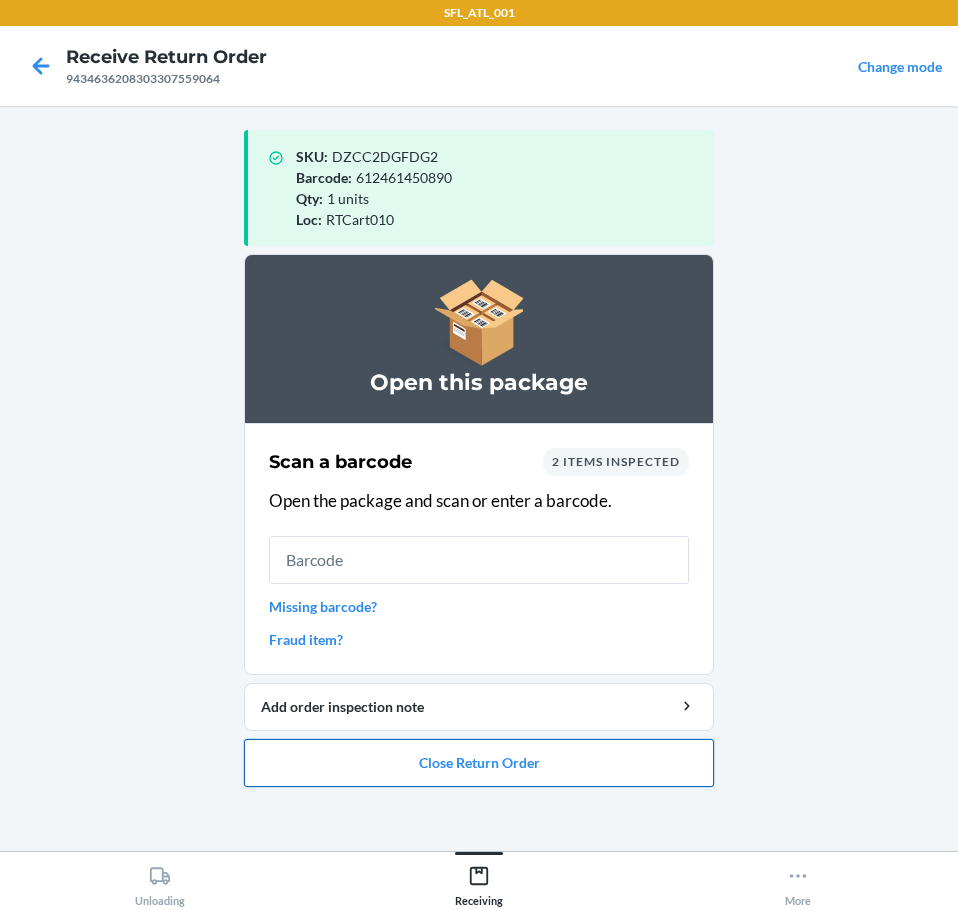 click on "Close Return Order" at bounding box center (479, 763) 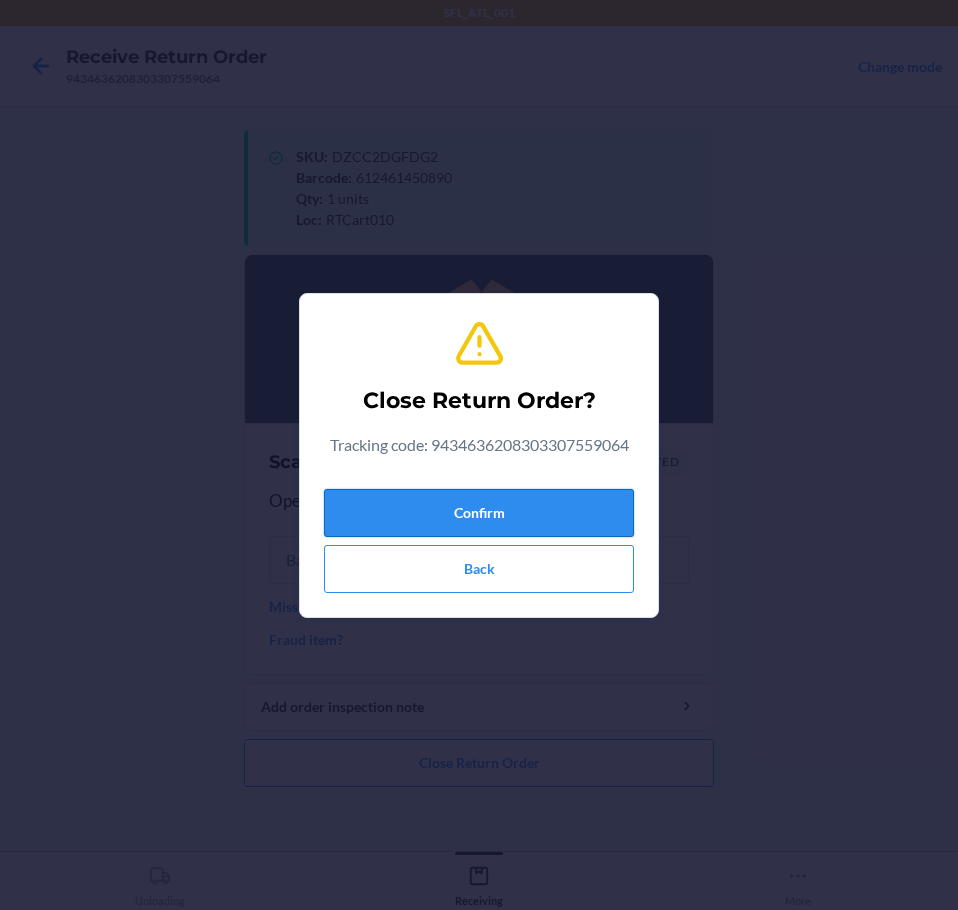 click on "Confirm" at bounding box center [479, 513] 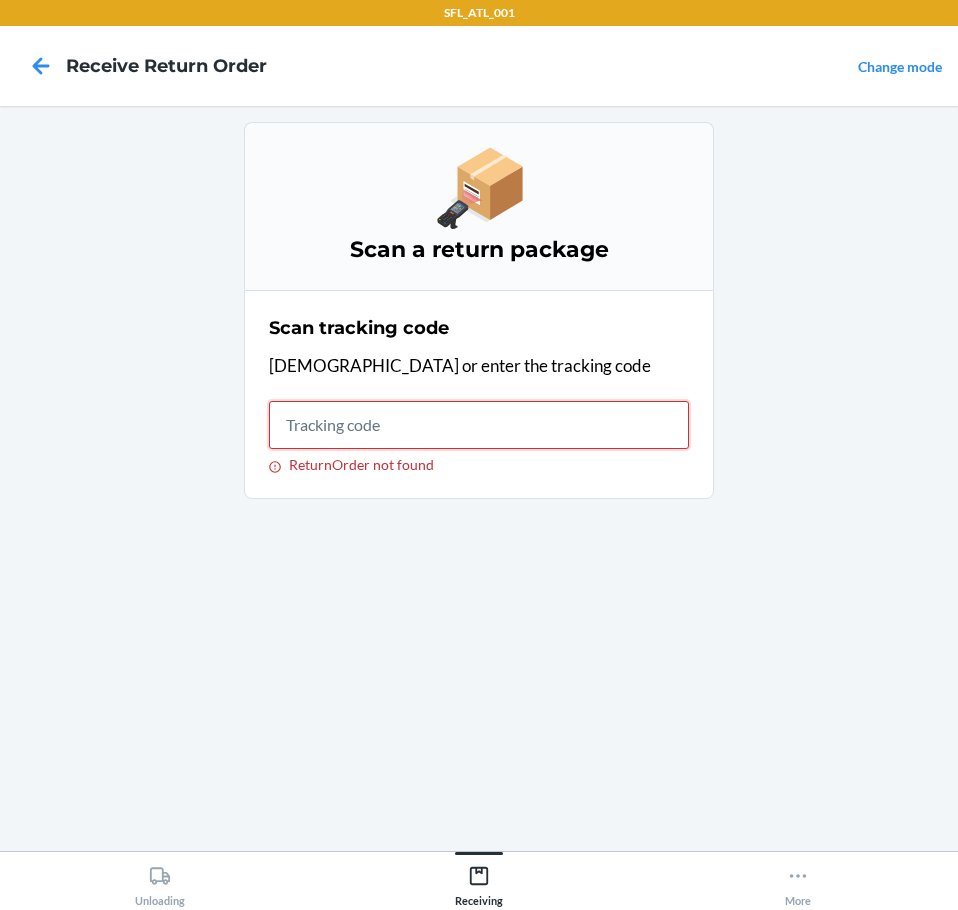 click on "ReturnOrder not found" at bounding box center [479, 425] 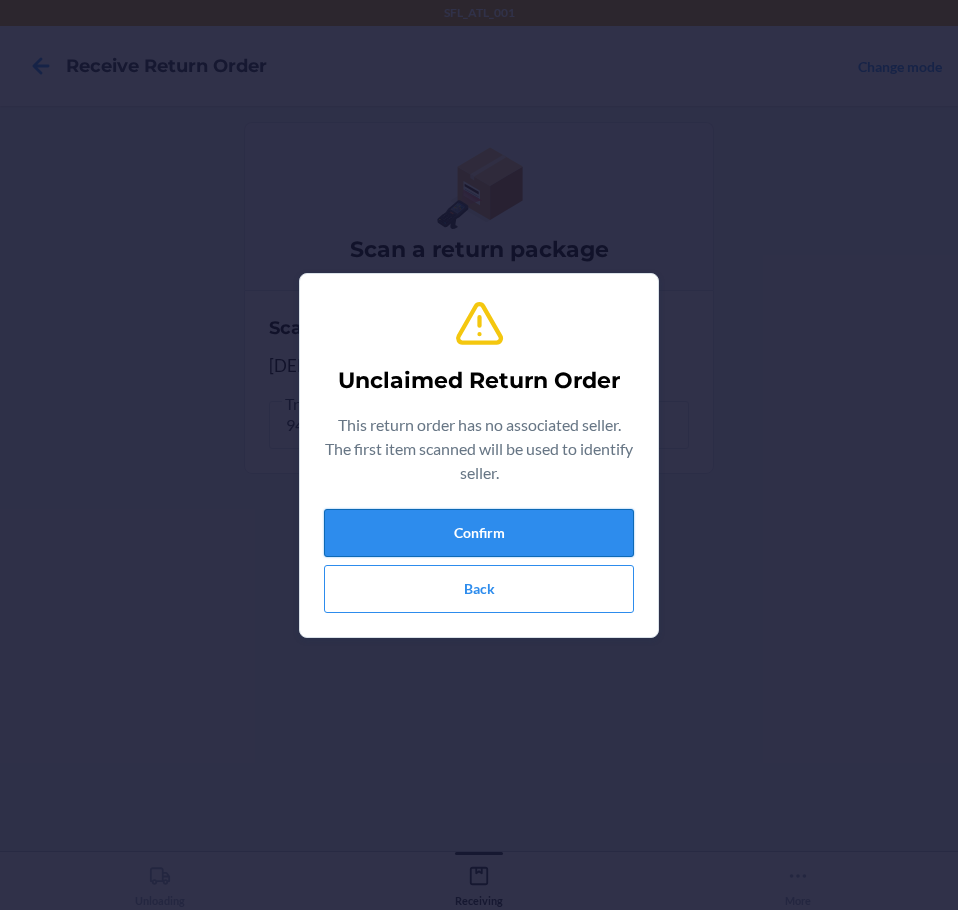 click on "Confirm" at bounding box center [479, 533] 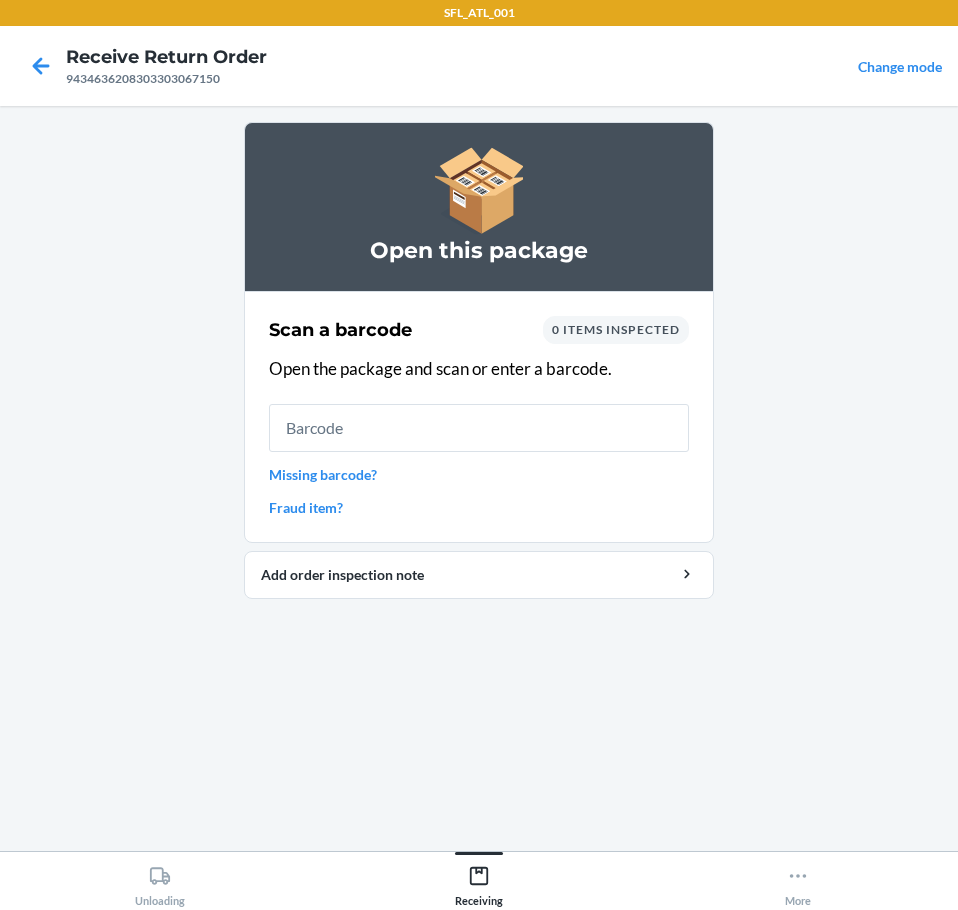 click on "Missing barcode?" at bounding box center (479, 474) 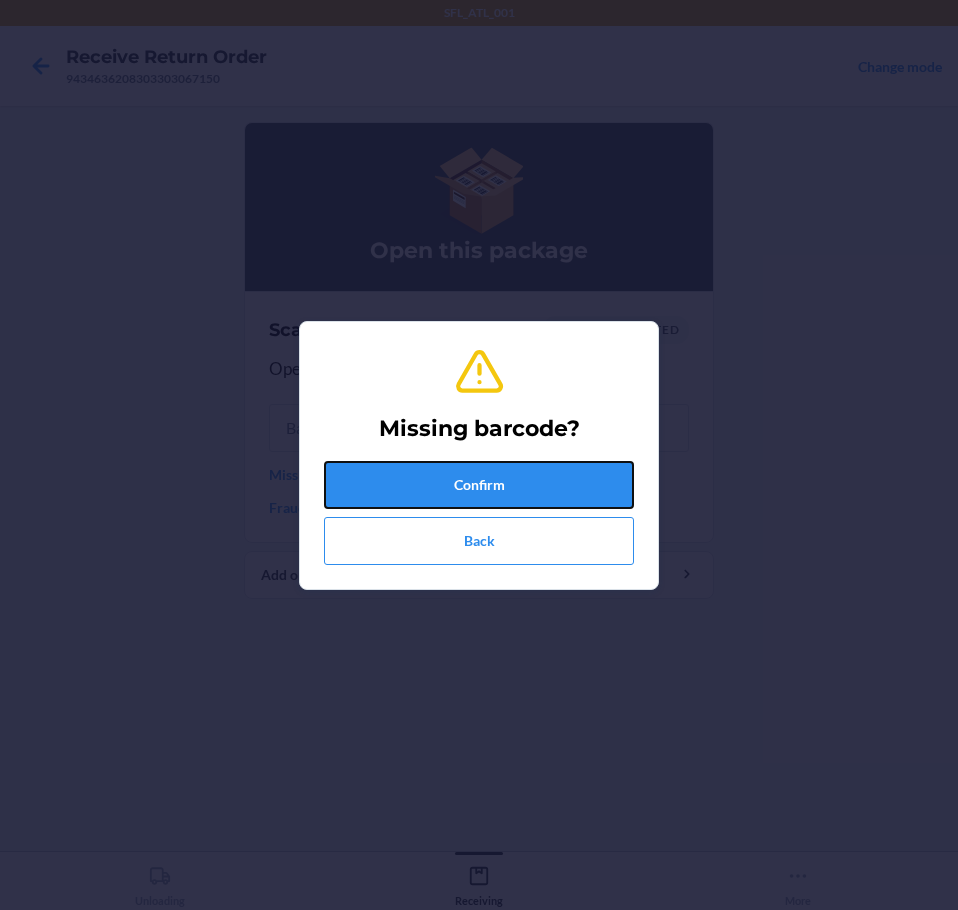 click on "Confirm" at bounding box center (479, 485) 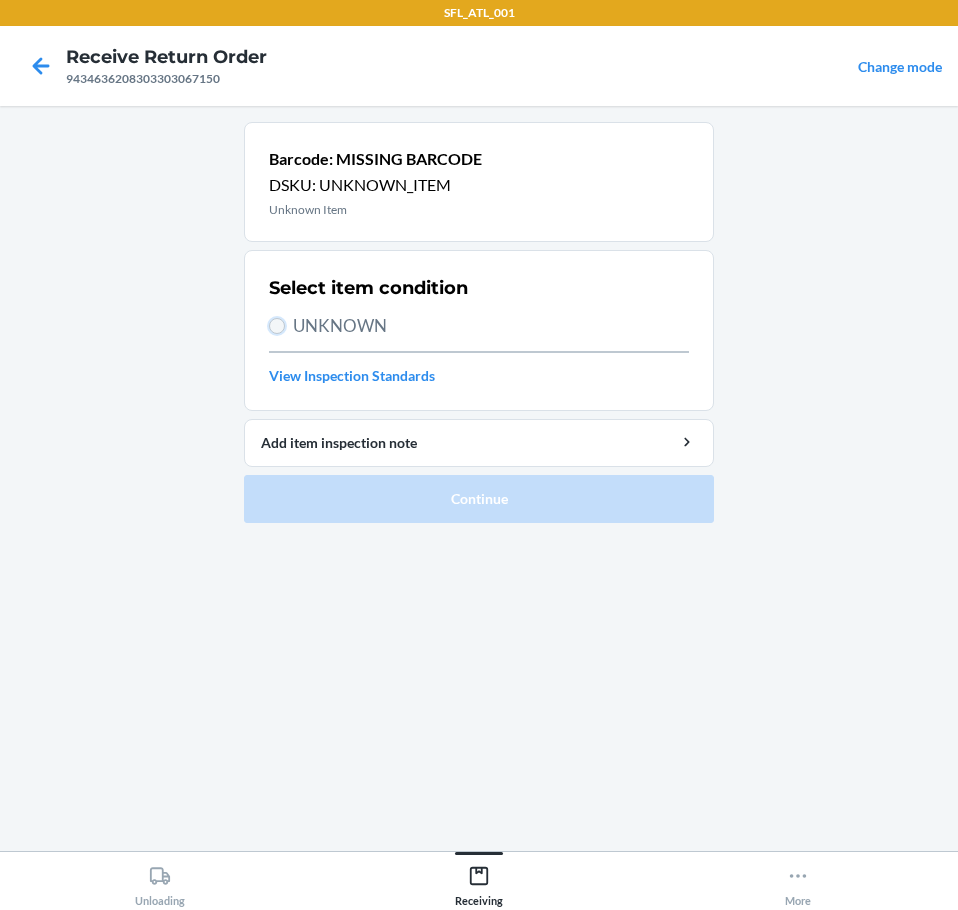 click on "UNKNOWN" at bounding box center [277, 326] 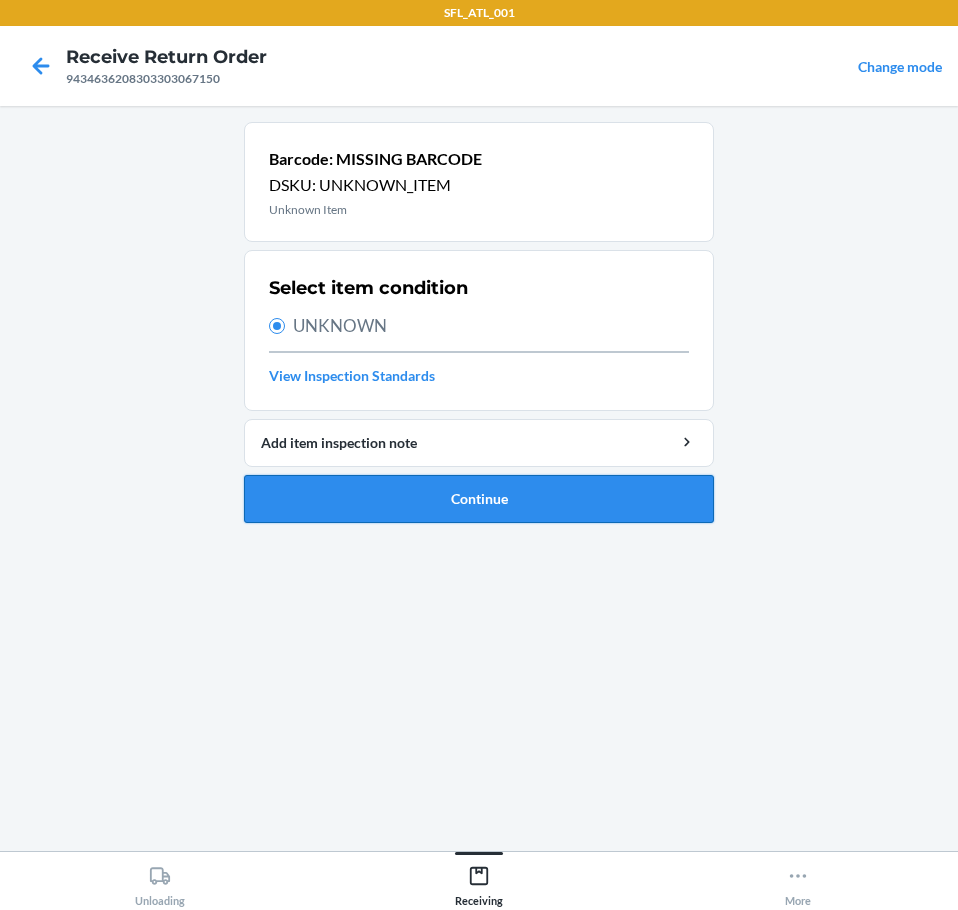 click on "Continue" at bounding box center (479, 499) 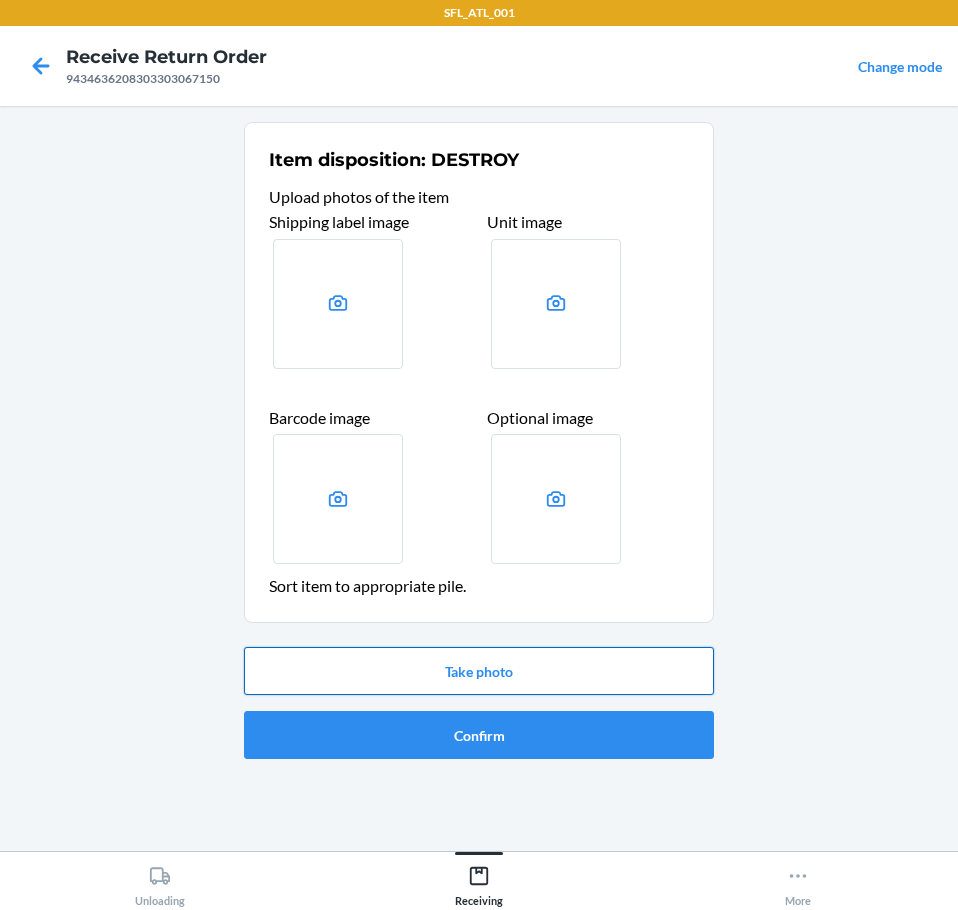 click on "Take photo" at bounding box center [479, 671] 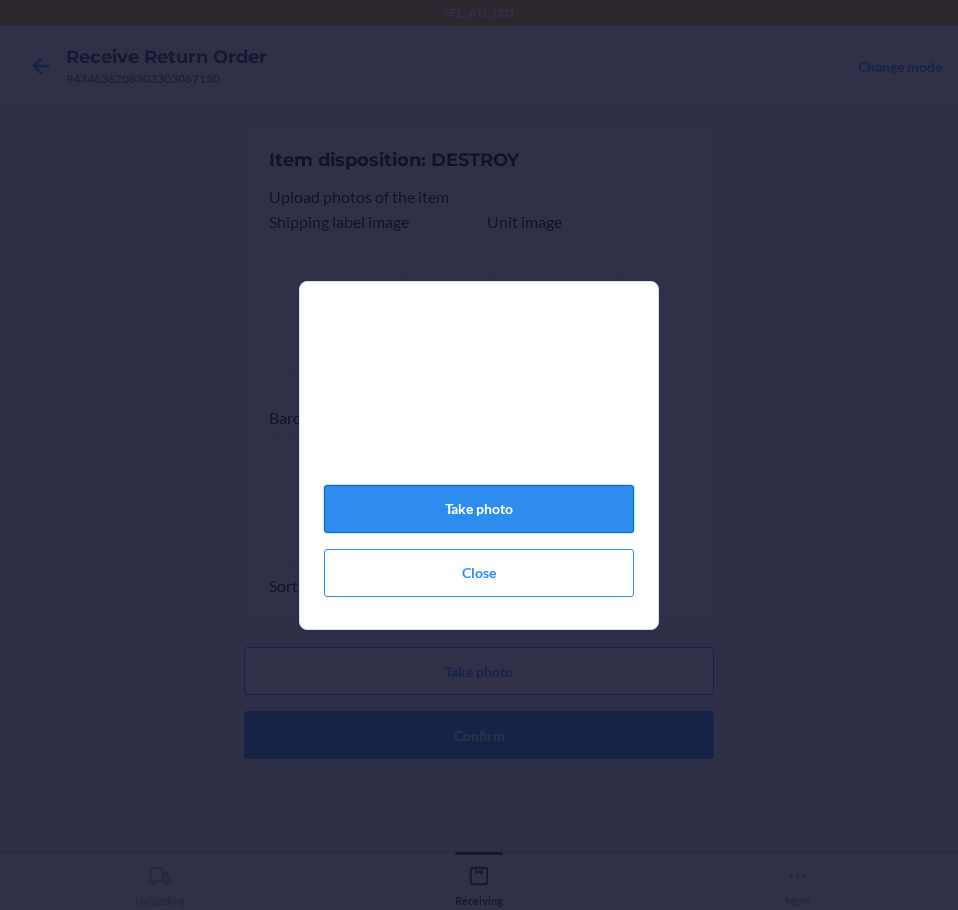 click on "Take photo" 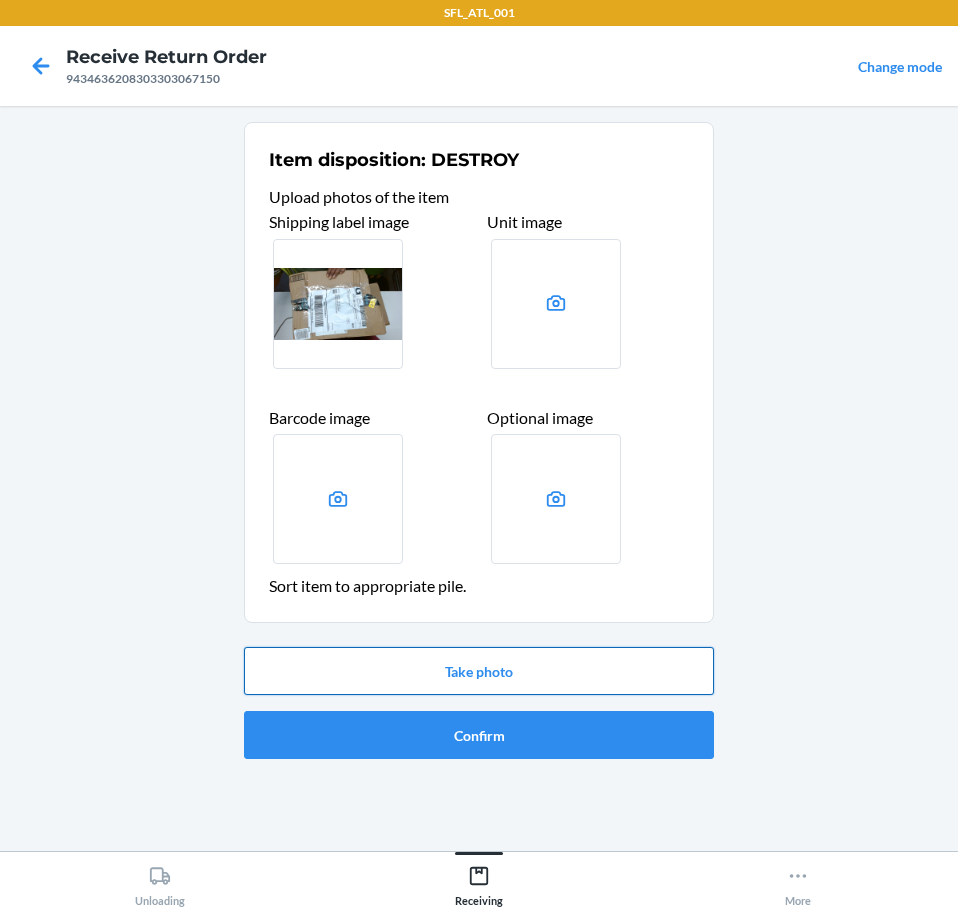click on "Take photo" at bounding box center (479, 671) 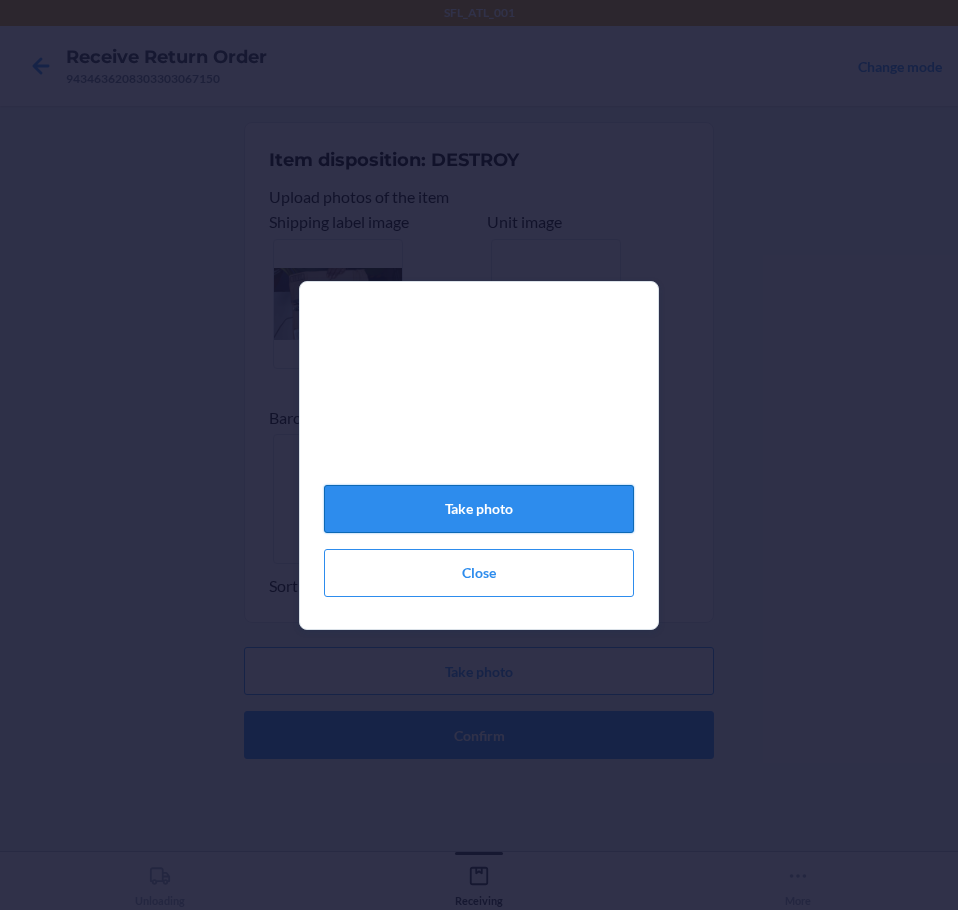 click on "Take photo" 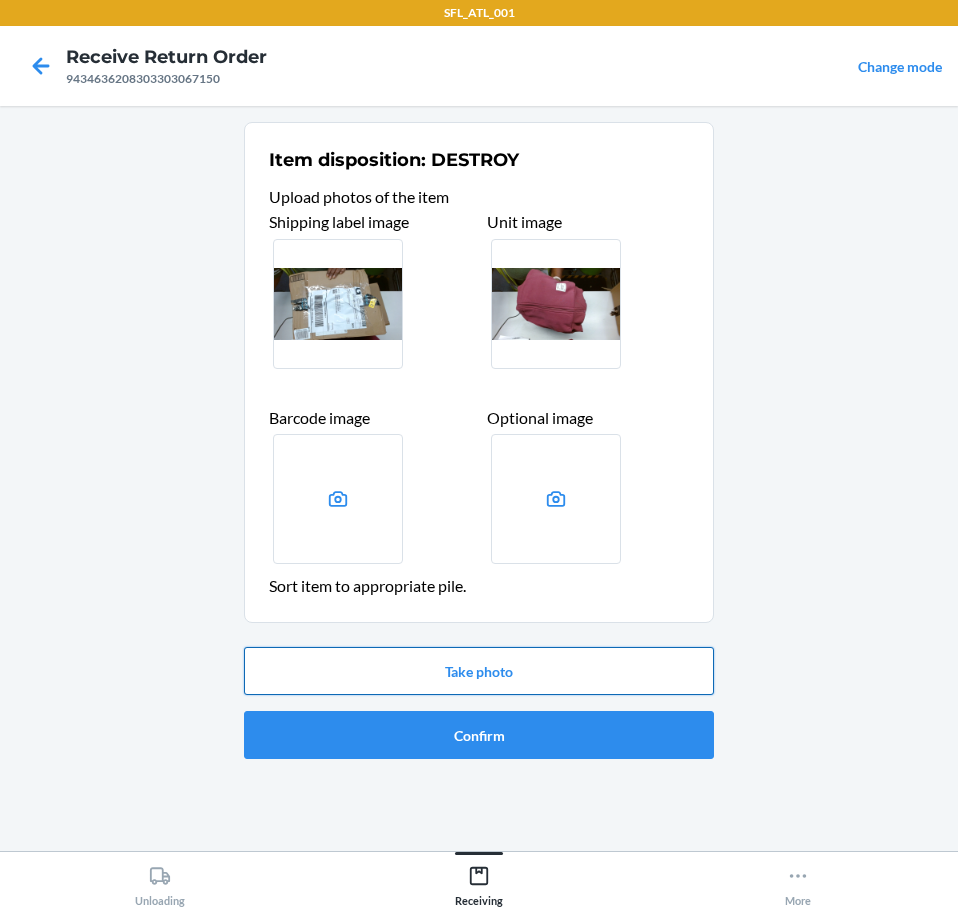 click on "Take photo" at bounding box center [479, 671] 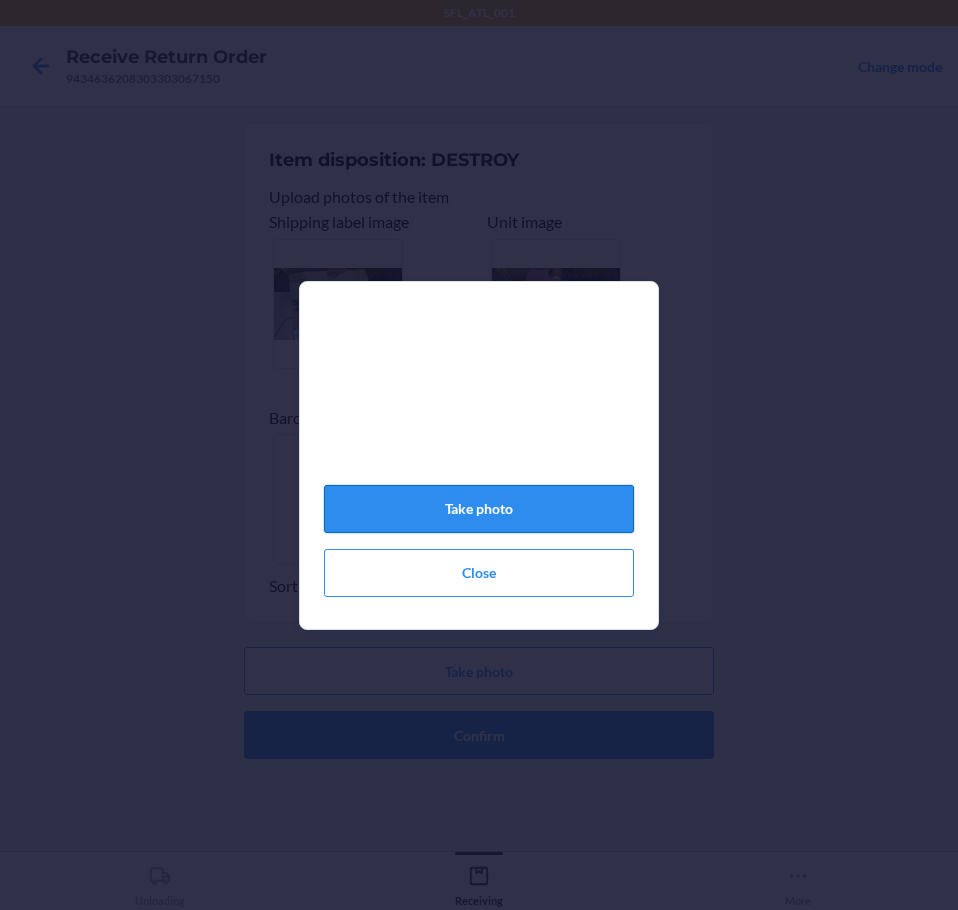 click on "Take photo" 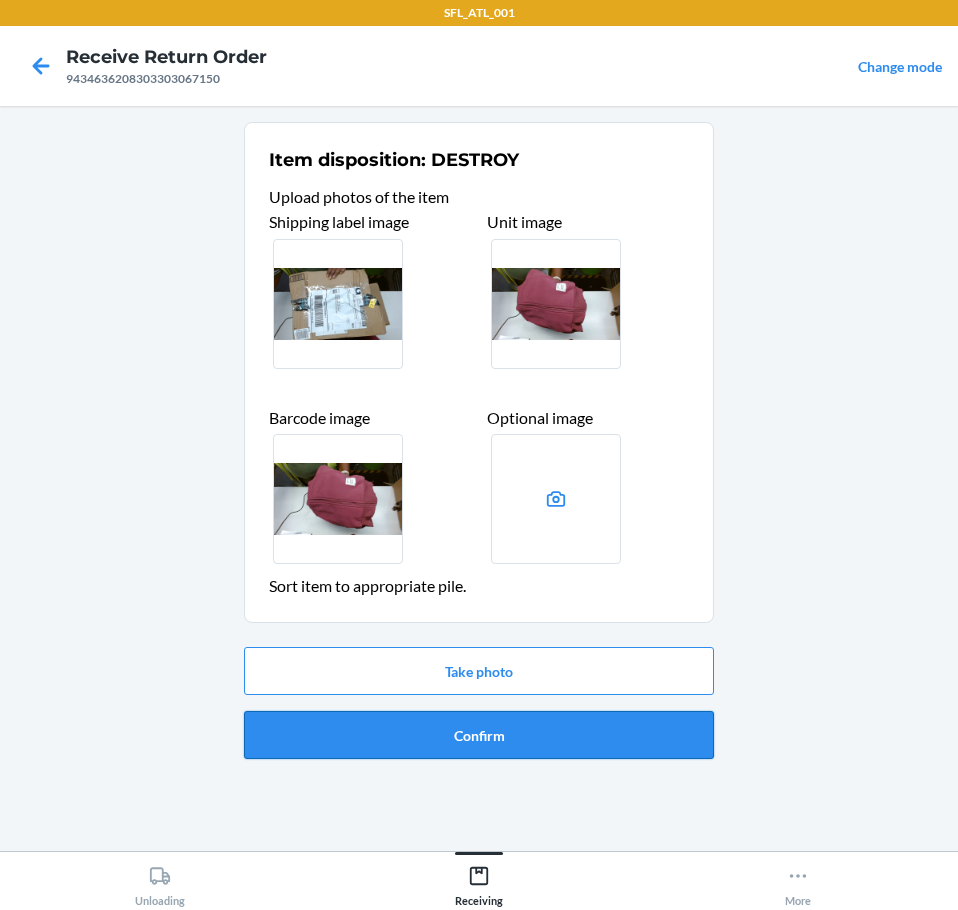 click on "Confirm" at bounding box center (479, 735) 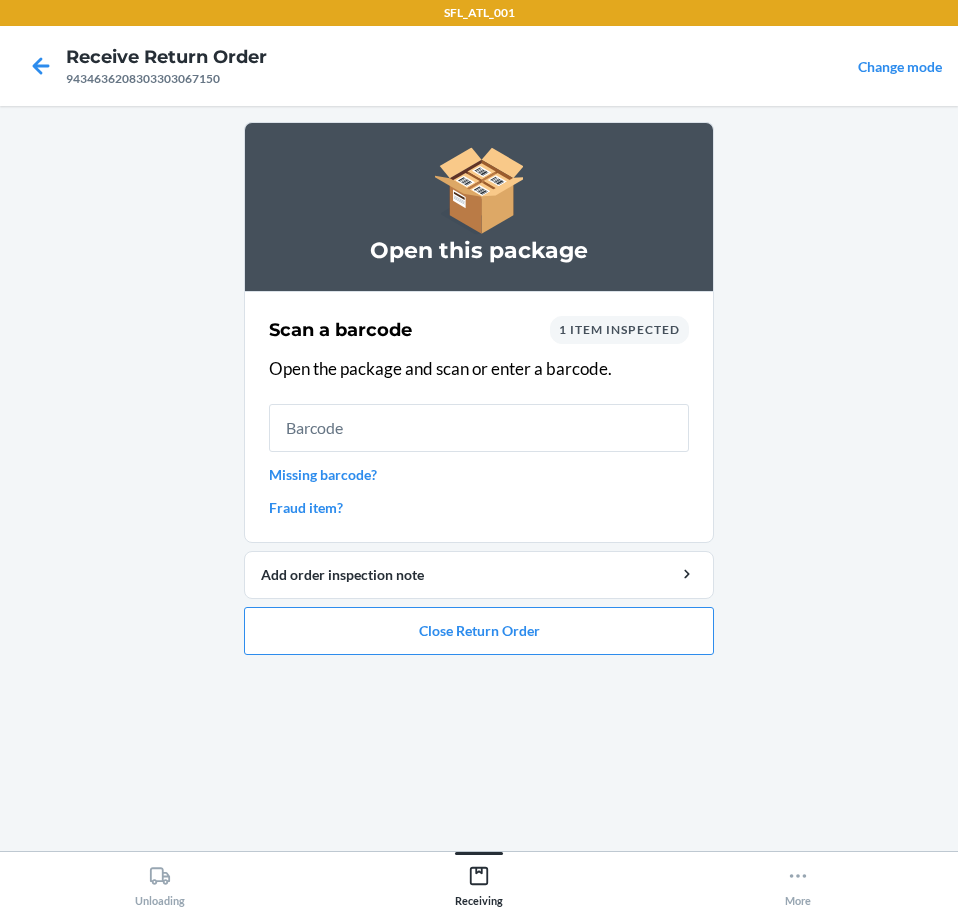 click on "Missing barcode?" at bounding box center (479, 474) 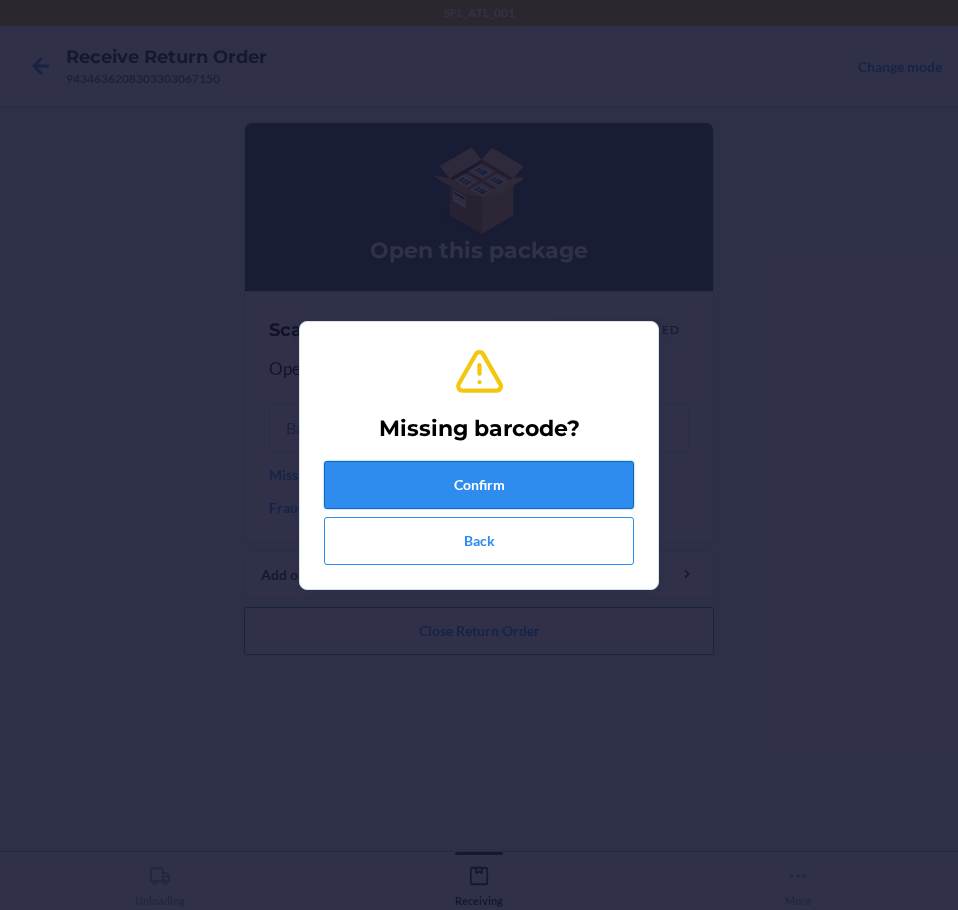 click on "Confirm" at bounding box center [479, 485] 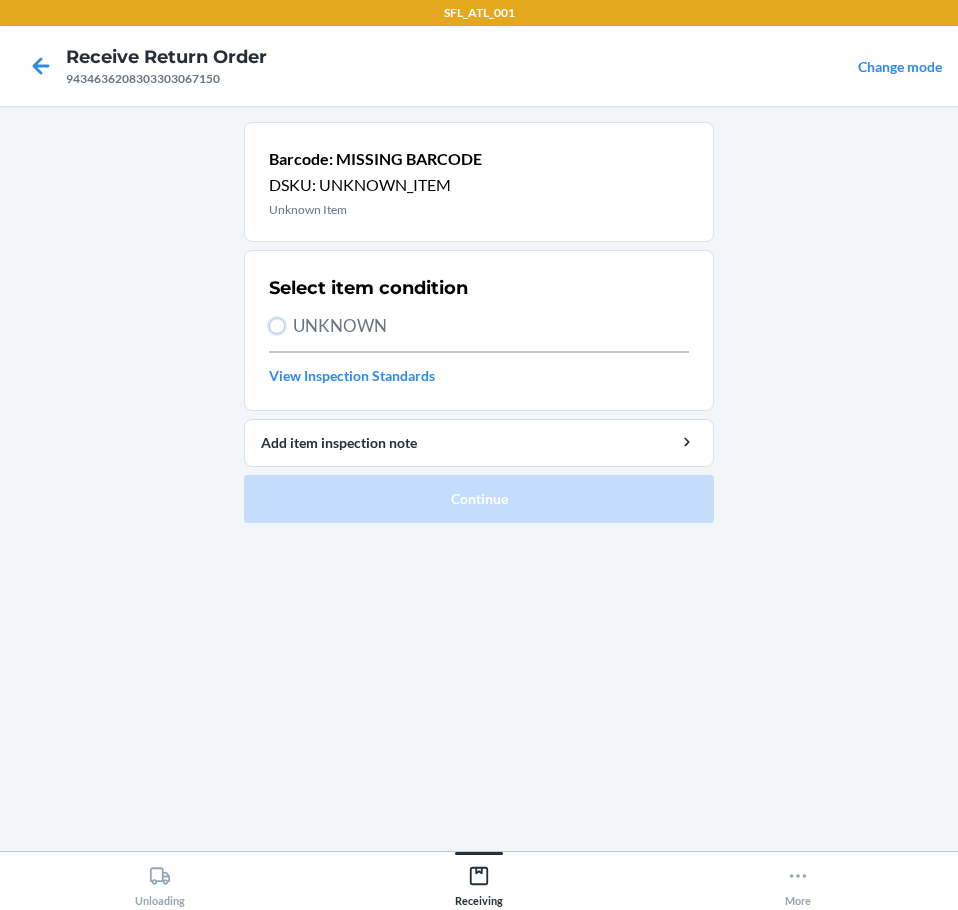 drag, startPoint x: 278, startPoint y: 329, endPoint x: 270, endPoint y: 371, distance: 42.755116 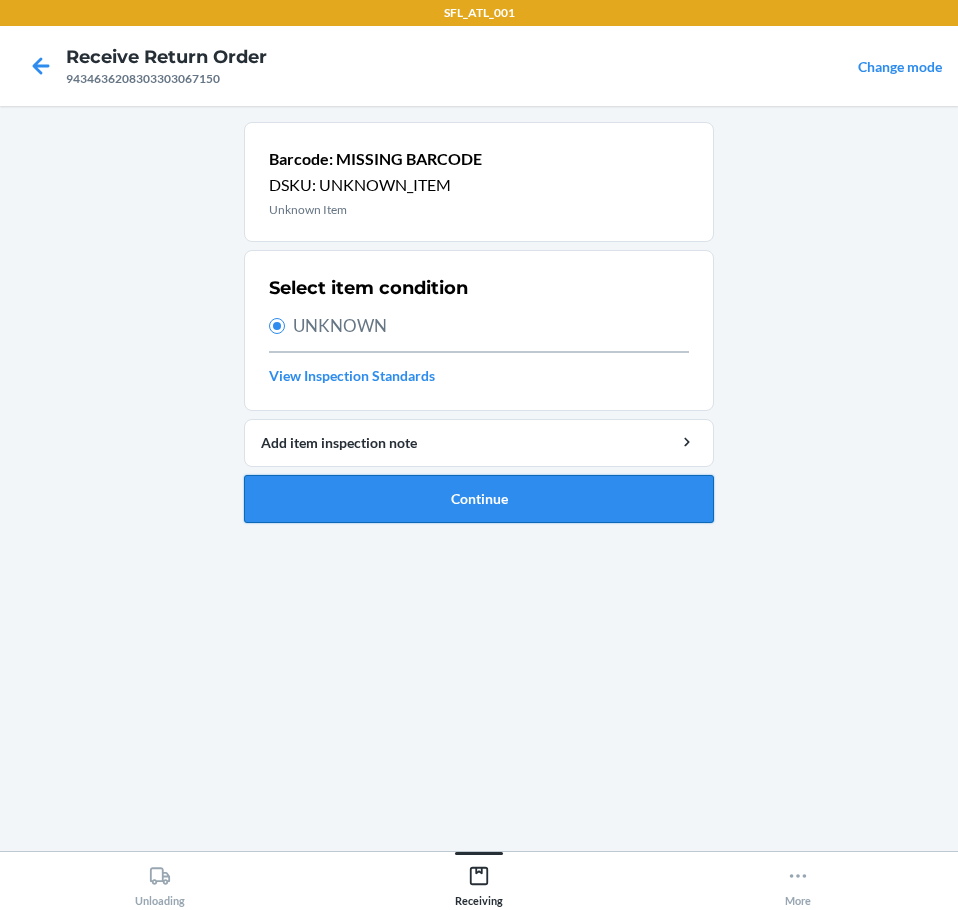 click on "Continue" at bounding box center [479, 499] 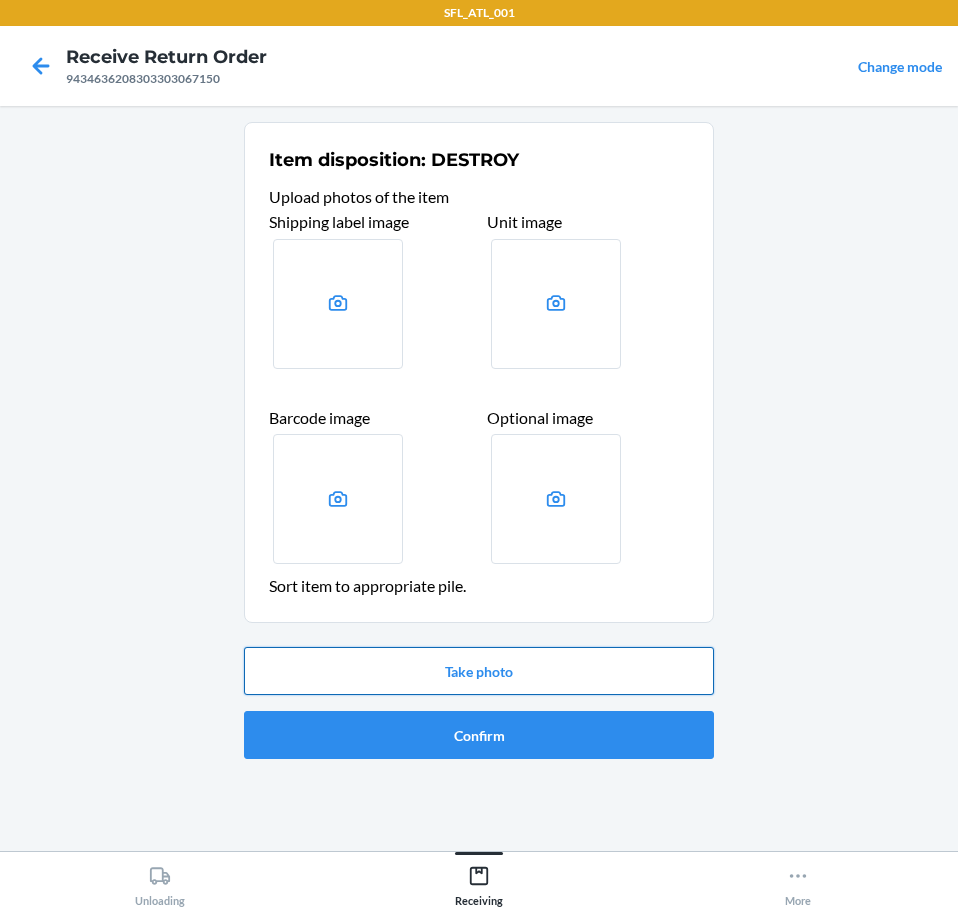 click on "Take photo" at bounding box center [479, 671] 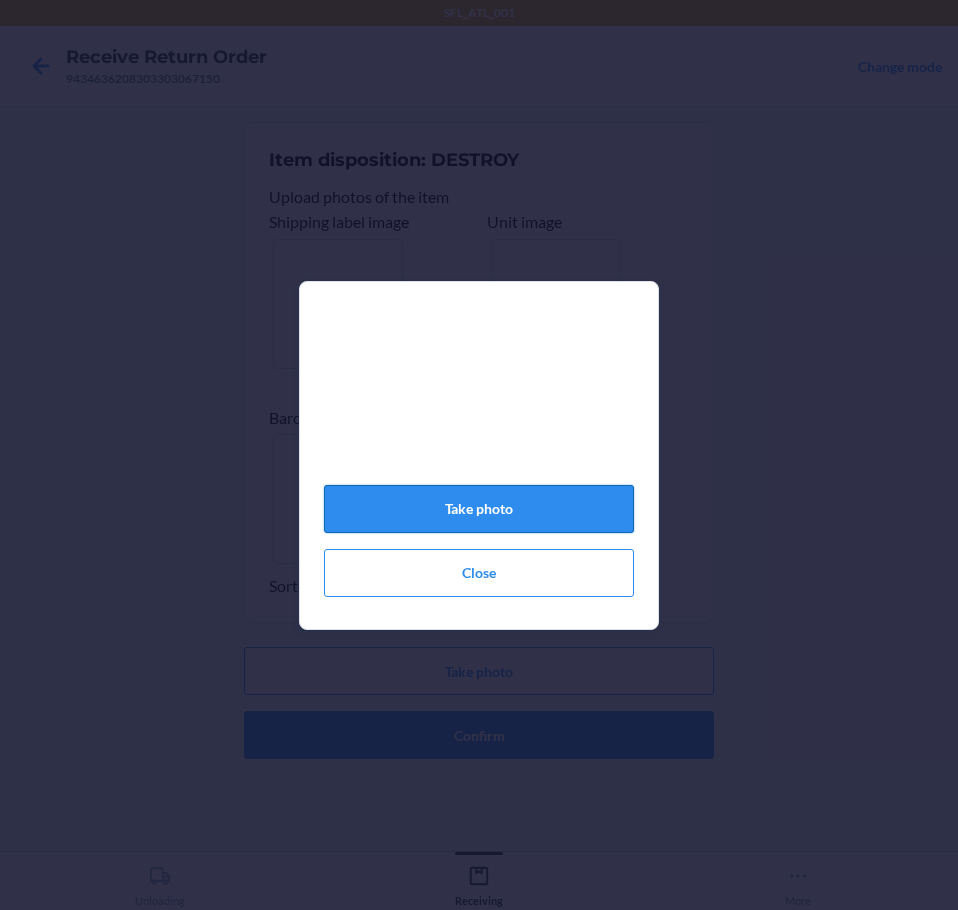 click on "Take photo" 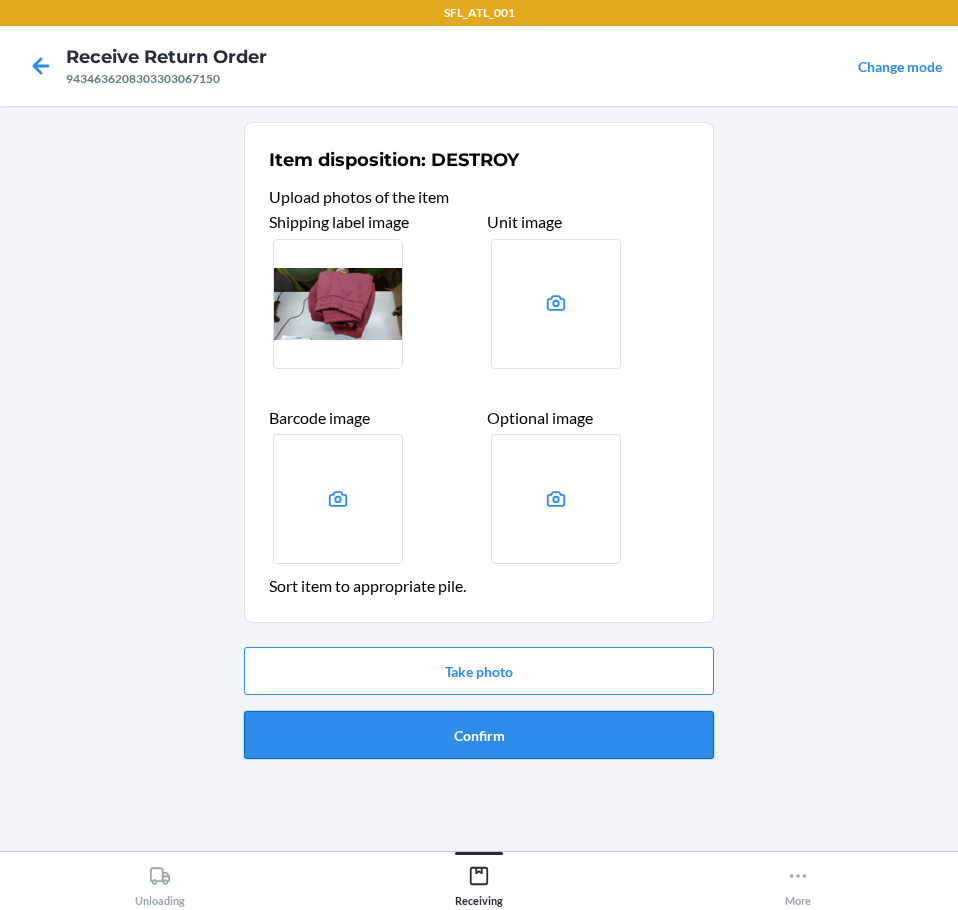 click on "Confirm" at bounding box center (479, 735) 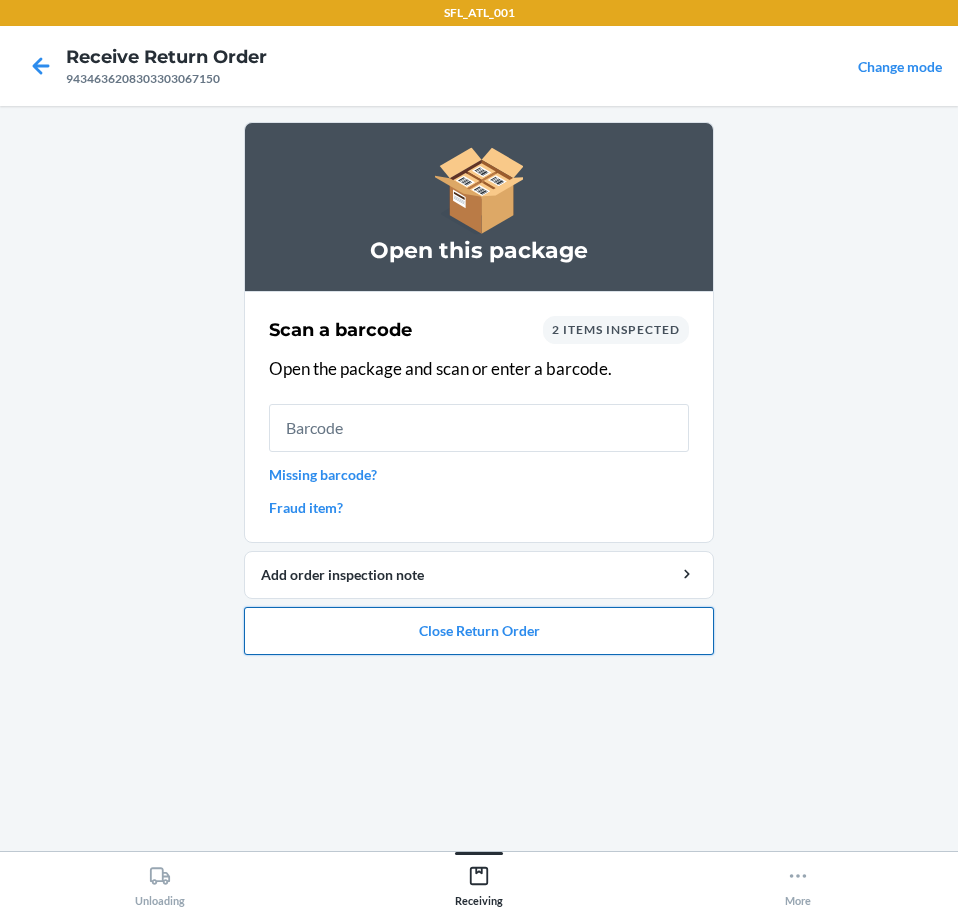 click on "Close Return Order" at bounding box center [479, 631] 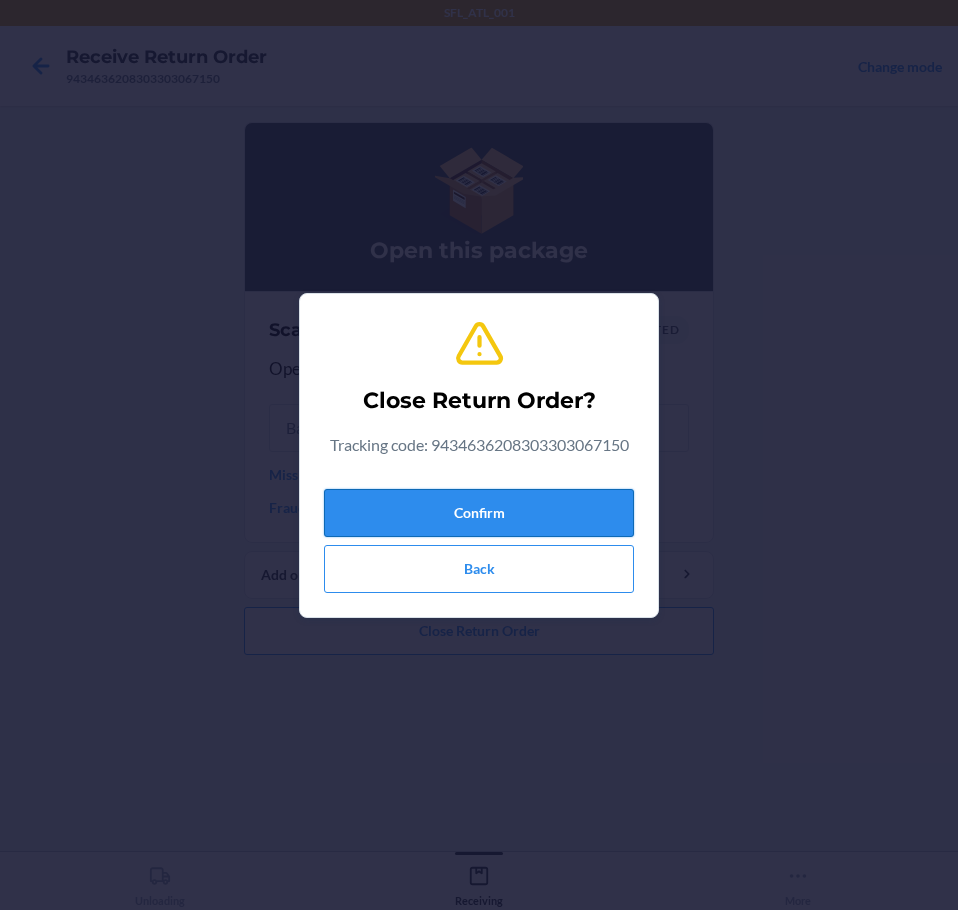 click on "Confirm" at bounding box center (479, 513) 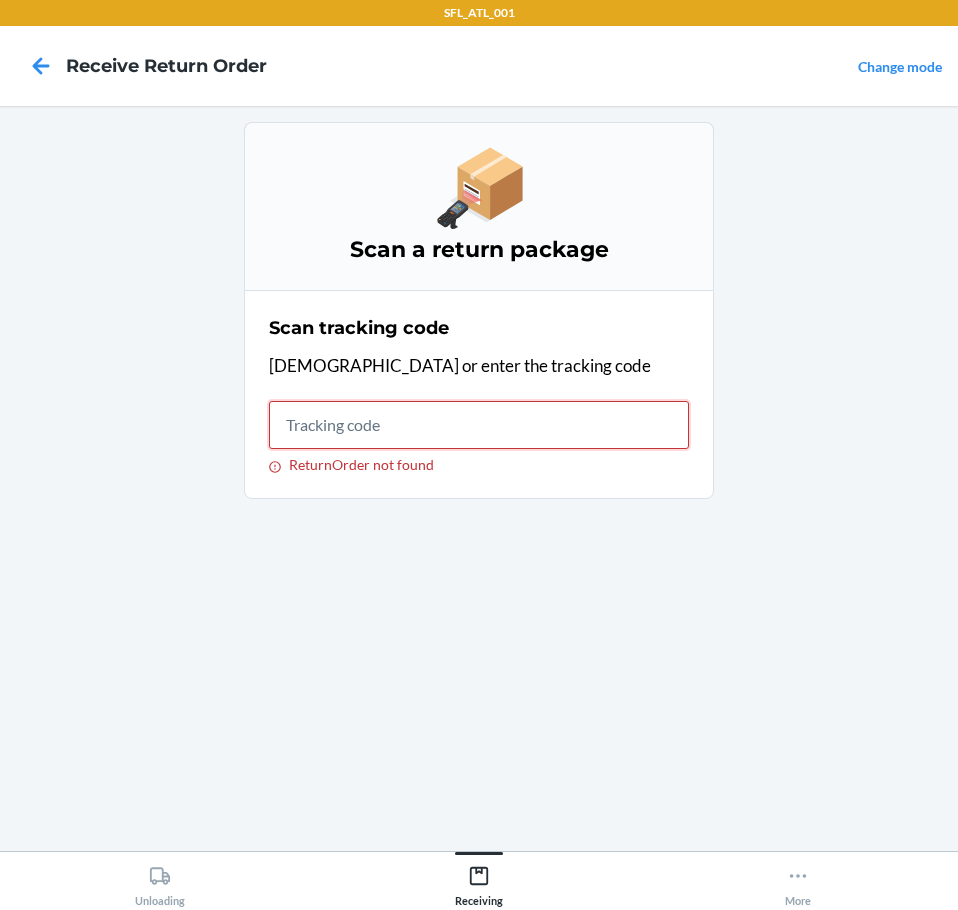 click on "ReturnOrder not found" at bounding box center (479, 425) 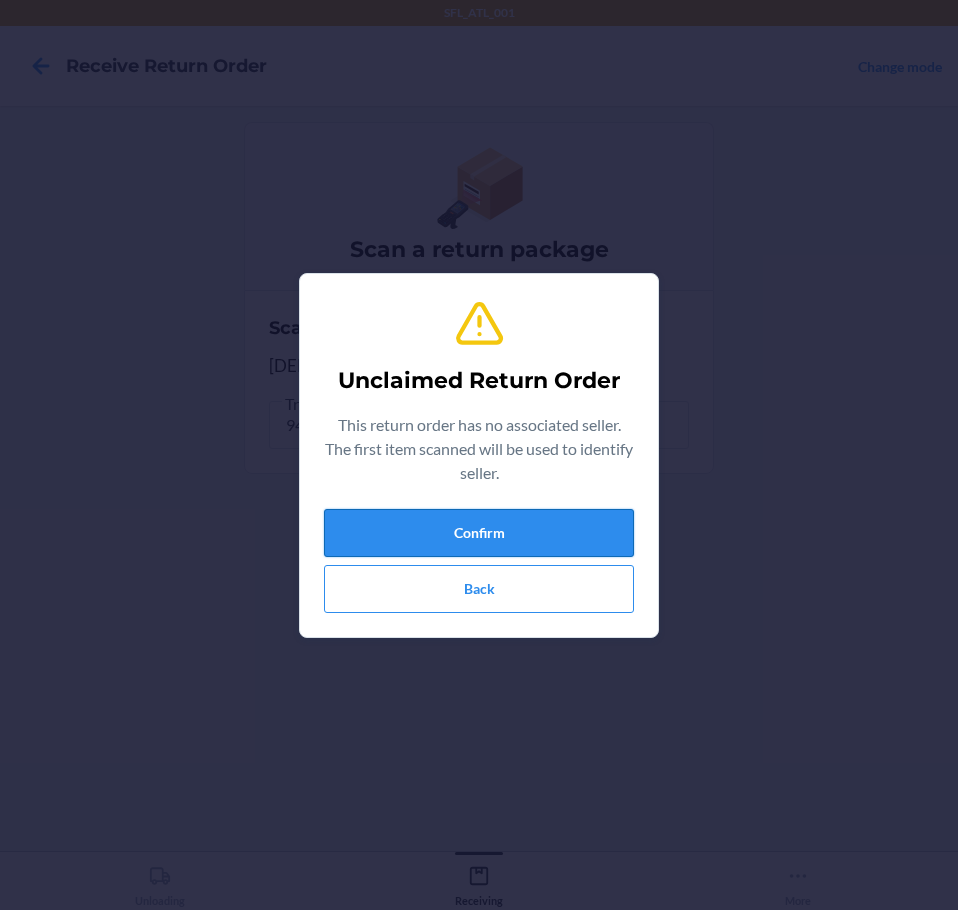 click on "Confirm" at bounding box center [479, 533] 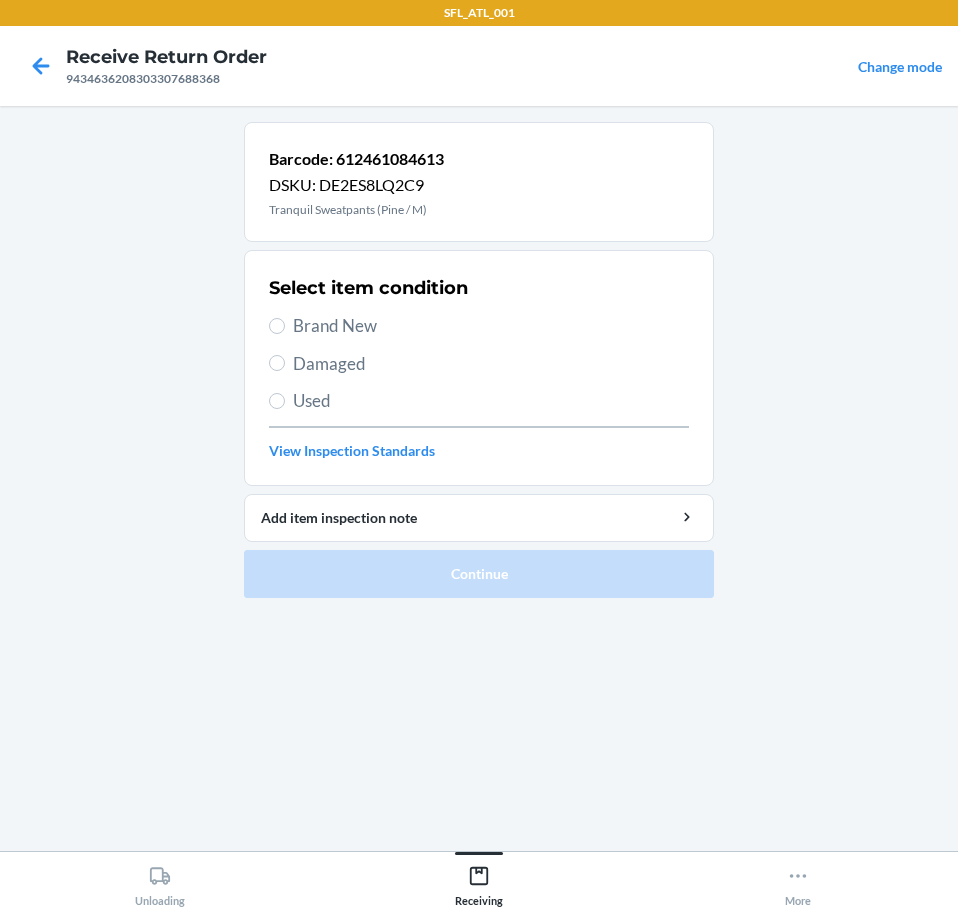 click on "Select item condition Brand New Damaged Used View Inspection Standards" at bounding box center [479, 368] 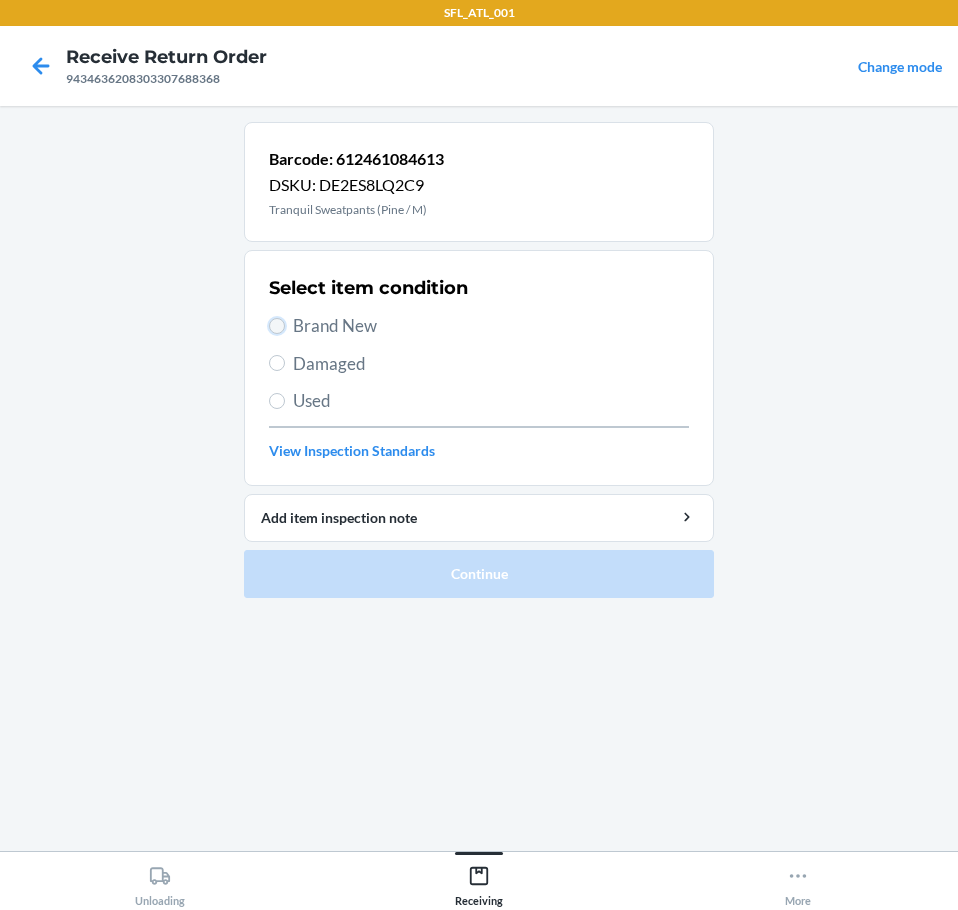 click on "Brand New" at bounding box center (277, 326) 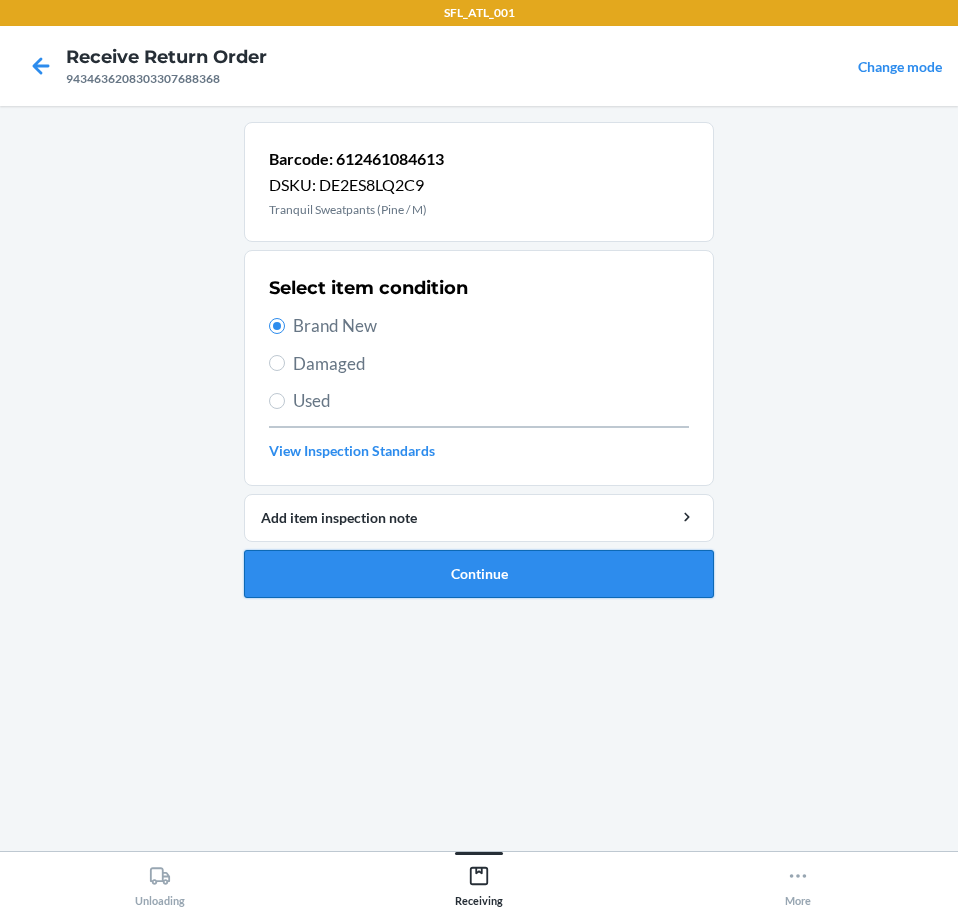 click on "Continue" at bounding box center [479, 574] 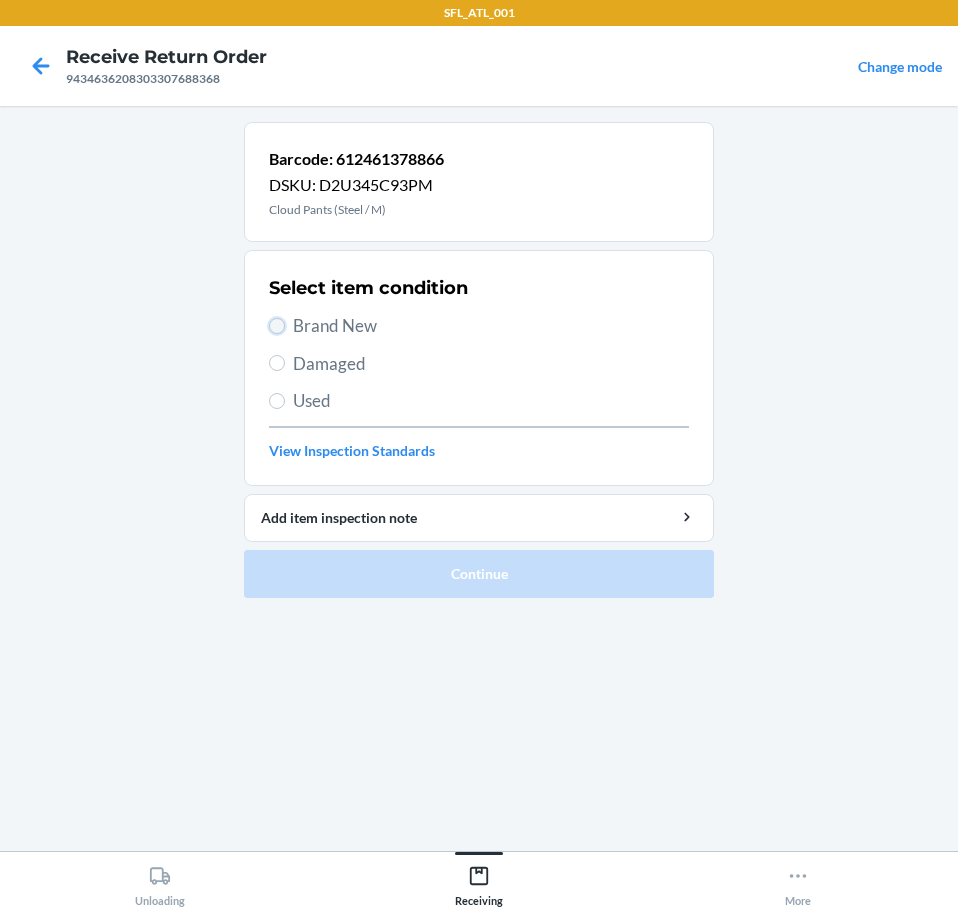 click on "Brand New" at bounding box center (277, 326) 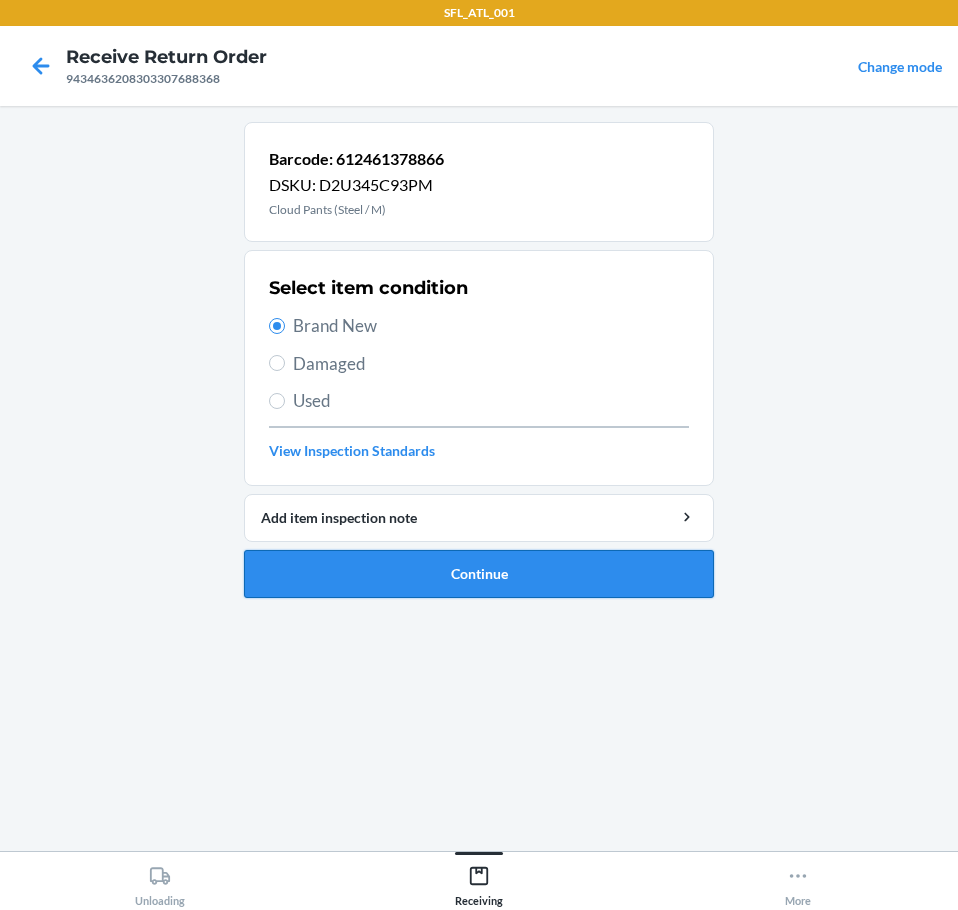 click on "Continue" at bounding box center [479, 574] 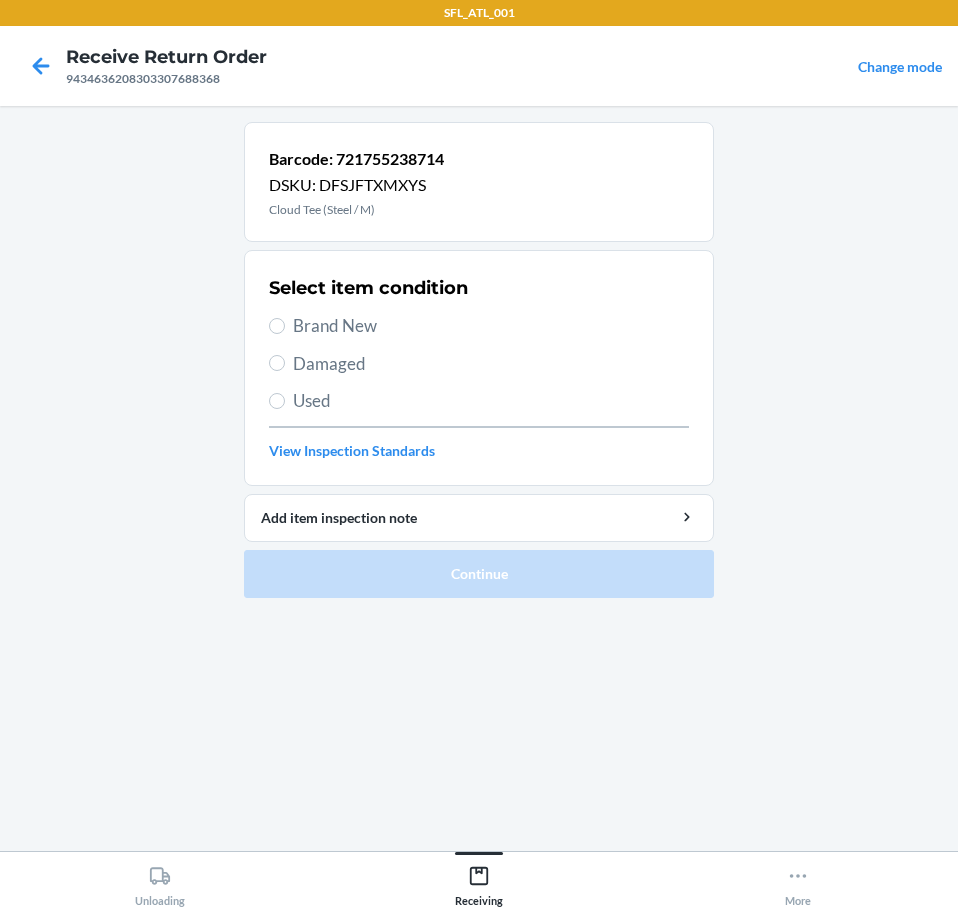 click on "Brand New" at bounding box center [479, 326] 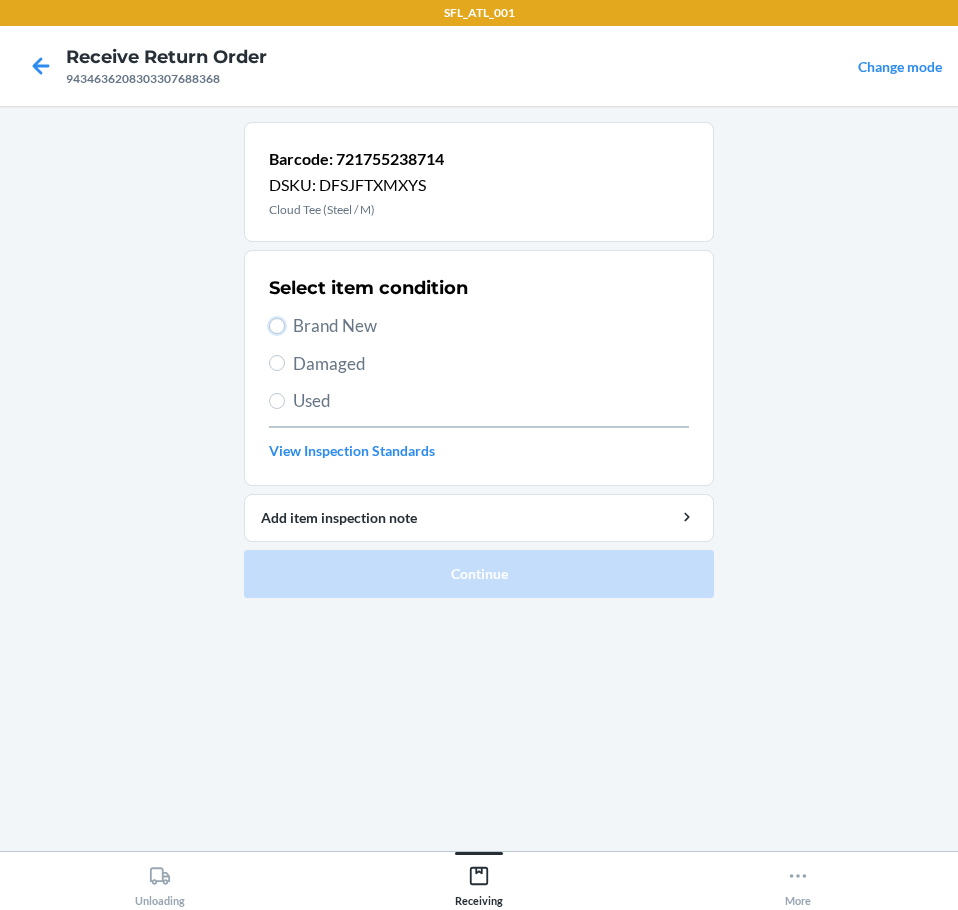 click on "Brand New" at bounding box center (277, 326) 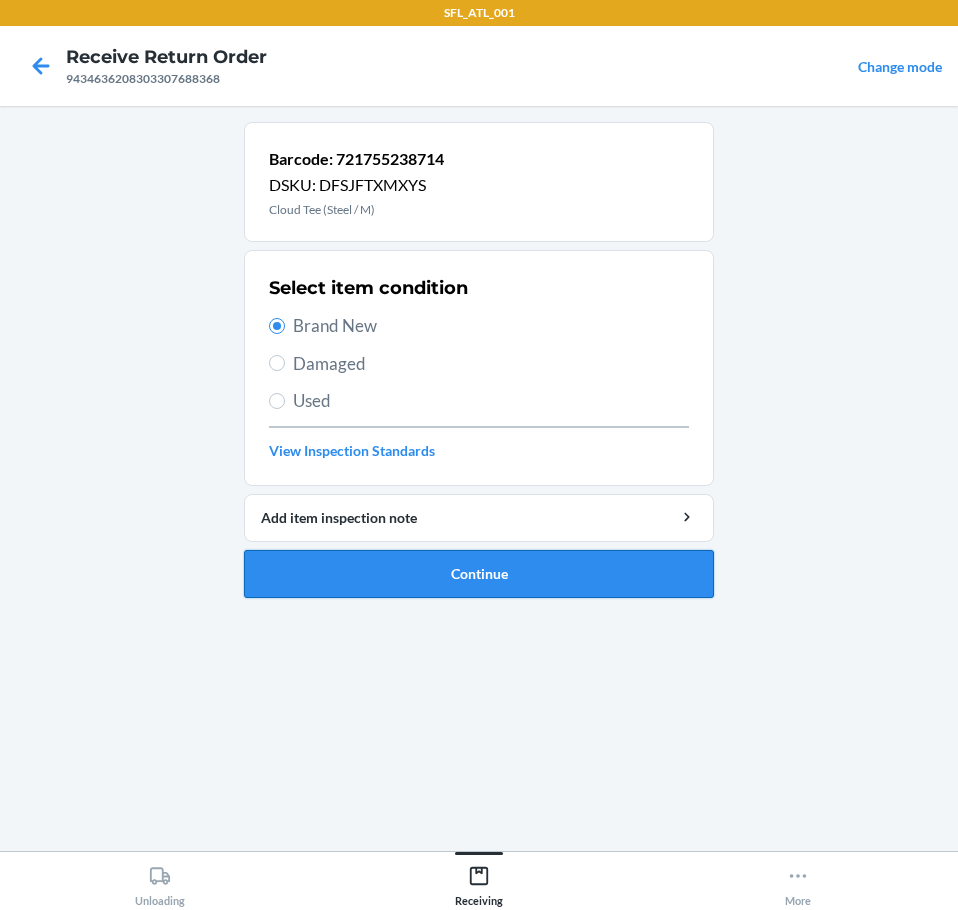 click on "Continue" at bounding box center (479, 574) 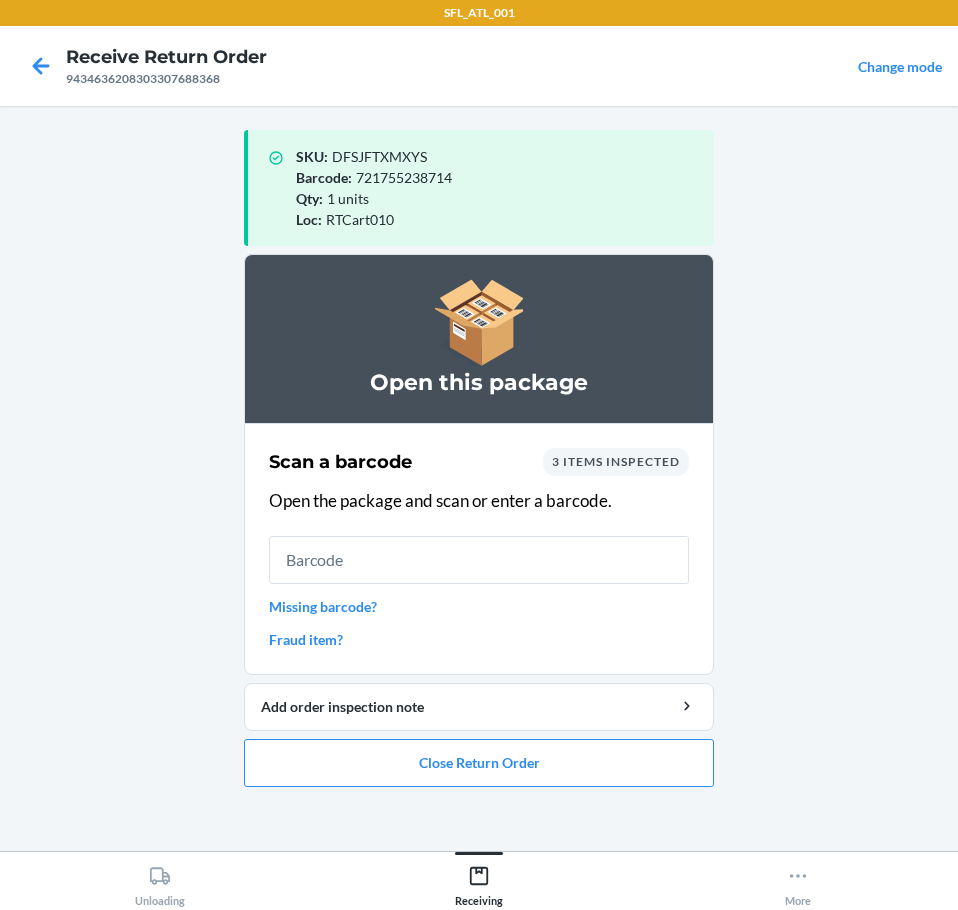 click on "Missing barcode?" at bounding box center (479, 606) 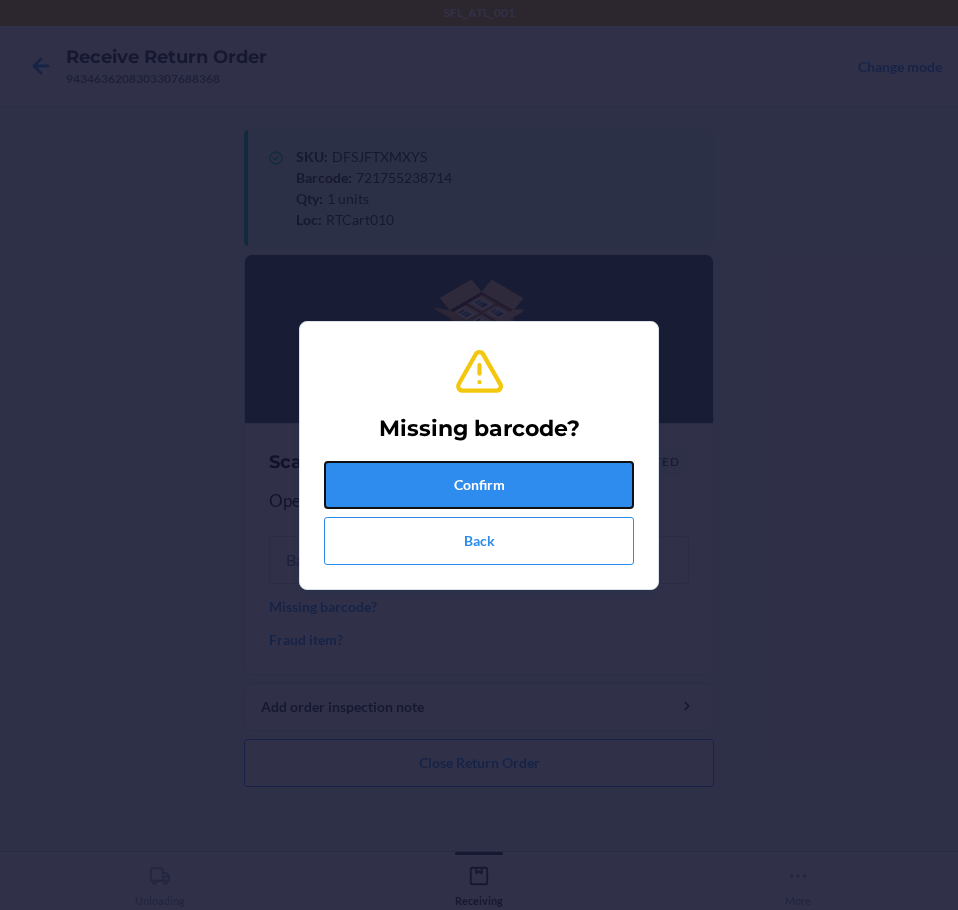 click on "Confirm" at bounding box center [479, 485] 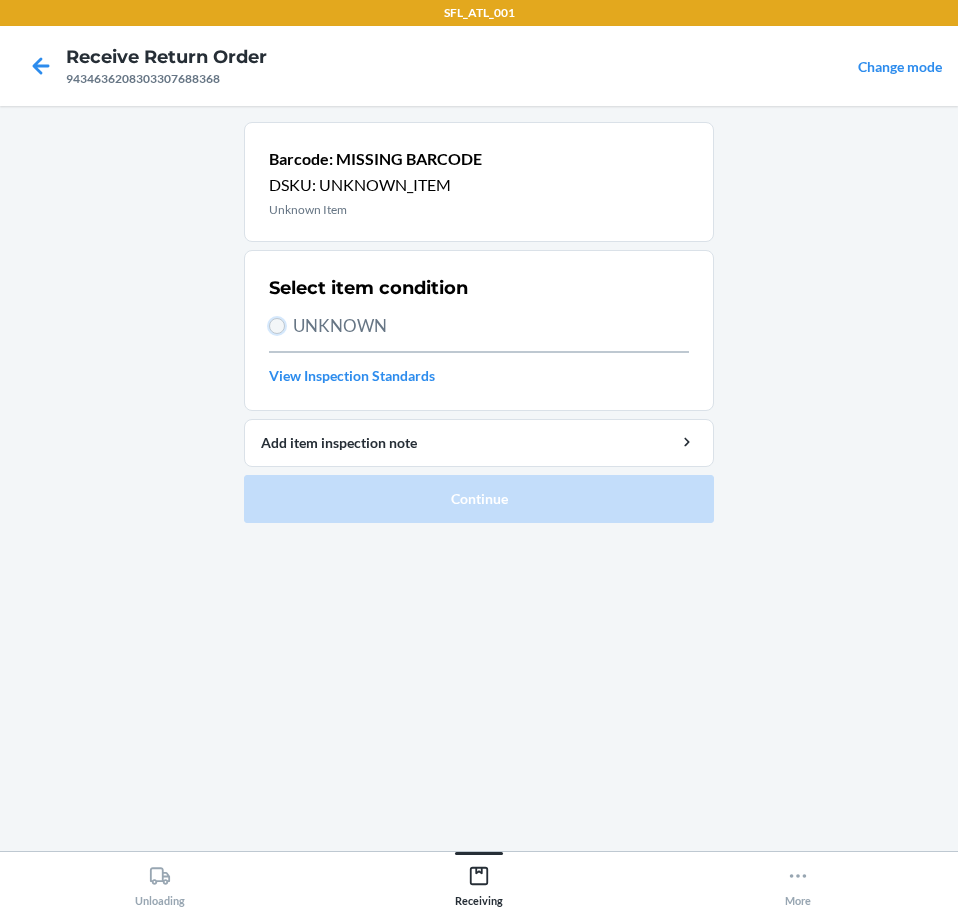 click on "UNKNOWN" at bounding box center (277, 326) 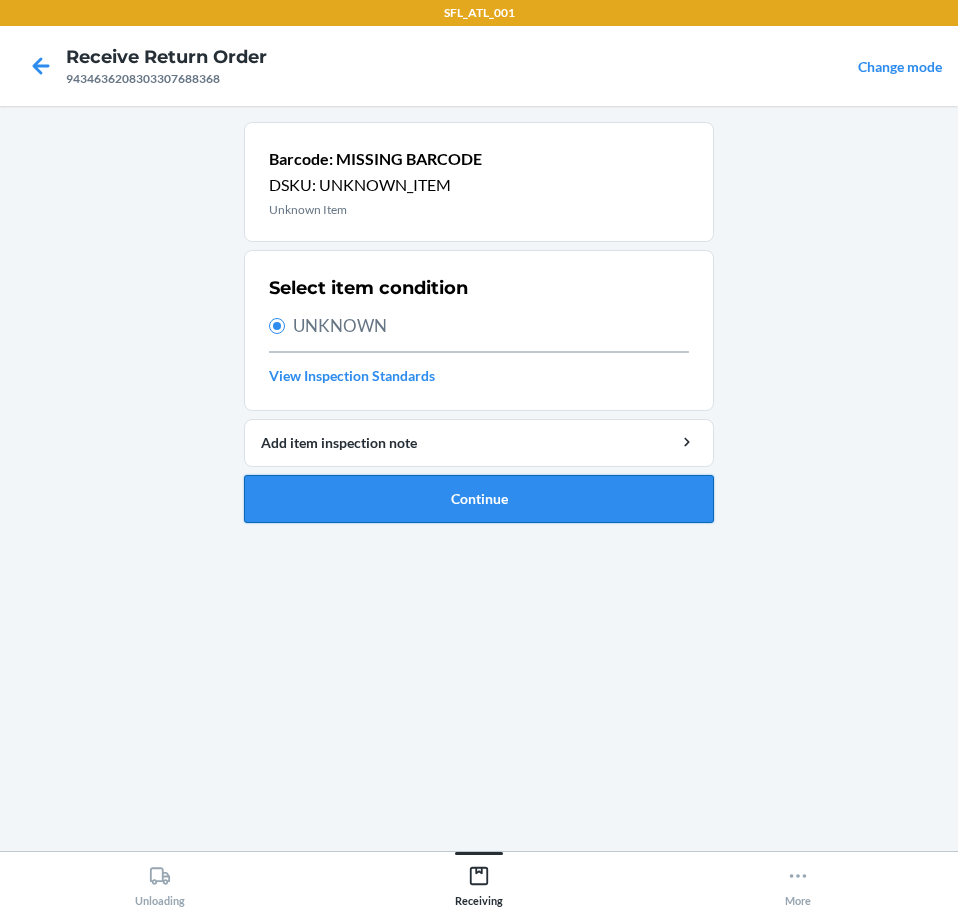 click on "Continue" at bounding box center [479, 499] 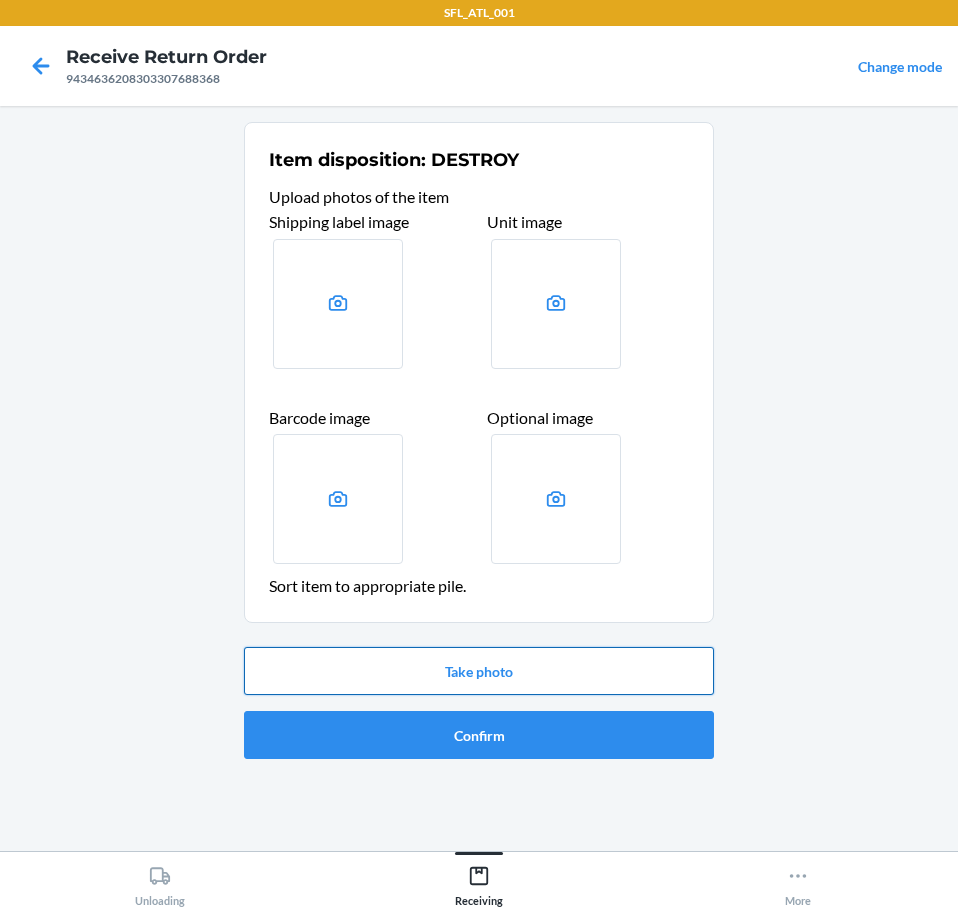 click on "Take photo" at bounding box center [479, 671] 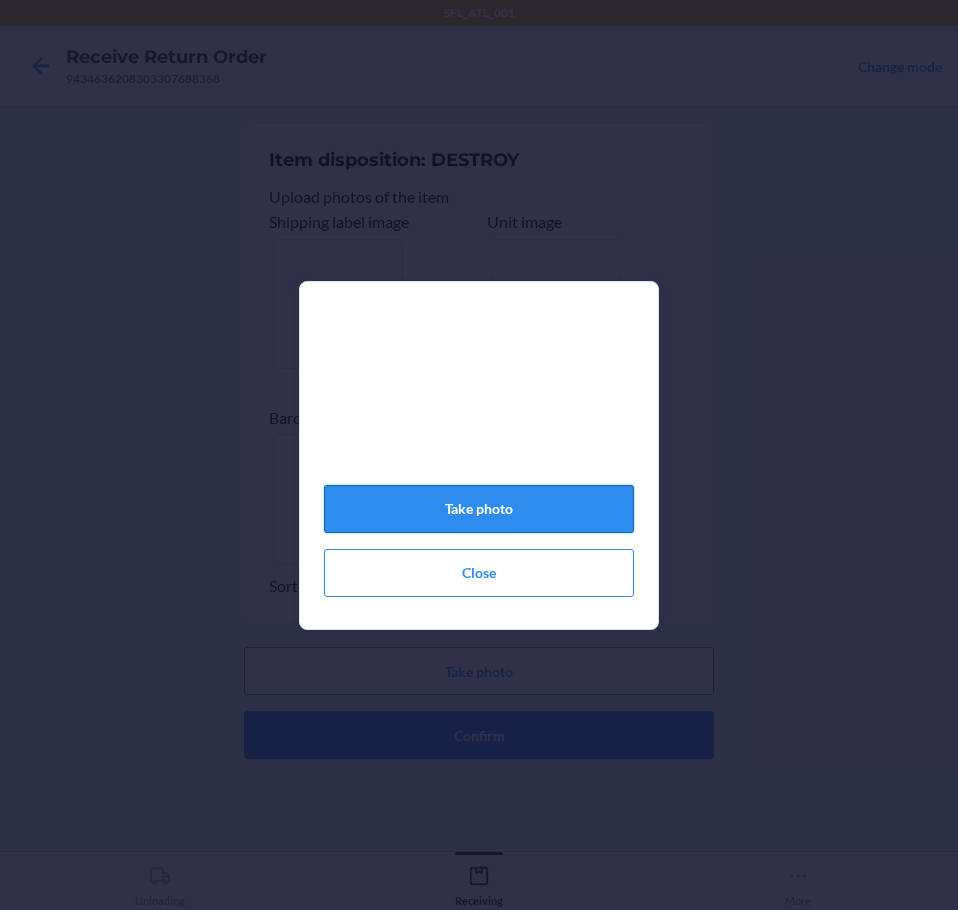 click on "Take photo" 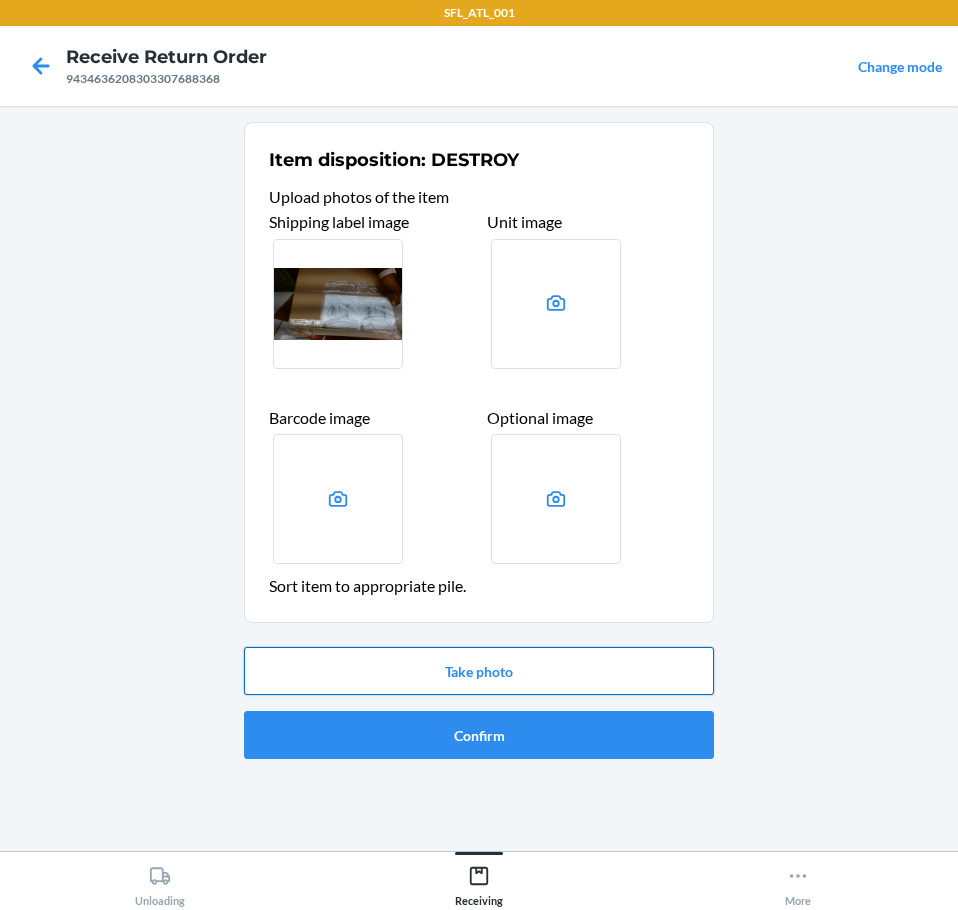 click on "Take photo" at bounding box center (479, 671) 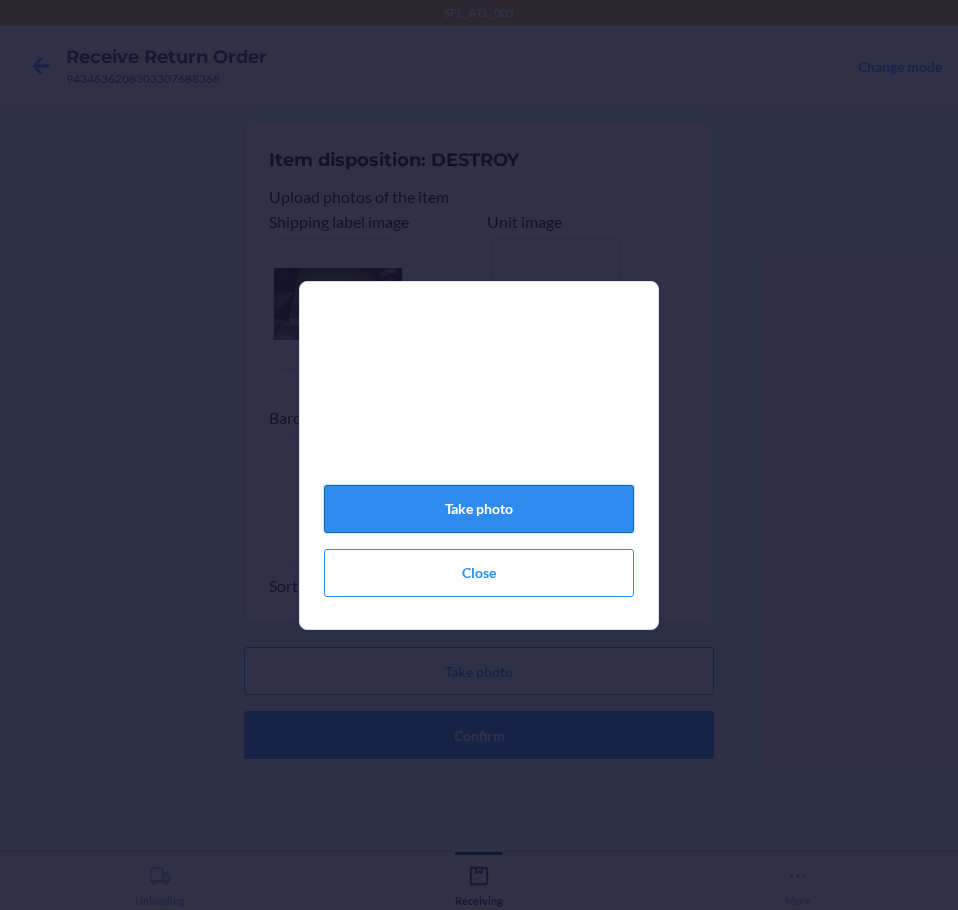 click on "Take photo" 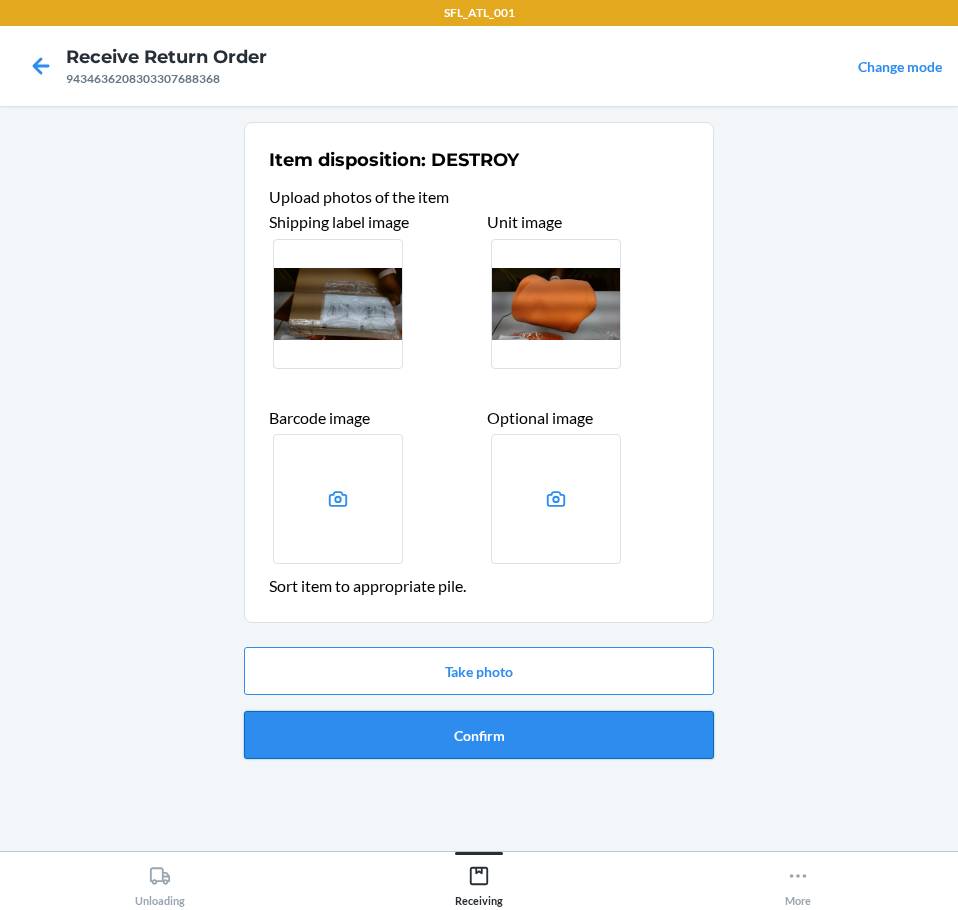 click on "Confirm" at bounding box center [479, 735] 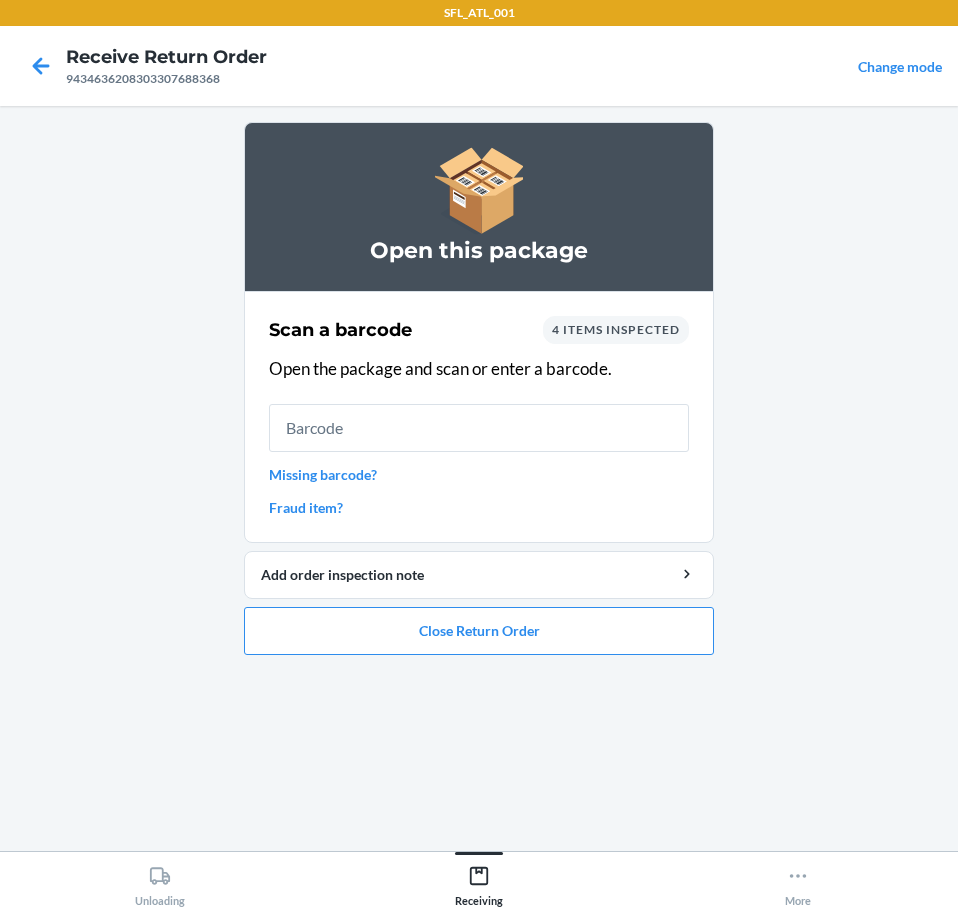 click on "Missing barcode?" at bounding box center (479, 474) 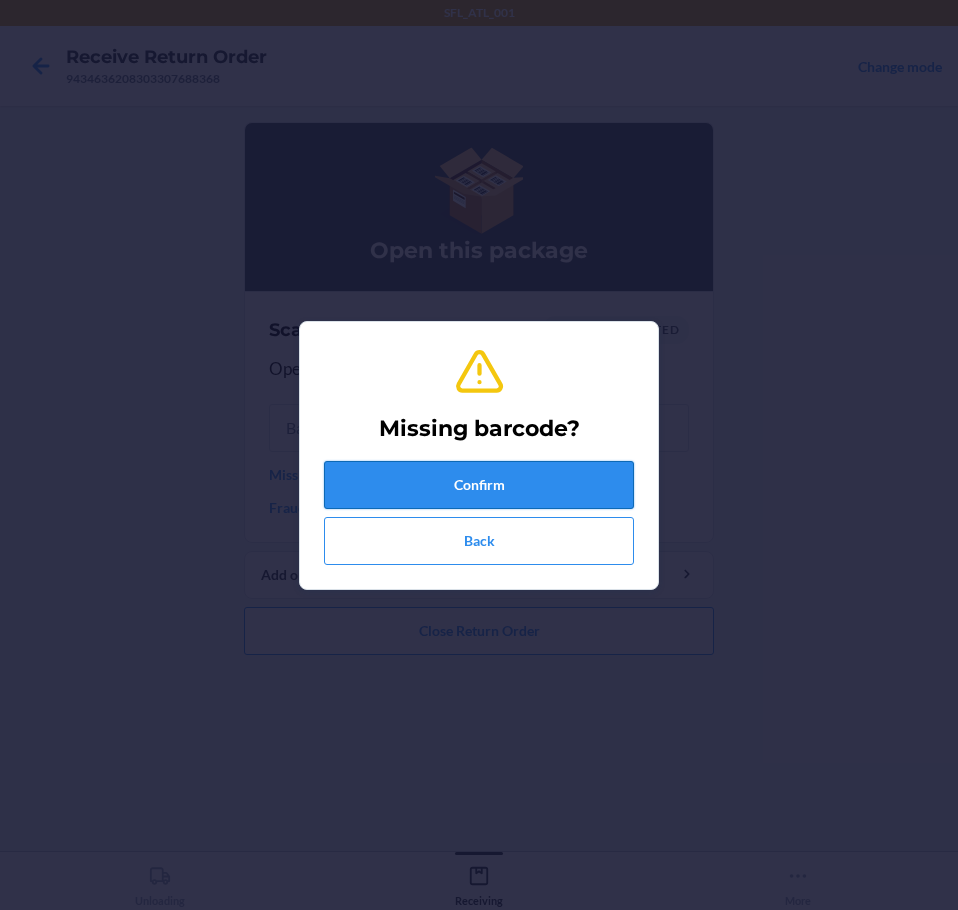 click on "Confirm" at bounding box center [479, 485] 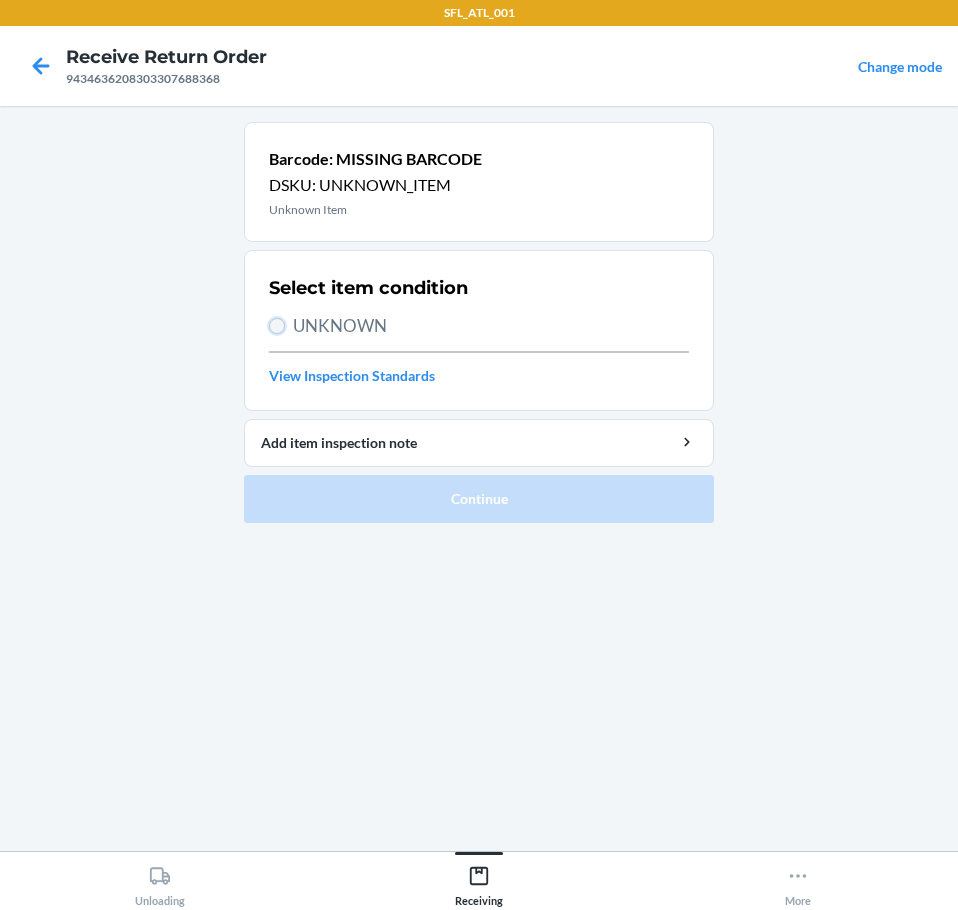 click on "UNKNOWN" at bounding box center (277, 326) 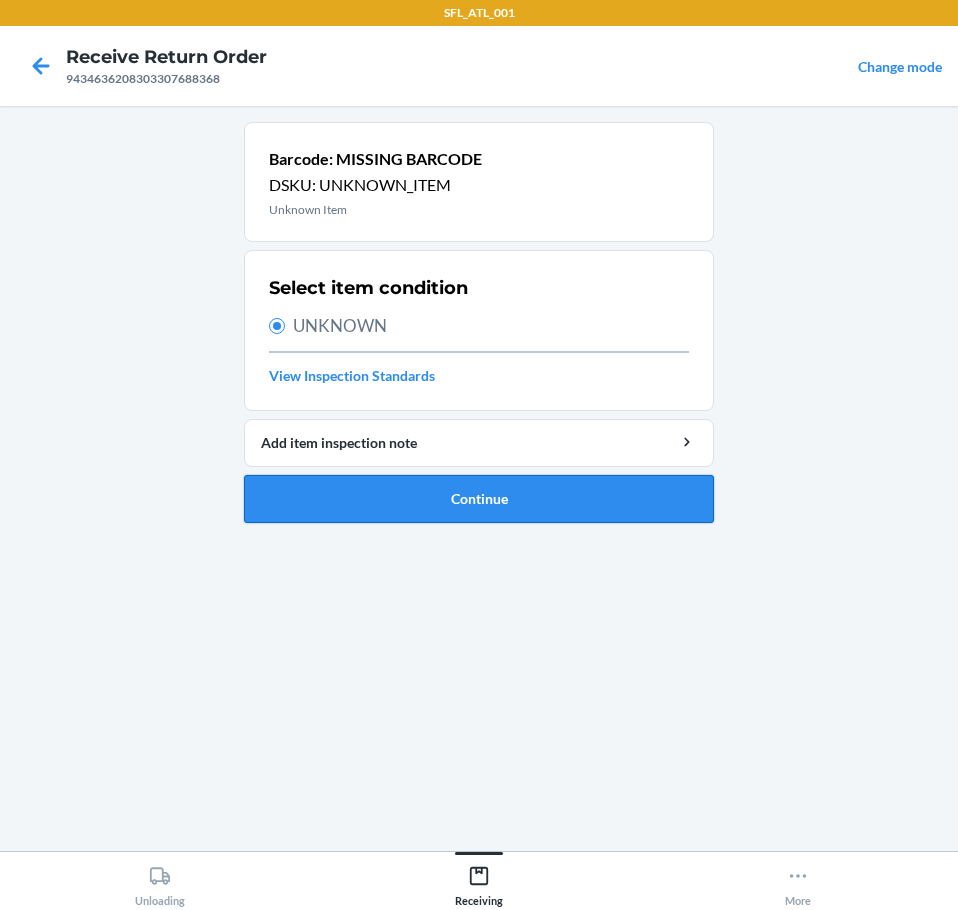 click on "Continue" at bounding box center (479, 499) 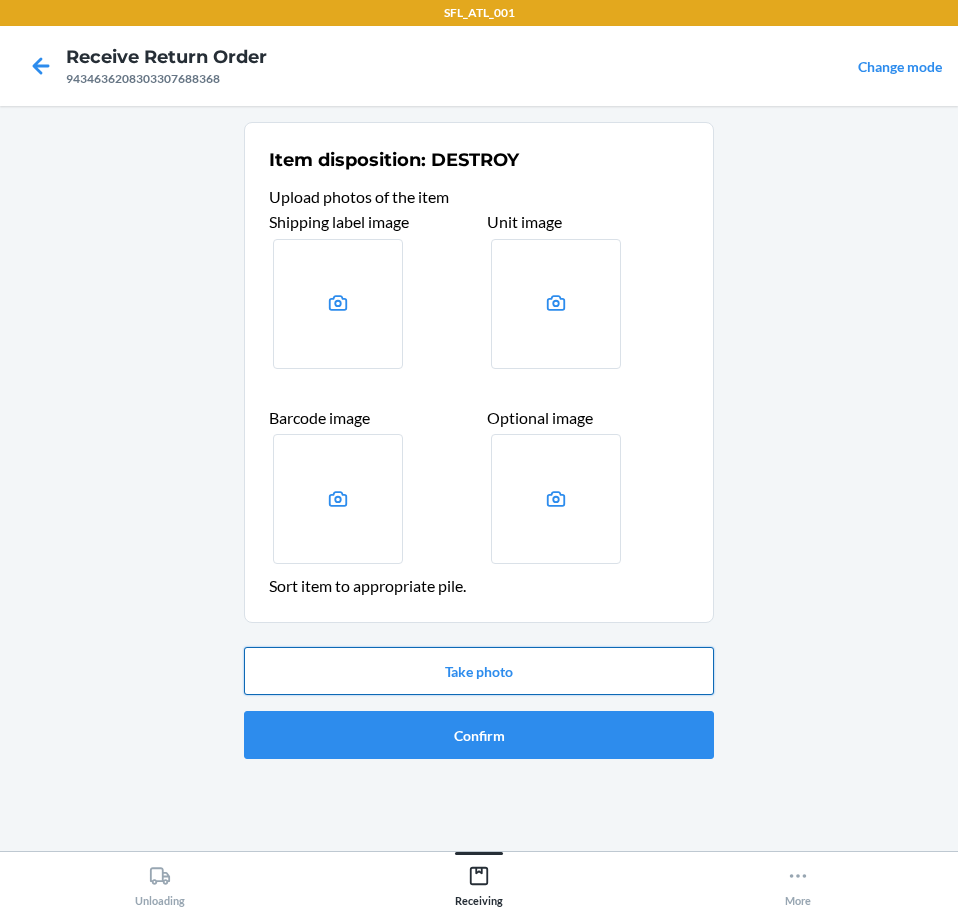 click on "Take photo" at bounding box center (479, 671) 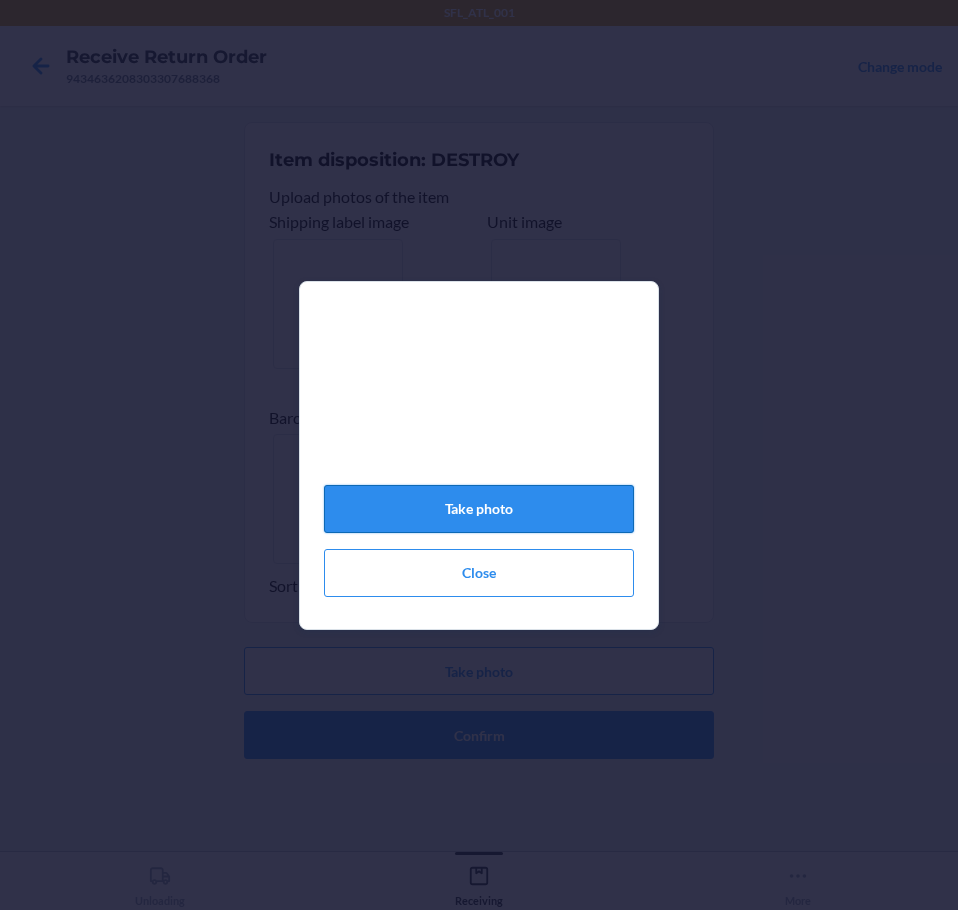 click on "Take photo" 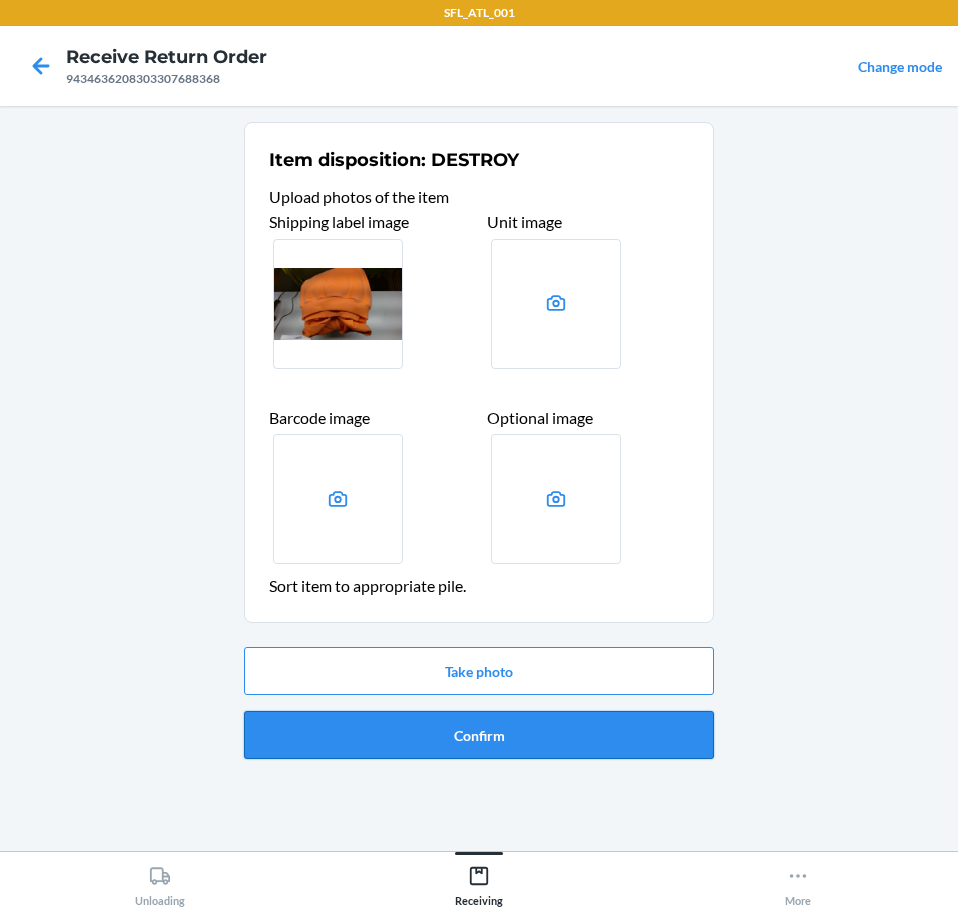 click on "Confirm" at bounding box center (479, 735) 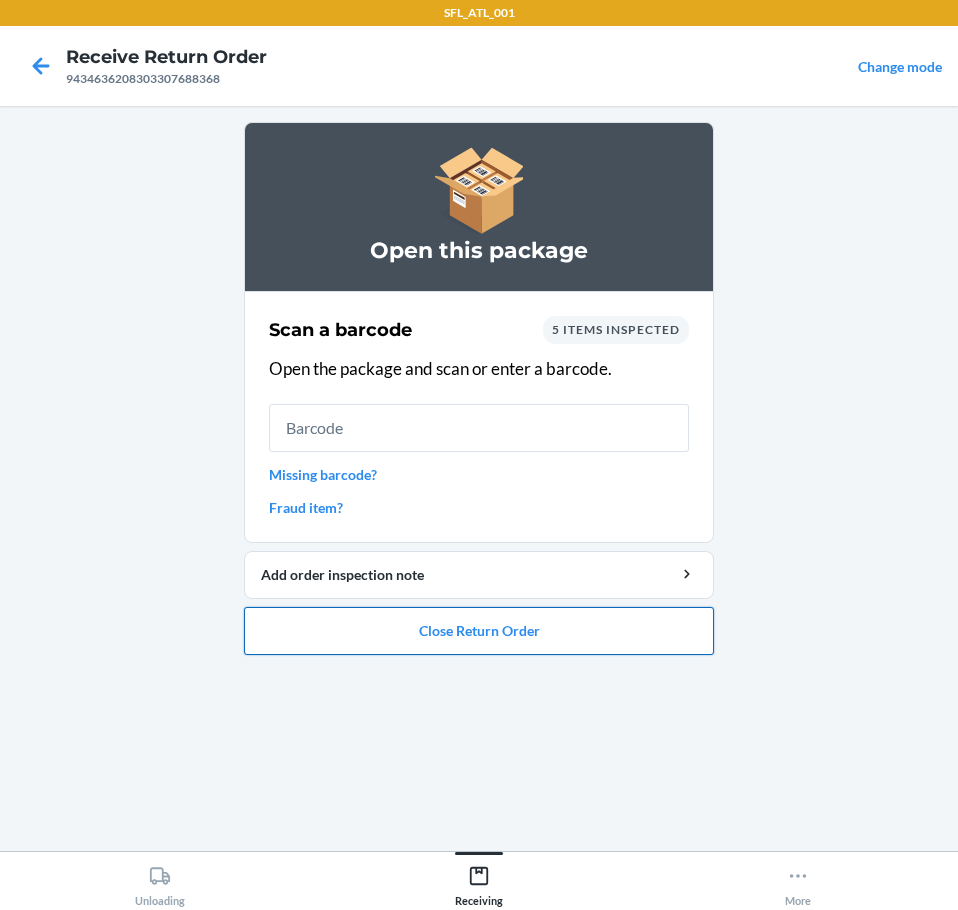 click on "Close Return Order" at bounding box center (479, 631) 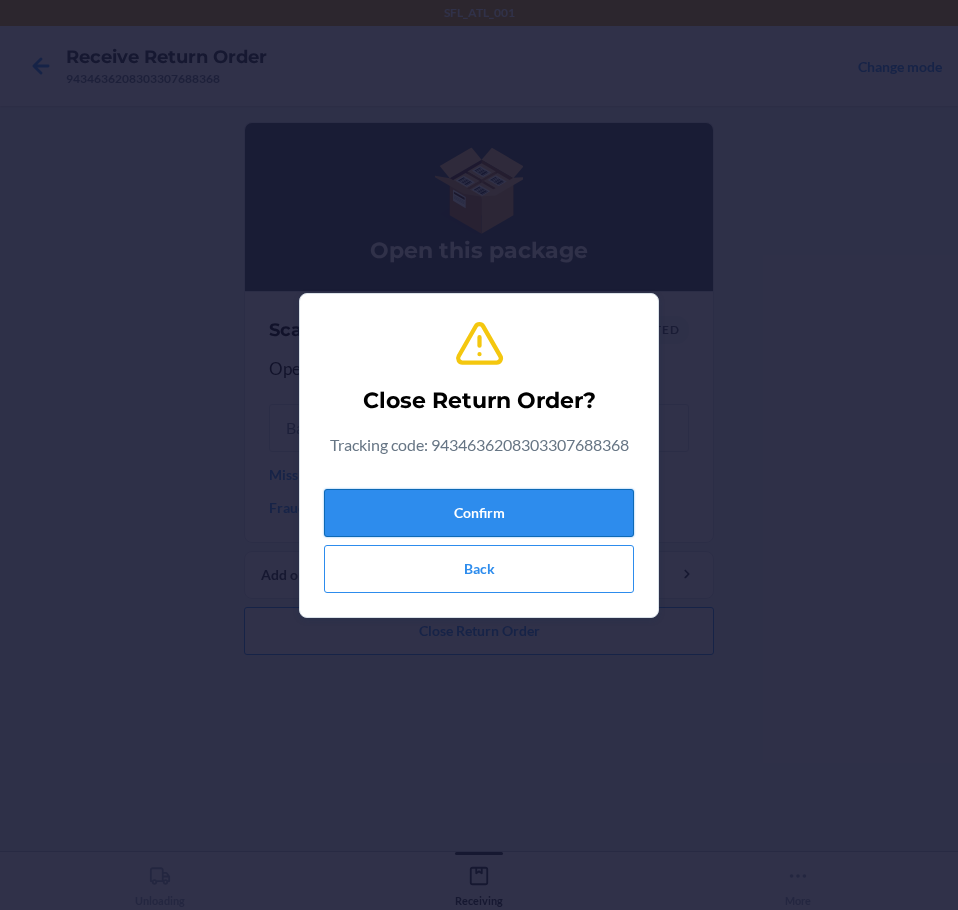 click on "Confirm" at bounding box center (479, 513) 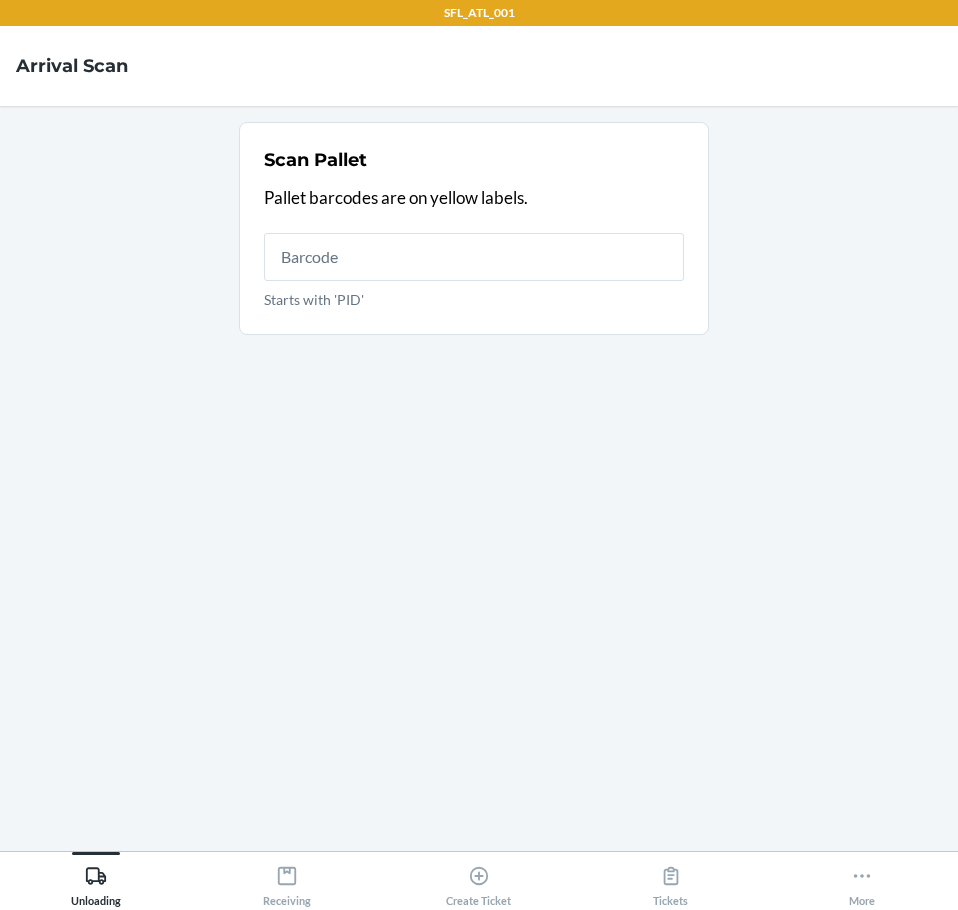 scroll, scrollTop: 0, scrollLeft: 0, axis: both 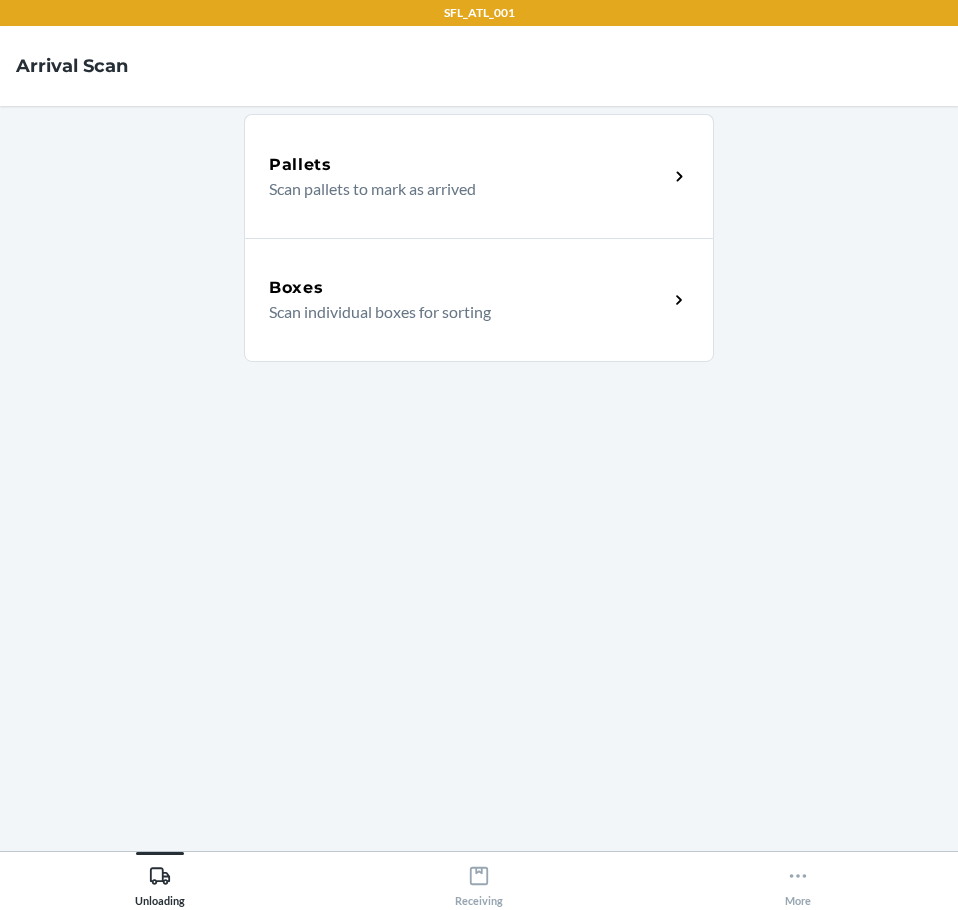 click on "Boxes" at bounding box center [468, 288] 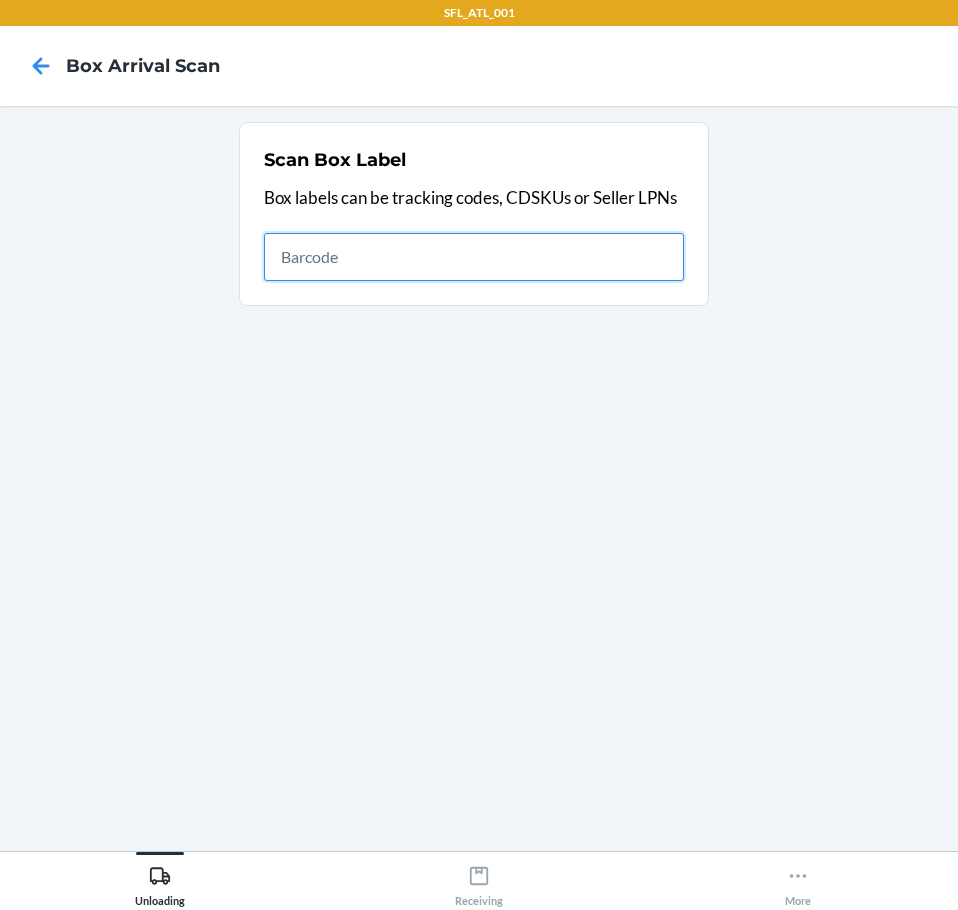 click at bounding box center (474, 257) 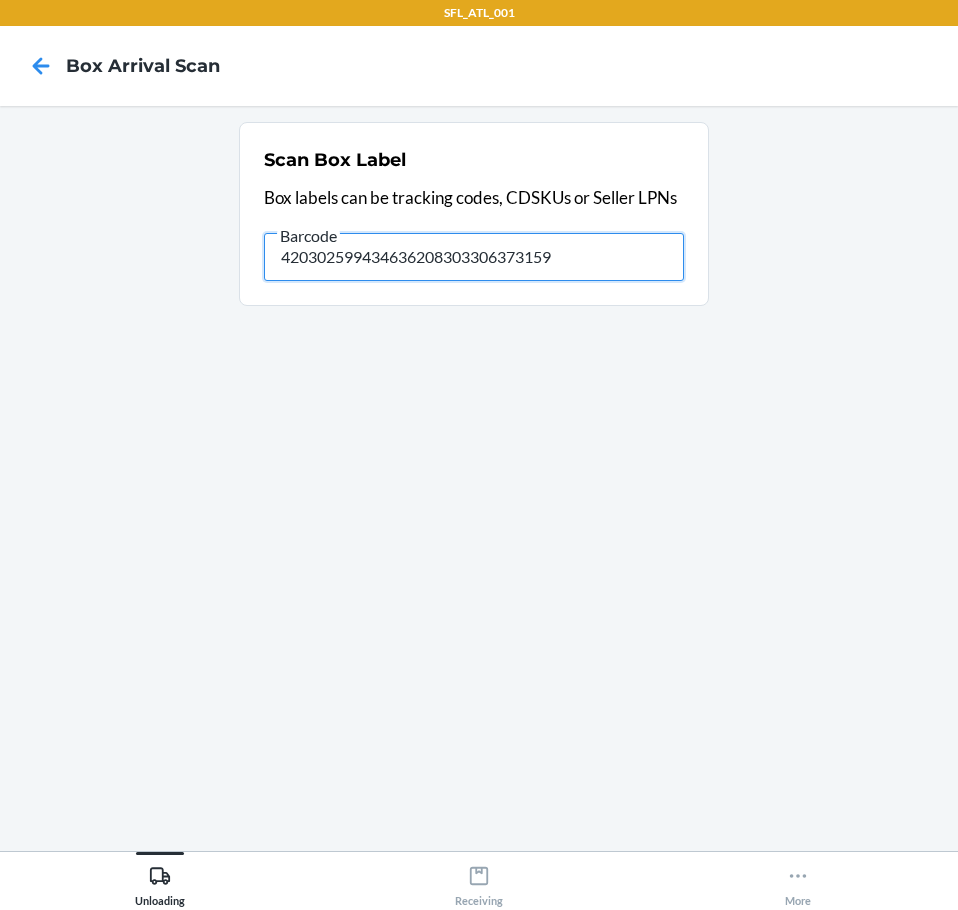 type on "420302599434636208303306373159" 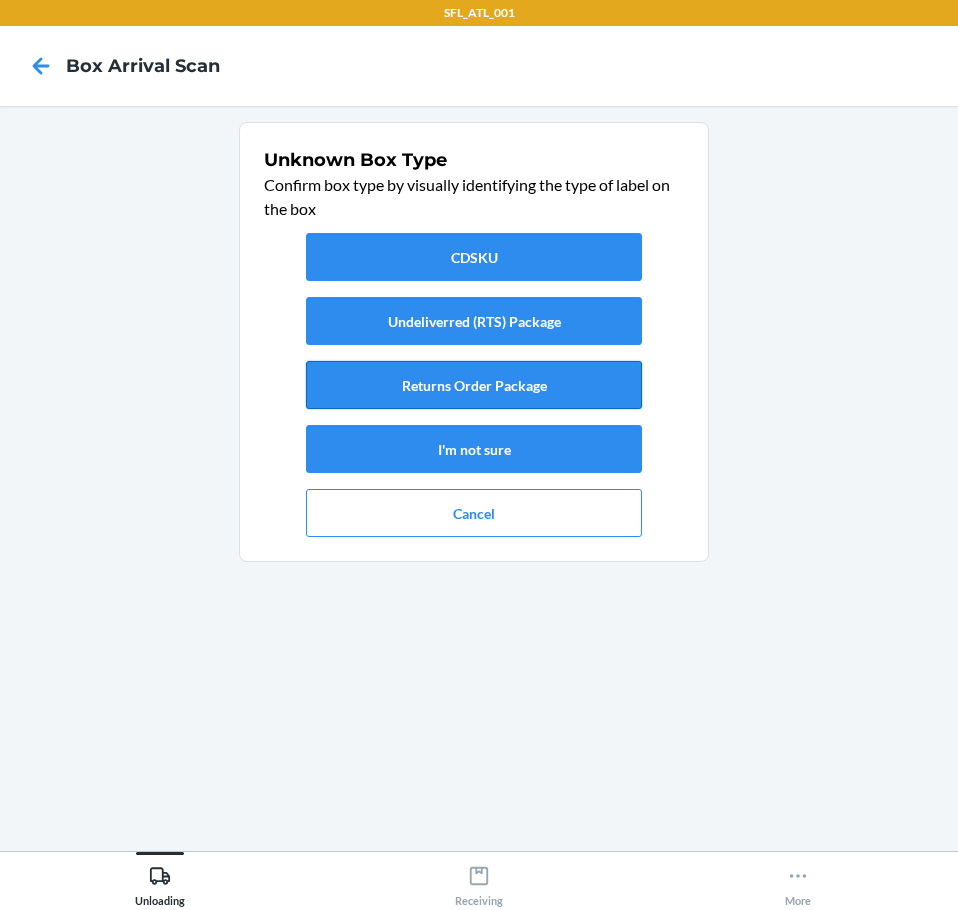 click on "Returns Order Package" at bounding box center [474, 385] 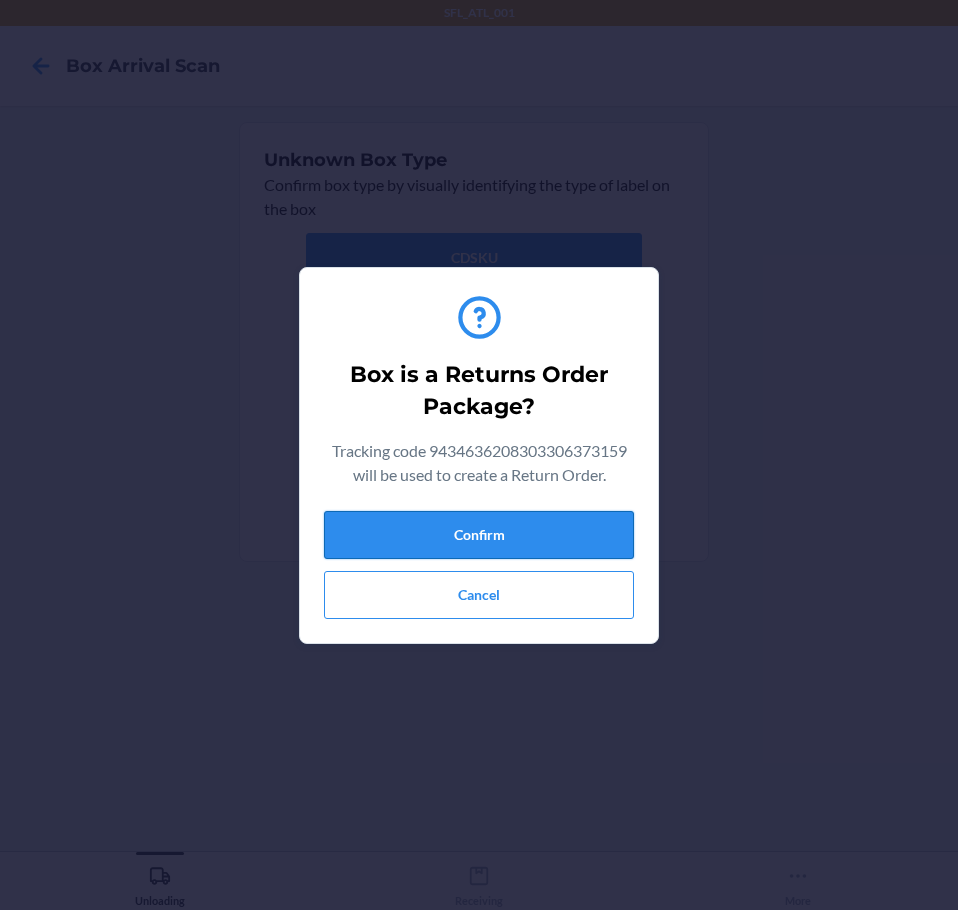 click on "Confirm" at bounding box center (479, 535) 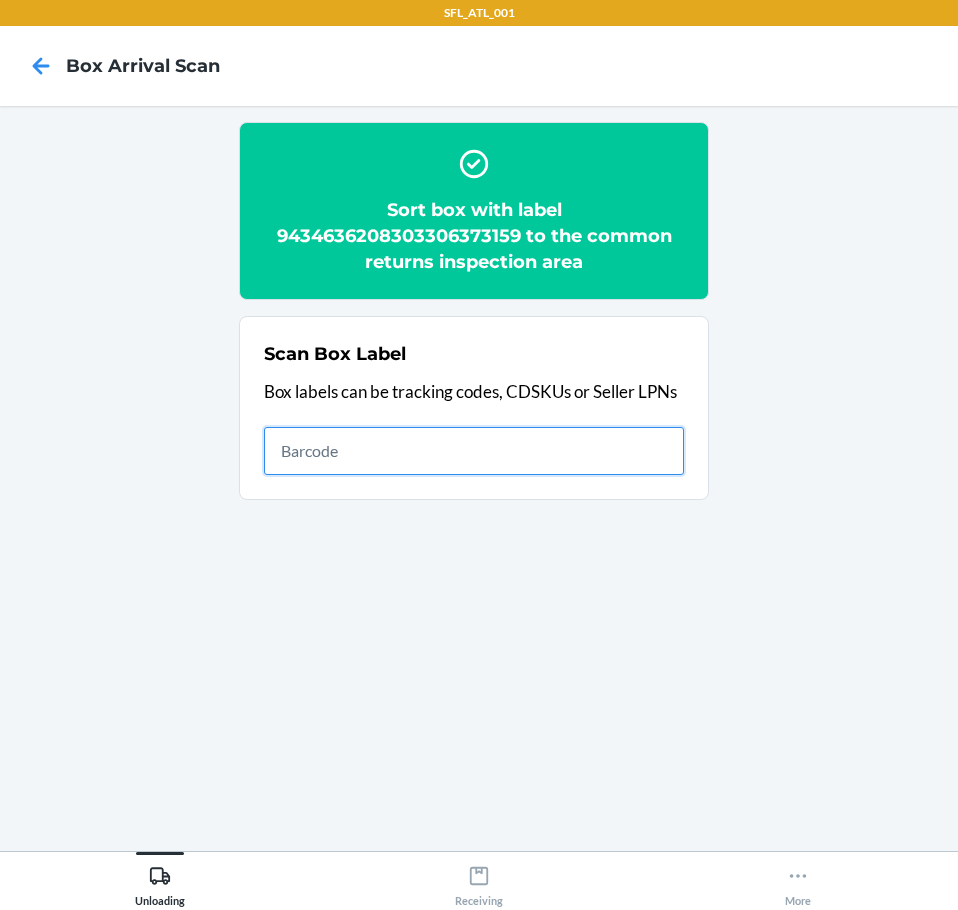 click at bounding box center [474, 451] 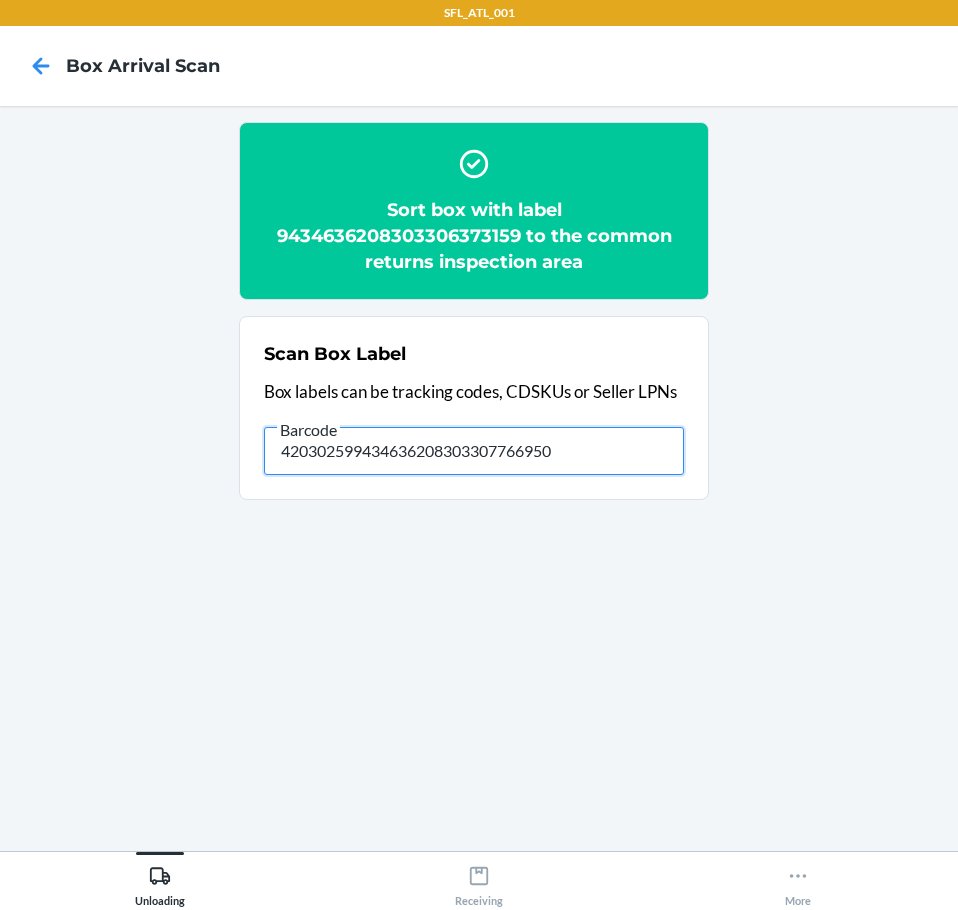 type on "420302599434636208303307766950" 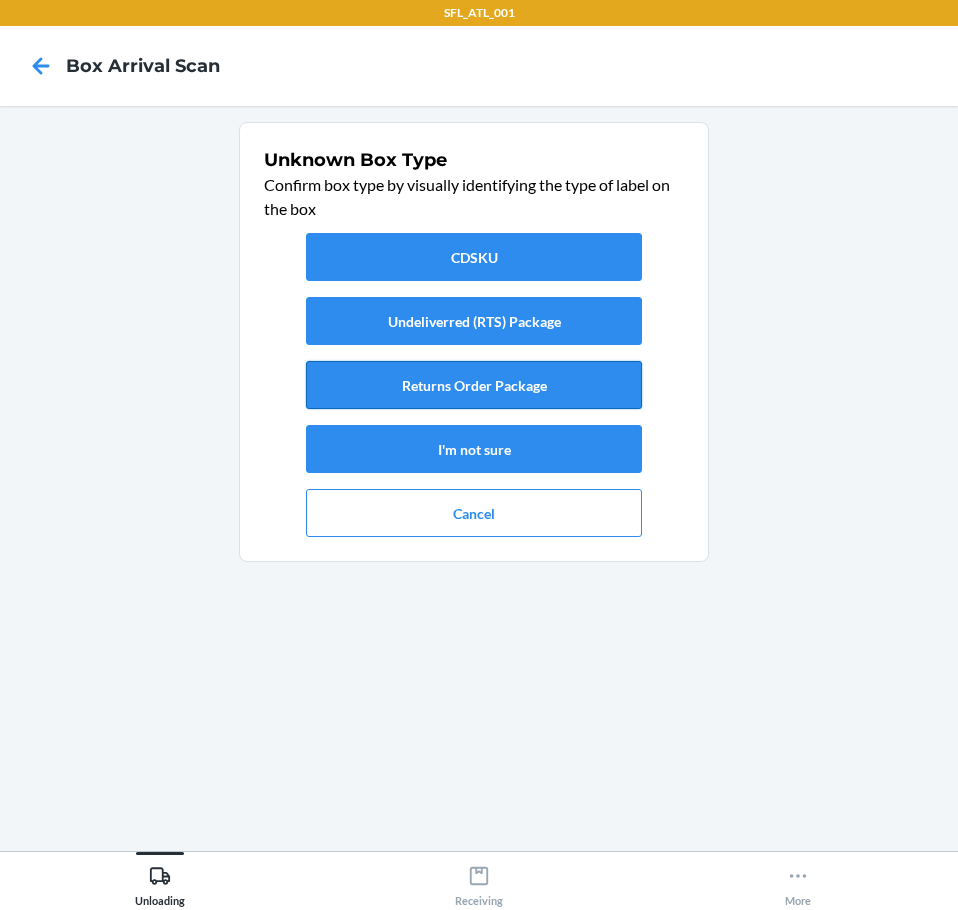 click on "Returns Order Package" at bounding box center (474, 385) 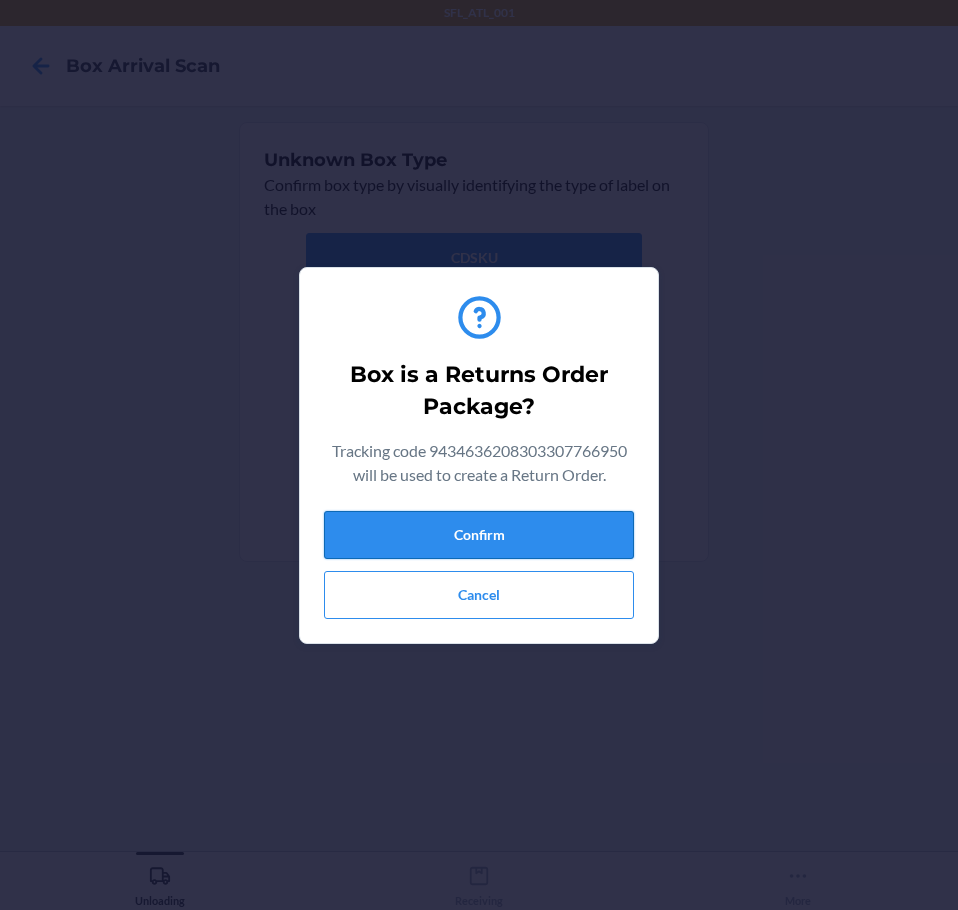 click on "Confirm" at bounding box center [479, 535] 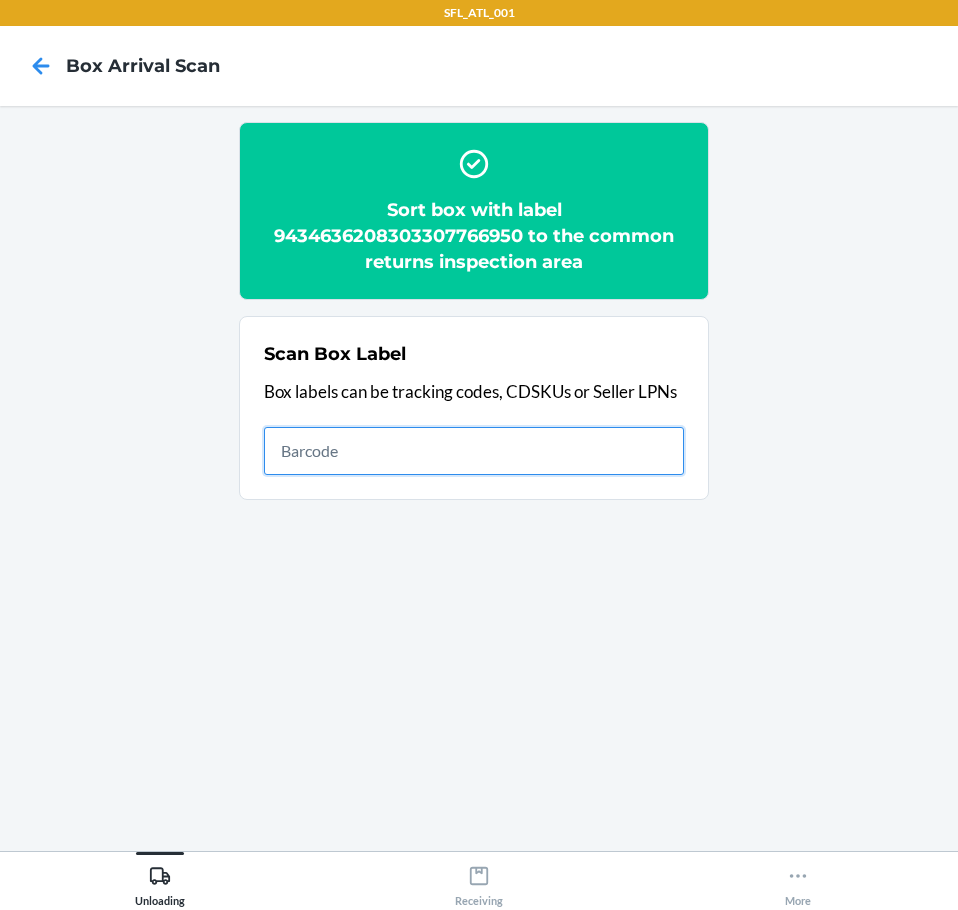 click at bounding box center [474, 451] 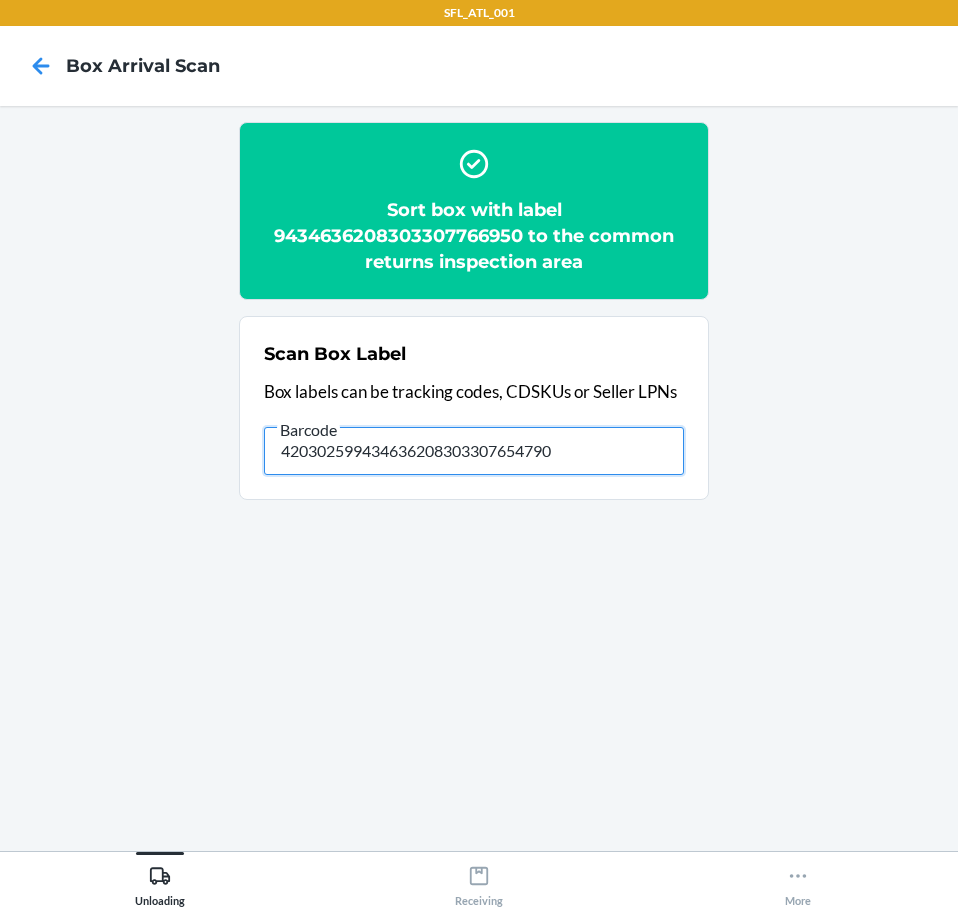 type on "420302599434636208303307654790" 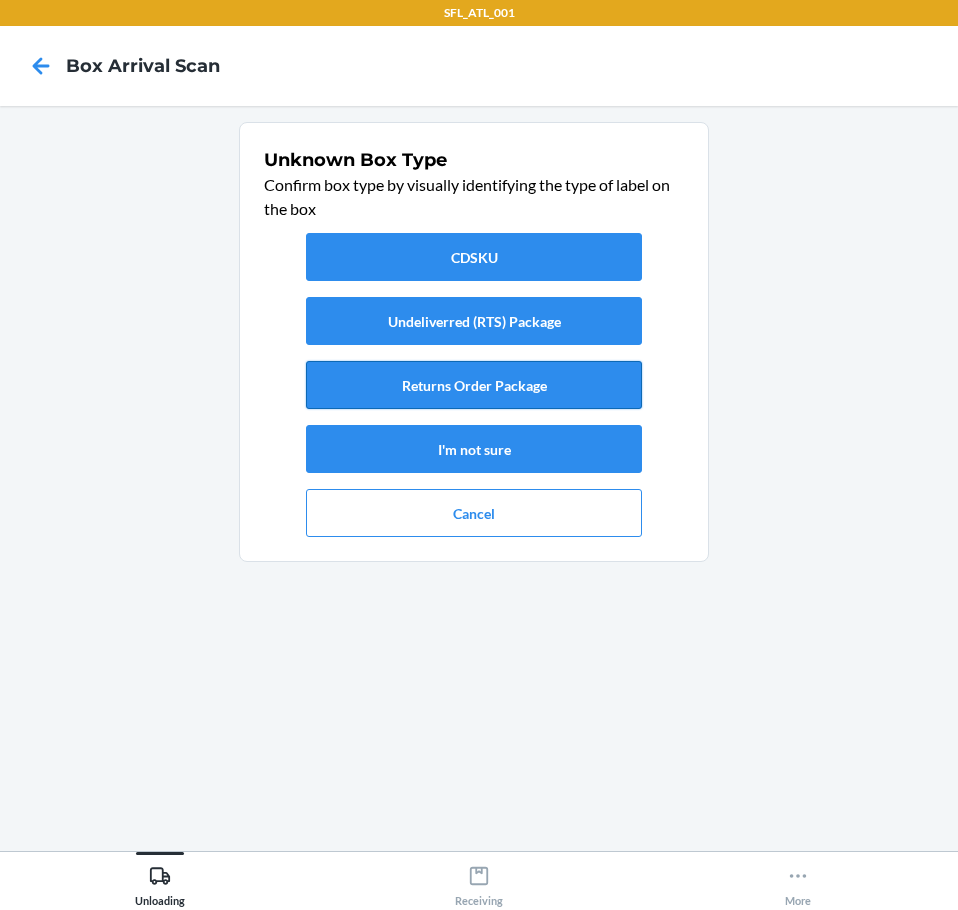 click on "Returns Order Package" at bounding box center (474, 385) 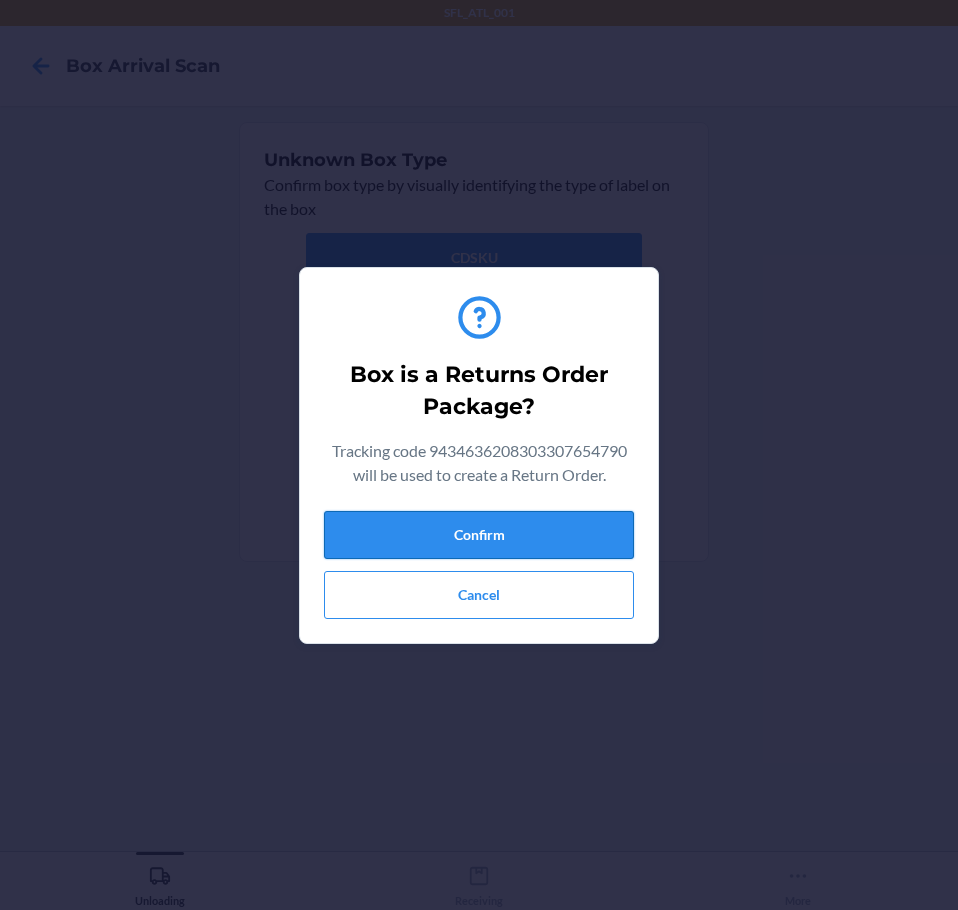 click on "Confirm" at bounding box center [479, 535] 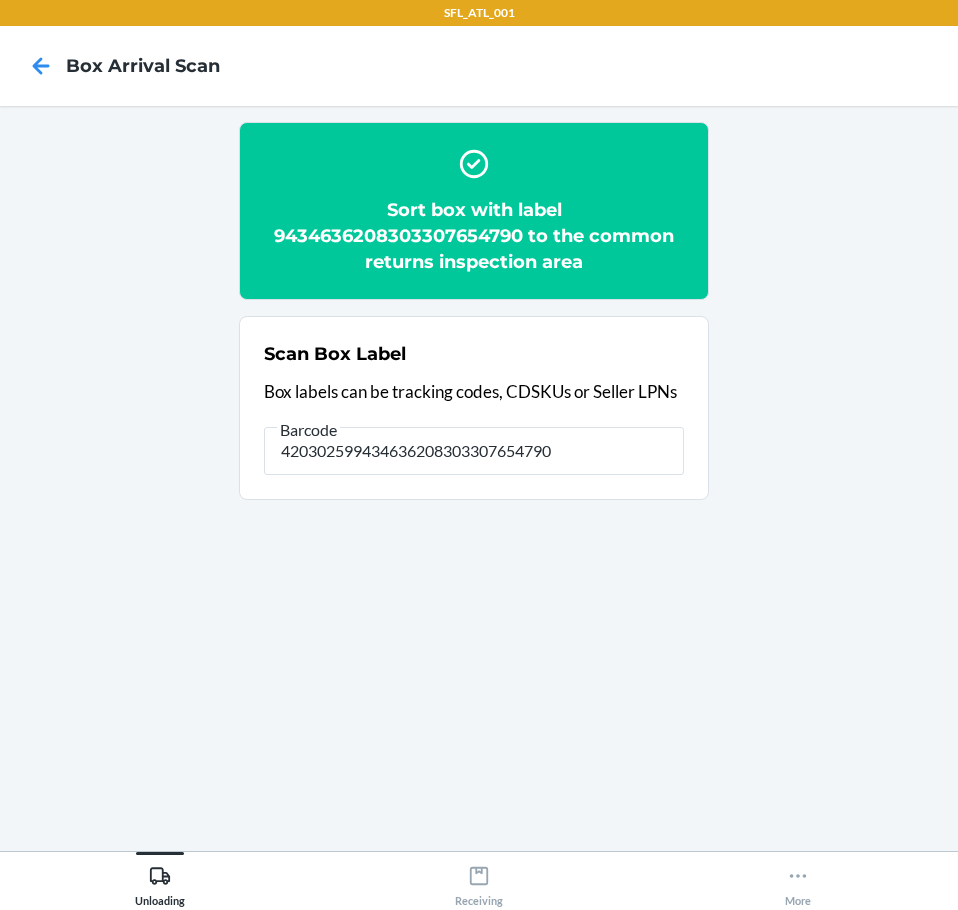 type on "420302599434636208303307654790" 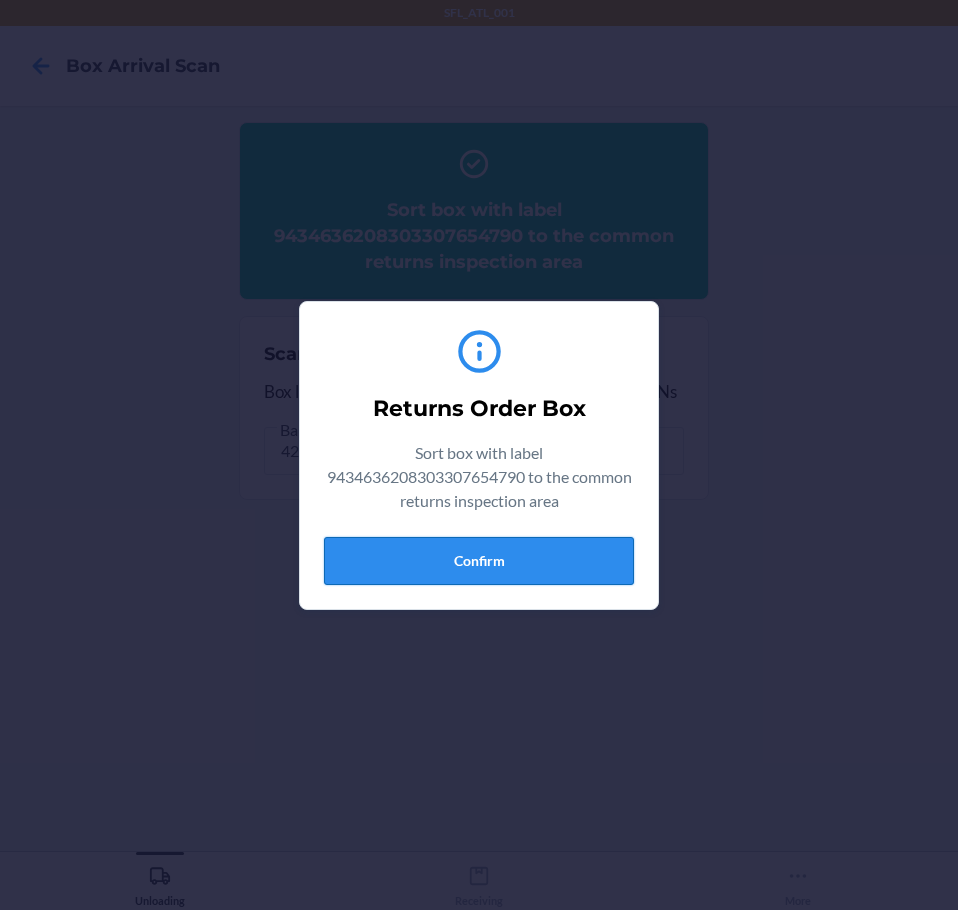 click on "Confirm" at bounding box center (479, 561) 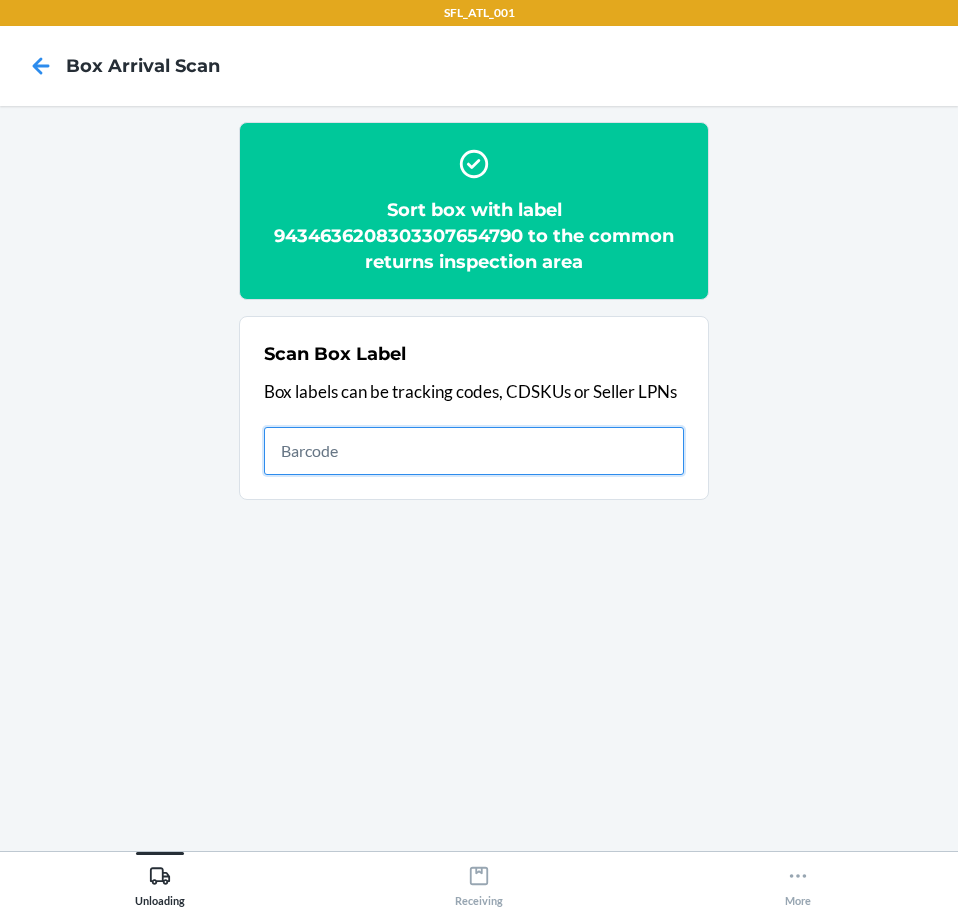 click at bounding box center (474, 451) 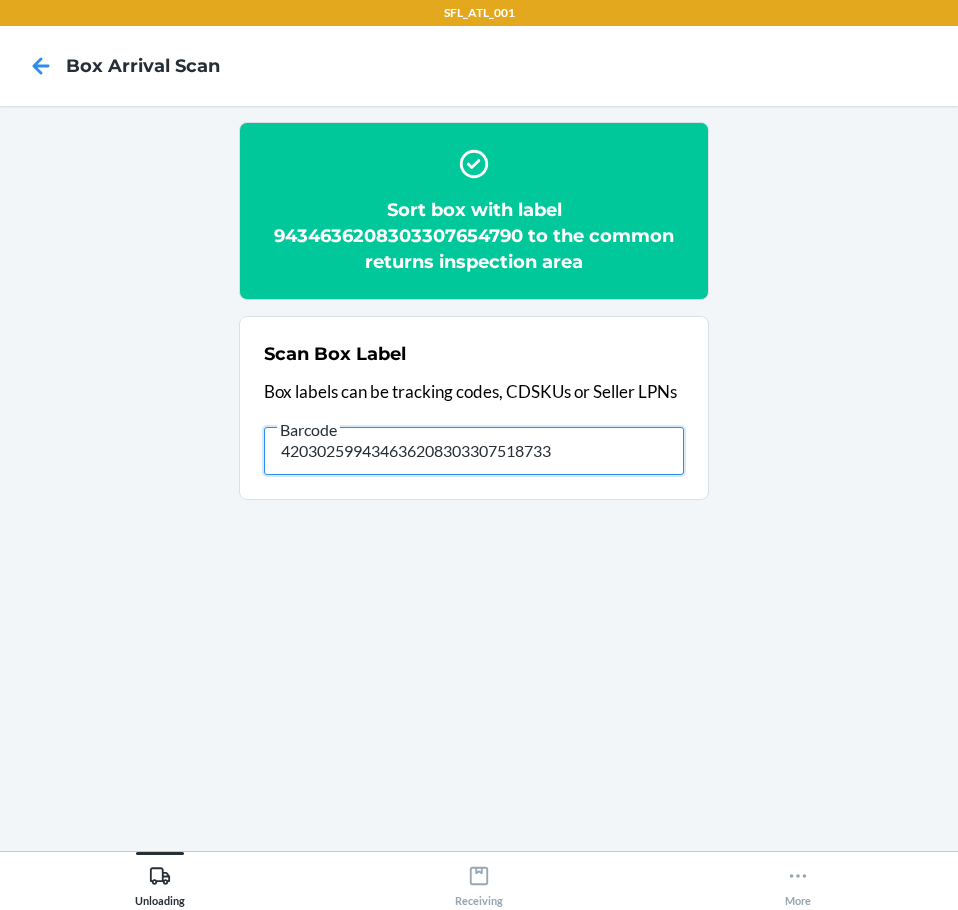 type on "420302599434636208303307518733" 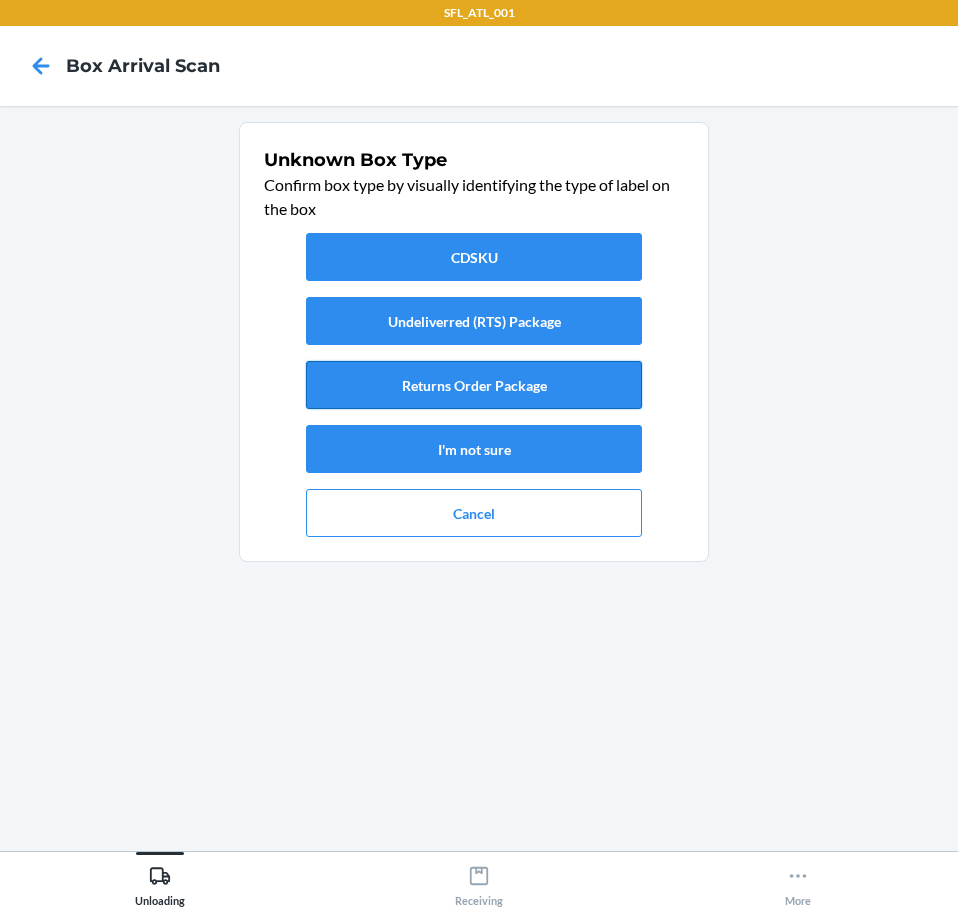 click on "Returns Order Package" at bounding box center (474, 385) 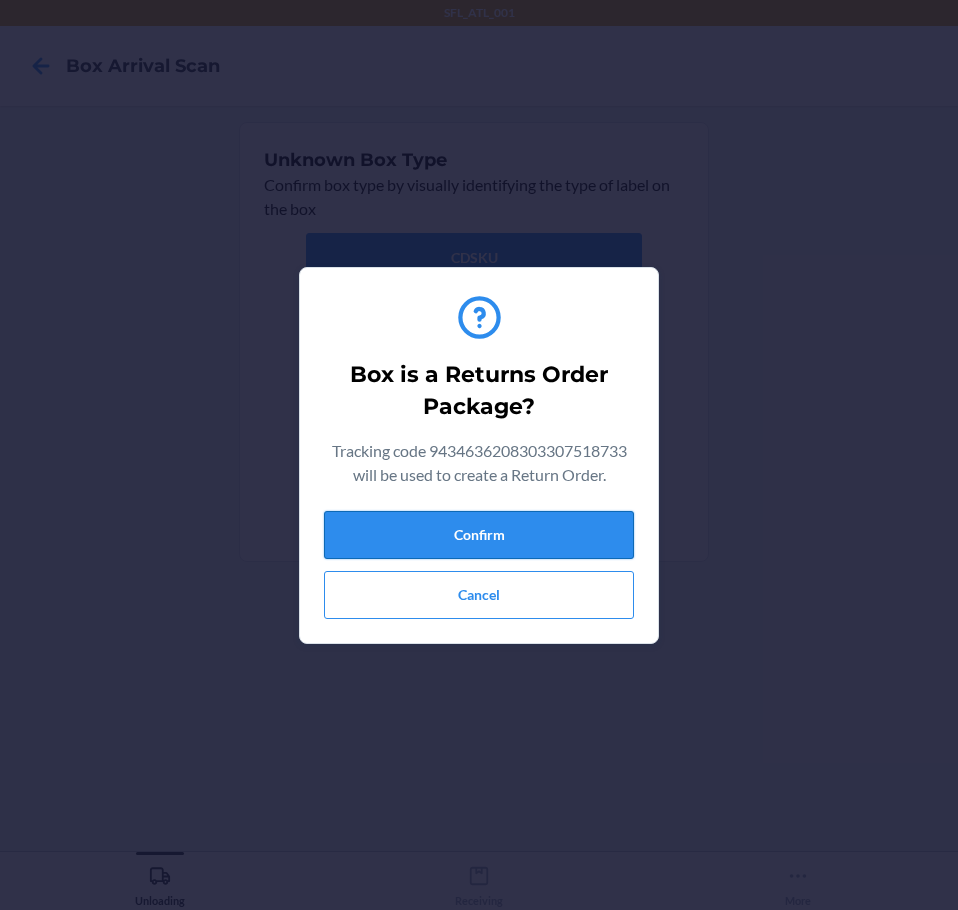 click on "Confirm" at bounding box center [479, 535] 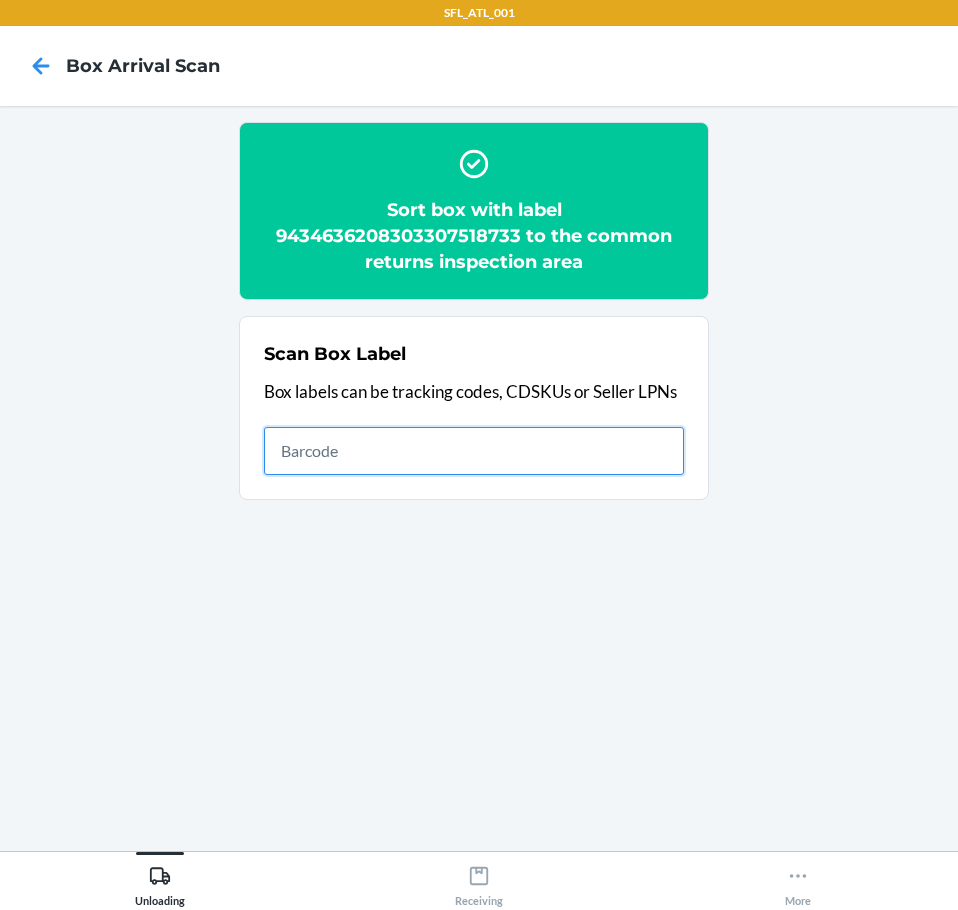 click at bounding box center [474, 451] 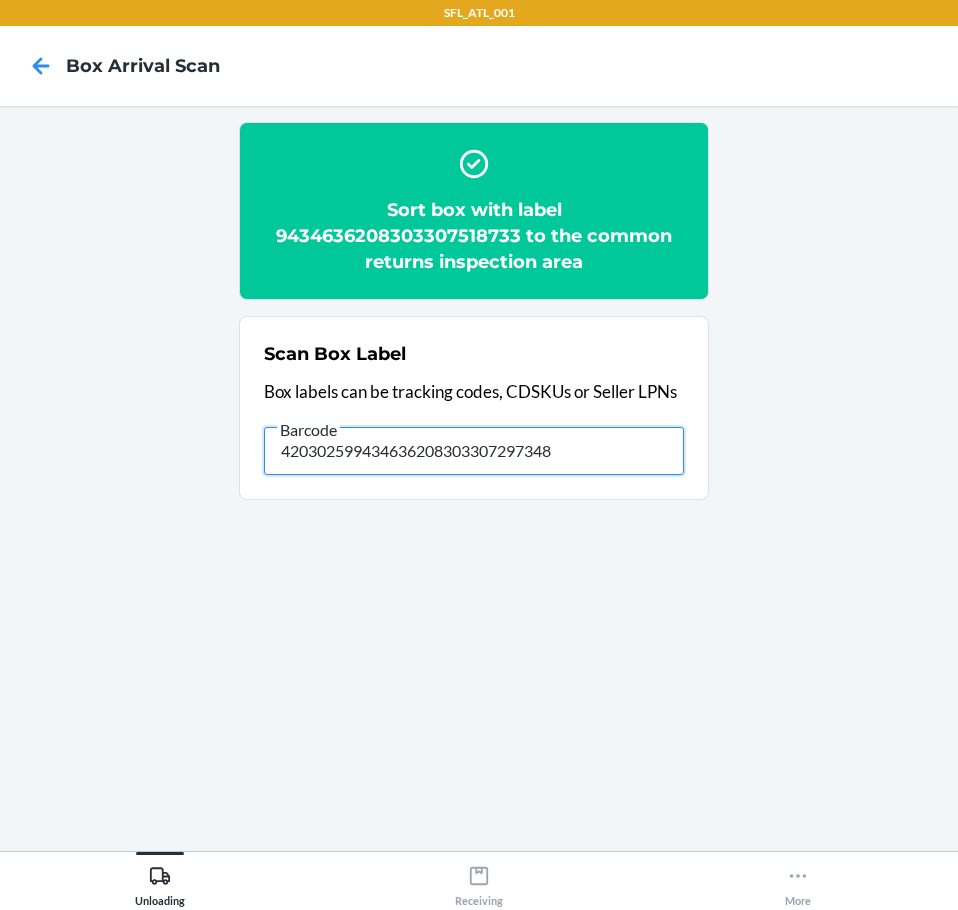 type on "420302599434636208303307297348" 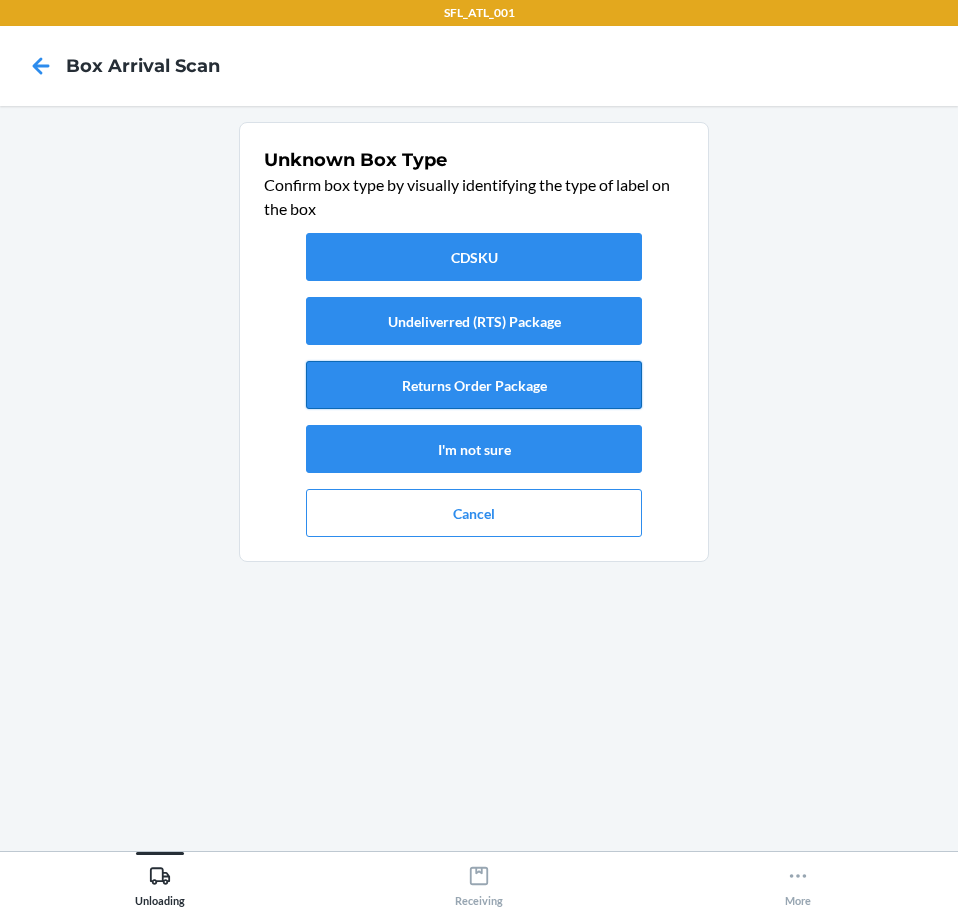 click on "Returns Order Package" at bounding box center [474, 385] 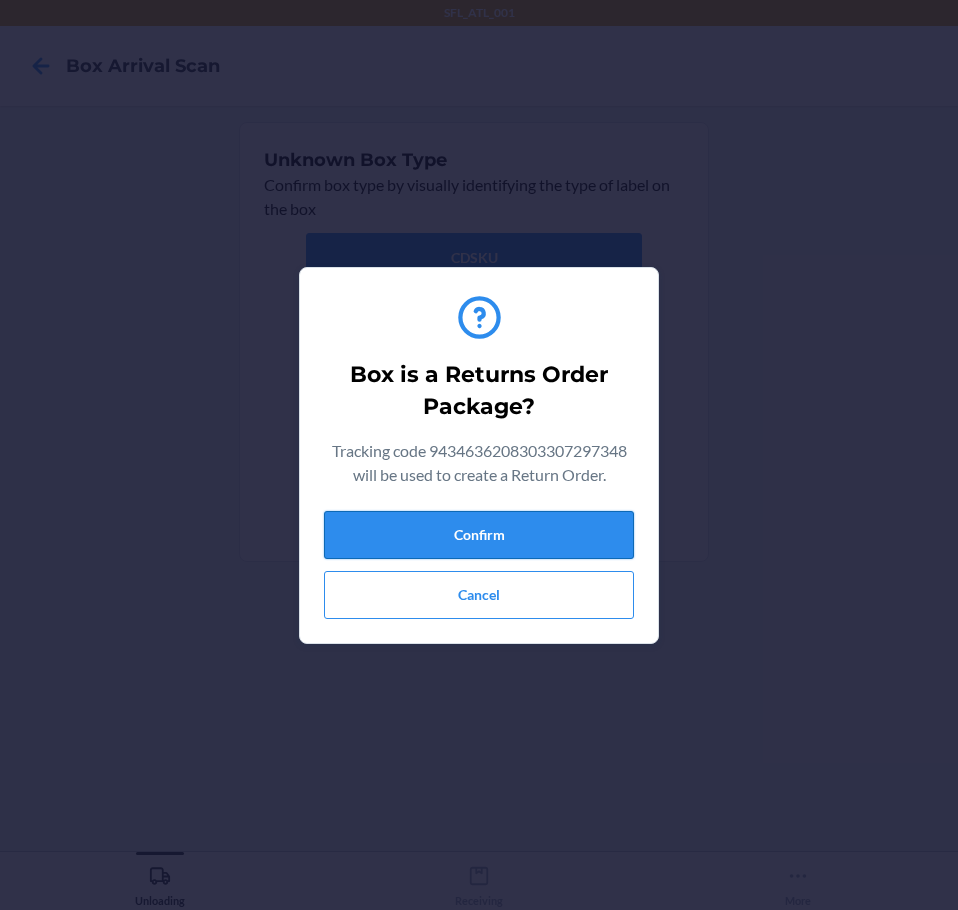 click on "Confirm" at bounding box center (479, 535) 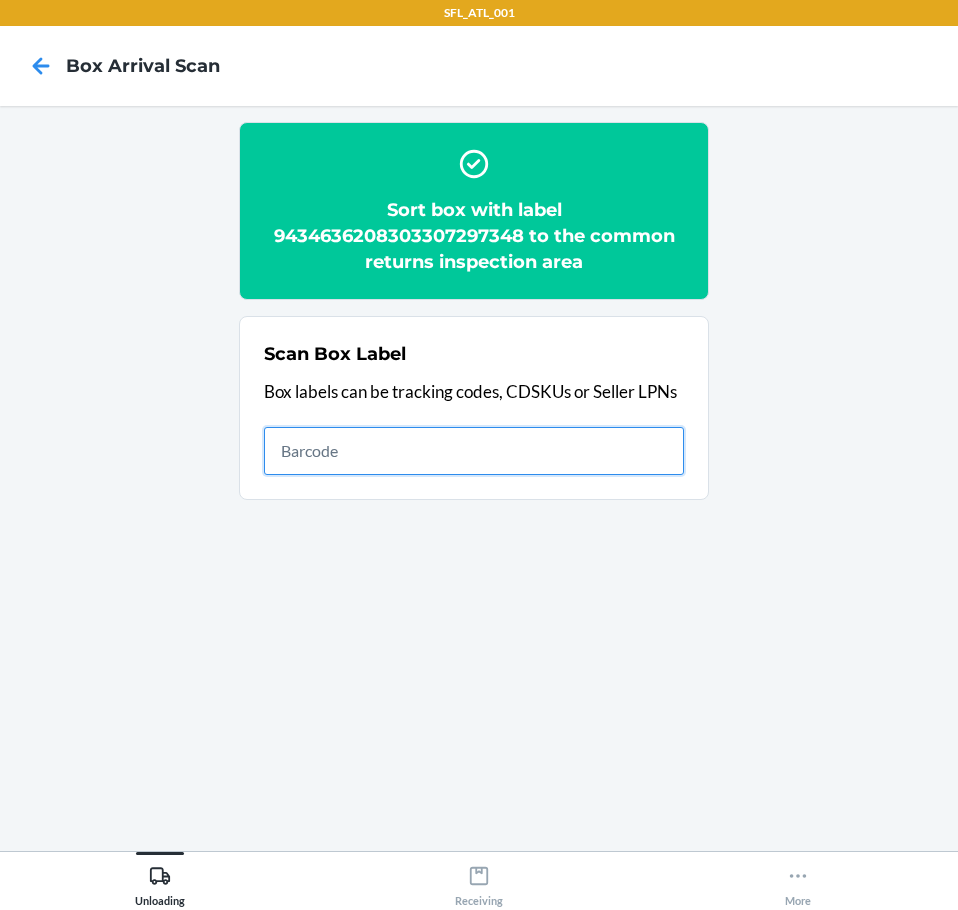 click at bounding box center [474, 451] 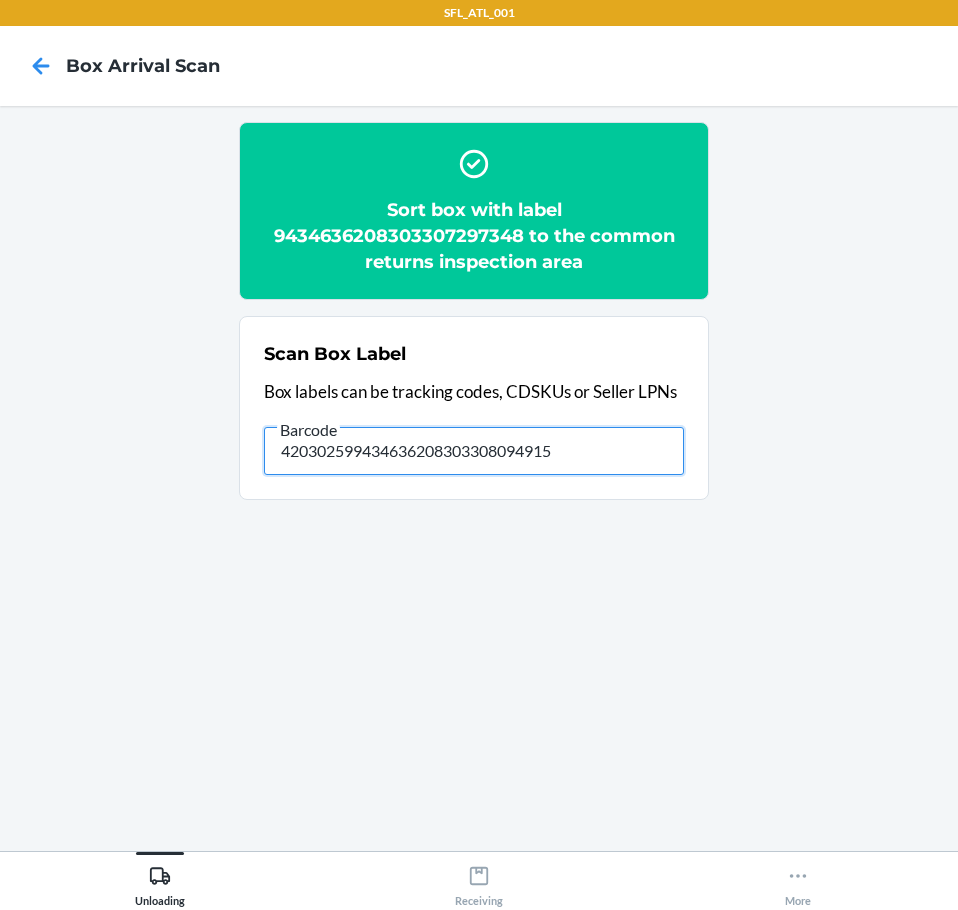 type on "420302599434636208303308094915" 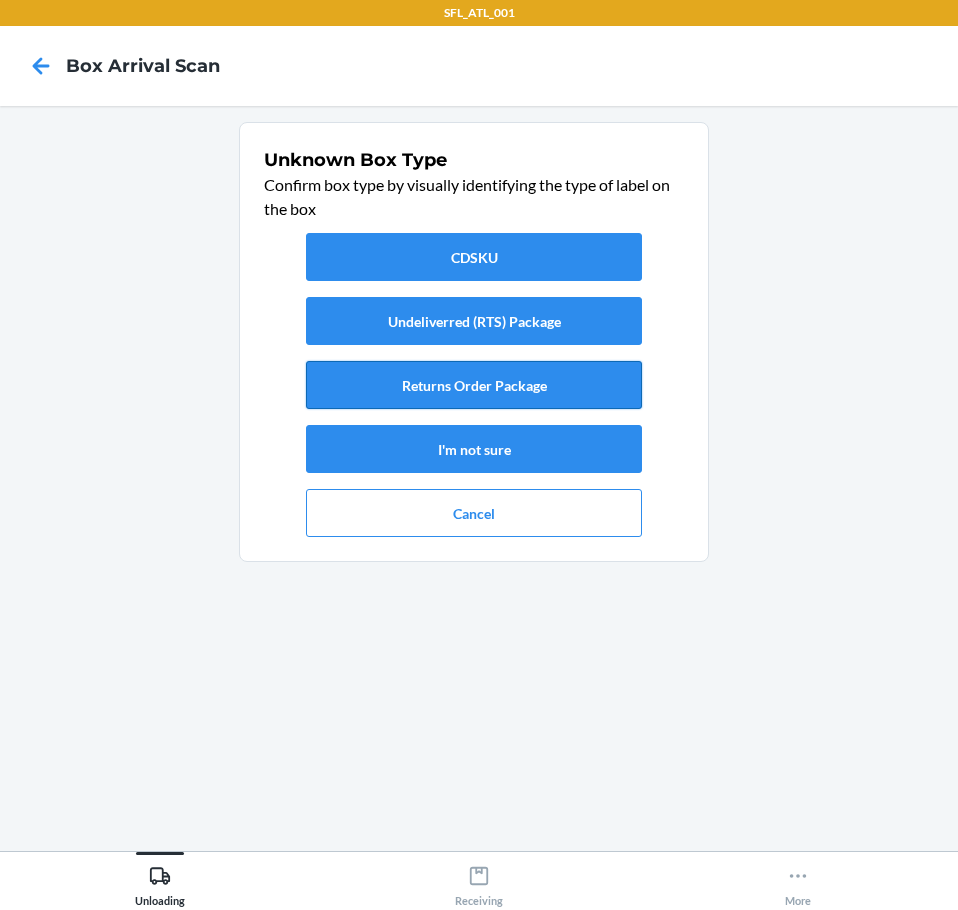 click on "Returns Order Package" at bounding box center (474, 385) 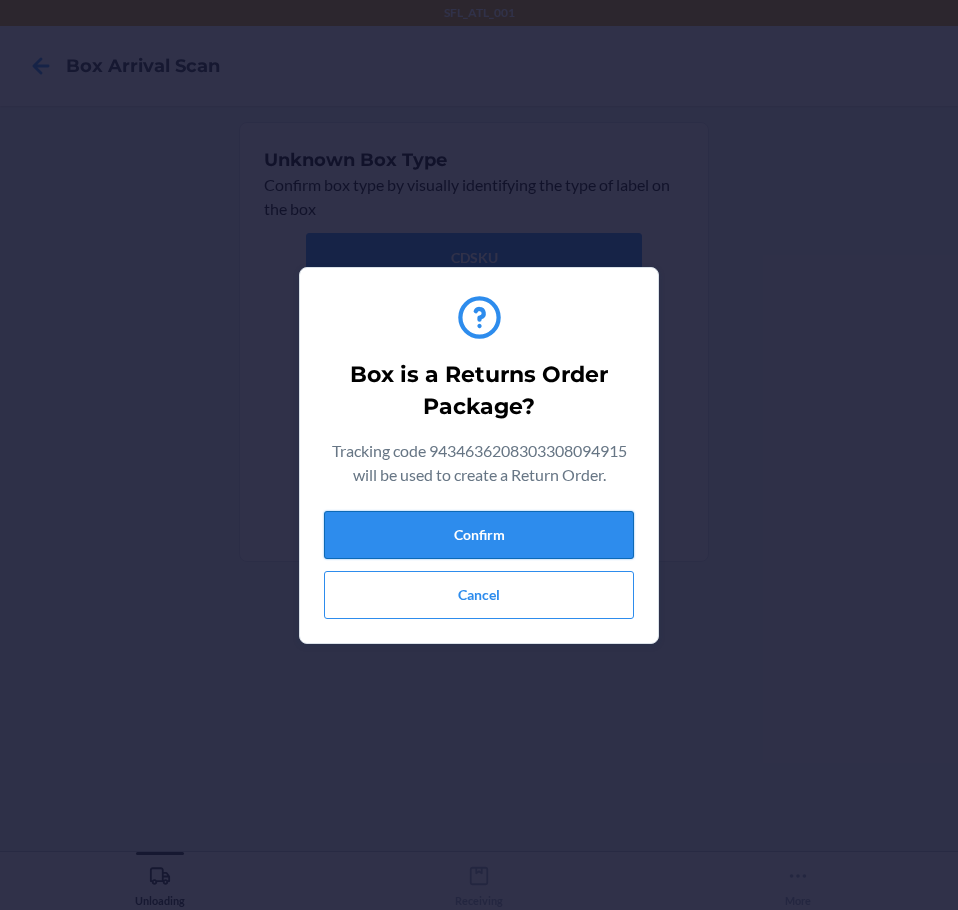 click on "Confirm" at bounding box center [479, 535] 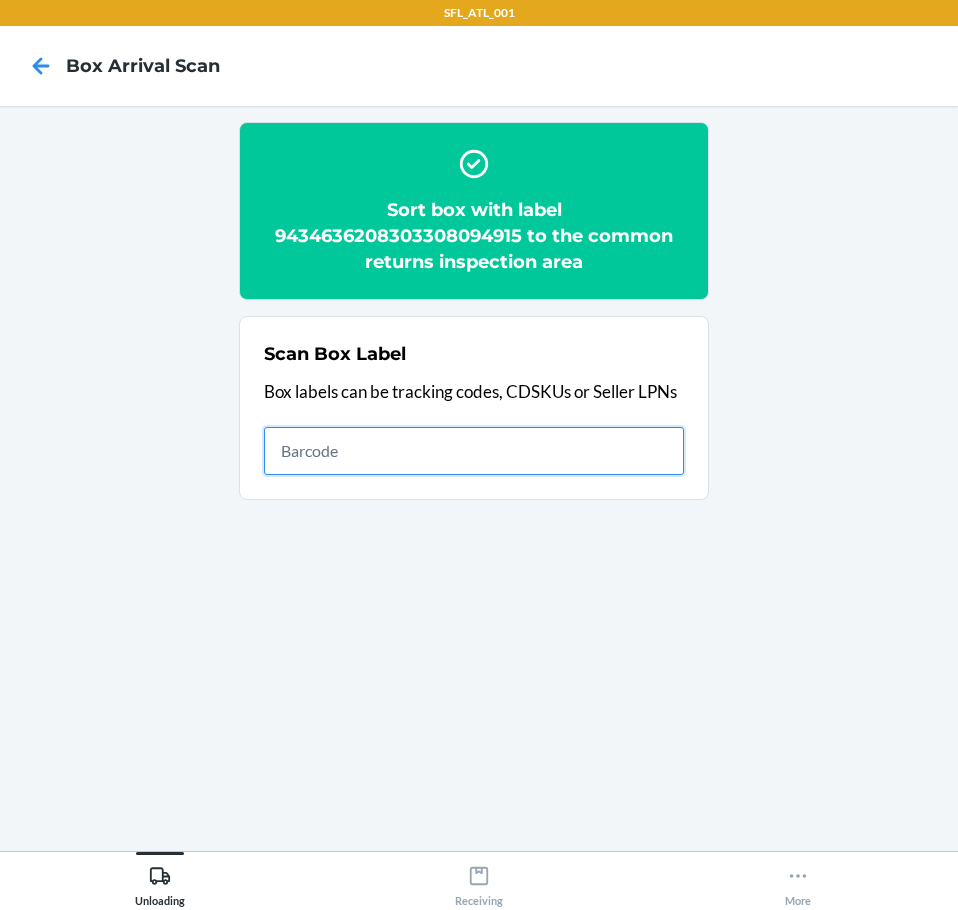 click at bounding box center [474, 451] 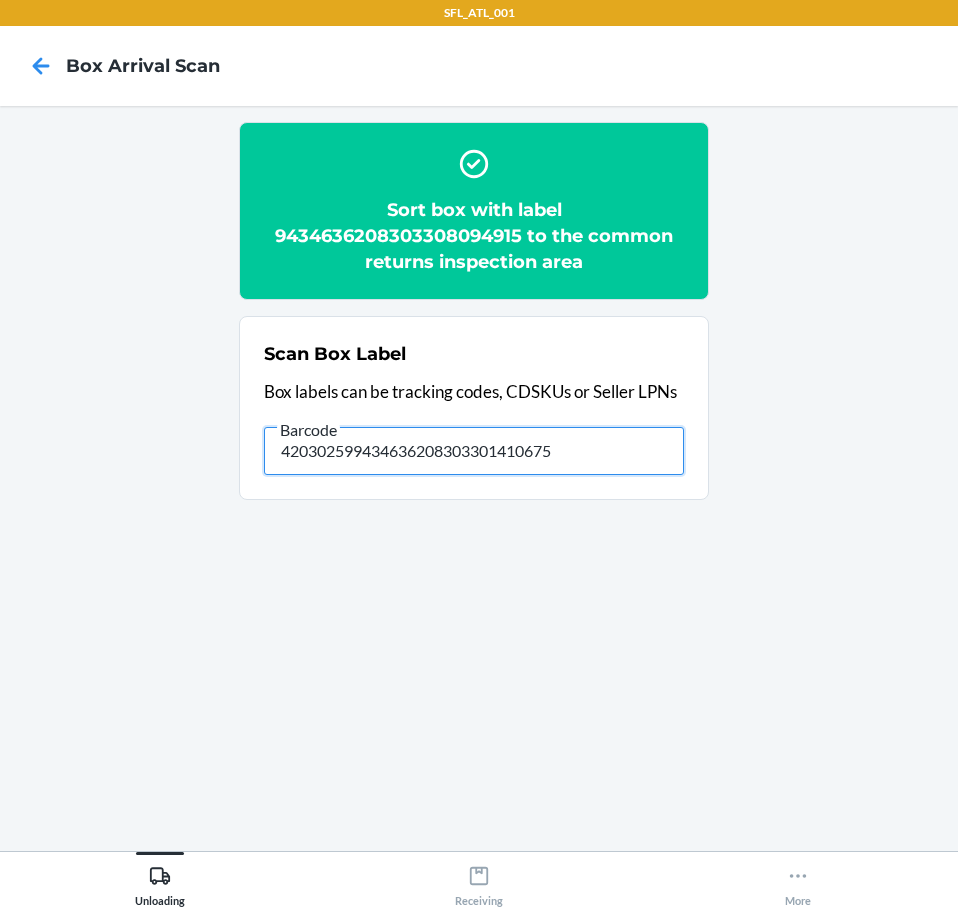type on "420302599434636208303301410675" 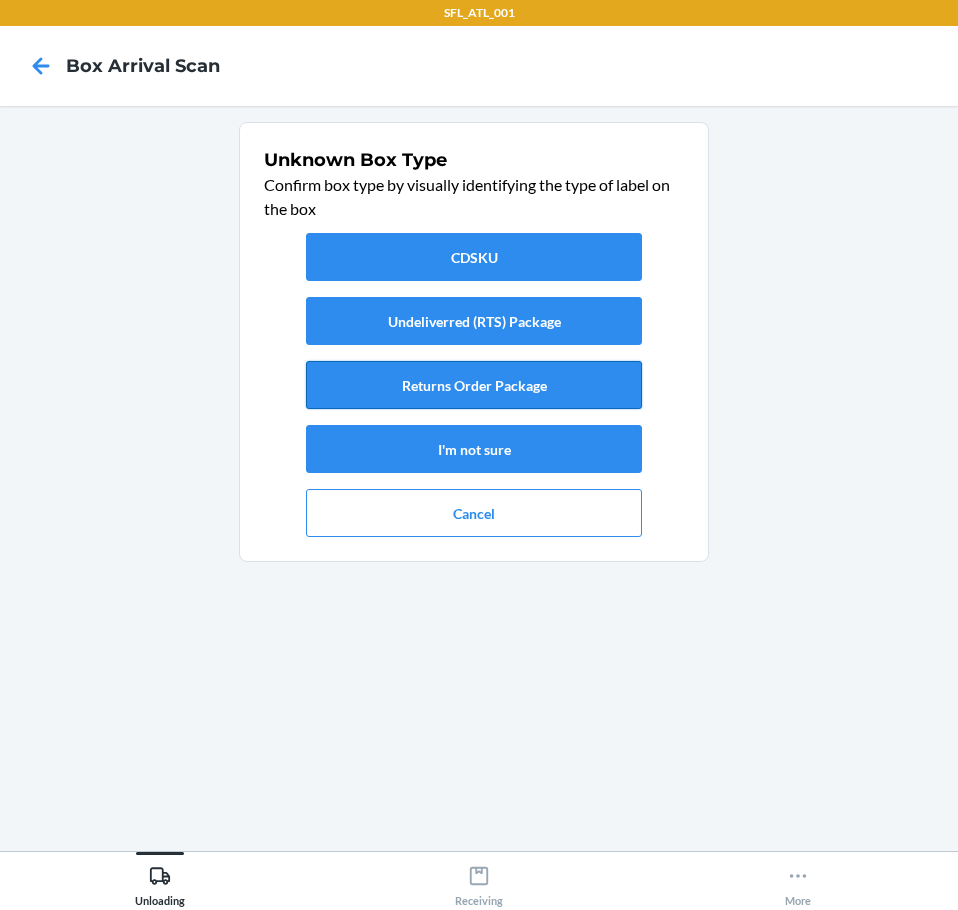 click on "Returns Order Package" at bounding box center [474, 385] 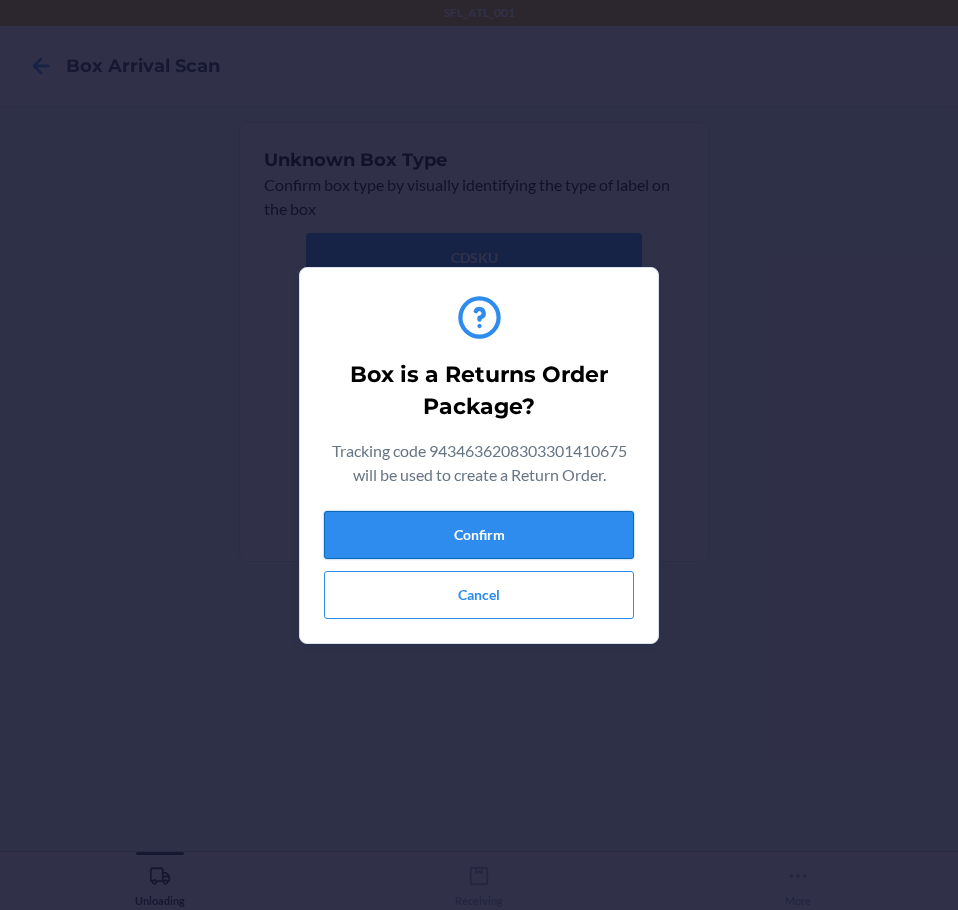 click on "Confirm" at bounding box center (479, 535) 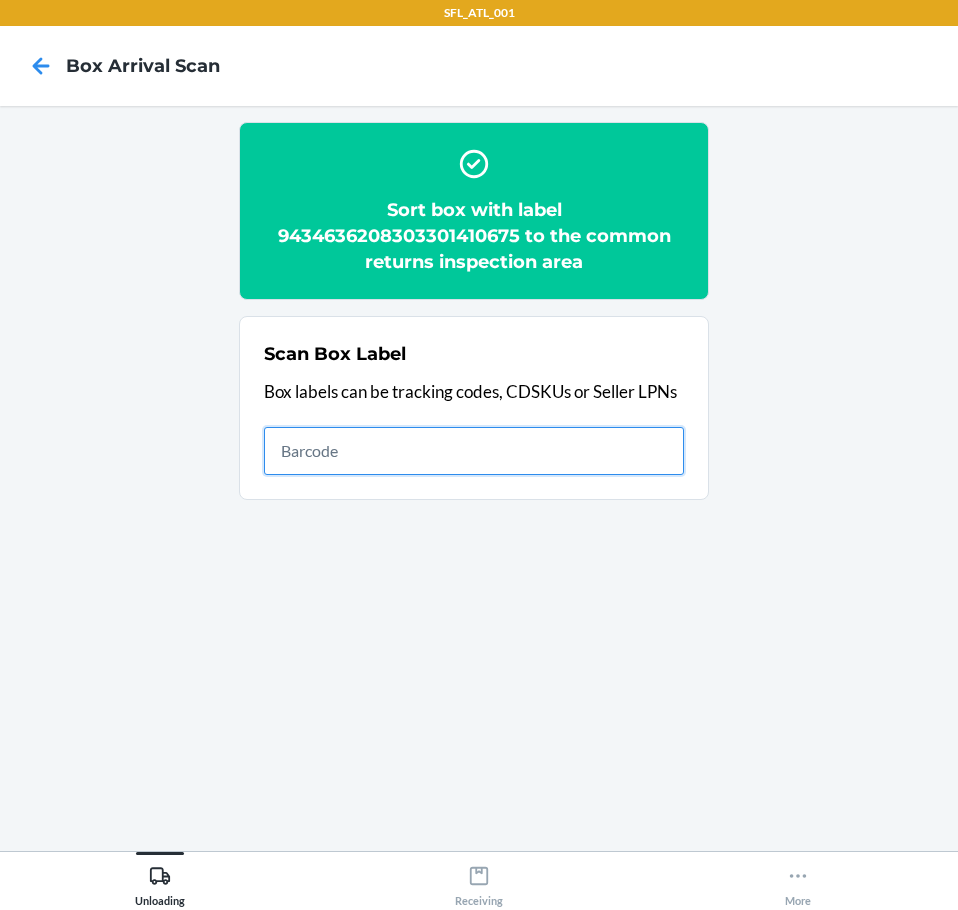 click at bounding box center (474, 451) 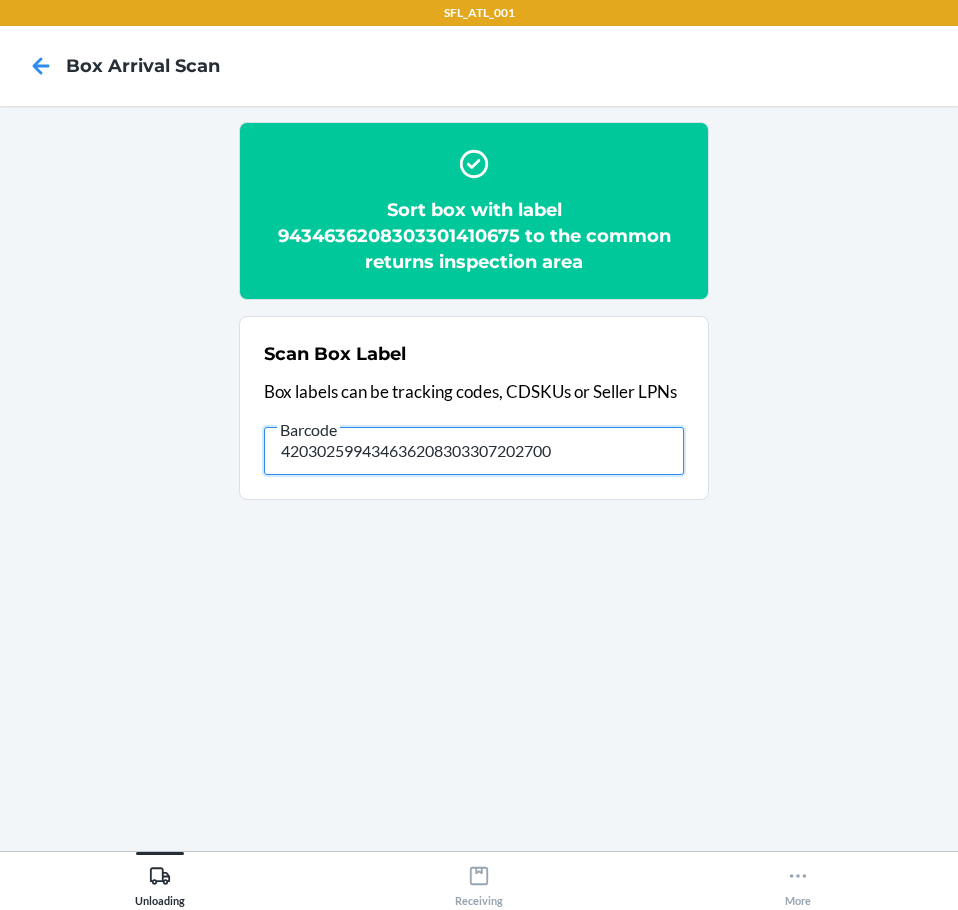 type on "420302599434636208303307202700" 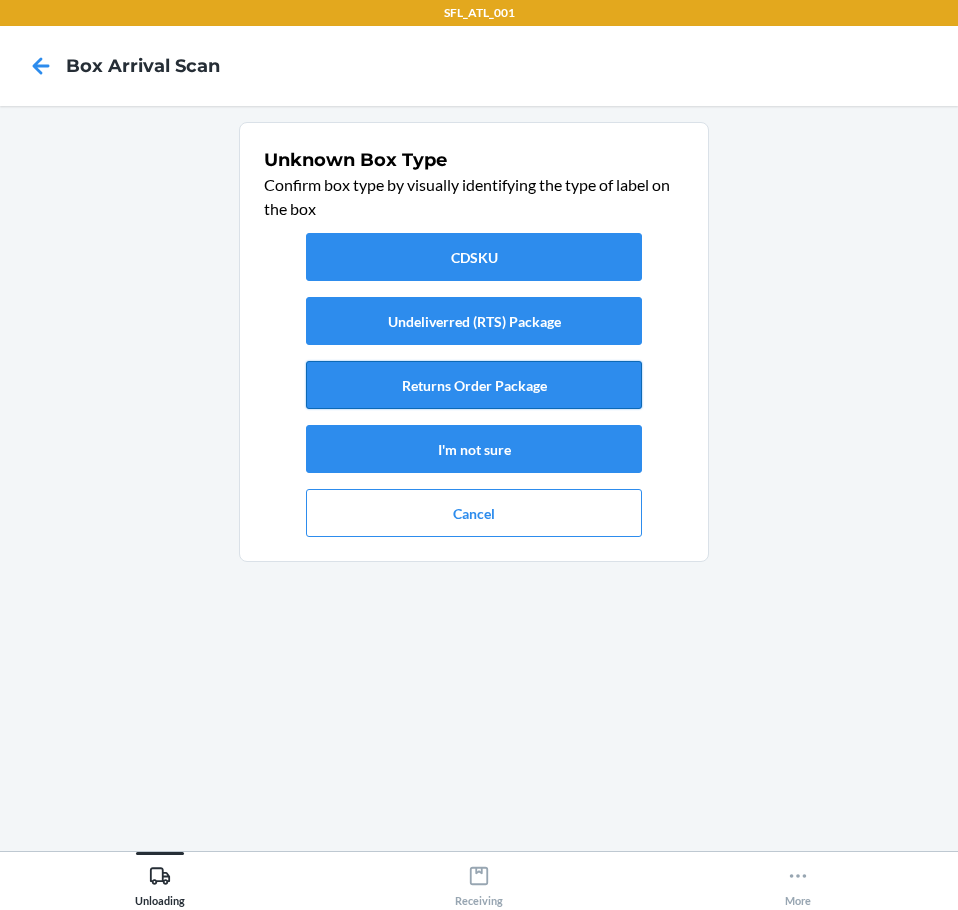 click on "Returns Order Package" at bounding box center [474, 385] 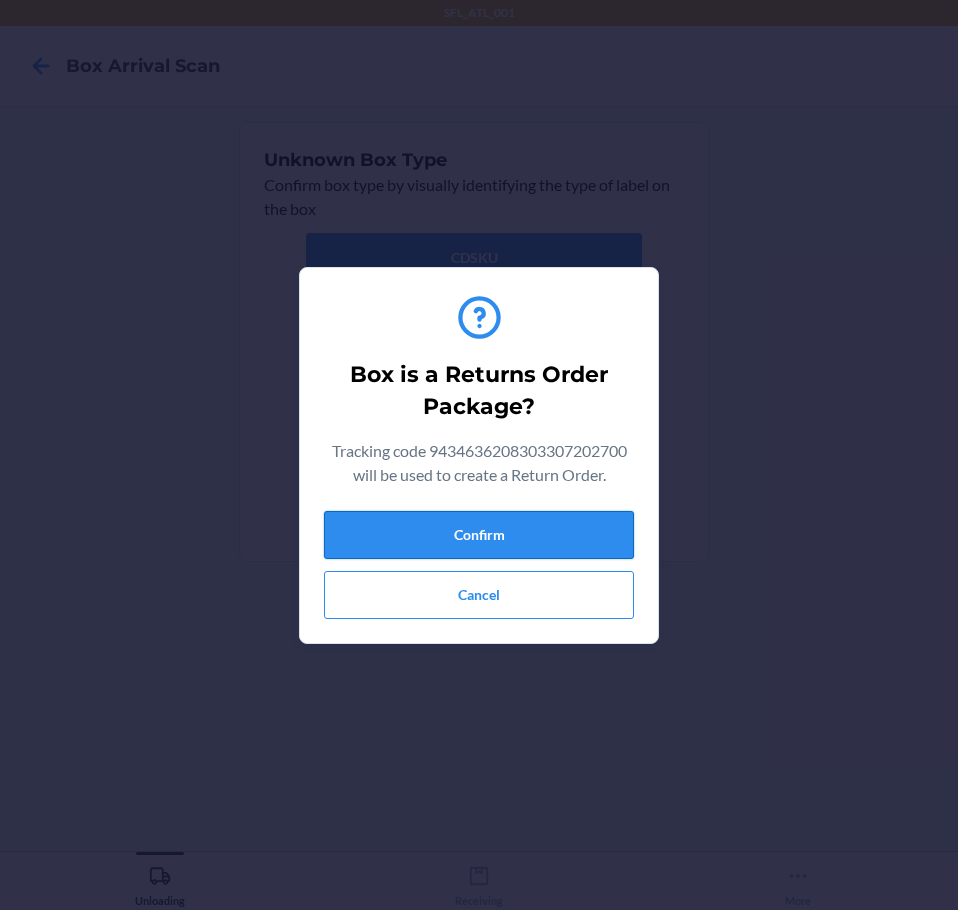 click on "Confirm" at bounding box center [479, 535] 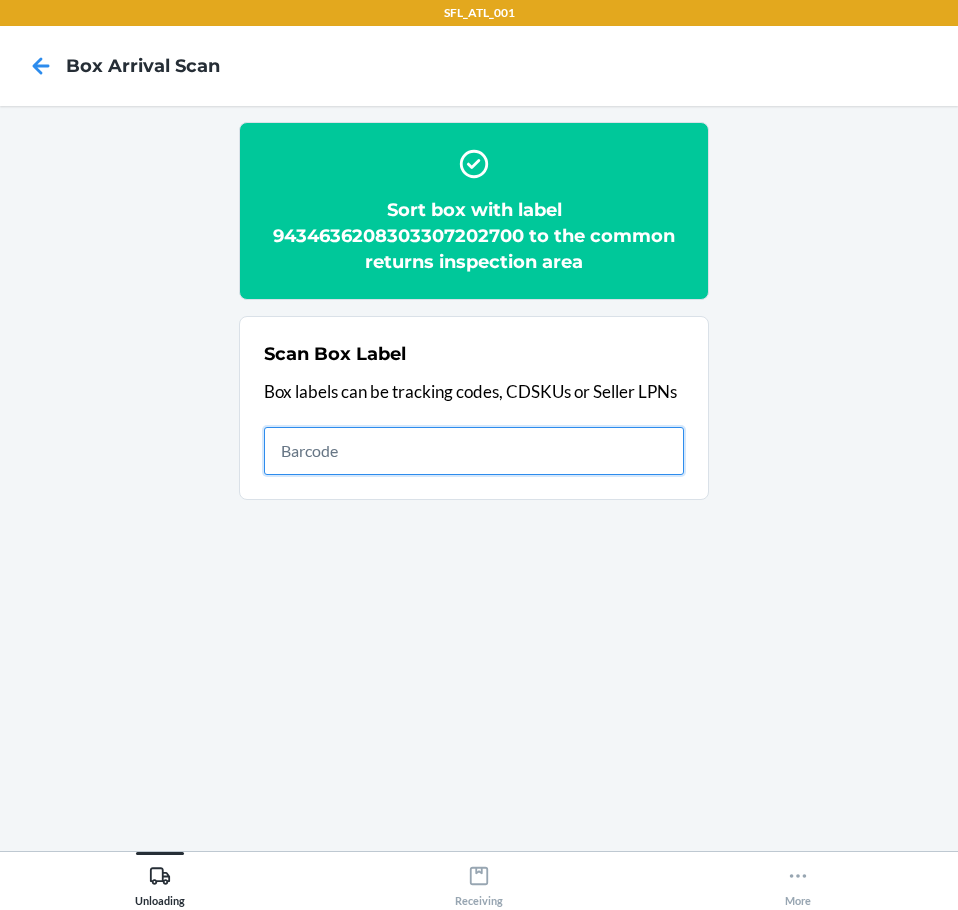click at bounding box center [474, 451] 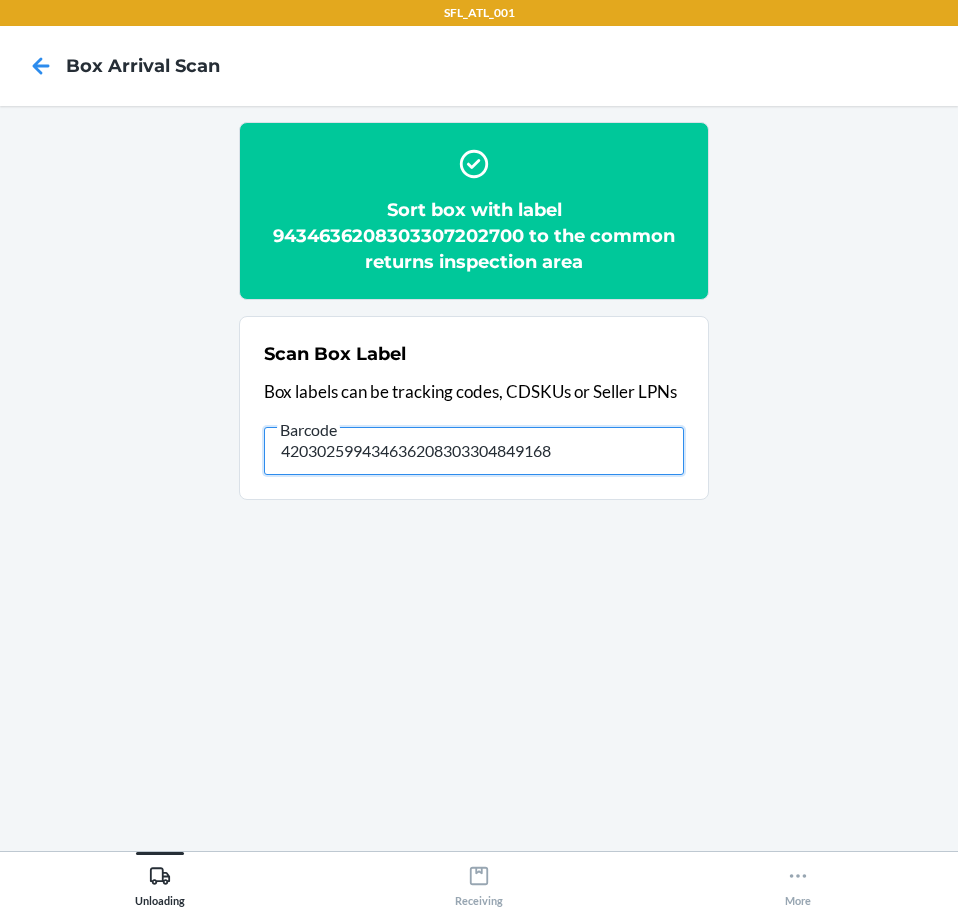 type on "420302599434636208303304849168" 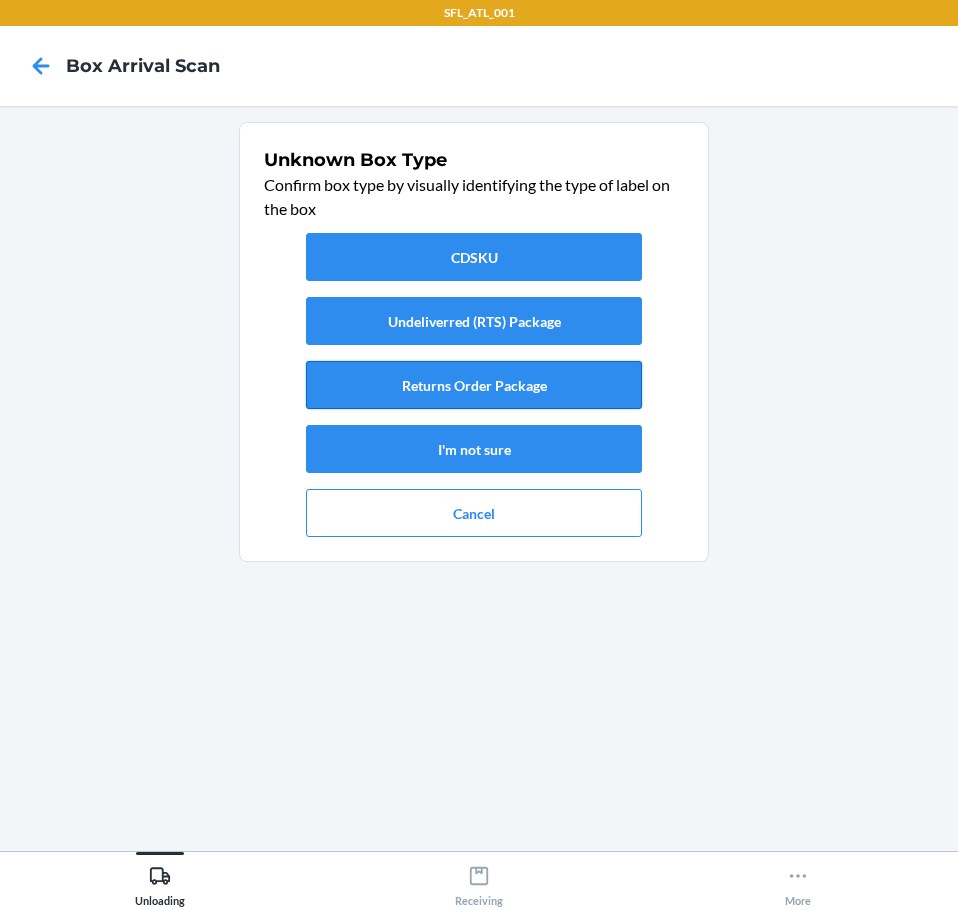 click on "Returns Order Package" at bounding box center (474, 385) 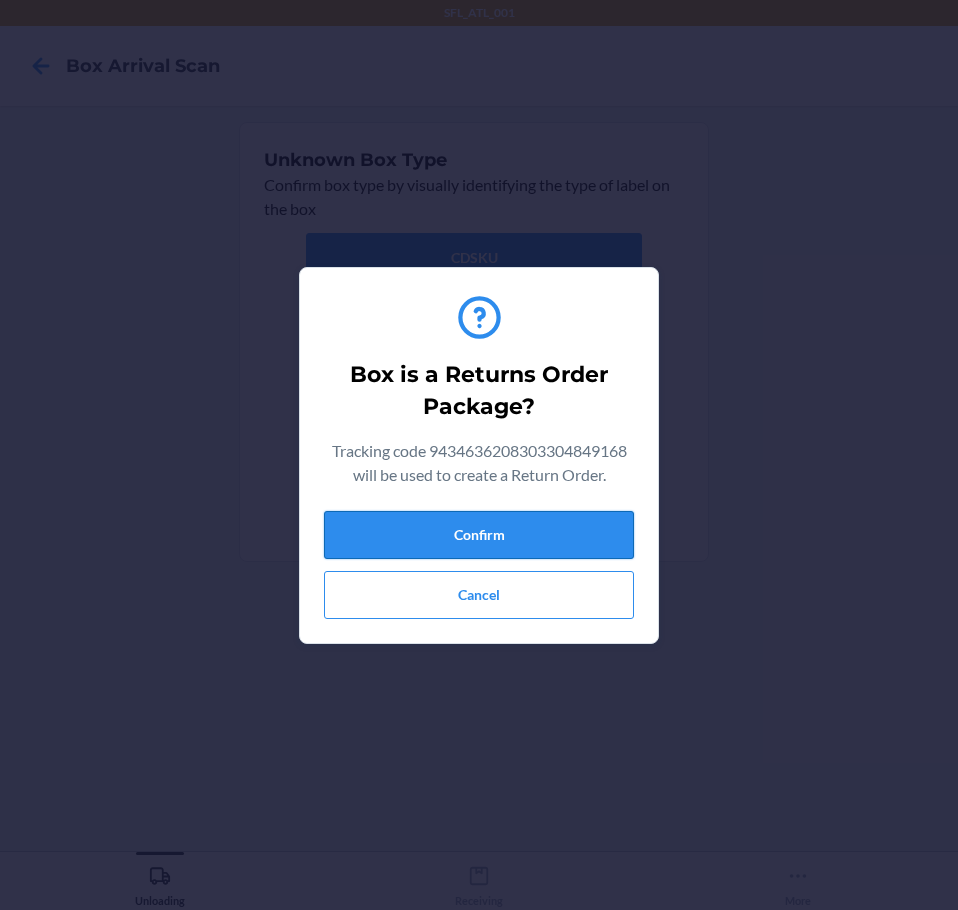 click on "Confirm" at bounding box center [479, 535] 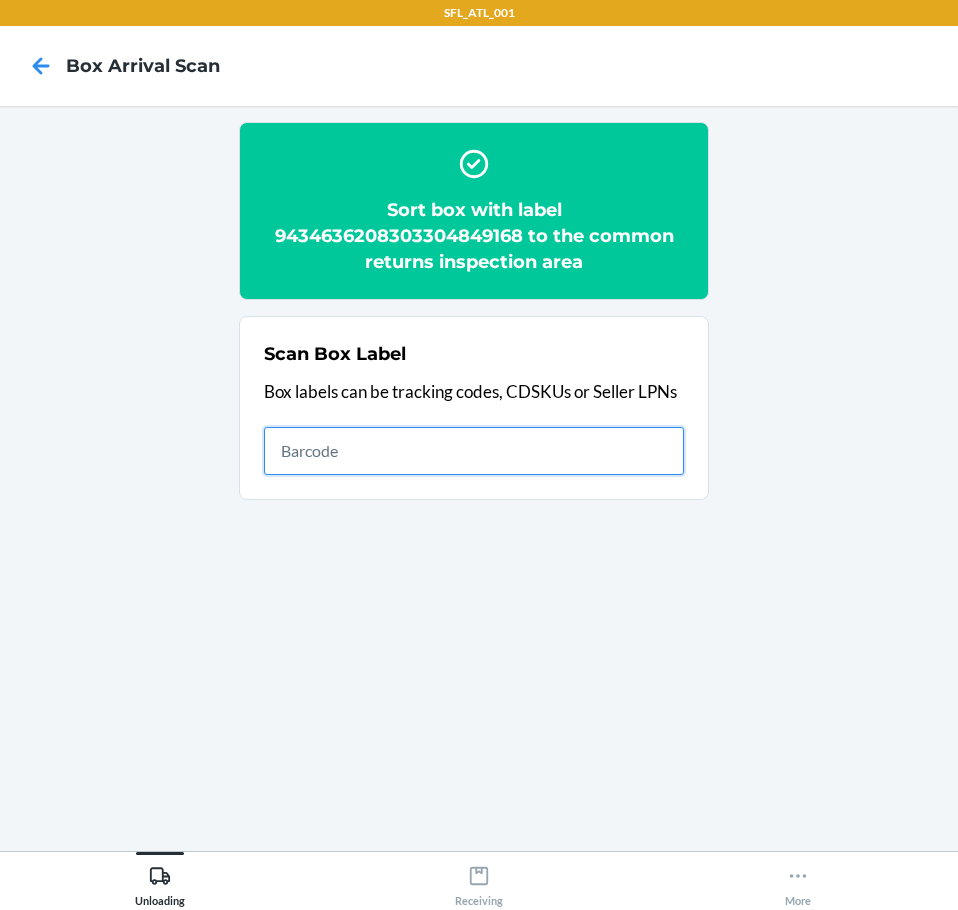 click at bounding box center [474, 451] 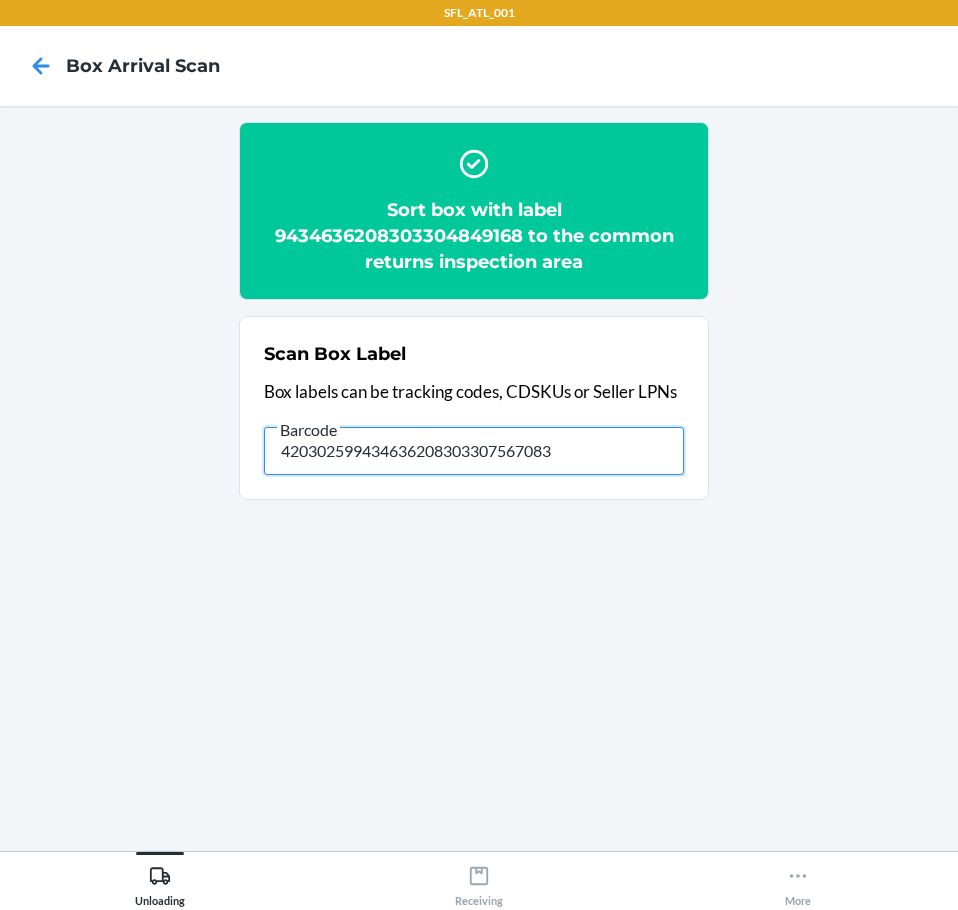 type on "420302599434636208303307567083" 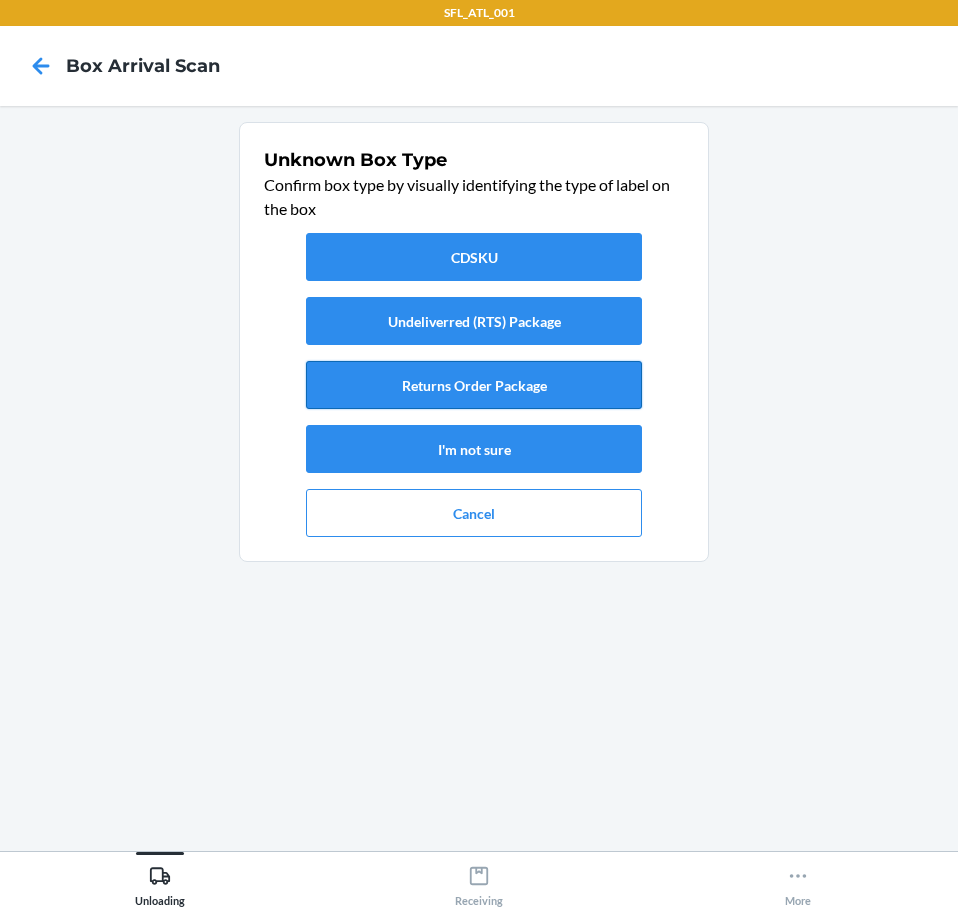 click on "Returns Order Package" at bounding box center [474, 385] 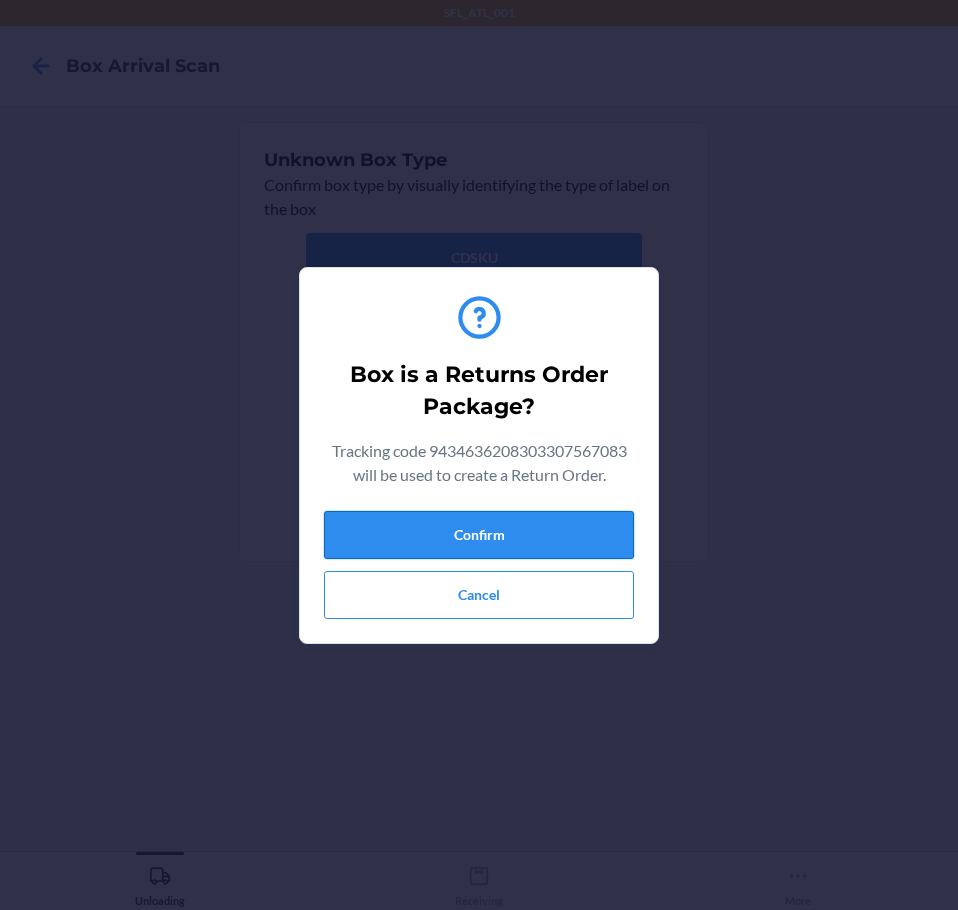 click on "Confirm" at bounding box center (479, 535) 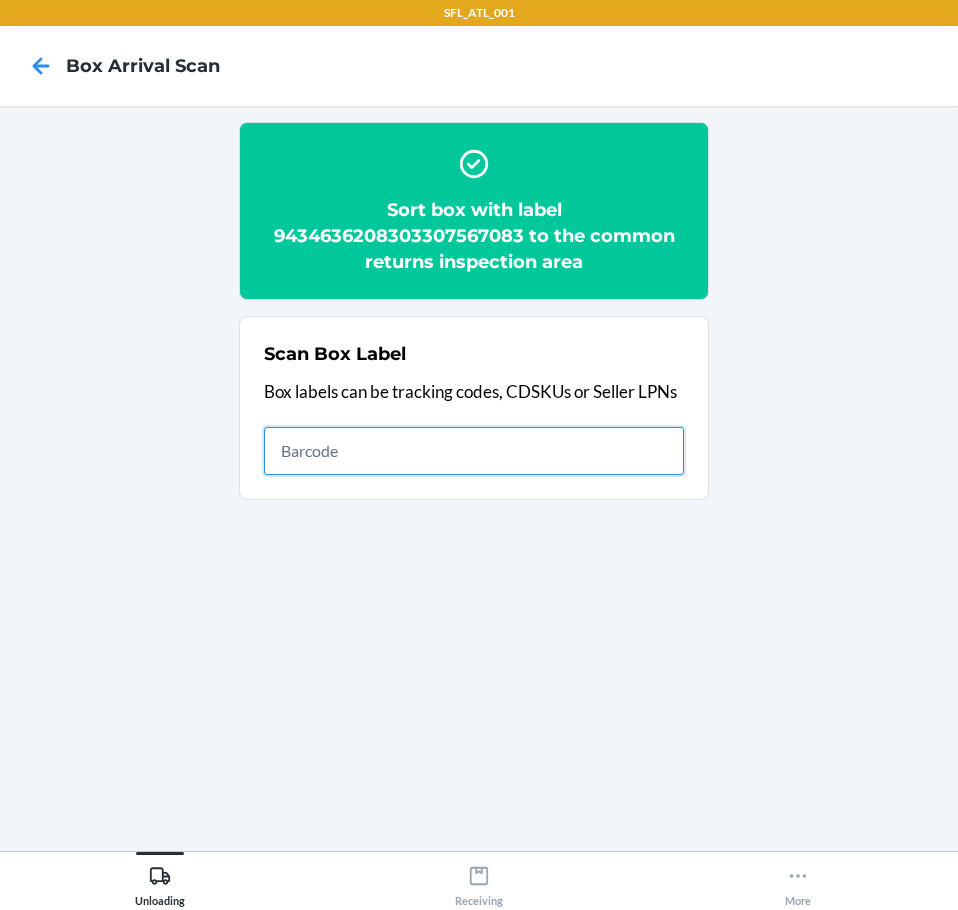 click at bounding box center [474, 451] 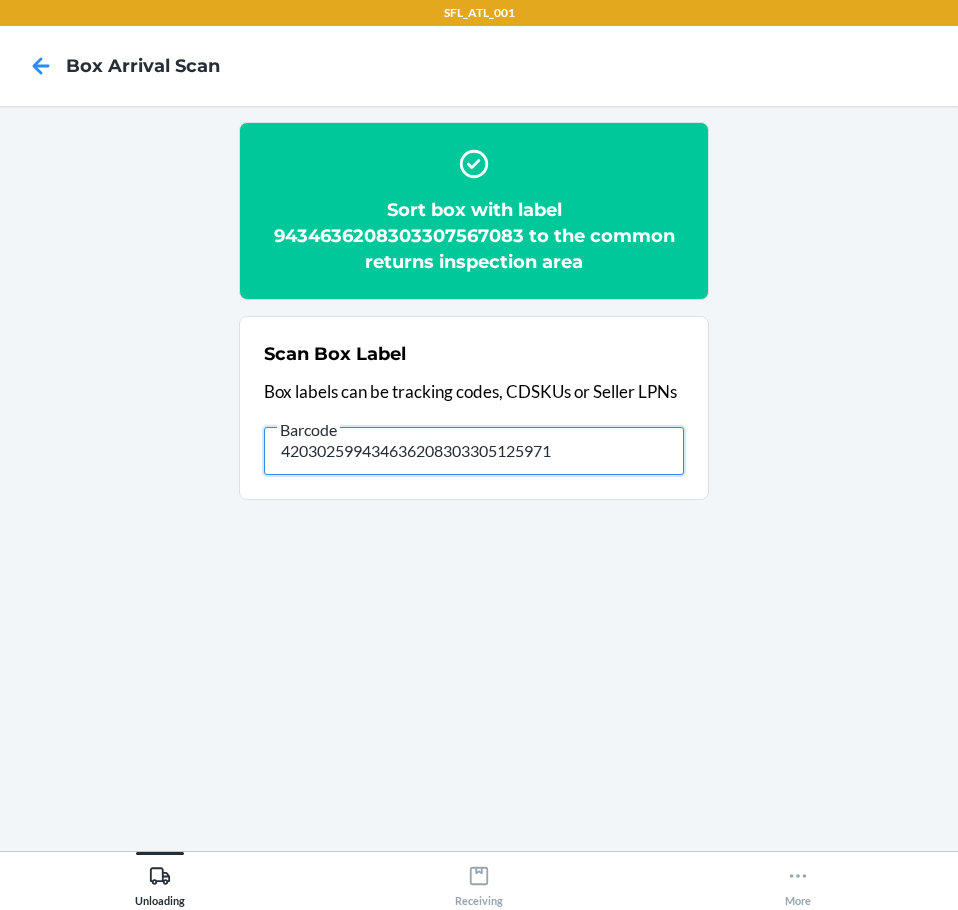 type on "420302599434636208303305125971" 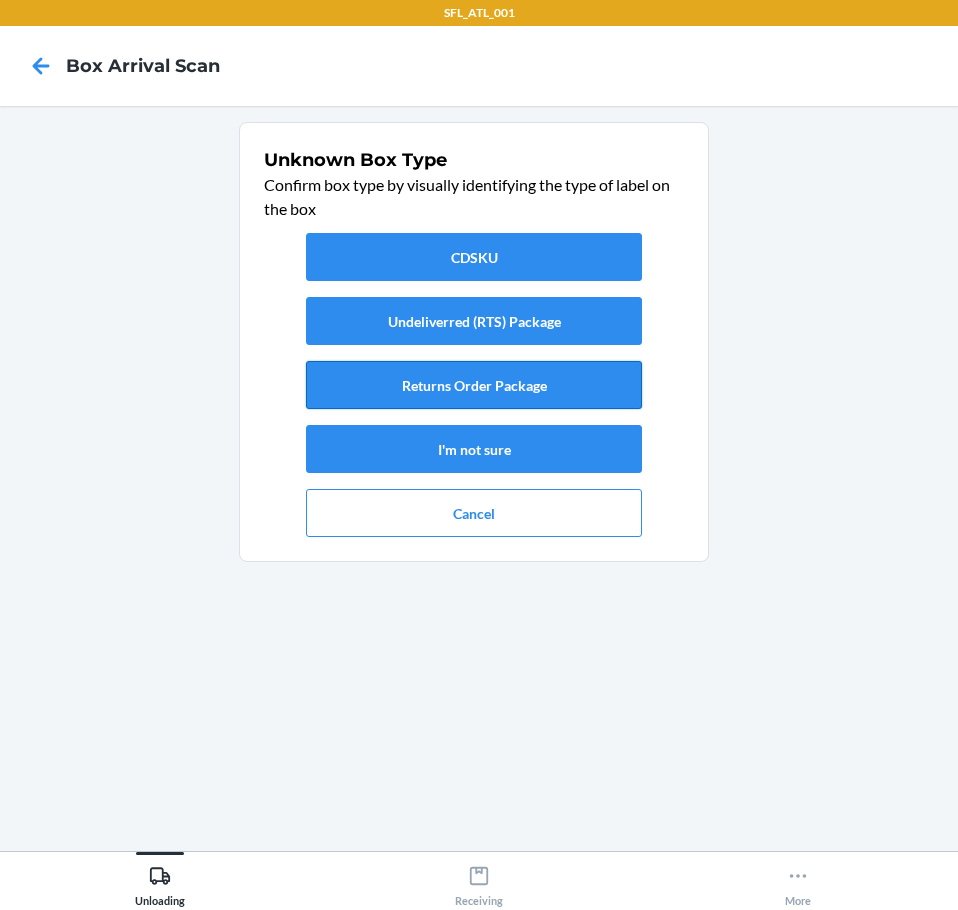 click on "Returns Order Package" at bounding box center [474, 385] 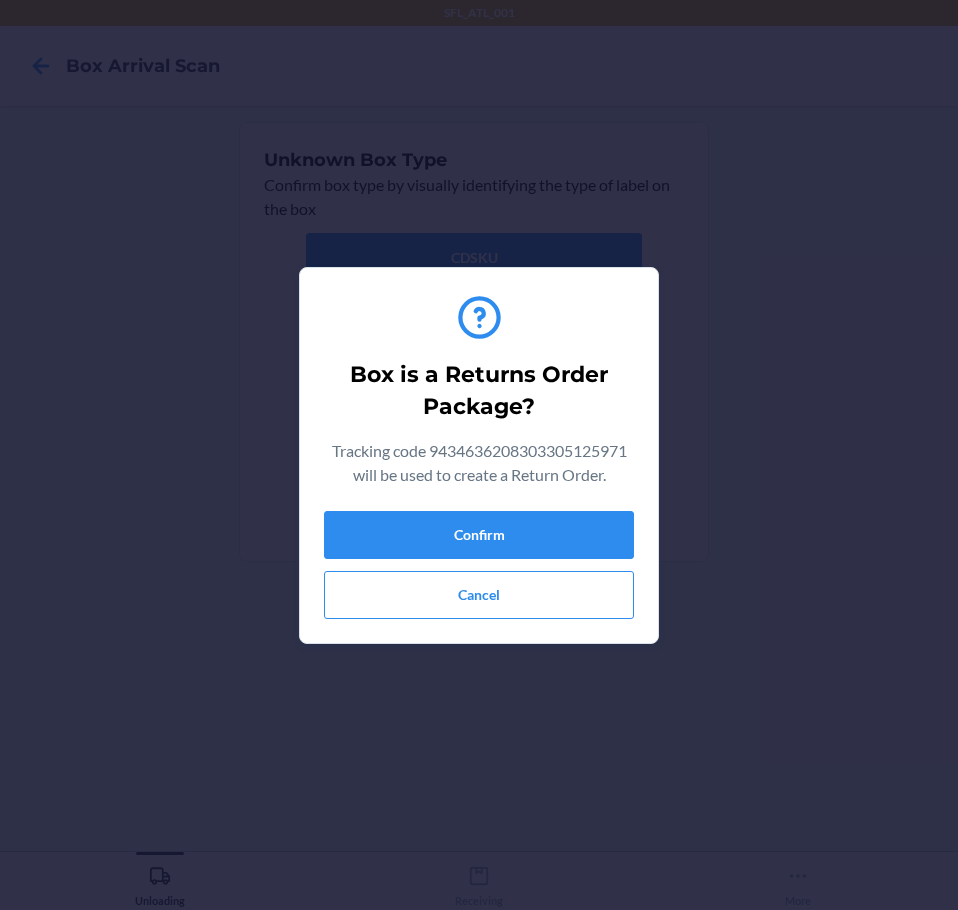 click on "Box is a Returns Order Package? Tracking code 9434636208303305125971 will be used to create a Return Order. Confirm Cancel" at bounding box center [479, 455] 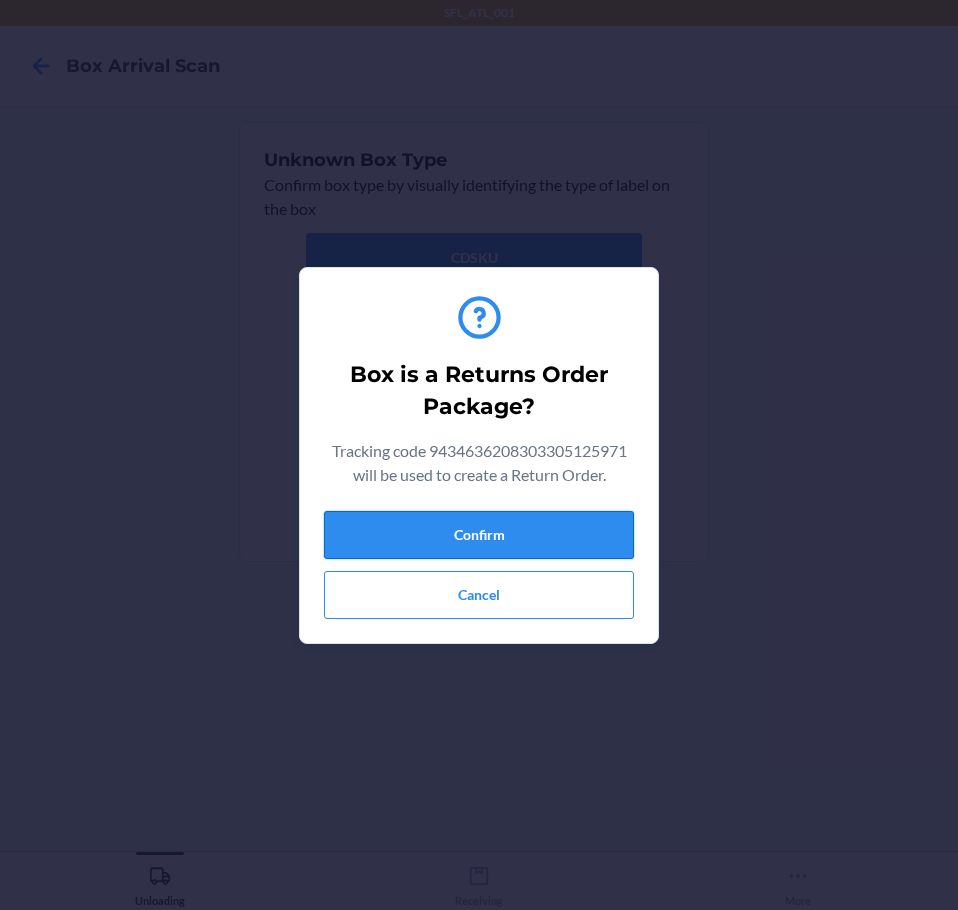 click on "Confirm" at bounding box center [479, 535] 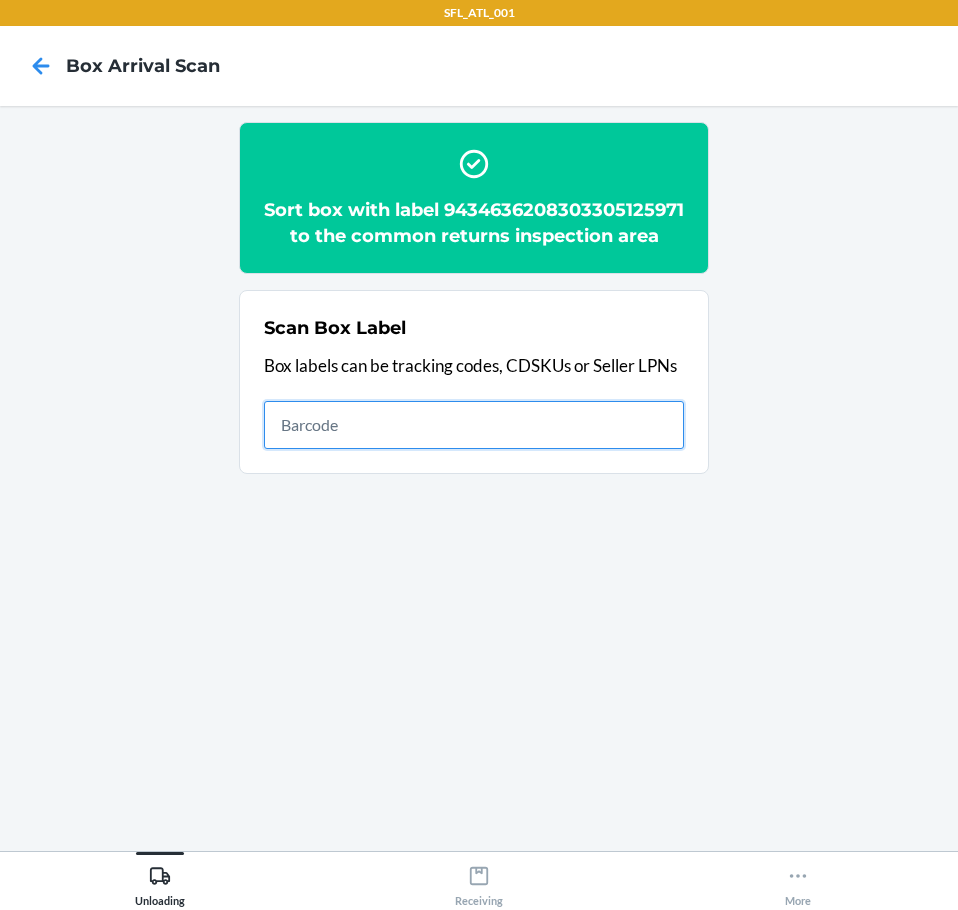 click at bounding box center (474, 425) 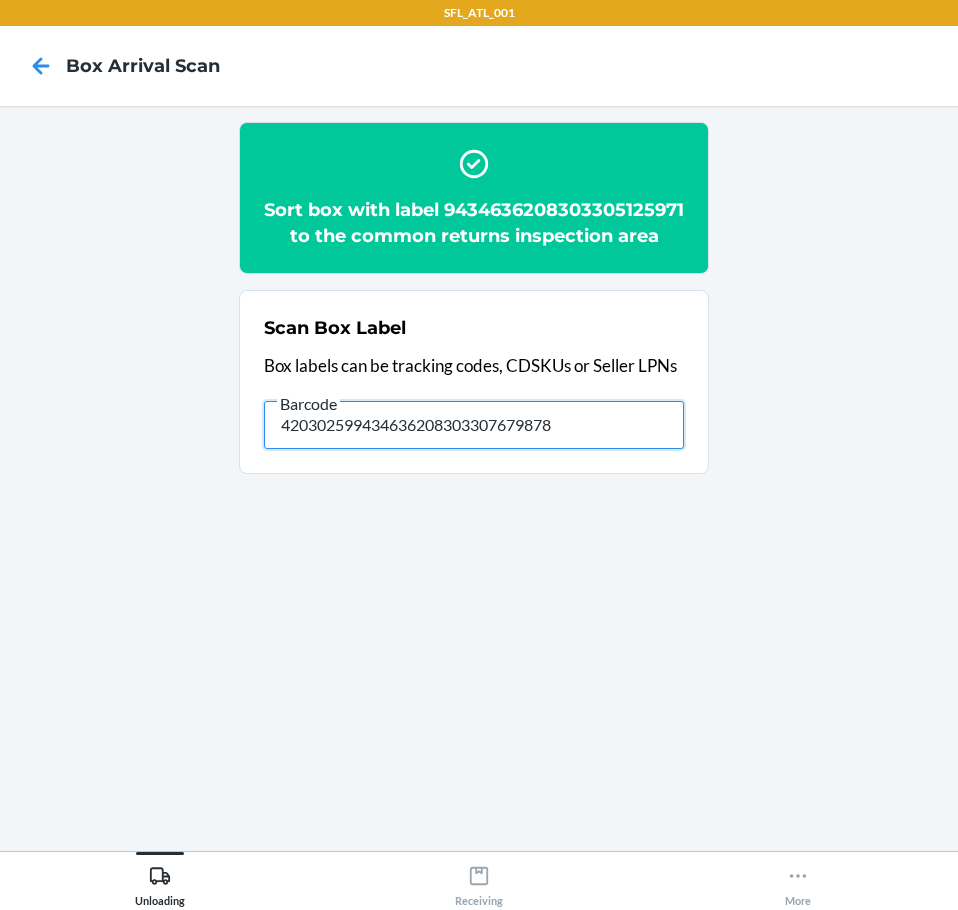 type on "420302599434636208303307679878" 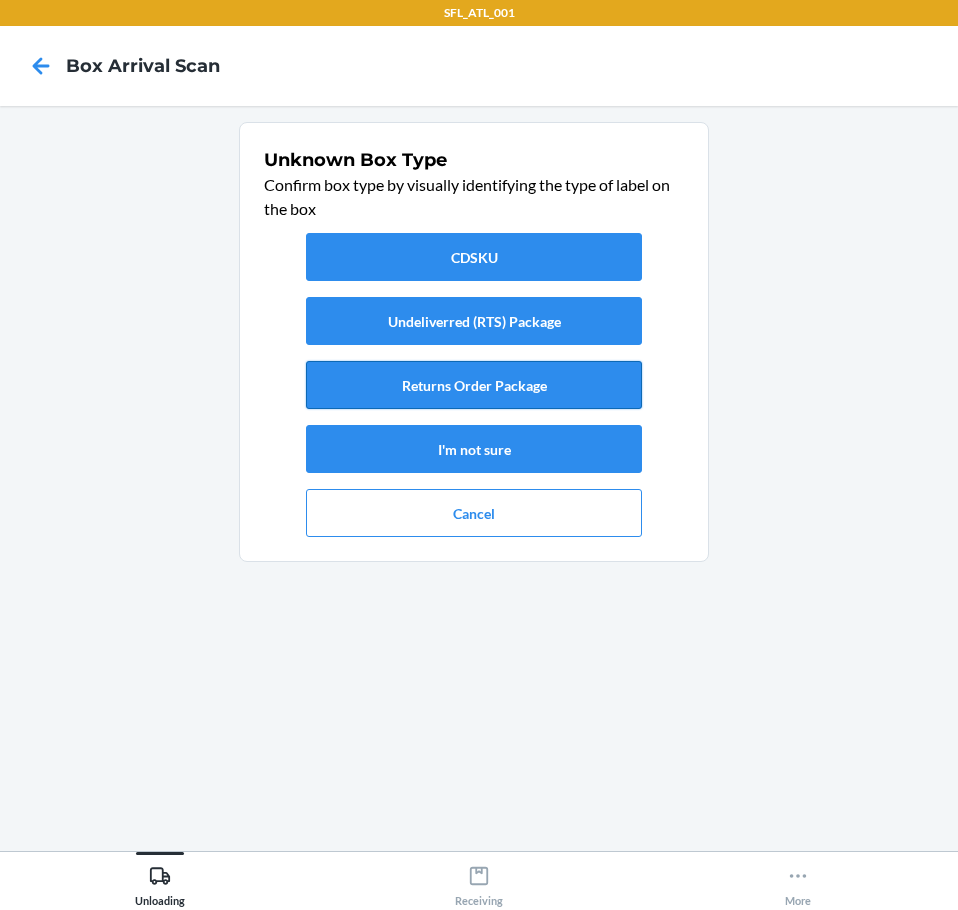 click on "Returns Order Package" at bounding box center [474, 385] 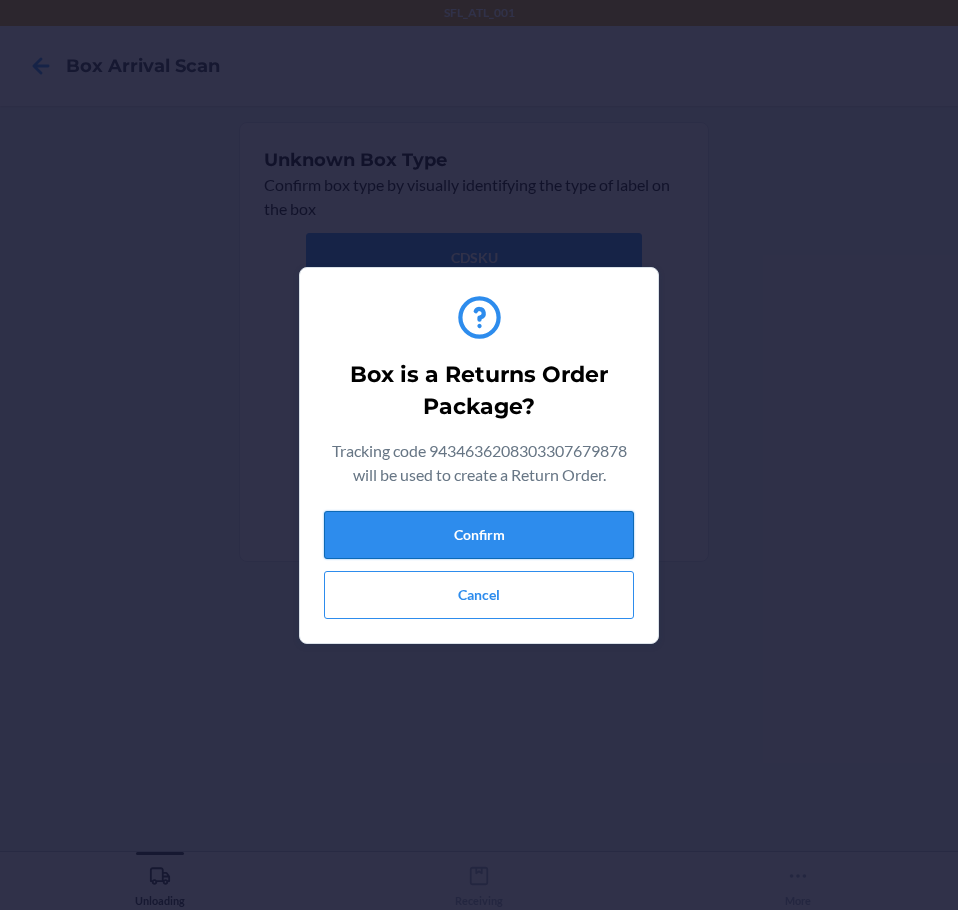 click on "Confirm" at bounding box center [479, 535] 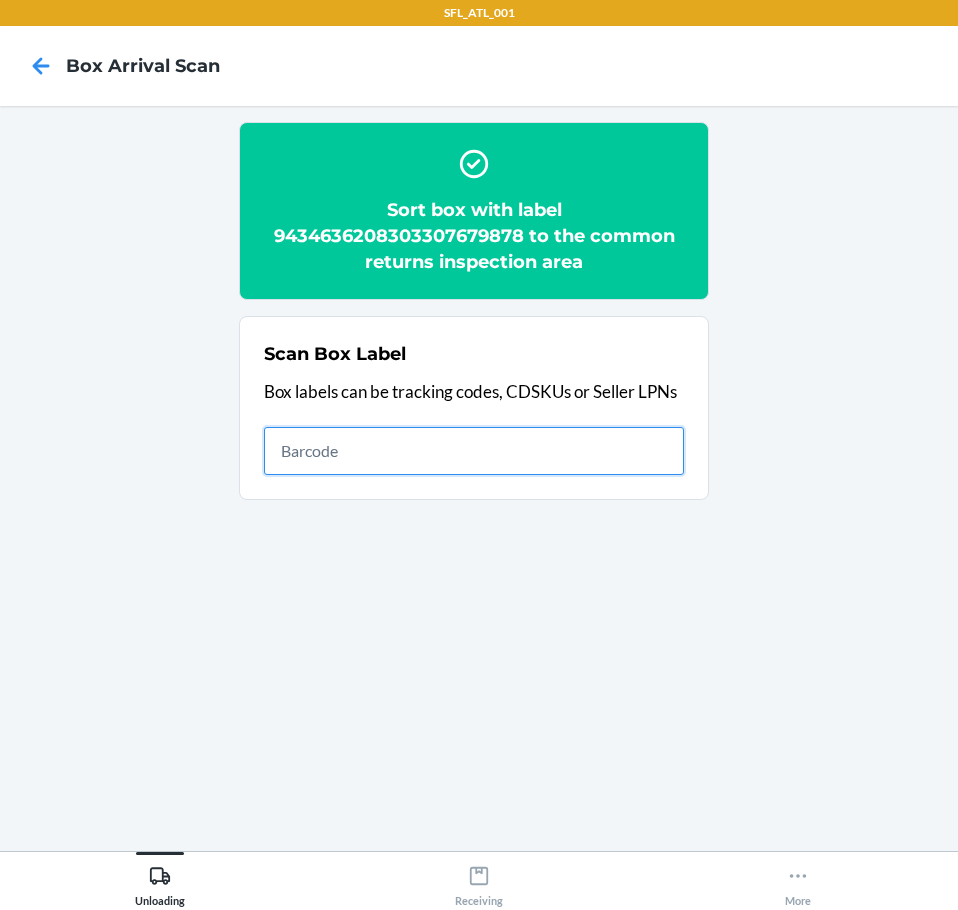 click at bounding box center [474, 451] 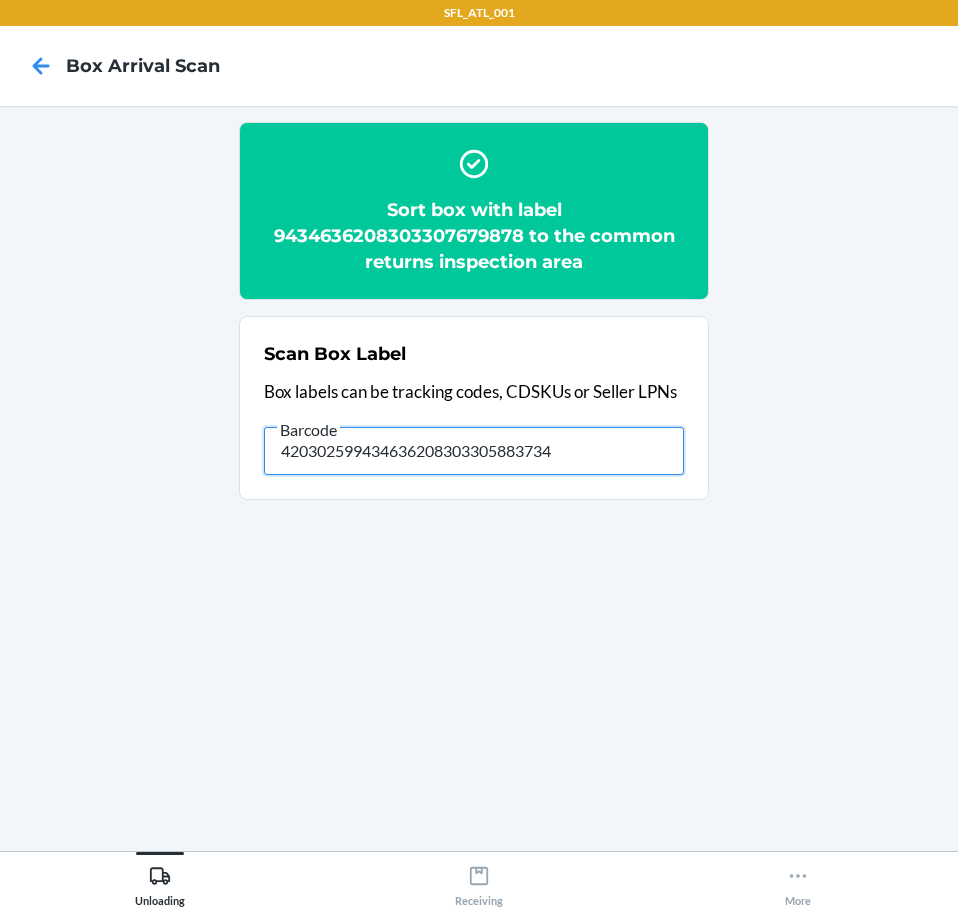 type on "420302599434636208303305883734" 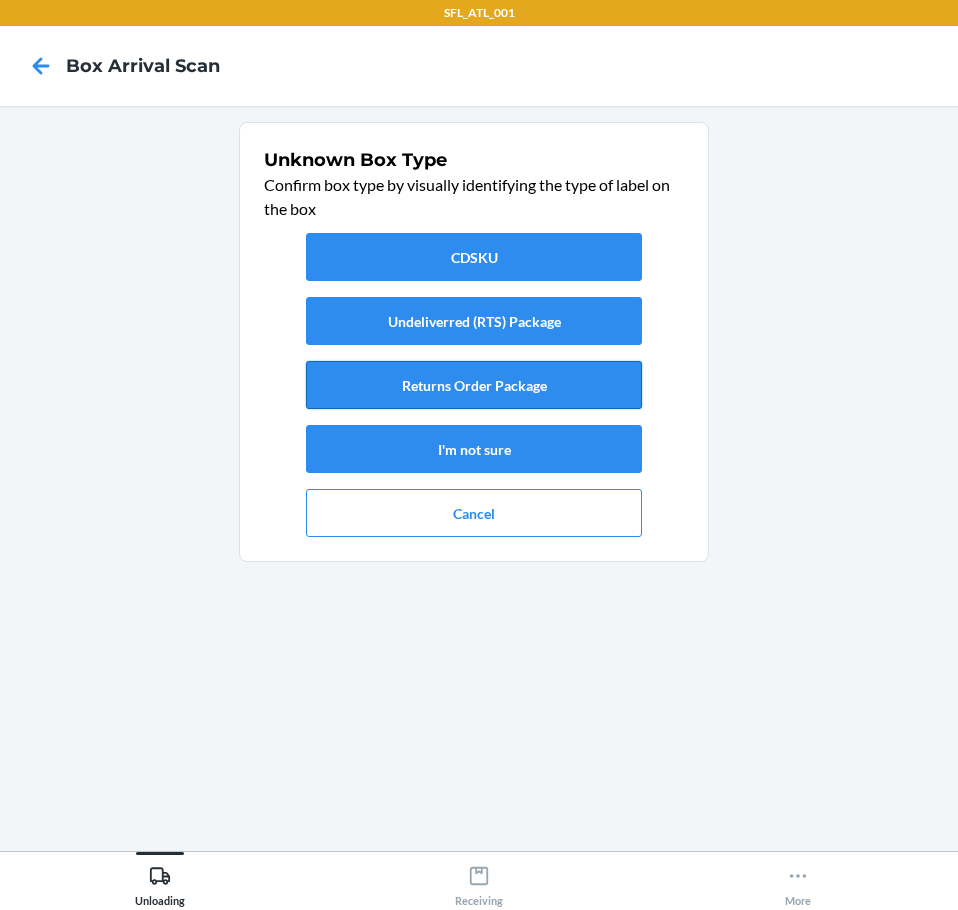 click on "Returns Order Package" at bounding box center [474, 385] 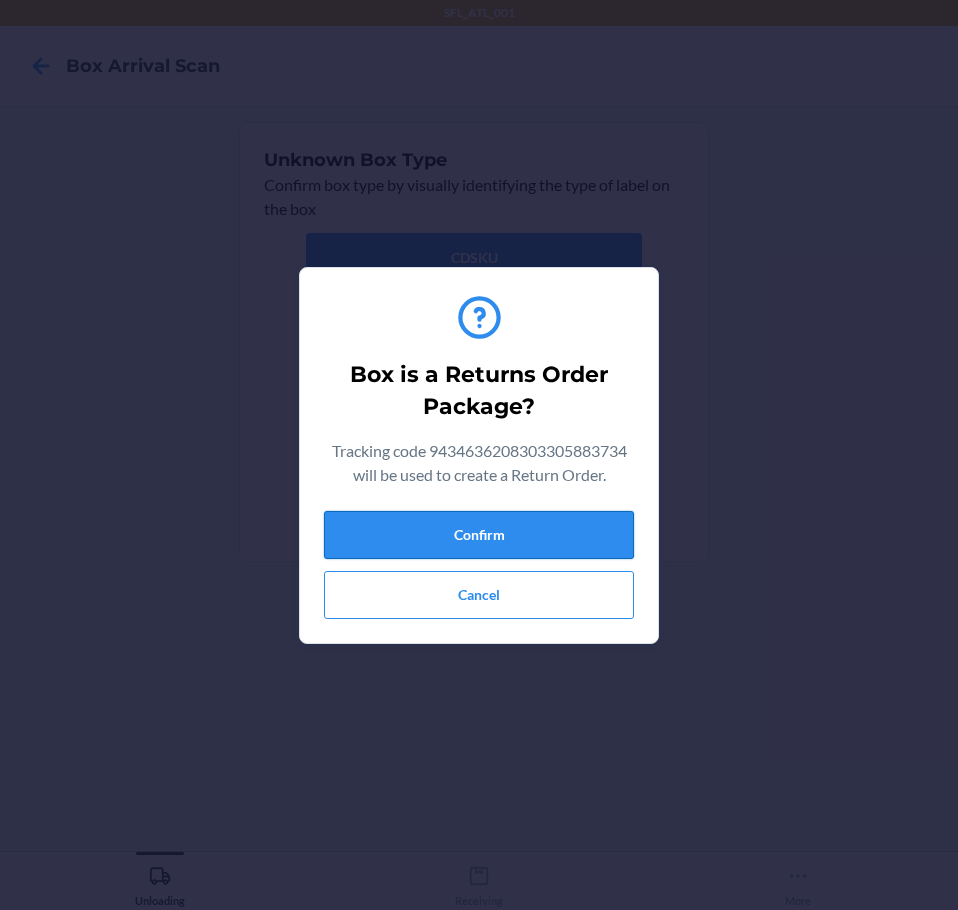 click on "Confirm" at bounding box center (479, 535) 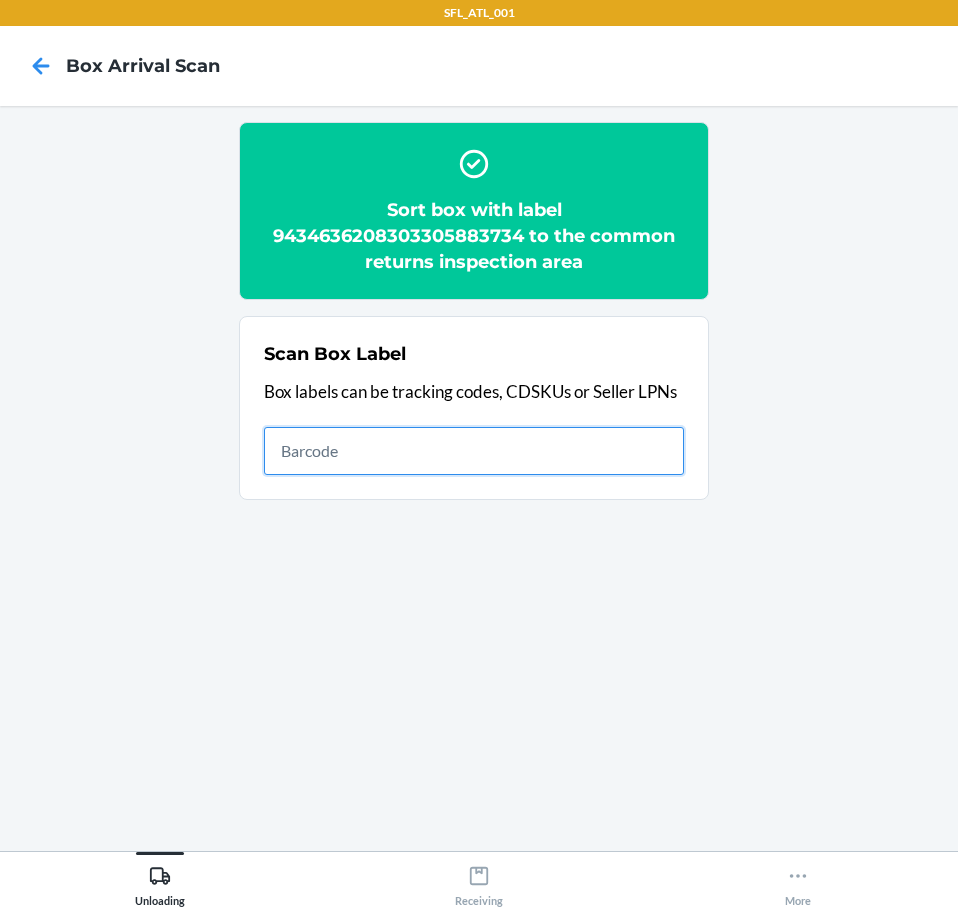 click at bounding box center (474, 451) 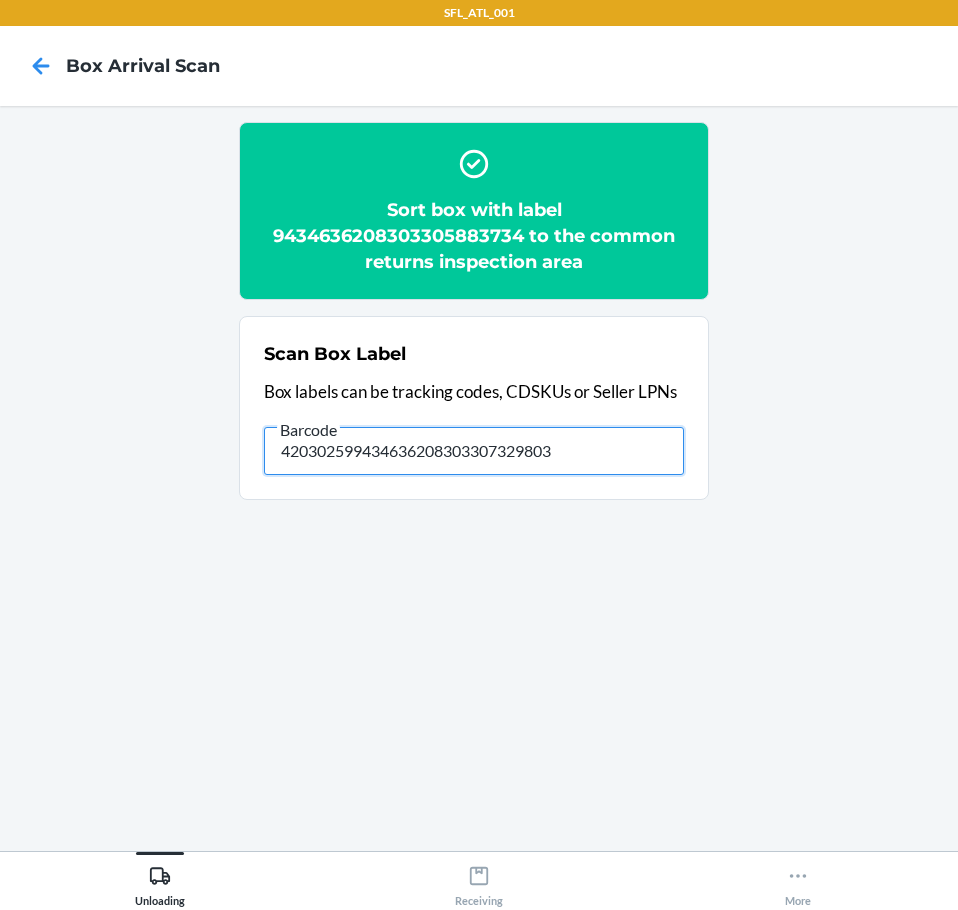 type on "420302599434636208303307329803" 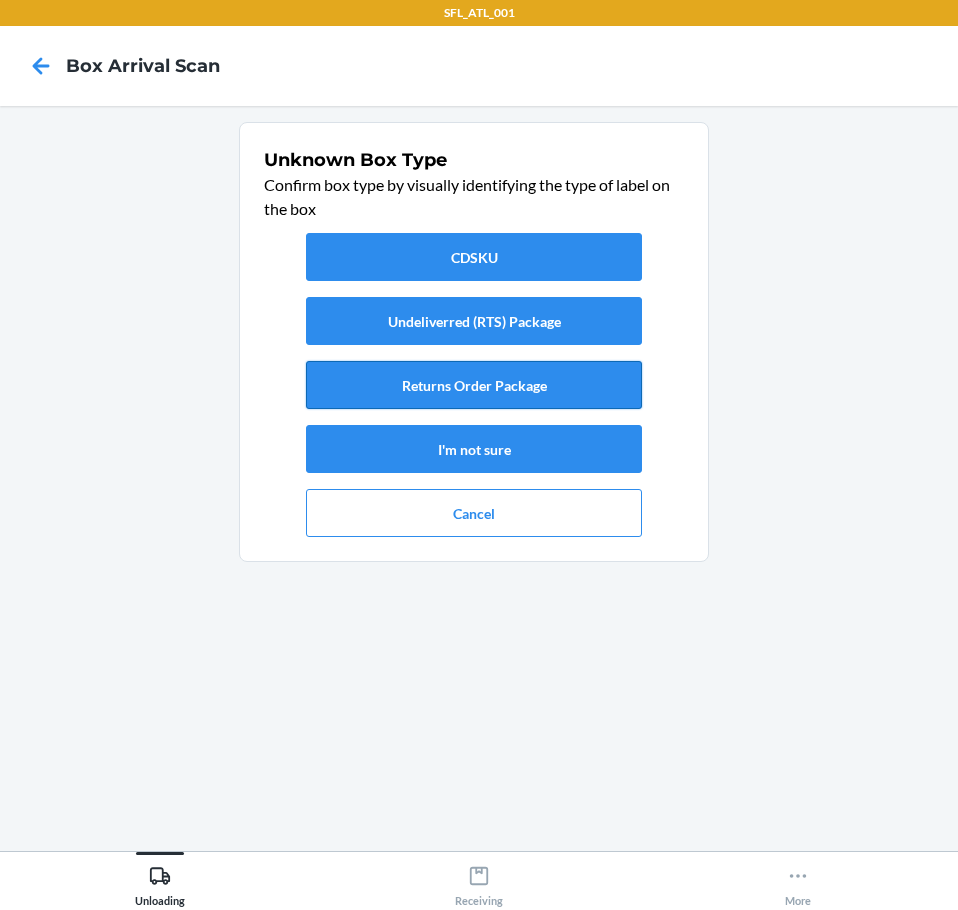 click on "Returns Order Package" at bounding box center (474, 385) 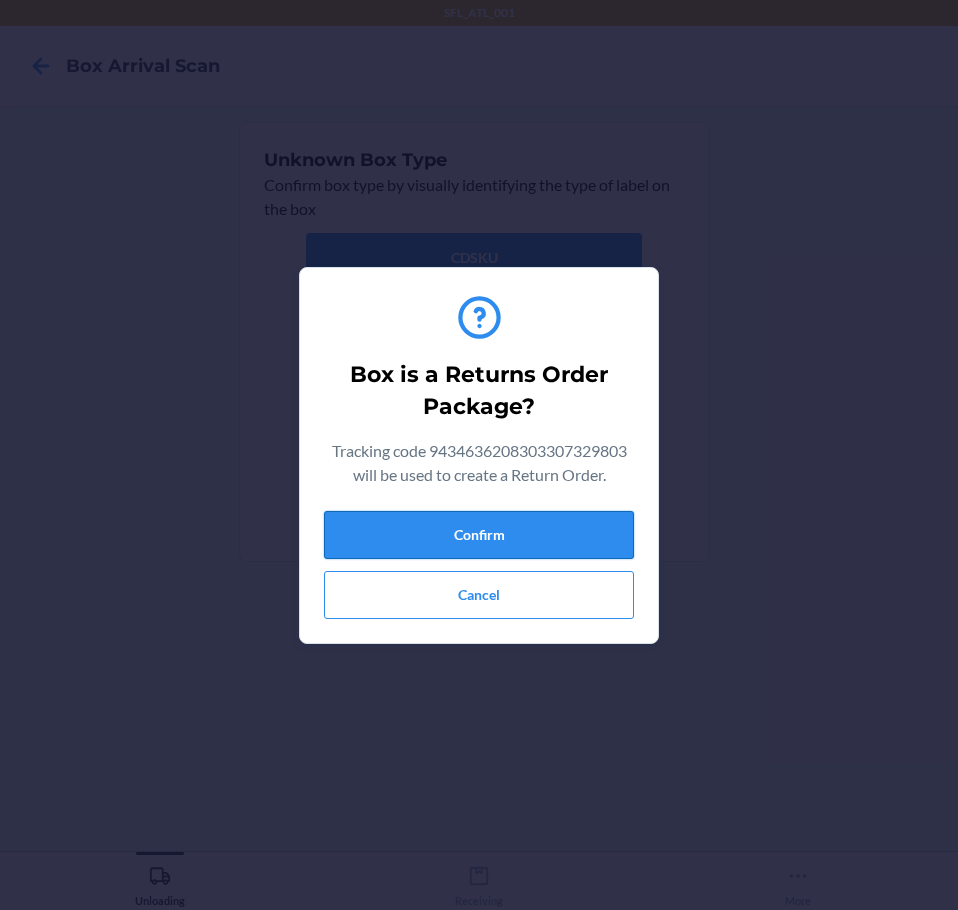 click on "Confirm" at bounding box center (479, 535) 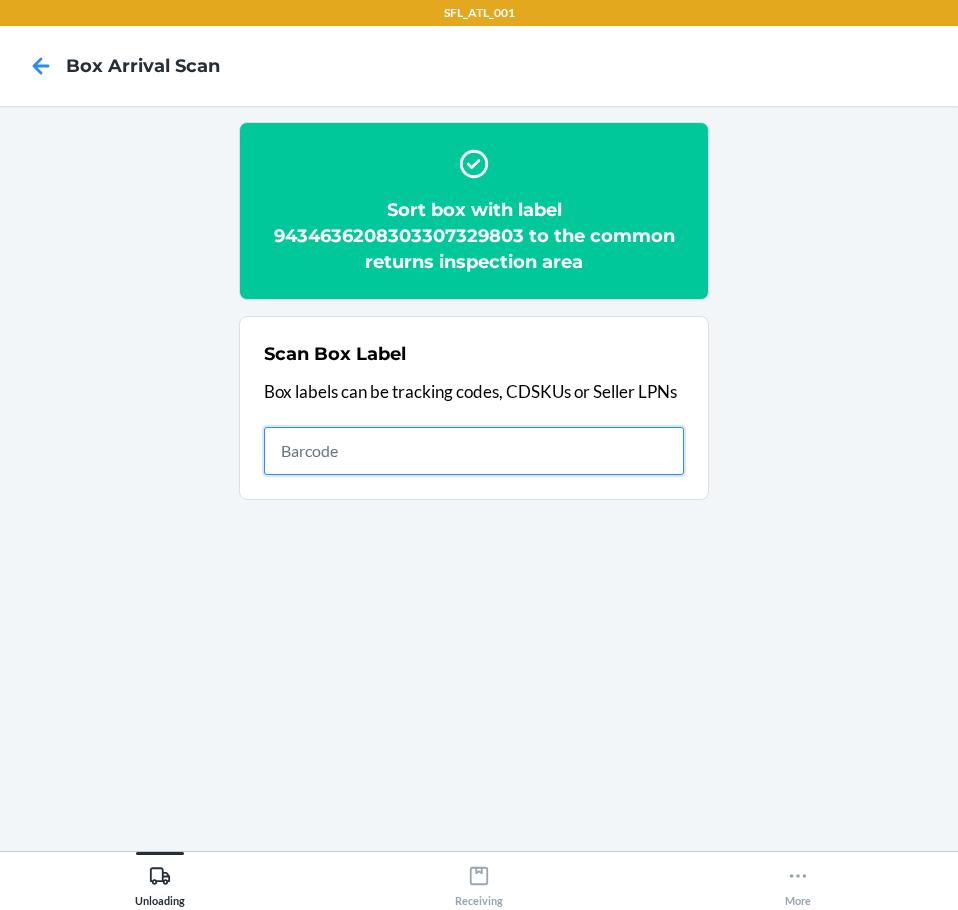 click at bounding box center [474, 451] 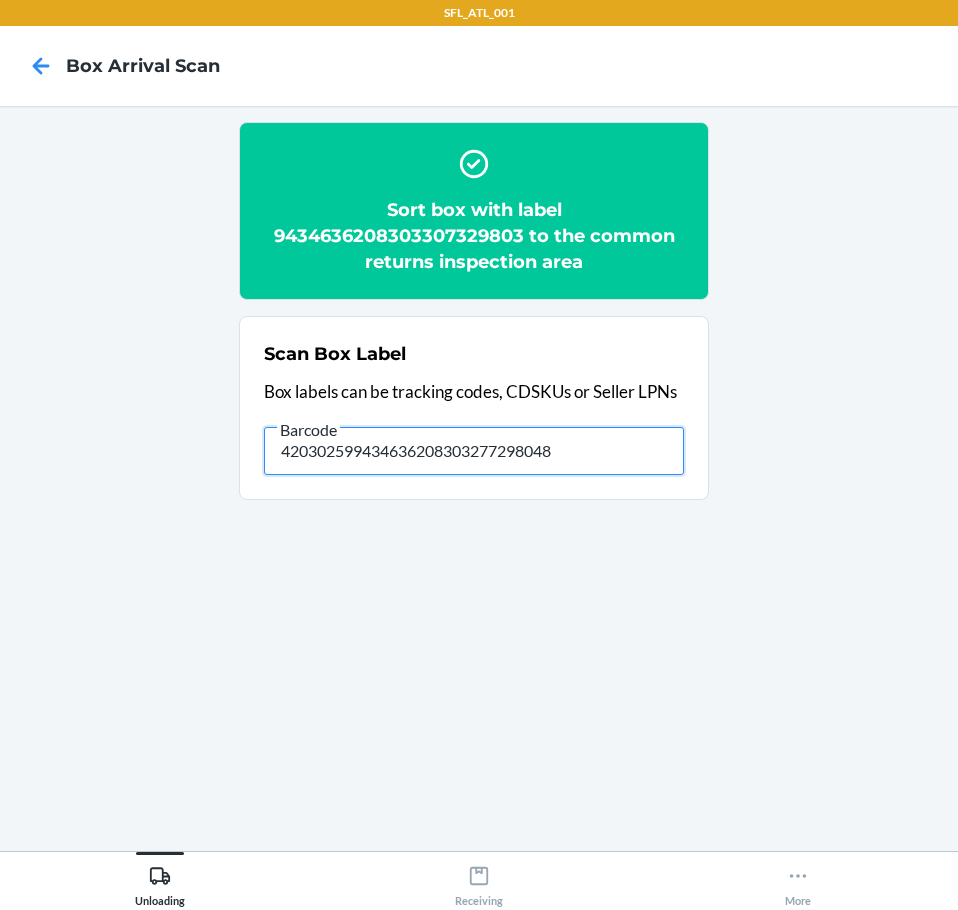 type on "420302599434636208303277298048" 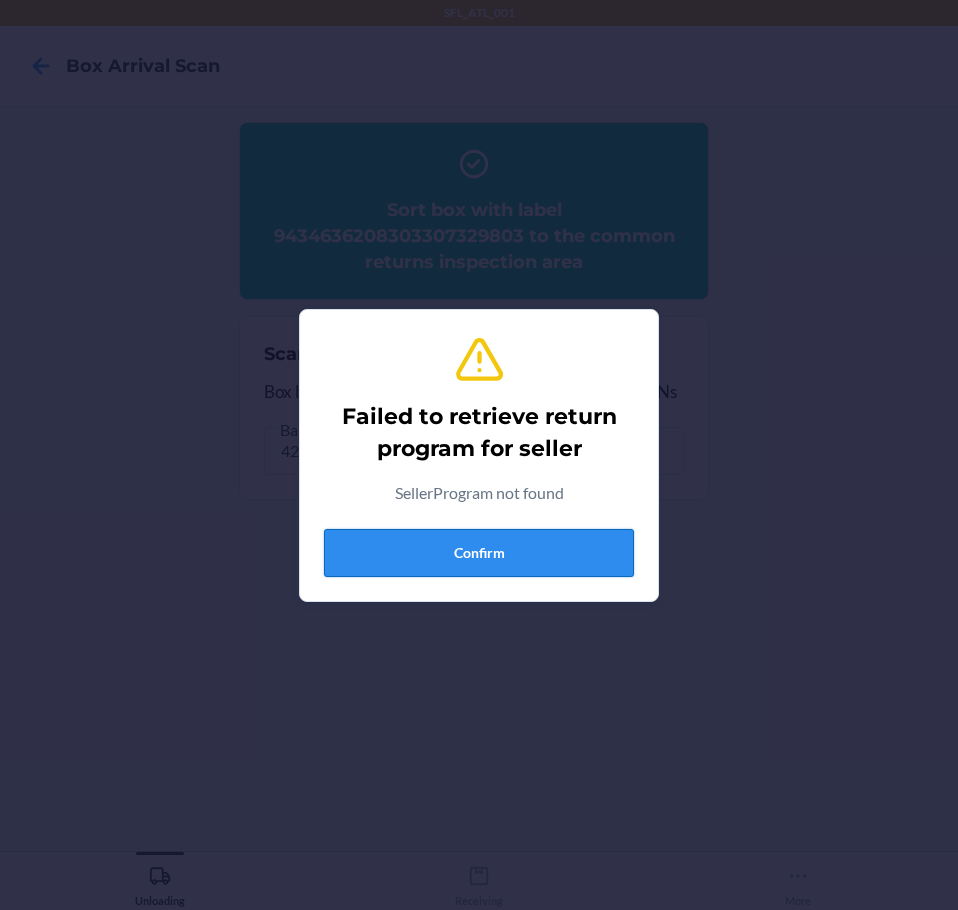 click on "Confirm" at bounding box center [479, 553] 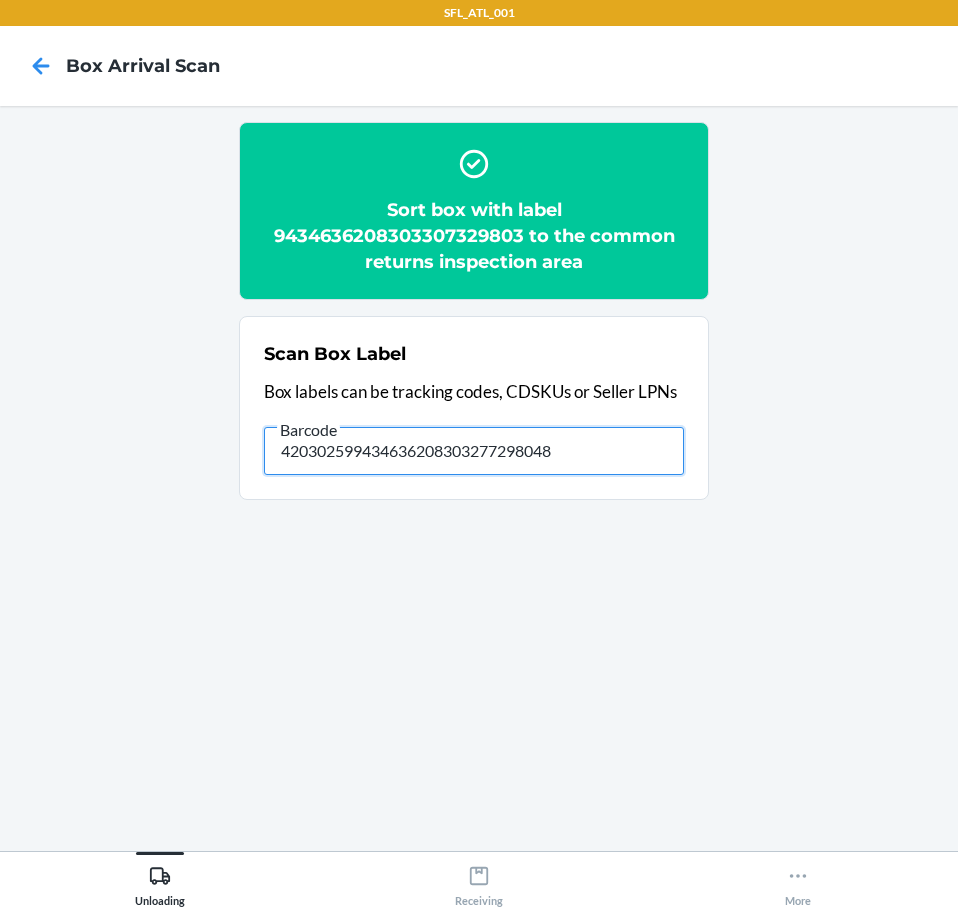 click on "420302599434636208303277298048" at bounding box center (474, 451) 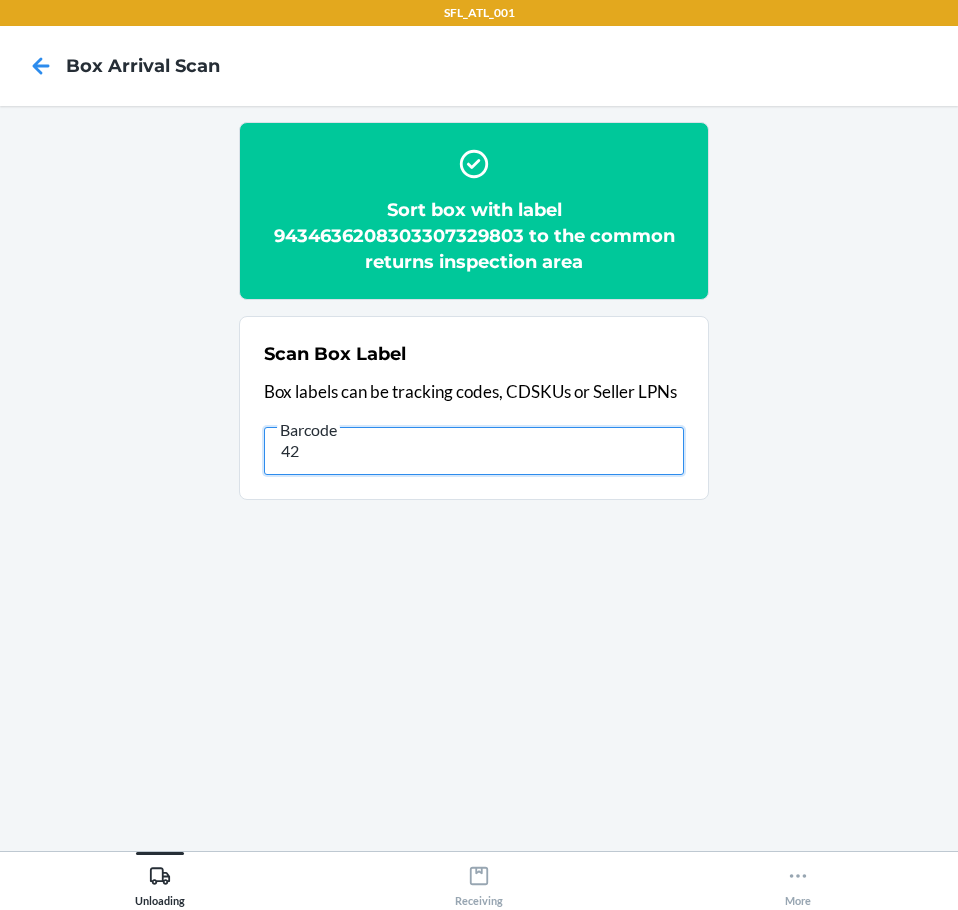 type on "4" 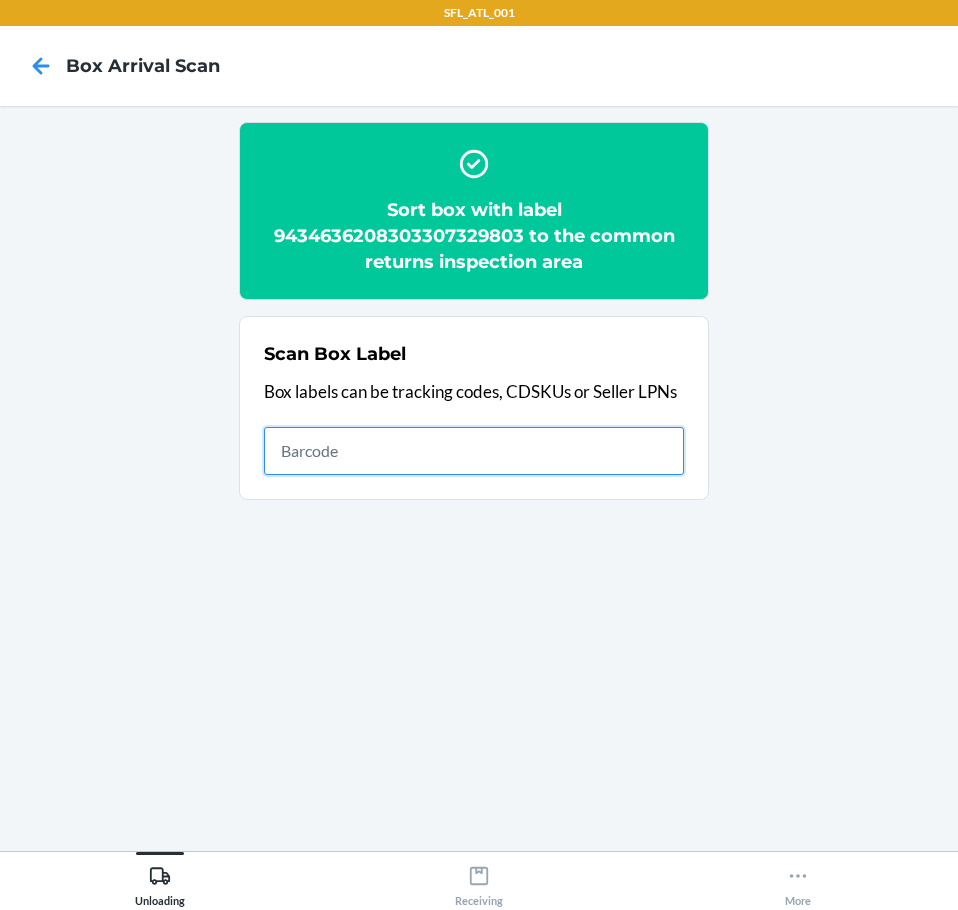 click at bounding box center [474, 451] 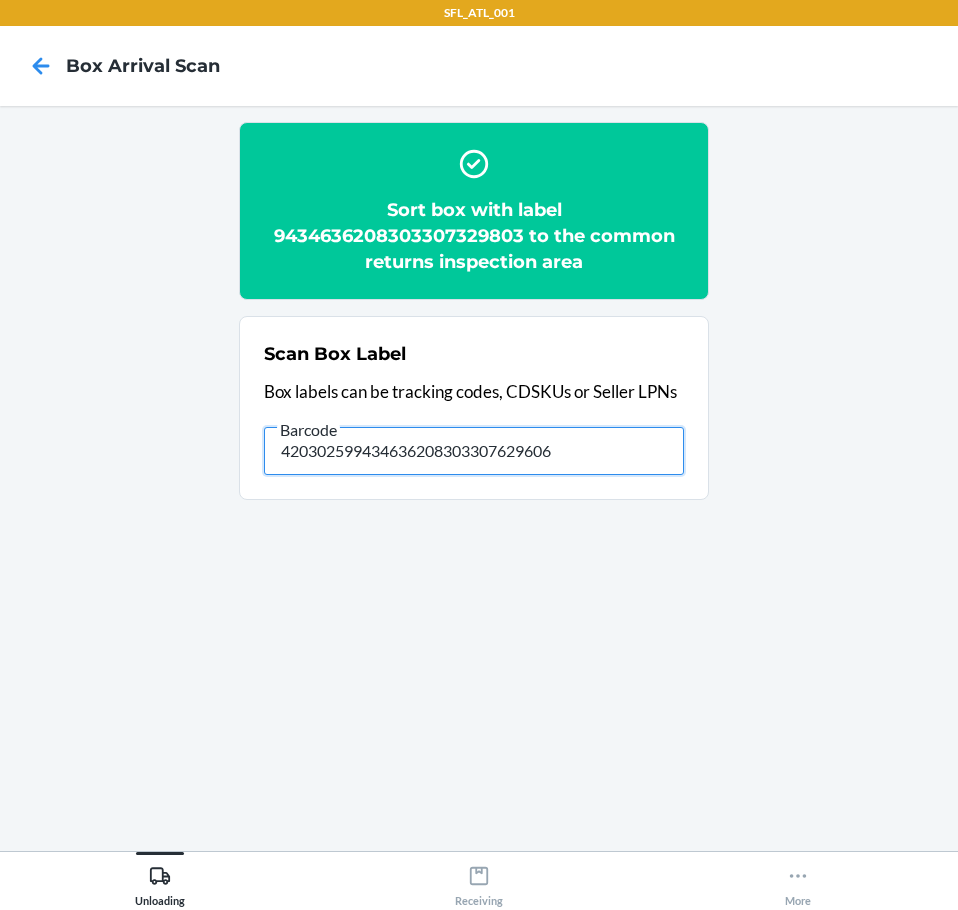 type on "420302599434636208303307629606" 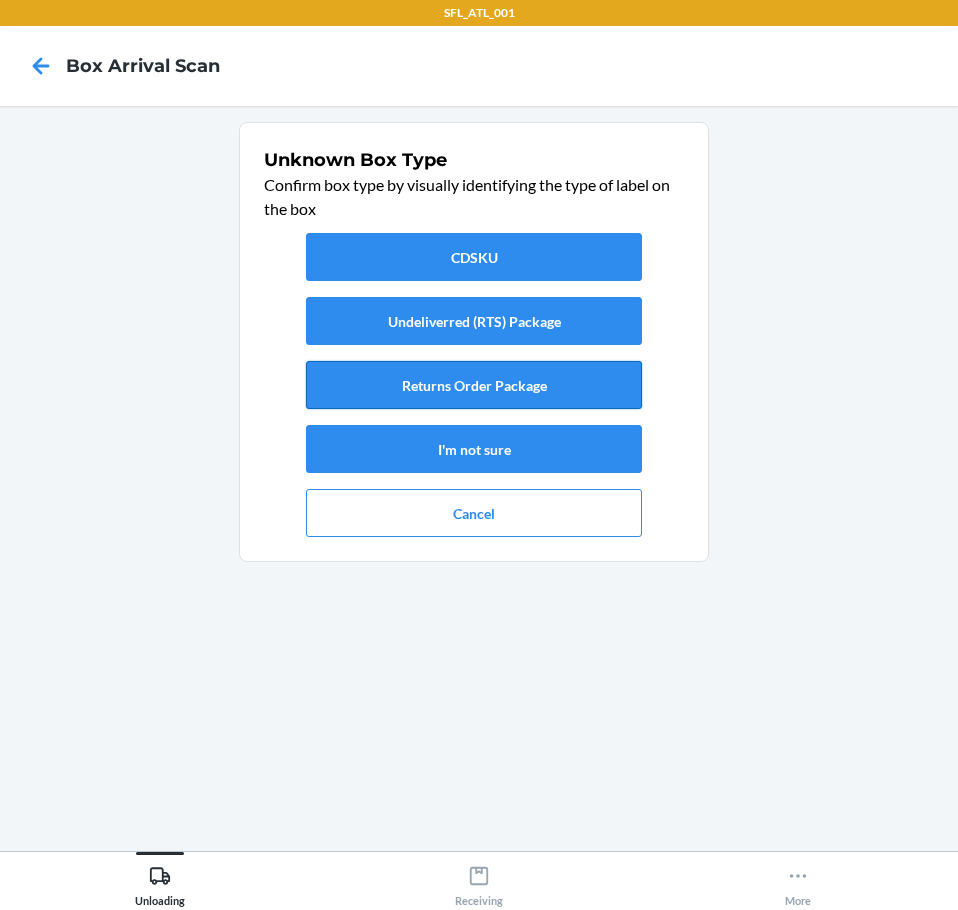 click on "Returns Order Package" at bounding box center [474, 385] 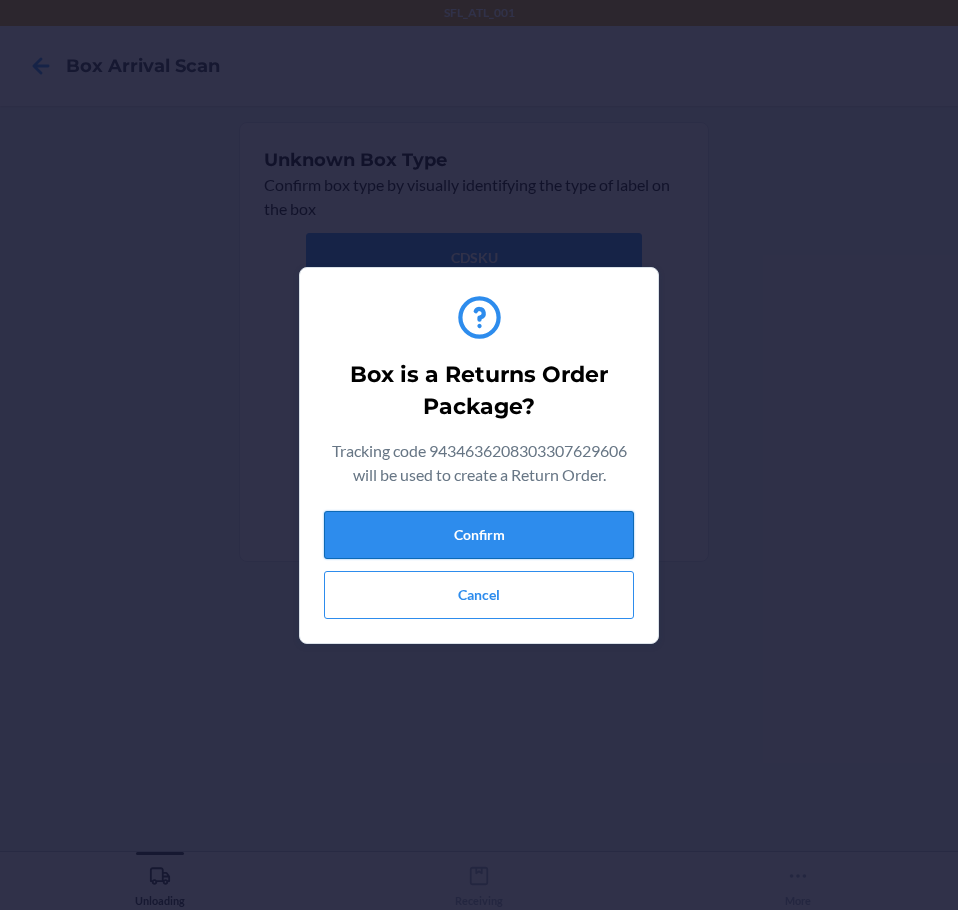 click on "Confirm" at bounding box center (479, 535) 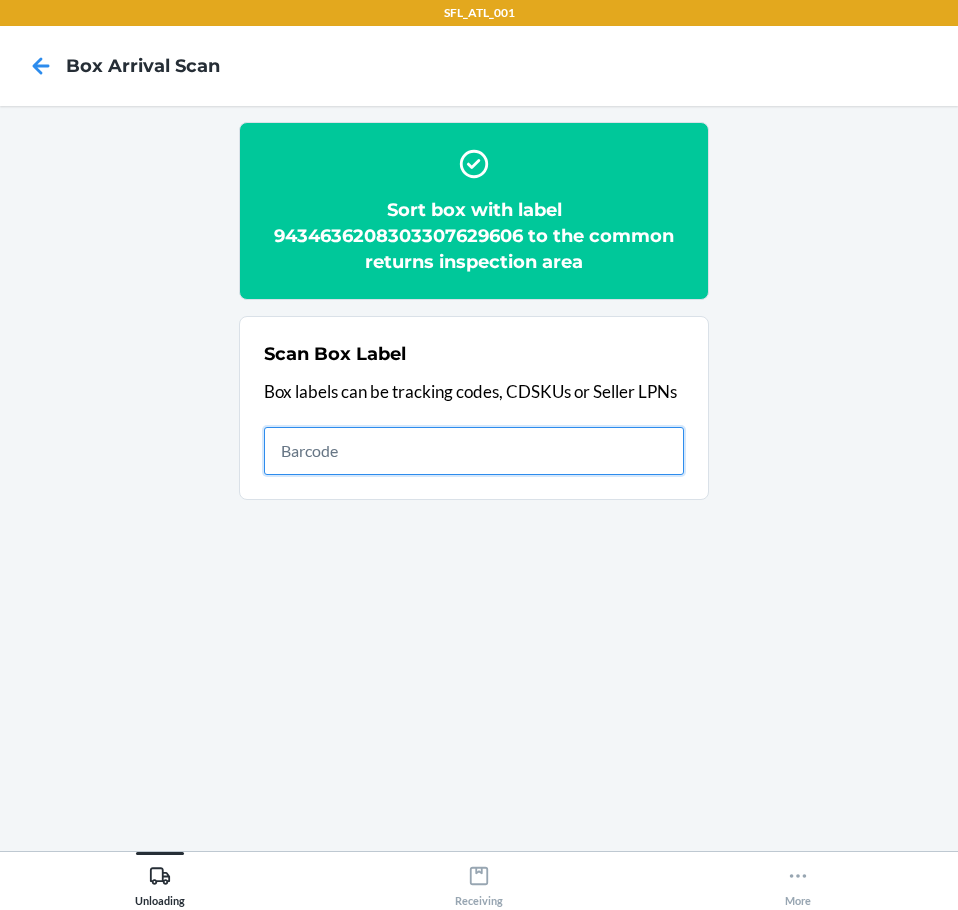 click at bounding box center [474, 451] 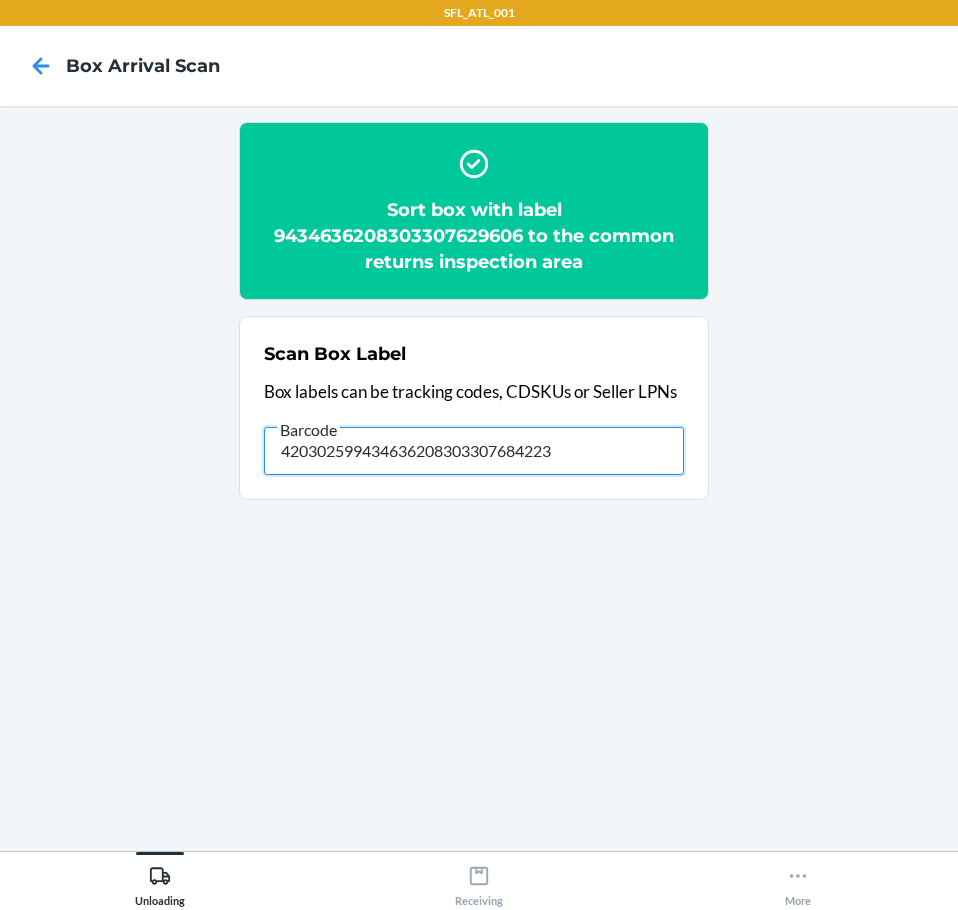 type on "420302599434636208303307684223" 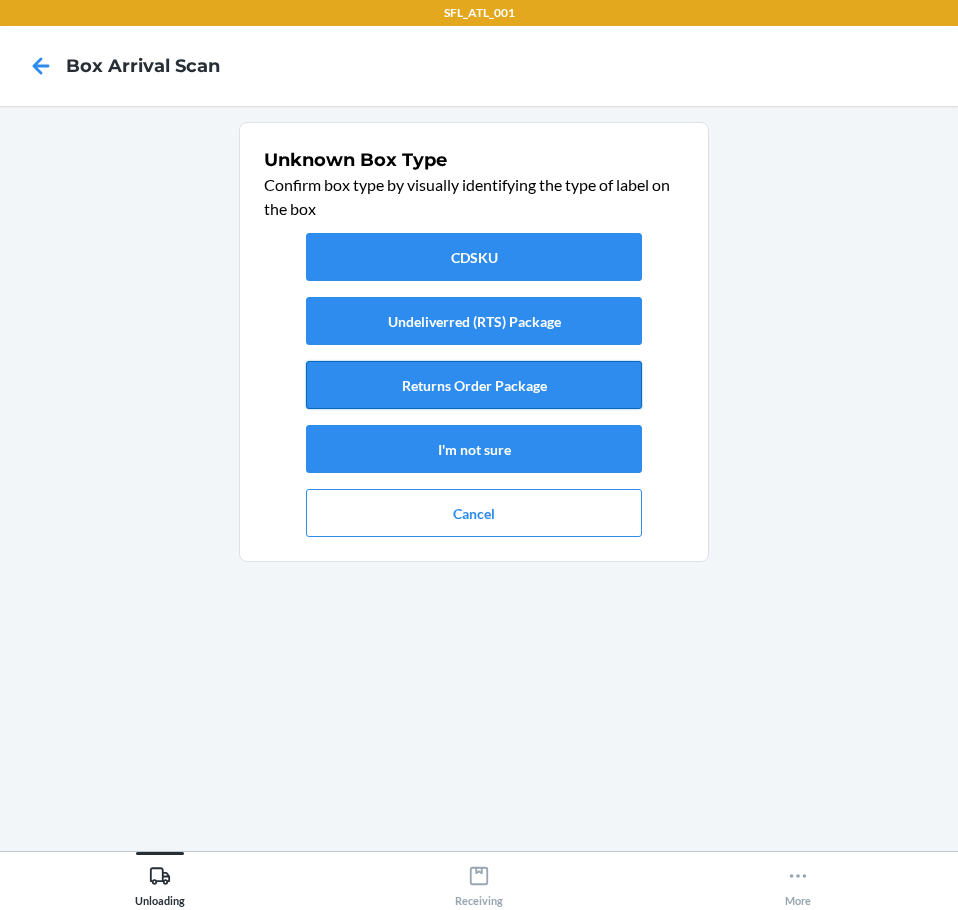 click on "Returns Order Package" at bounding box center (474, 385) 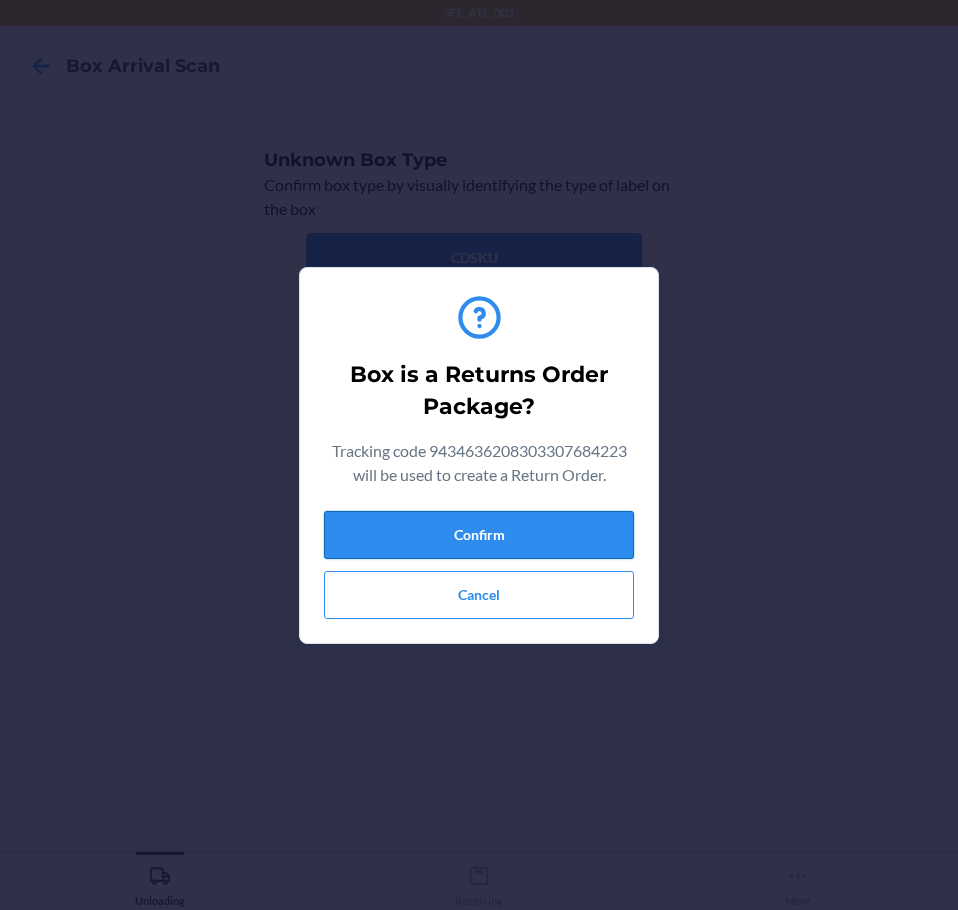 click on "Confirm" at bounding box center (479, 535) 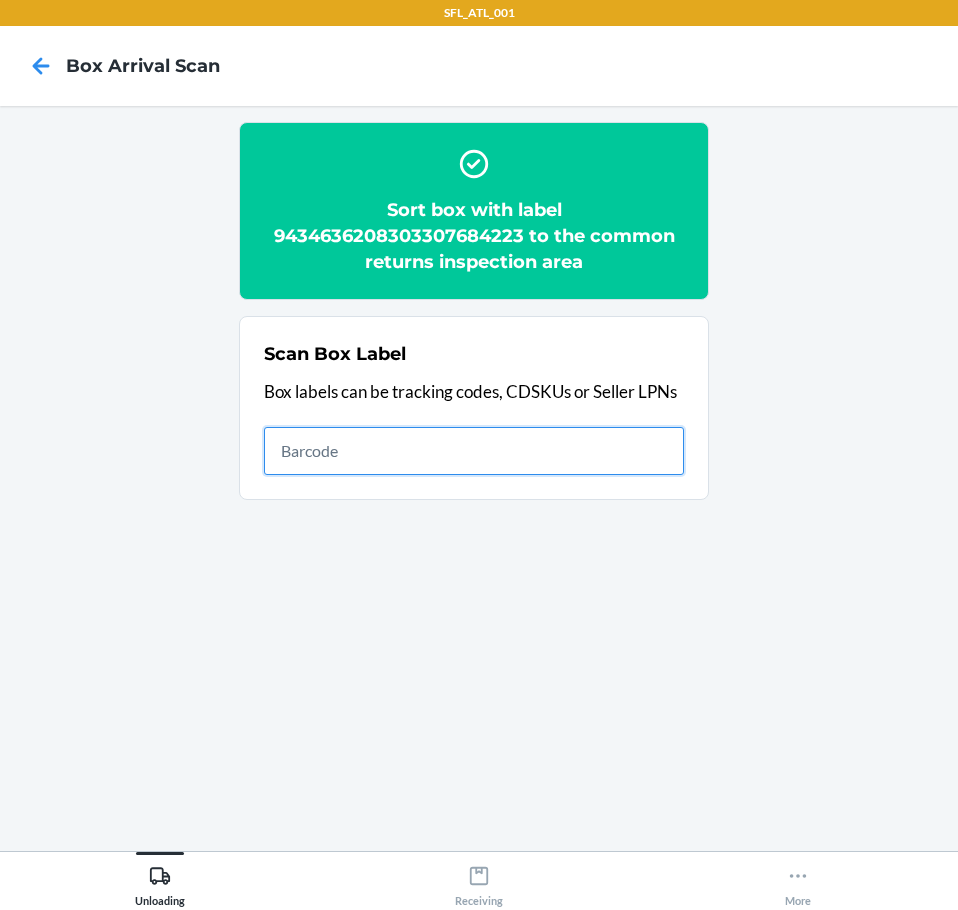 click at bounding box center (474, 451) 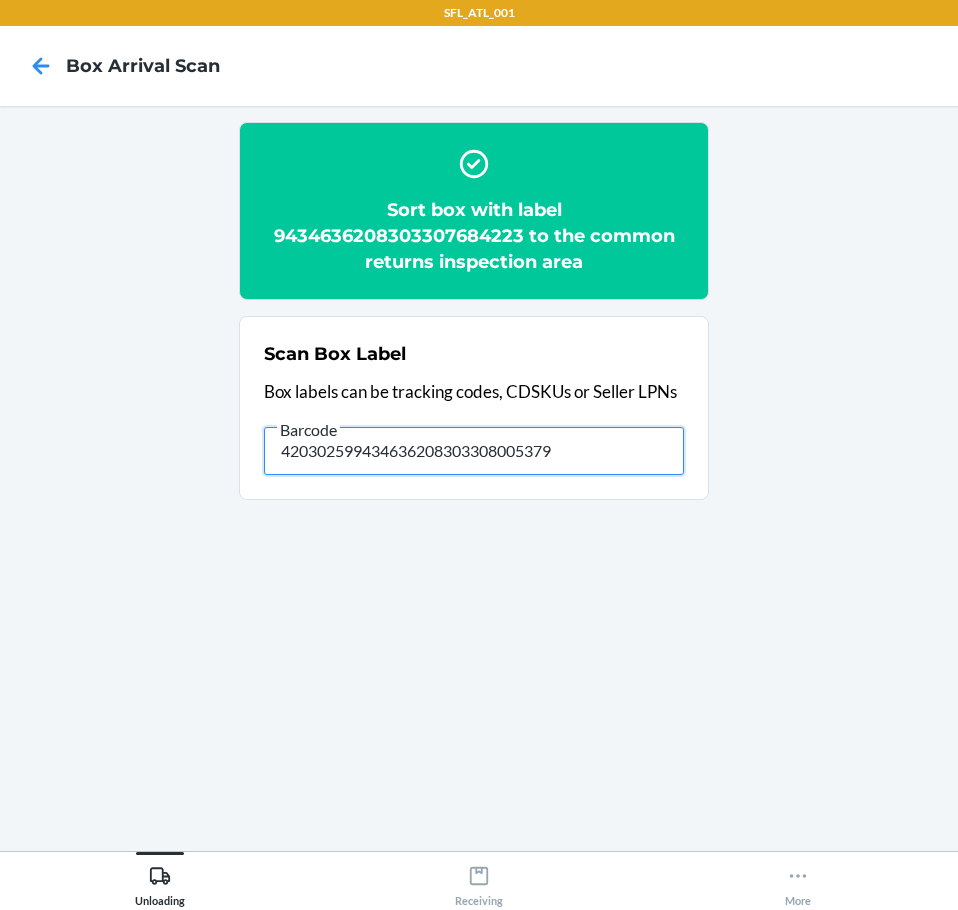 type on "420302599434636208303308005379" 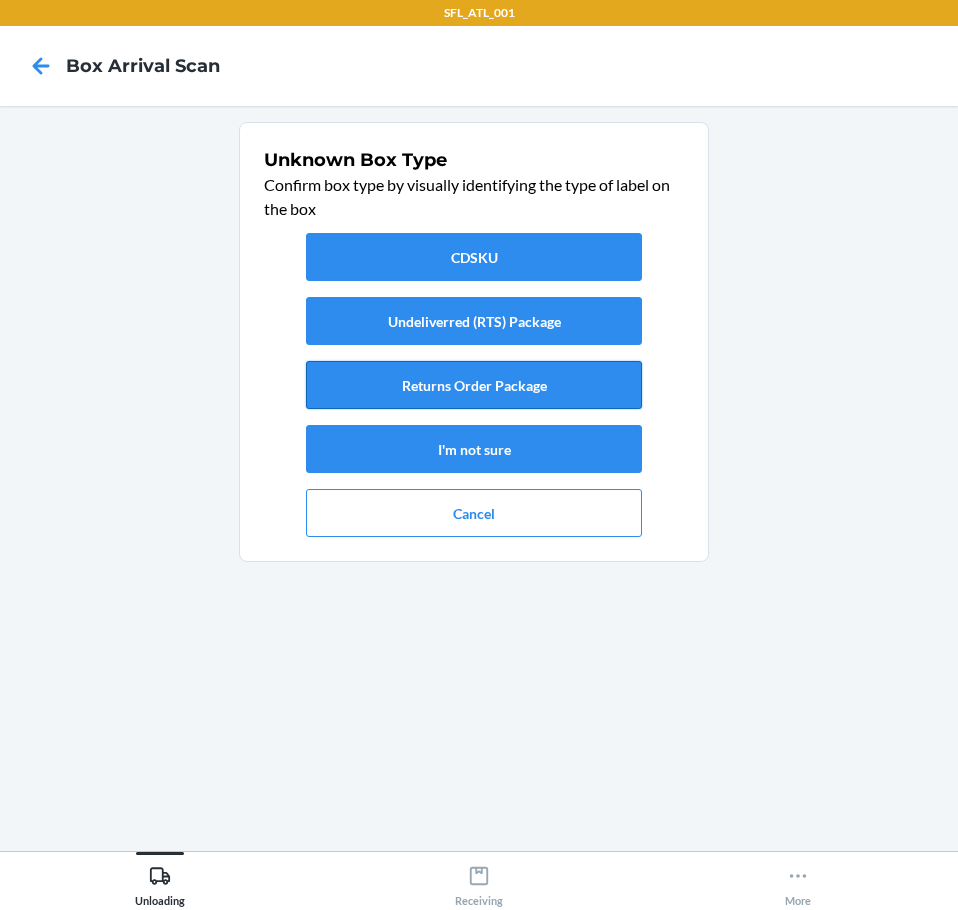 click on "Returns Order Package" at bounding box center (474, 385) 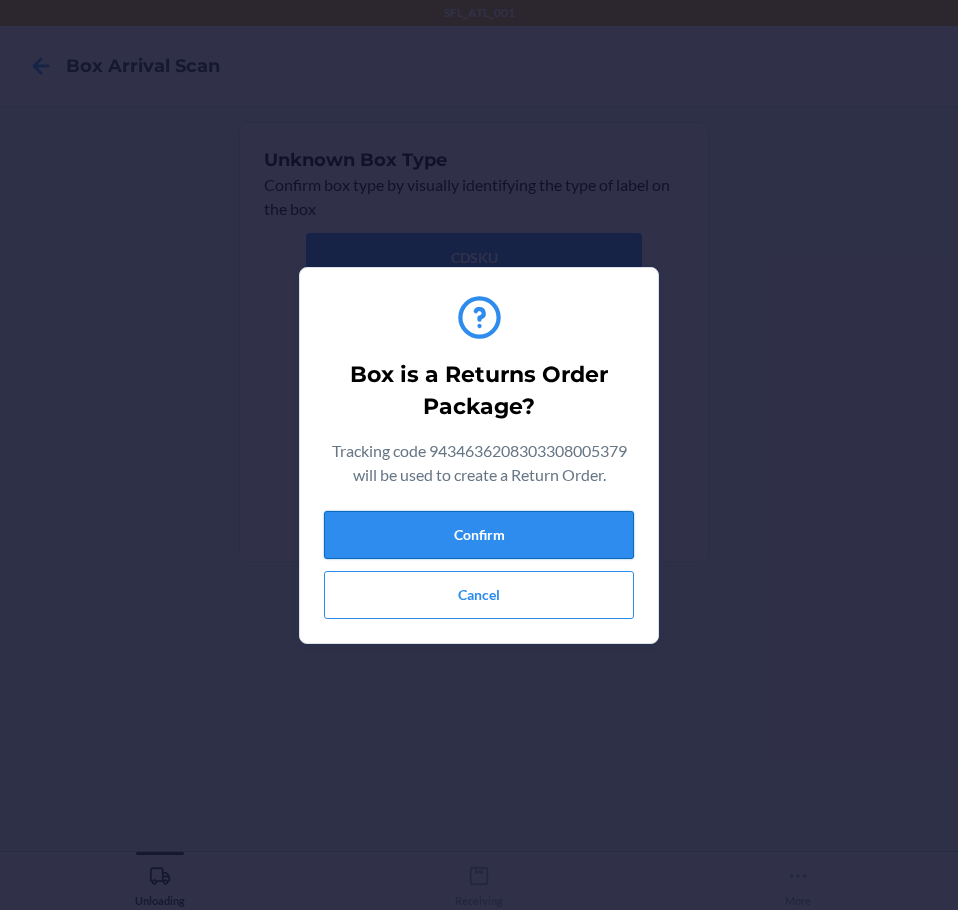 click on "Confirm" at bounding box center [479, 535] 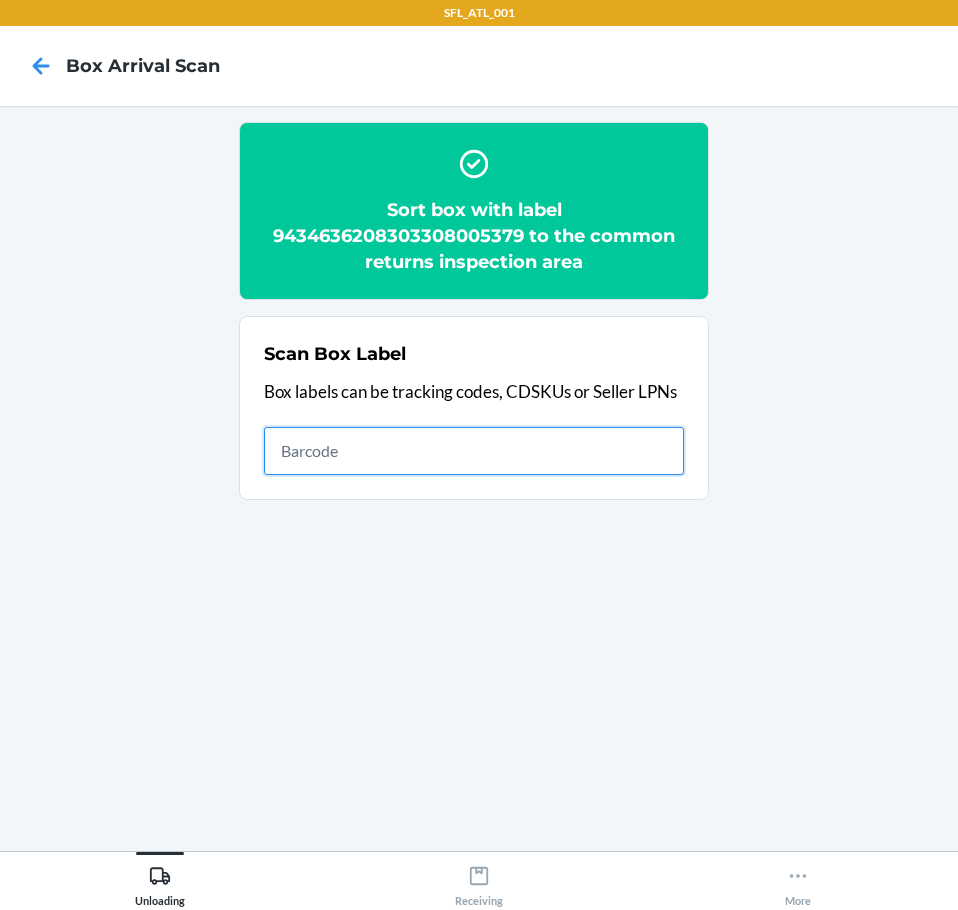 click at bounding box center (474, 451) 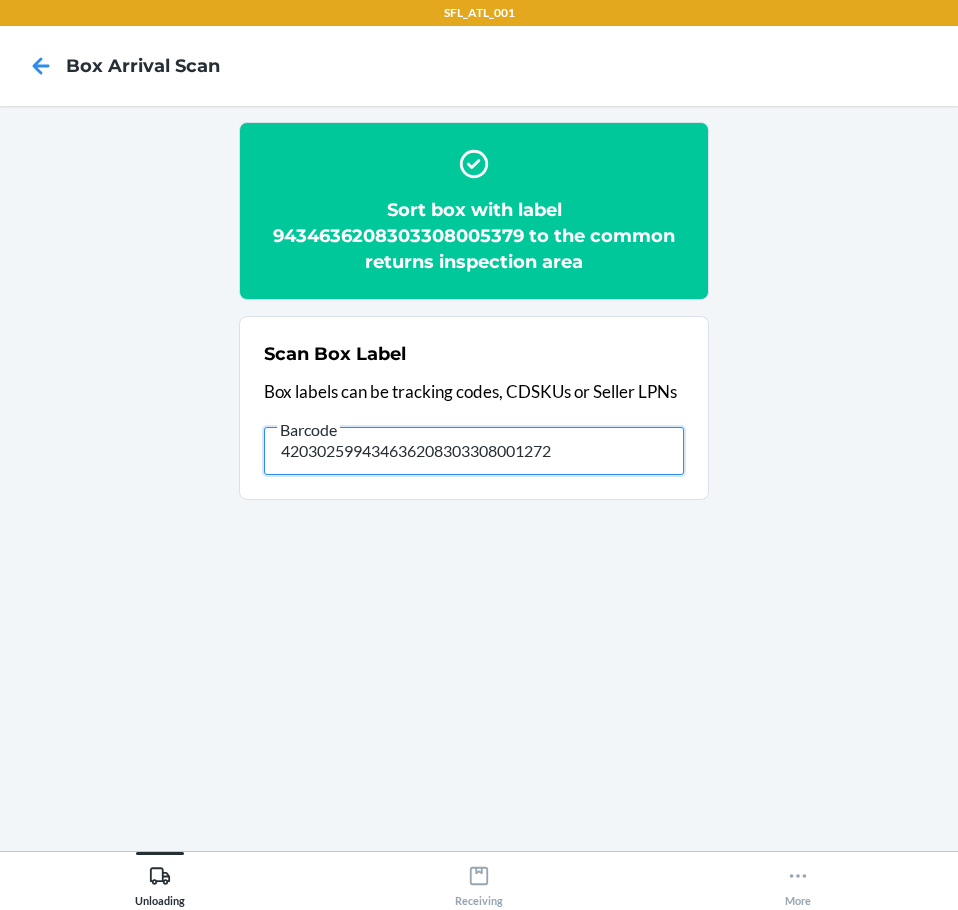 type on "420302599434636208303308001272" 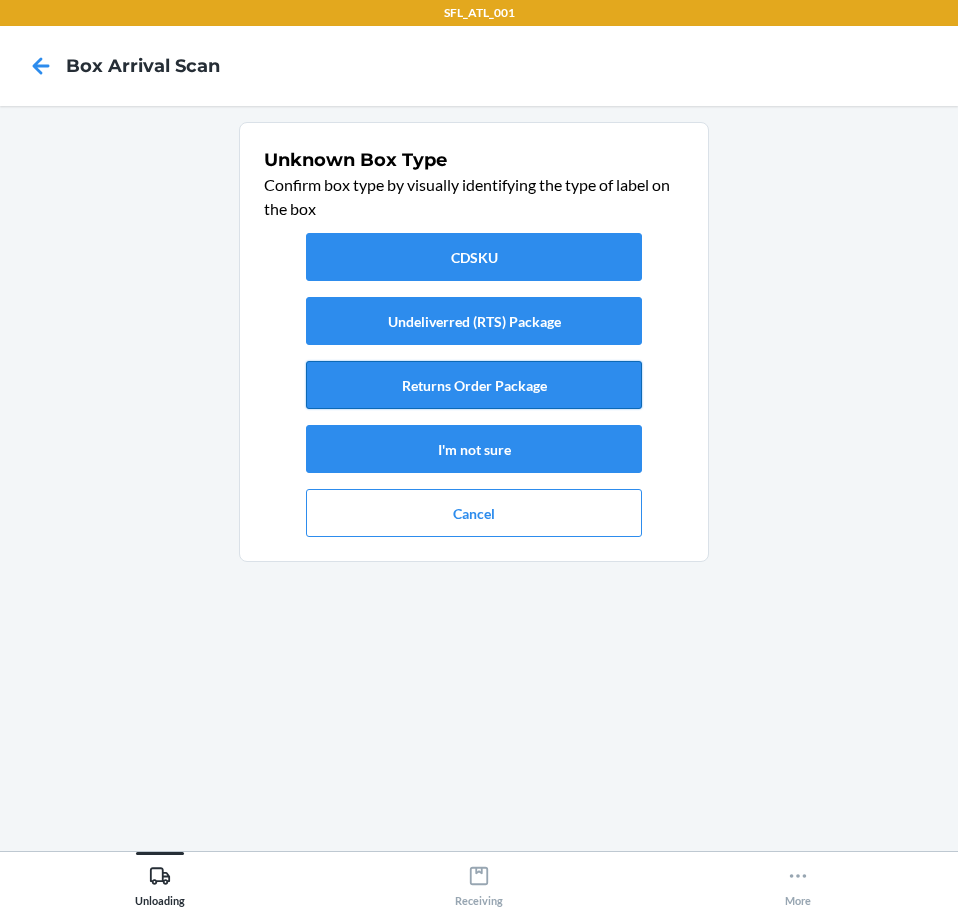 click on "Returns Order Package" at bounding box center (474, 385) 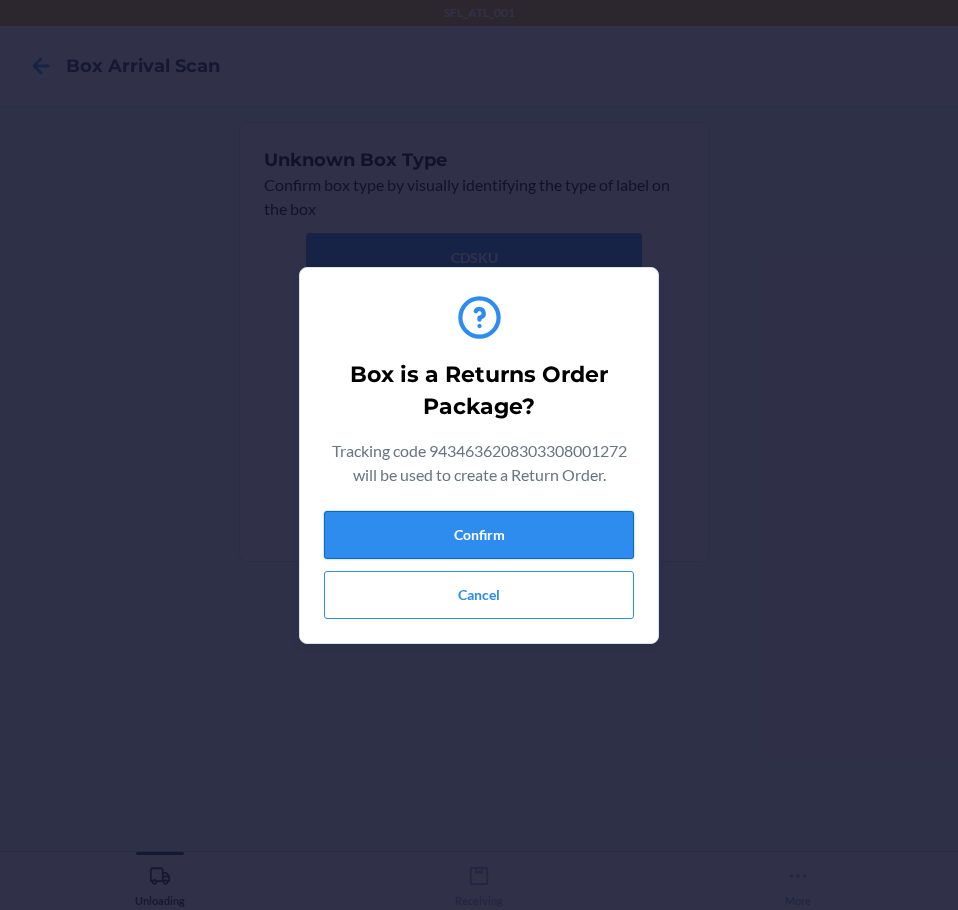 click on "Confirm" at bounding box center (479, 535) 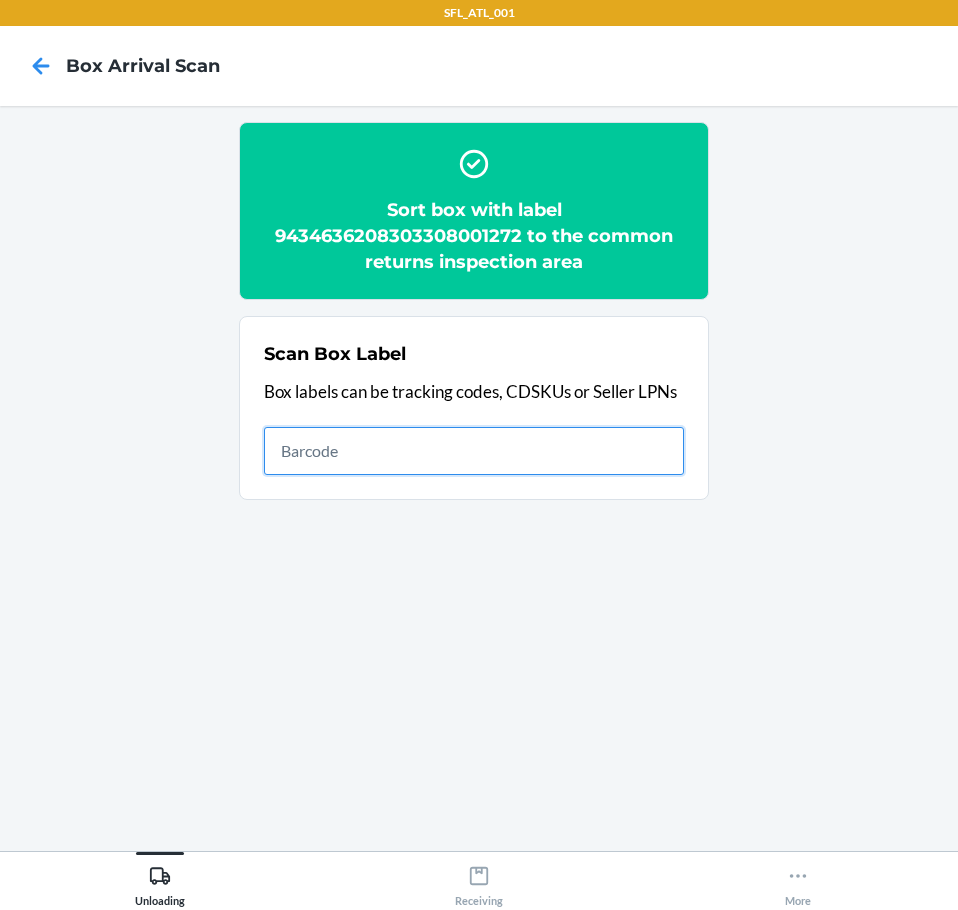 click at bounding box center (474, 451) 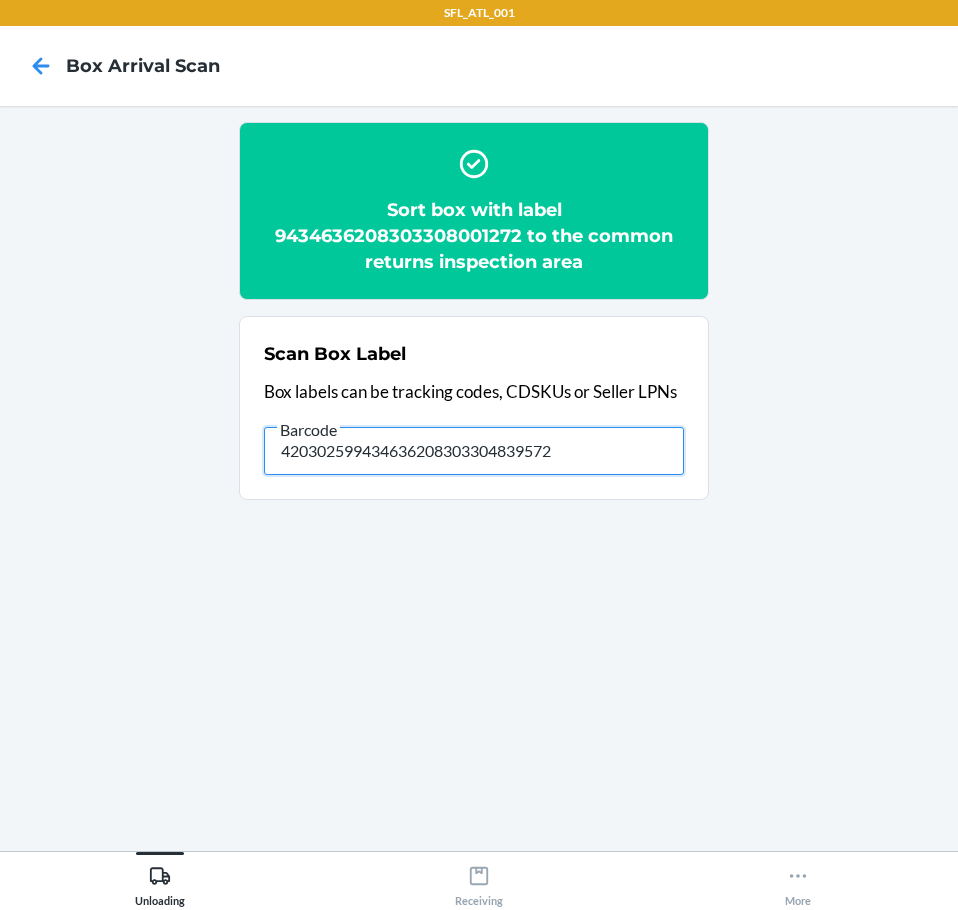 type on "420302599434636208303304839572" 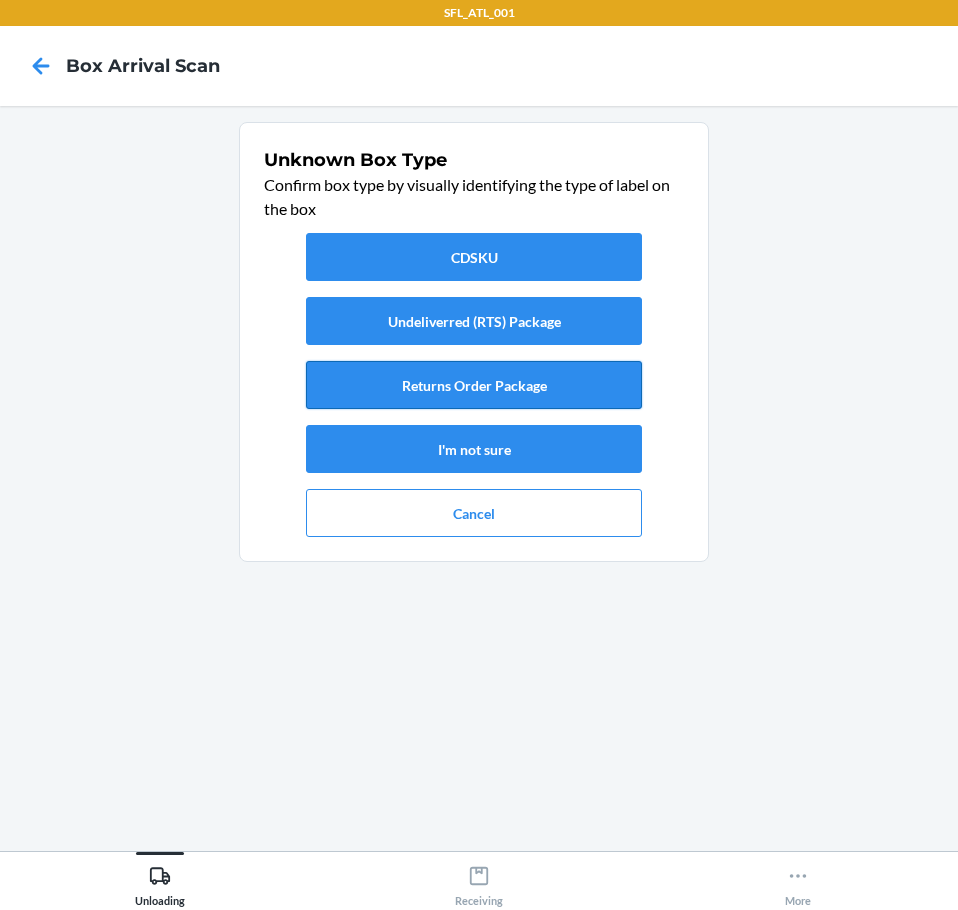 click on "Returns Order Package" at bounding box center [474, 385] 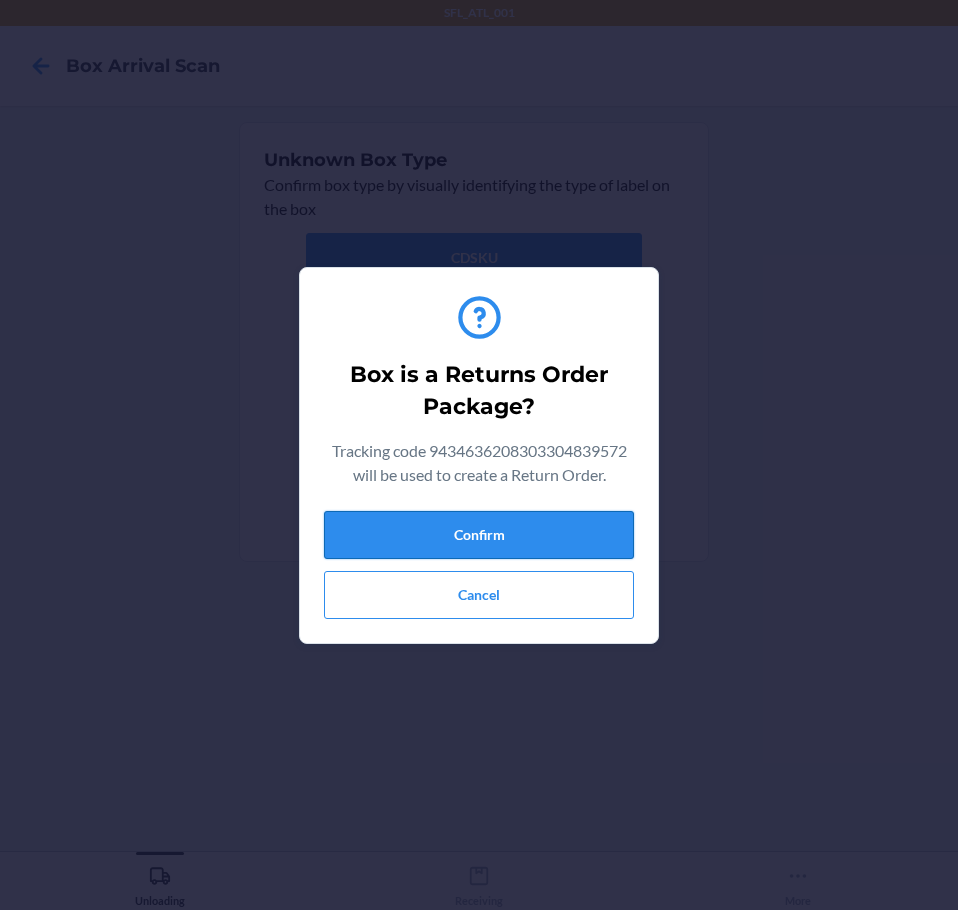 click on "Confirm" at bounding box center [479, 535] 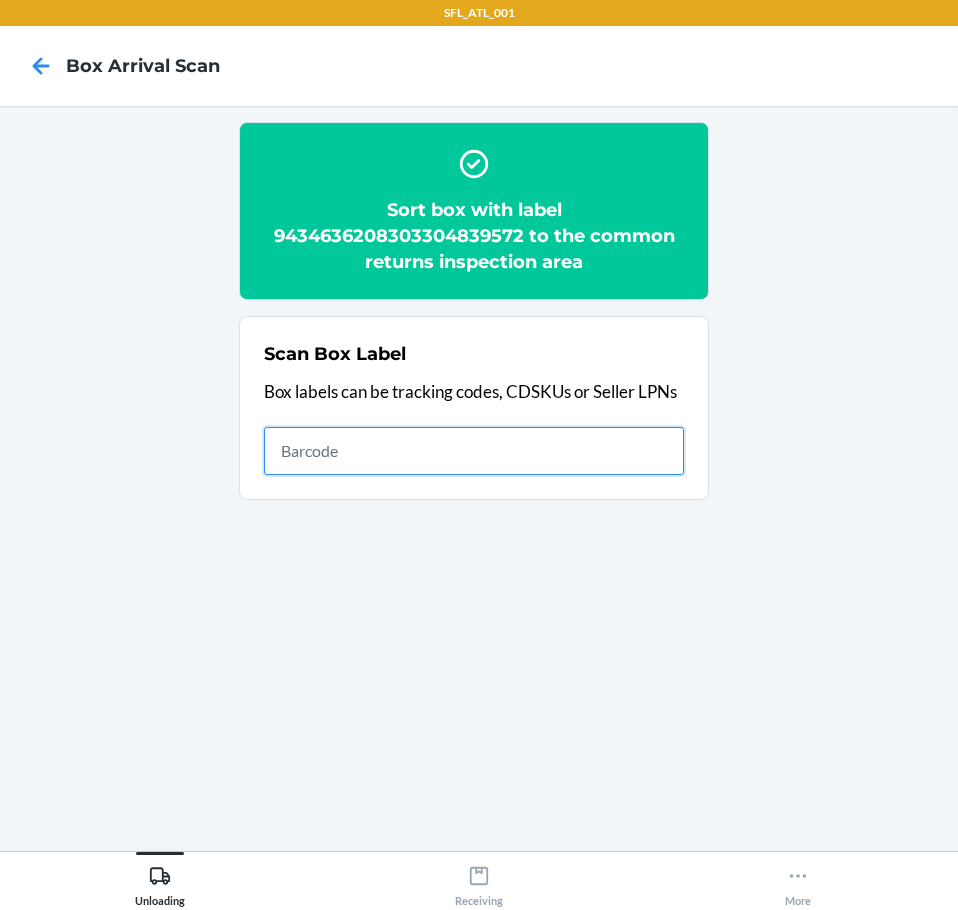 click at bounding box center [474, 451] 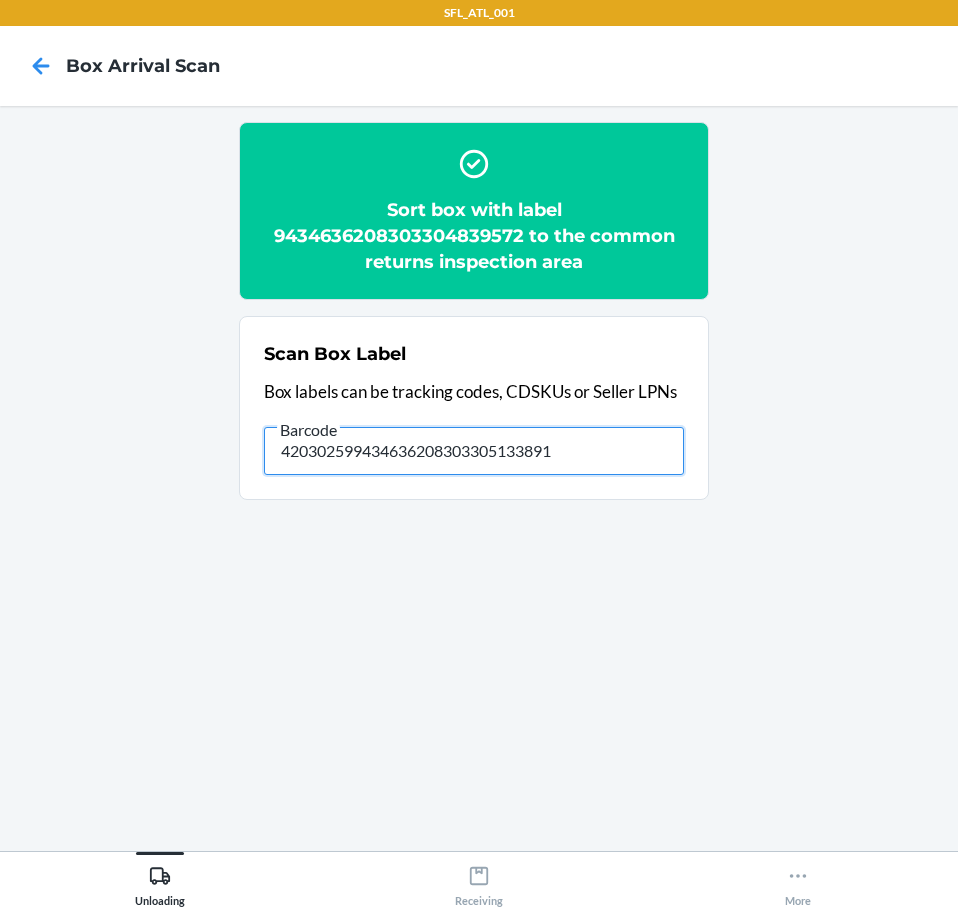 type on "420302599434636208303305133891" 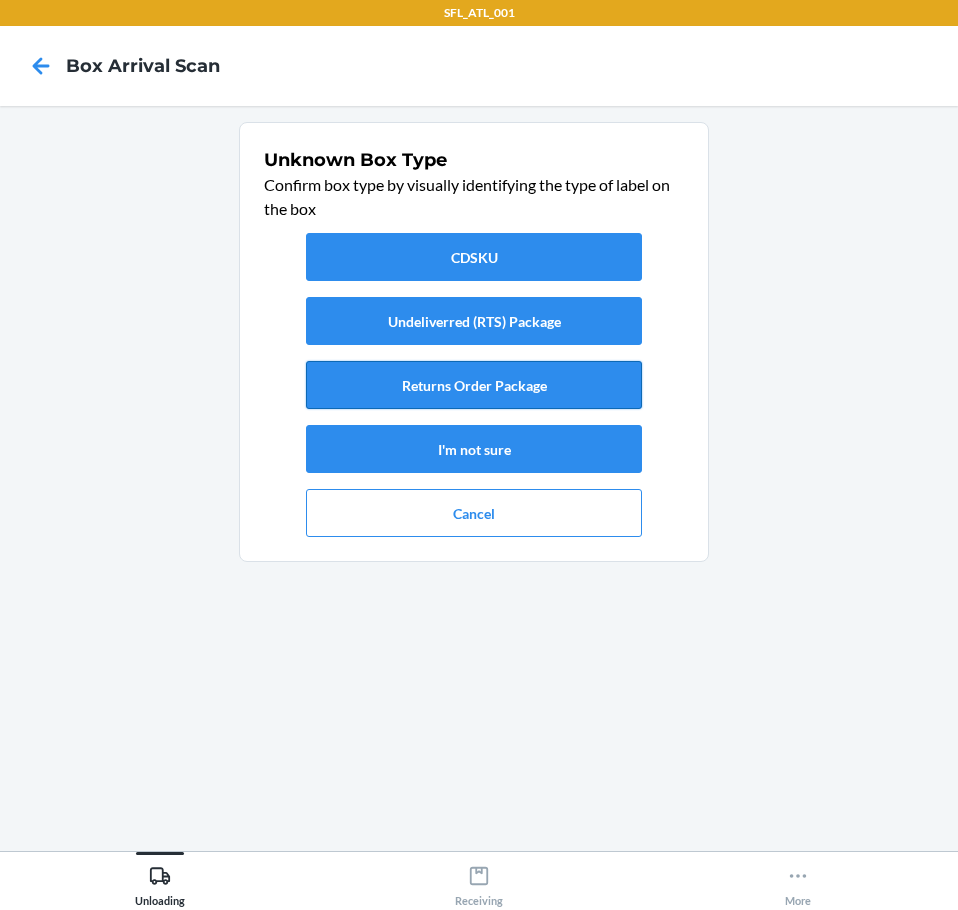 click on "Returns Order Package" at bounding box center (474, 385) 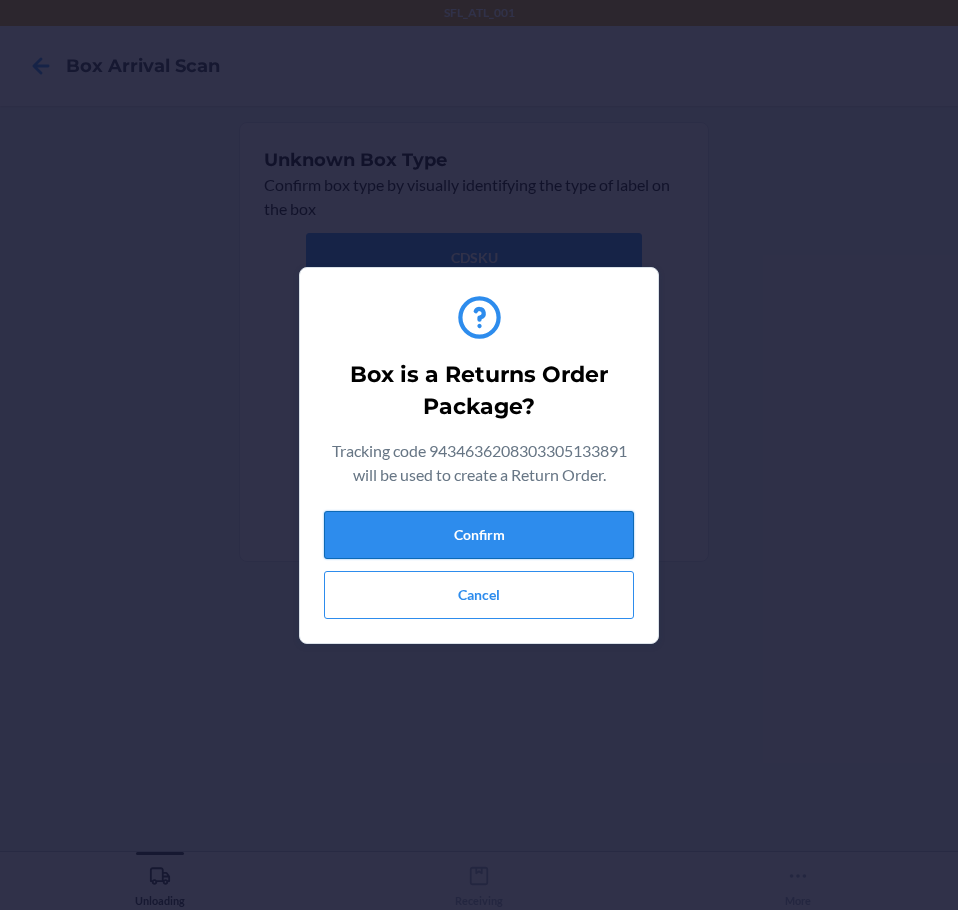drag, startPoint x: 601, startPoint y: 532, endPoint x: 712, endPoint y: 538, distance: 111.16204 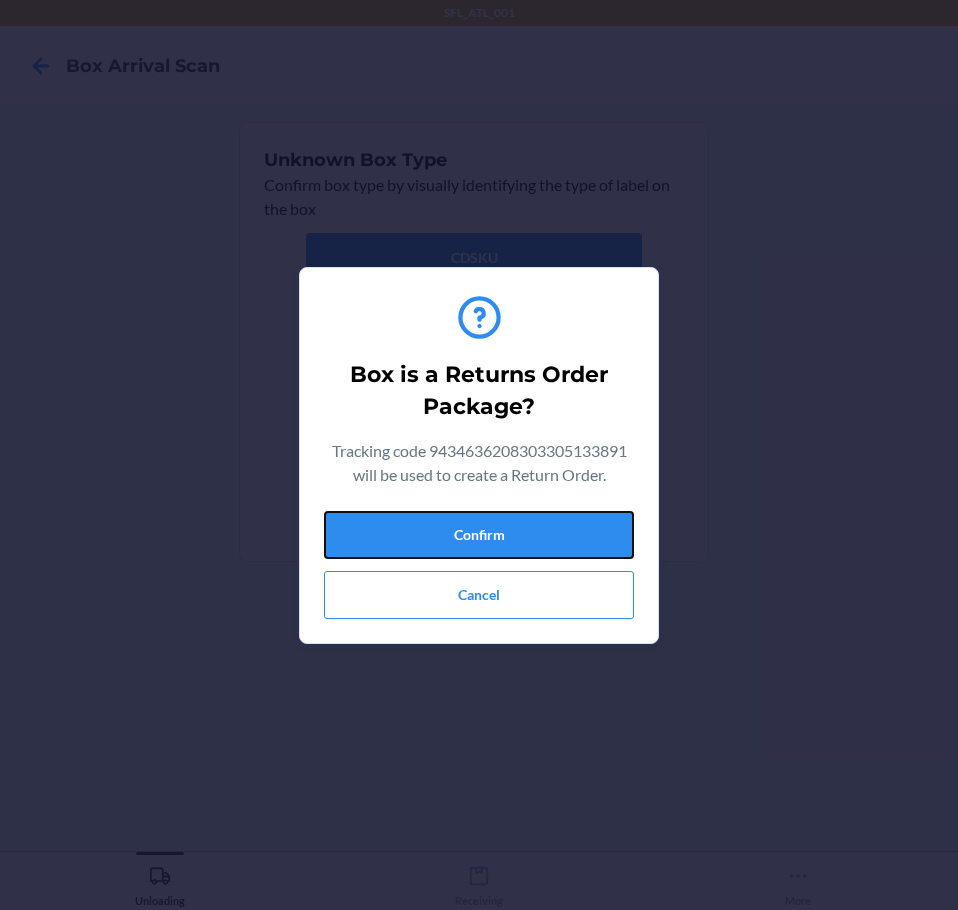 click on "Confirm" at bounding box center (479, 535) 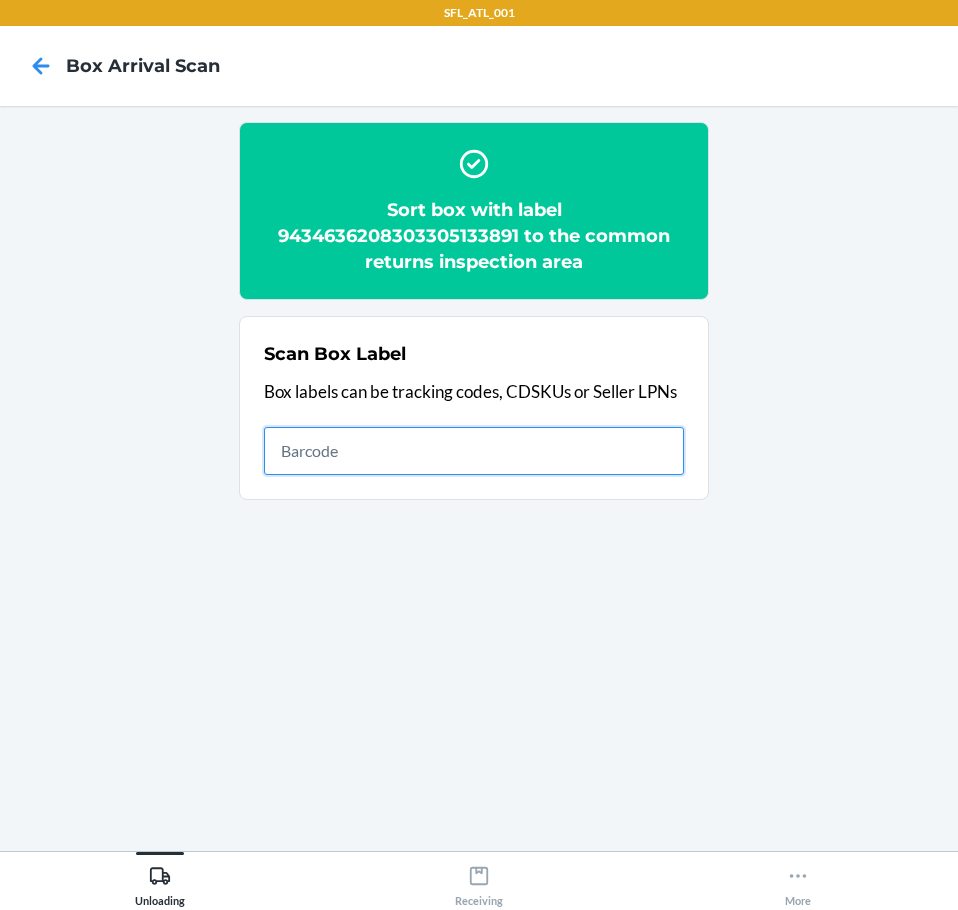 click at bounding box center [474, 451] 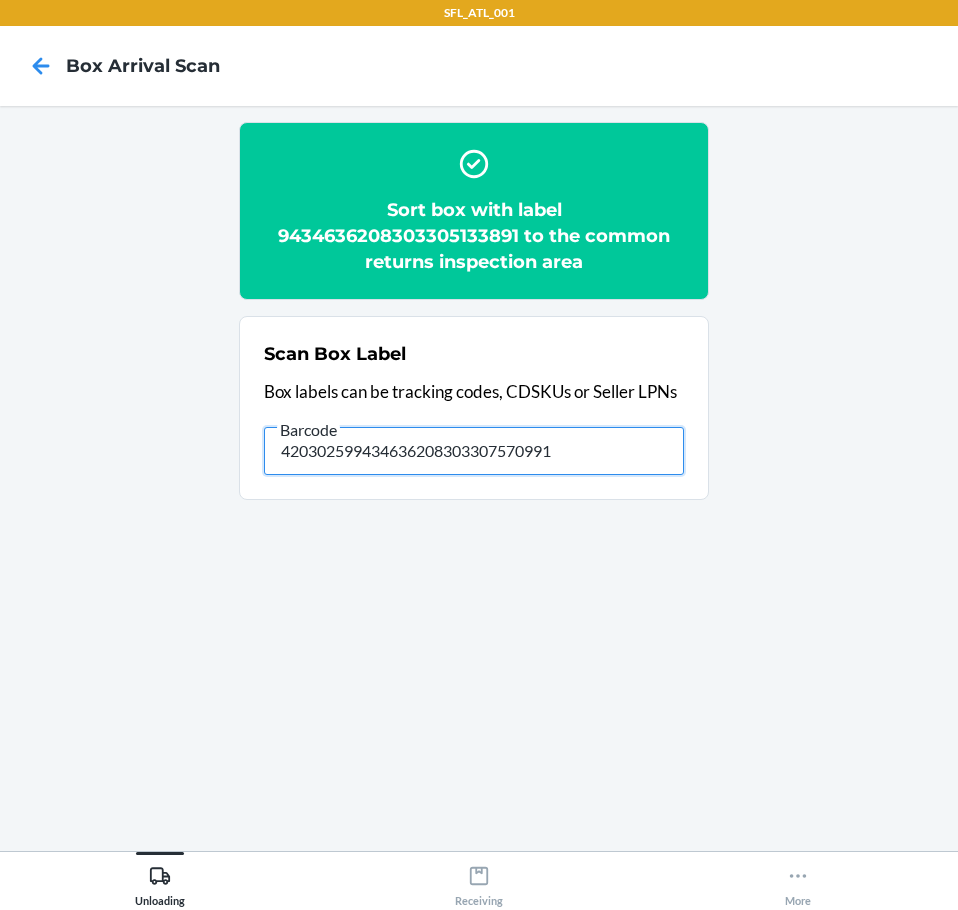 type on "420302599434636208303307570991" 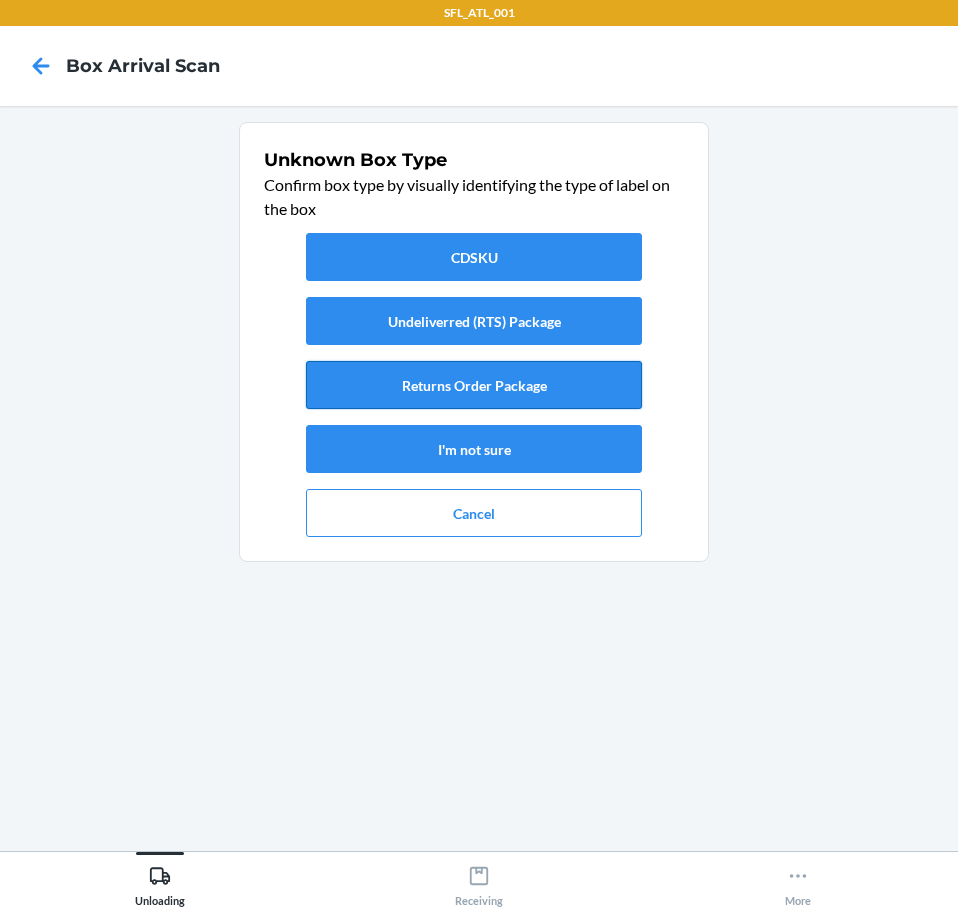 click on "Returns Order Package" at bounding box center [474, 385] 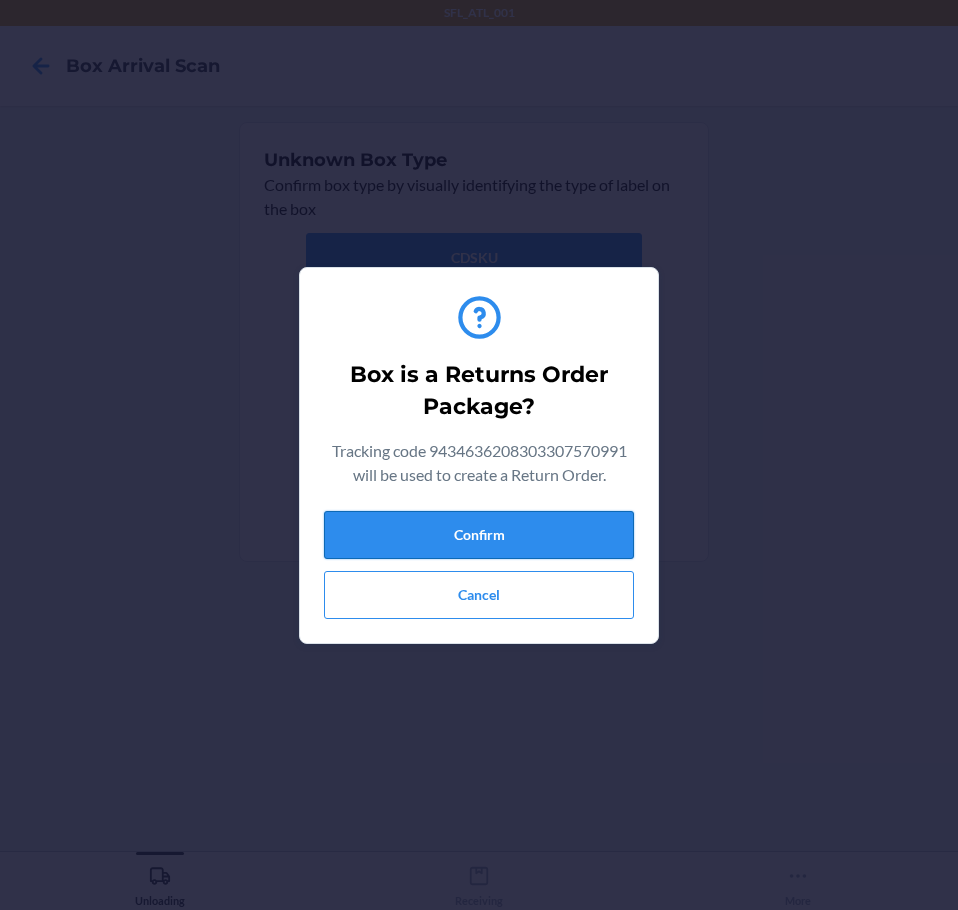 drag, startPoint x: 574, startPoint y: 524, endPoint x: 599, endPoint y: 546, distance: 33.30165 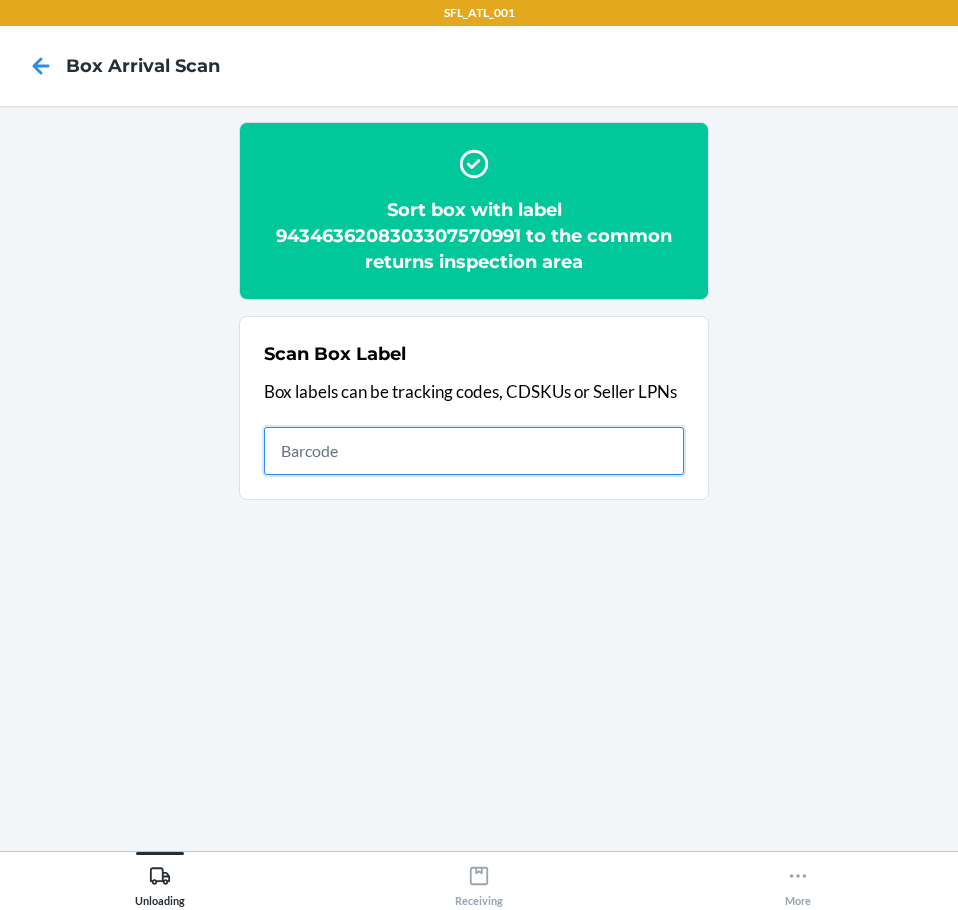 click at bounding box center (474, 451) 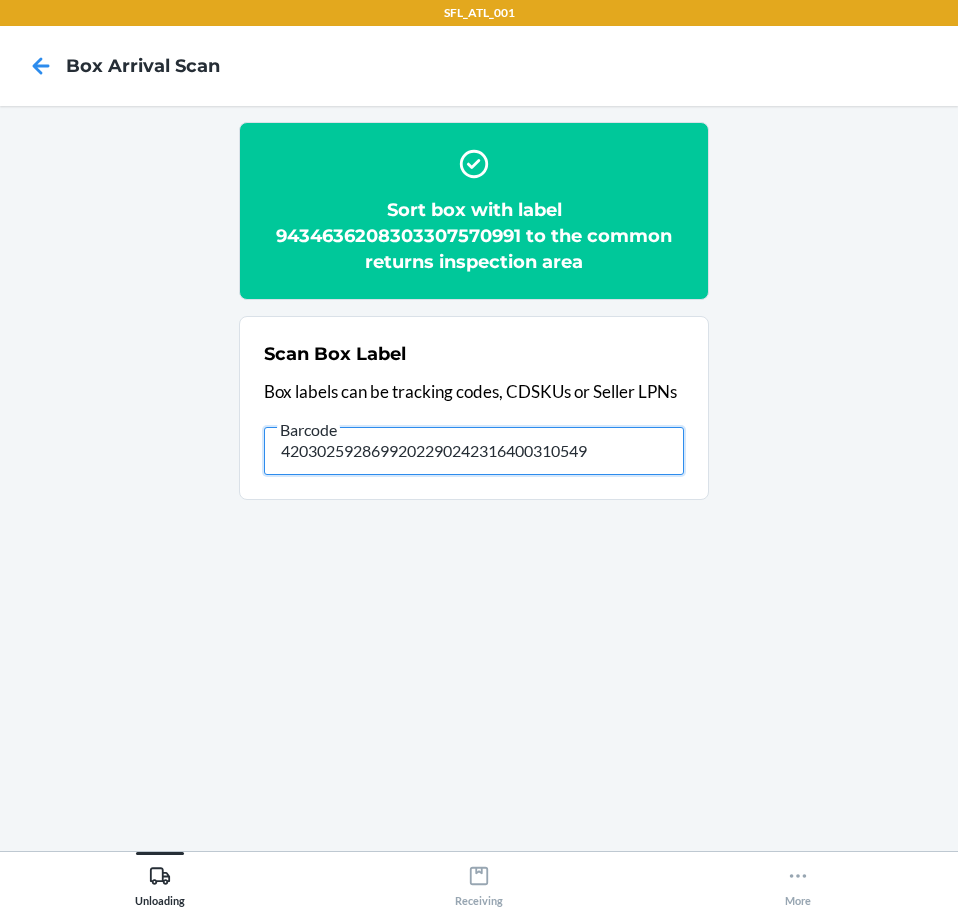 type on "4203025928699202290242316400310549" 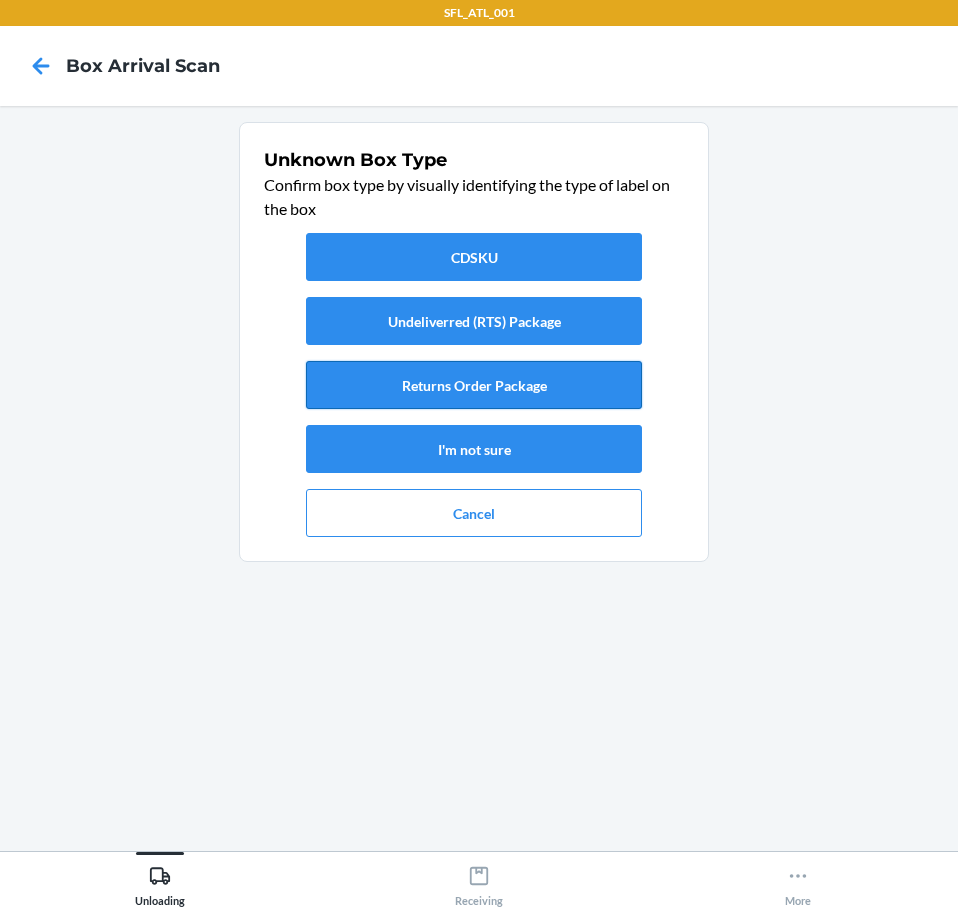 click on "Returns Order Package" at bounding box center (474, 385) 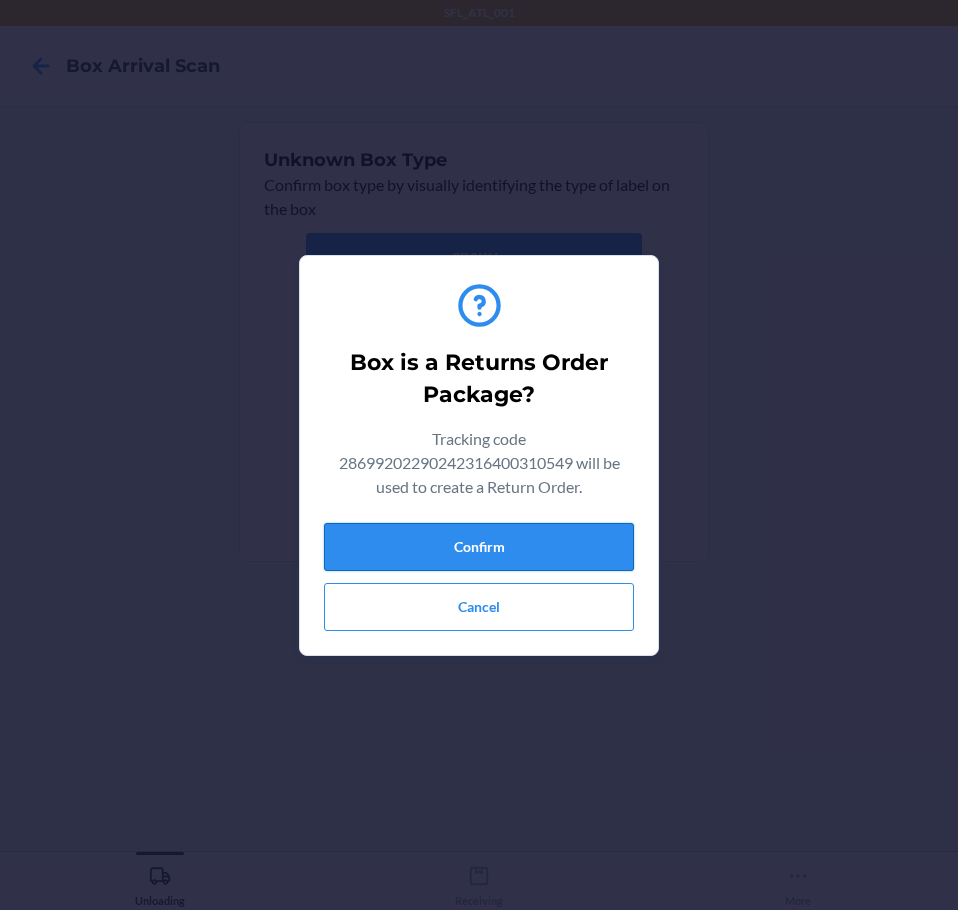 click on "Confirm" at bounding box center [479, 547] 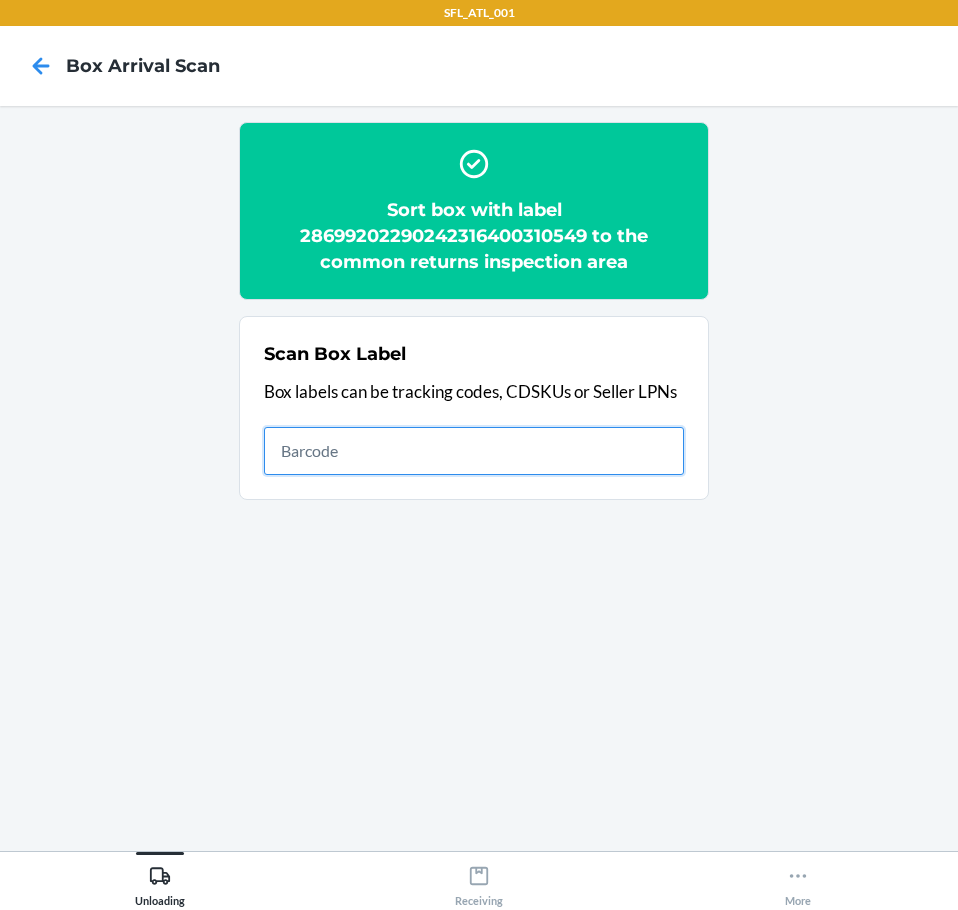 click at bounding box center [474, 451] 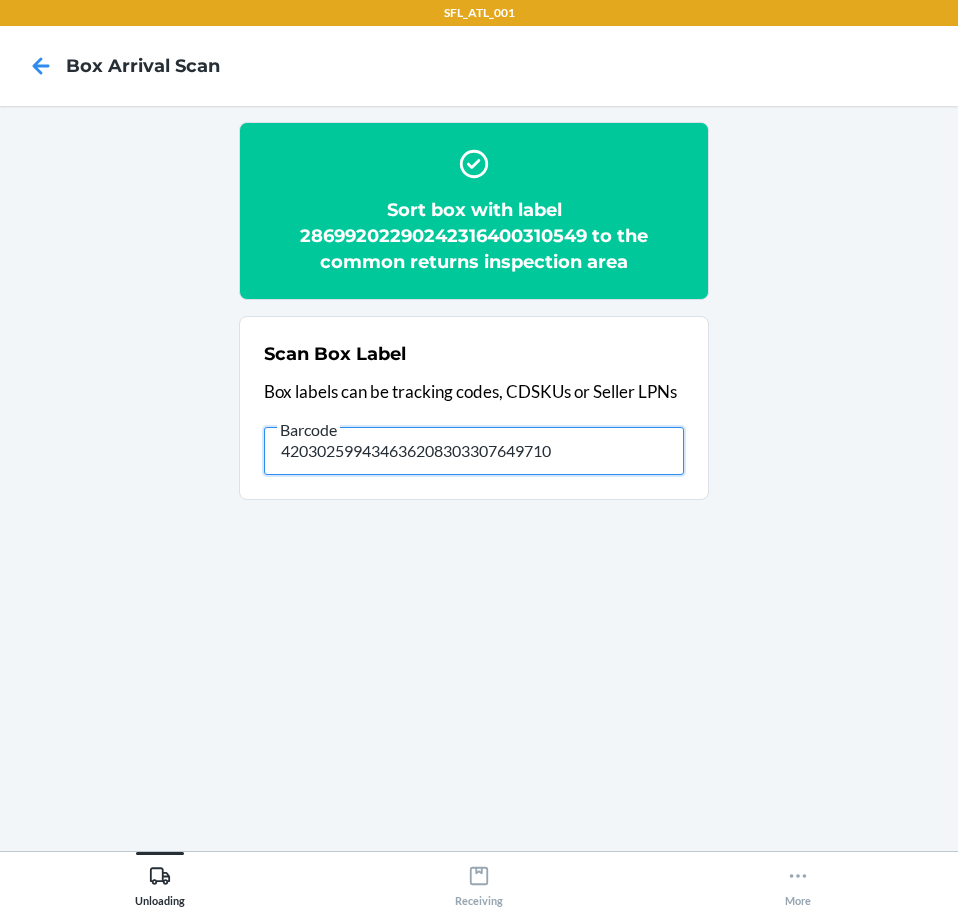 type on "420302599434636208303307649710" 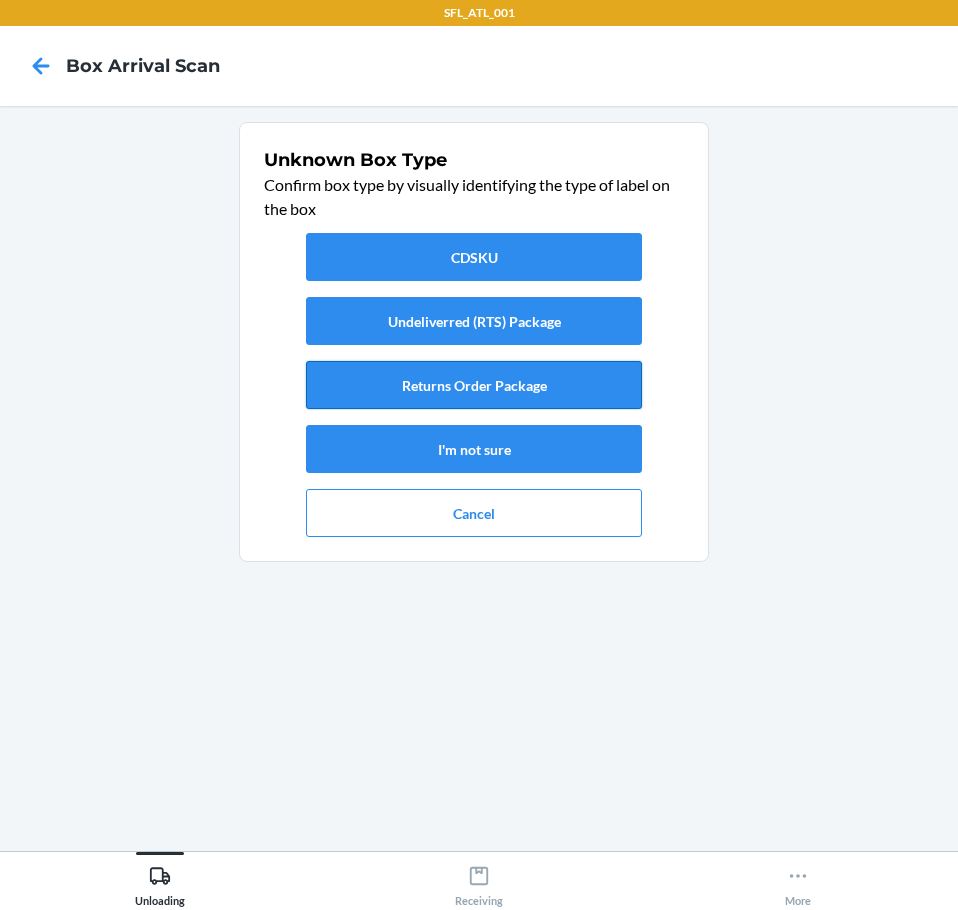 click on "Returns Order Package" at bounding box center (474, 385) 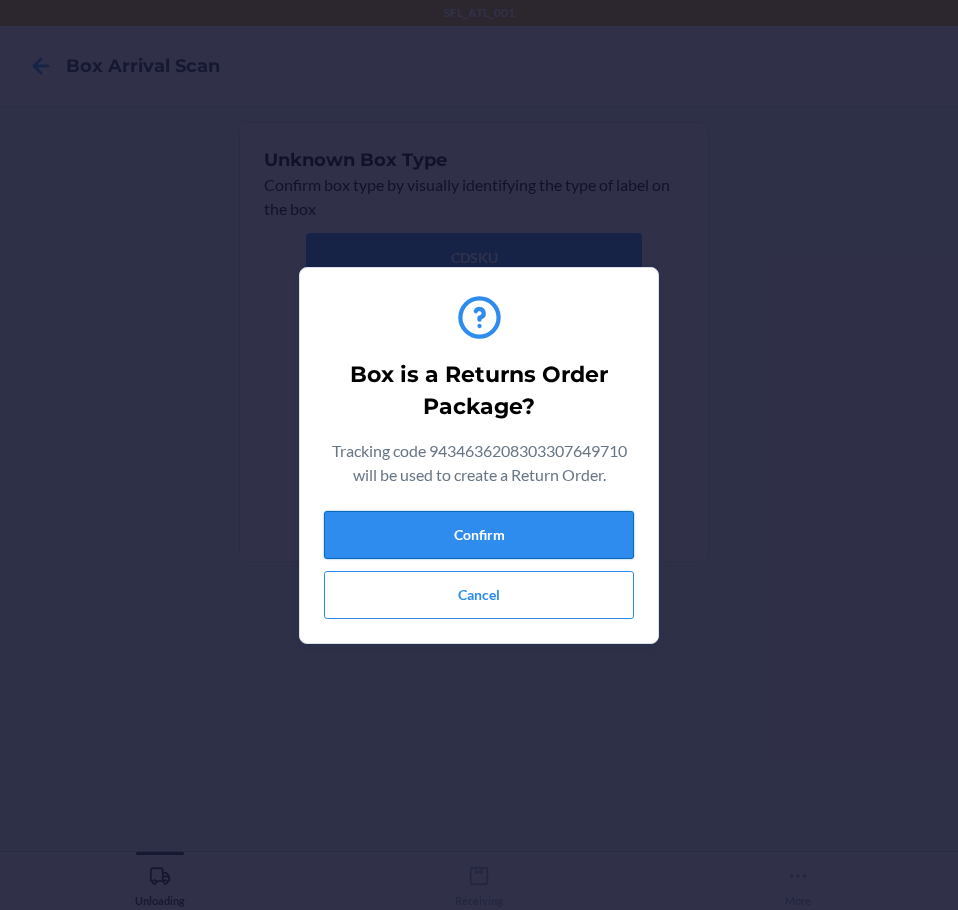 click on "Confirm" at bounding box center [479, 535] 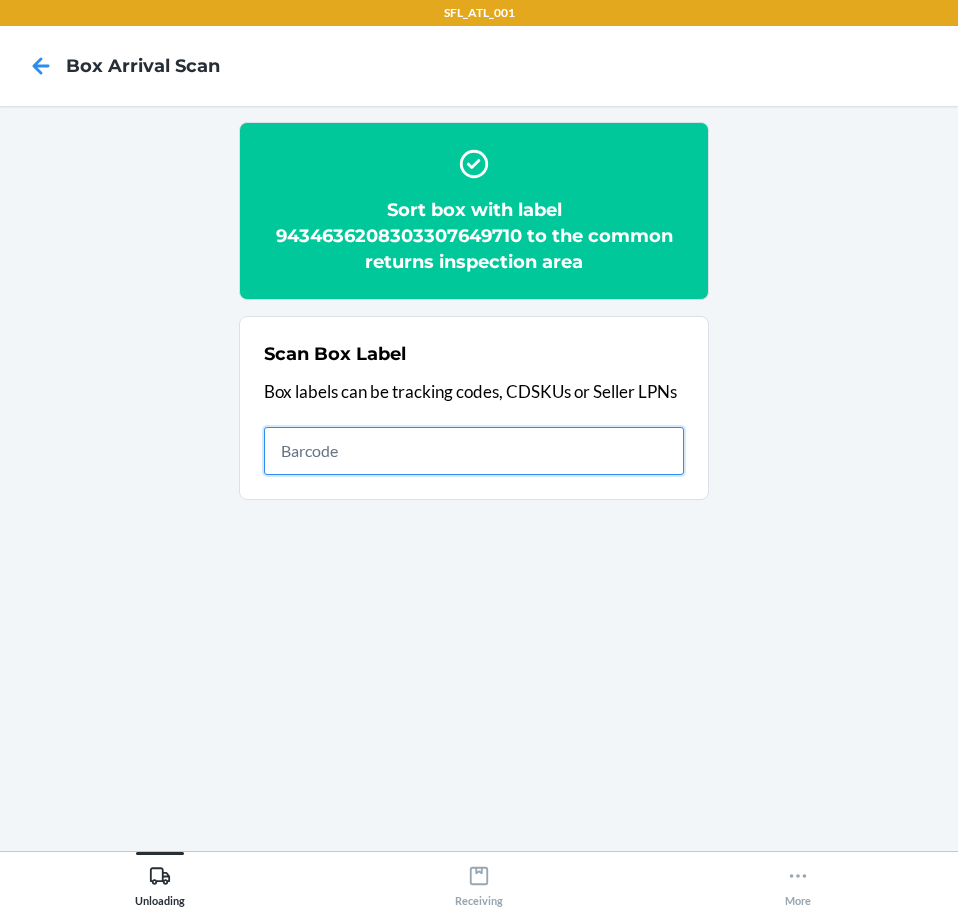 click at bounding box center [474, 451] 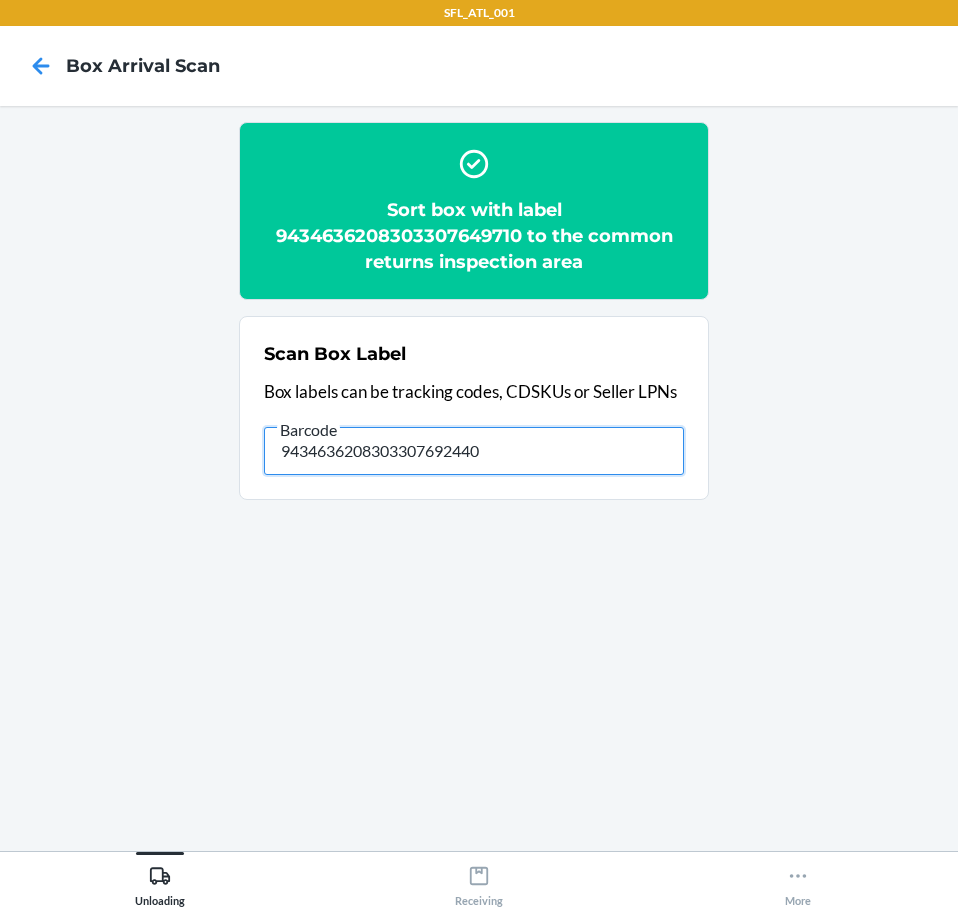 type on "9434636208303307692440" 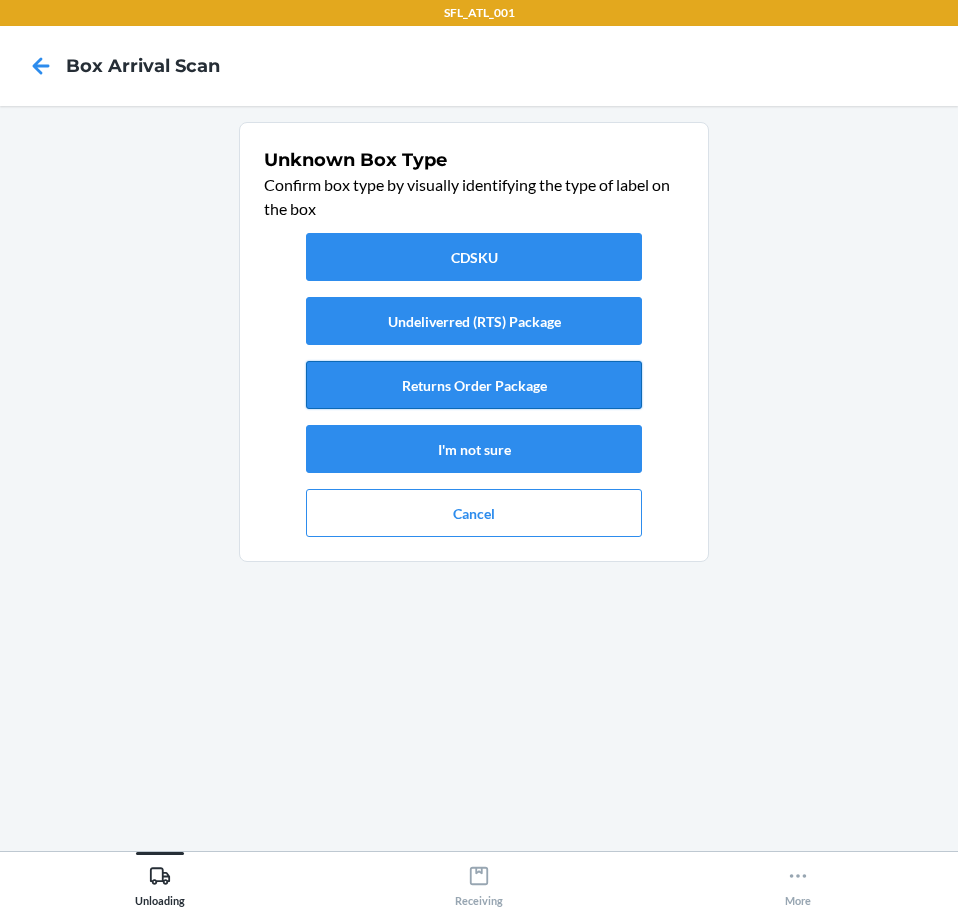 drag, startPoint x: 582, startPoint y: 374, endPoint x: 579, endPoint y: 385, distance: 11.401754 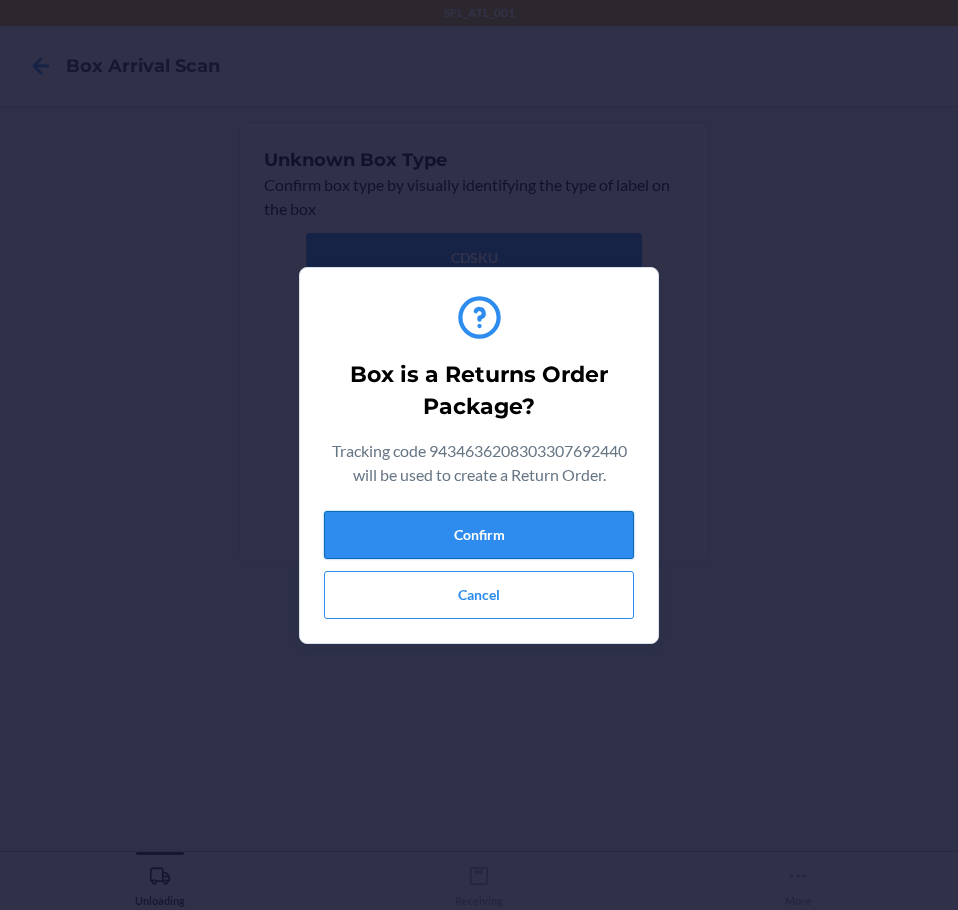 click on "Confirm" at bounding box center [479, 535] 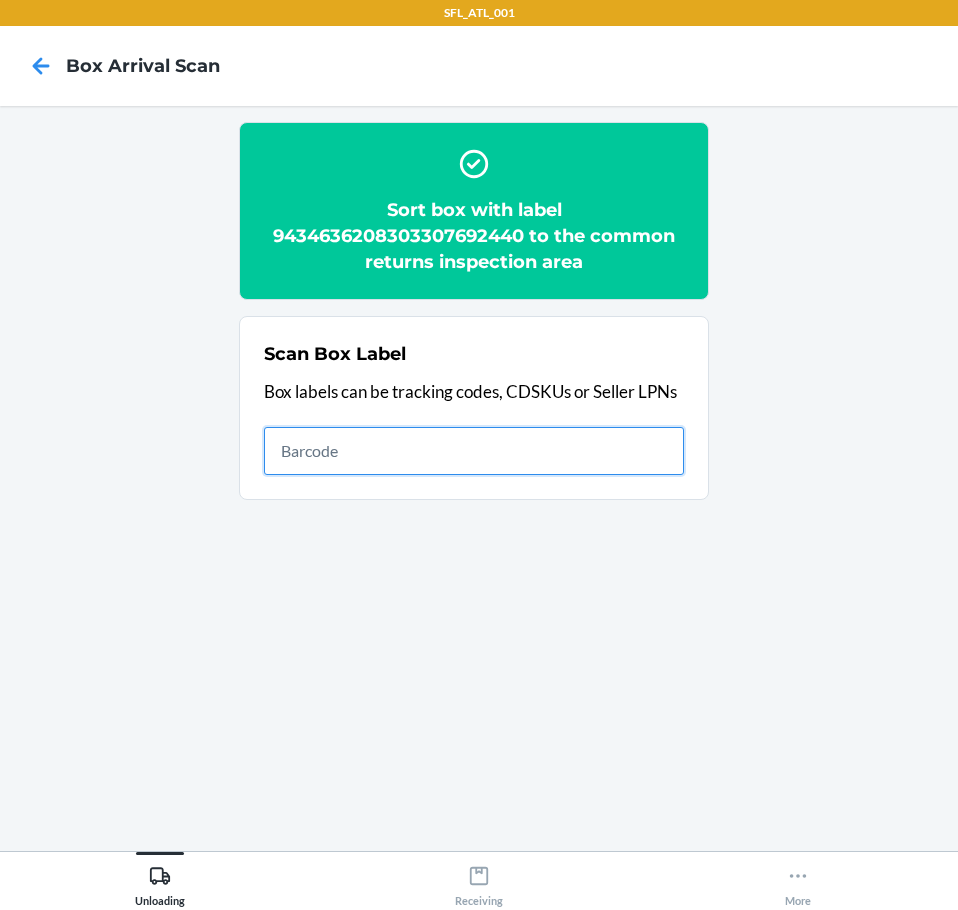 click at bounding box center [474, 451] 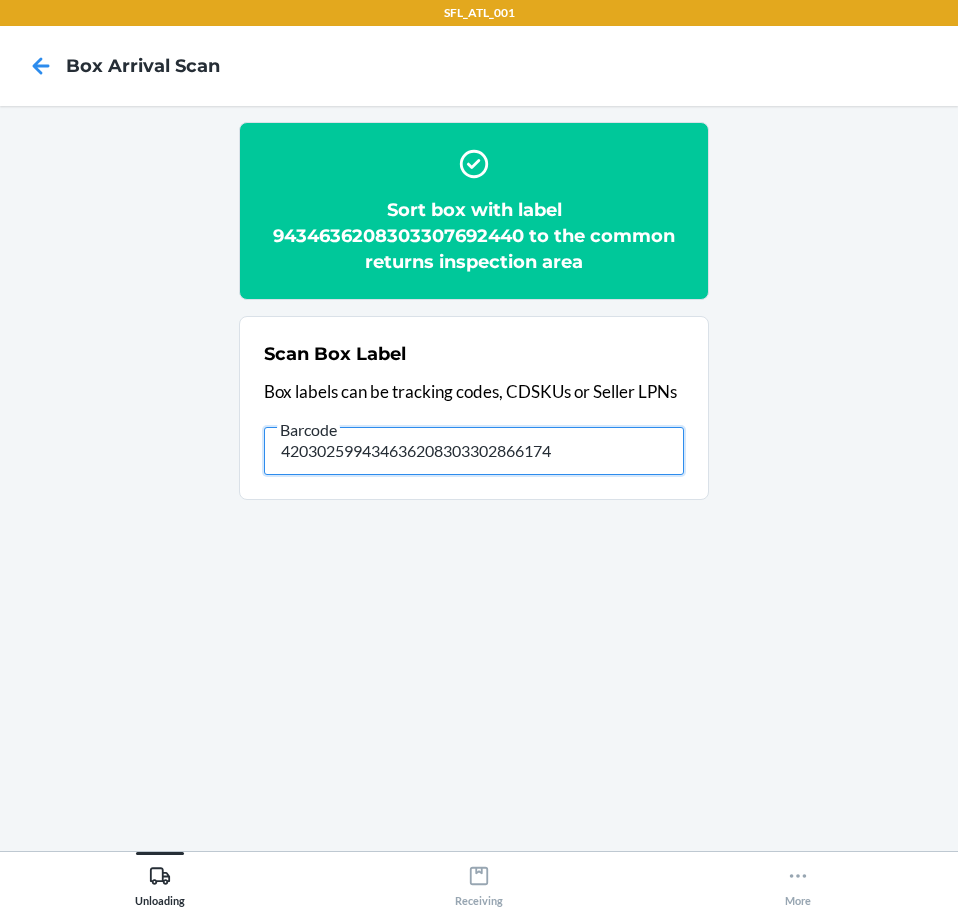 type on "420302599434636208303302866174" 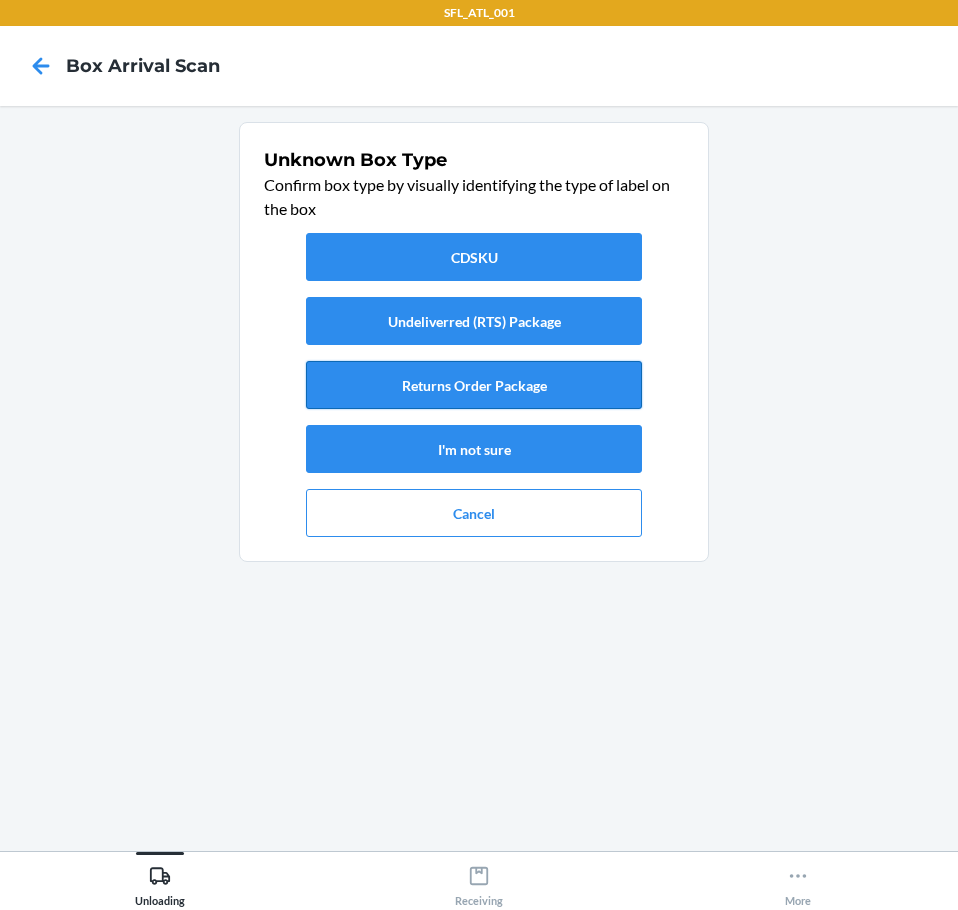 click on "Returns Order Package" at bounding box center [474, 385] 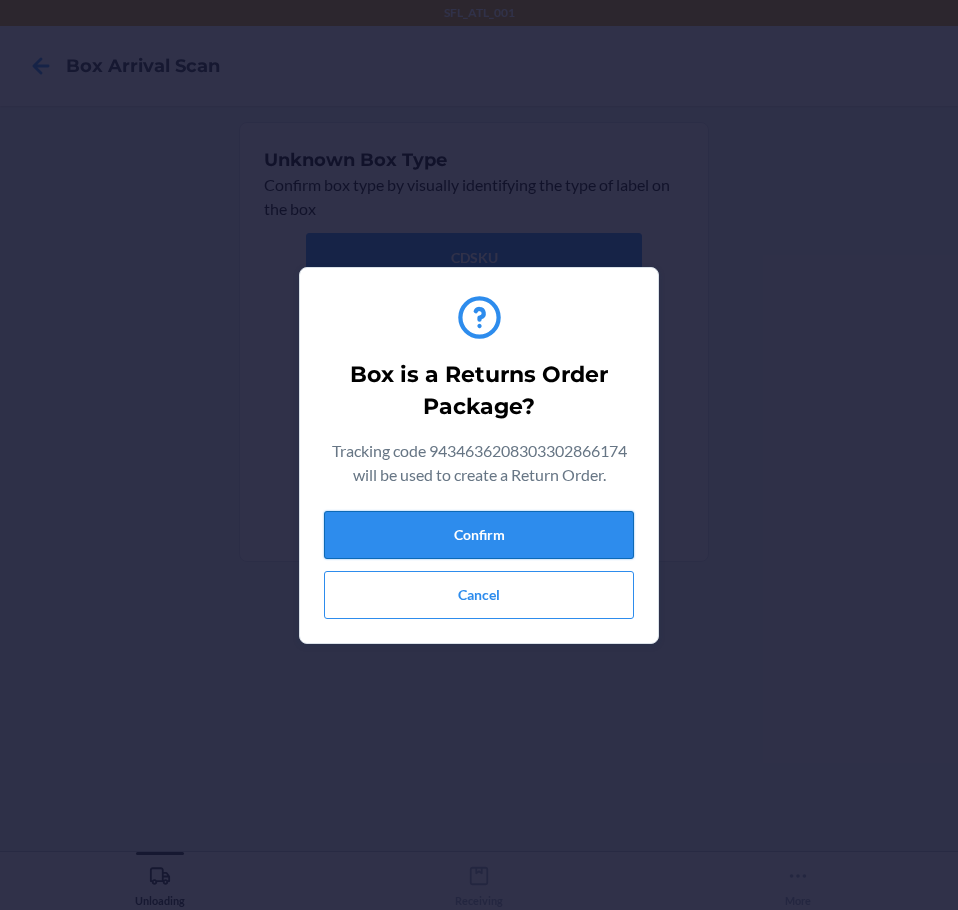 click on "Confirm" at bounding box center (479, 535) 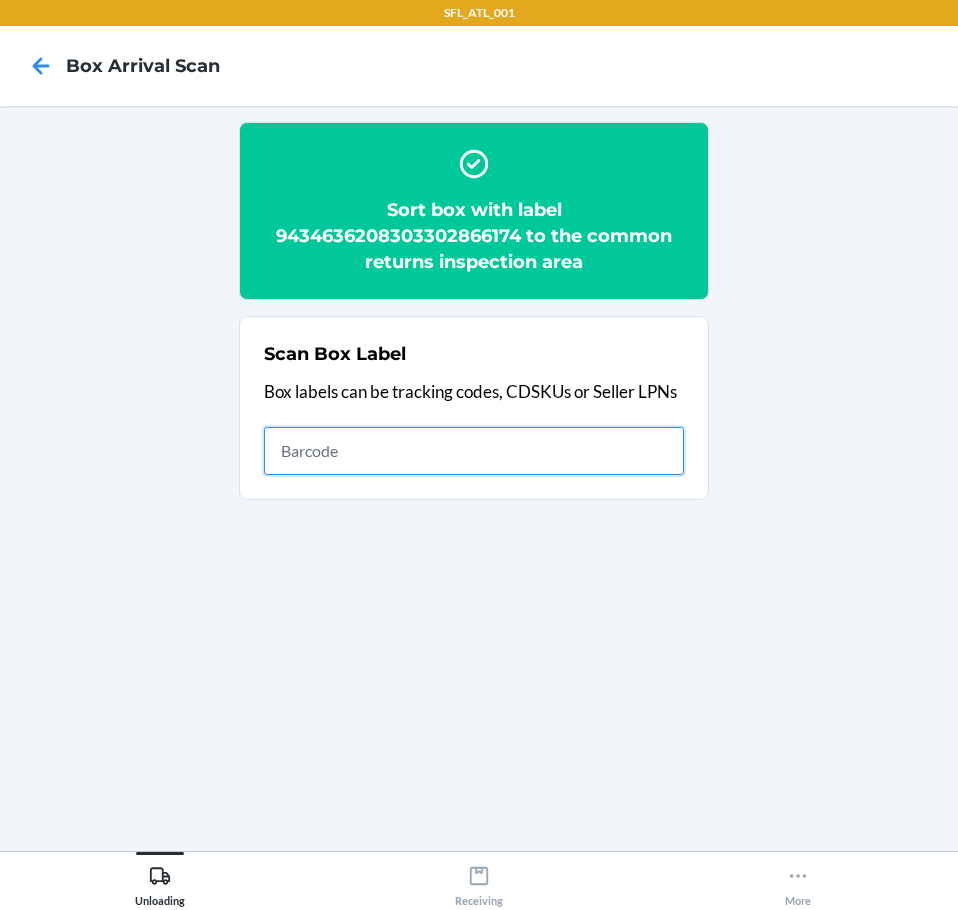 click at bounding box center [474, 451] 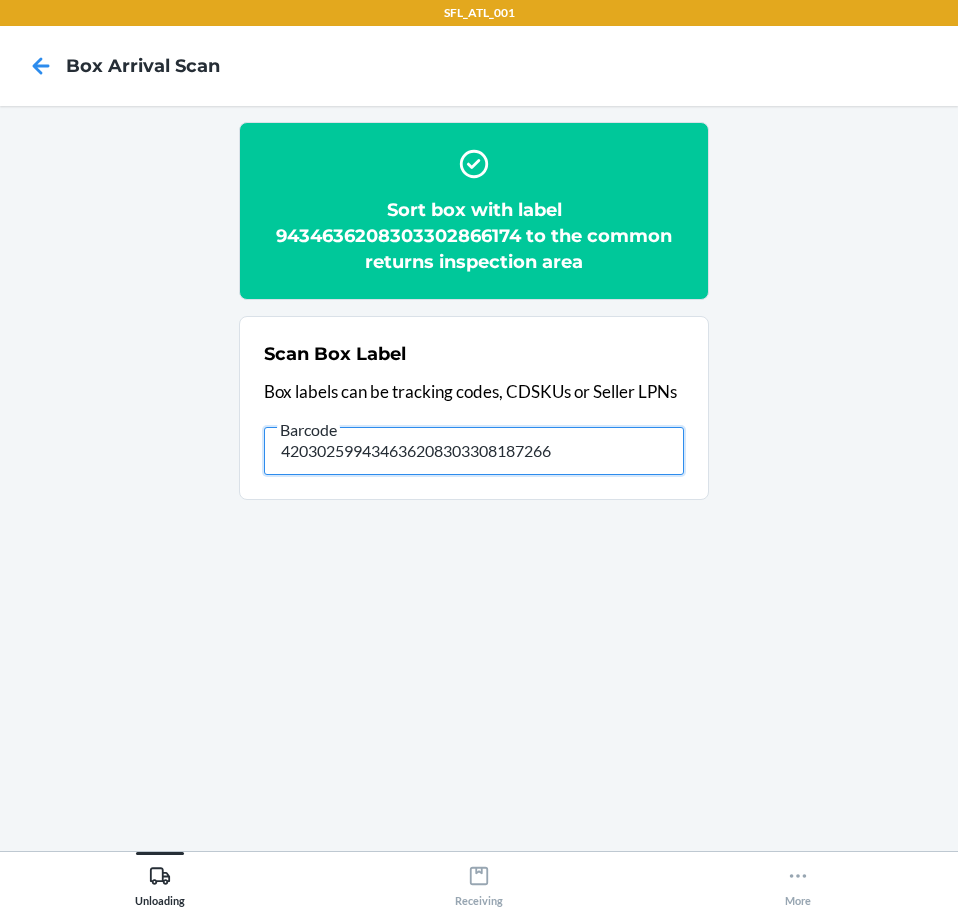 type on "420302599434636208303308187266" 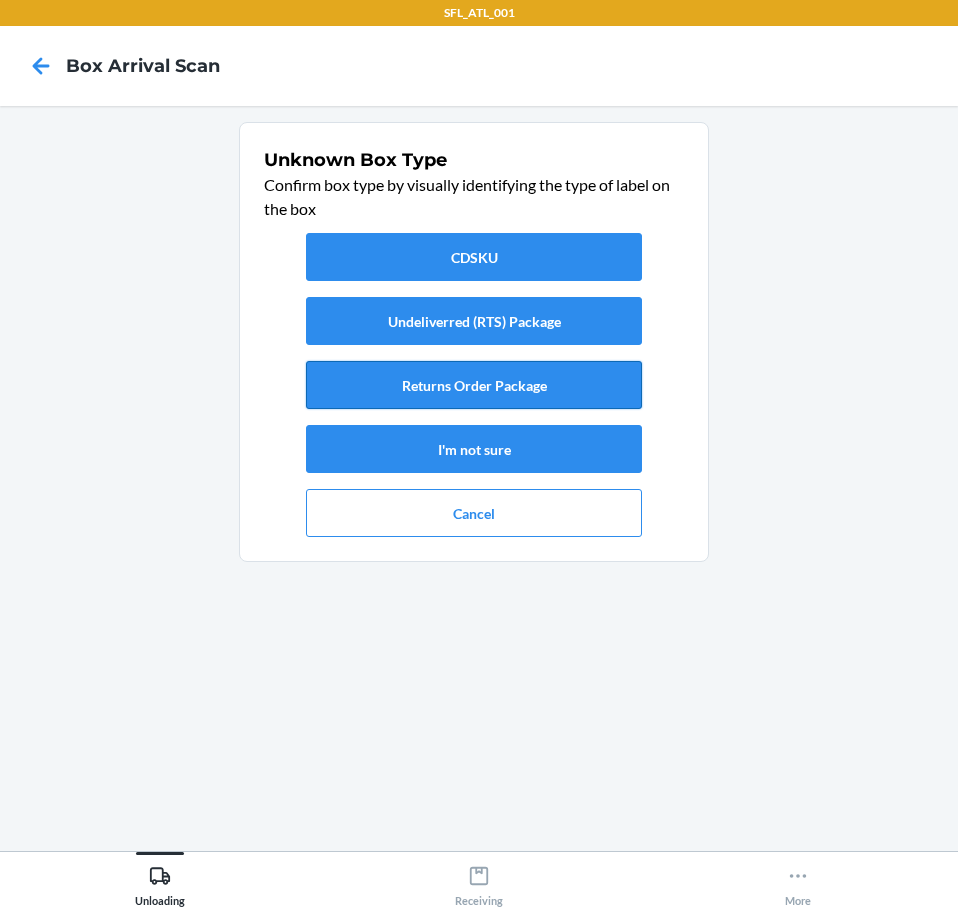 click on "Returns Order Package" at bounding box center (474, 385) 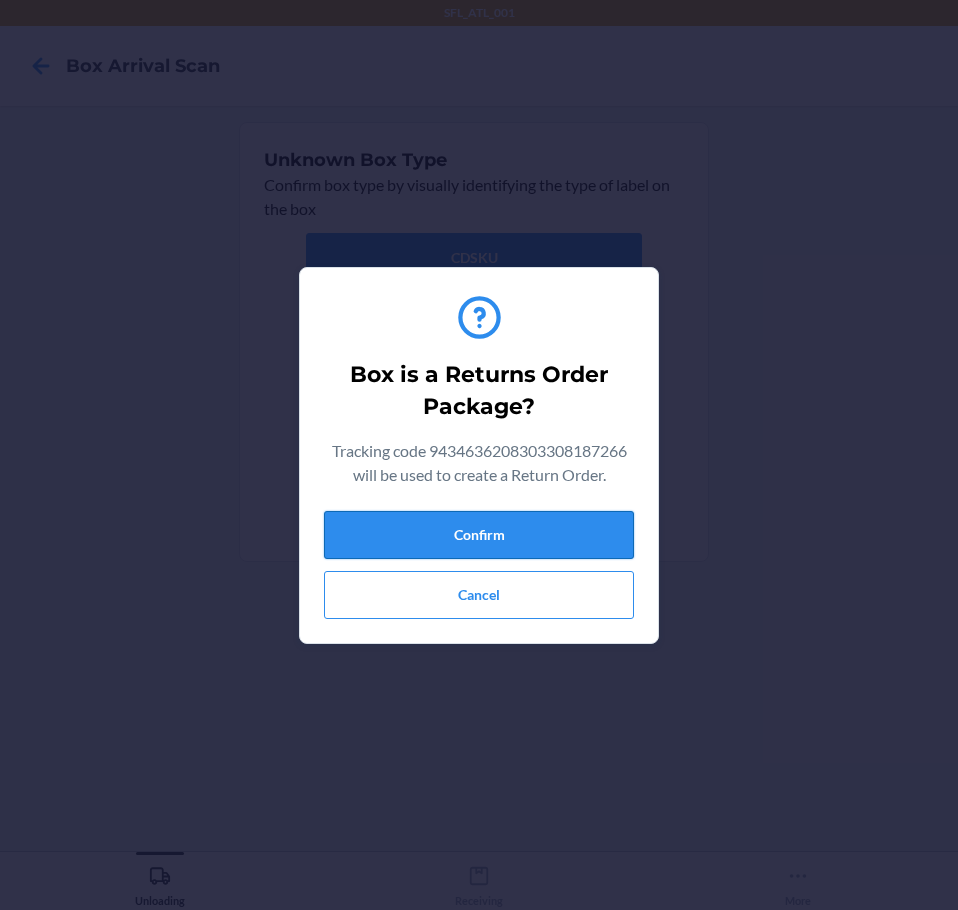 click on "Confirm" at bounding box center [479, 535] 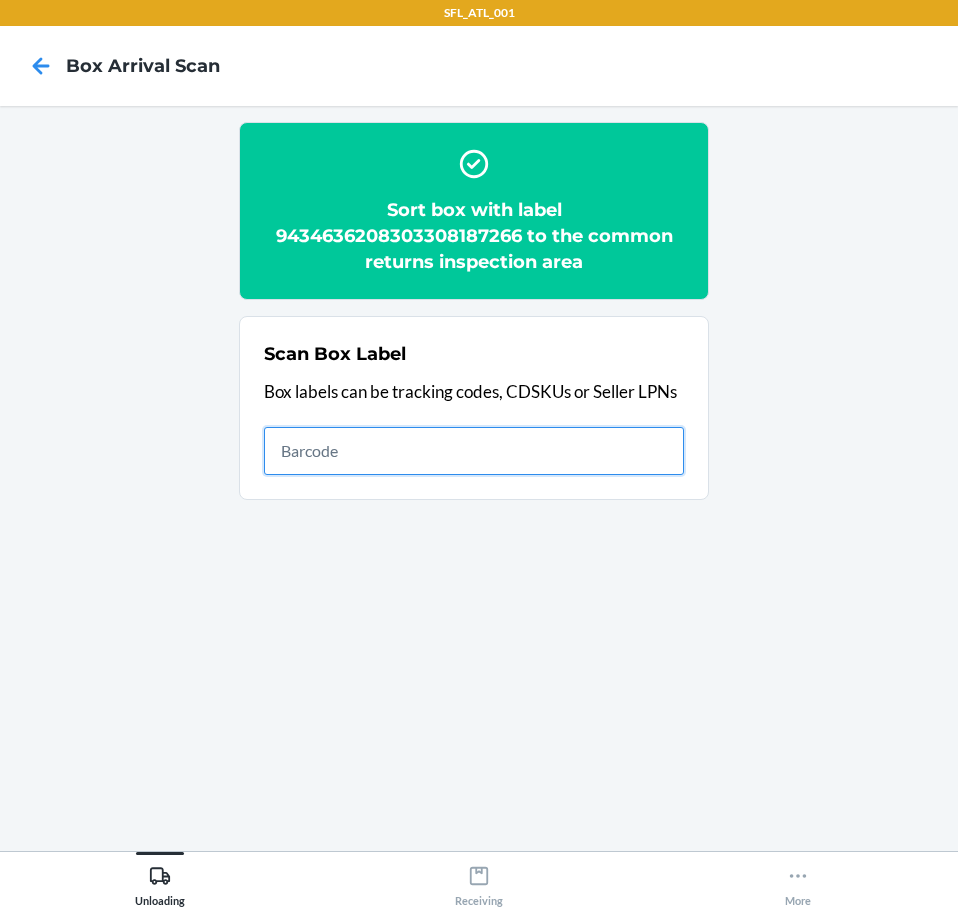 click at bounding box center [474, 451] 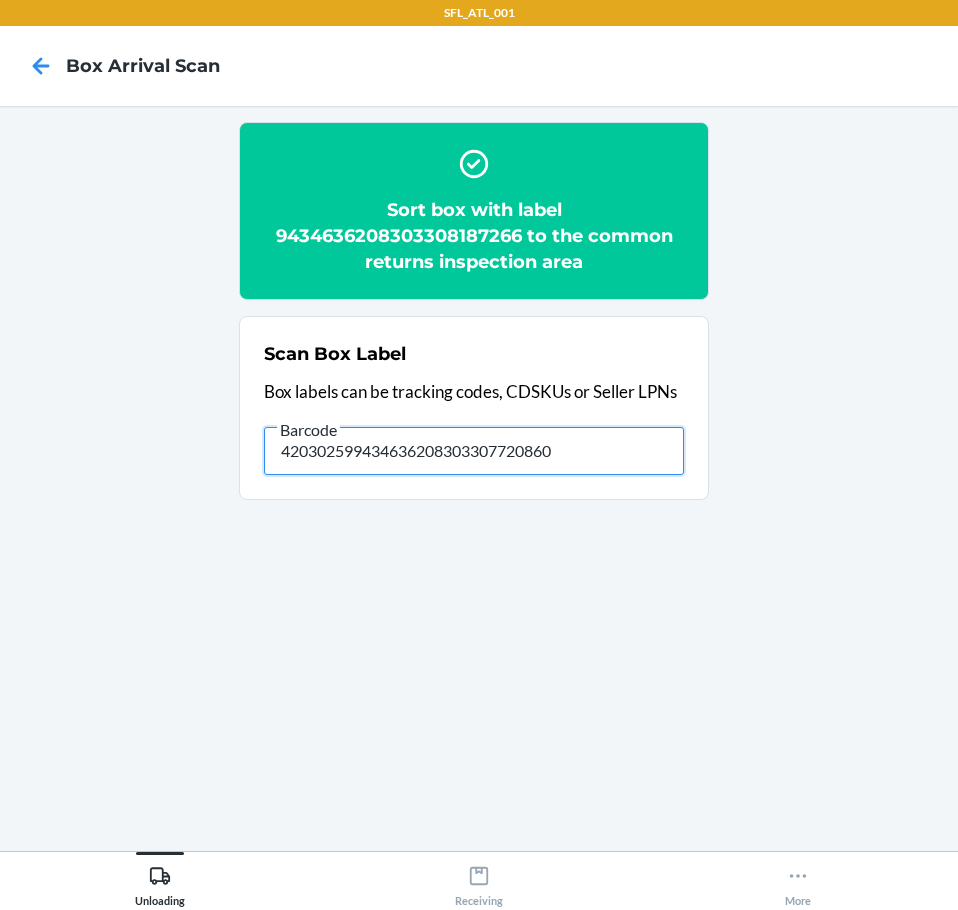 type on "420302599434636208303307720860" 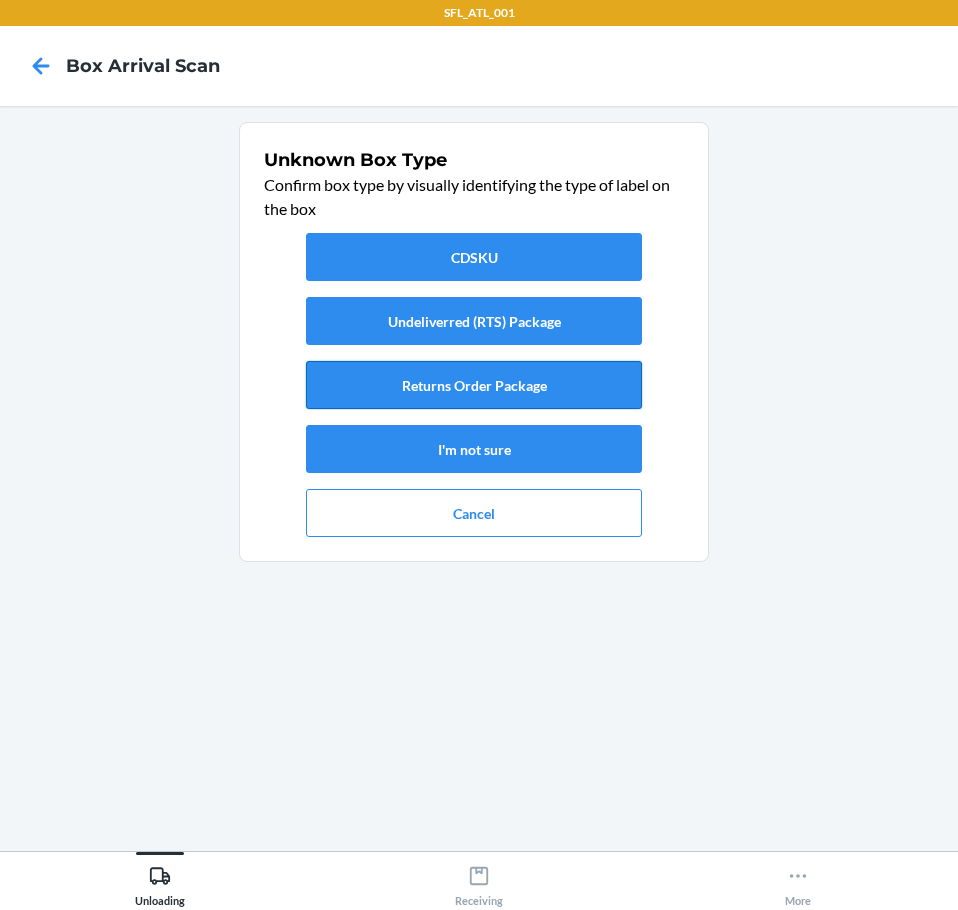 click on "Returns Order Package" at bounding box center [474, 385] 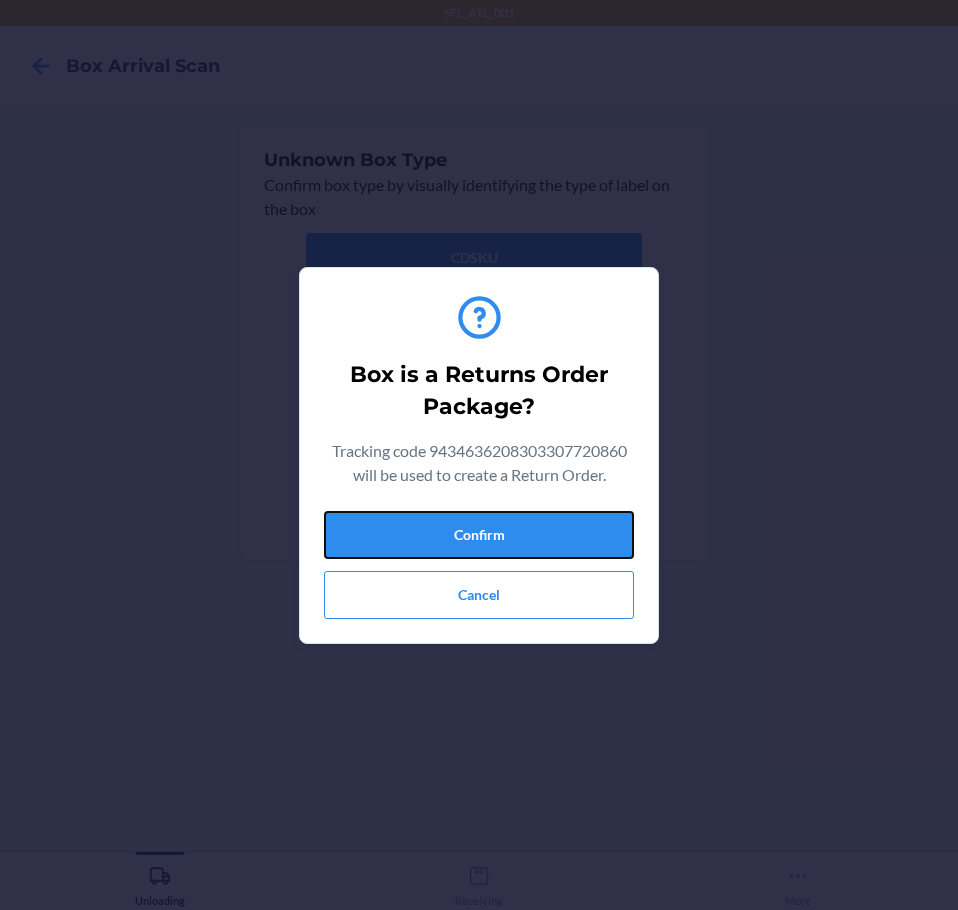 drag, startPoint x: 576, startPoint y: 530, endPoint x: 752, endPoint y: 537, distance: 176.13914 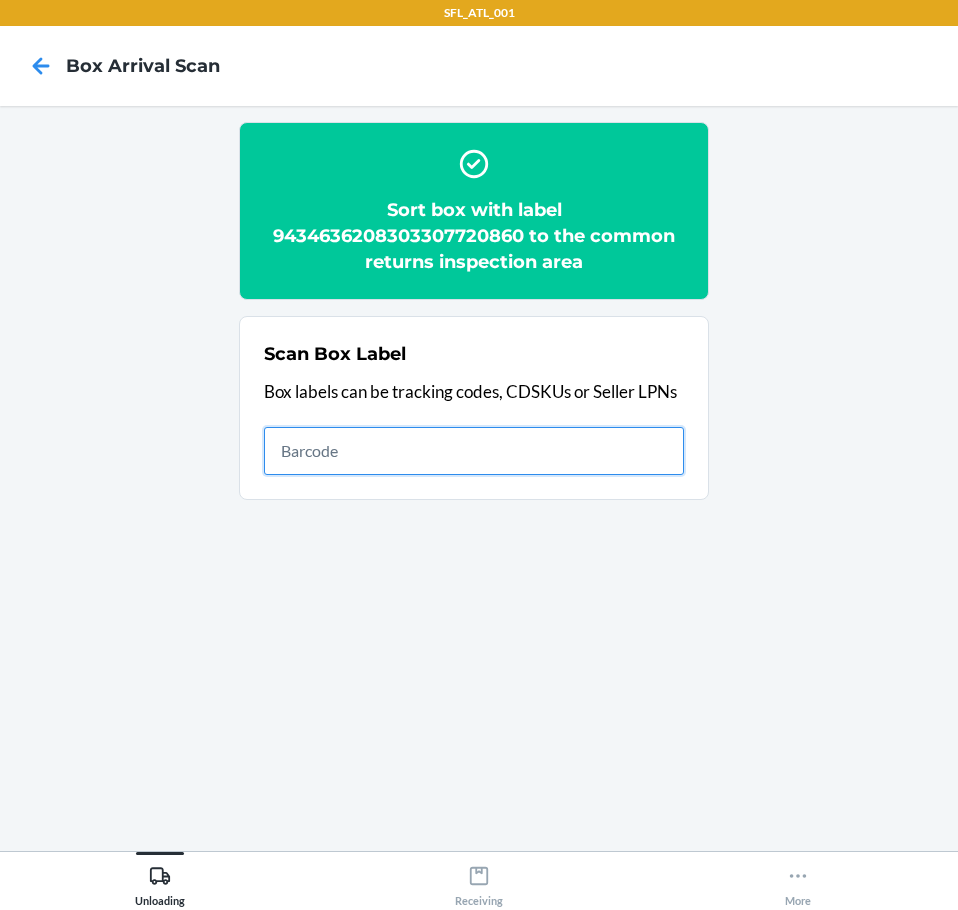 click at bounding box center (474, 451) 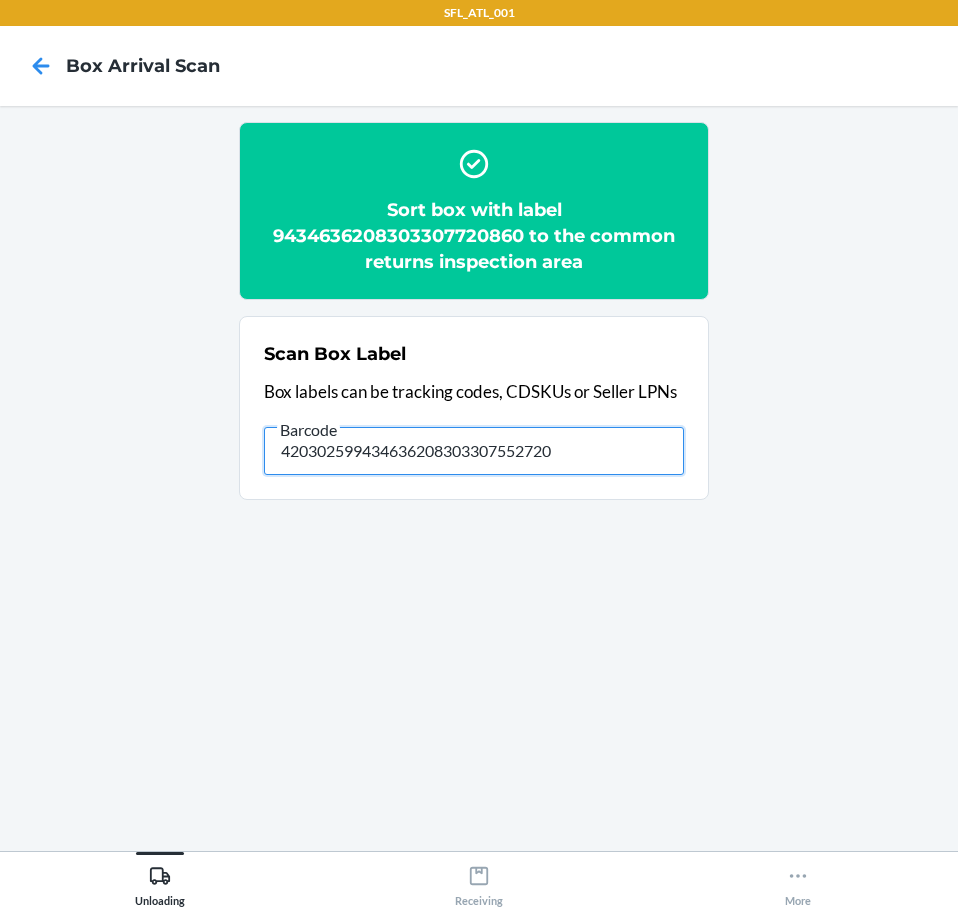 type on "420302599434636208303307552720" 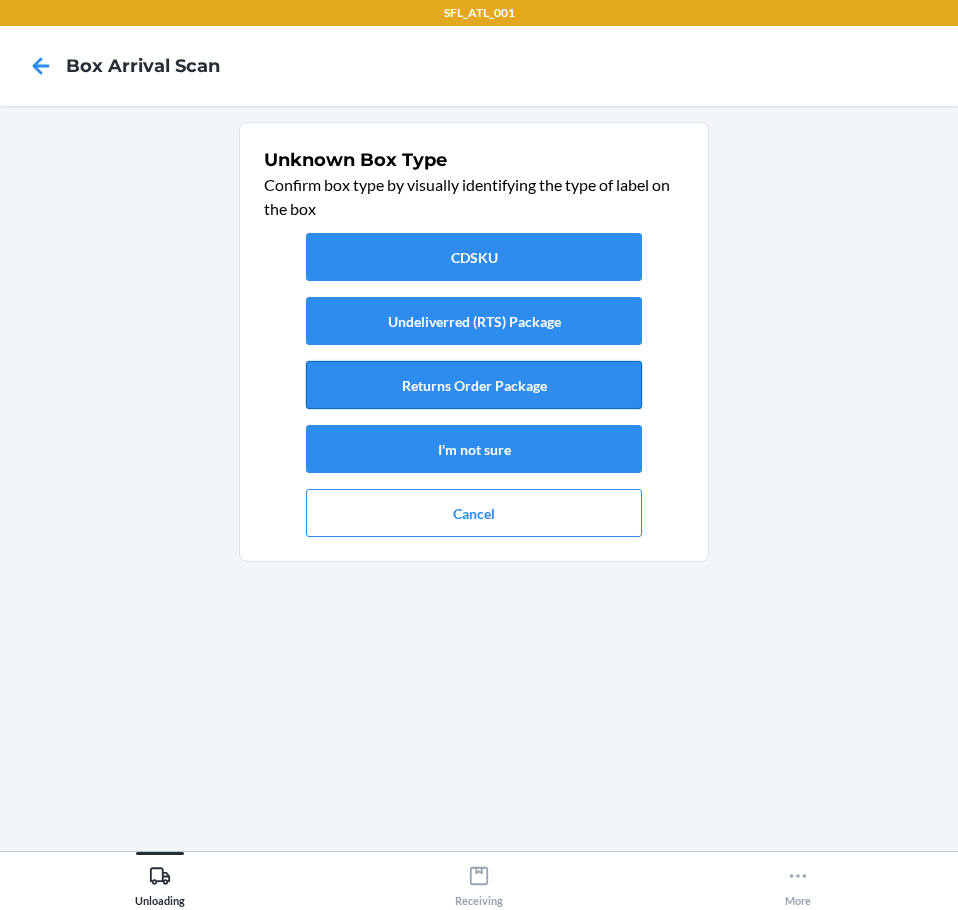 click on "Returns Order Package" at bounding box center (474, 385) 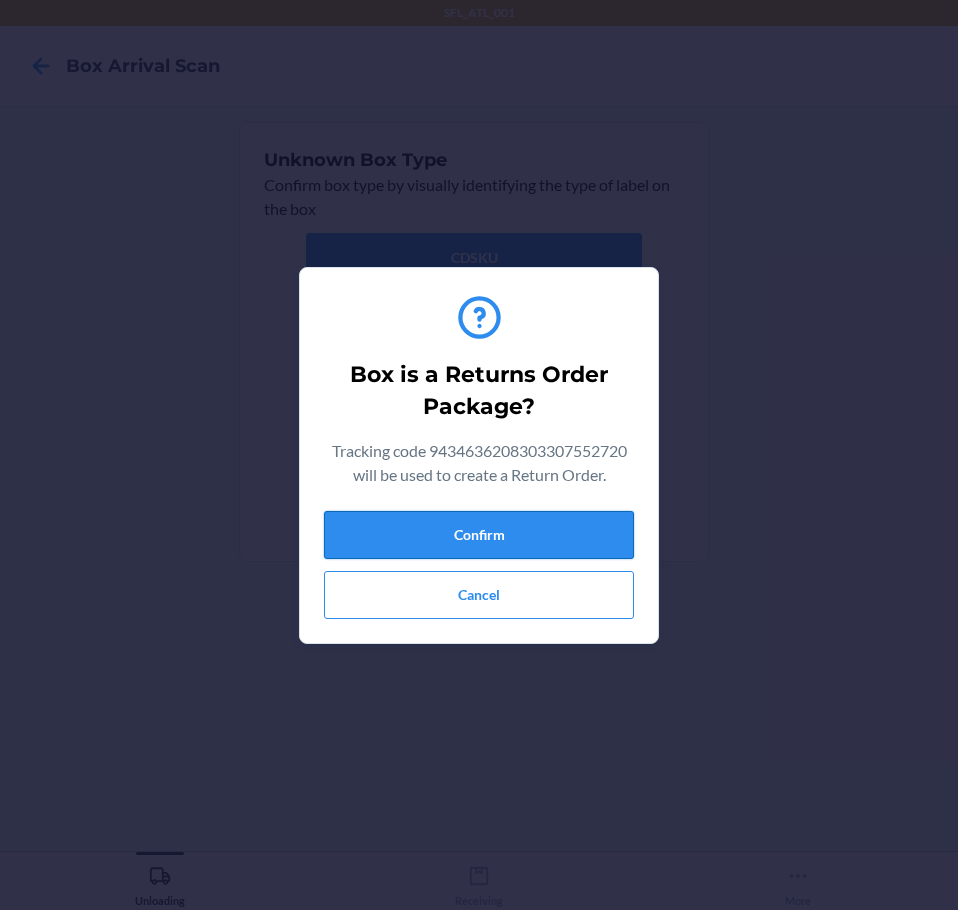 click on "Confirm" at bounding box center [479, 535] 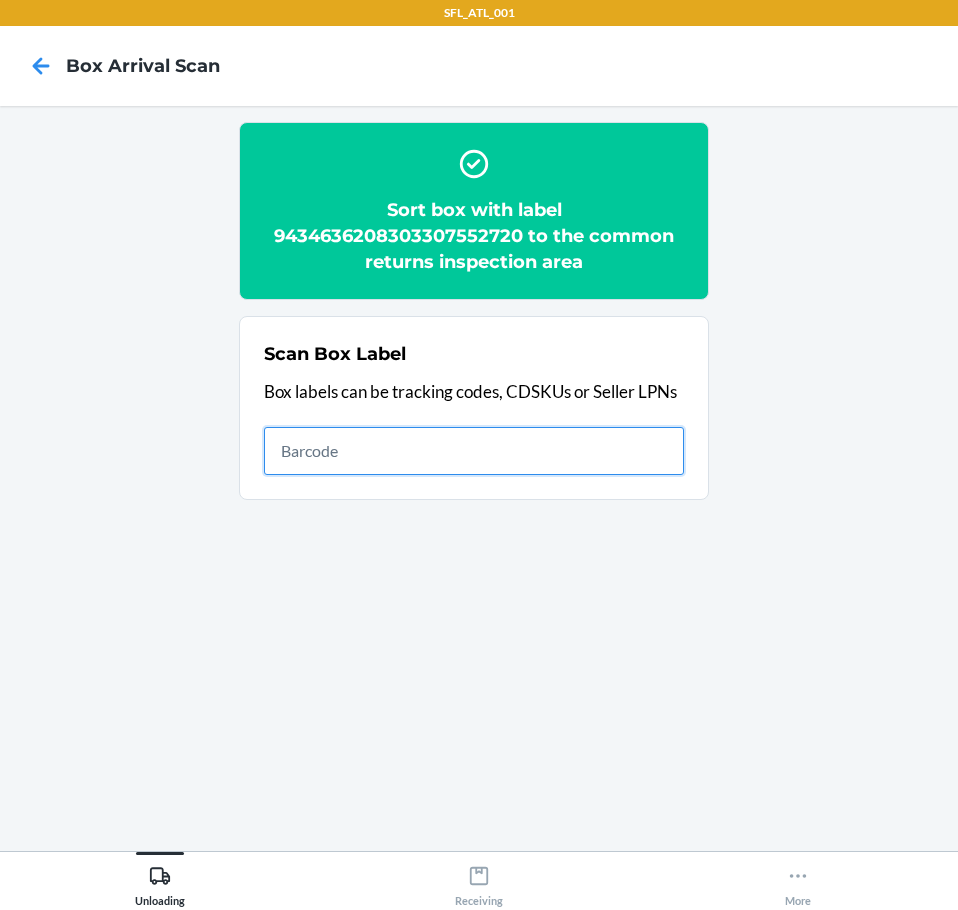 click at bounding box center (474, 451) 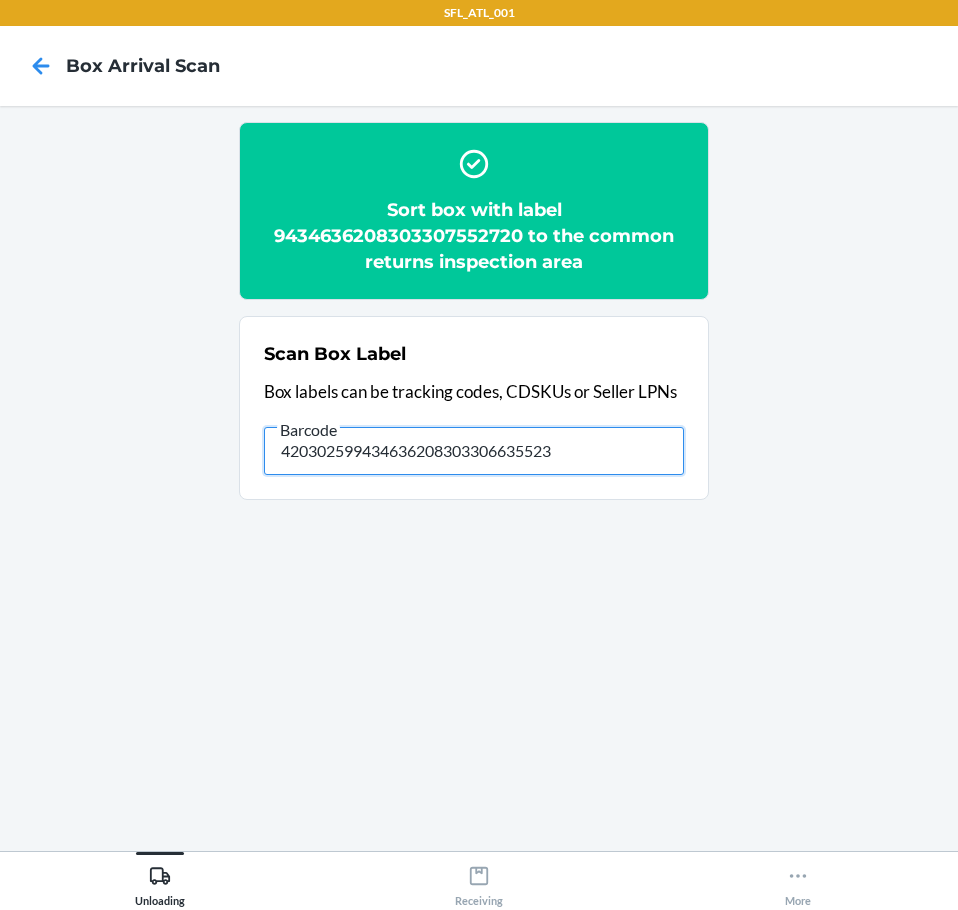 type on "420302599434636208303306635523" 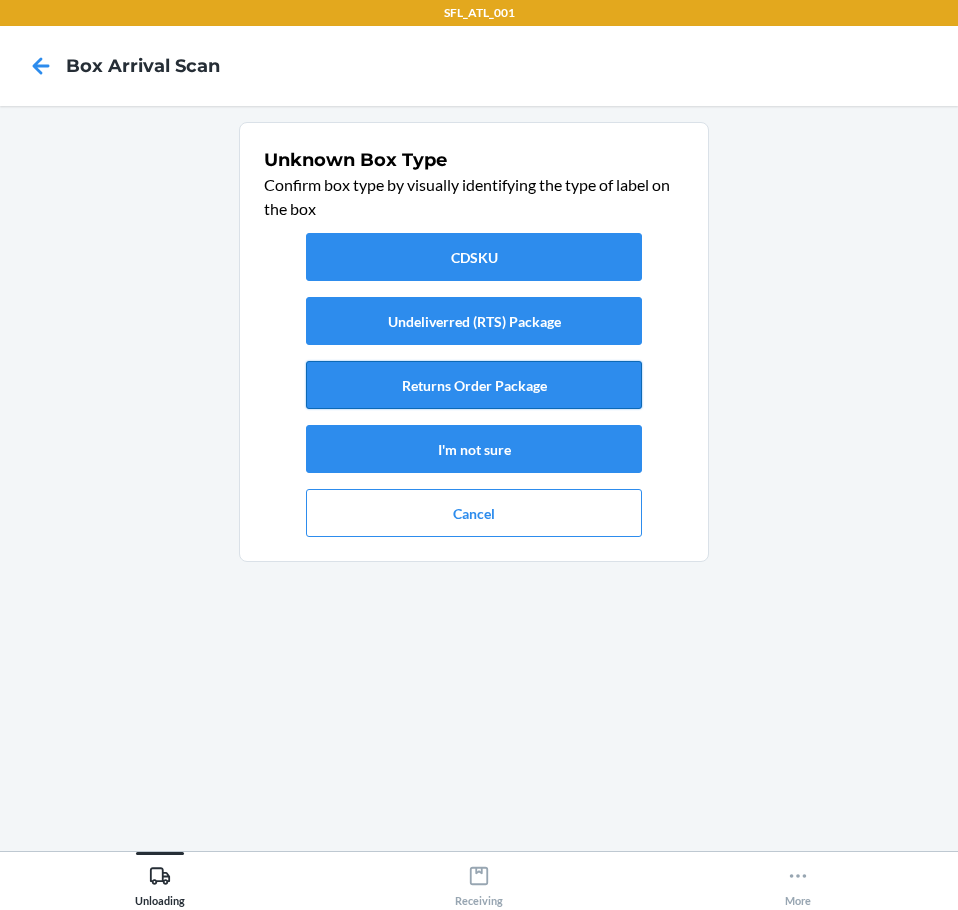 click on "Returns Order Package" at bounding box center (474, 385) 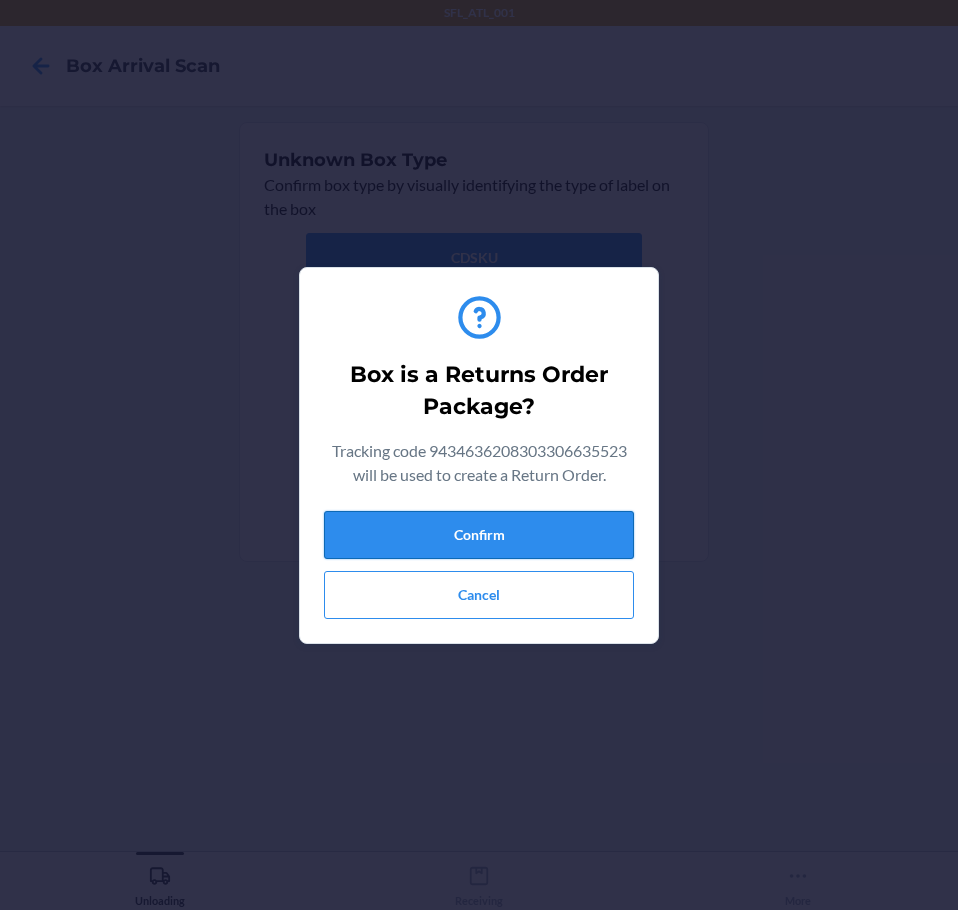click on "Confirm" at bounding box center (479, 535) 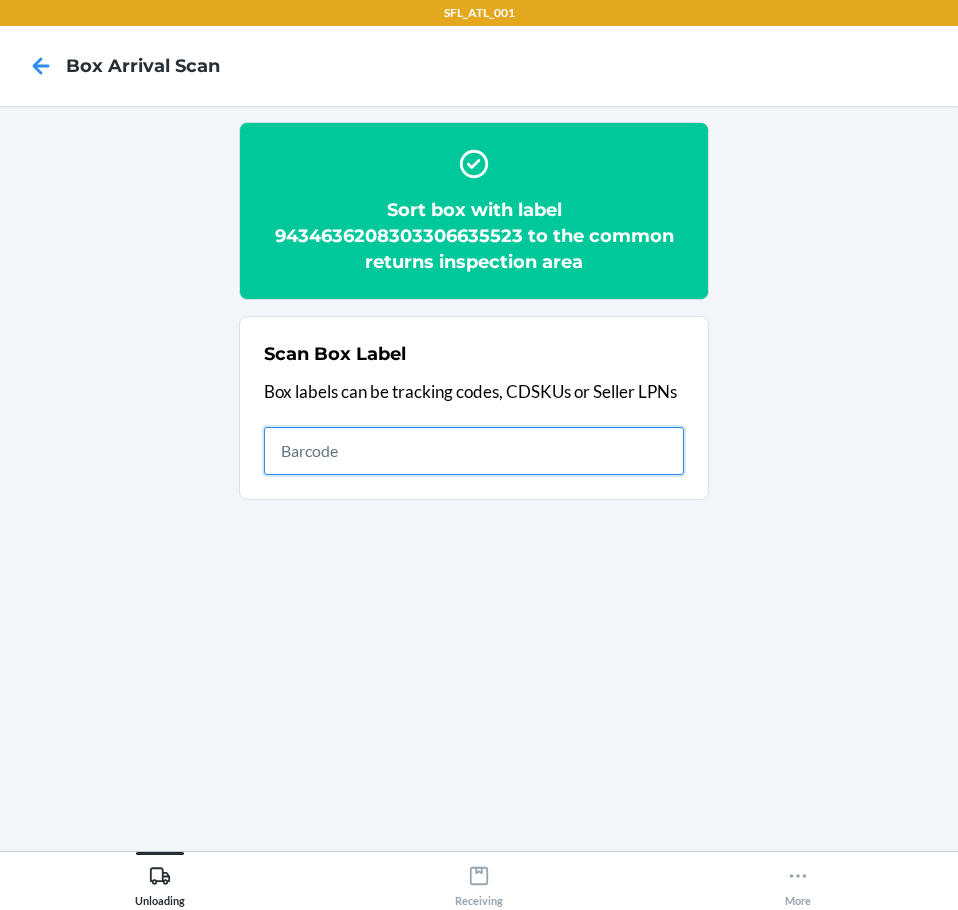 click at bounding box center [474, 451] 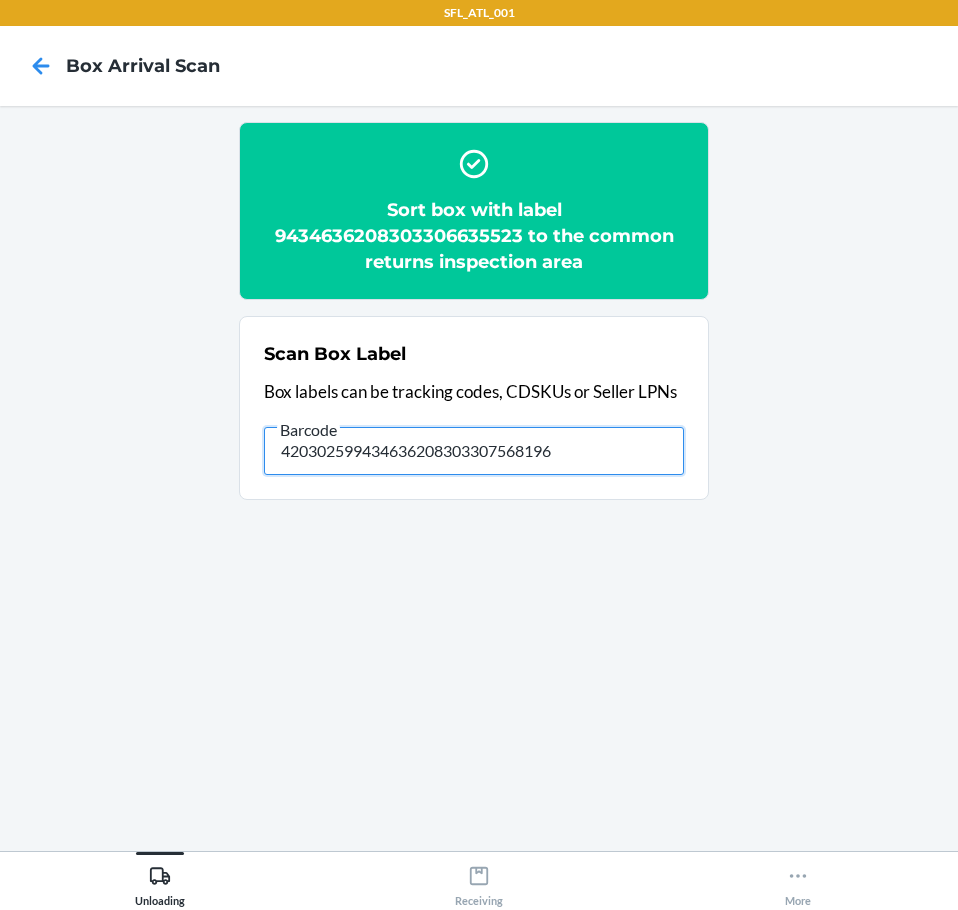 type on "420302599434636208303307568196" 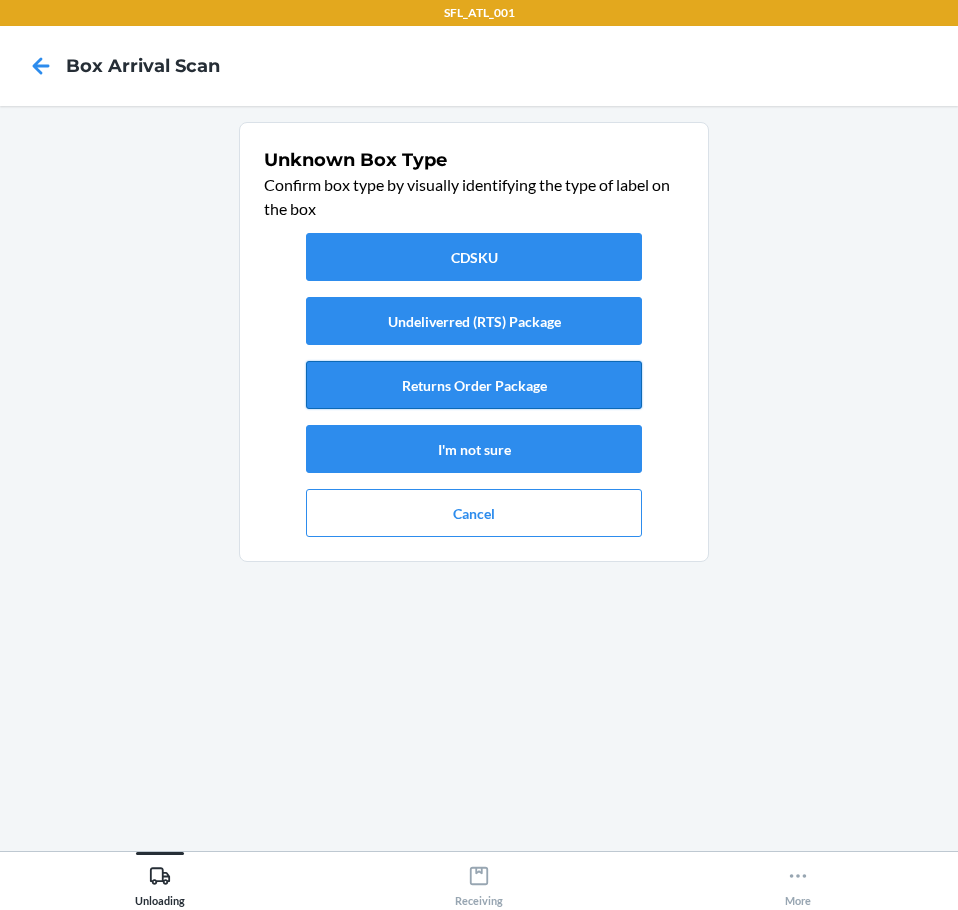 click on "Returns Order Package" at bounding box center [474, 385] 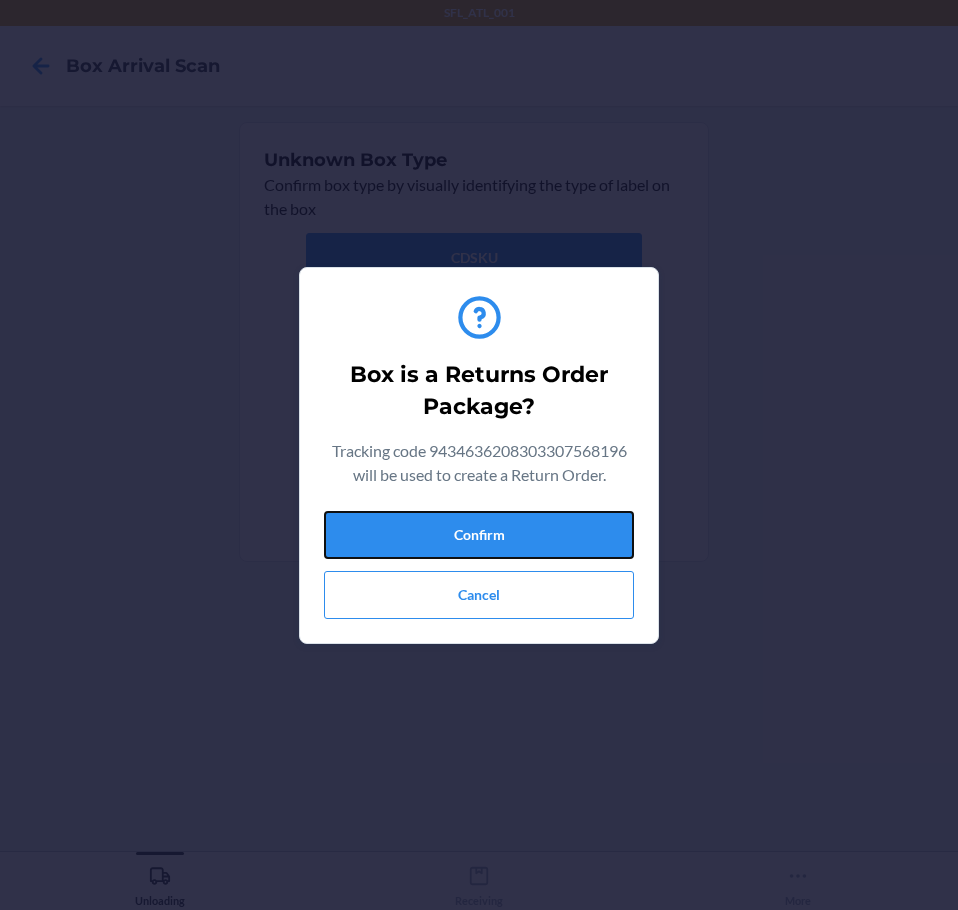 drag, startPoint x: 552, startPoint y: 535, endPoint x: 798, endPoint y: 555, distance: 246.81168 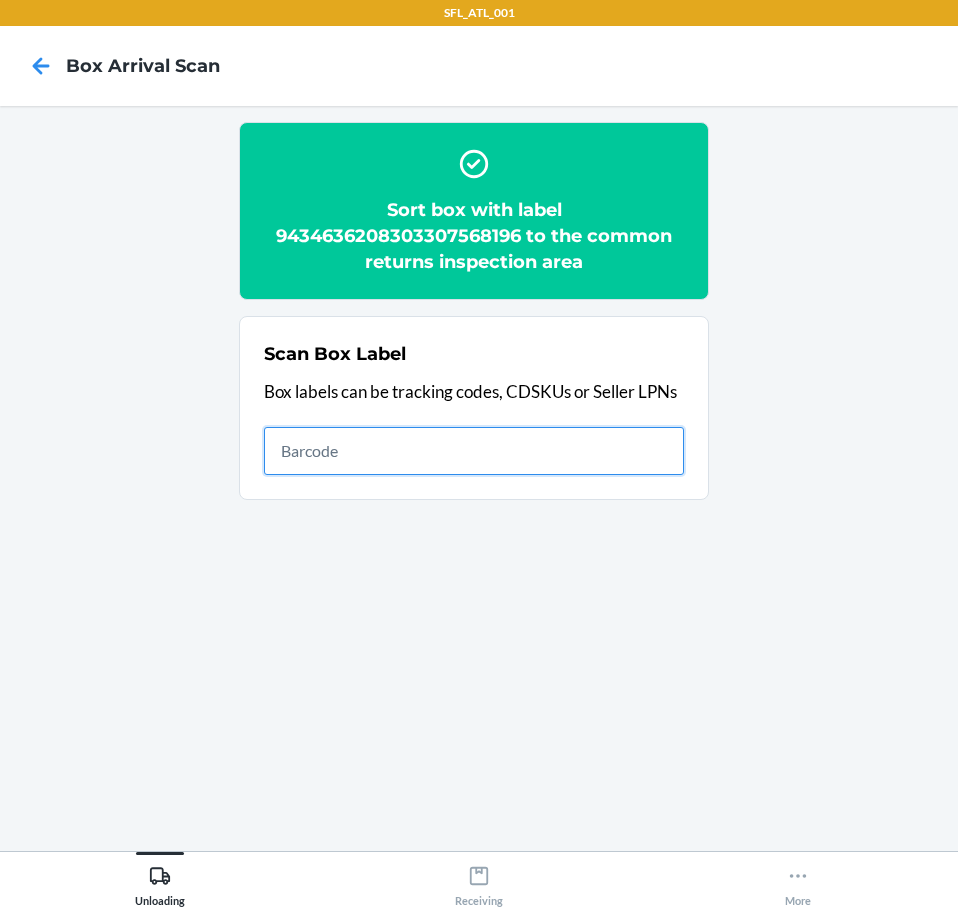 drag, startPoint x: 492, startPoint y: 452, endPoint x: 492, endPoint y: 463, distance: 11 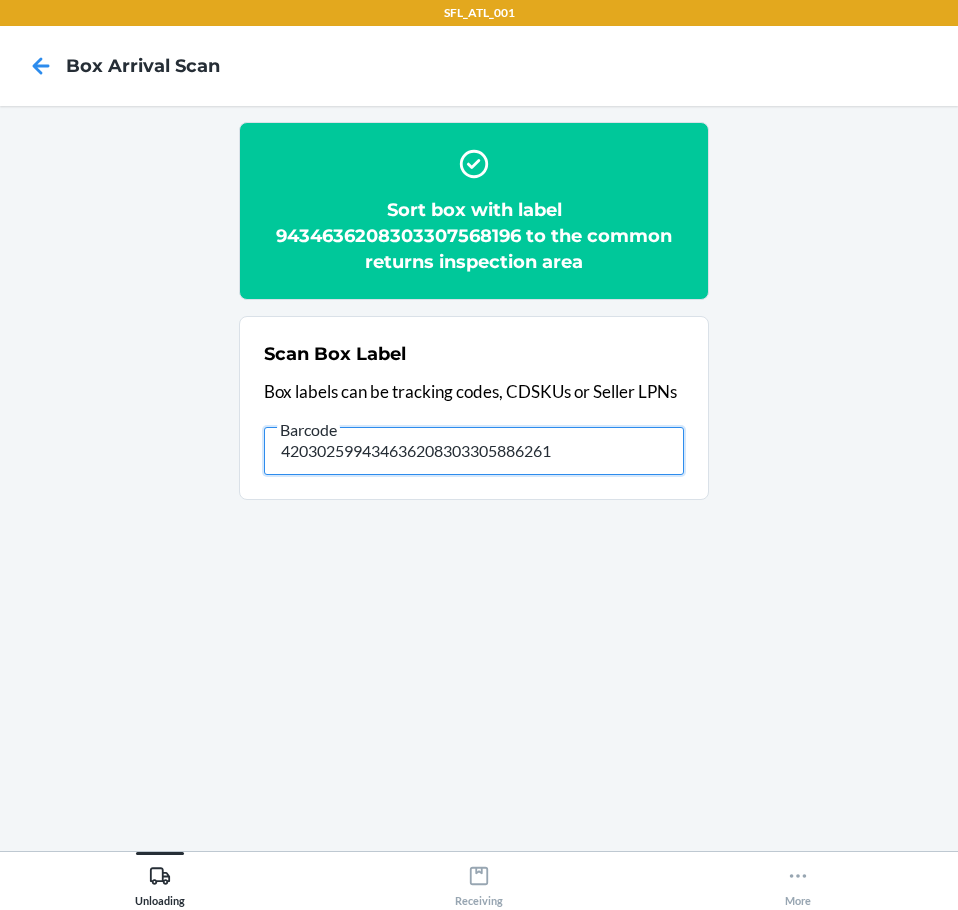 type on "420302599434636208303305886261" 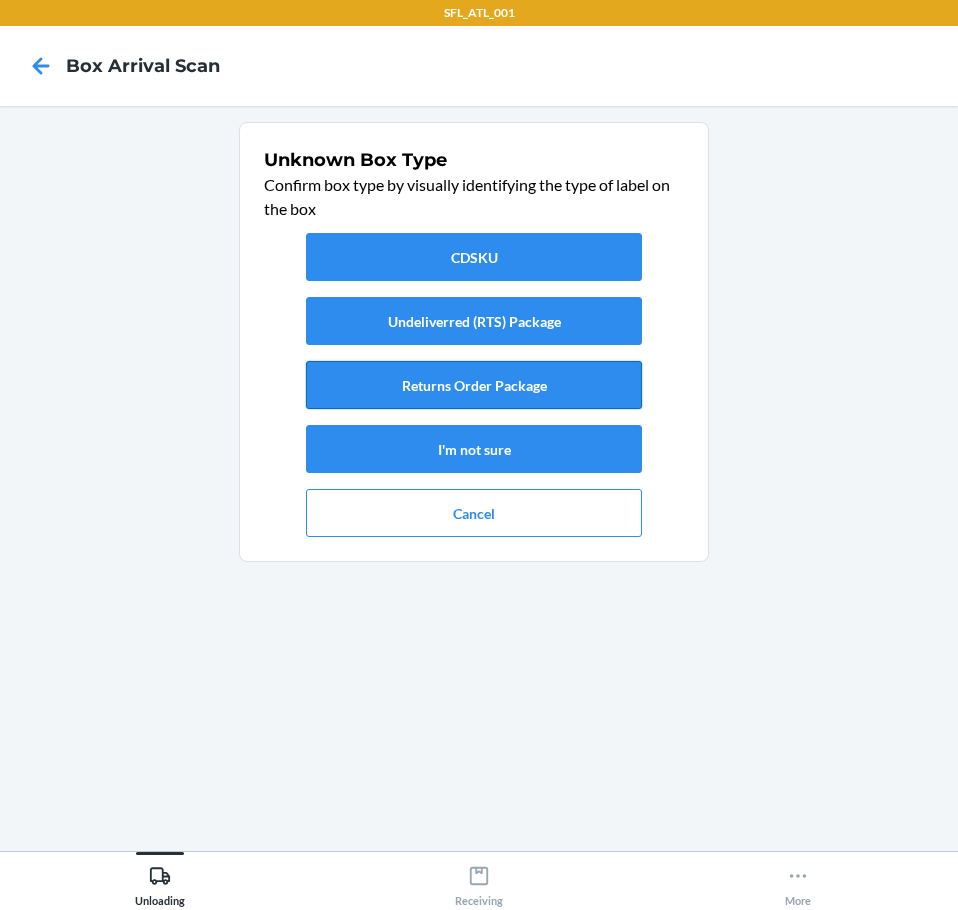 click on "Returns Order Package" at bounding box center (474, 385) 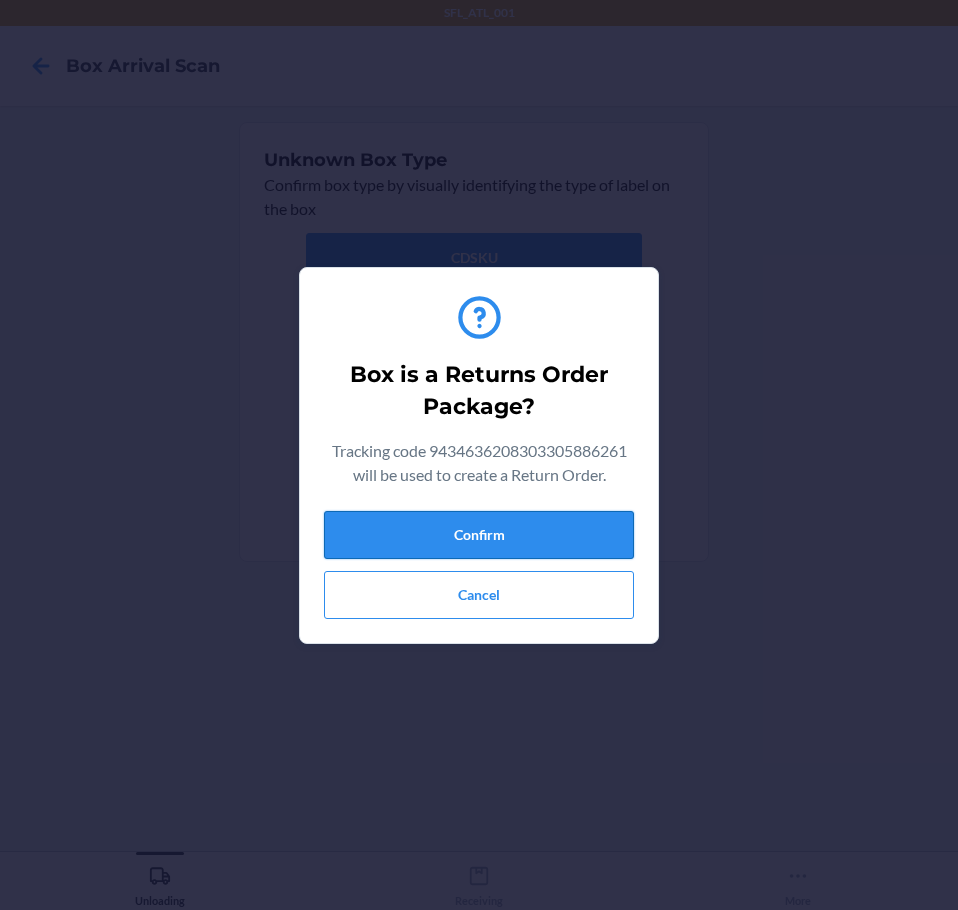 click on "Confirm" at bounding box center (479, 535) 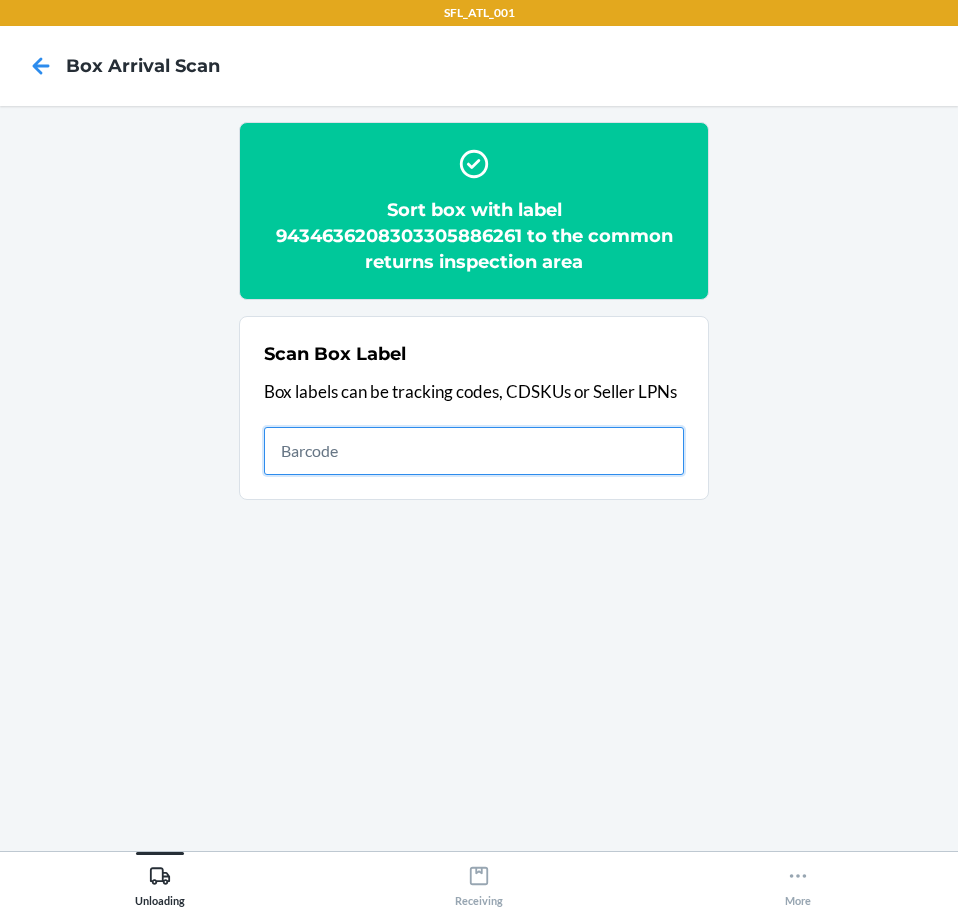 click at bounding box center (474, 451) 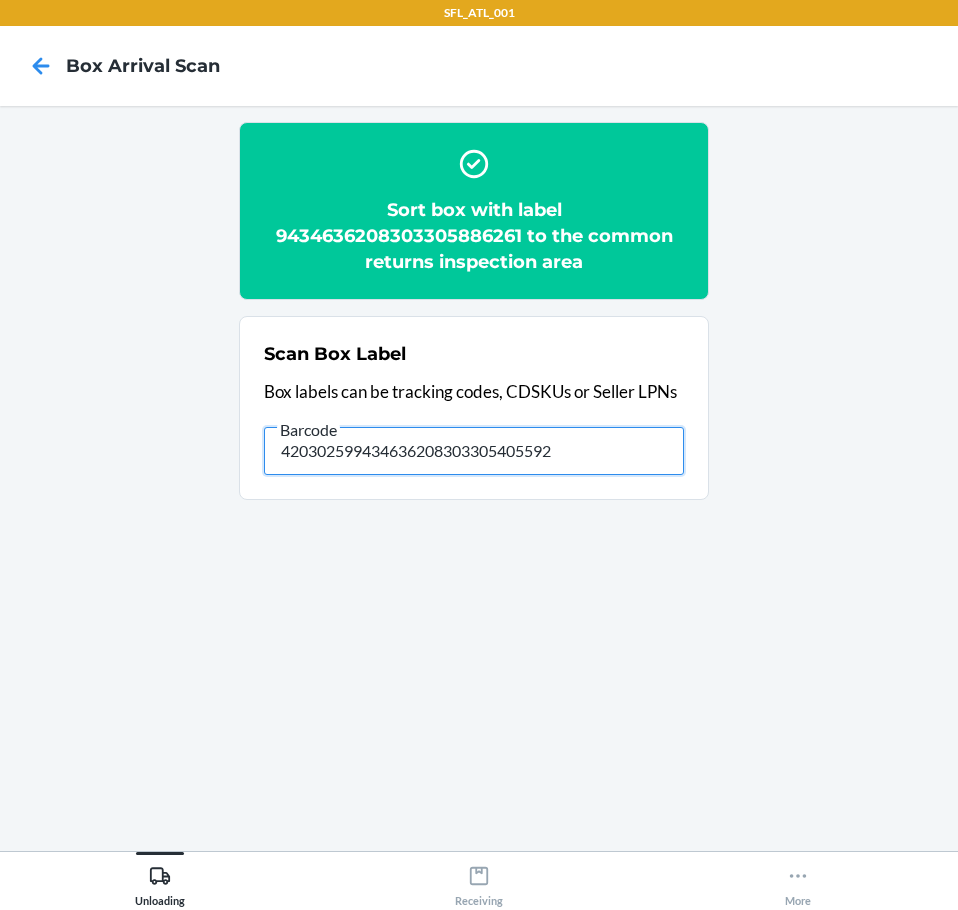type on "420302599434636208303305405592" 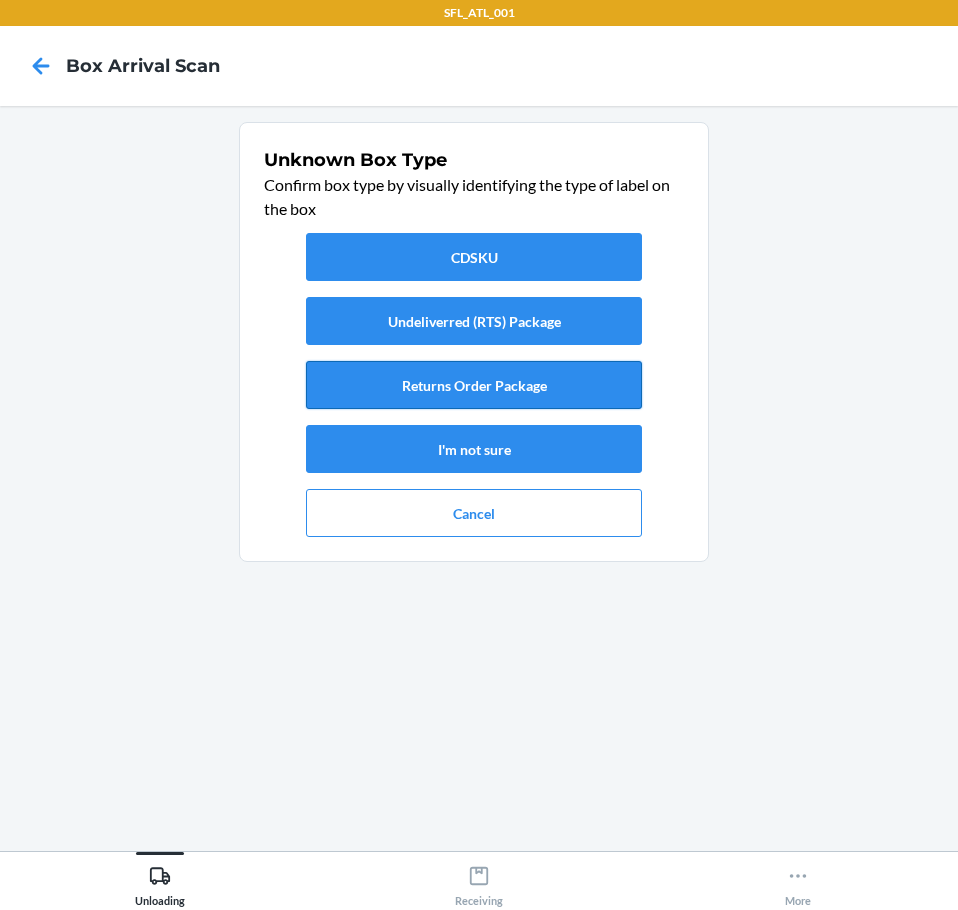 click on "Returns Order Package" at bounding box center [474, 385] 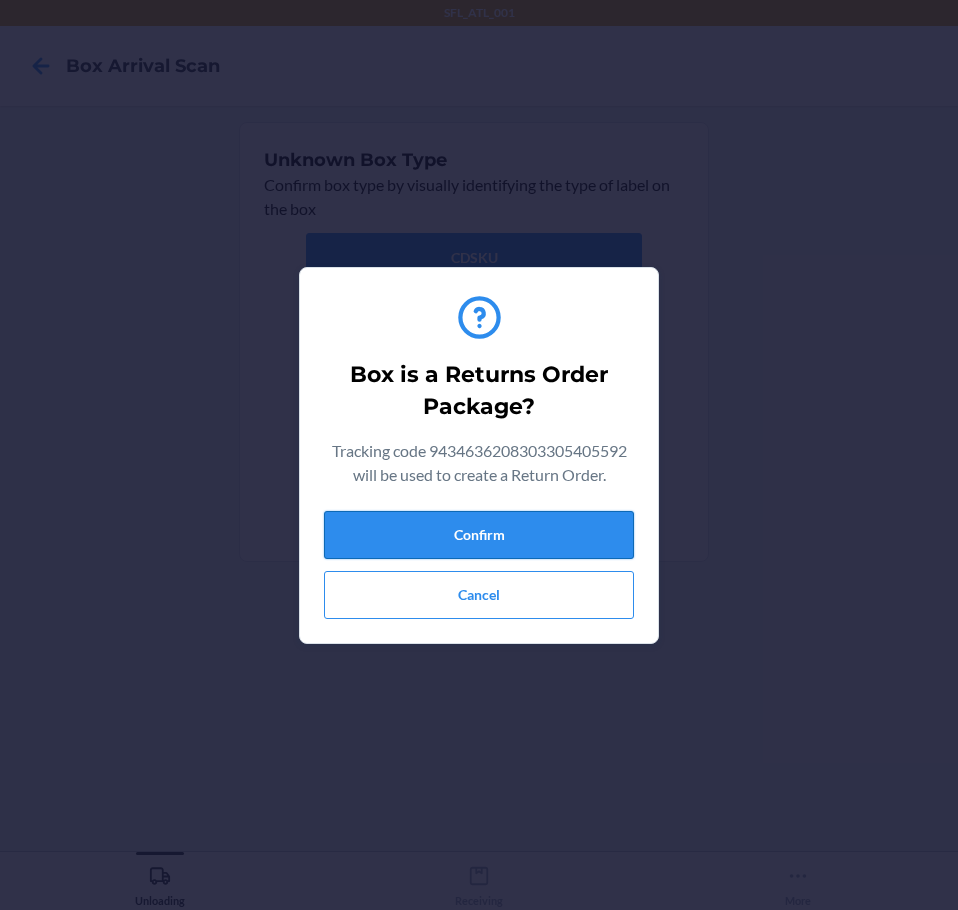 click on "Confirm" at bounding box center [479, 535] 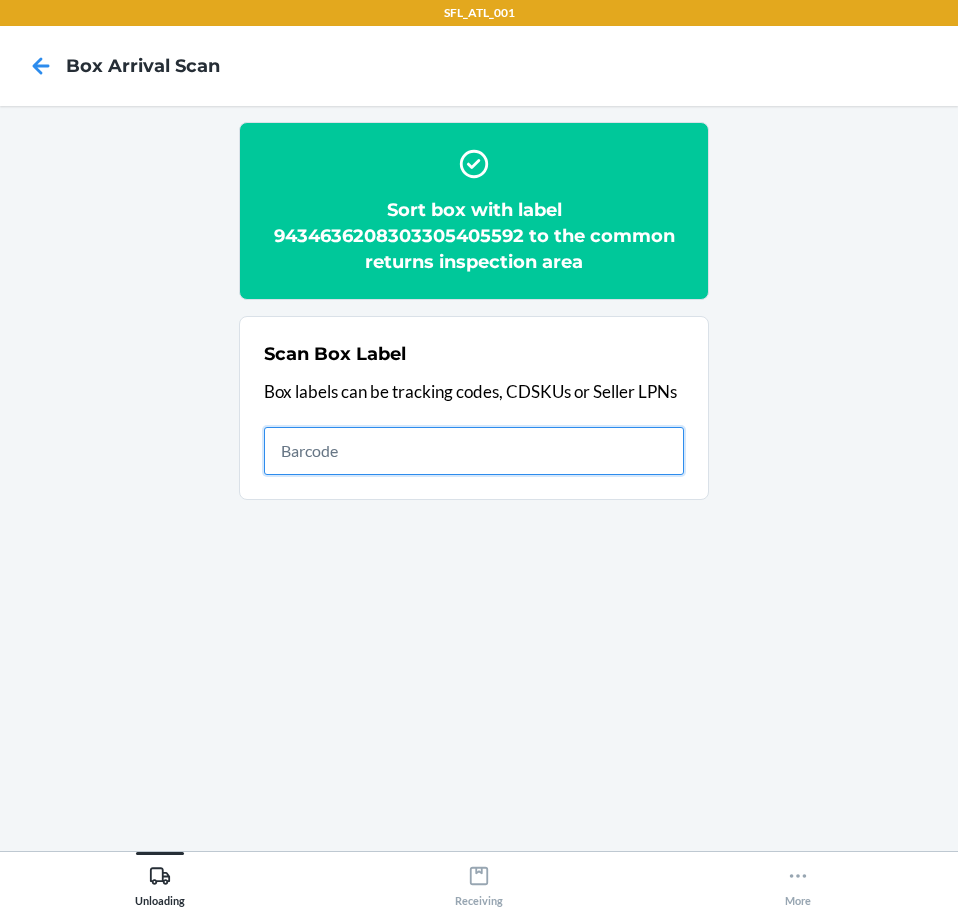 click at bounding box center (474, 451) 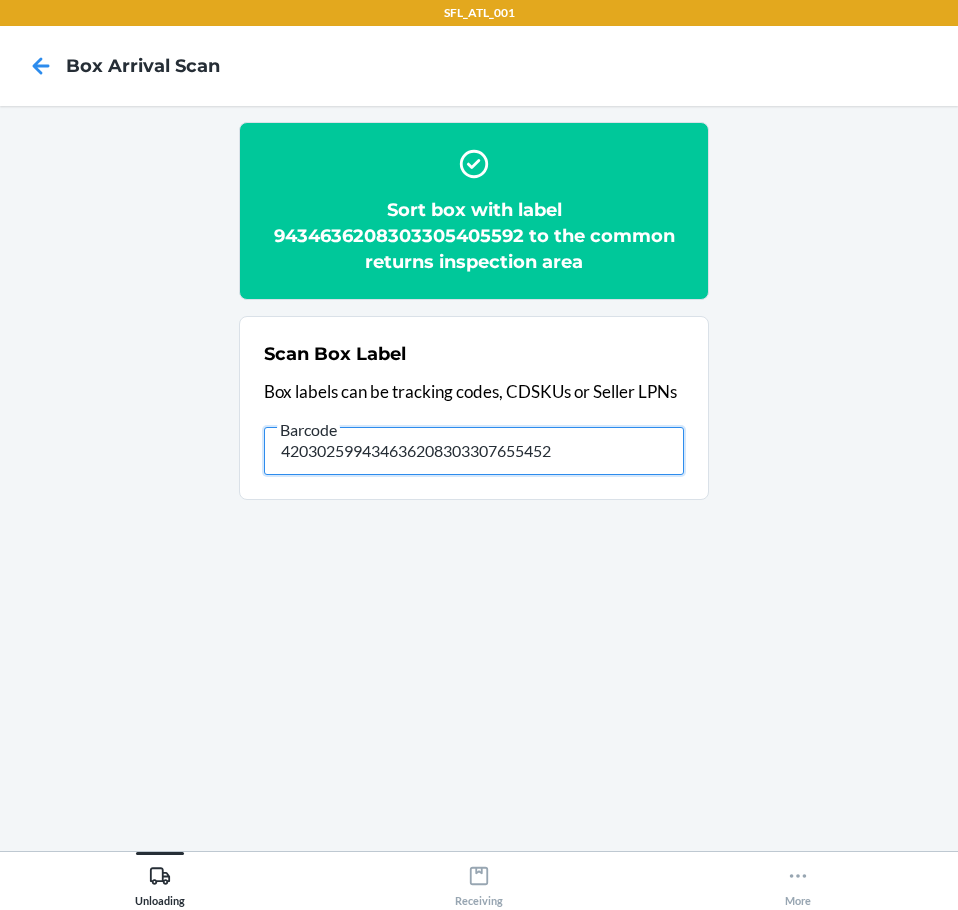 type on "420302599434636208303307655452" 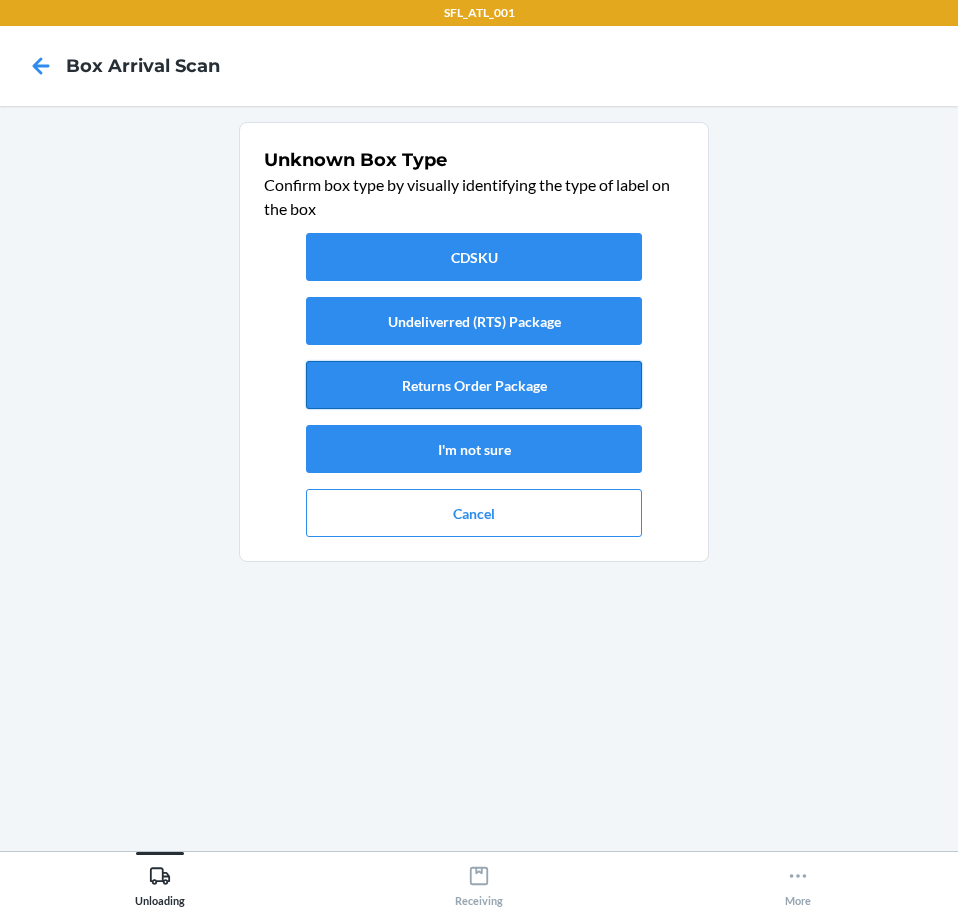 click on "Returns Order Package" at bounding box center [474, 385] 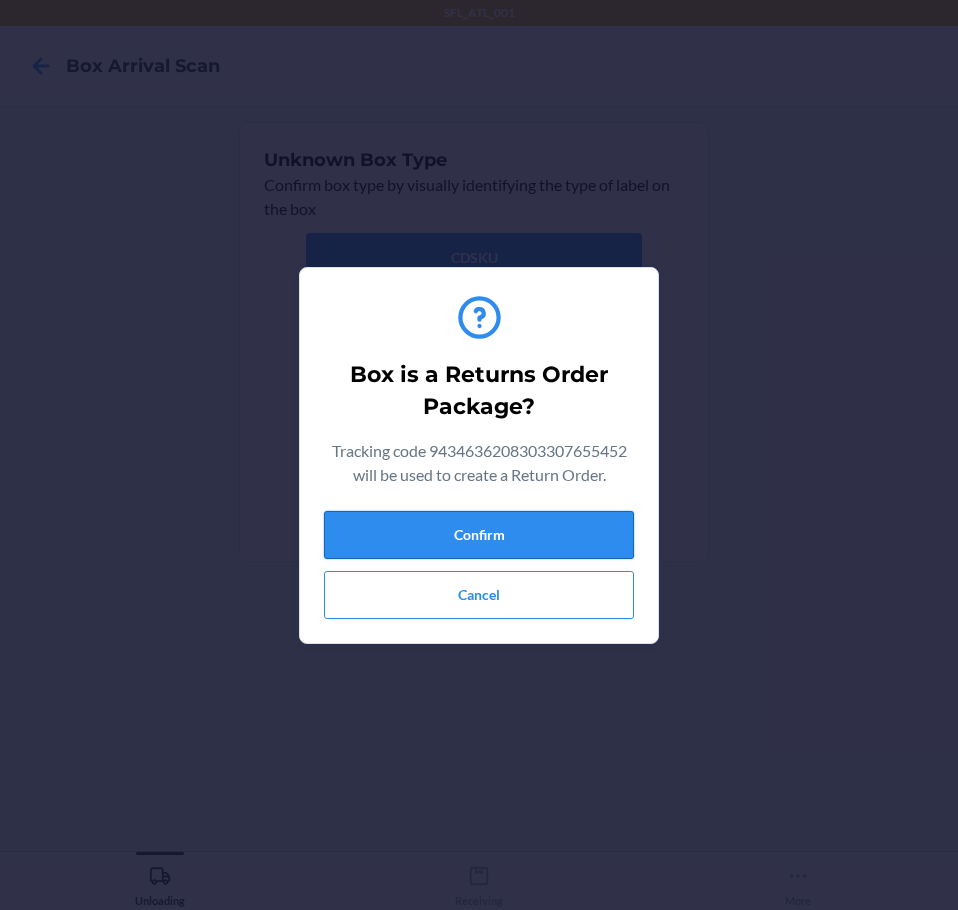 click on "Confirm" at bounding box center [479, 535] 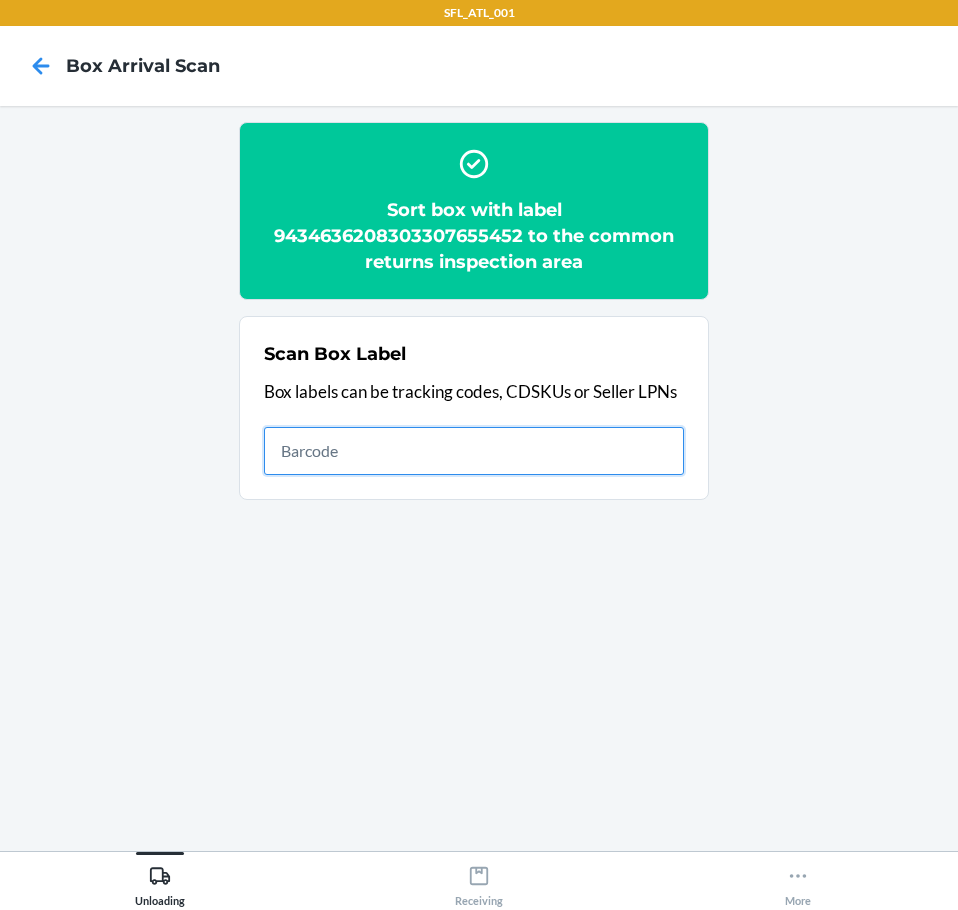 click at bounding box center (474, 451) 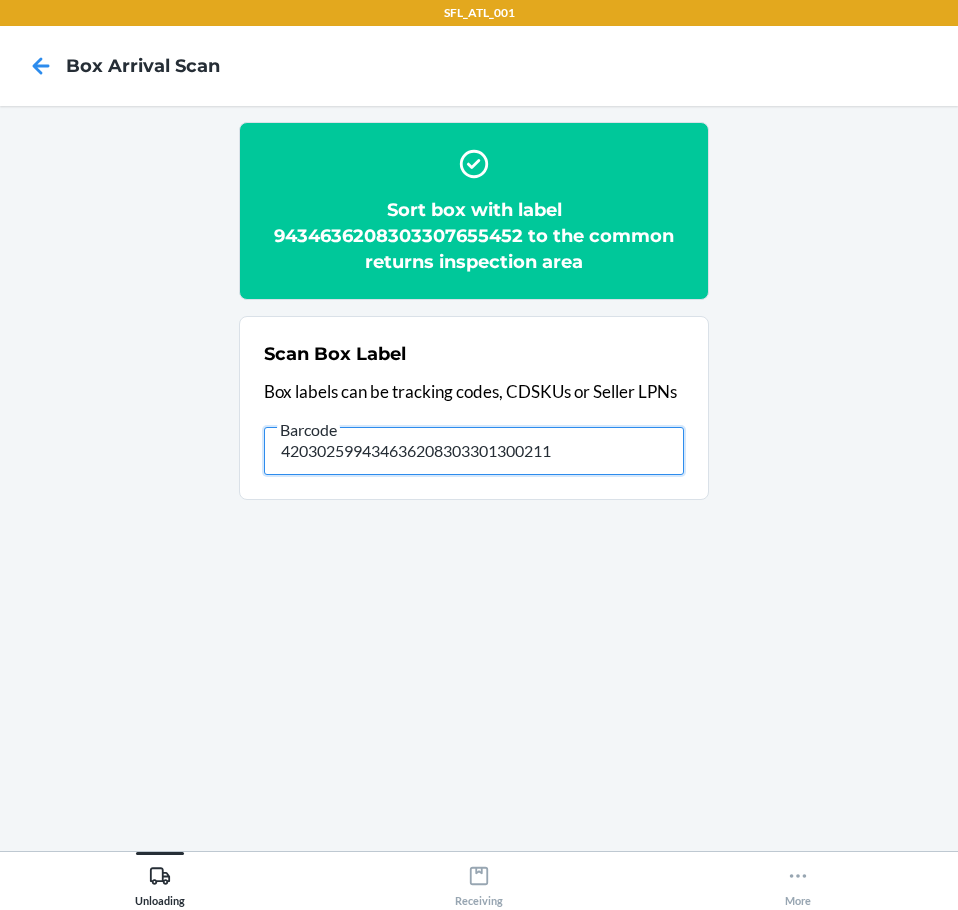 type on "420302599434636208303301300211" 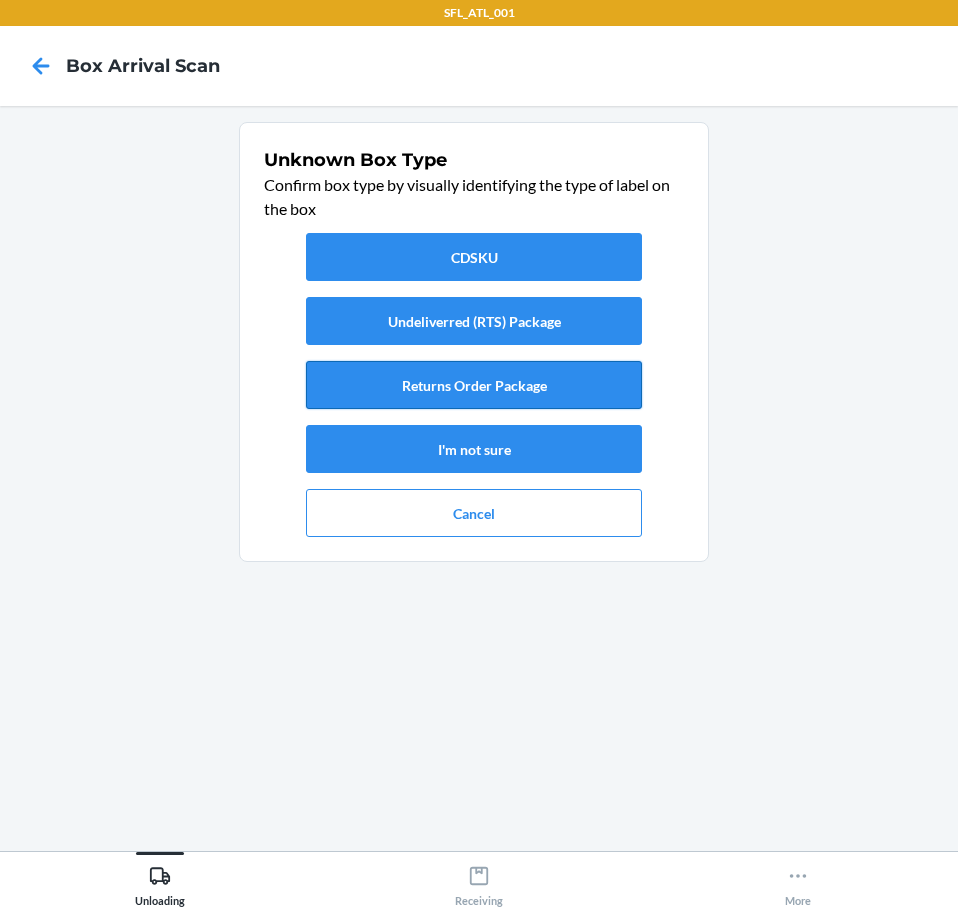 click on "Returns Order Package" at bounding box center [474, 385] 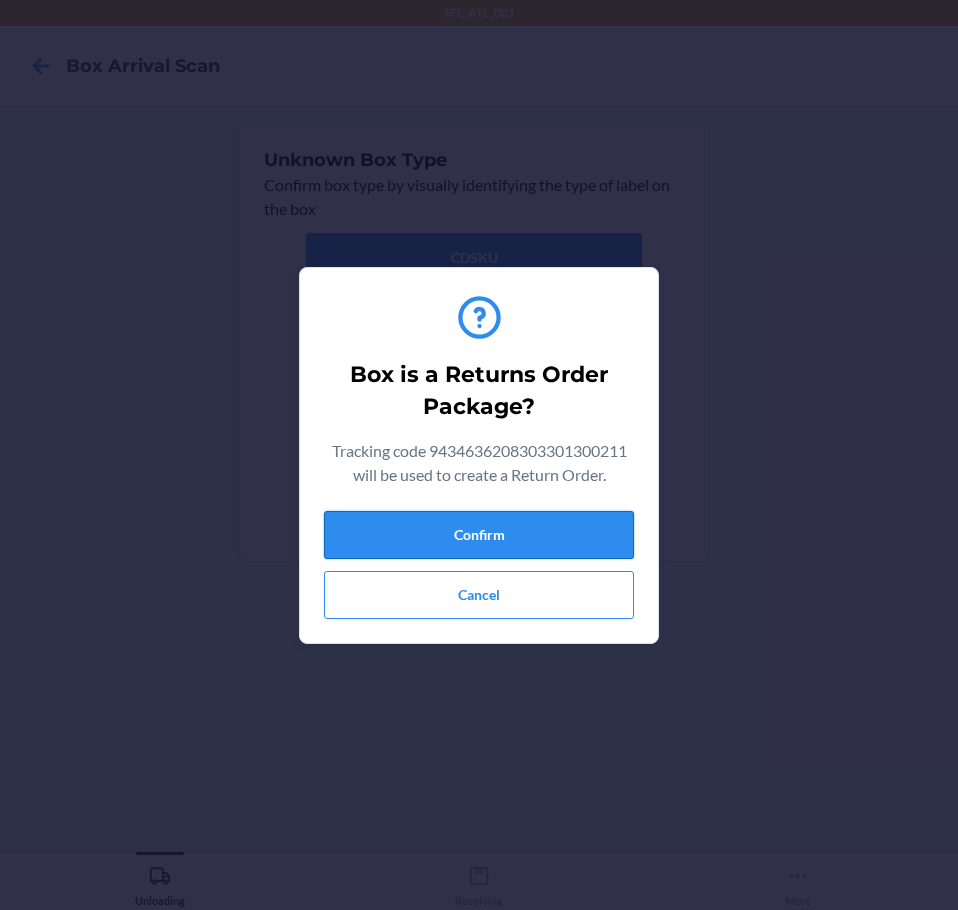 click on "Confirm" at bounding box center [479, 535] 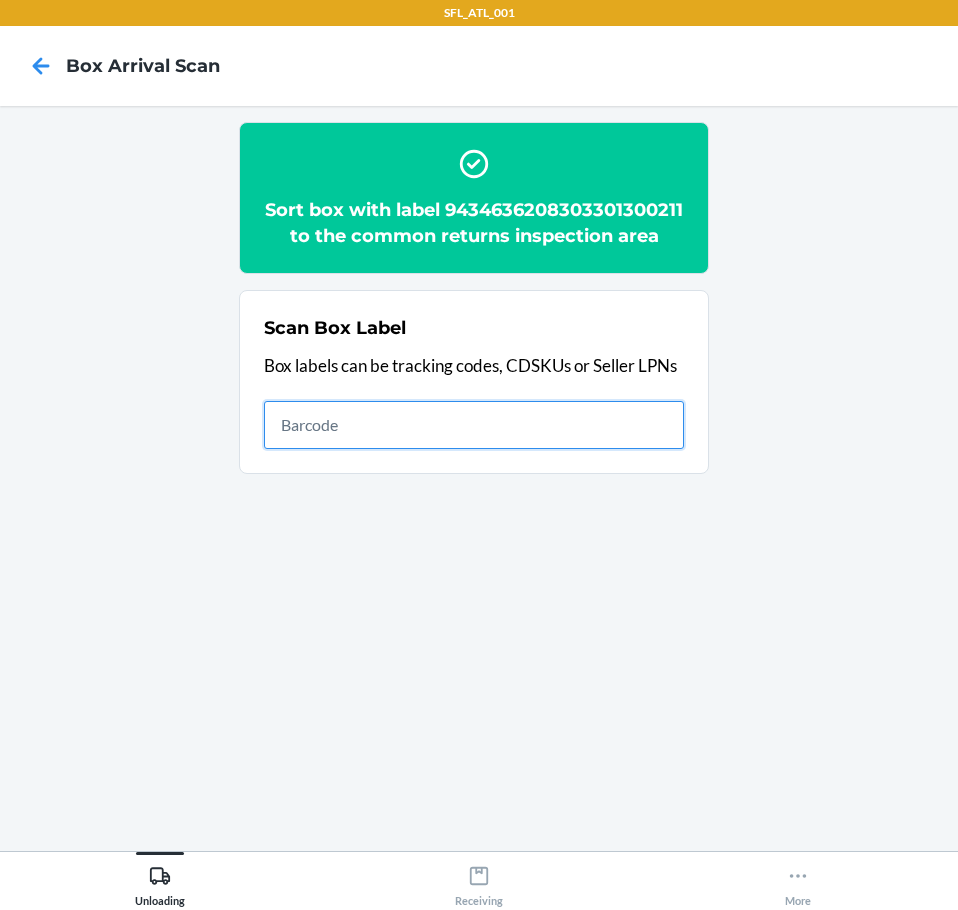click at bounding box center [474, 425] 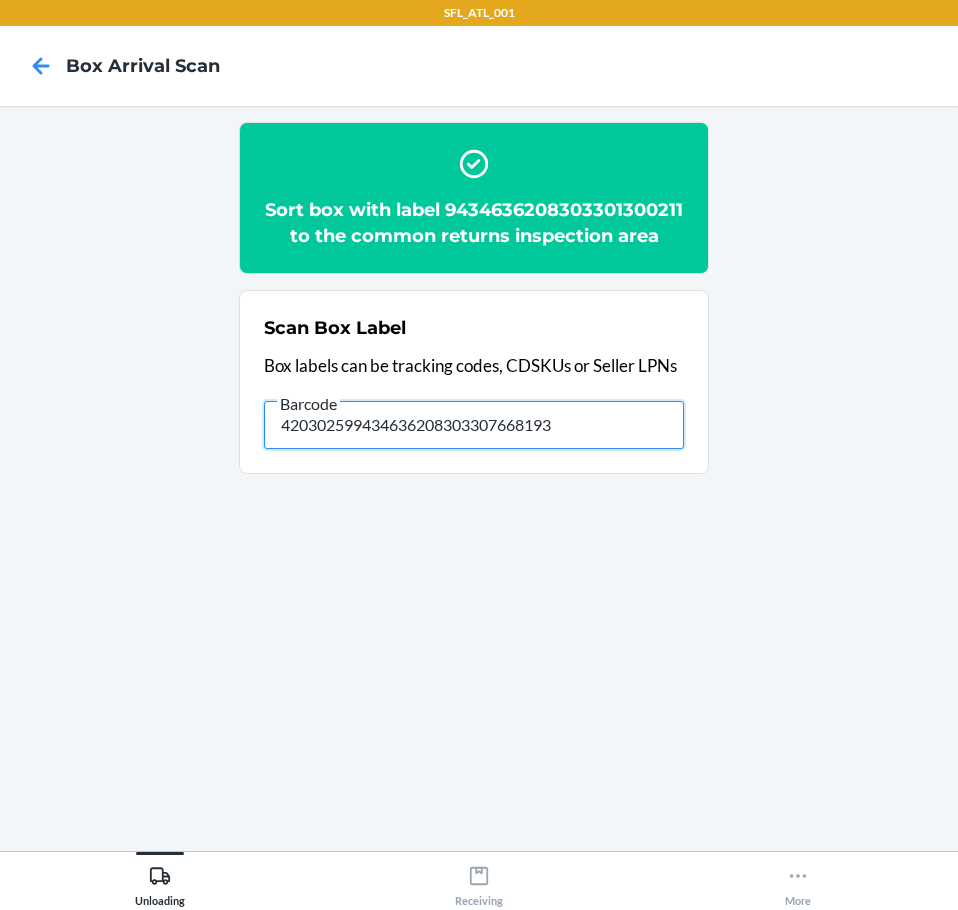 type on "420302599434636208303307668193" 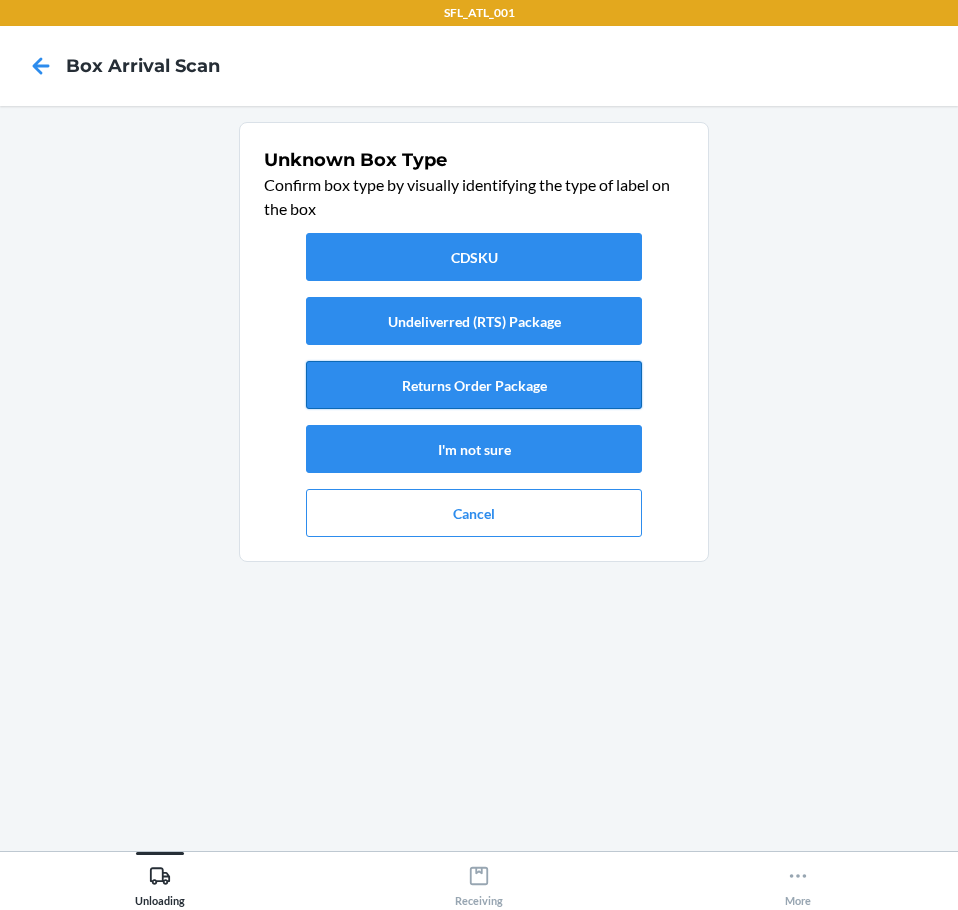click on "Returns Order Package" at bounding box center (474, 385) 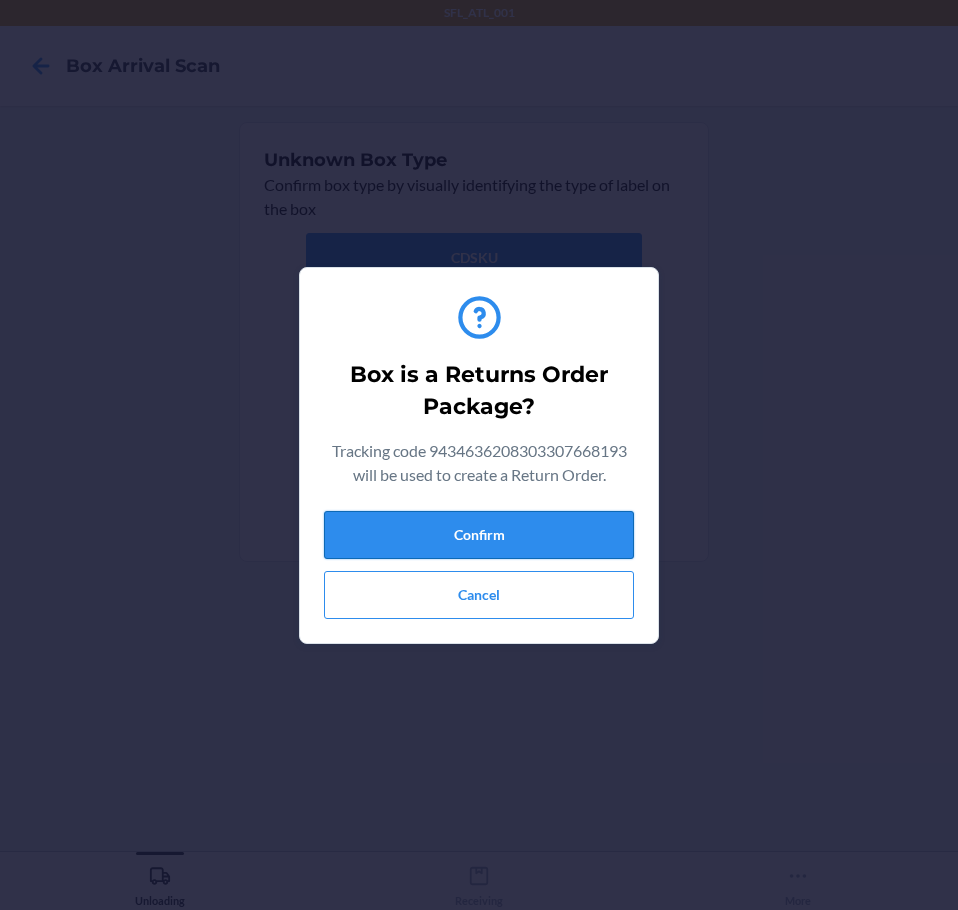 click on "Confirm" at bounding box center (479, 535) 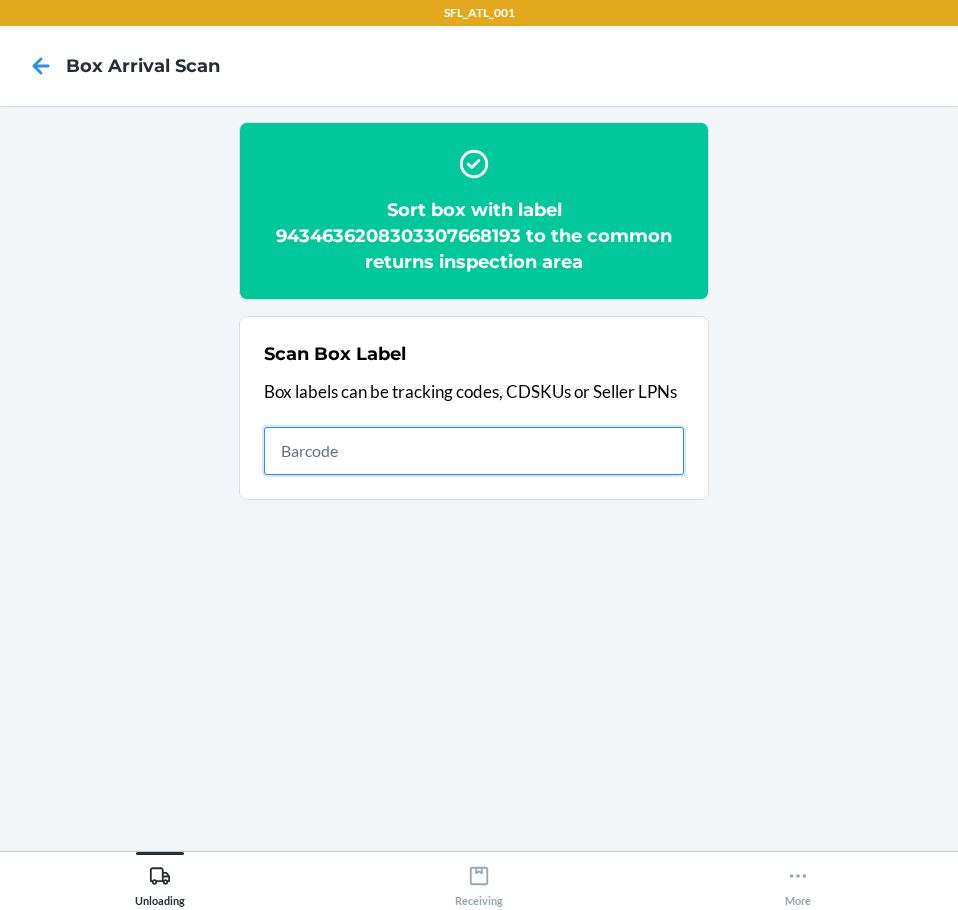 click at bounding box center [474, 451] 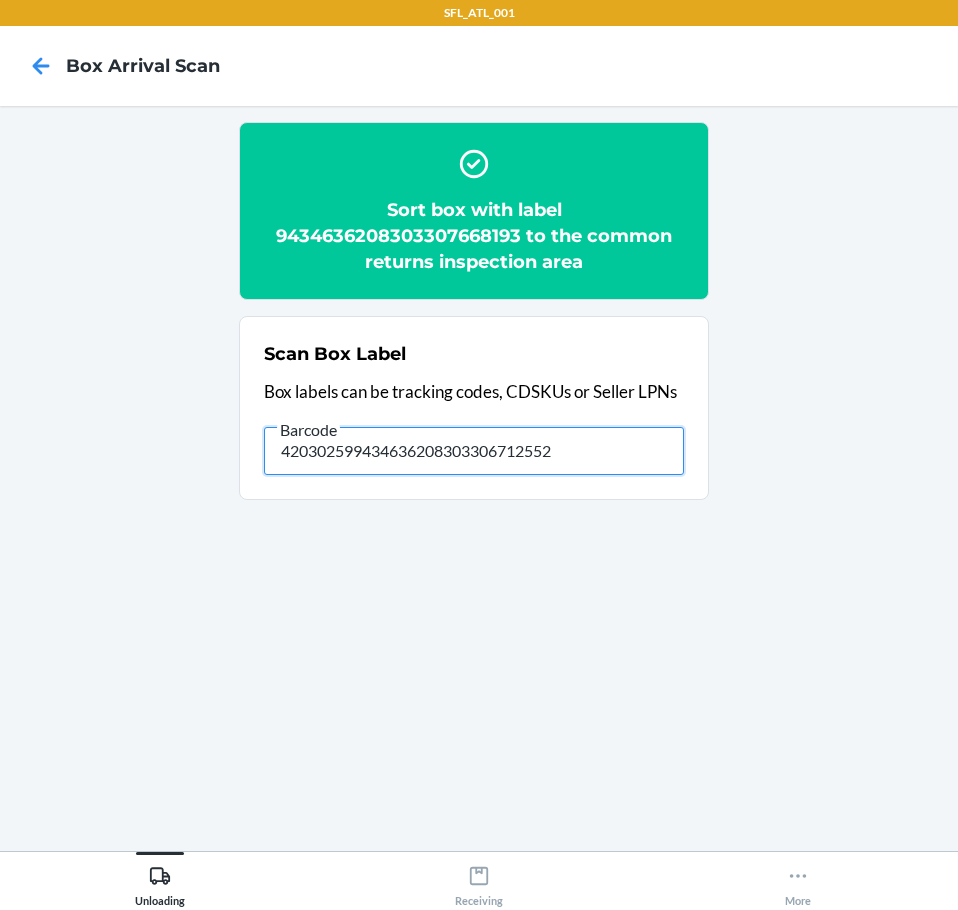 type on "420302599434636208303306712552" 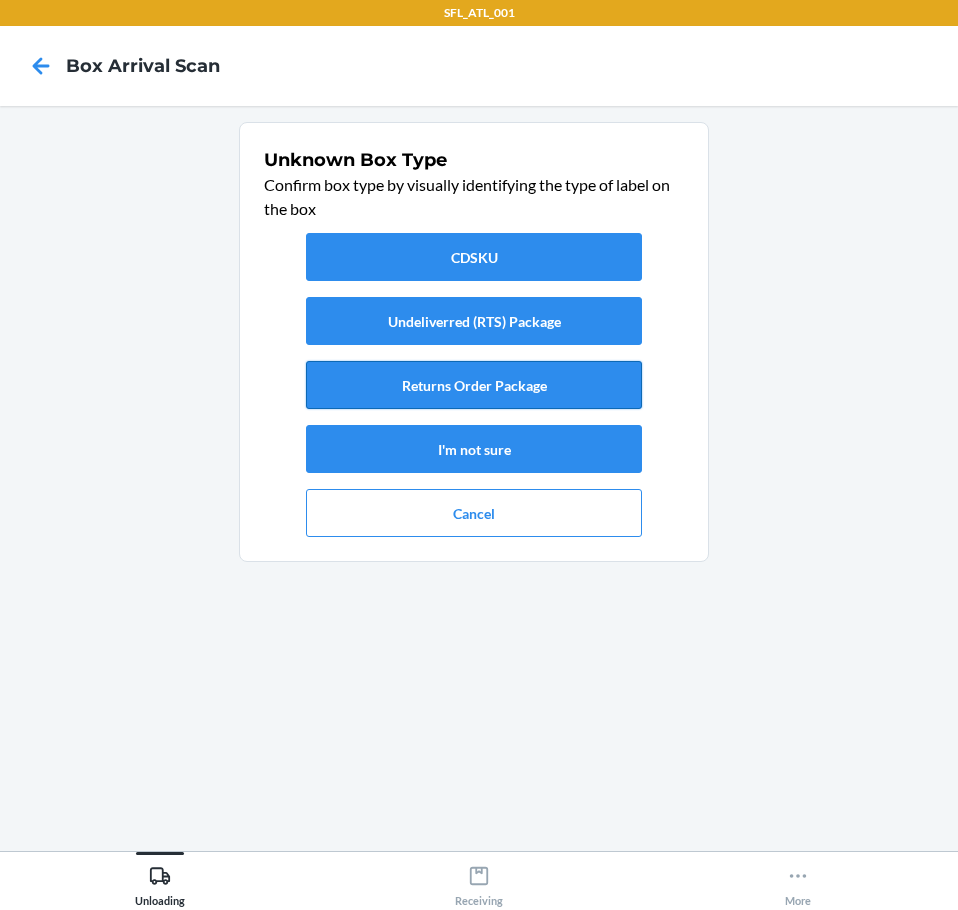click on "Returns Order Package" at bounding box center (474, 385) 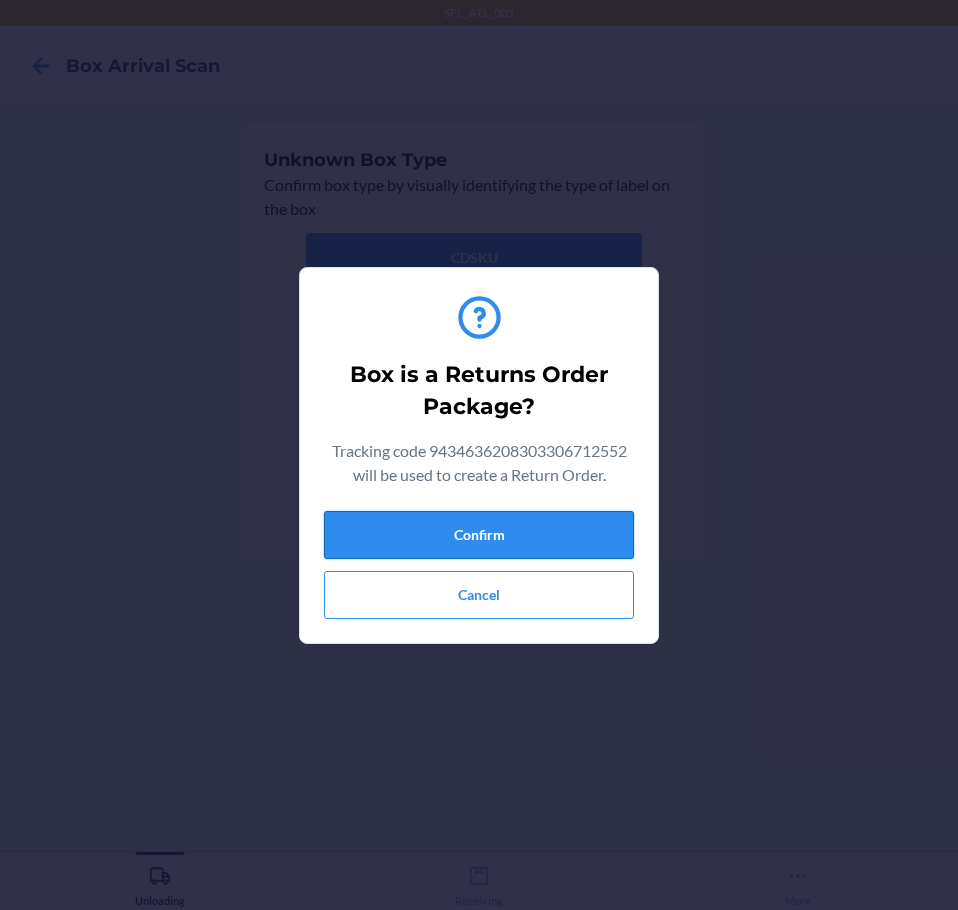 click on "Confirm" at bounding box center [479, 535] 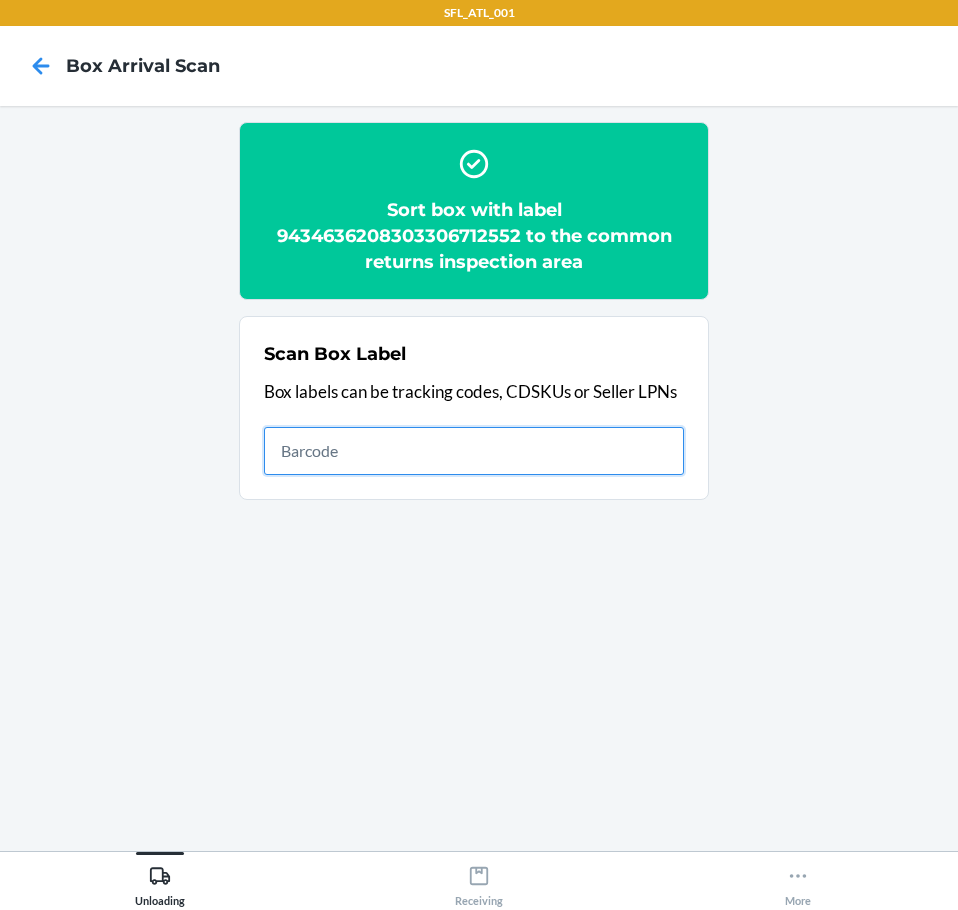 click at bounding box center (474, 451) 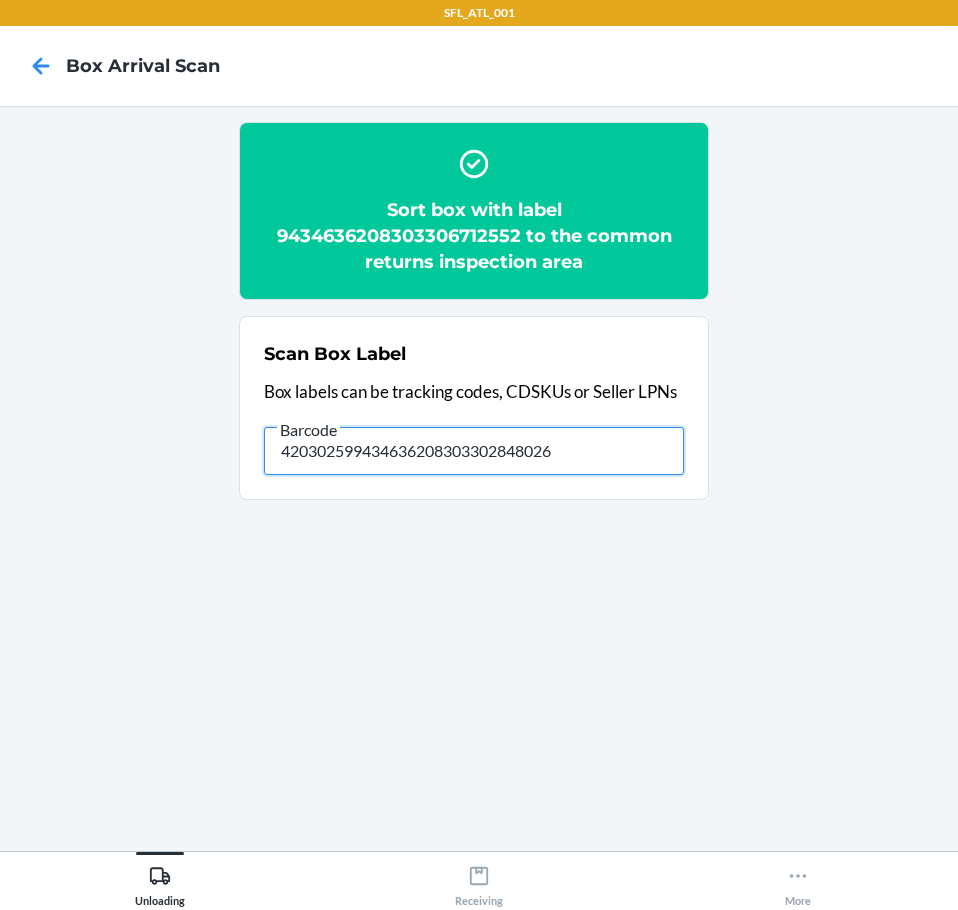 type on "420302599434636208303302848026" 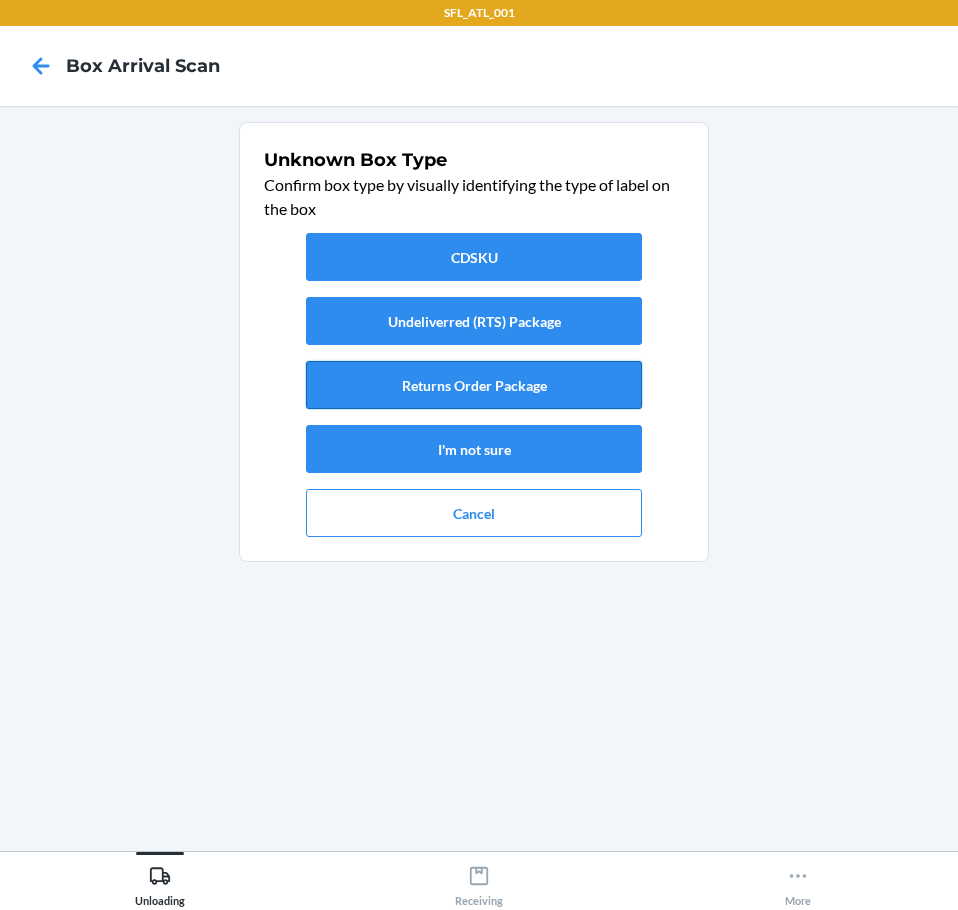 click on "Returns Order Package" at bounding box center [474, 385] 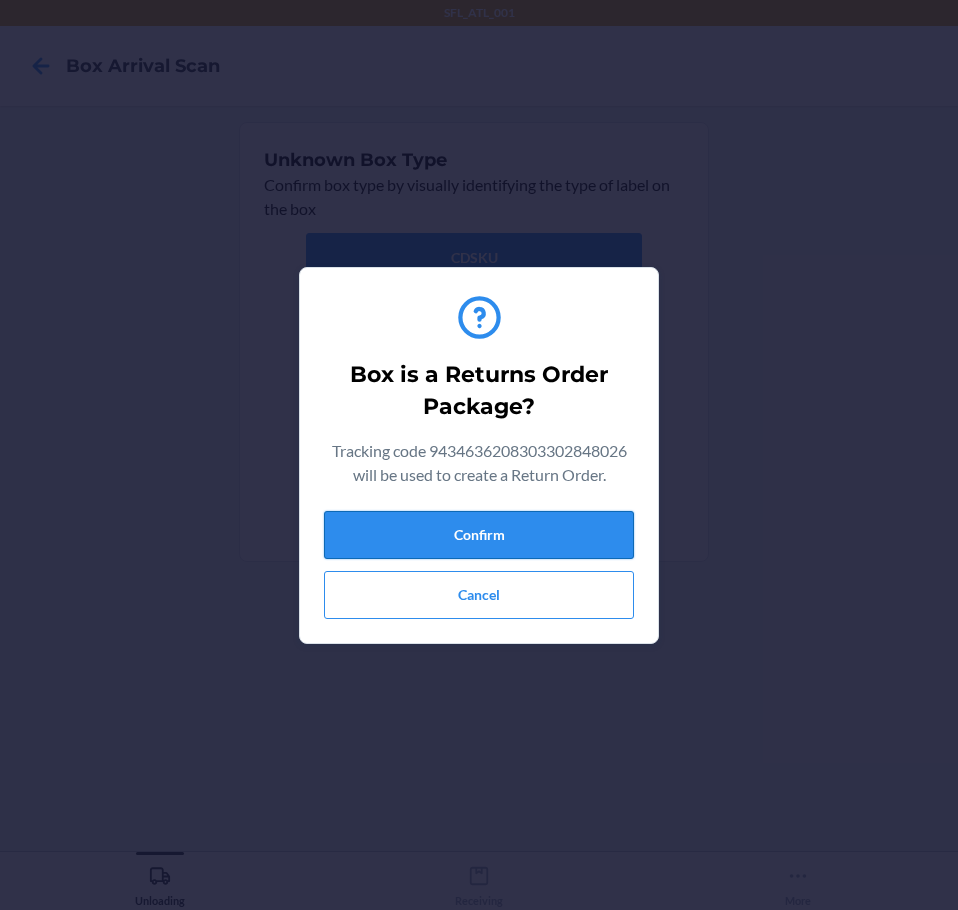 click on "Confirm" at bounding box center [479, 535] 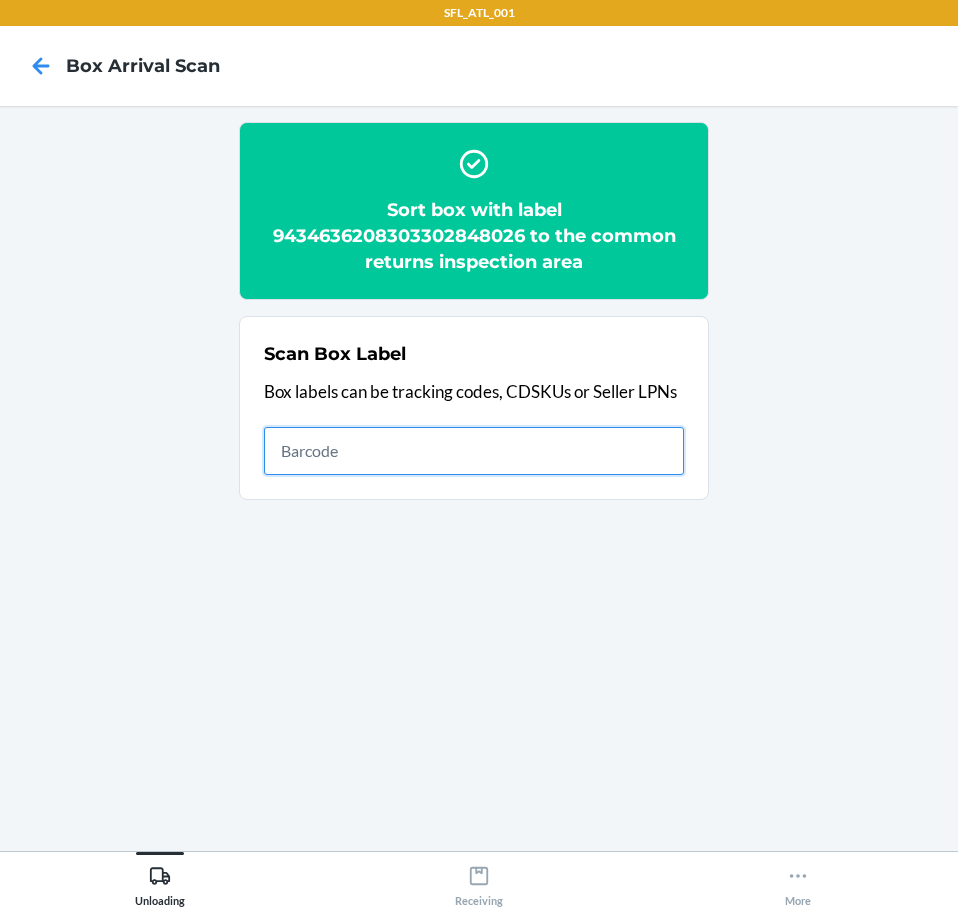 click at bounding box center [474, 451] 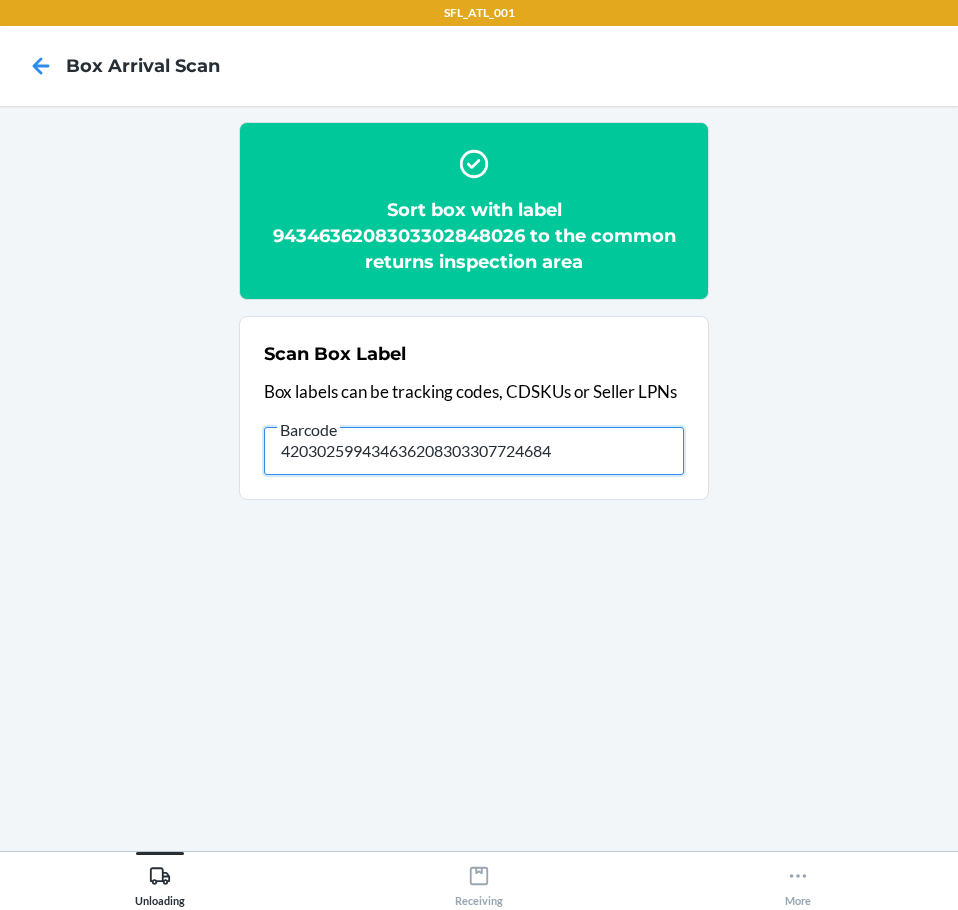 type on "420302599434636208303307724684" 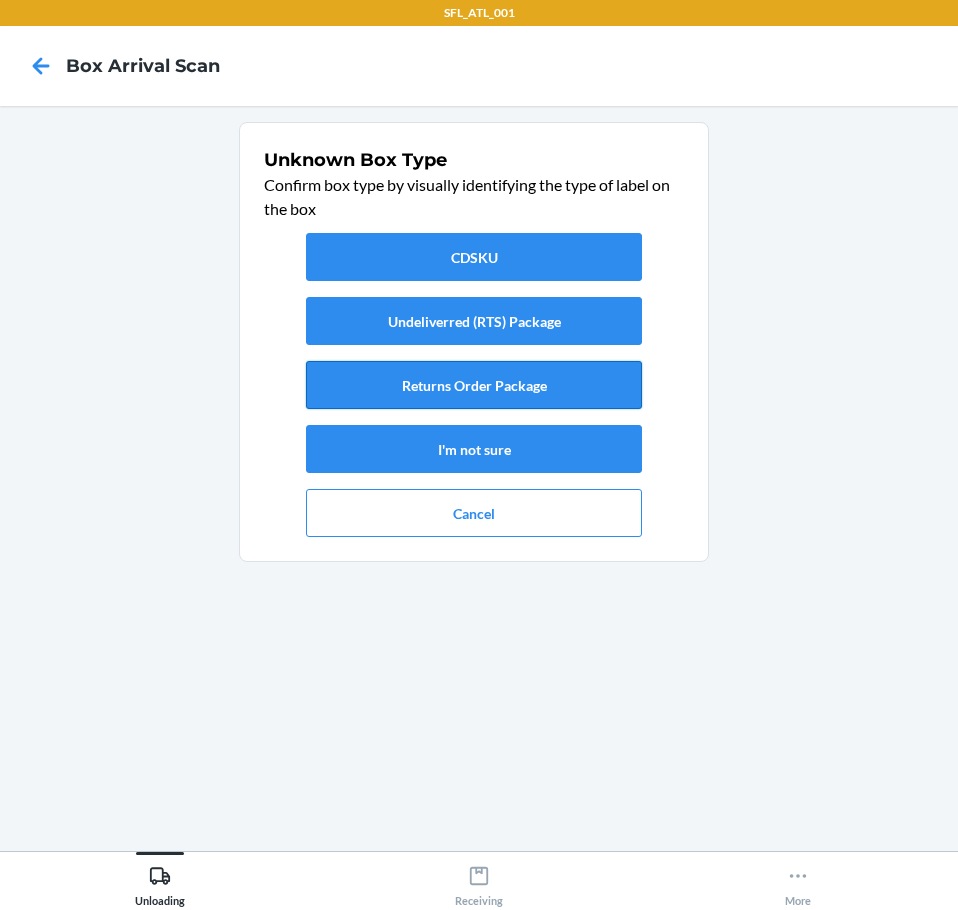 click on "Returns Order Package" at bounding box center (474, 385) 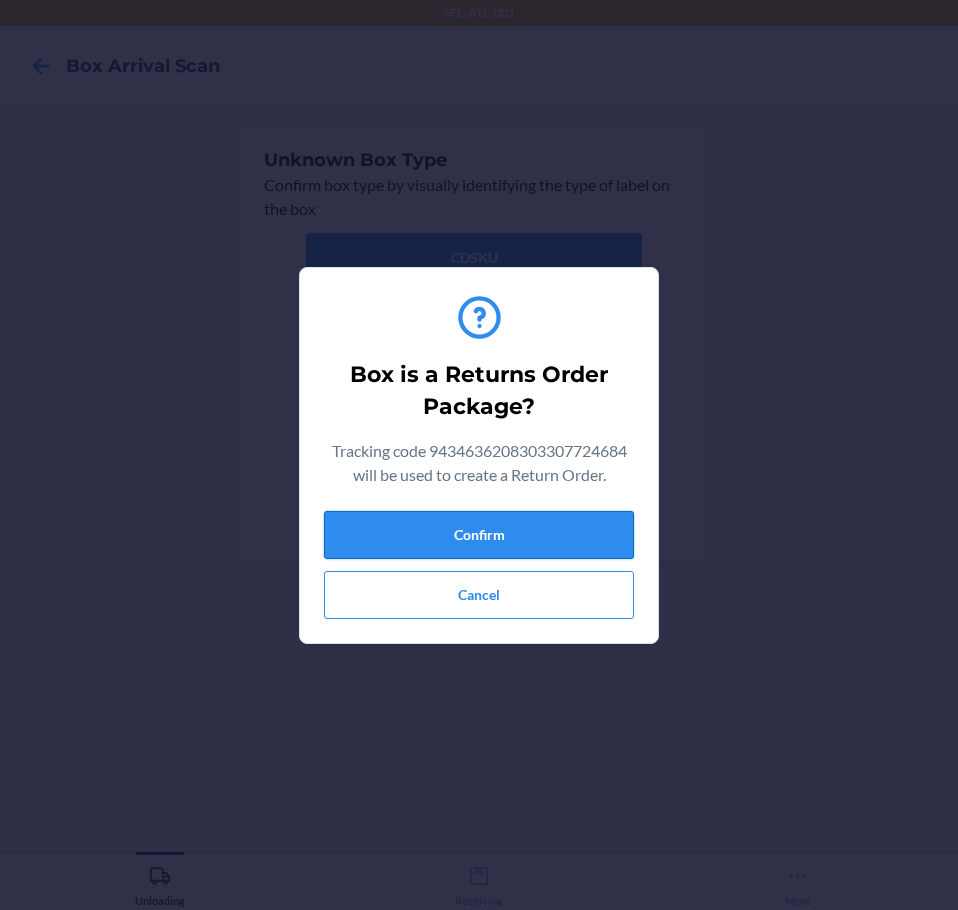 click on "Confirm" at bounding box center [479, 535] 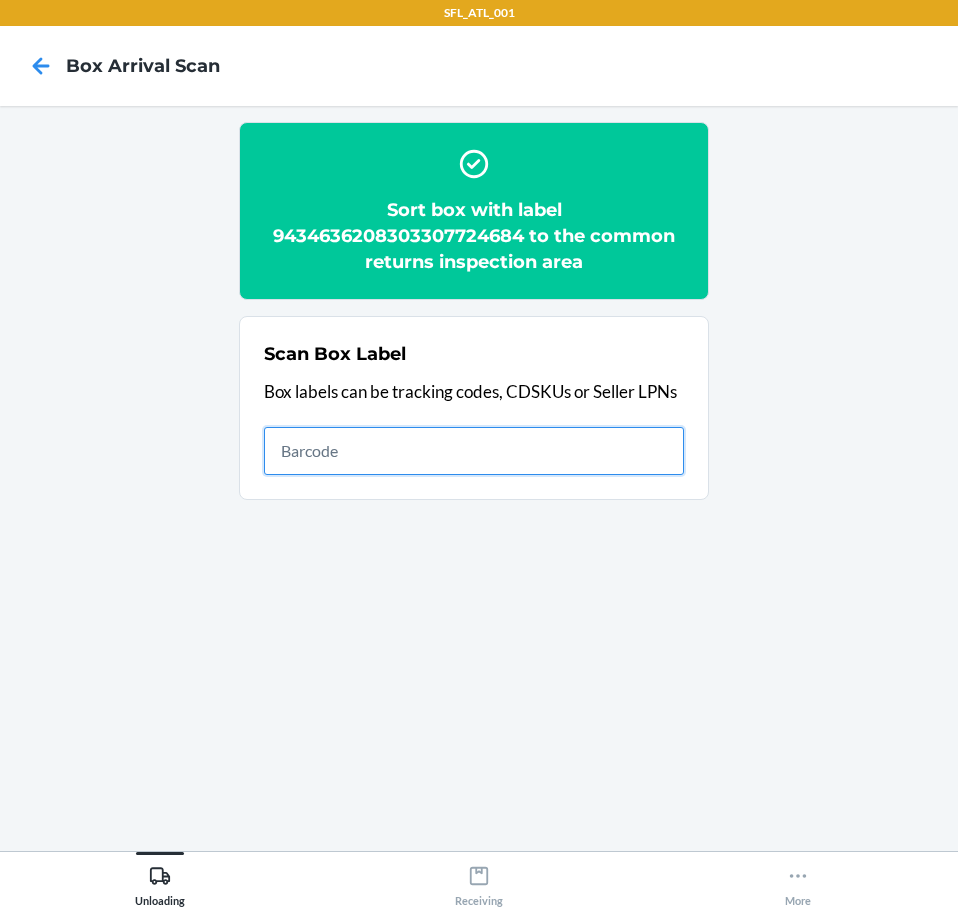 click at bounding box center (474, 451) 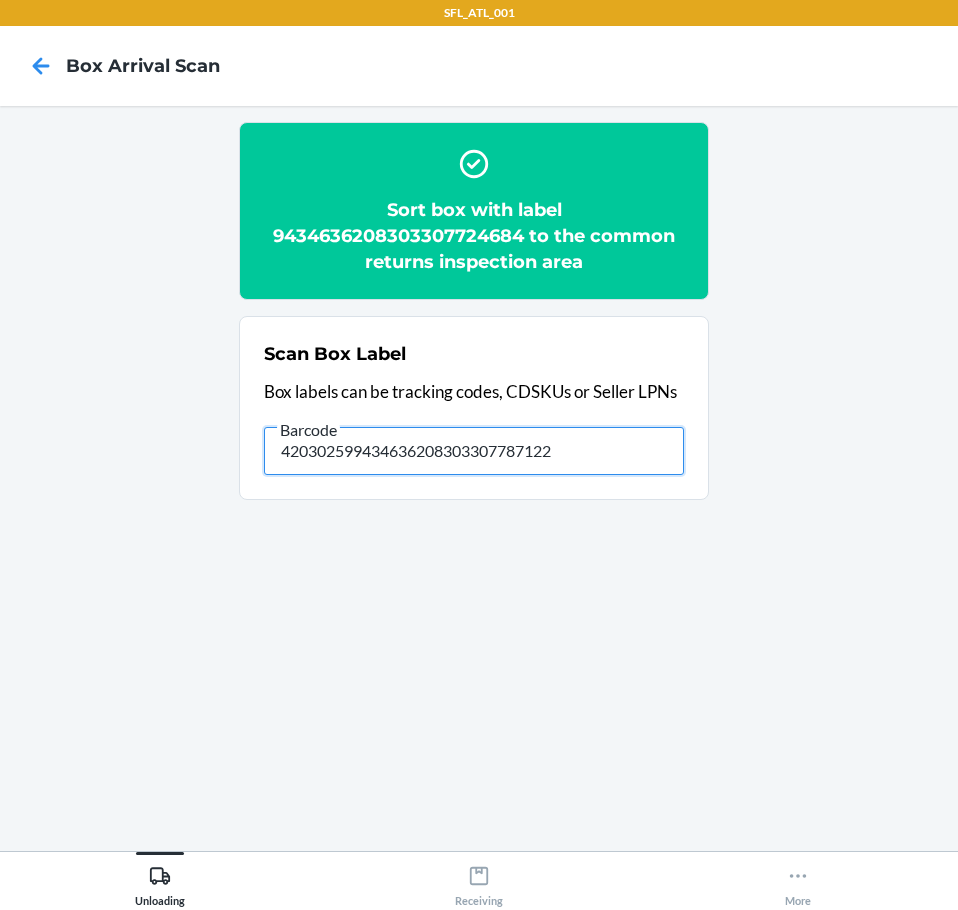 type on "420302599434636208303307787122" 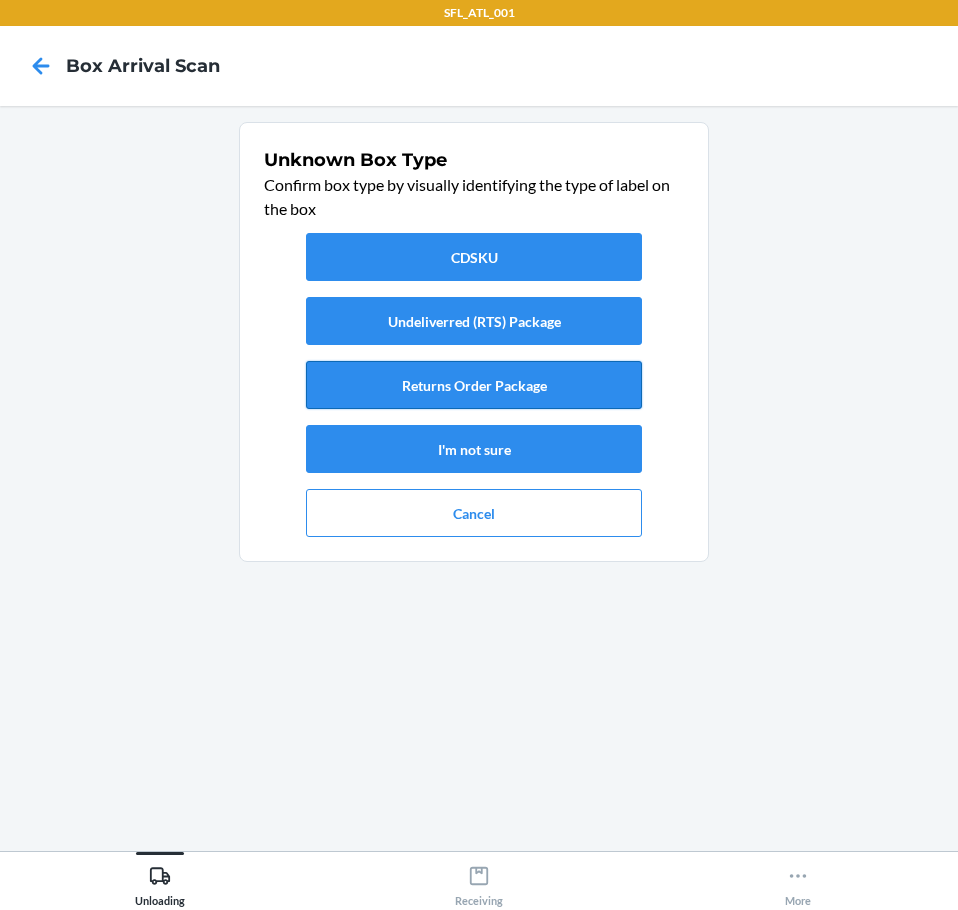 click on "Returns Order Package" at bounding box center [474, 385] 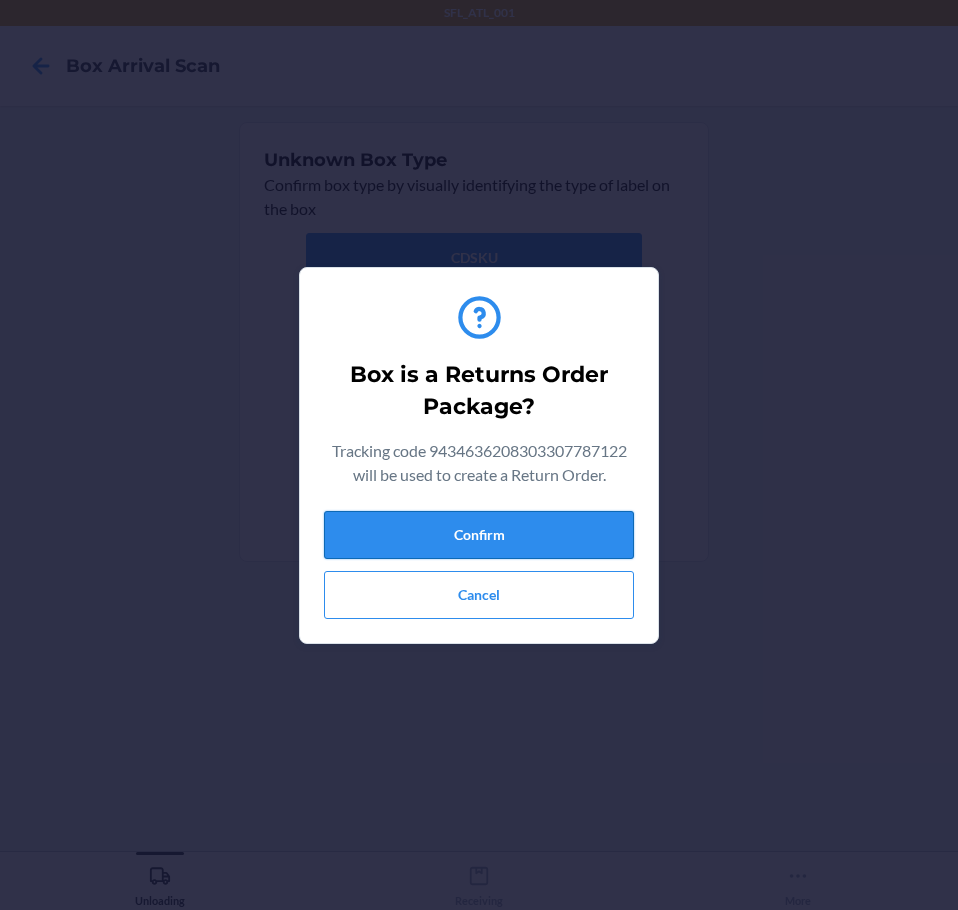 click on "Confirm" at bounding box center [479, 535] 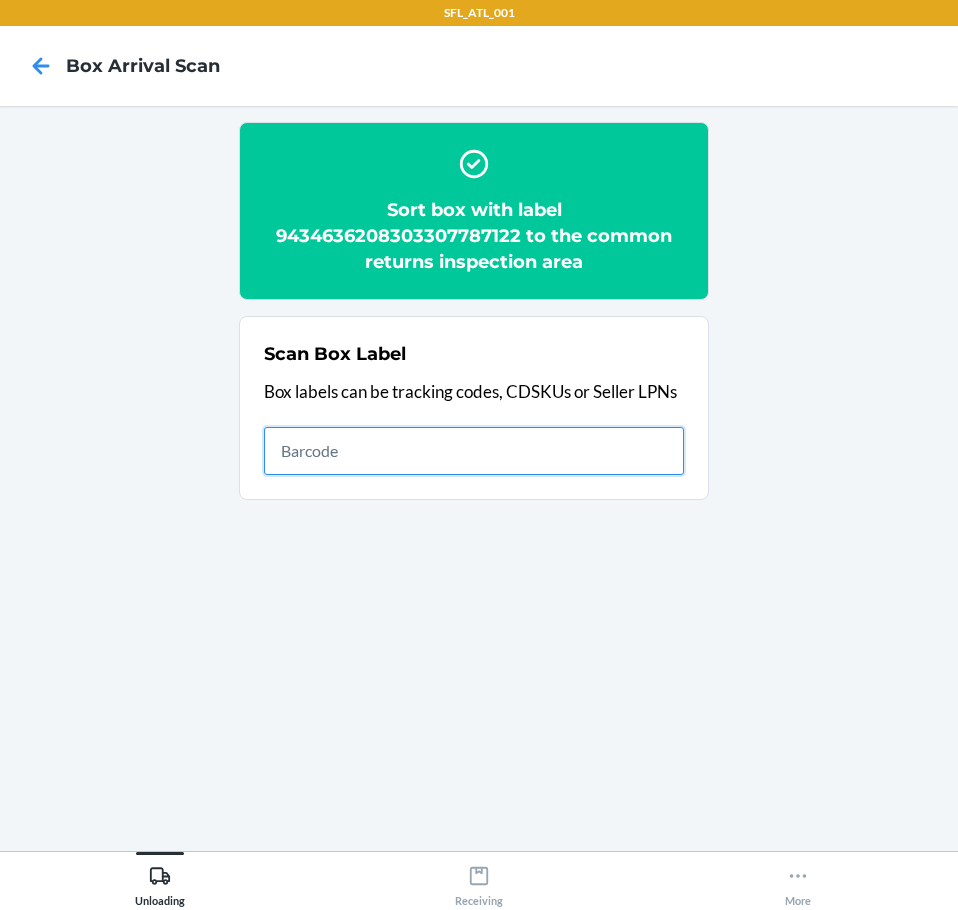 click at bounding box center (474, 451) 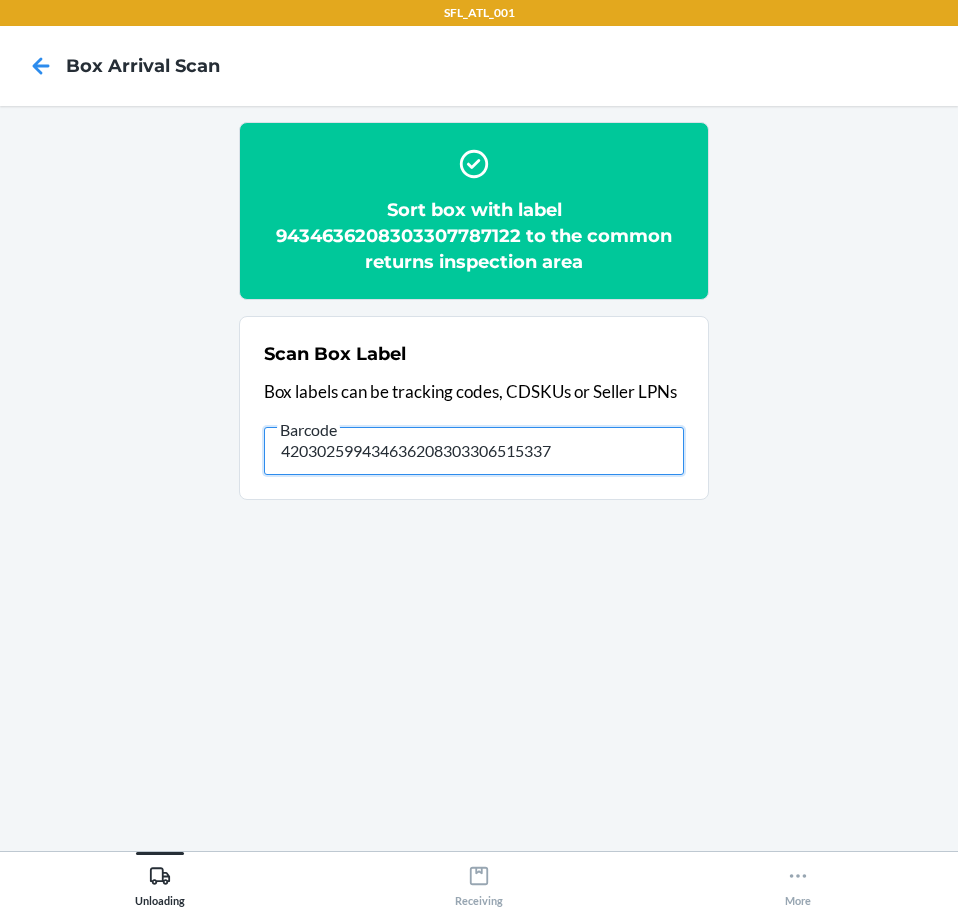 type on "420302599434636208303306515337" 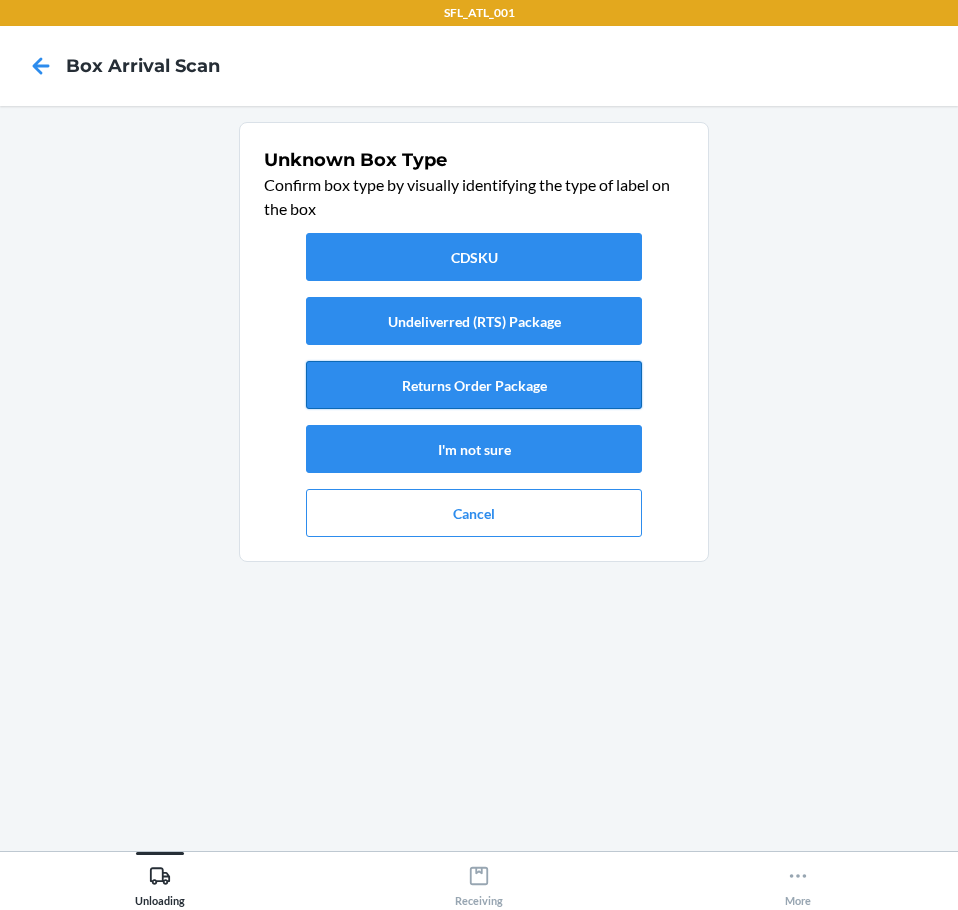 click on "Returns Order Package" at bounding box center [474, 385] 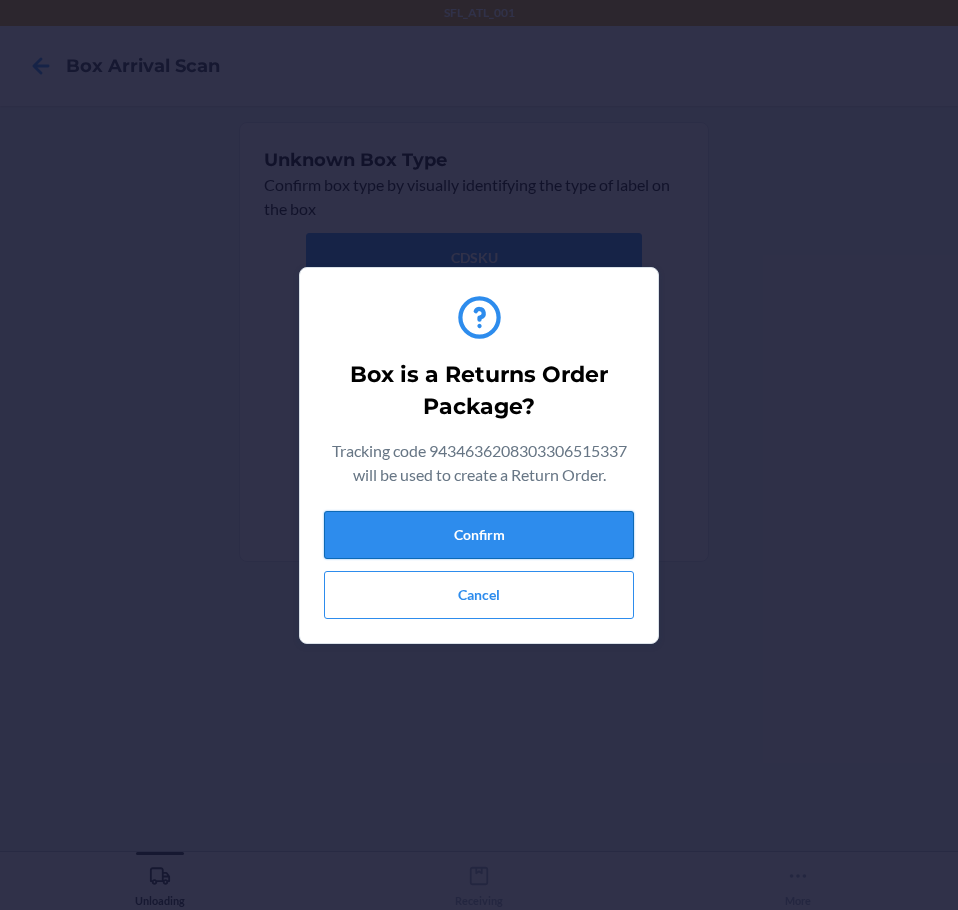 click on "Confirm" at bounding box center (479, 535) 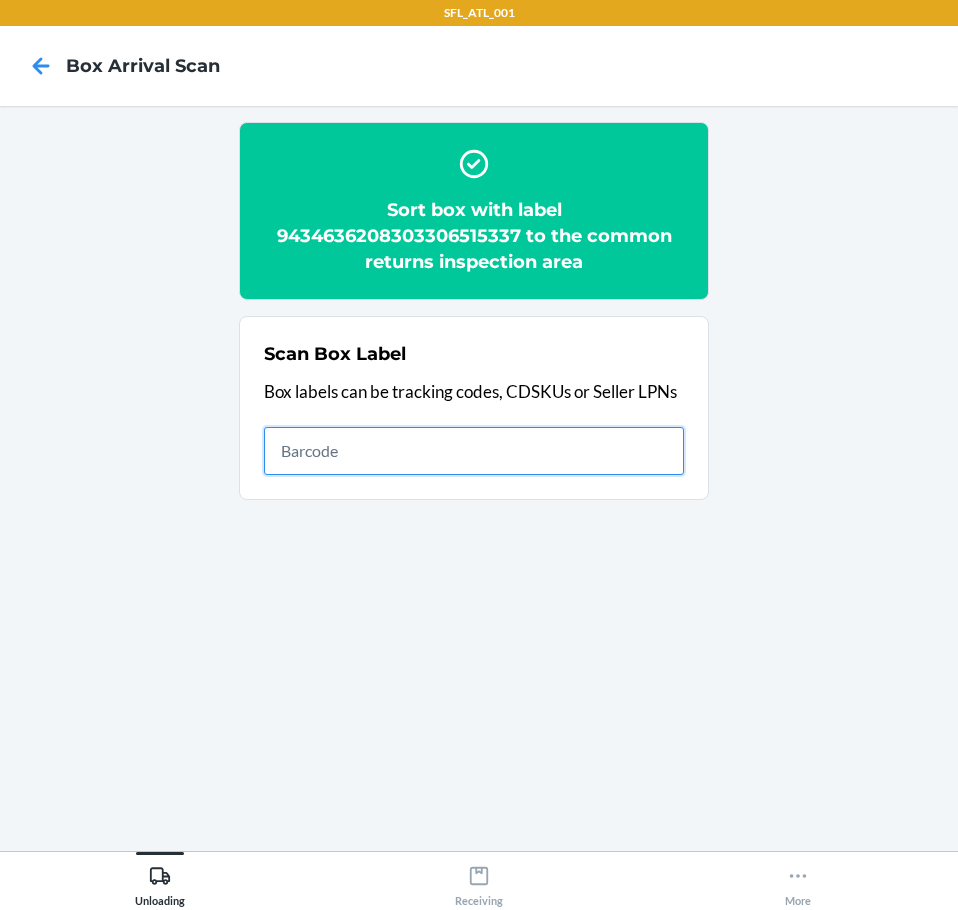 click at bounding box center (474, 451) 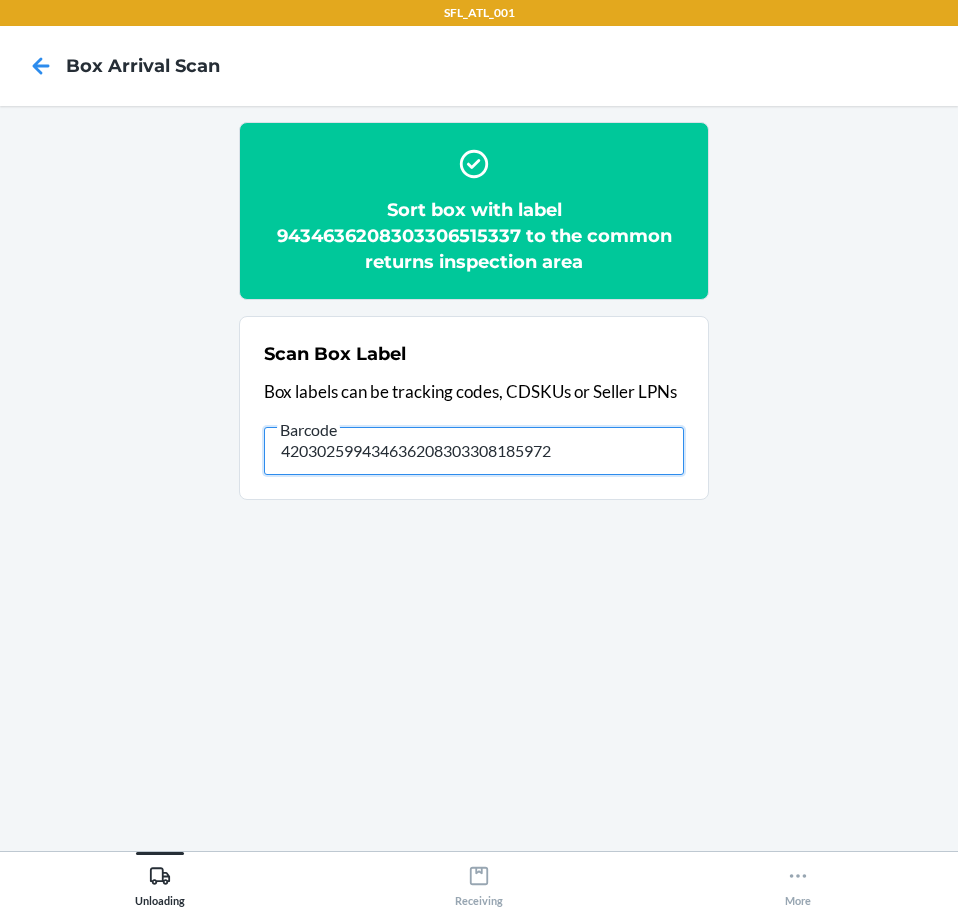 type on "420302599434636208303308185972" 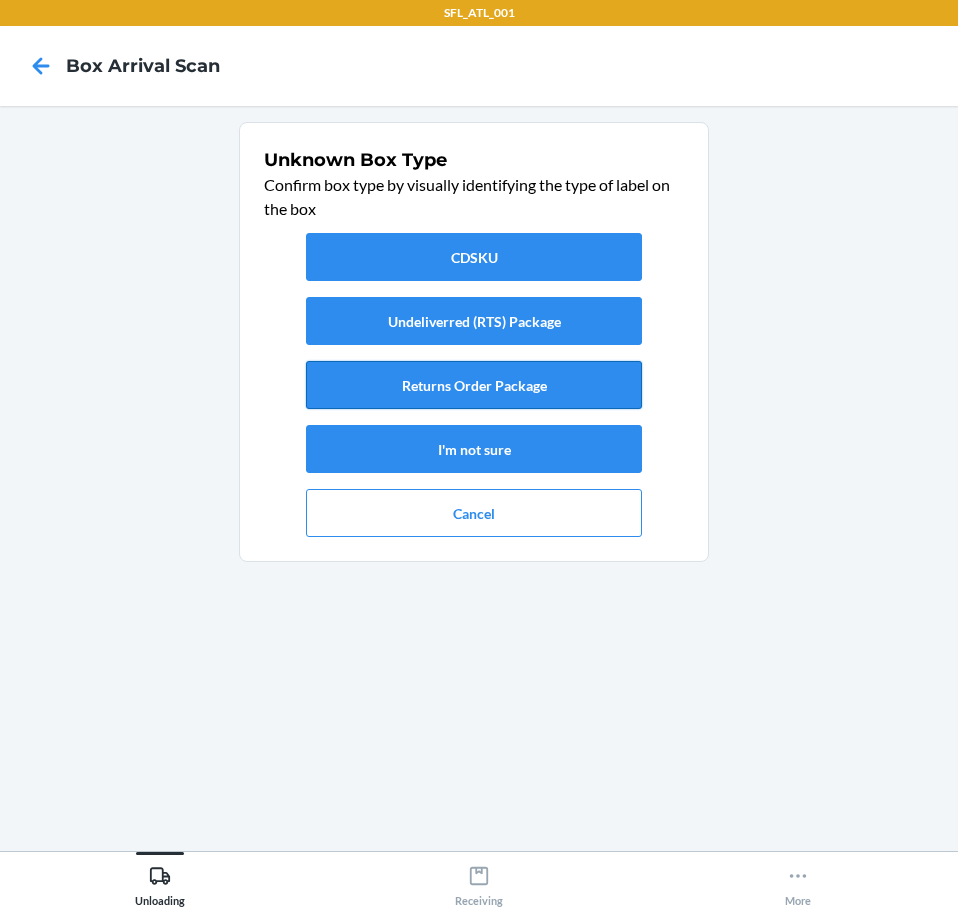 click on "Returns Order Package" at bounding box center [474, 385] 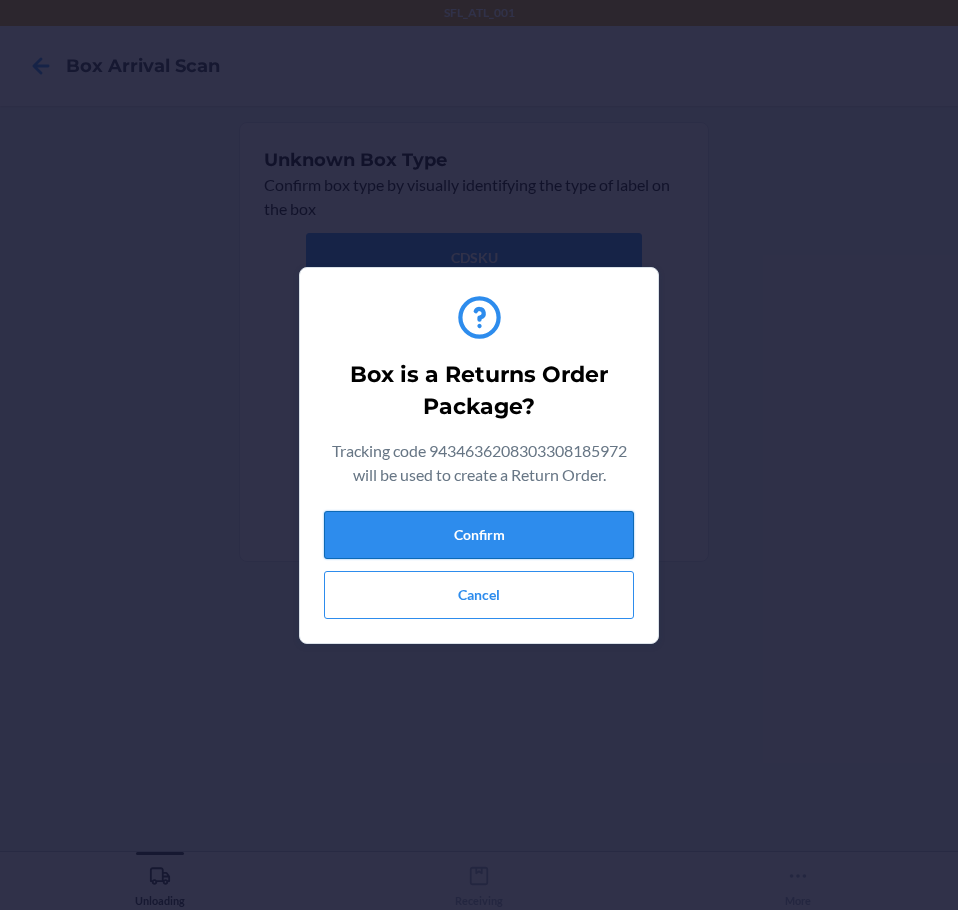 click on "Confirm" at bounding box center (479, 535) 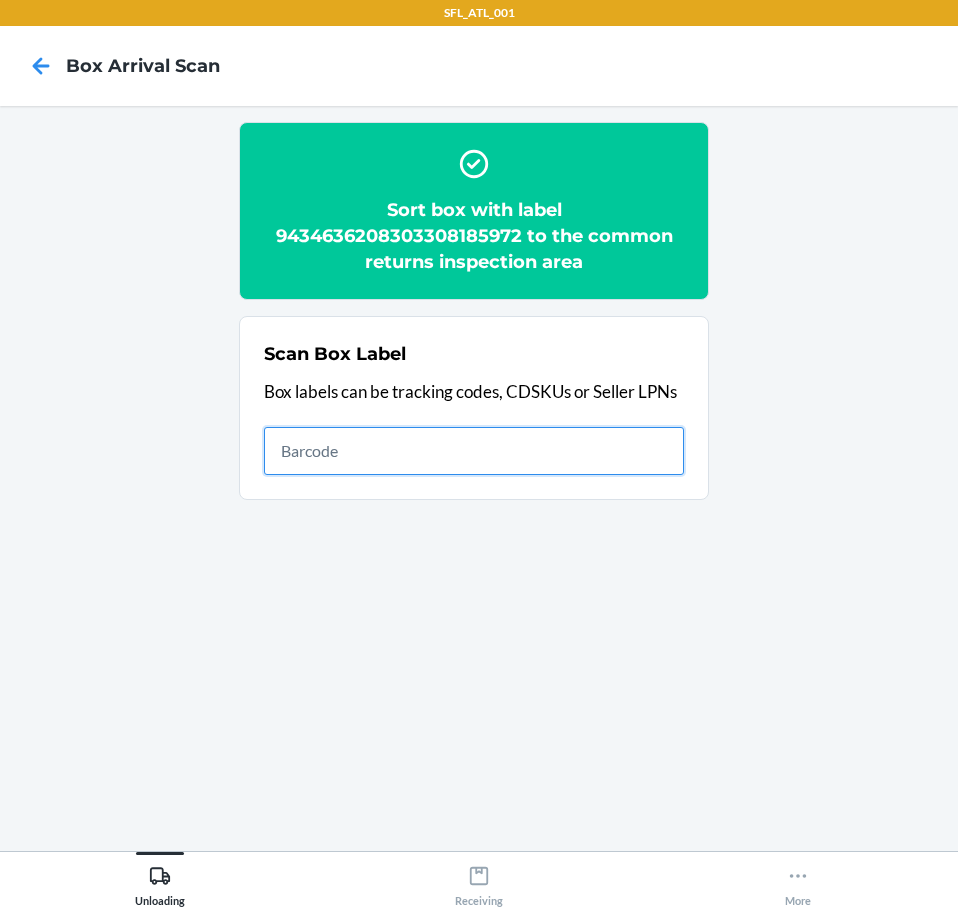 click at bounding box center (474, 451) 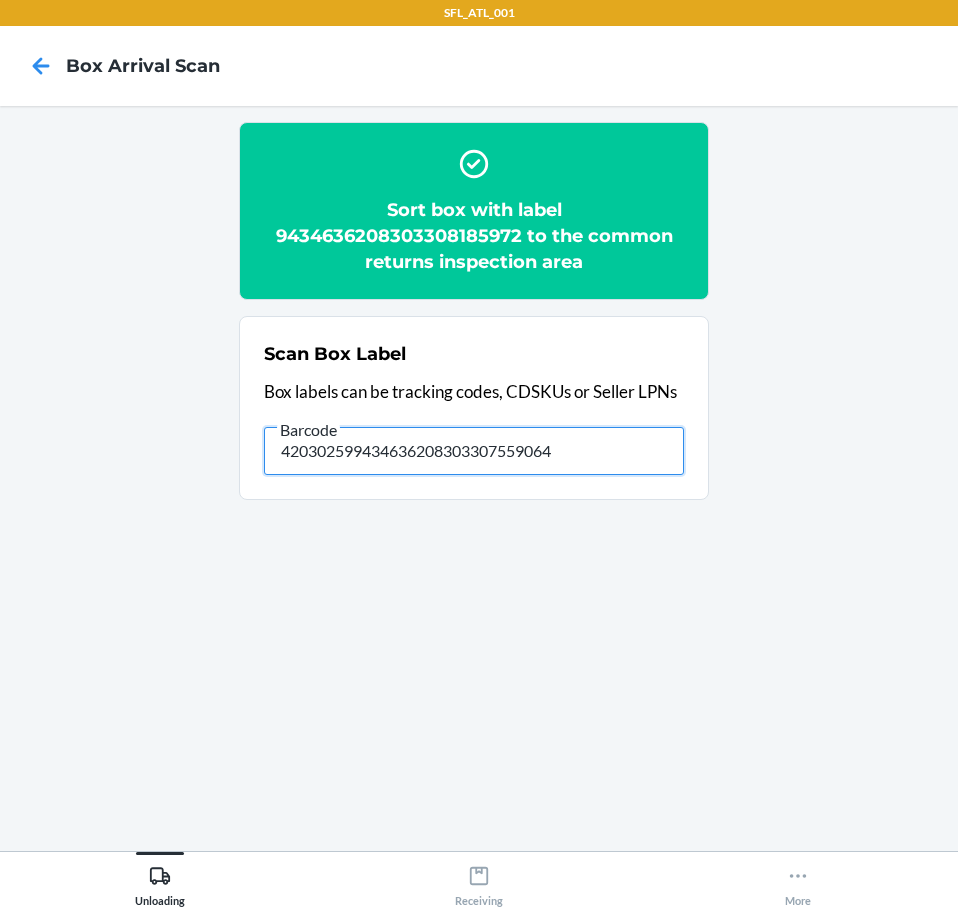 type on "420302599434636208303307559064" 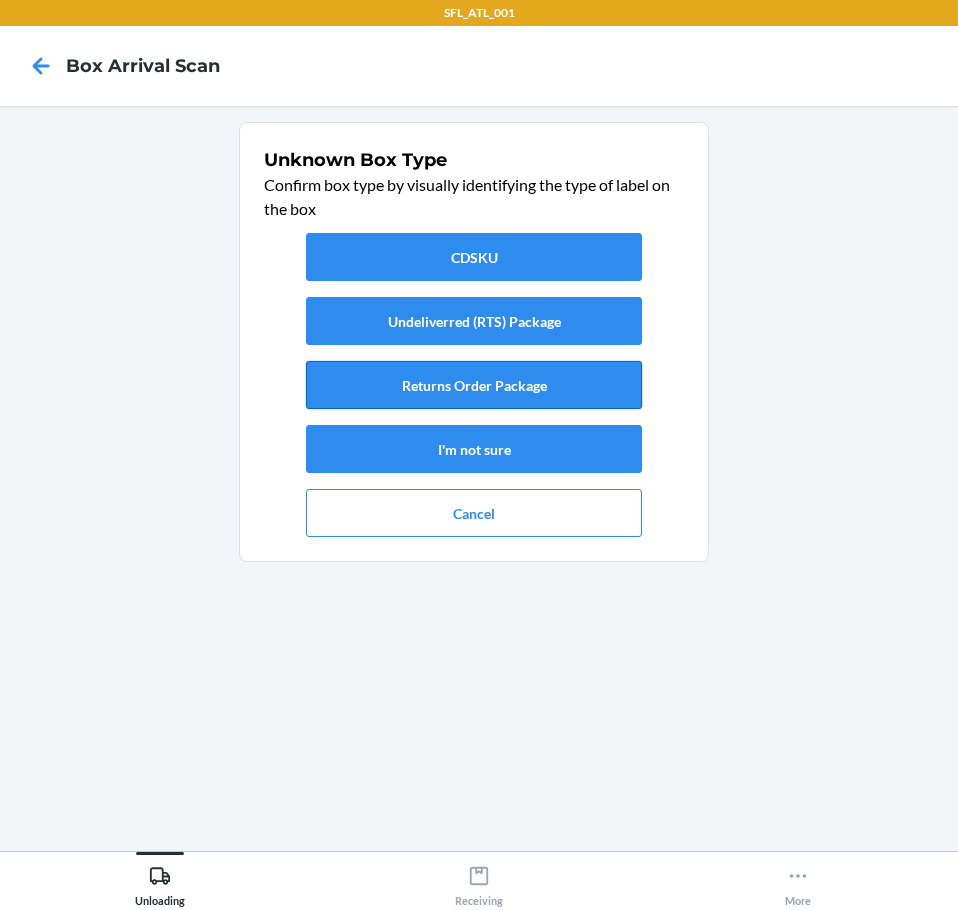 click on "Returns Order Package" at bounding box center [474, 385] 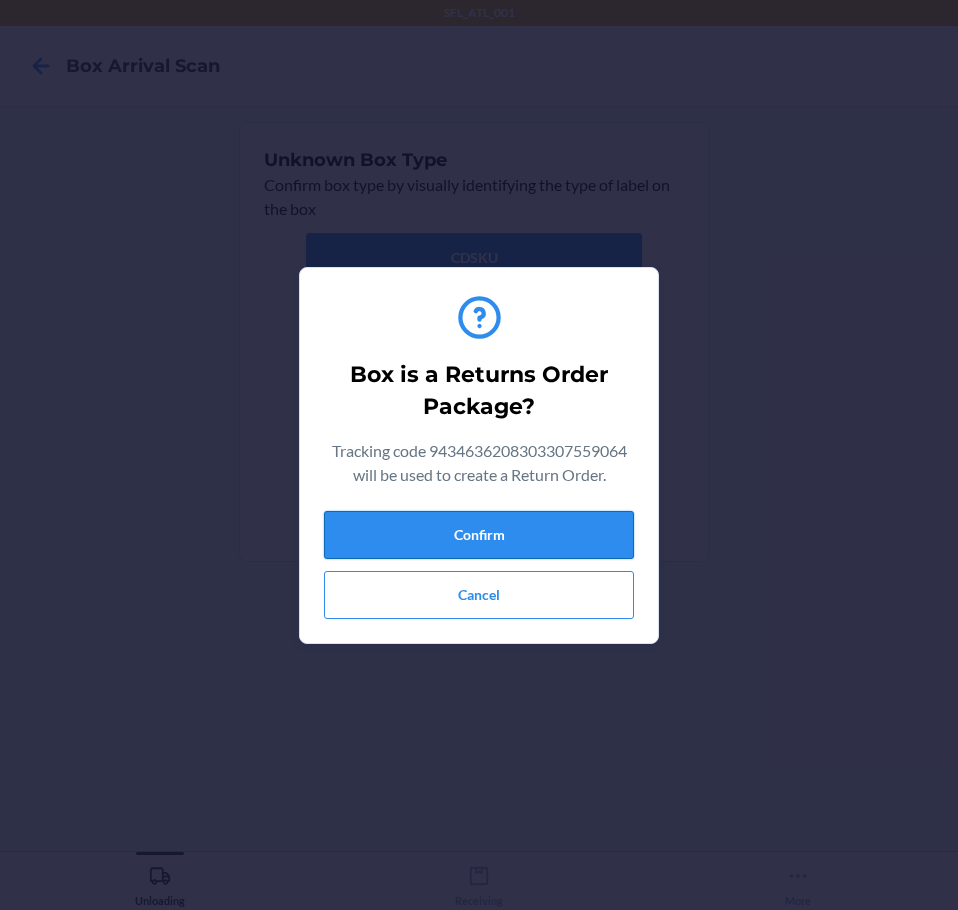 click on "Confirm" at bounding box center [479, 535] 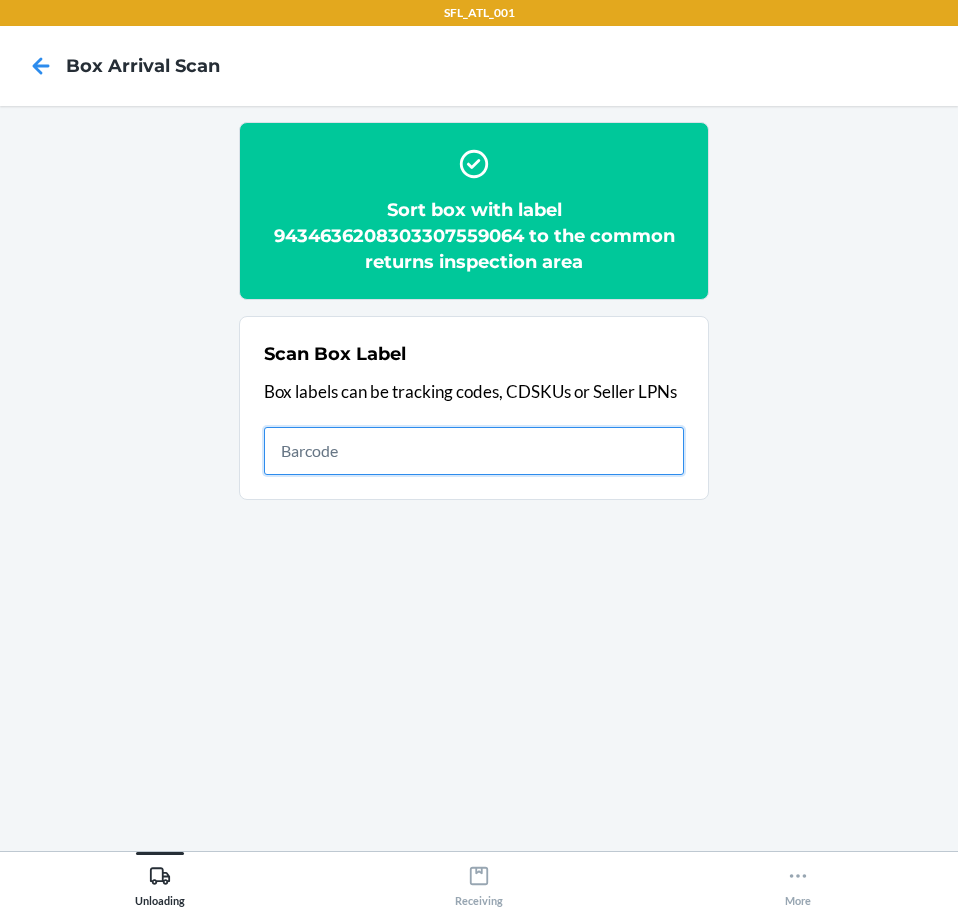 click at bounding box center [474, 451] 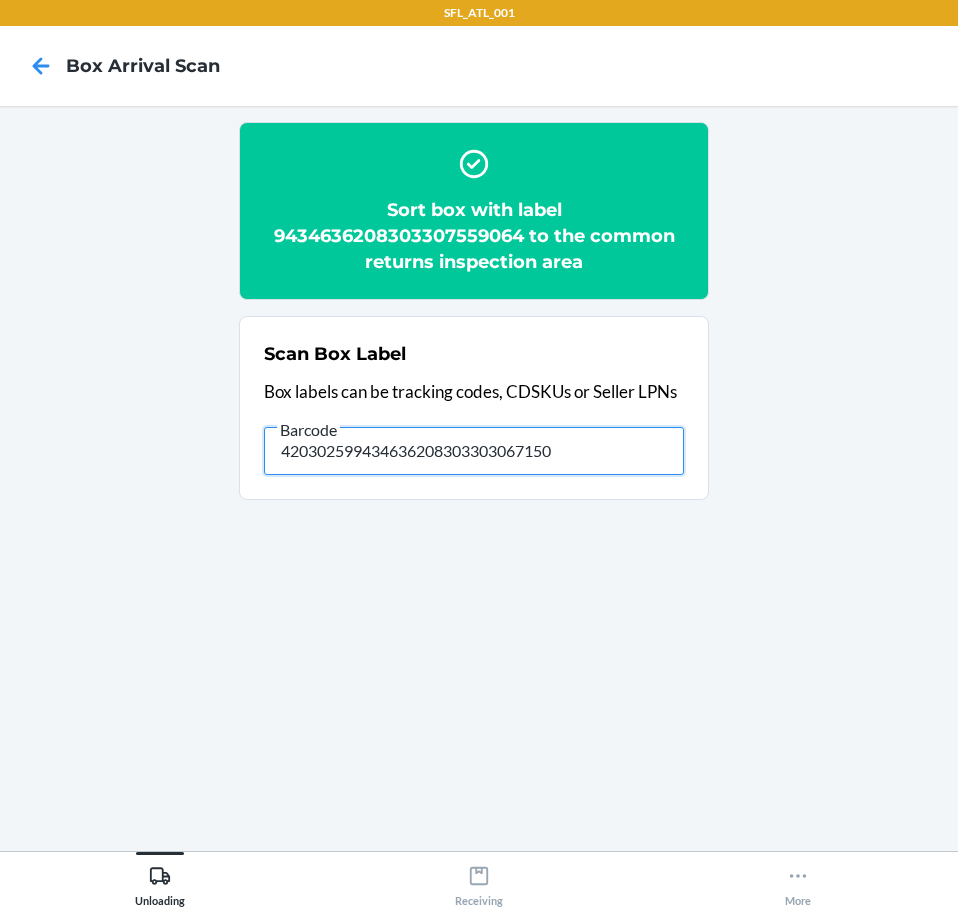 type on "420302599434636208303303067150" 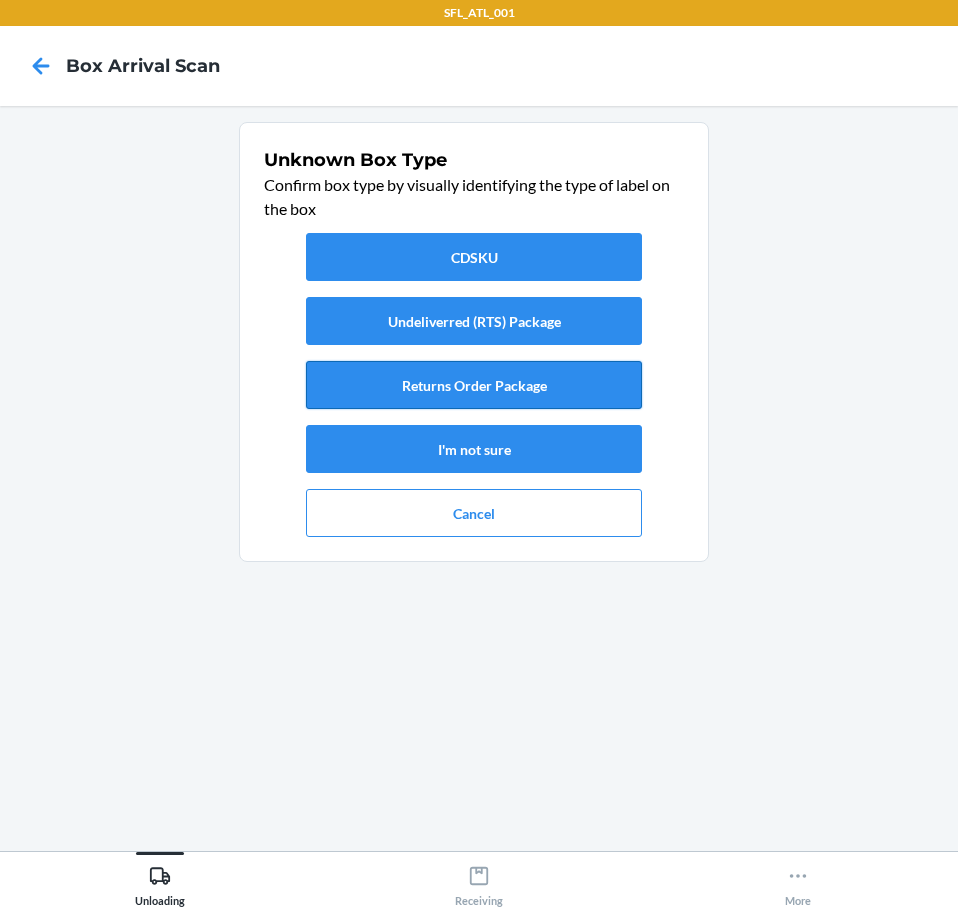 click on "Returns Order Package" at bounding box center [474, 385] 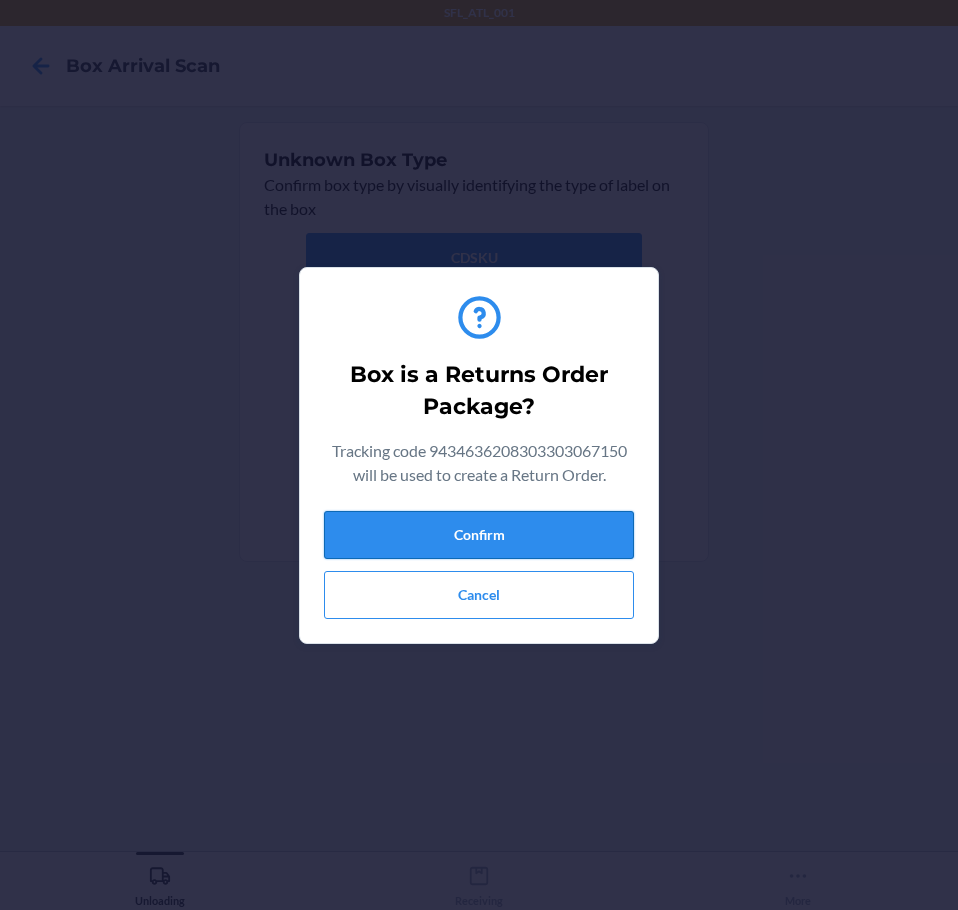 click on "Confirm" at bounding box center (479, 535) 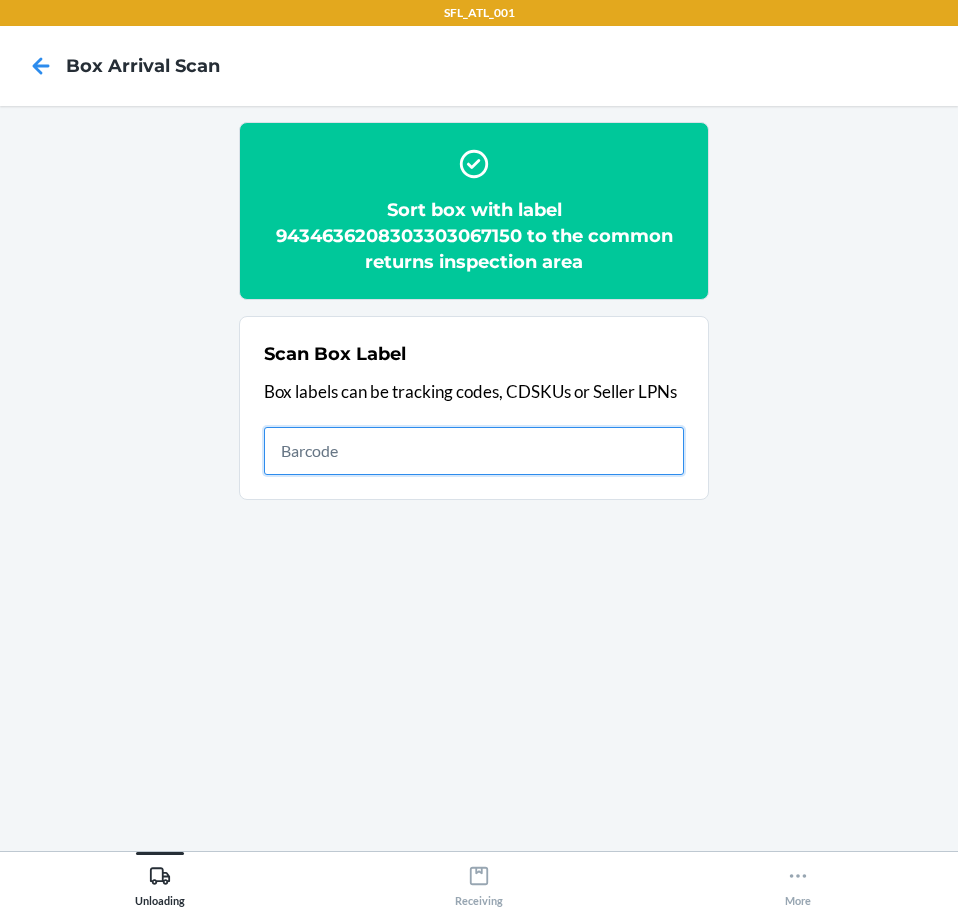 drag, startPoint x: 597, startPoint y: 452, endPoint x: 606, endPoint y: 447, distance: 10.29563 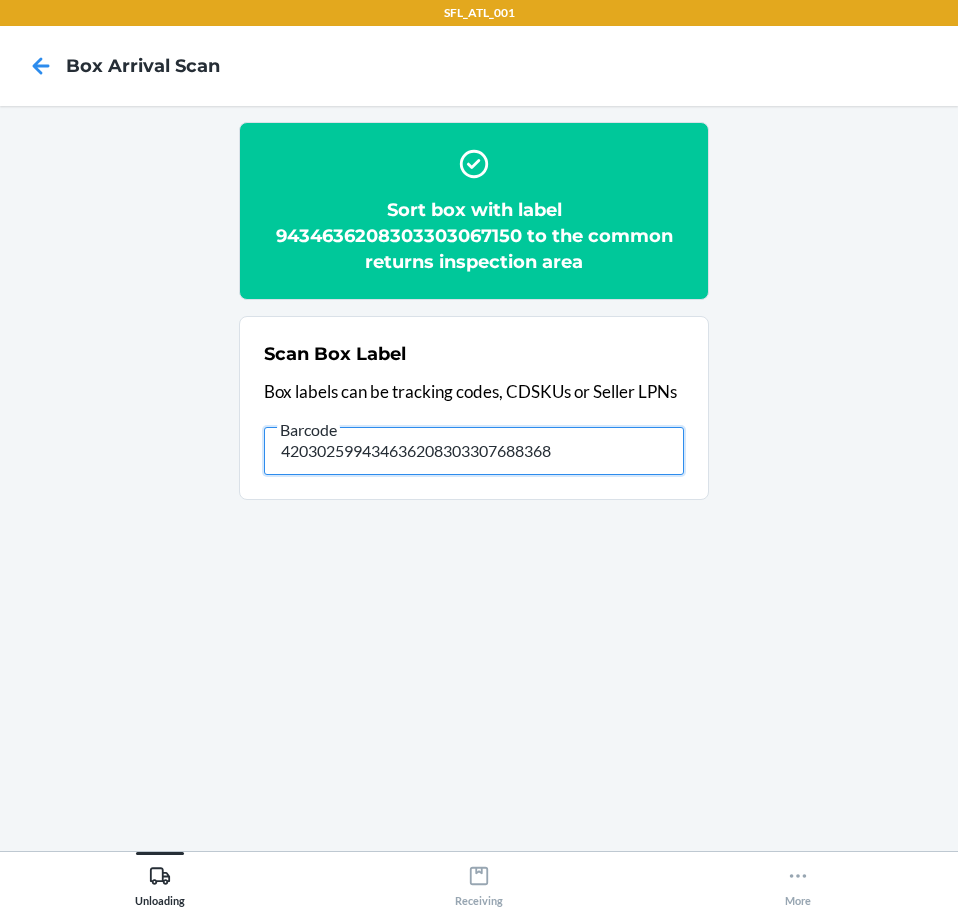 type on "420302599434636208303307688368" 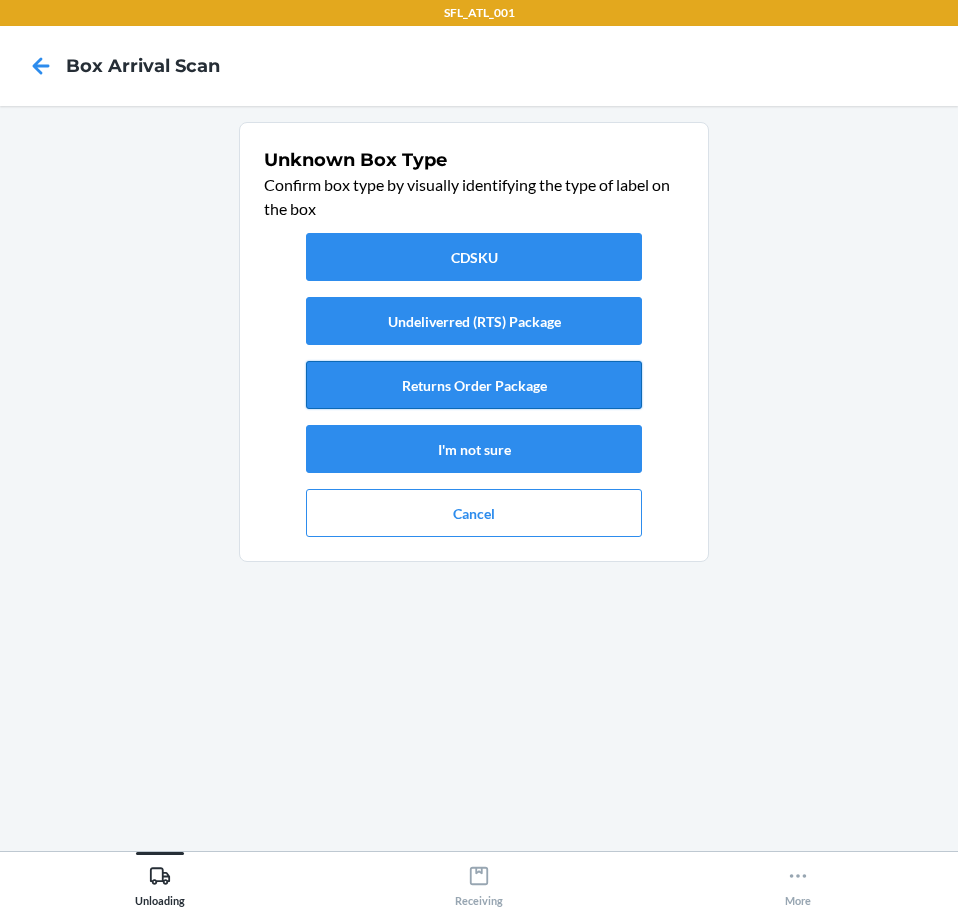 click on "Returns Order Package" at bounding box center (474, 385) 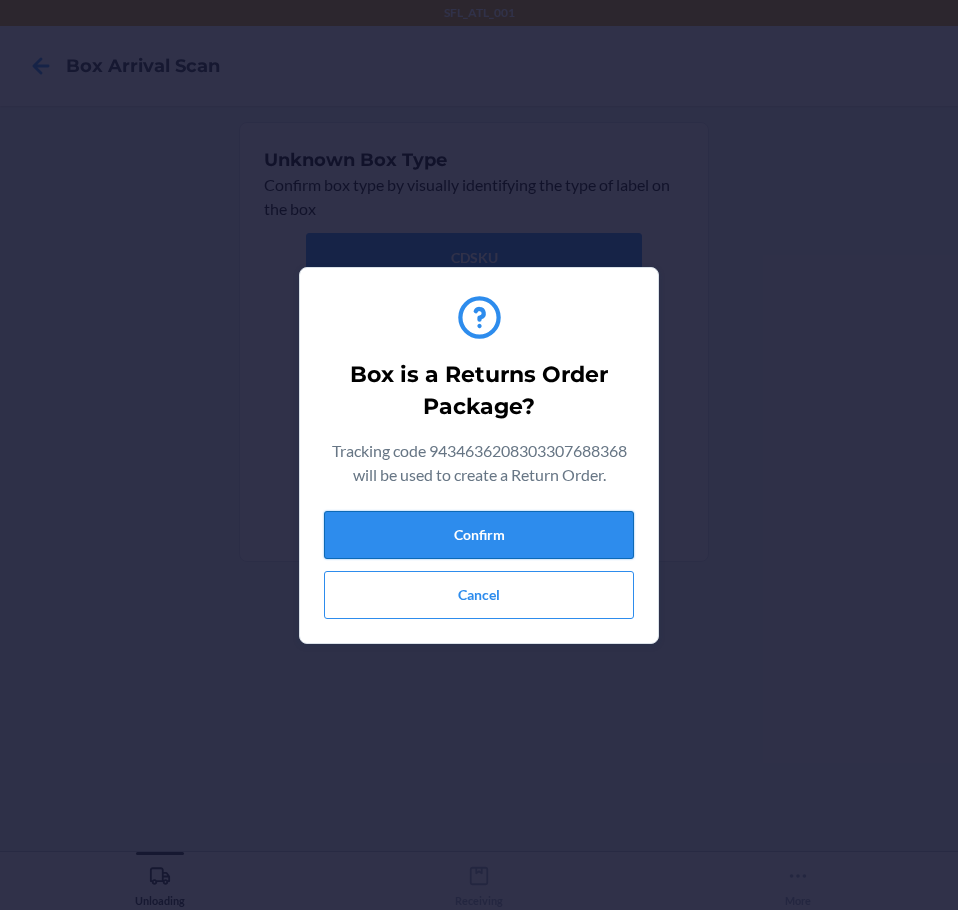 click on "Confirm" at bounding box center (479, 535) 